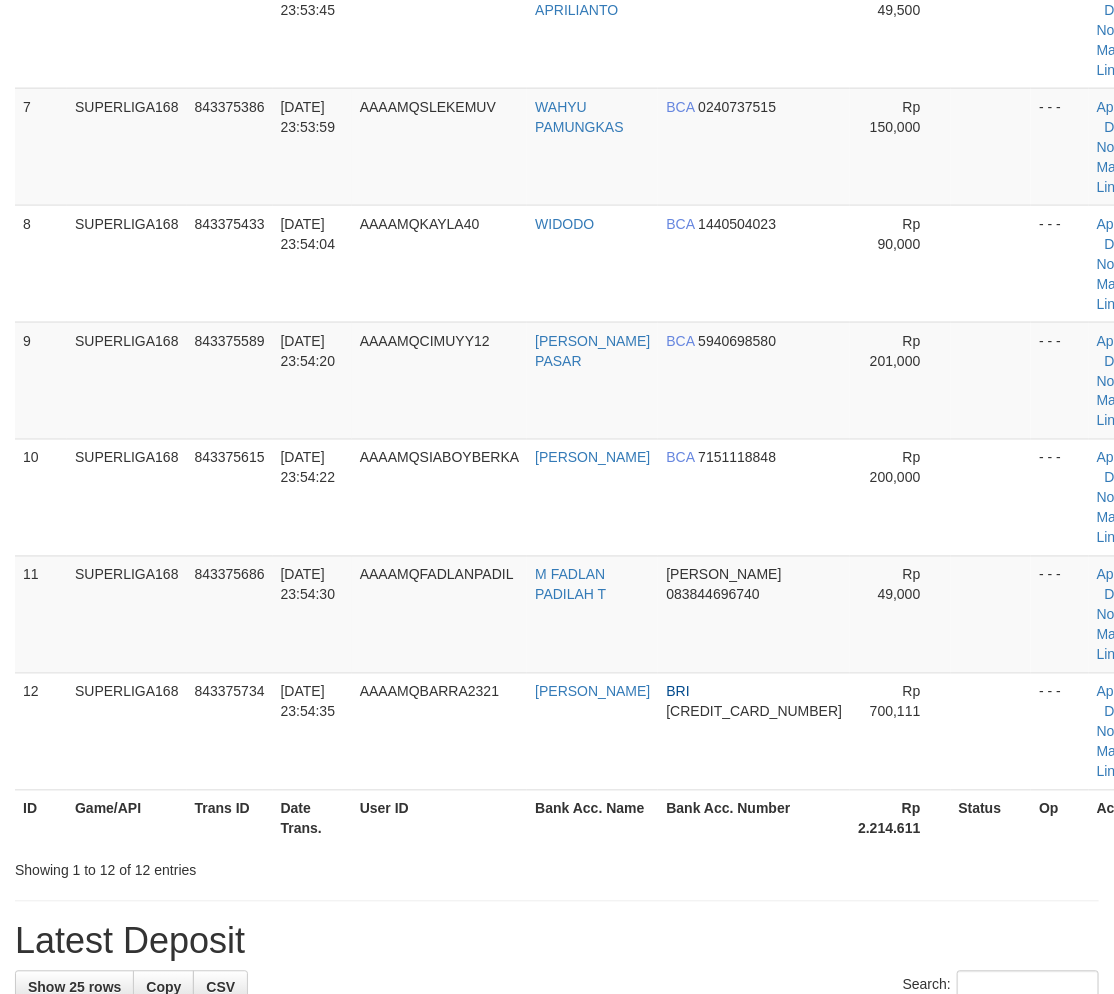 scroll, scrollTop: 550, scrollLeft: 0, axis: vertical 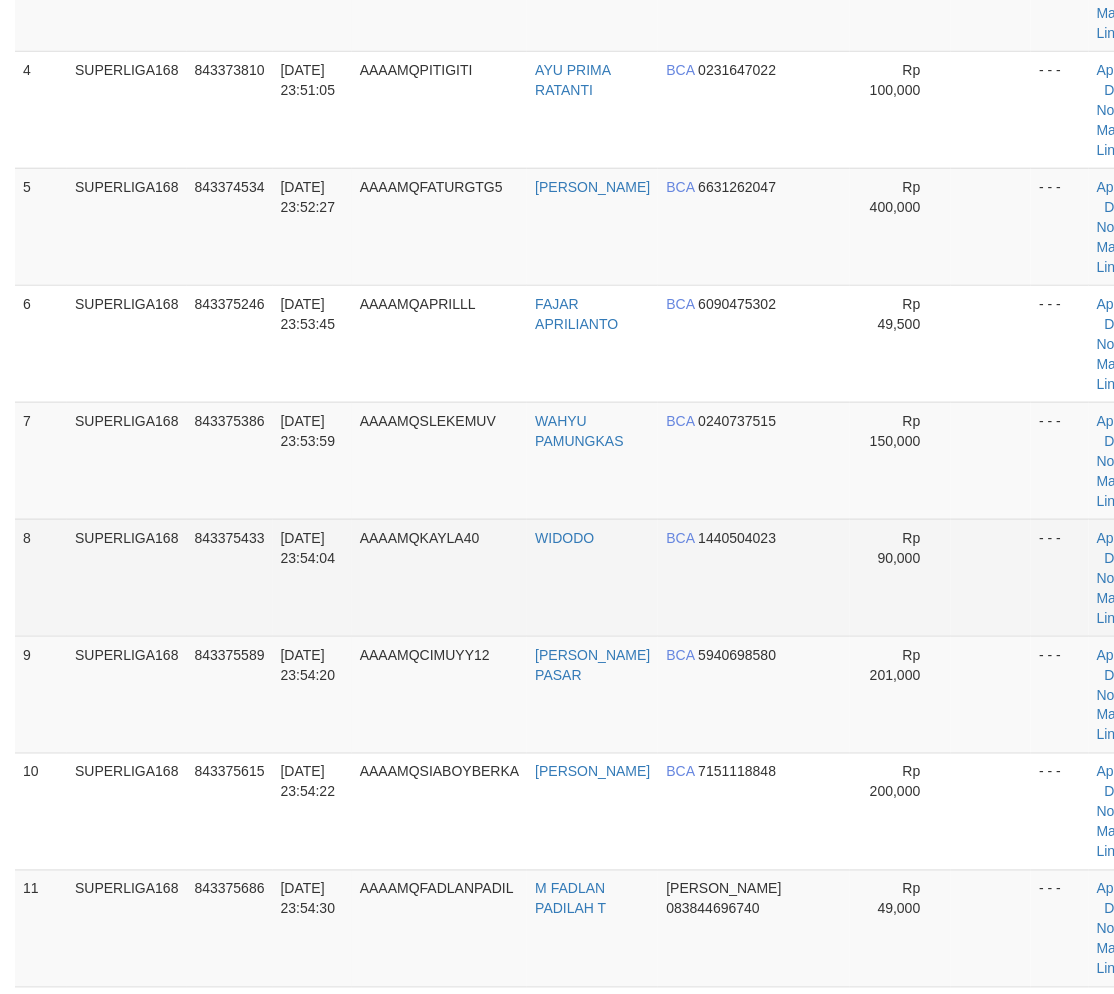 drag, startPoint x: 88, startPoint y: 537, endPoint x: 21, endPoint y: 566, distance: 73.00685 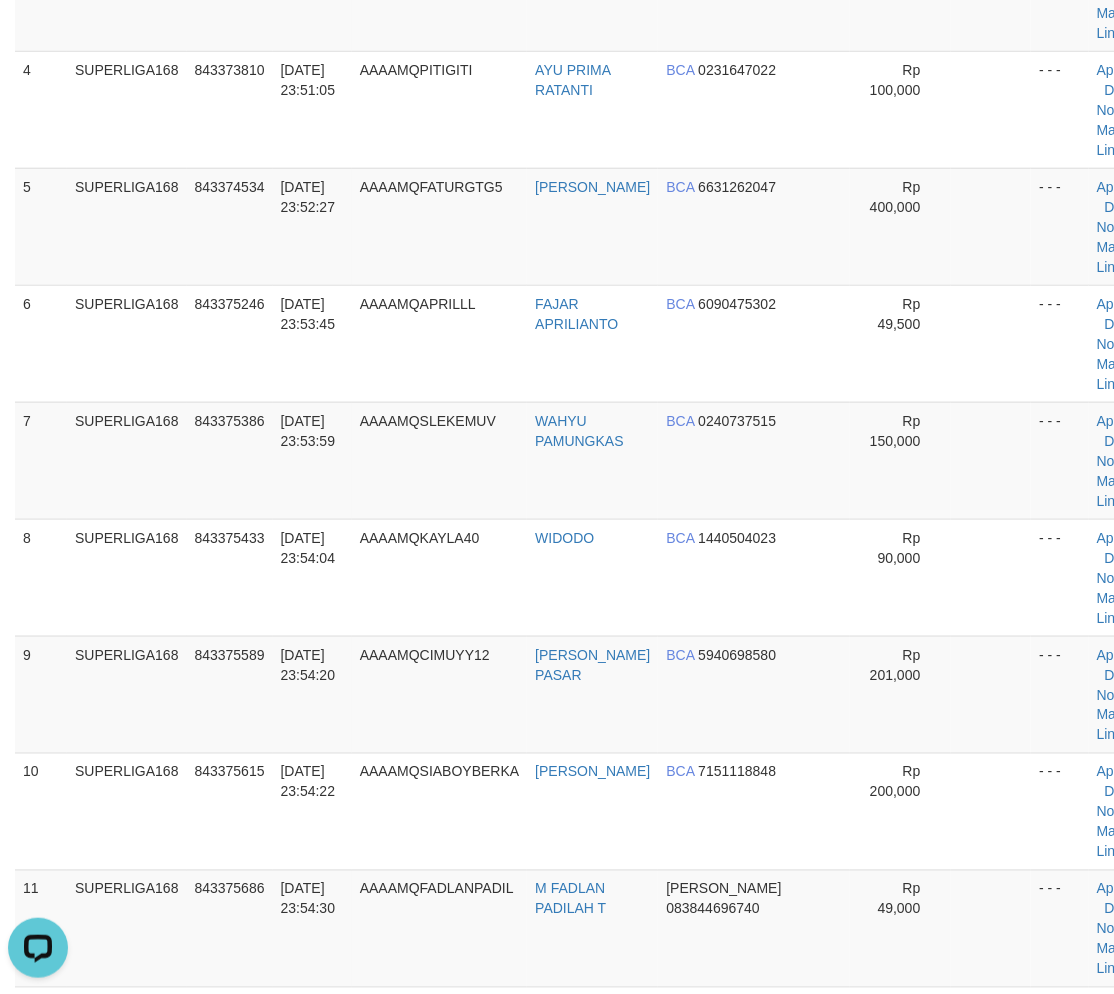 scroll, scrollTop: 0, scrollLeft: 0, axis: both 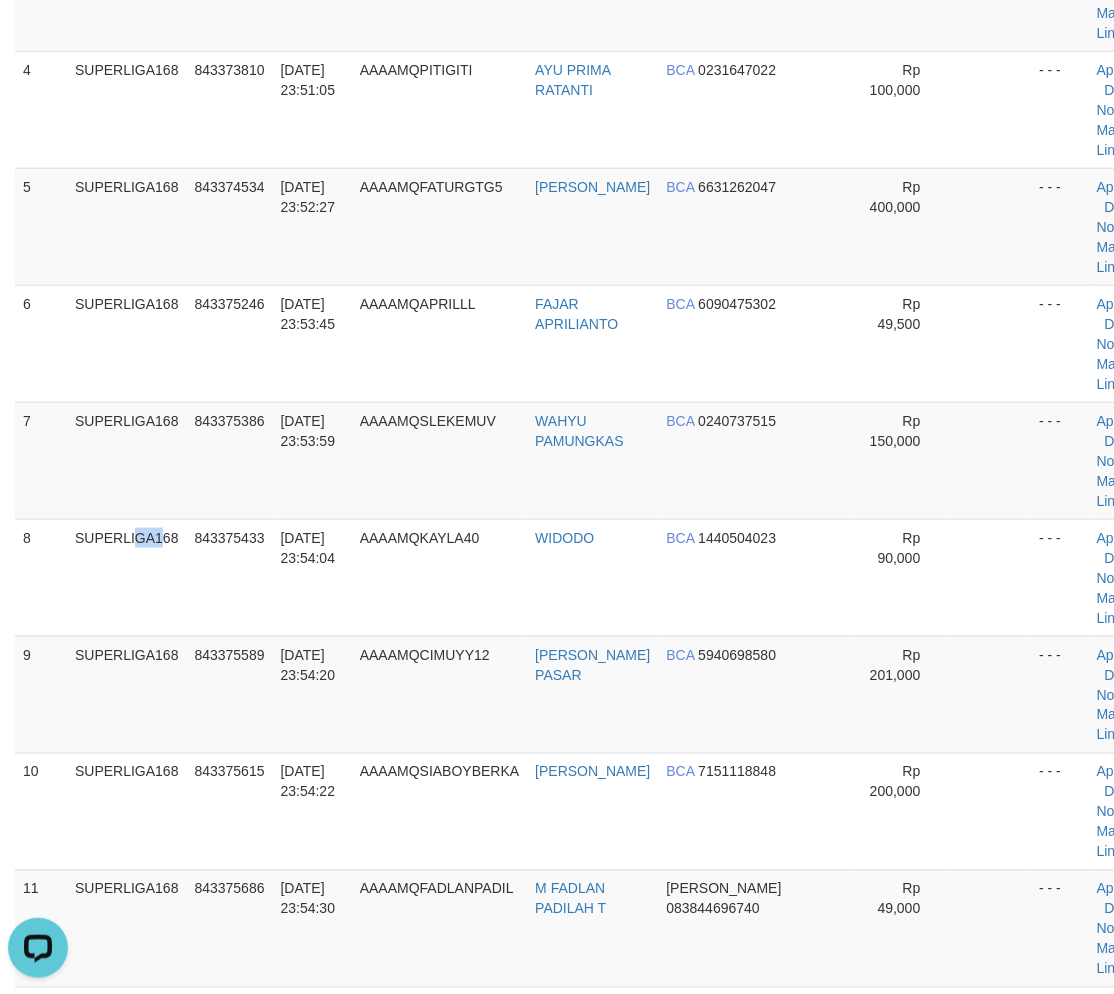 drag, startPoint x: 113, startPoint y: 568, endPoint x: 0, endPoint y: 608, distance: 119.870766 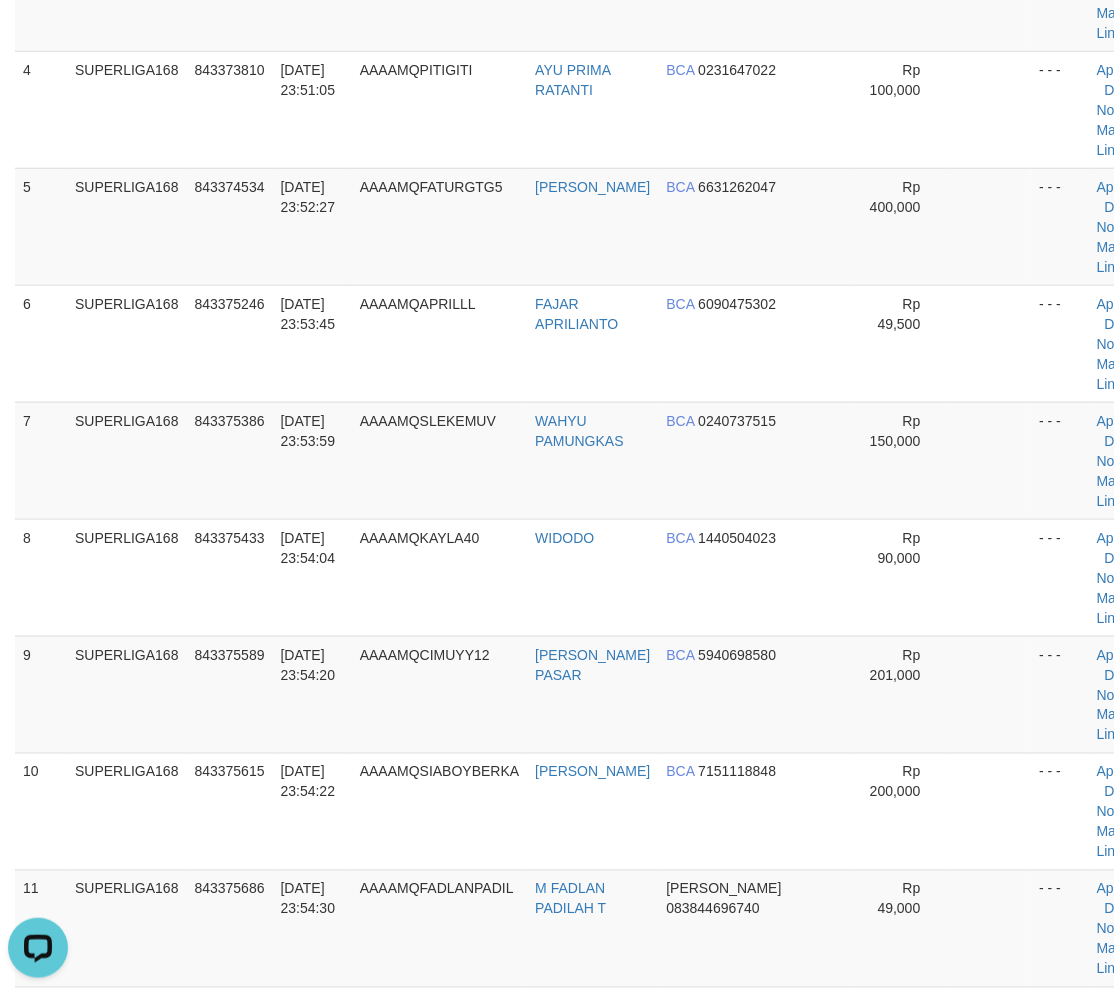 drag, startPoint x: 264, startPoint y: 526, endPoint x: 3, endPoint y: 611, distance: 274.49225 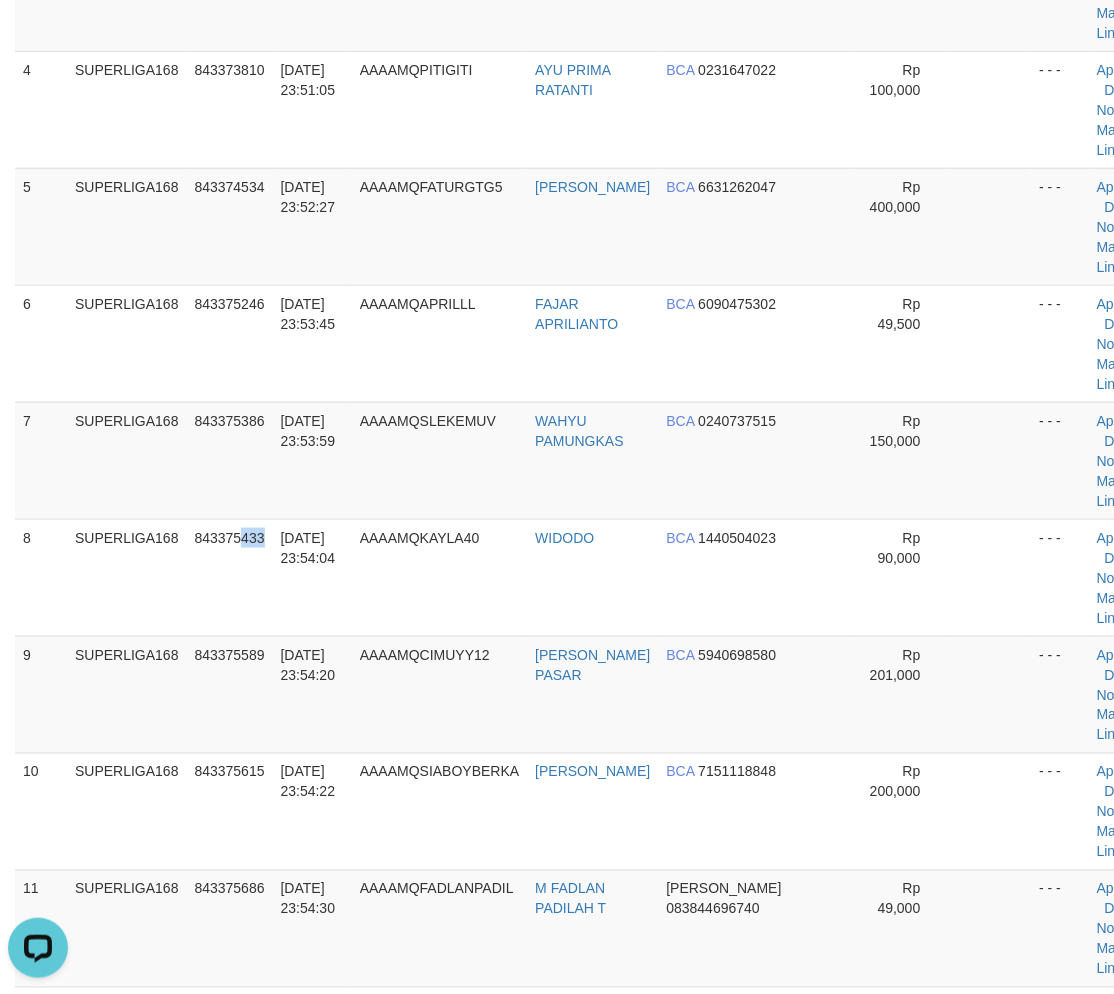 drag, startPoint x: 180, startPoint y: 536, endPoint x: 0, endPoint y: 608, distance: 193.86594 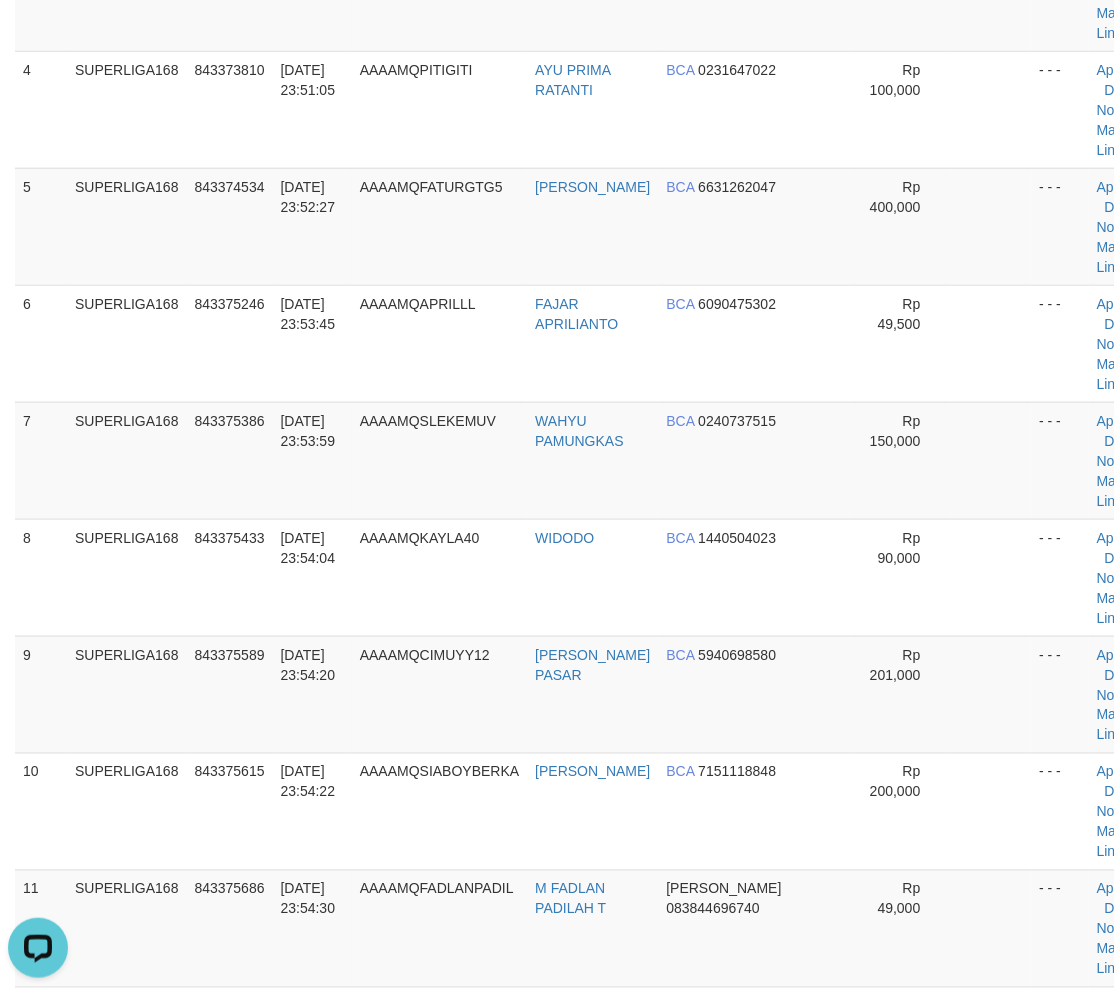 drag, startPoint x: 124, startPoint y: 567, endPoint x: 1, endPoint y: 607, distance: 129.34064 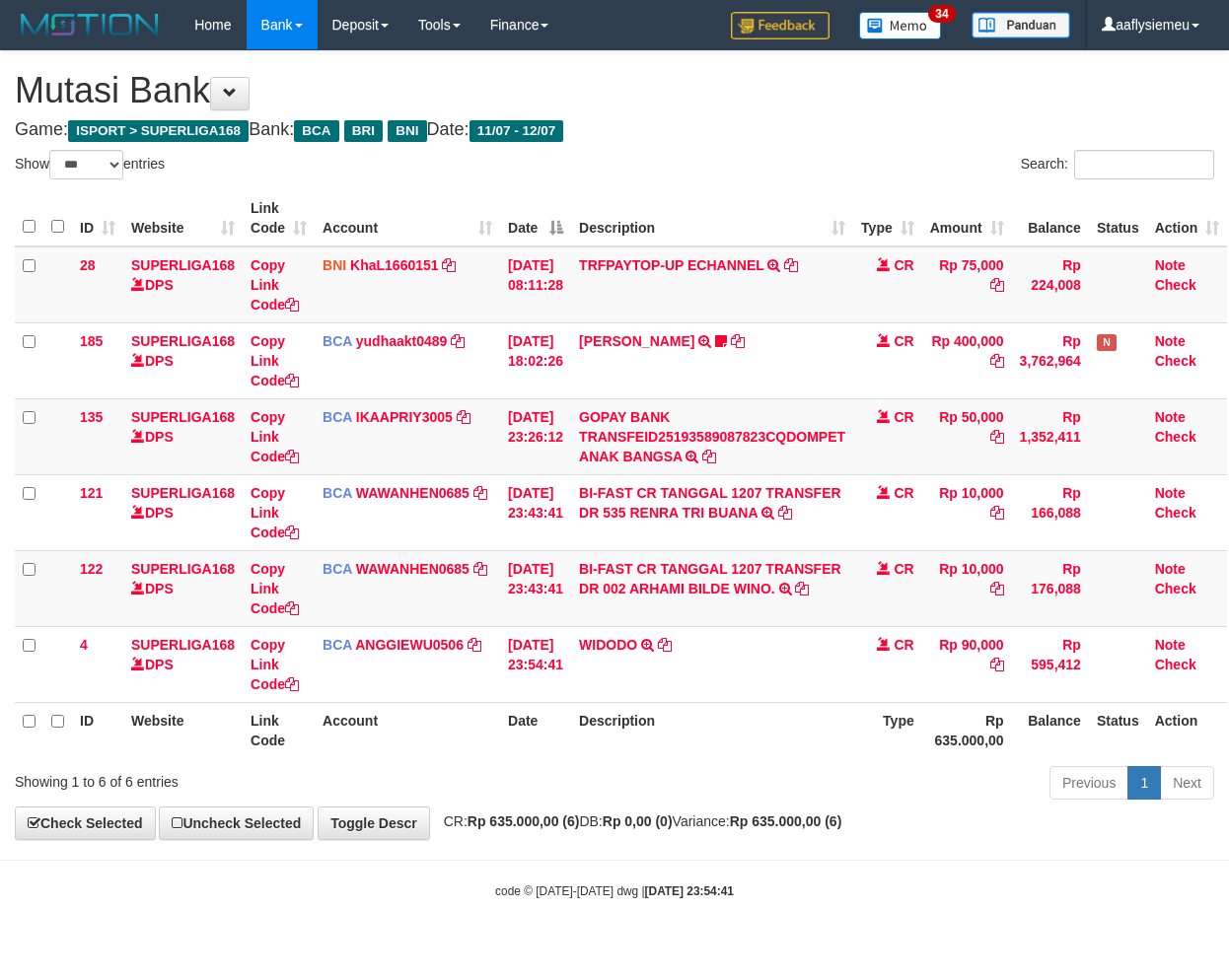 select on "***" 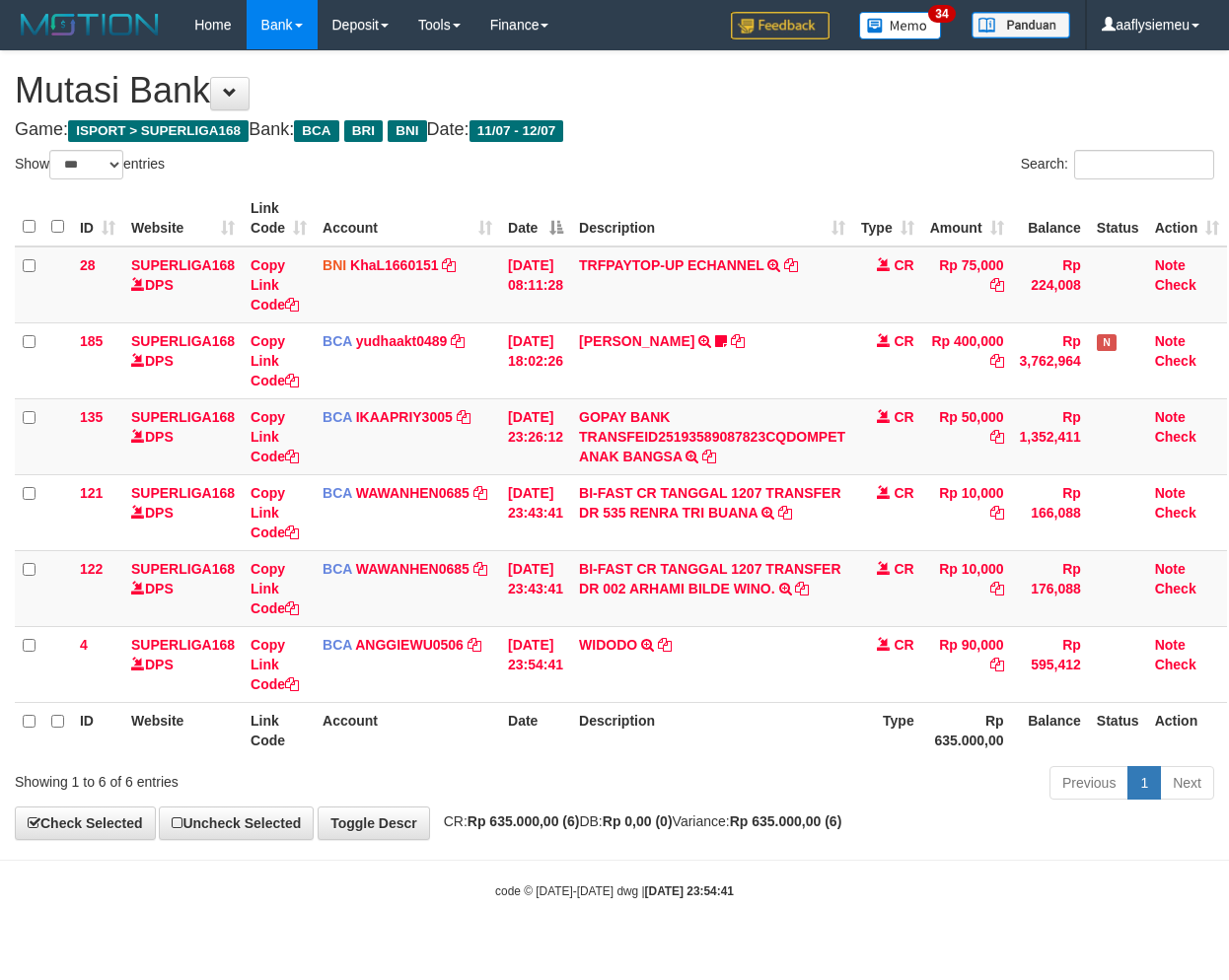 scroll, scrollTop: 0, scrollLeft: 0, axis: both 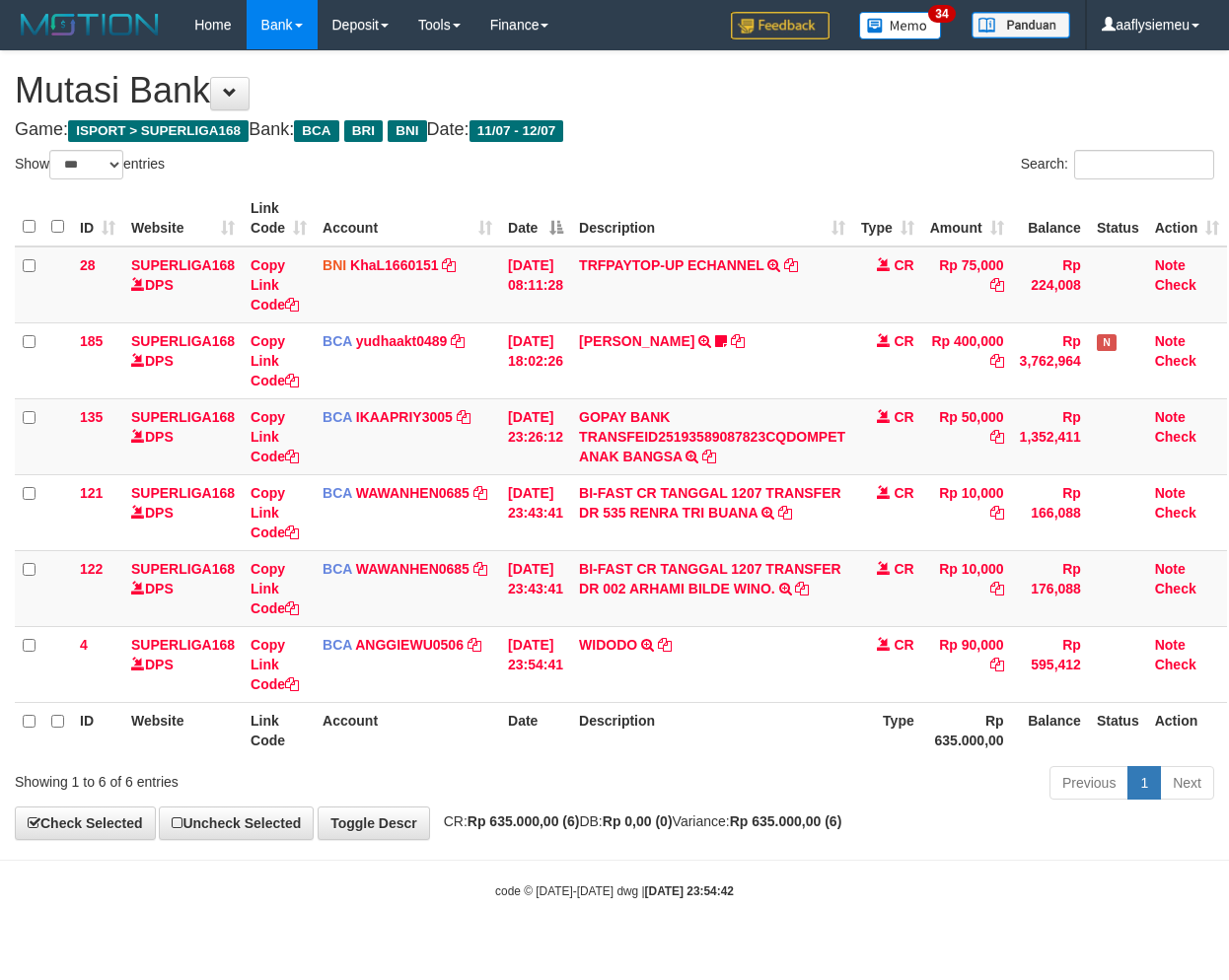 select on "***" 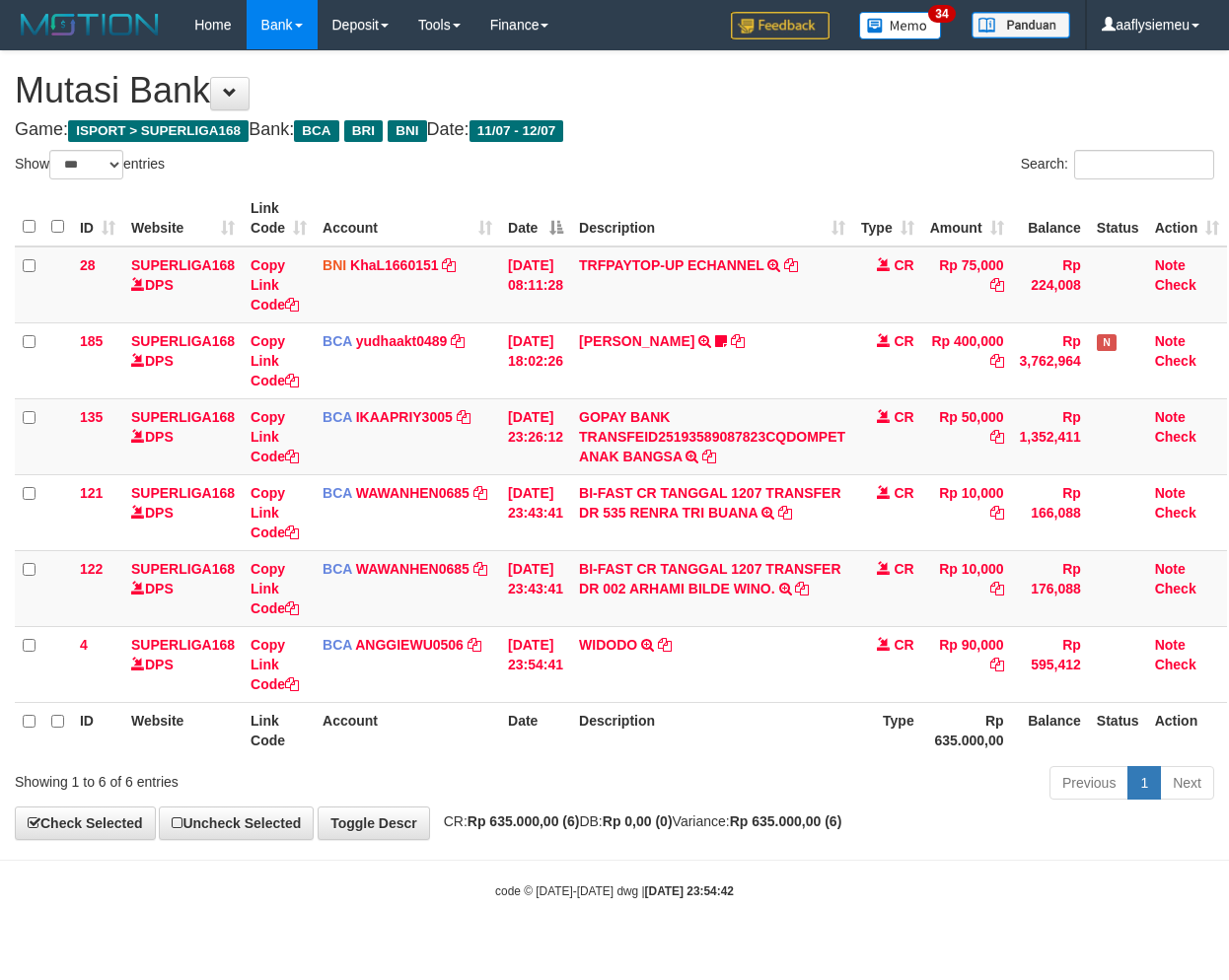 scroll, scrollTop: 0, scrollLeft: 0, axis: both 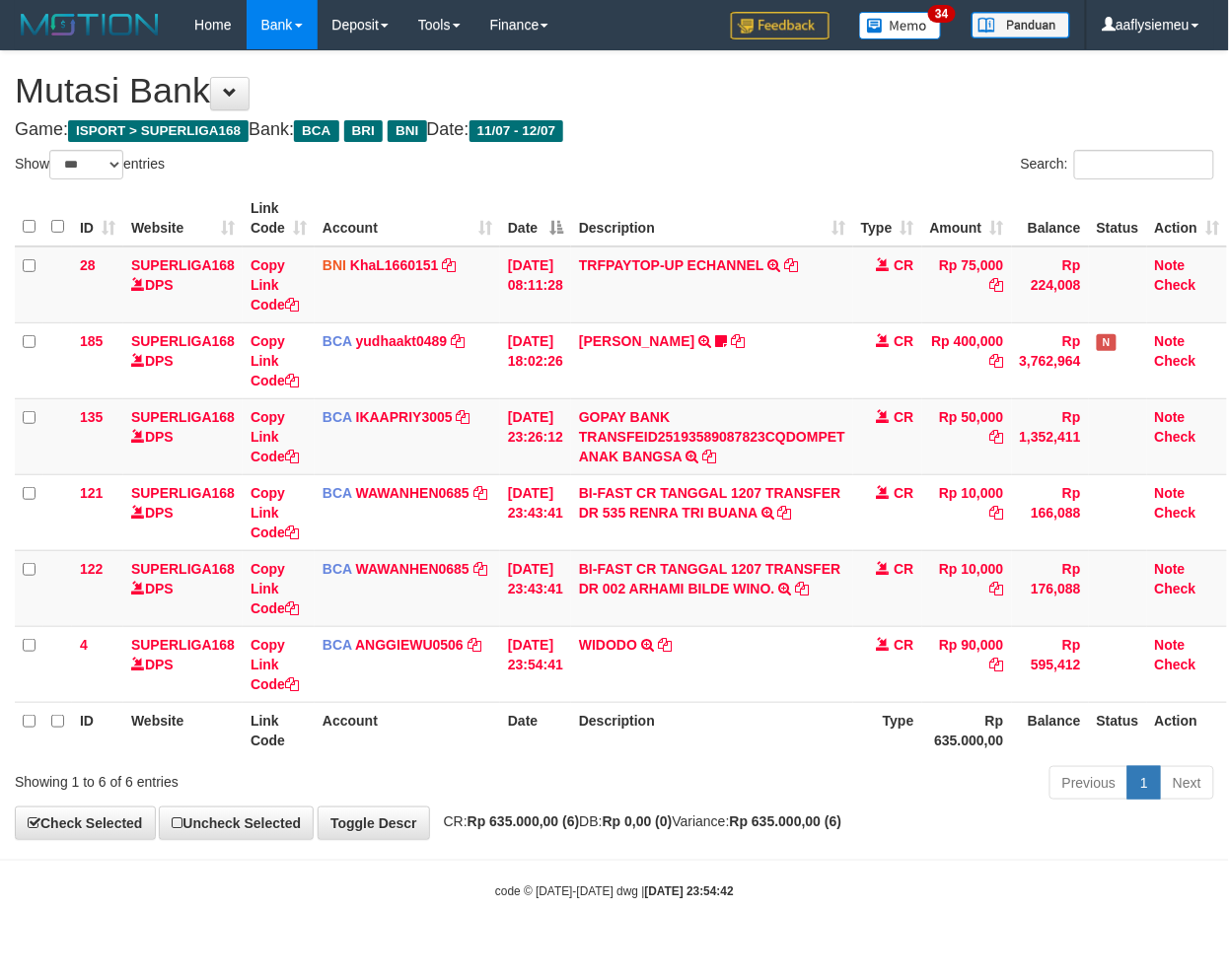click on "Previous 1 Next" at bounding box center (870, 785) 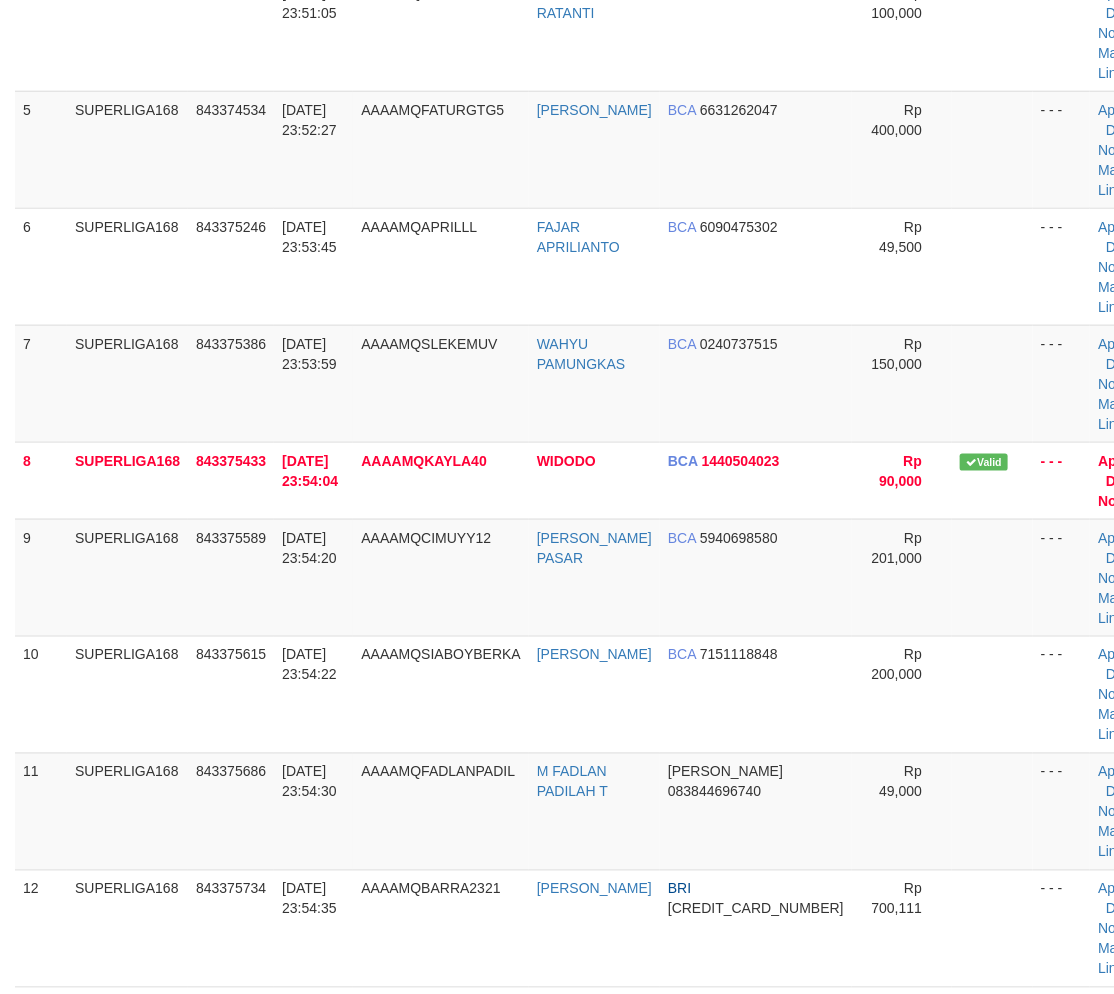 scroll, scrollTop: 622, scrollLeft: 0, axis: vertical 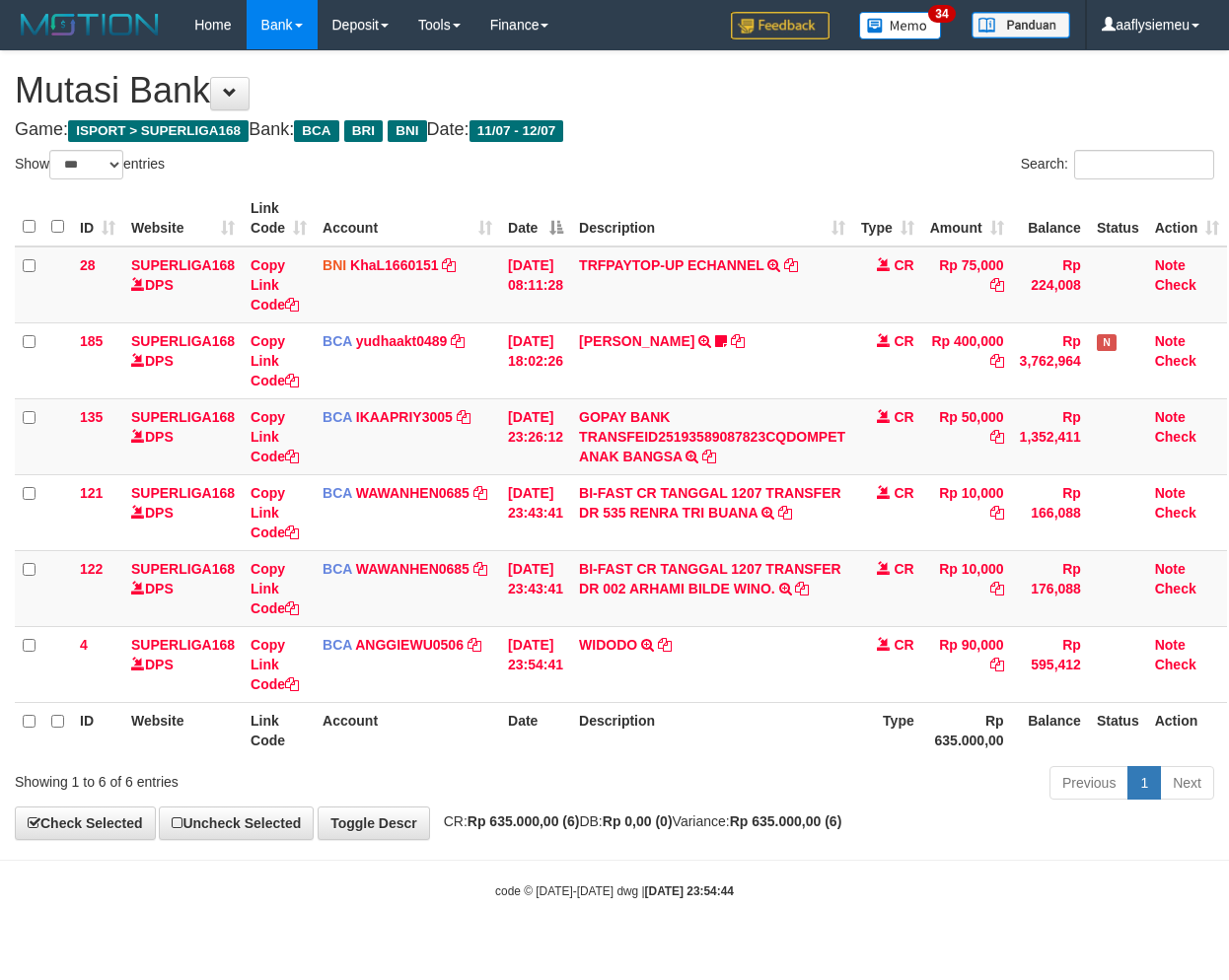select on "***" 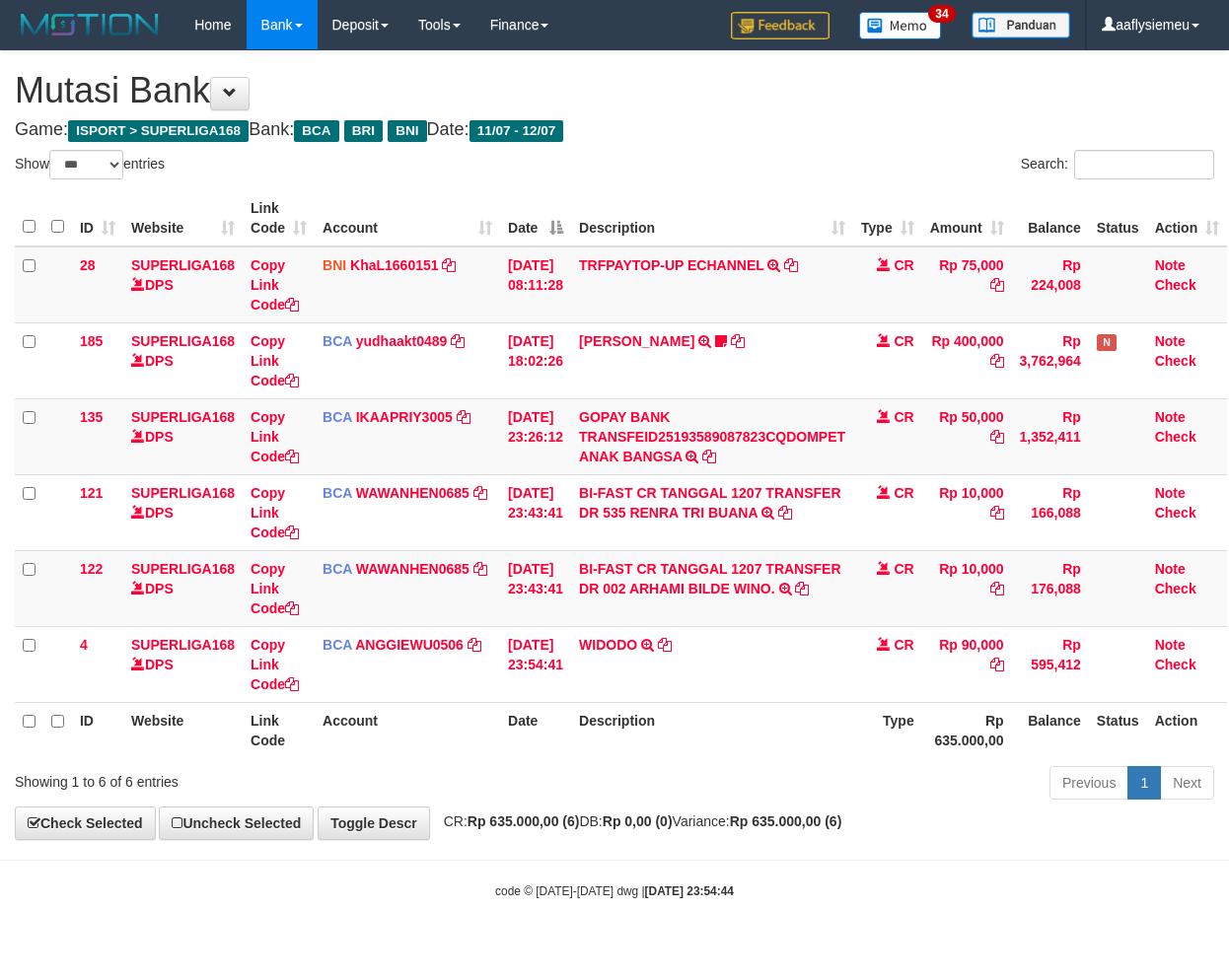 scroll, scrollTop: 0, scrollLeft: 0, axis: both 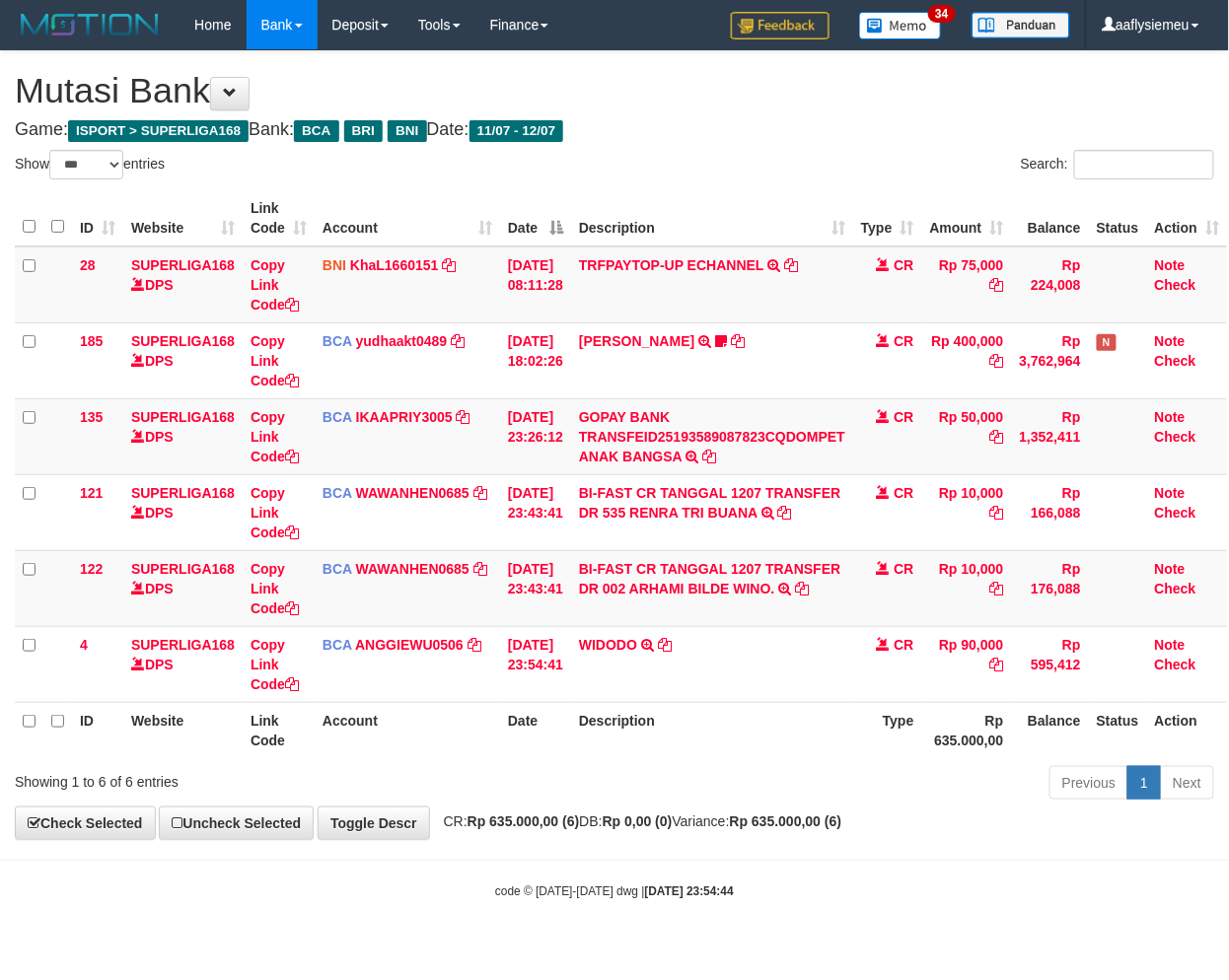 click on "Description" at bounding box center (712, 730) 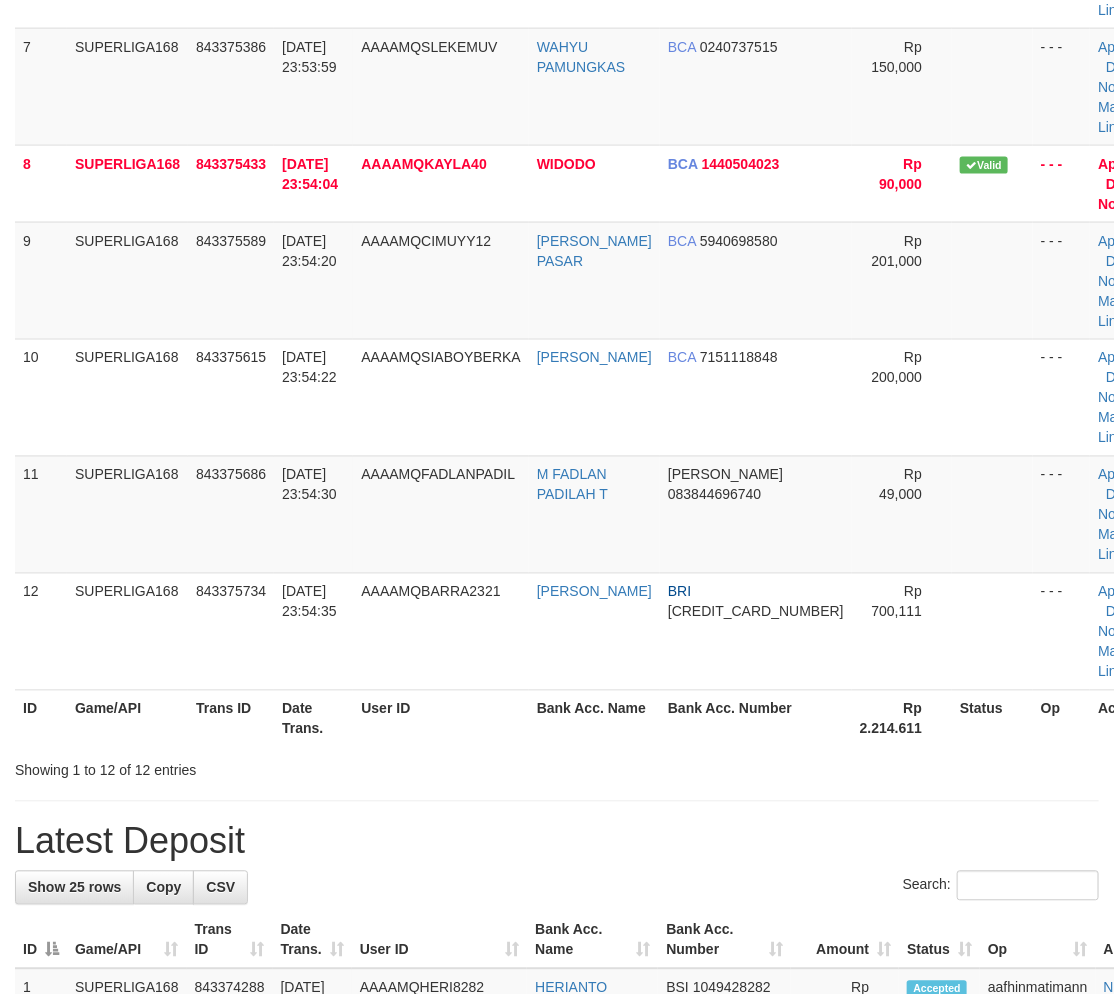 scroll, scrollTop: 916, scrollLeft: 0, axis: vertical 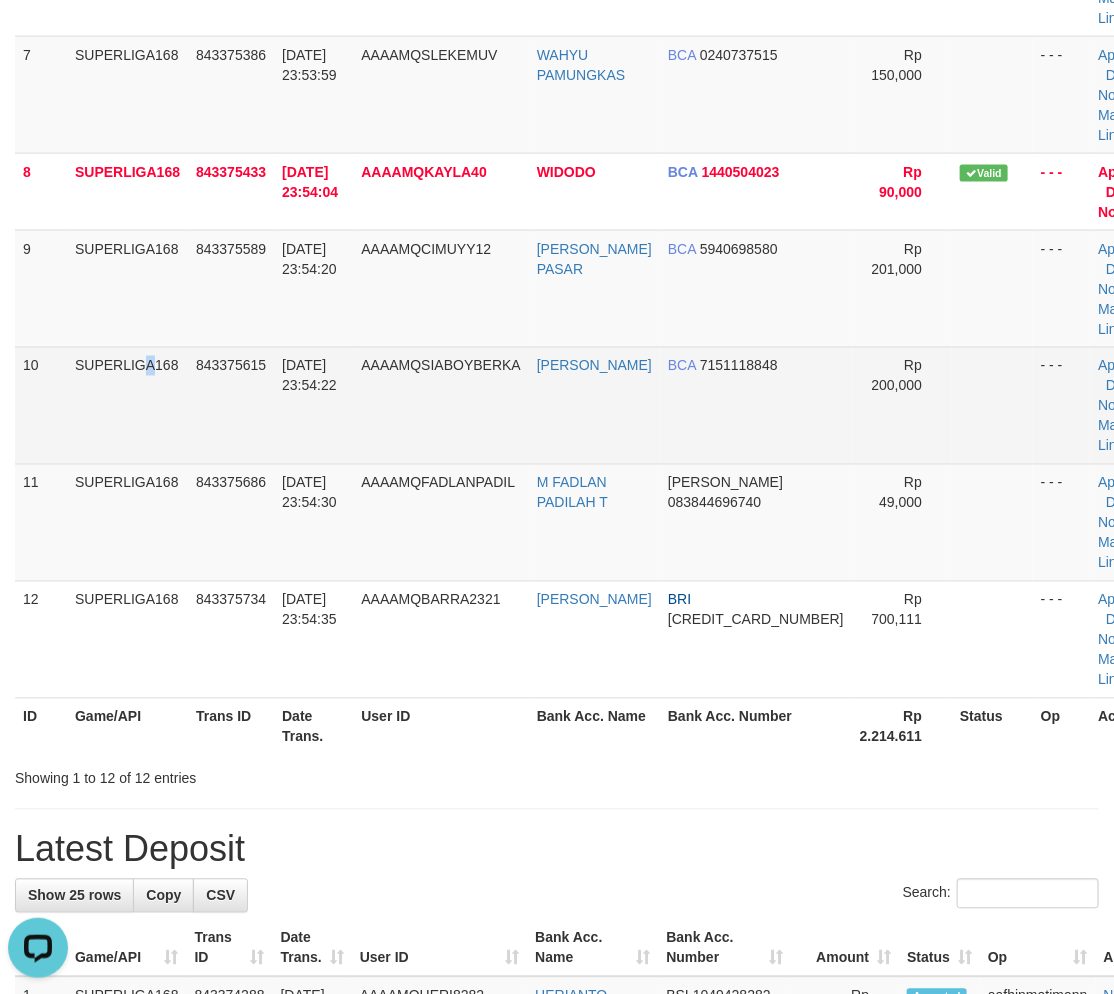 drag, startPoint x: 100, startPoint y: 455, endPoint x: 0, endPoint y: 492, distance: 106.62551 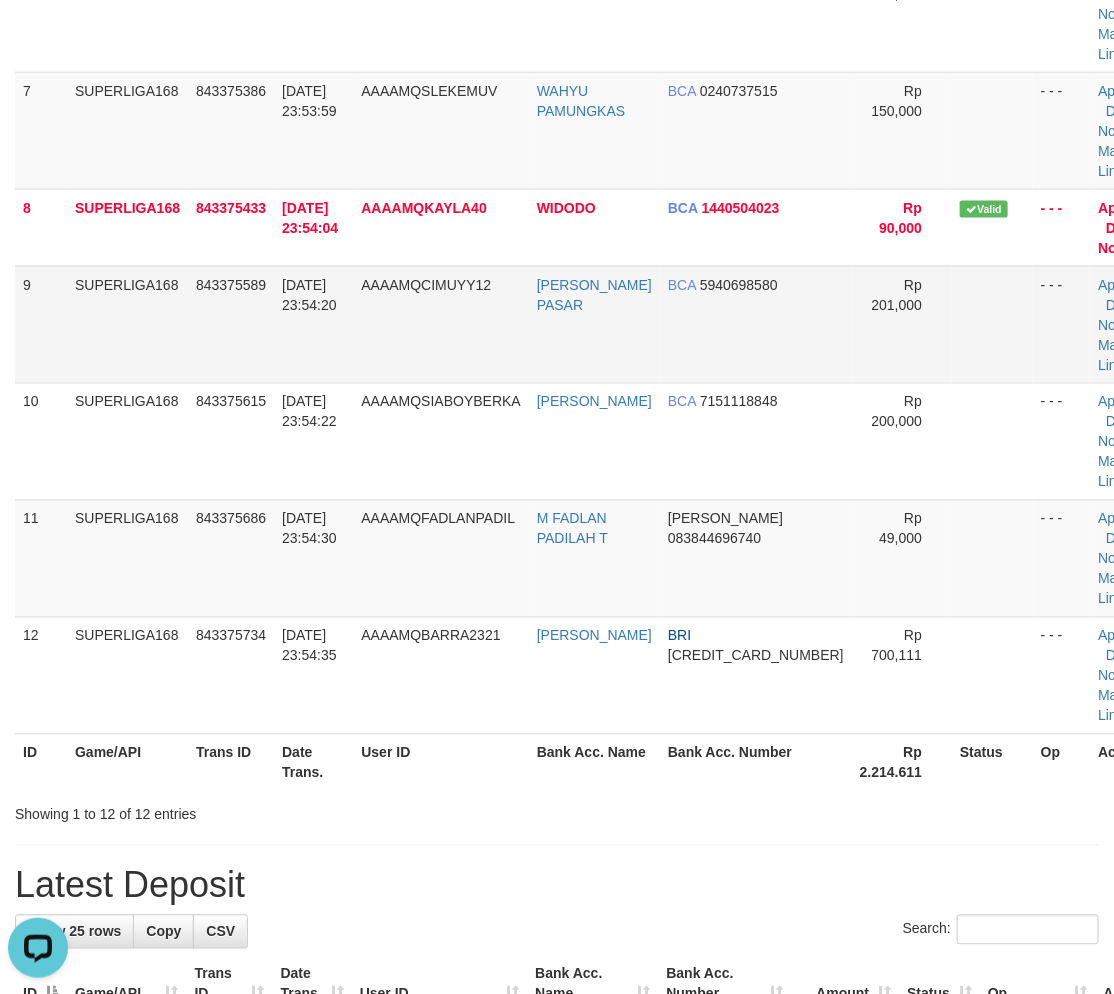 scroll, scrollTop: 741, scrollLeft: 0, axis: vertical 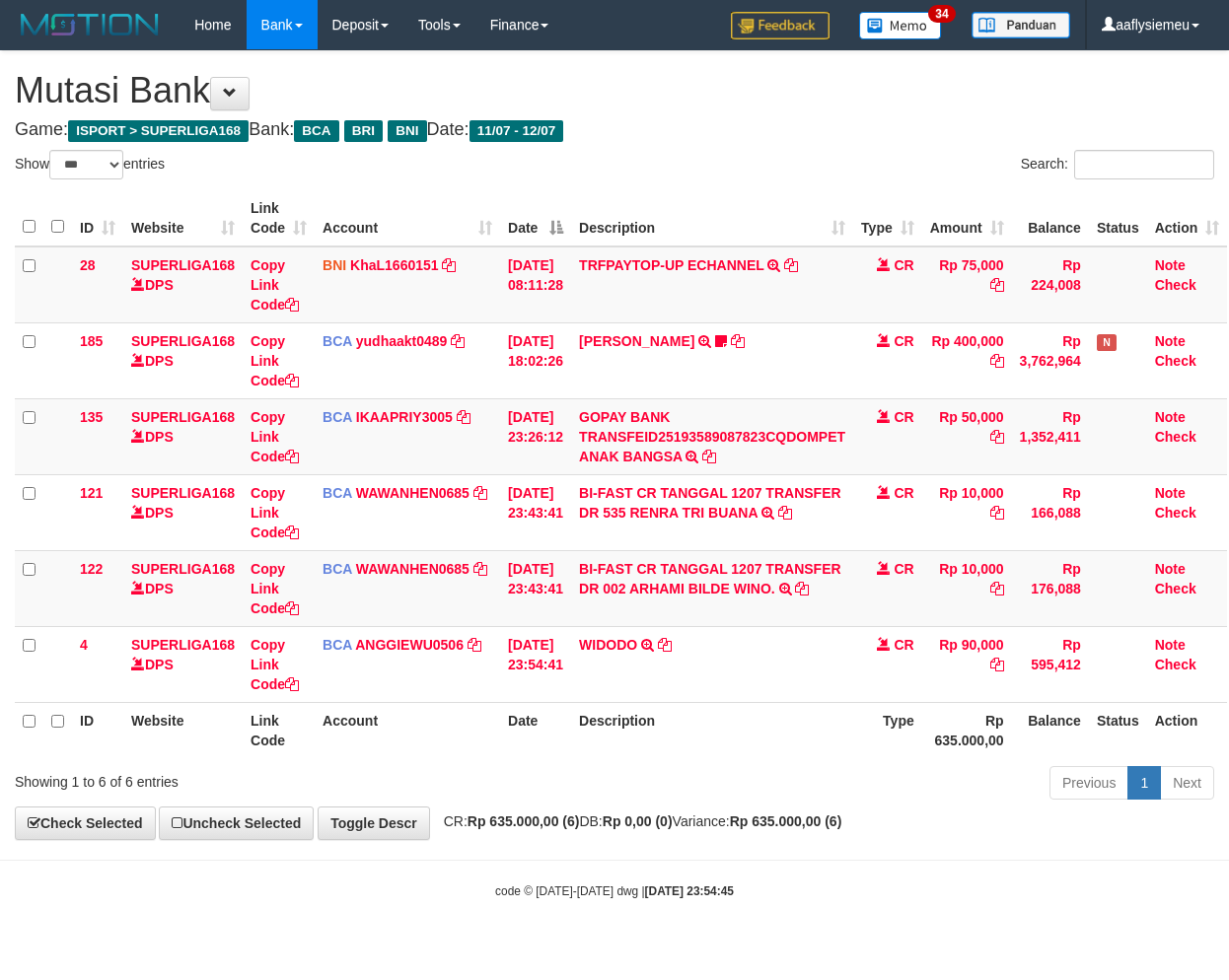 select on "***" 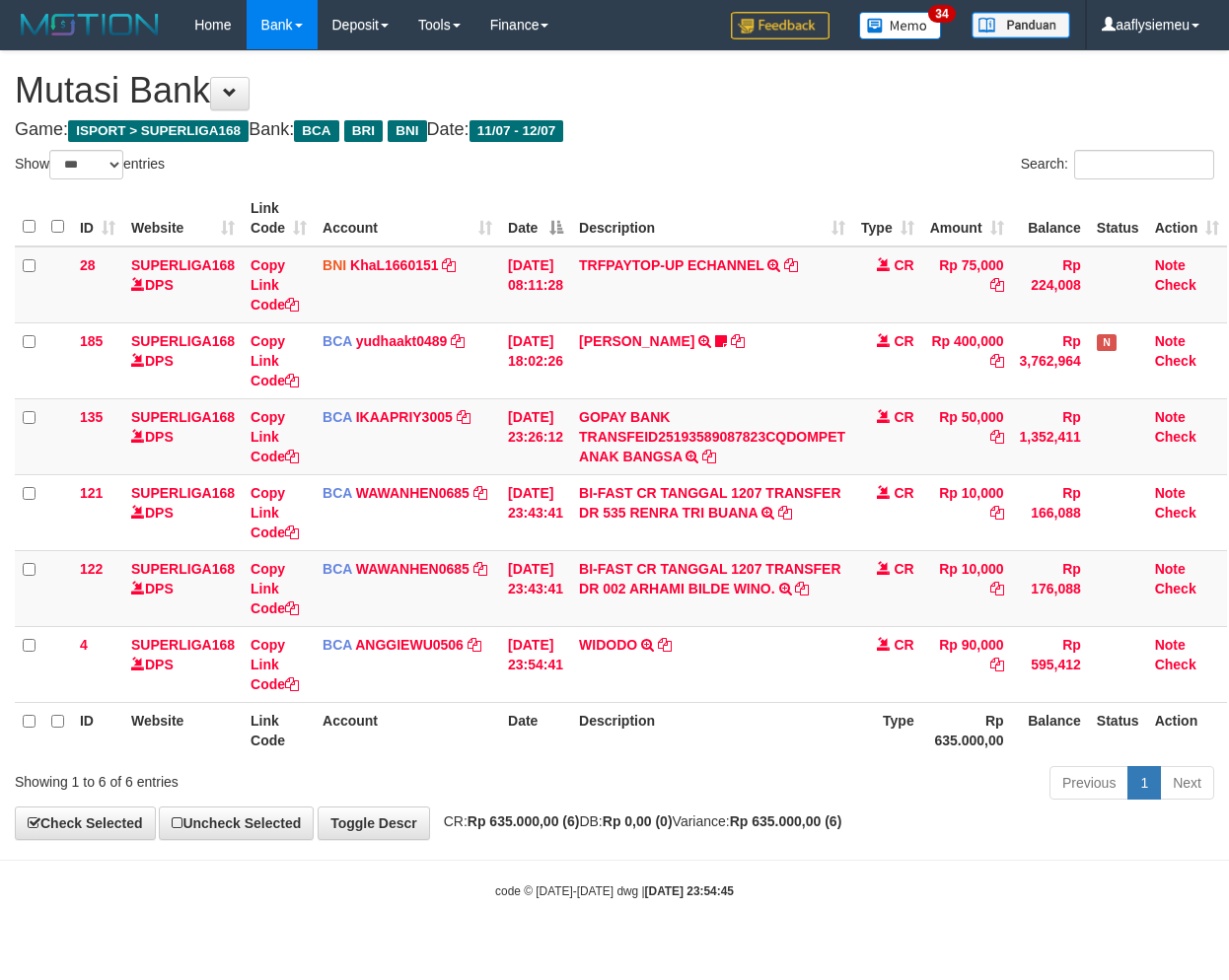 scroll, scrollTop: 0, scrollLeft: 0, axis: both 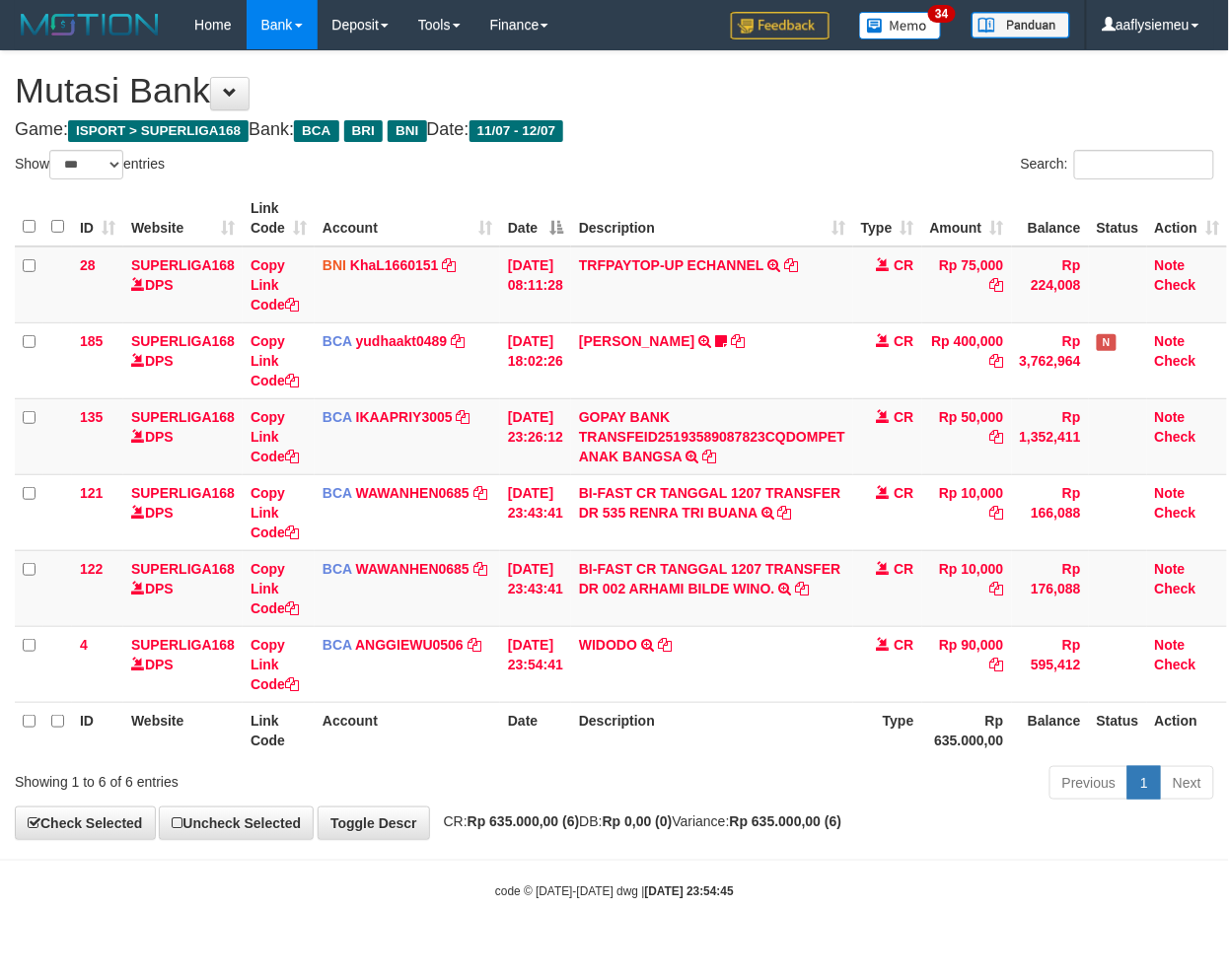 click on "Previous 1 Next" at bounding box center [870, 785] 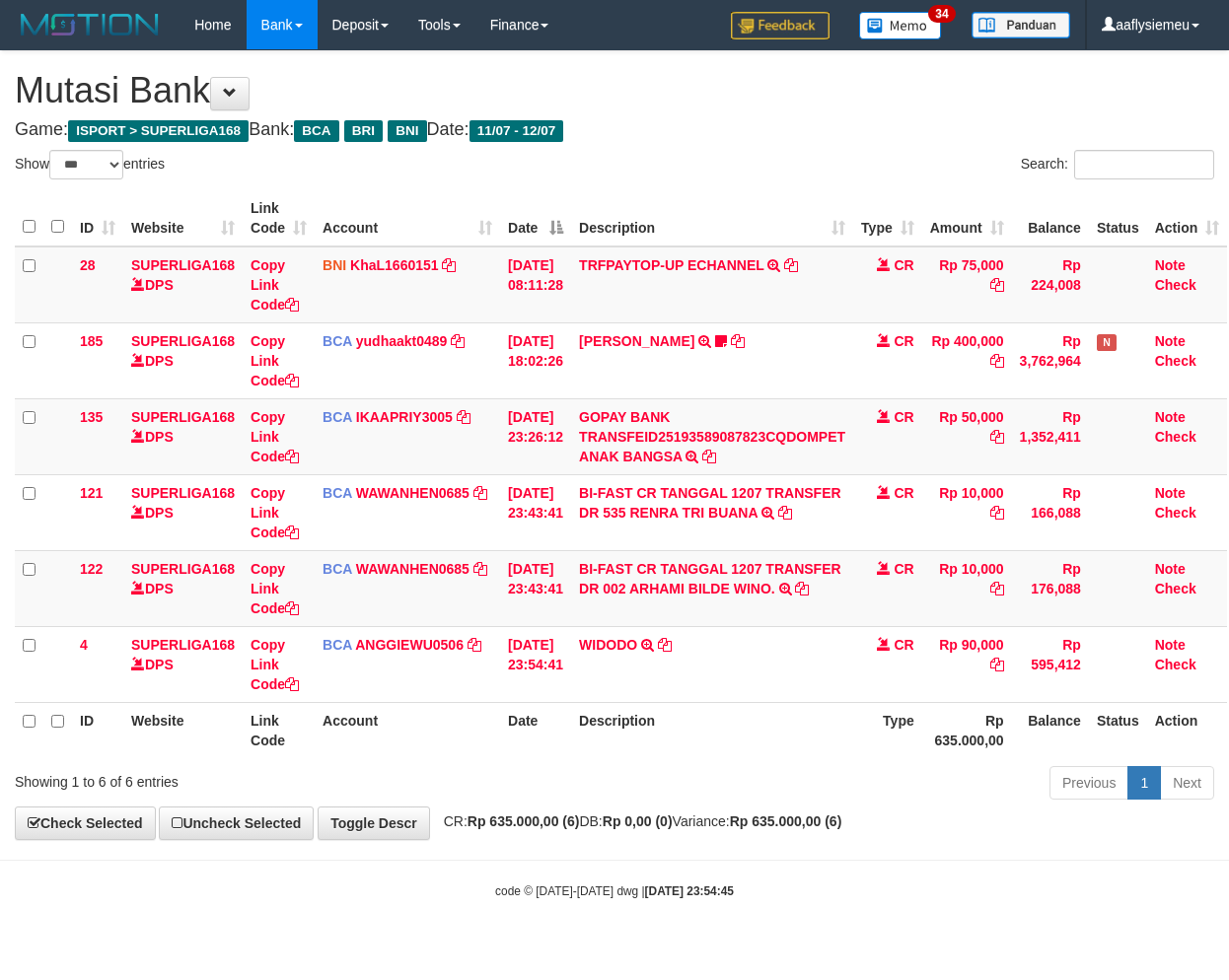 select on "***" 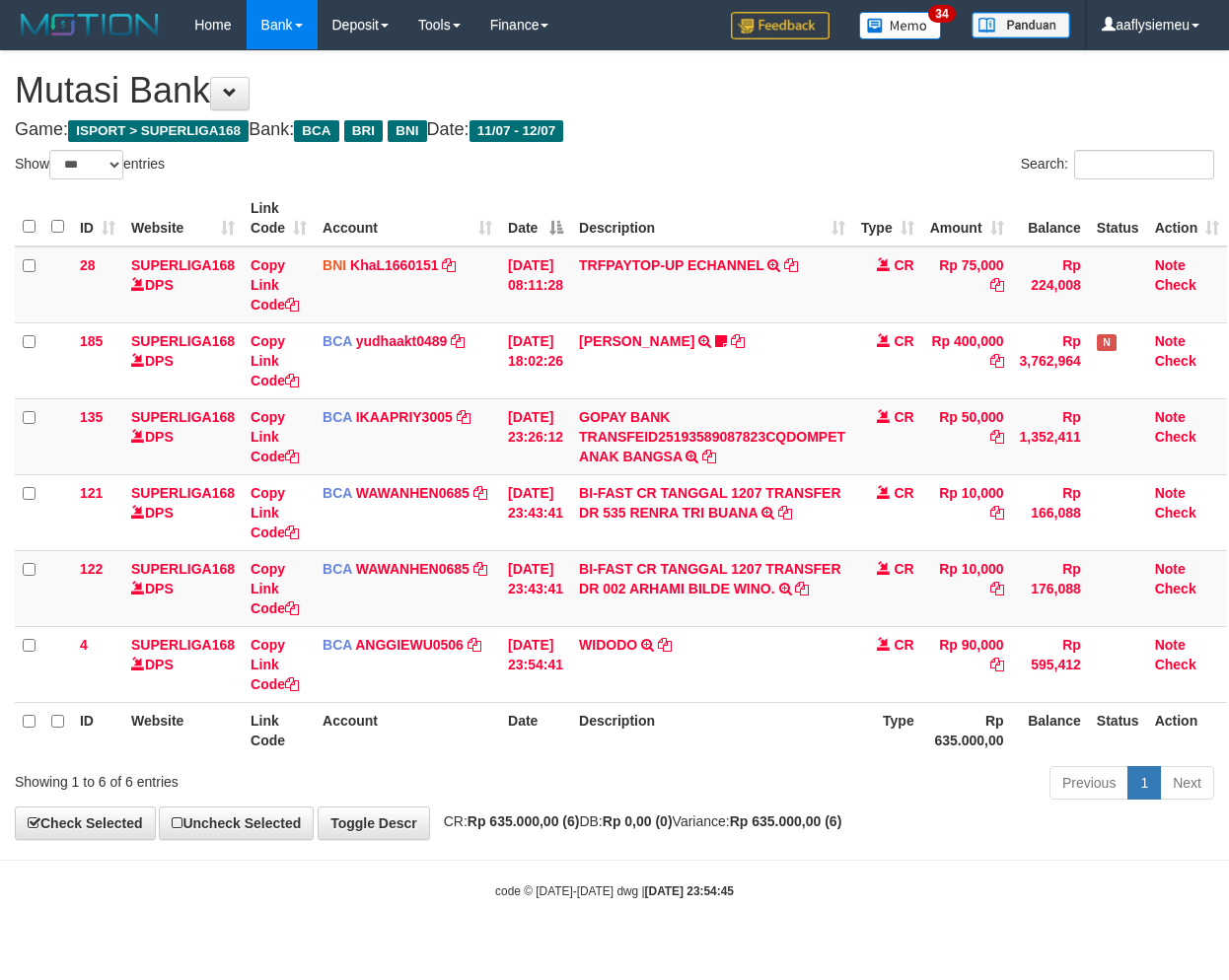 scroll, scrollTop: 0, scrollLeft: 0, axis: both 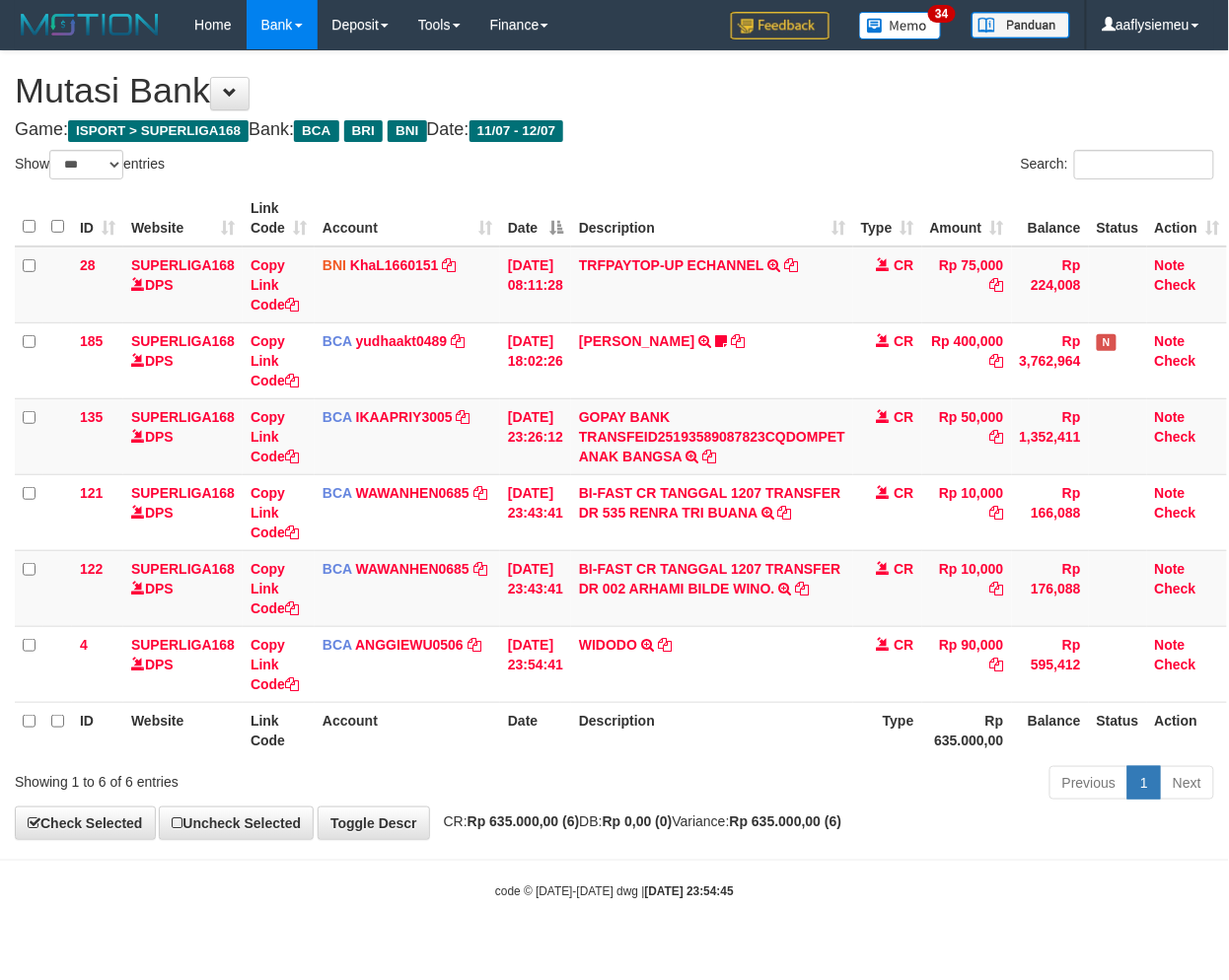 click on "Previous 1 Next" at bounding box center (870, 785) 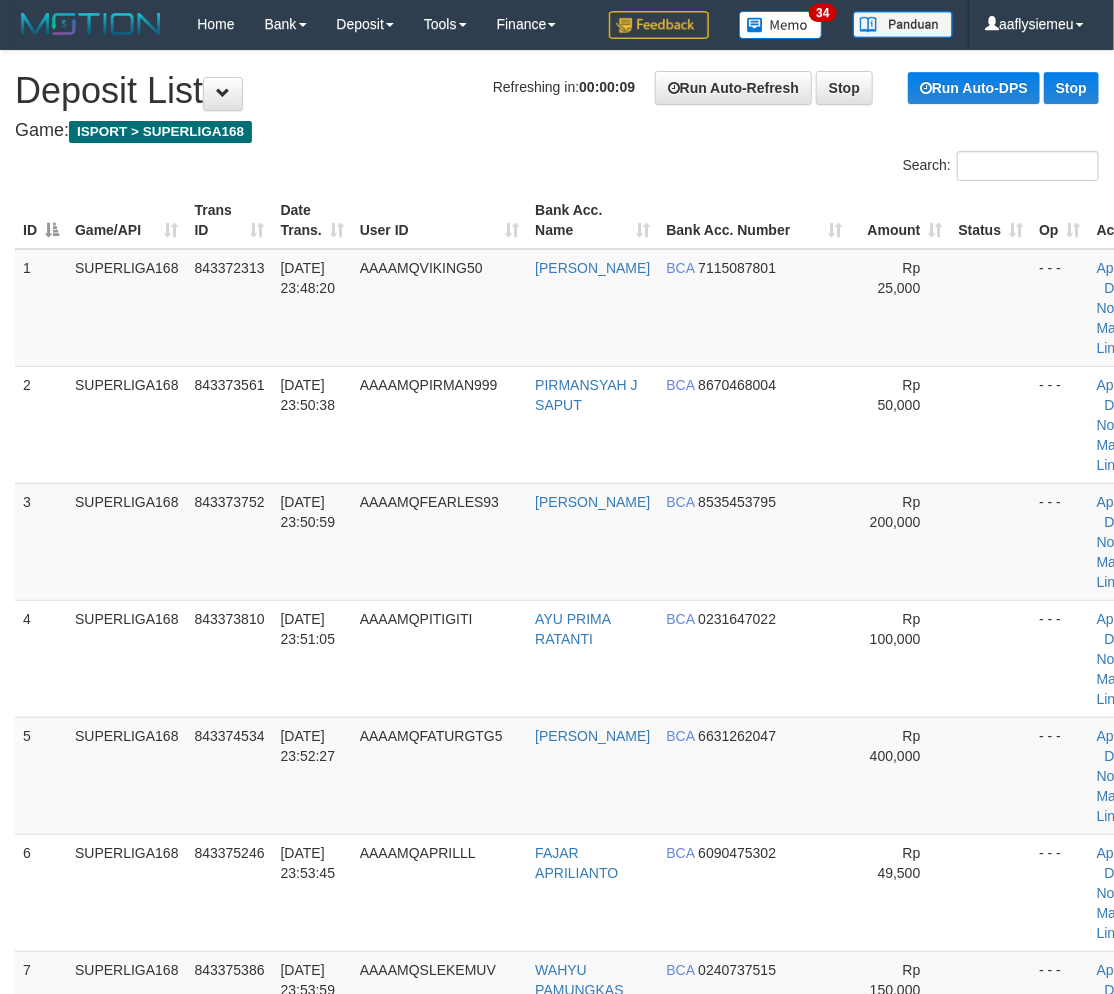 scroll, scrollTop: 0, scrollLeft: 0, axis: both 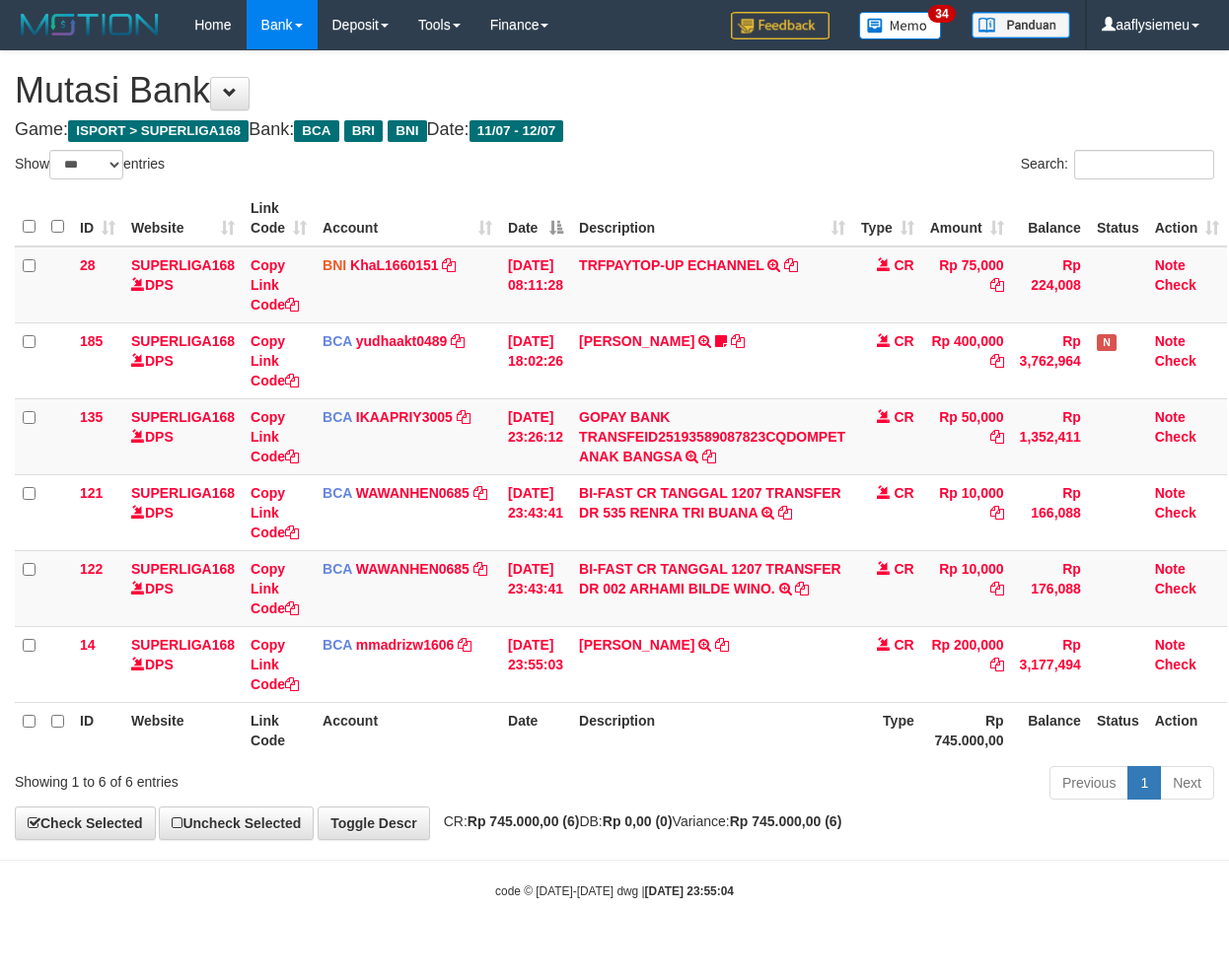 select on "***" 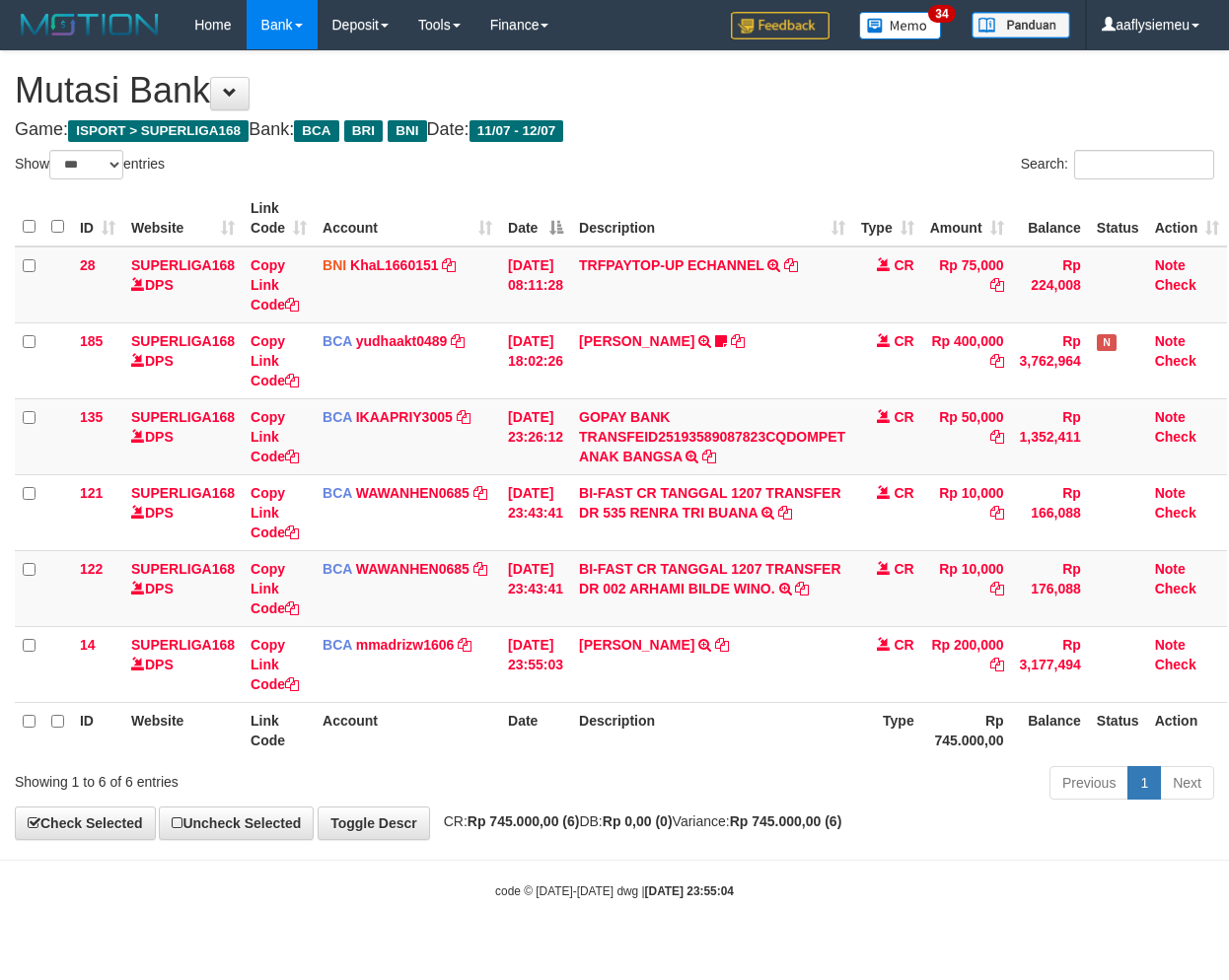 scroll, scrollTop: 0, scrollLeft: 0, axis: both 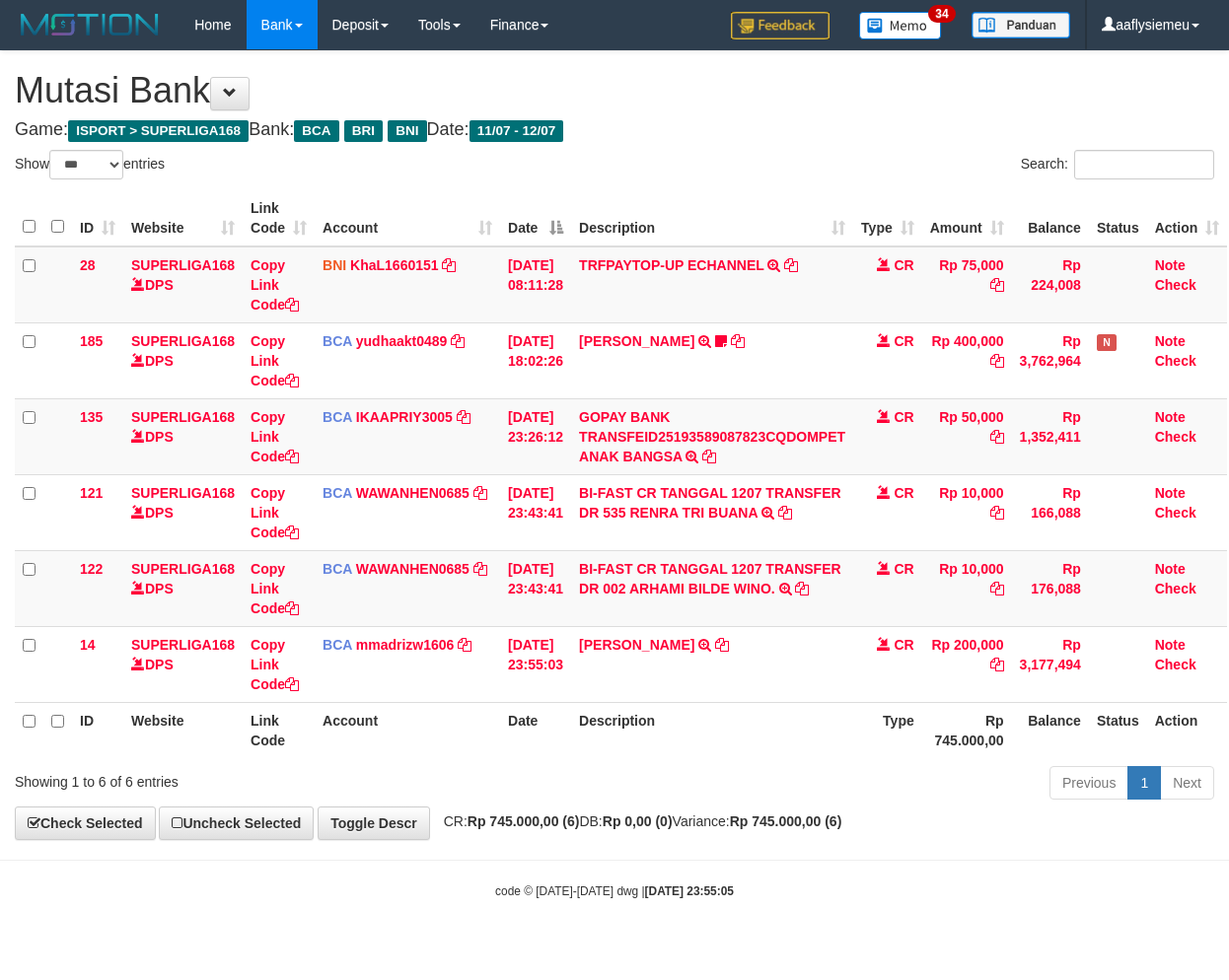 select on "***" 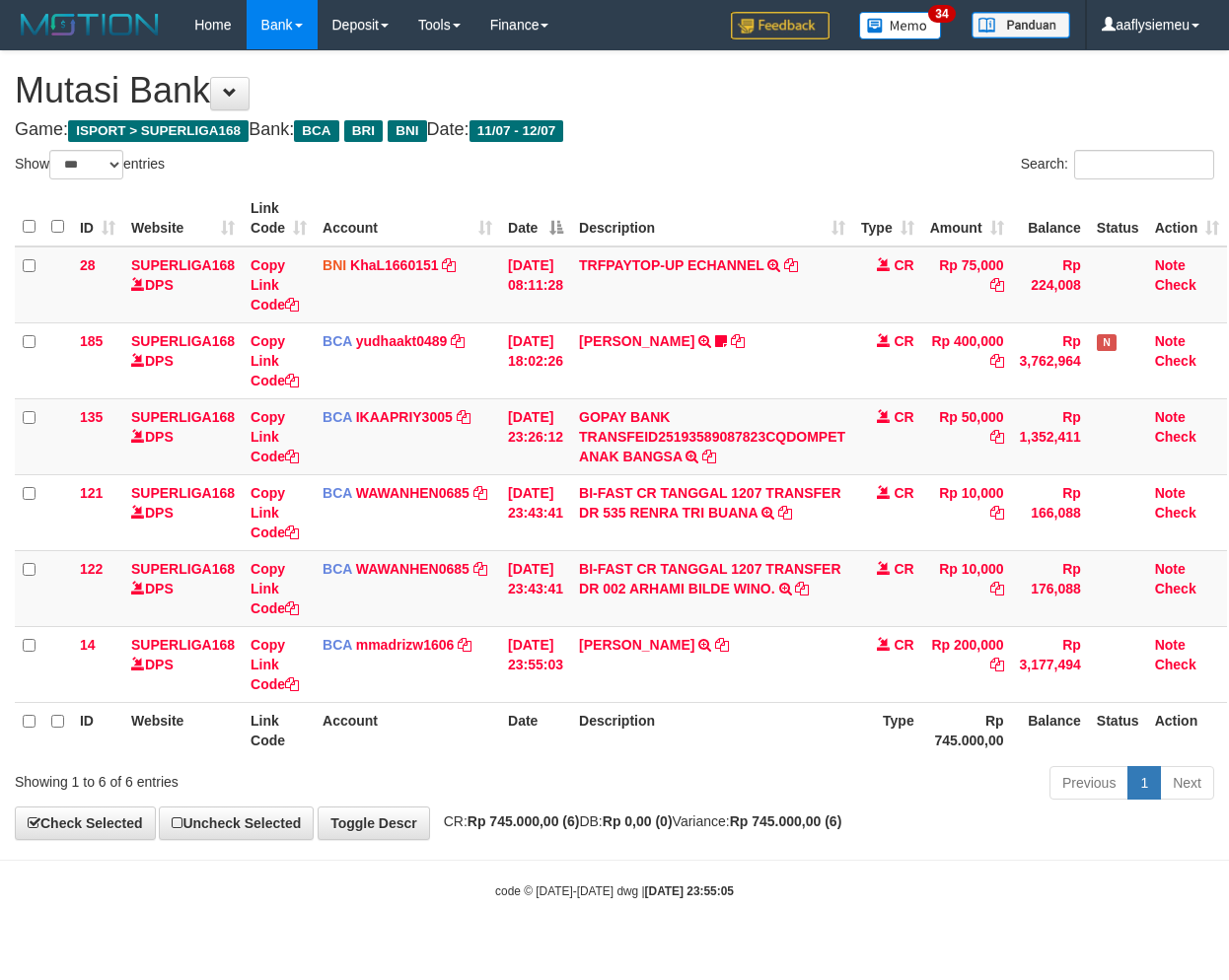 scroll, scrollTop: 0, scrollLeft: 0, axis: both 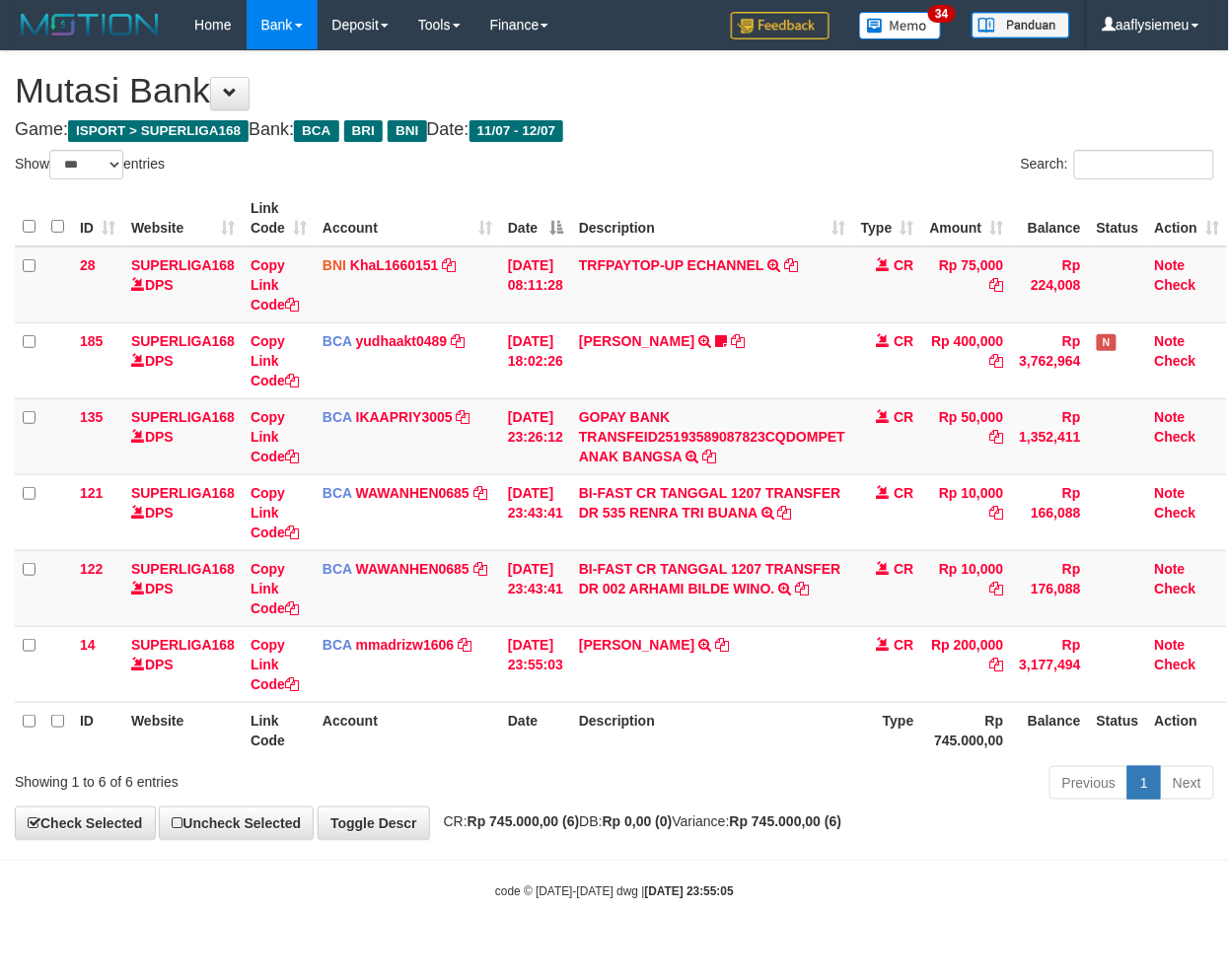 click on "Description" at bounding box center [712, 730] 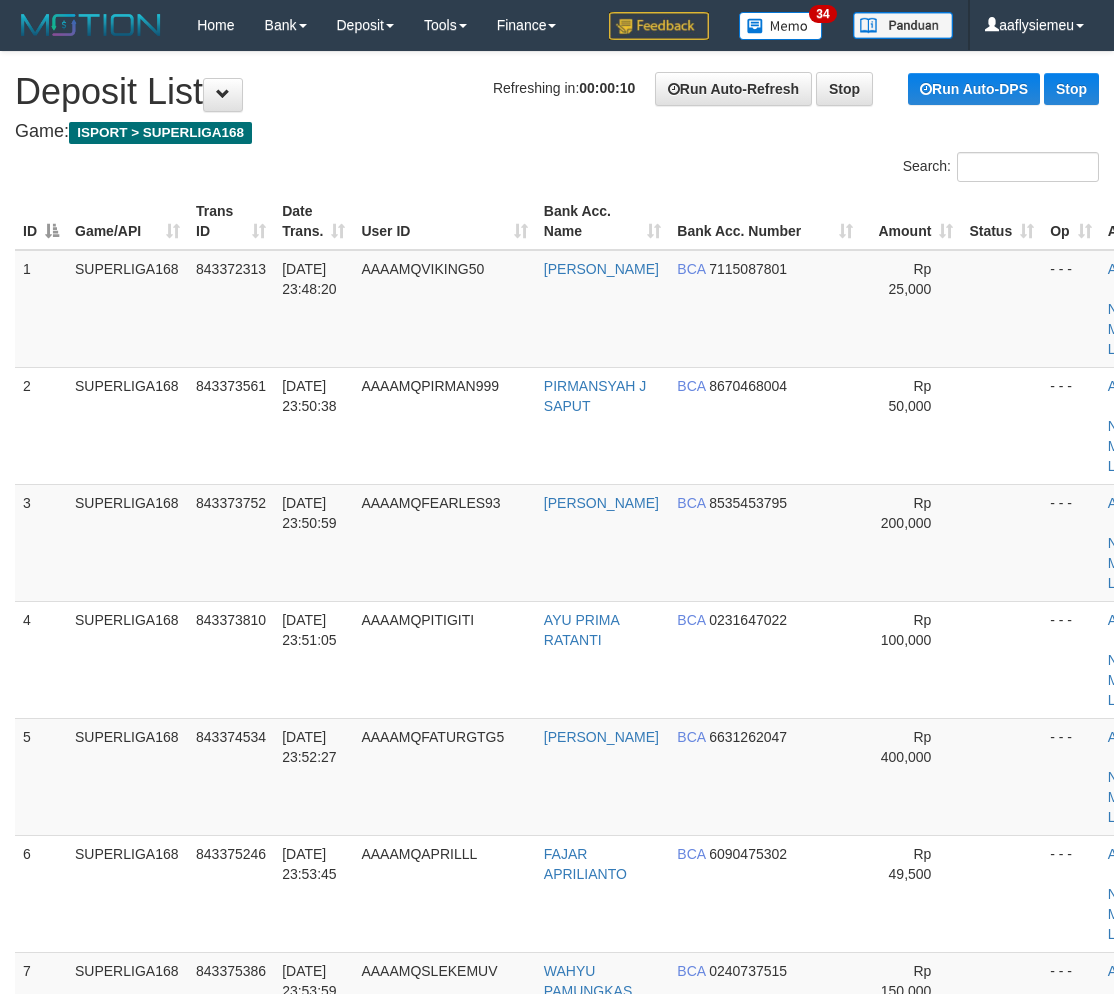 scroll, scrollTop: 0, scrollLeft: 0, axis: both 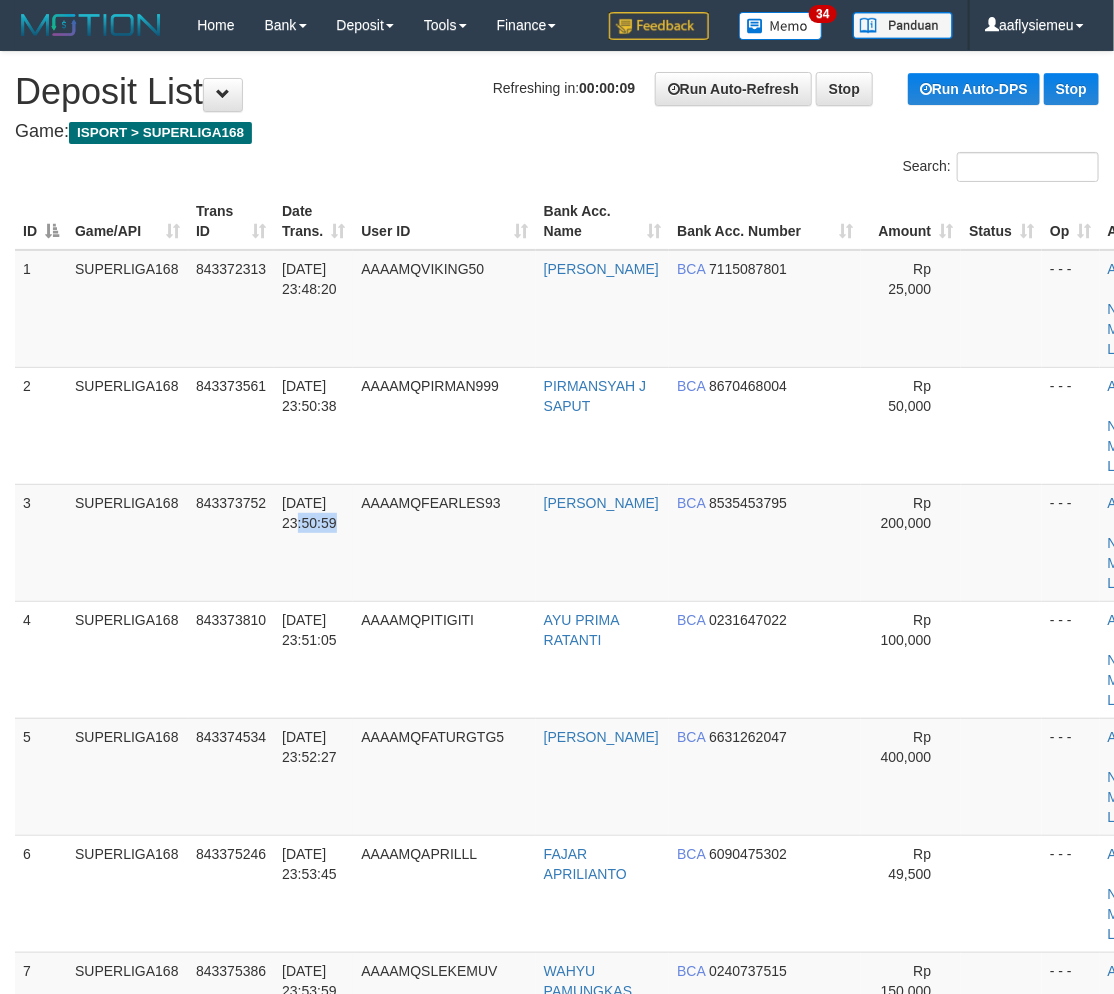 drag, startPoint x: 342, startPoint y: 487, endPoint x: 1, endPoint y: 607, distance: 361.49826 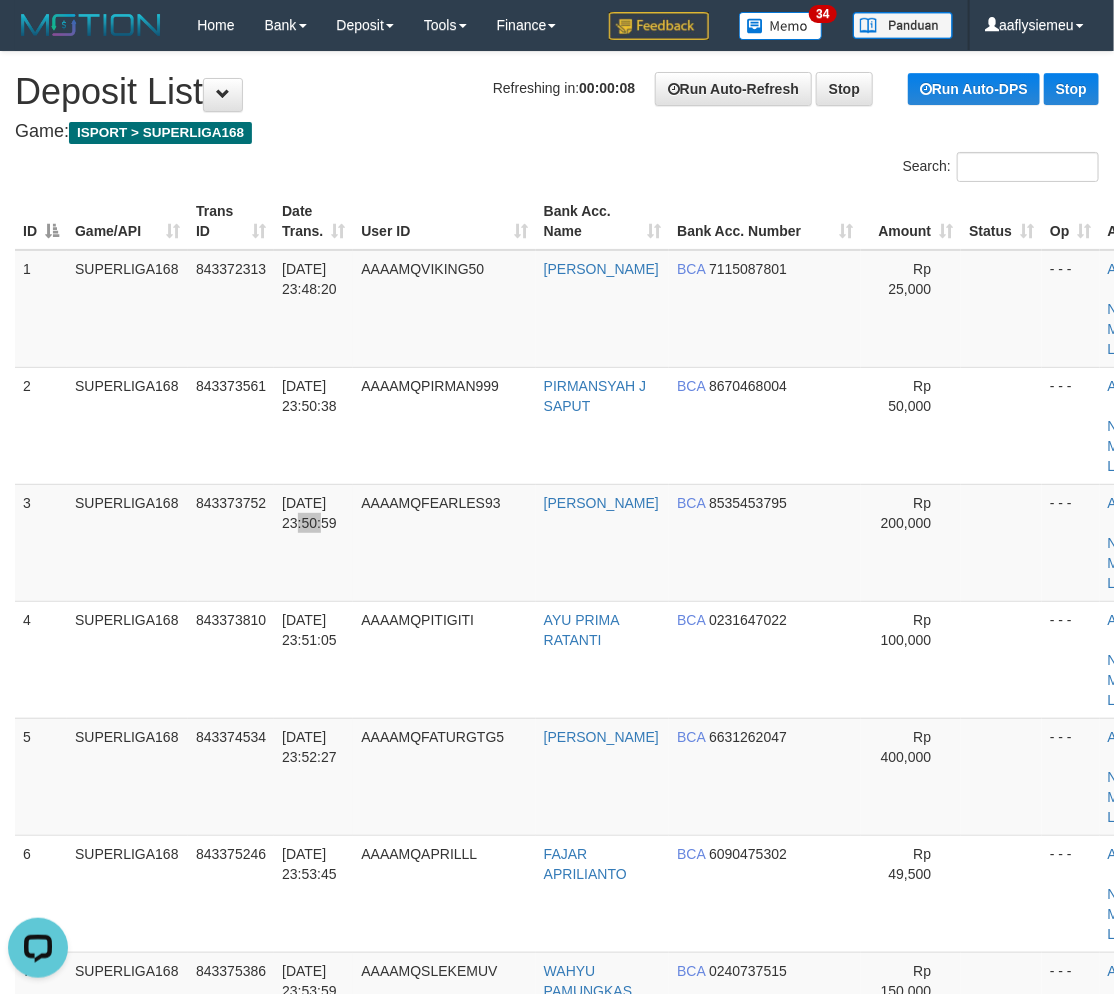 scroll, scrollTop: 0, scrollLeft: 0, axis: both 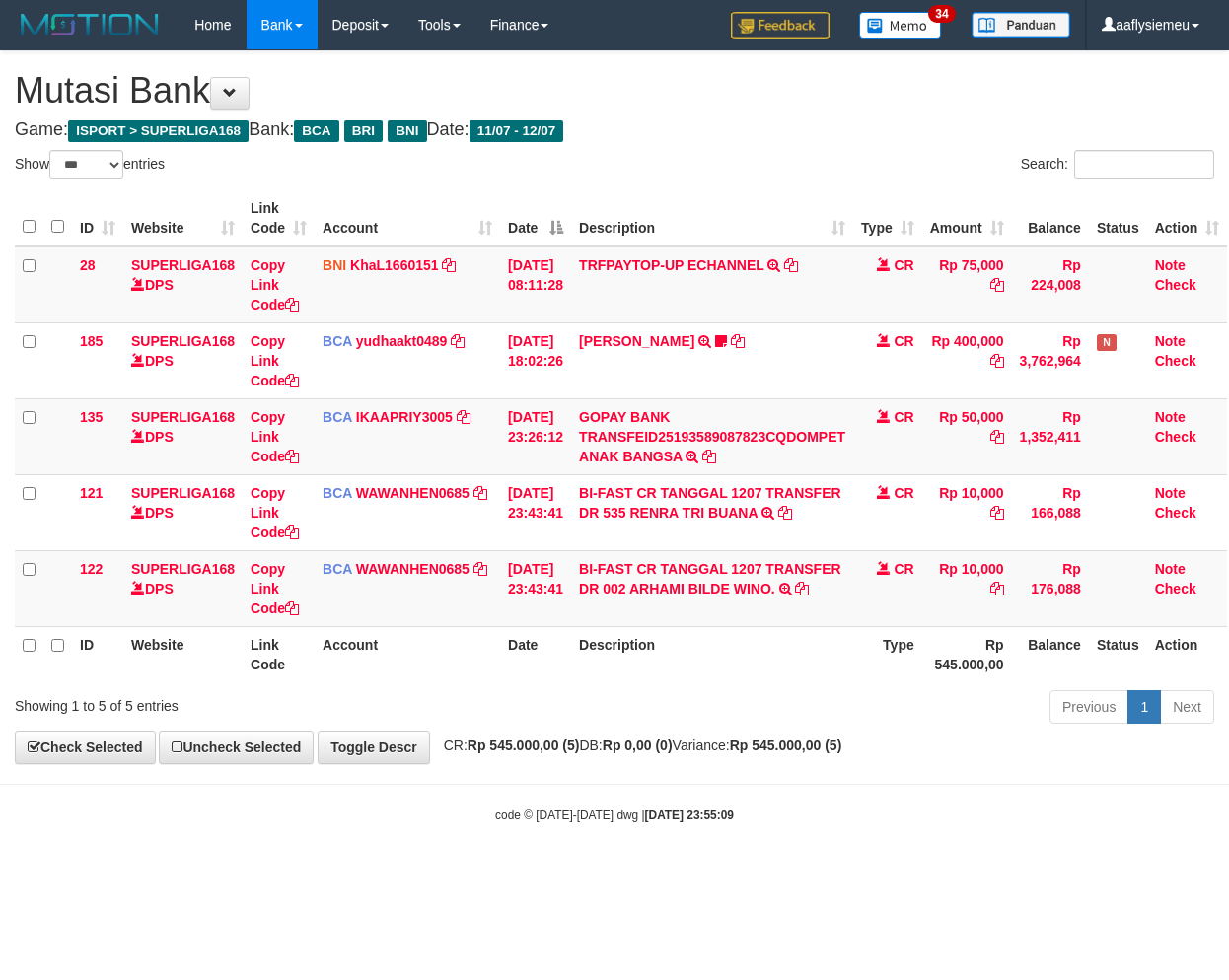 select on "***" 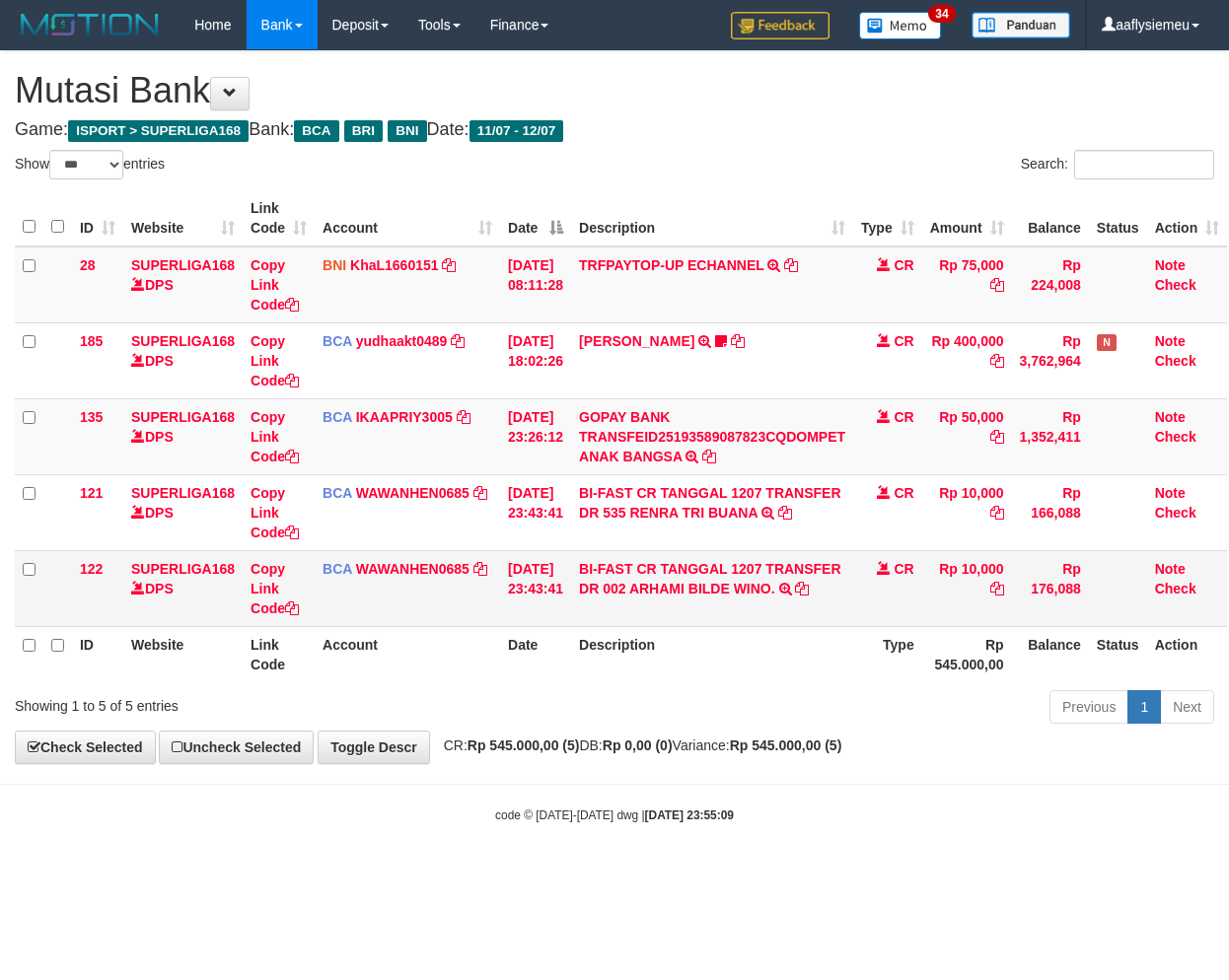 scroll, scrollTop: 0, scrollLeft: 0, axis: both 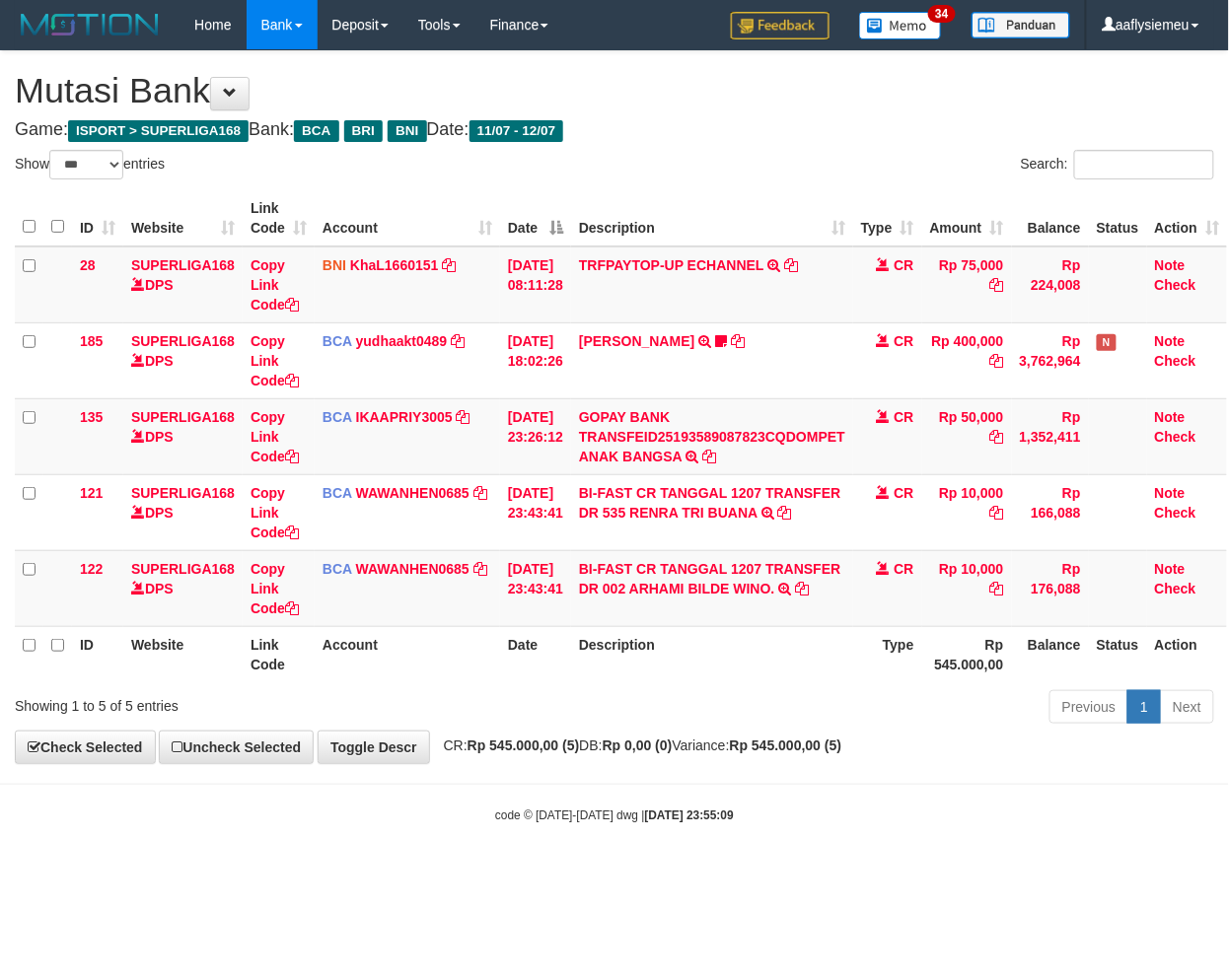 click on "Previous 1 Next" at bounding box center (870, 709) 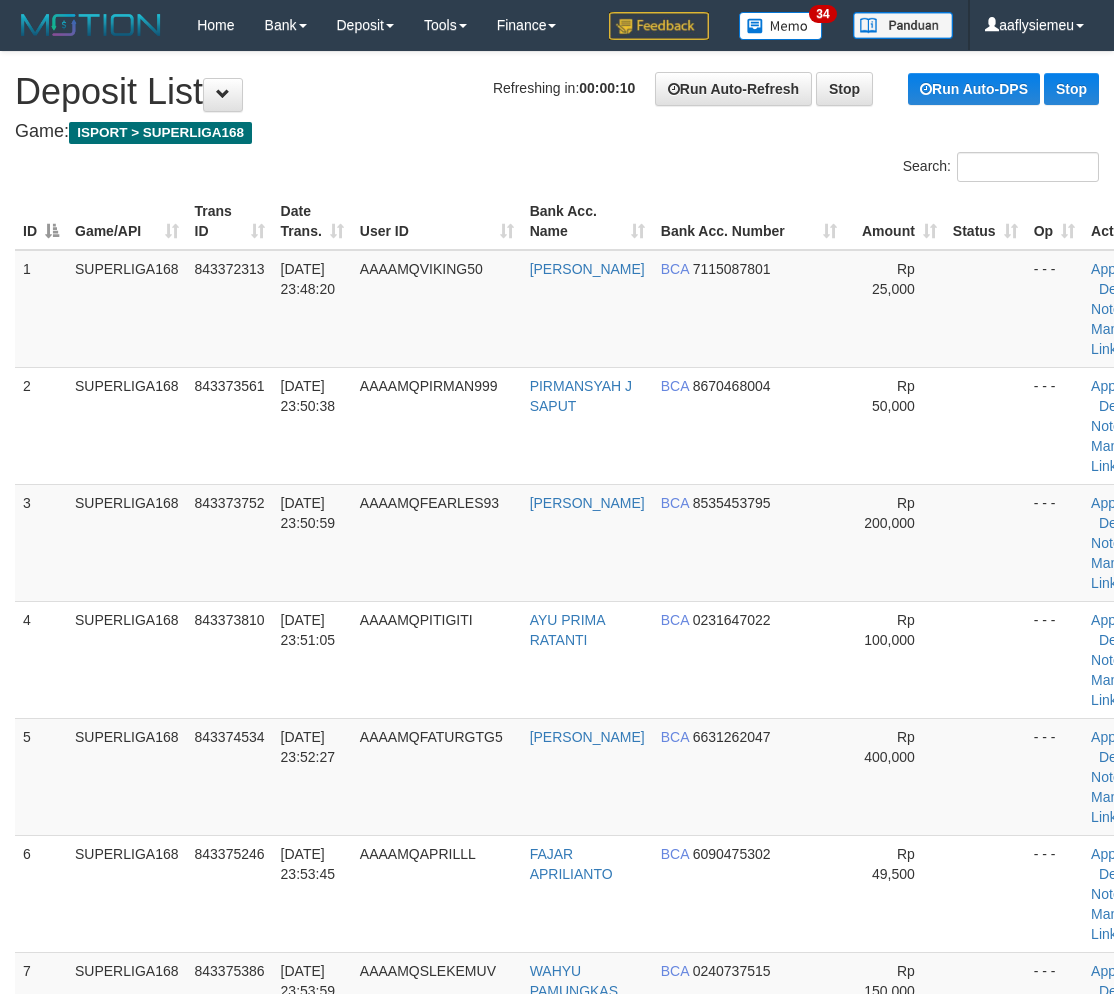 scroll, scrollTop: 0, scrollLeft: 0, axis: both 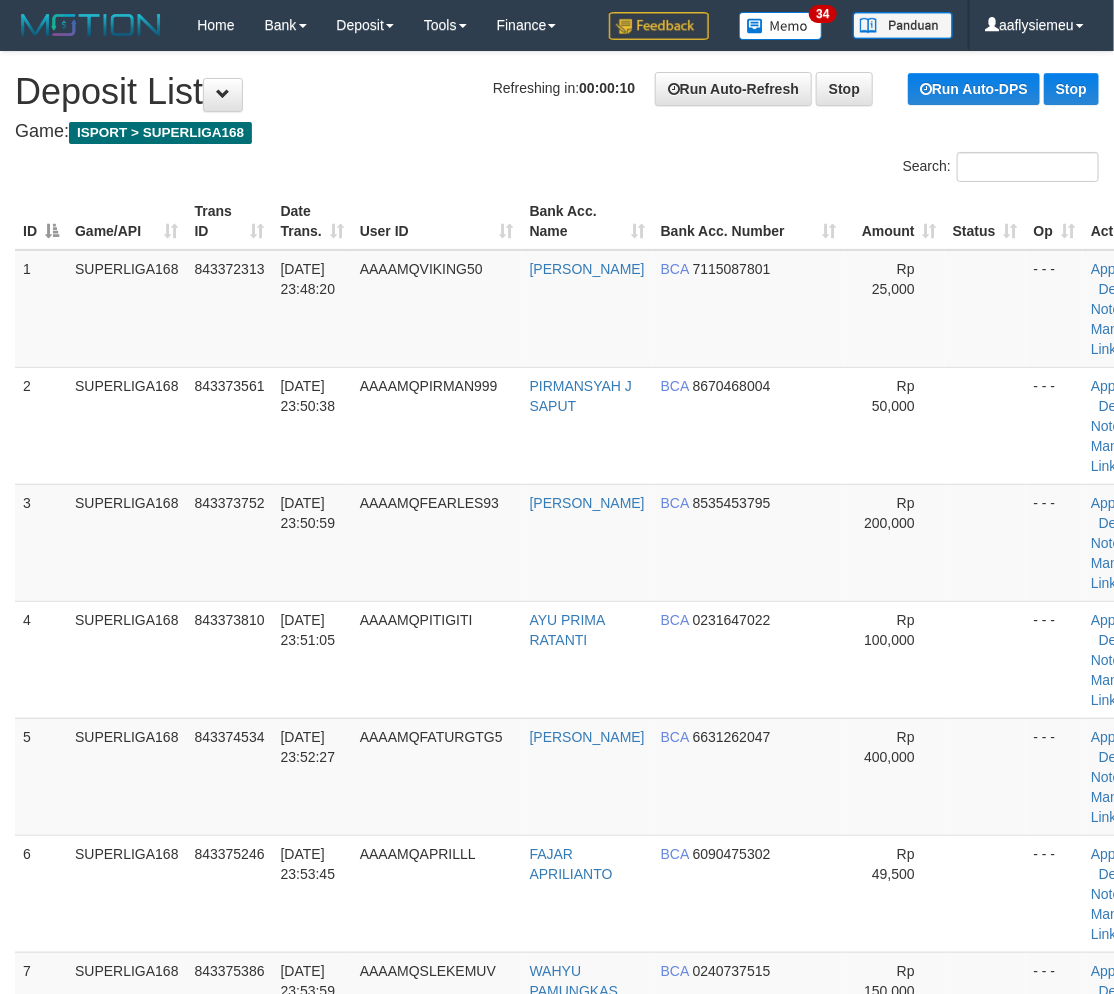 drag, startPoint x: 256, startPoint y: 451, endPoint x: 0, endPoint y: 538, distance: 270.37936 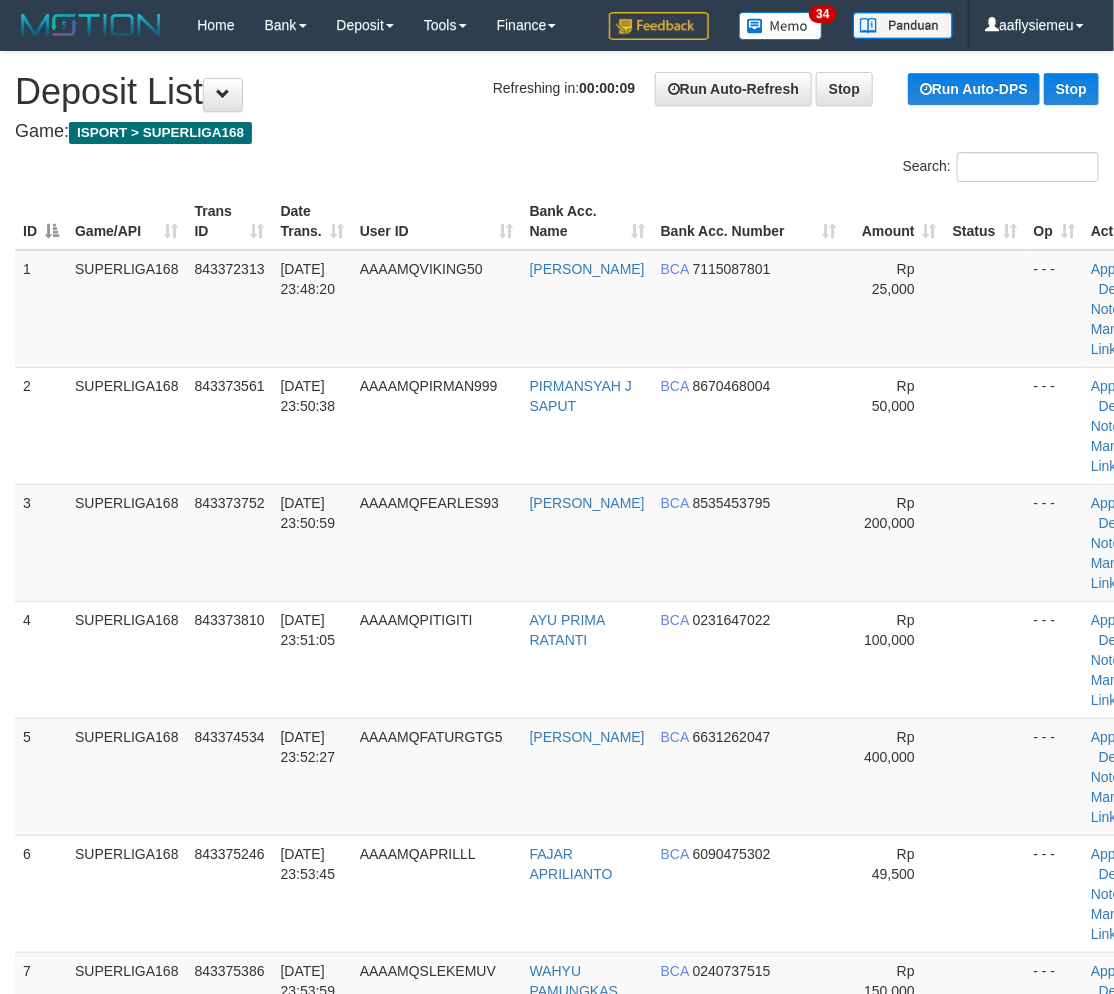 drag, startPoint x: 261, startPoint y: 477, endPoint x: 4, endPoint y: 594, distance: 282.37918 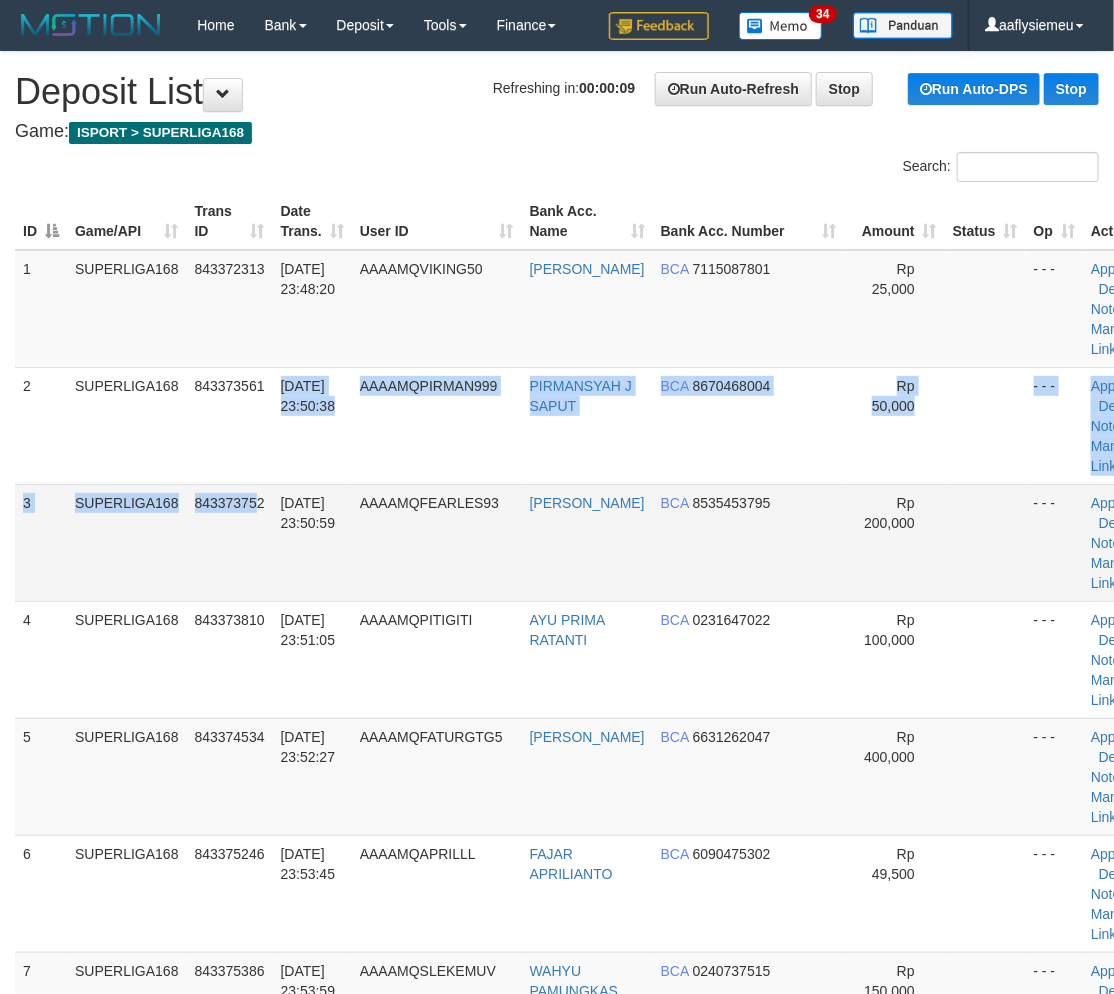 click on "SUPERLIGA168" at bounding box center [127, 542] 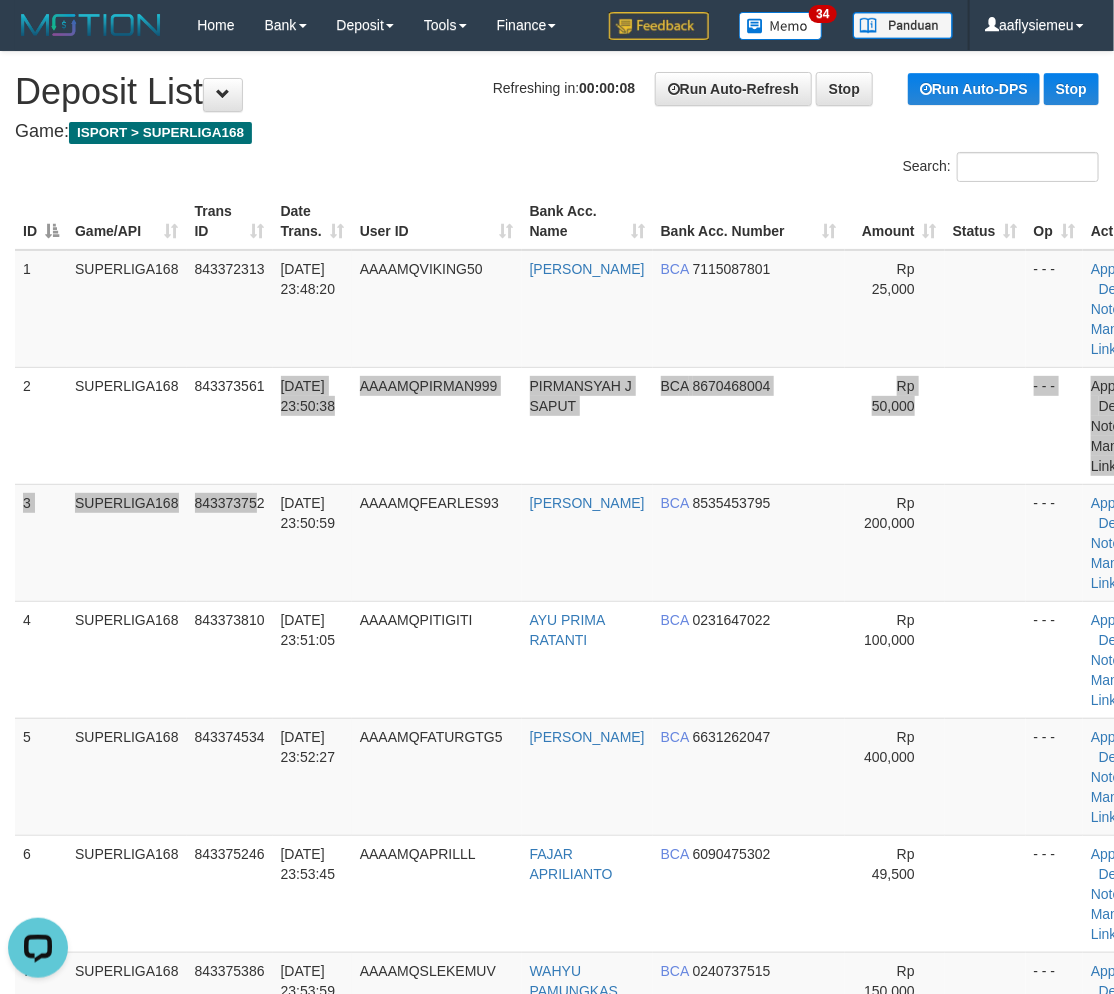 scroll, scrollTop: 0, scrollLeft: 0, axis: both 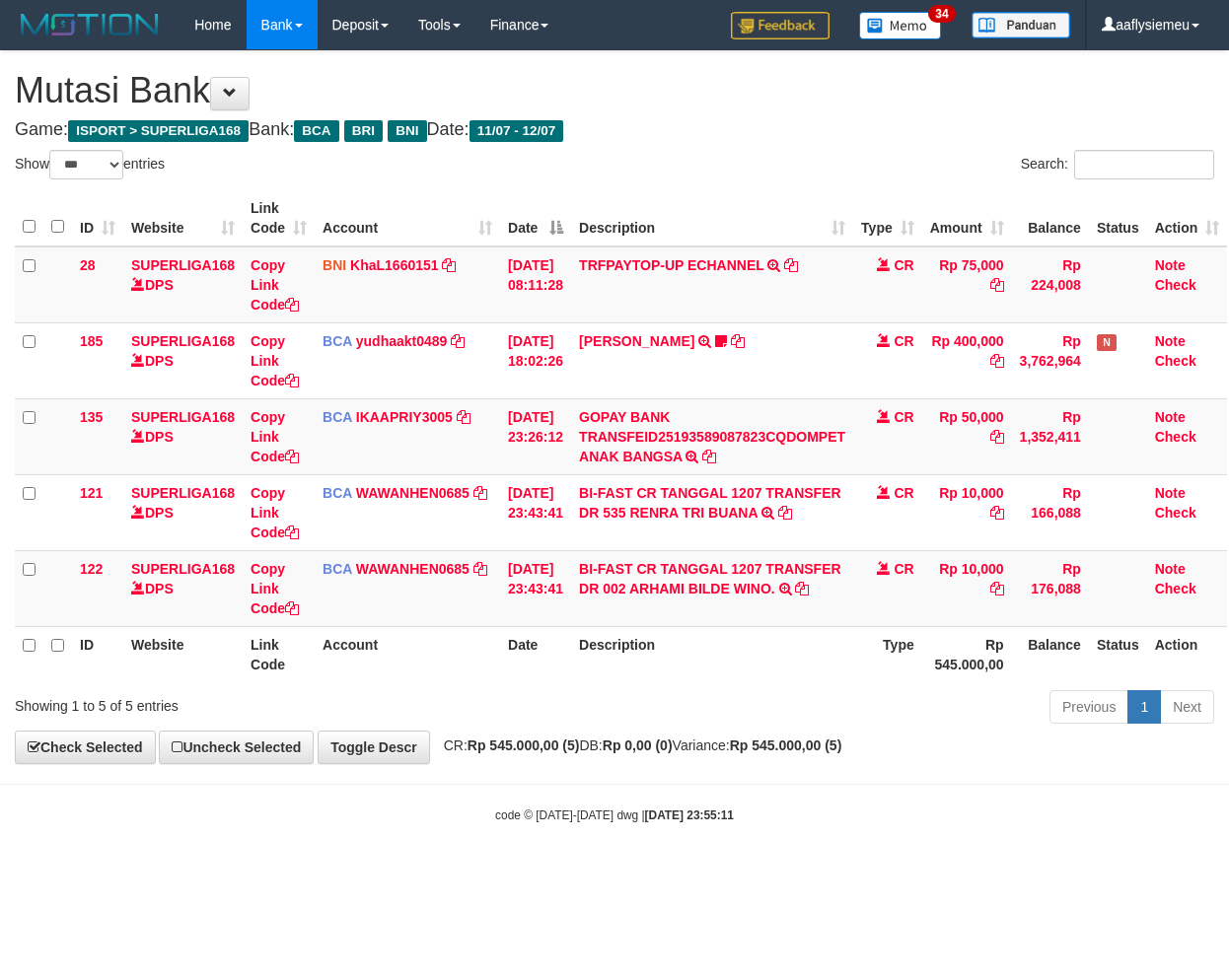 select on "***" 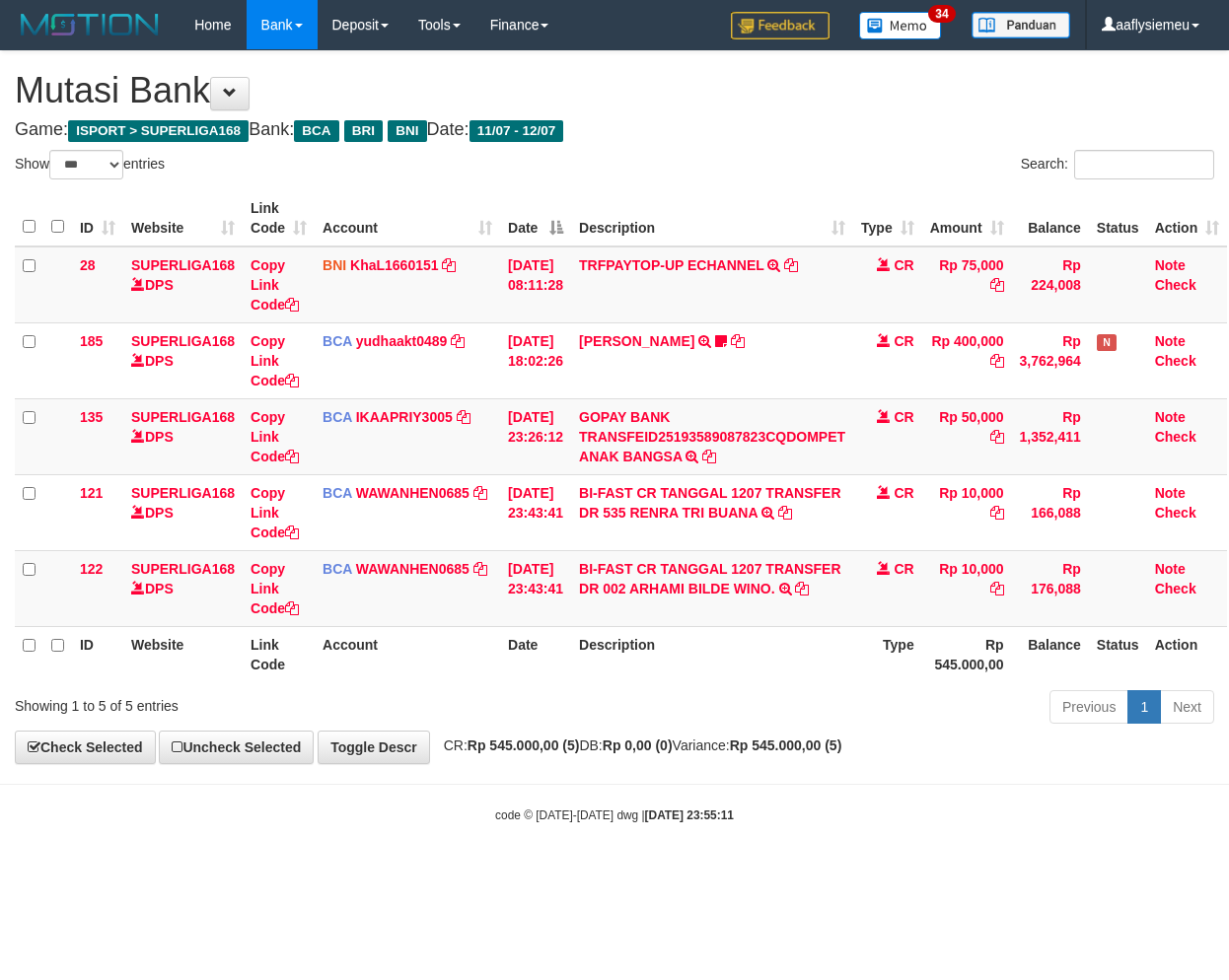 scroll, scrollTop: 0, scrollLeft: 0, axis: both 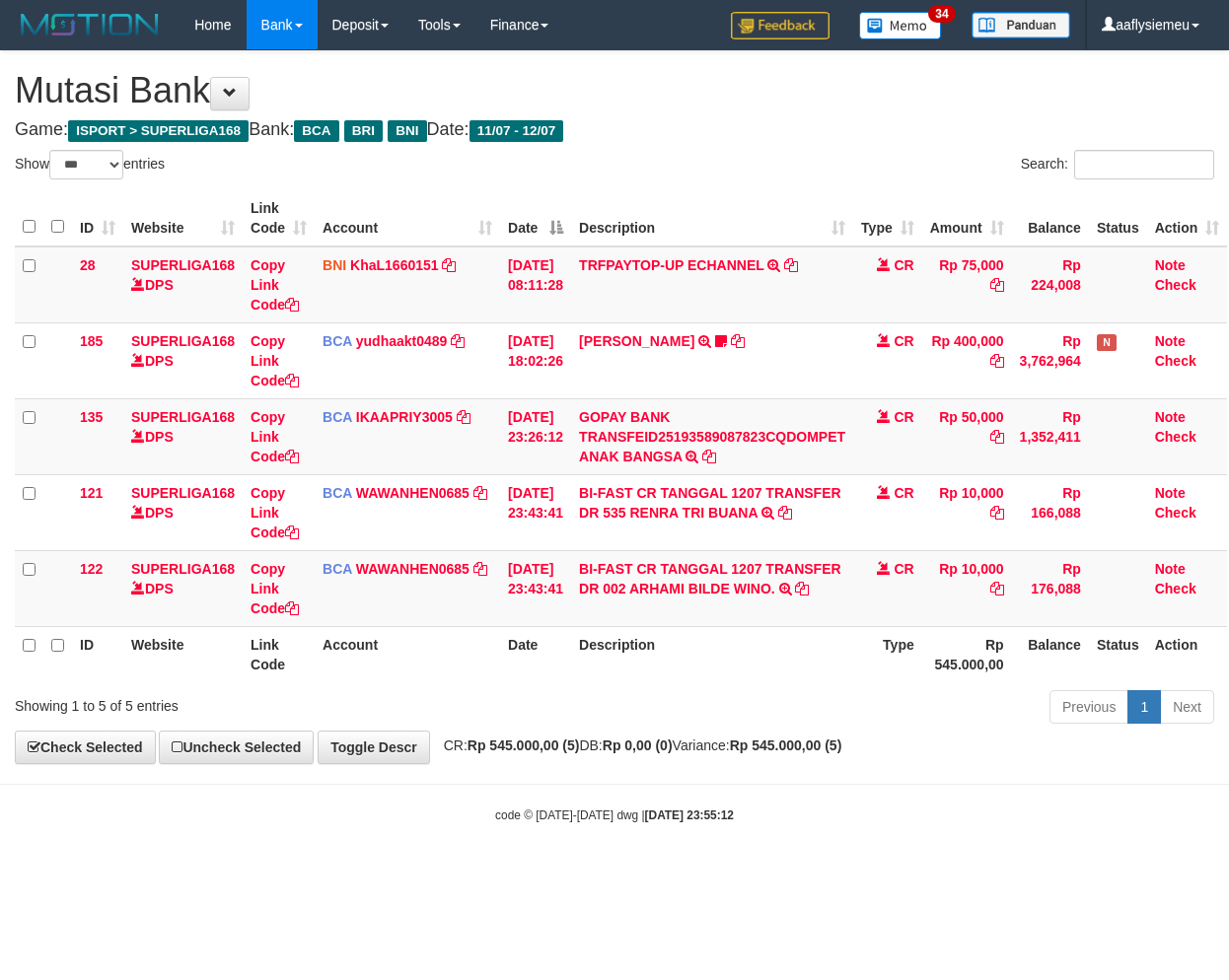 select on "***" 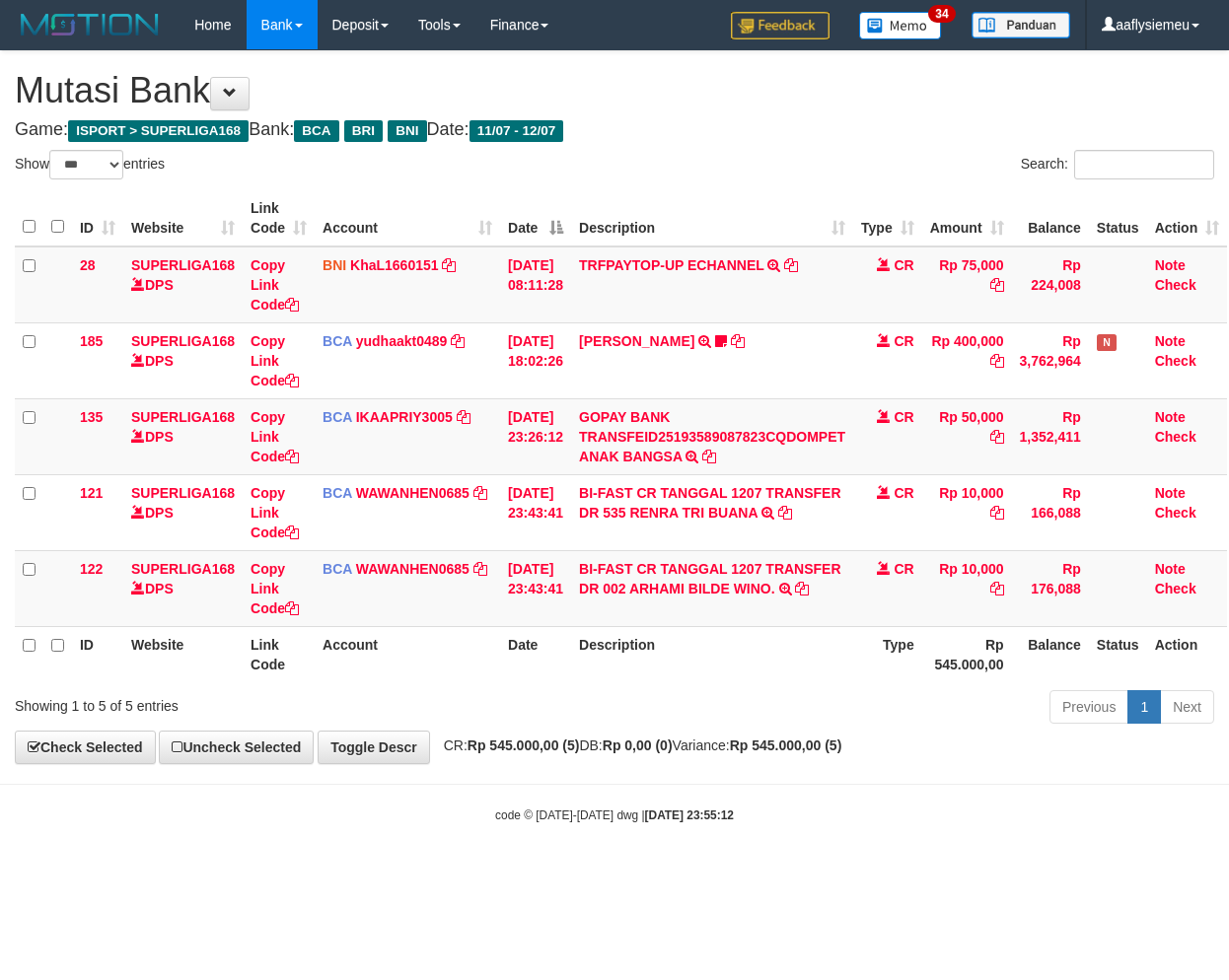 scroll, scrollTop: 0, scrollLeft: 0, axis: both 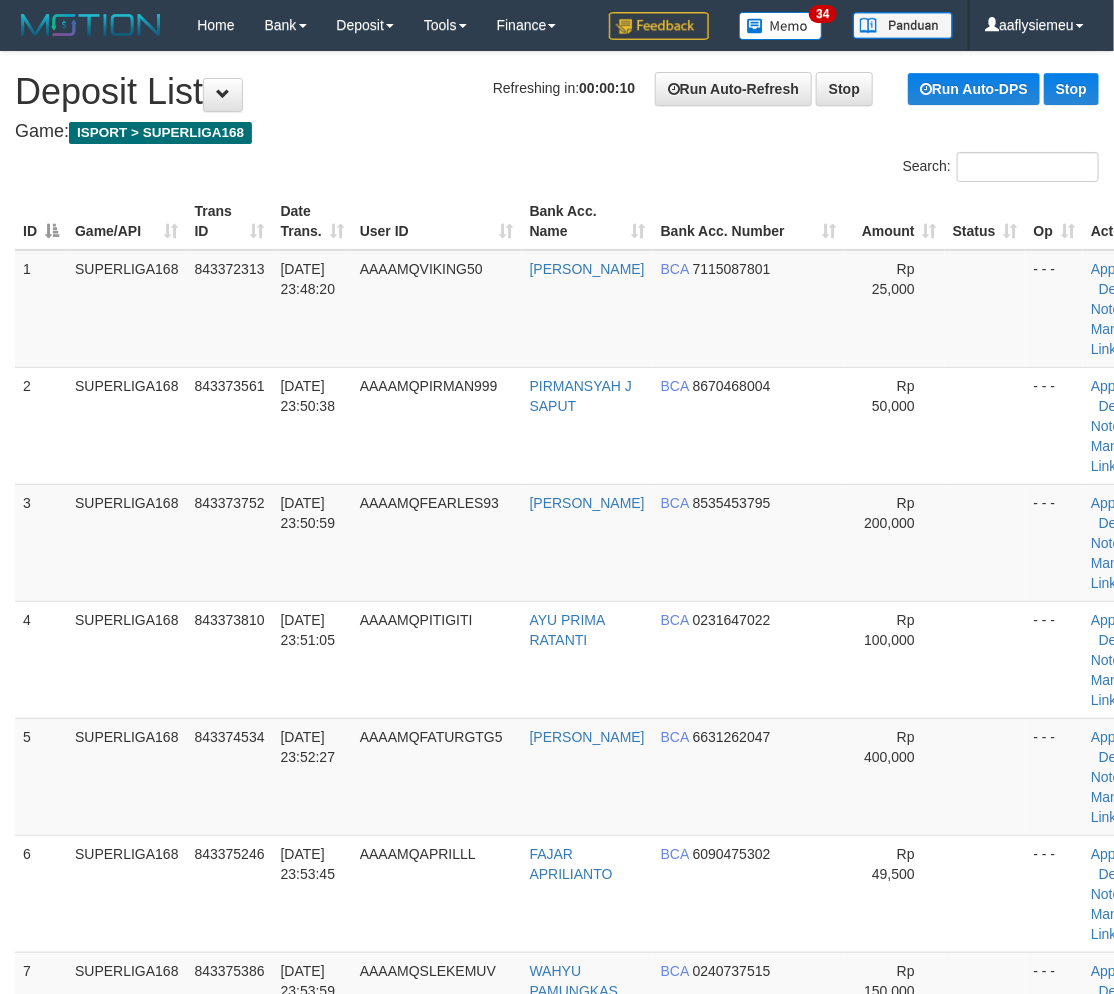 drag, startPoint x: 134, startPoint y: 522, endPoint x: 0, endPoint y: 571, distance: 142.67796 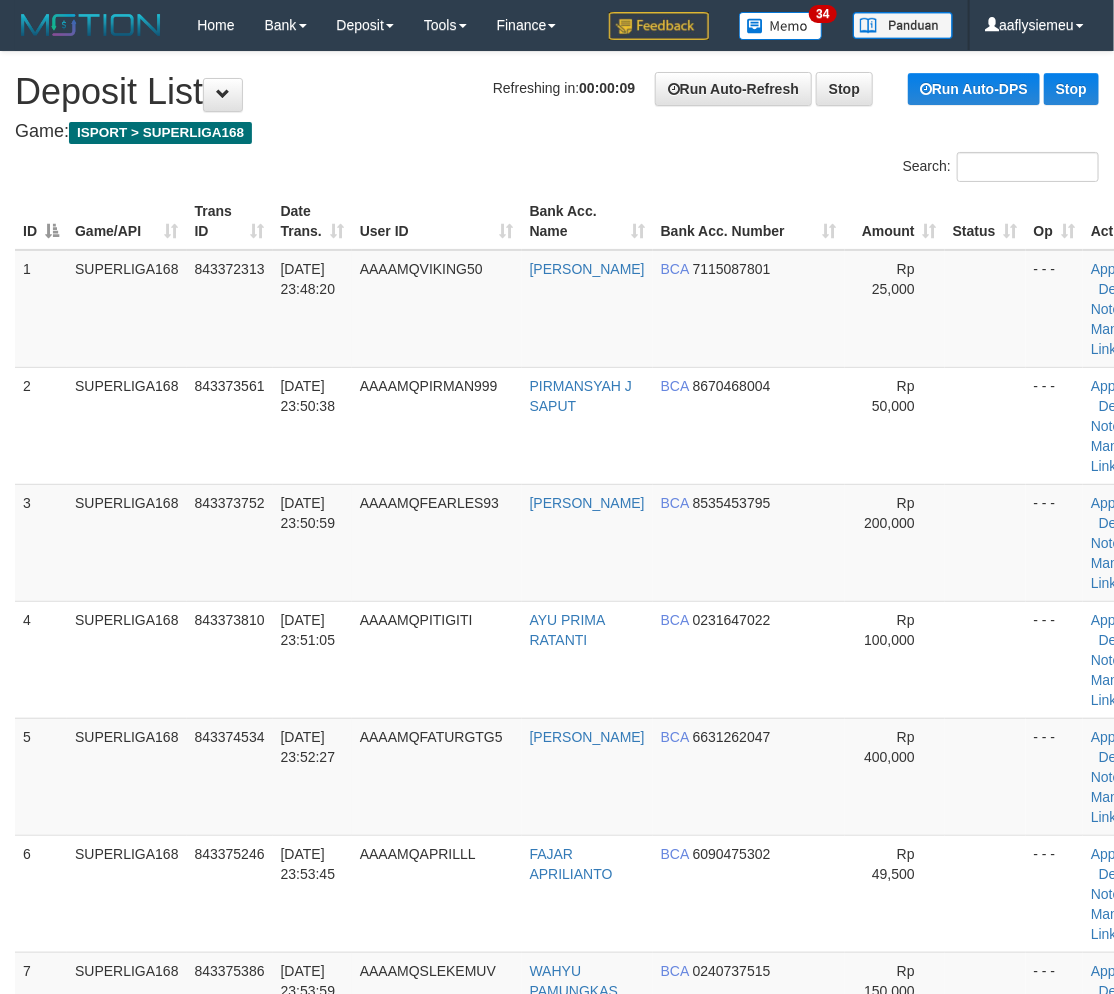 drag, startPoint x: 35, startPoint y: 535, endPoint x: 0, endPoint y: 558, distance: 41.880783 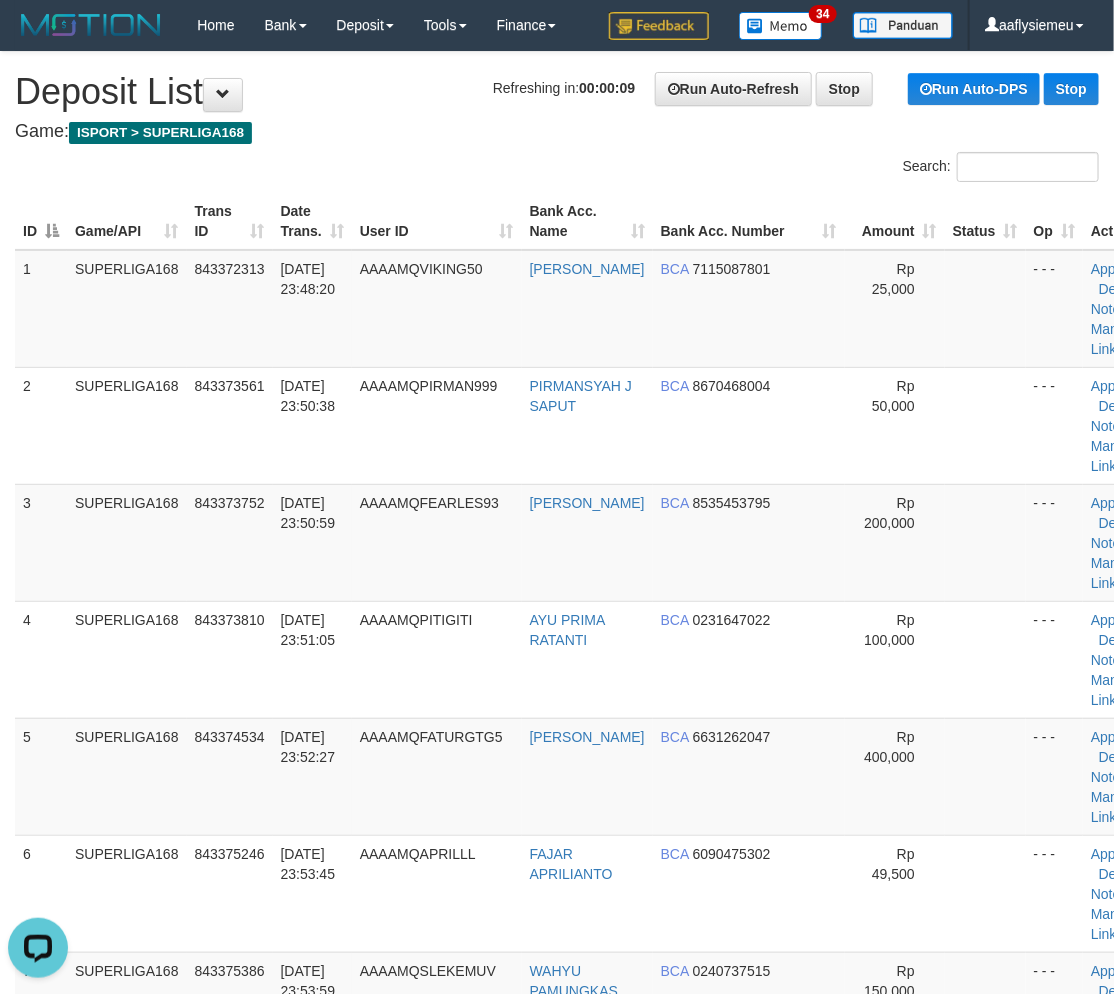 scroll, scrollTop: 0, scrollLeft: 0, axis: both 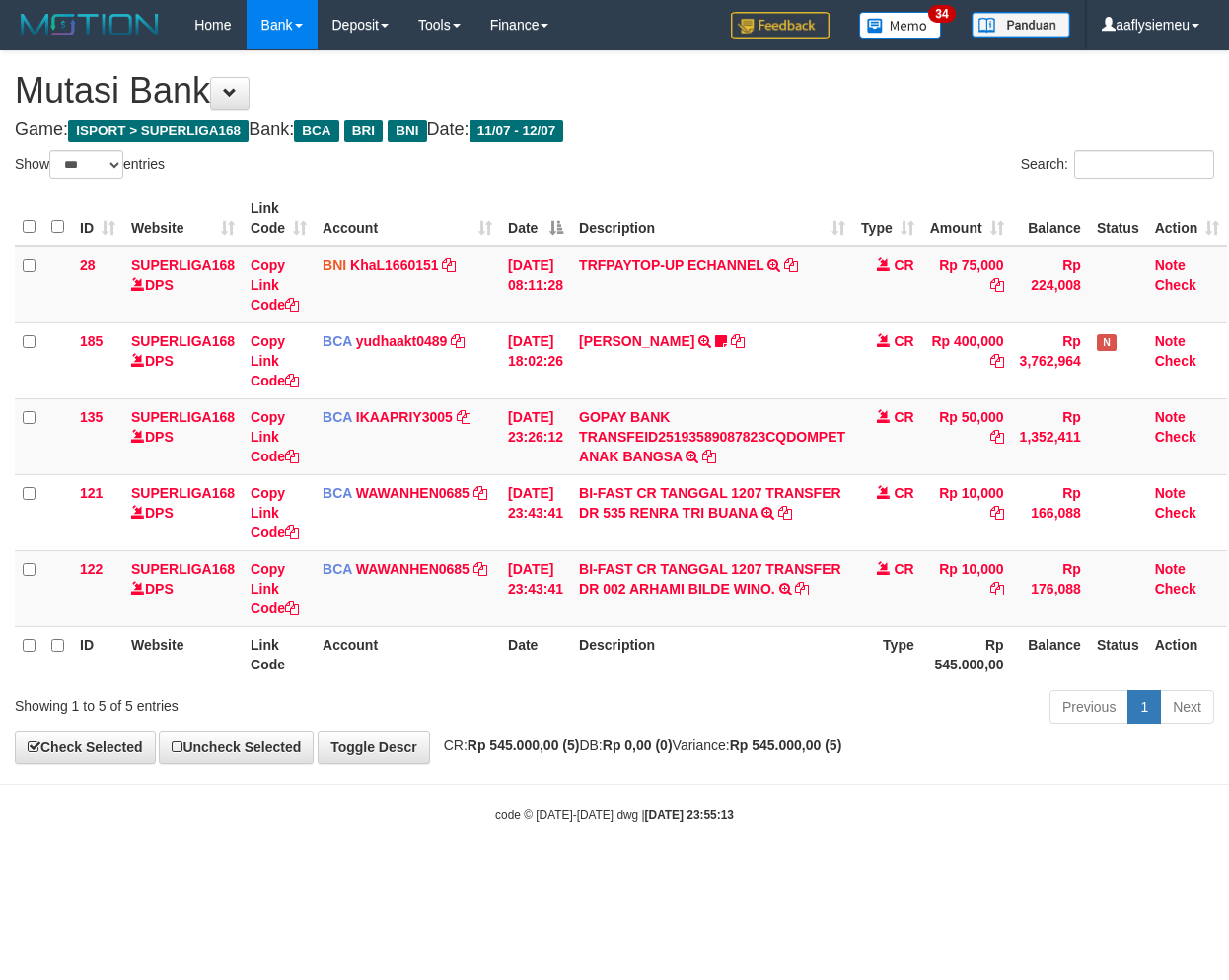 select on "***" 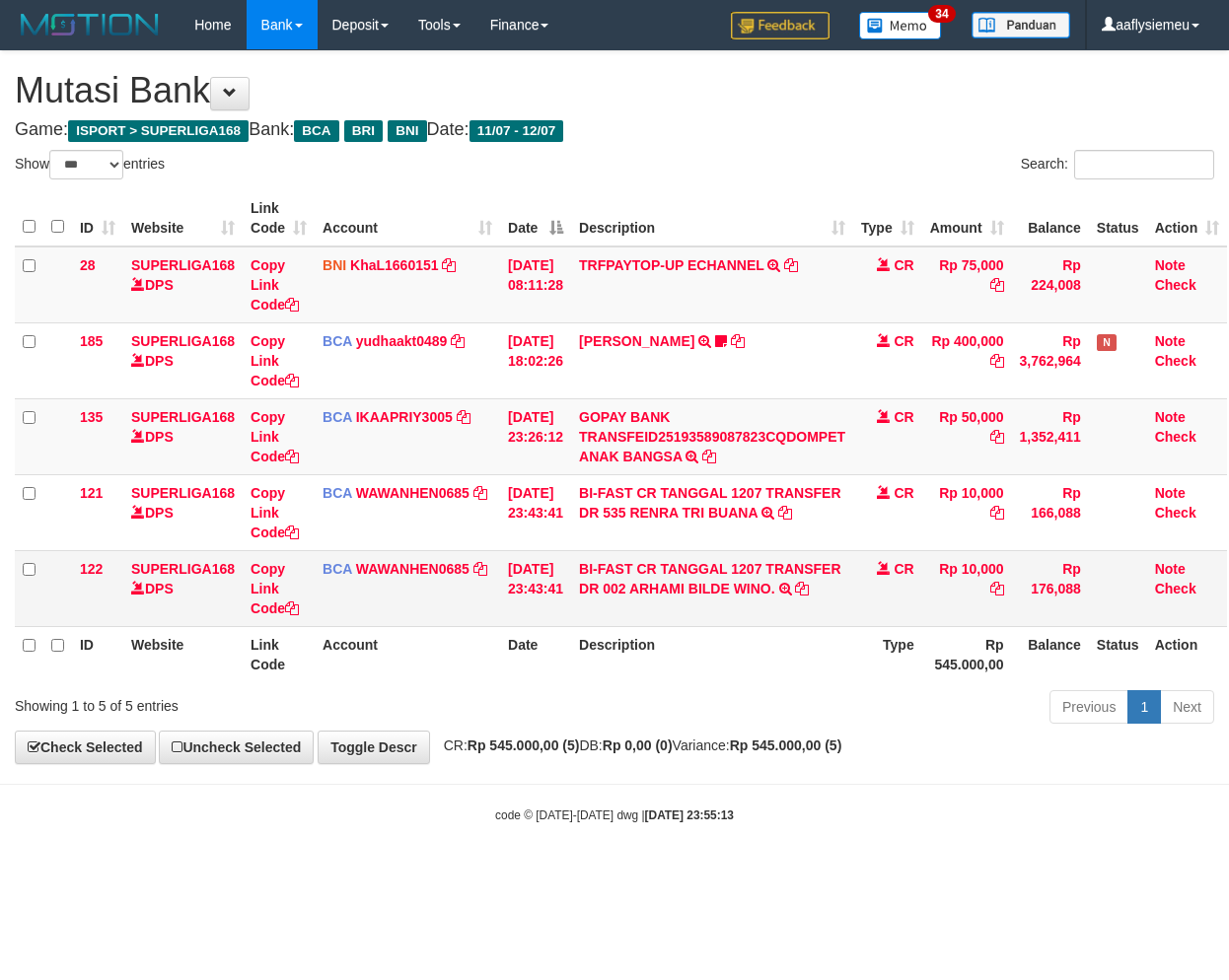 scroll, scrollTop: 0, scrollLeft: 0, axis: both 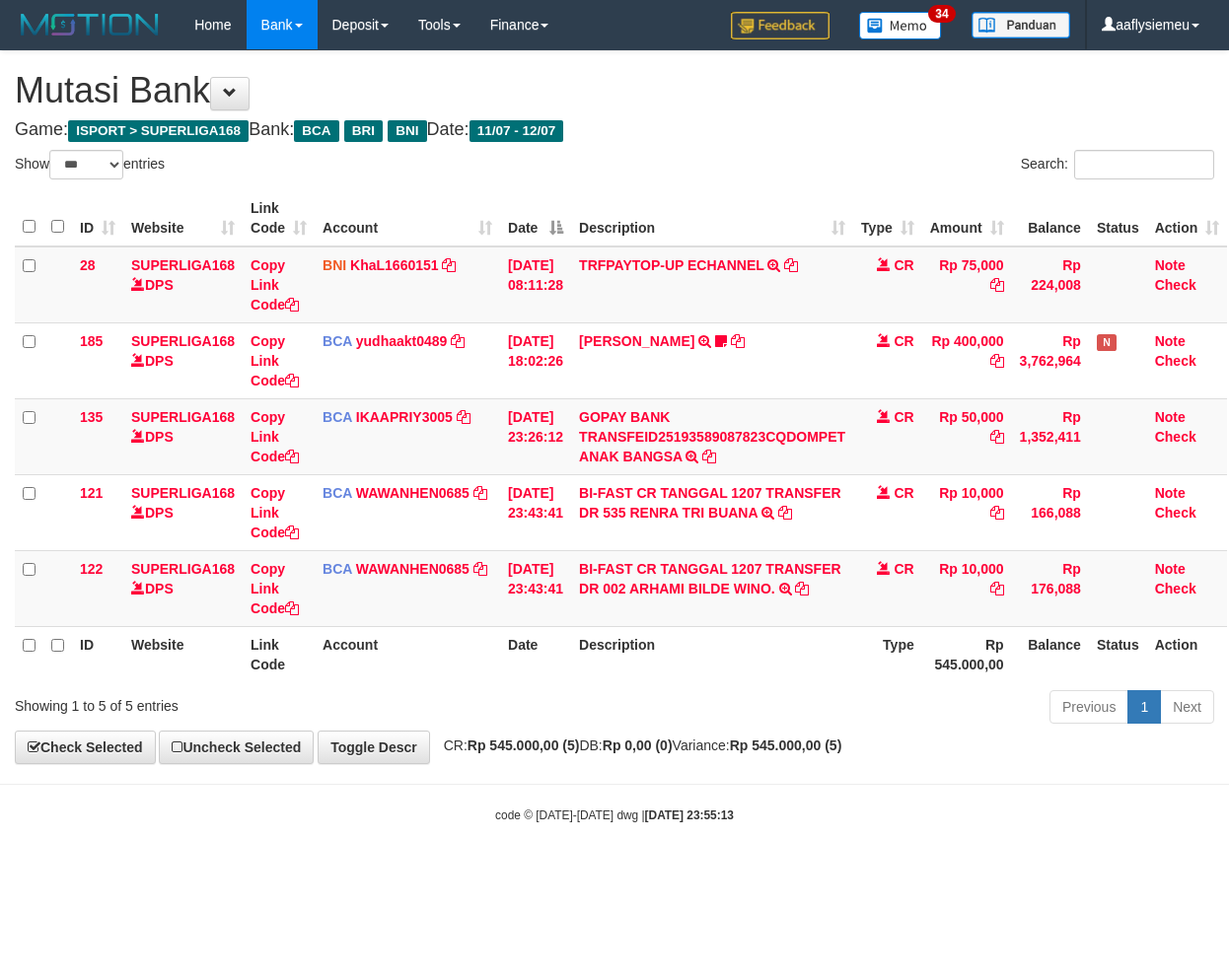 select on "***" 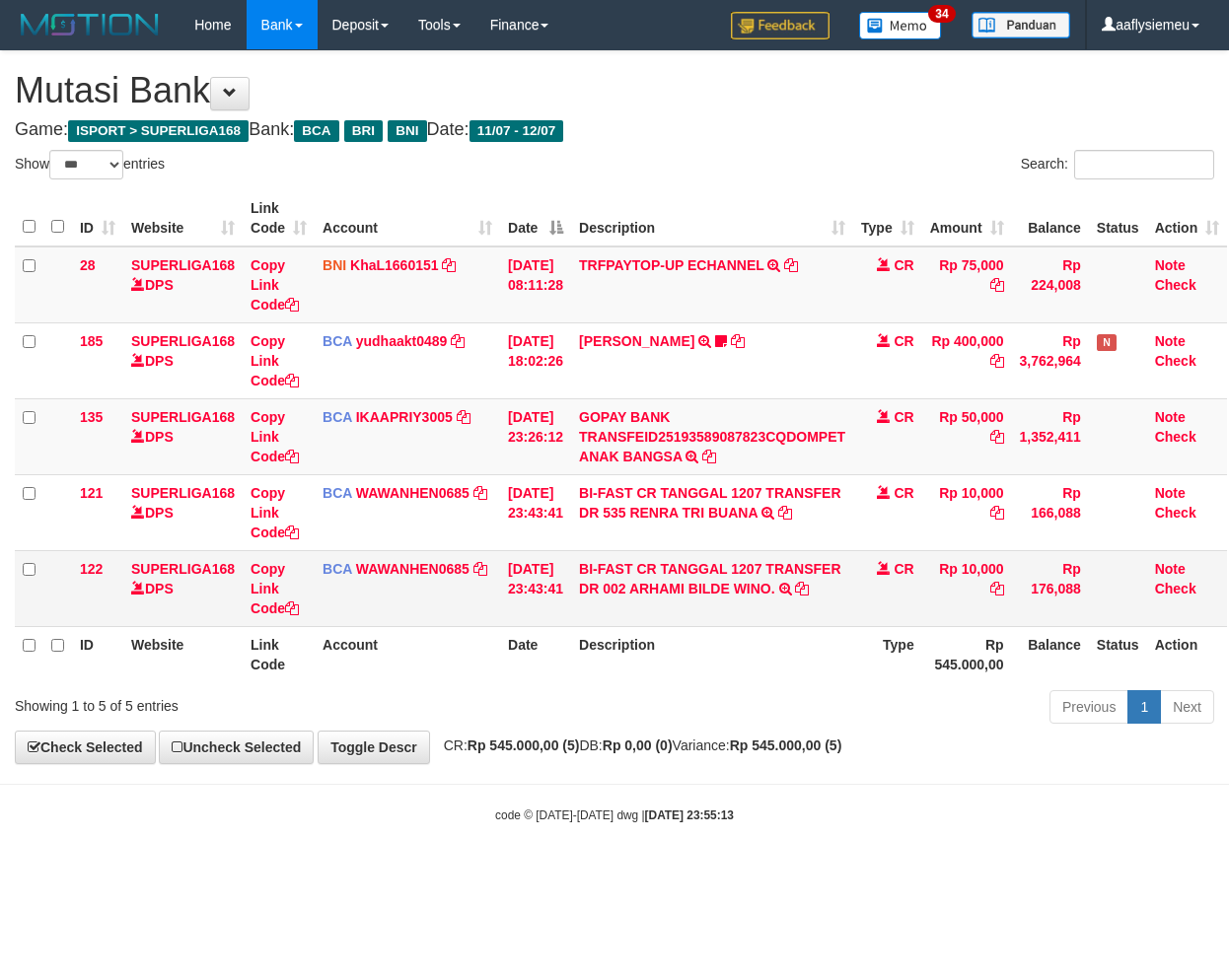 scroll, scrollTop: 0, scrollLeft: 0, axis: both 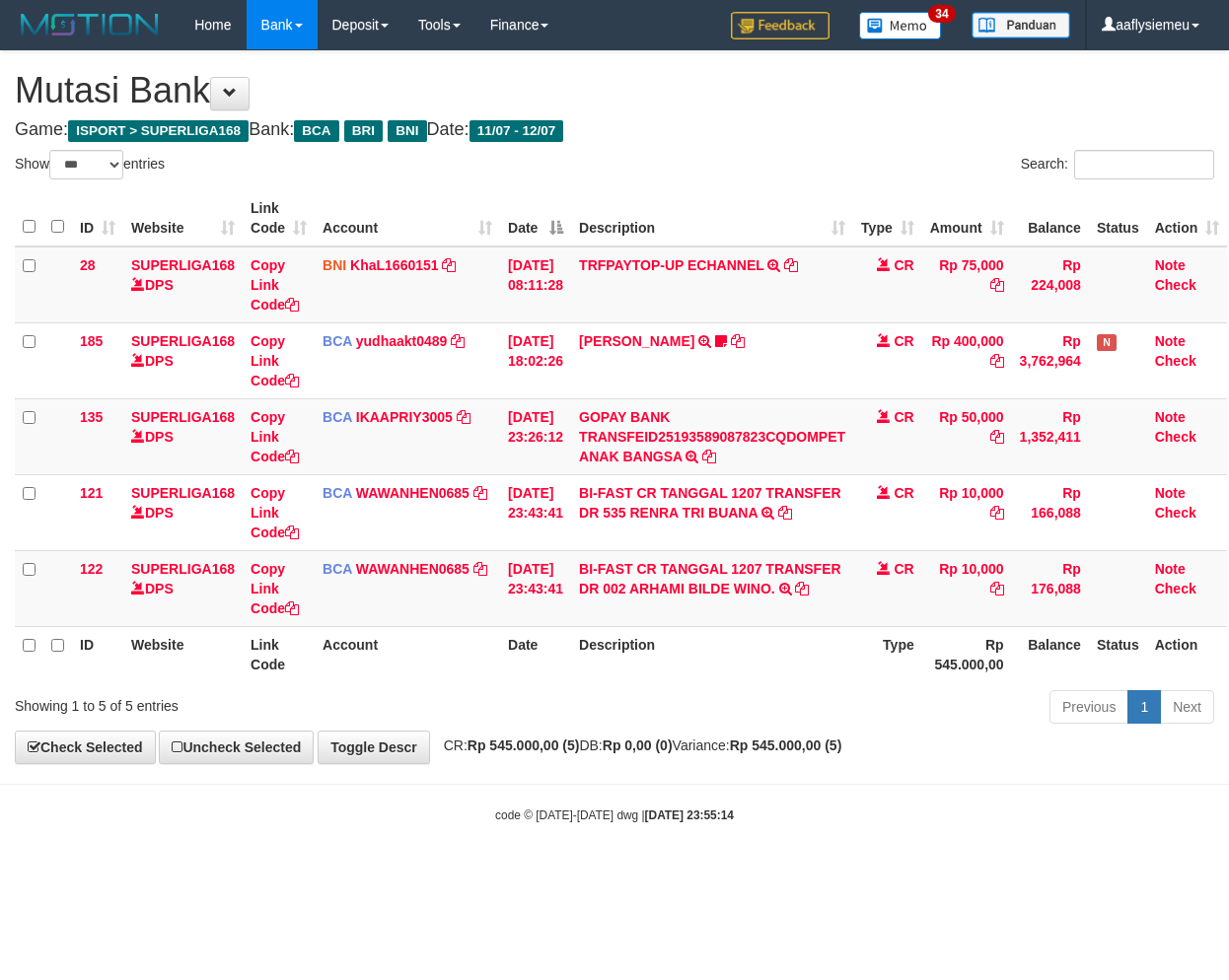 select on "***" 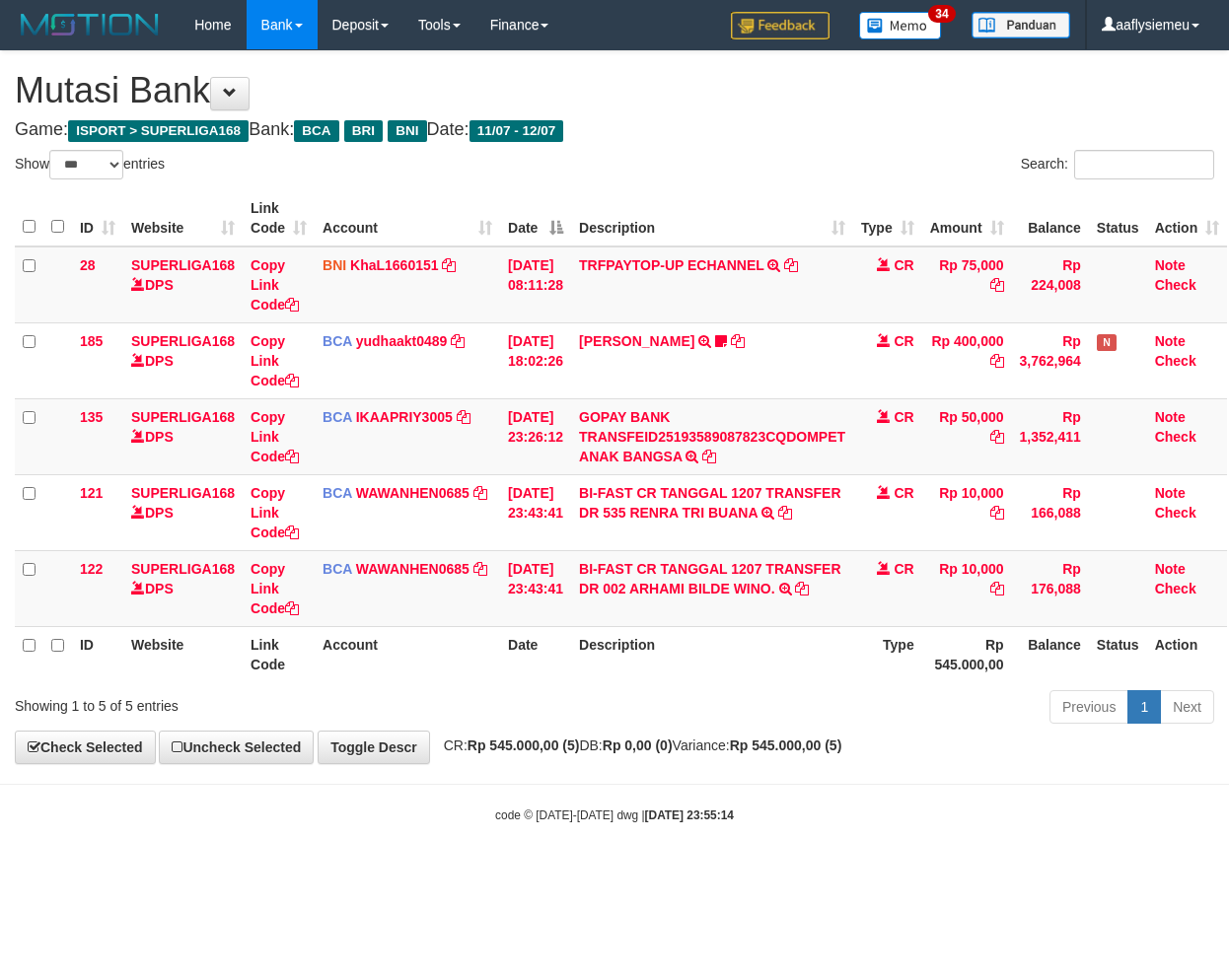 scroll, scrollTop: 0, scrollLeft: 0, axis: both 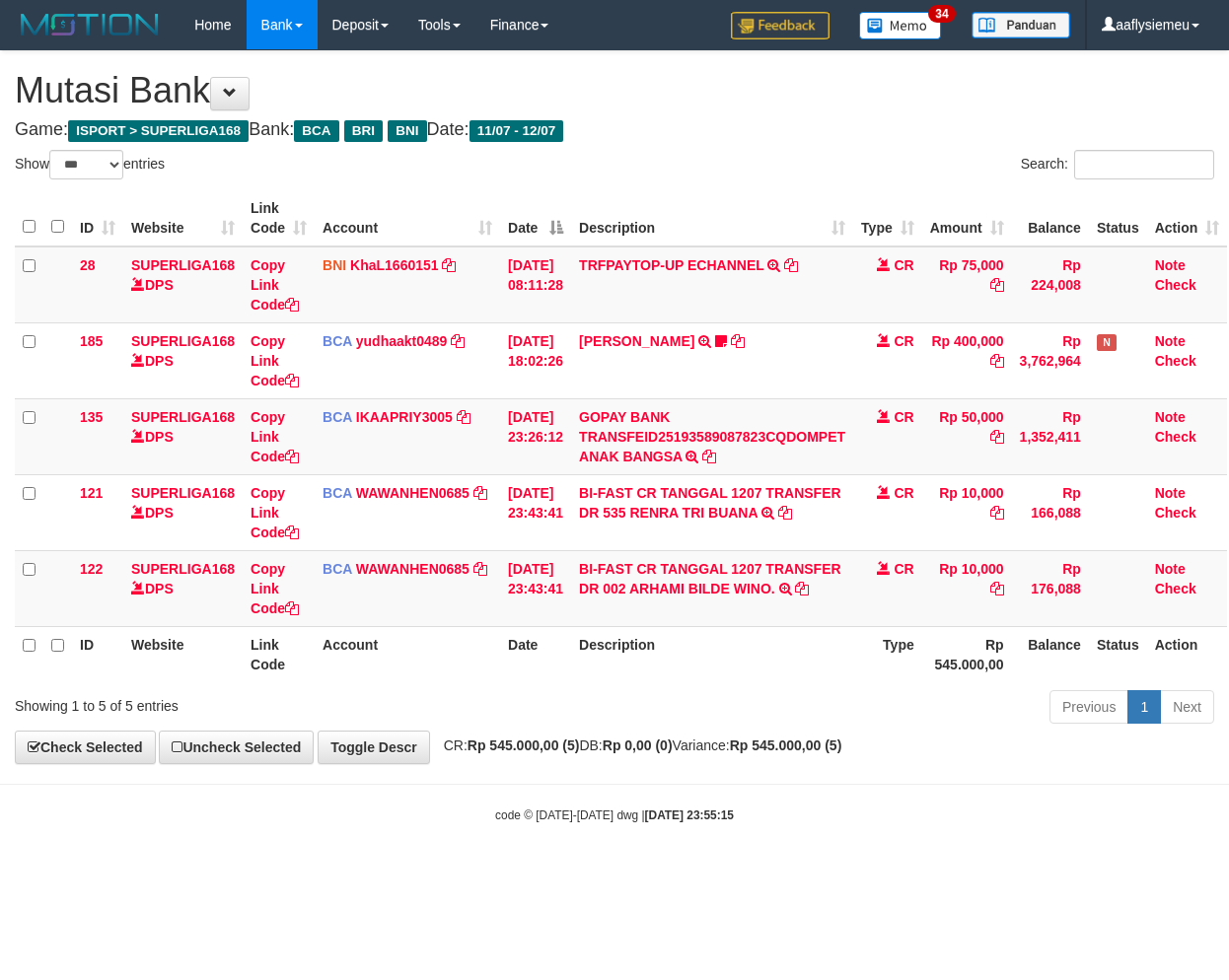 select on "***" 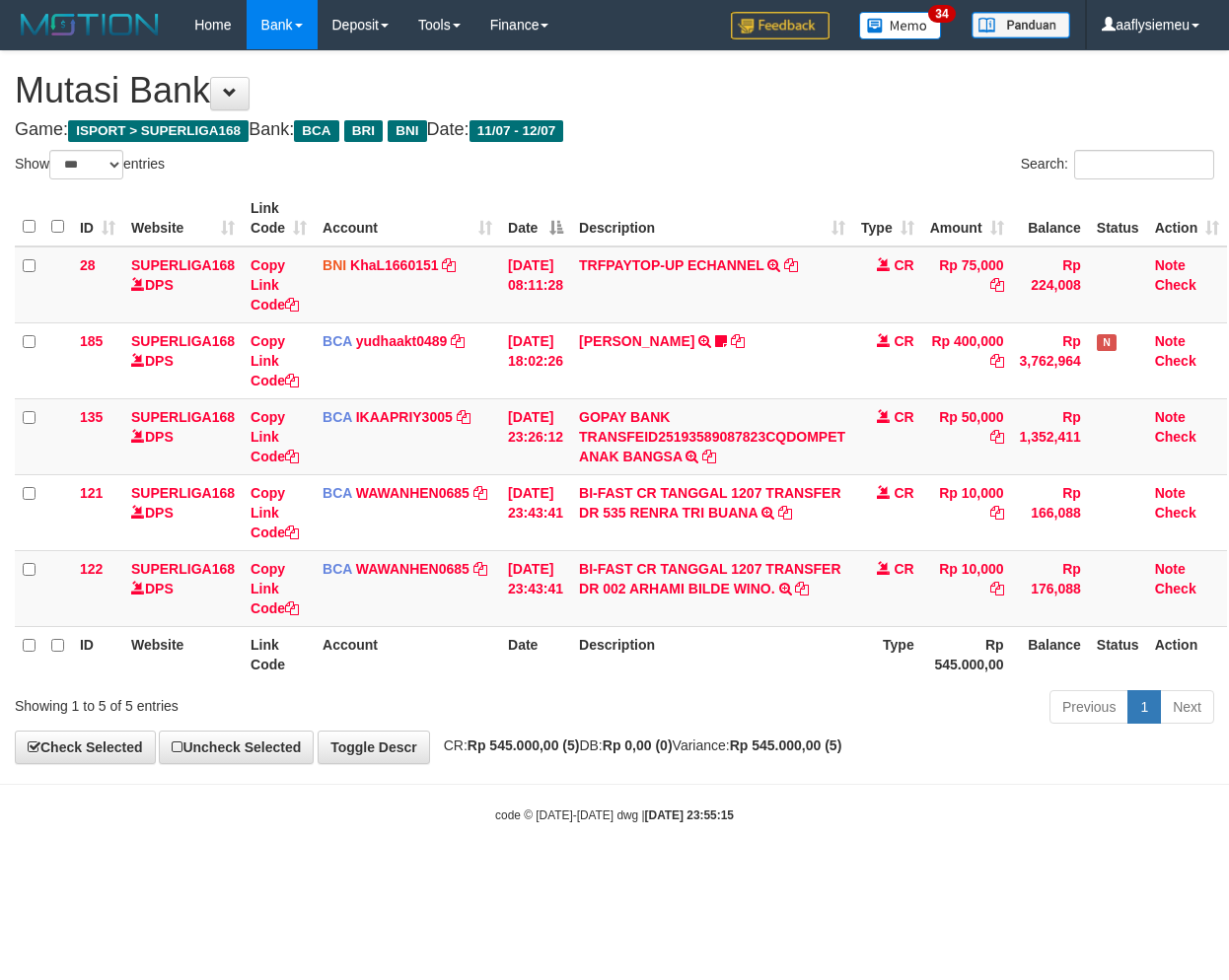 scroll, scrollTop: 0, scrollLeft: 0, axis: both 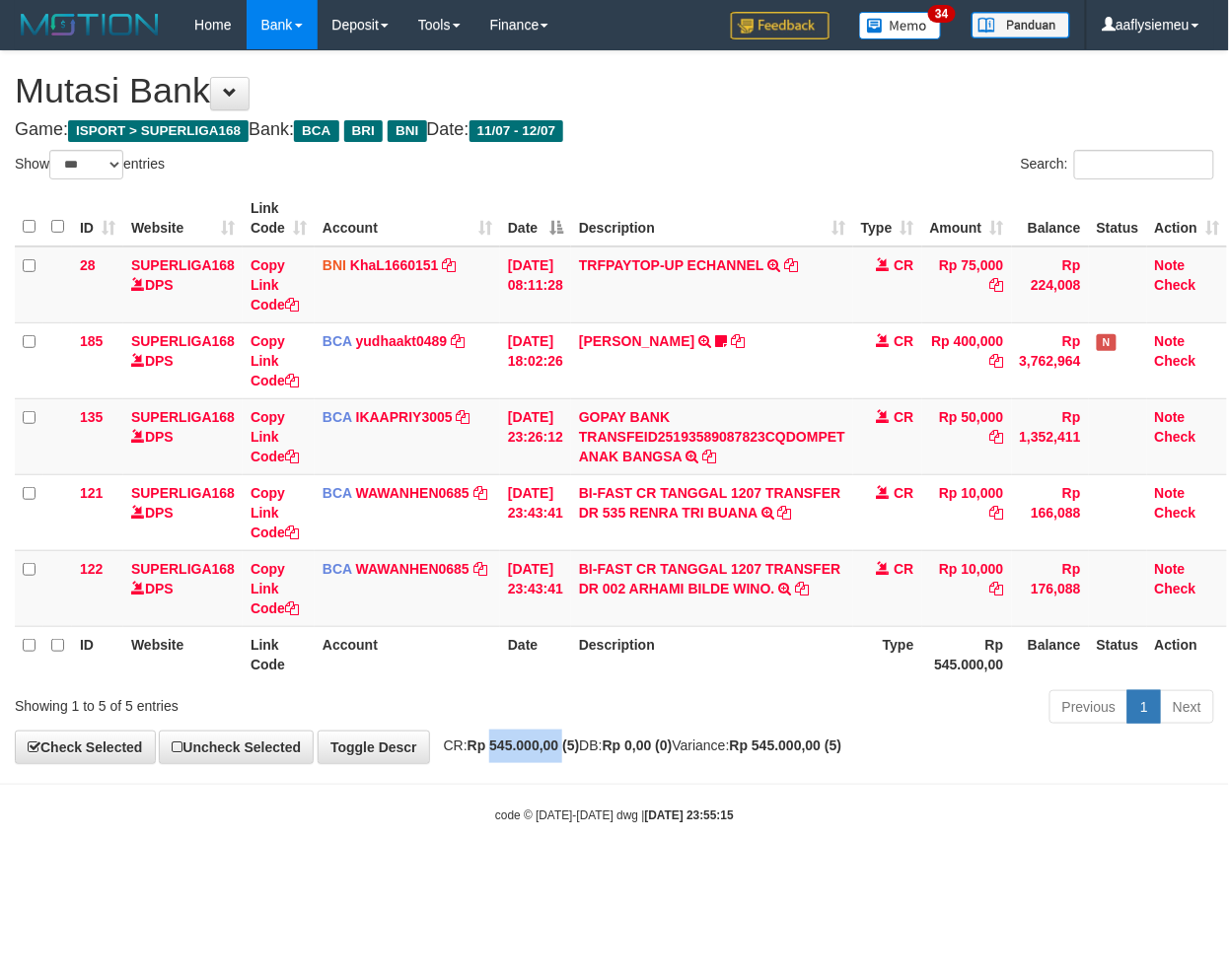 click on "Rp 545.000,00 (5)" at bounding box center (524, 745) 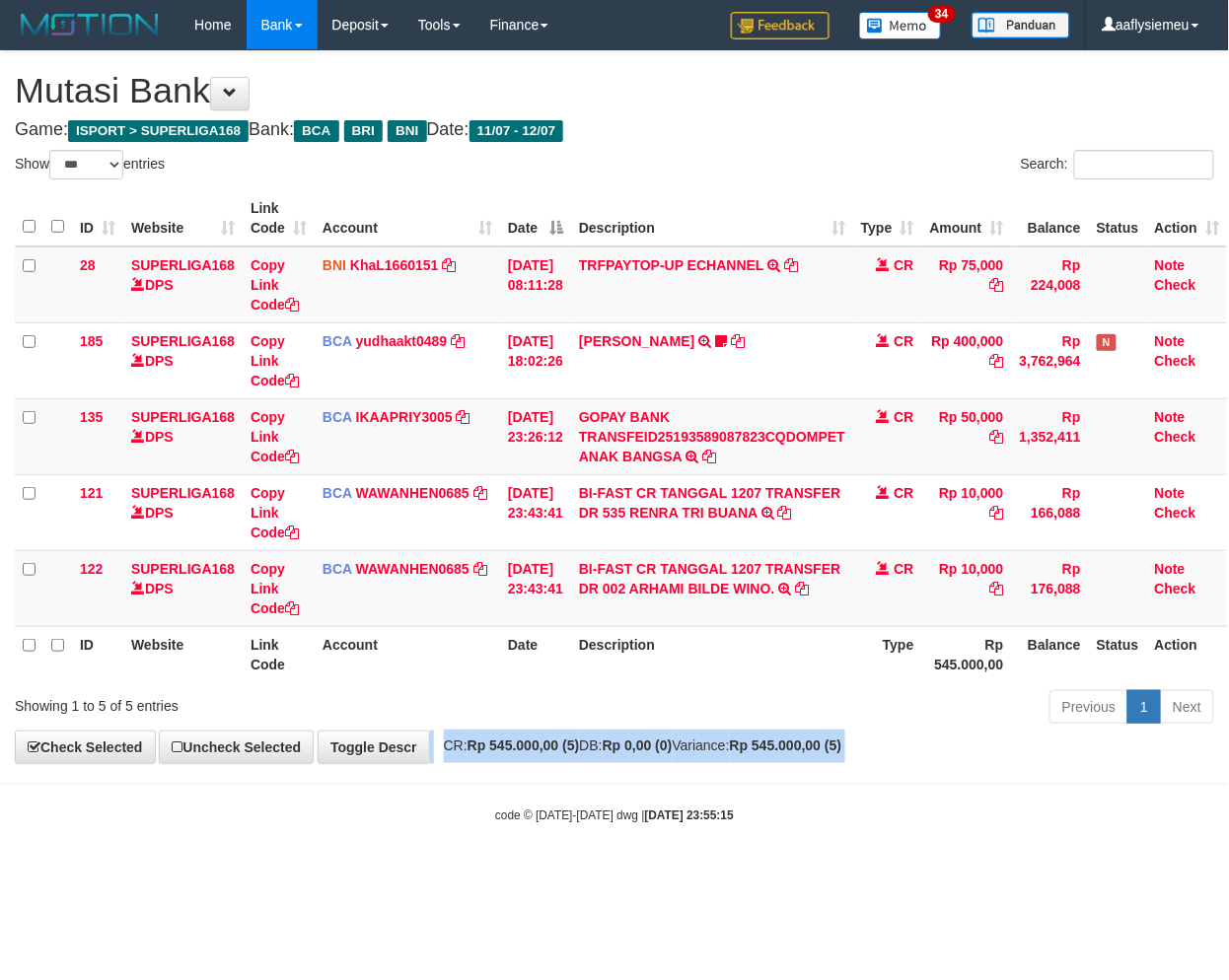 click on "Rp 545.000,00 (5)" at bounding box center (524, 745) 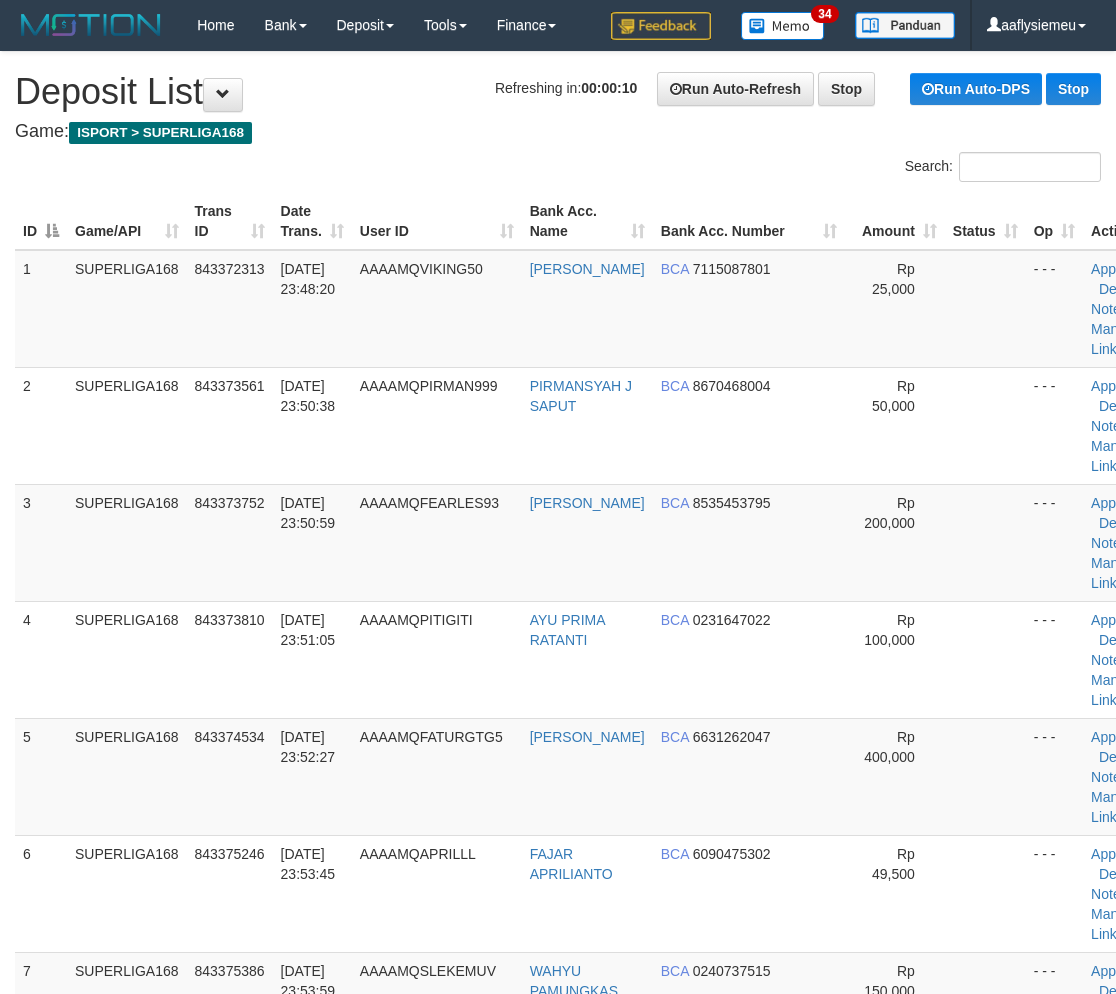 scroll, scrollTop: 0, scrollLeft: 0, axis: both 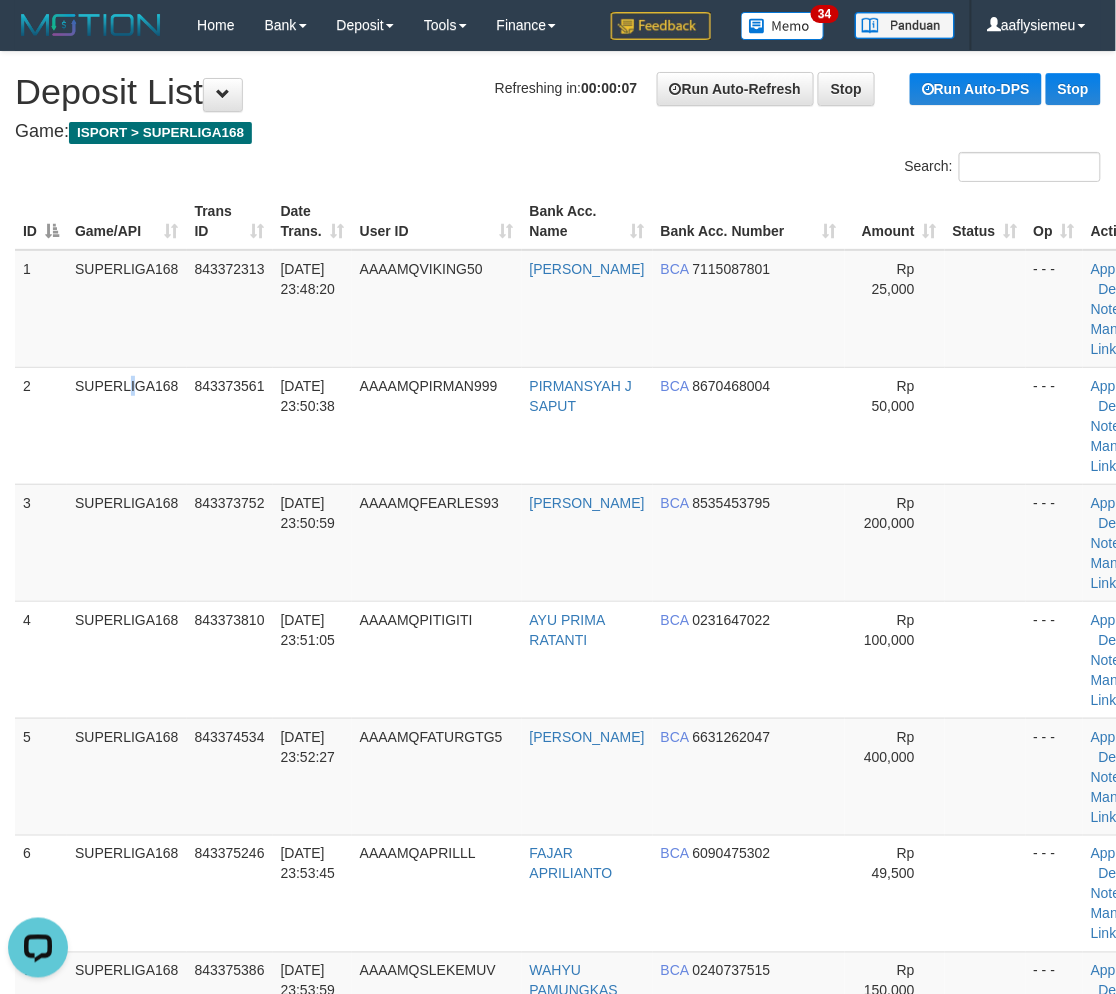 drag, startPoint x: 80, startPoint y: 457, endPoint x: 0, endPoint y: 493, distance: 87.72685 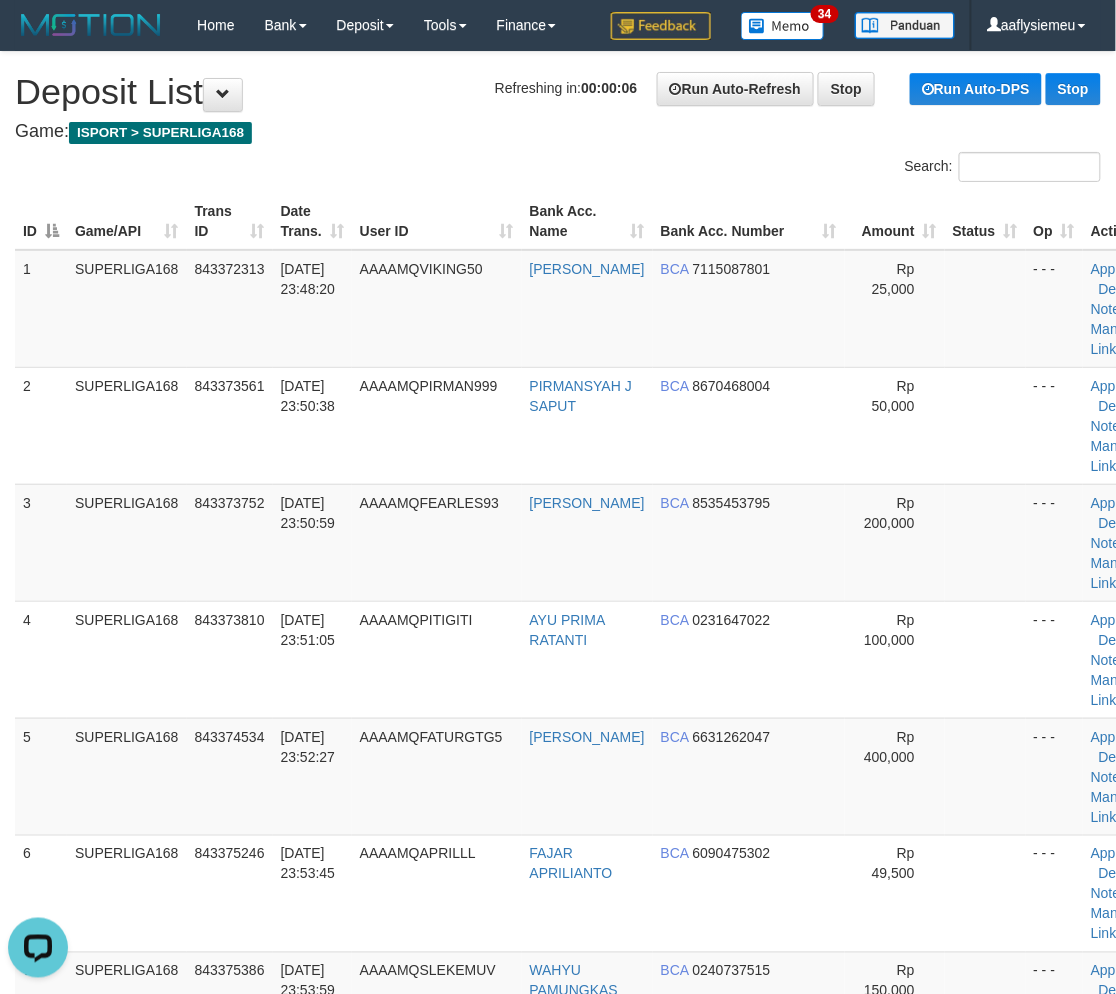 drag, startPoint x: 95, startPoint y: 430, endPoint x: 10, endPoint y: 476, distance: 96.64885 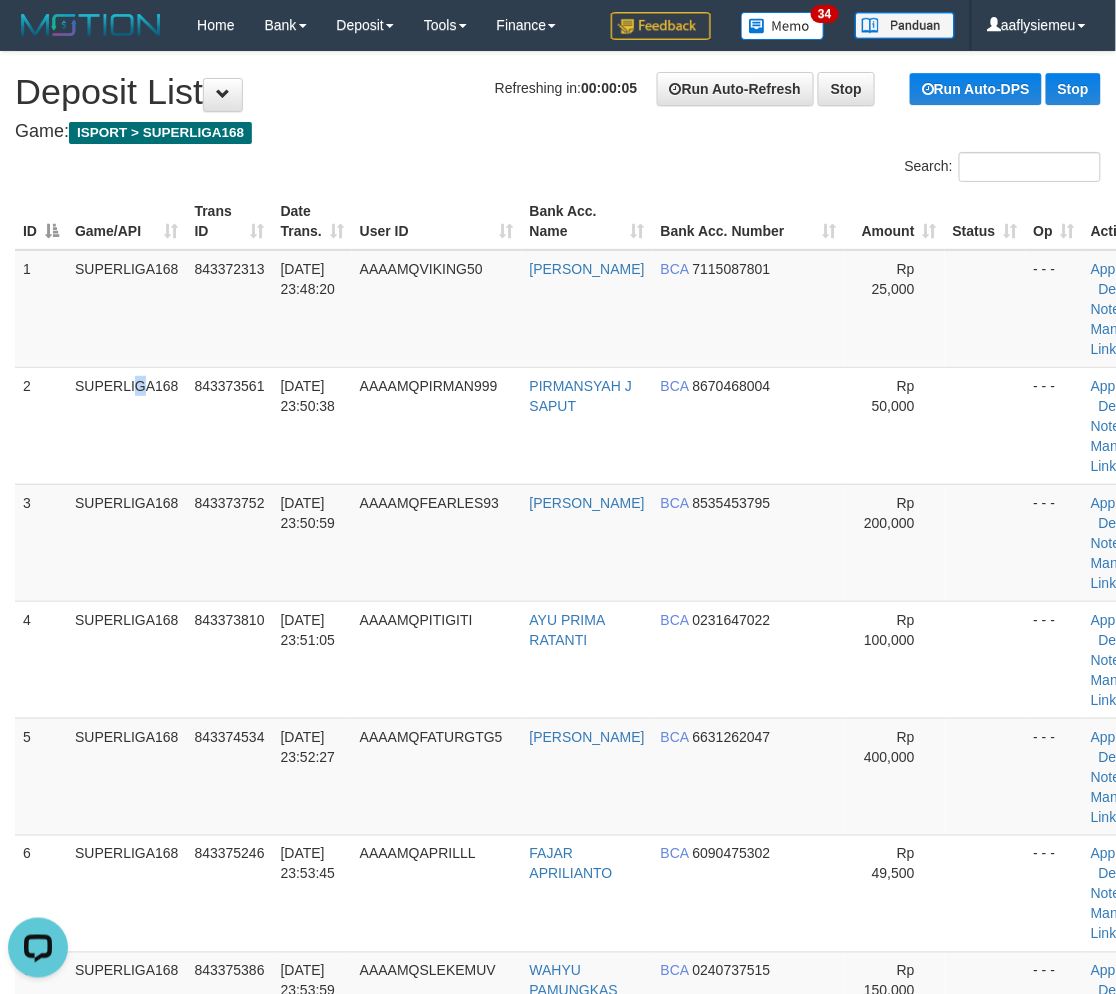 drag, startPoint x: 84, startPoint y: 473, endPoint x: 2, endPoint y: 510, distance: 89.961105 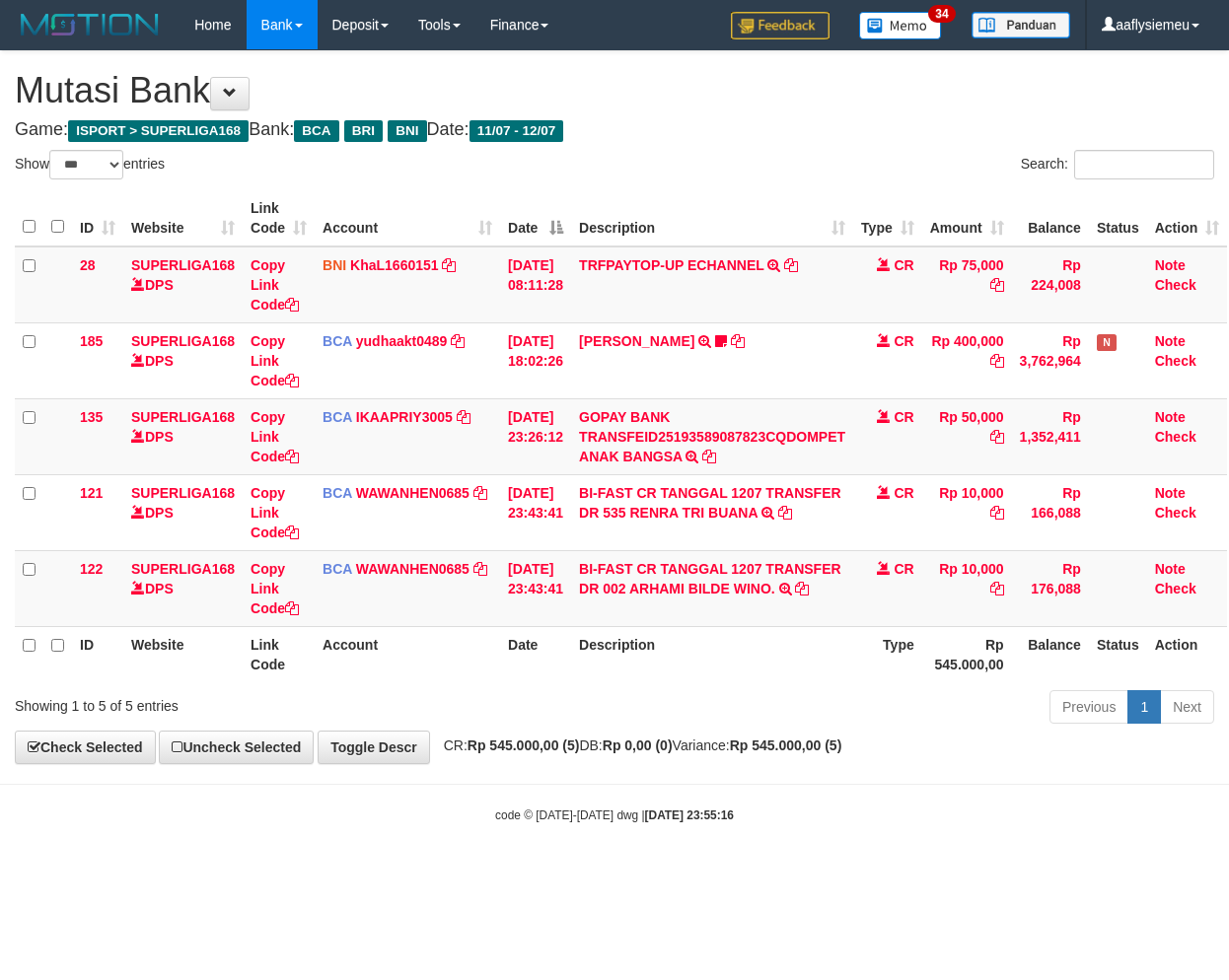 select on "***" 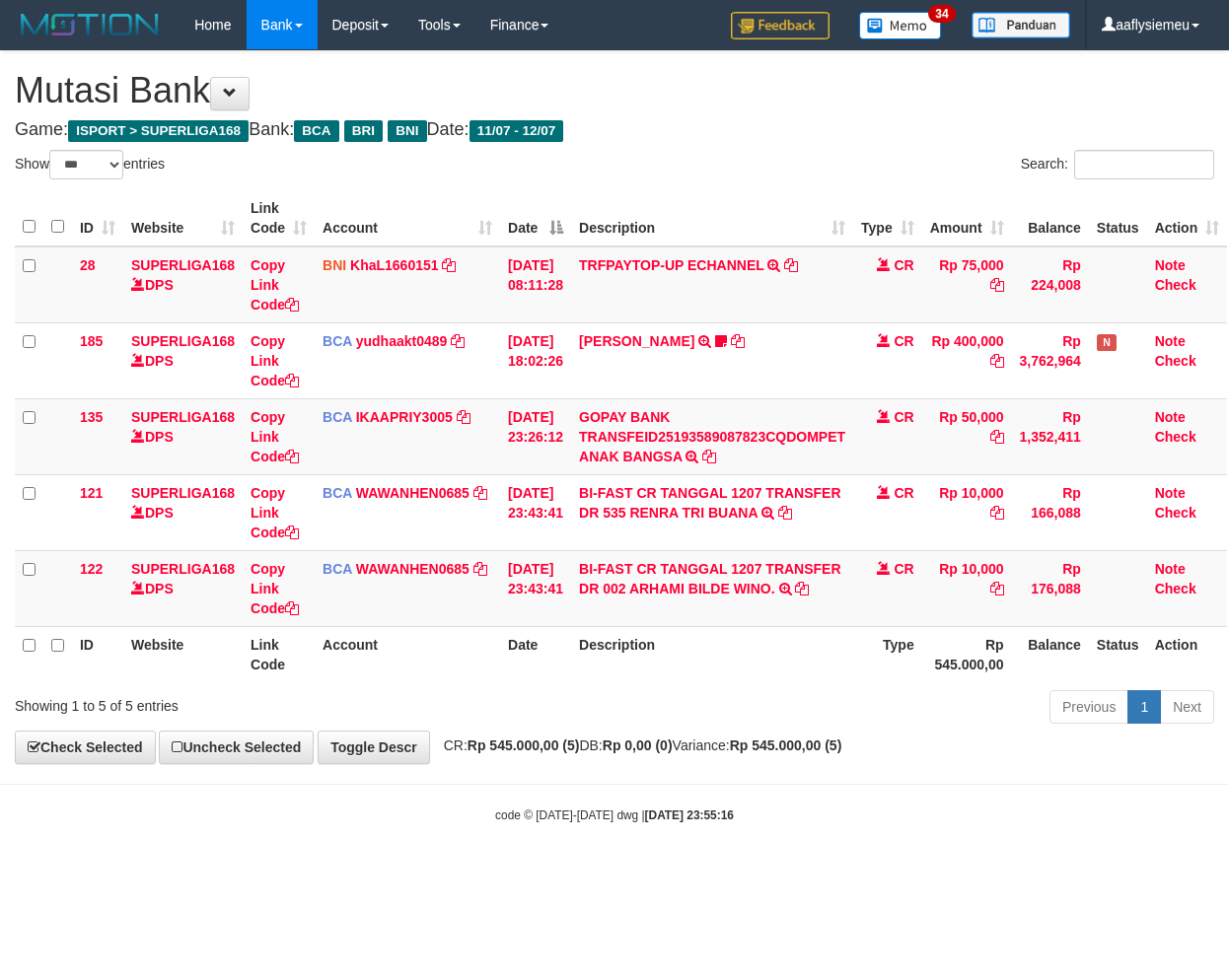 scroll, scrollTop: 0, scrollLeft: 0, axis: both 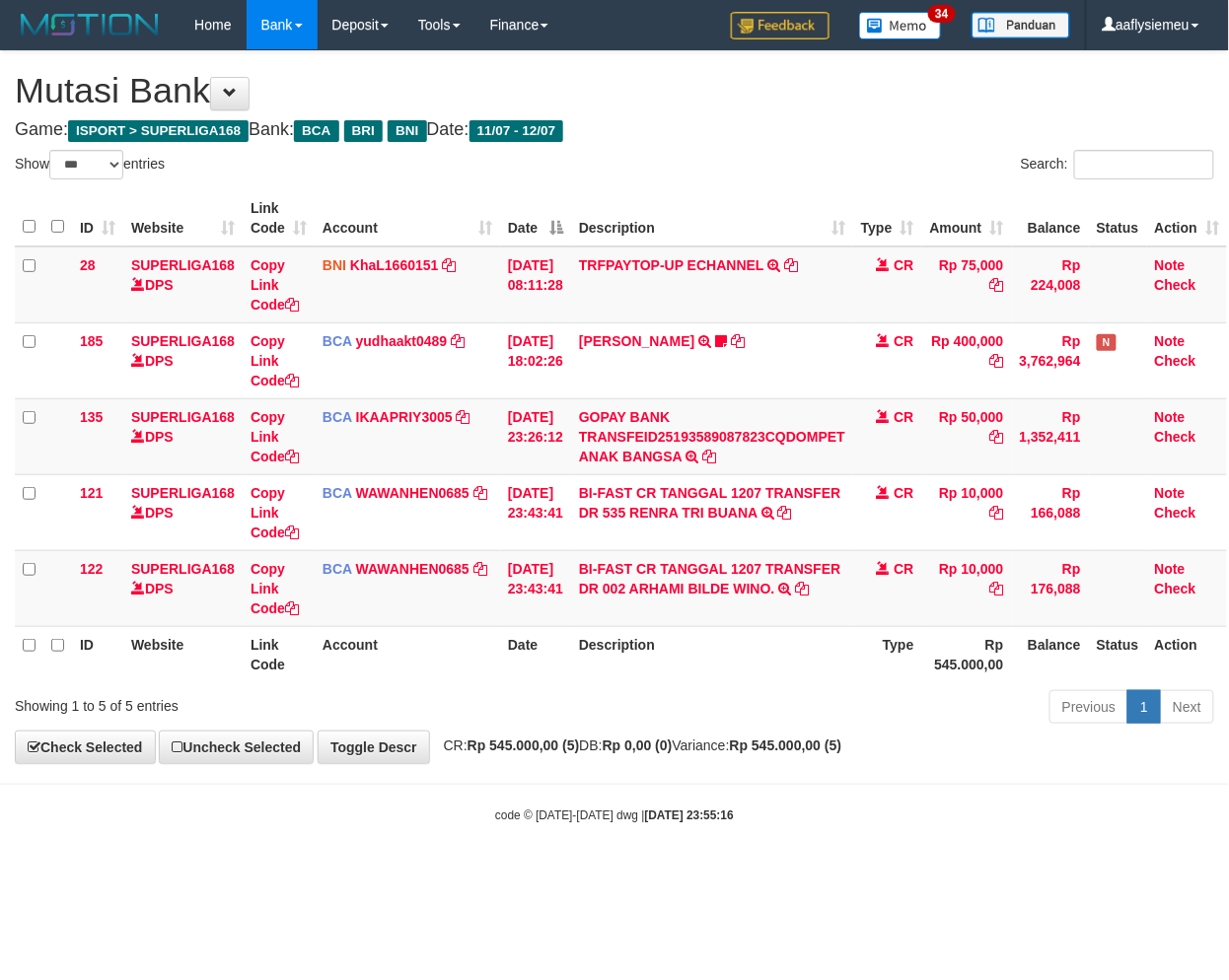 click on "Description" at bounding box center (712, 654) 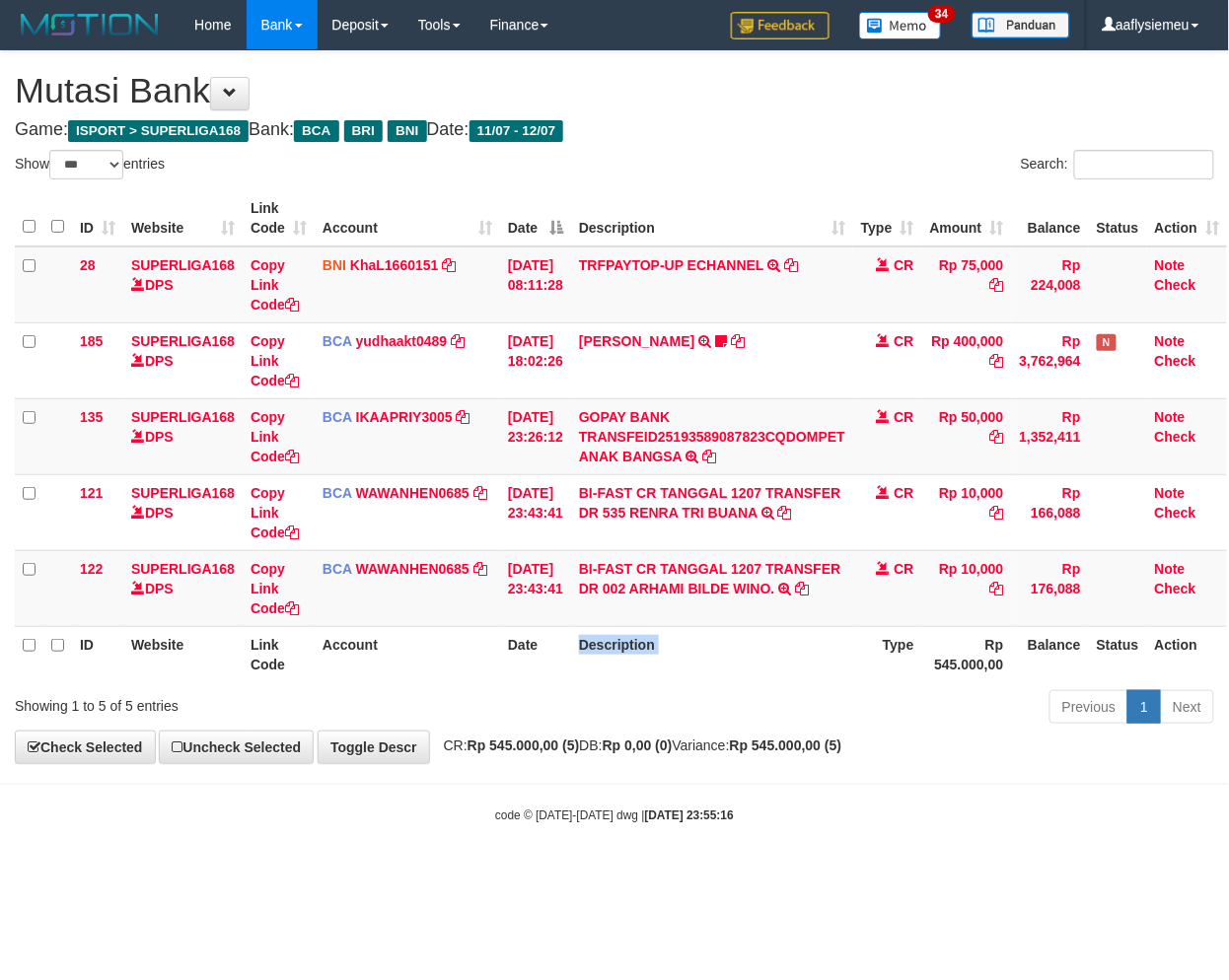 click on "Description" at bounding box center (712, 654) 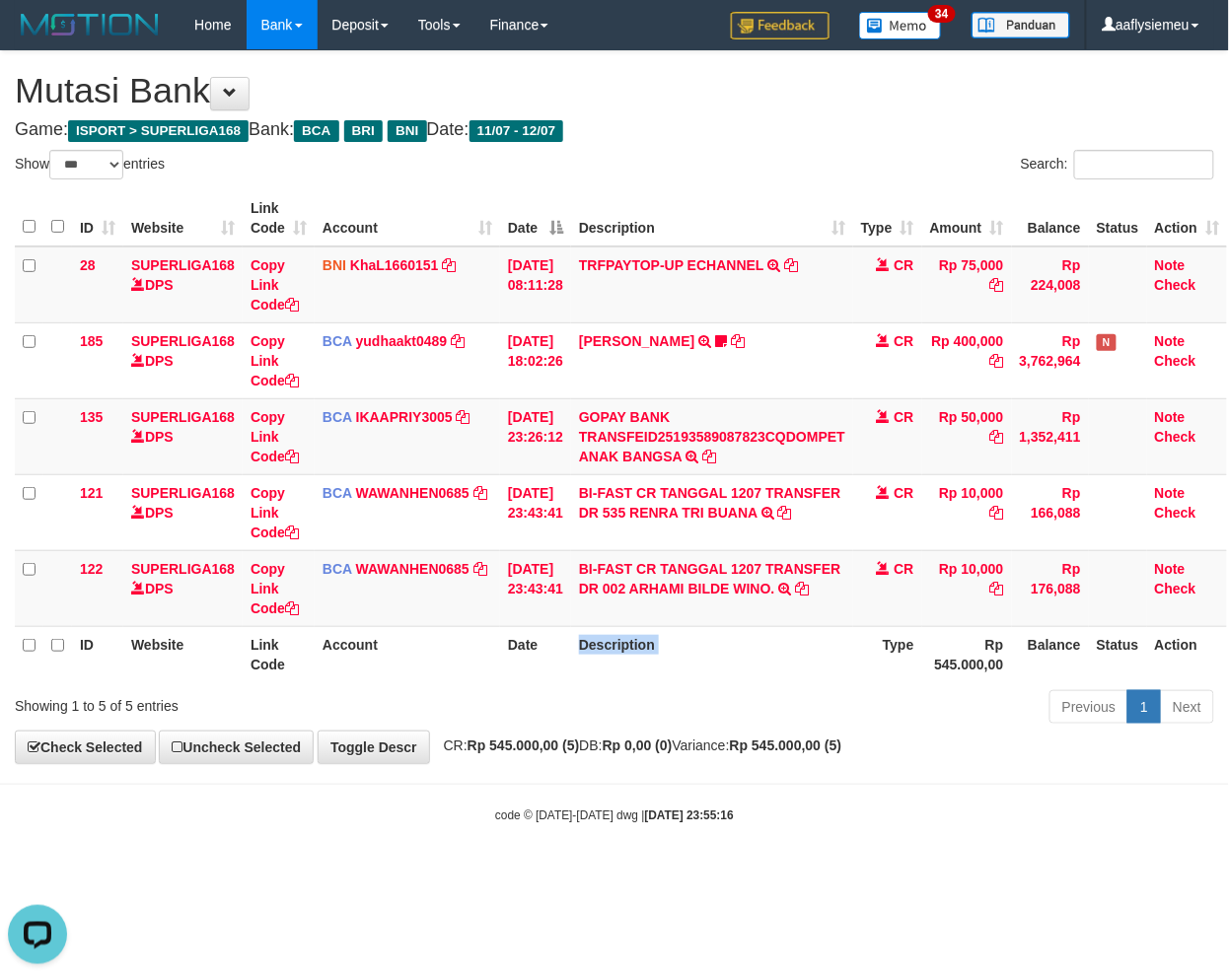 scroll, scrollTop: 0, scrollLeft: 0, axis: both 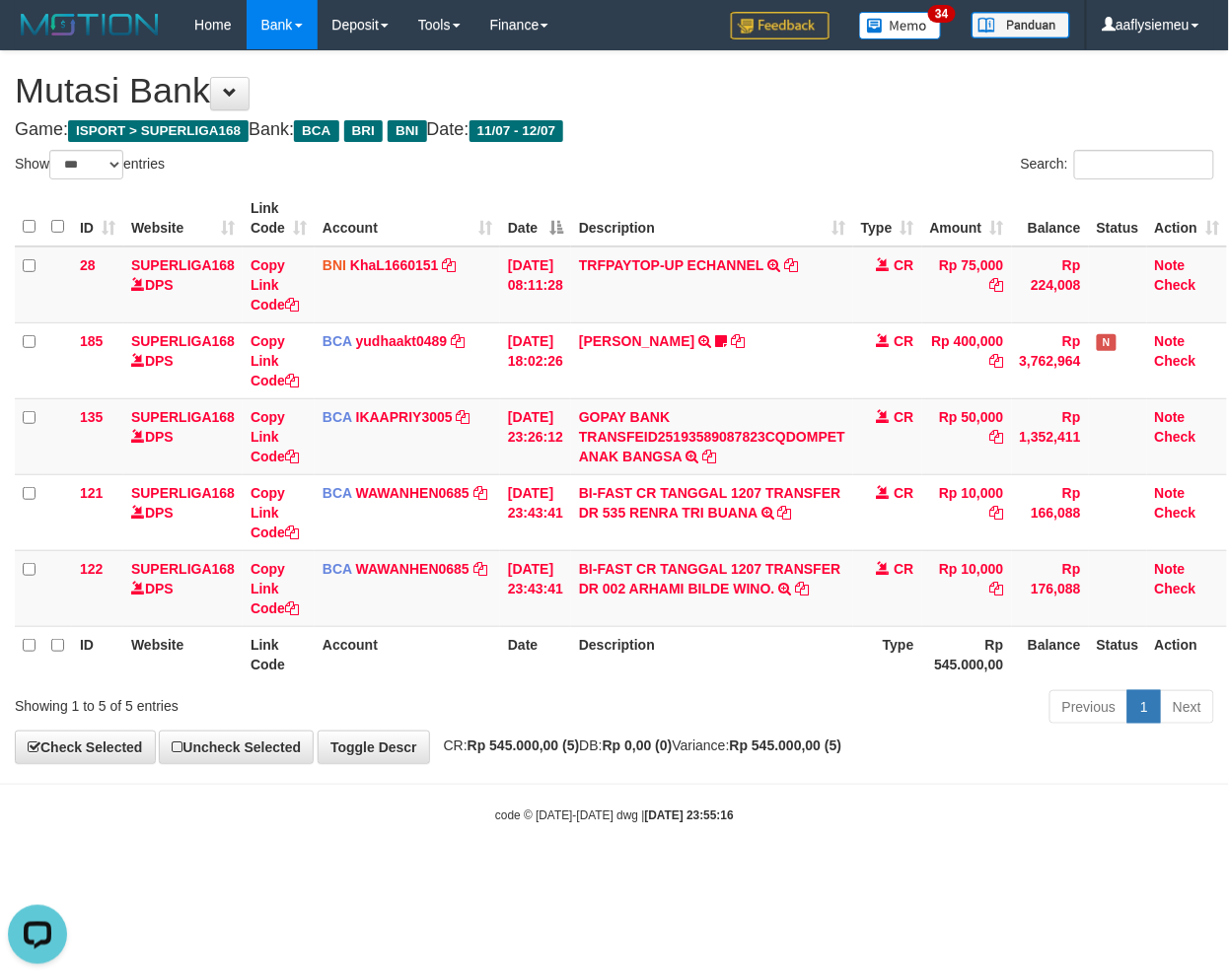 click on "Description" at bounding box center [712, 654] 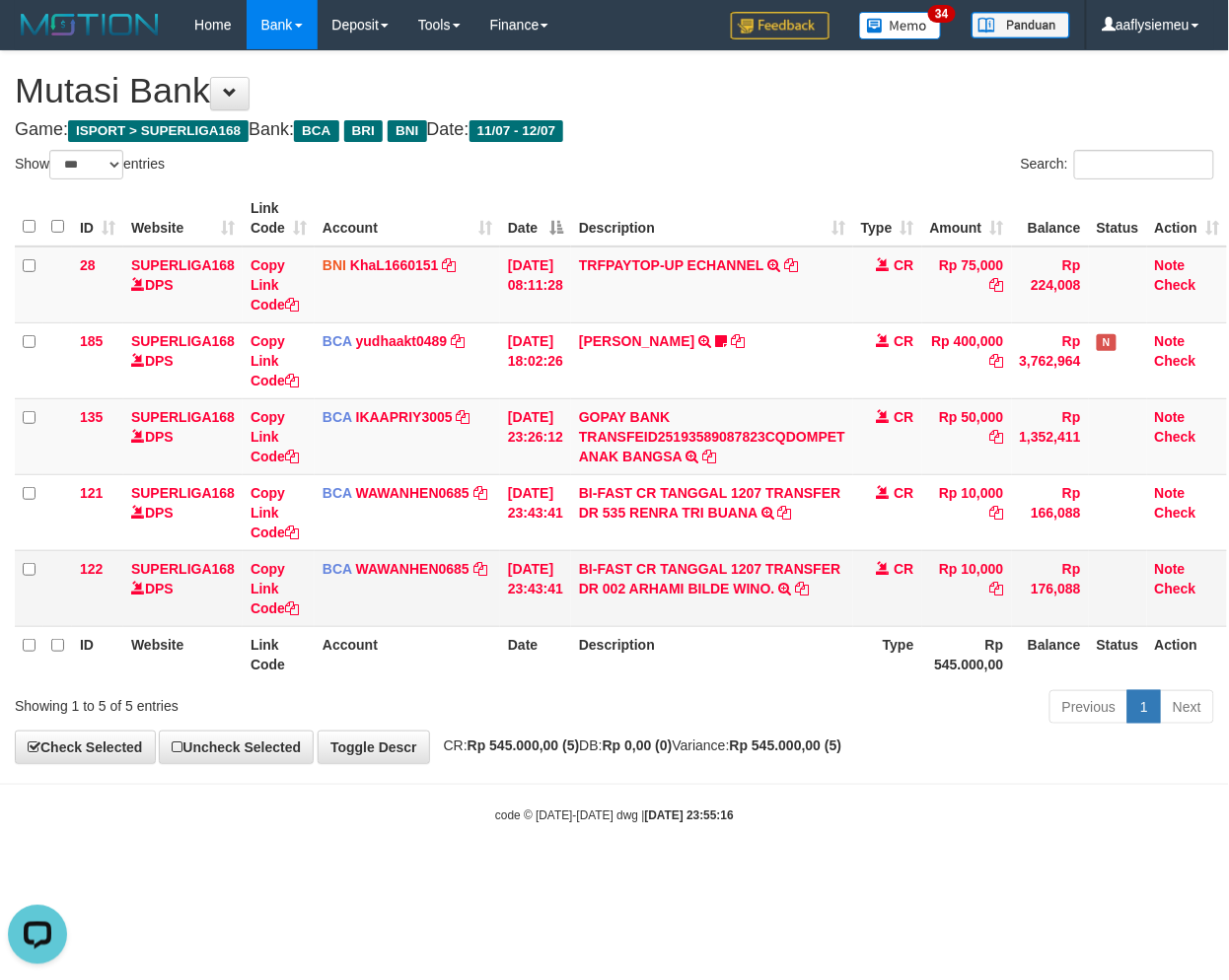 drag, startPoint x: 731, startPoint y: 672, endPoint x: 1221, endPoint y: 570, distance: 500.5037 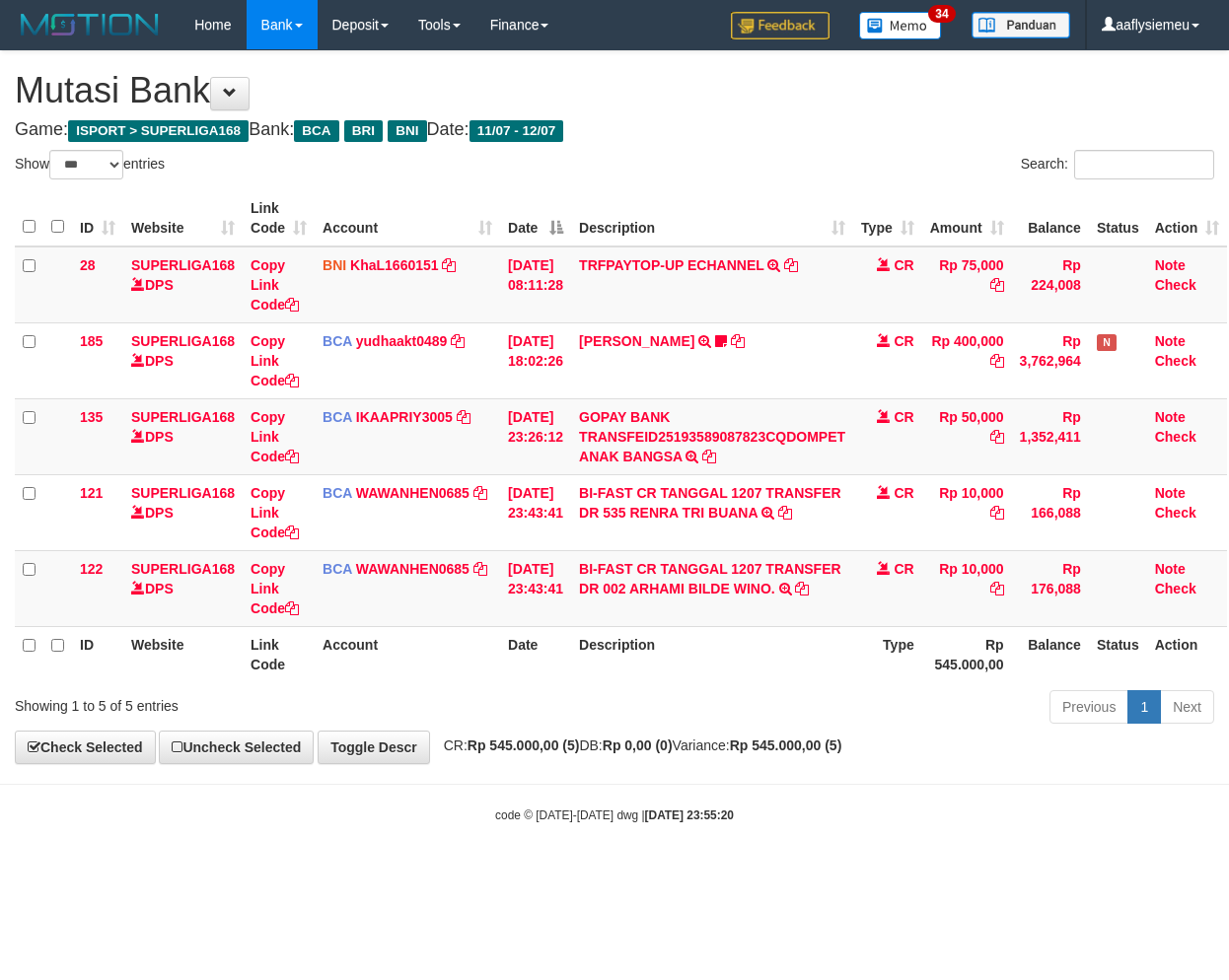 select on "***" 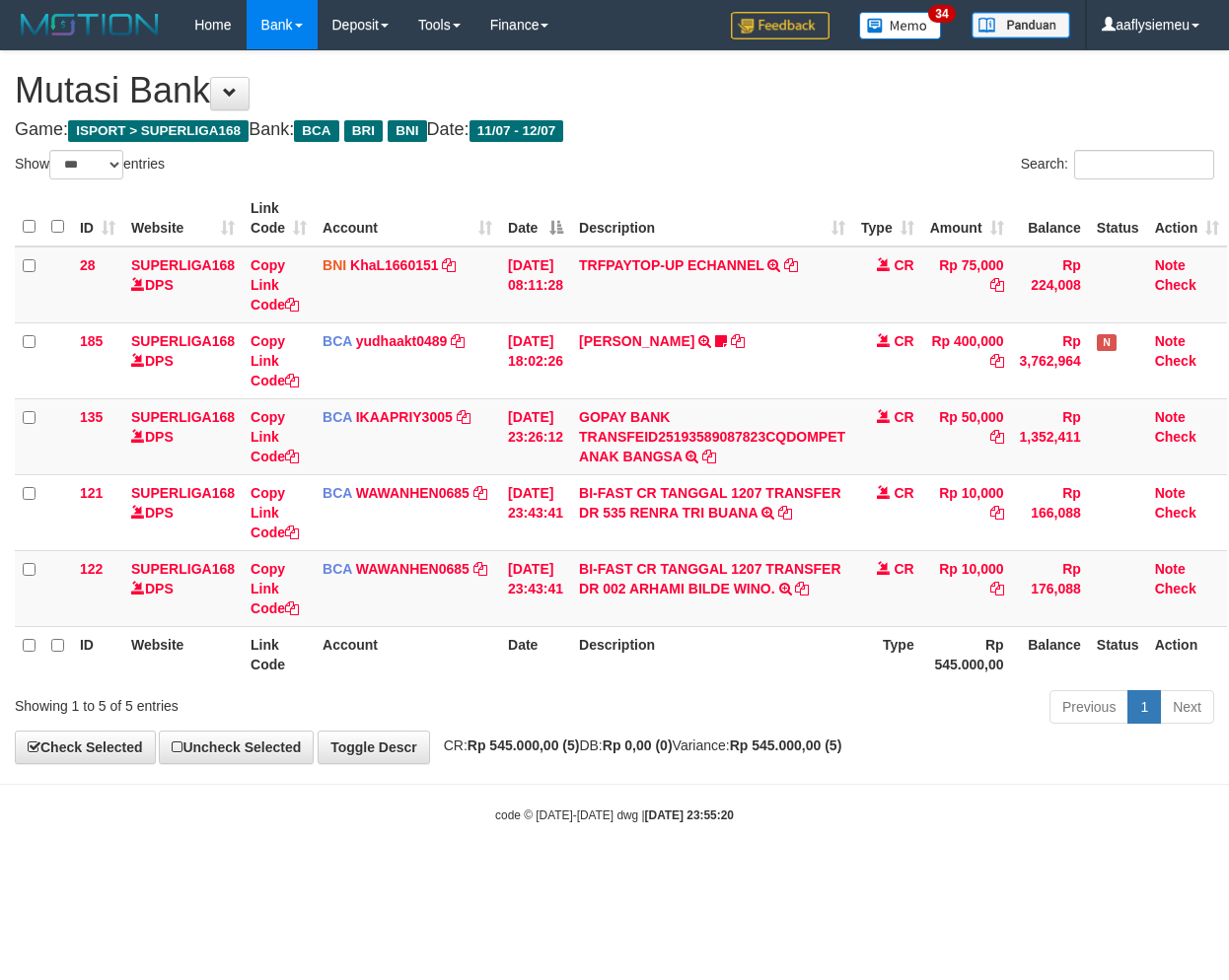 scroll, scrollTop: 0, scrollLeft: 0, axis: both 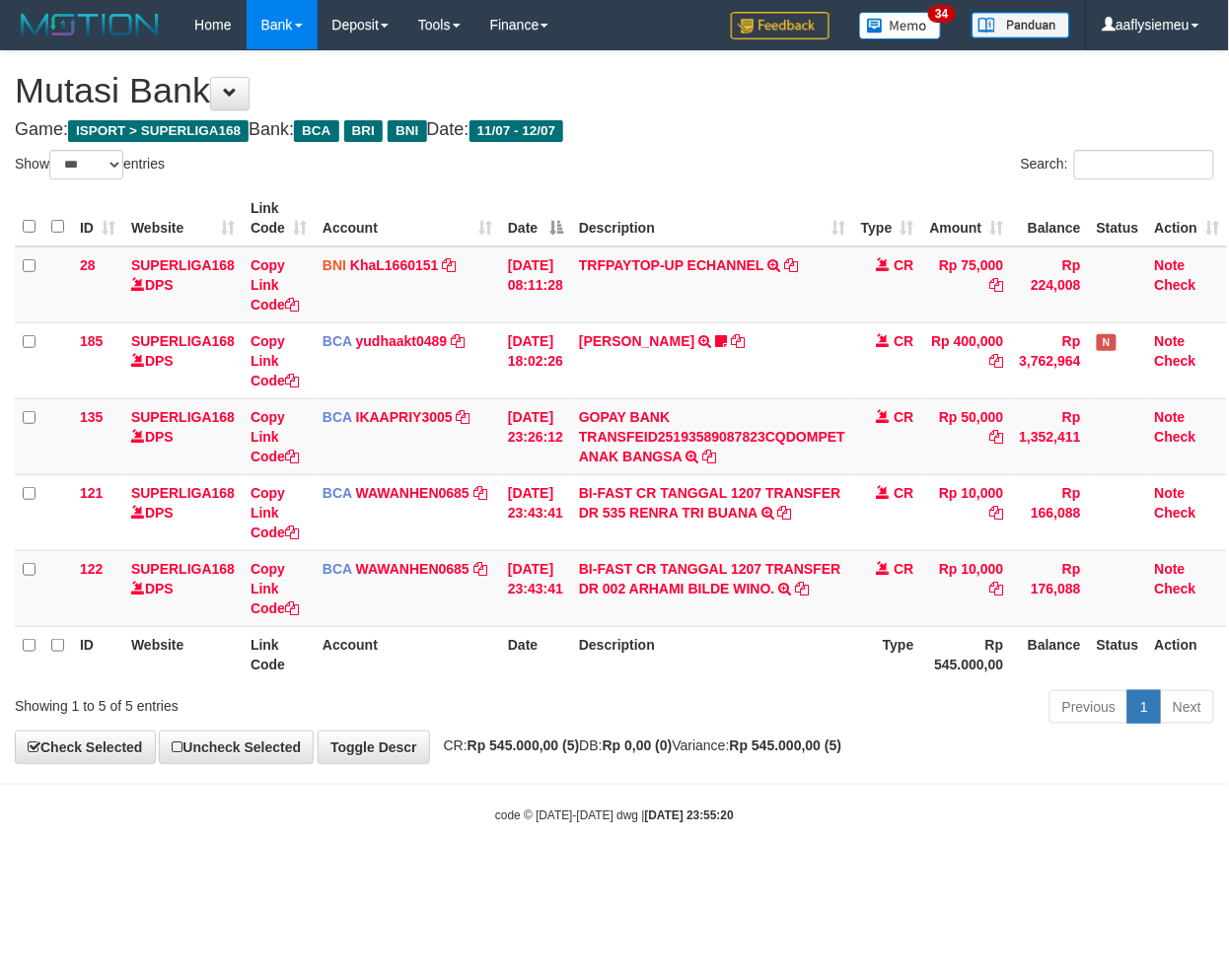 click on "Description" at bounding box center [712, 654] 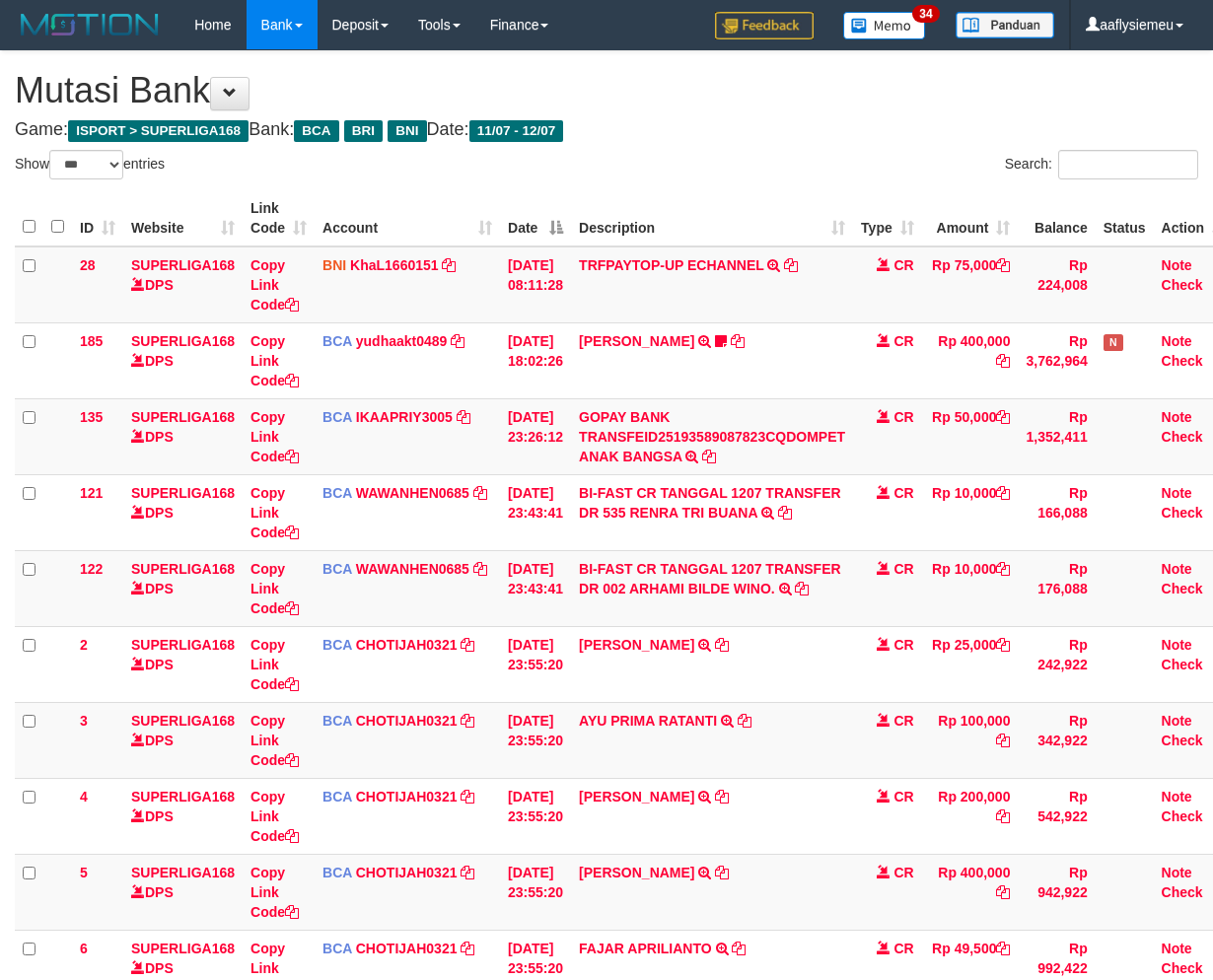 select on "***" 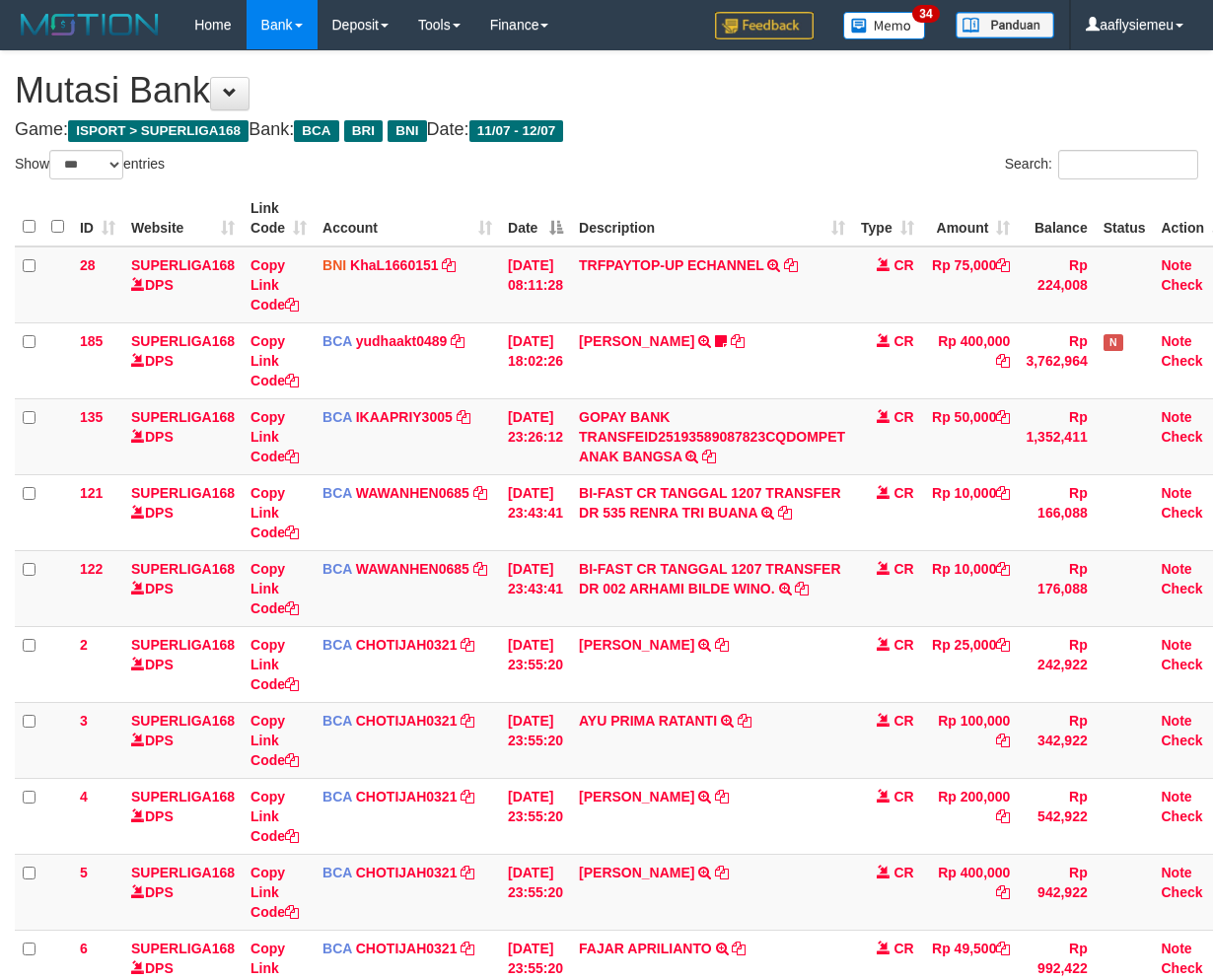 scroll, scrollTop: 0, scrollLeft: 0, axis: both 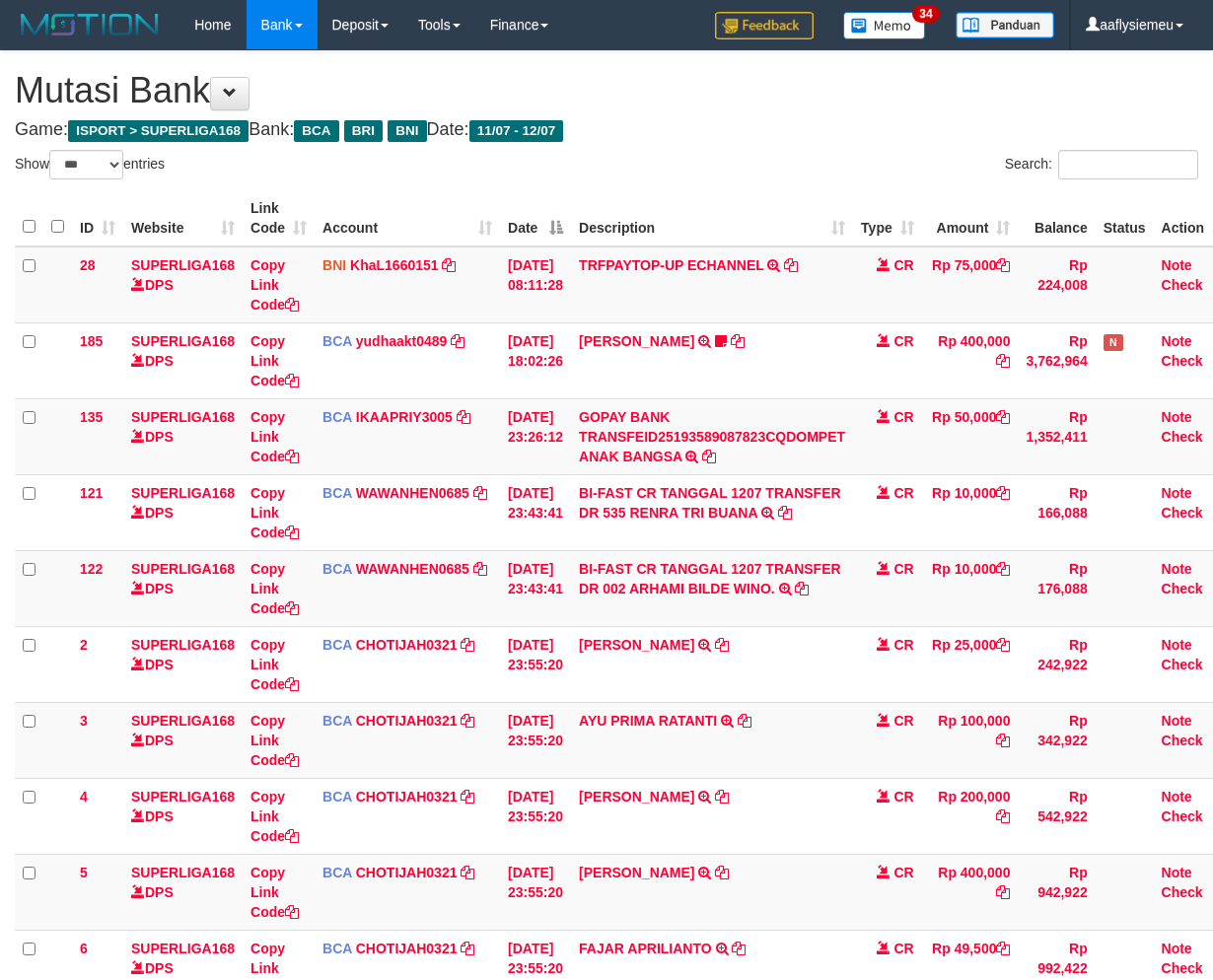 select on "***" 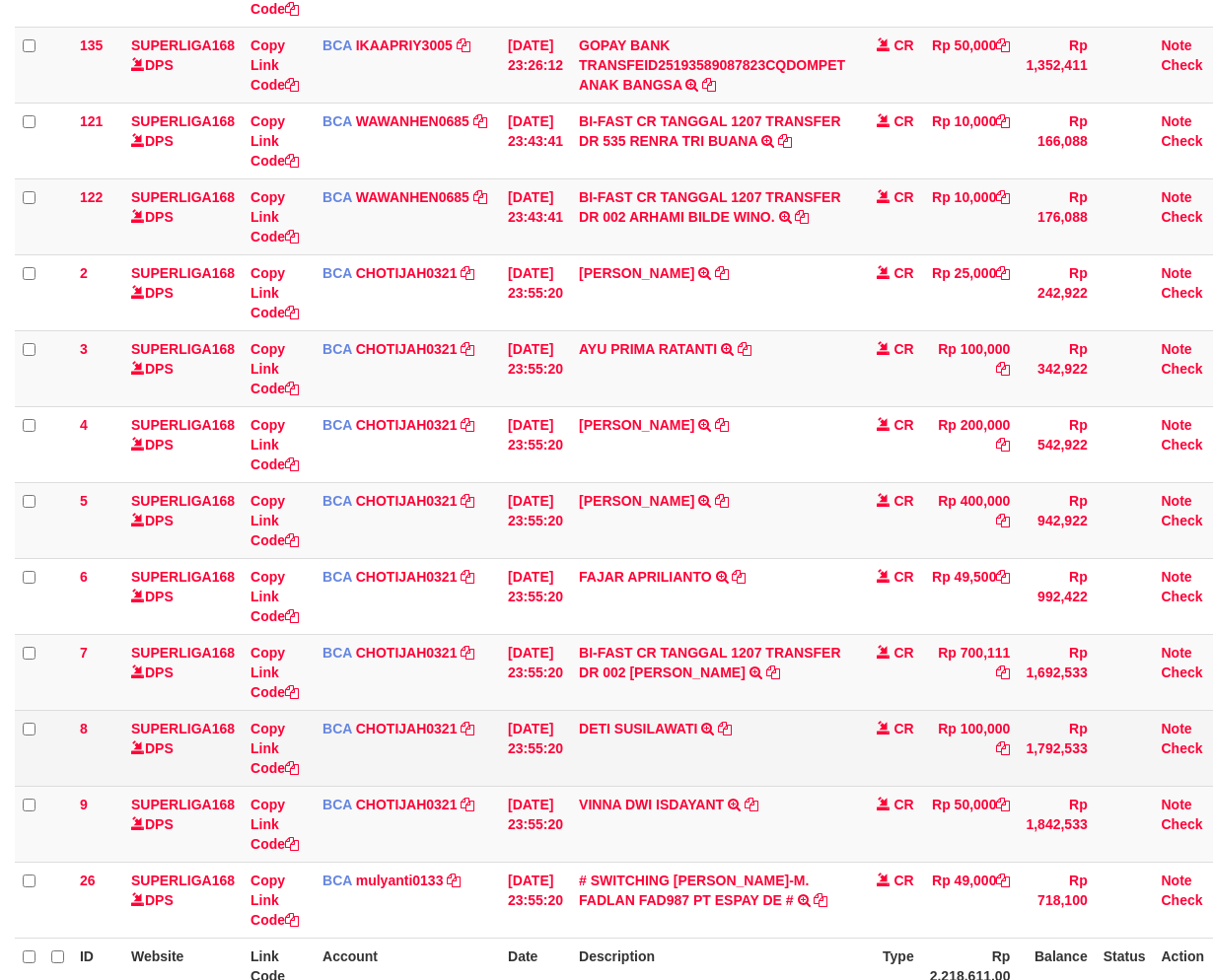 scroll, scrollTop: 438, scrollLeft: 0, axis: vertical 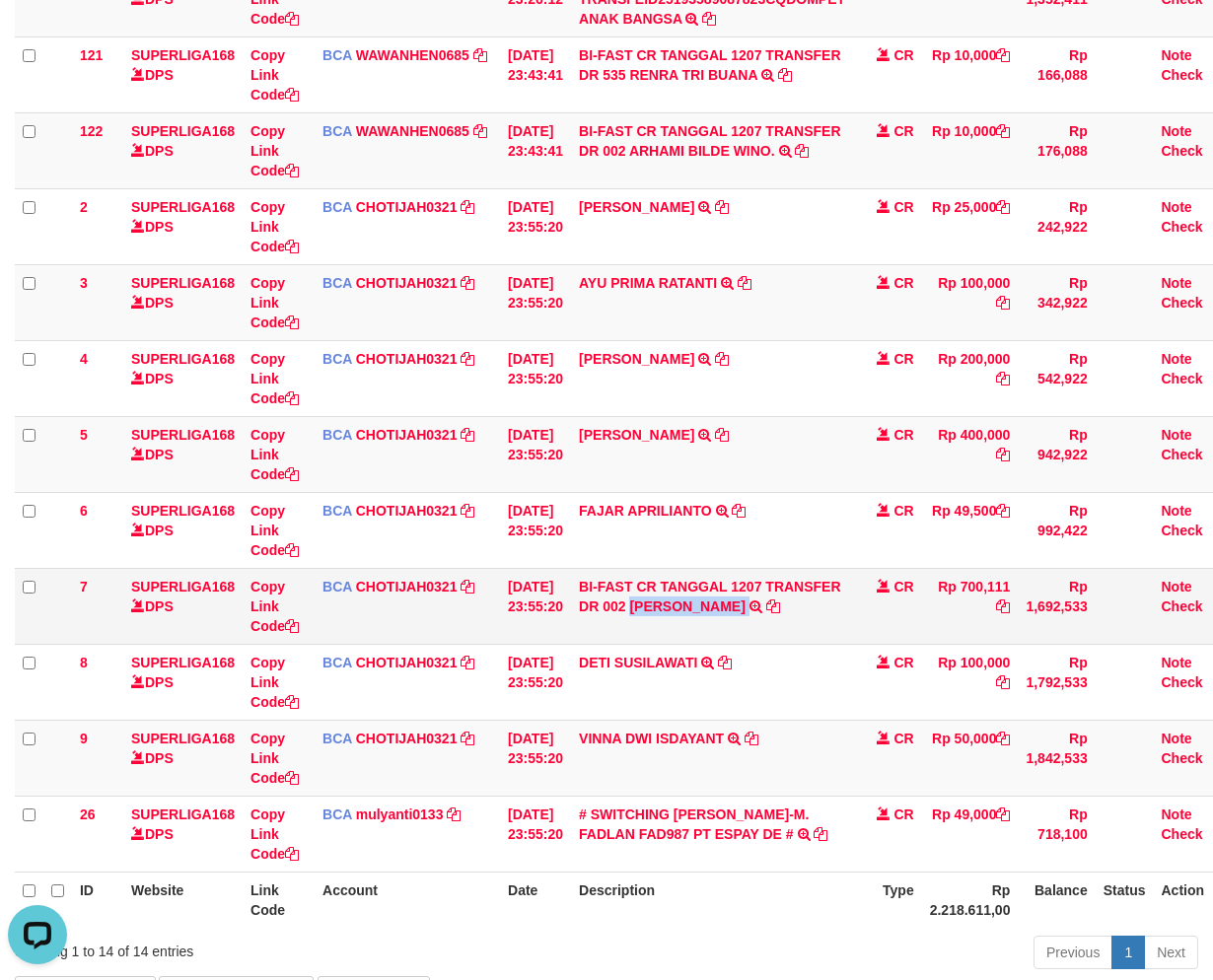 copy on "[PERSON_NAME]" 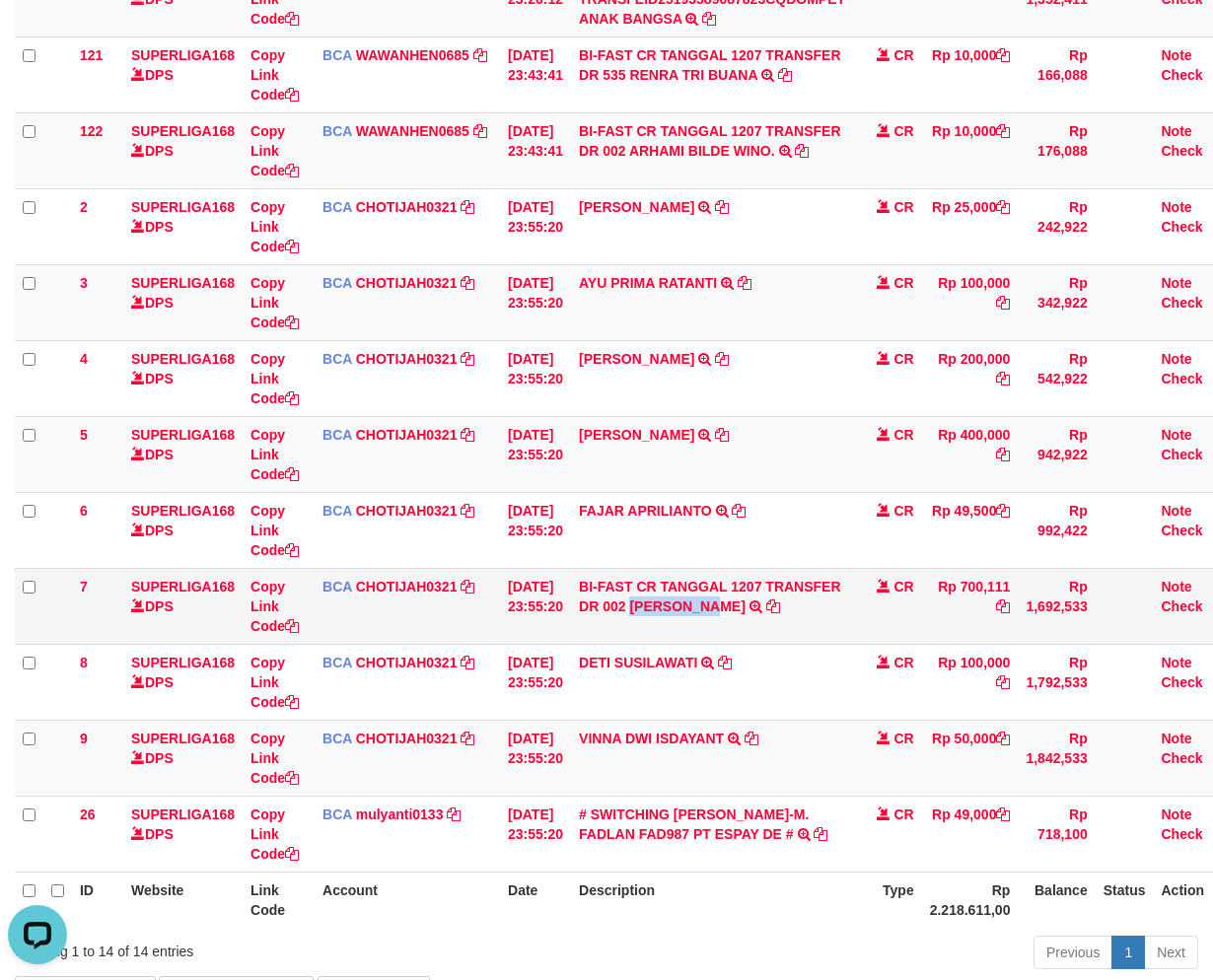 drag, startPoint x: 645, startPoint y: 619, endPoint x: 787, endPoint y: 618, distance: 142.00352 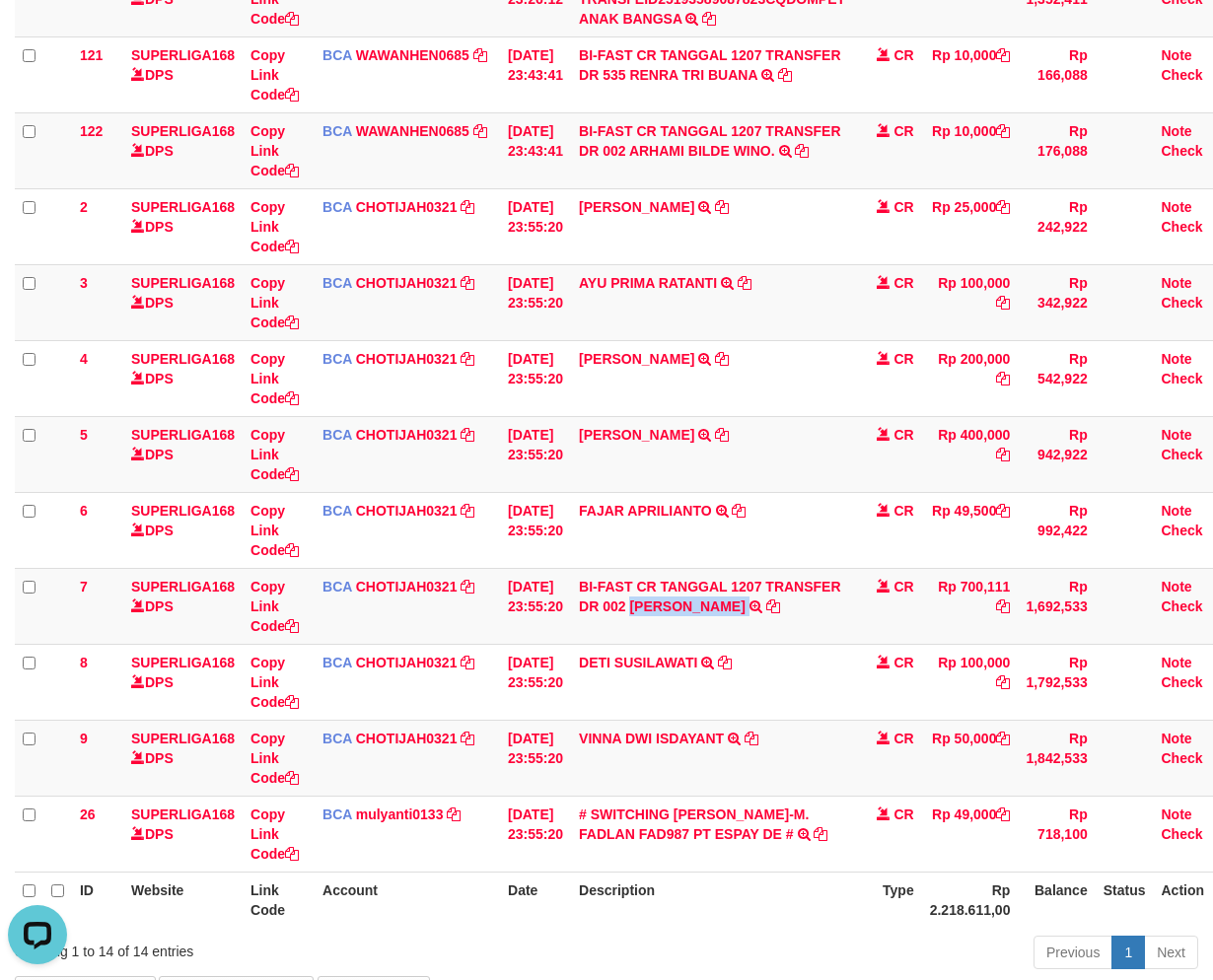 copy on "[PERSON_NAME]" 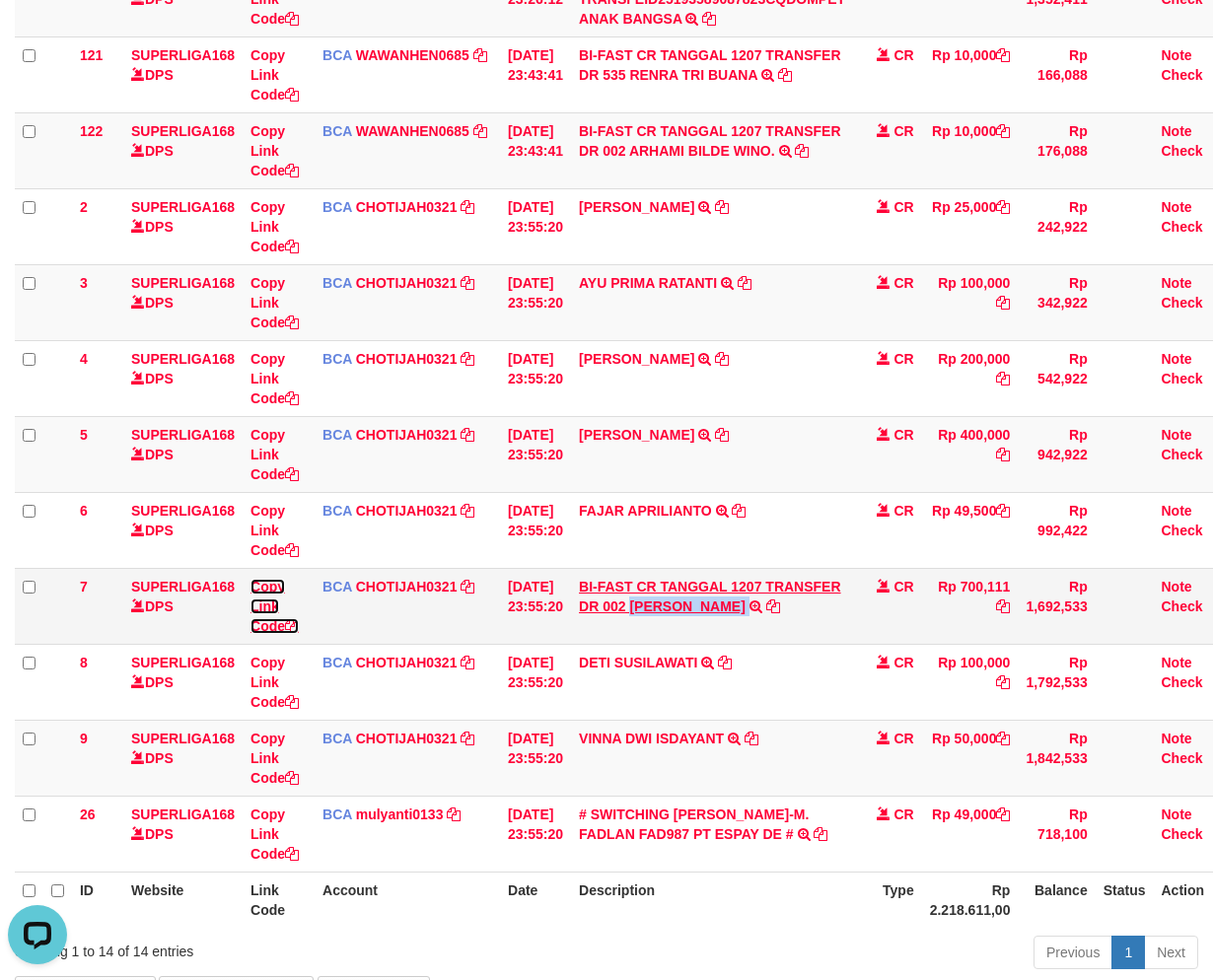 drag, startPoint x: 277, startPoint y: 622, endPoint x: 596, endPoint y: 608, distance: 319.30706 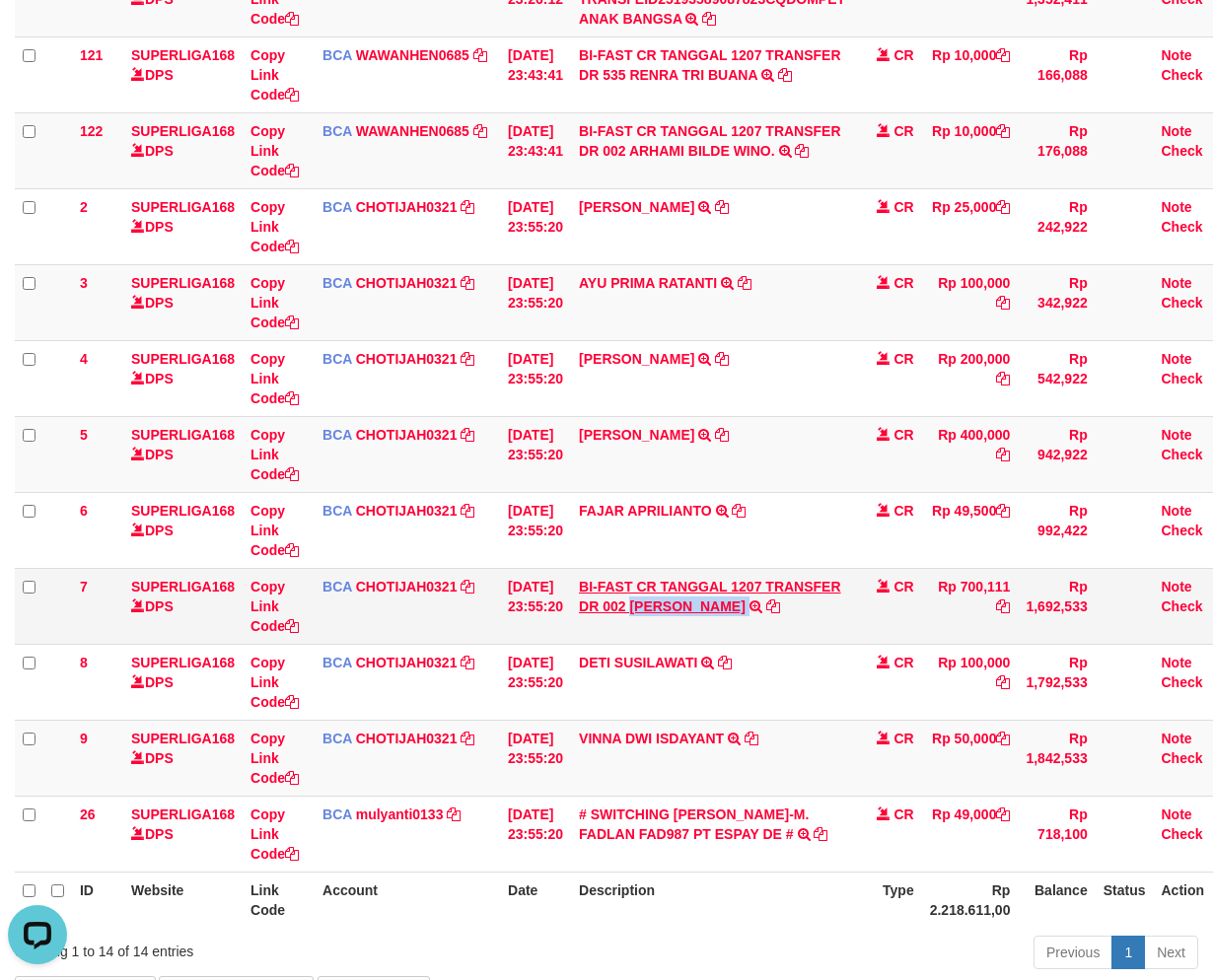 copy on "[PERSON_NAME]" 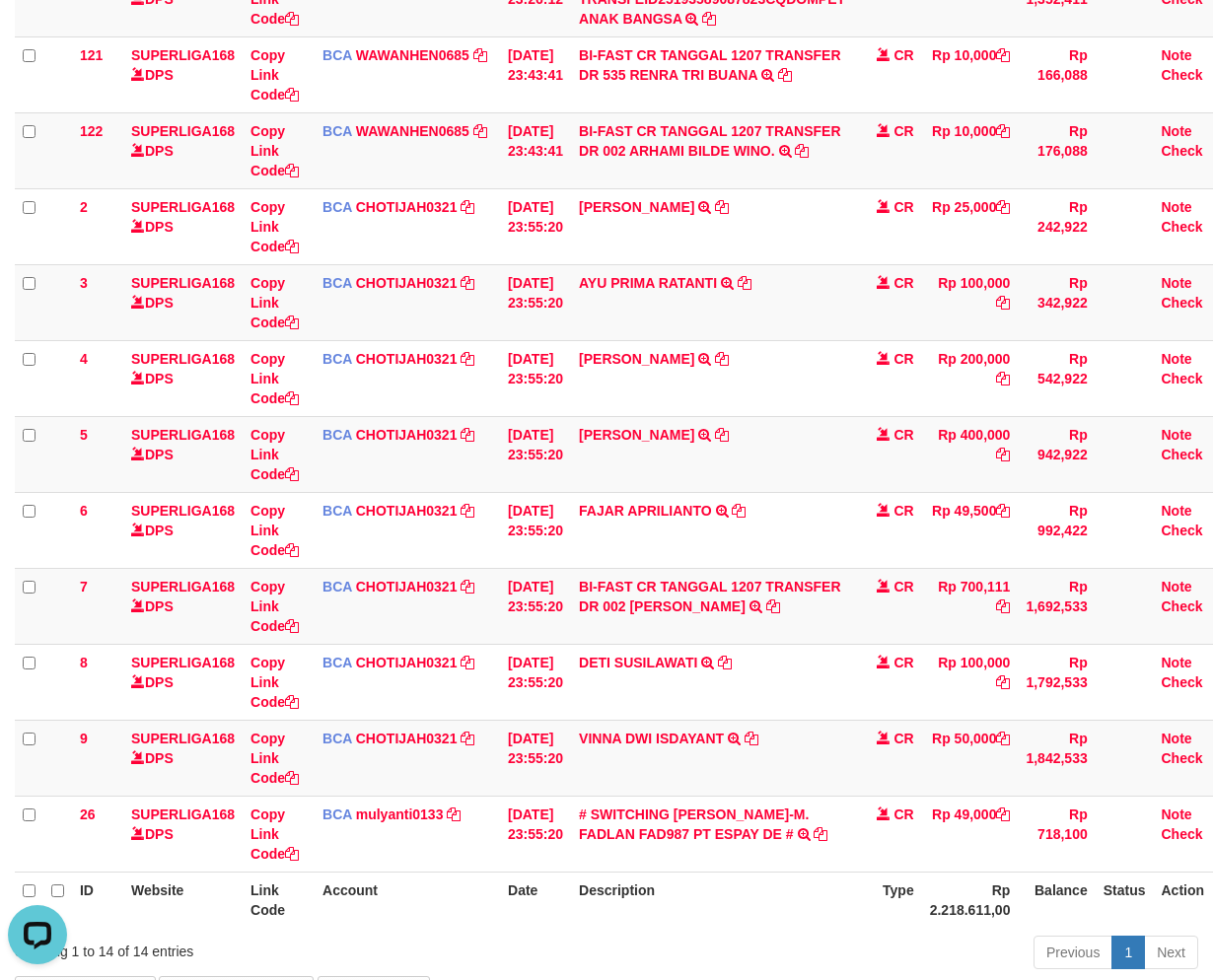 scroll, scrollTop: 248, scrollLeft: 0, axis: vertical 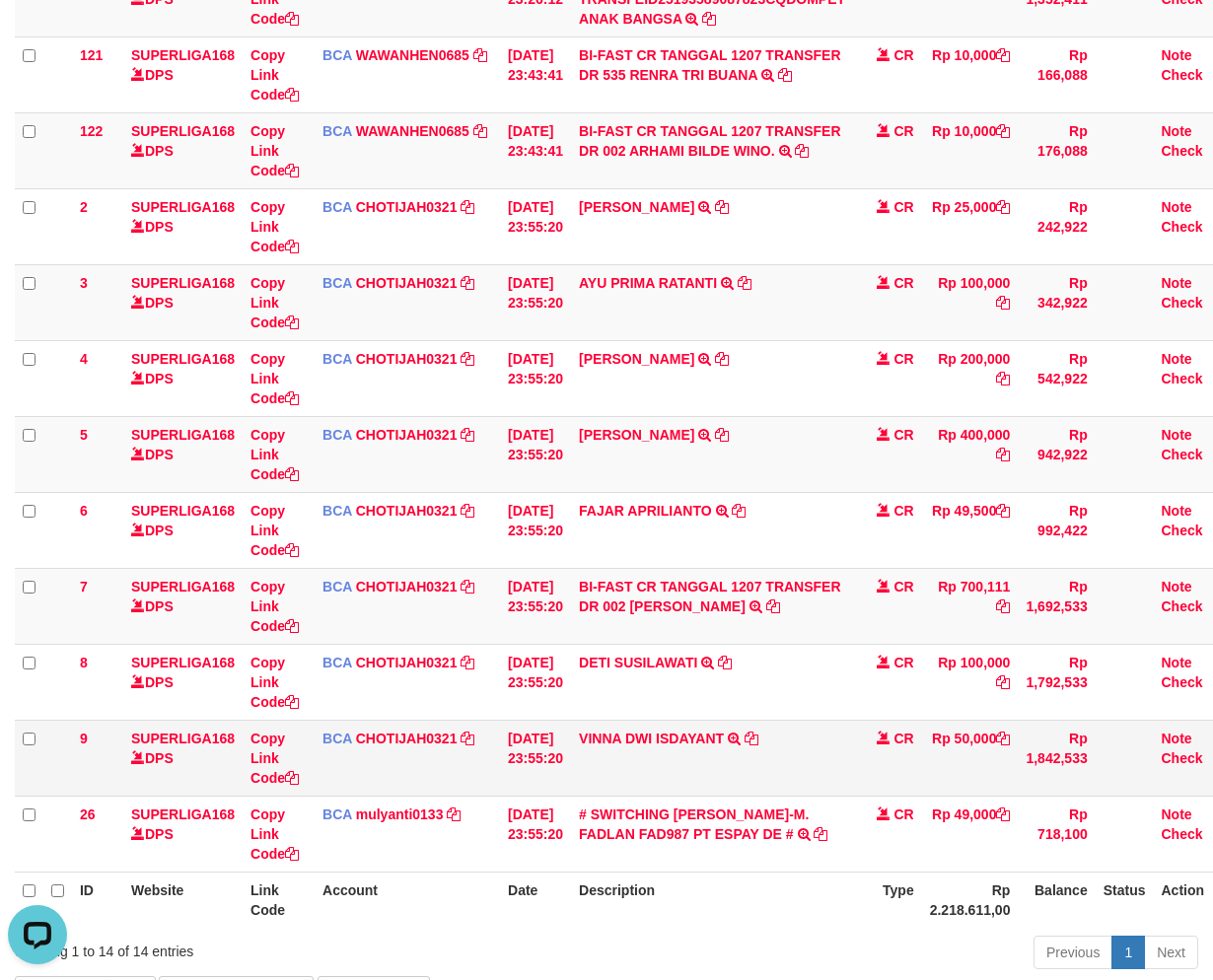 click on "VINNA DWI ISDAYANT         TRSF E-BANKING CR 1207/FTSCY/WS95031
50000.00VINNA DWI ISDAYANT" at bounding box center (712, 757) 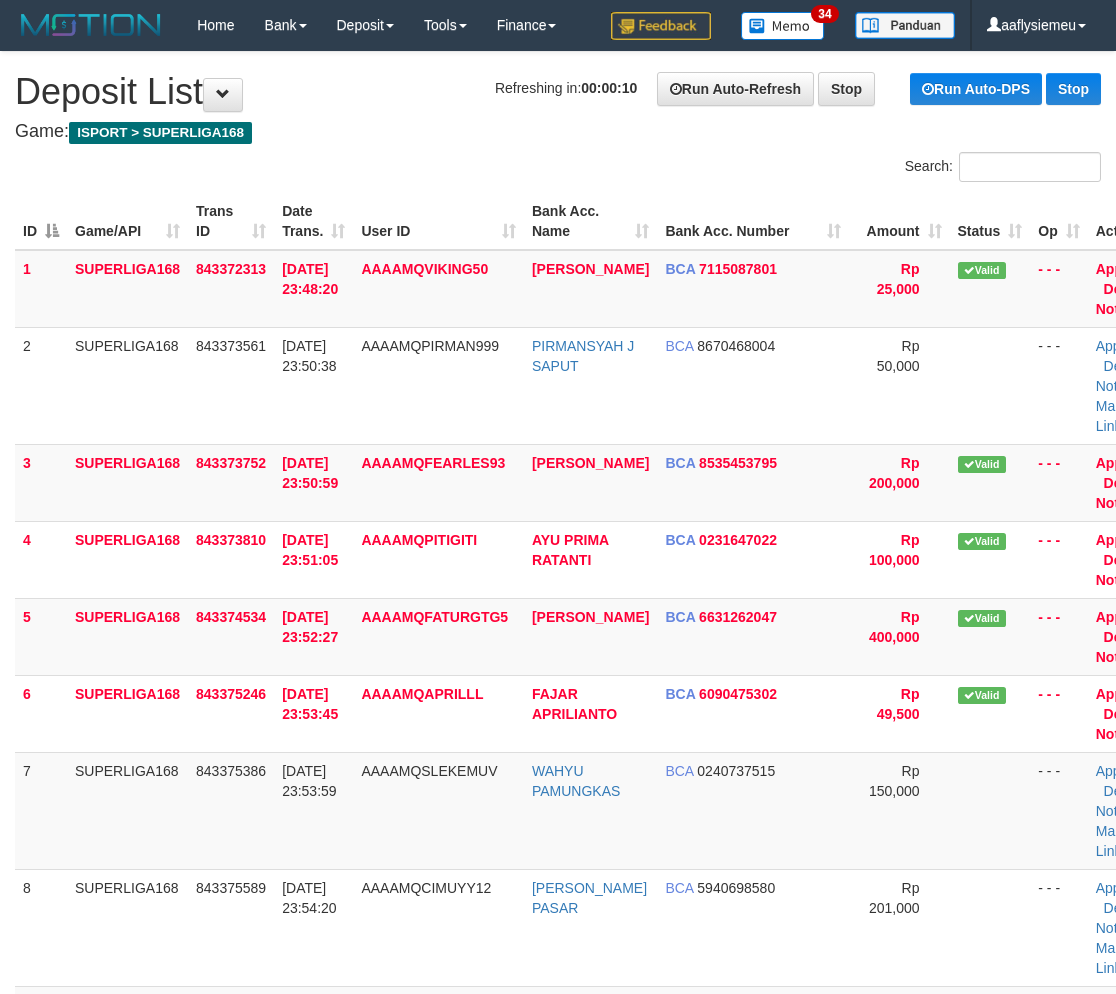 scroll, scrollTop: 0, scrollLeft: 0, axis: both 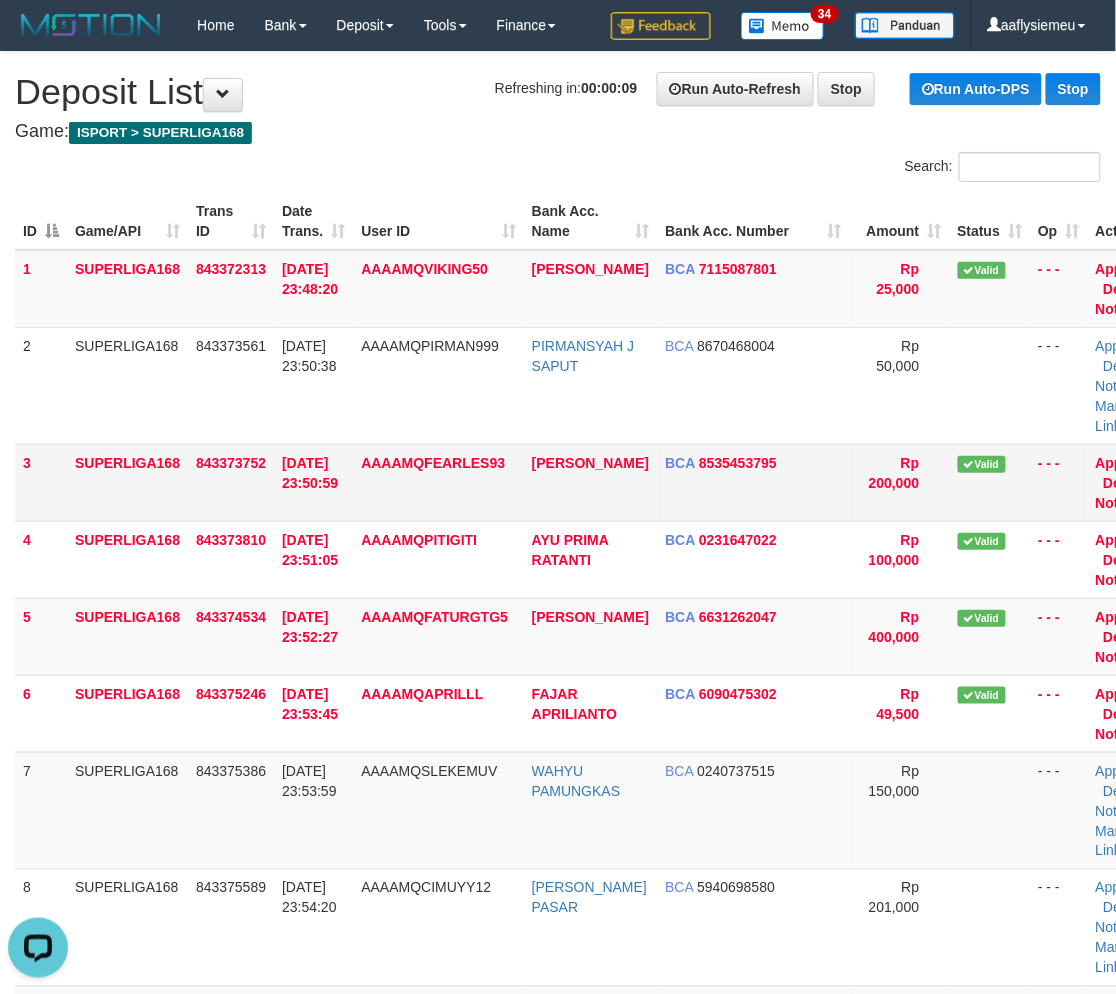drag, startPoint x: 130, startPoint y: 421, endPoint x: 178, endPoint y: 460, distance: 61.846584 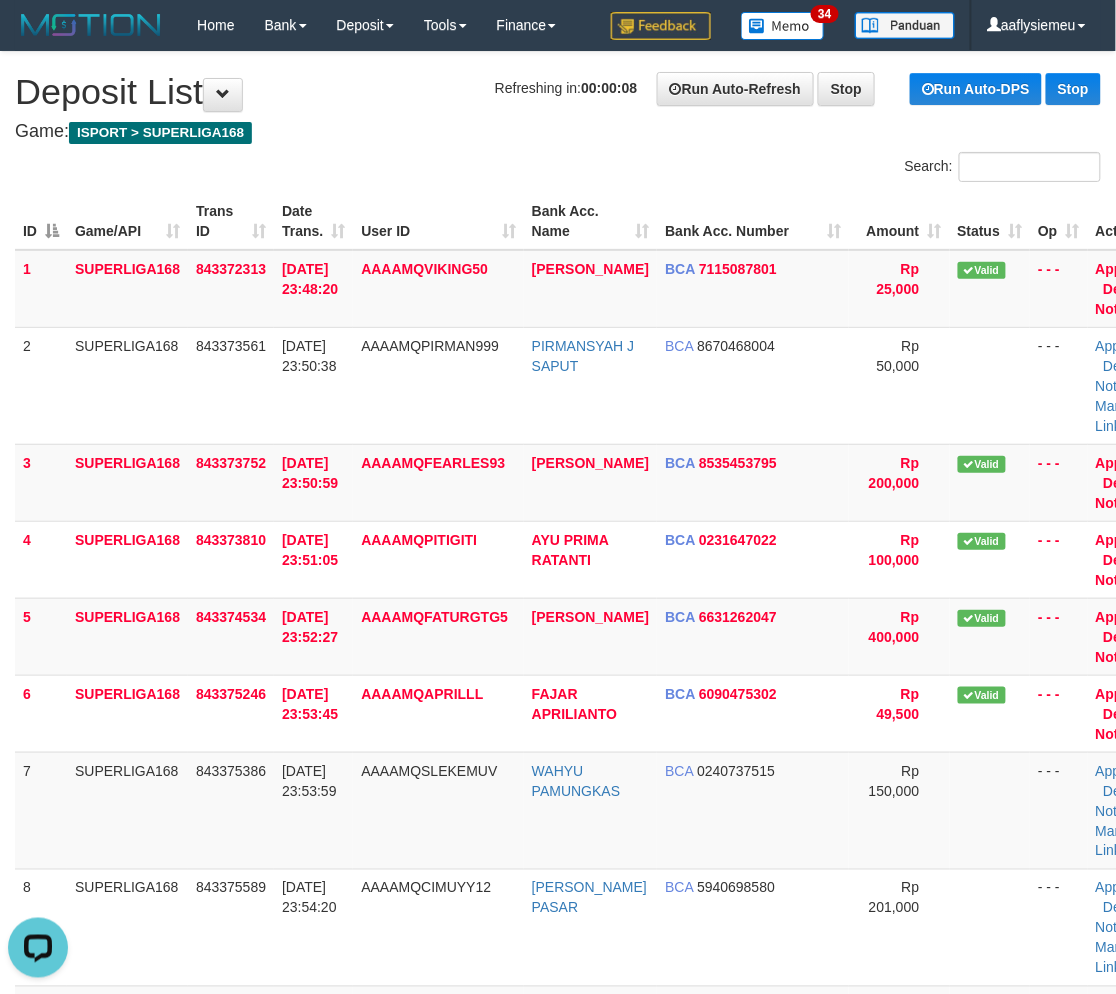 scroll, scrollTop: 622, scrollLeft: 0, axis: vertical 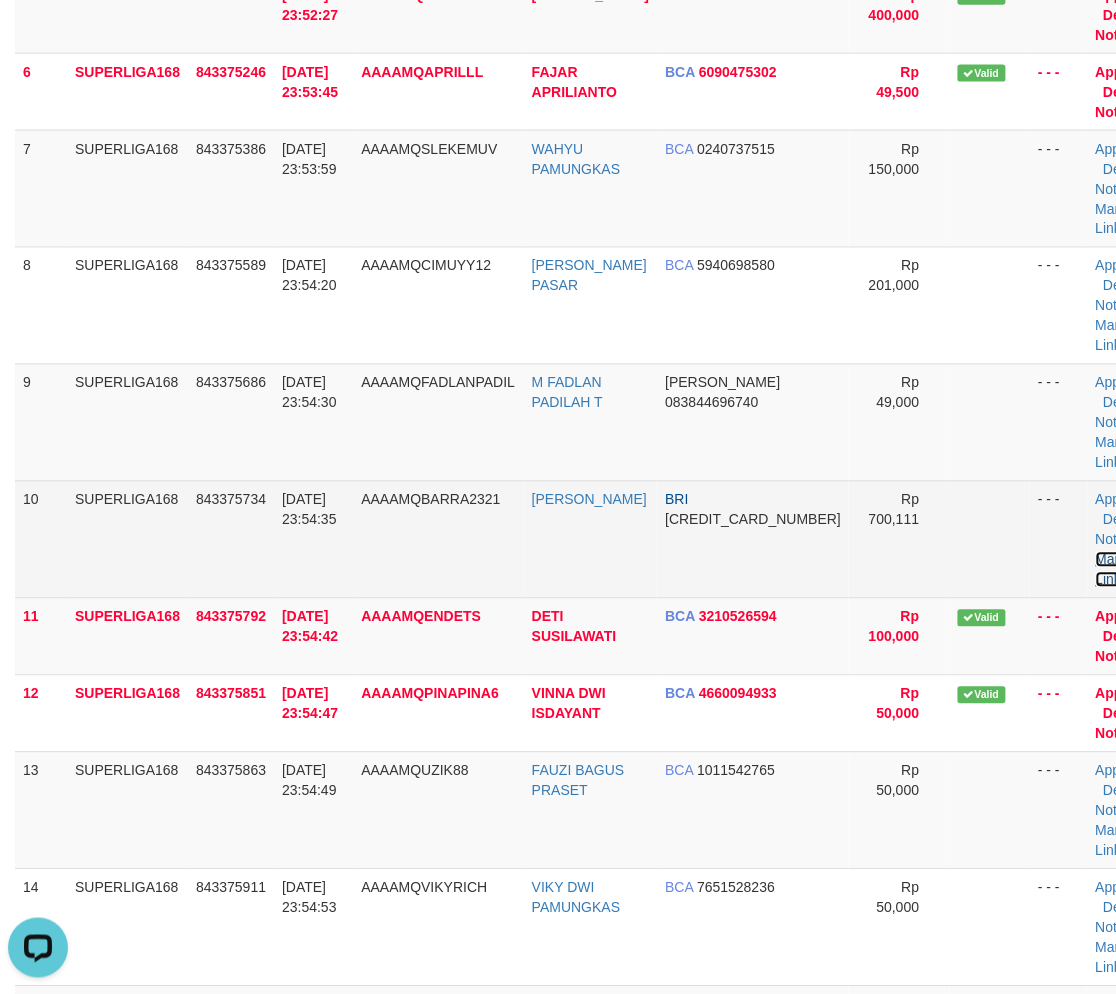 click on "Manual Link" at bounding box center (1119, 570) 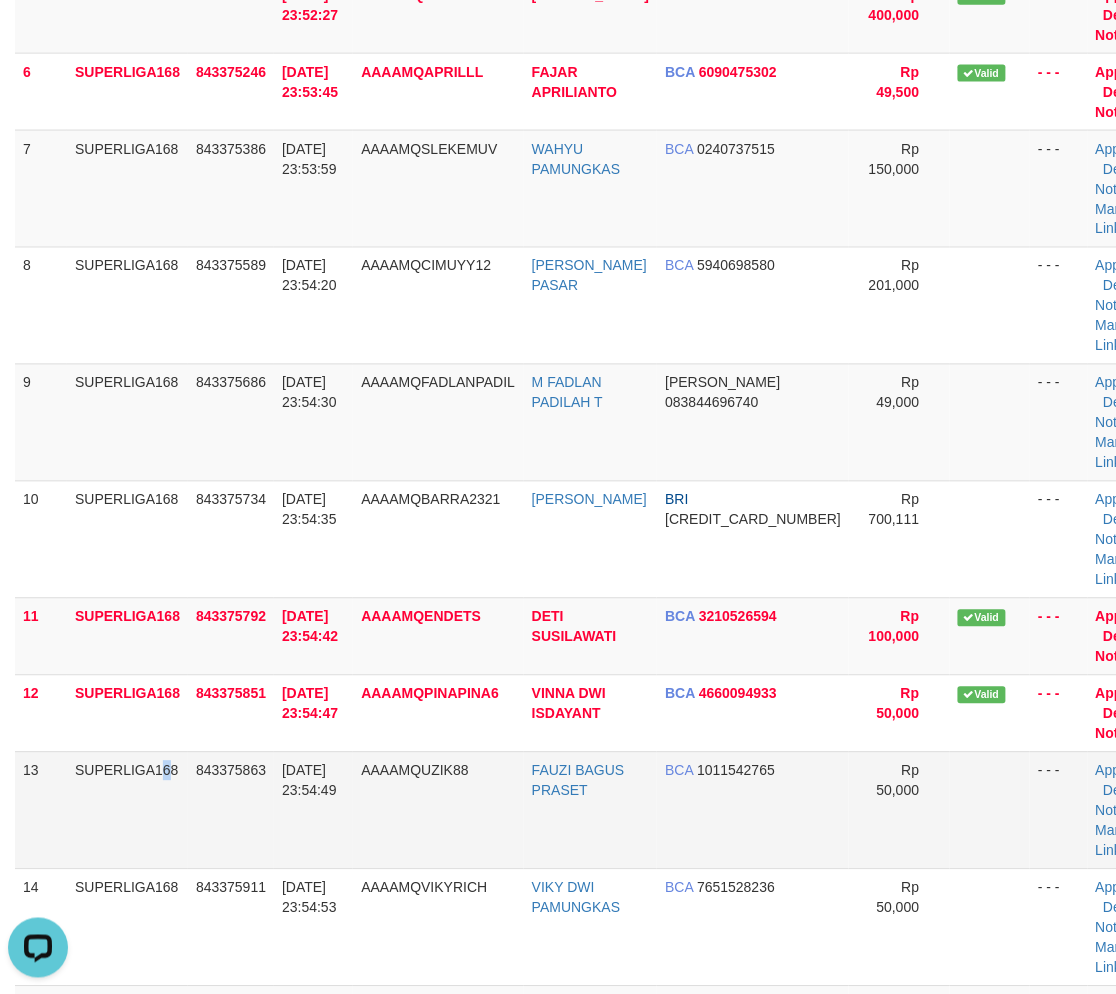 click on "SUPERLIGA168" at bounding box center (127, 810) 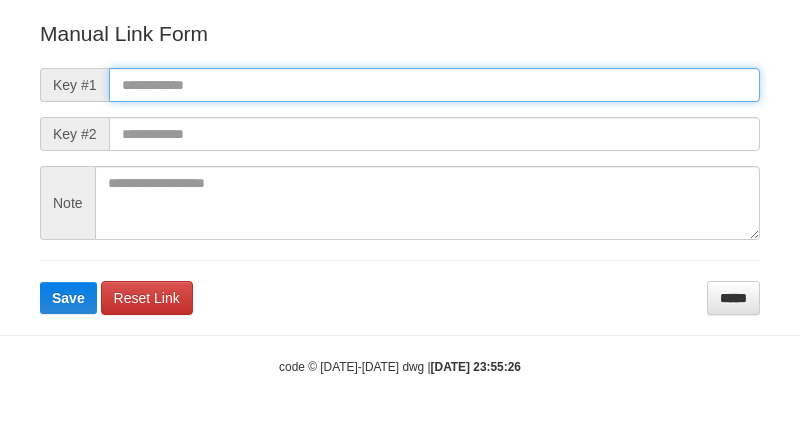 drag, startPoint x: 195, startPoint y: 77, endPoint x: 101, endPoint y: 266, distance: 211.0853 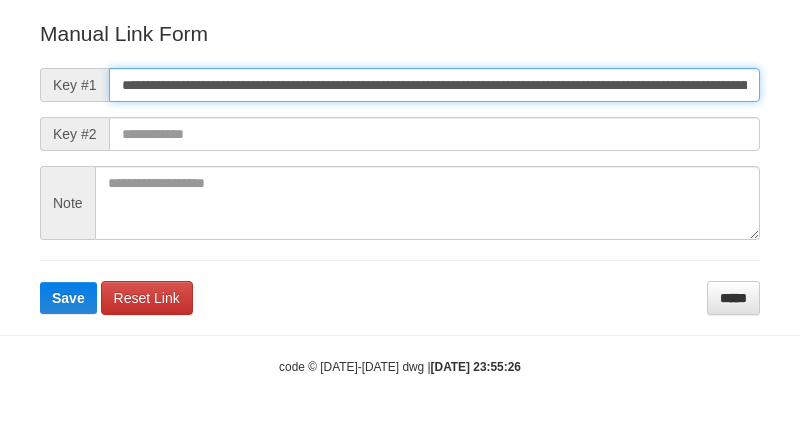 scroll, scrollTop: 0, scrollLeft: 1127, axis: horizontal 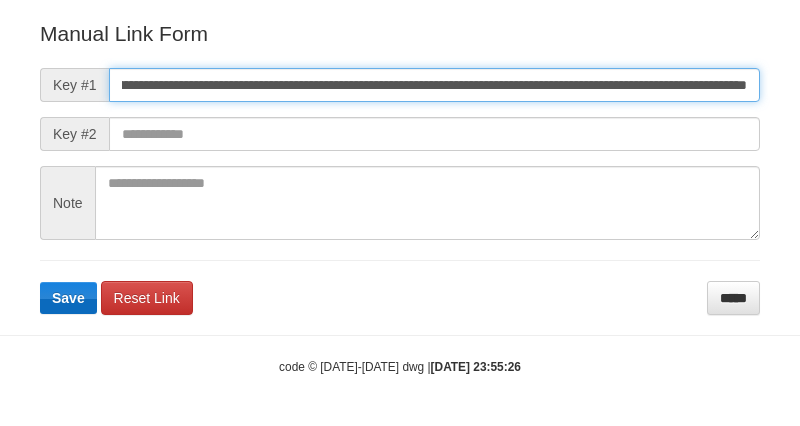 type on "**********" 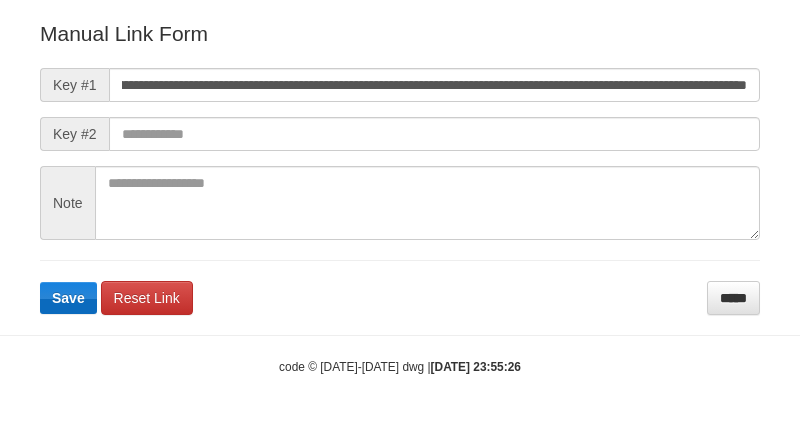 scroll, scrollTop: 0, scrollLeft: 0, axis: both 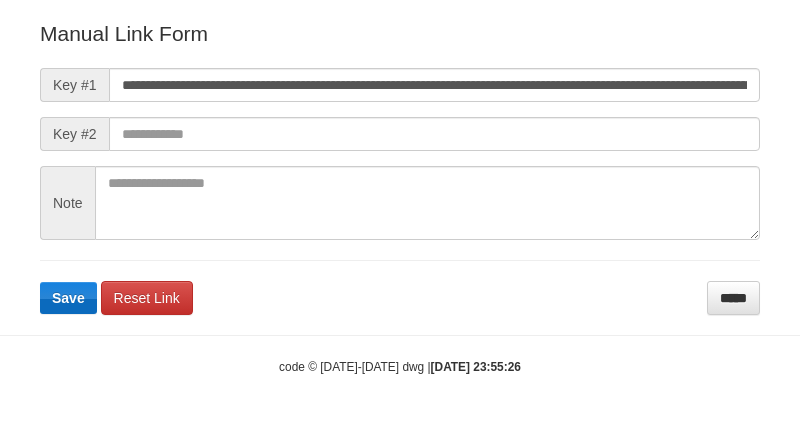 click on "**********" at bounding box center (400, 167) 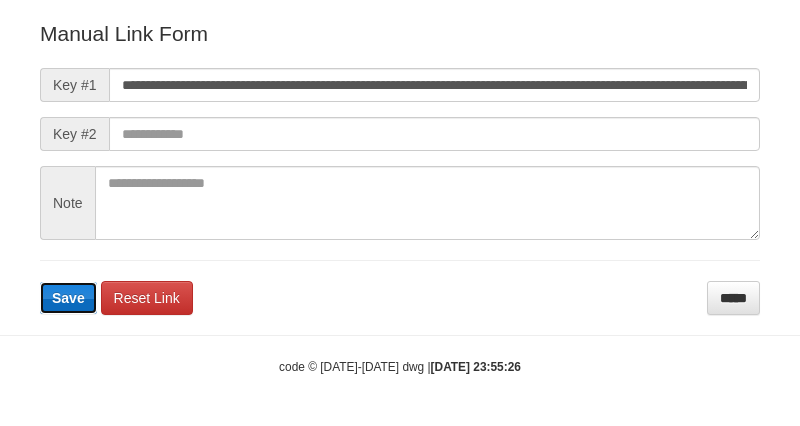 click on "Save" at bounding box center [68, 298] 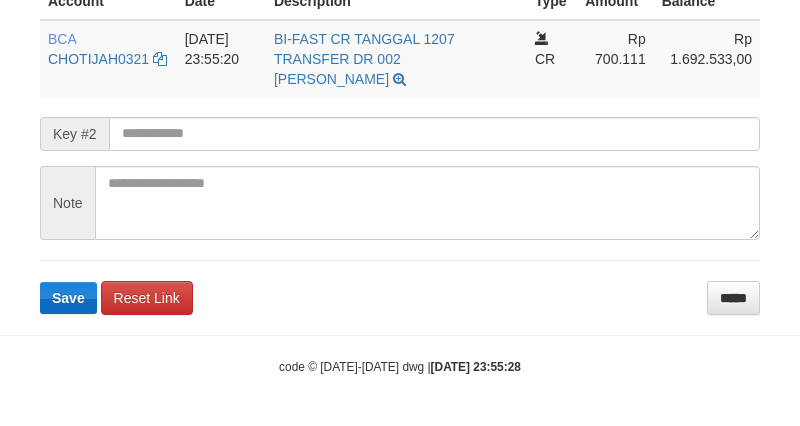 scroll, scrollTop: 540, scrollLeft: 0, axis: vertical 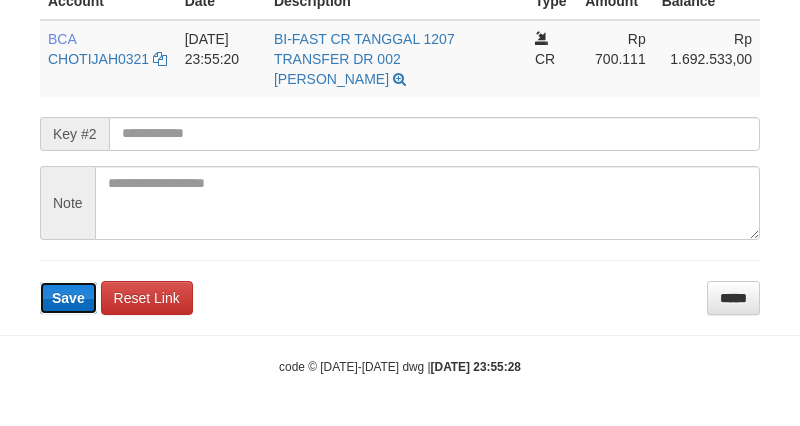 click on "Save" at bounding box center [68, 298] 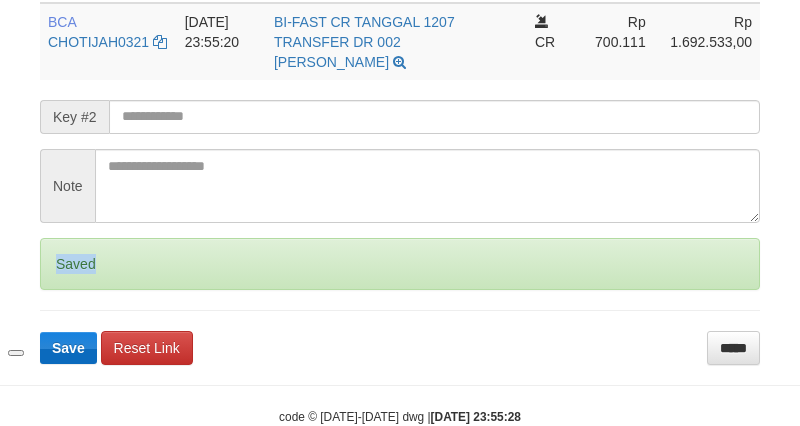click on "Saved" at bounding box center [400, 264] 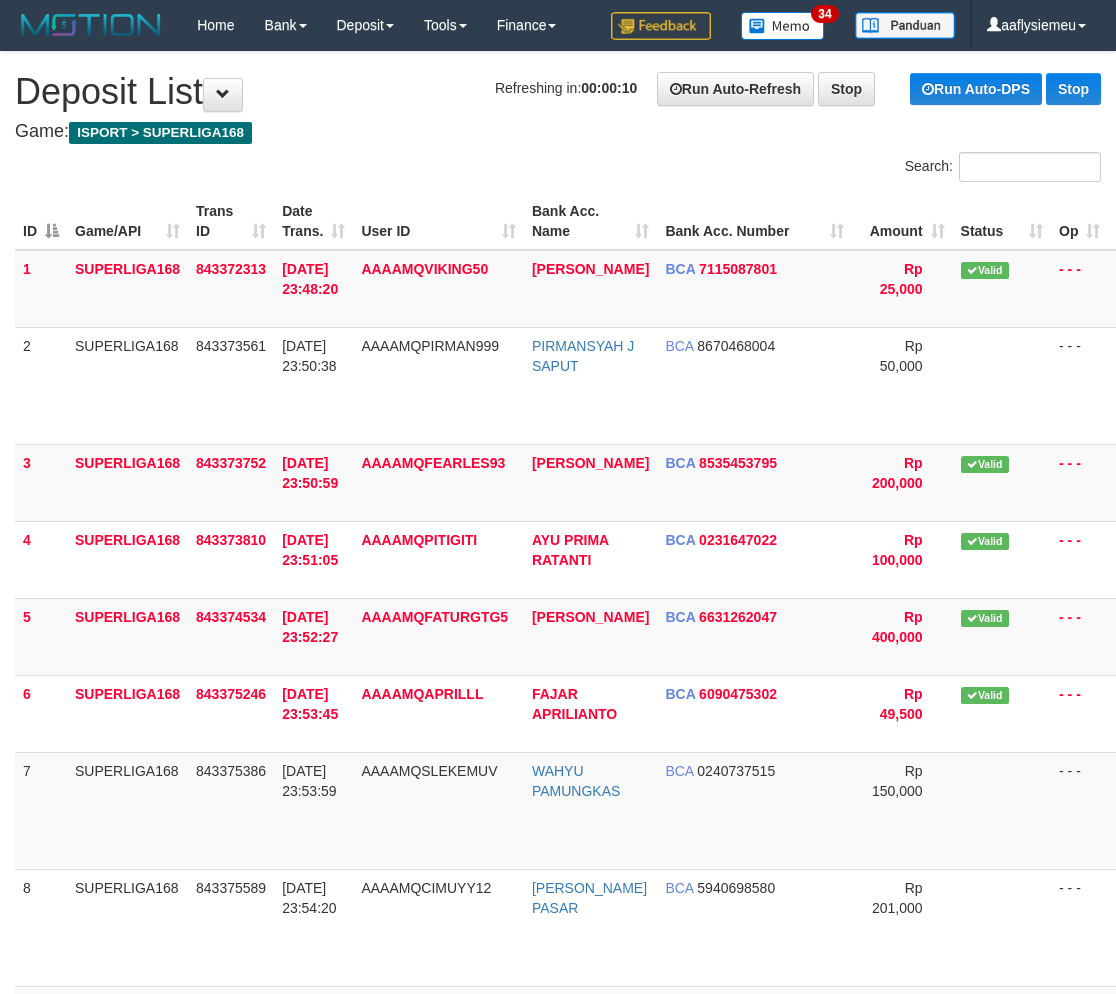 scroll, scrollTop: 622, scrollLeft: 0, axis: vertical 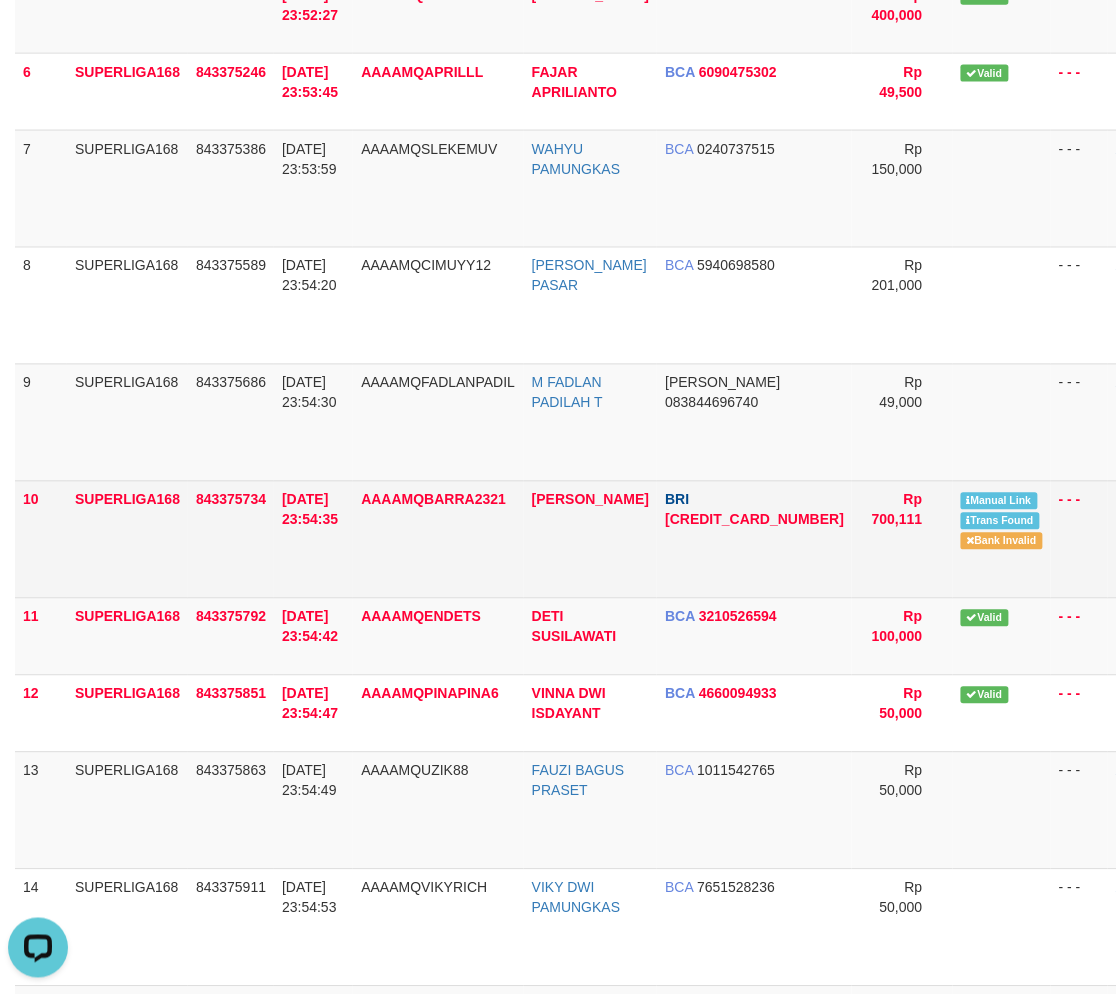 click on "843375734" at bounding box center [231, 539] 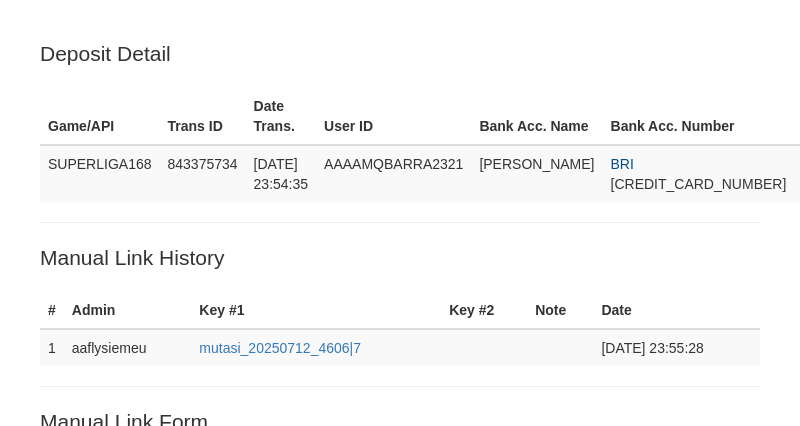 scroll, scrollTop: 531, scrollLeft: 0, axis: vertical 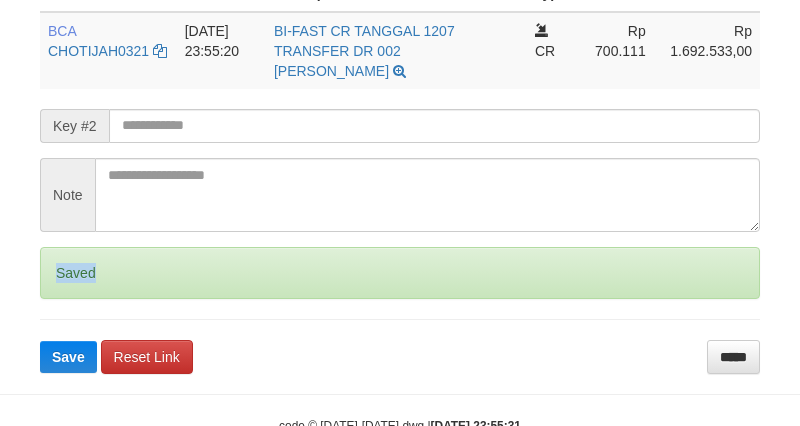click on "Saved" at bounding box center [400, 273] 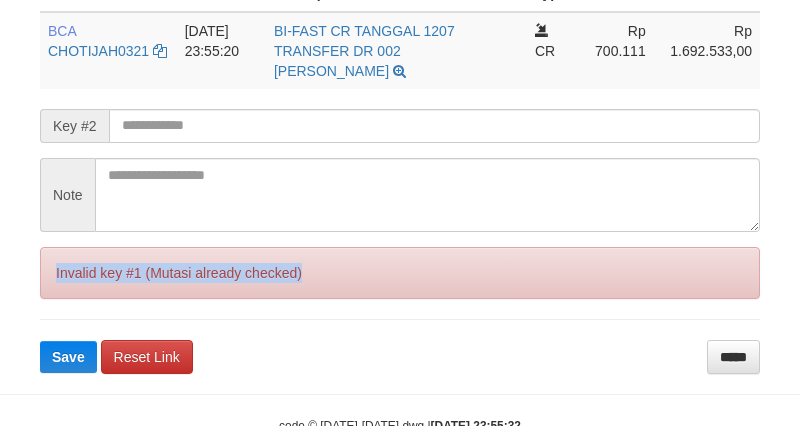 click on "Invalid key #1 (Mutasi already checked)" at bounding box center [400, 273] 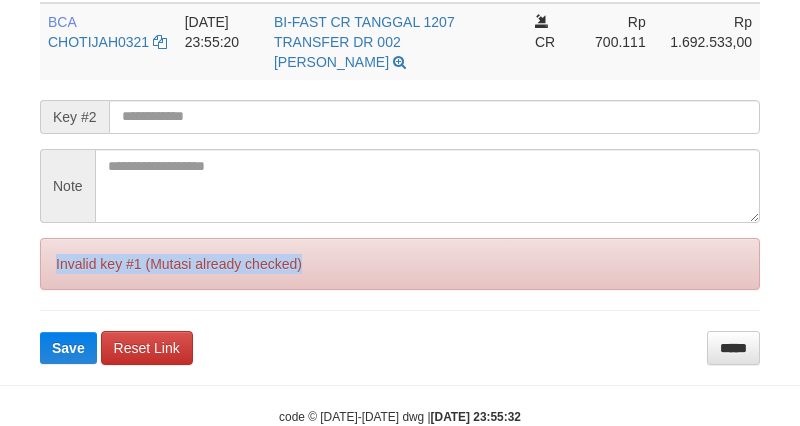 click on "Invalid key #1 (Mutasi already checked)" at bounding box center (400, 264) 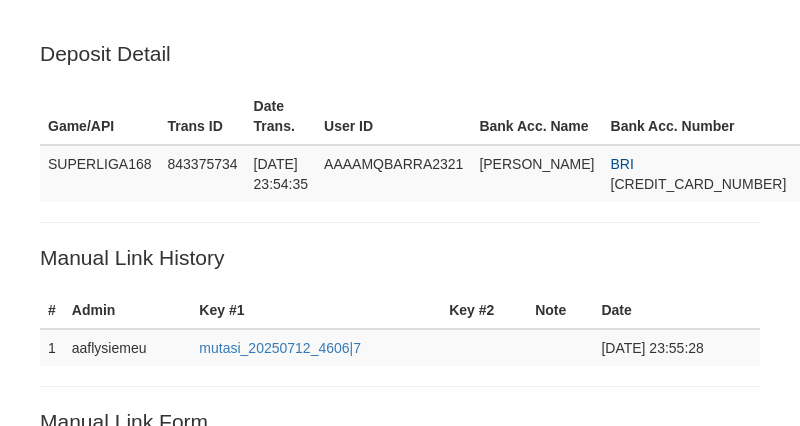 scroll, scrollTop: 531, scrollLeft: 0, axis: vertical 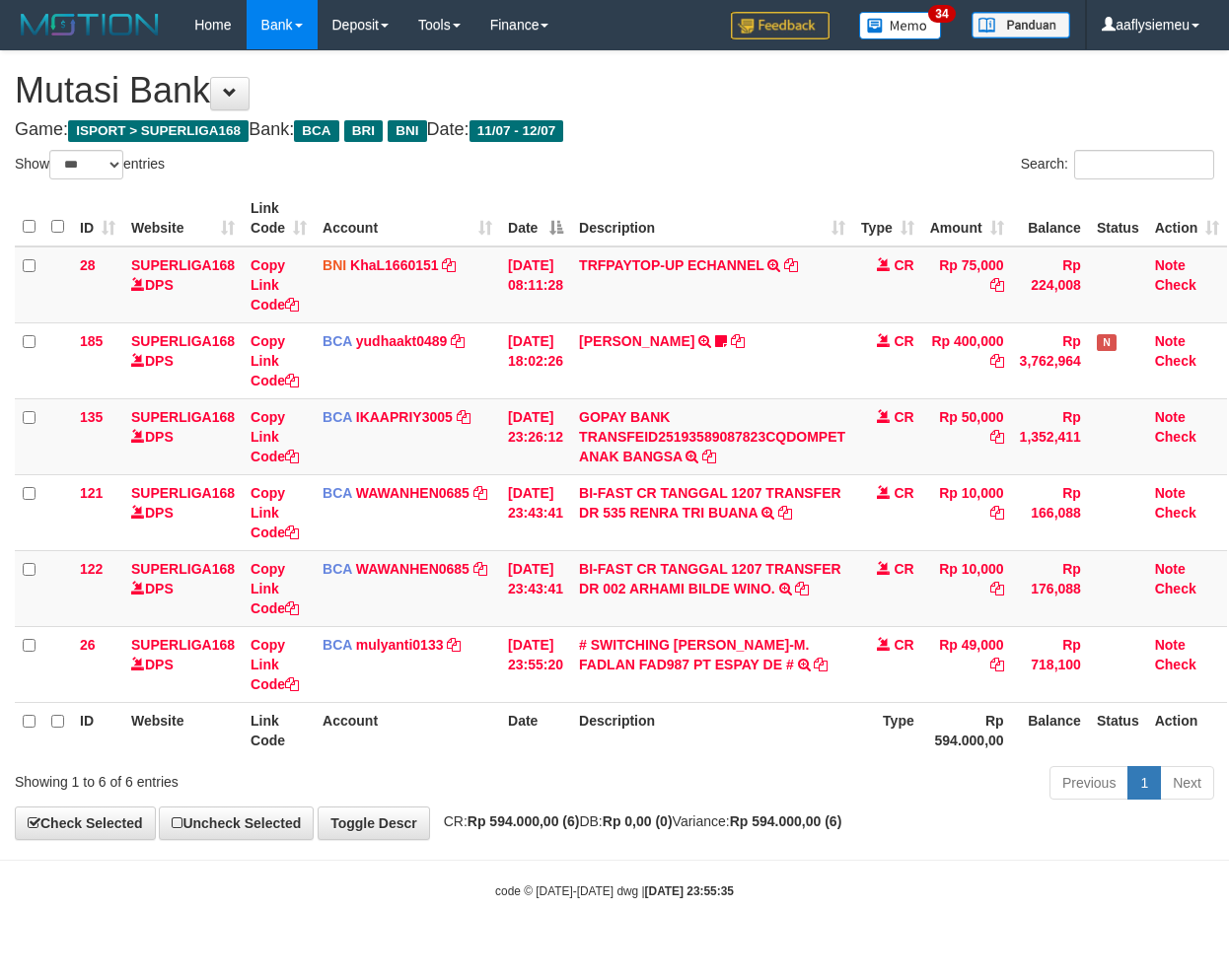 select on "***" 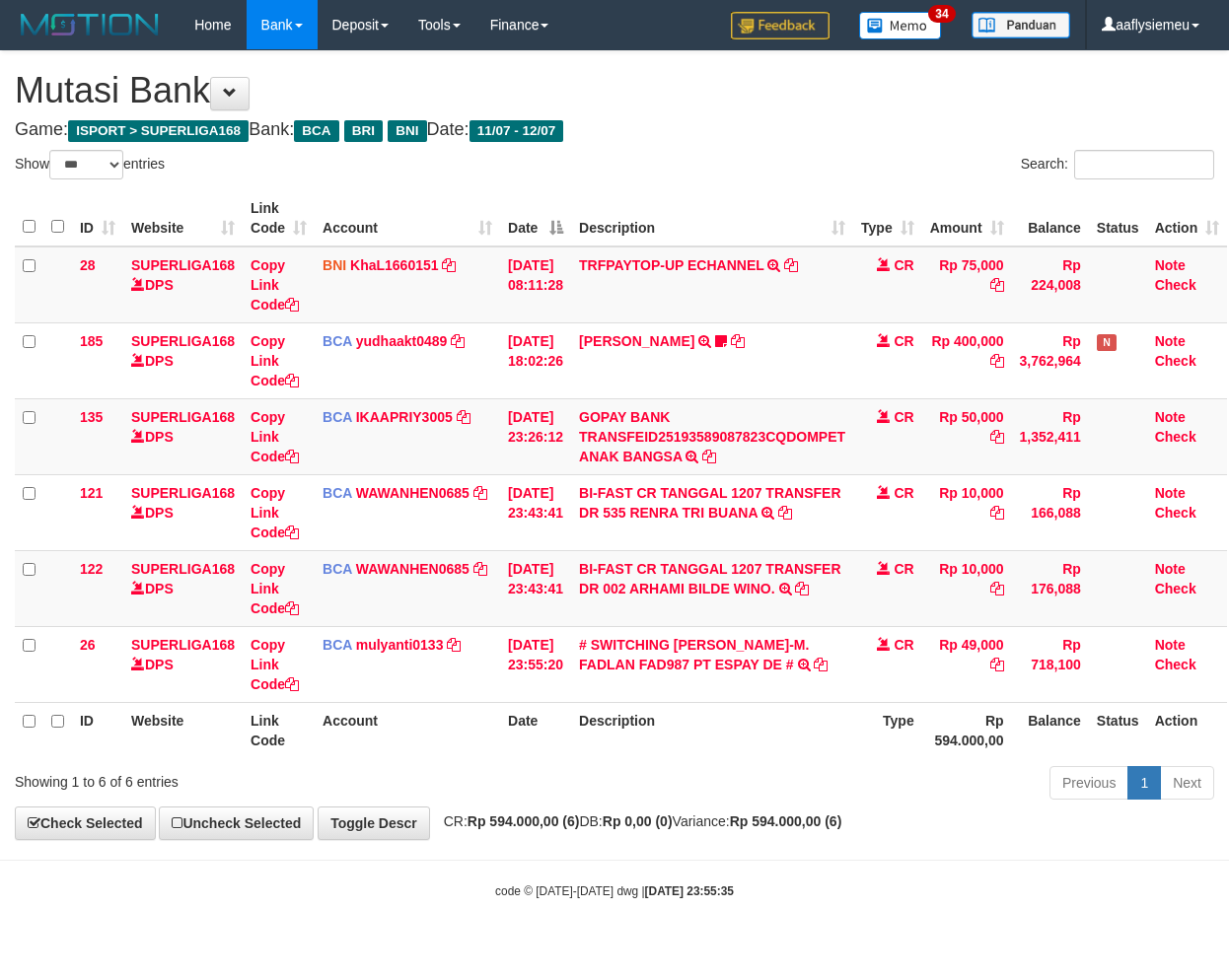 scroll, scrollTop: 0, scrollLeft: 0, axis: both 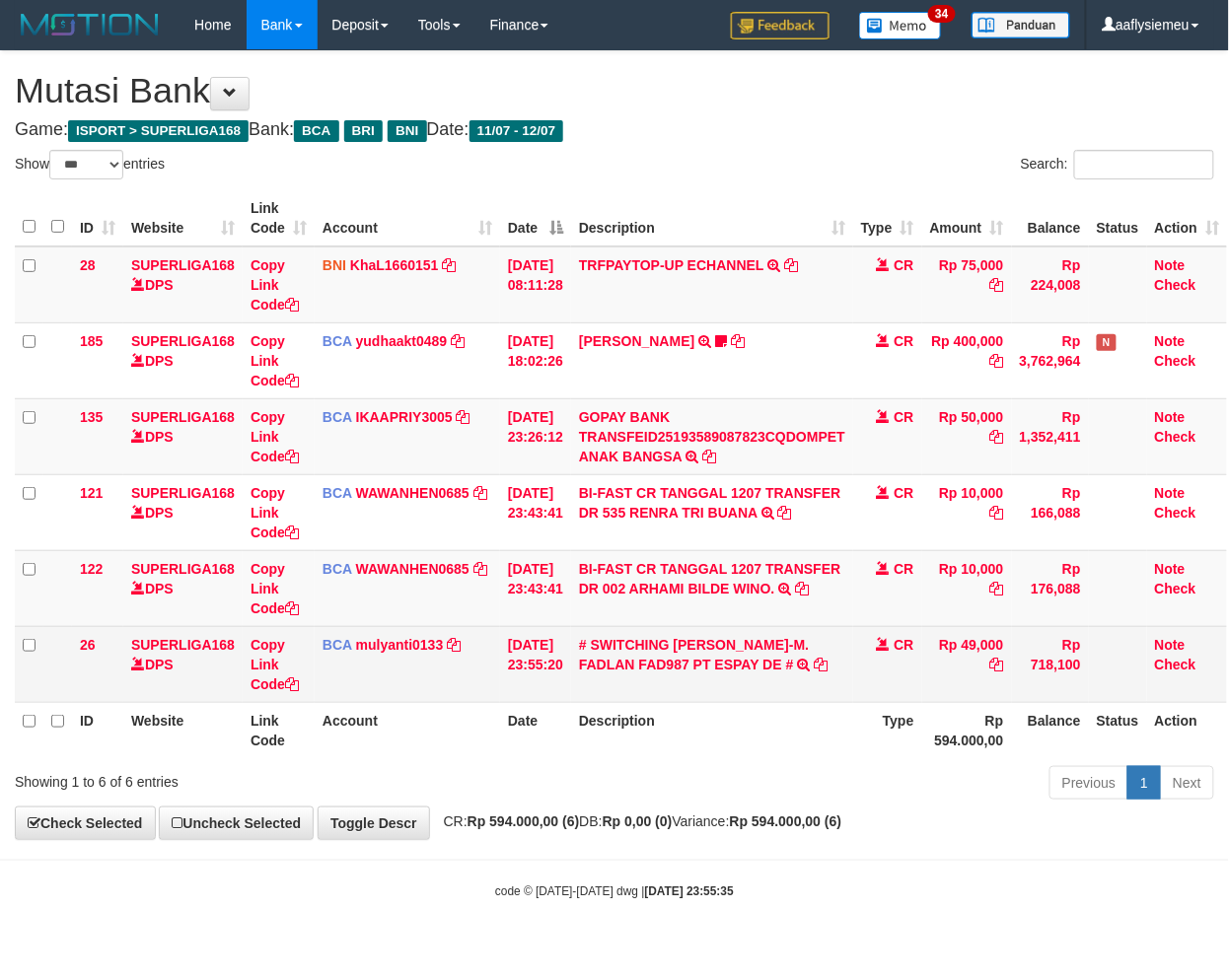 click on "# SWITCHING CR DANA-M. FADLAN FAD987 PT ESPAY DE #         SWITCHING CR TRF 0000000000 DANA-M. FADLAN FAD987 PT ESPAY DE" at bounding box center [712, 664] 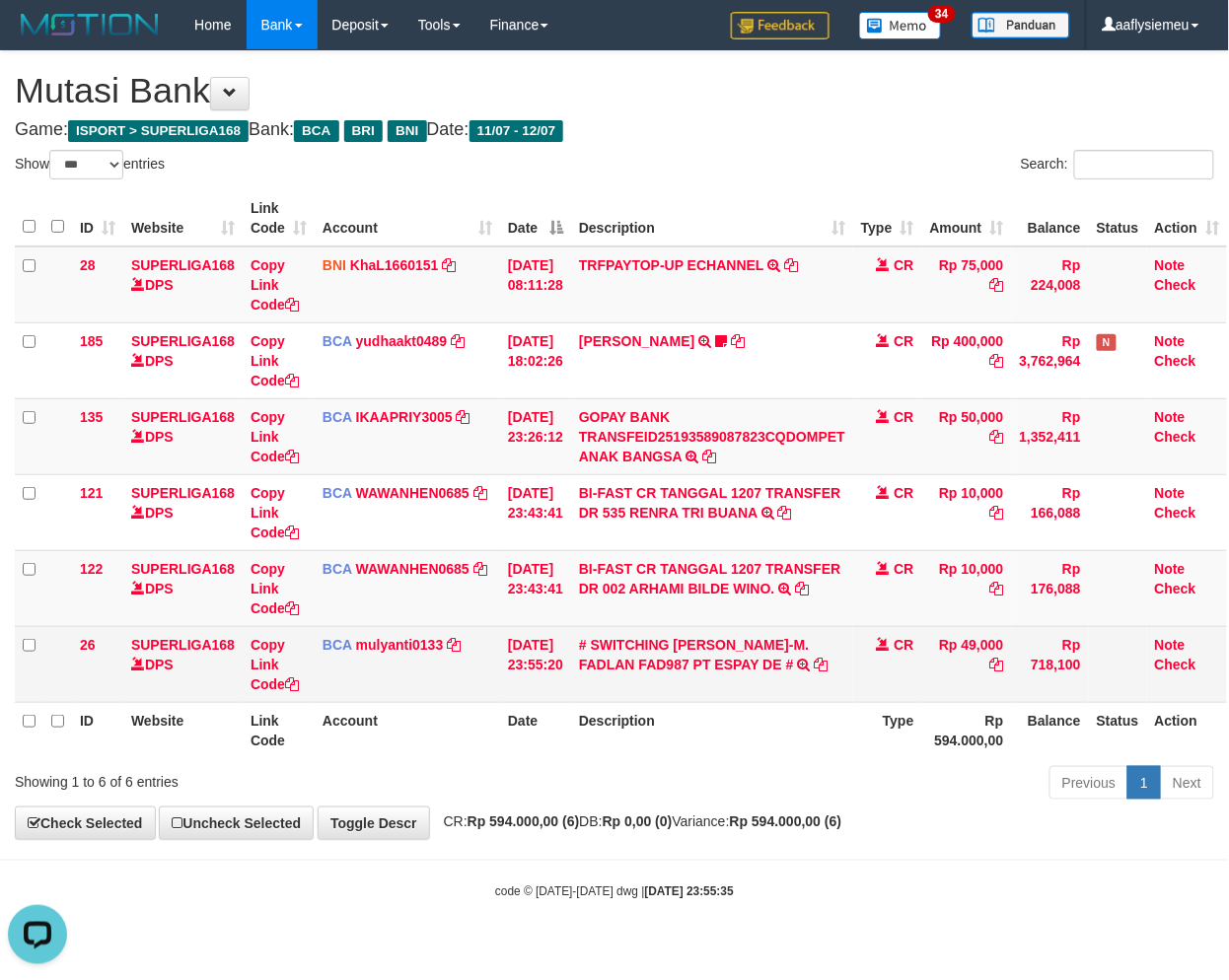scroll, scrollTop: 0, scrollLeft: 0, axis: both 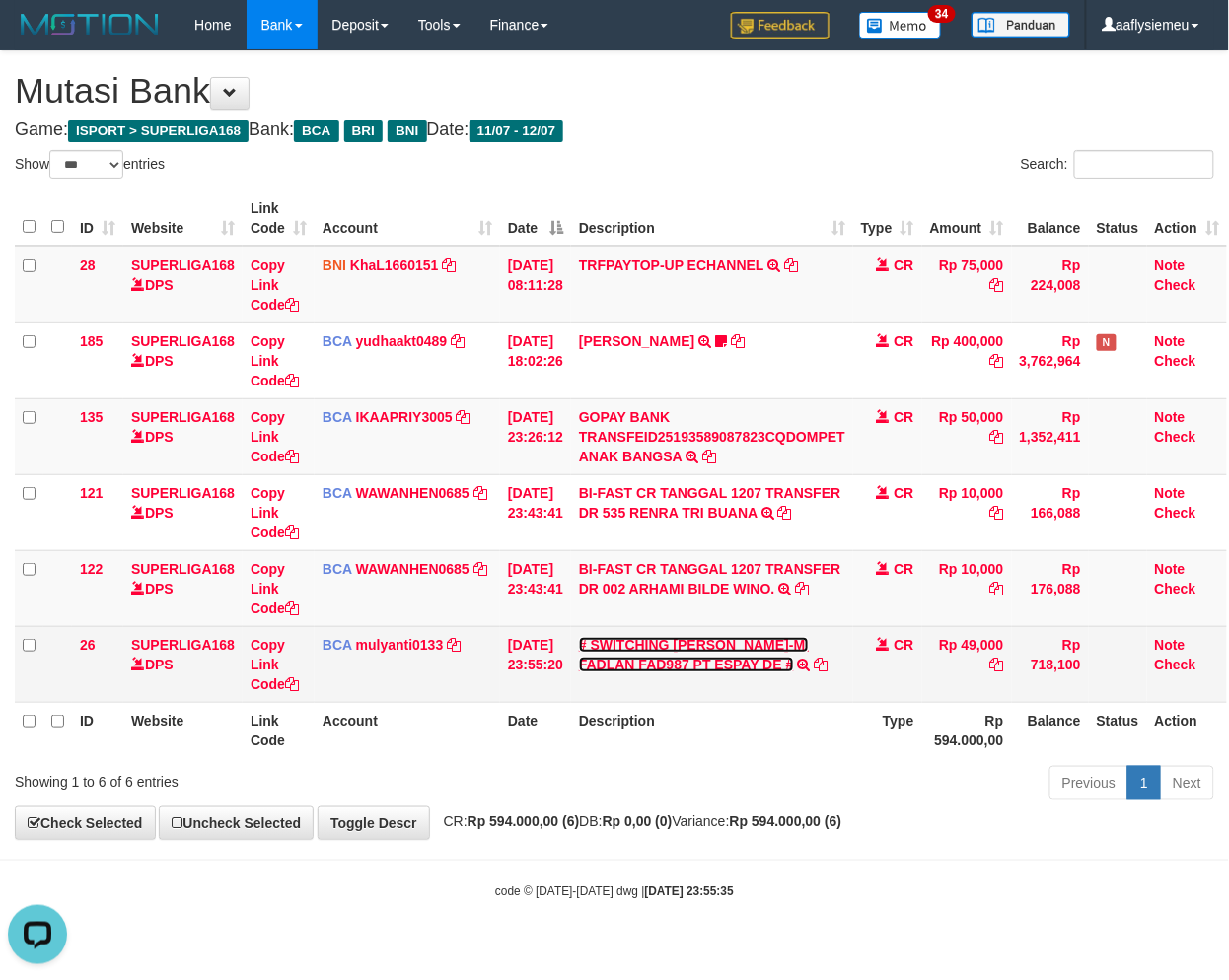 click on "# SWITCHING [PERSON_NAME]-M. FADLAN FAD987 PT ESPAY DE #" at bounding box center (693, 655) 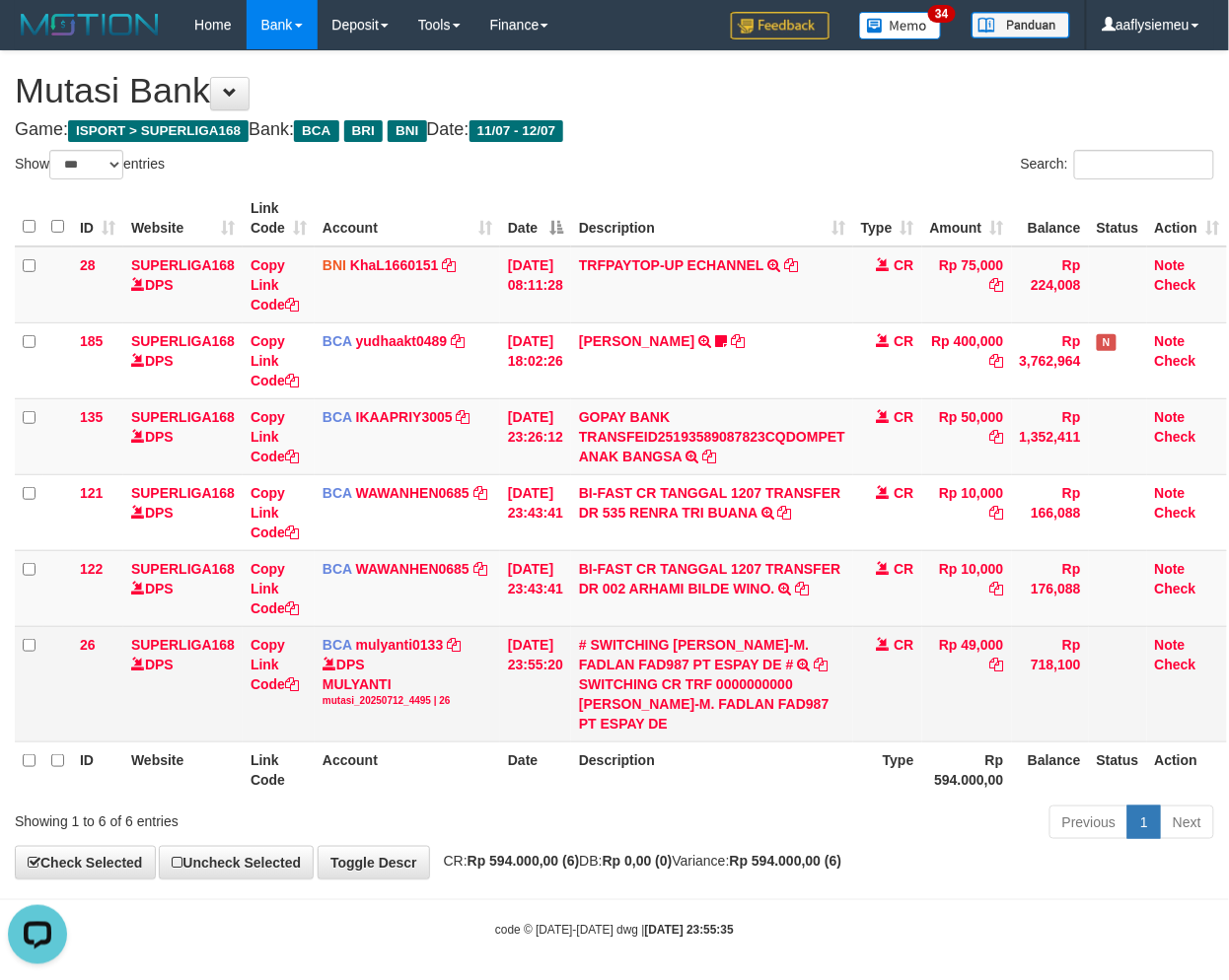 click on "SWITCHING CR TRF 0000000000 [PERSON_NAME]-M. FADLAN FAD987 PT ESPAY DE" at bounding box center [712, 704] 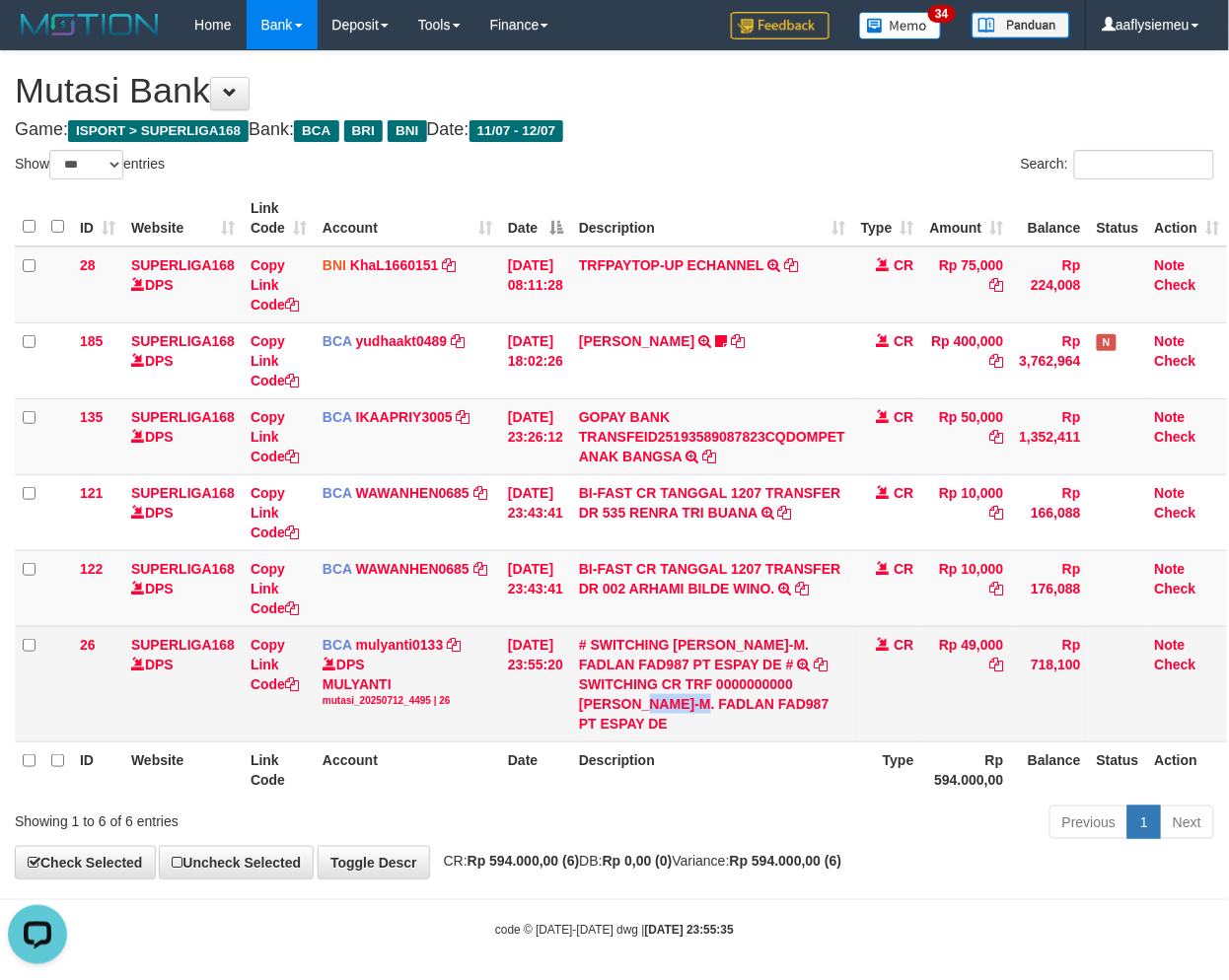 click on "SWITCHING CR TRF 0000000000 [PERSON_NAME]-M. FADLAN FAD987 PT ESPAY DE" at bounding box center (712, 704) 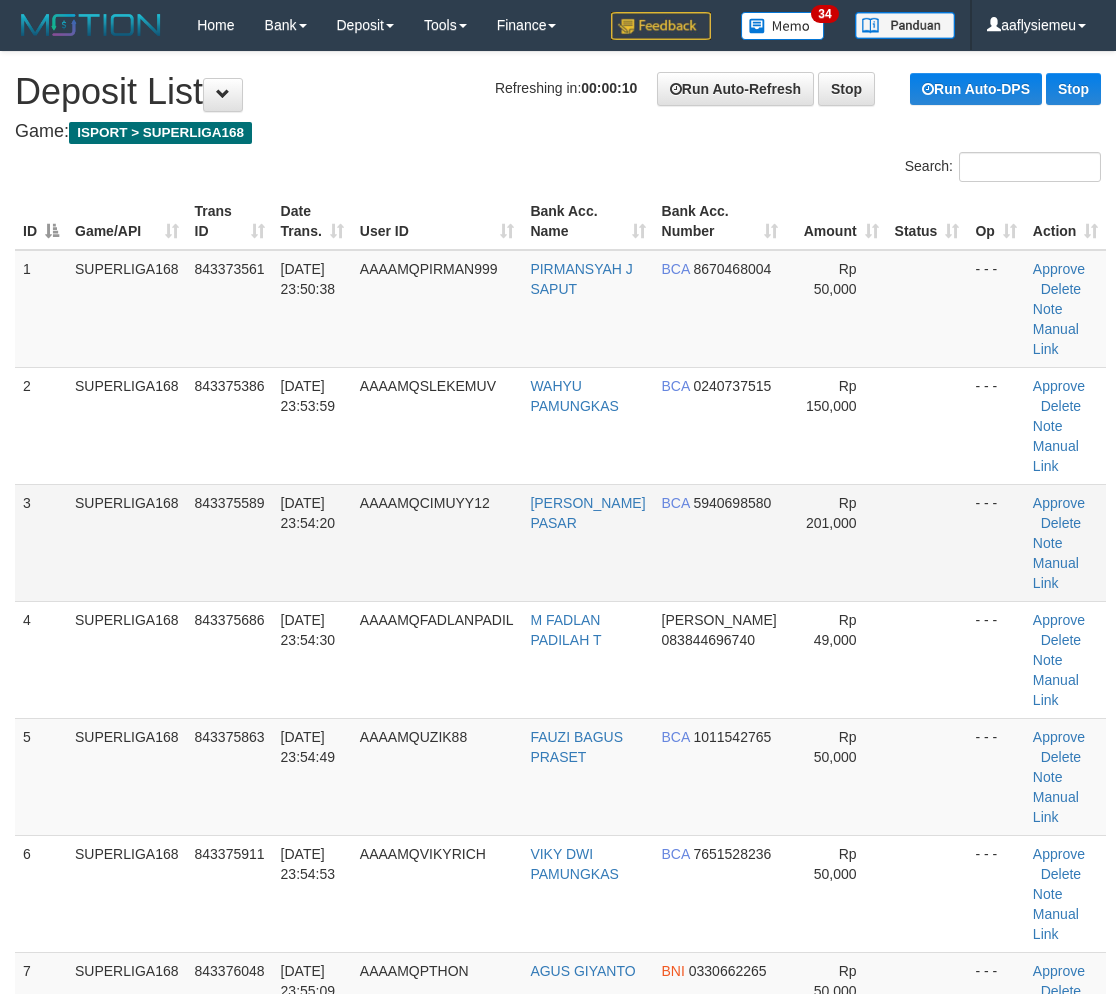 scroll, scrollTop: 0, scrollLeft: 0, axis: both 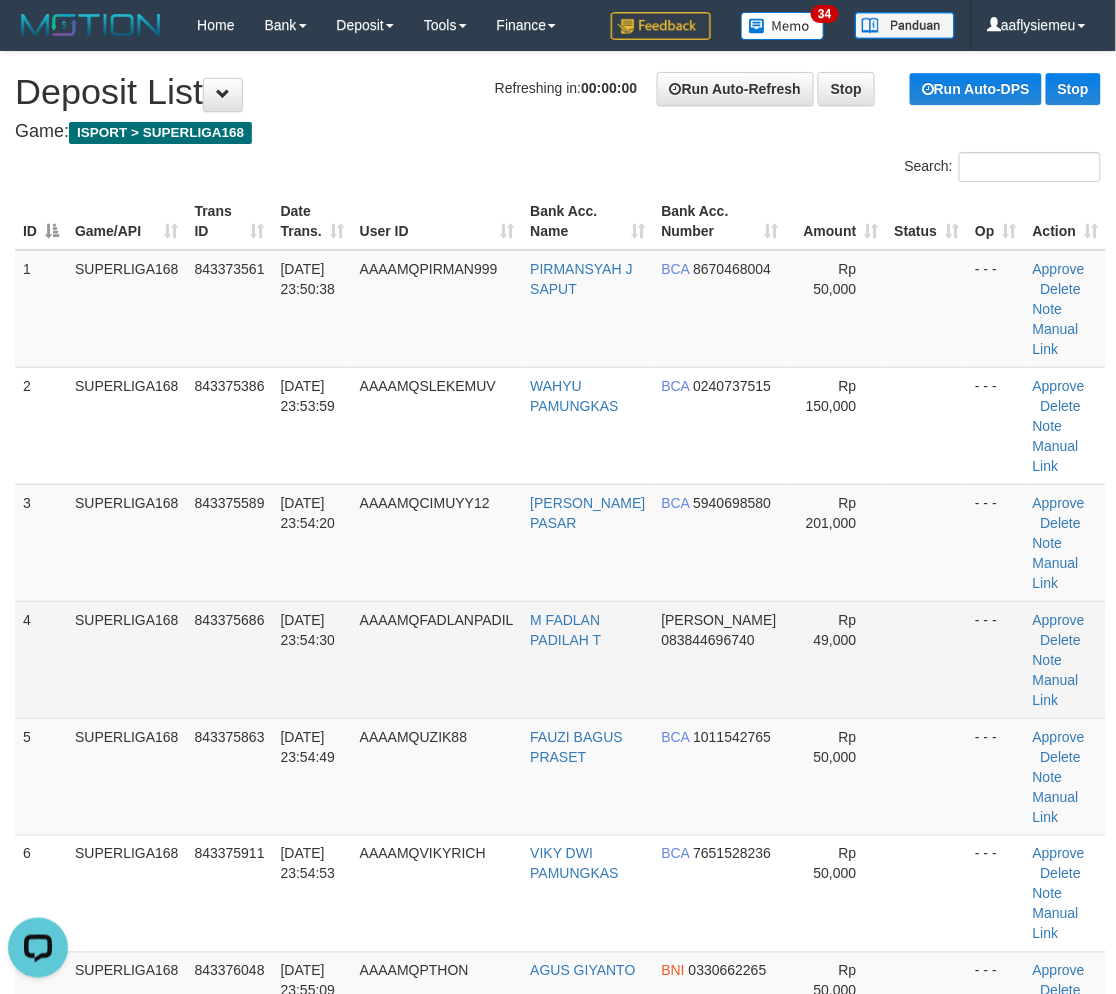 click on "4" at bounding box center [41, 659] 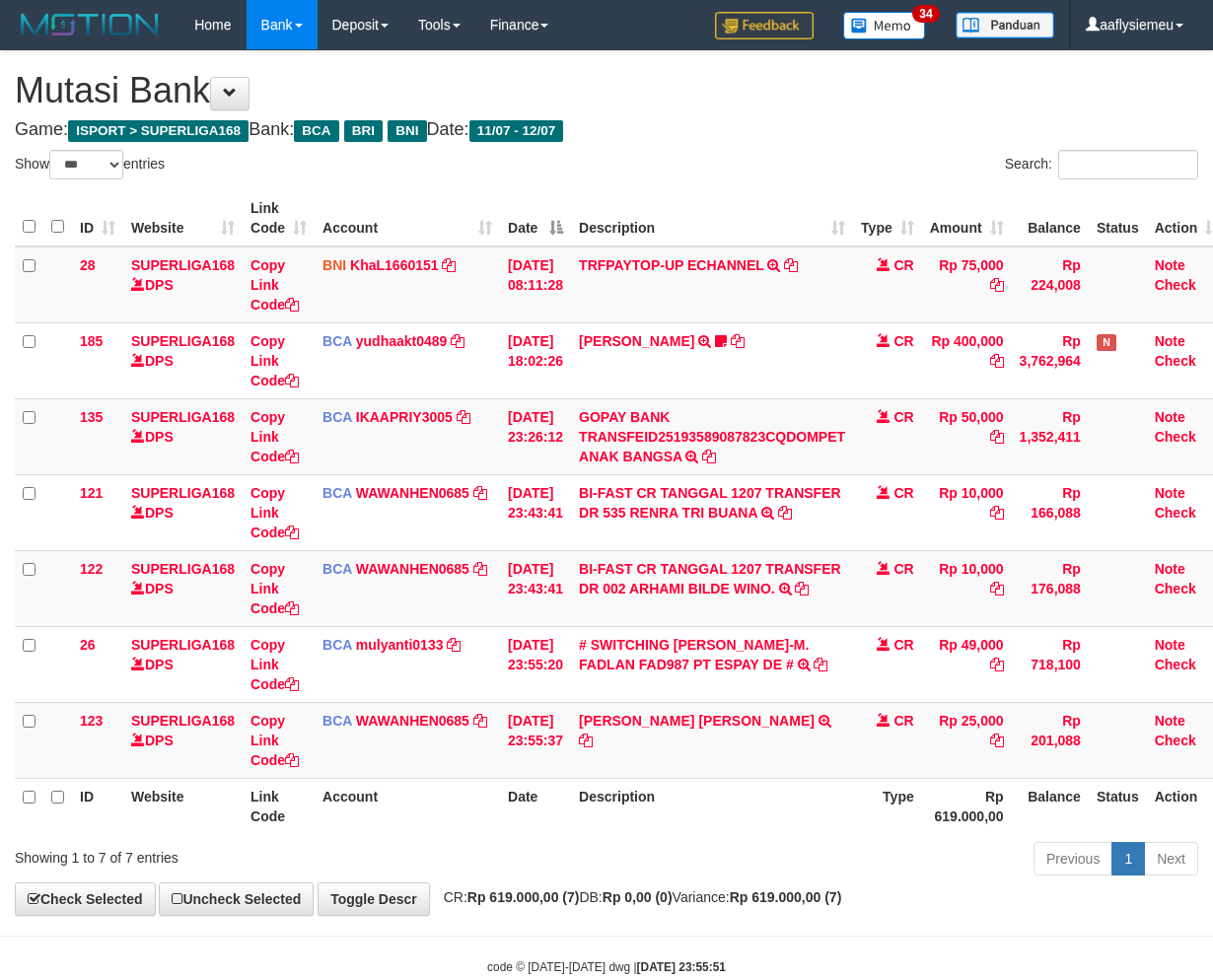 select on "***" 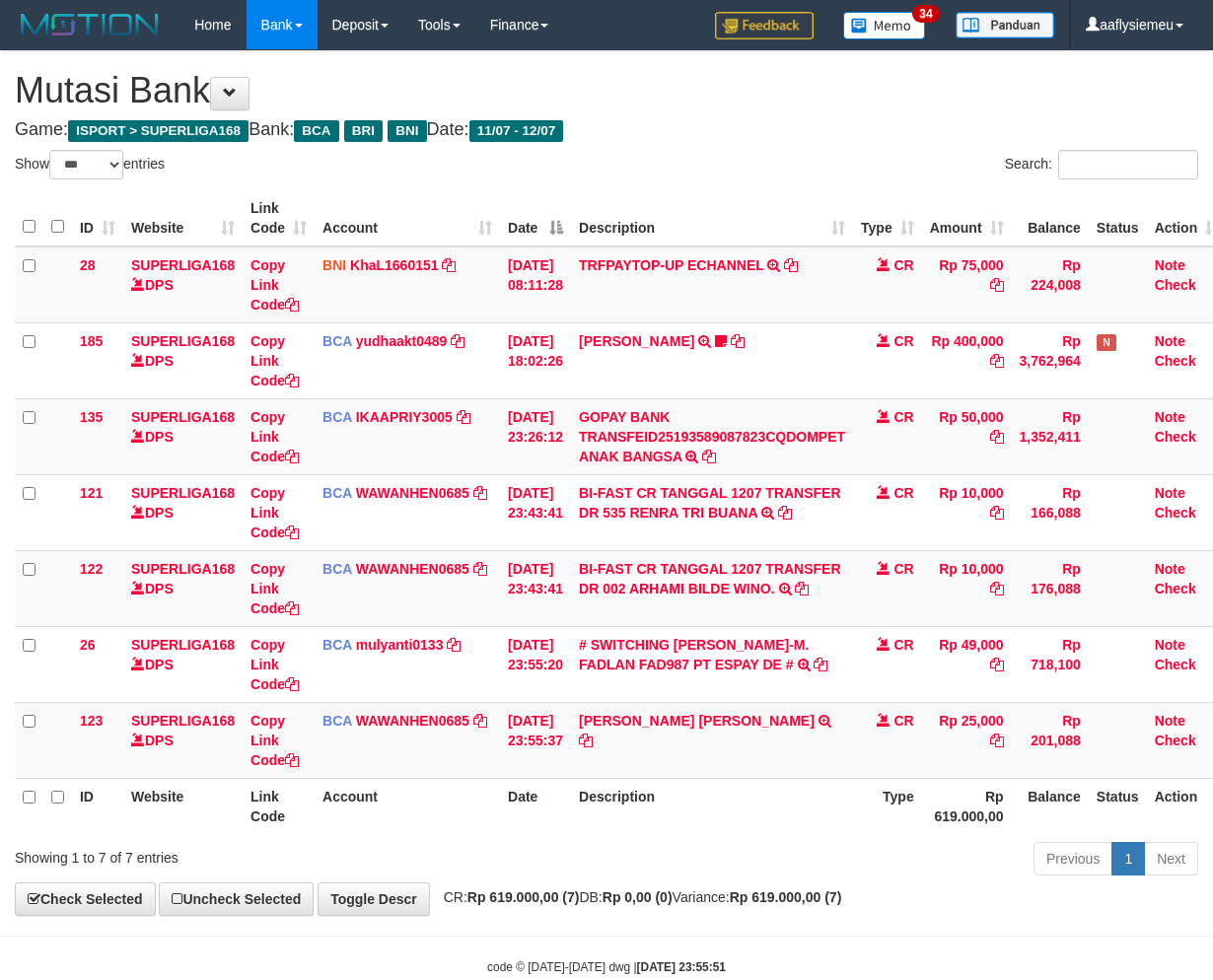 scroll, scrollTop: 0, scrollLeft: 0, axis: both 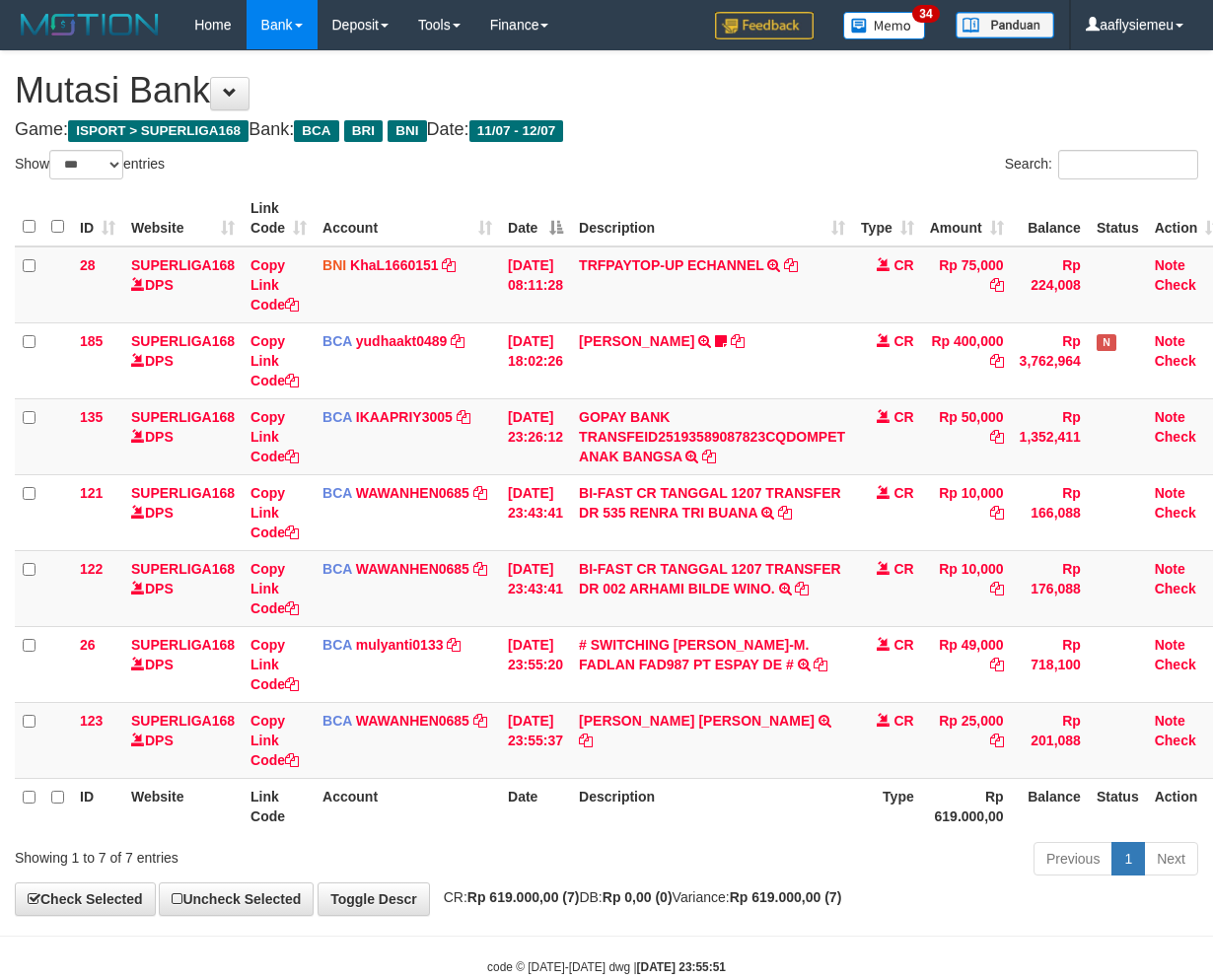 select on "***" 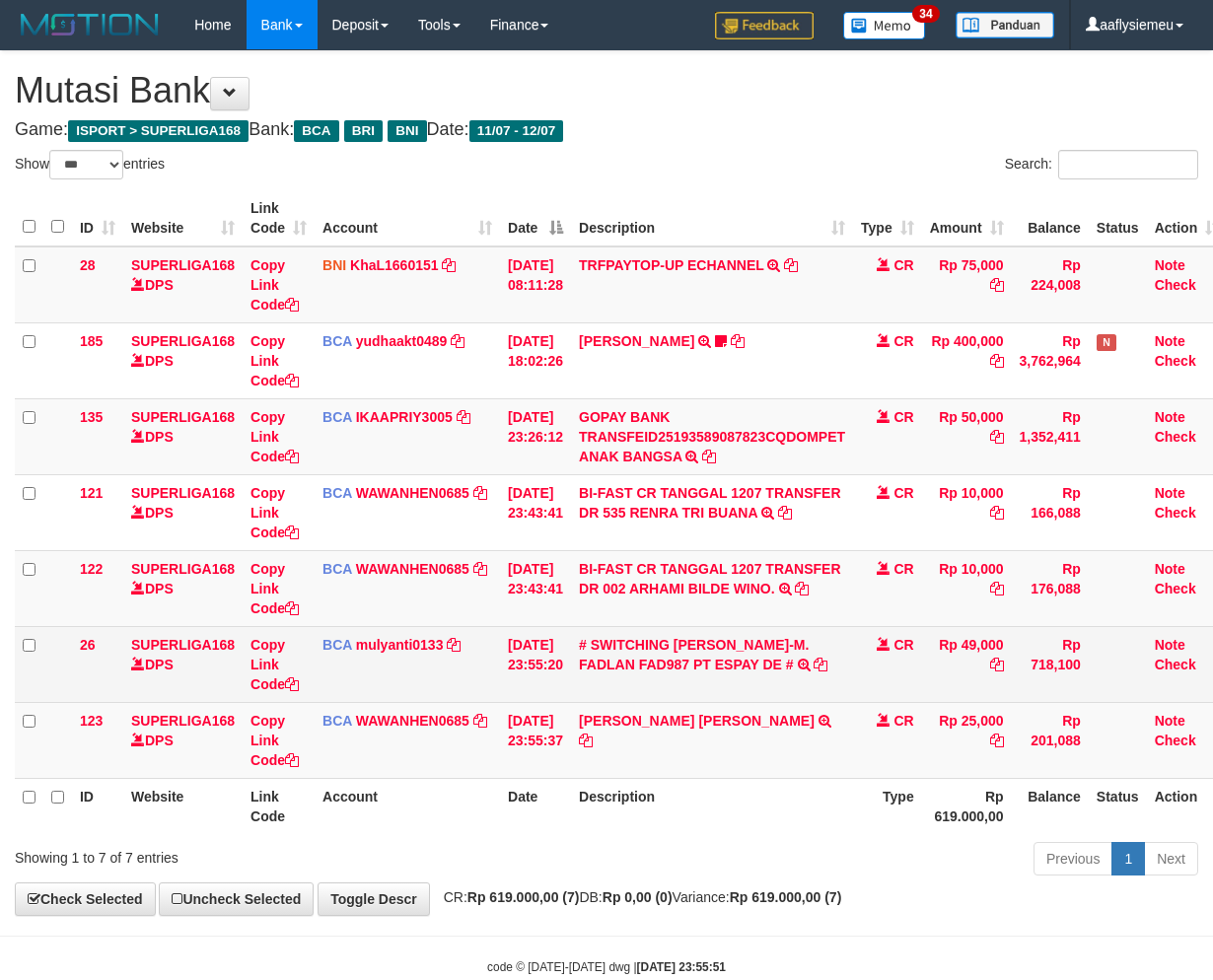 scroll, scrollTop: 0, scrollLeft: 0, axis: both 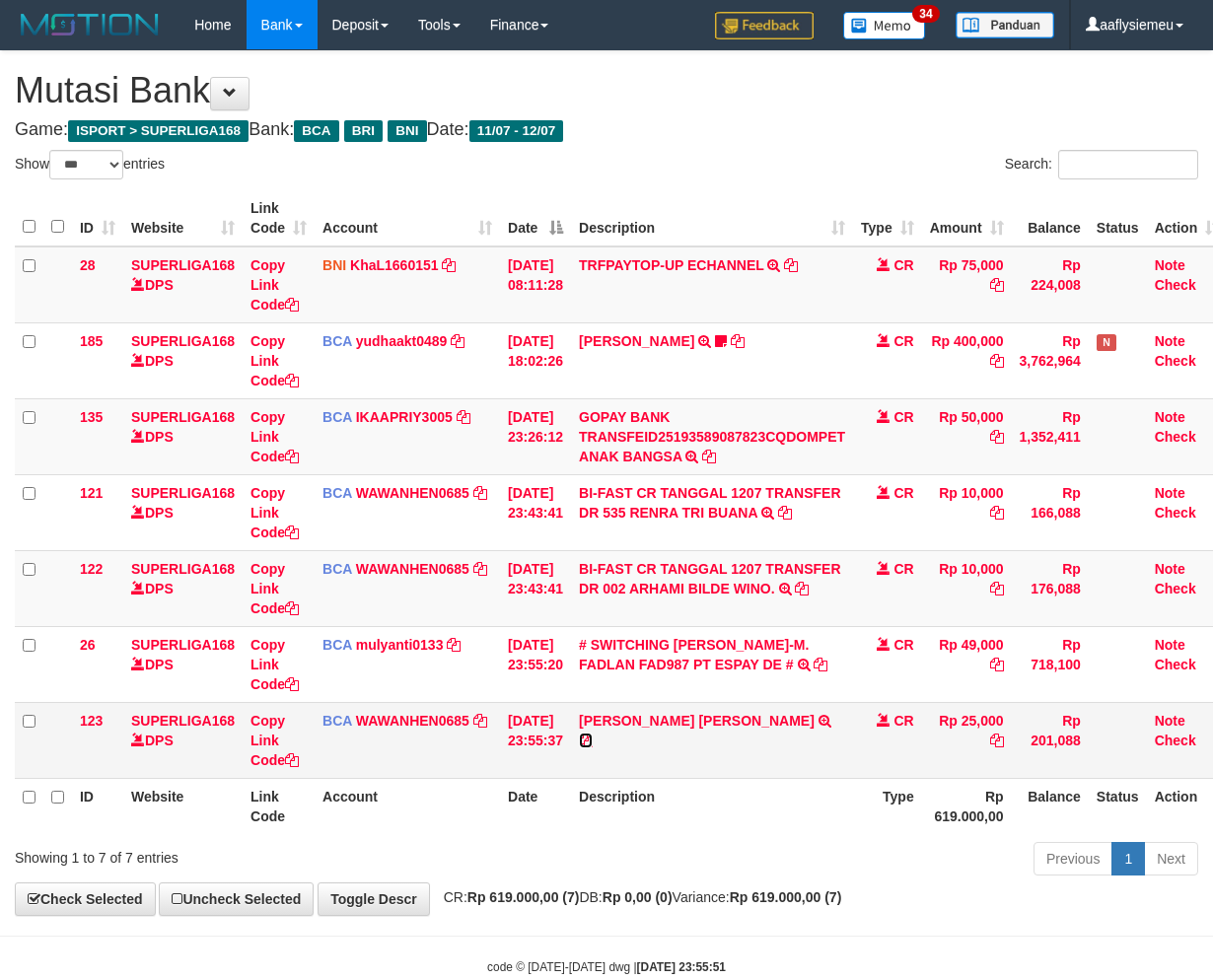 click at bounding box center [586, 740] 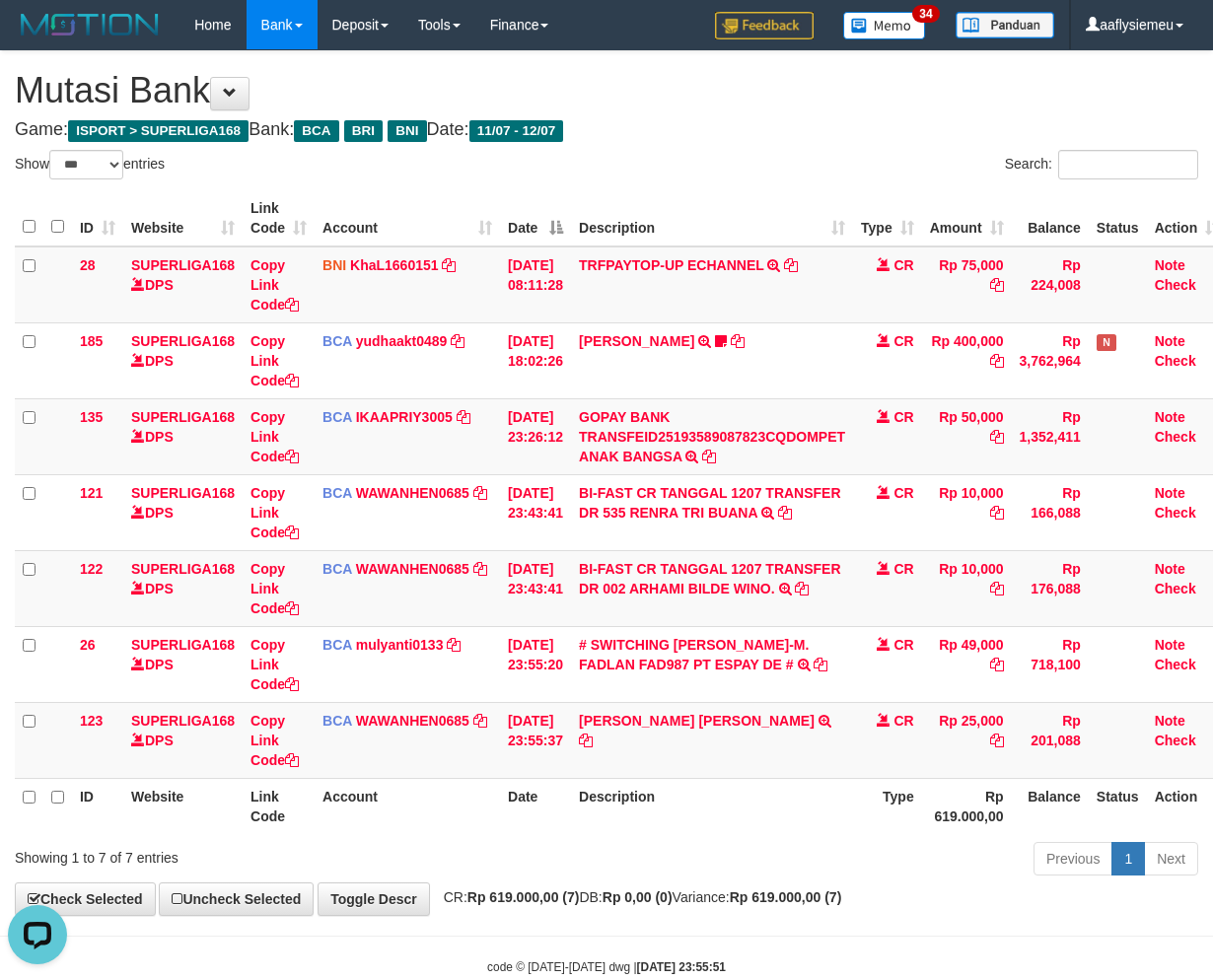 scroll, scrollTop: 0, scrollLeft: 0, axis: both 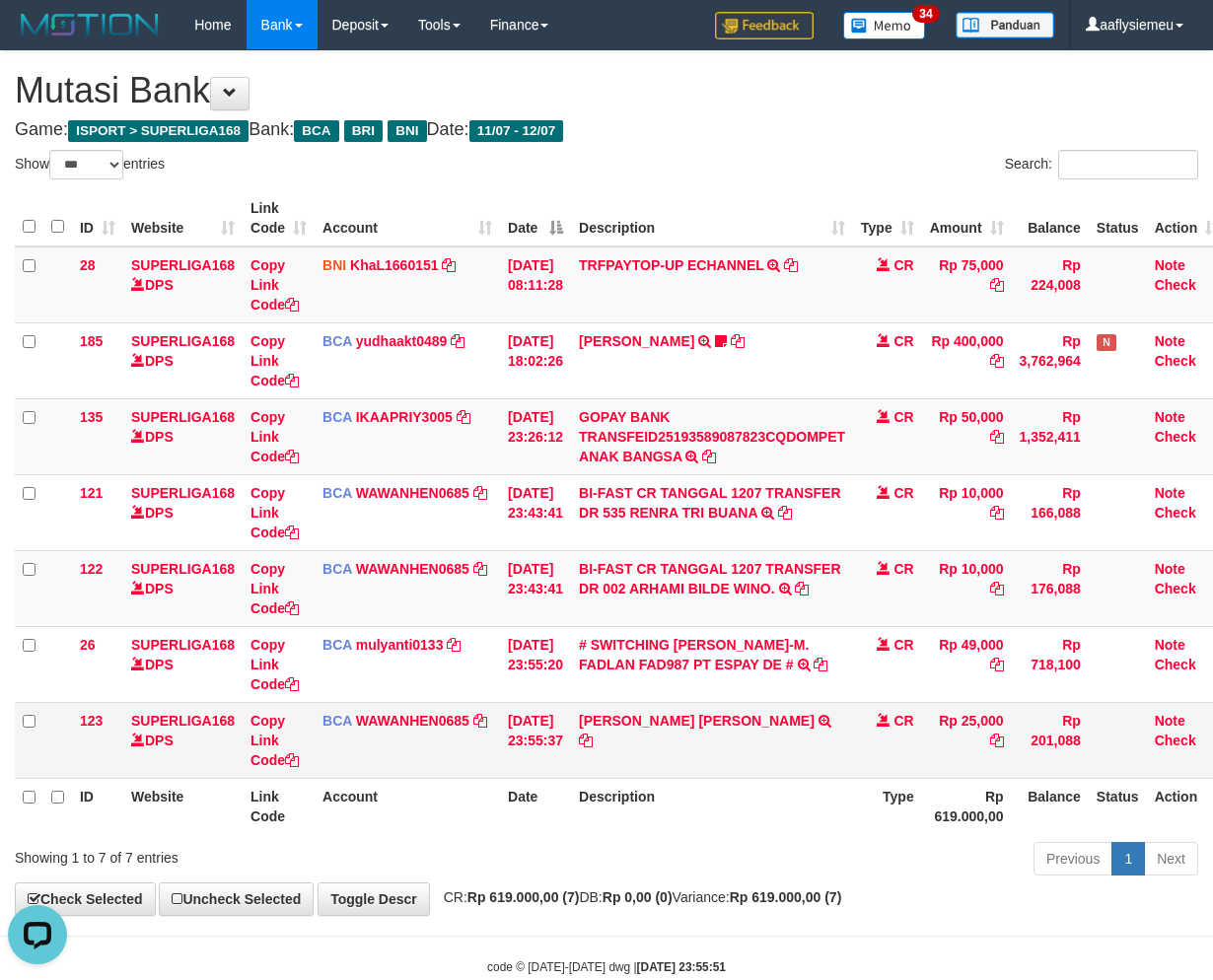 drag, startPoint x: 645, startPoint y: 752, endPoint x: 836, endPoint y: 710, distance: 195.56329 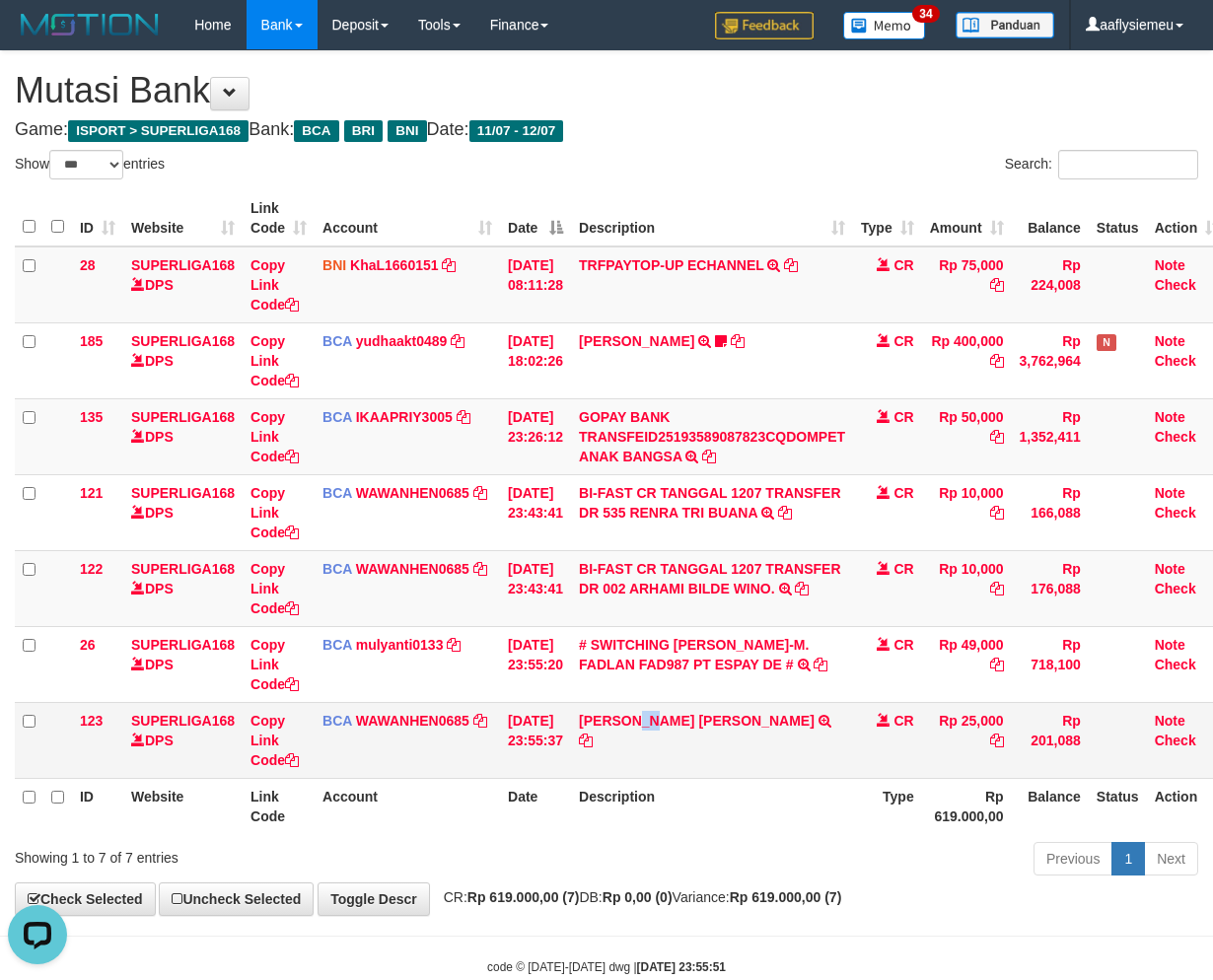 drag, startPoint x: 664, startPoint y: 756, endPoint x: 858, endPoint y: 718, distance: 197.6866 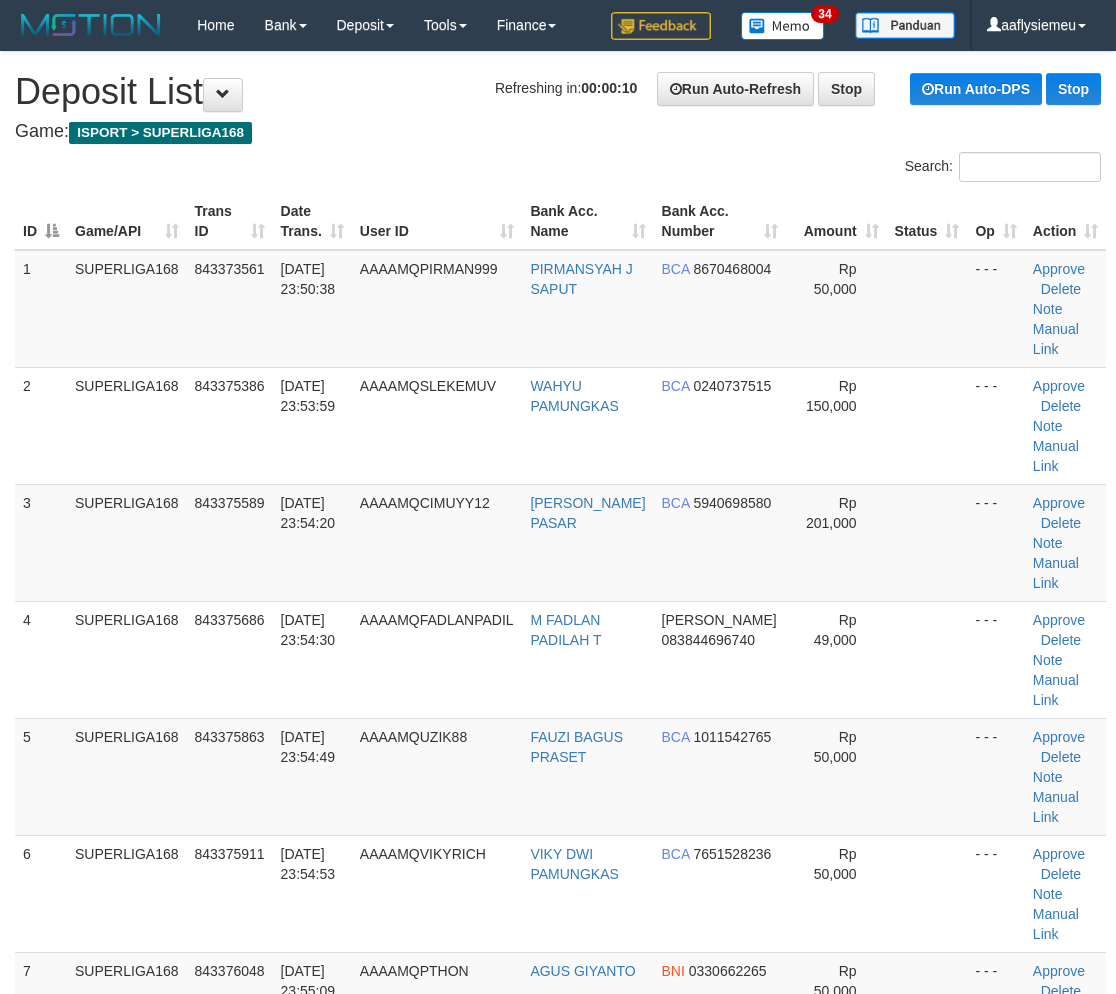 scroll, scrollTop: 0, scrollLeft: 0, axis: both 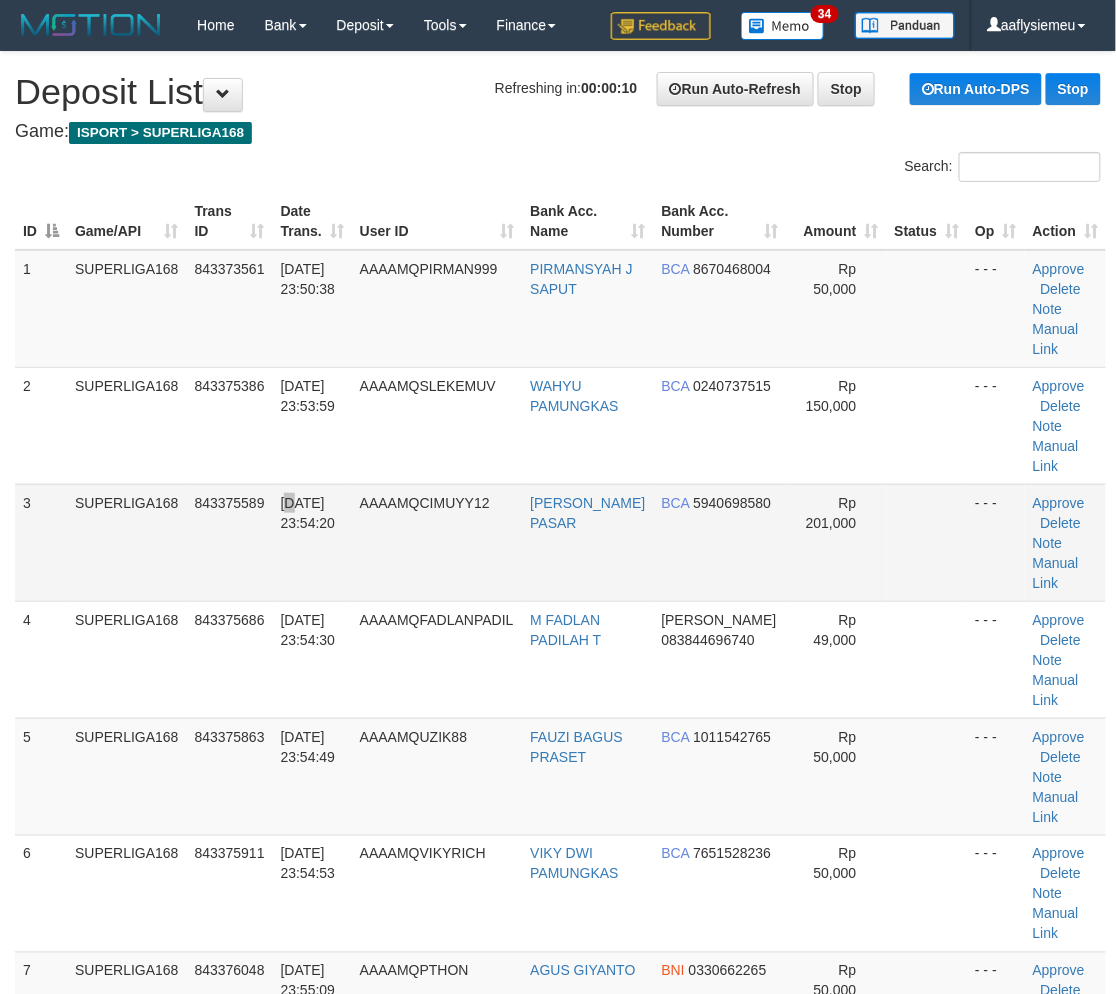 drag, startPoint x: 291, startPoint y: 488, endPoint x: 256, endPoint y: 537, distance: 60.216278 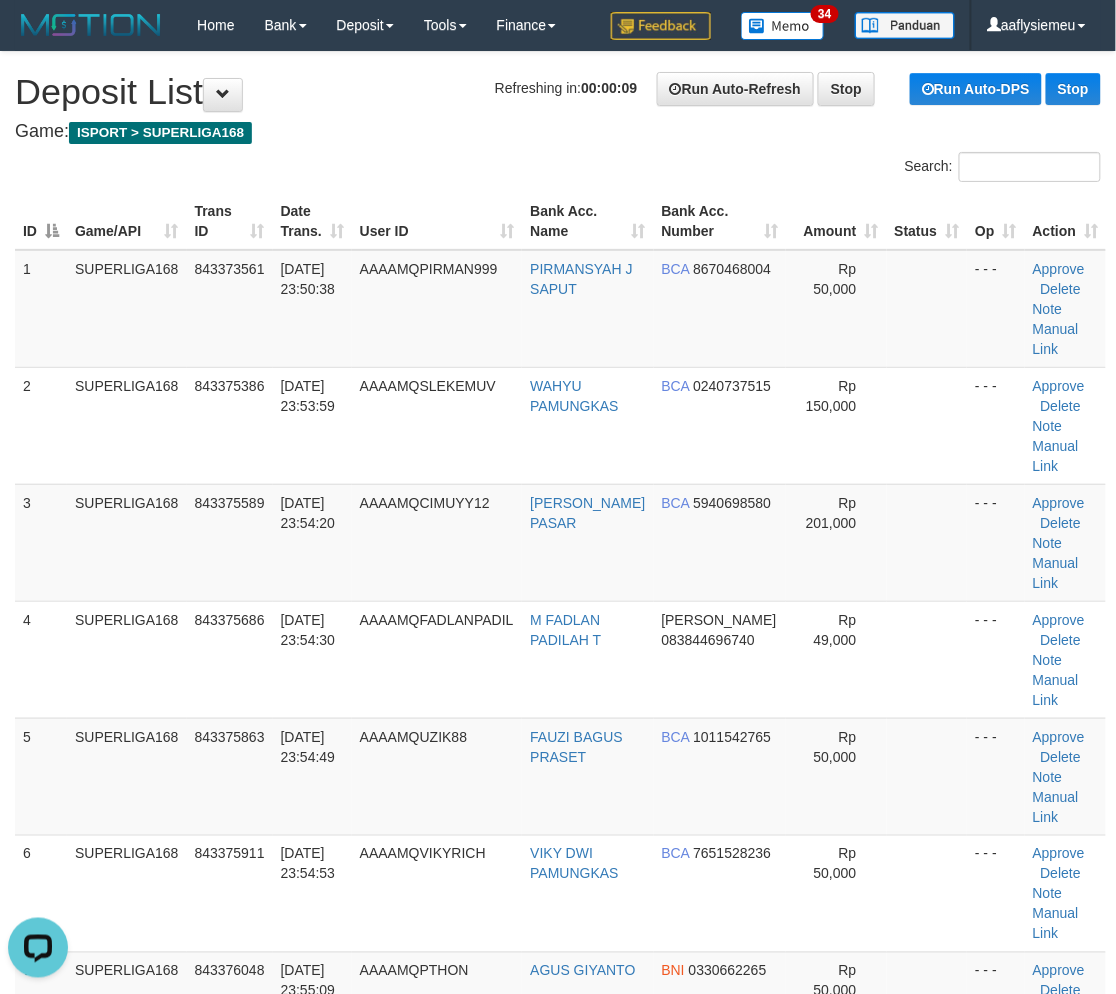 scroll, scrollTop: 0, scrollLeft: 0, axis: both 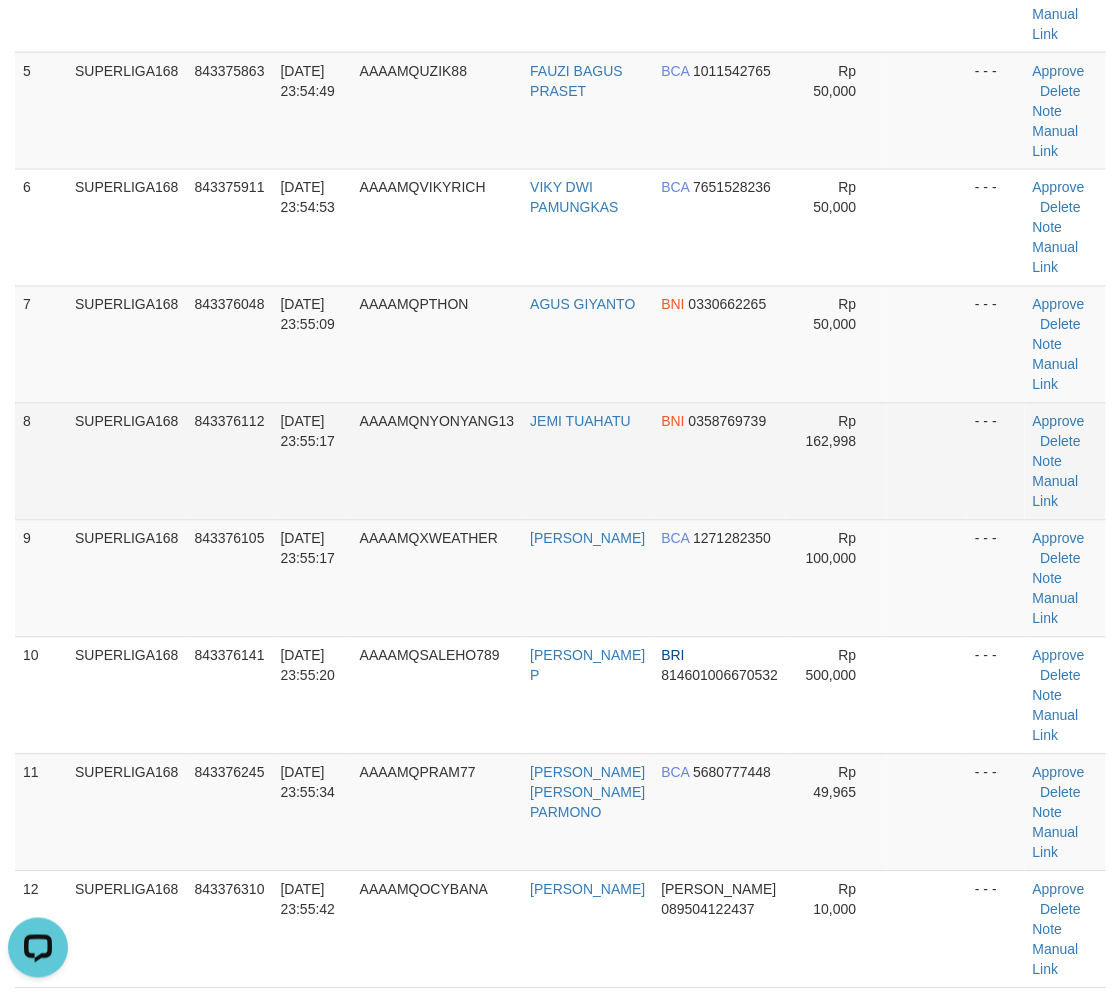click on "SUPERLIGA168" at bounding box center (127, 461) 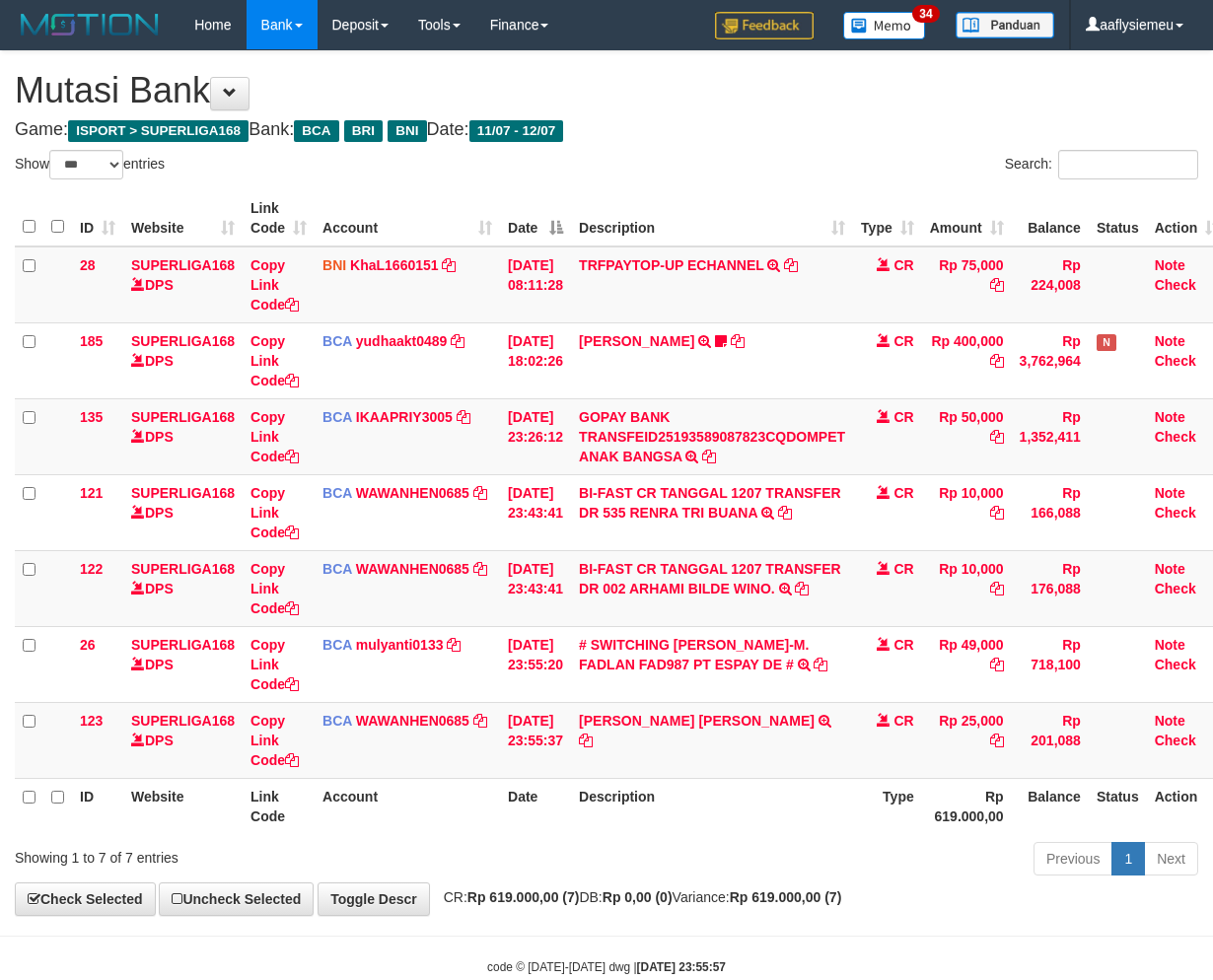 select on "***" 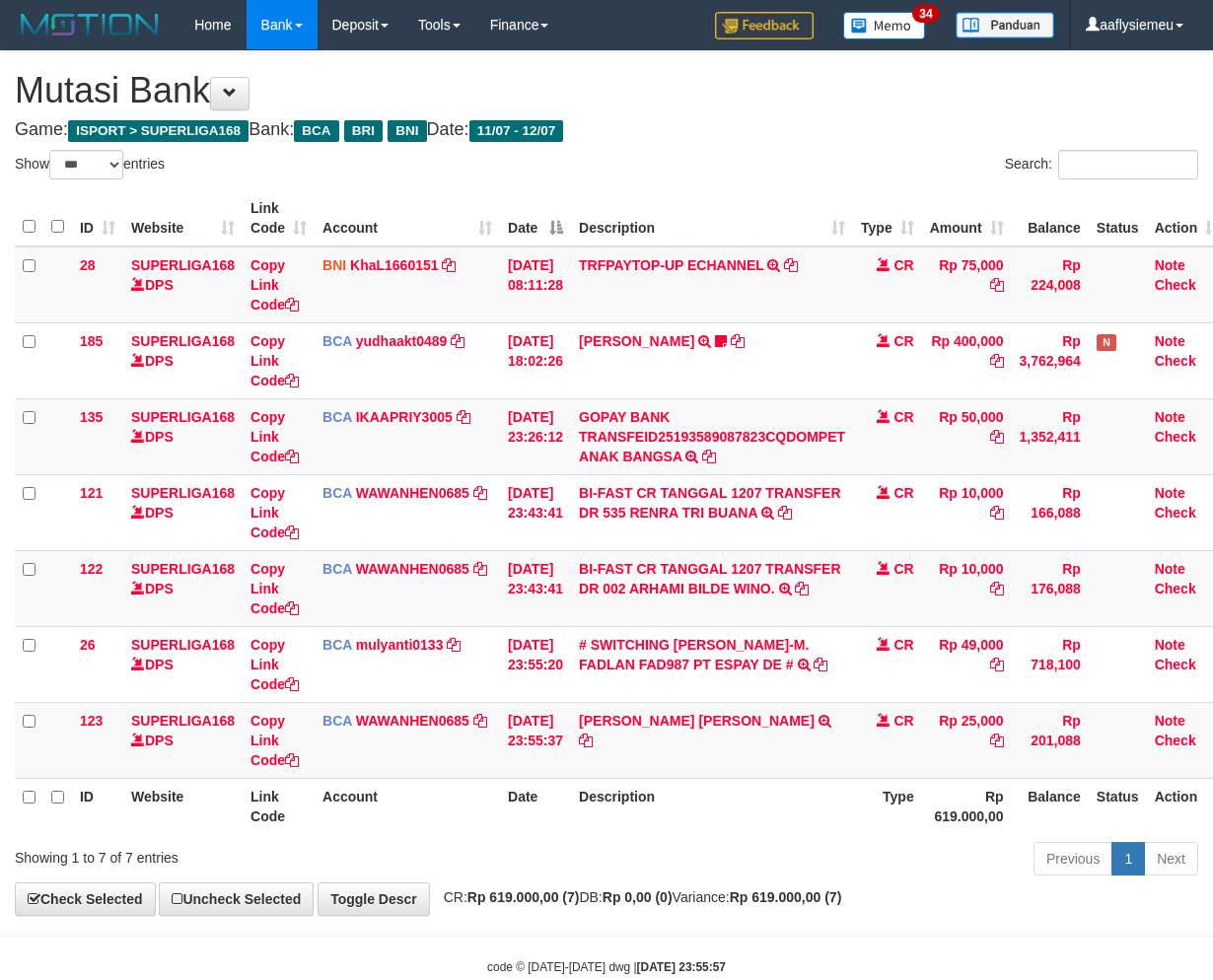 scroll, scrollTop: 0, scrollLeft: 0, axis: both 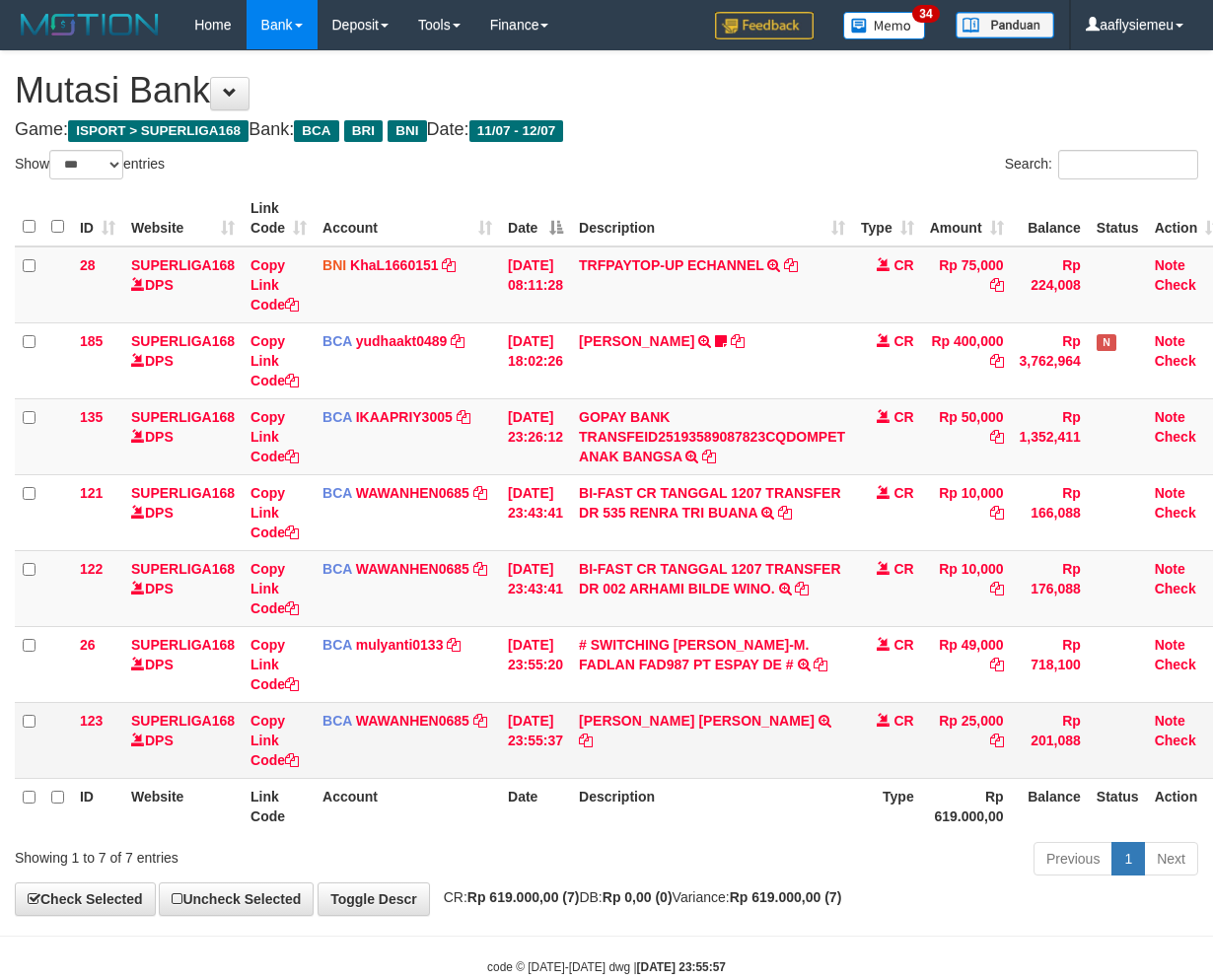 click on "[PERSON_NAME] [PERSON_NAME]         TRSF E-BANKING CR 1207/FTSCY/WS95031
25000.00[PERSON_NAME] [PERSON_NAME]" at bounding box center [712, 739] 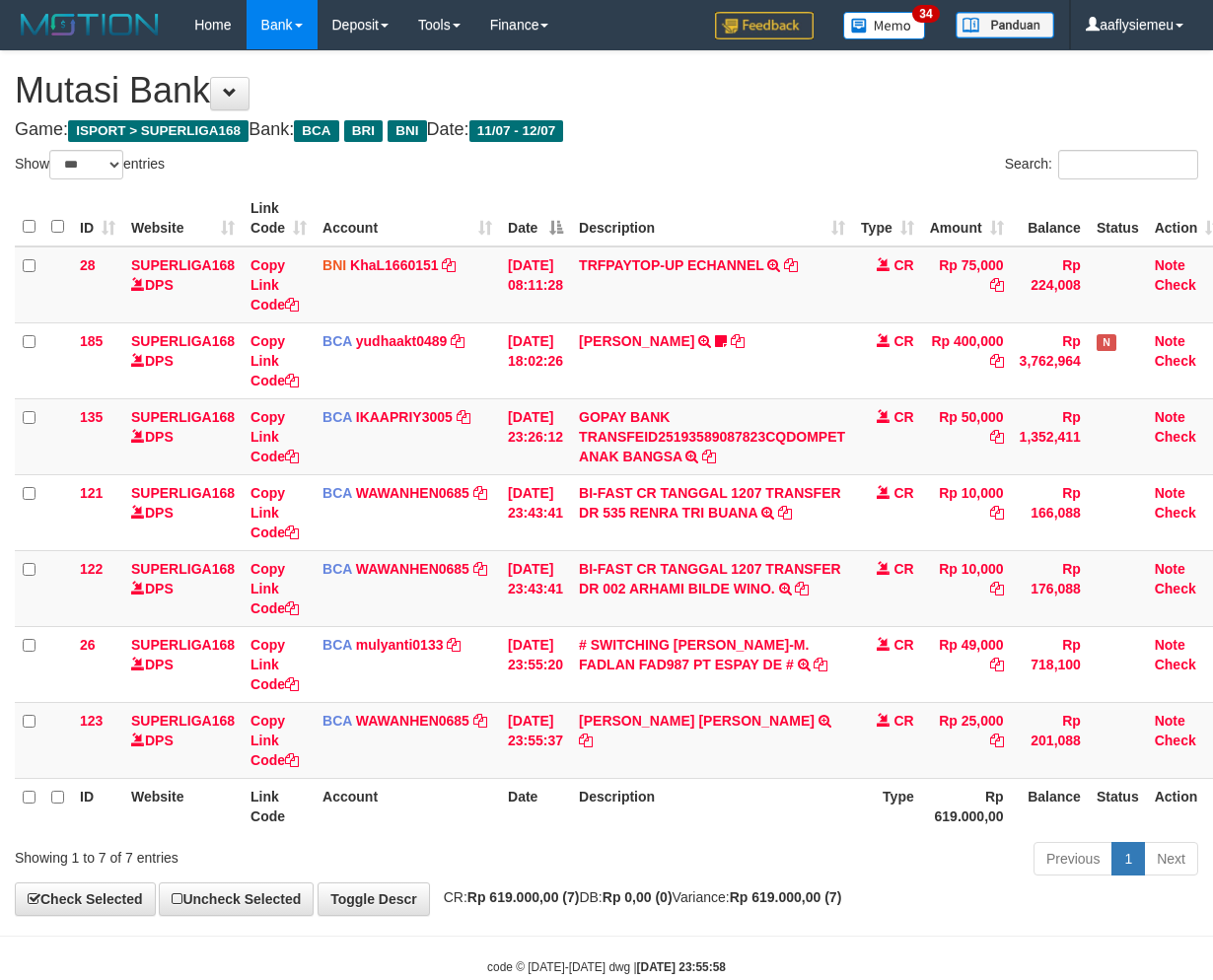 select on "***" 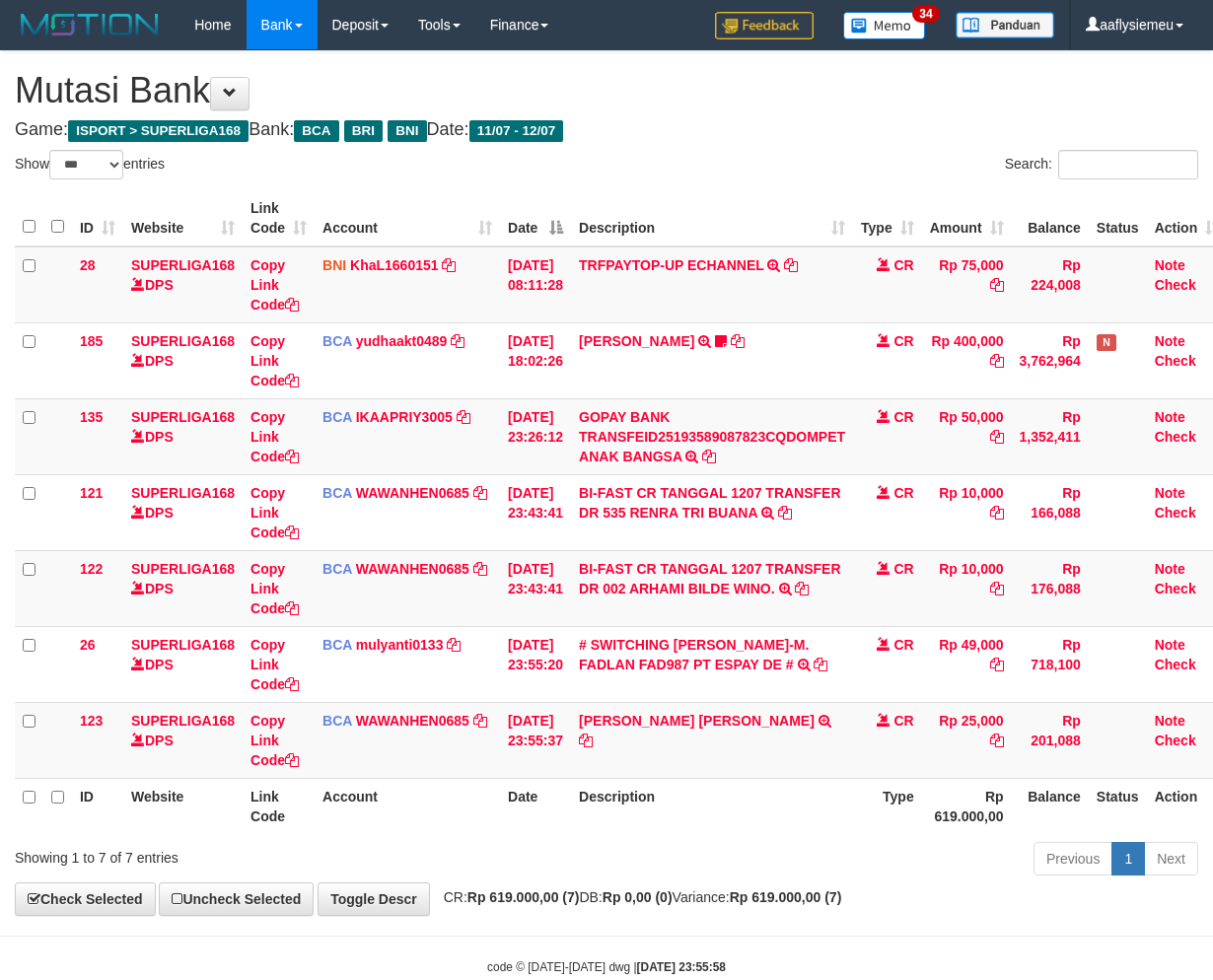 scroll, scrollTop: 0, scrollLeft: 0, axis: both 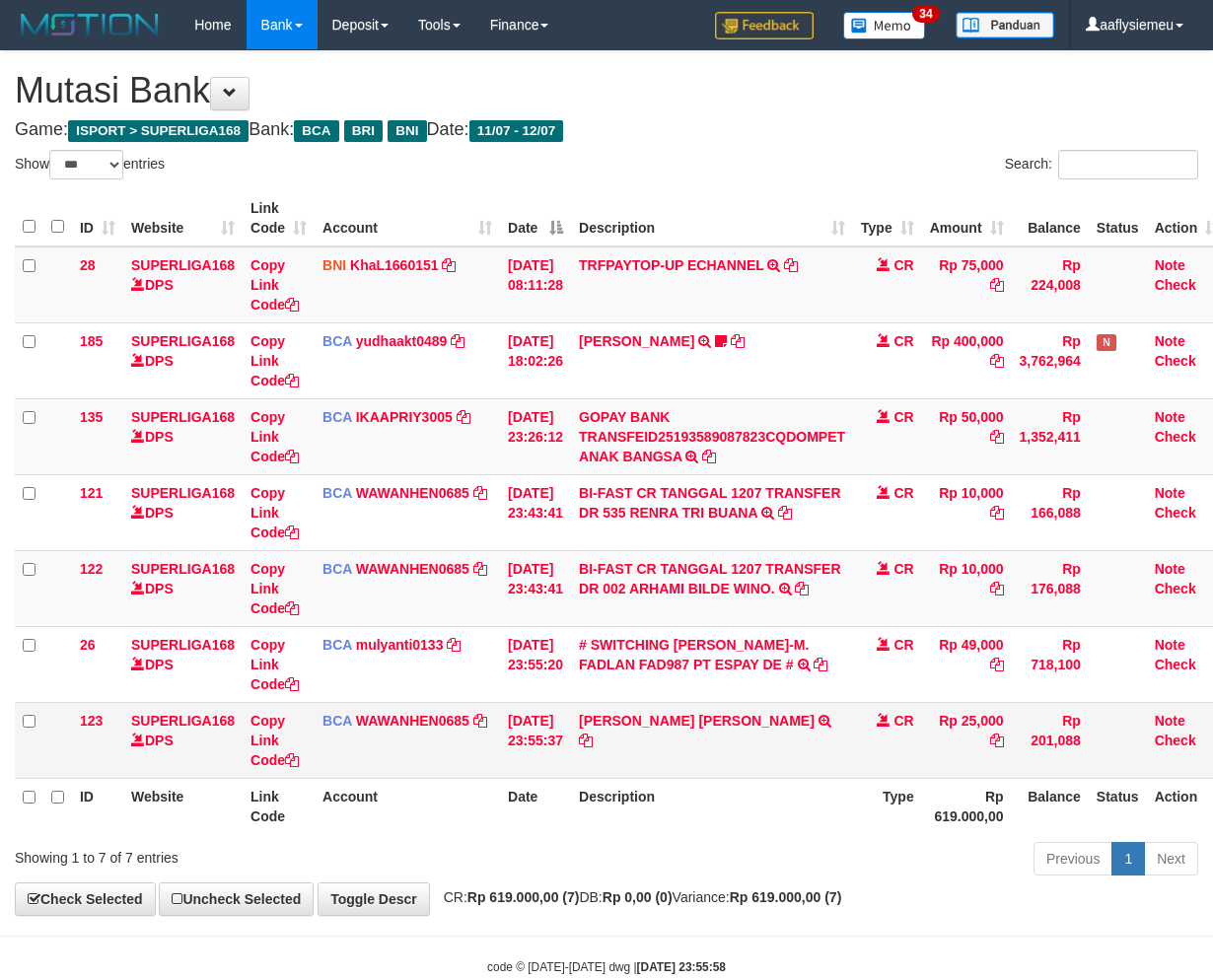 click on "[PERSON_NAME] [PERSON_NAME]         TRSF E-BANKING CR 1207/FTSCY/WS95031
25000.00[PERSON_NAME] [PERSON_NAME]" at bounding box center (712, 739) 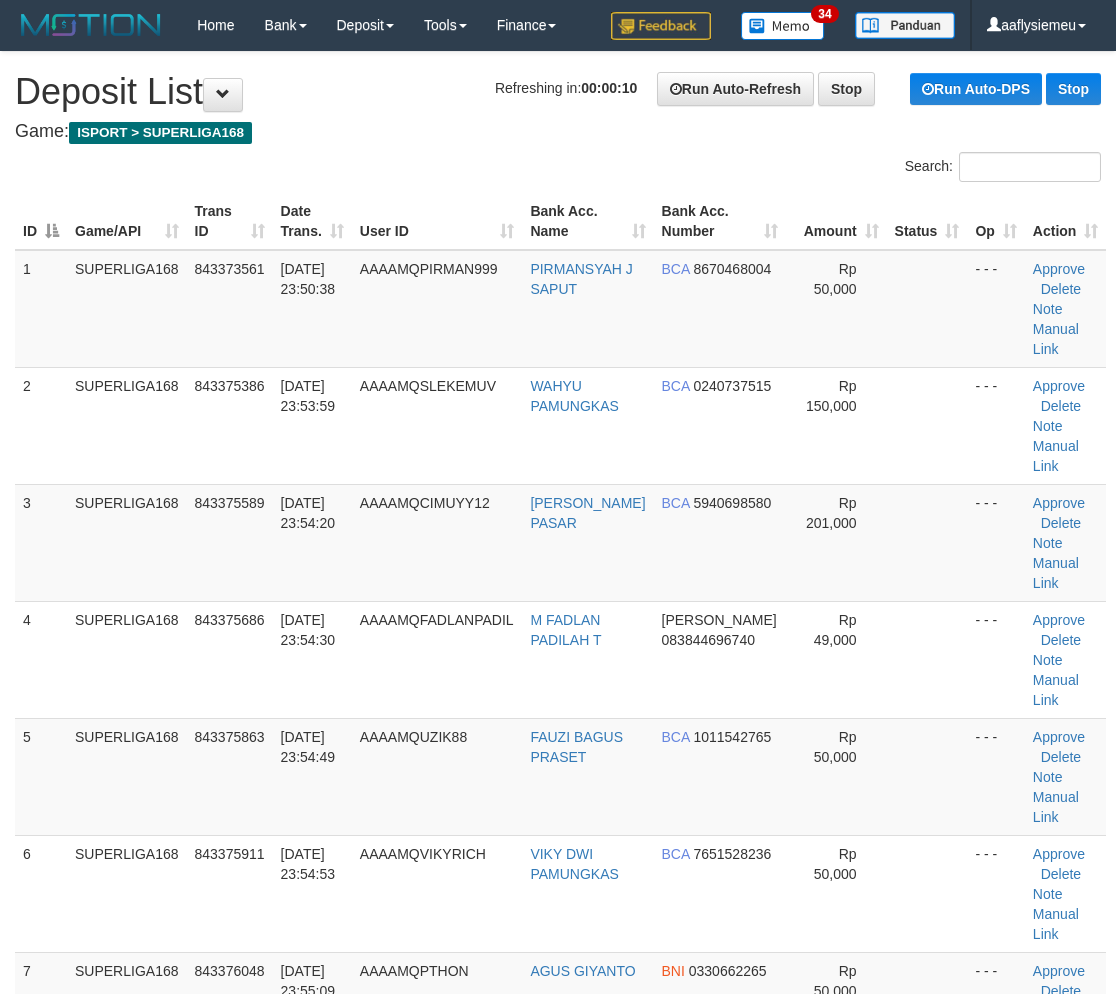 scroll, scrollTop: 1002, scrollLeft: 0, axis: vertical 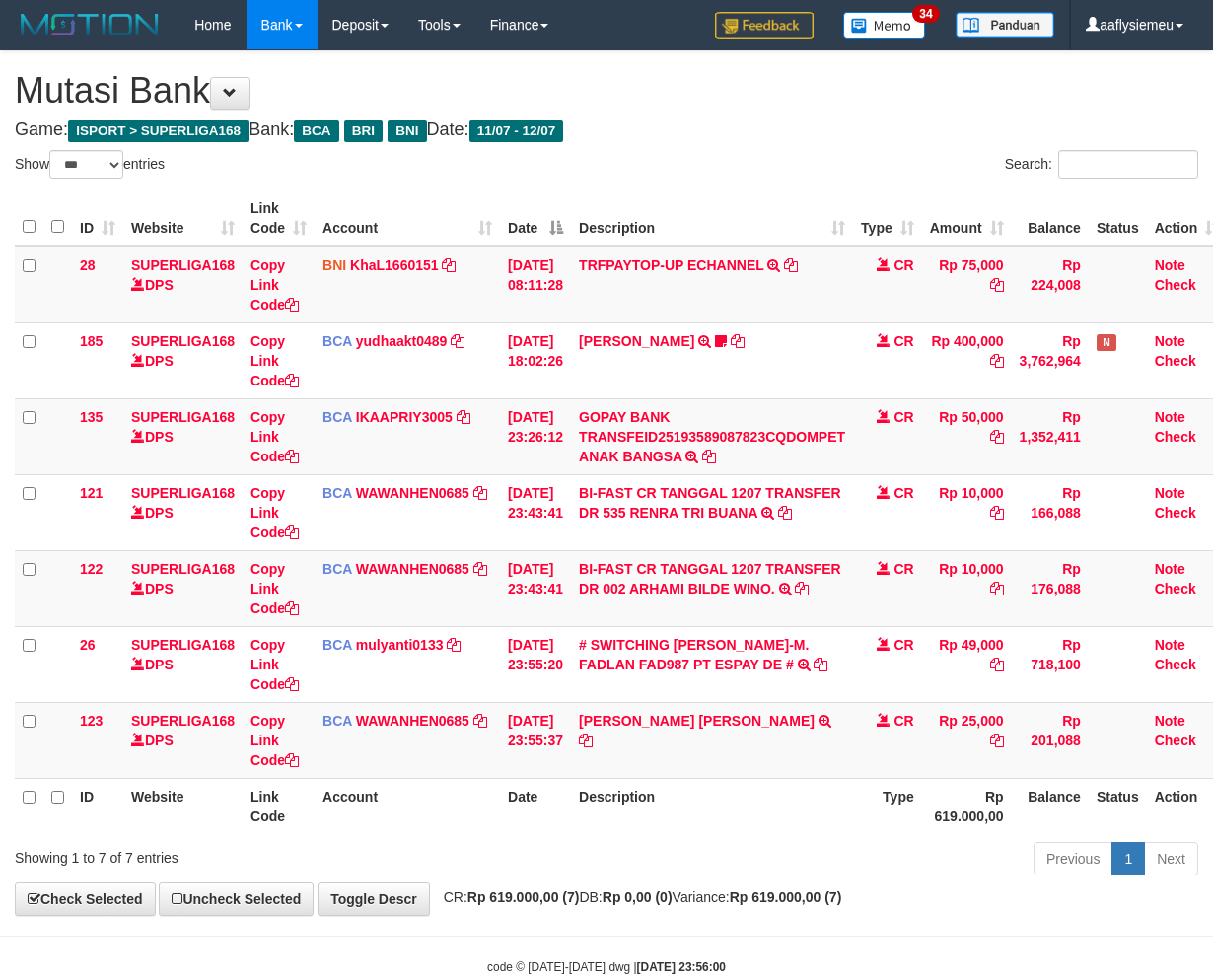 select on "***" 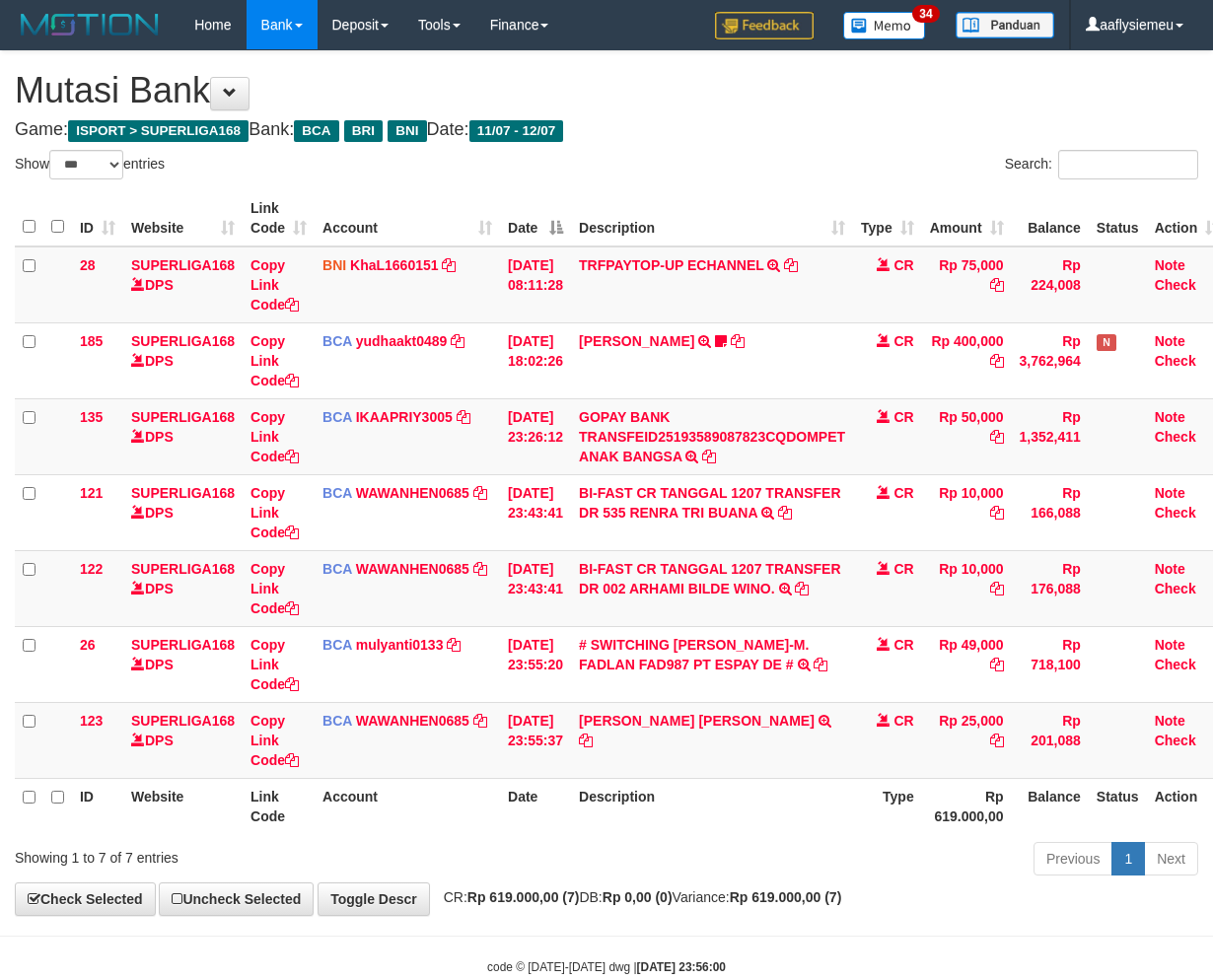 scroll, scrollTop: 0, scrollLeft: 0, axis: both 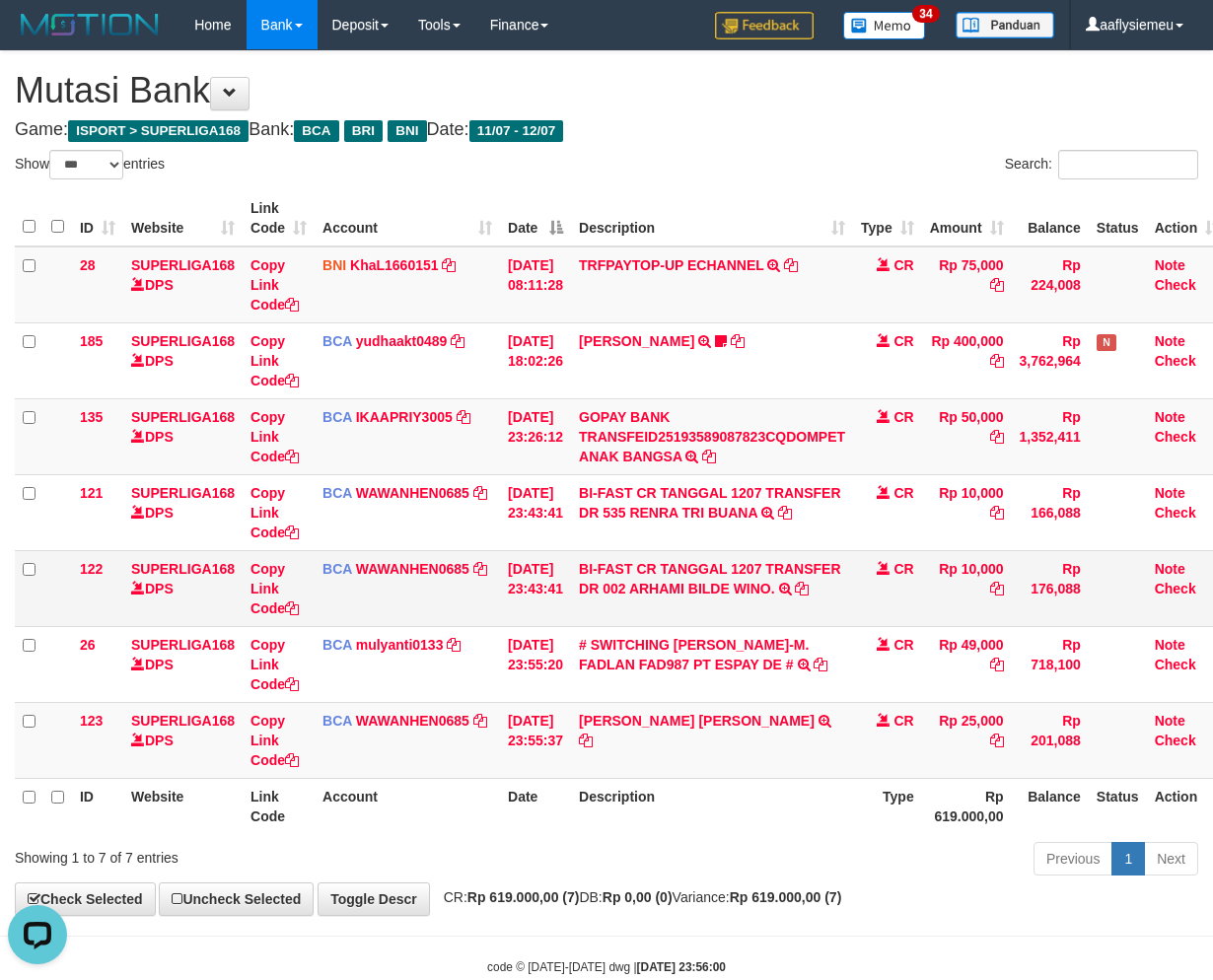 click on "Copy Link Code" at bounding box center [278, 588] 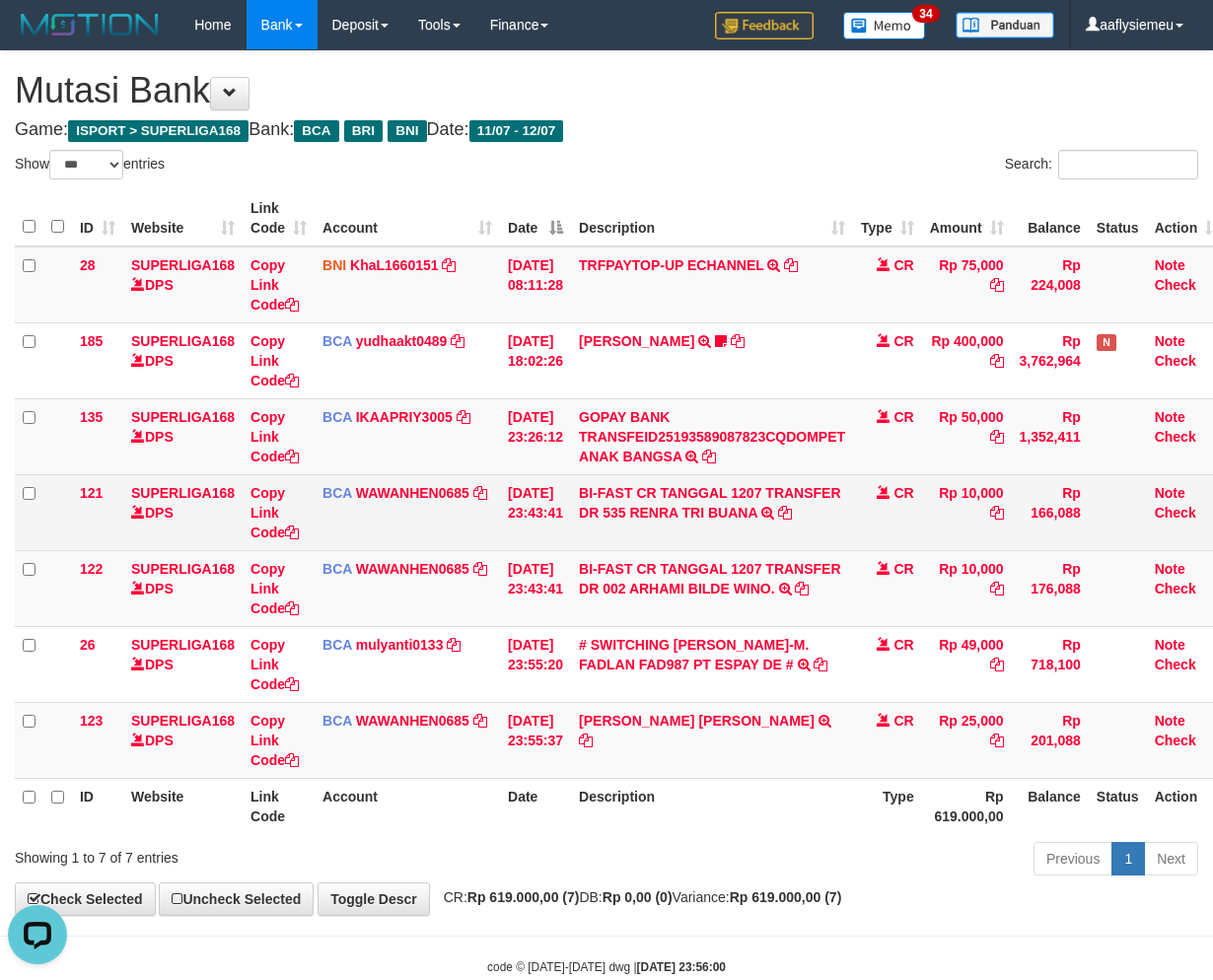 drag, startPoint x: 293, startPoint y: 613, endPoint x: 229, endPoint y: 542, distance: 96 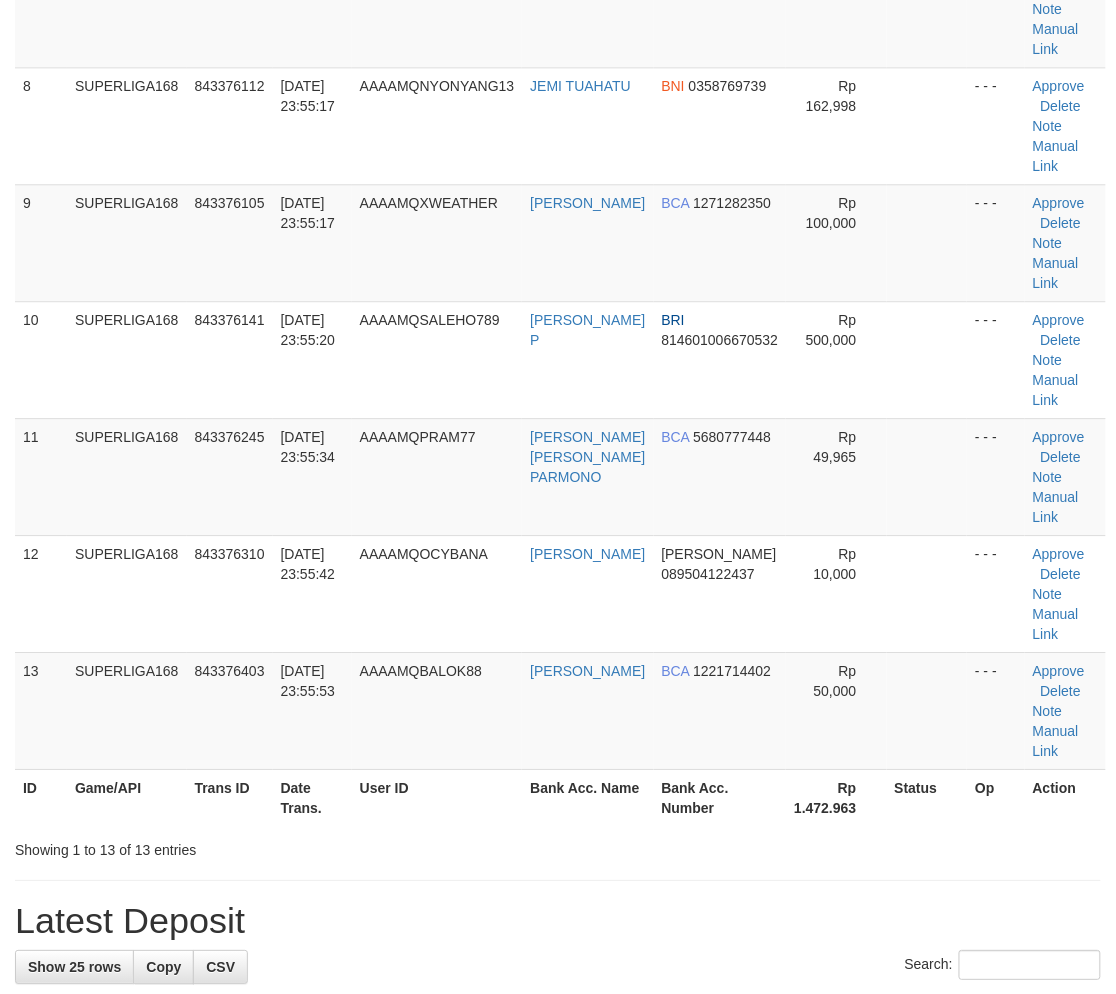 scroll, scrollTop: 666, scrollLeft: 0, axis: vertical 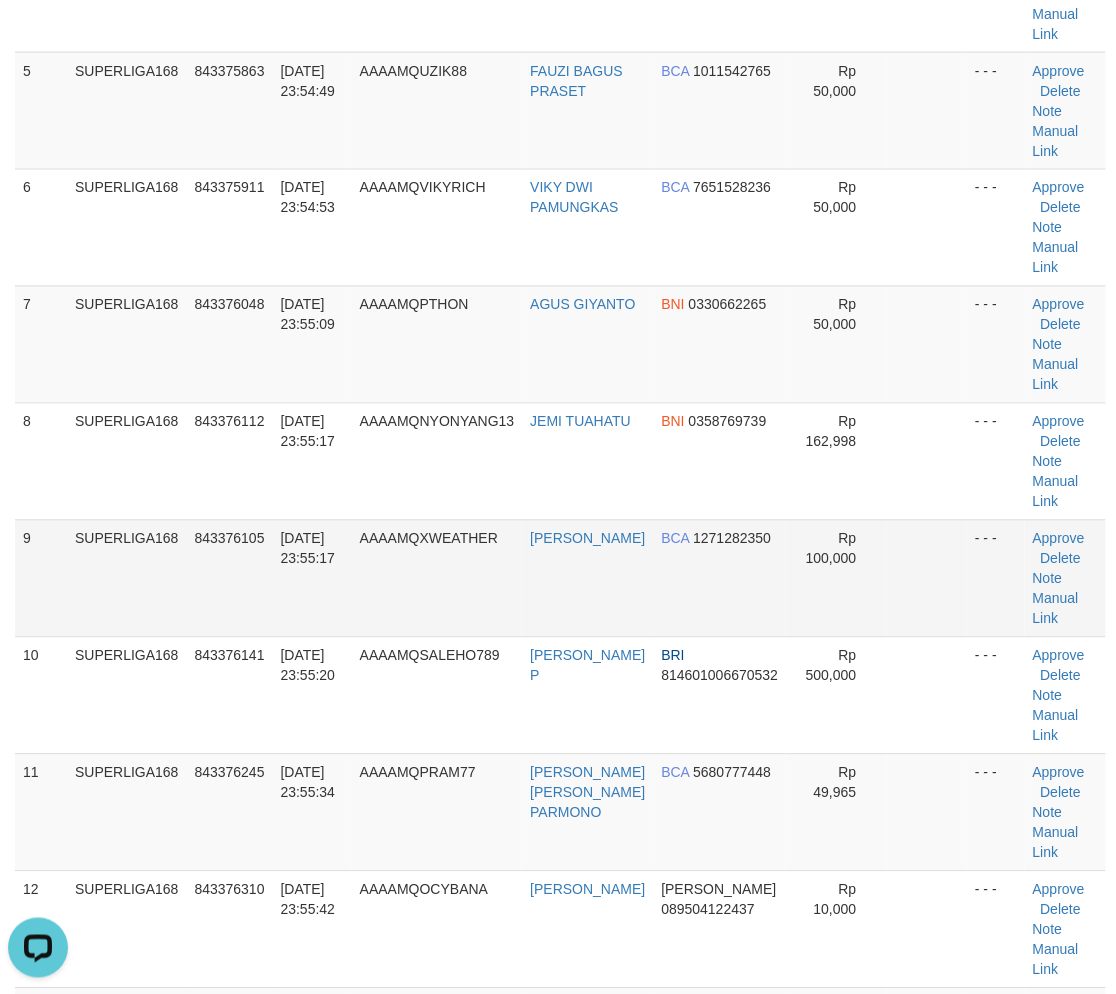 drag, startPoint x: 220, startPoint y: 555, endPoint x: 3, endPoint y: 625, distance: 228.01097 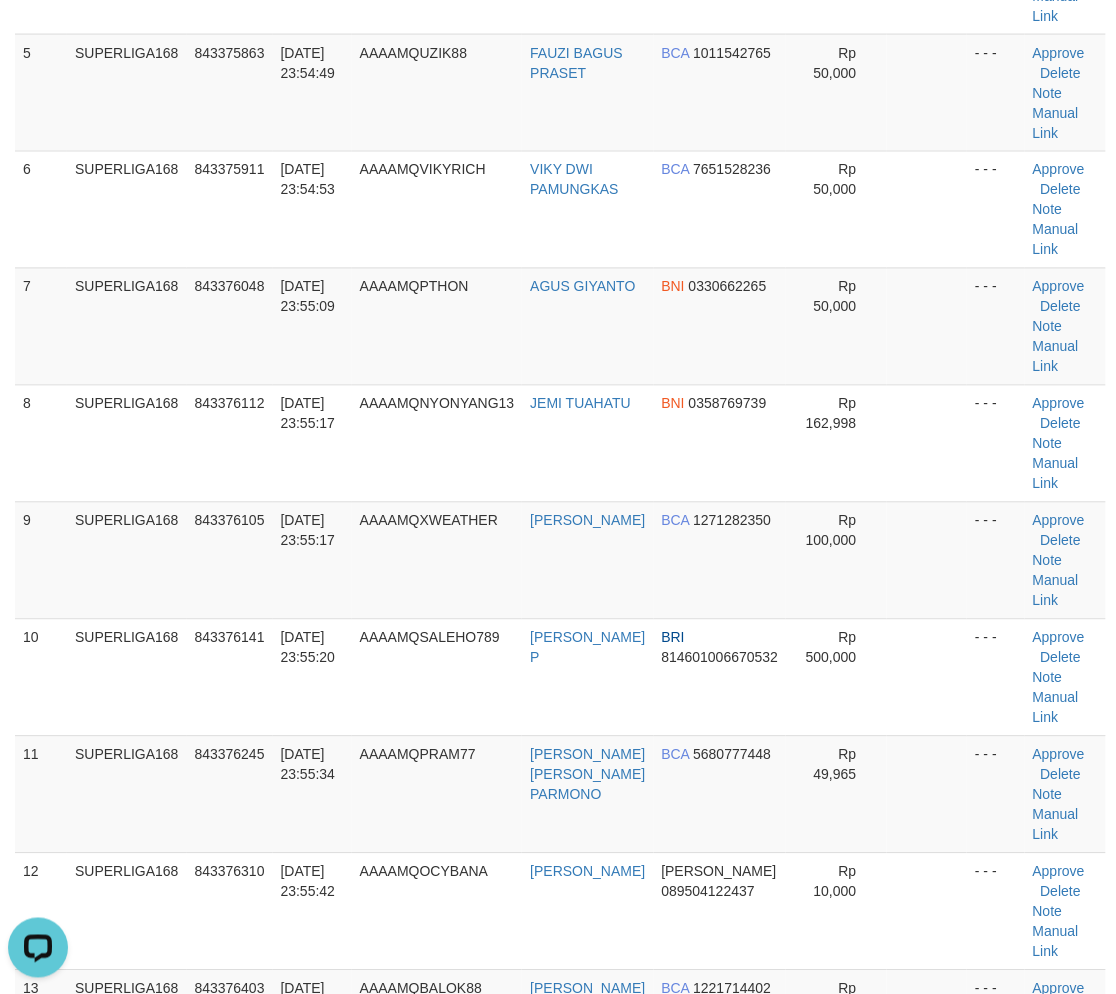 scroll, scrollTop: 222, scrollLeft: 0, axis: vertical 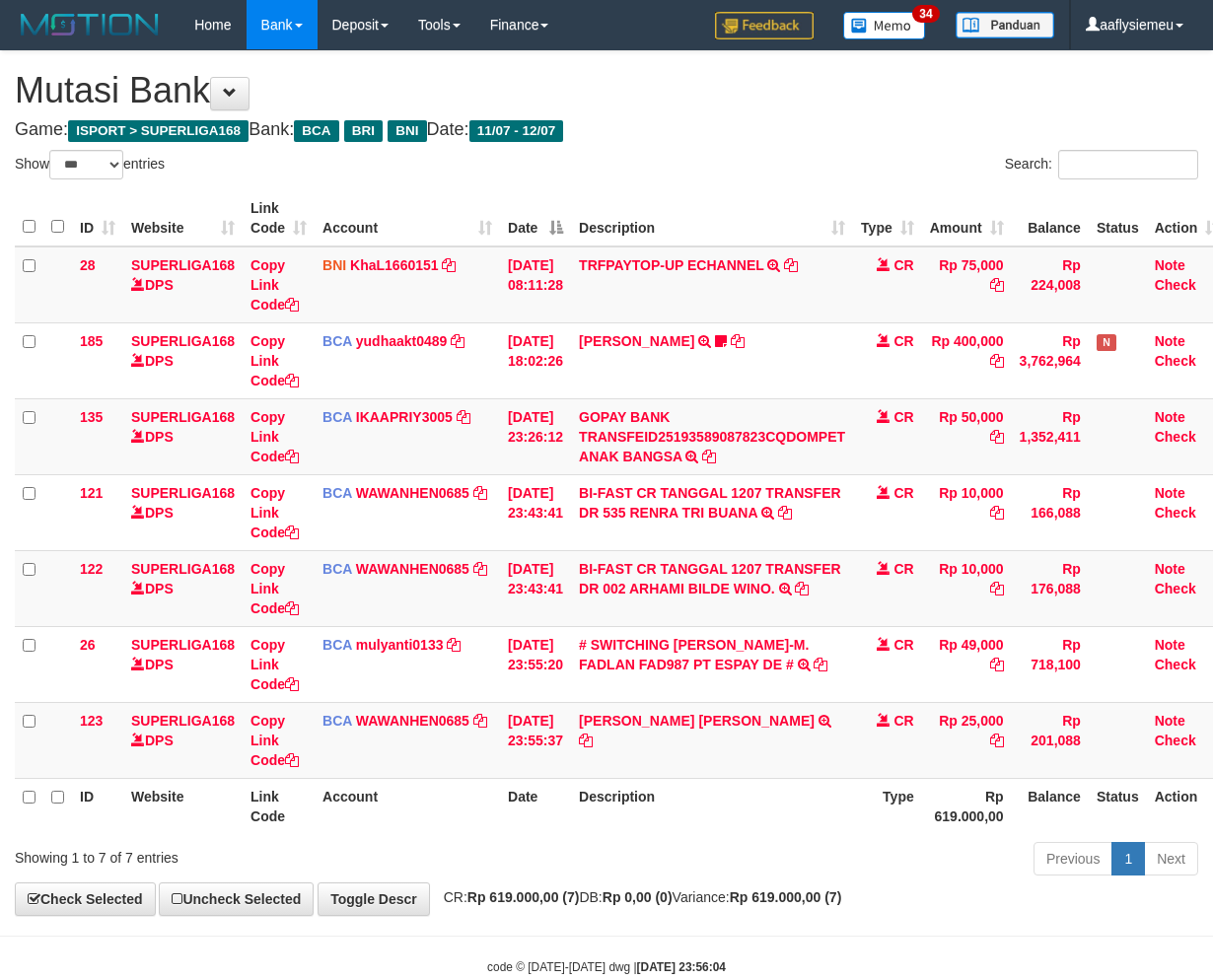 select on "***" 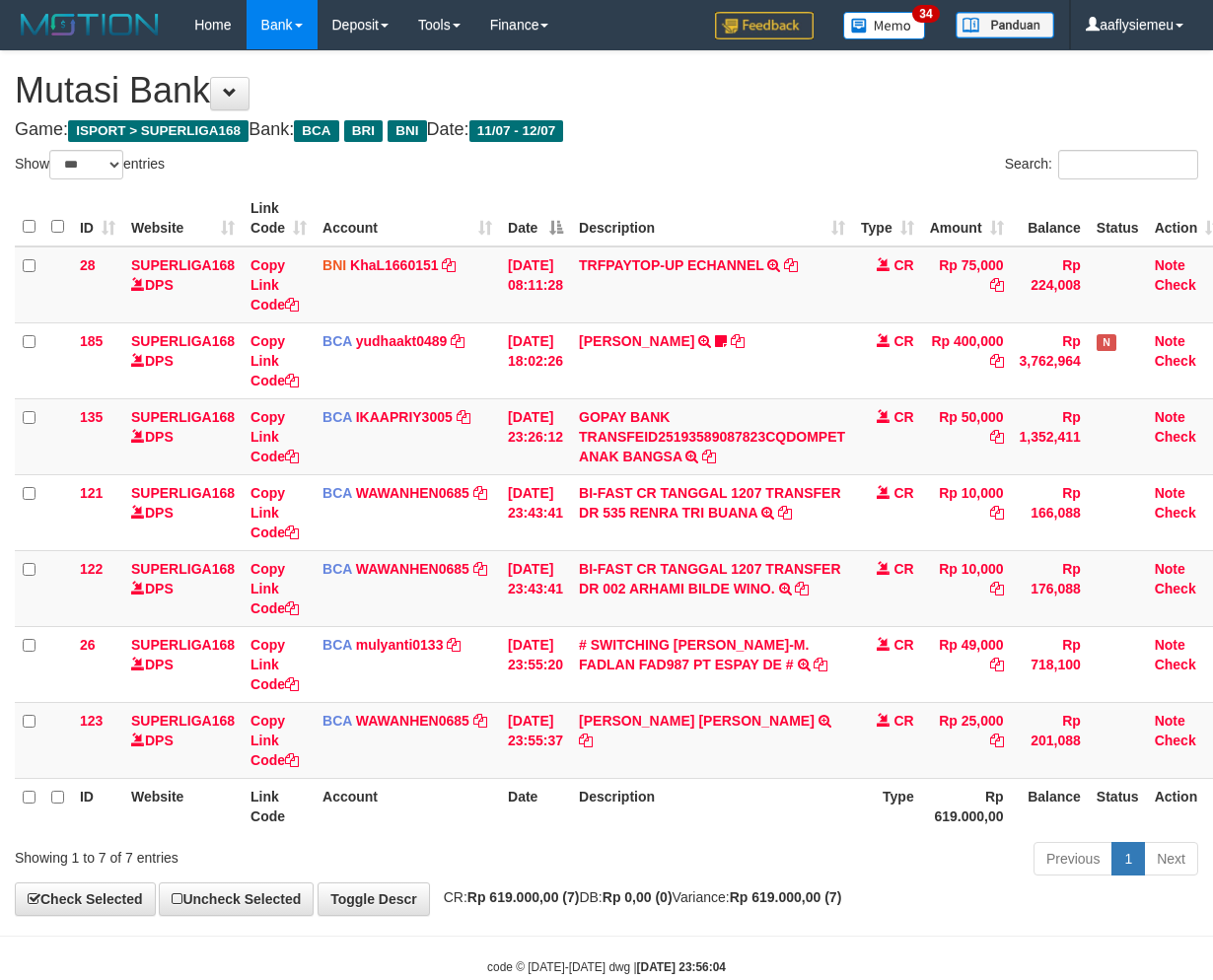 scroll, scrollTop: 0, scrollLeft: 0, axis: both 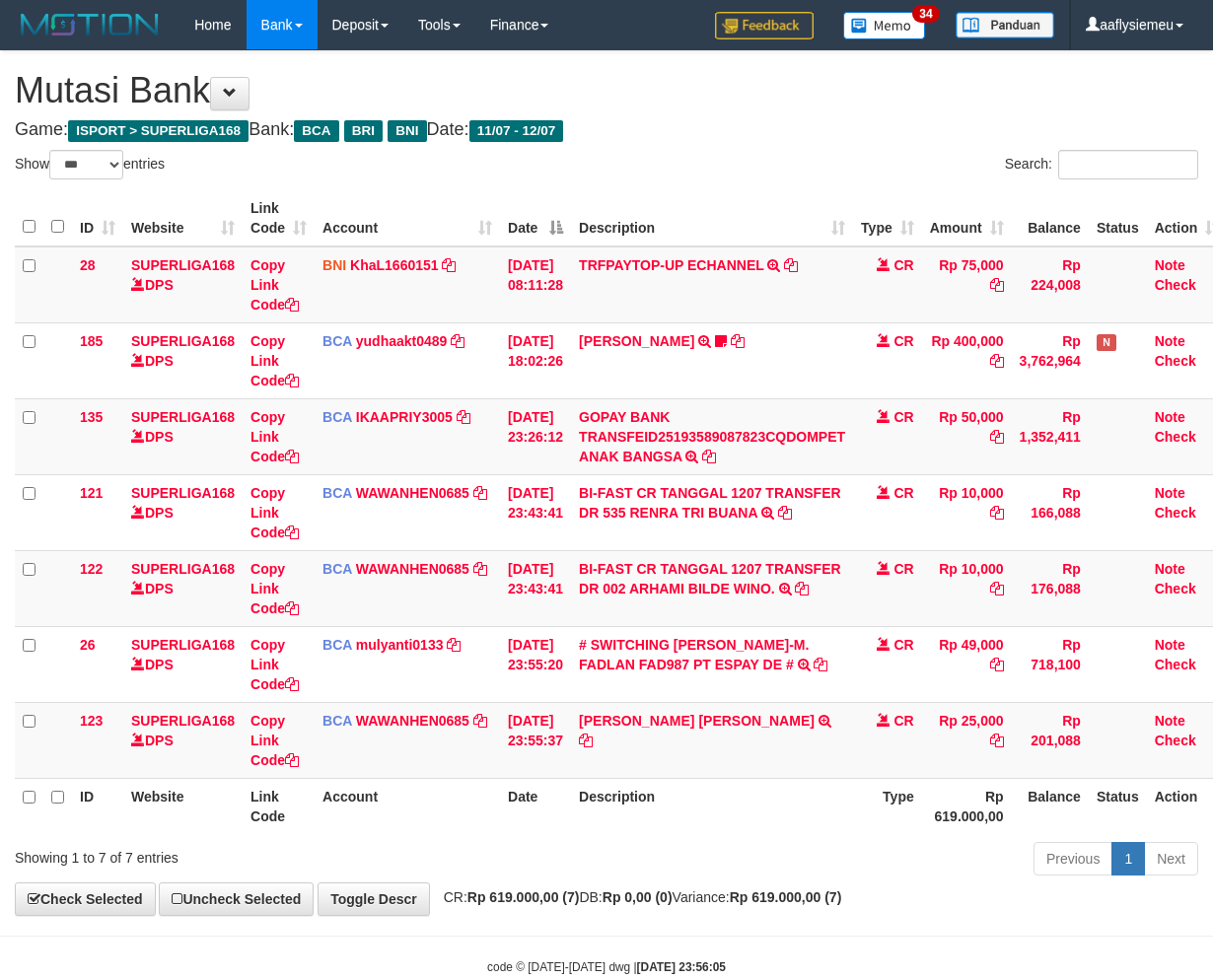 select on "***" 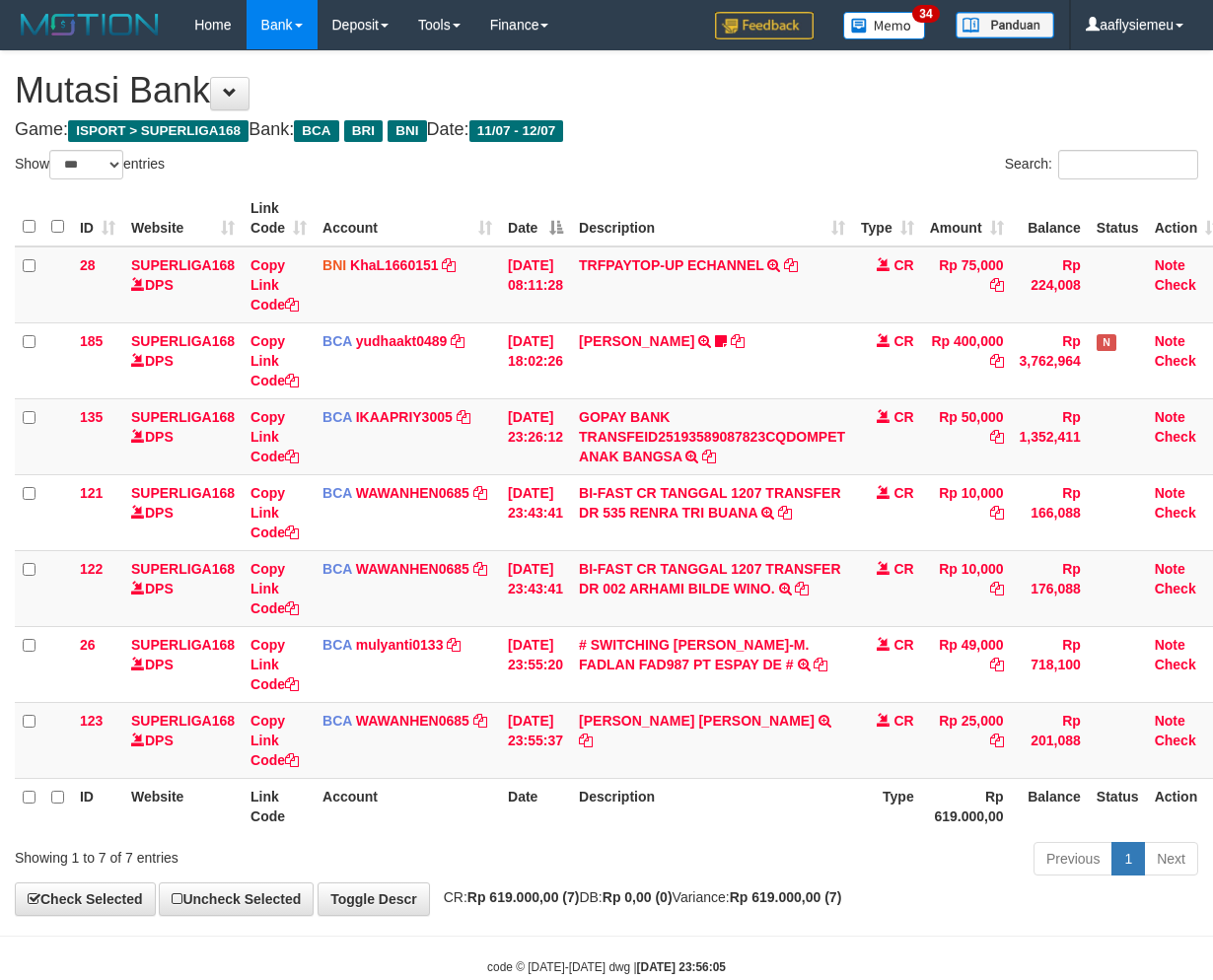 scroll, scrollTop: 0, scrollLeft: 0, axis: both 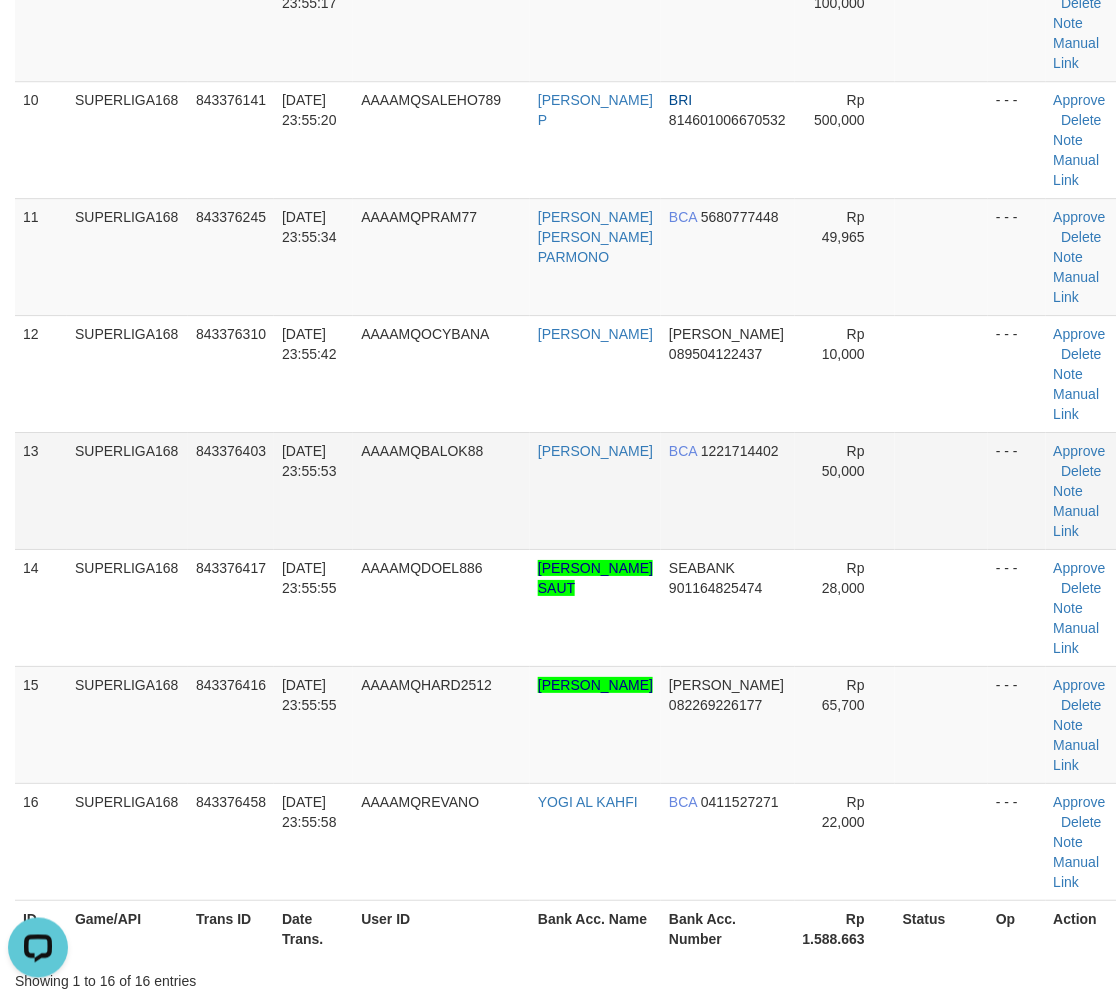 click on "13" at bounding box center (41, 490) 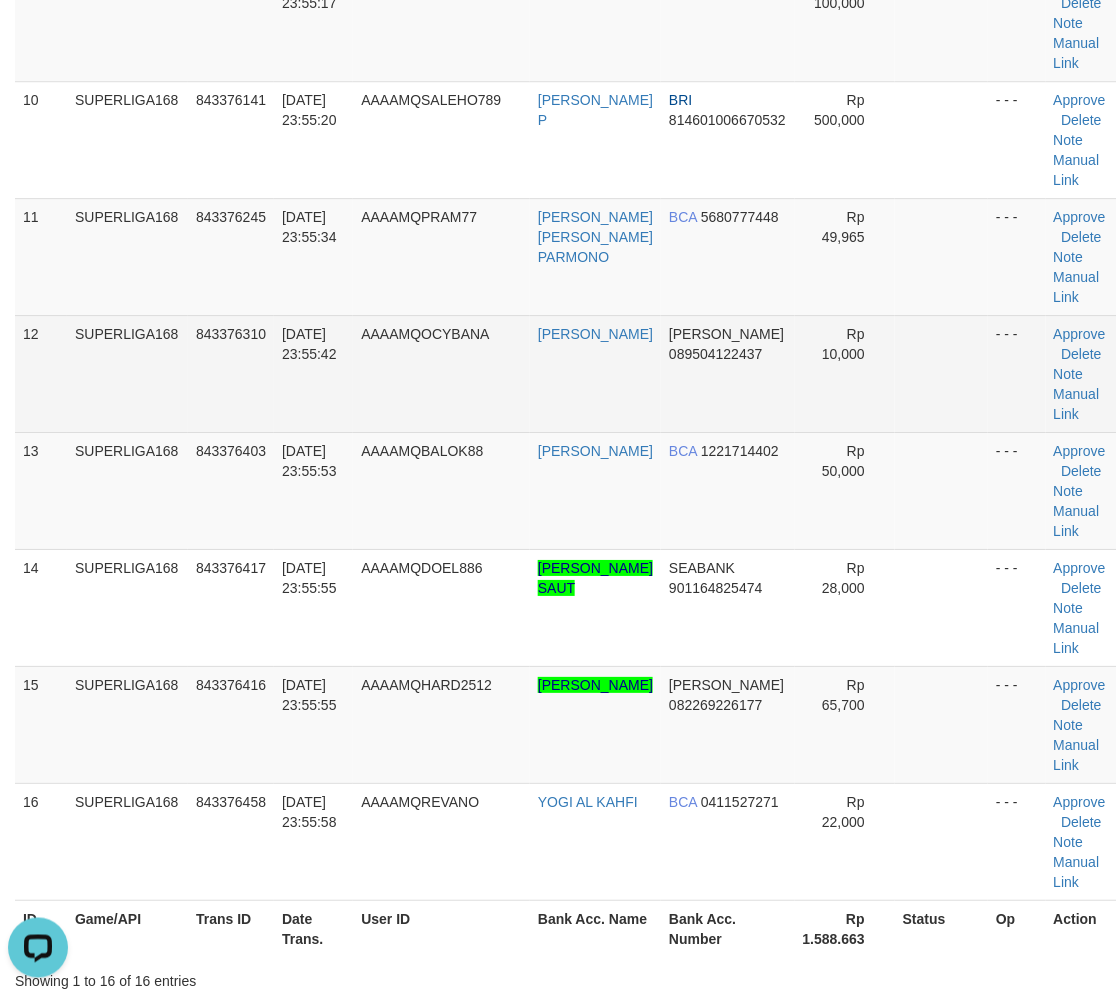 click on "12" at bounding box center (41, 373) 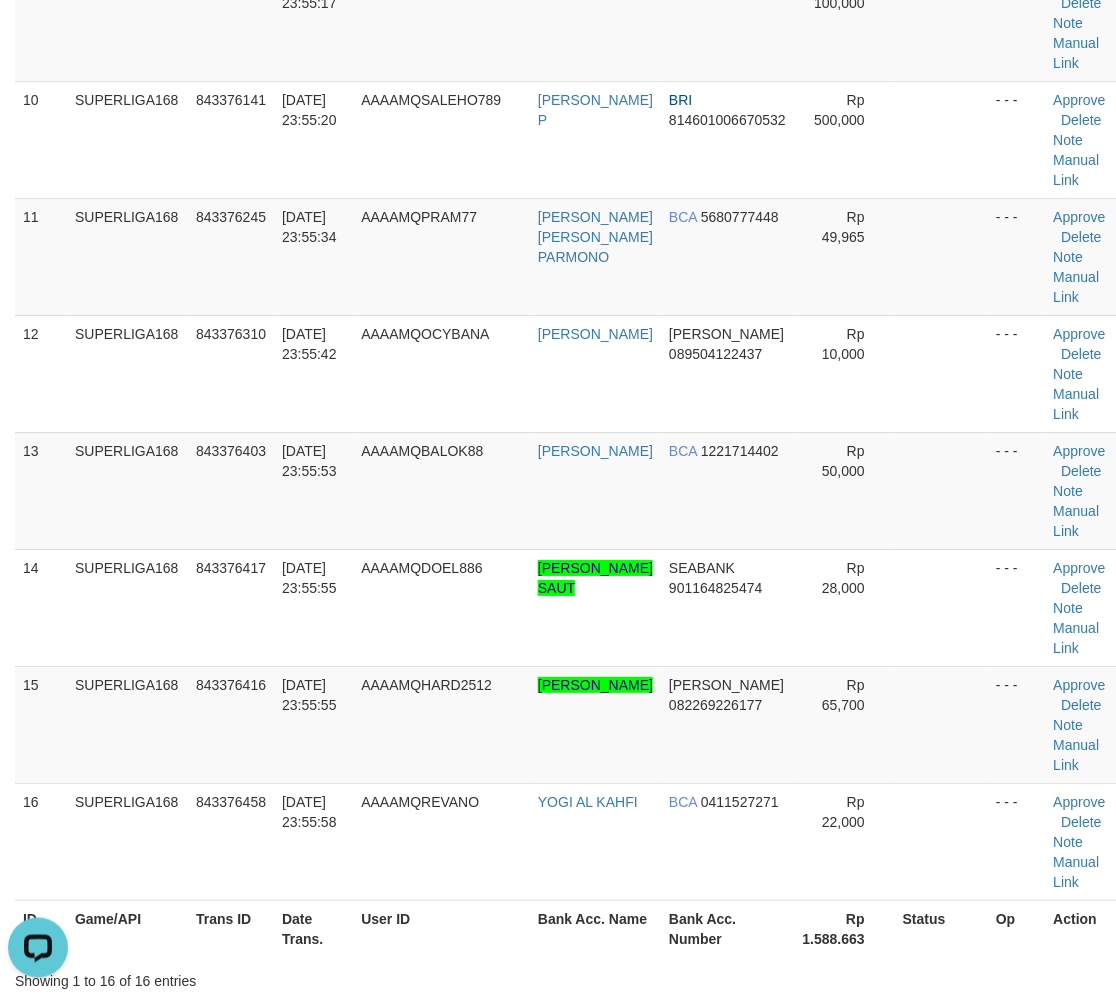 drag, startPoint x: 115, startPoint y: 487, endPoint x: 1, endPoint y: 545, distance: 127.90621 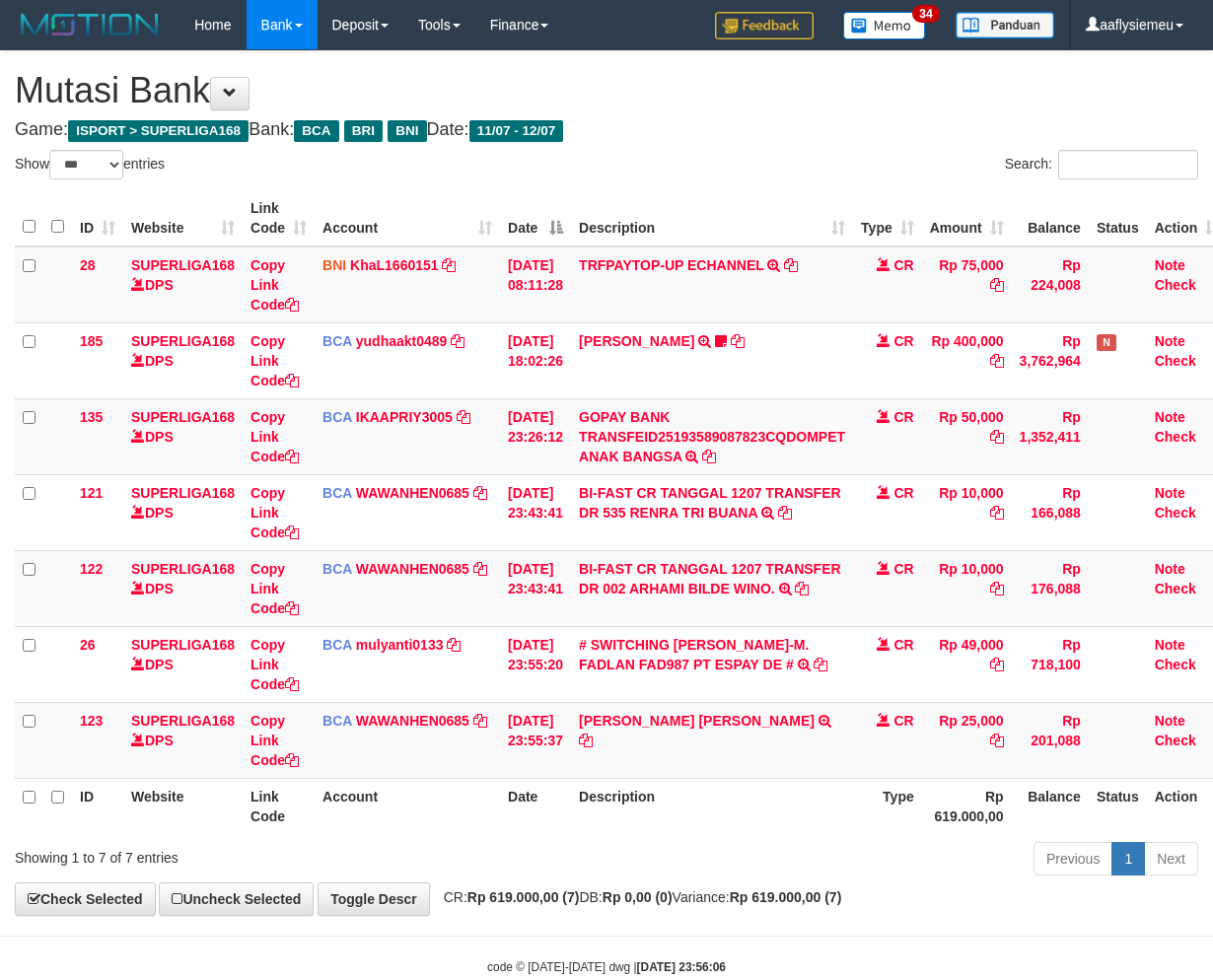 select on "***" 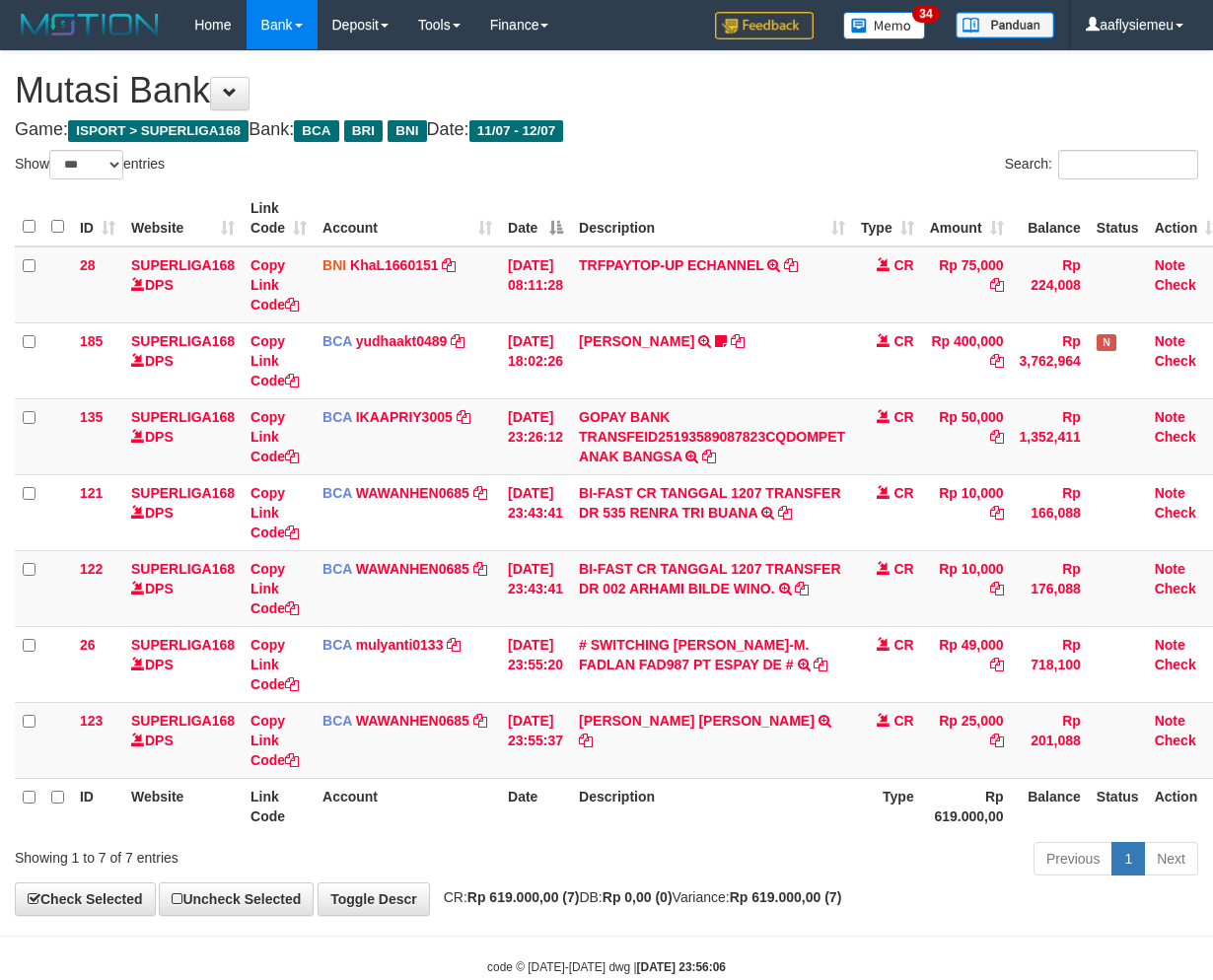 scroll, scrollTop: 0, scrollLeft: 0, axis: both 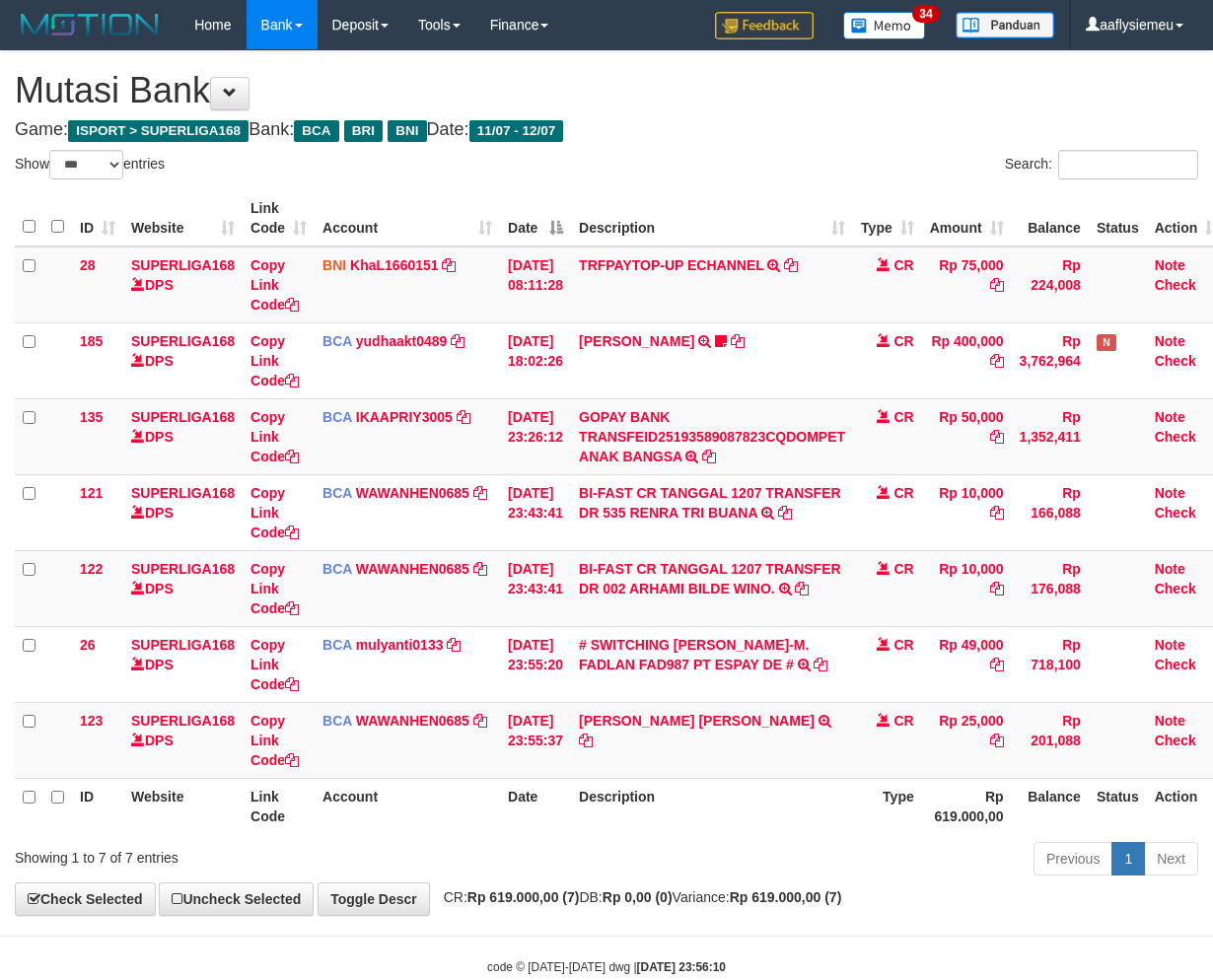select on "***" 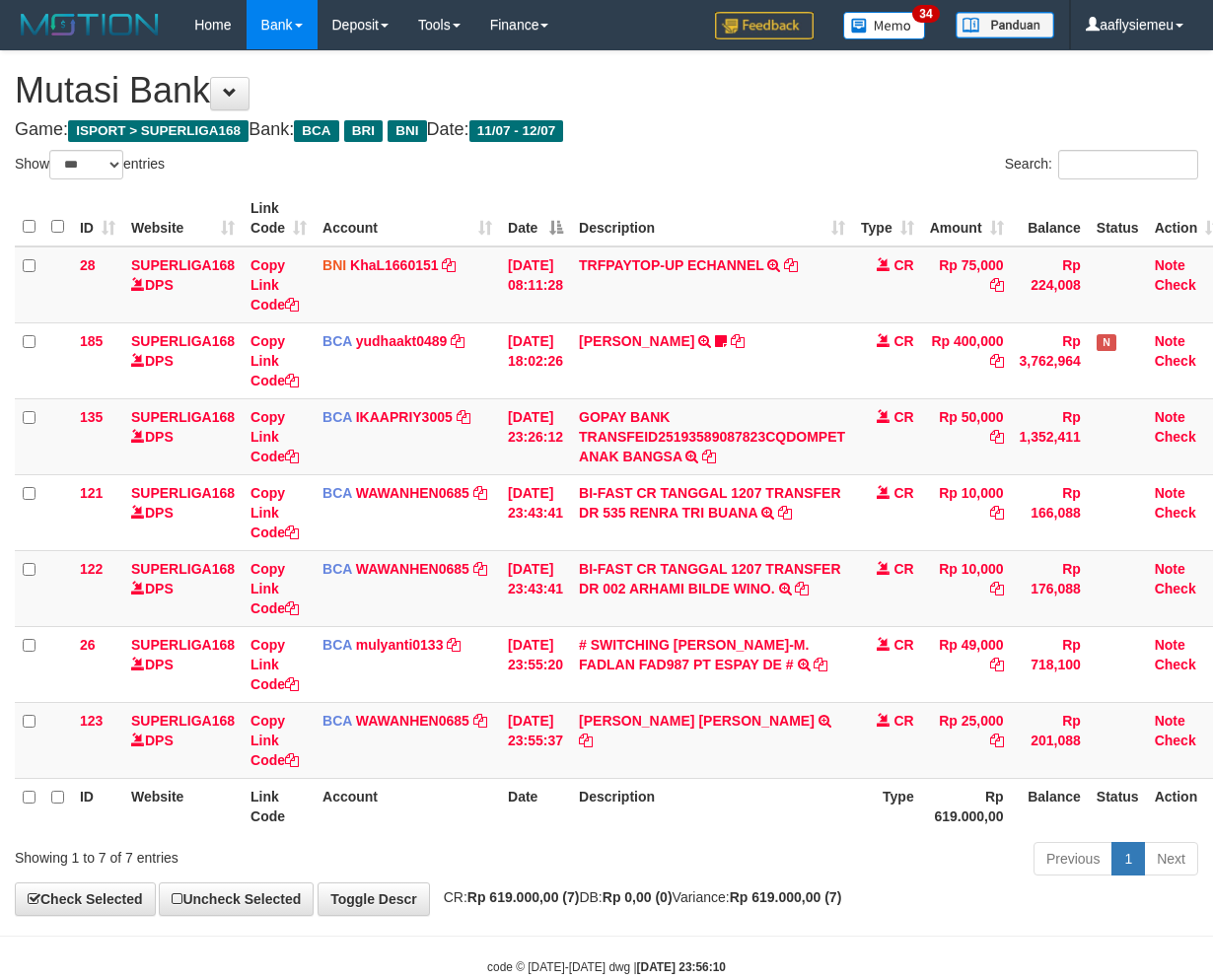 scroll, scrollTop: 0, scrollLeft: 0, axis: both 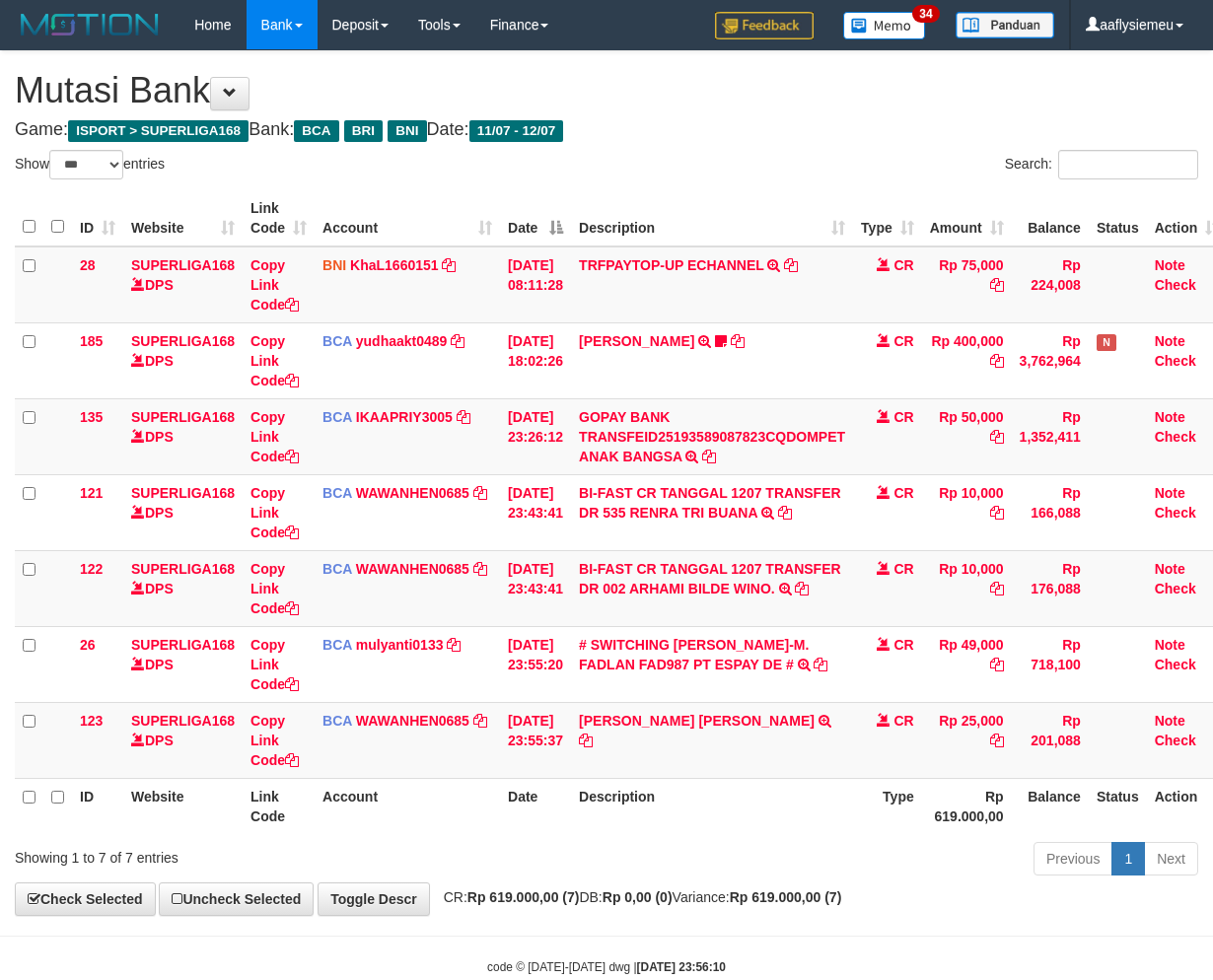 select on "***" 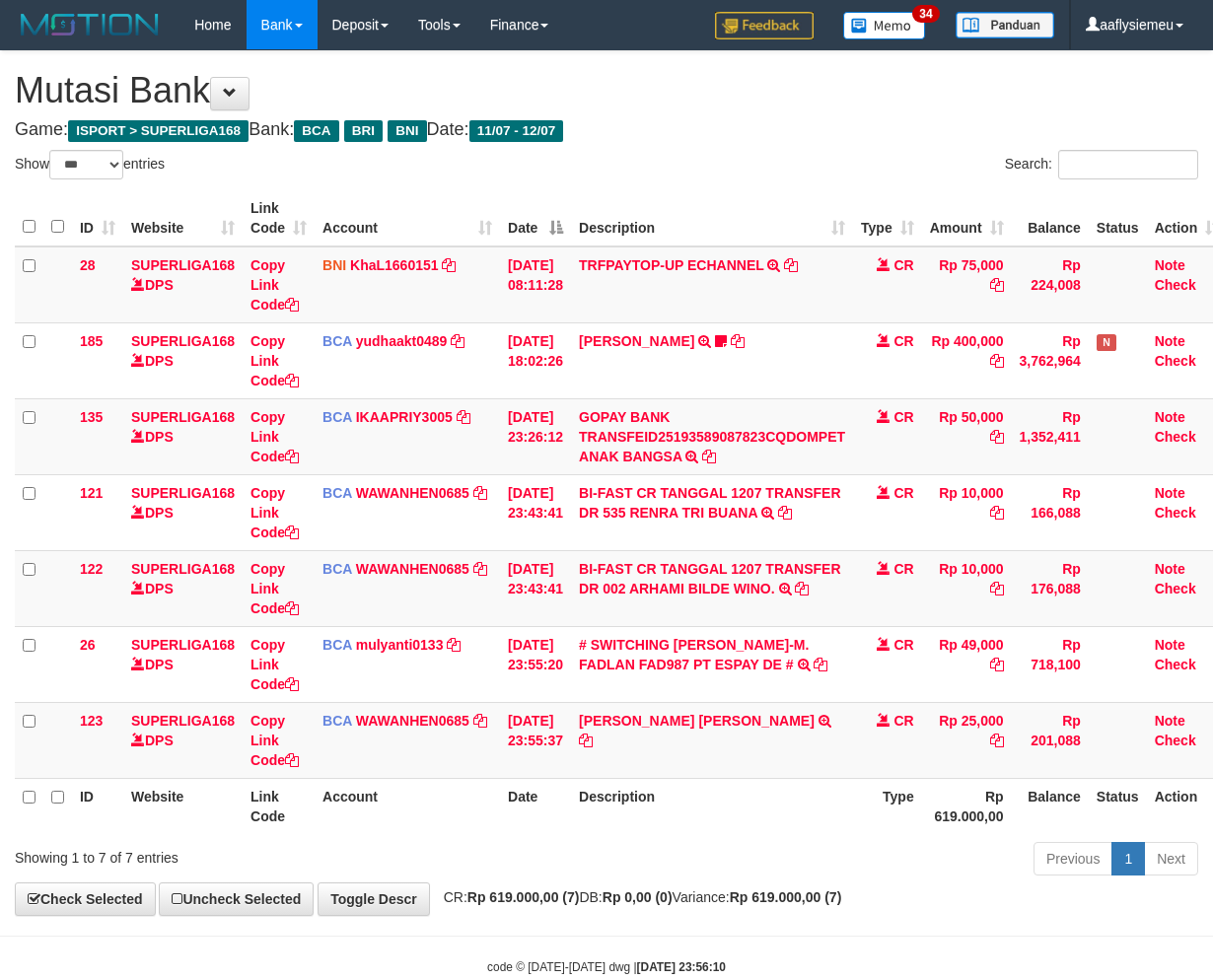 scroll, scrollTop: 0, scrollLeft: 0, axis: both 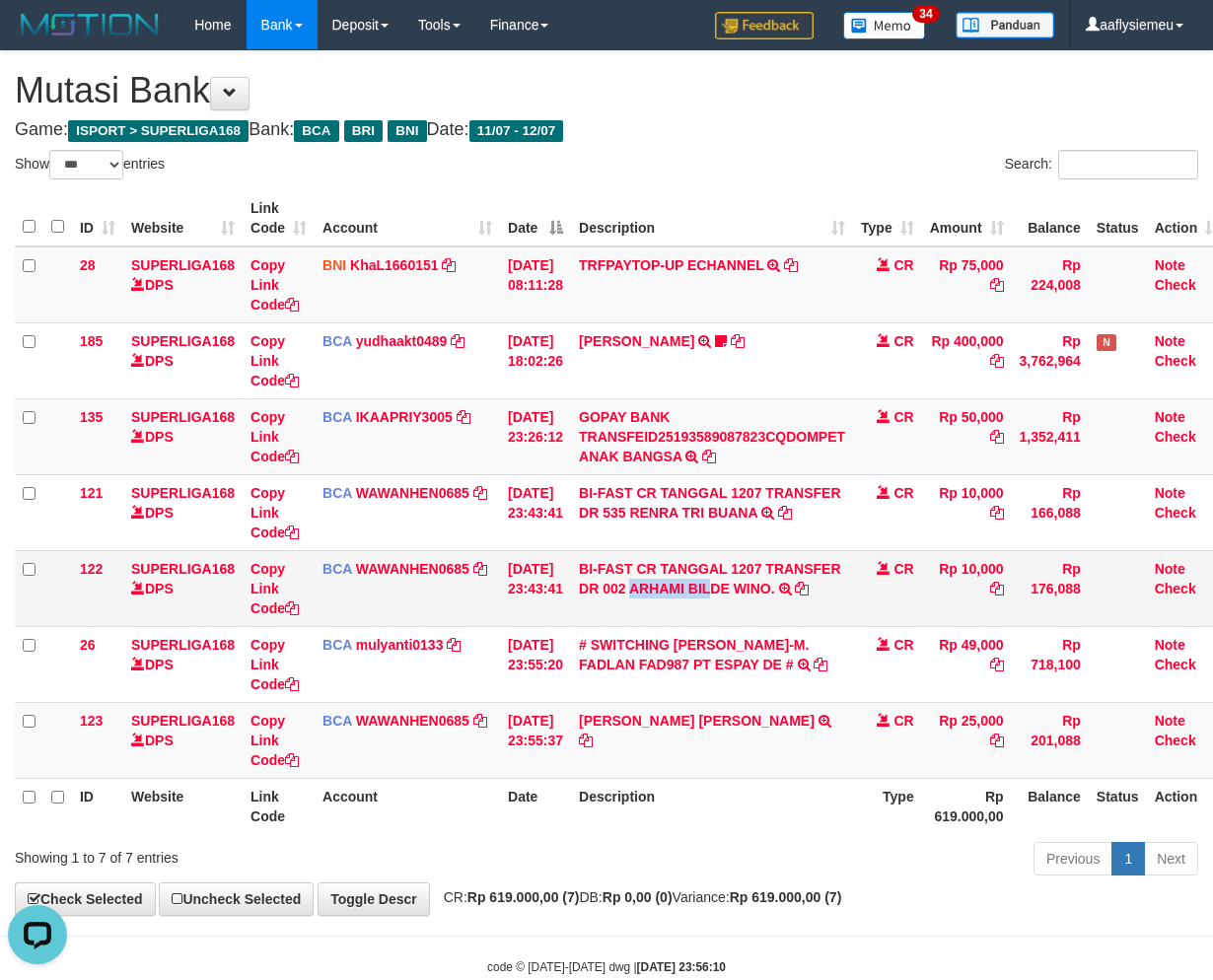 copy on "ARHAMI BIL" 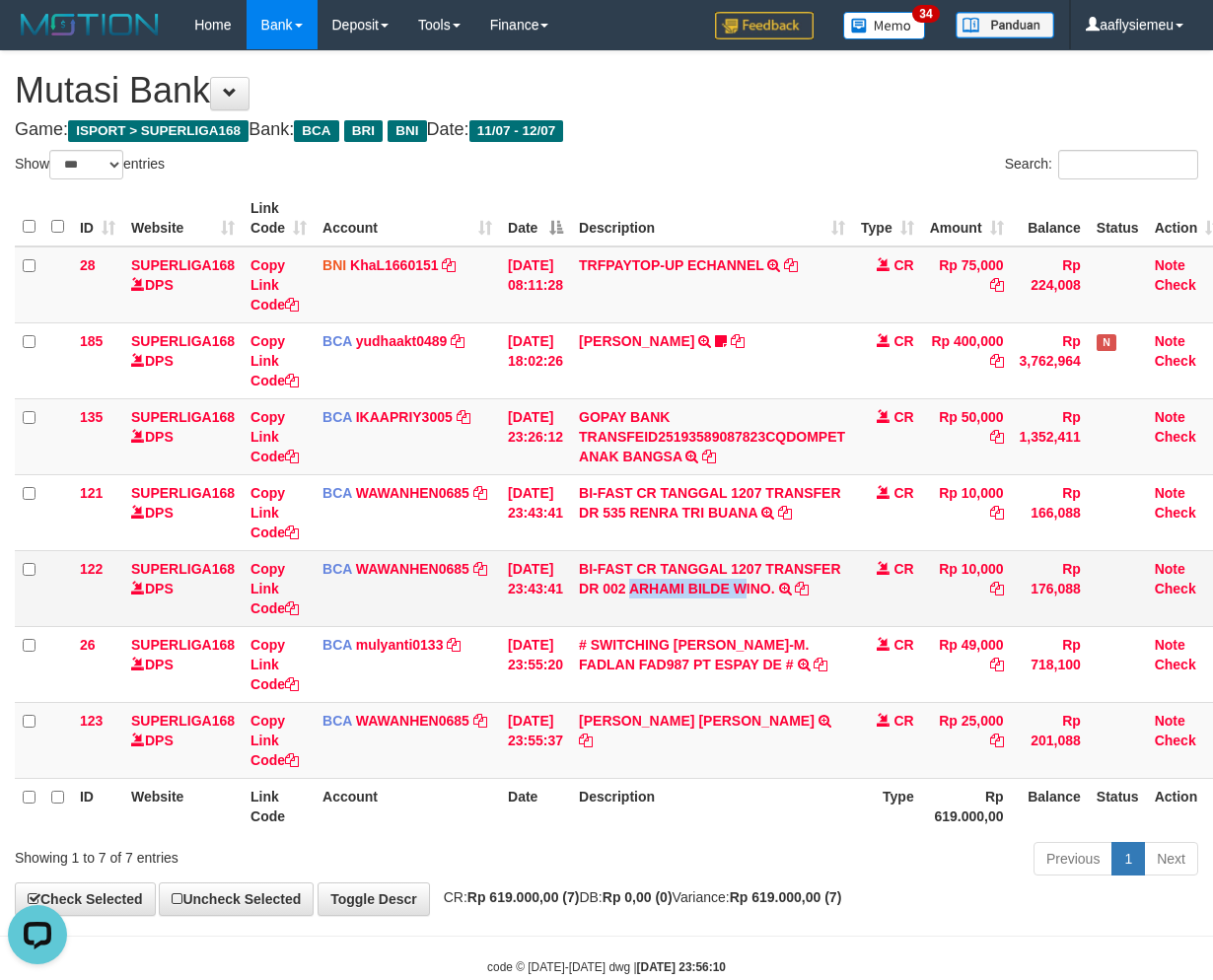 copy on "ARHAMI BILDE W" 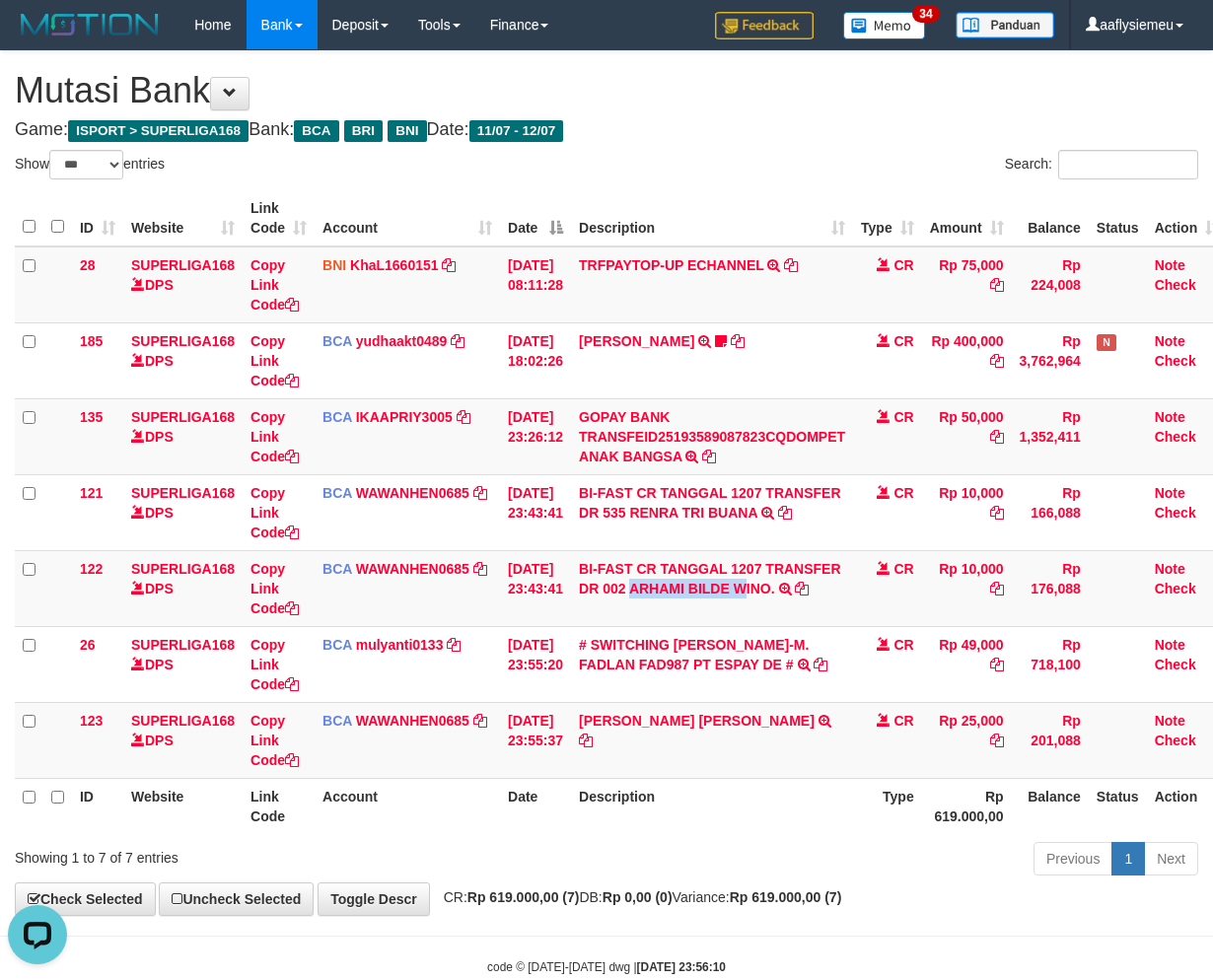 drag, startPoint x: 644, startPoint y: 601, endPoint x: 1224, endPoint y: 517, distance: 586.05119 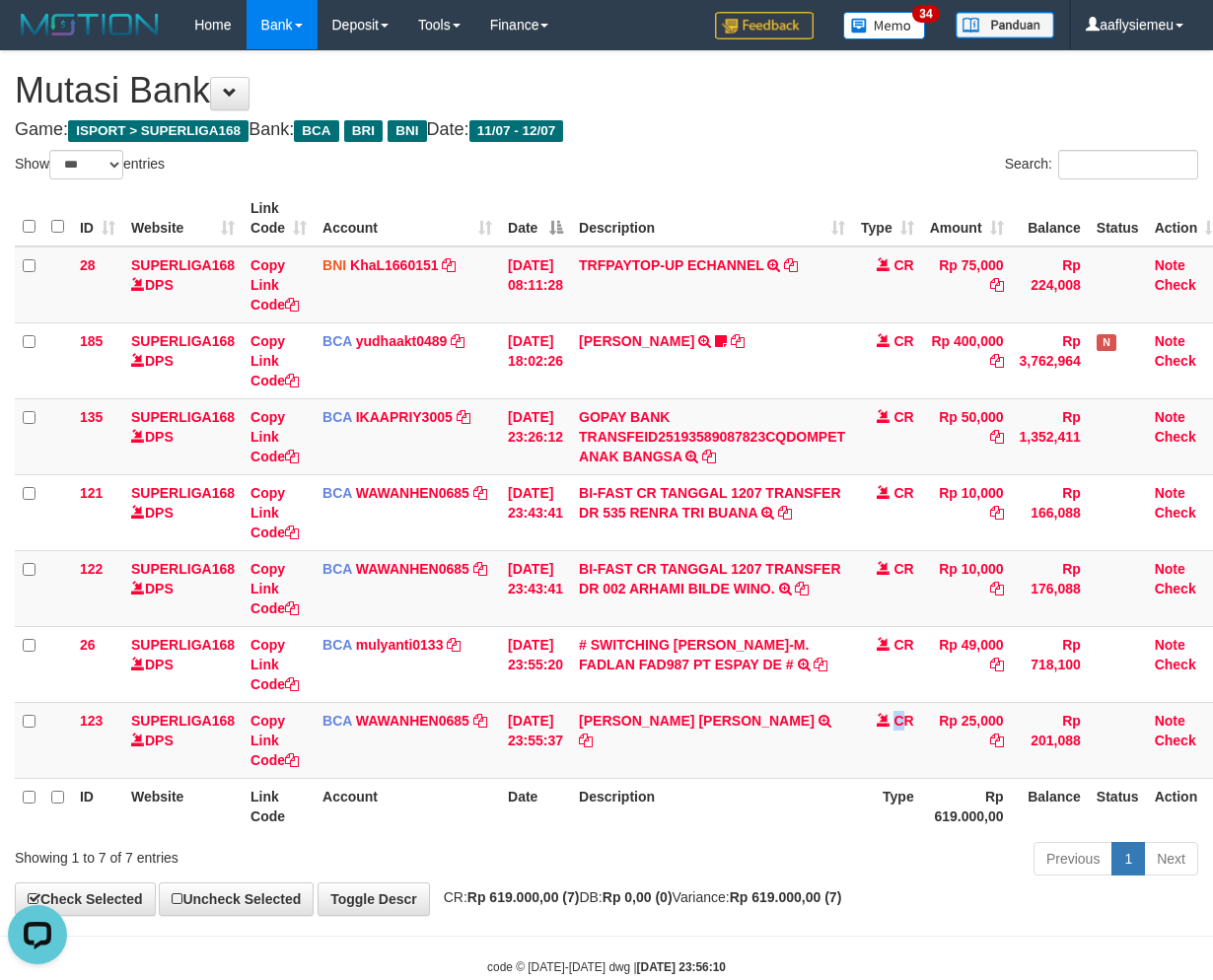 drag, startPoint x: 910, startPoint y: 761, endPoint x: 1228, endPoint y: 663, distance: 332.7582 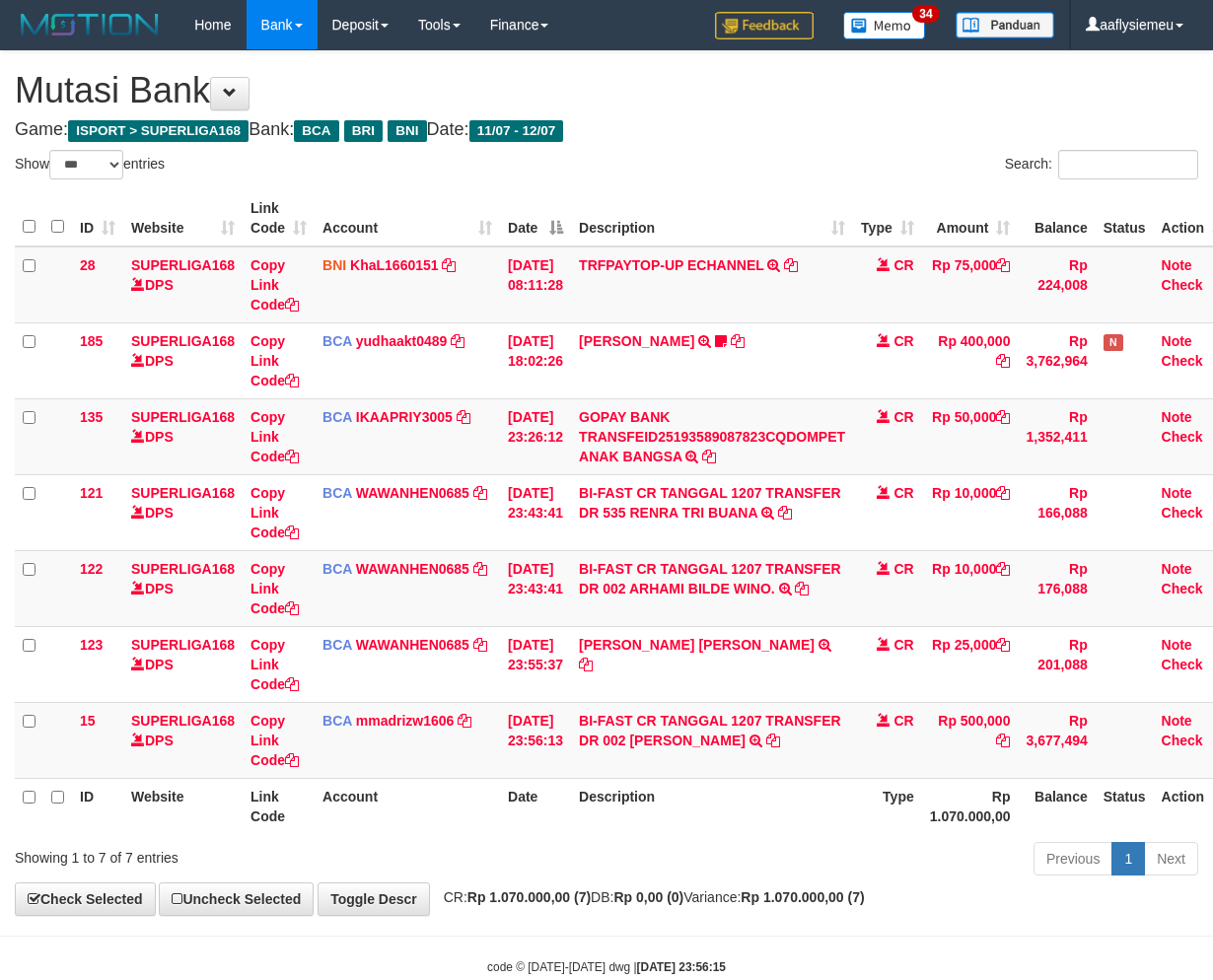 select on "***" 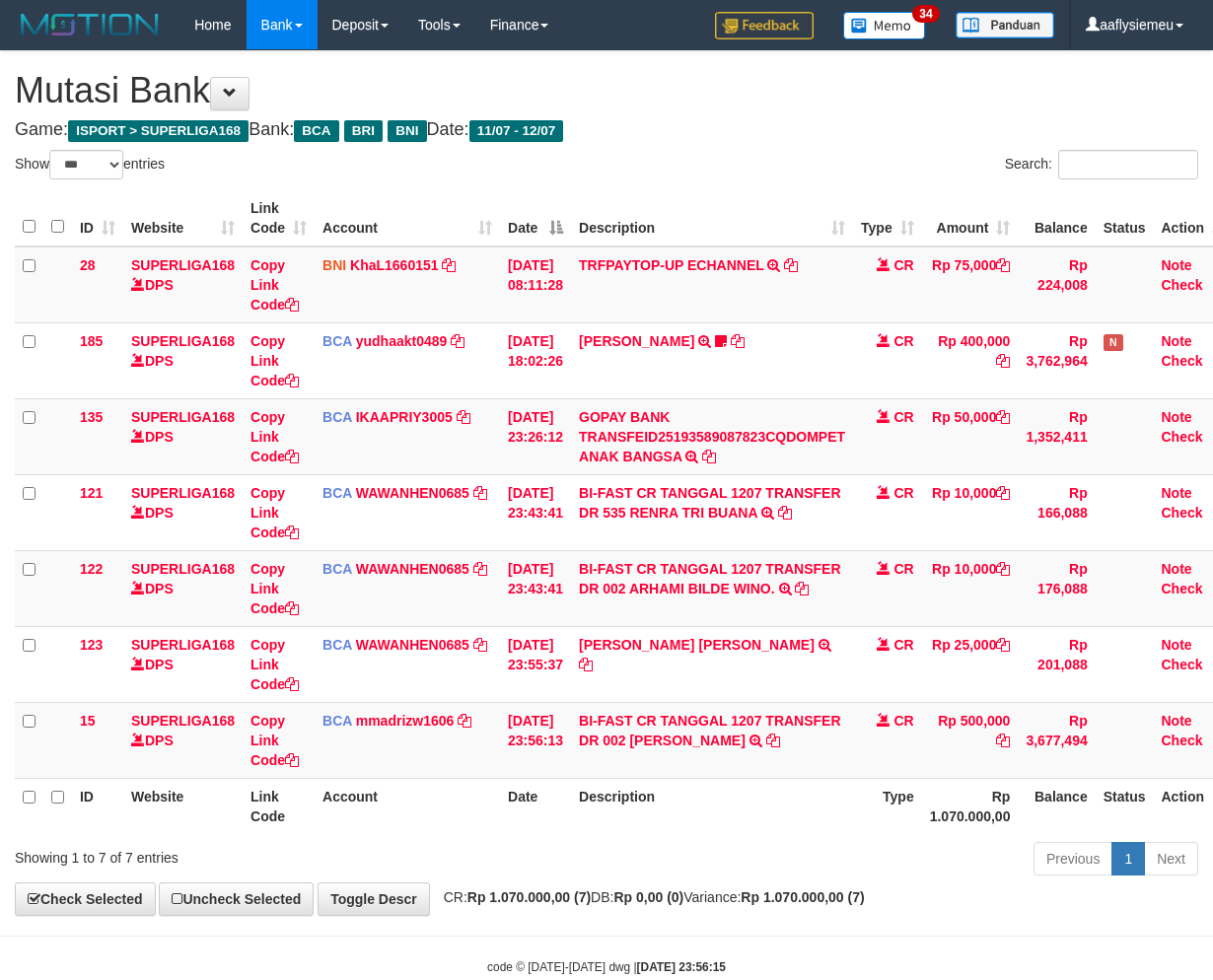scroll, scrollTop: 0, scrollLeft: 0, axis: both 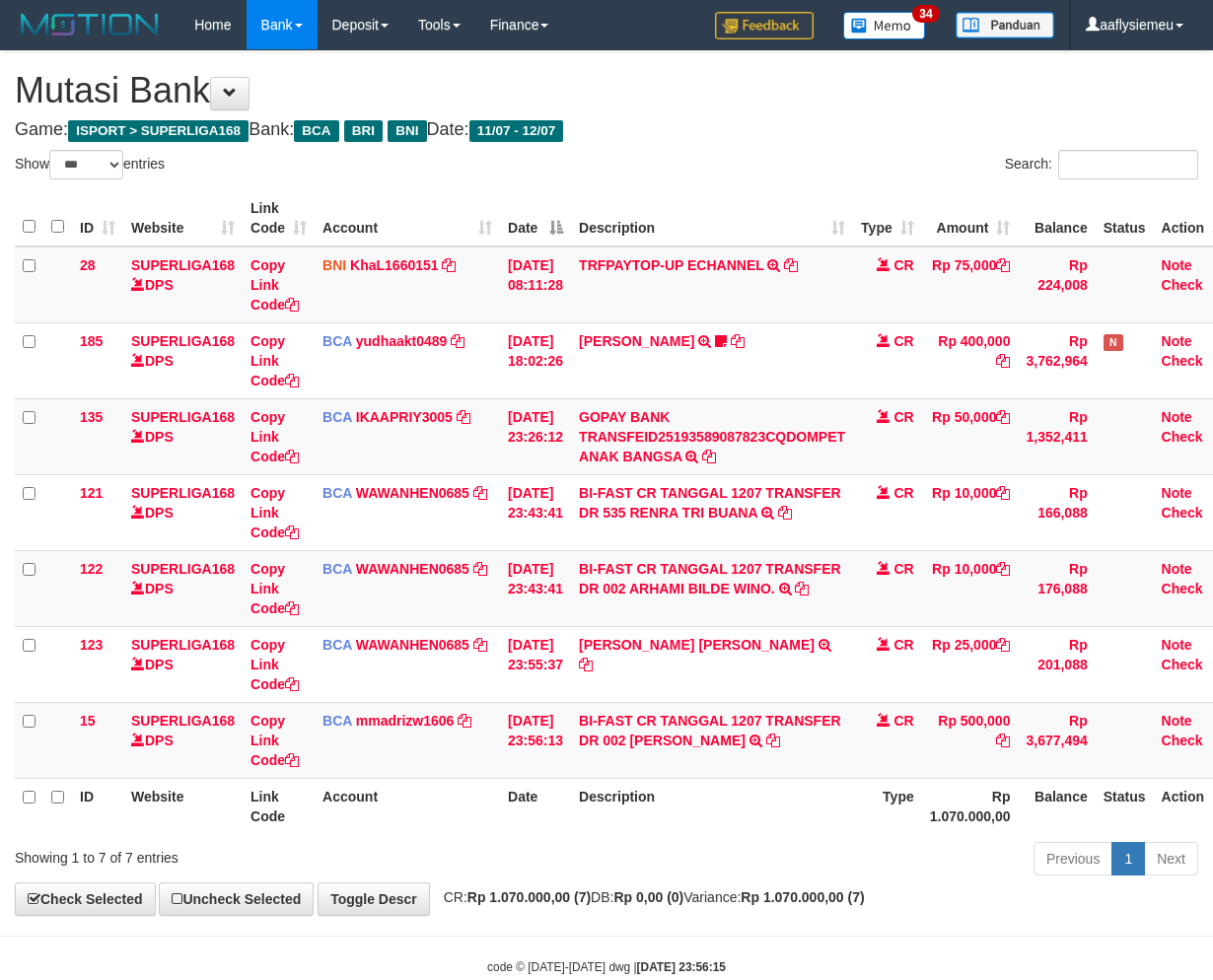 select on "***" 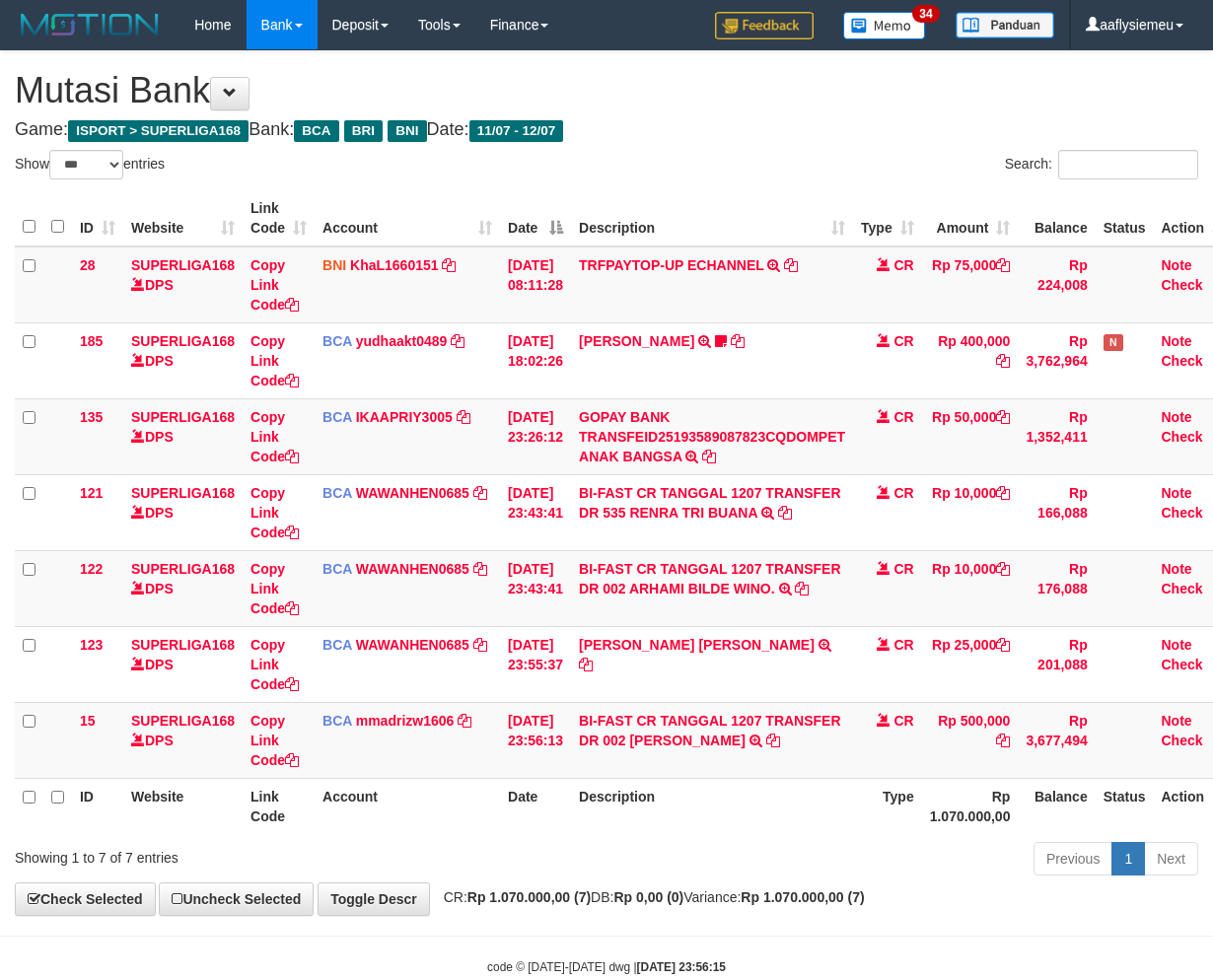 scroll, scrollTop: 0, scrollLeft: 0, axis: both 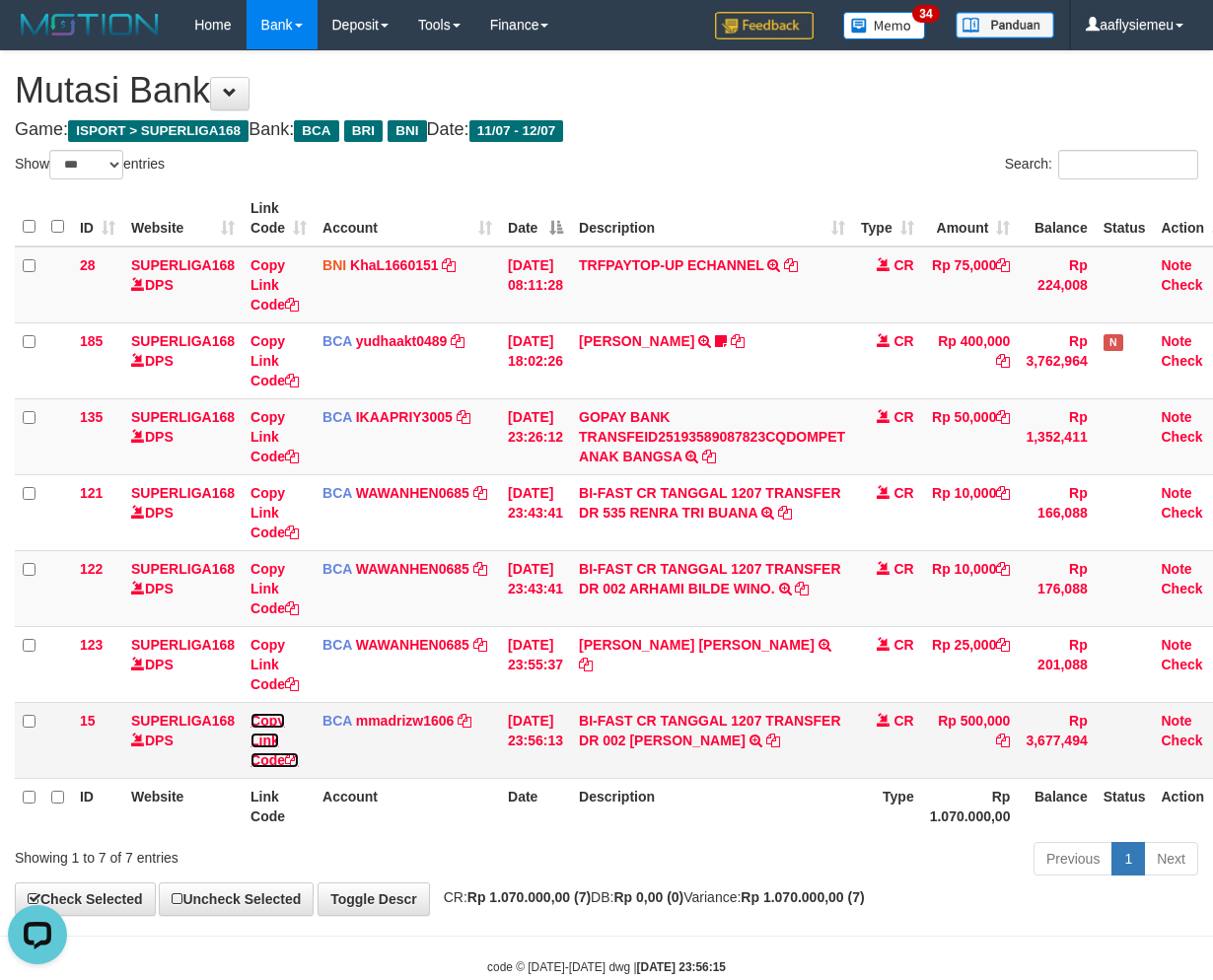 drag, startPoint x: 283, startPoint y: 754, endPoint x: 1078, endPoint y: 604, distance: 809.0272 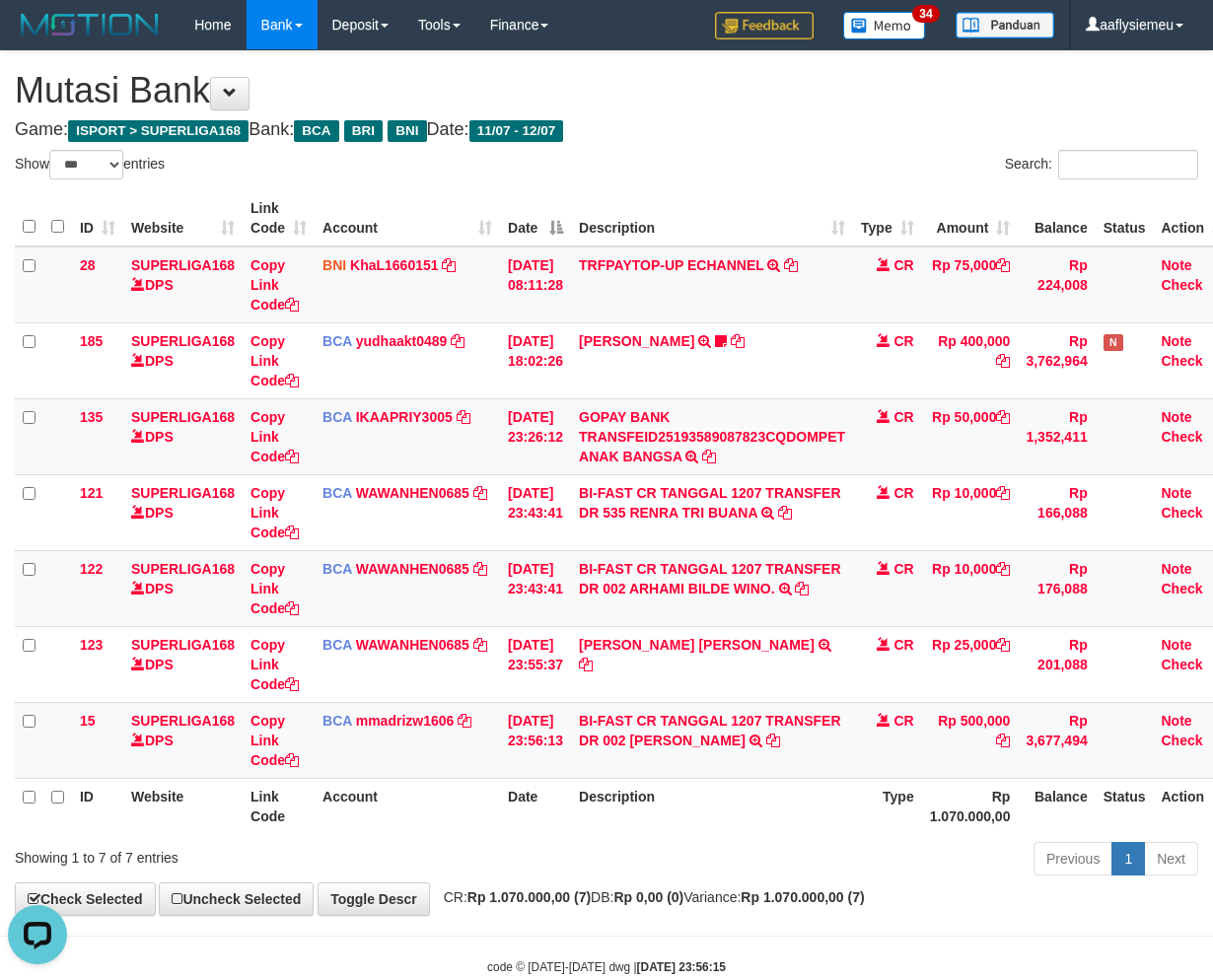 scroll, scrollTop: 270, scrollLeft: 0, axis: vertical 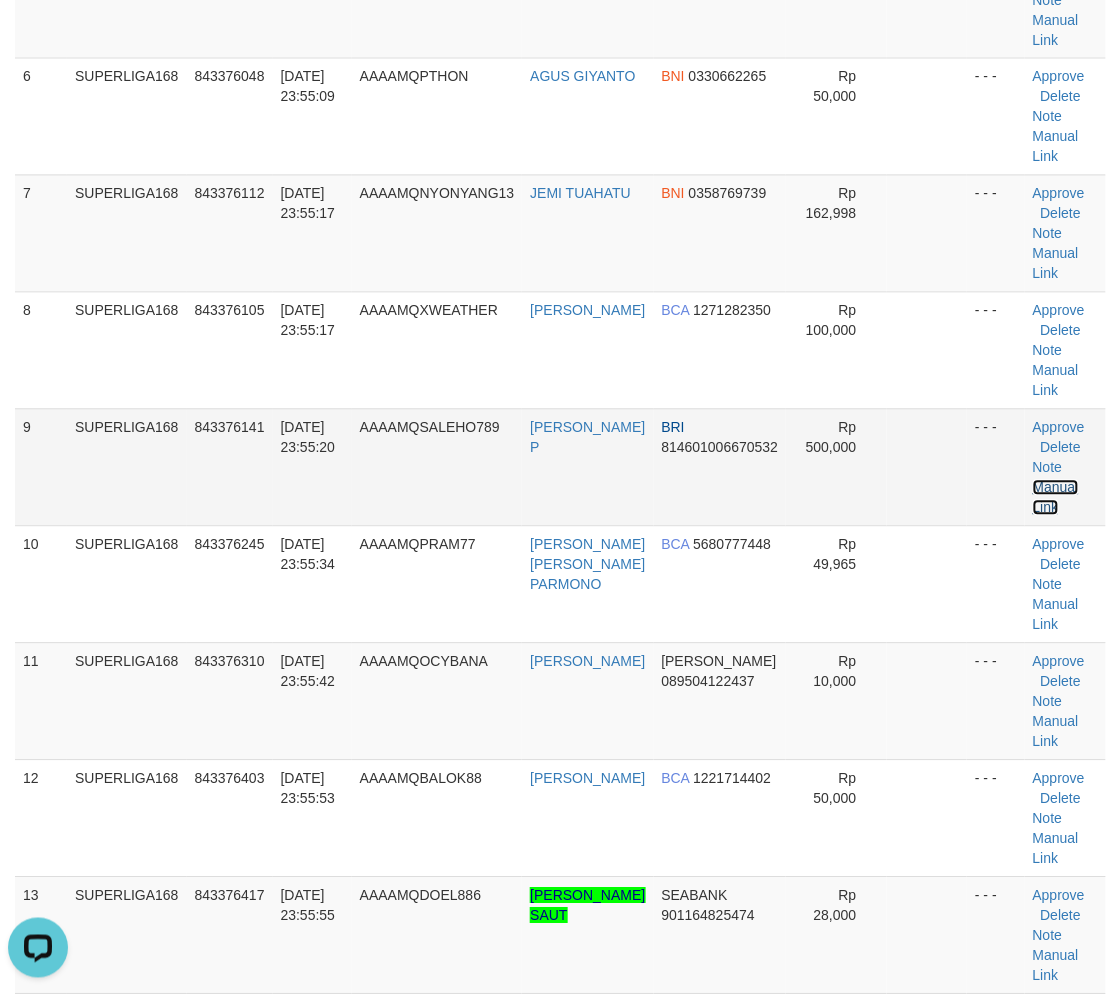 click on "Manual Link" at bounding box center [1056, 498] 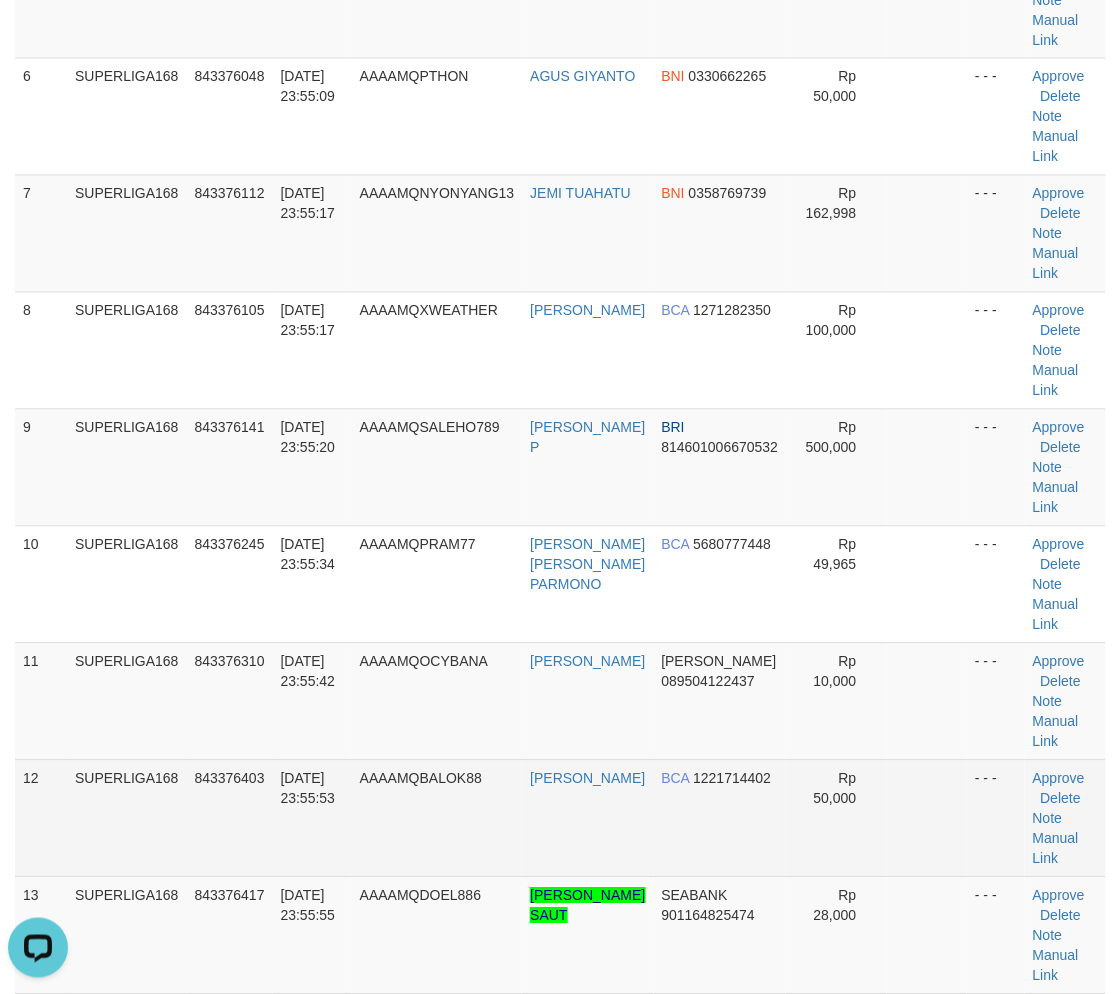click on "[DATE] 23:55:53" at bounding box center [312, 818] 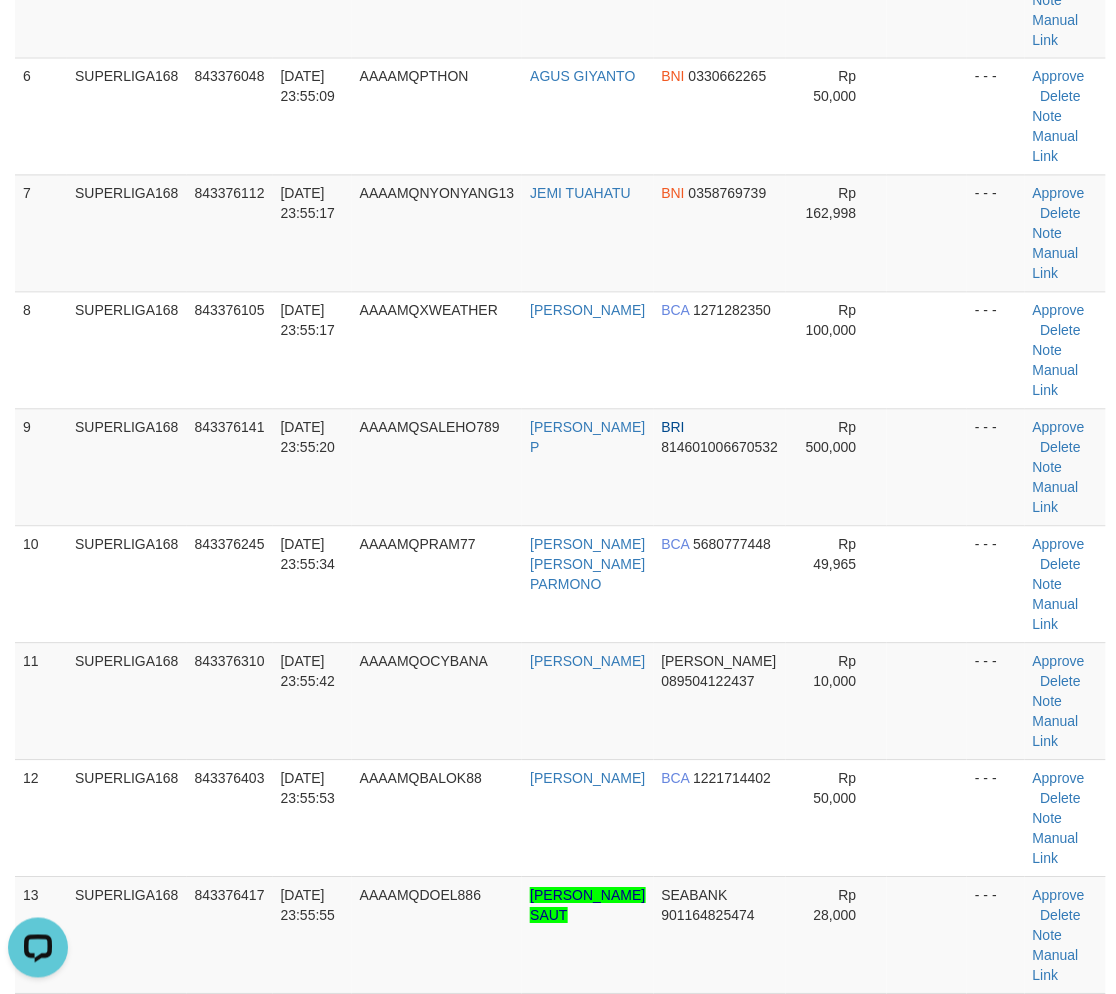 drag, startPoint x: 134, startPoint y: 792, endPoint x: 4, endPoint y: 814, distance: 131.8484 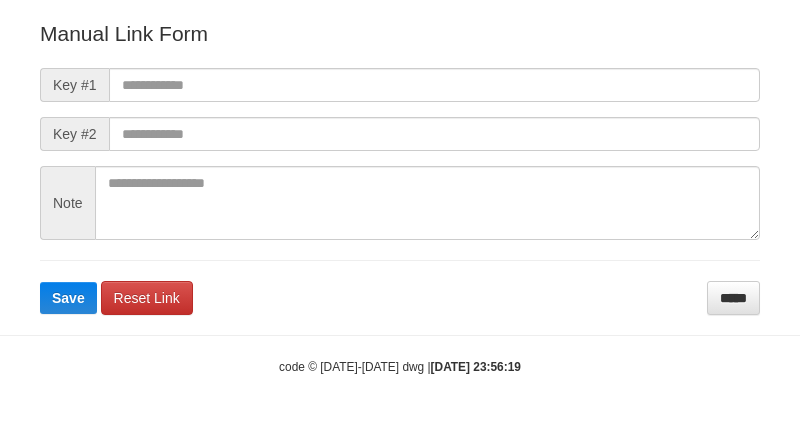 scroll, scrollTop: 242, scrollLeft: 0, axis: vertical 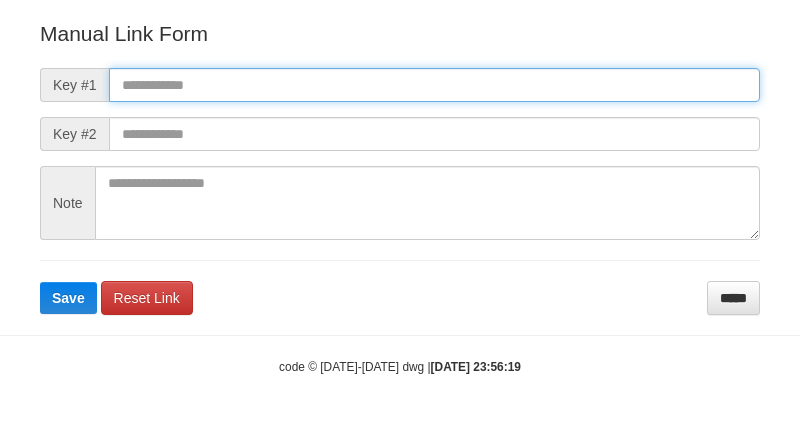 click at bounding box center (434, 85) 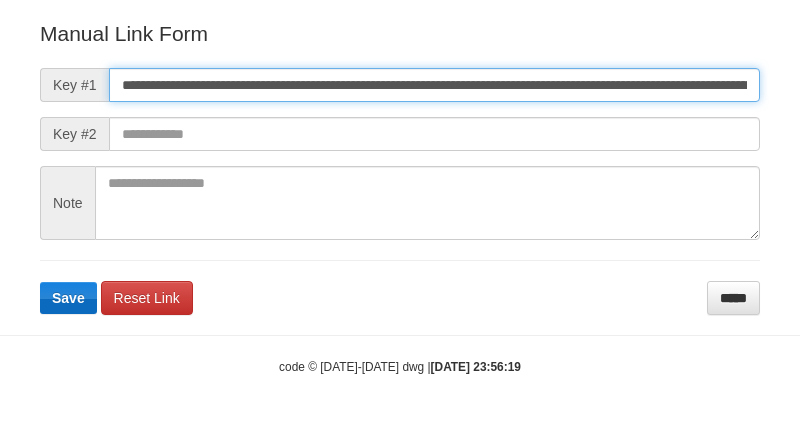 scroll, scrollTop: 0, scrollLeft: 1172, axis: horizontal 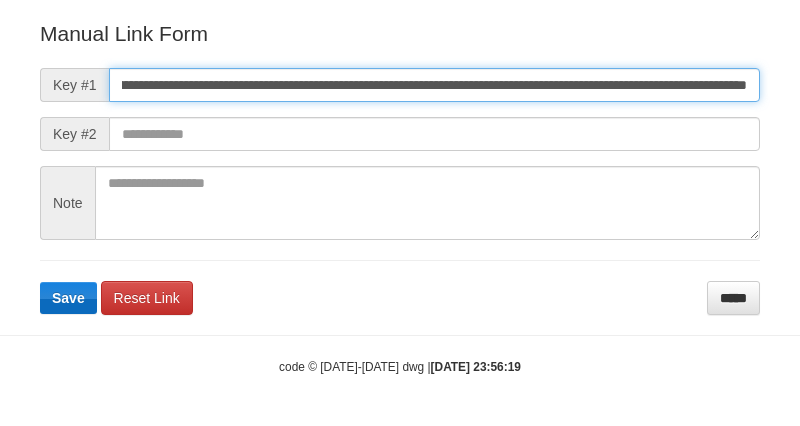 type on "**********" 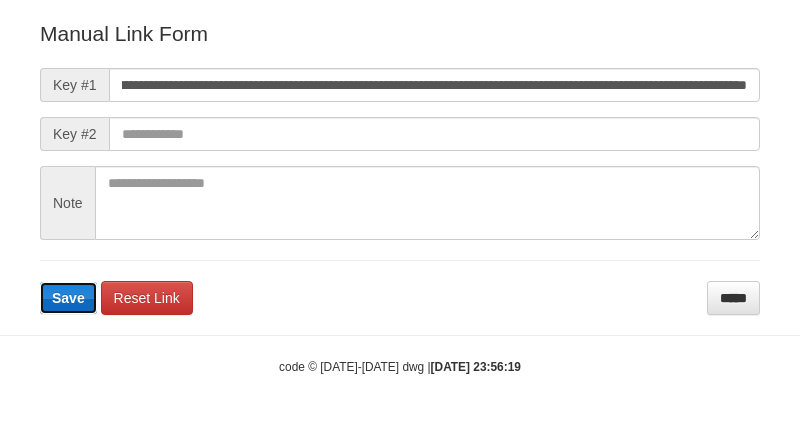 scroll, scrollTop: 0, scrollLeft: 0, axis: both 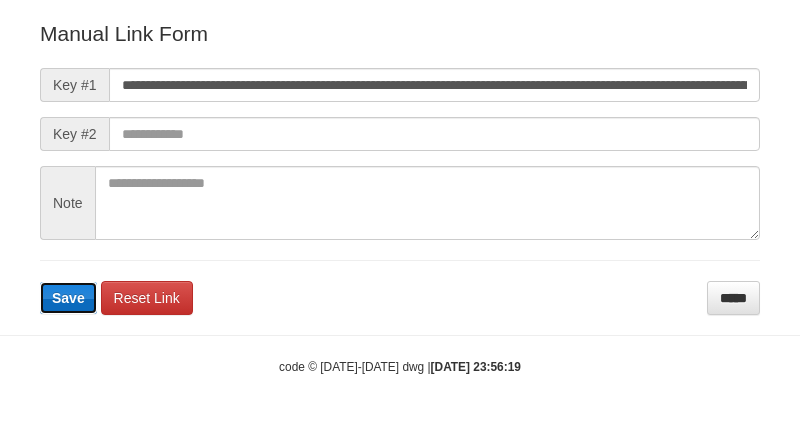click on "Save" at bounding box center (68, 298) 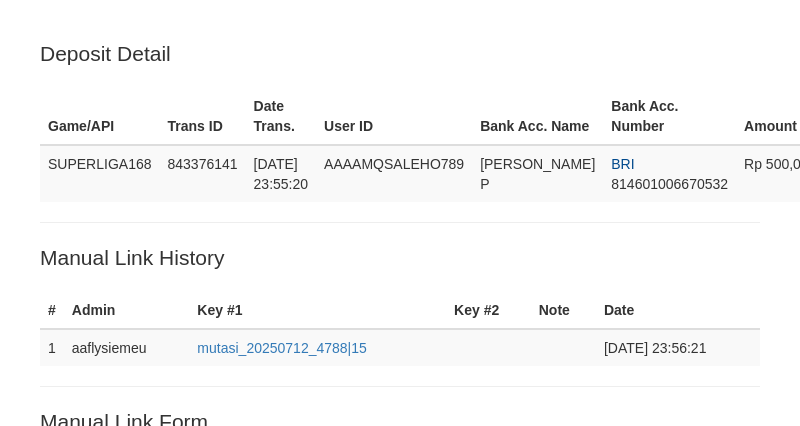 scroll, scrollTop: 405, scrollLeft: 0, axis: vertical 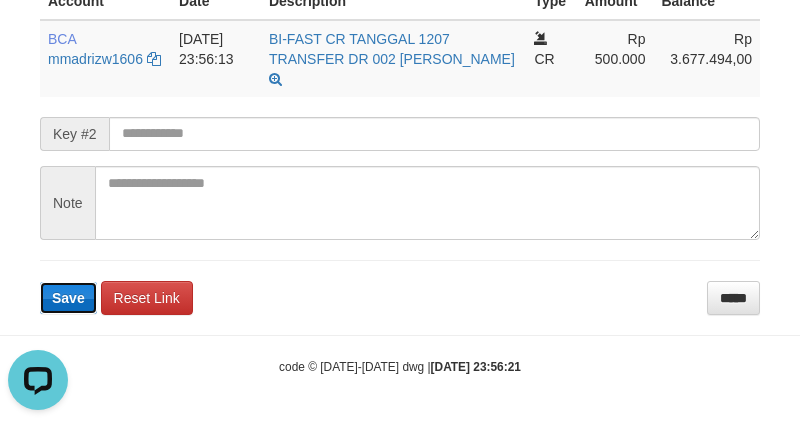 type 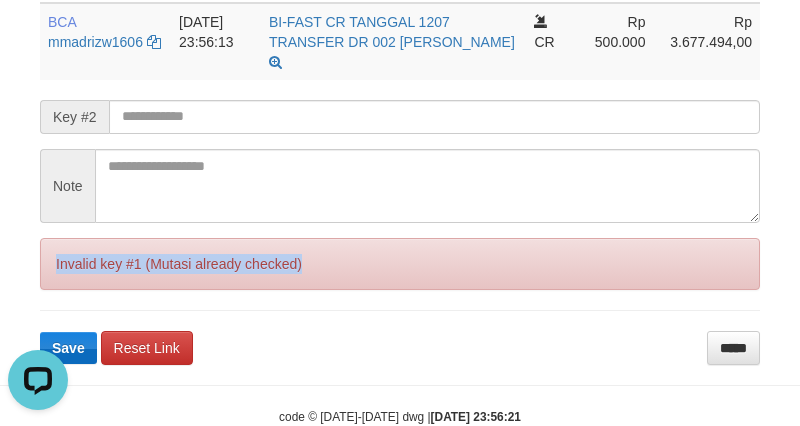 click on "Invalid key #1 (Mutasi already checked)" at bounding box center [400, 264] 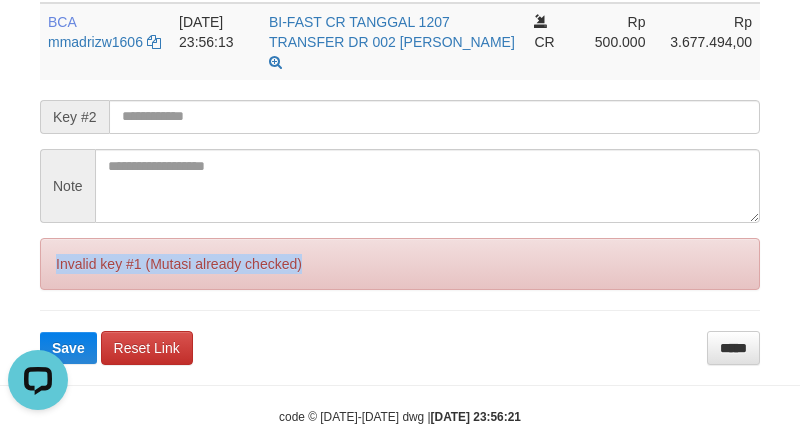 click on "Invalid key #1 (Mutasi already checked)" at bounding box center [400, 264] 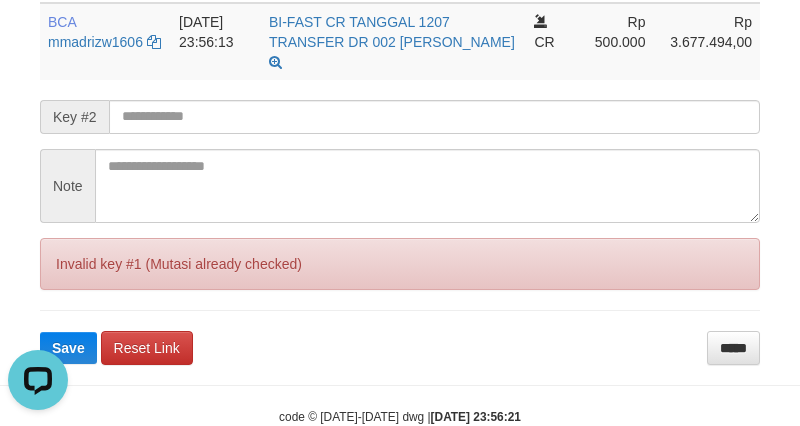 scroll, scrollTop: 0, scrollLeft: 0, axis: both 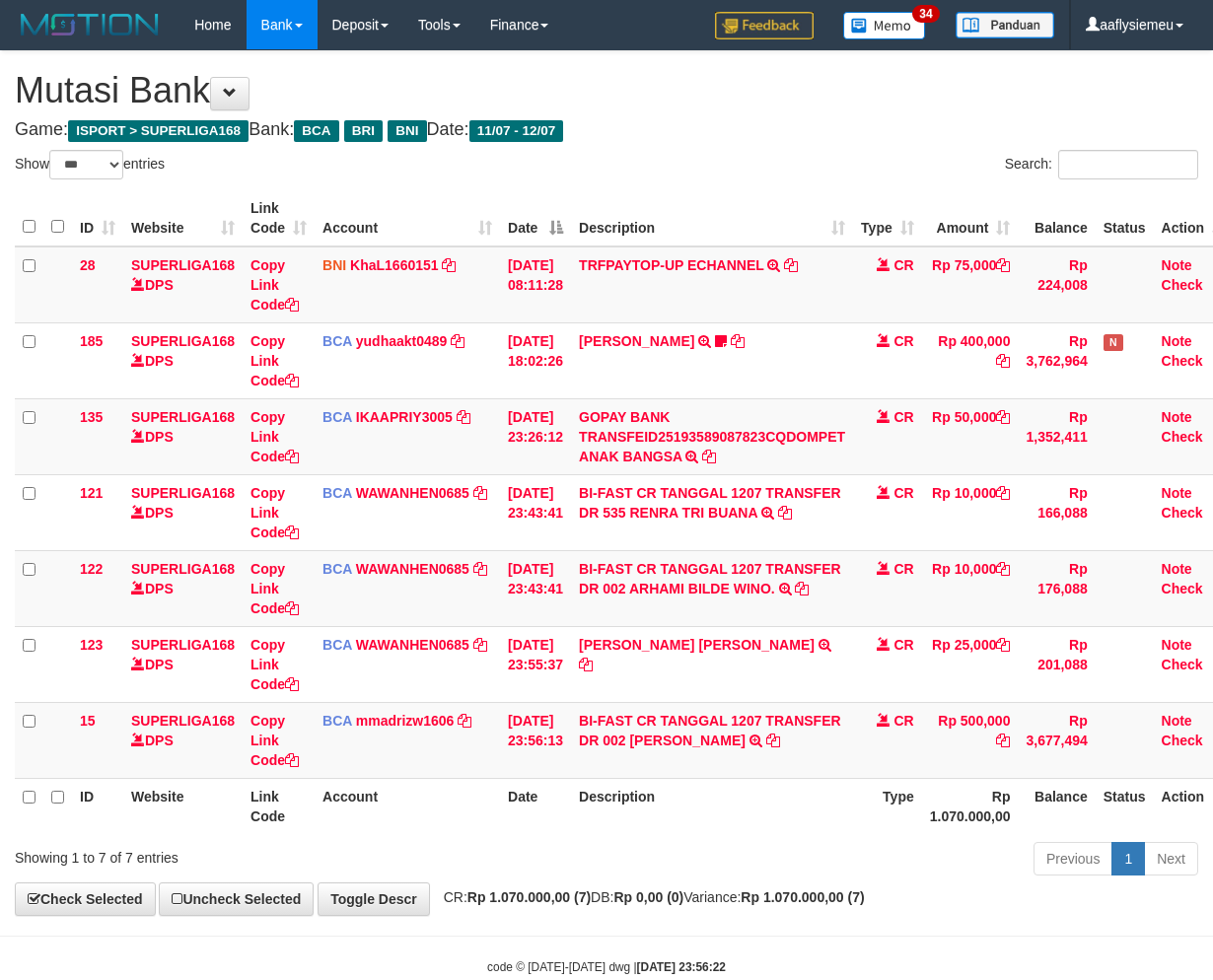 select on "***" 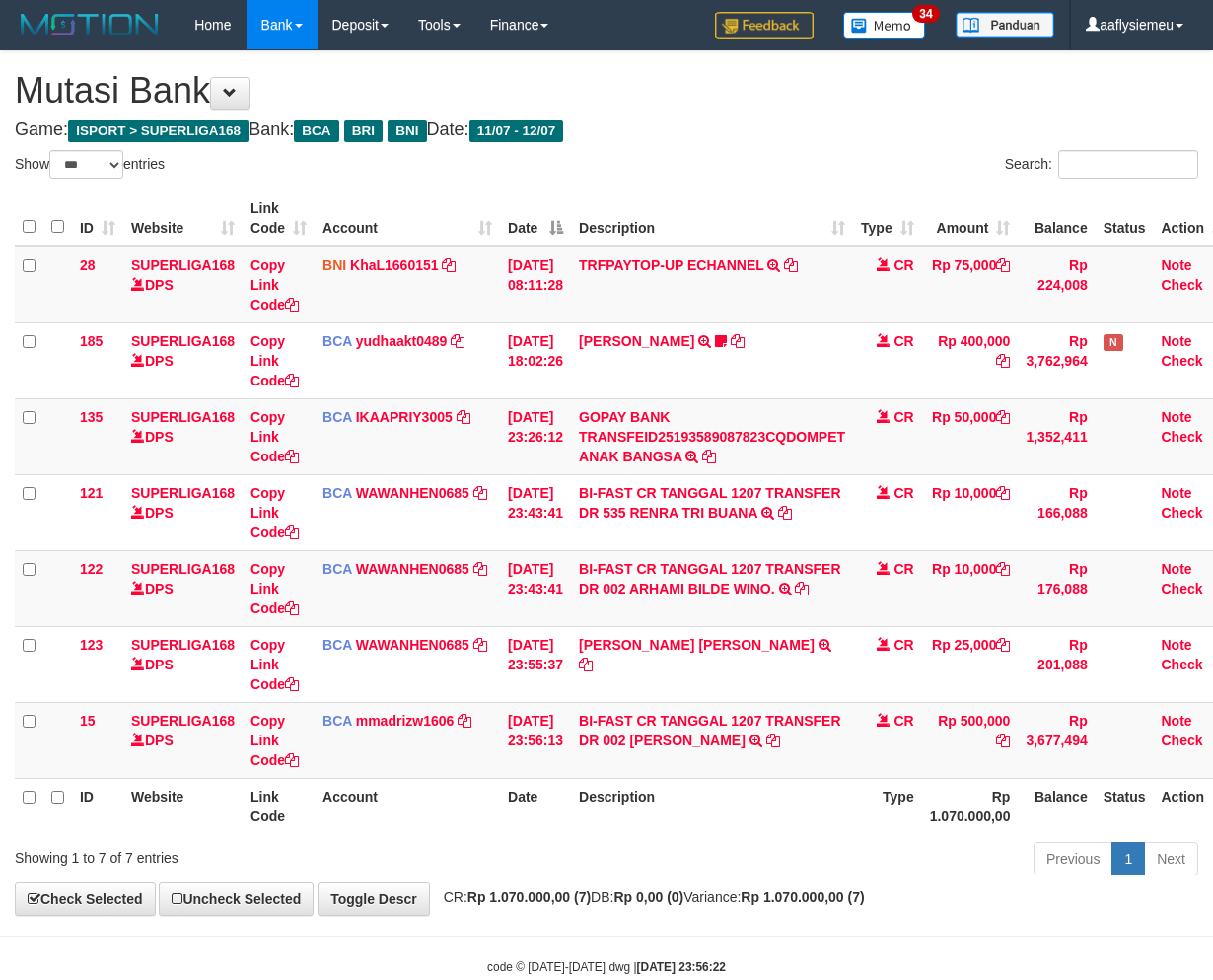 scroll, scrollTop: 0, scrollLeft: 0, axis: both 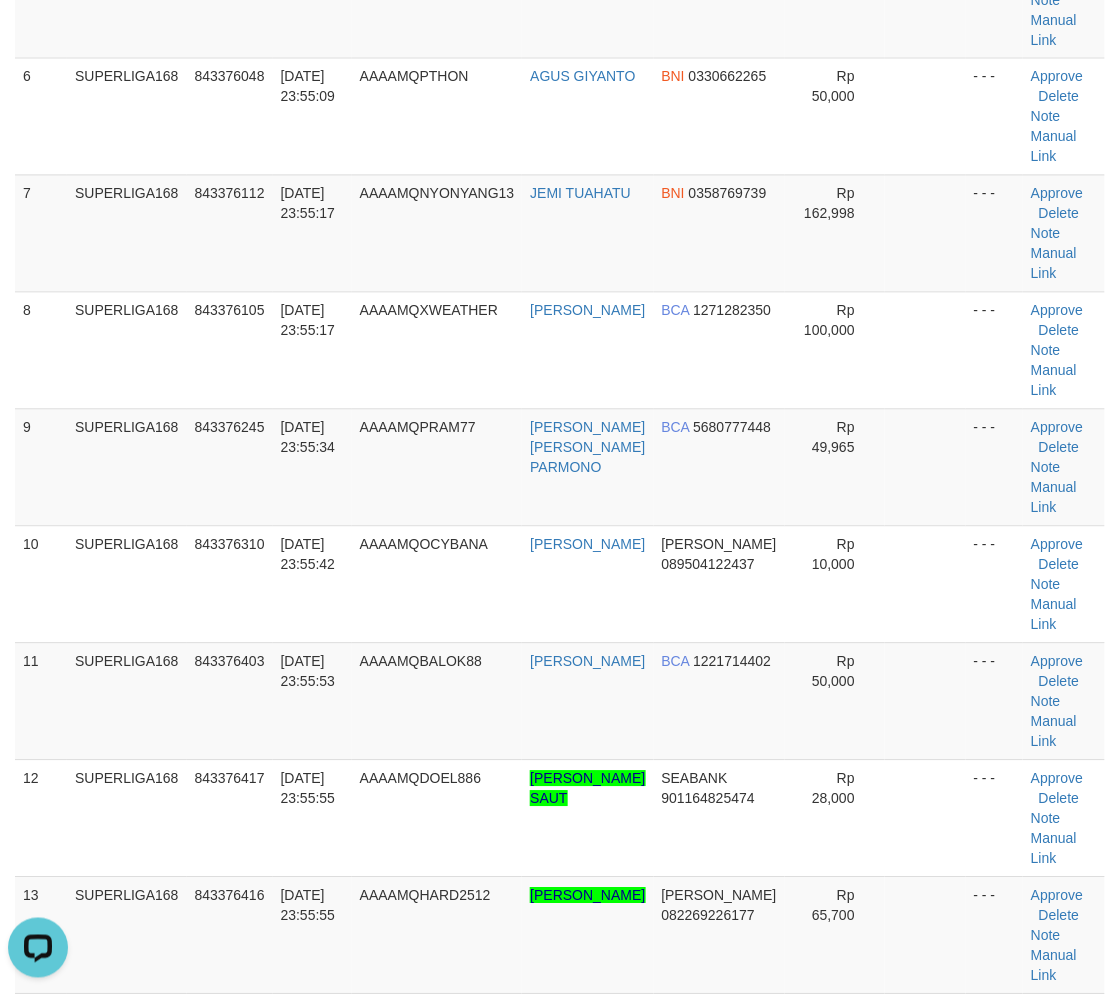 drag, startPoint x: 284, startPoint y: 503, endPoint x: 10, endPoint y: 594, distance: 288.71613 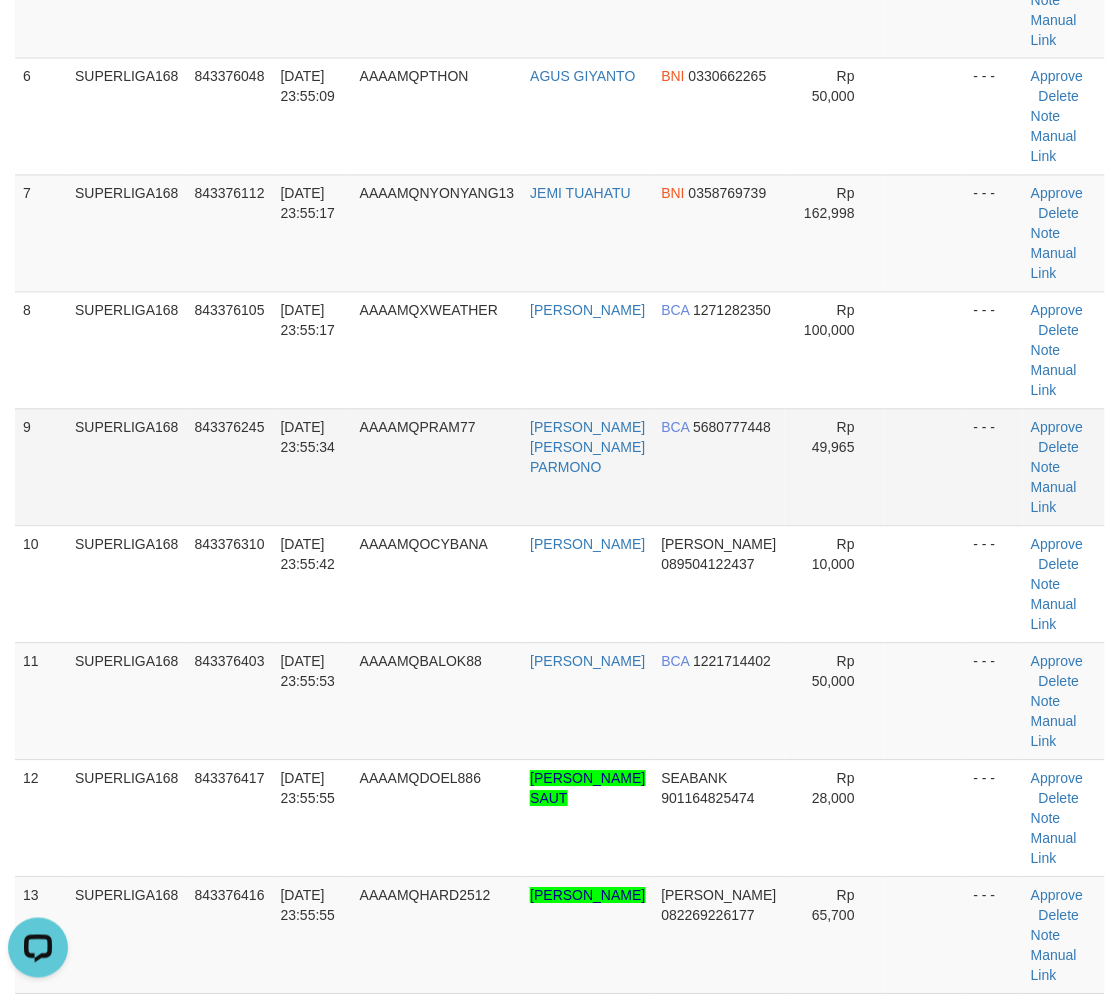 click on "12/07/2025 23:55:34" at bounding box center [312, 467] 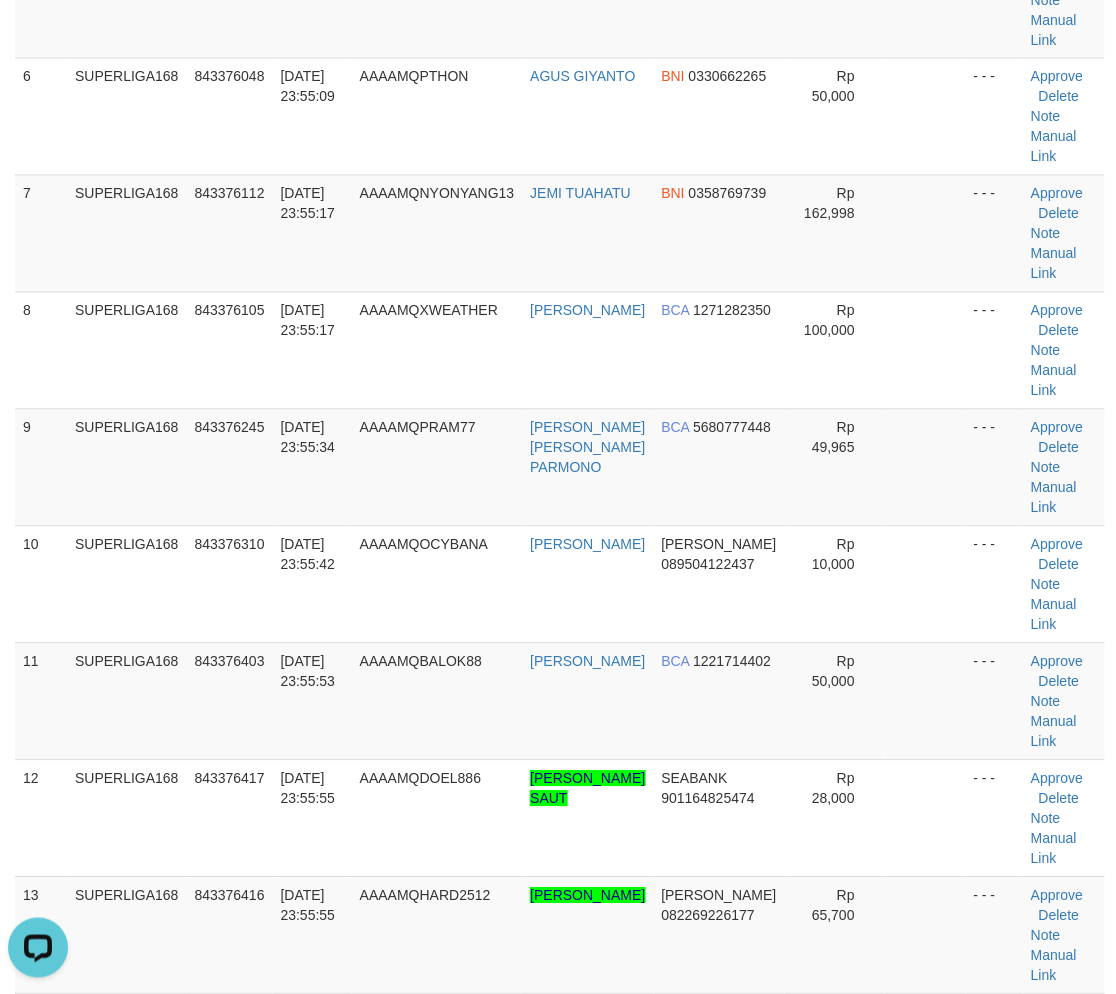 scroll, scrollTop: 928, scrollLeft: 0, axis: vertical 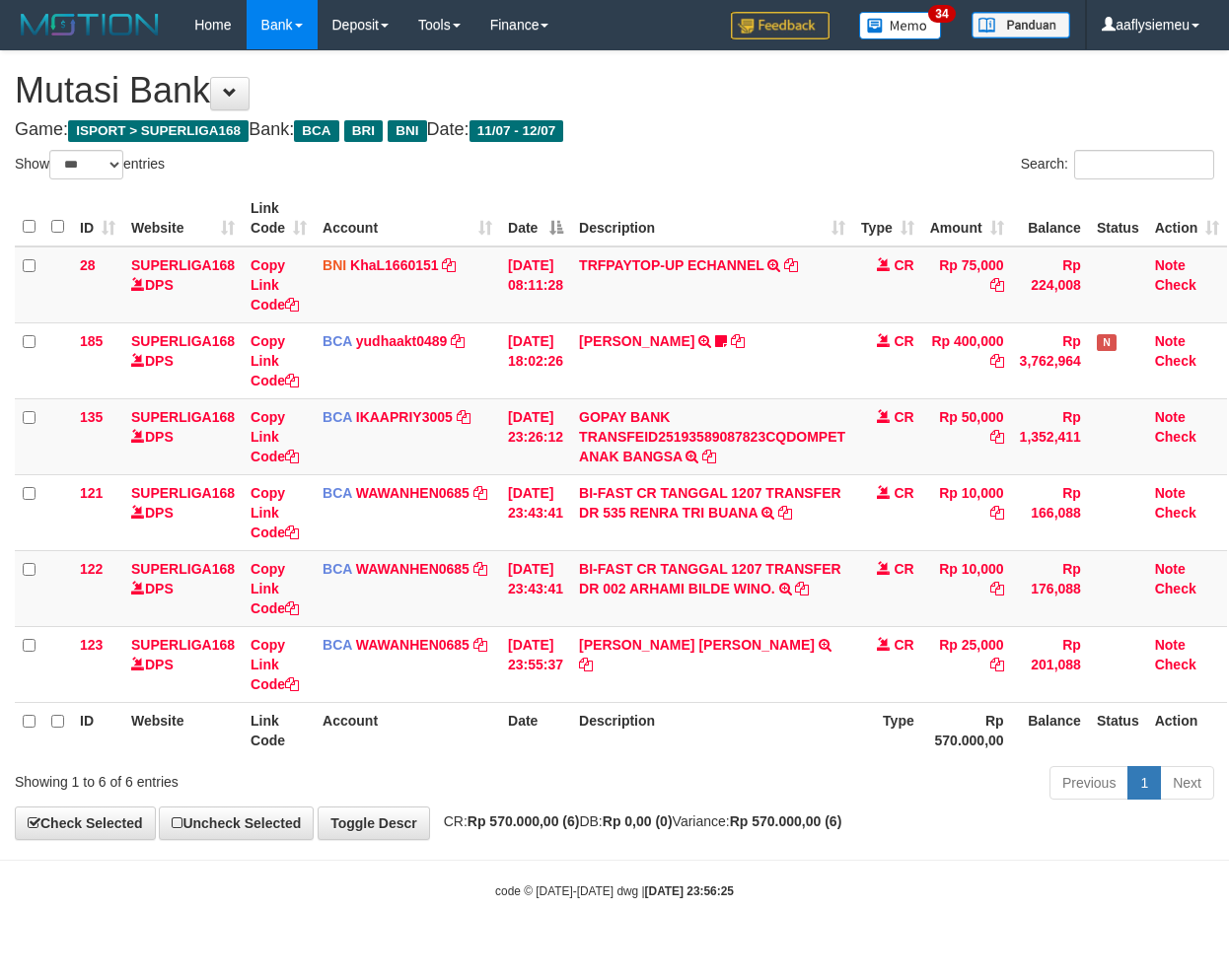 select on "***" 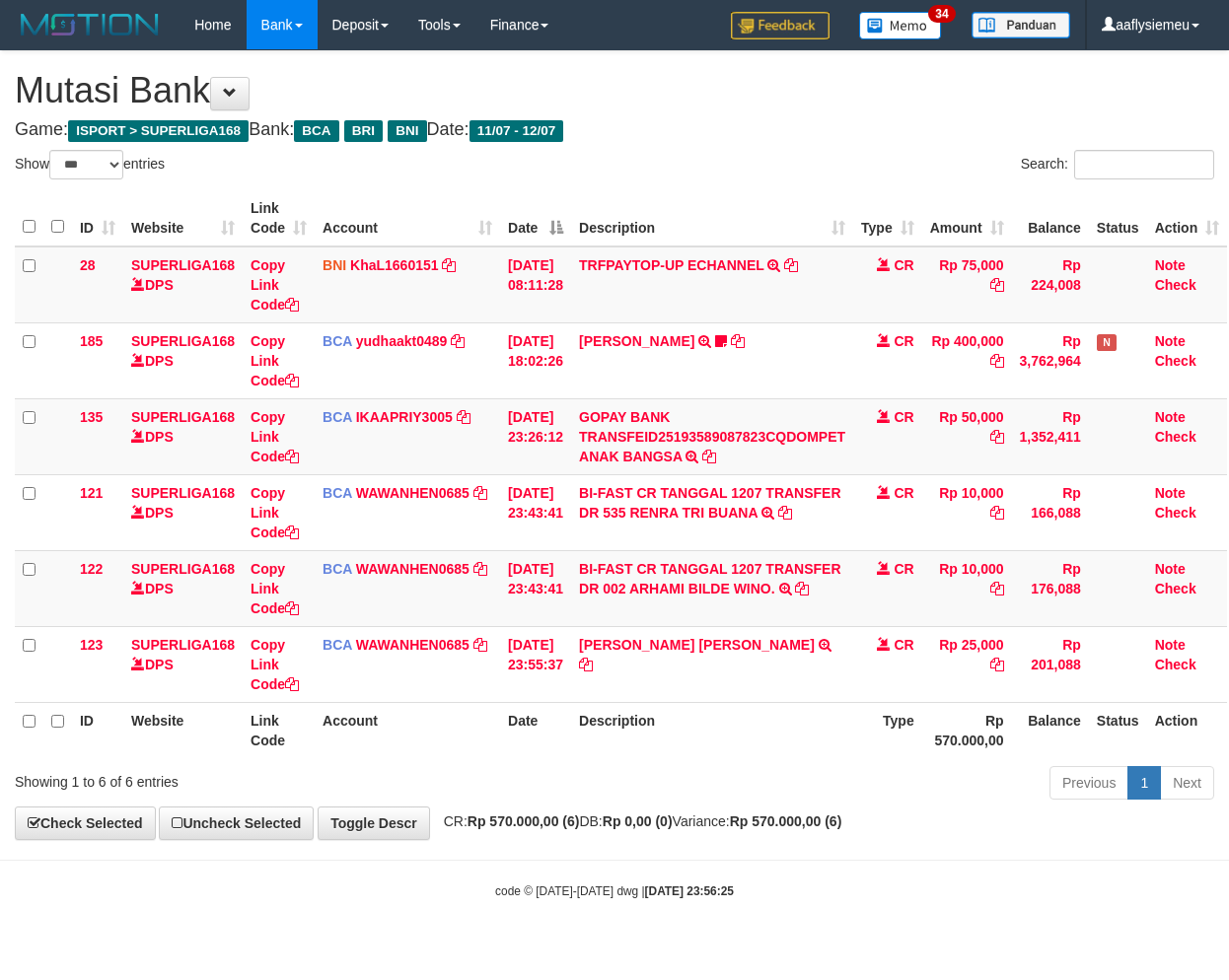 scroll, scrollTop: 0, scrollLeft: 0, axis: both 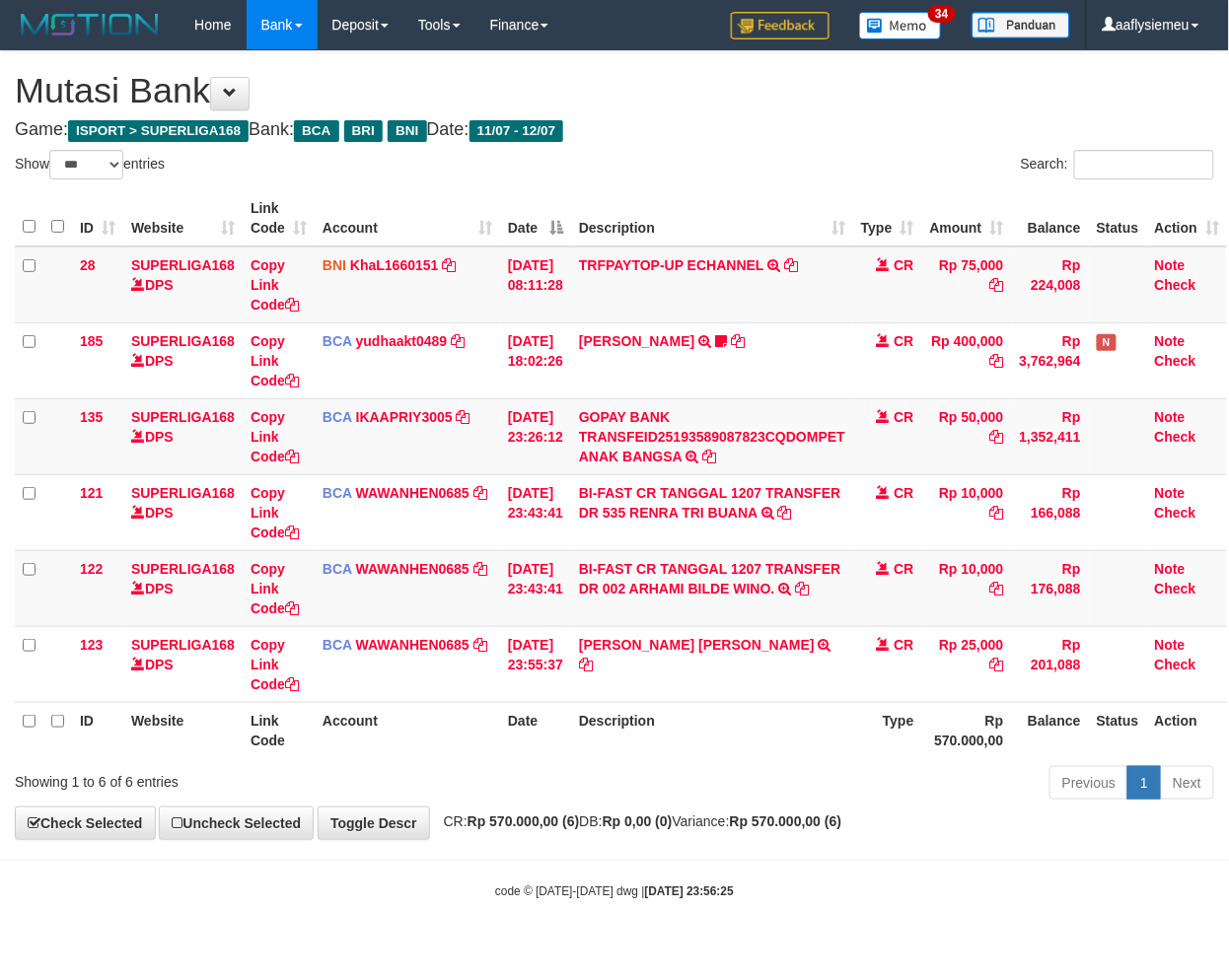click on "Description" at bounding box center (712, 730) 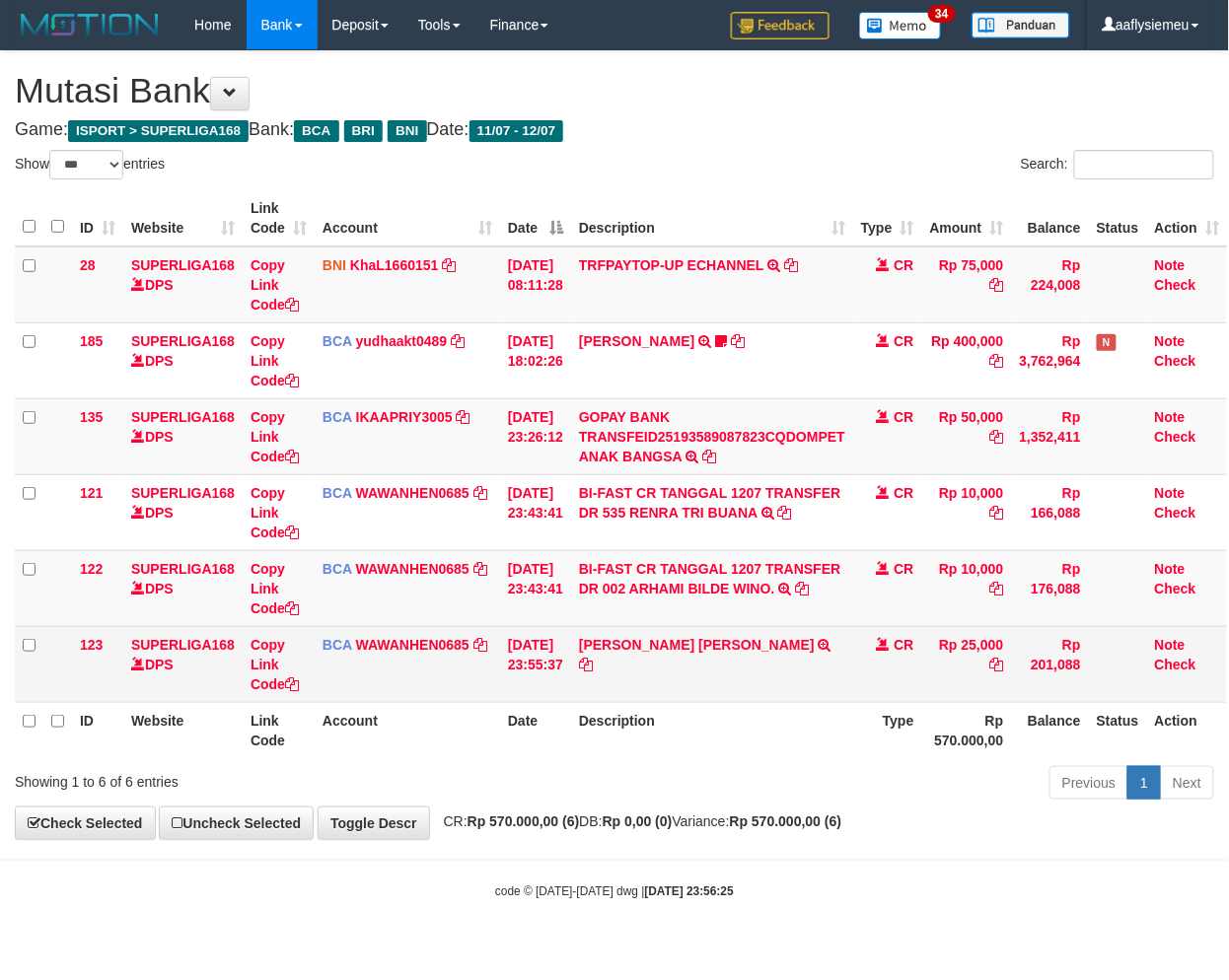 drag, startPoint x: 1096, startPoint y: 655, endPoint x: 1226, endPoint y: 621, distance: 134.37262 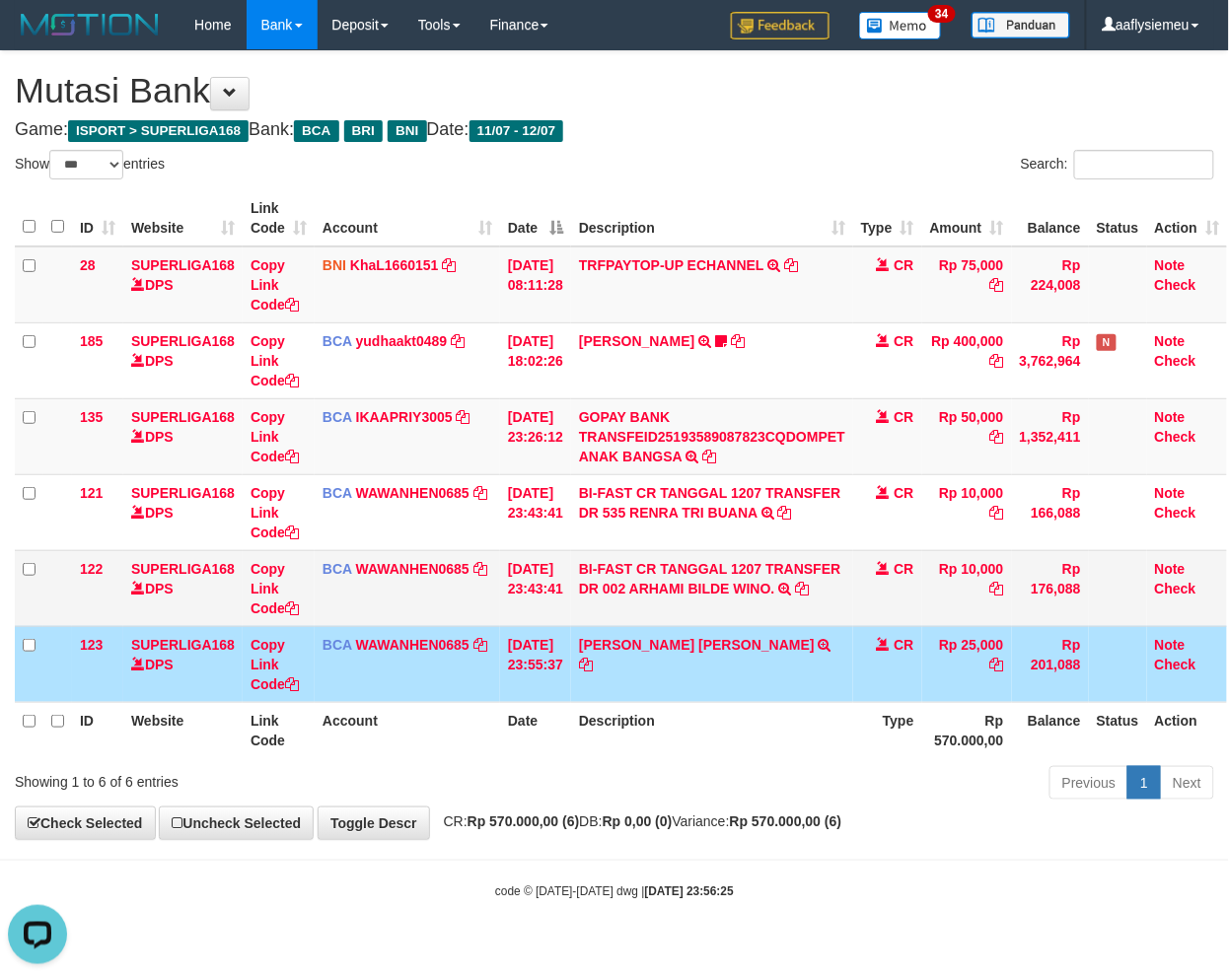 scroll, scrollTop: 0, scrollLeft: 0, axis: both 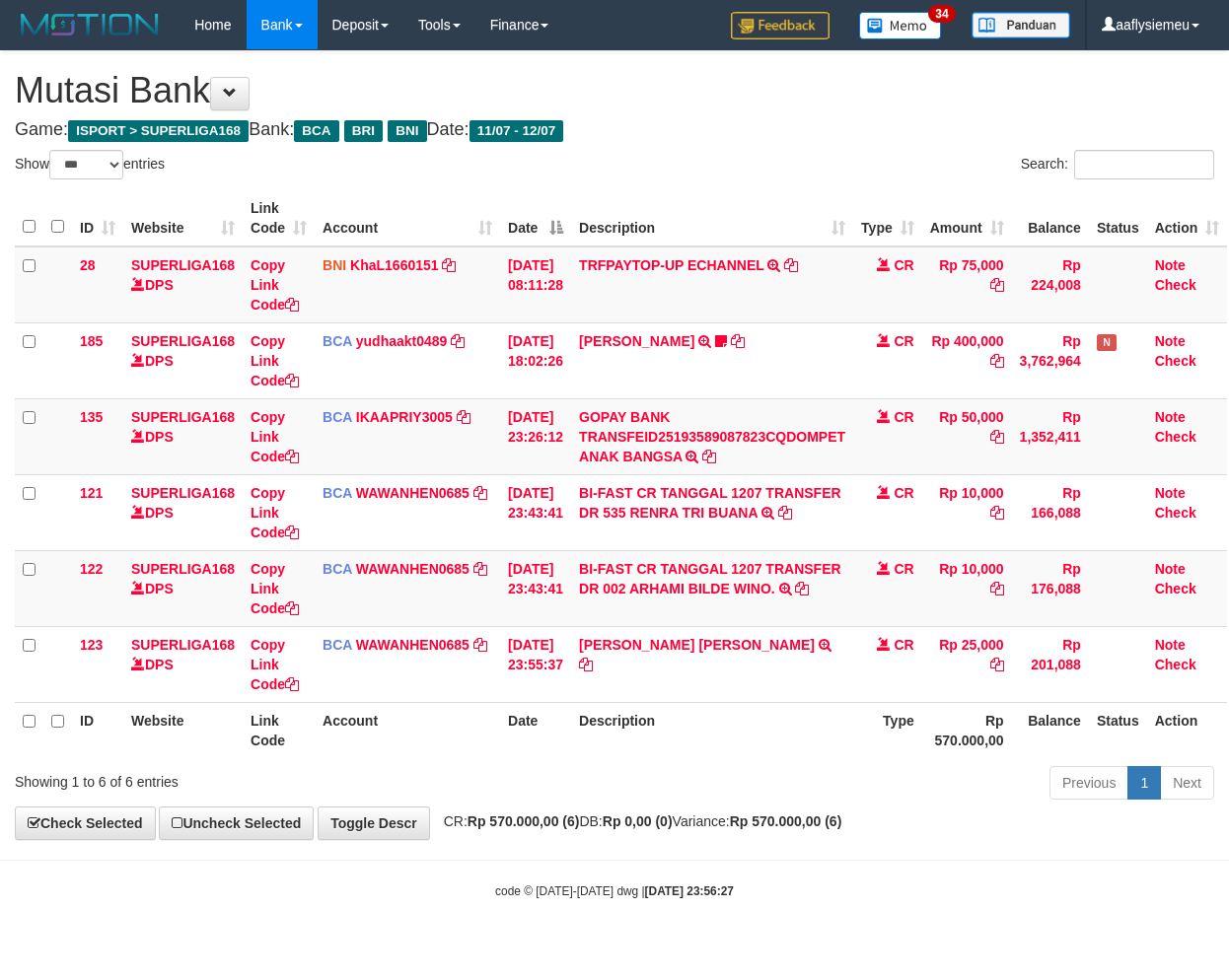 select on "***" 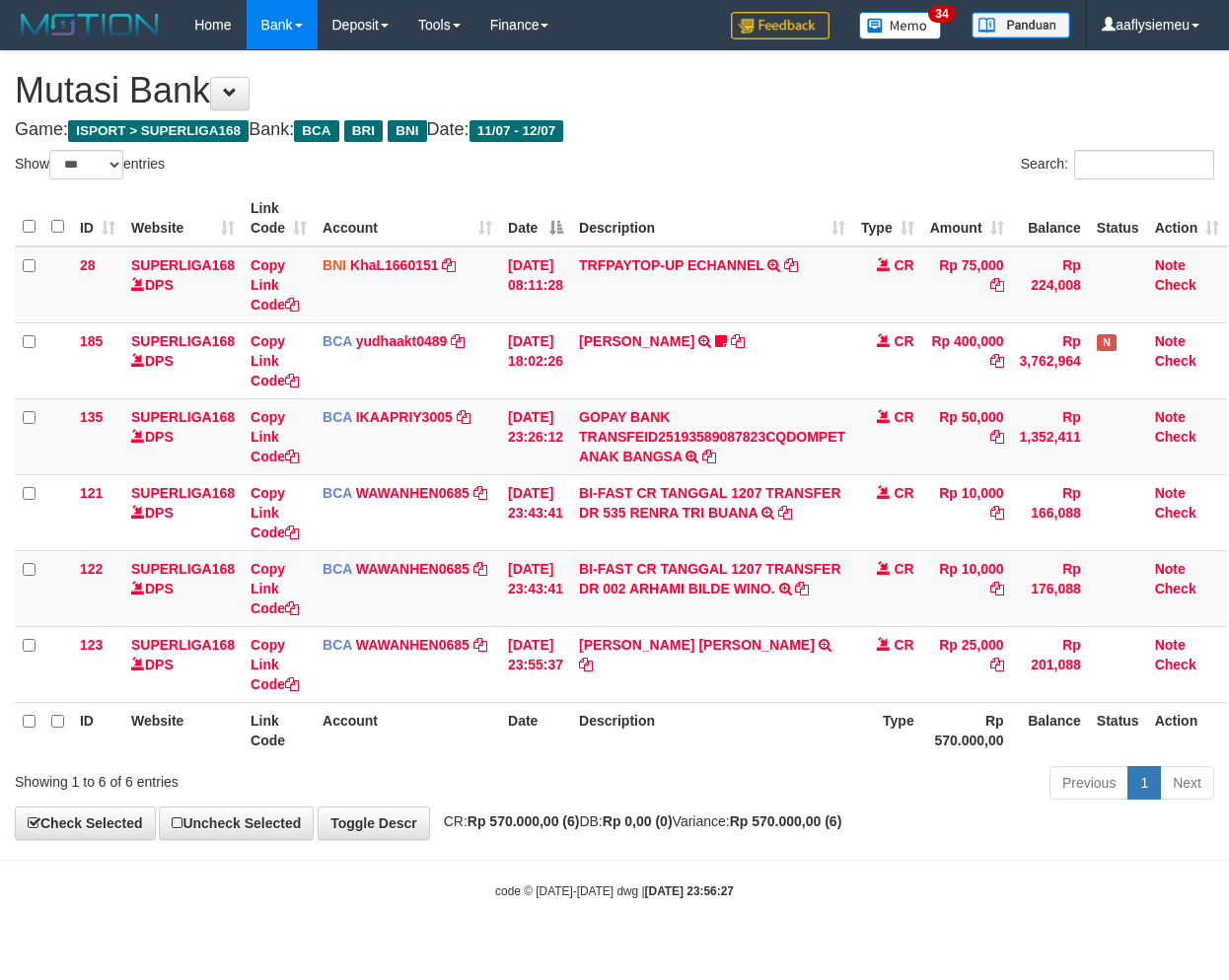 scroll, scrollTop: 0, scrollLeft: 0, axis: both 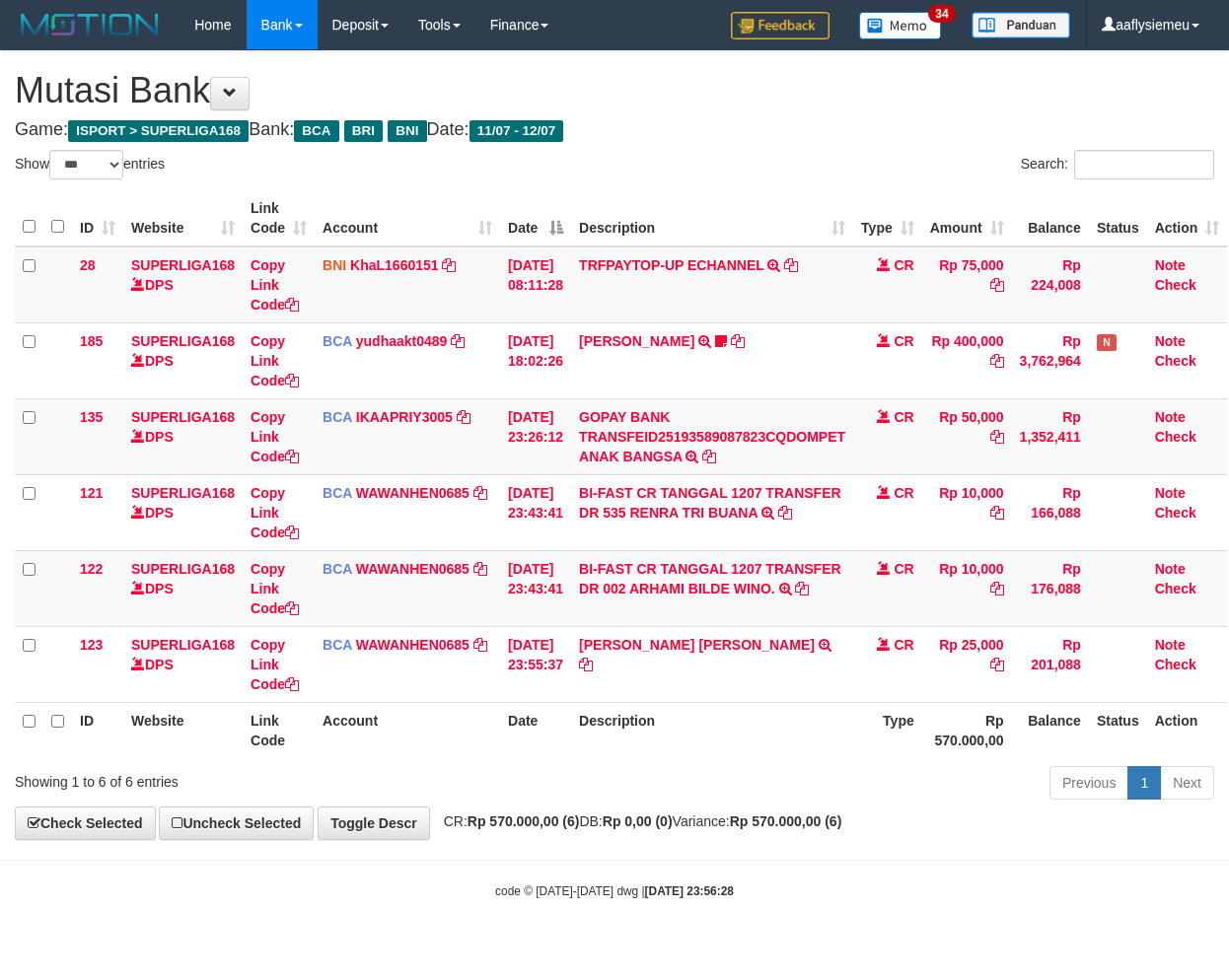 select on "***" 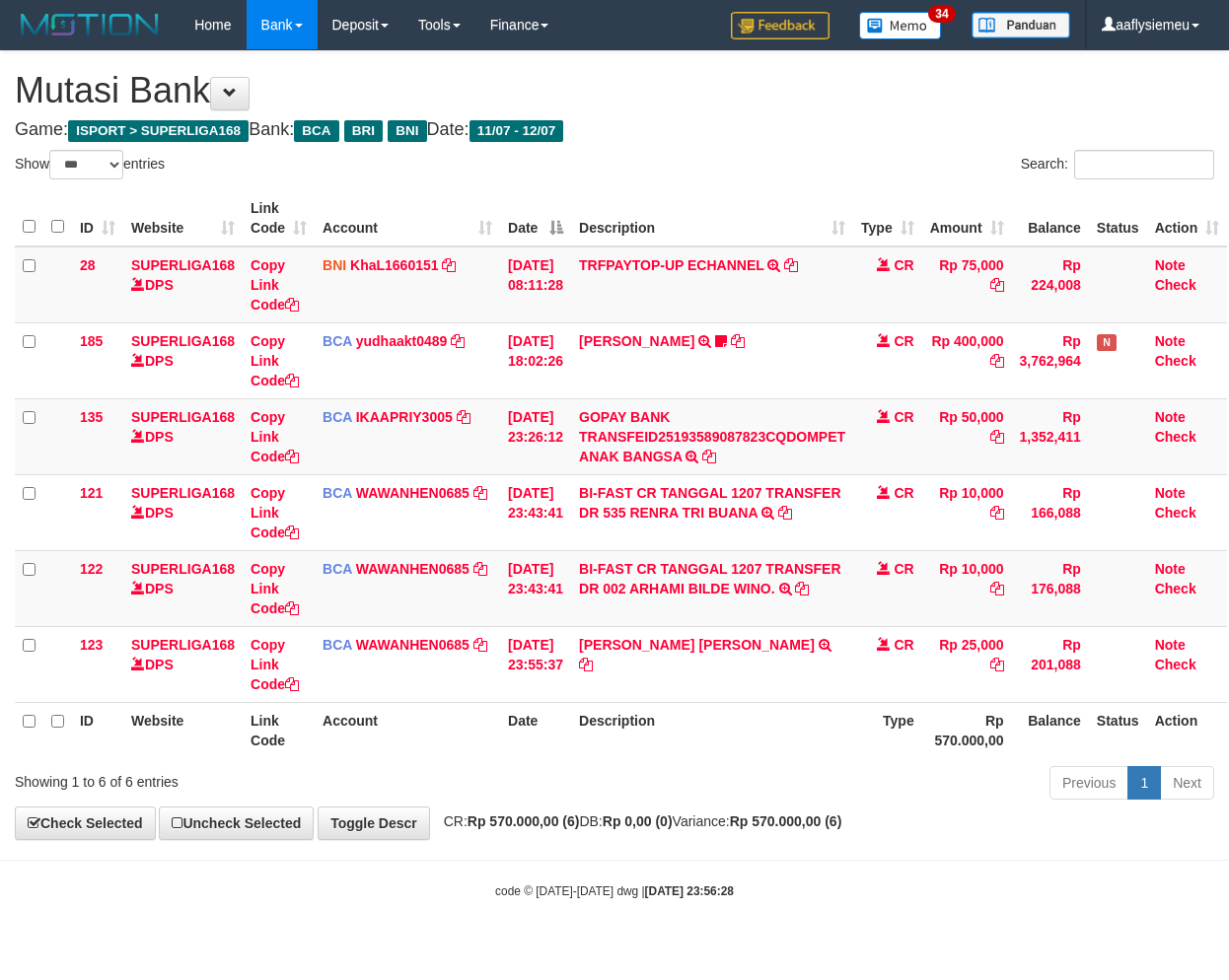 scroll, scrollTop: 0, scrollLeft: 0, axis: both 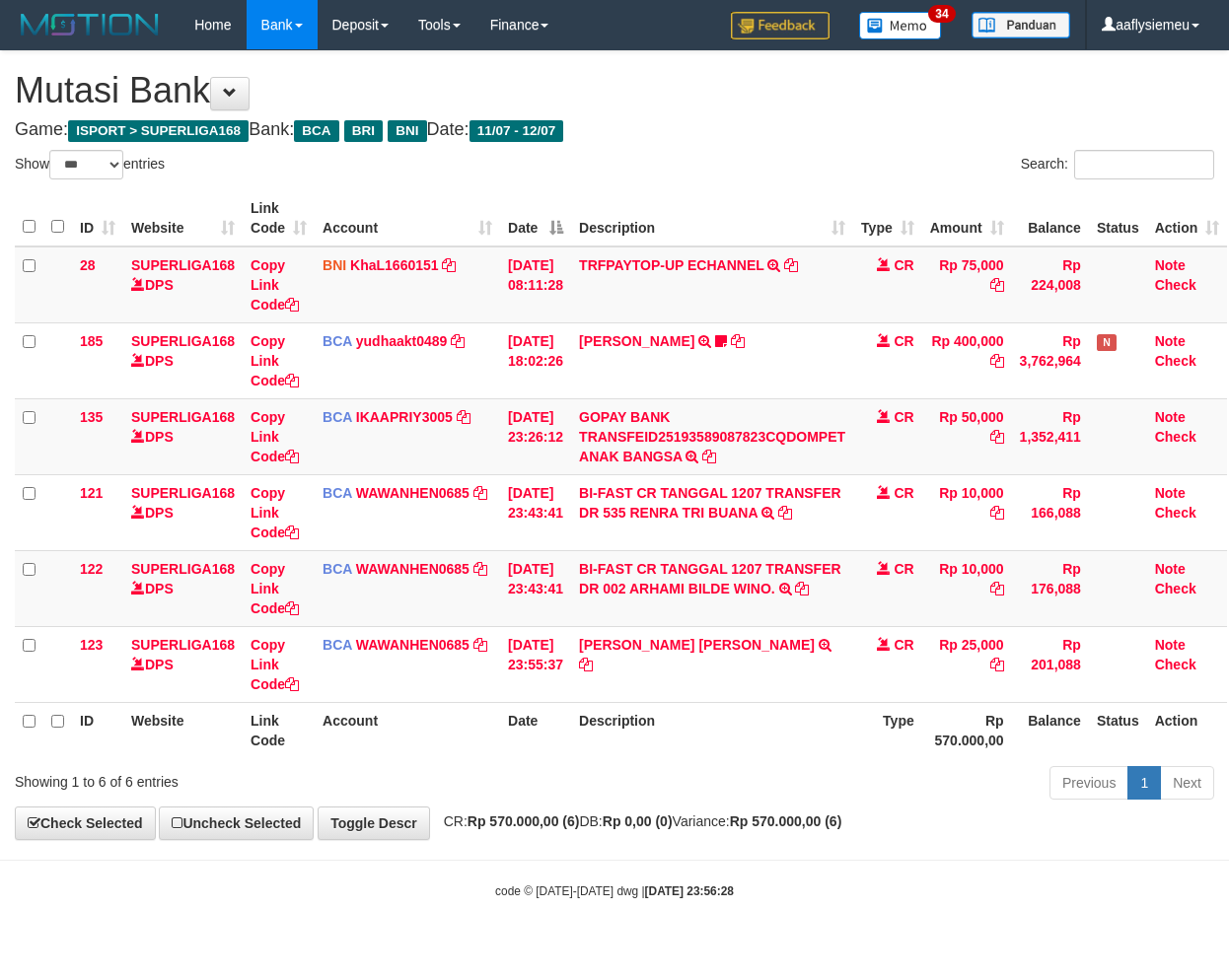 select on "***" 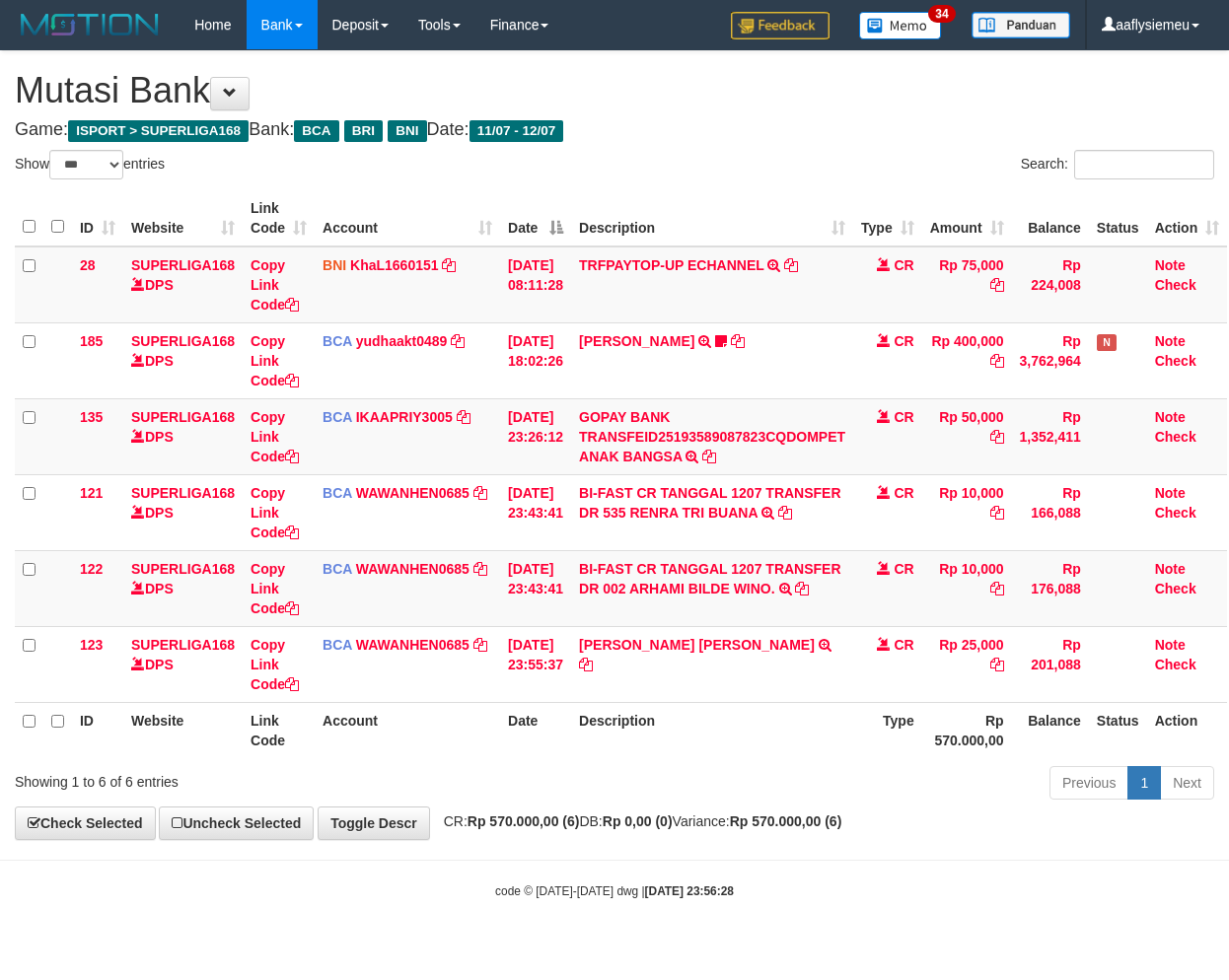 scroll, scrollTop: 0, scrollLeft: 0, axis: both 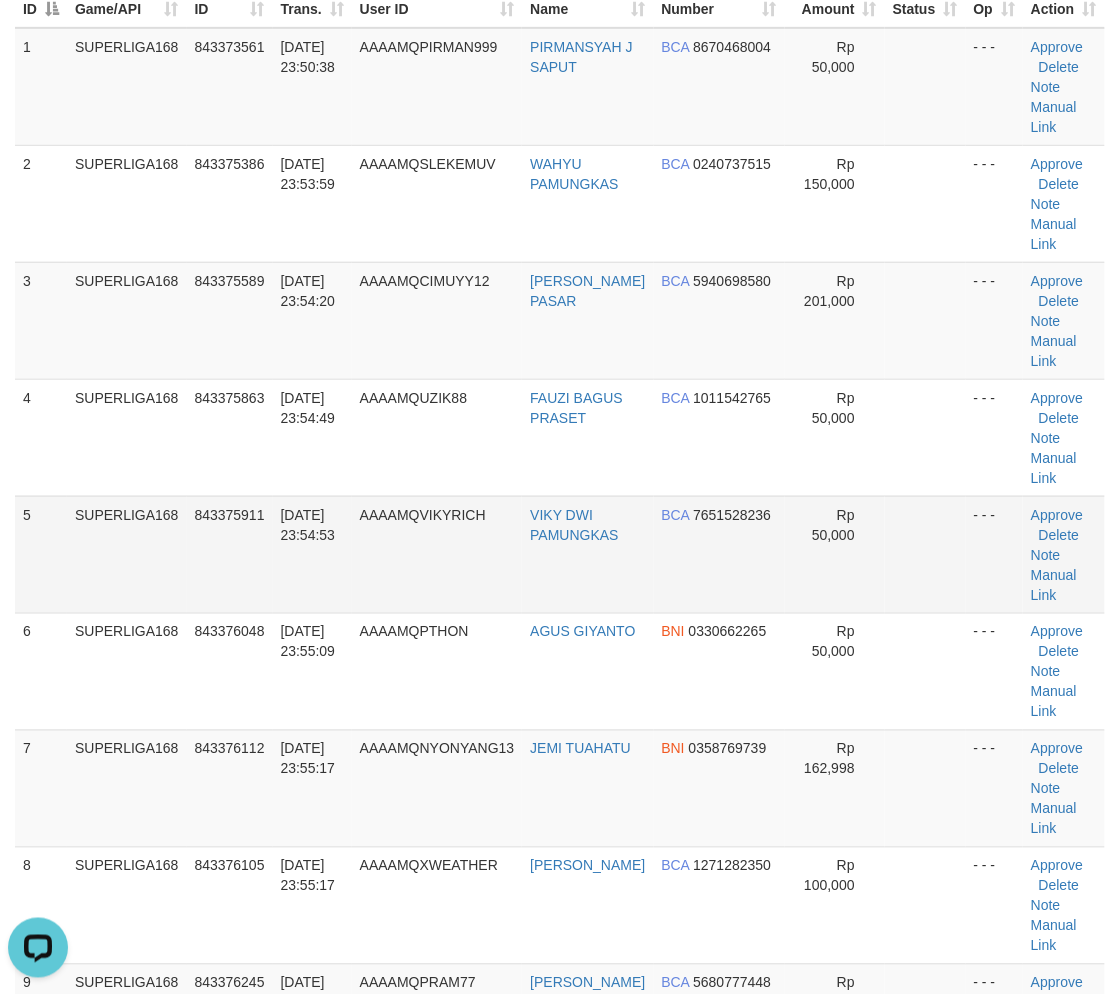 click on "SUPERLIGA168" at bounding box center [127, 554] 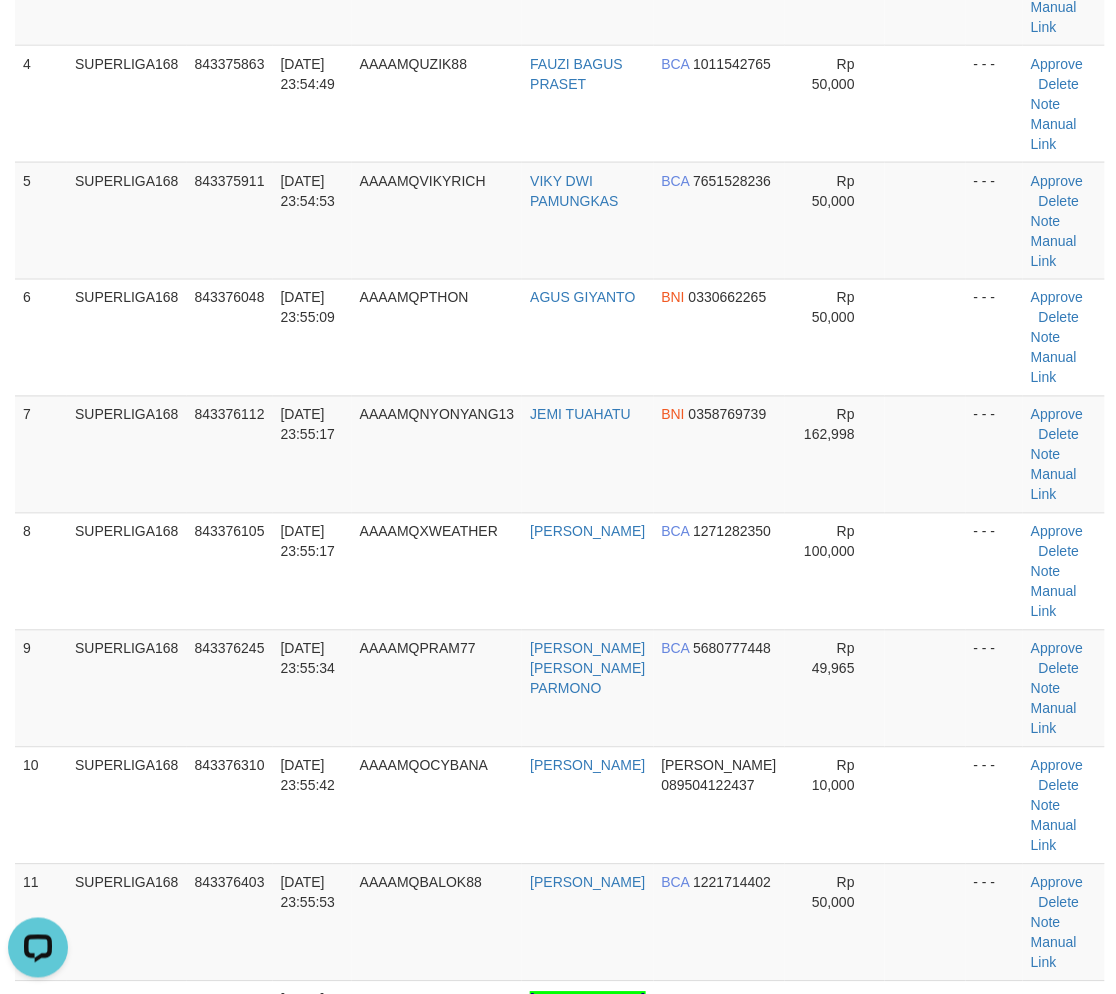 scroll, scrollTop: 777, scrollLeft: 0, axis: vertical 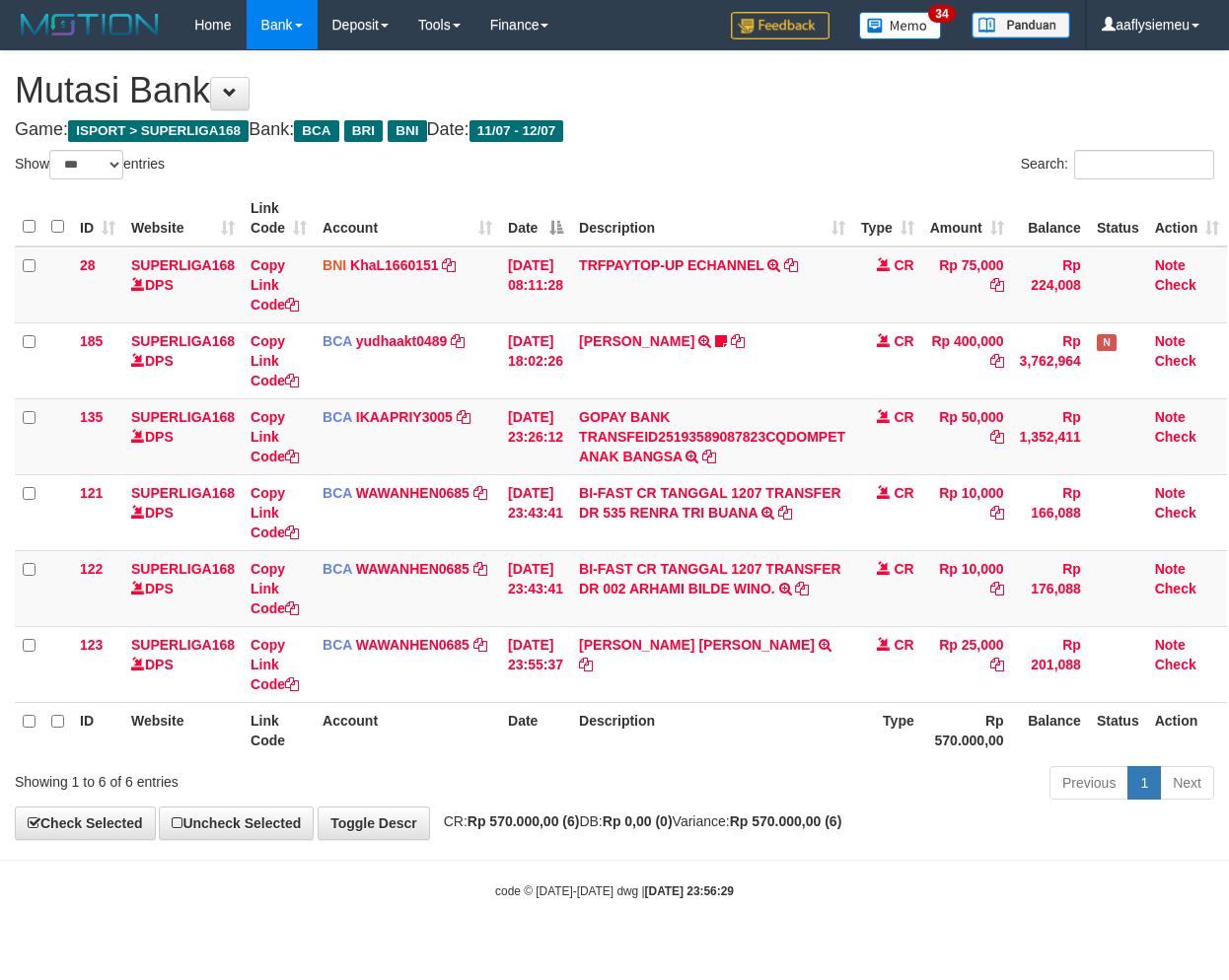 select on "***" 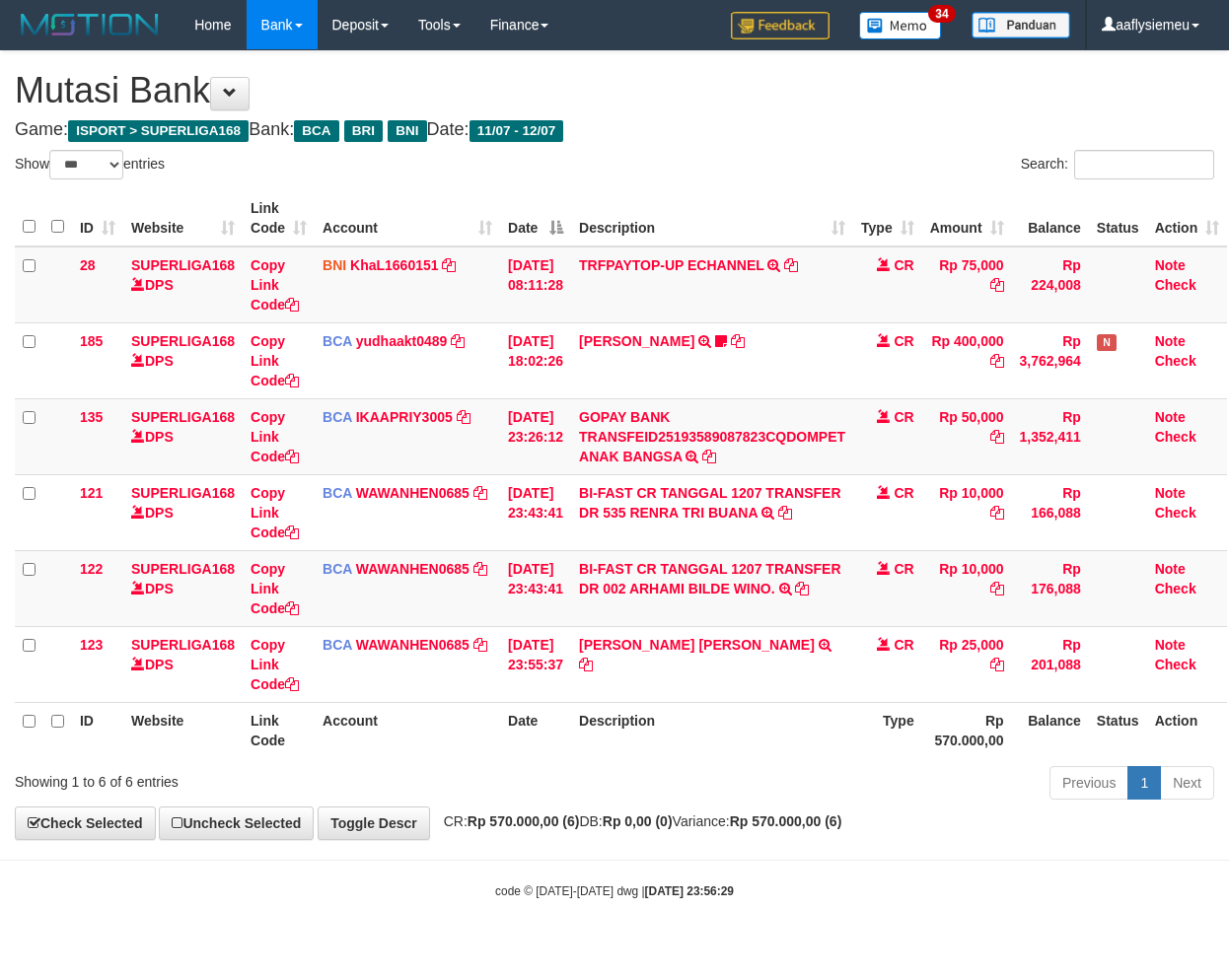 scroll, scrollTop: 0, scrollLeft: 0, axis: both 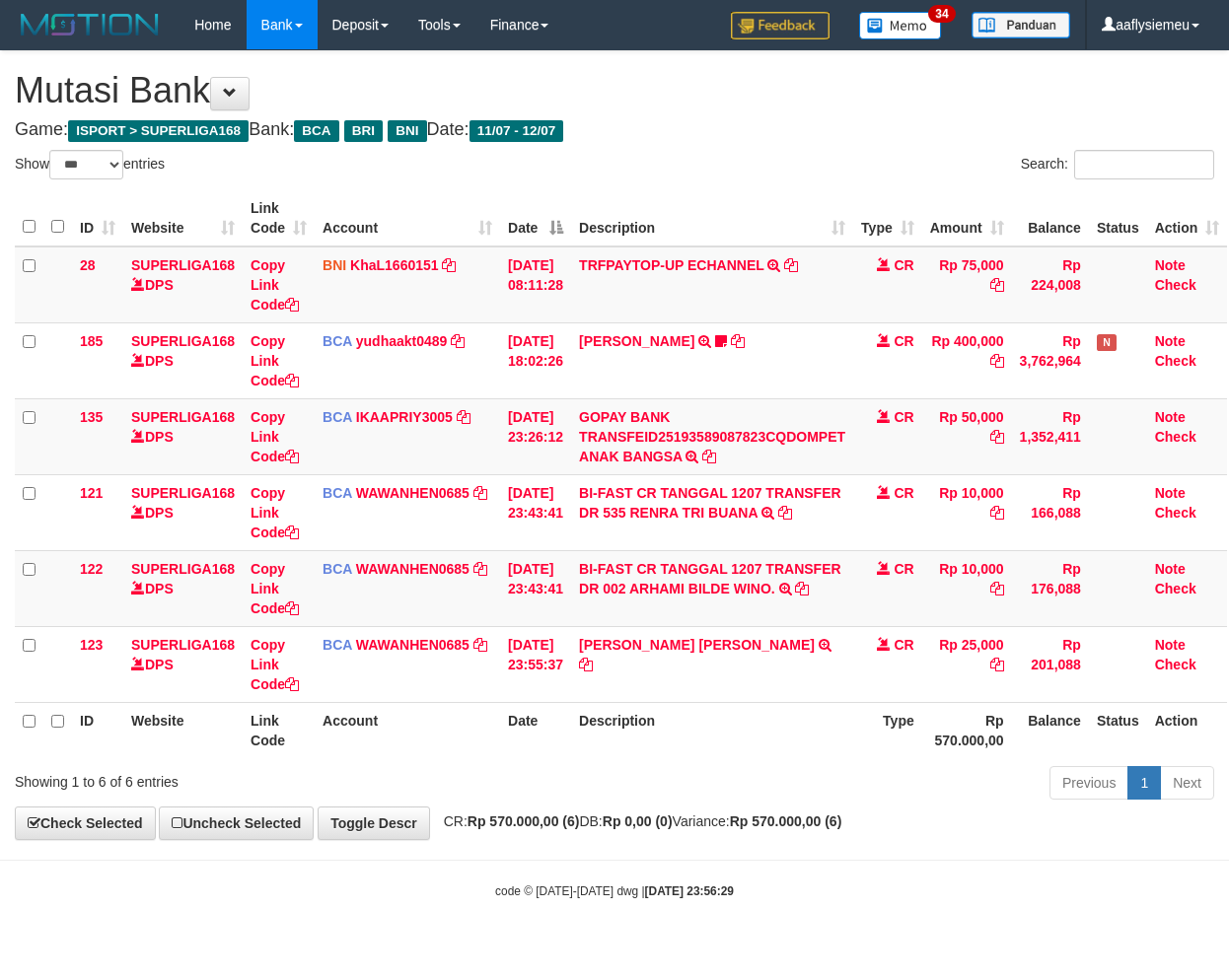 select on "***" 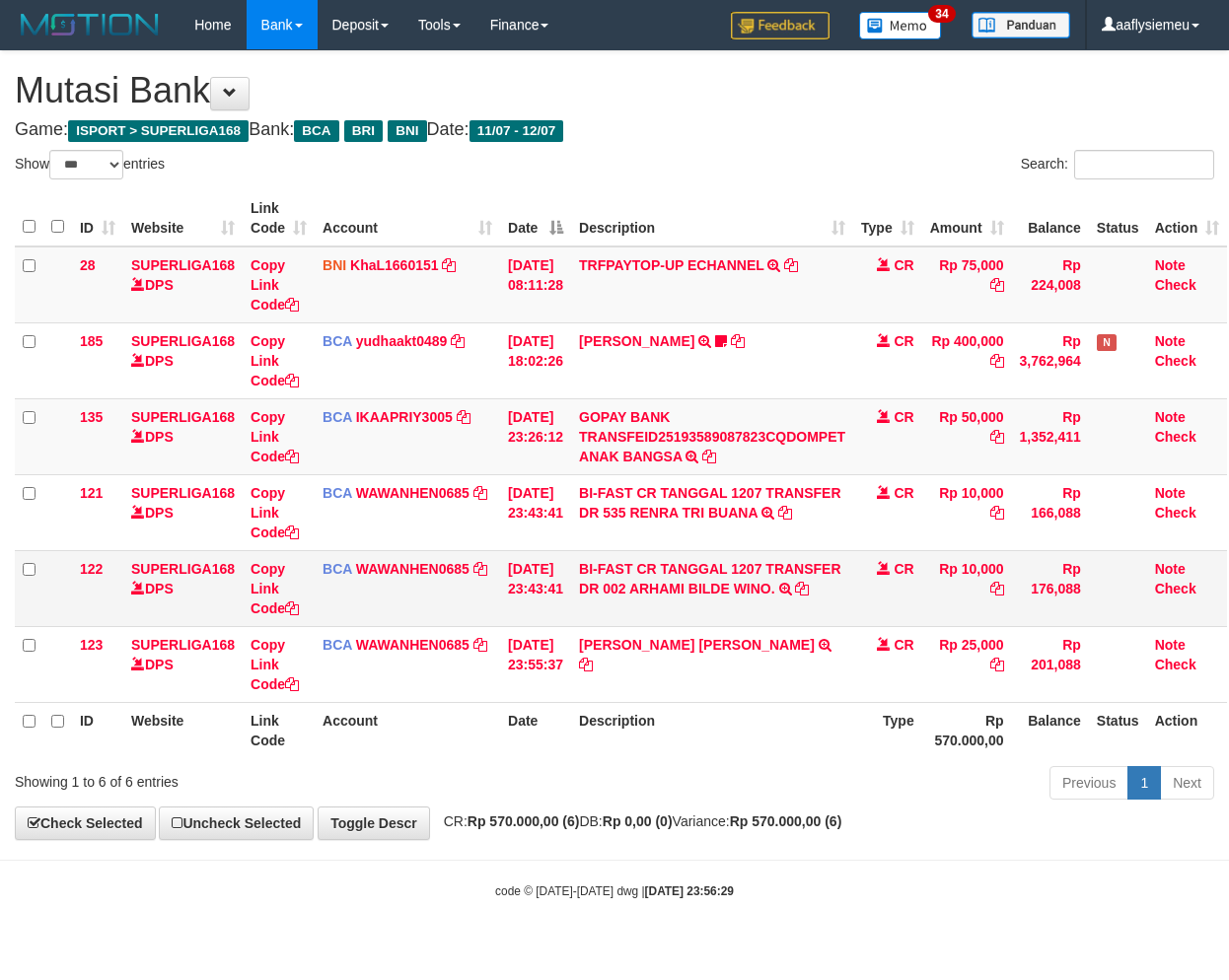 scroll, scrollTop: 0, scrollLeft: 0, axis: both 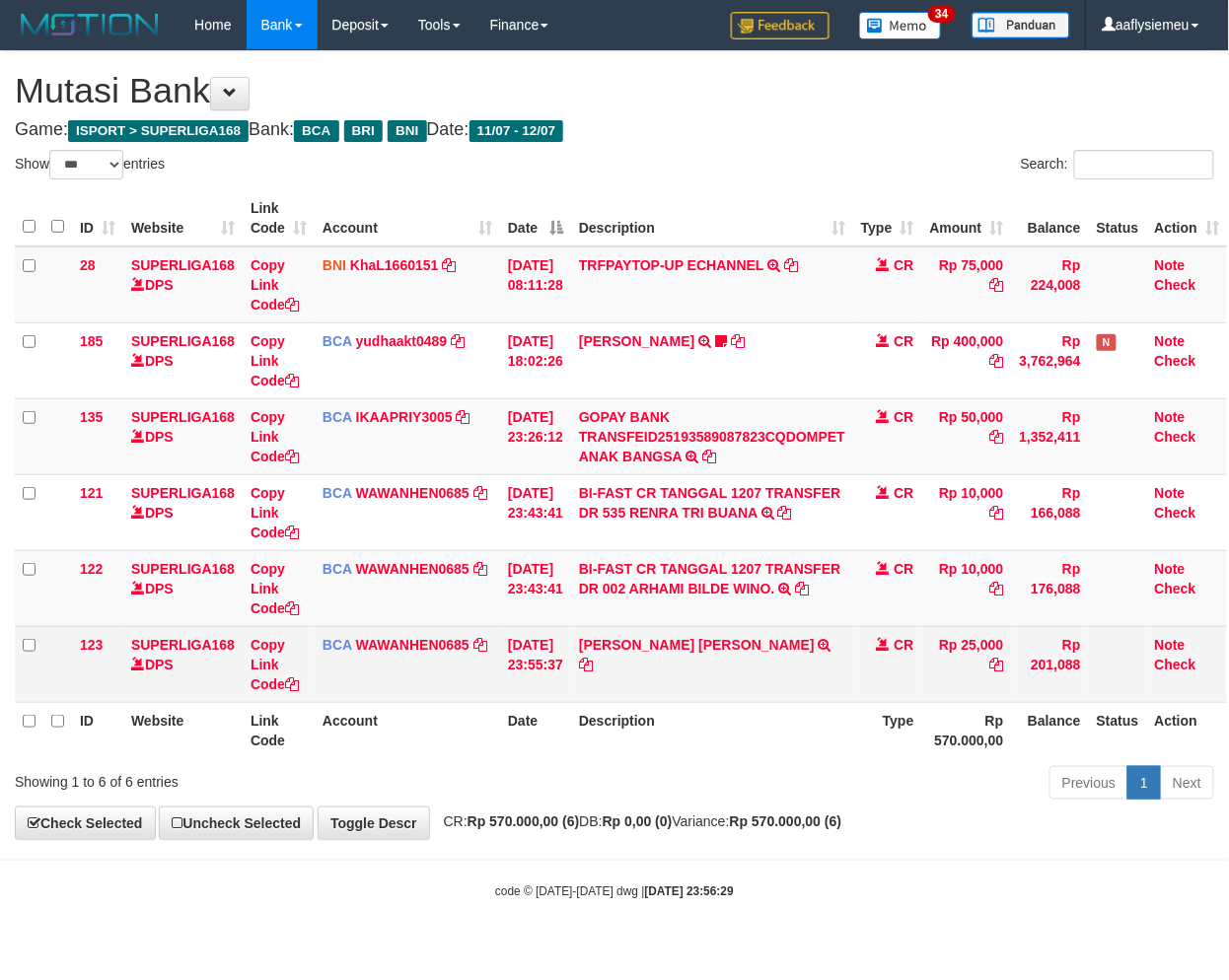 click on "CR" at bounding box center (888, 664) 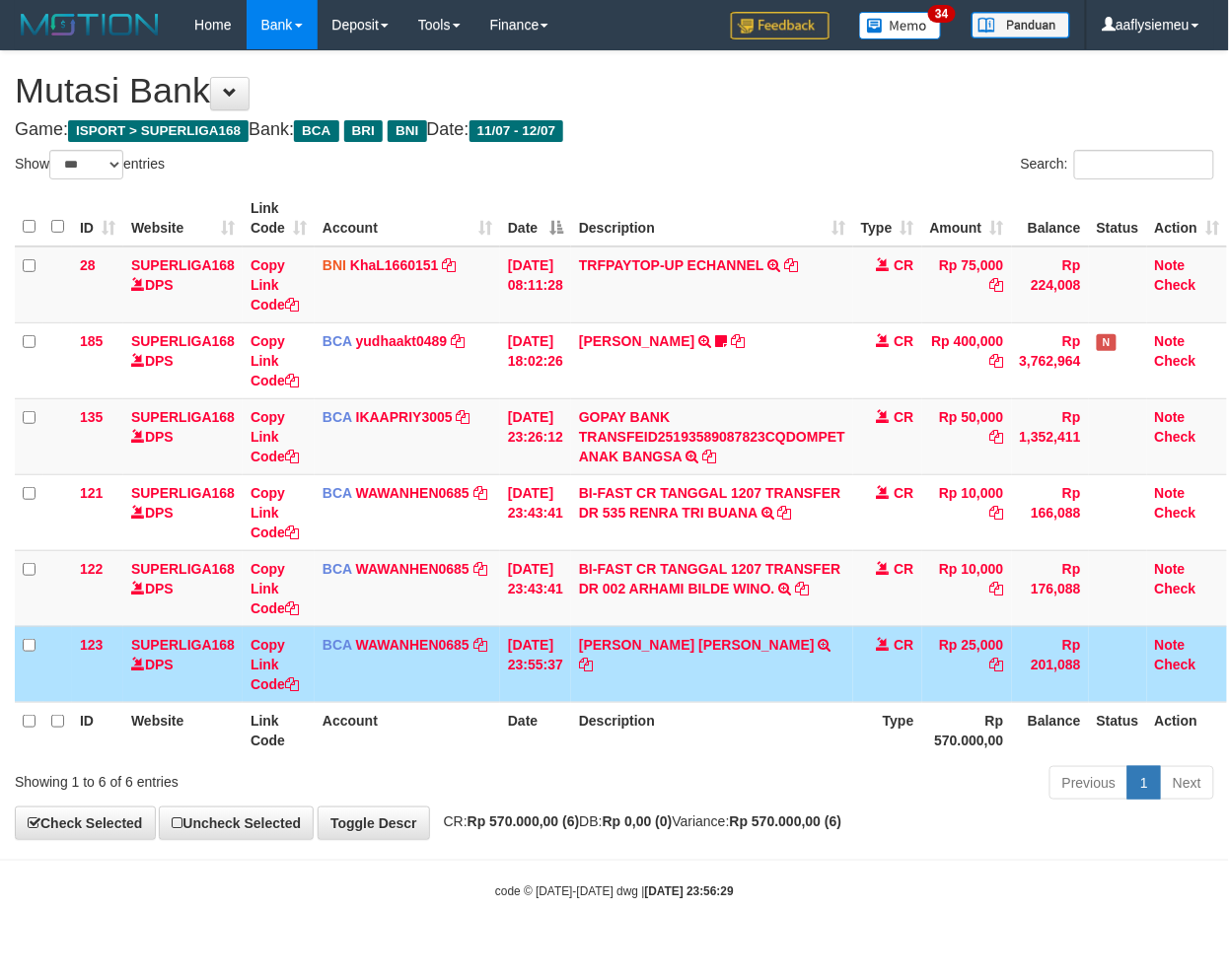 drag, startPoint x: 796, startPoint y: 787, endPoint x: 1219, endPoint y: 659, distance: 441.9423 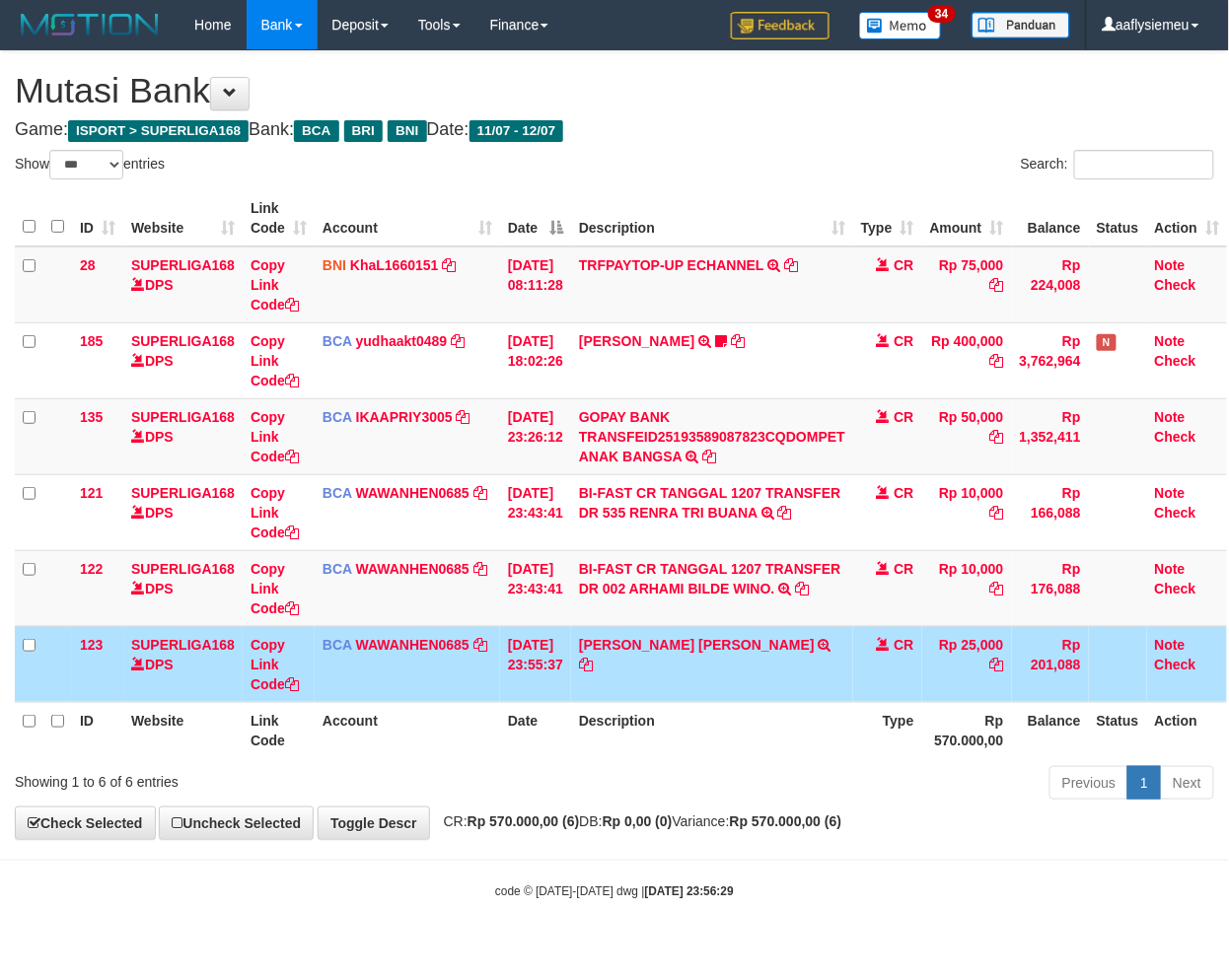 drag, startPoint x: 676, startPoint y: 804, endPoint x: 803, endPoint y: 747, distance: 139.2049 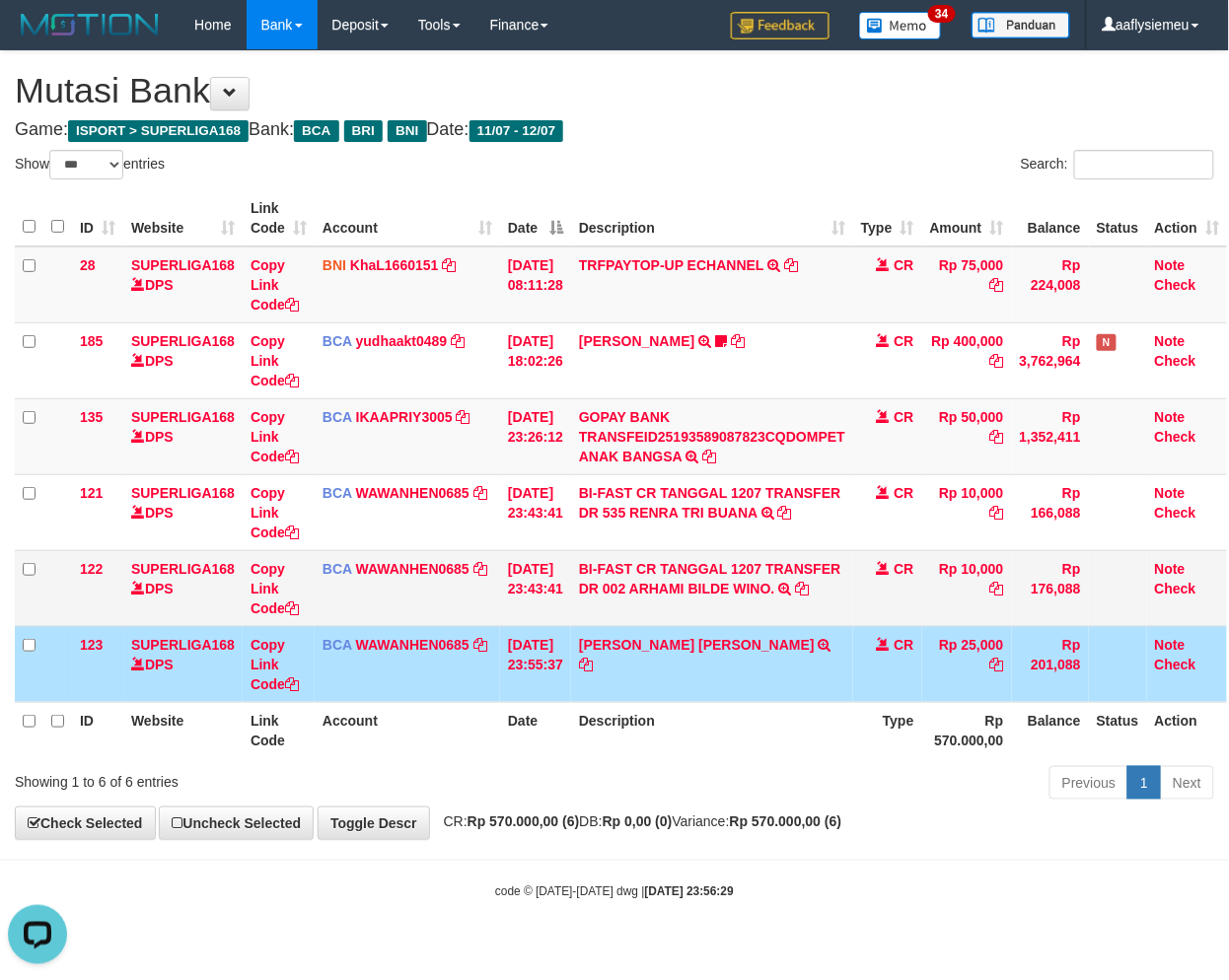 scroll, scrollTop: 0, scrollLeft: 0, axis: both 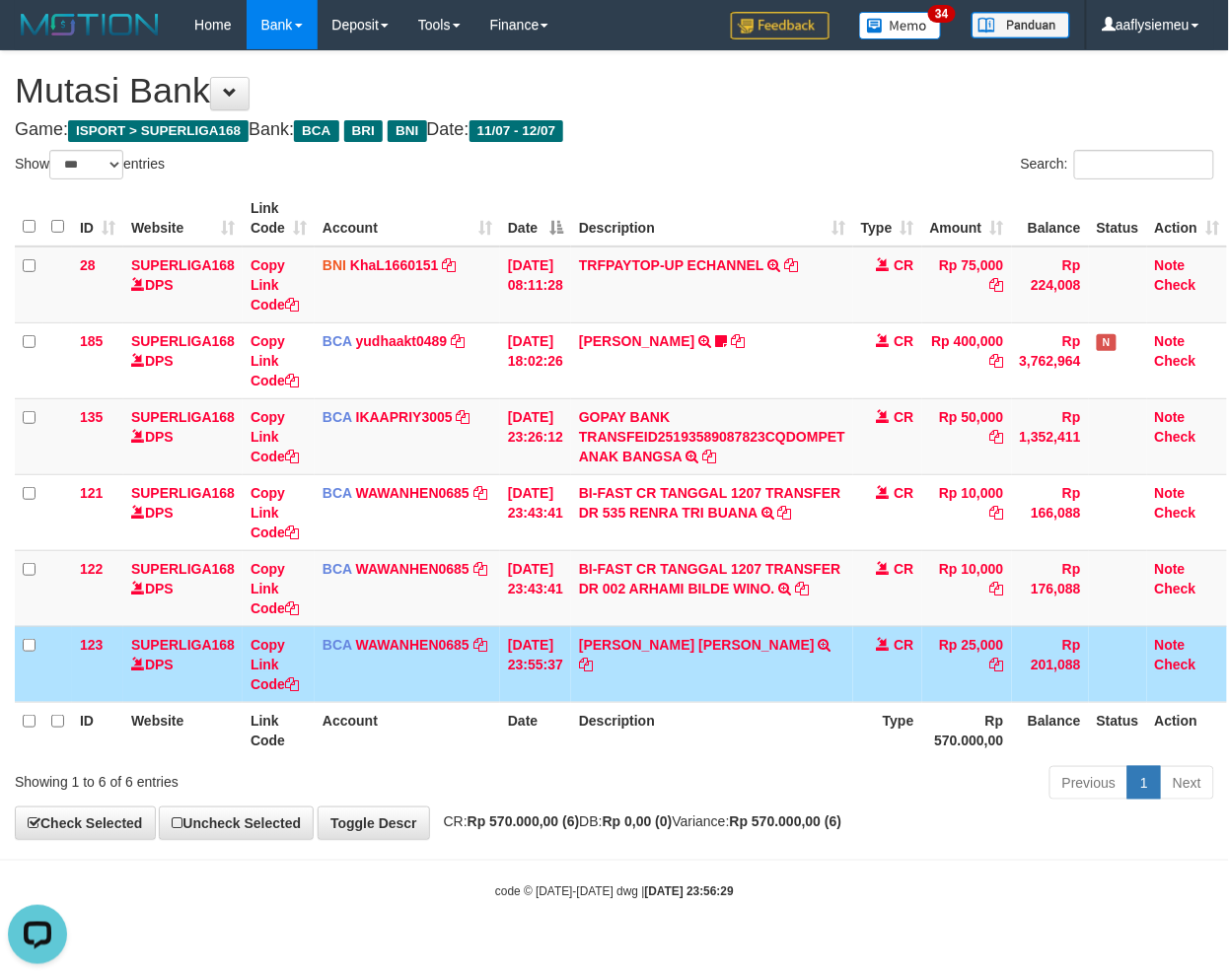 click on "Description" at bounding box center (712, 730) 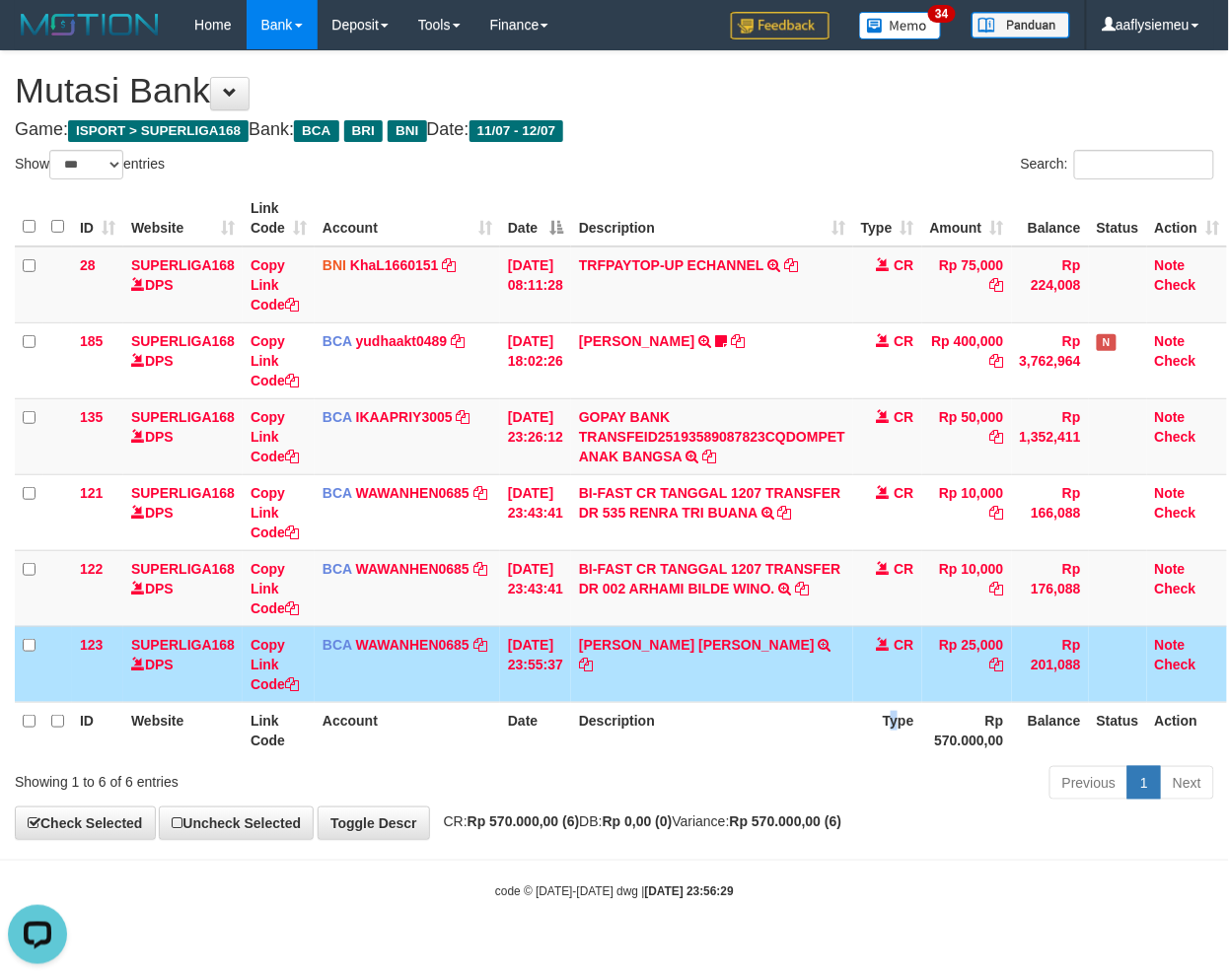 click on "Type" at bounding box center (888, 730) 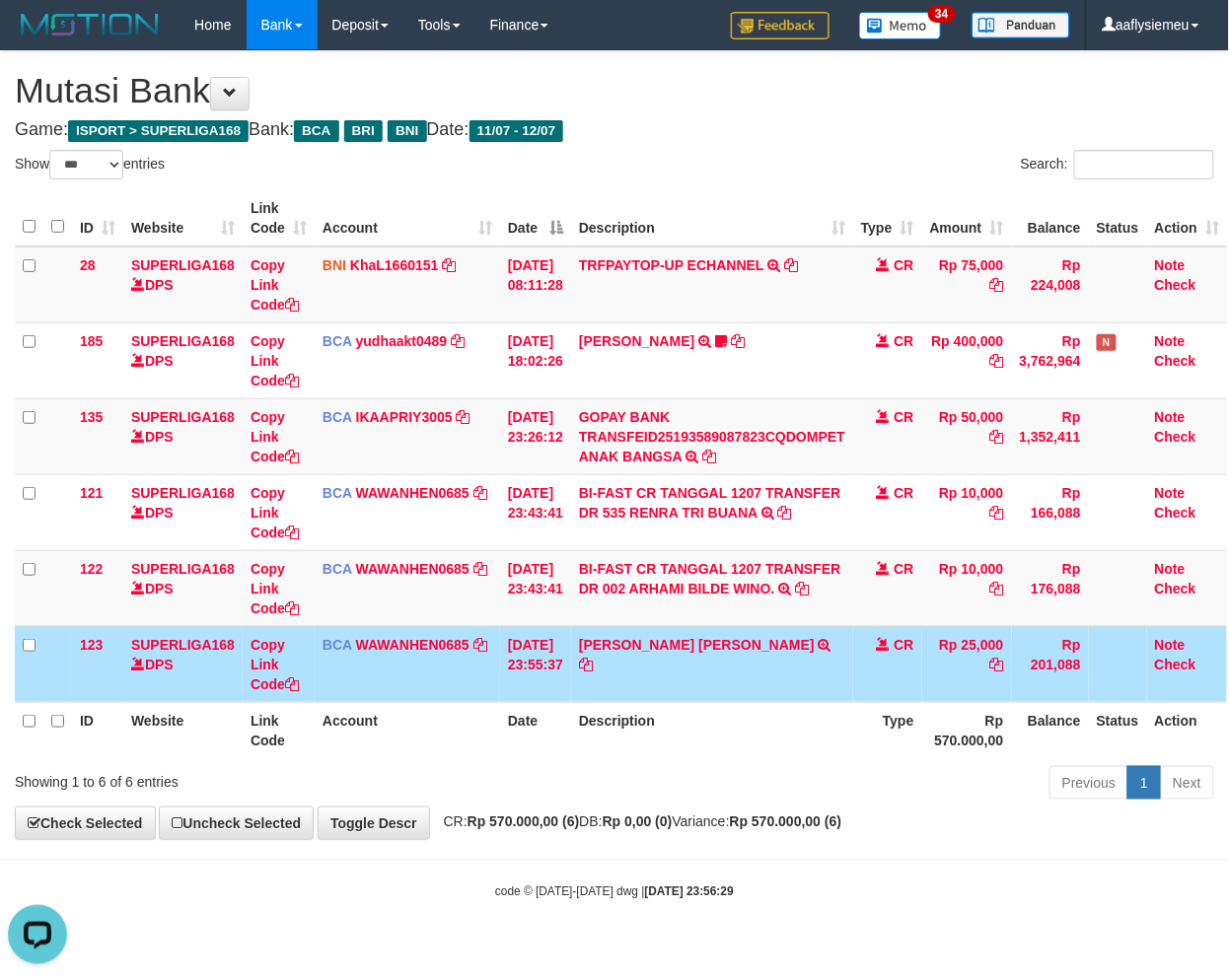 click on "Toggle navigation
Home
Bank
Account List
Load
By Website
Group
[ISPORT]													SUPERLIGA168
By Load Group (DPS)
34" at bounding box center (614, 474) 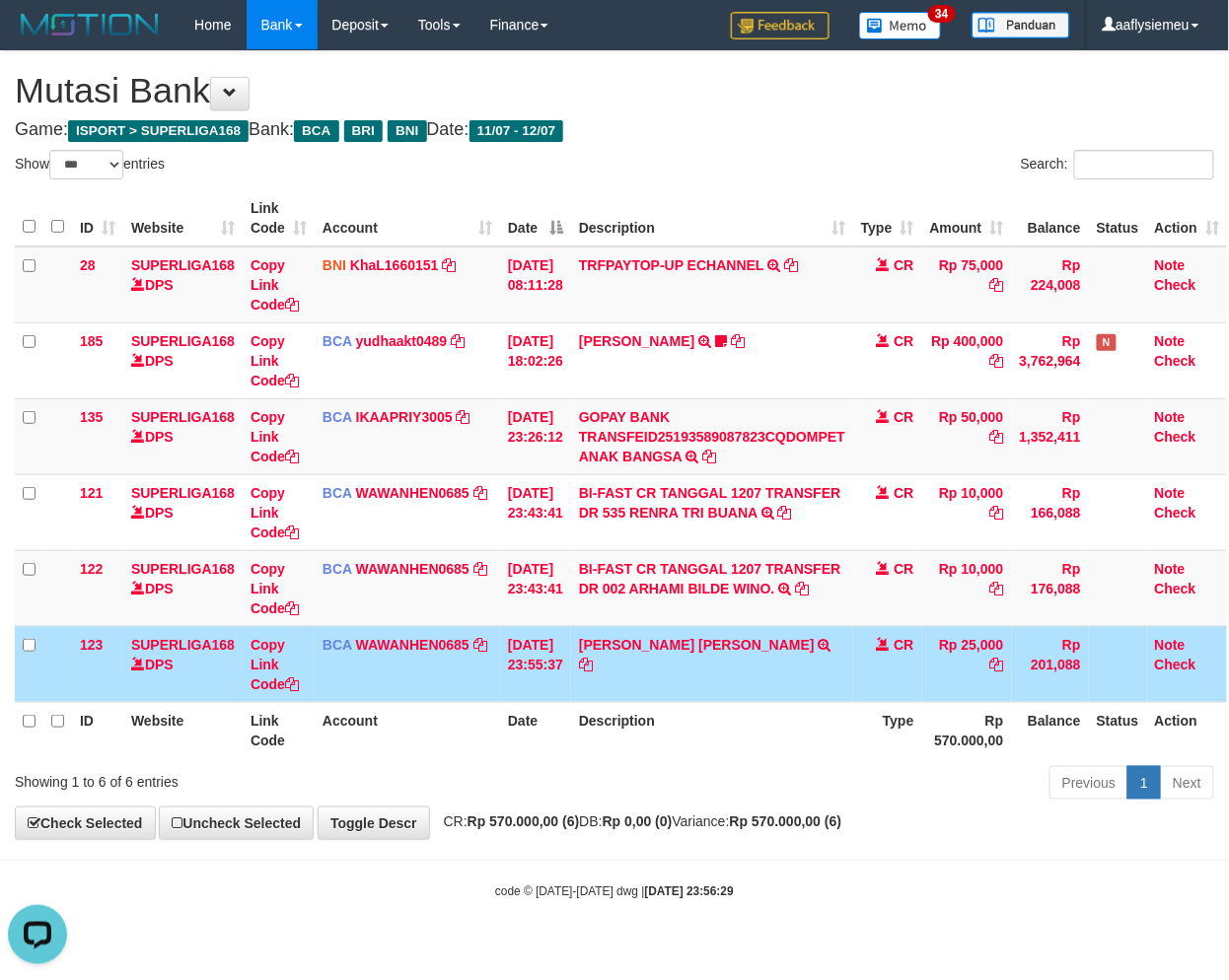 click on "JULI THEODORA         TRSF E-BANKING CR 1207/FTSCY/WS95031
25000.00JULI THEODORA" at bounding box center [712, 664] 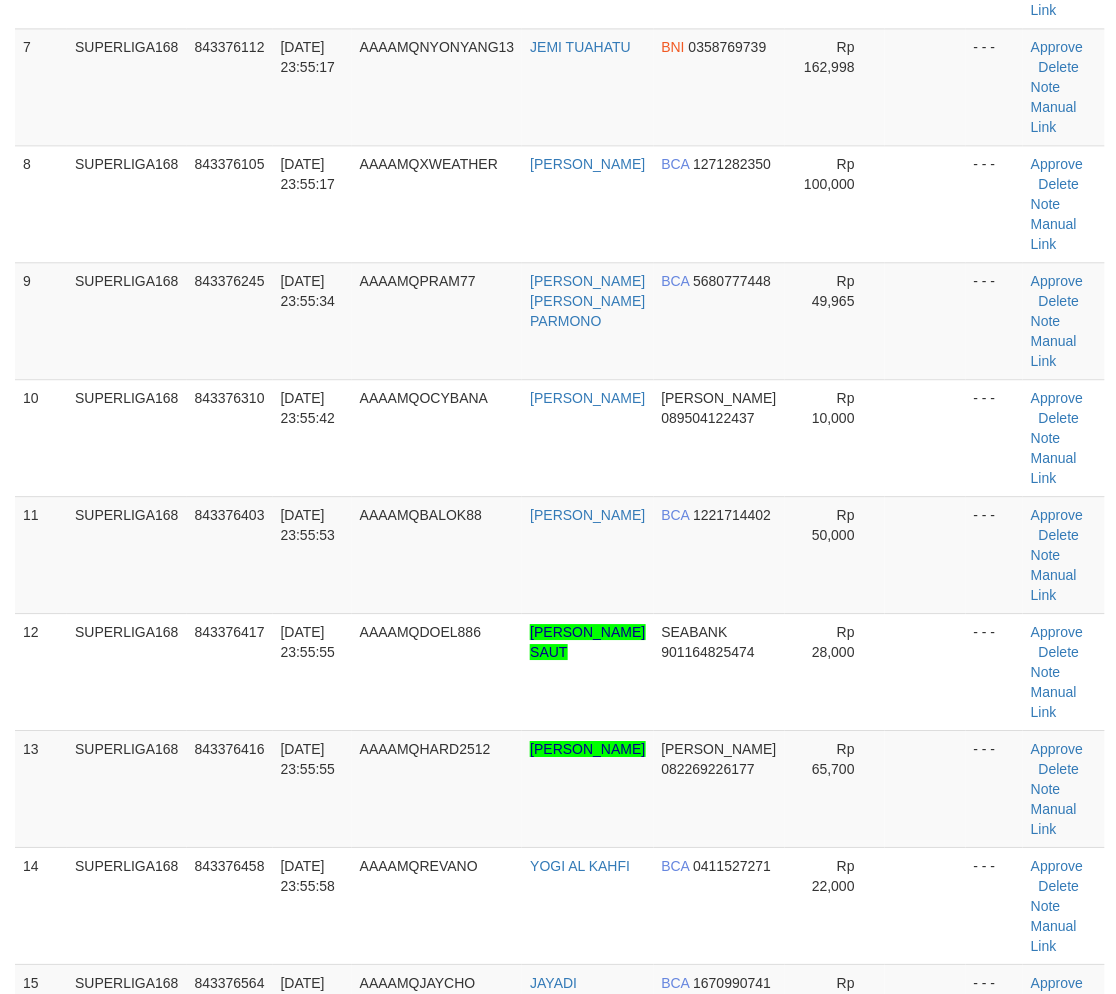 scroll, scrollTop: 896, scrollLeft: 0, axis: vertical 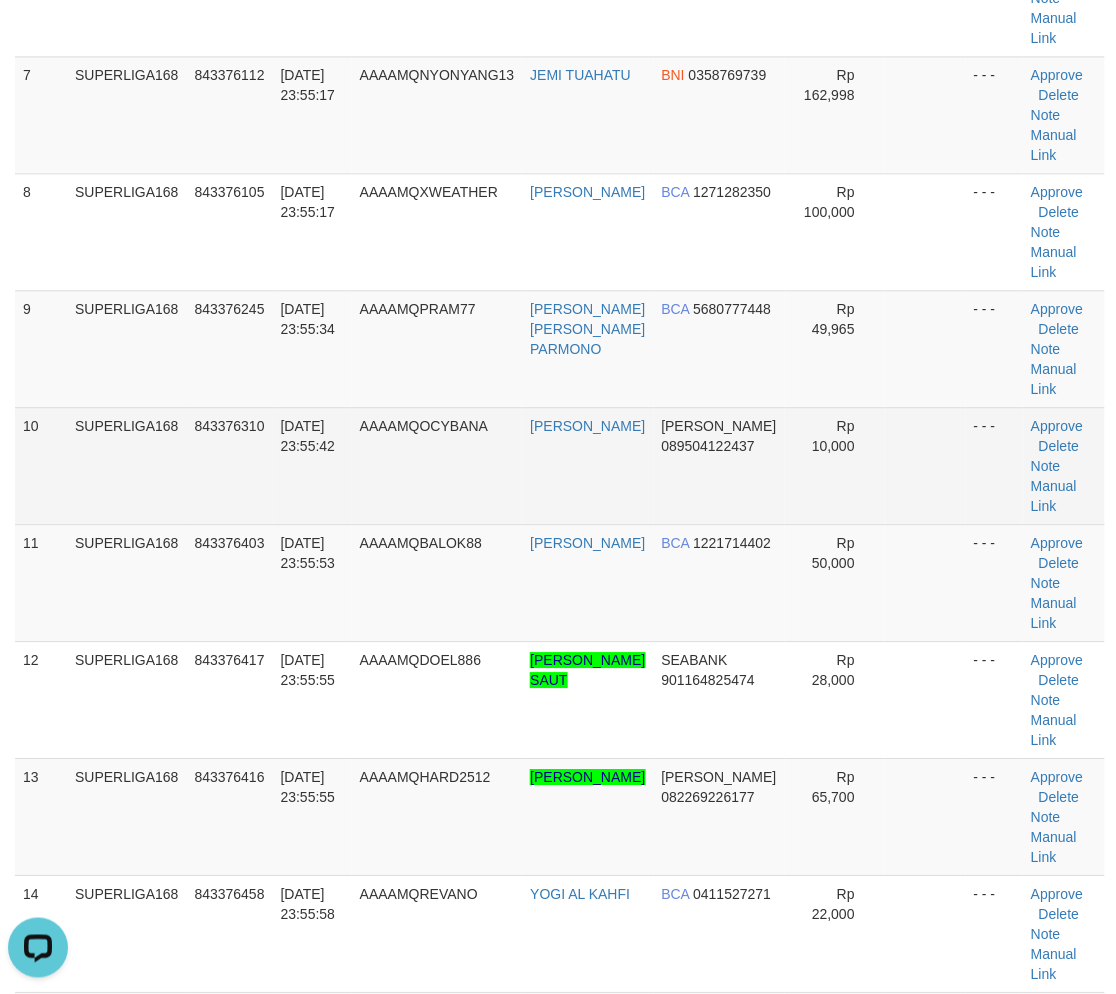 click on "SUPERLIGA168" at bounding box center (127, 465) 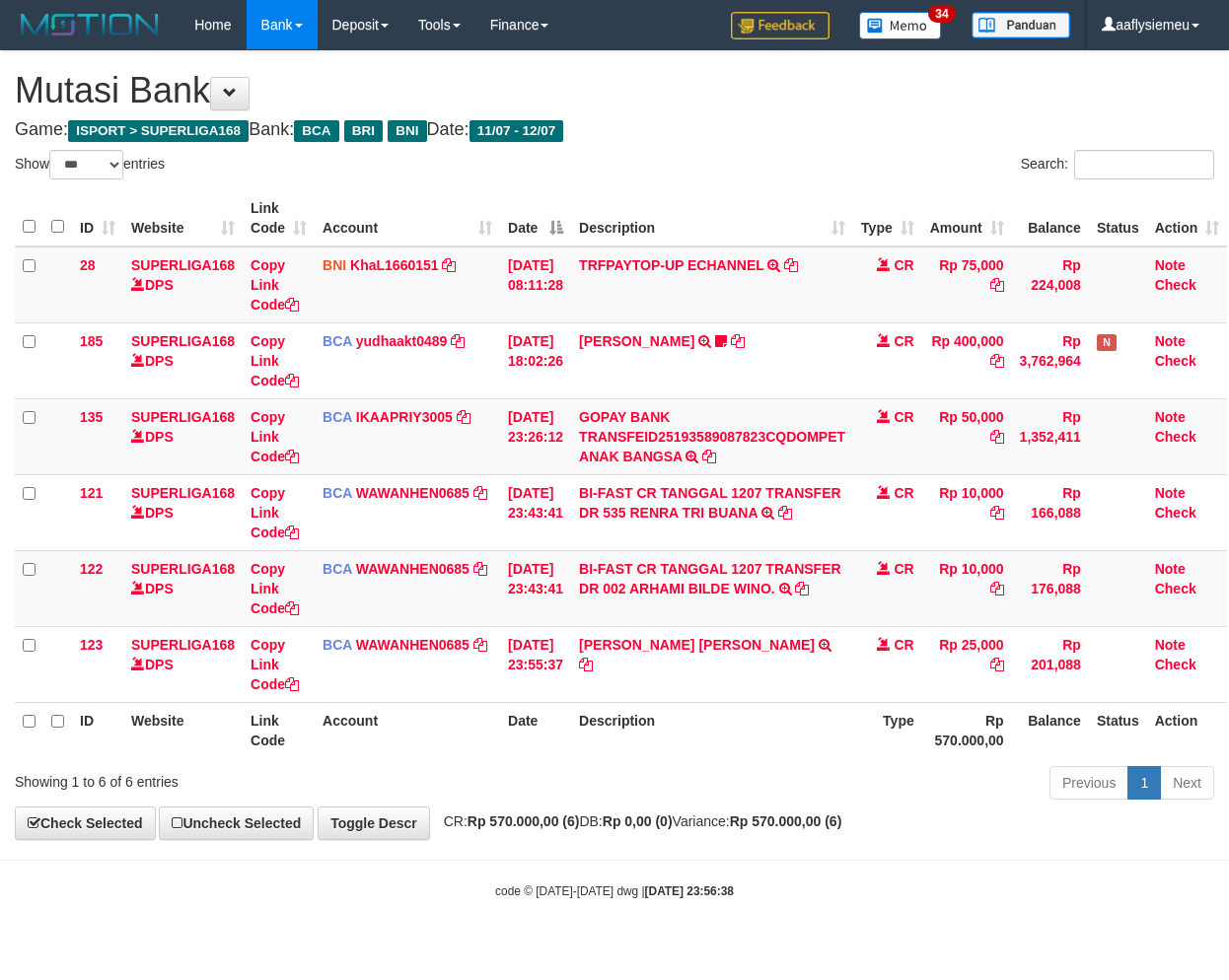 select on "***" 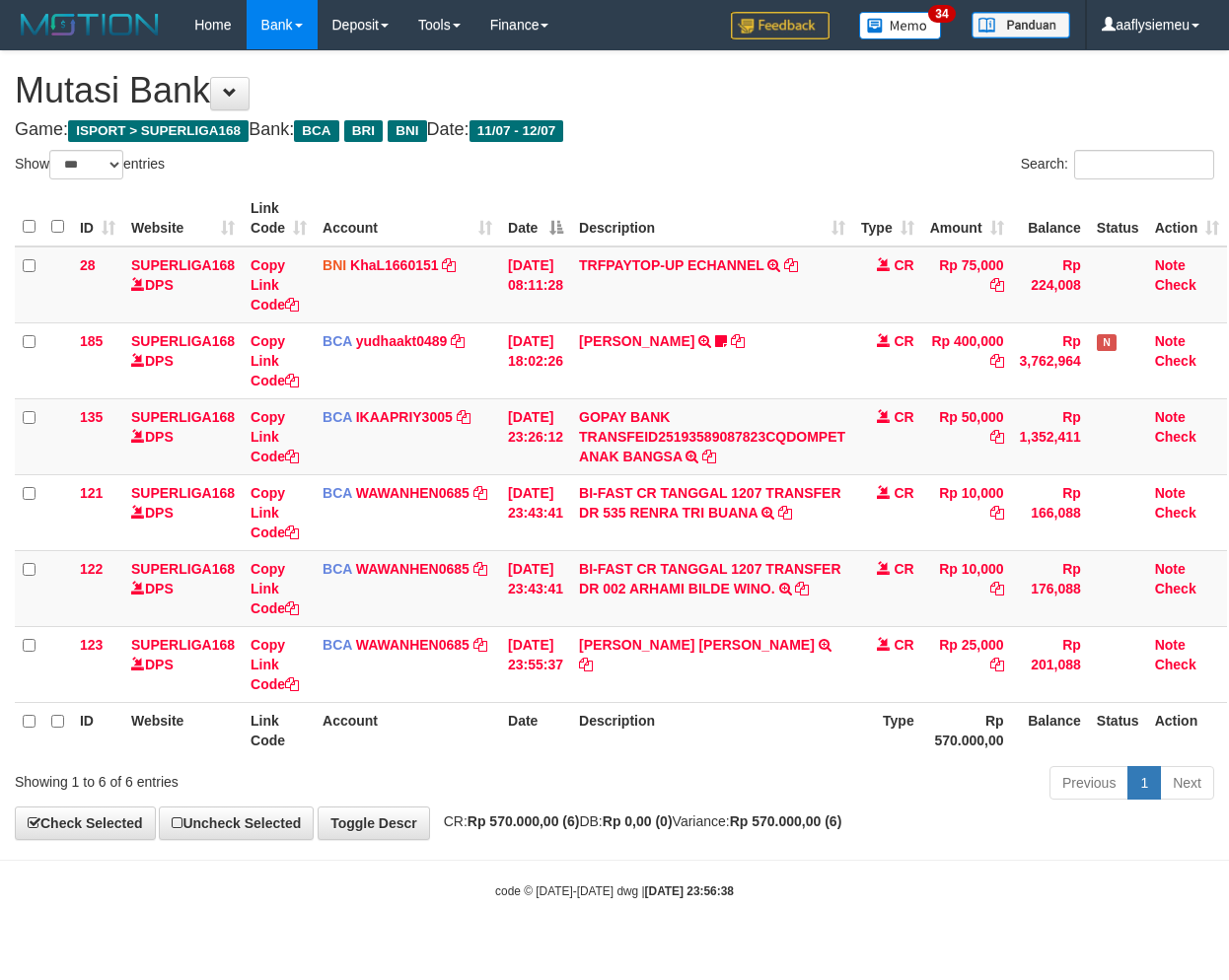 scroll, scrollTop: 0, scrollLeft: 0, axis: both 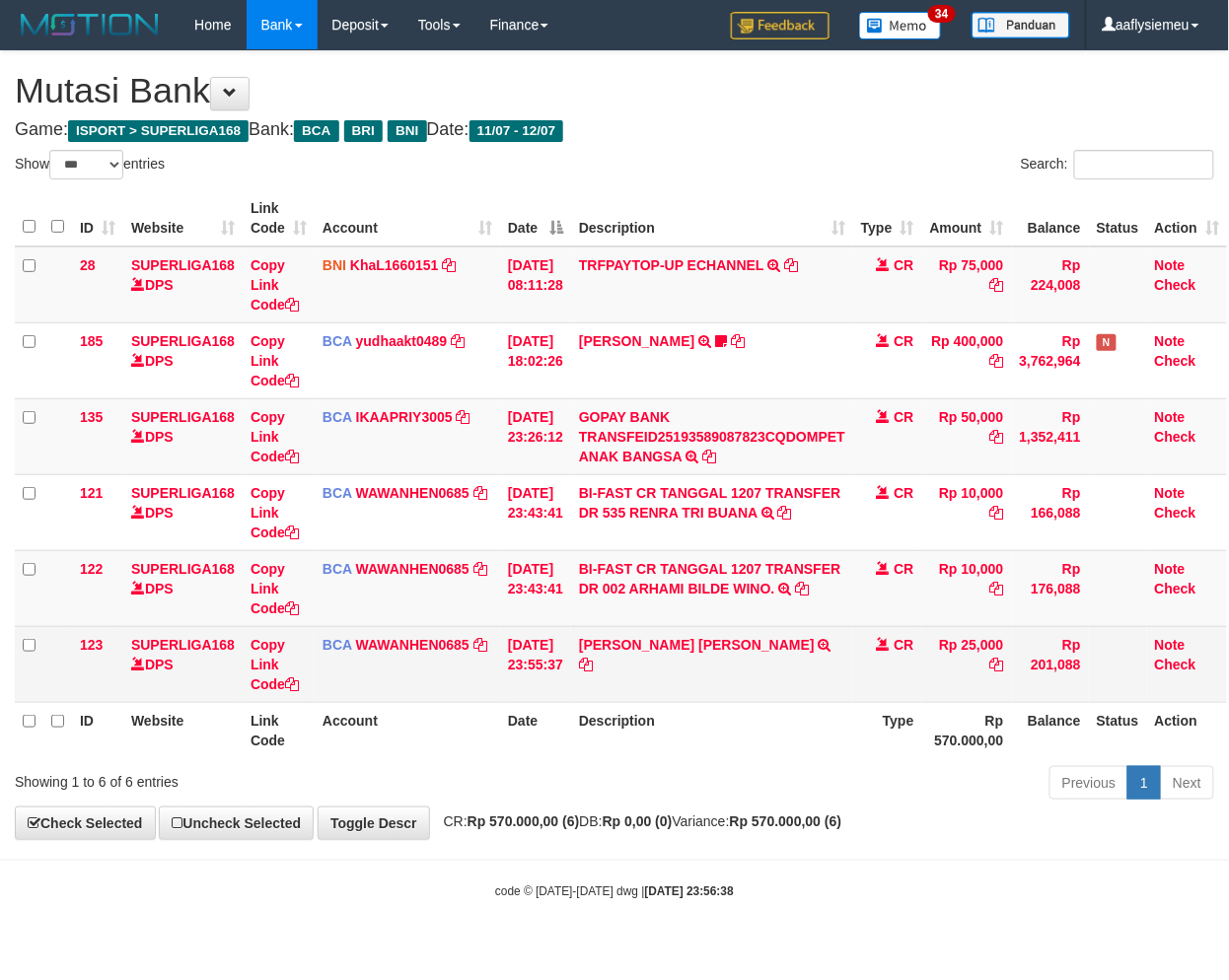 click on "JULI THEODORA         TRSF E-BANKING CR 1207/FTSCY/WS95031
25000.00JULI THEODORA" at bounding box center (712, 664) 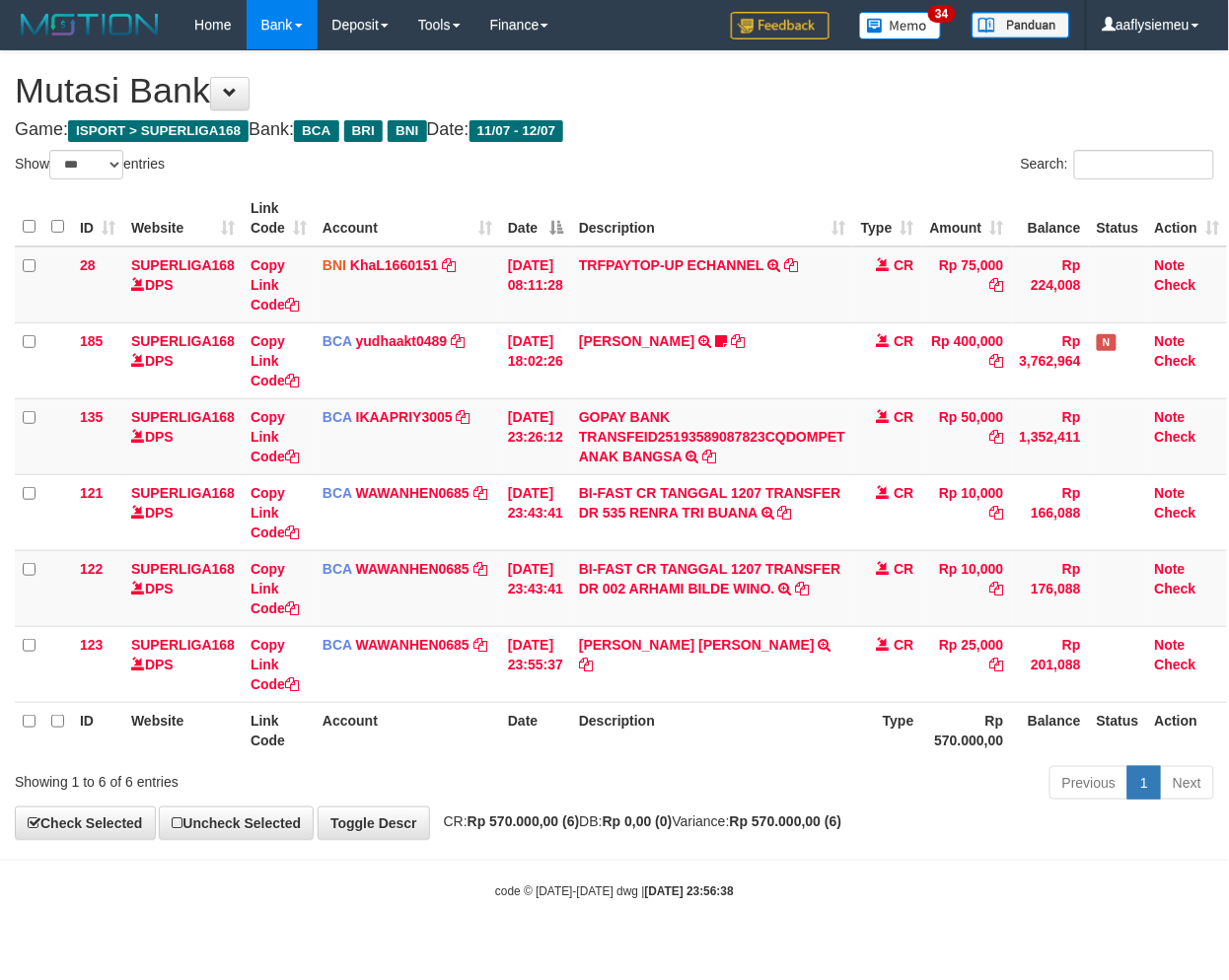click on "Description" at bounding box center [712, 730] 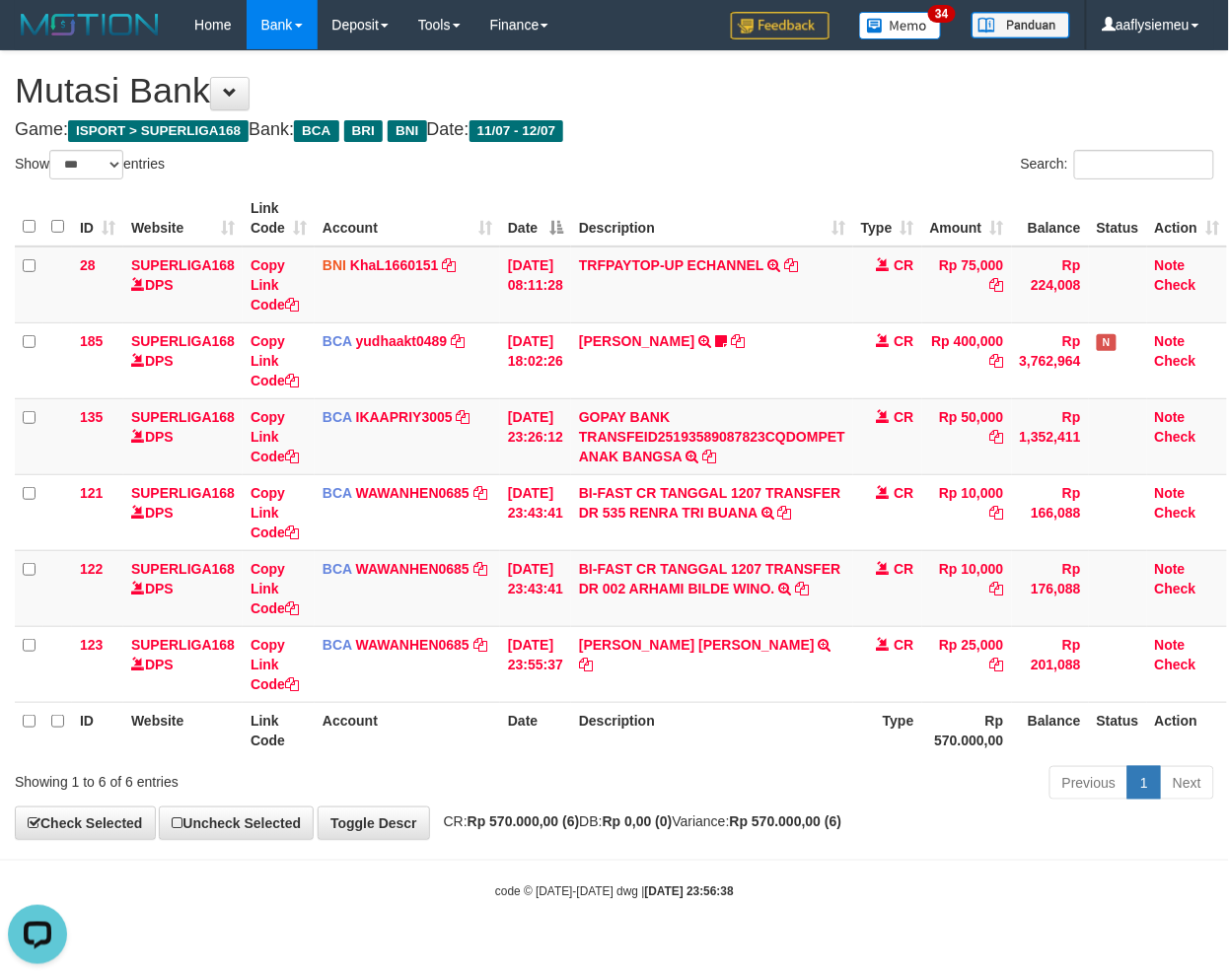 scroll, scrollTop: 0, scrollLeft: 0, axis: both 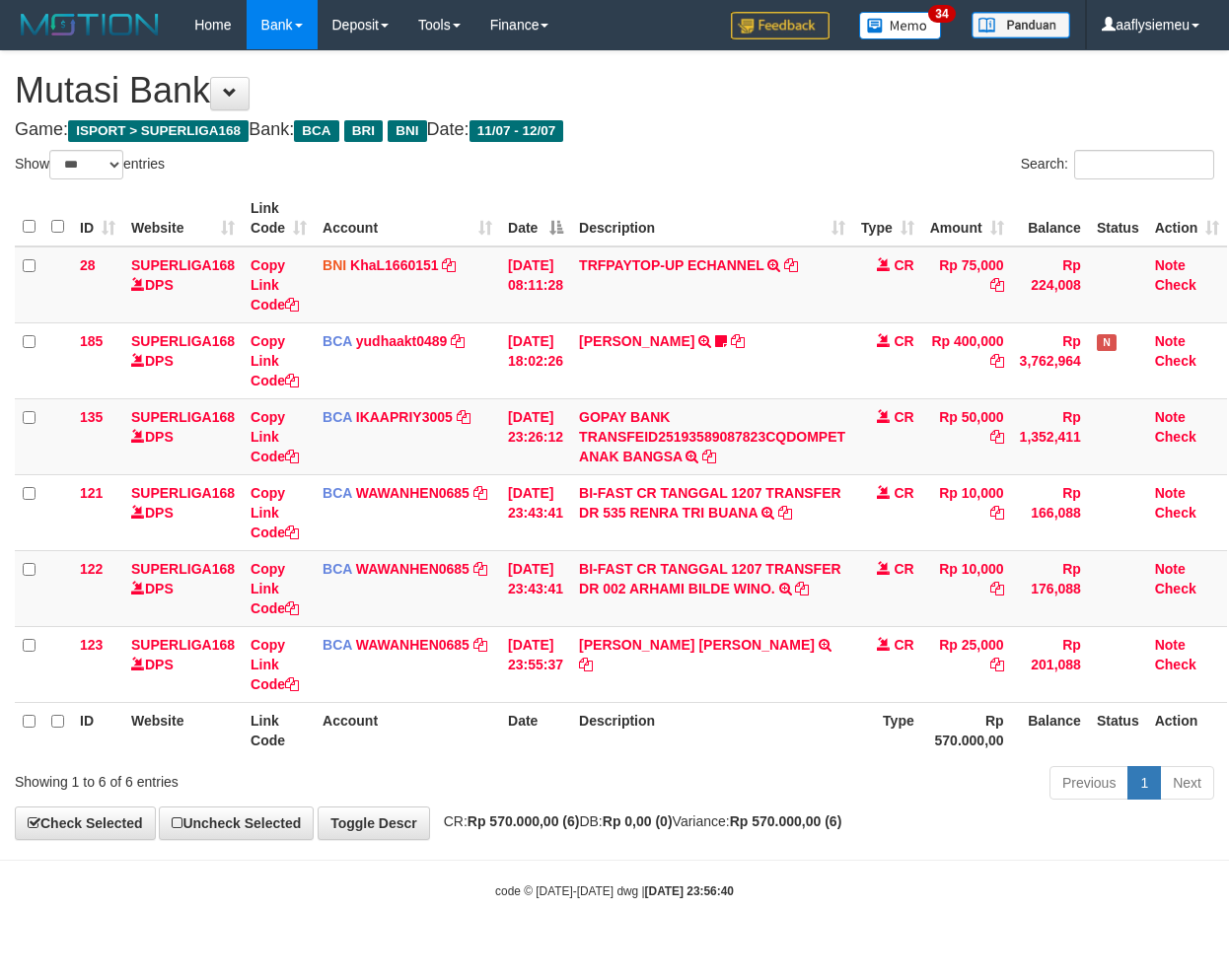 select on "***" 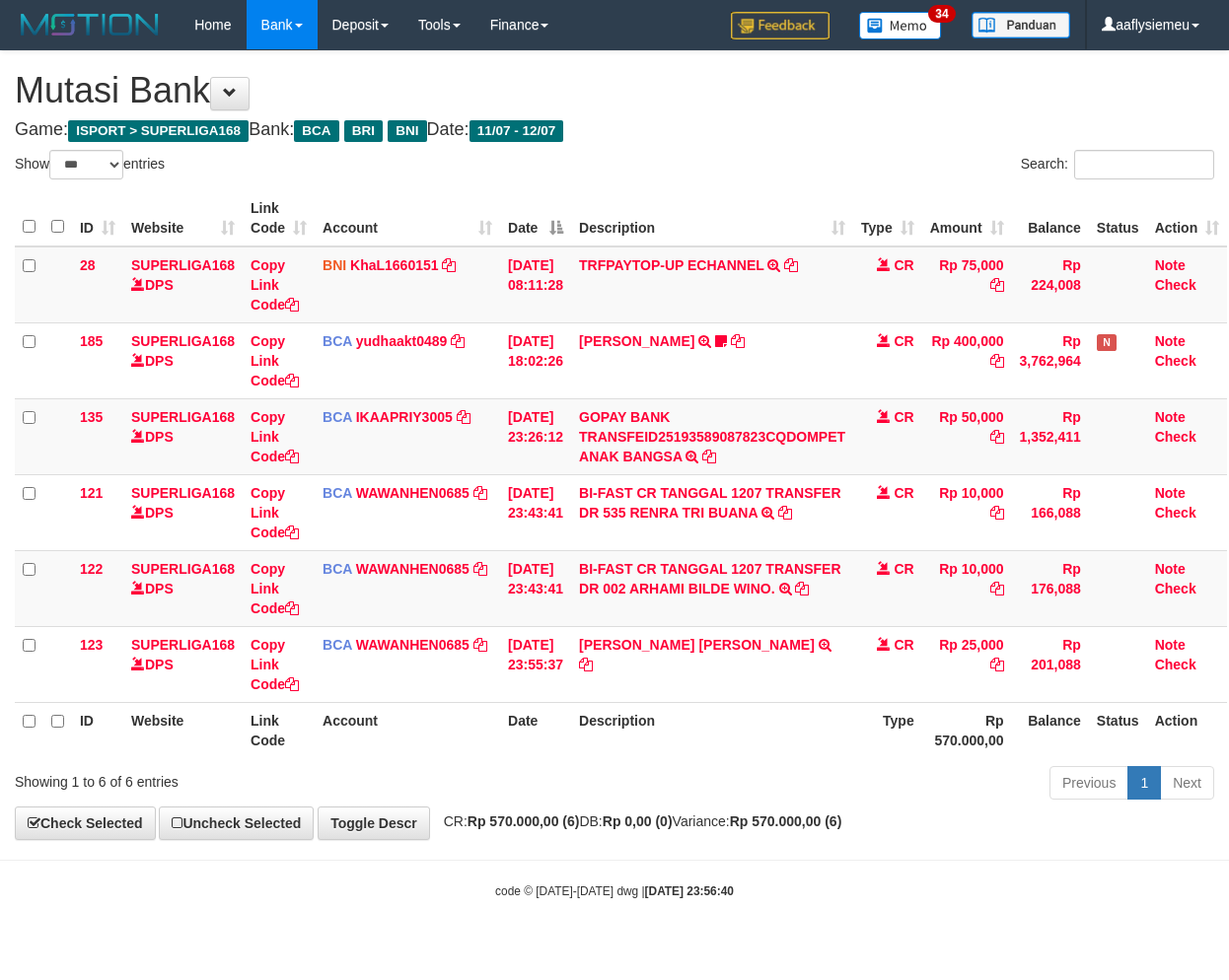 scroll, scrollTop: 0, scrollLeft: 0, axis: both 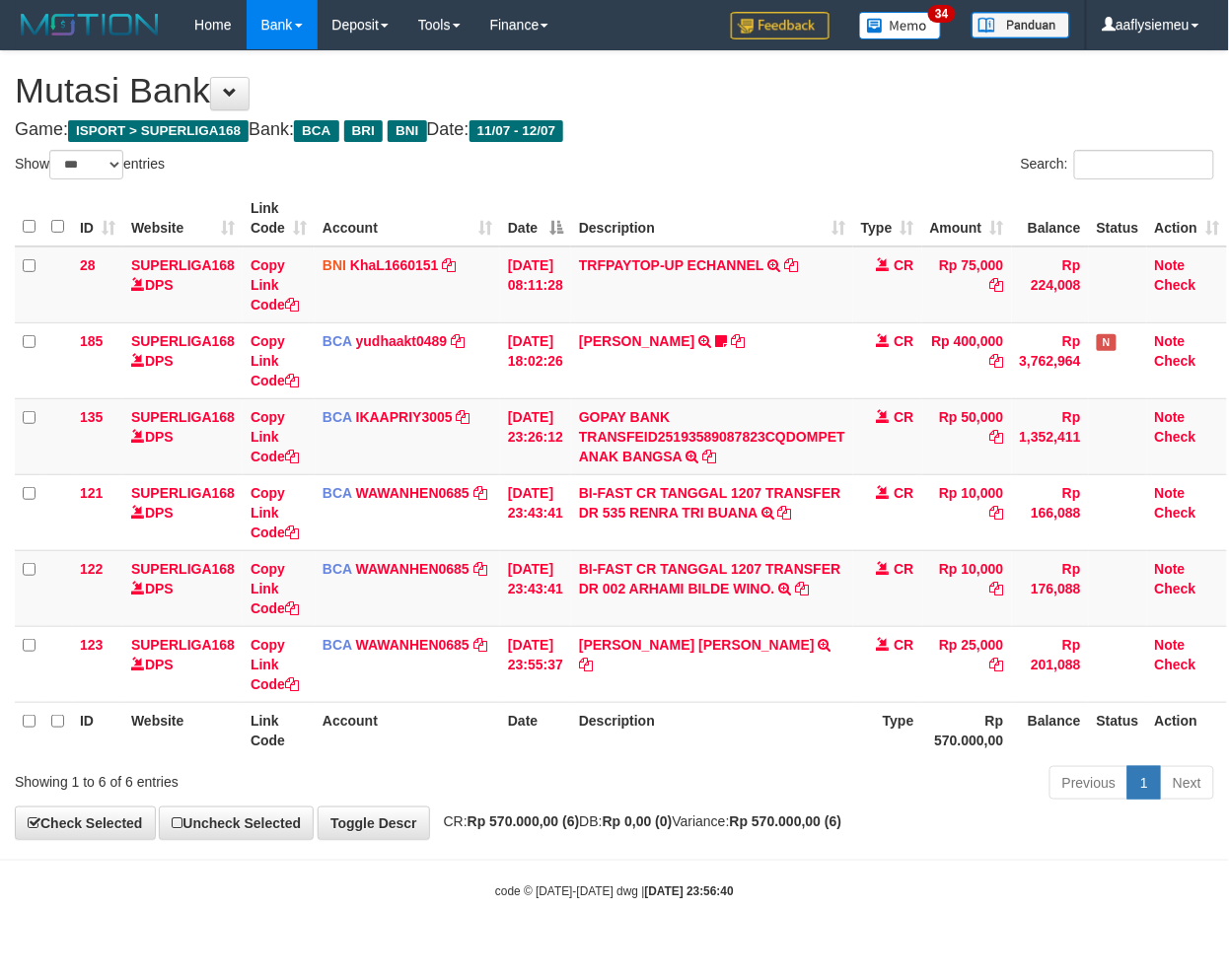 click on "Description" at bounding box center [712, 730] 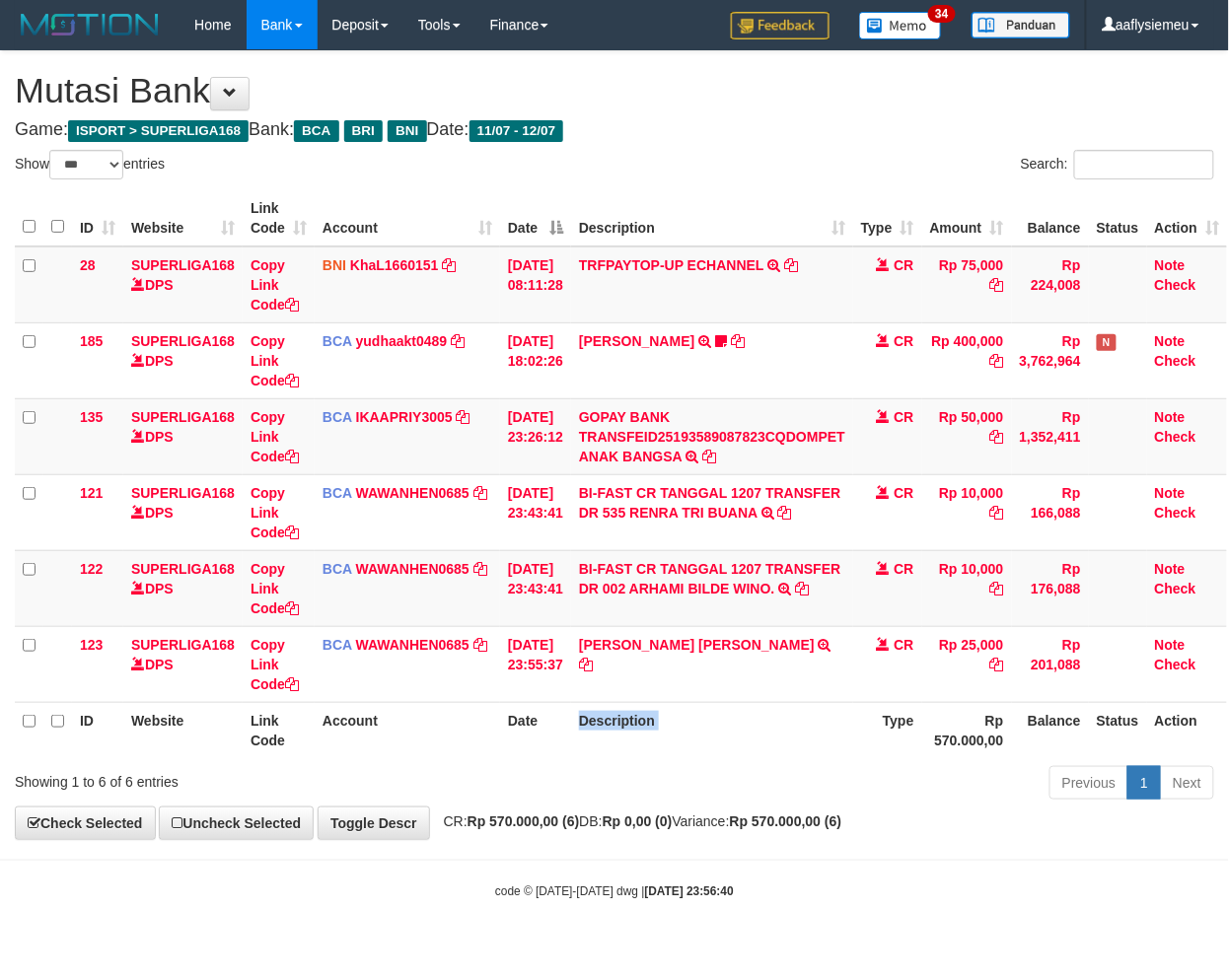 click on "Description" at bounding box center (712, 730) 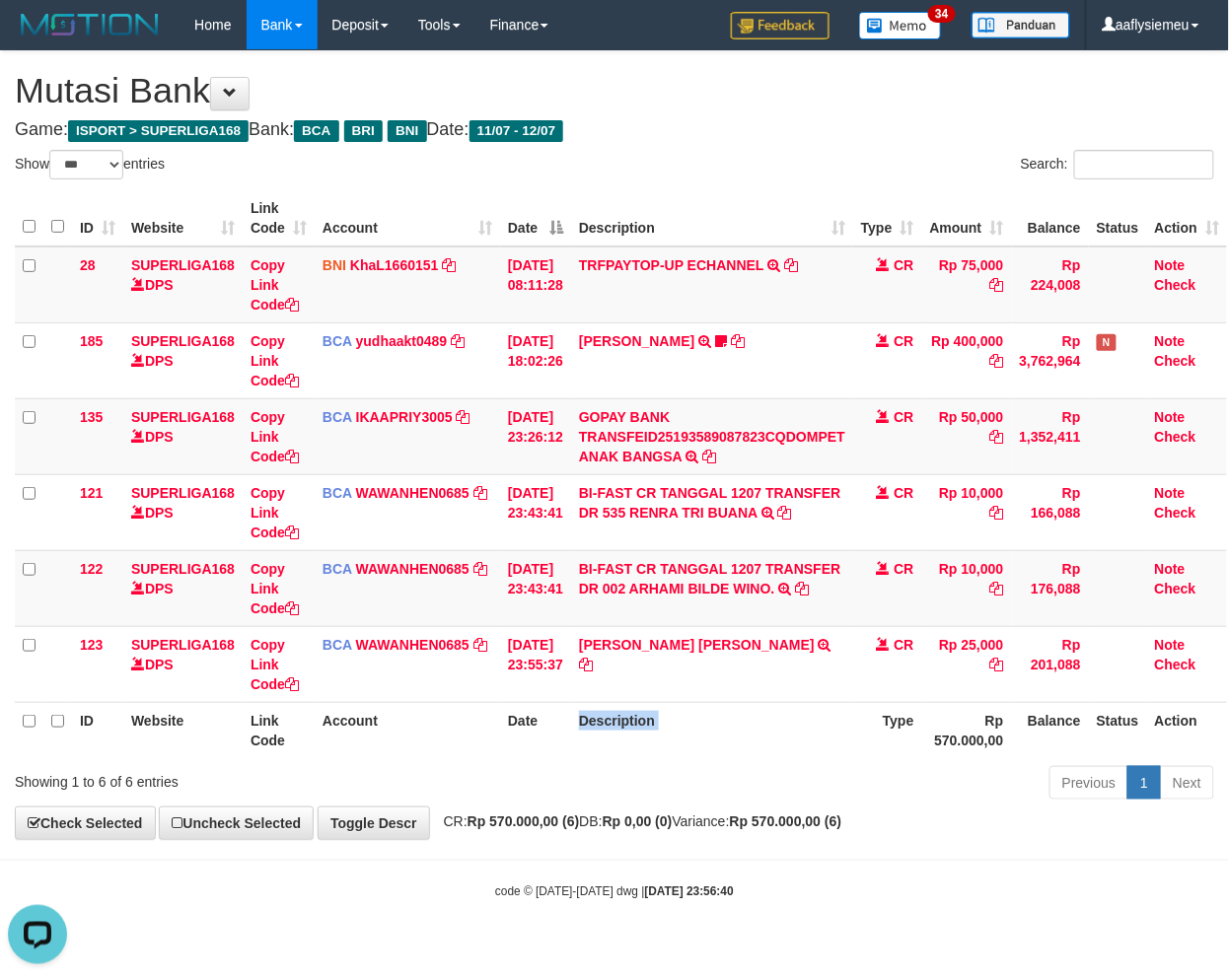 scroll, scrollTop: 0, scrollLeft: 0, axis: both 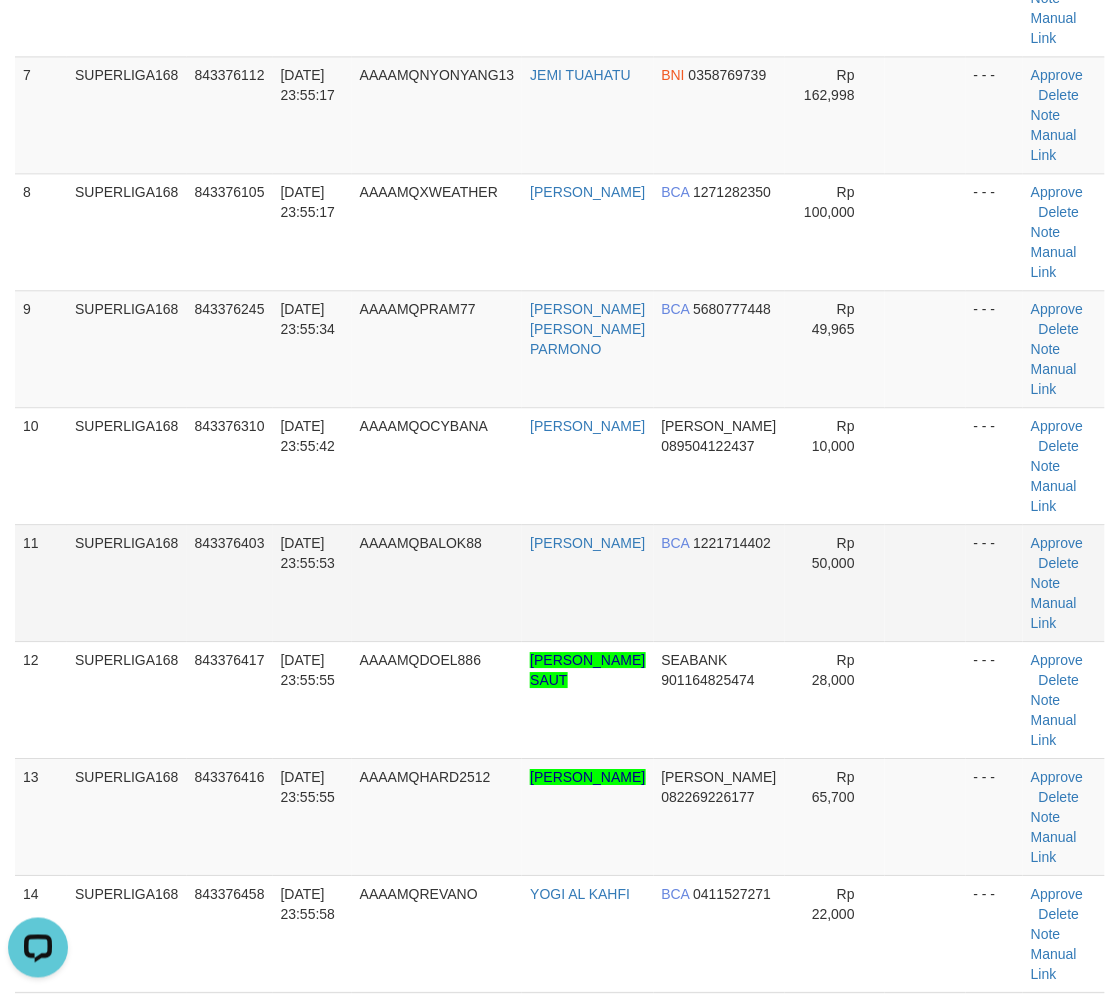 click on "843376403" at bounding box center [230, 582] 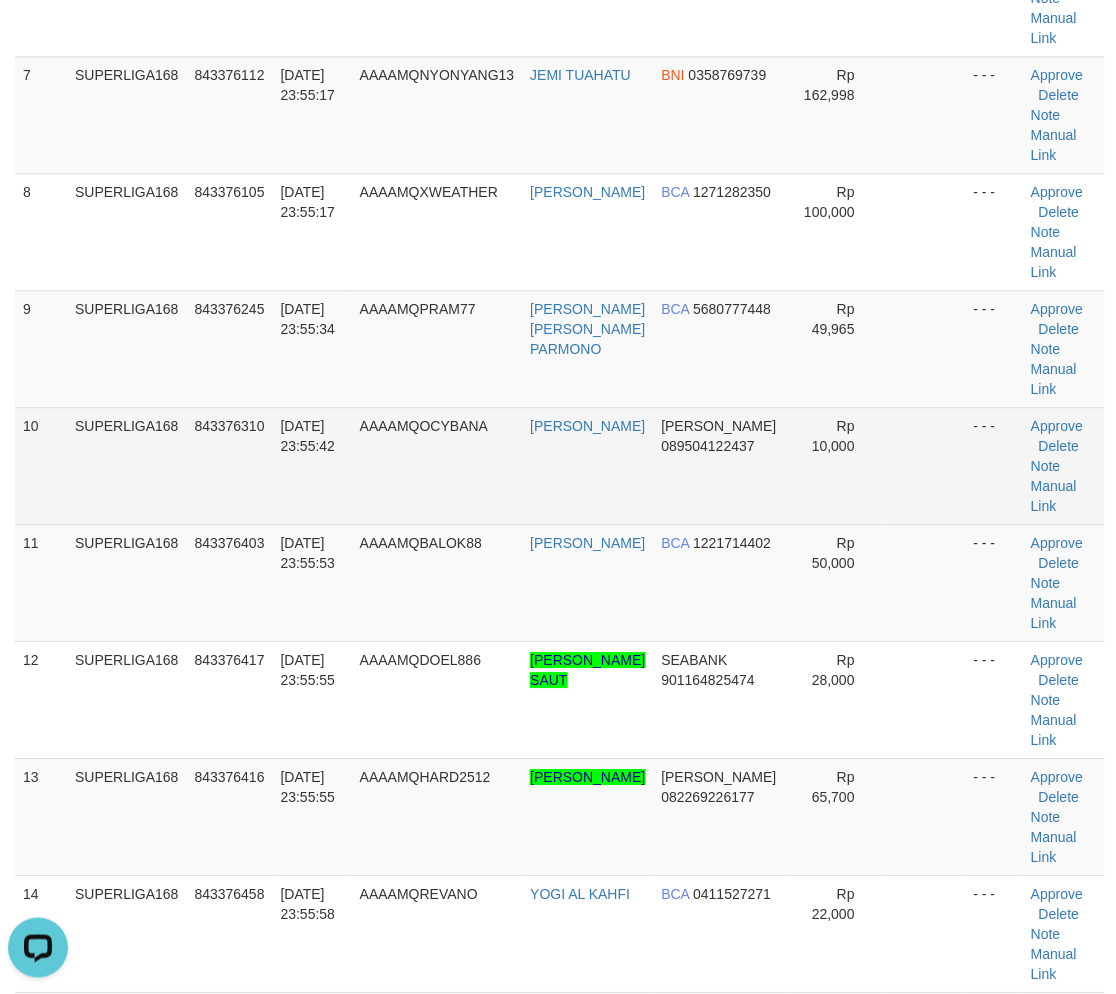 click on "SUPERLIGA168" at bounding box center (127, 465) 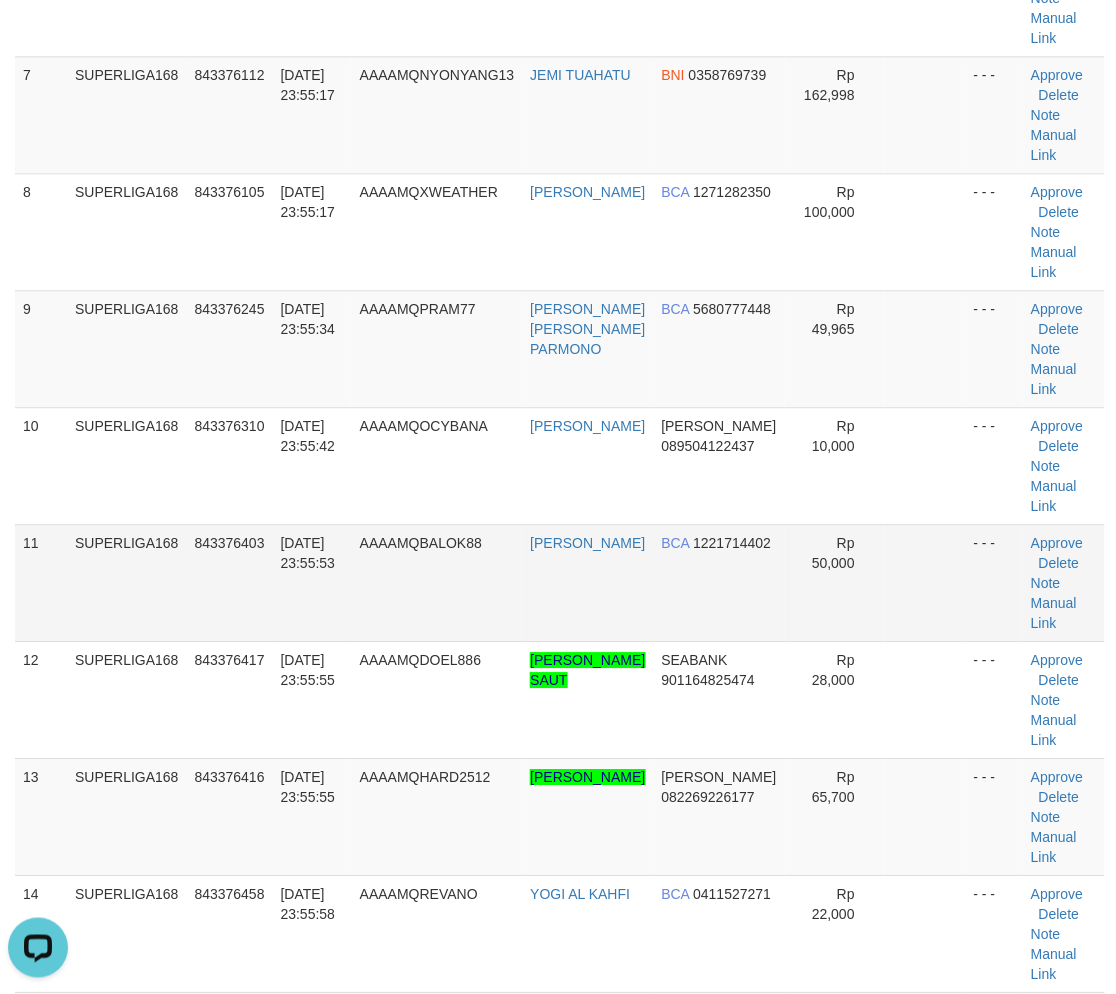 drag, startPoint x: 67, startPoint y: 568, endPoint x: 4, endPoint y: 594, distance: 68.154236 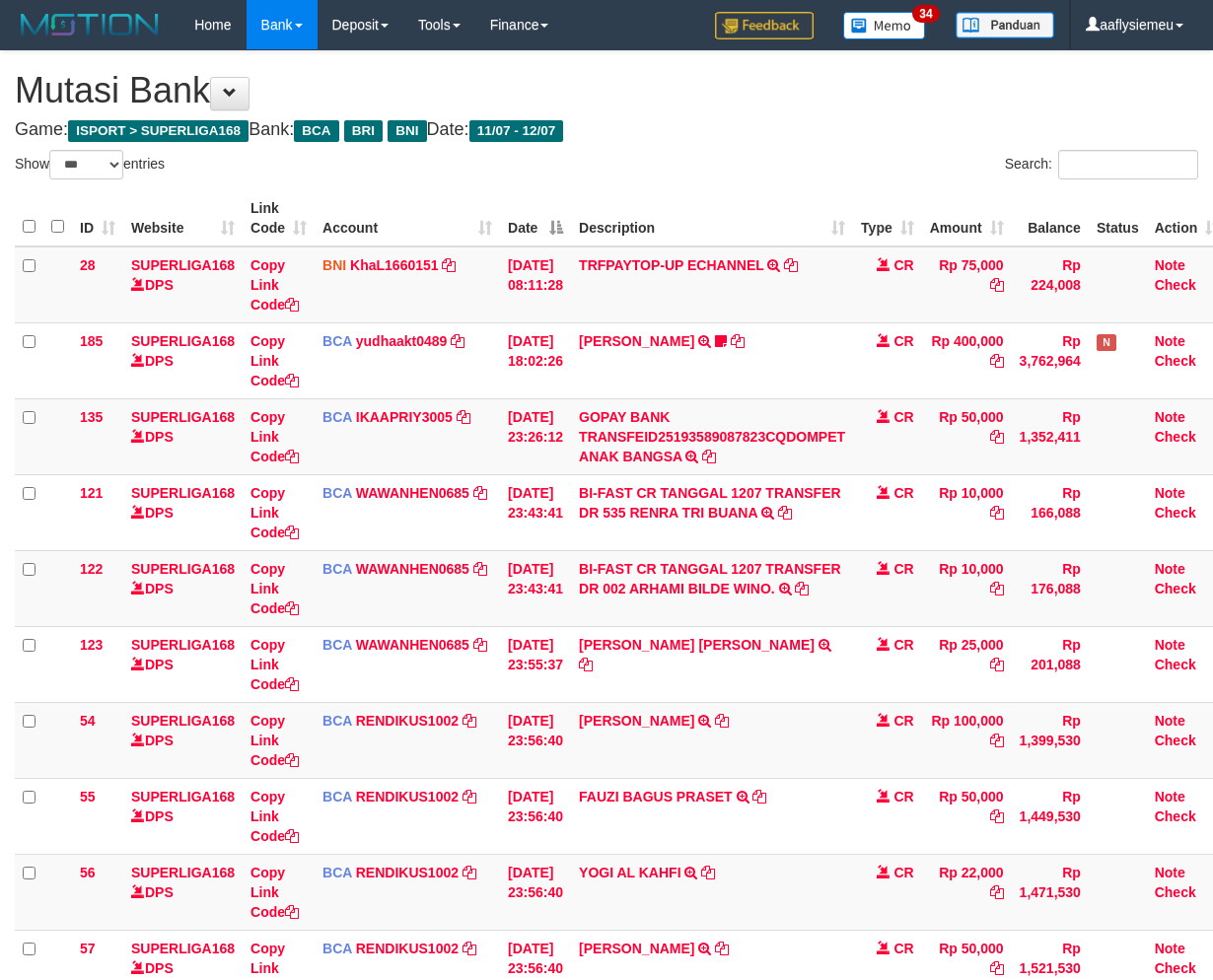 select on "***" 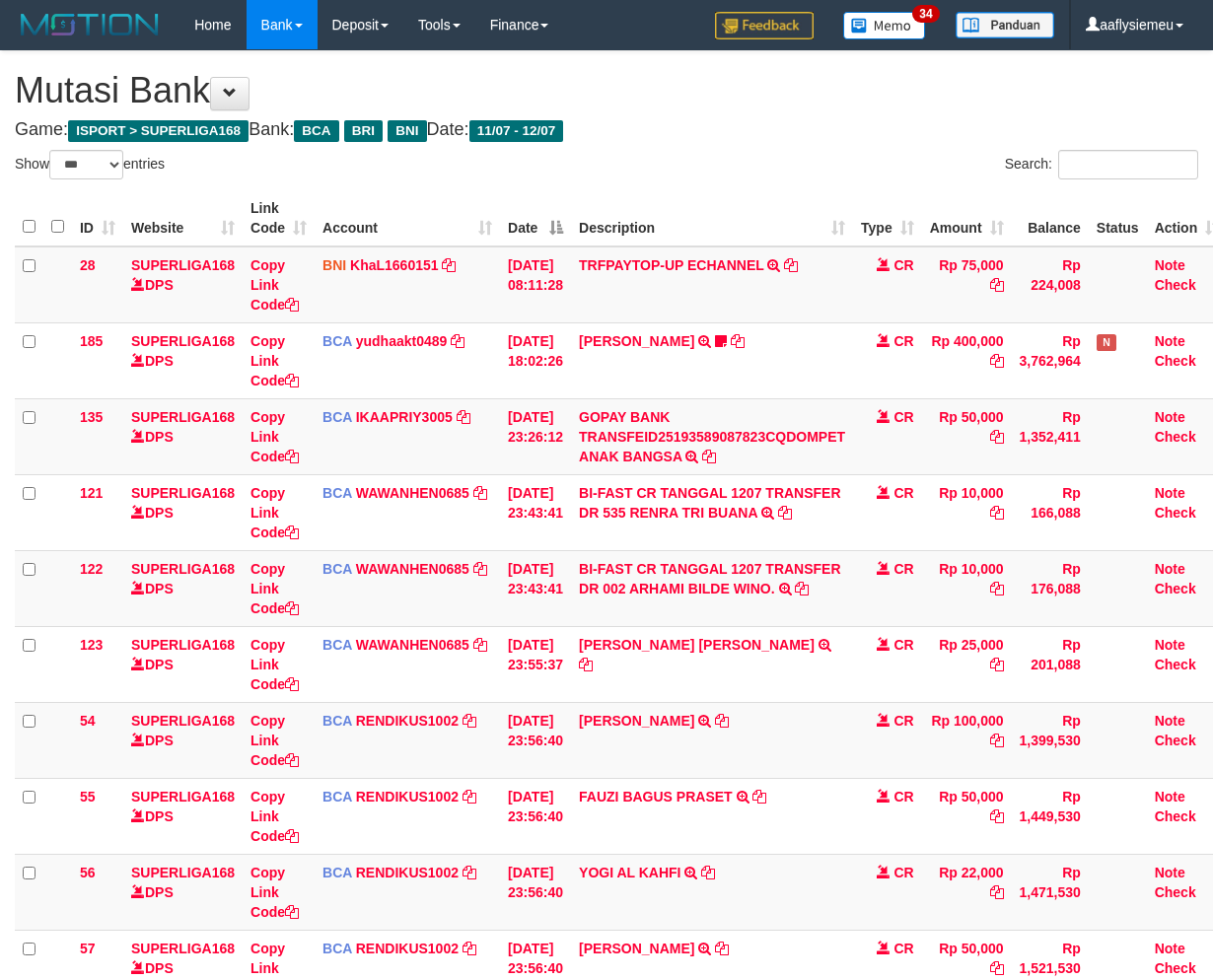 scroll, scrollTop: 0, scrollLeft: 0, axis: both 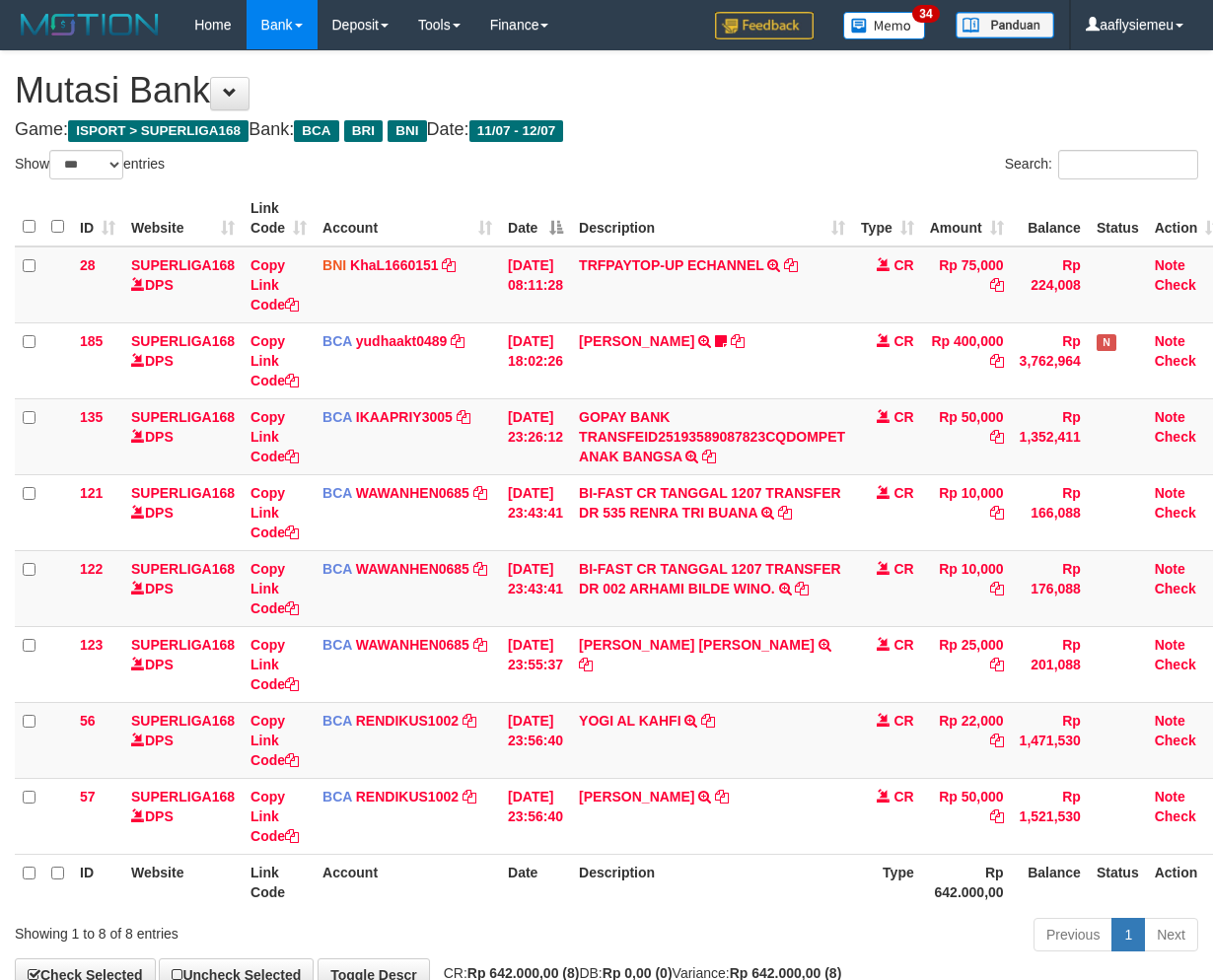 select on "***" 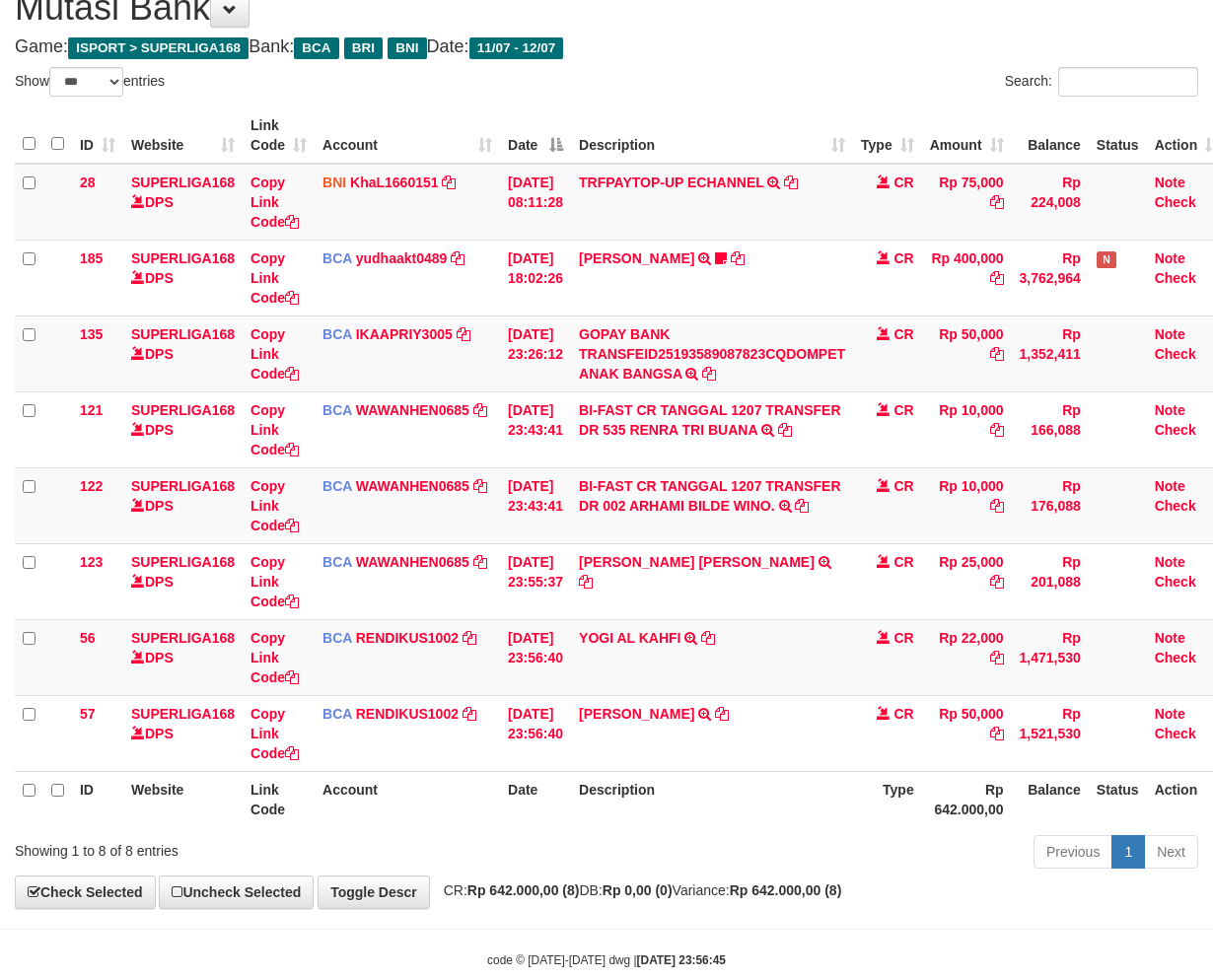 scroll, scrollTop: 121, scrollLeft: 0, axis: vertical 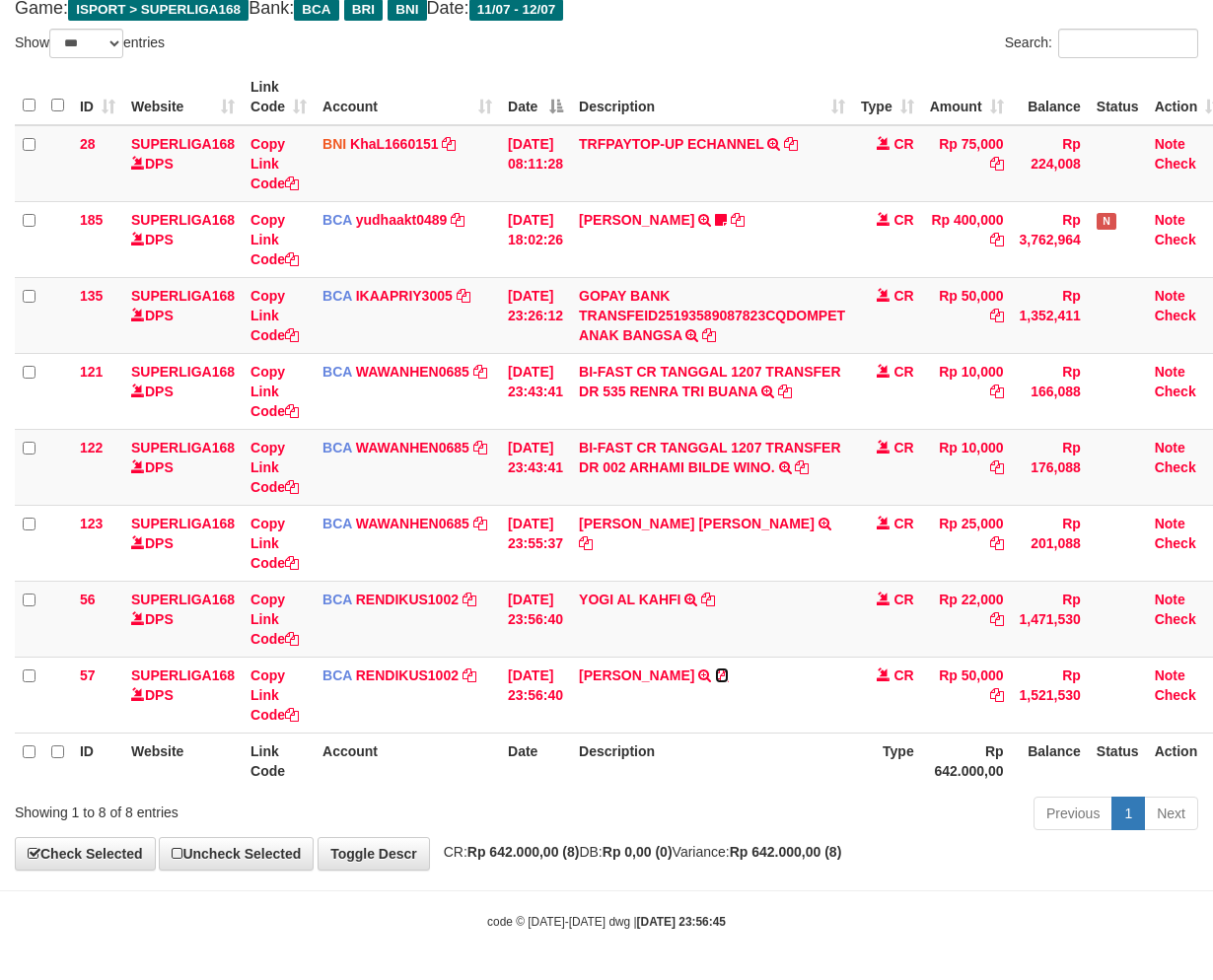 drag, startPoint x: 770, startPoint y: 673, endPoint x: 1219, endPoint y: 637, distance: 450.4409 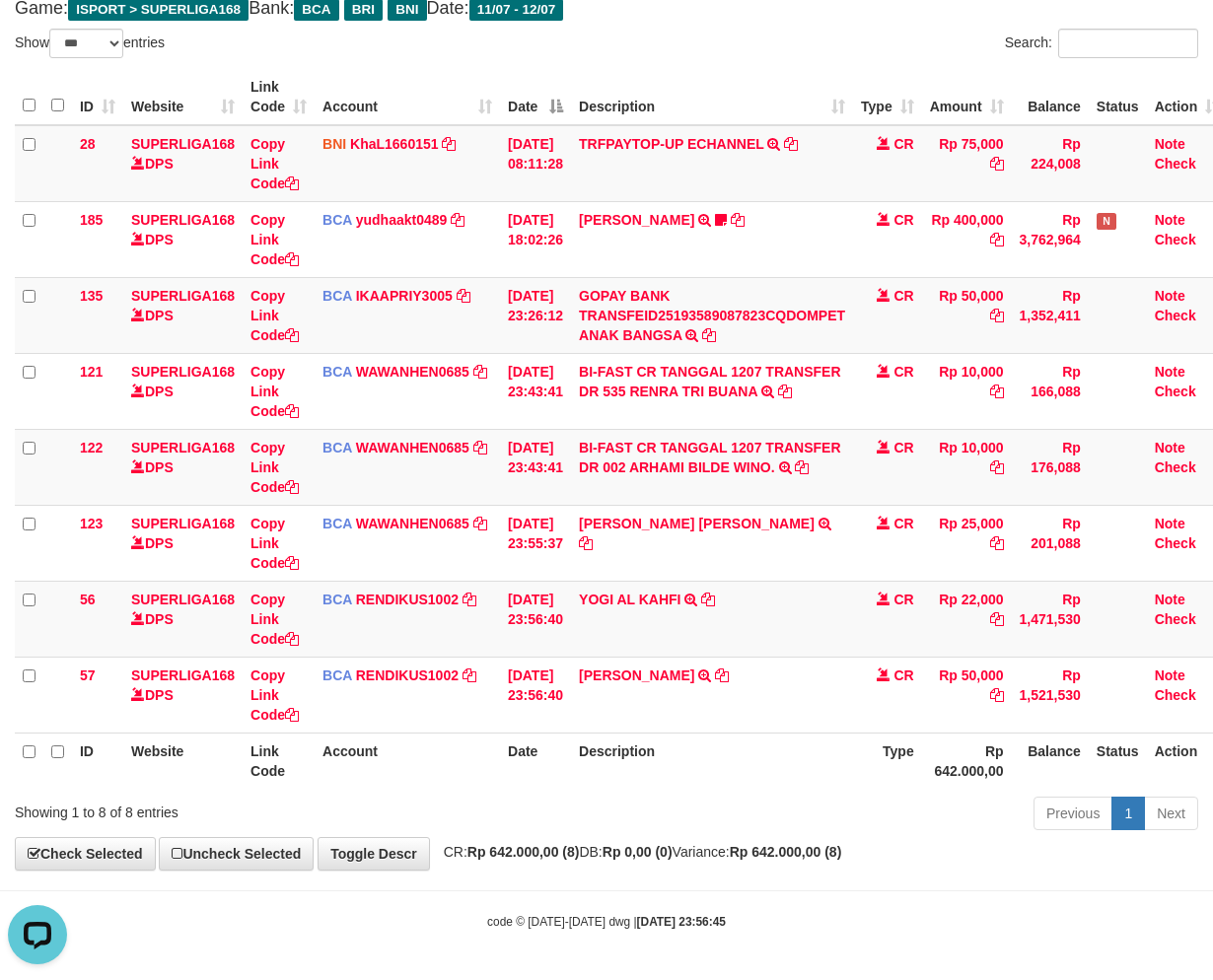 scroll, scrollTop: 0, scrollLeft: 0, axis: both 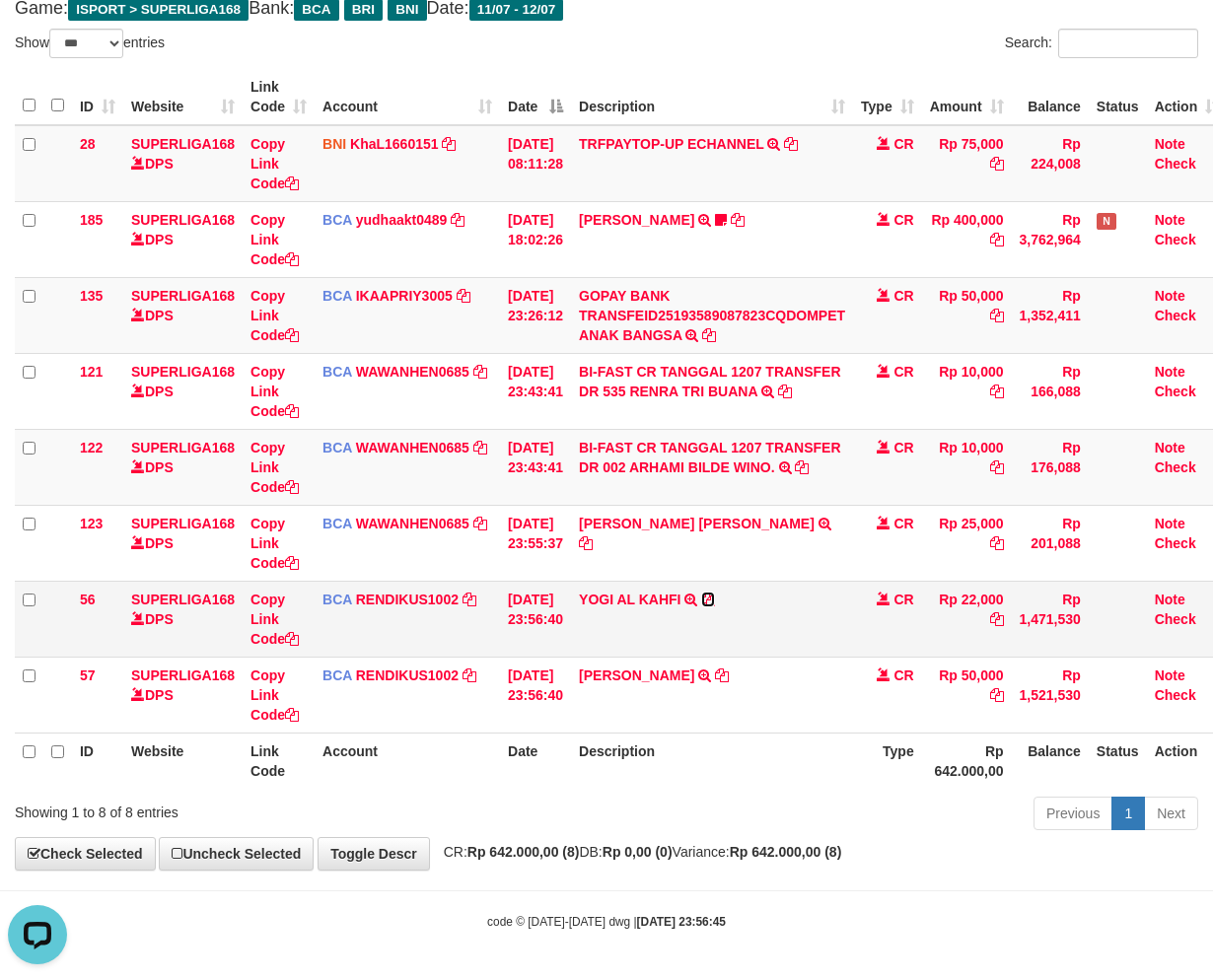 click at bounding box center [708, 599] 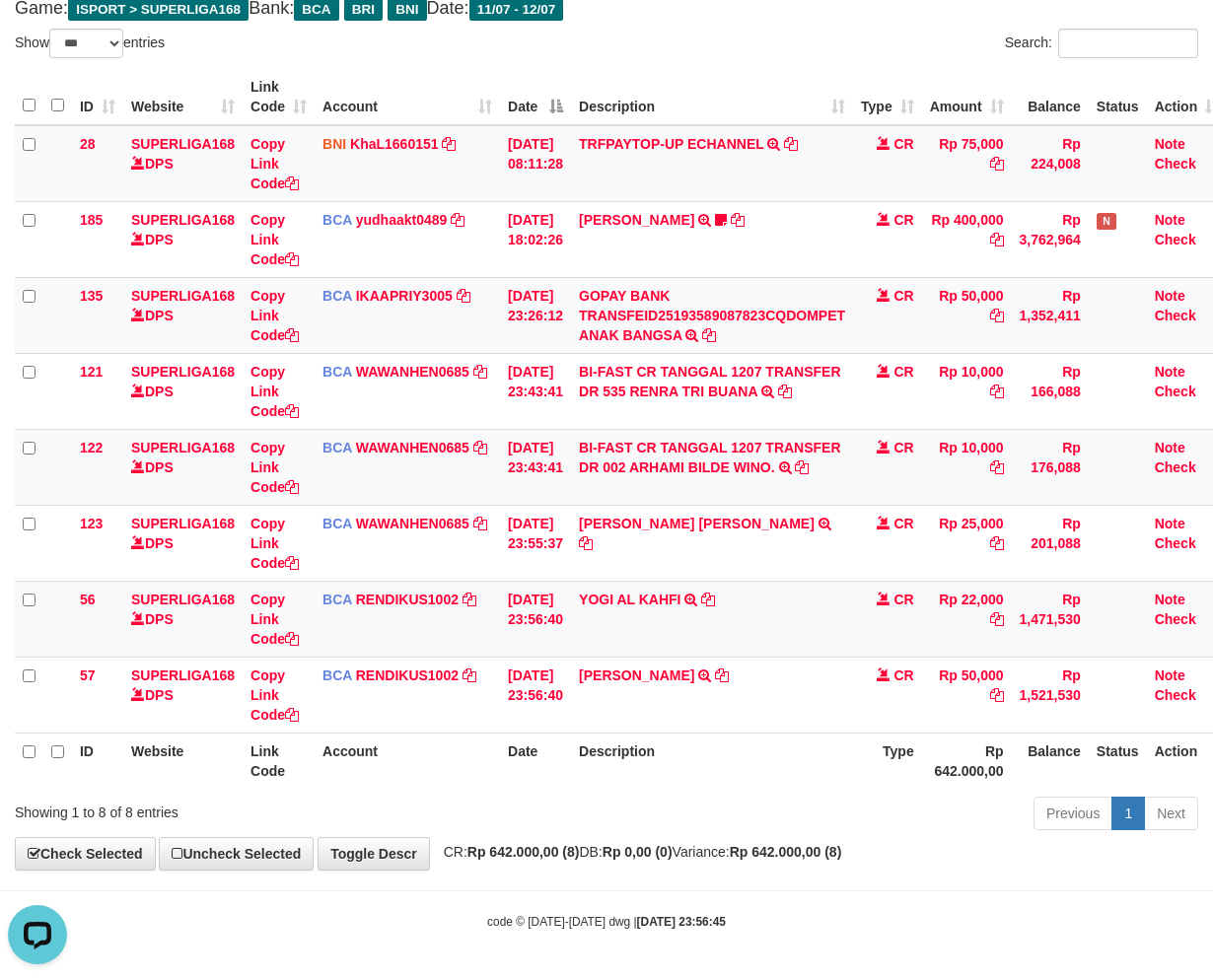 drag, startPoint x: 795, startPoint y: 855, endPoint x: 1225, endPoint y: 703, distance: 456.0746 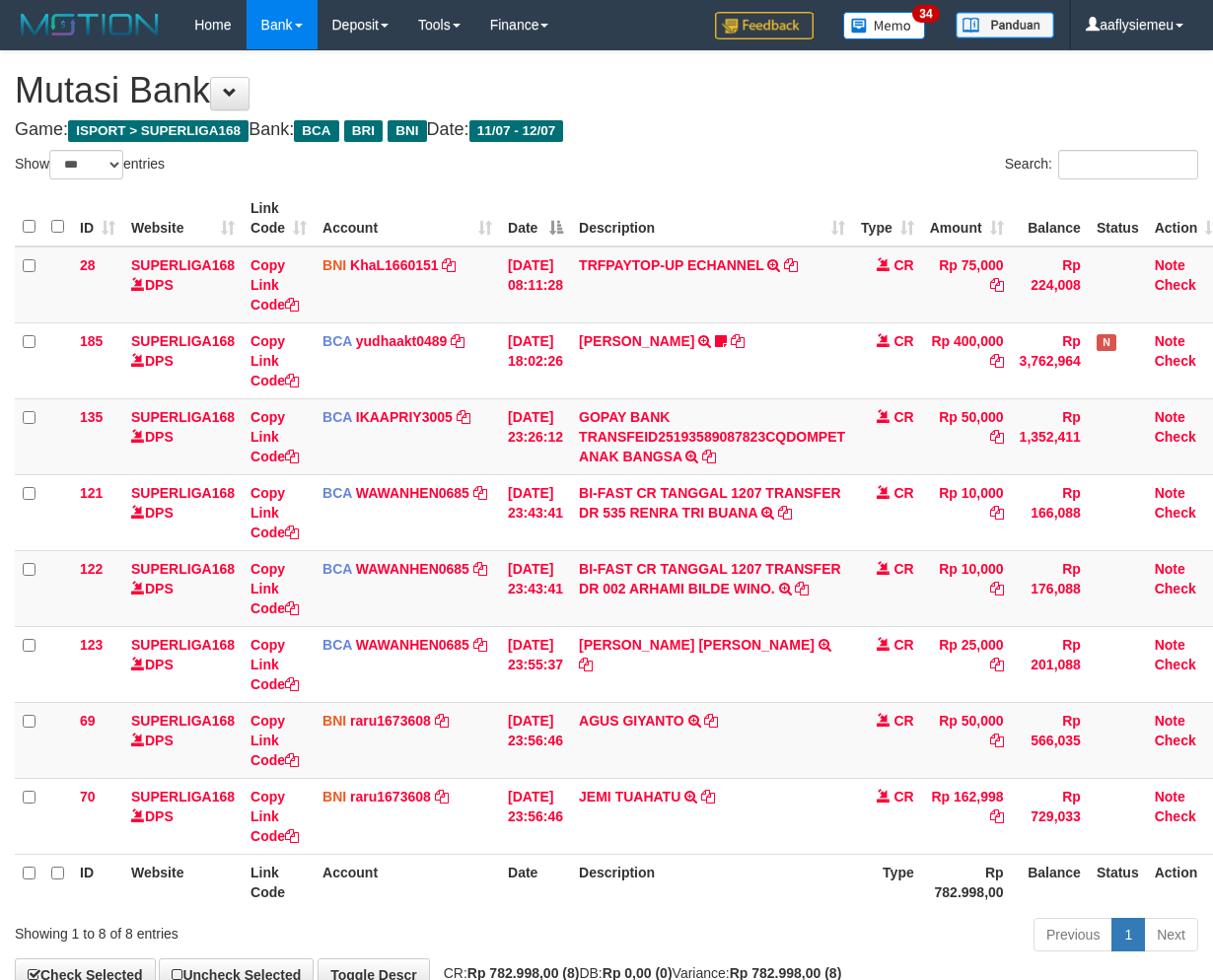 select on "***" 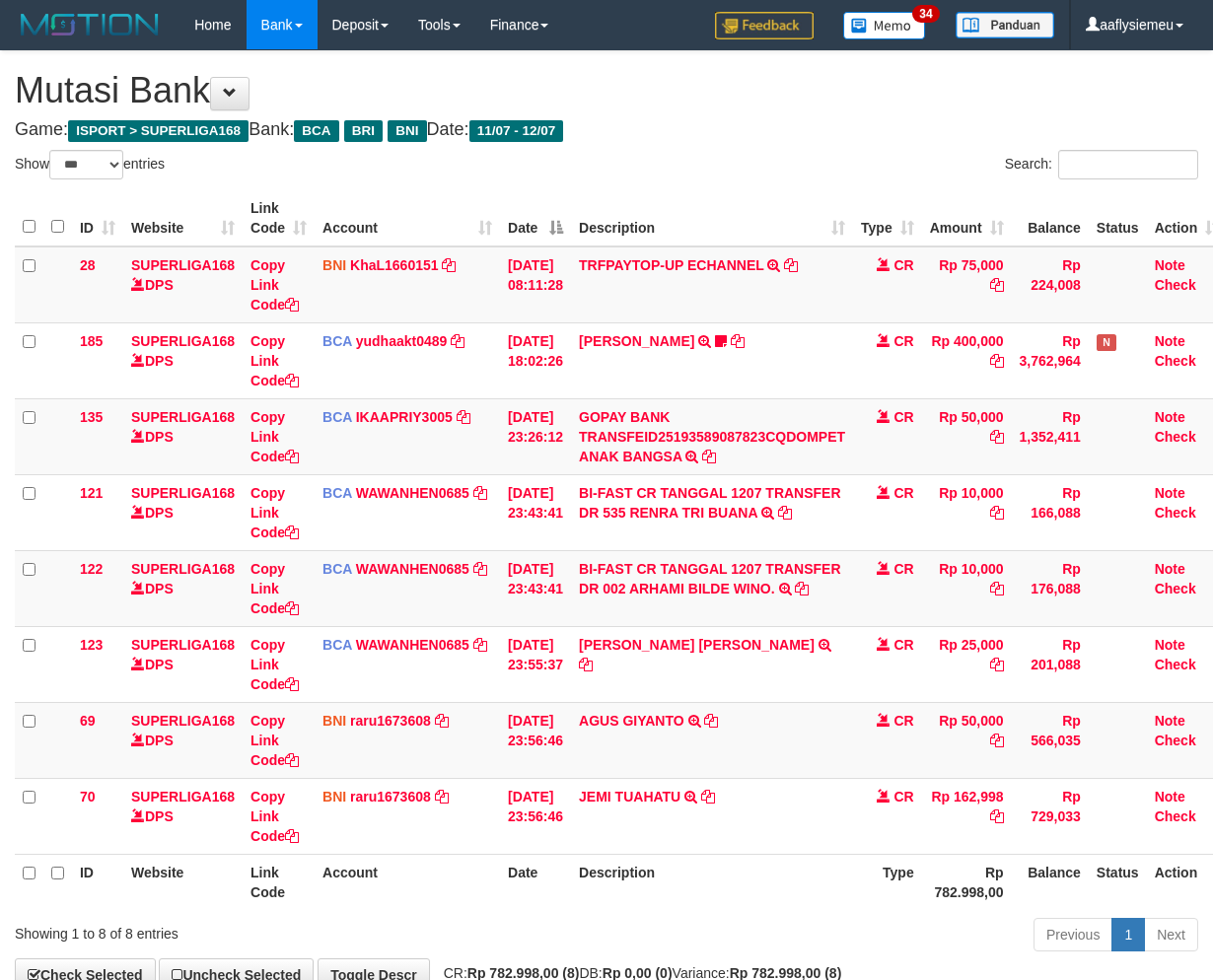 scroll, scrollTop: 121, scrollLeft: 0, axis: vertical 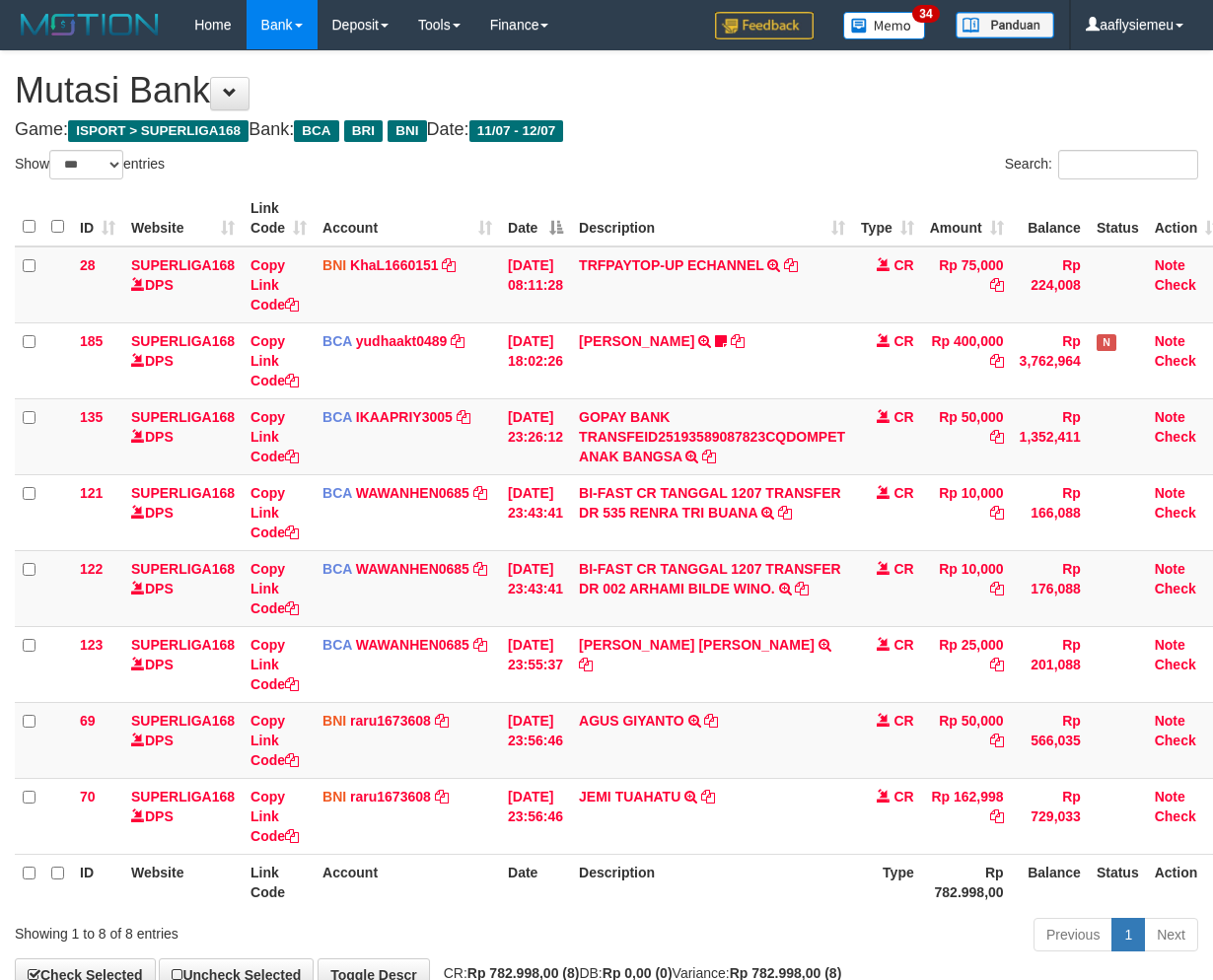 select on "***" 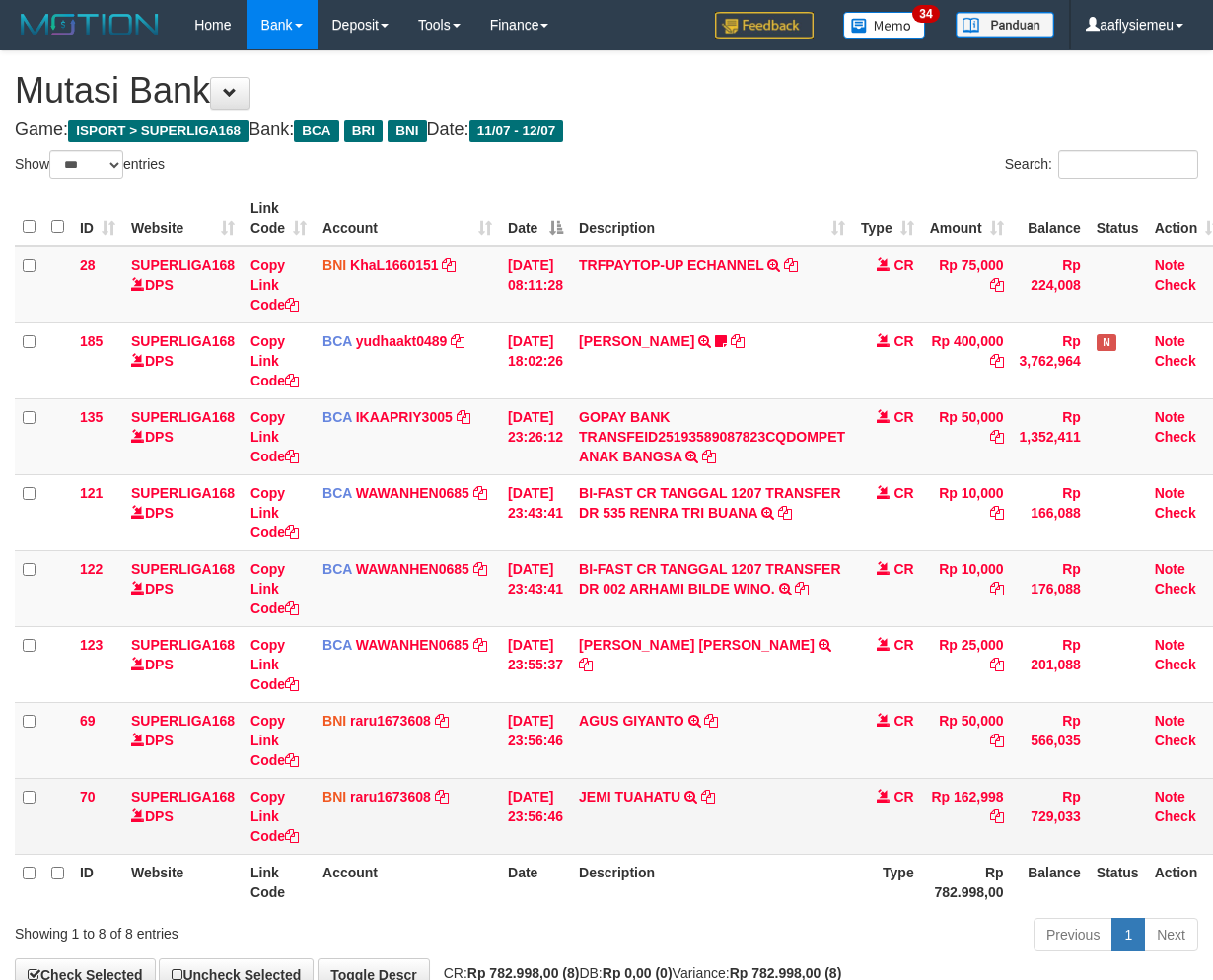 scroll, scrollTop: 121, scrollLeft: 0, axis: vertical 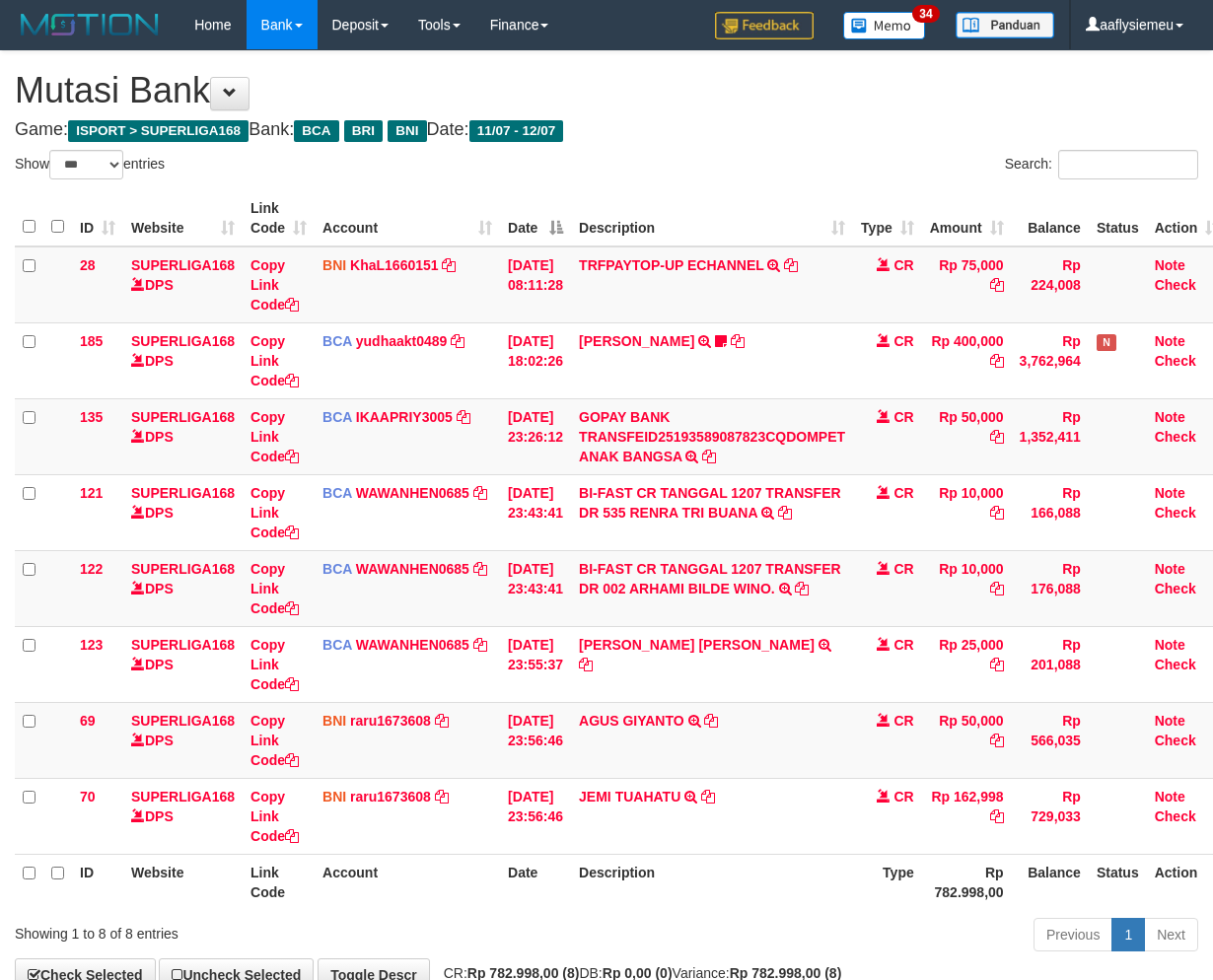 select on "***" 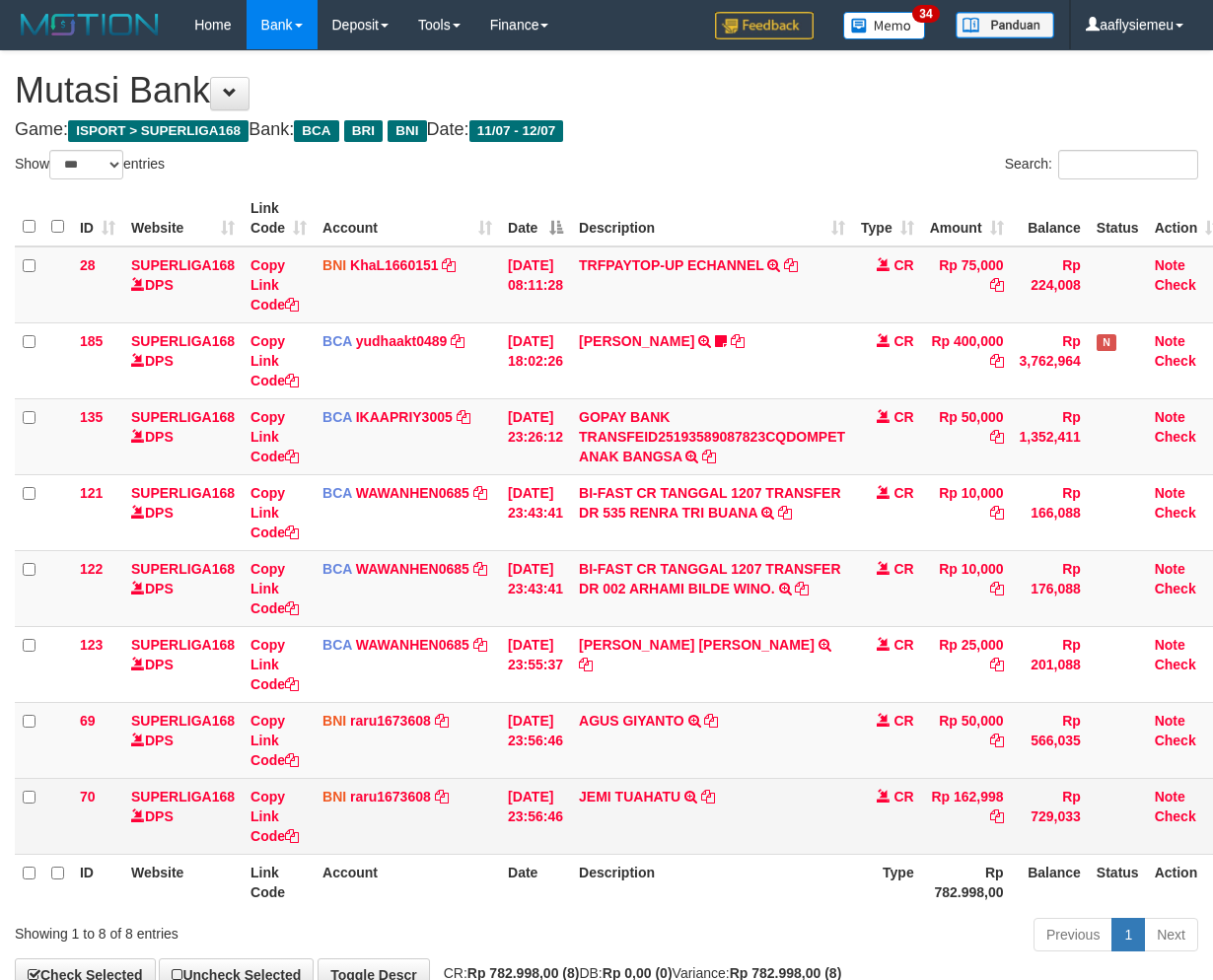 scroll, scrollTop: 121, scrollLeft: 0, axis: vertical 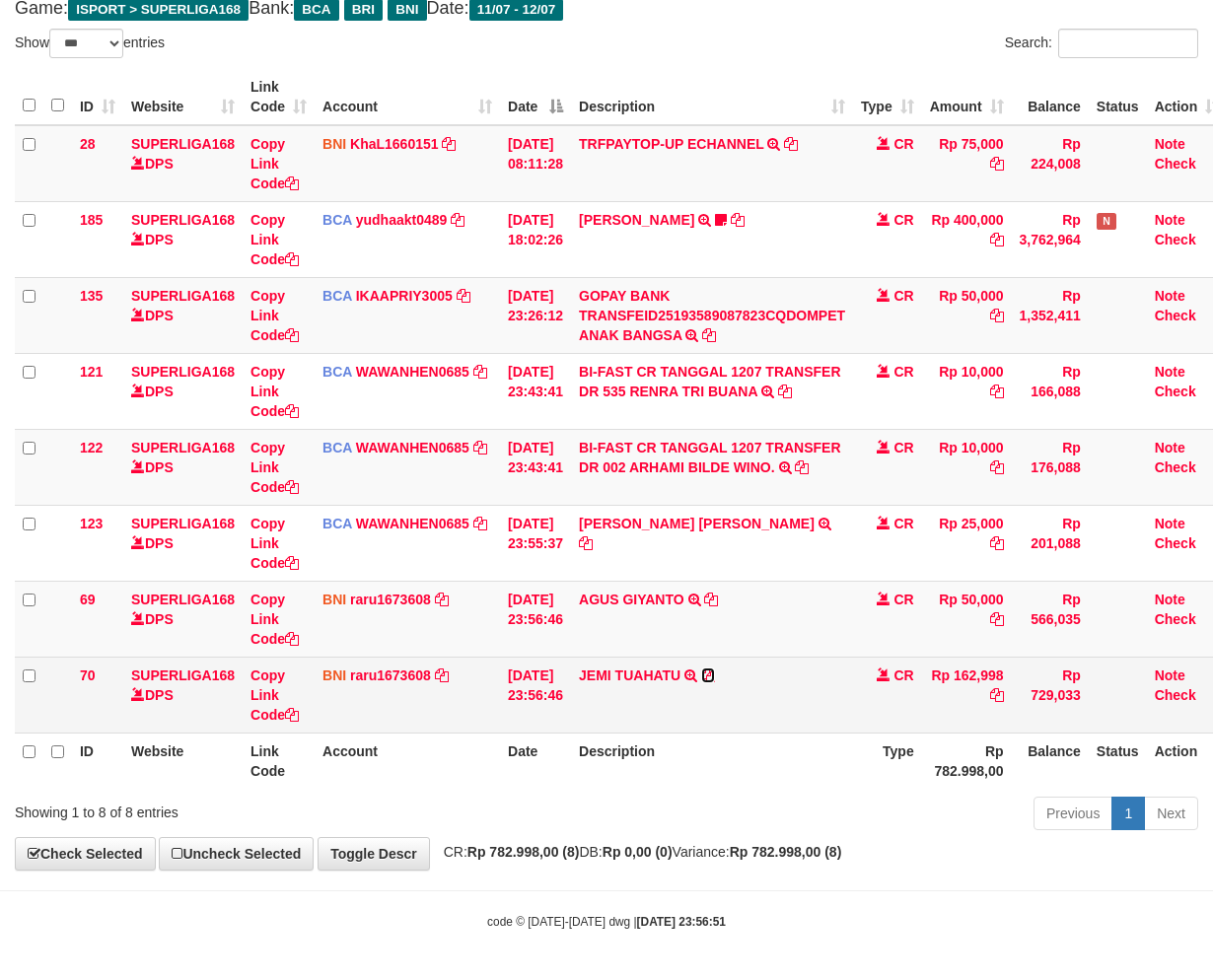 click at bounding box center [708, 675] 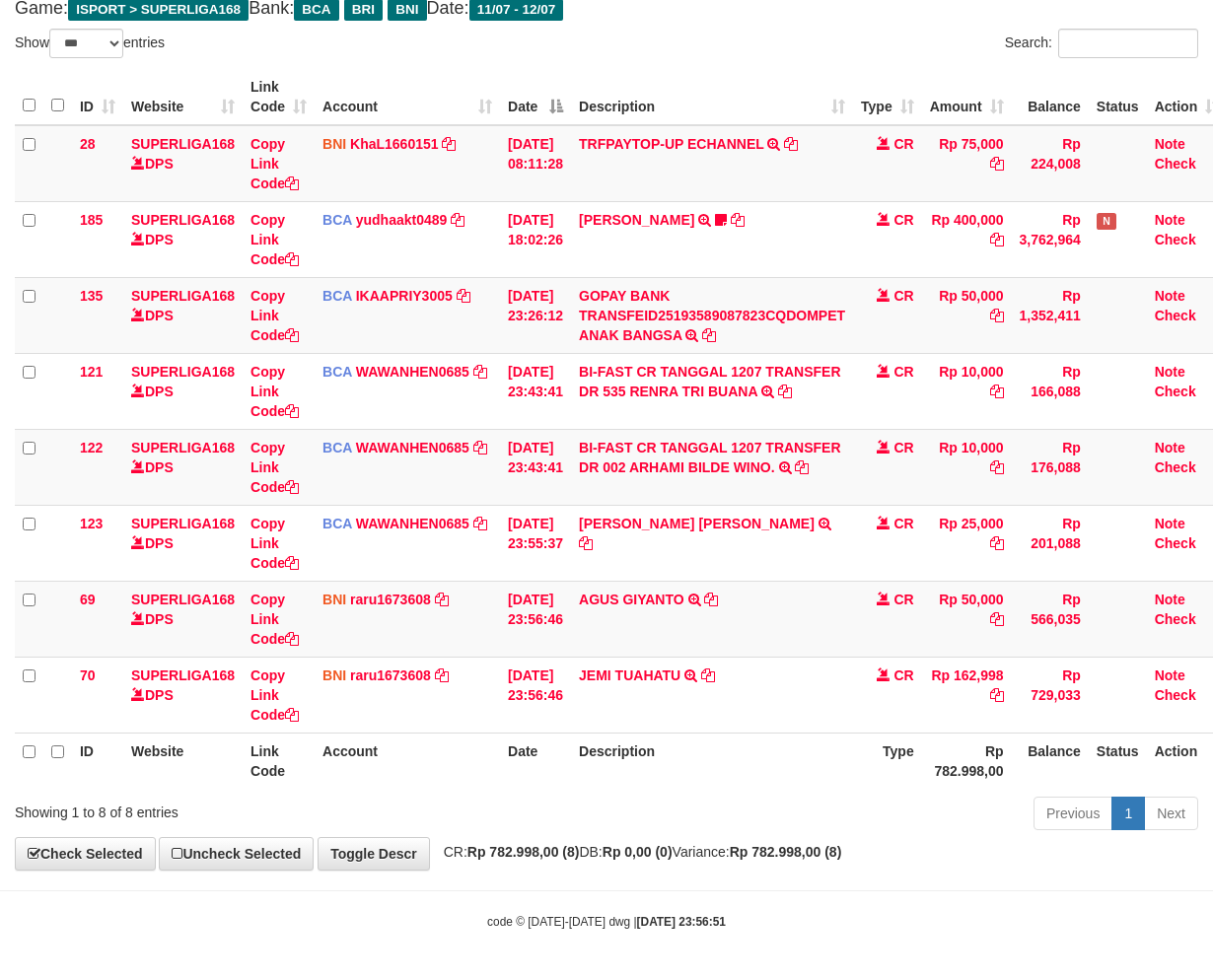 drag, startPoint x: 766, startPoint y: 786, endPoint x: 856, endPoint y: 762, distance: 93.14505 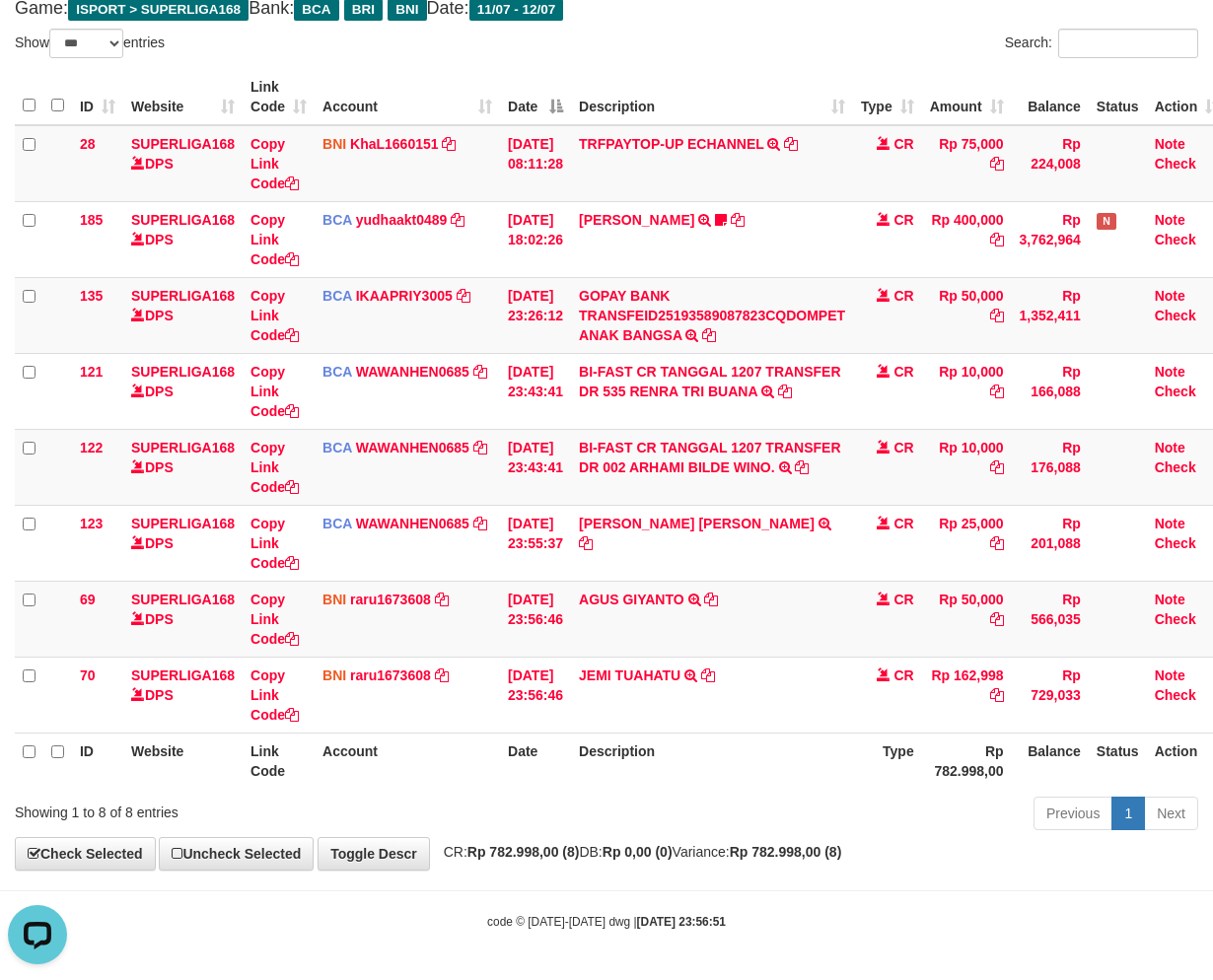 scroll, scrollTop: 0, scrollLeft: 0, axis: both 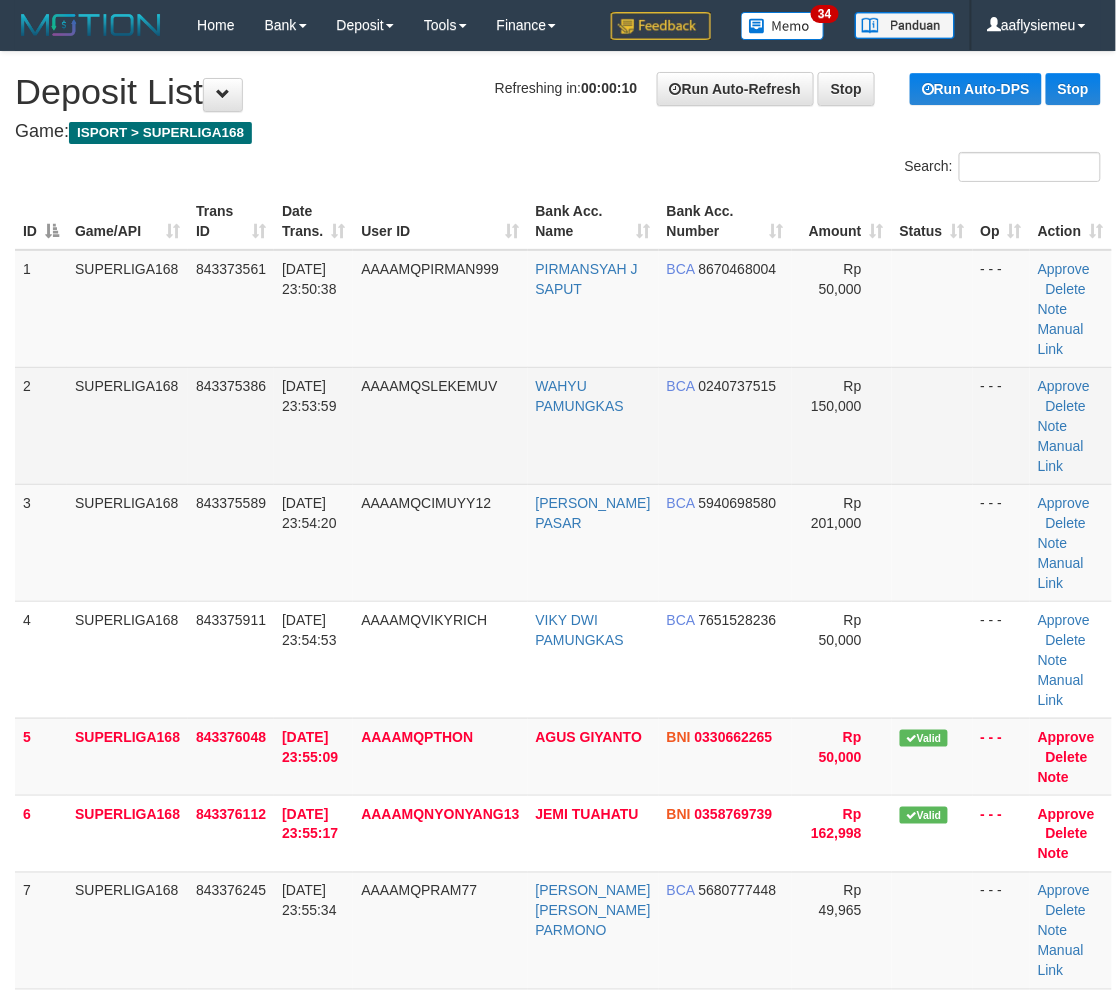 click on "SUPERLIGA168" at bounding box center (127, 425) 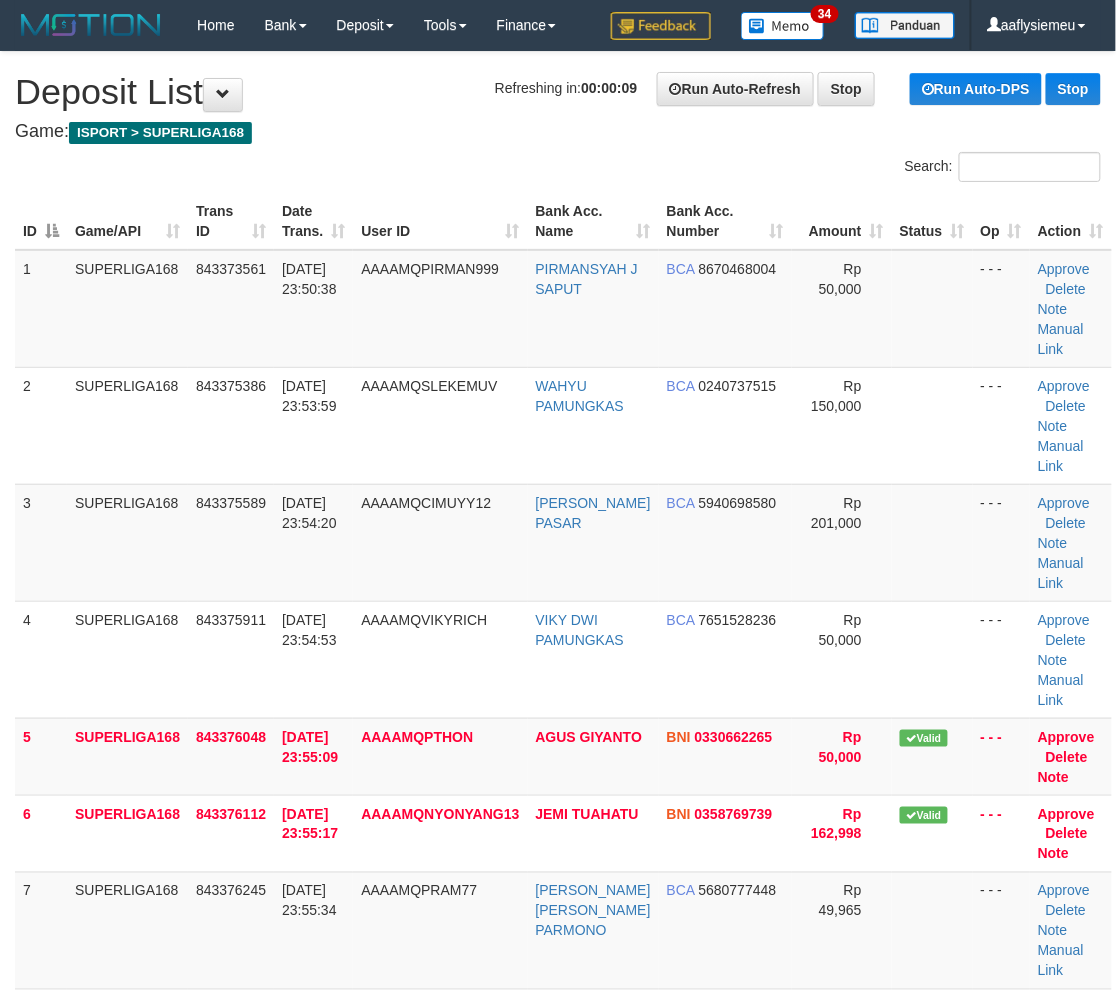 drag, startPoint x: 126, startPoint y: 542, endPoint x: 1, endPoint y: 602, distance: 138.65425 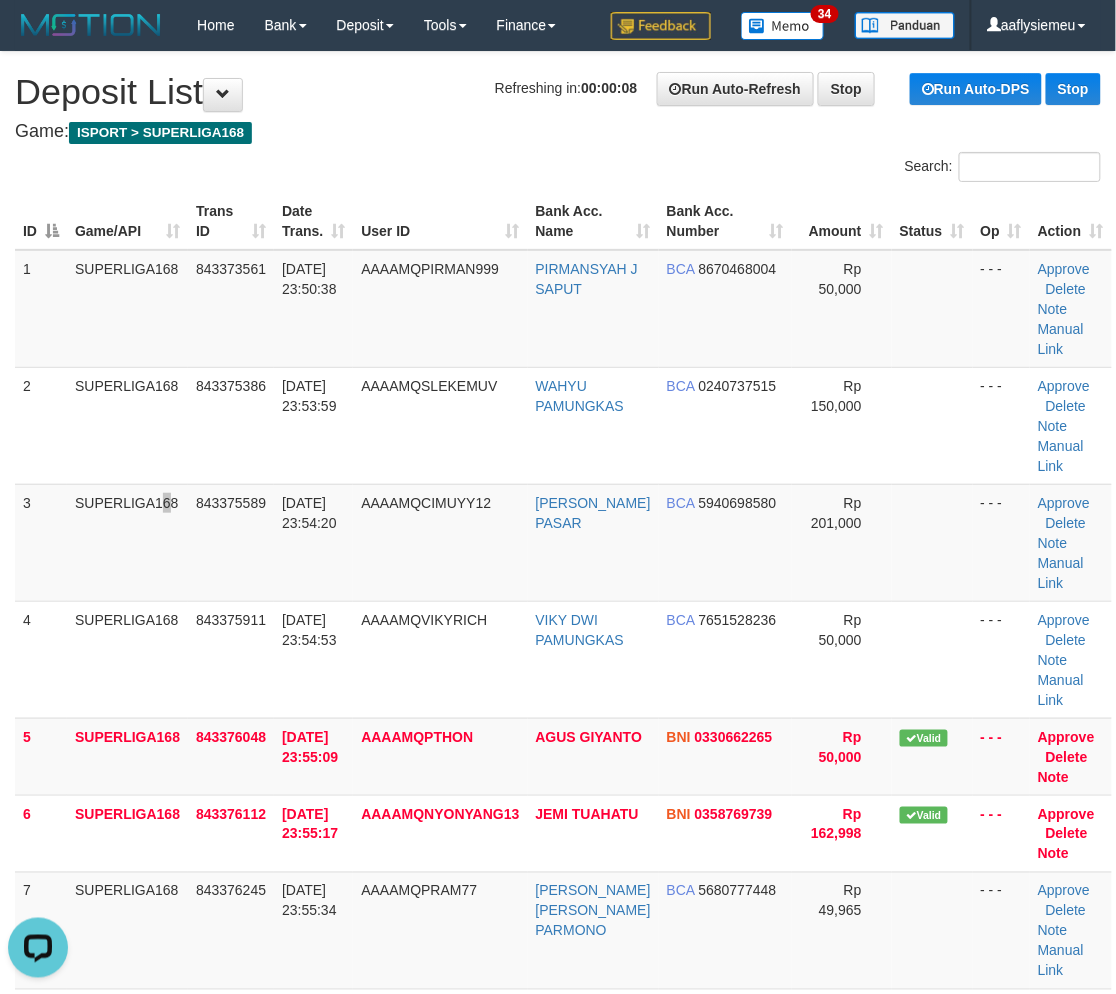 scroll, scrollTop: 0, scrollLeft: 0, axis: both 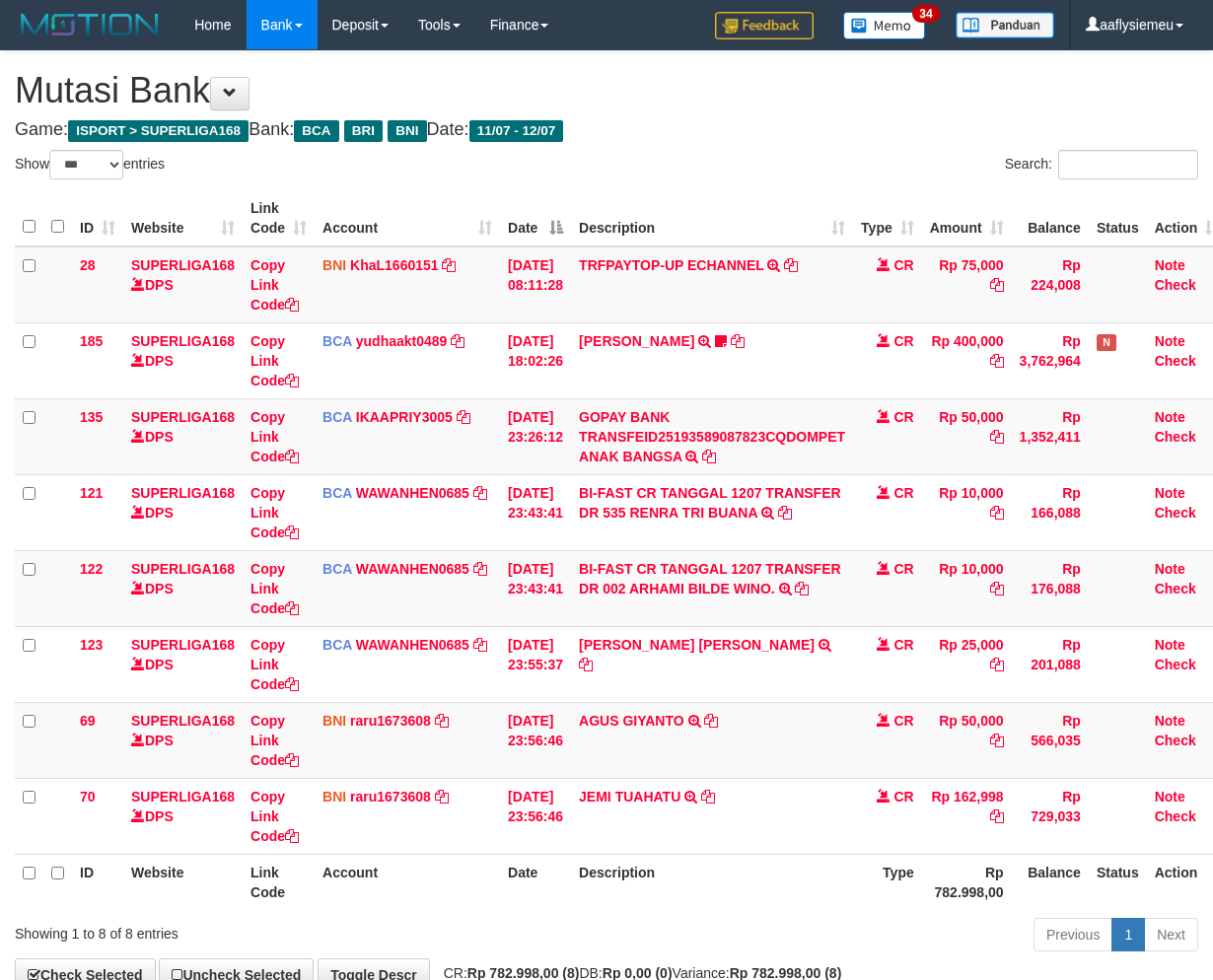 select on "***" 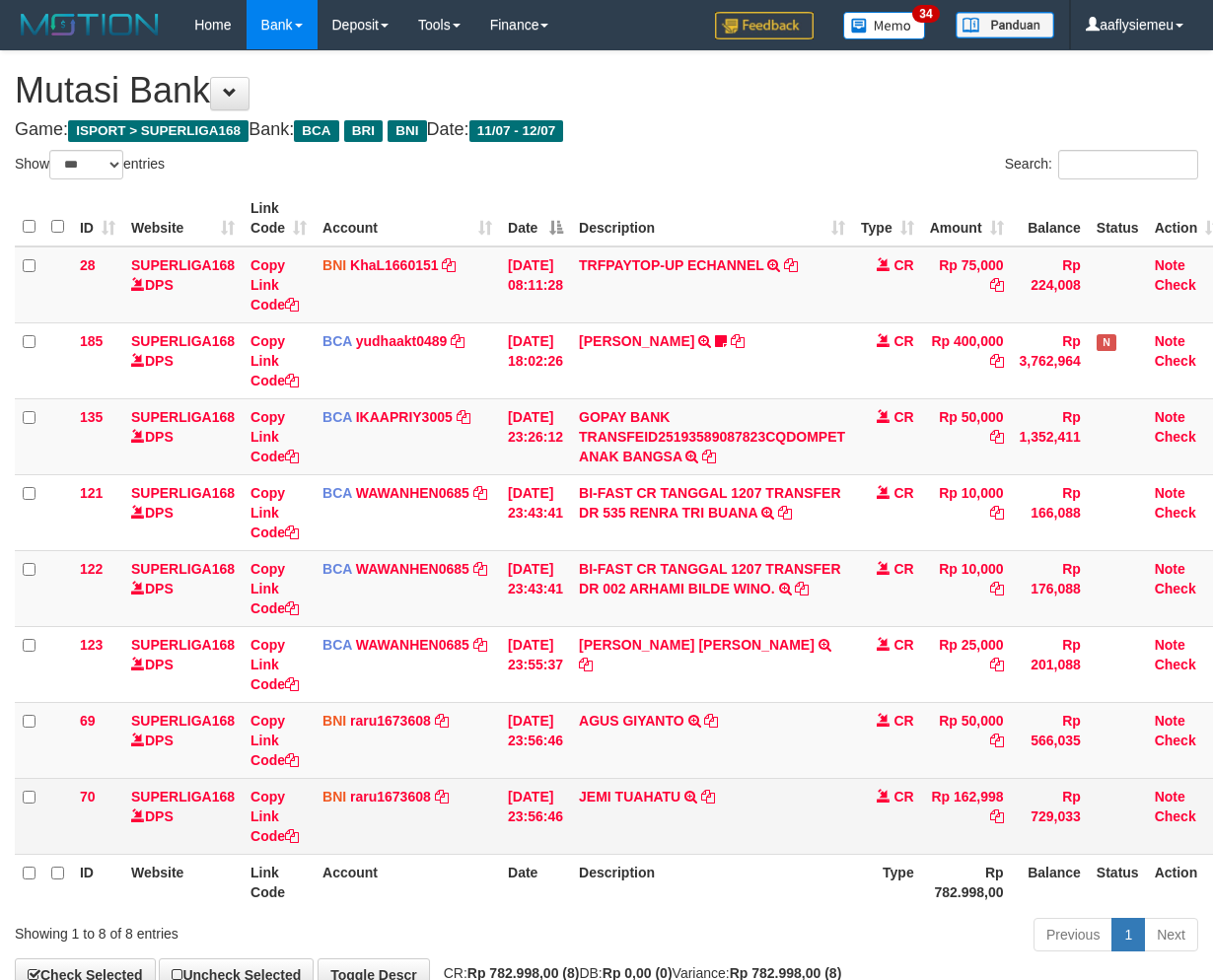 scroll, scrollTop: 121, scrollLeft: 0, axis: vertical 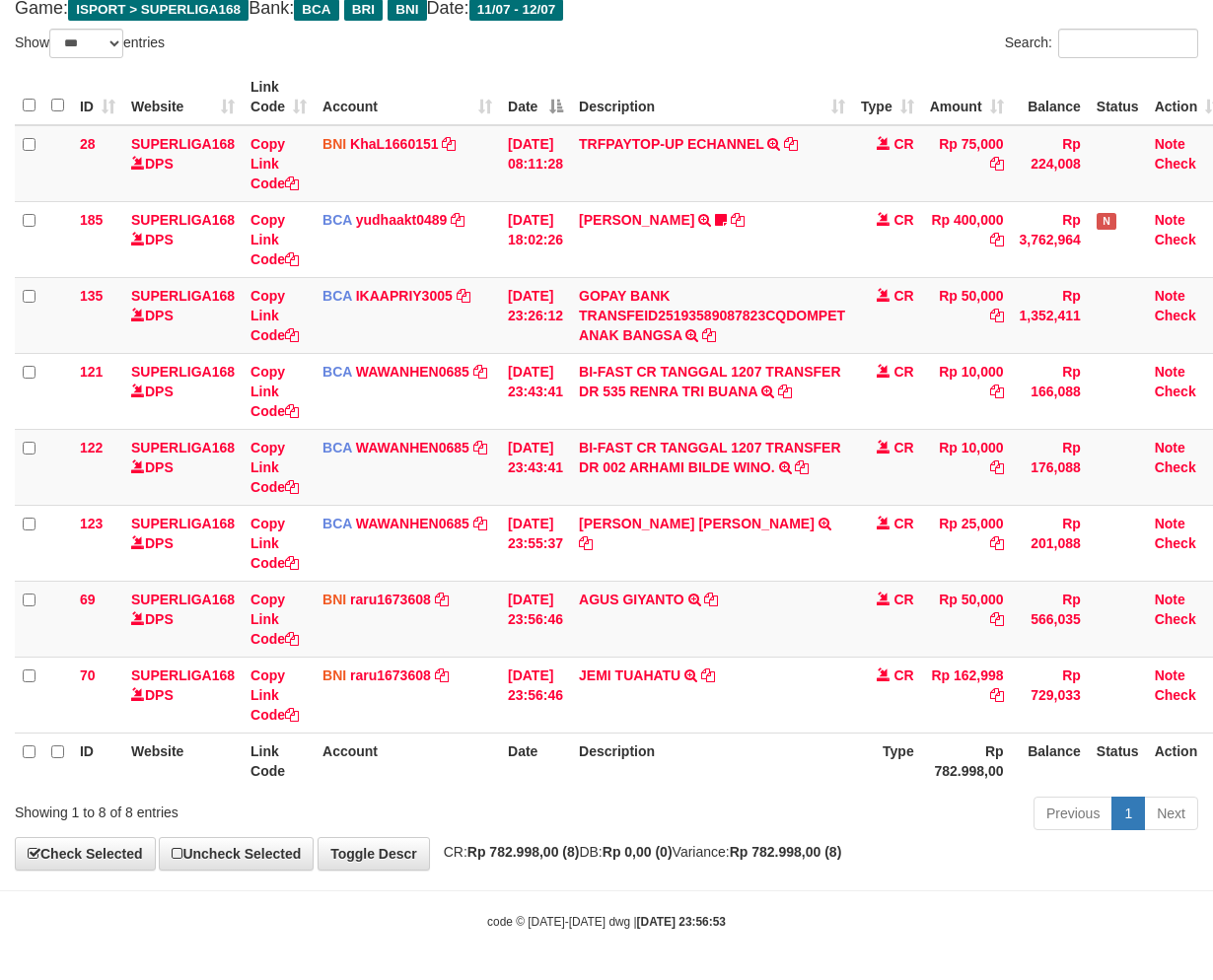 click on "Date" at bounding box center [535, 760] 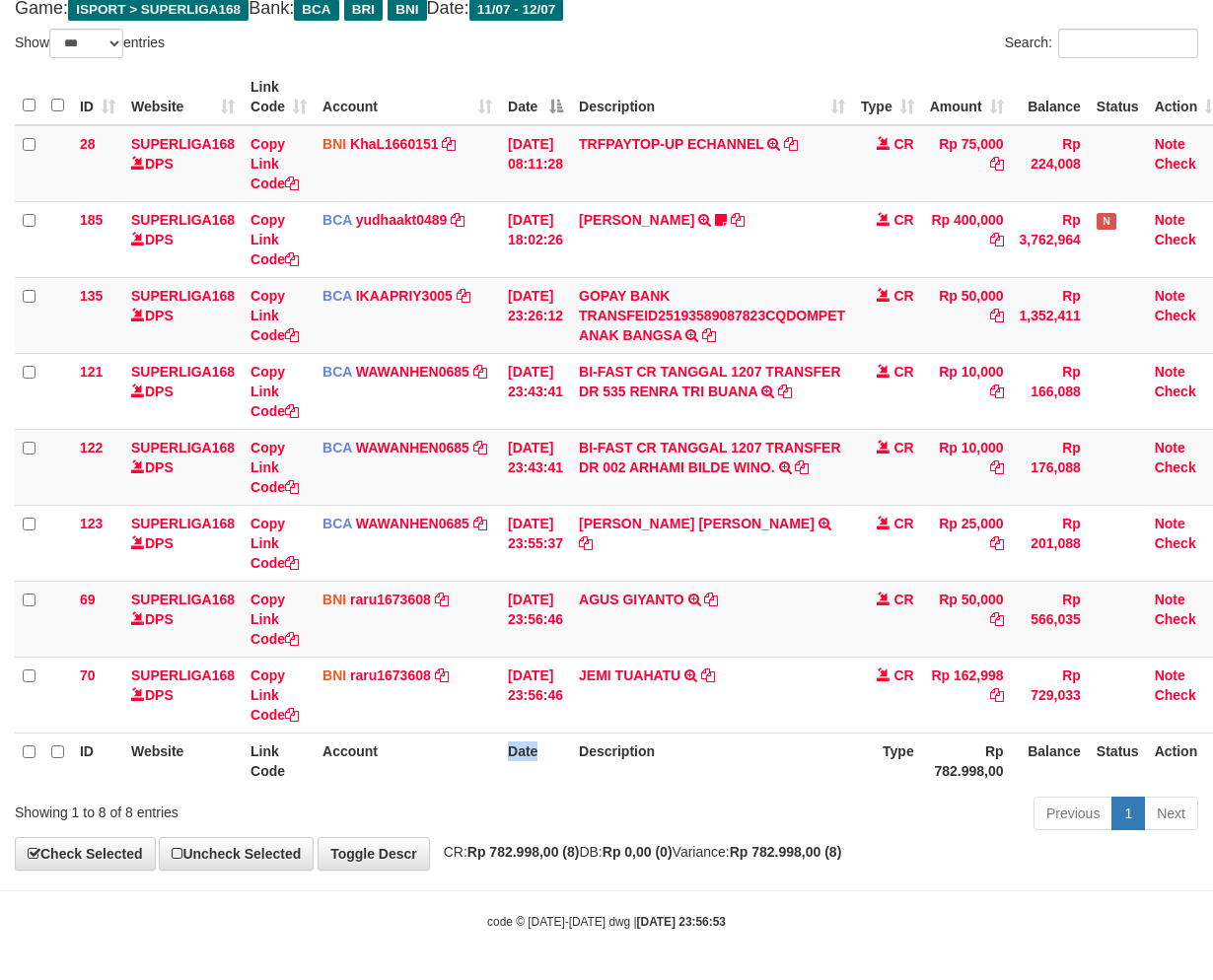 click on "Date" at bounding box center (535, 760) 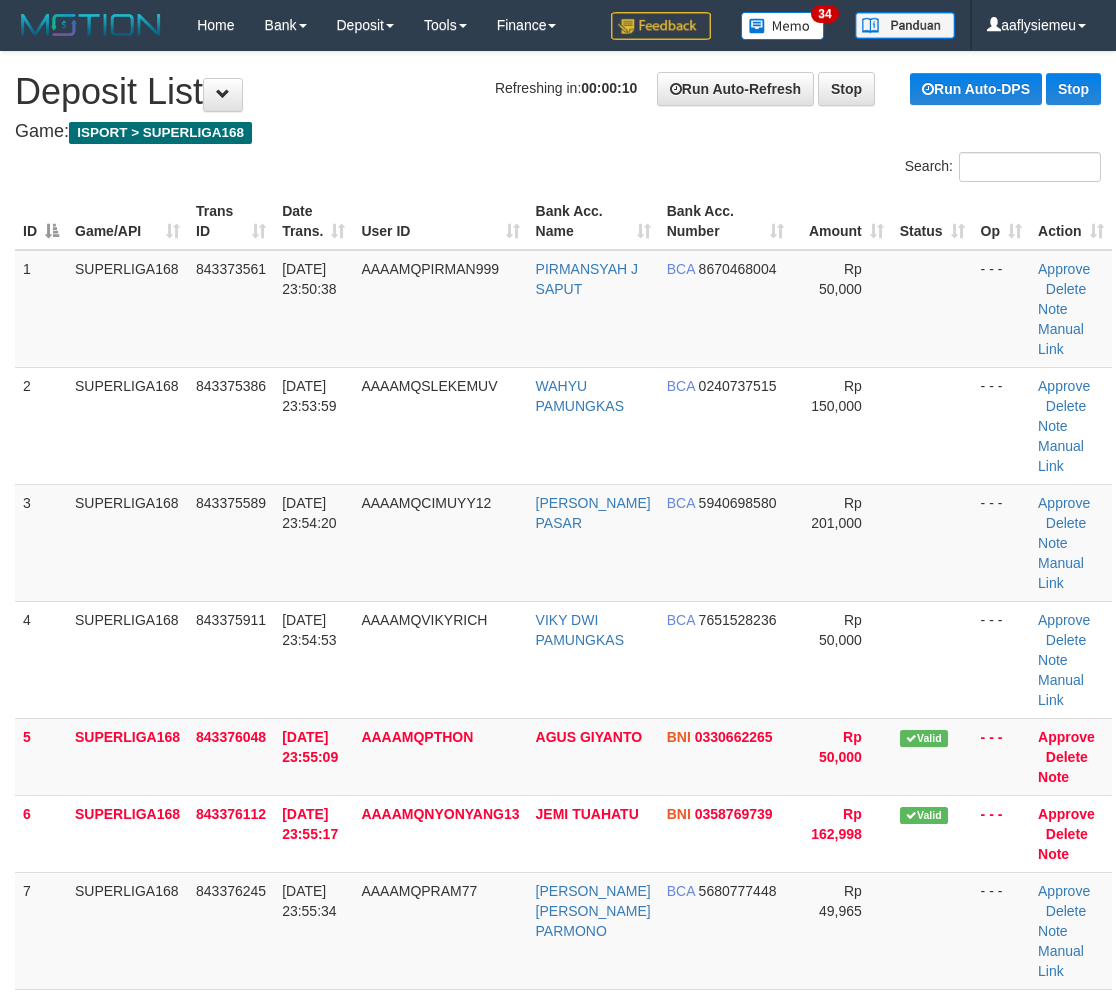 scroll, scrollTop: 0, scrollLeft: 0, axis: both 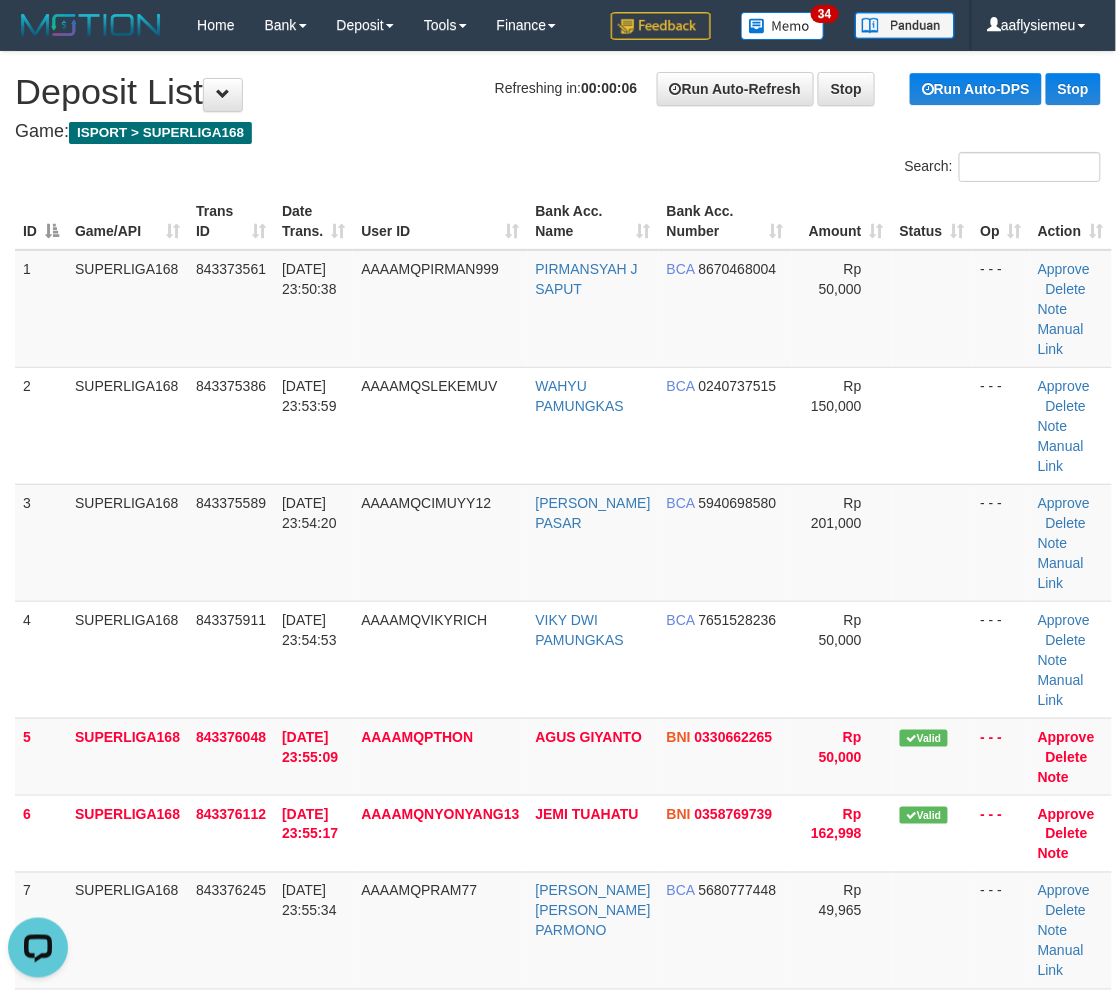drag, startPoint x: 27, startPoint y: 538, endPoint x: 1, endPoint y: 562, distance: 35.383614 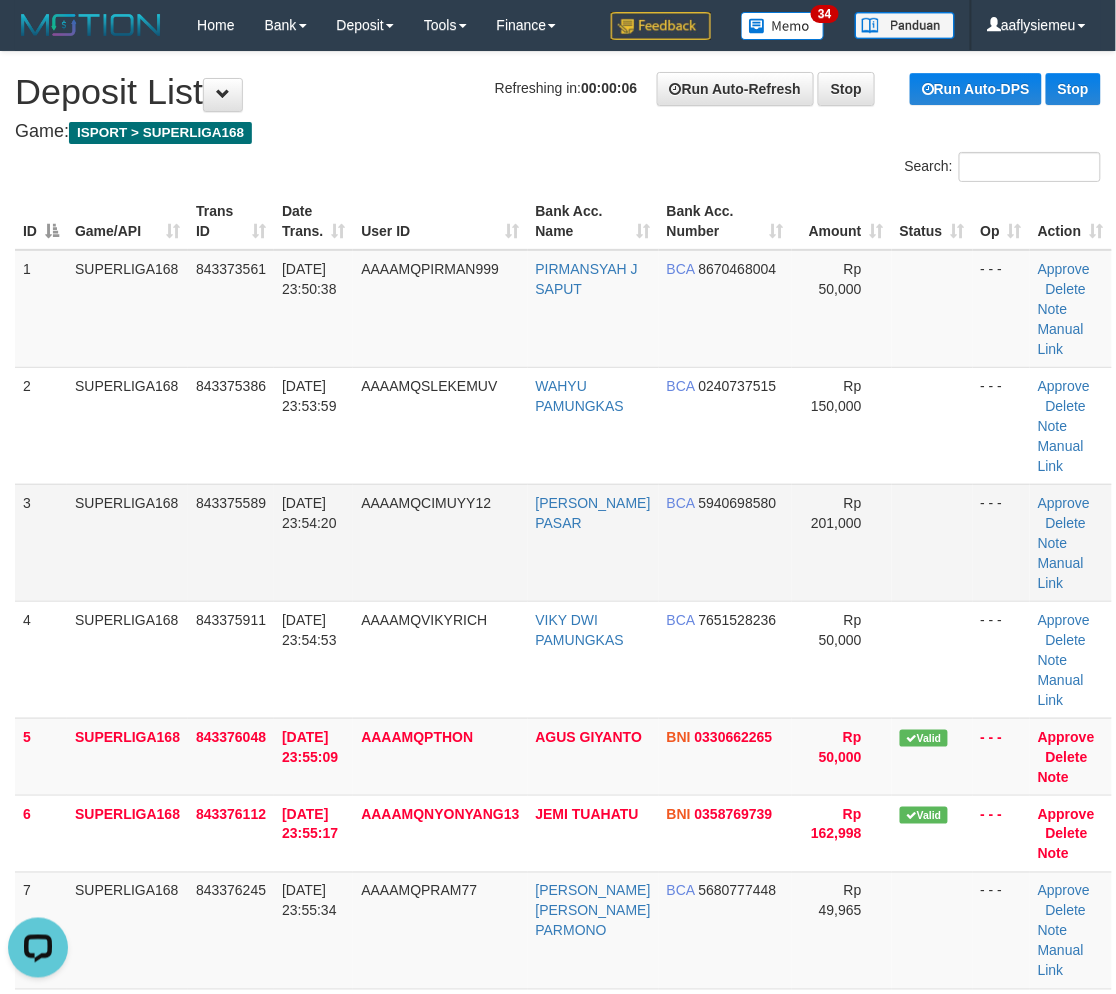 click on "3" at bounding box center (41, 542) 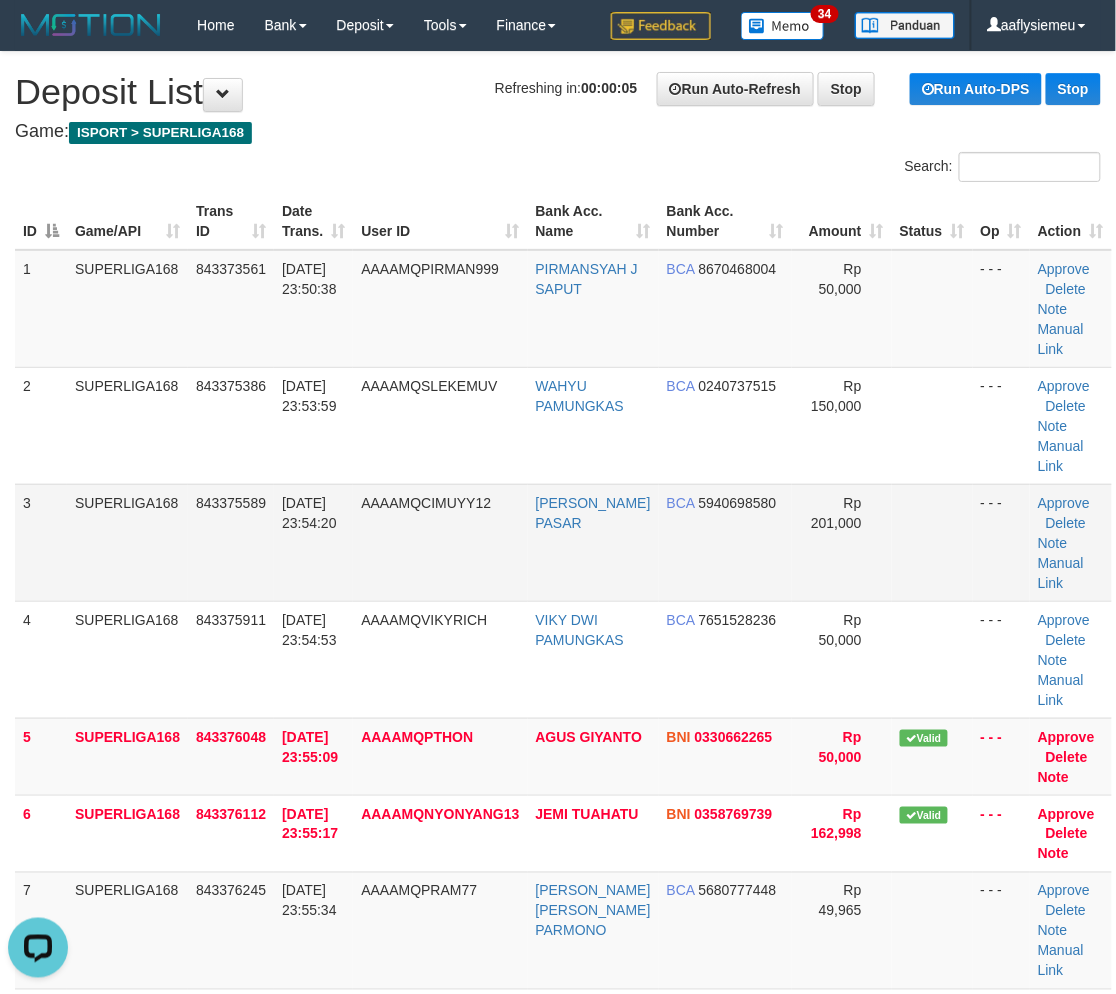 drag, startPoint x: 201, startPoint y: 526, endPoint x: 0, endPoint y: 593, distance: 211.8726 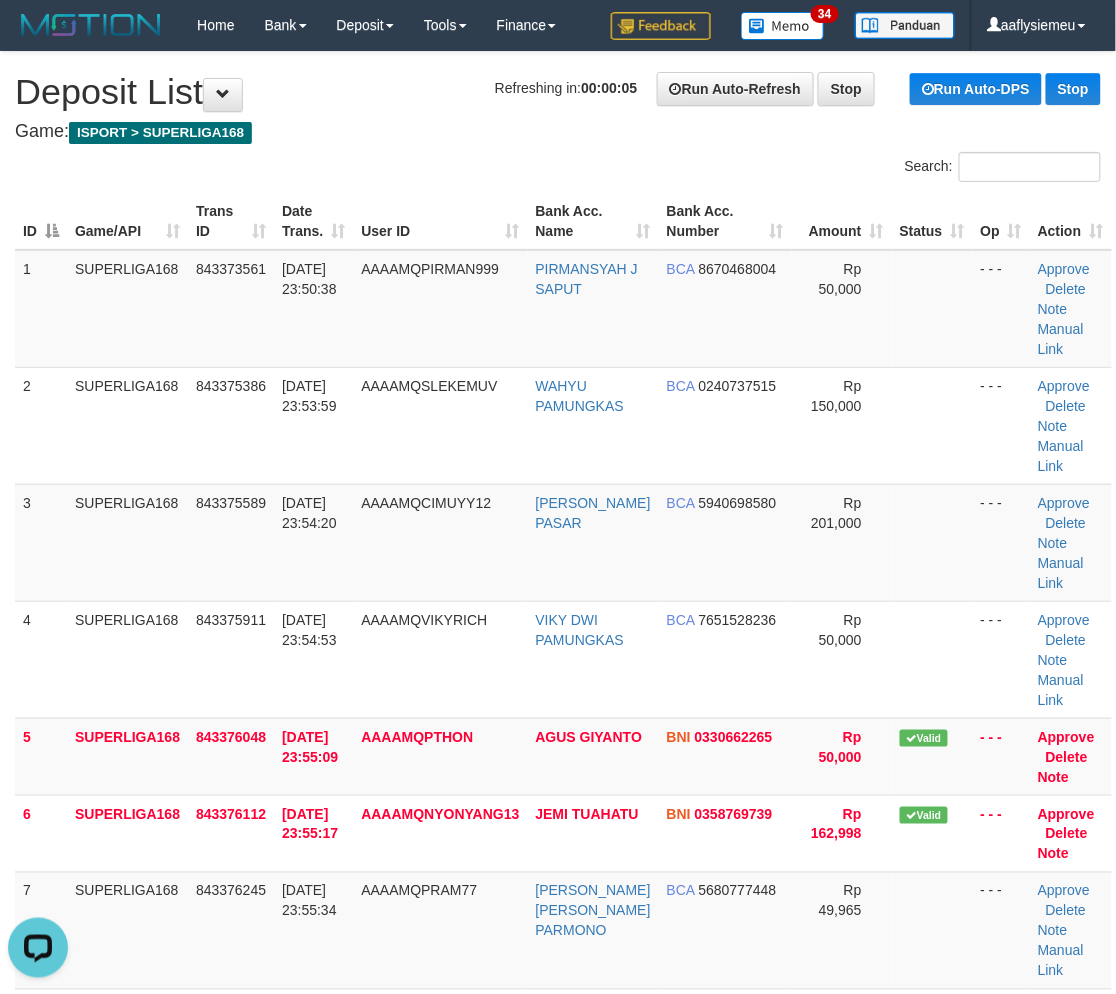 click on "843375589" at bounding box center [231, 542] 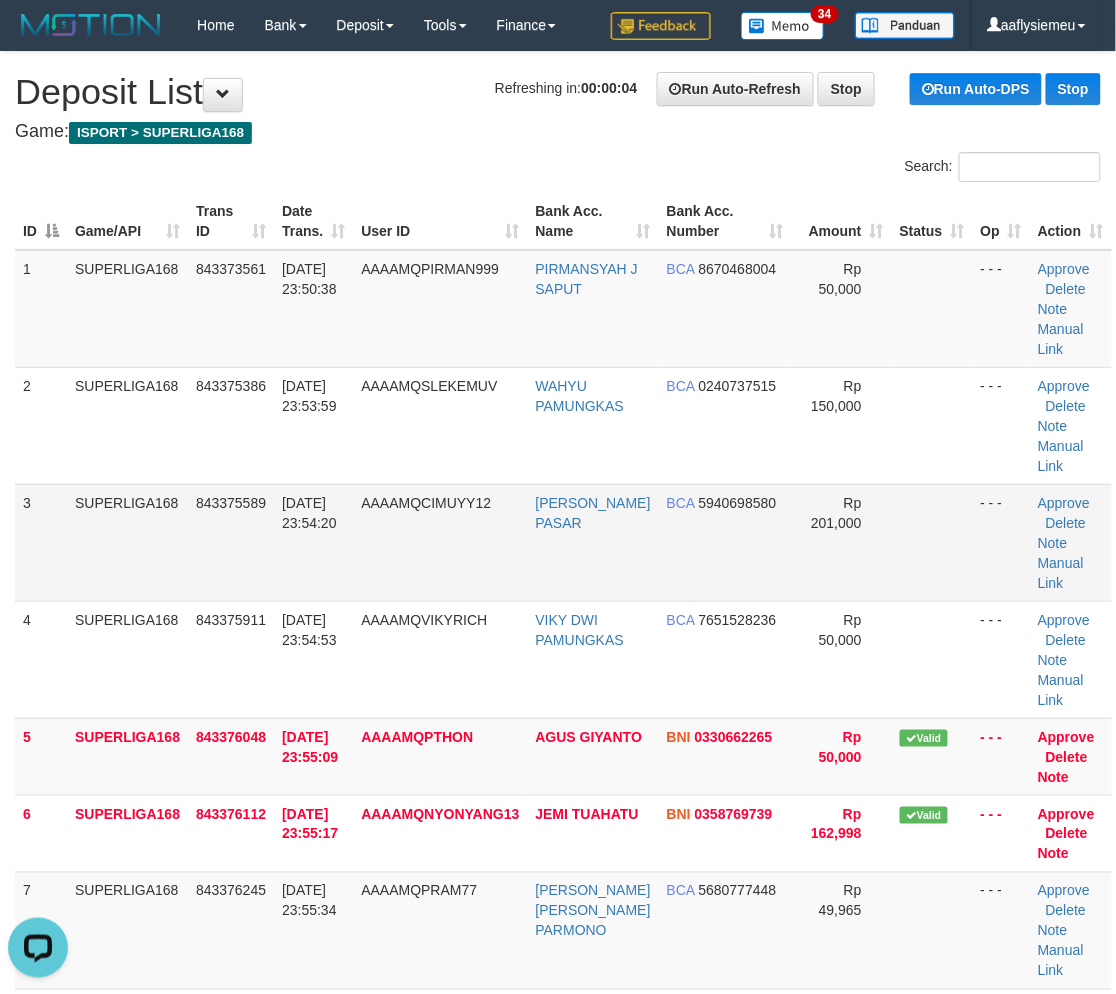 drag, startPoint x: 244, startPoint y: 552, endPoint x: 1, endPoint y: 637, distance: 257.43738 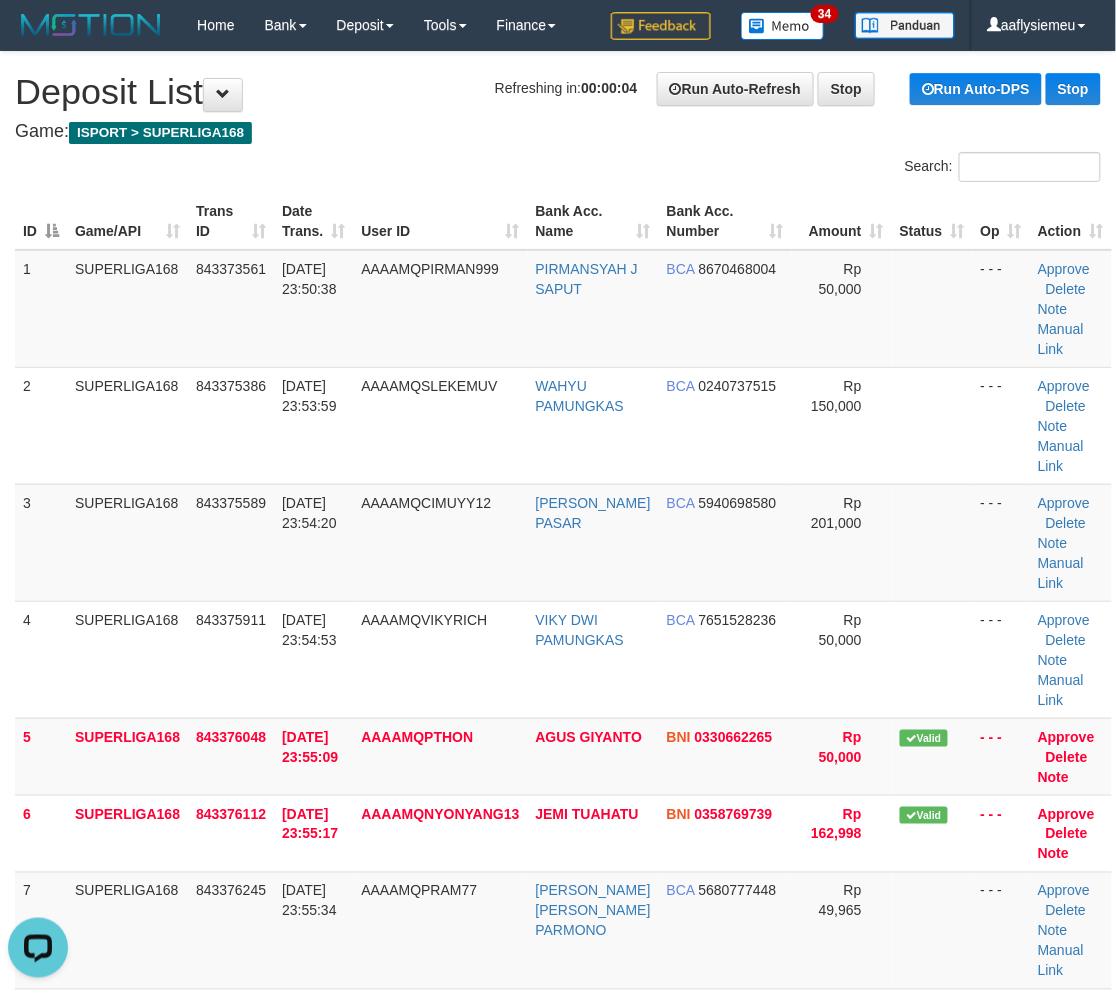 drag, startPoint x: 145, startPoint y: 542, endPoint x: 4, endPoint y: 603, distance: 153.62943 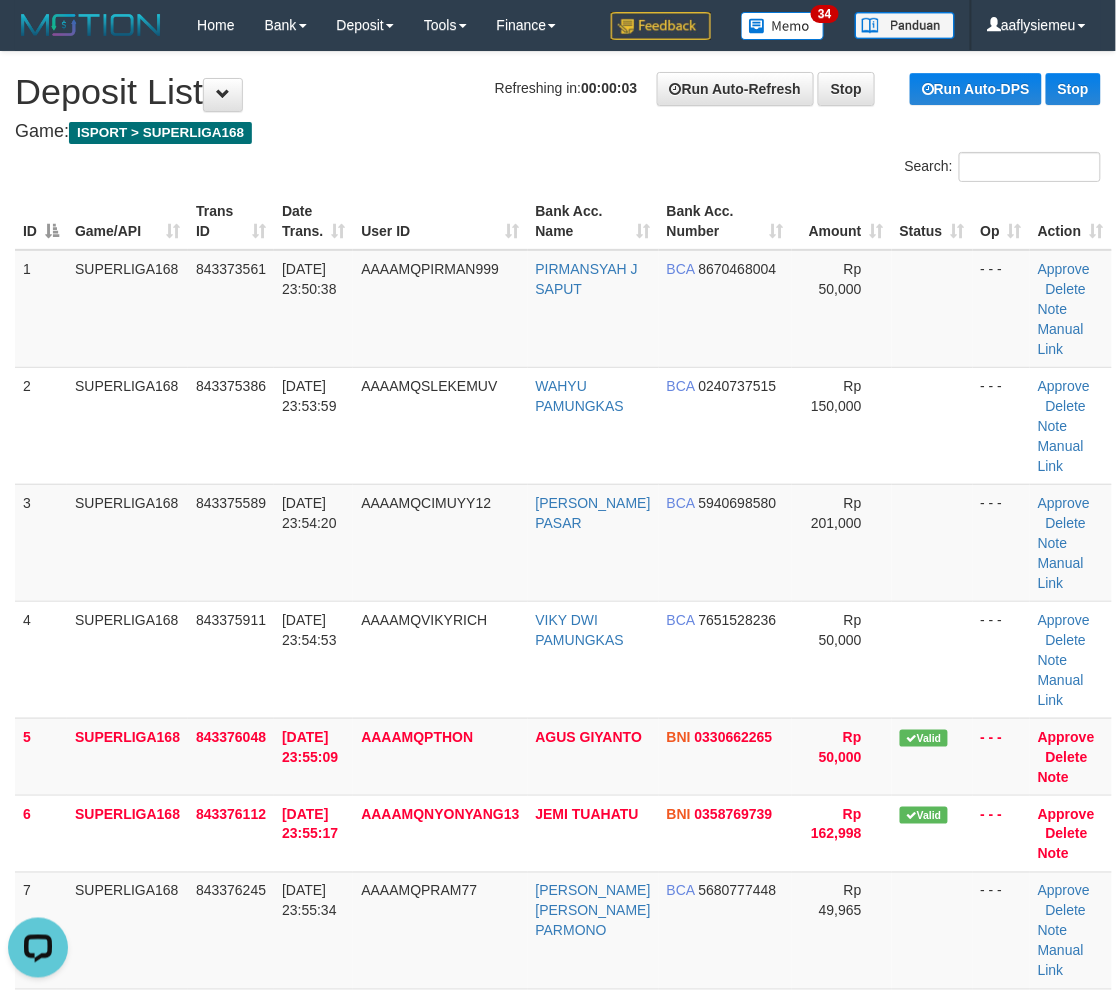 click on "3" at bounding box center [41, 542] 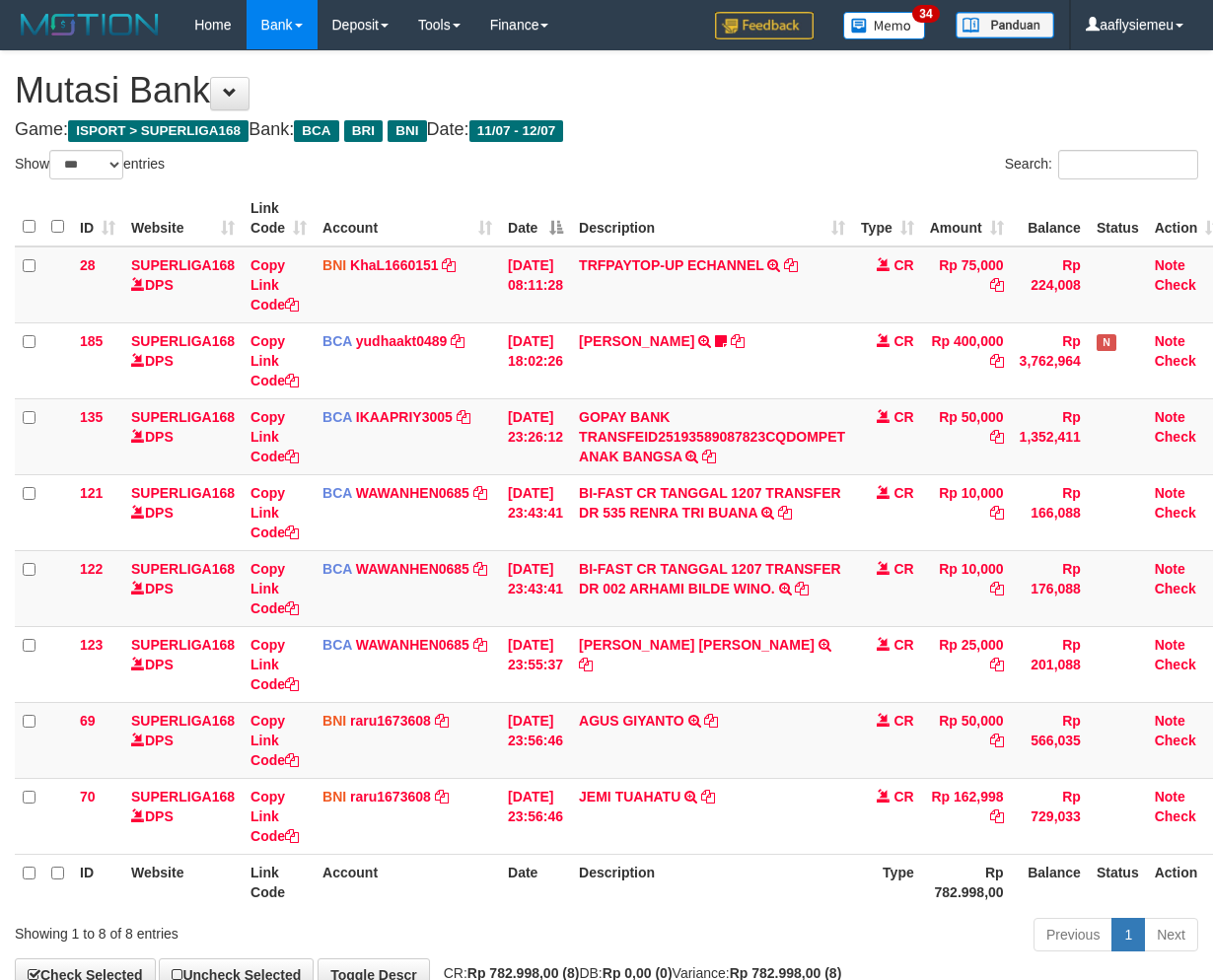 select on "***" 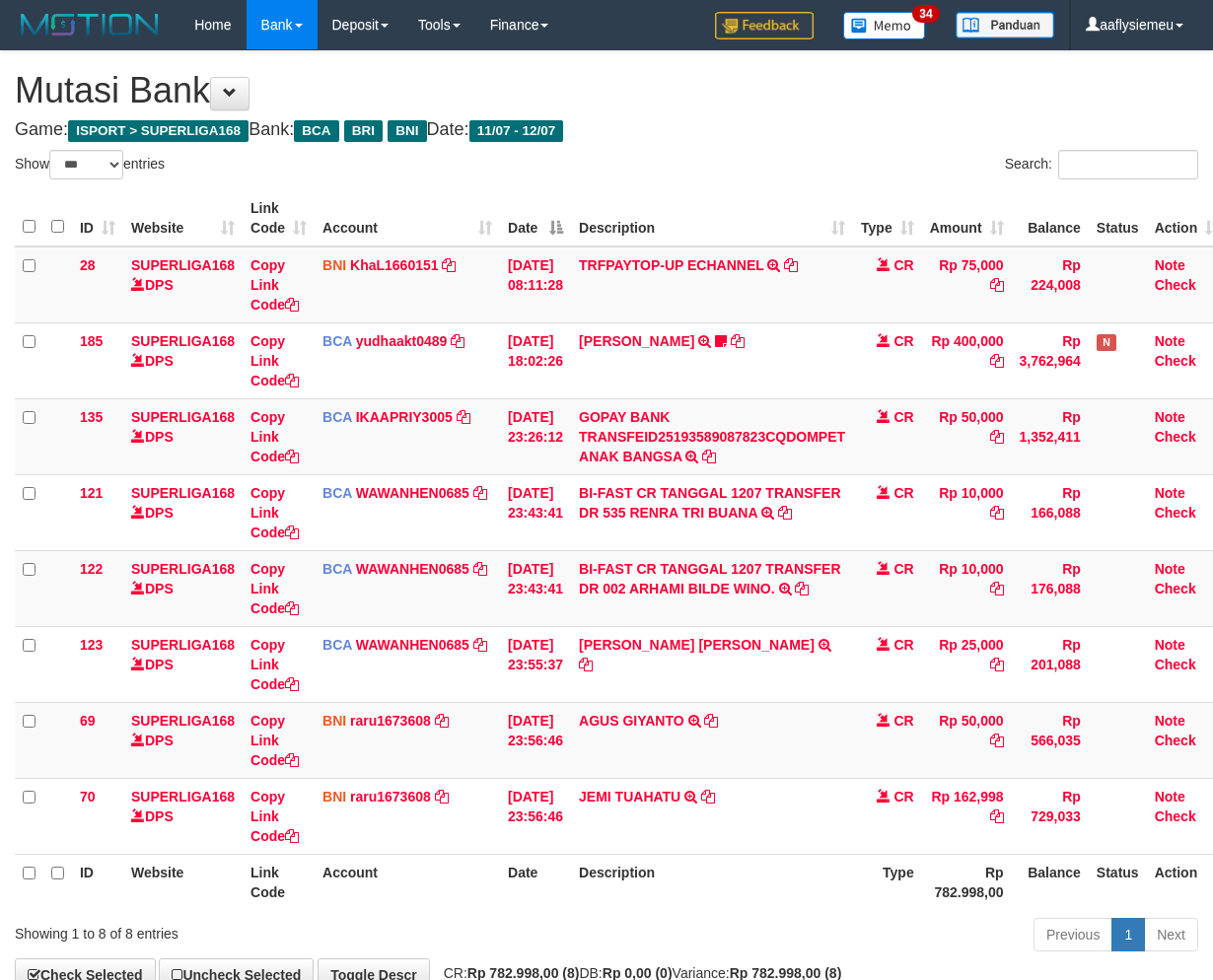 scroll, scrollTop: 121, scrollLeft: 0, axis: vertical 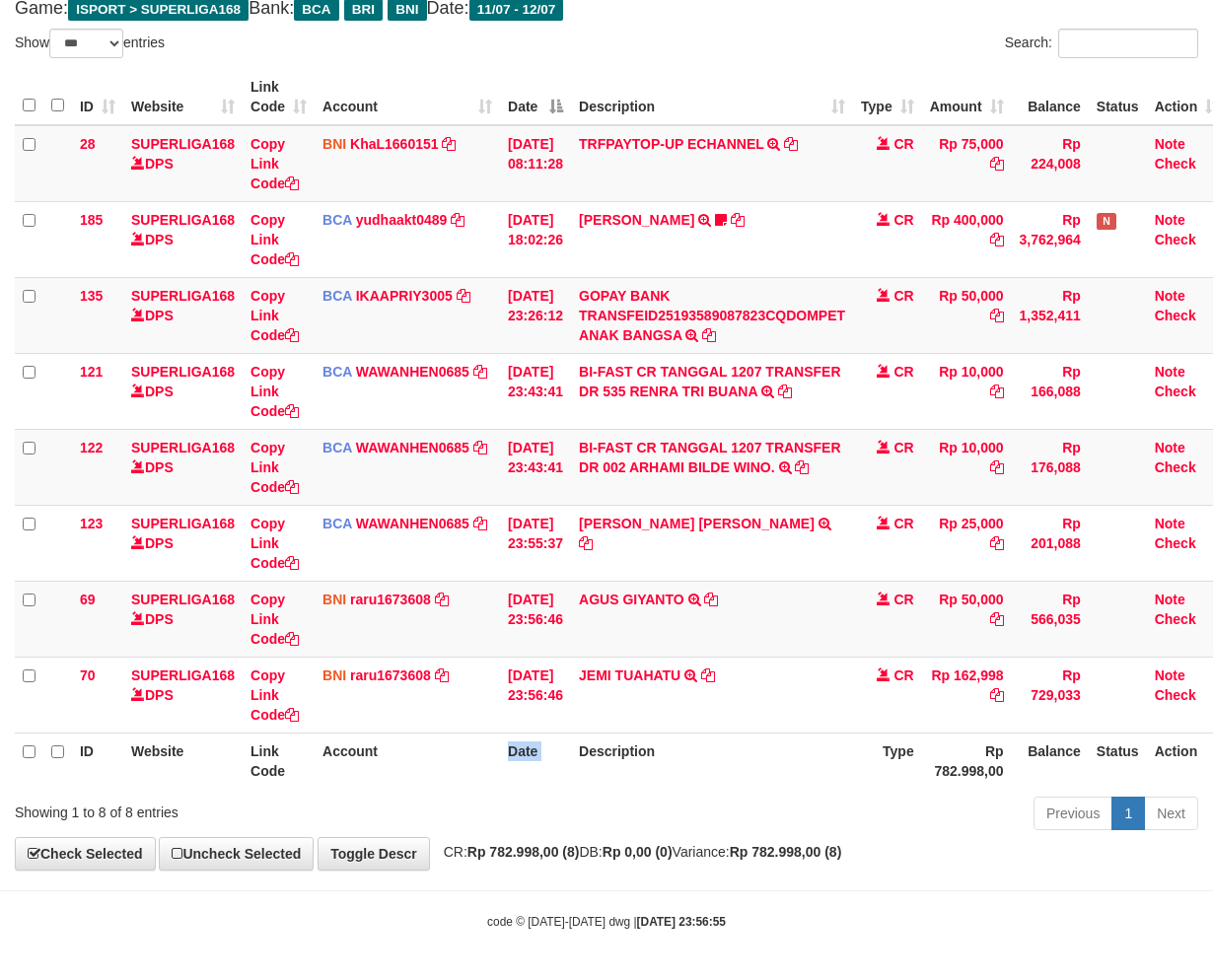 click on "Date" at bounding box center [535, 760] 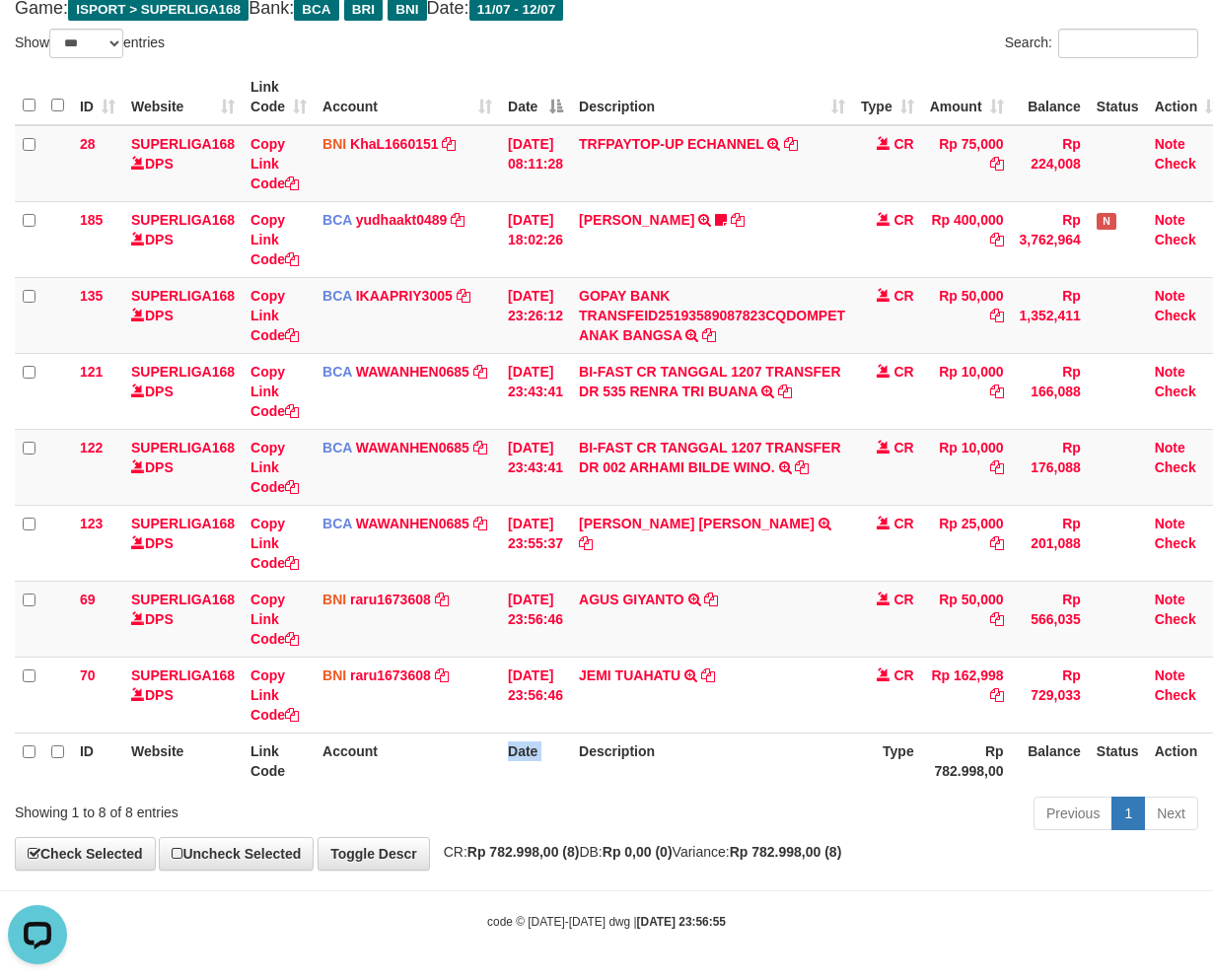 scroll, scrollTop: 0, scrollLeft: 0, axis: both 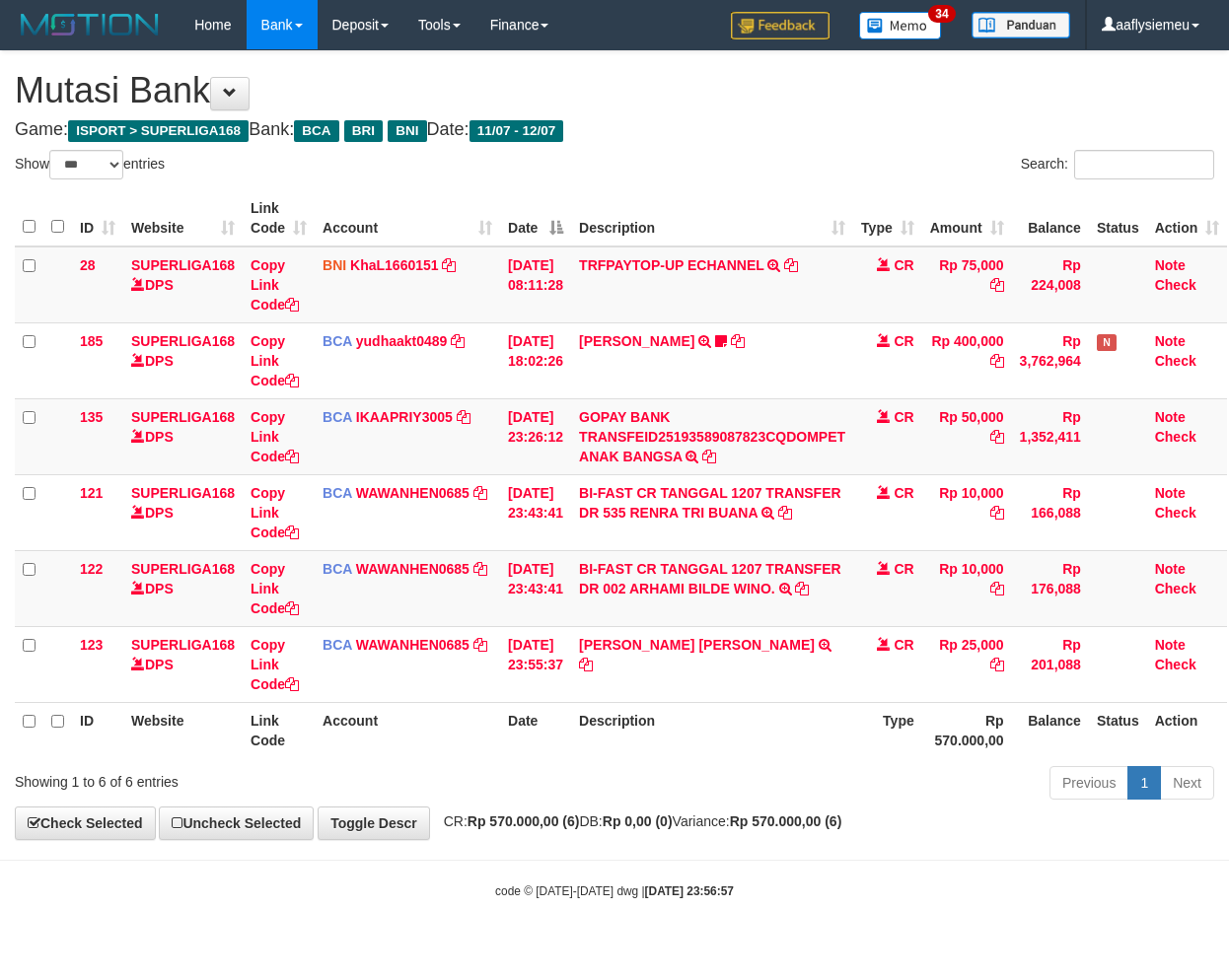 select on "***" 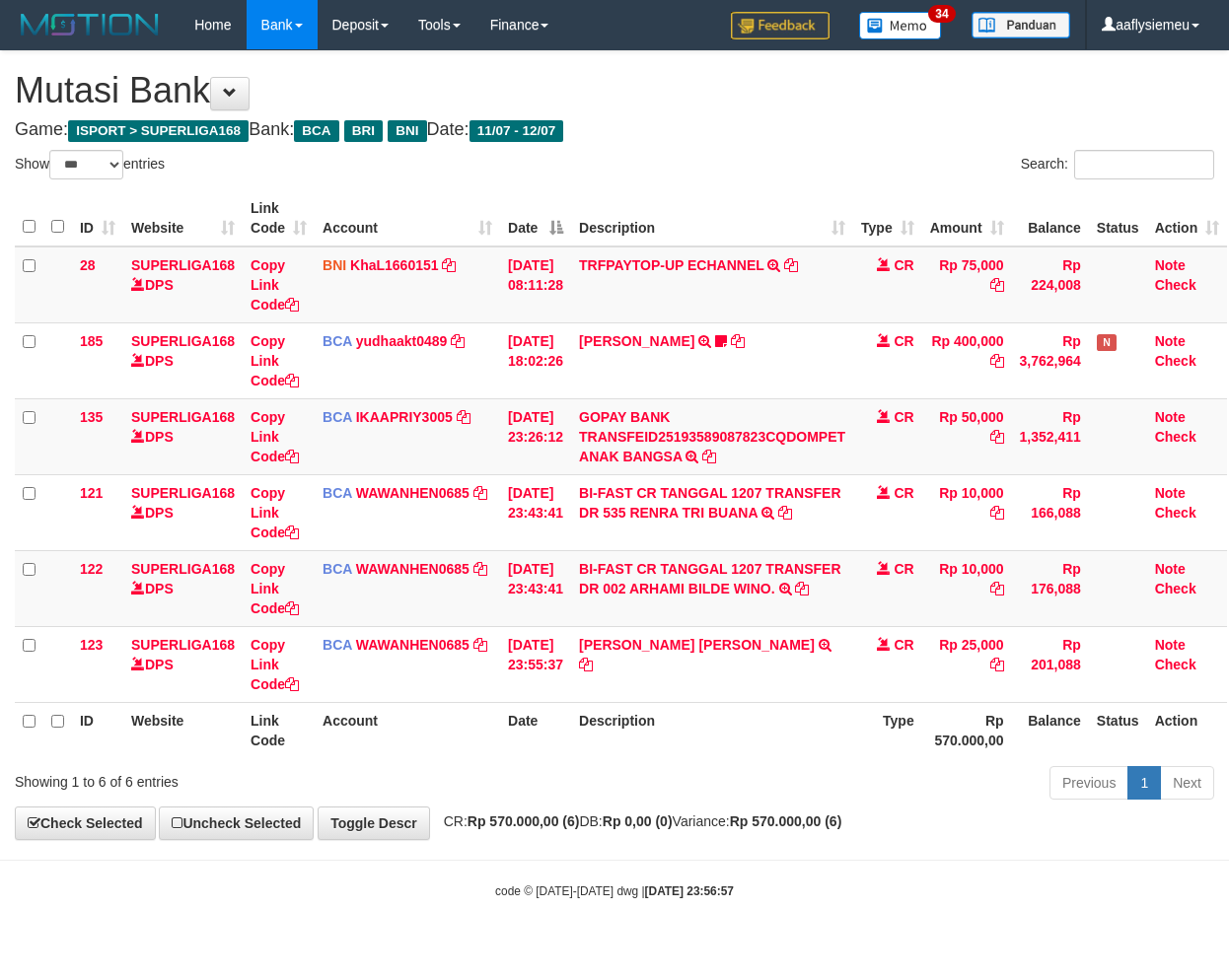 scroll, scrollTop: 0, scrollLeft: 0, axis: both 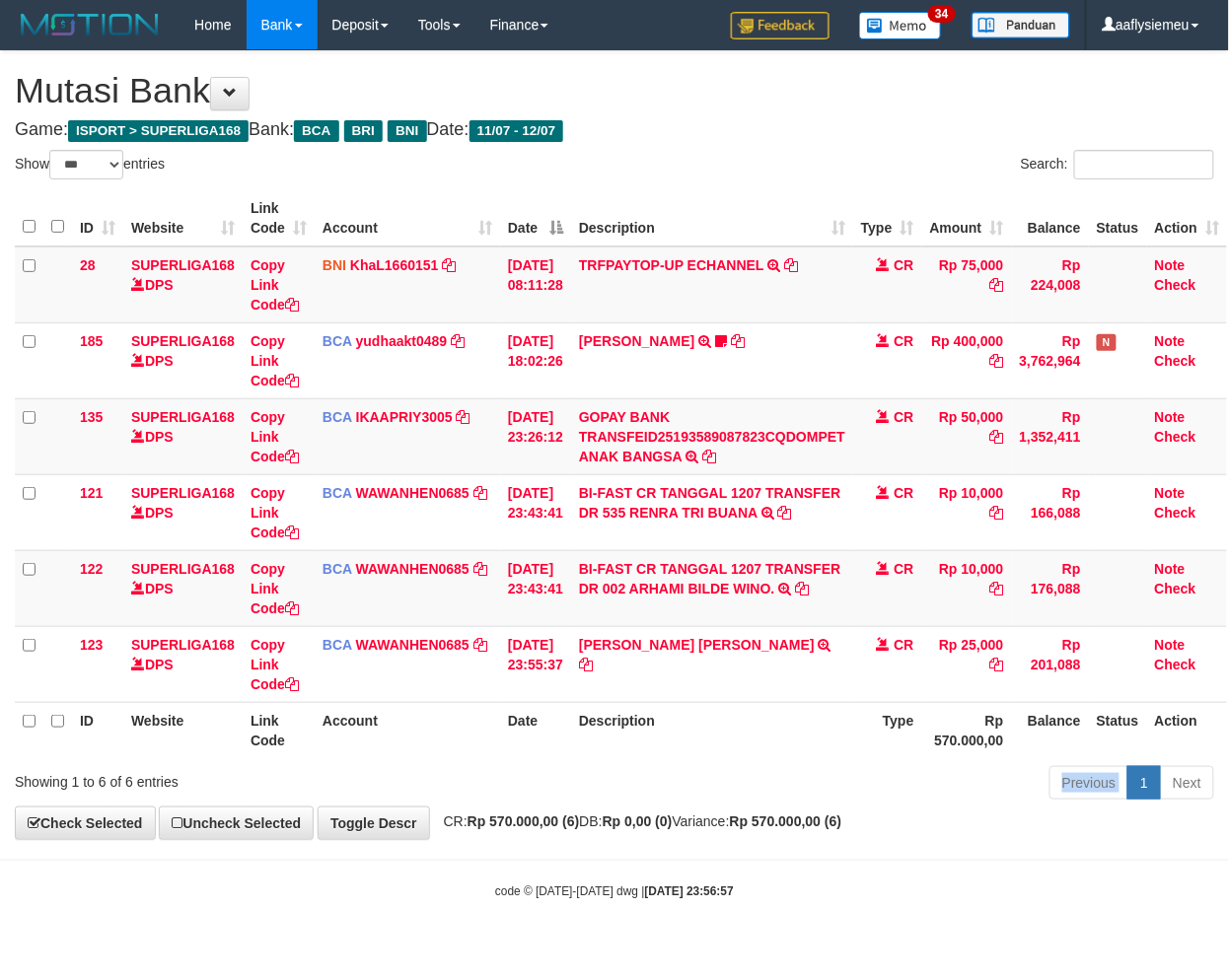 click on "Previous 1 Next" at bounding box center (870, 785) 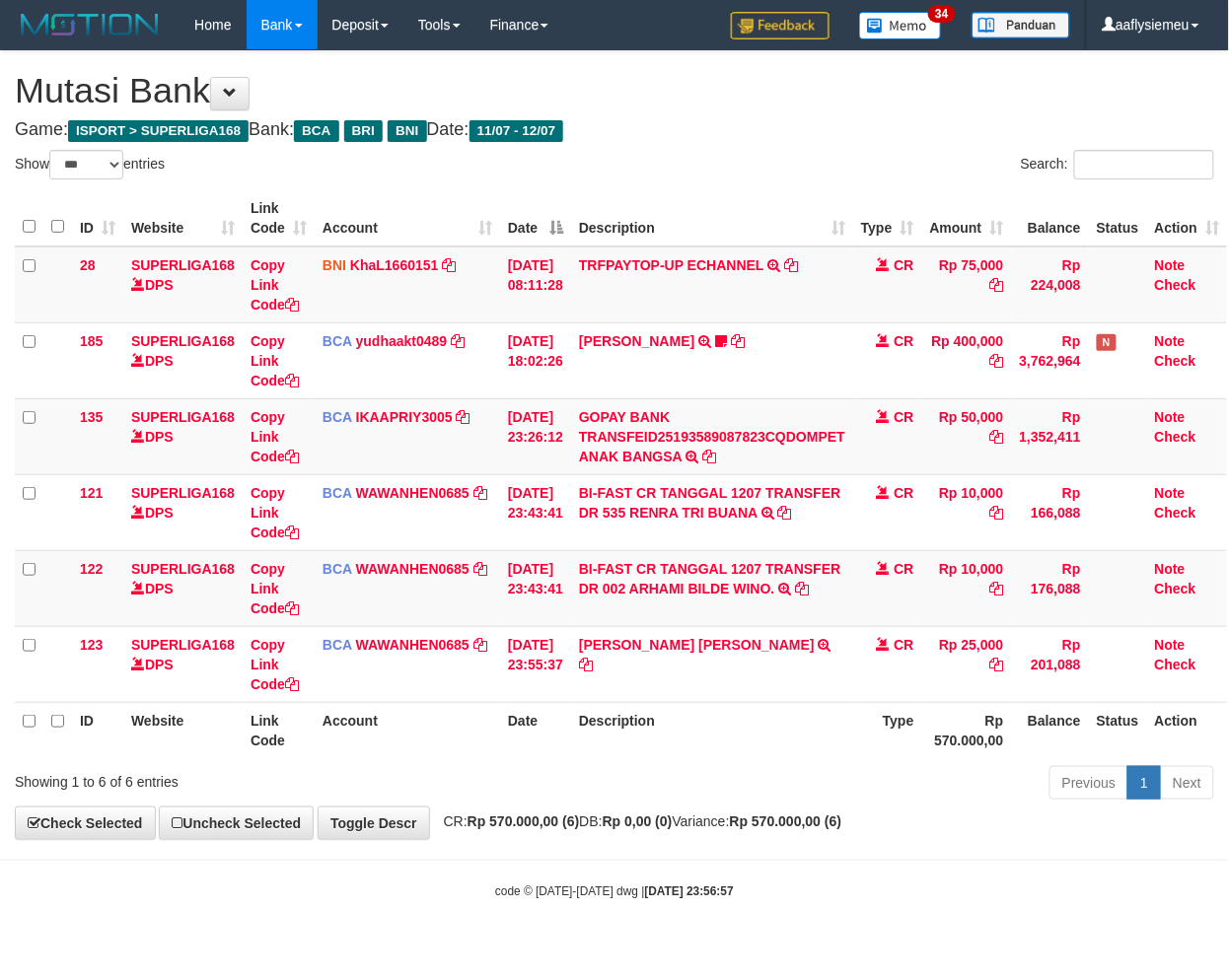 drag, startPoint x: 469, startPoint y: 780, endPoint x: 614, endPoint y: 746, distance: 148.93287 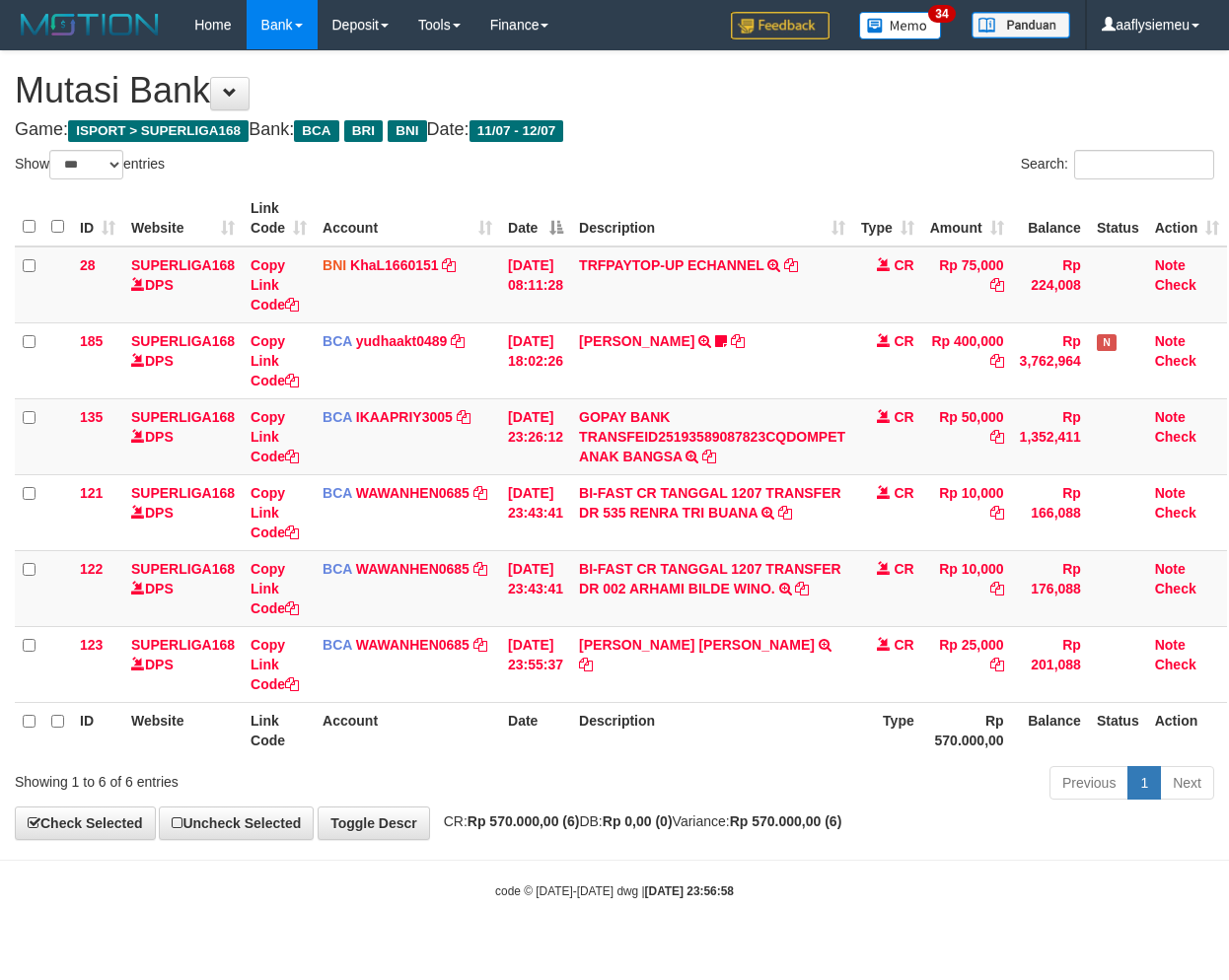 select on "***" 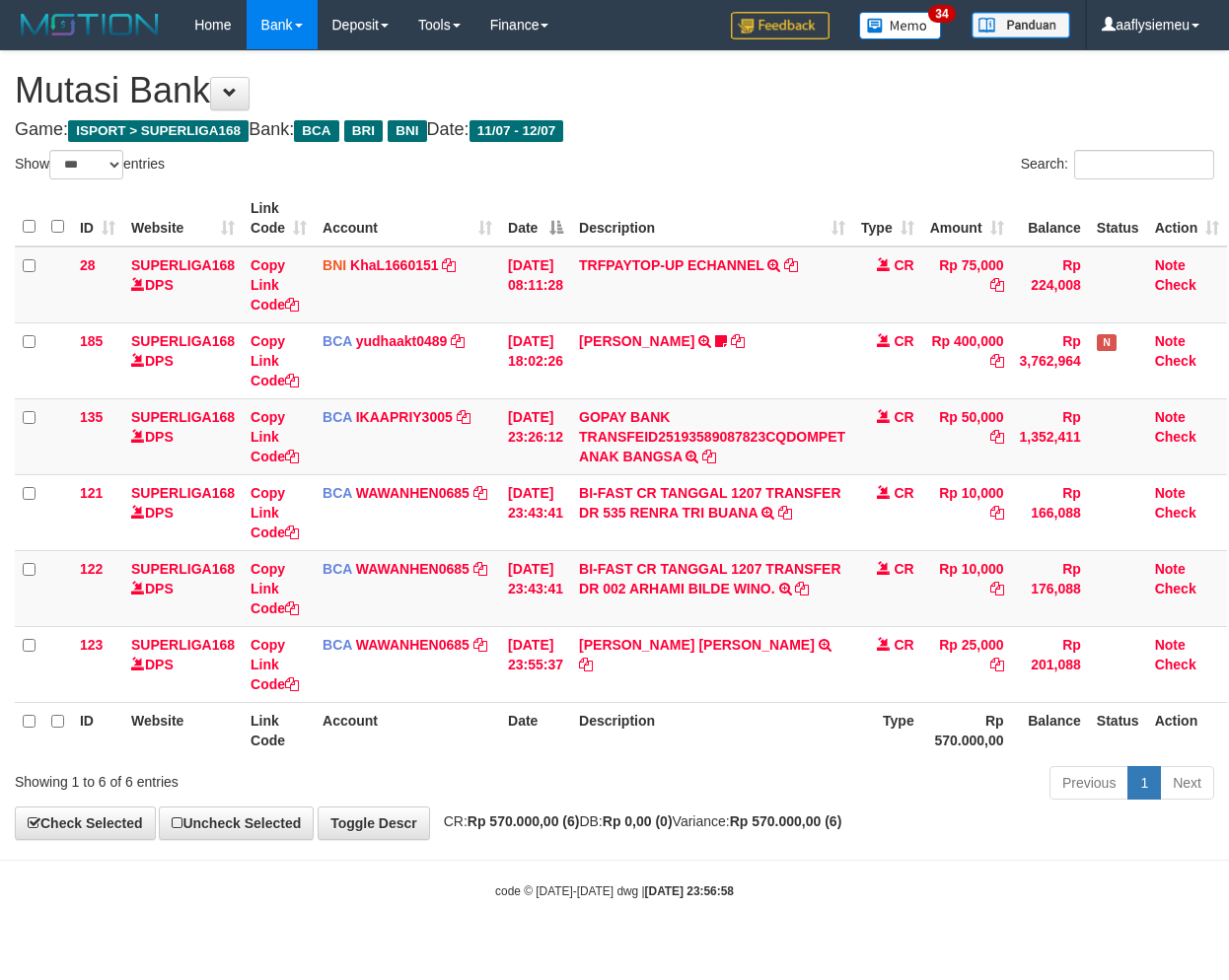 scroll, scrollTop: 0, scrollLeft: 0, axis: both 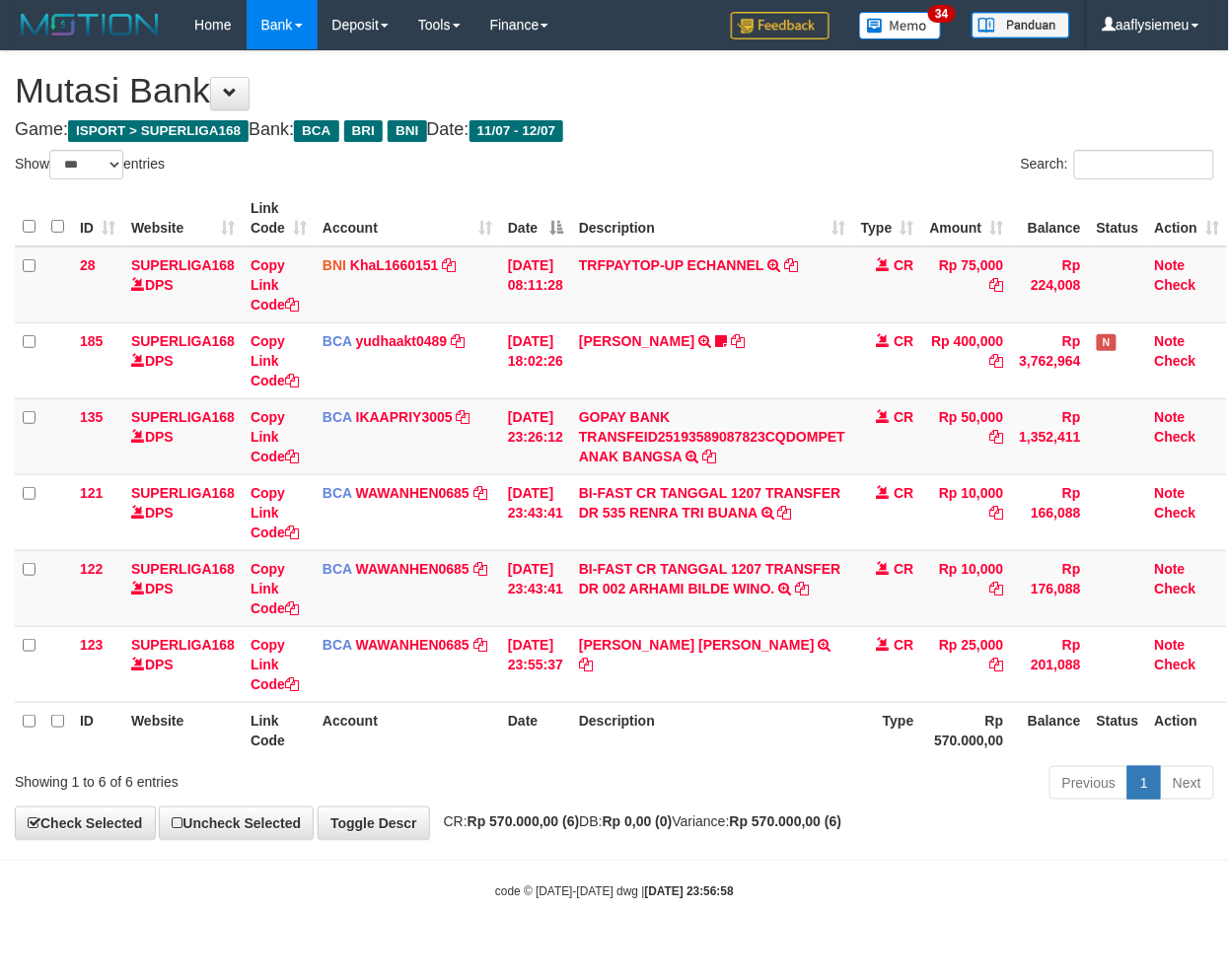 click on "Rp 570.000,00 (6)" at bounding box center (524, 821) 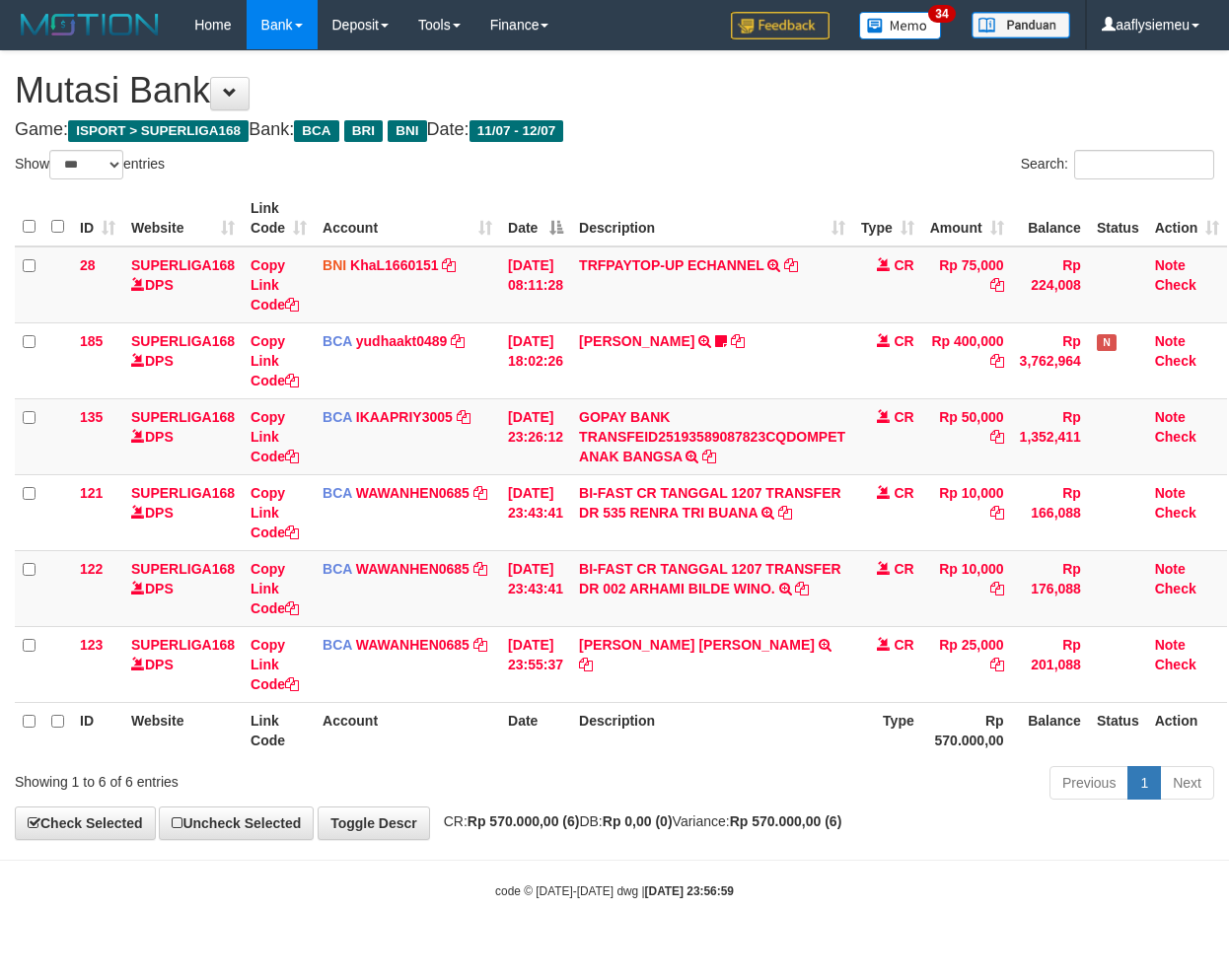 select on "***" 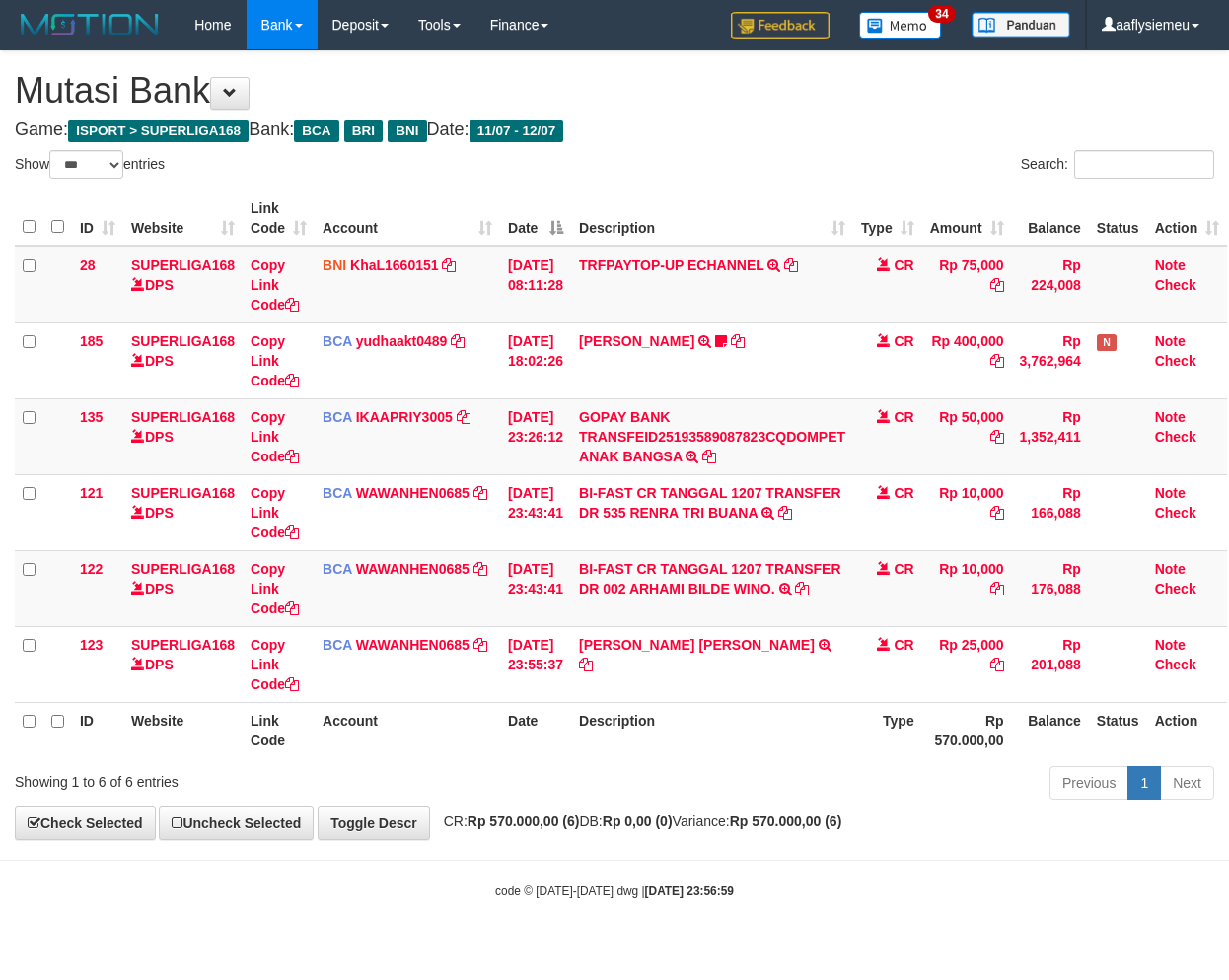 scroll, scrollTop: 0, scrollLeft: 11, axis: horizontal 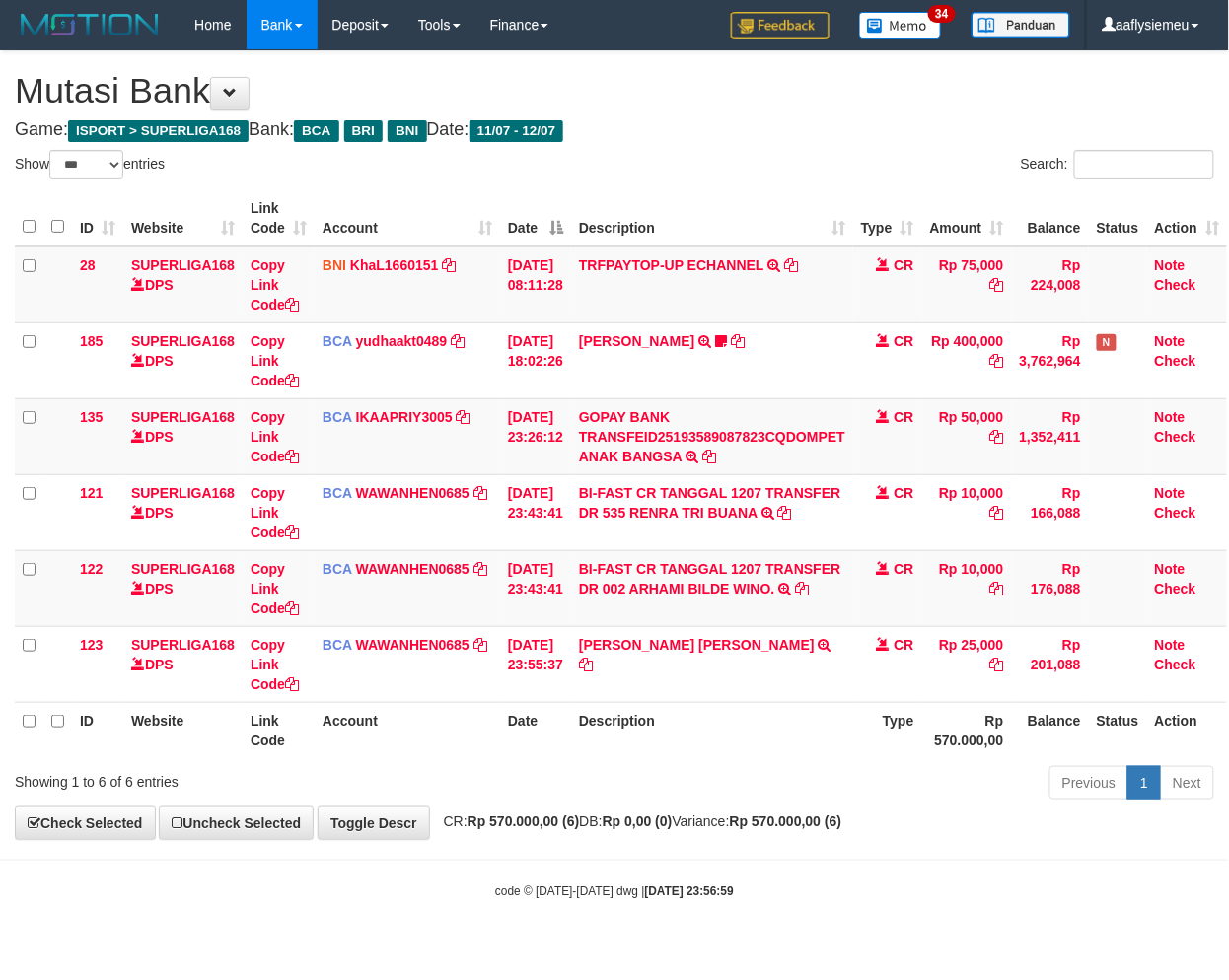 click on "Previous 1 Next" at bounding box center (870, 785) 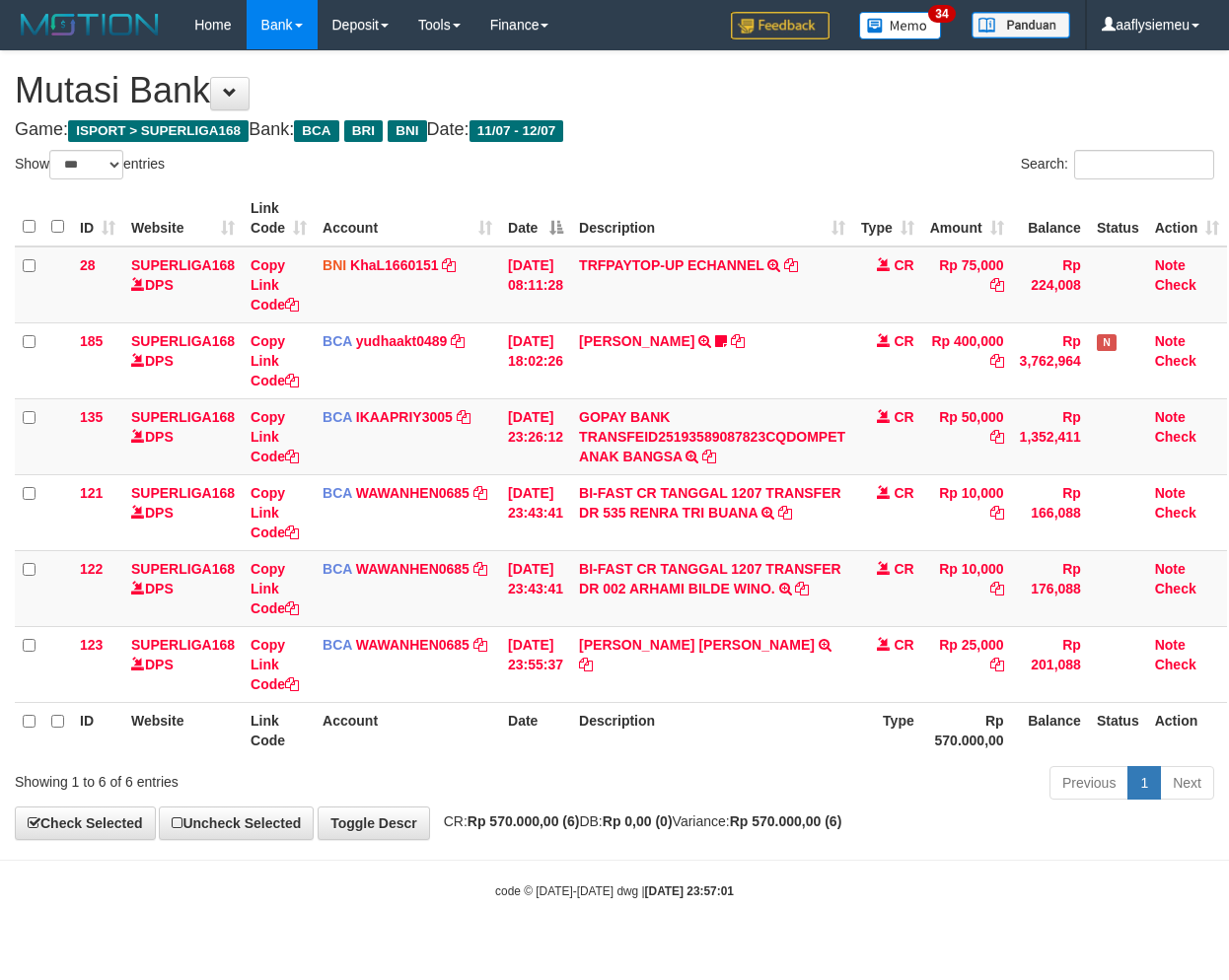 select on "***" 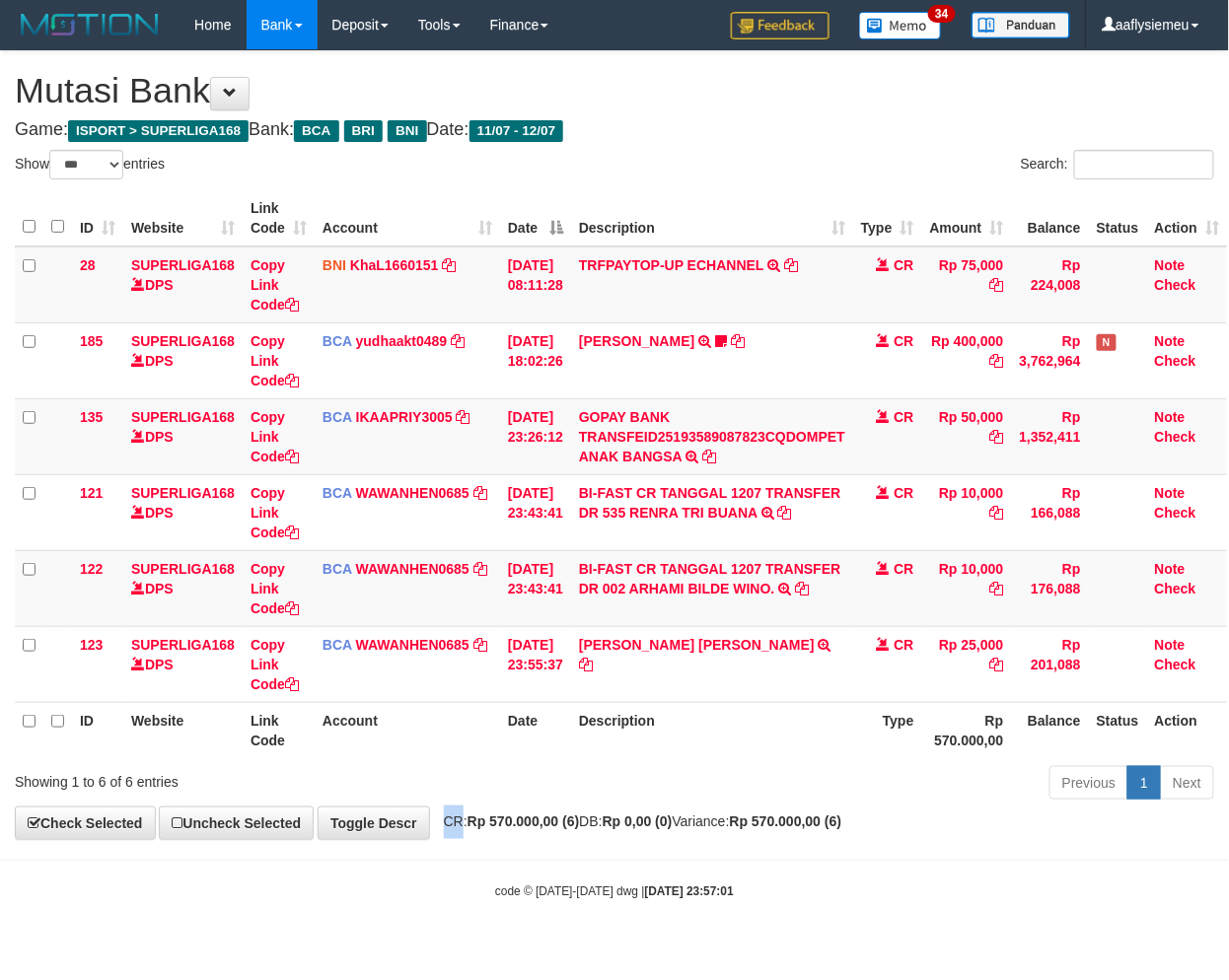 scroll, scrollTop: 0, scrollLeft: 11, axis: horizontal 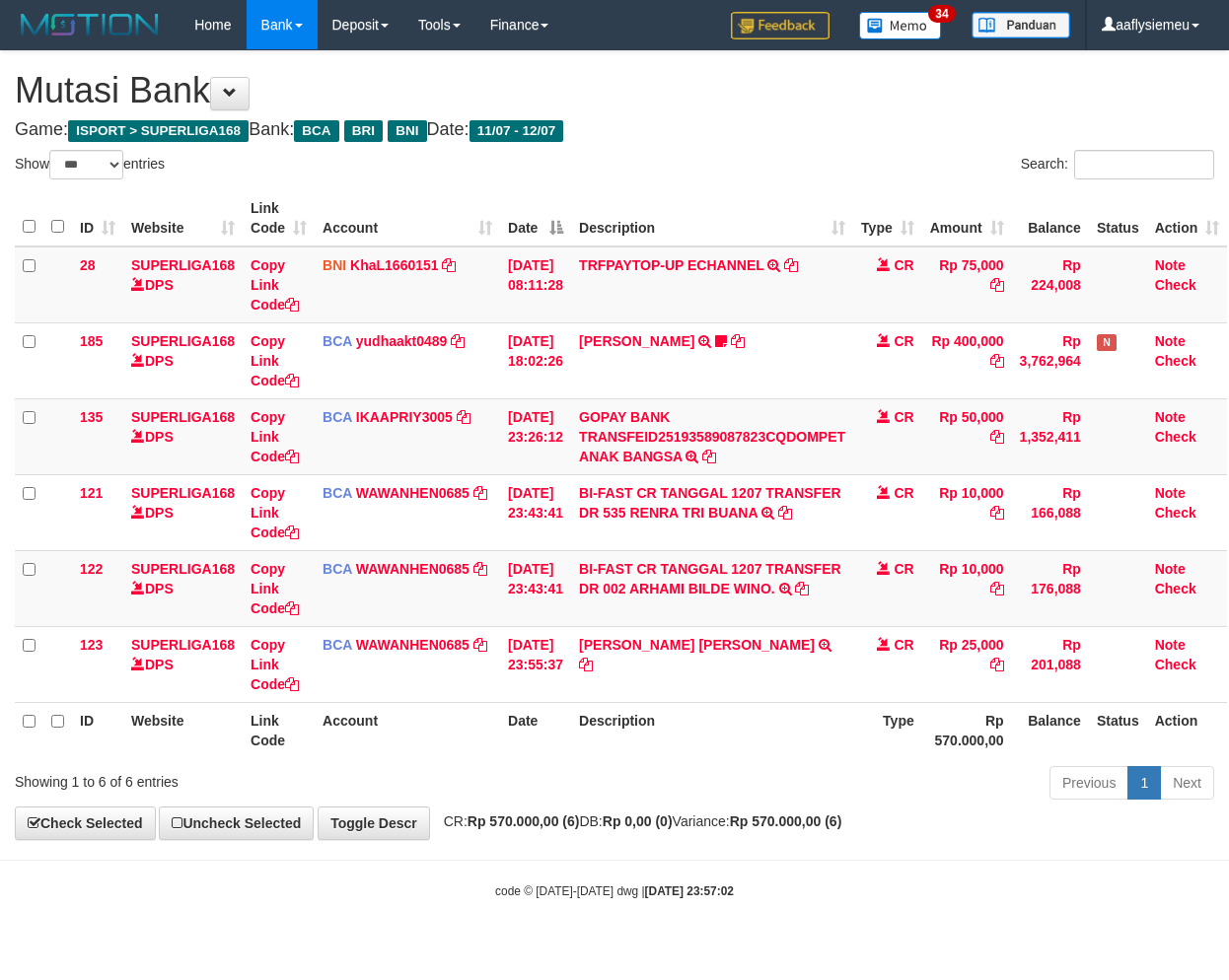 select on "***" 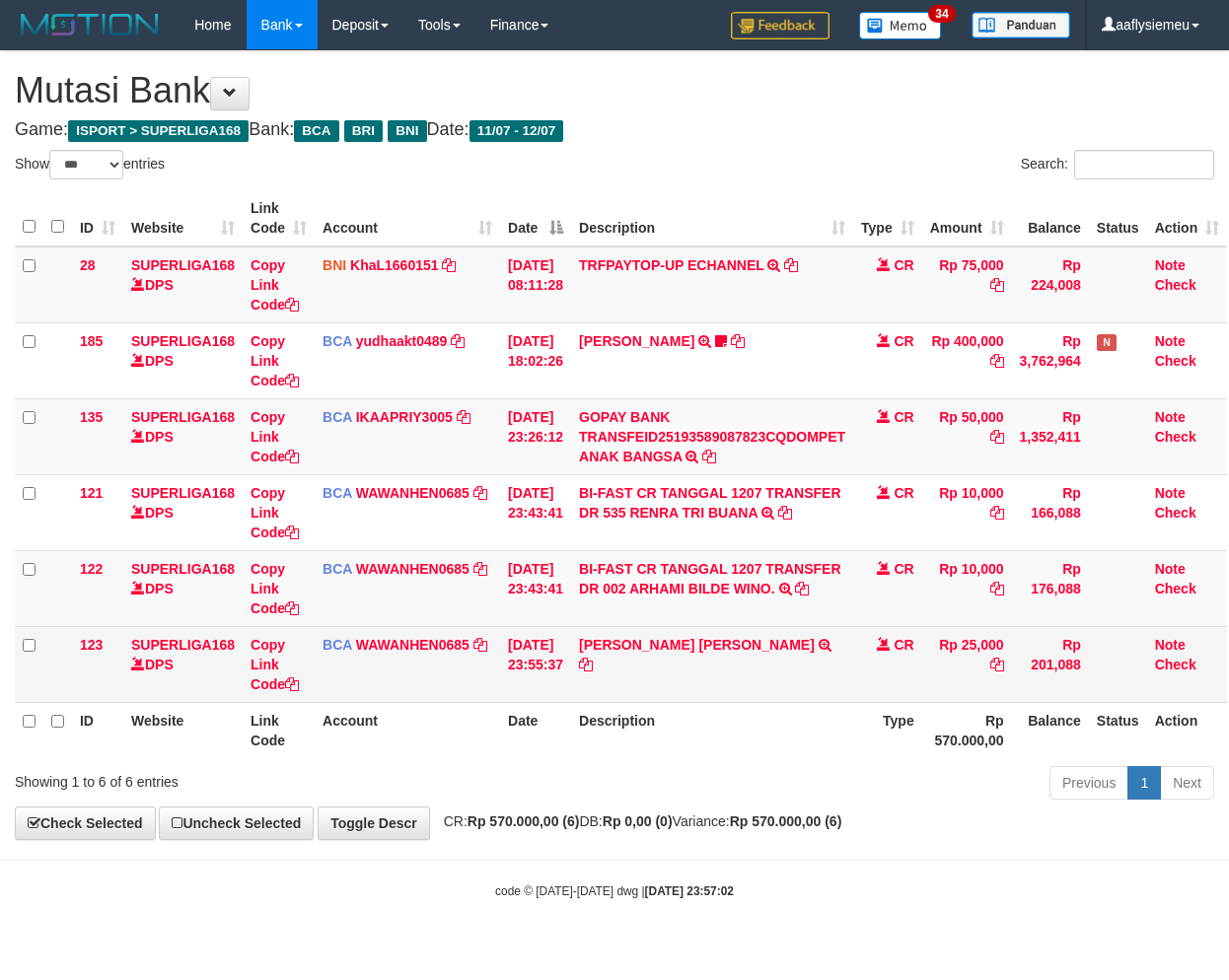 scroll, scrollTop: 0, scrollLeft: 11, axis: horizontal 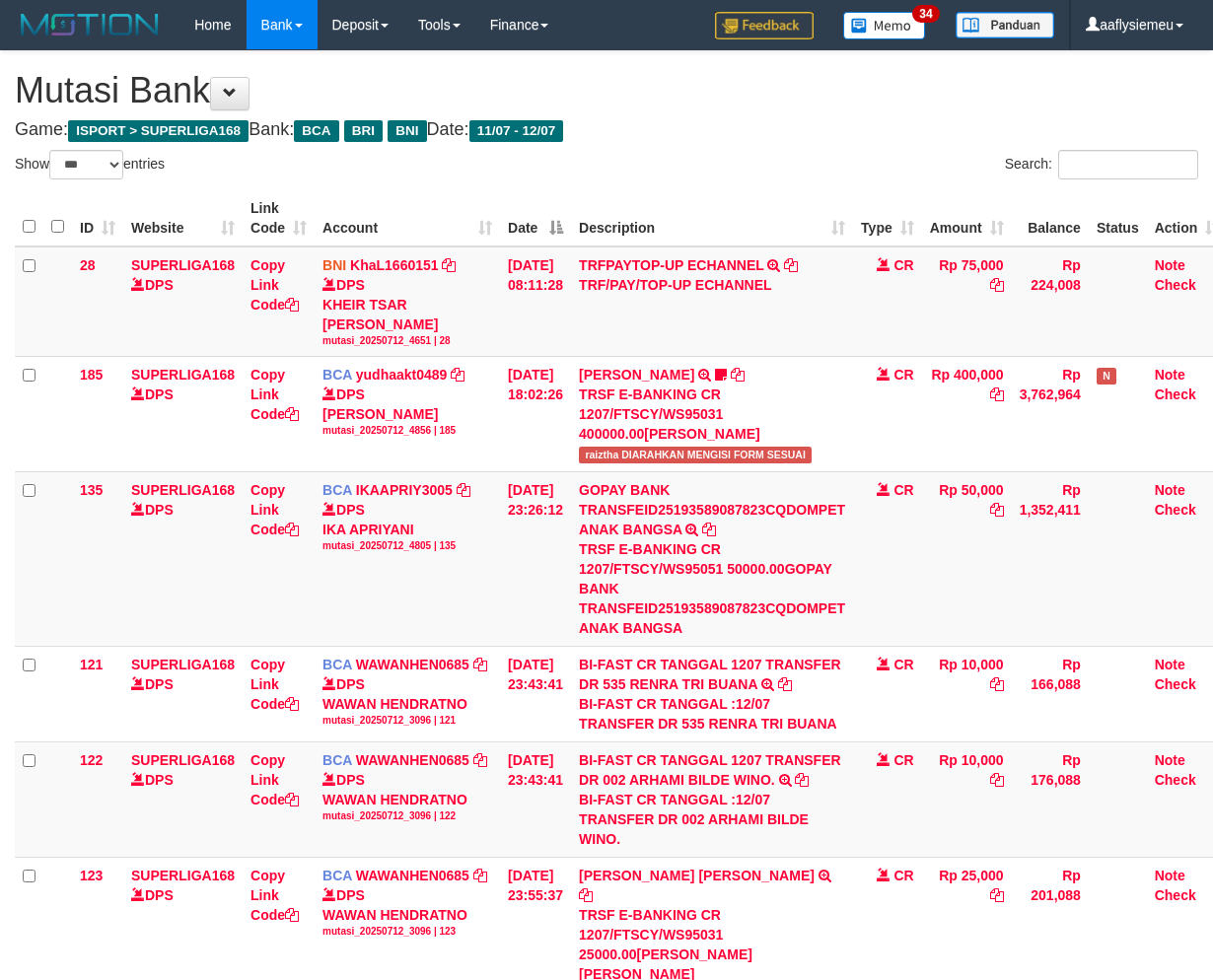select on "***" 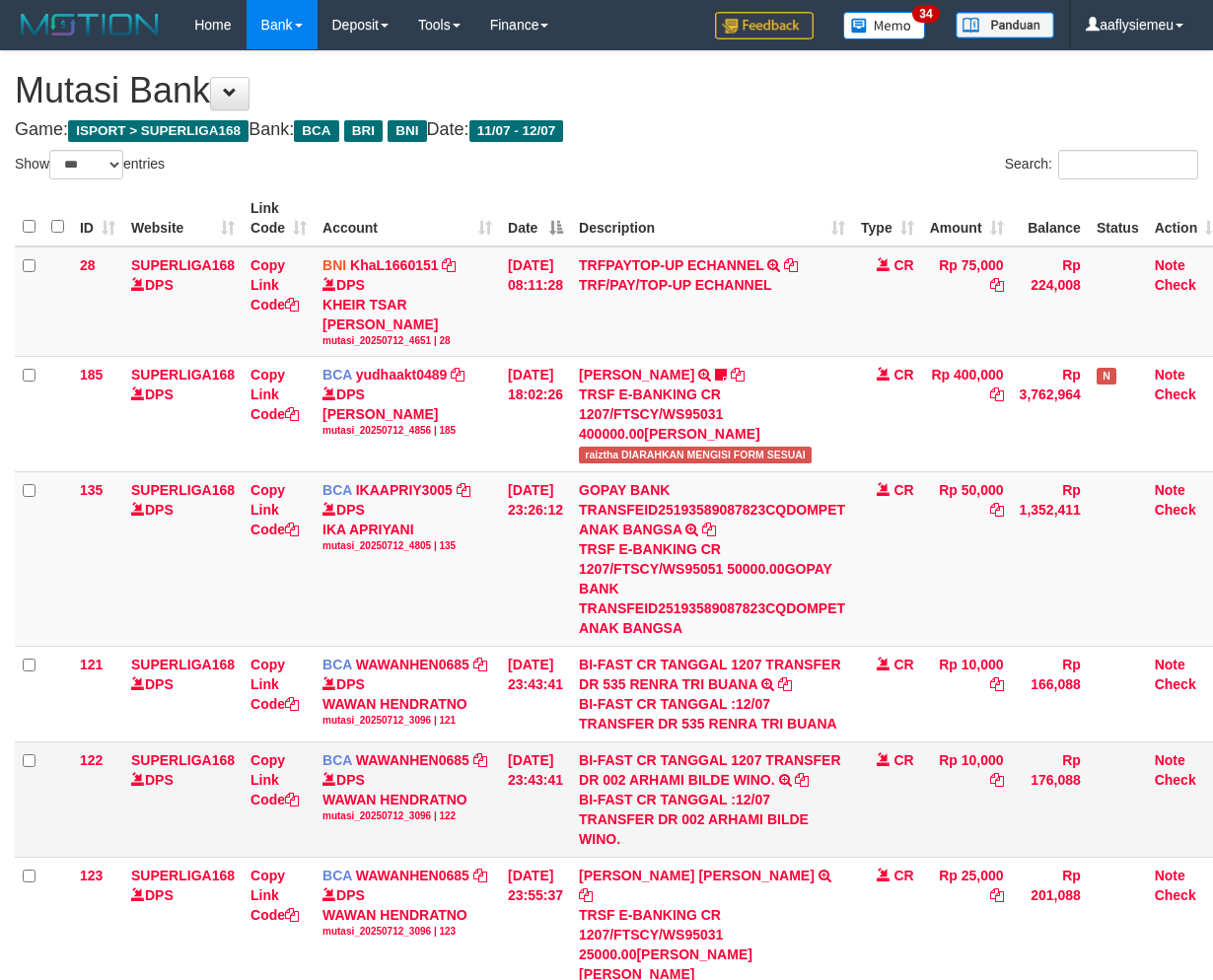scroll, scrollTop: 0, scrollLeft: 11, axis: horizontal 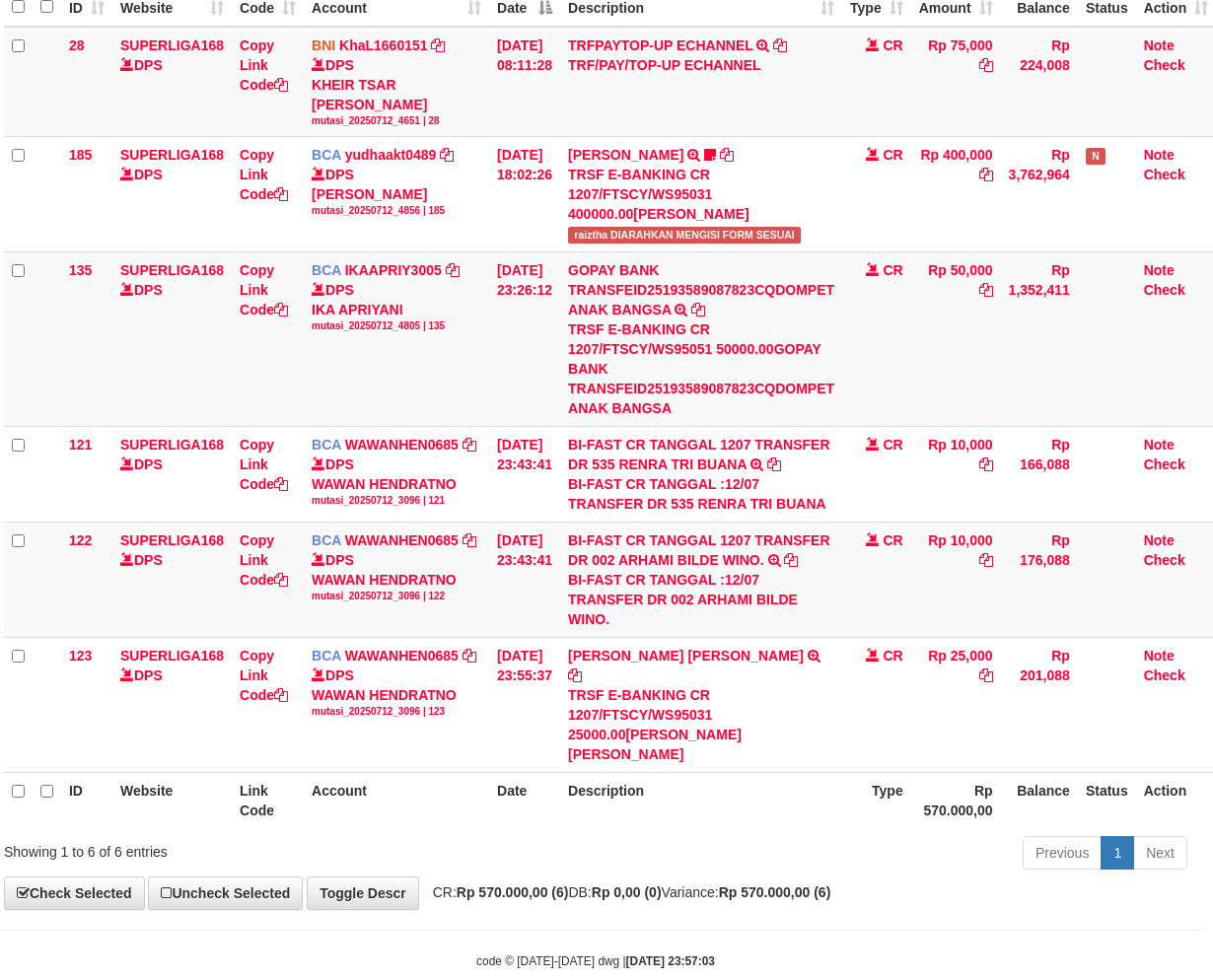 drag, startPoint x: 646, startPoint y: 819, endPoint x: 841, endPoint y: 780, distance: 199 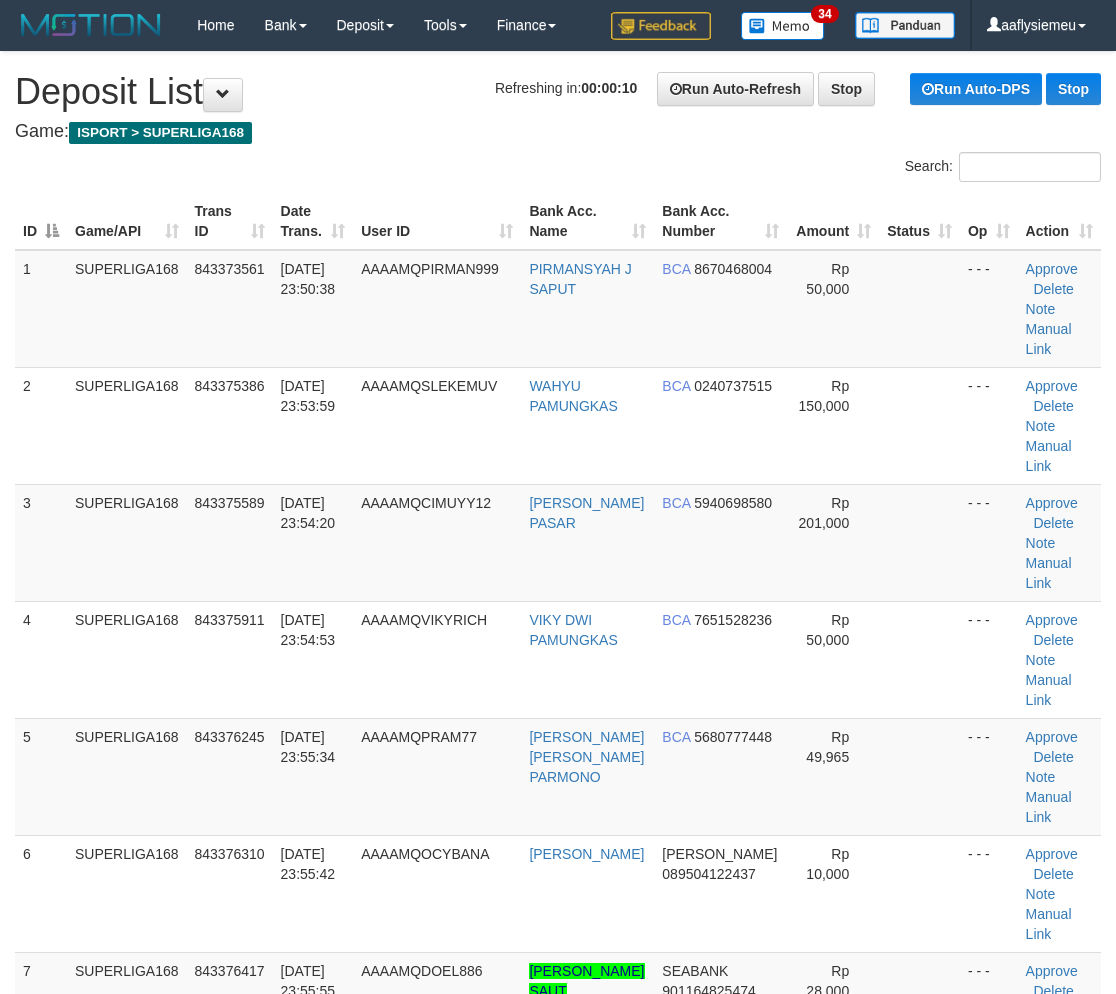 scroll, scrollTop: 0, scrollLeft: 0, axis: both 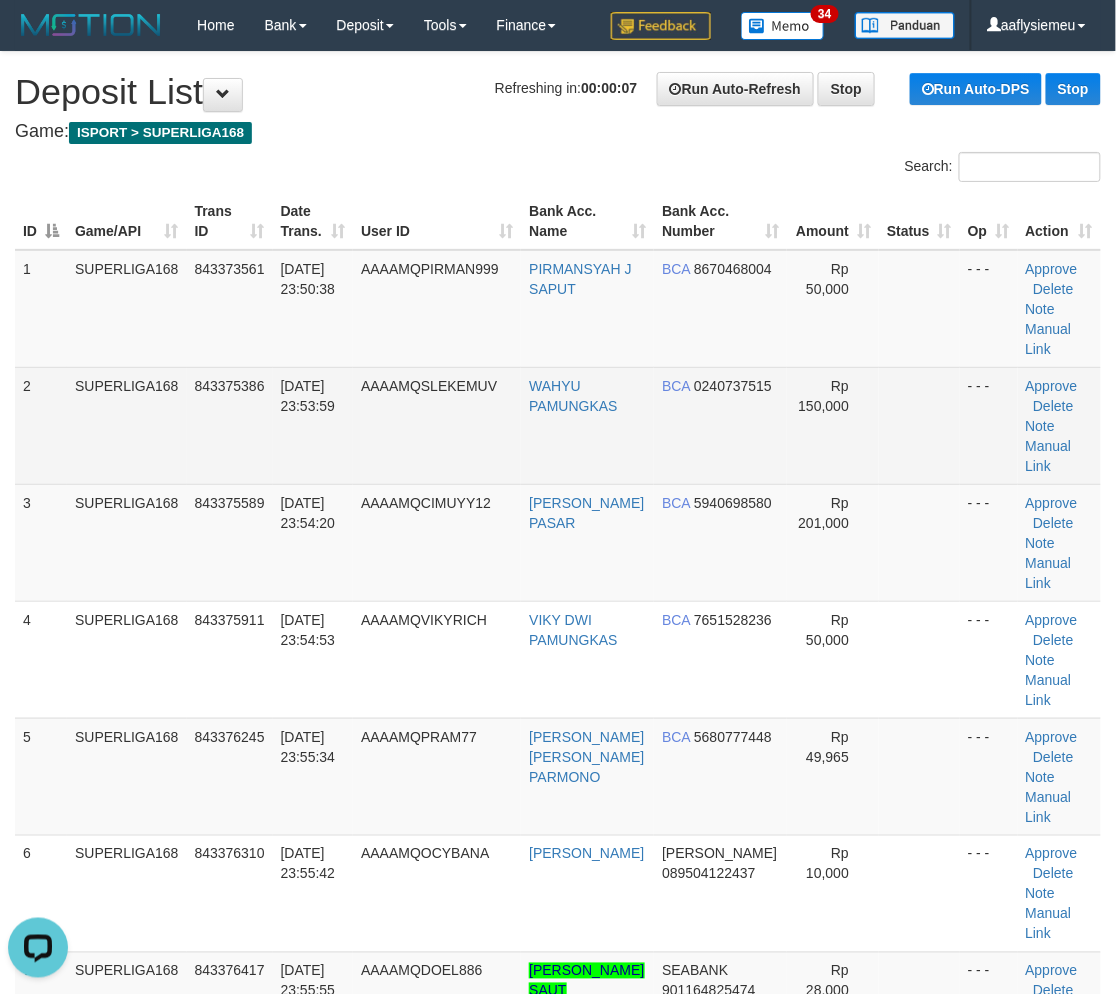 click on "AAAAMQSLEKEMUV" at bounding box center [437, 425] 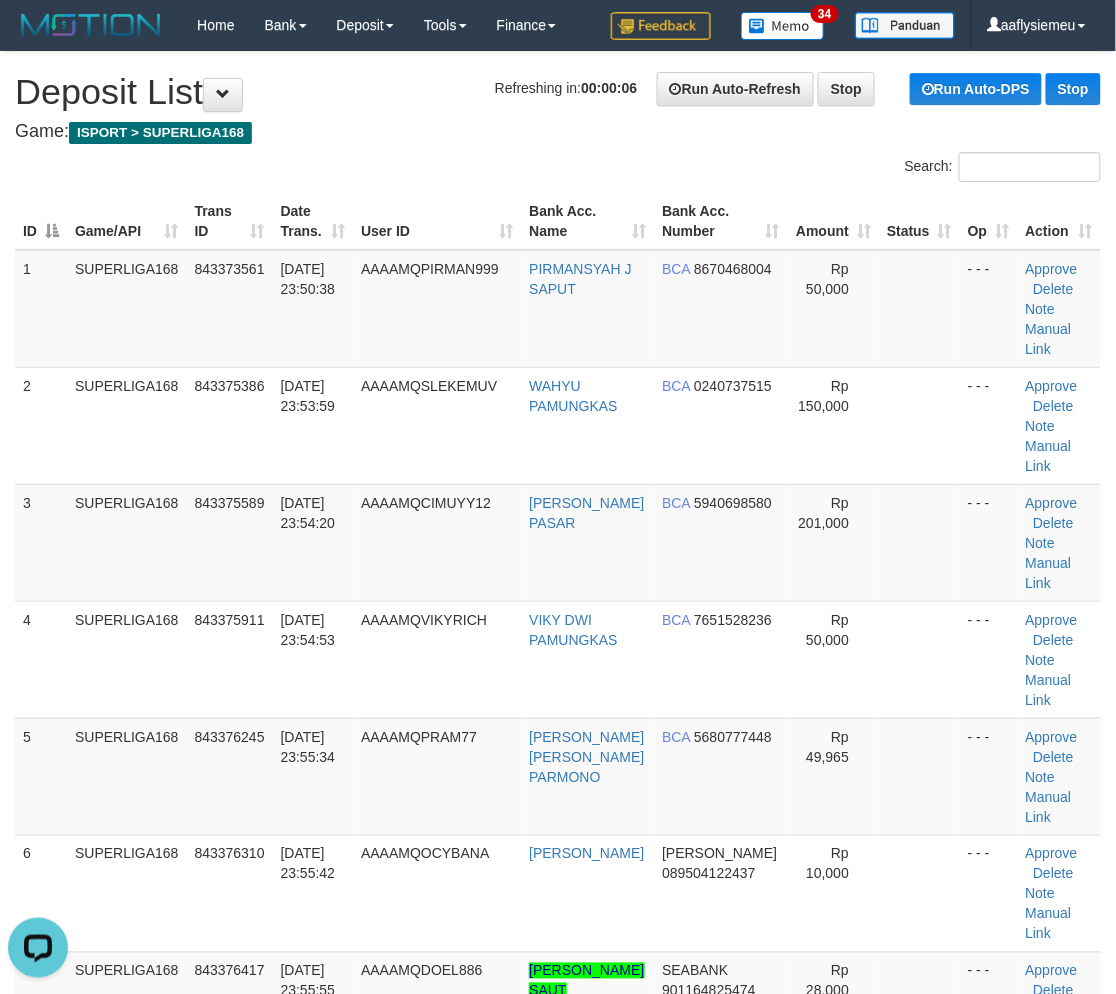 drag, startPoint x: 133, startPoint y: 555, endPoint x: 4, endPoint y: 608, distance: 139.46326 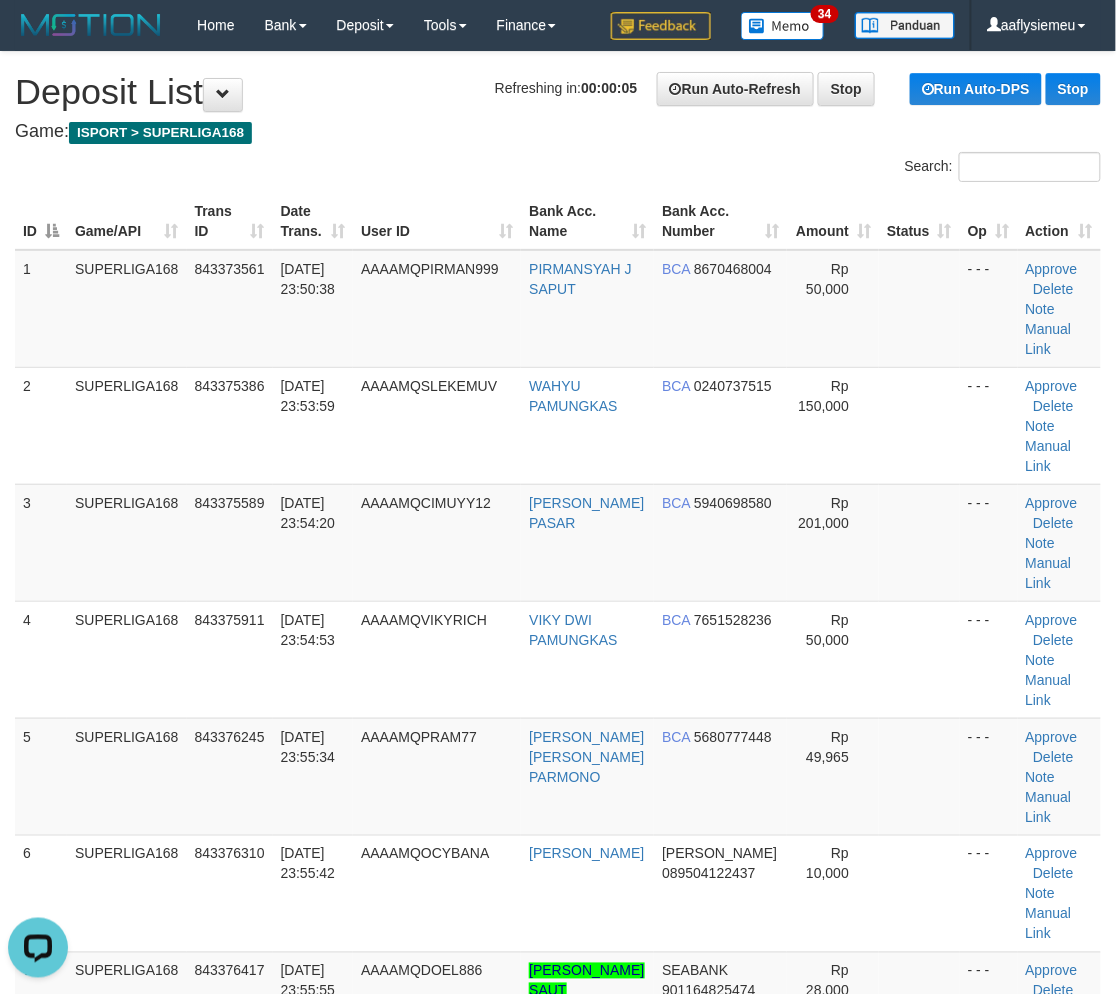 drag, startPoint x: 228, startPoint y: 530, endPoint x: 3, endPoint y: 611, distance: 239.13594 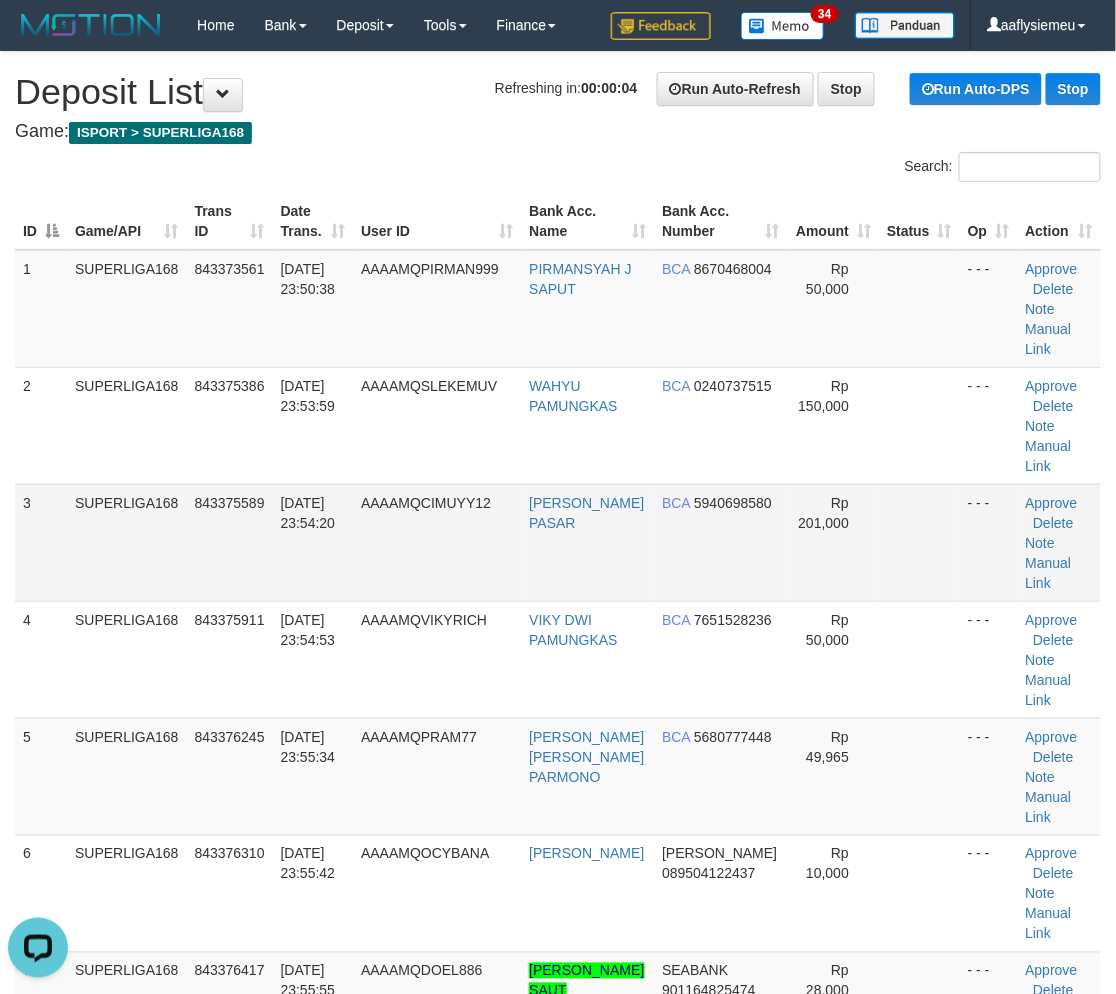 click on "3" at bounding box center (41, 542) 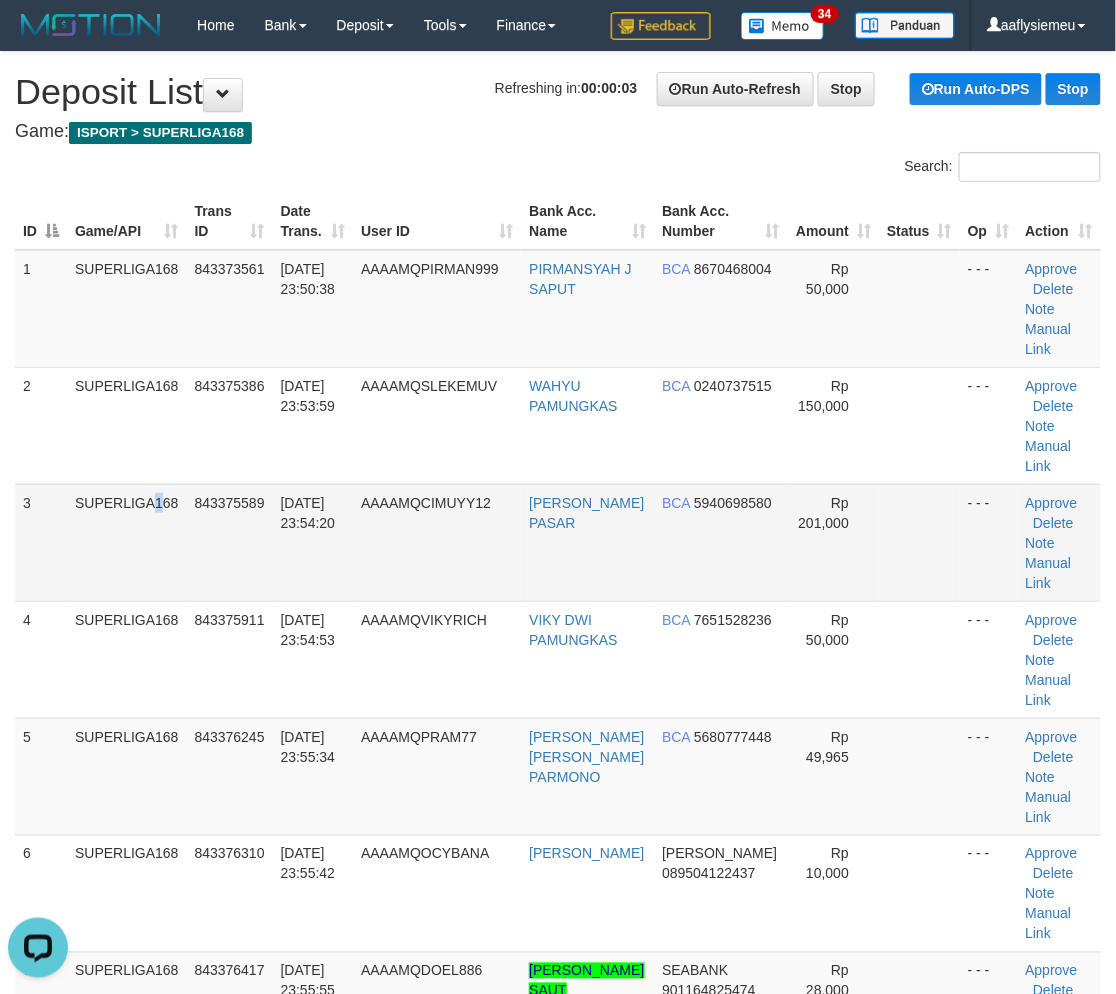 click on "SUPERLIGA168" at bounding box center [127, 542] 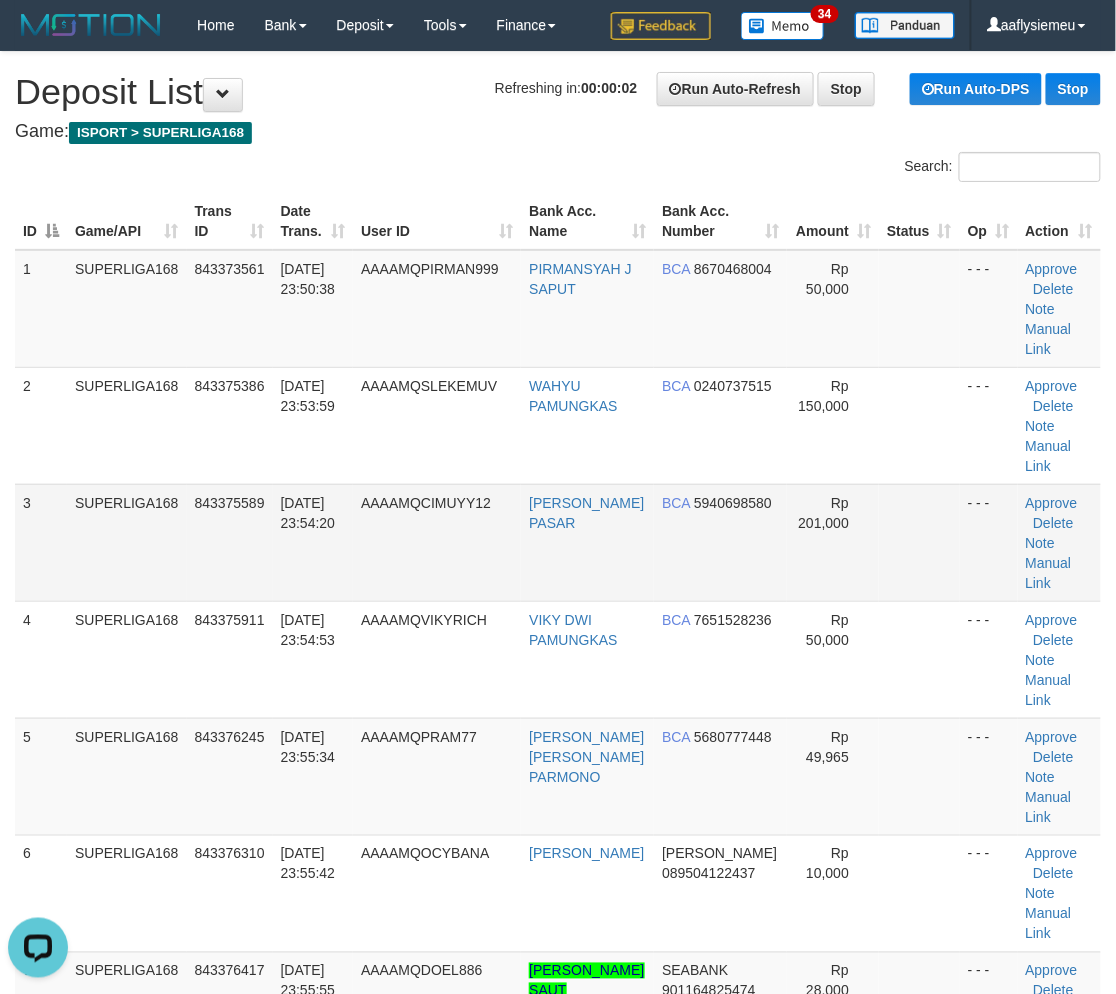 click on "SUPERLIGA168" at bounding box center (127, 542) 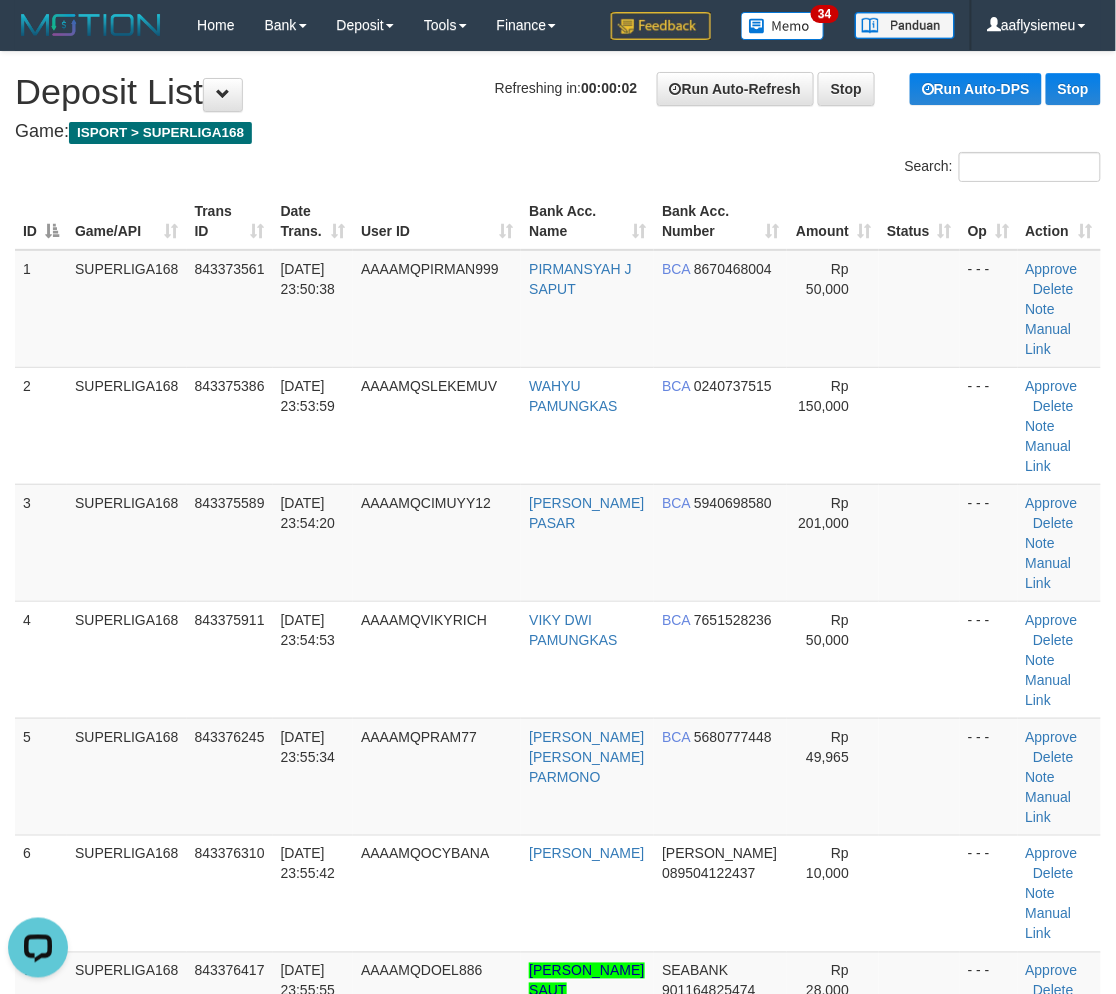 drag, startPoint x: 261, startPoint y: 520, endPoint x: 0, endPoint y: 604, distance: 274.18423 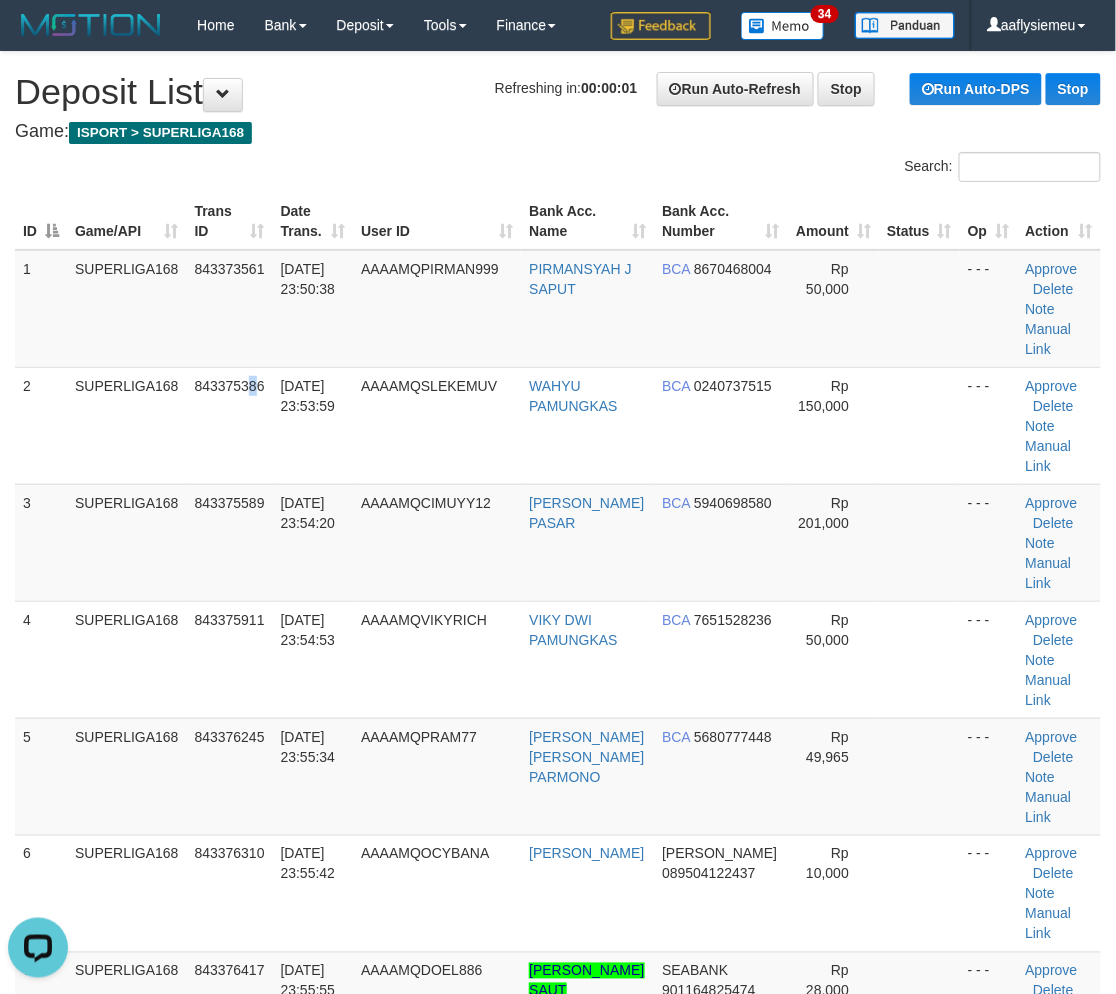 drag, startPoint x: 255, startPoint y: 475, endPoint x: 7, endPoint y: 593, distance: 274.64157 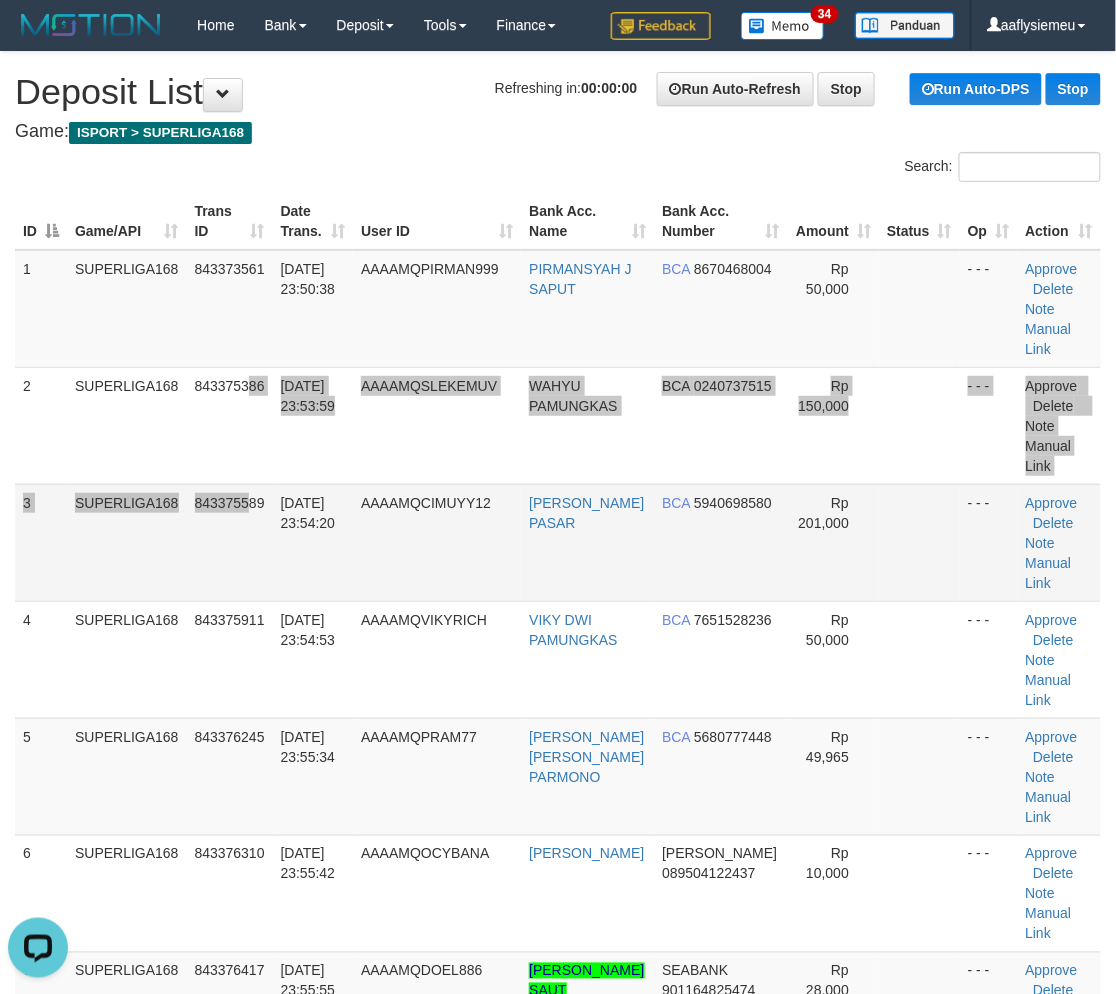 click on "843375589" at bounding box center (230, 503) 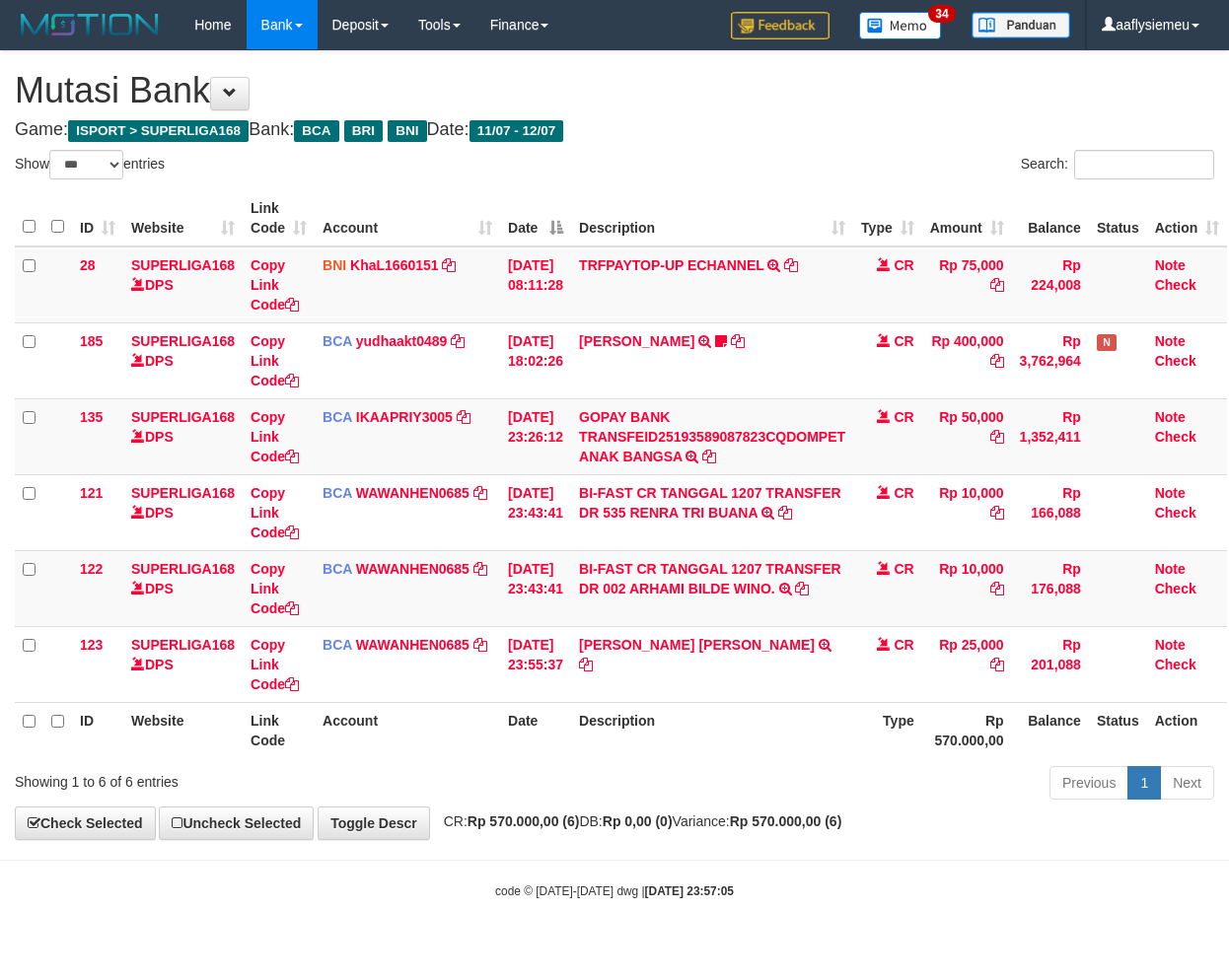 select on "***" 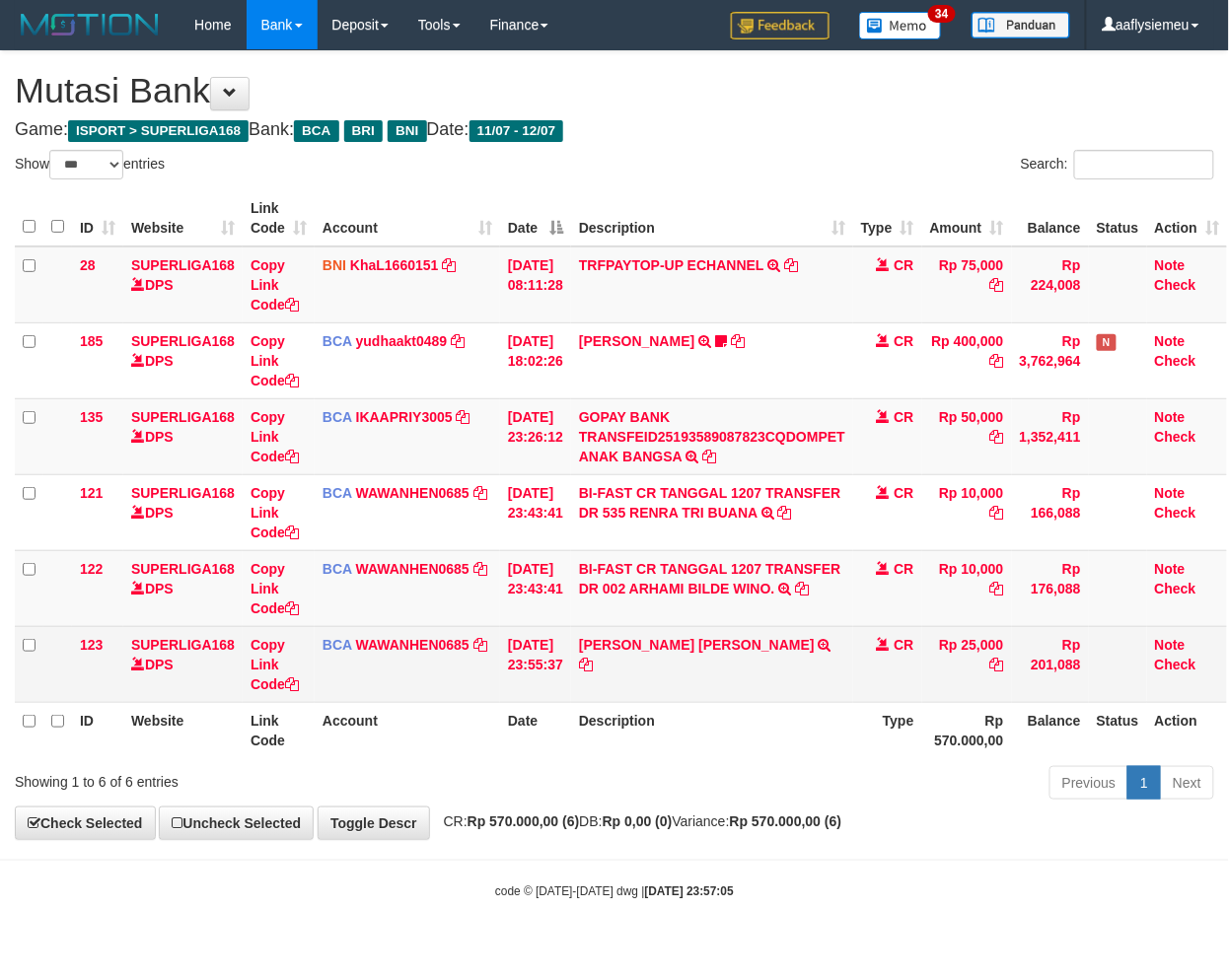 scroll, scrollTop: 0, scrollLeft: 11, axis: horizontal 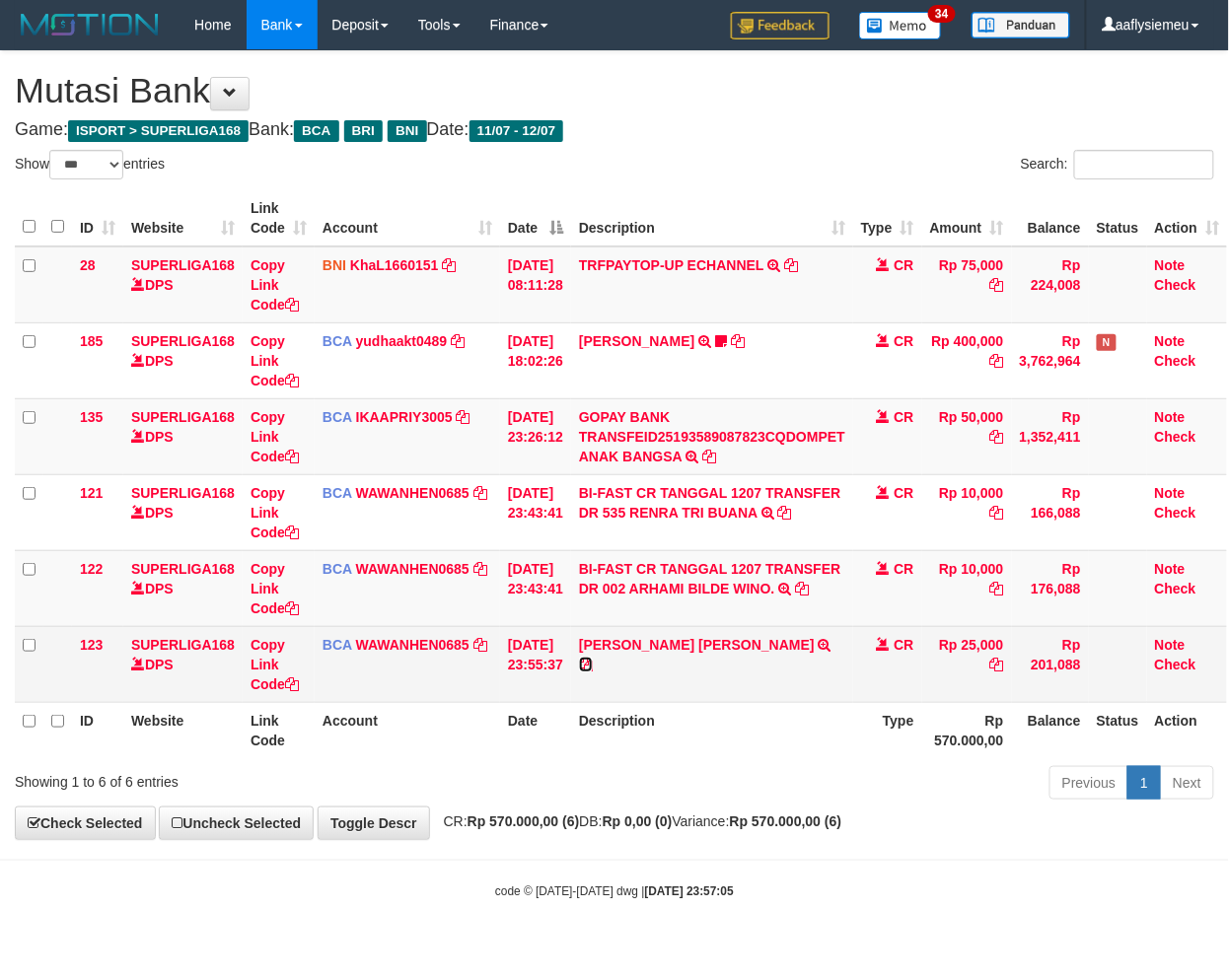 click at bounding box center (586, 665) 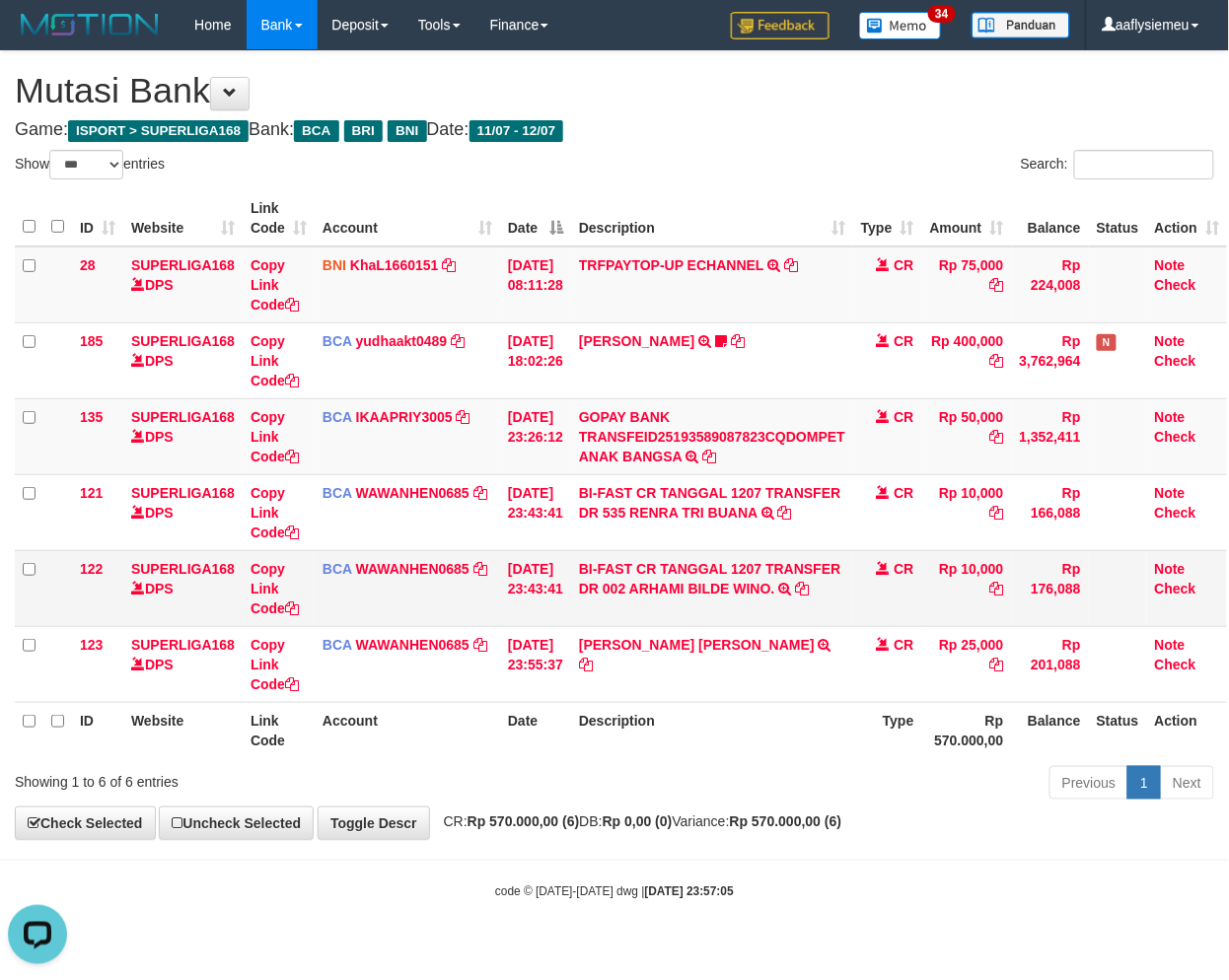 scroll, scrollTop: 0, scrollLeft: 0, axis: both 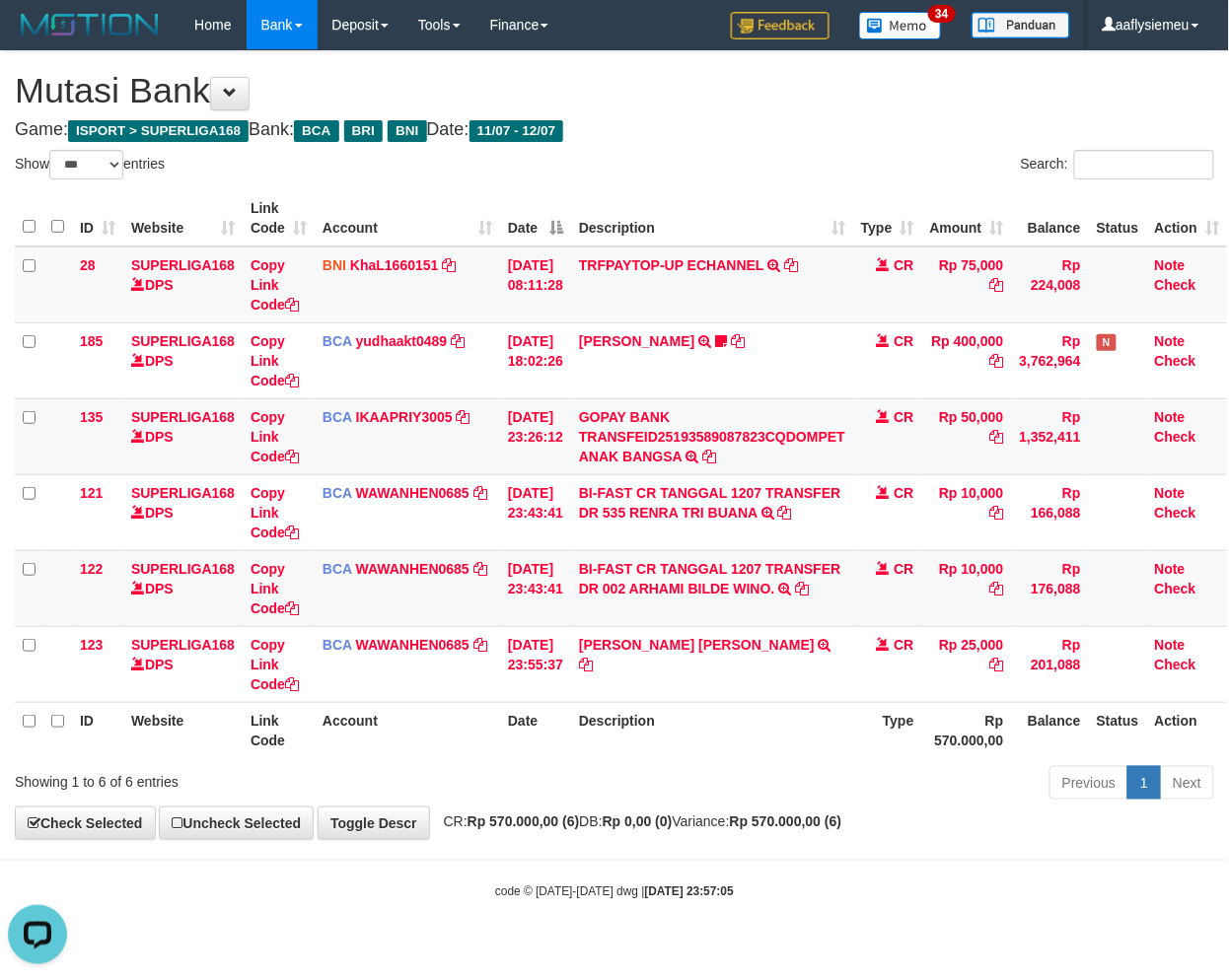 drag, startPoint x: 910, startPoint y: 753, endPoint x: 1150, endPoint y: 702, distance: 245.35892 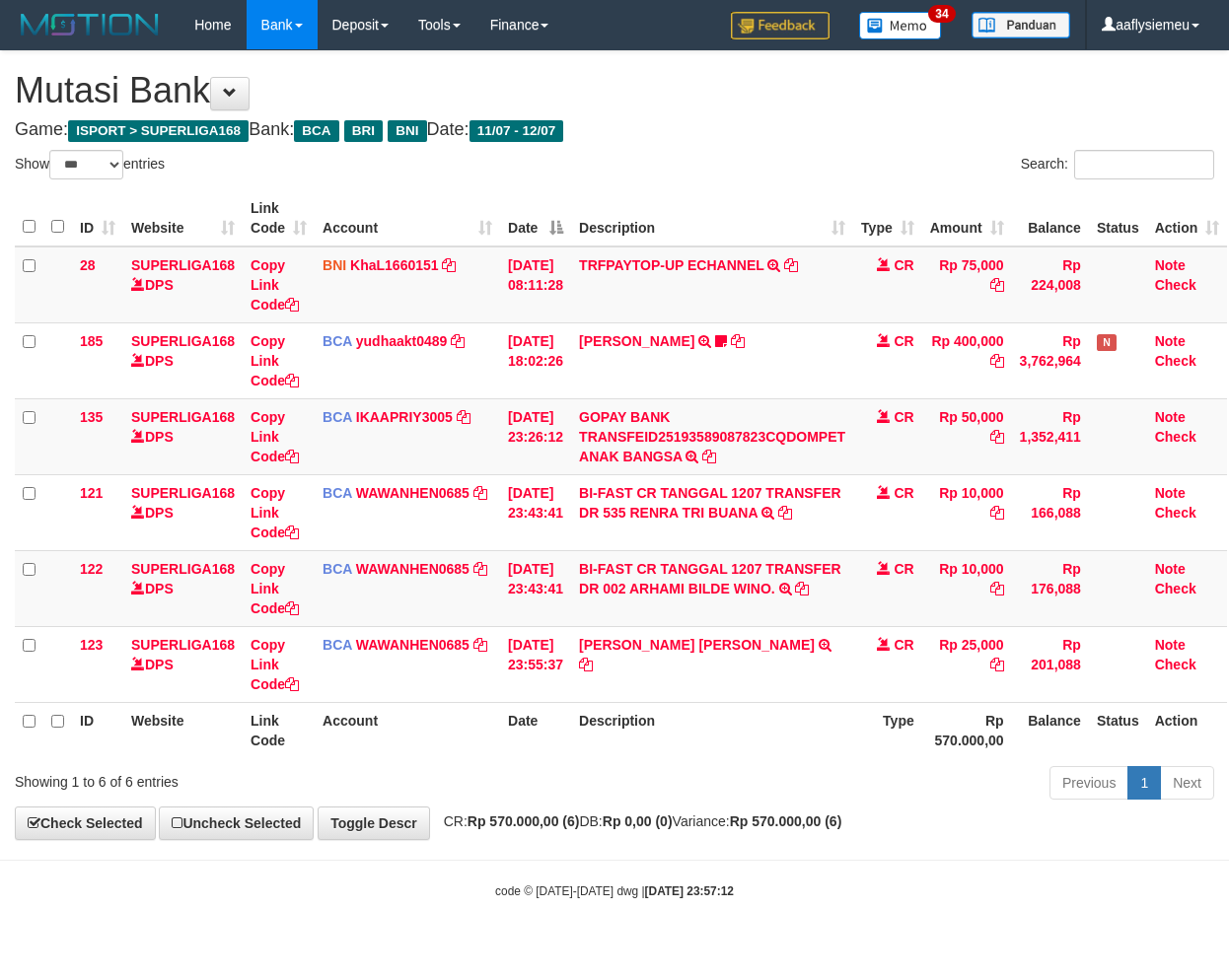 select on "***" 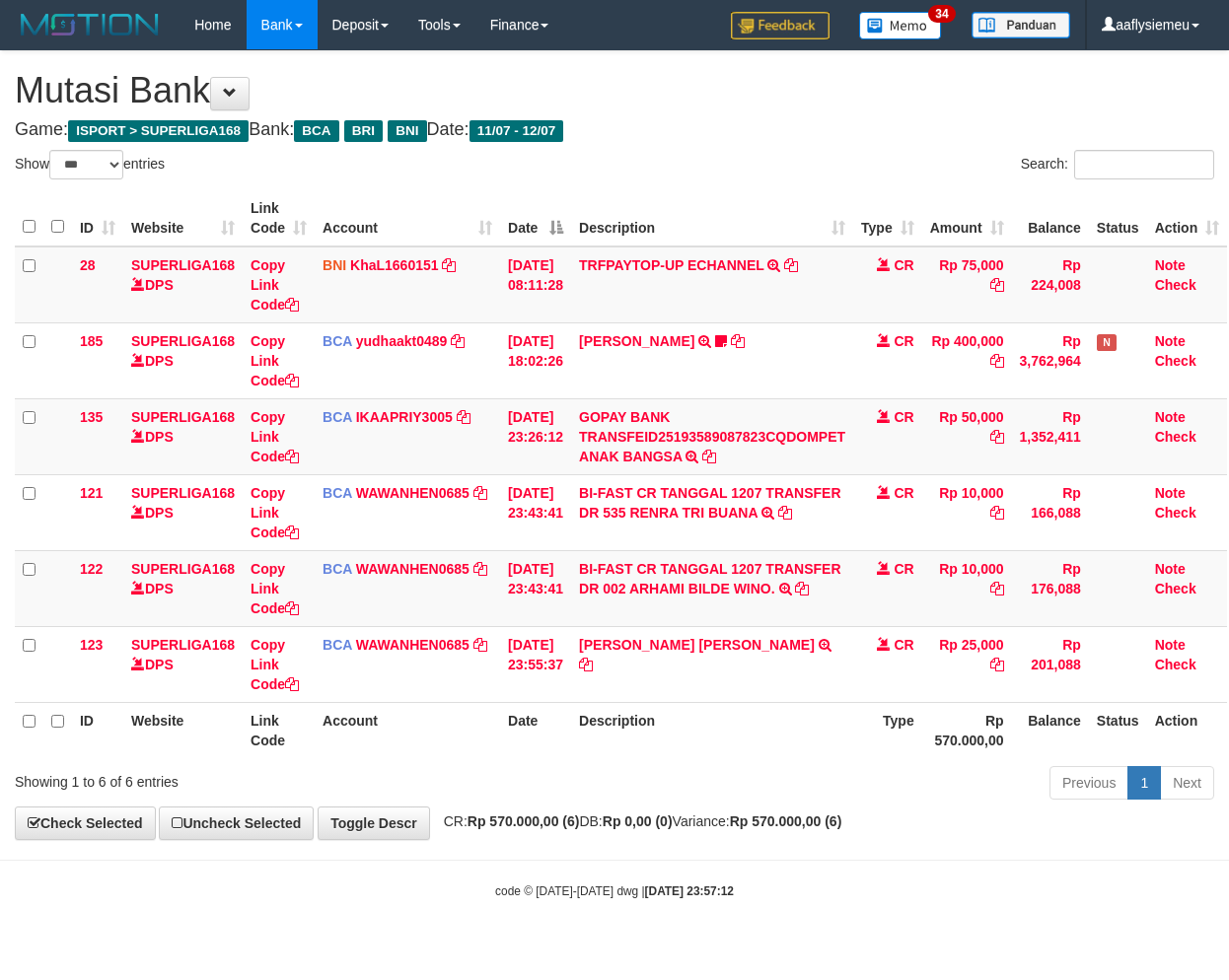 scroll, scrollTop: 0, scrollLeft: 11, axis: horizontal 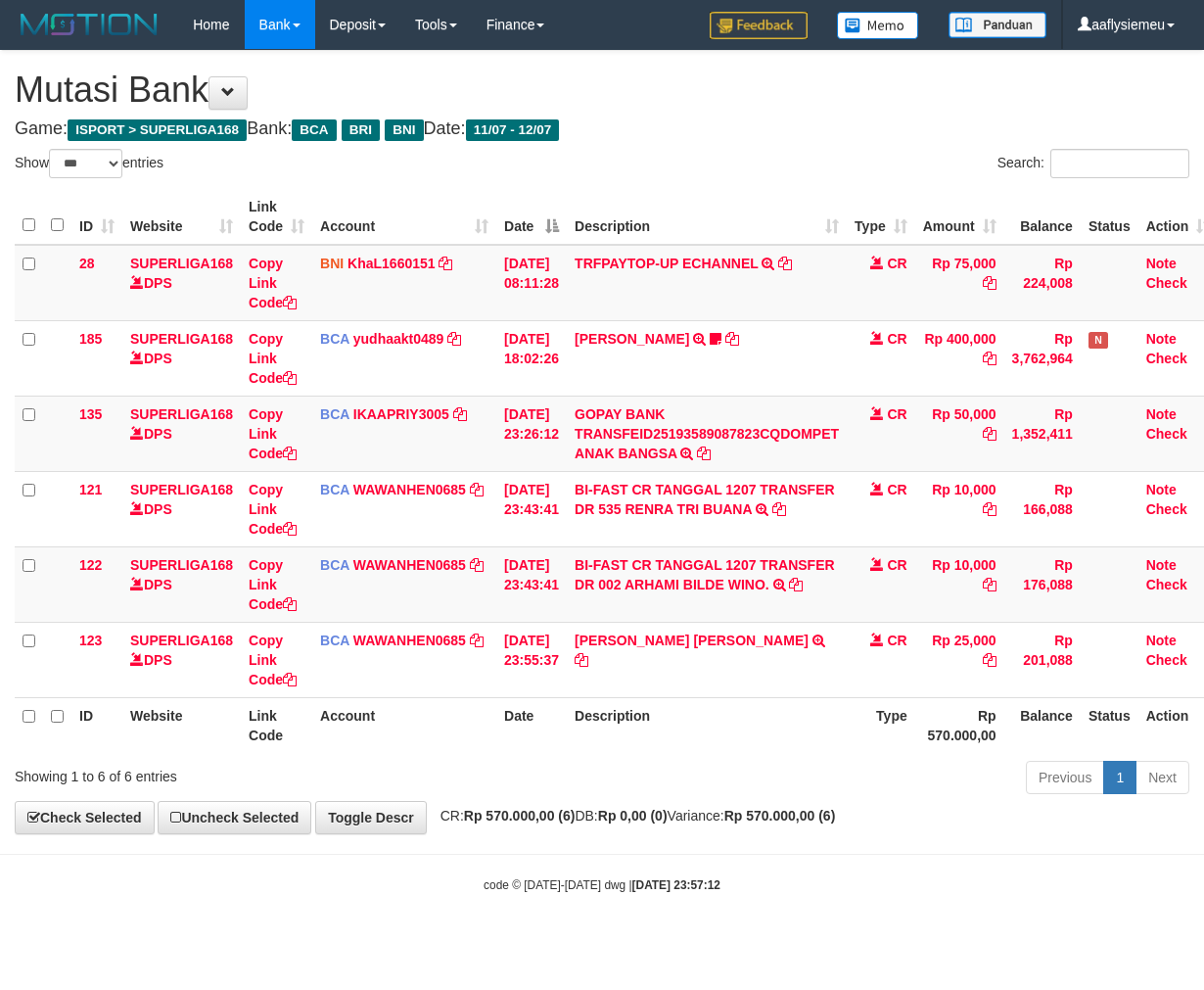 select on "***" 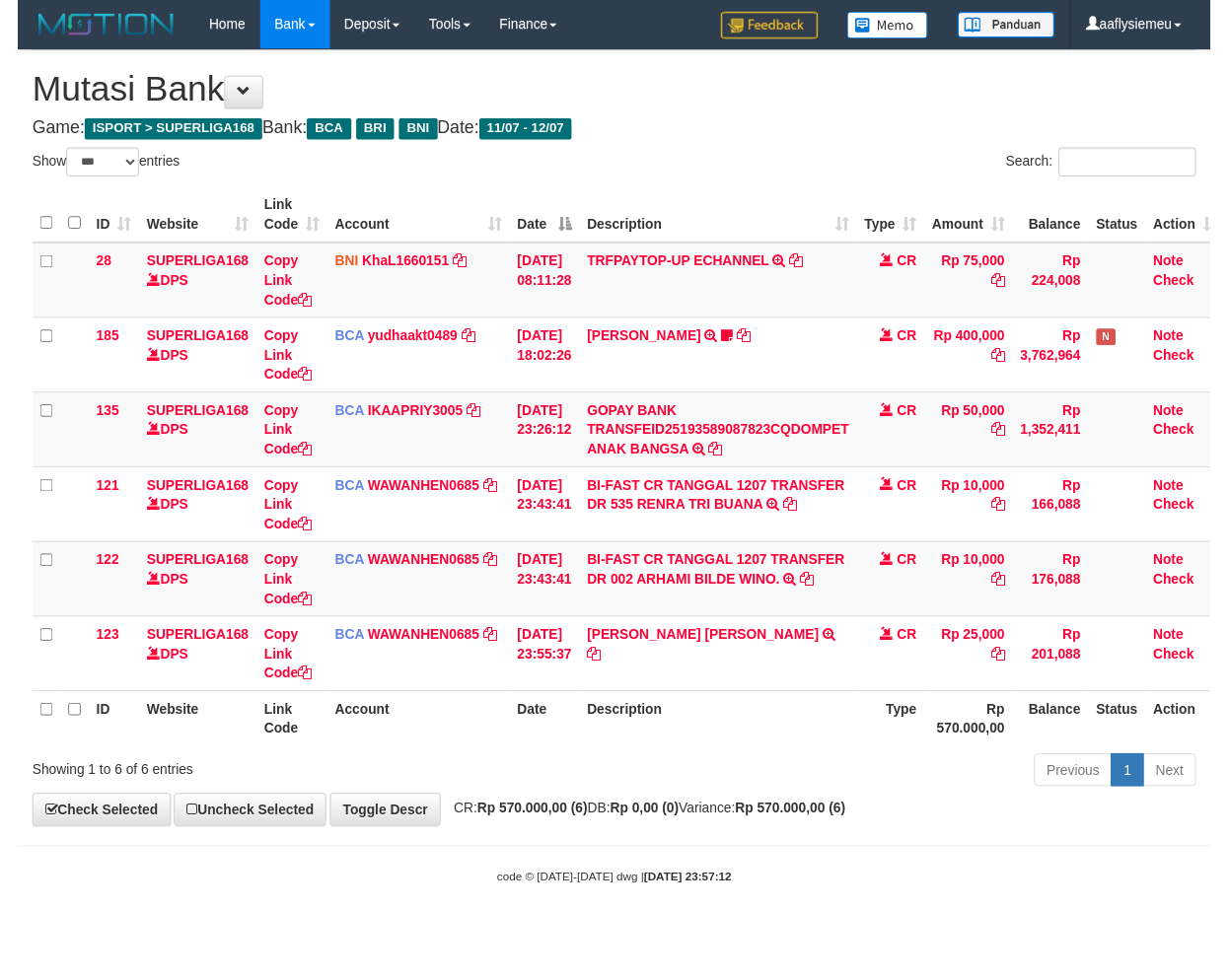 scroll, scrollTop: 0, scrollLeft: 11, axis: horizontal 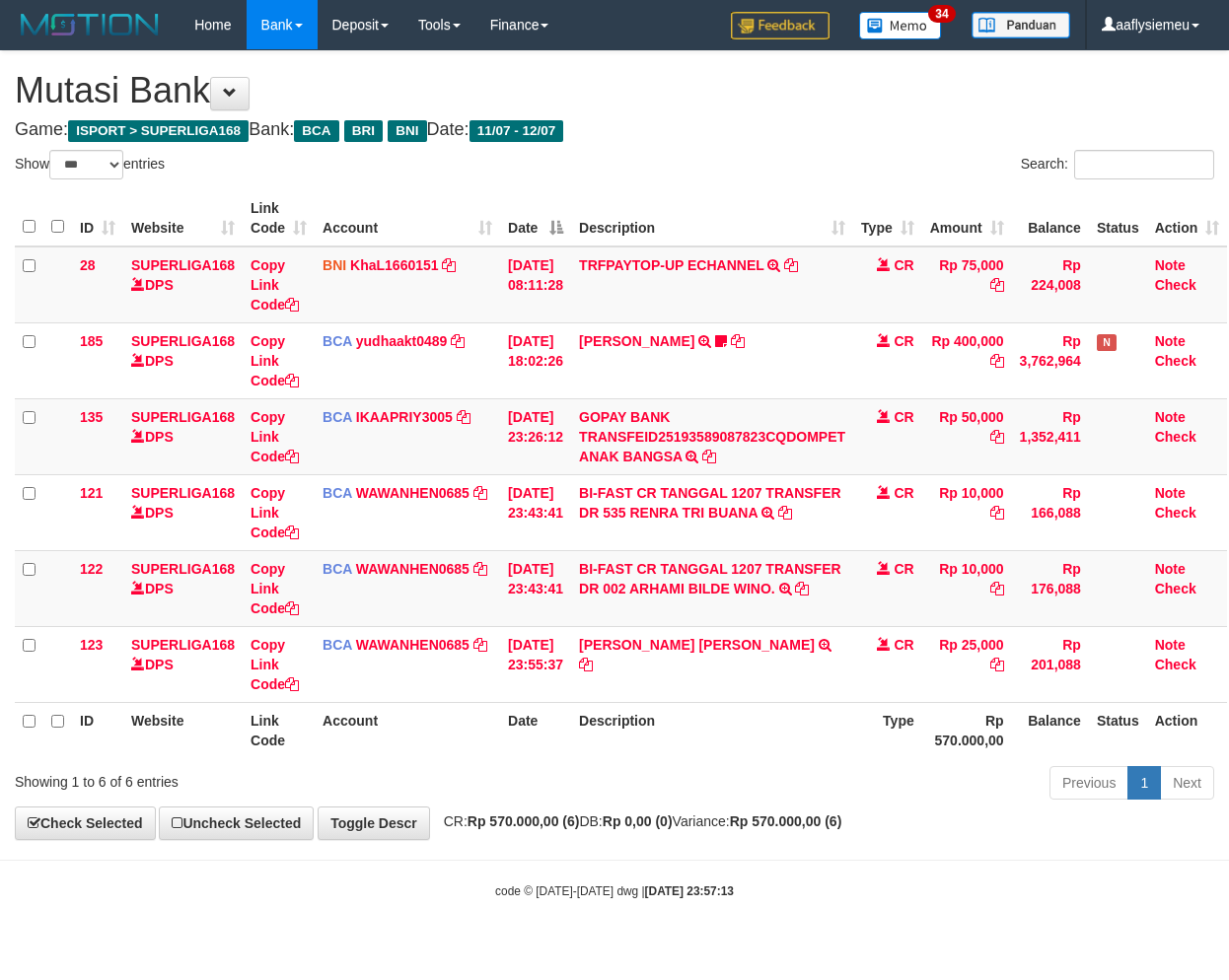 select on "***" 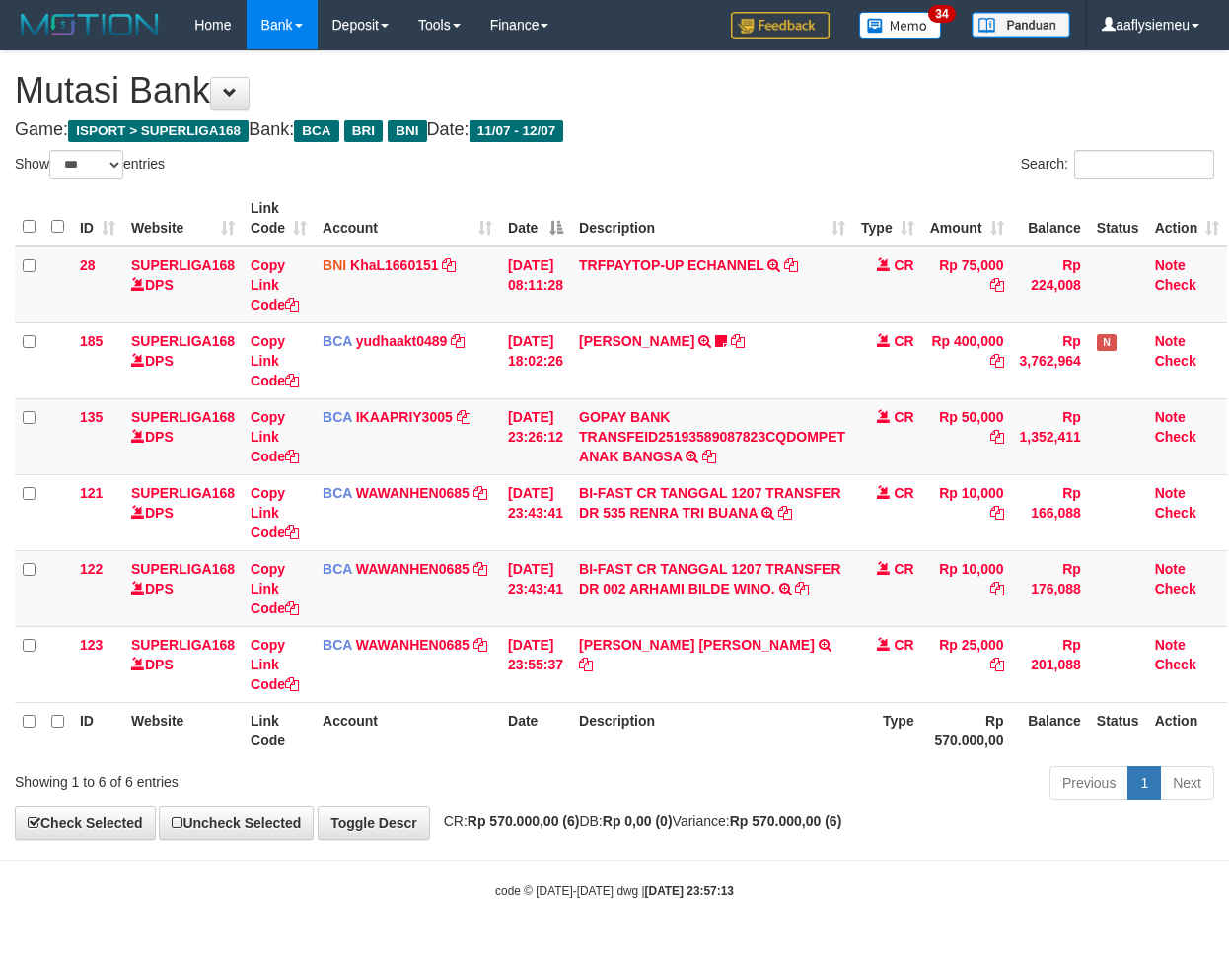 scroll, scrollTop: 0, scrollLeft: 11, axis: horizontal 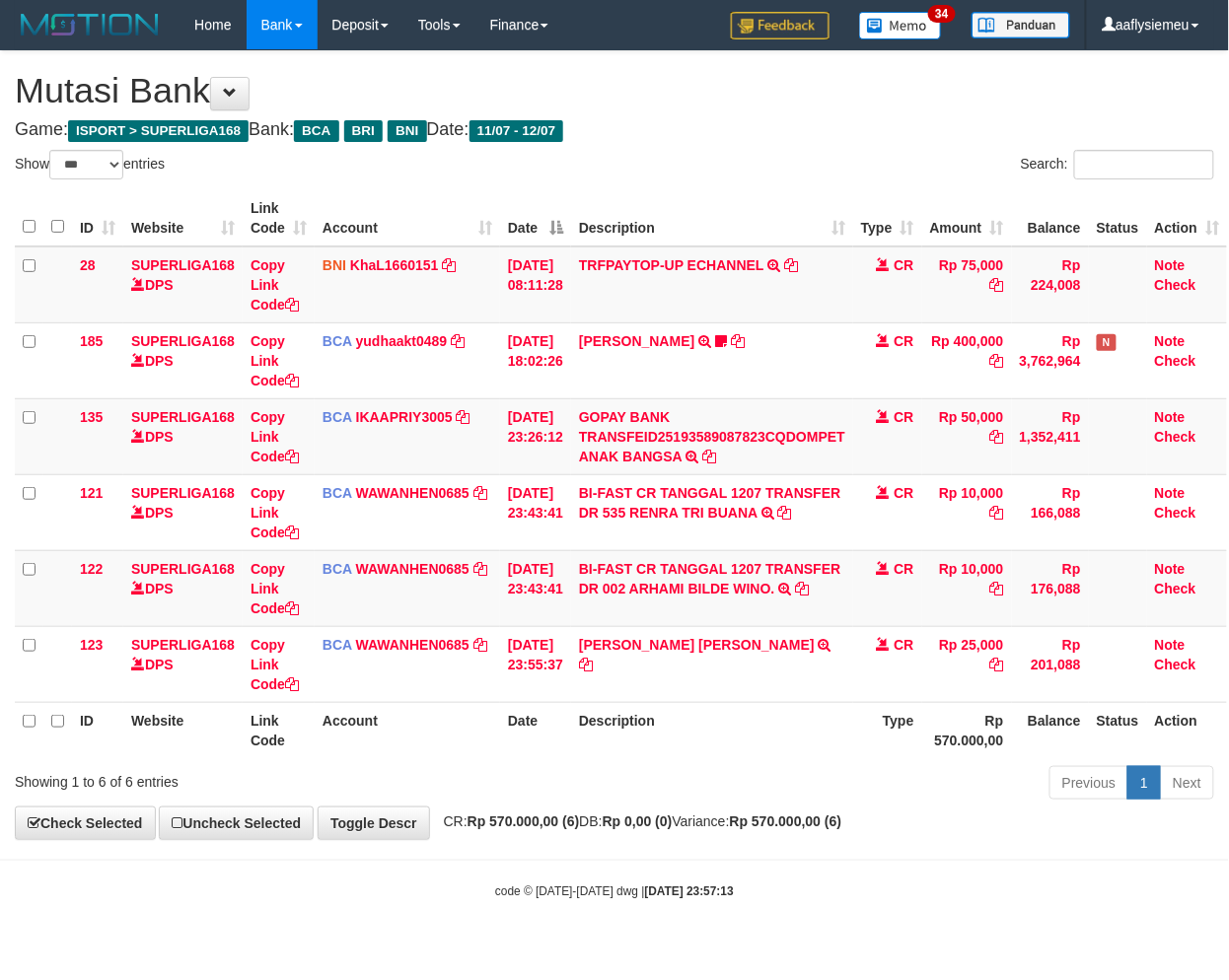 click at bounding box center [586, 665] 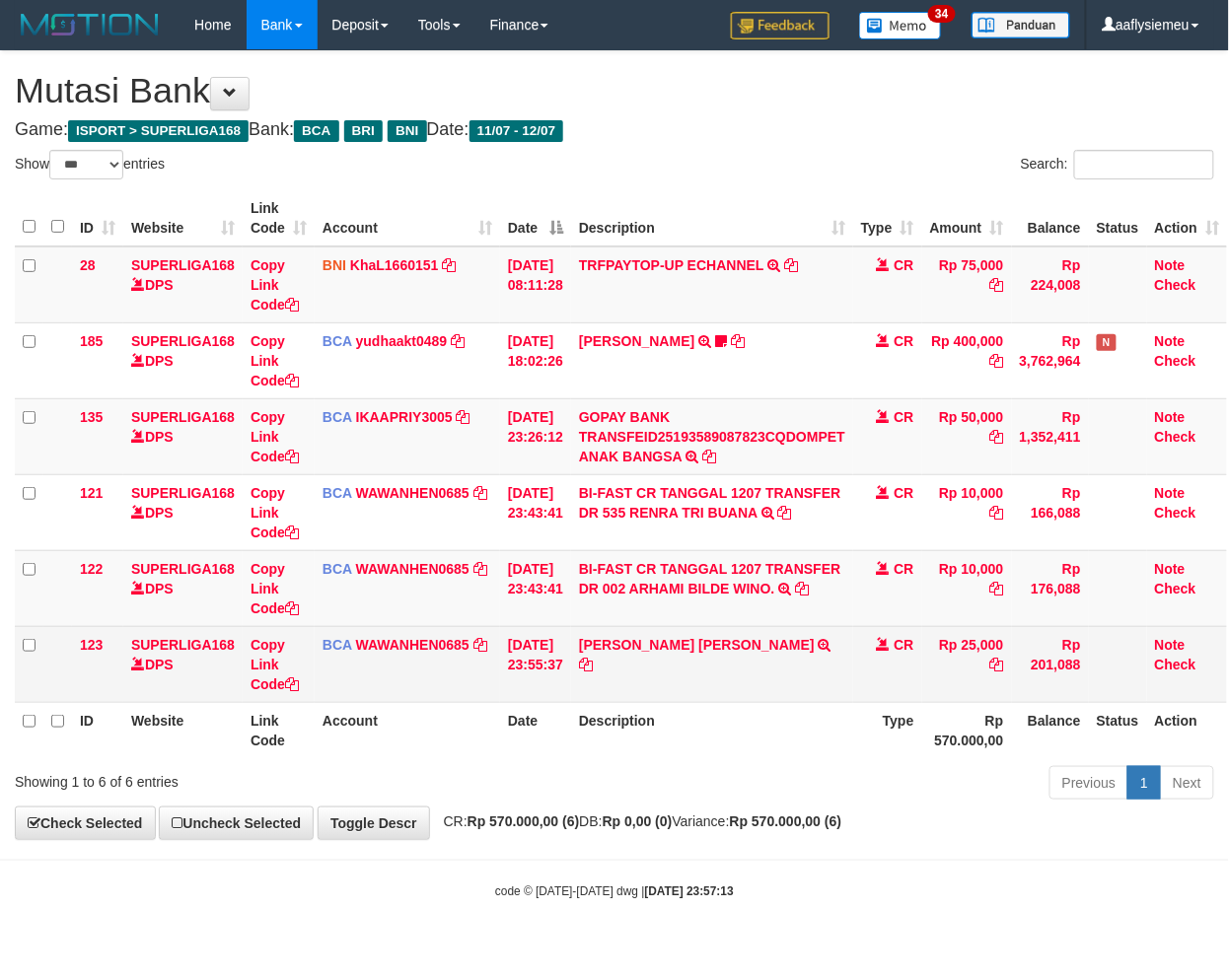 drag, startPoint x: 608, startPoint y: 776, endPoint x: 1220, endPoint y: 680, distance: 619.48 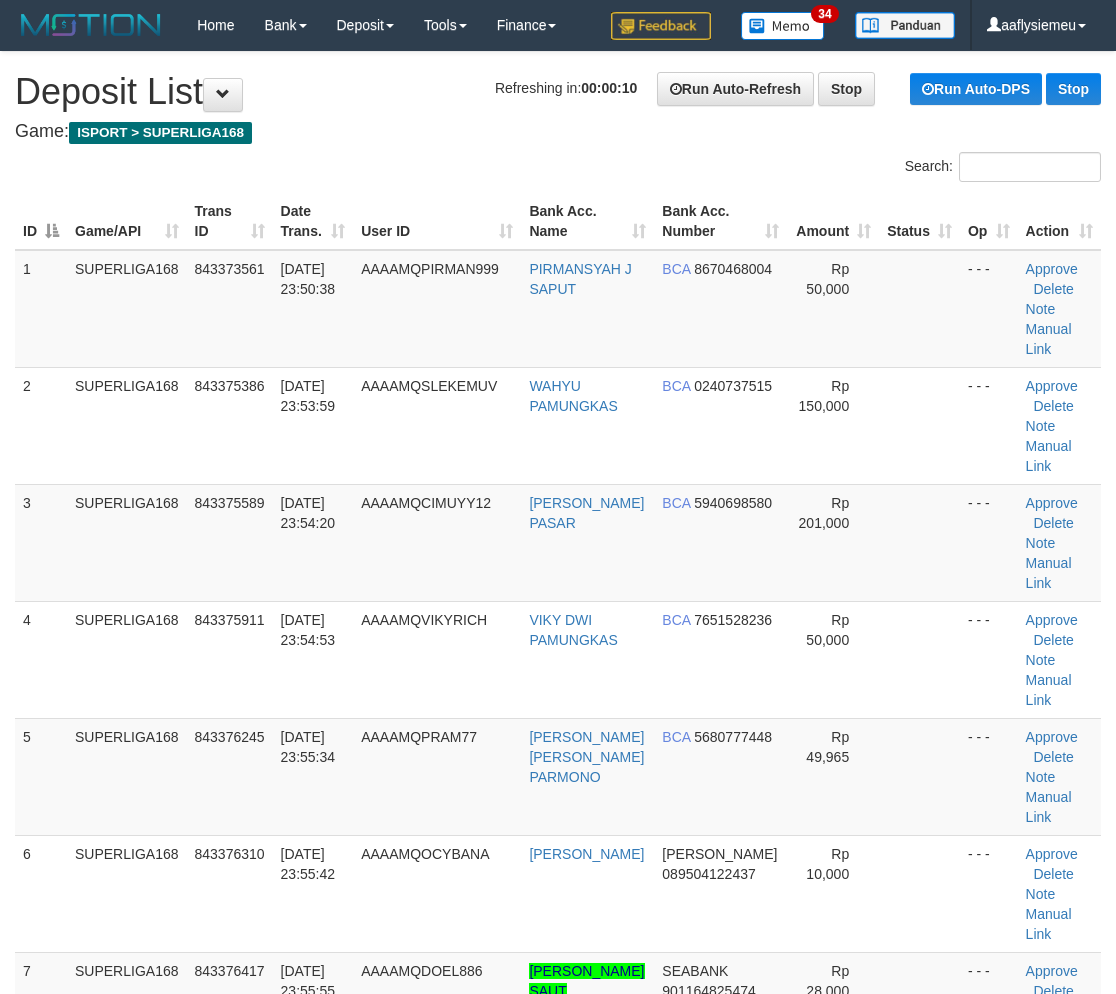 scroll, scrollTop: 0, scrollLeft: 0, axis: both 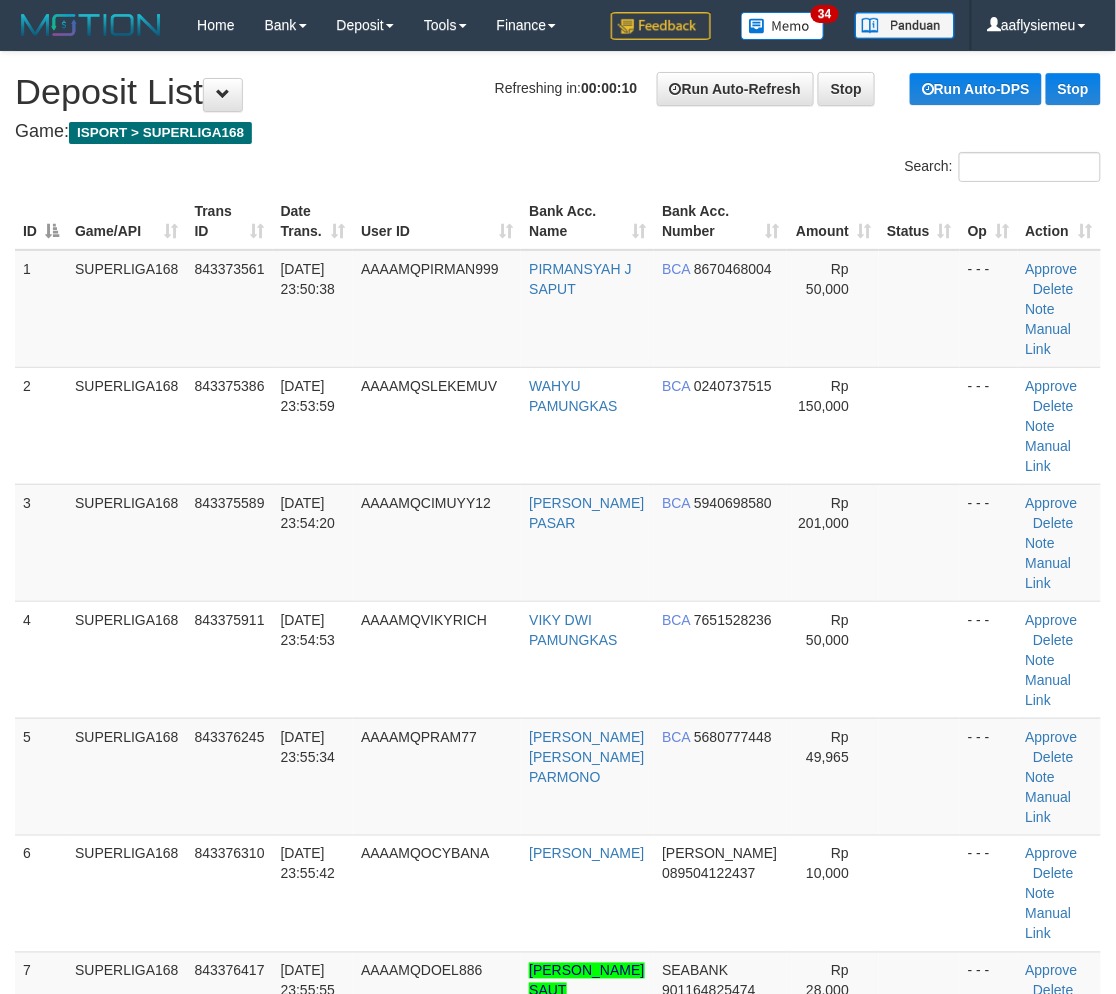 drag, startPoint x: 173, startPoint y: 555, endPoint x: 3, endPoint y: 628, distance: 185.0108 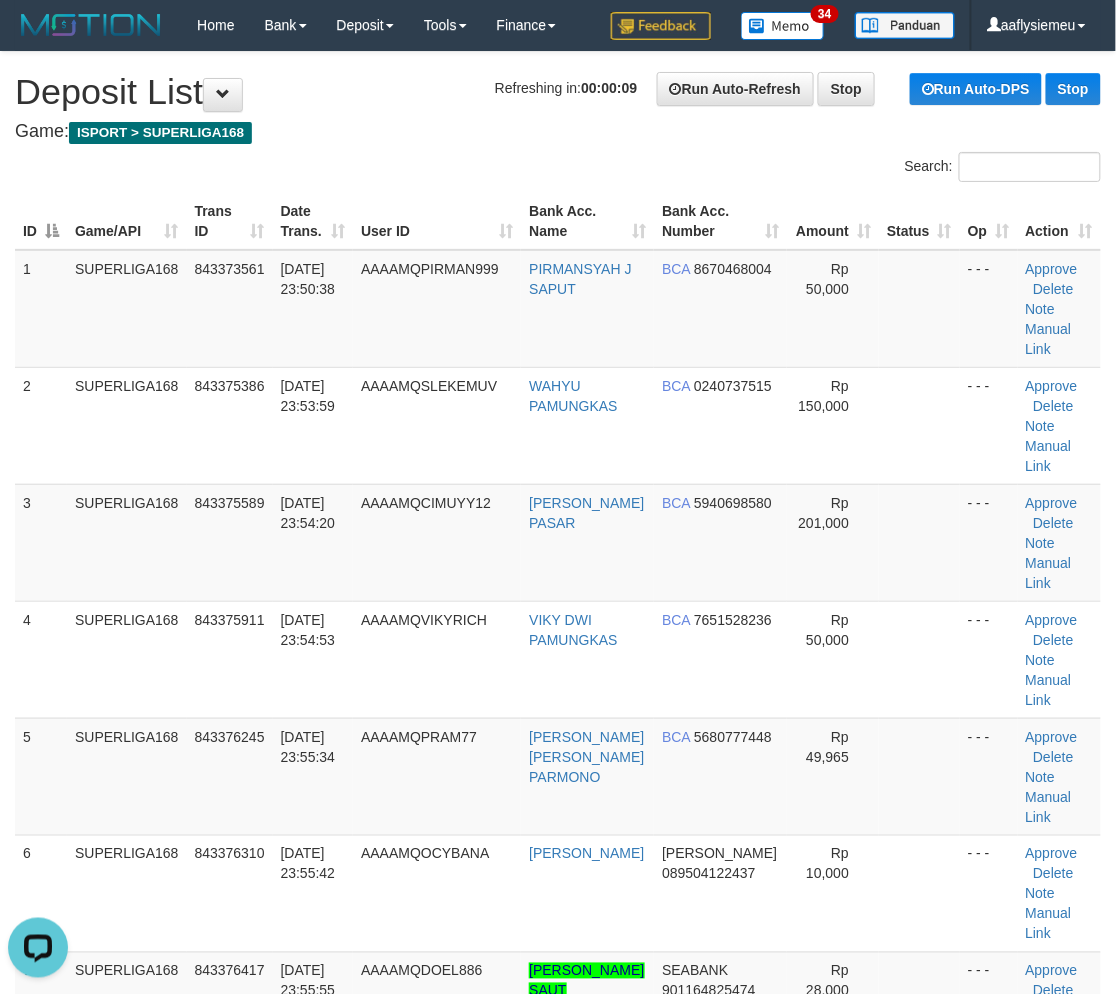 scroll, scrollTop: 0, scrollLeft: 0, axis: both 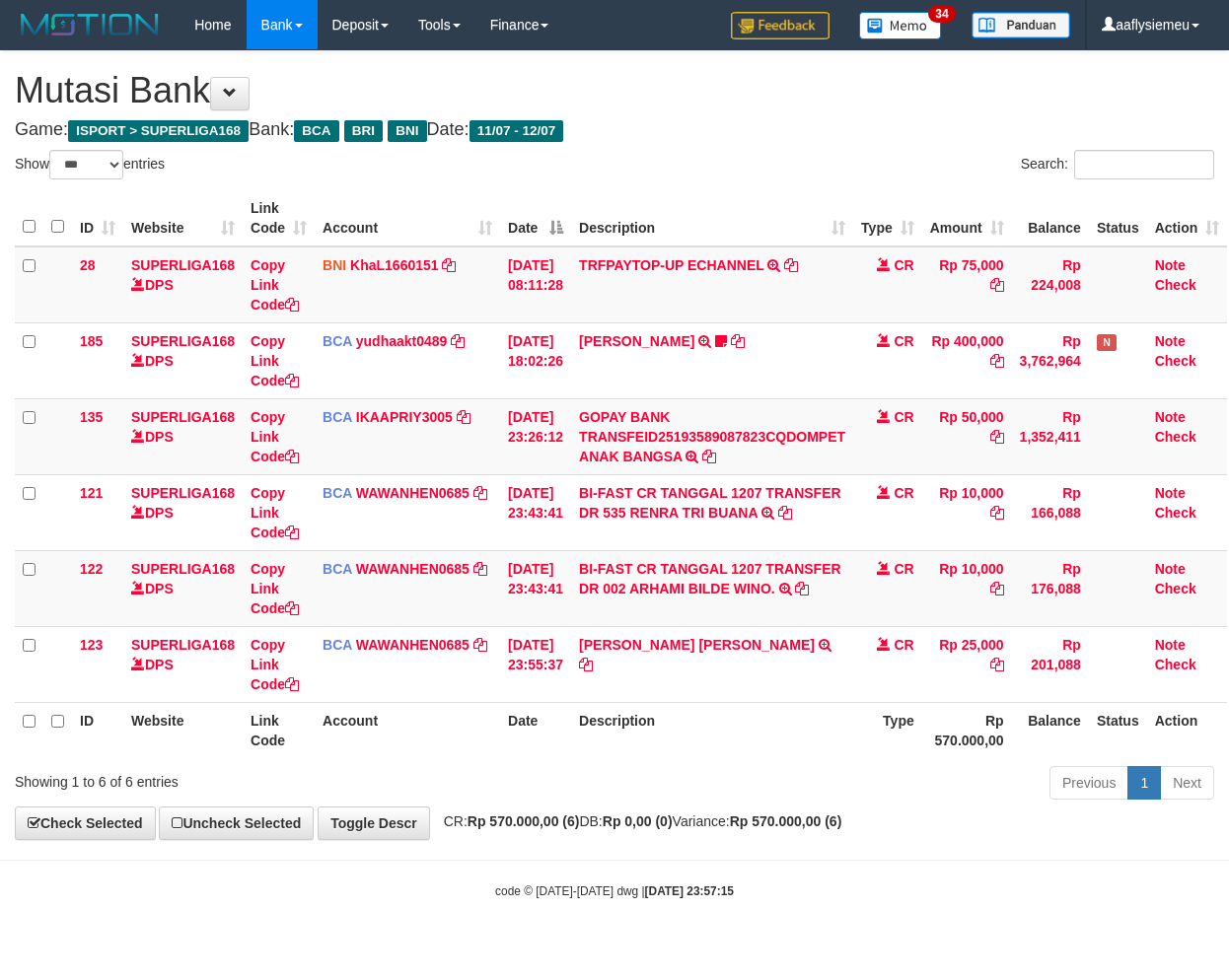 select on "***" 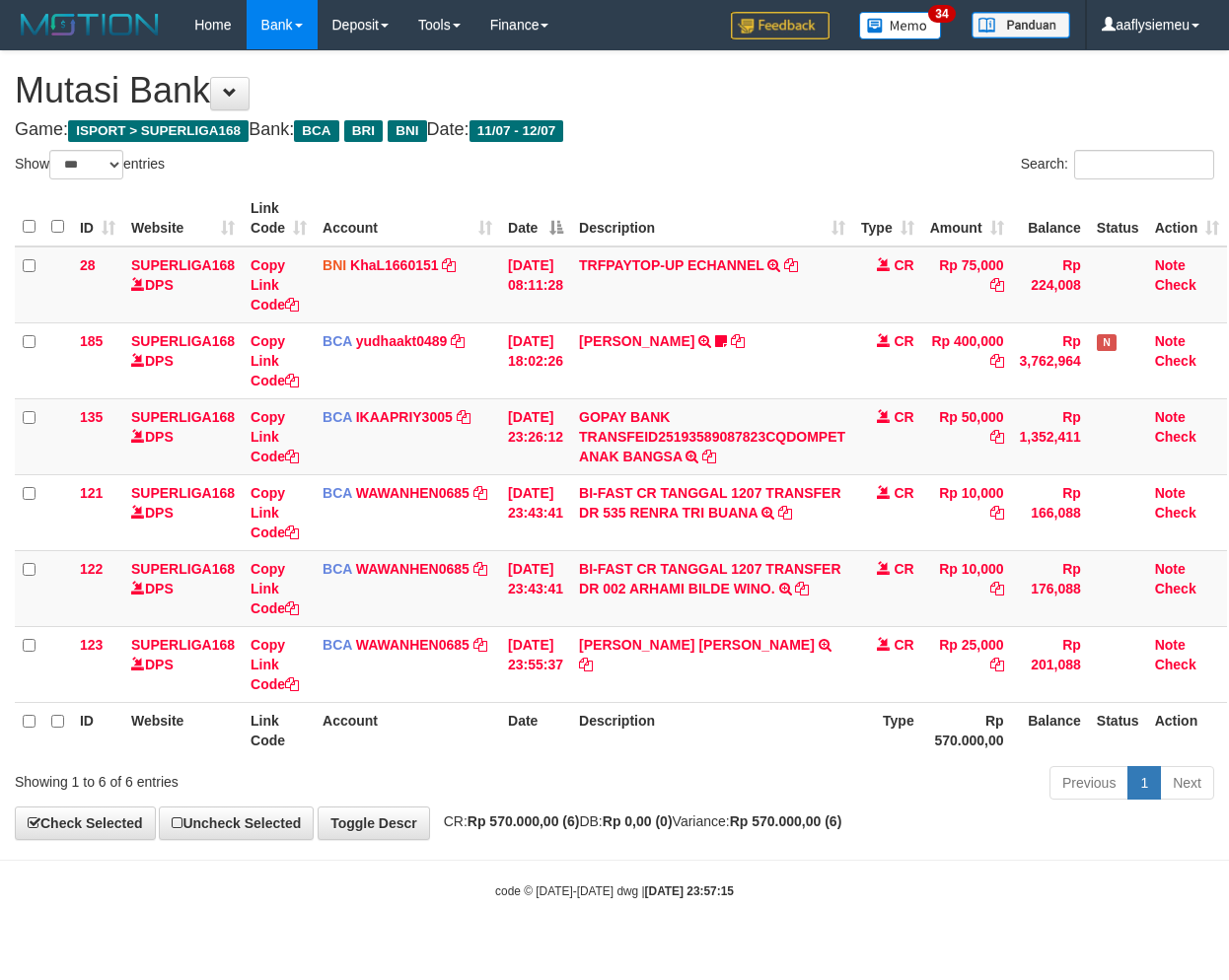 scroll, scrollTop: 0, scrollLeft: 11, axis: horizontal 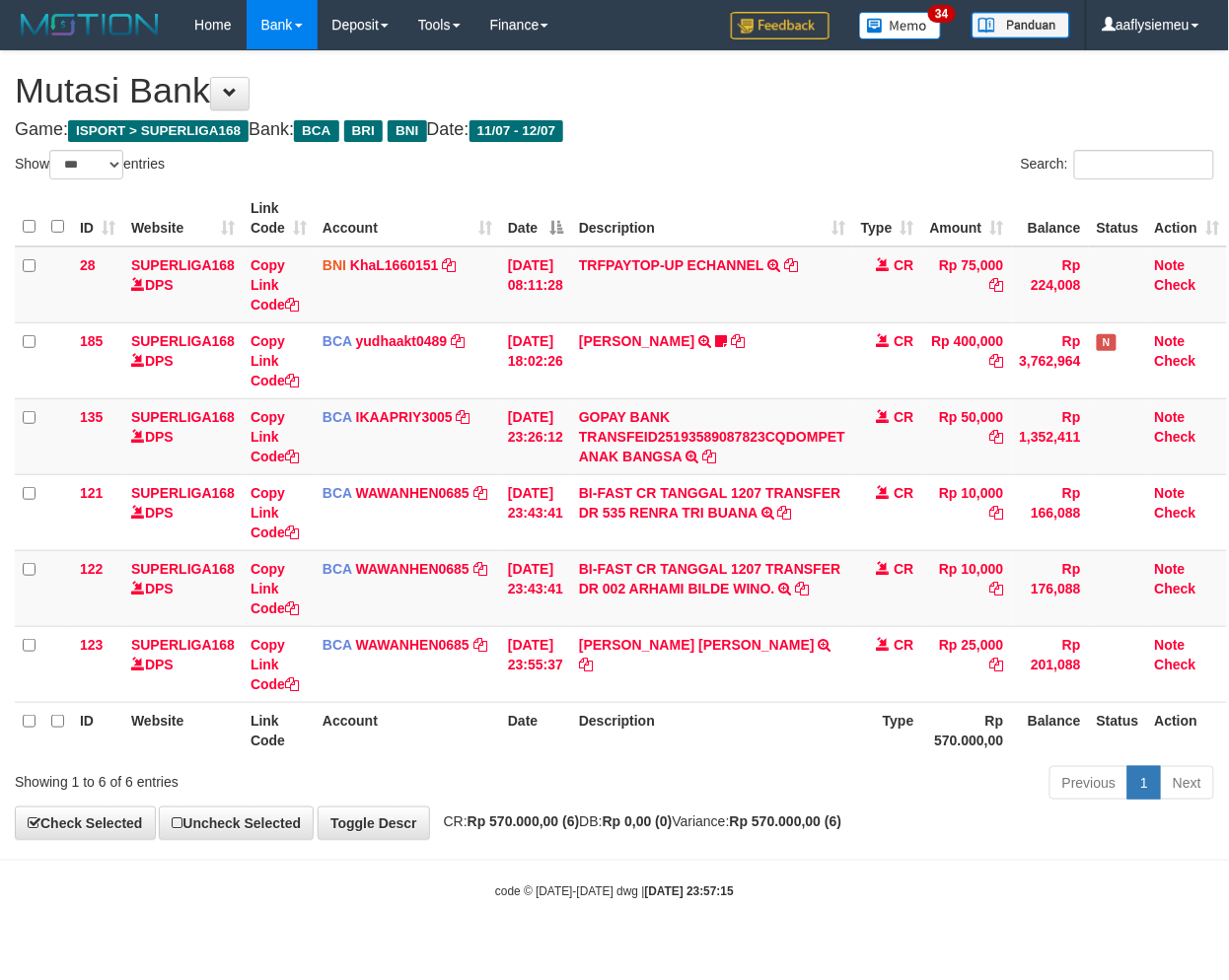click on "Showing 1 to 6 of 6 entries" at bounding box center [255, 778] 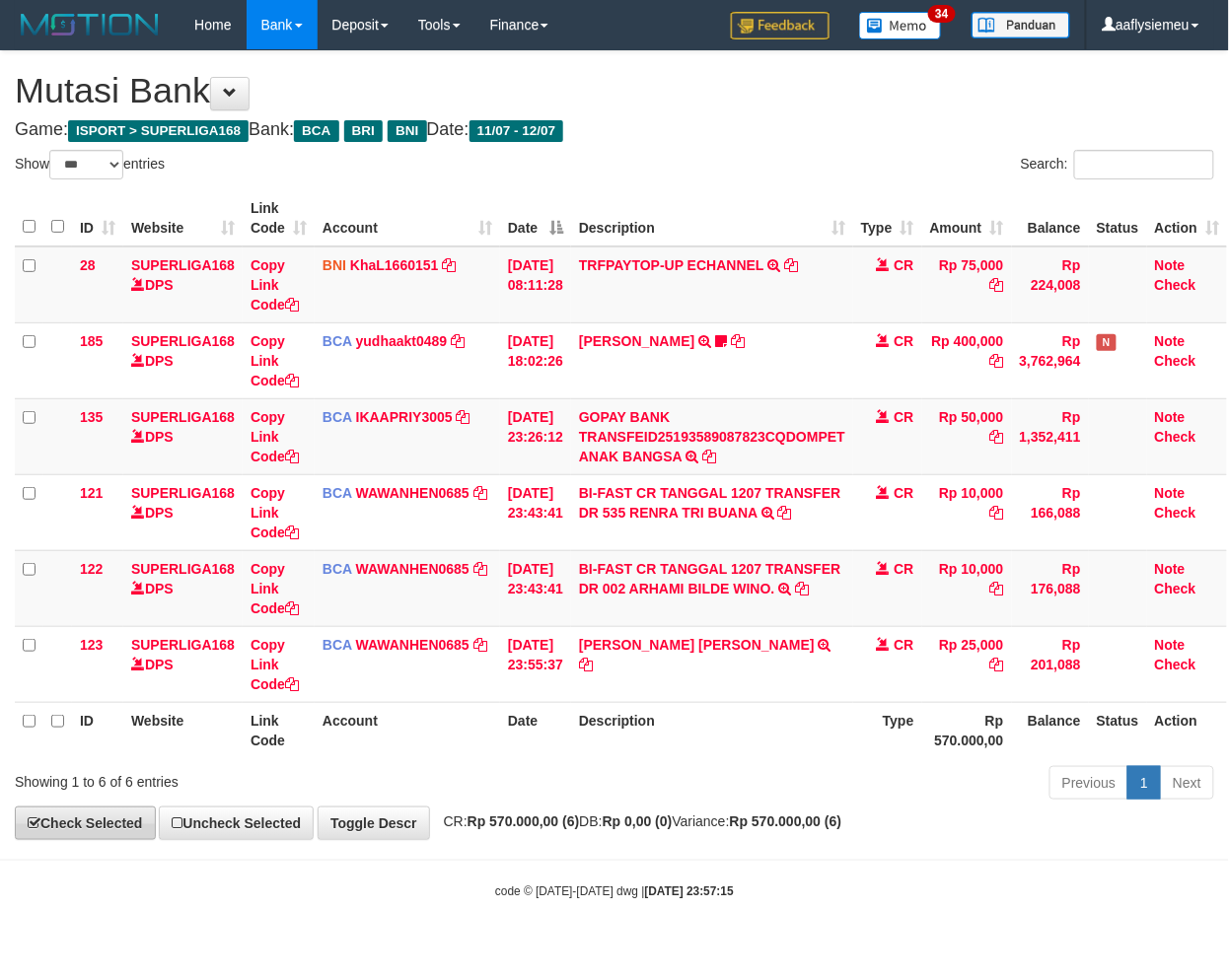 drag, startPoint x: 503, startPoint y: 782, endPoint x: 7, endPoint y: 816, distance: 497.16396 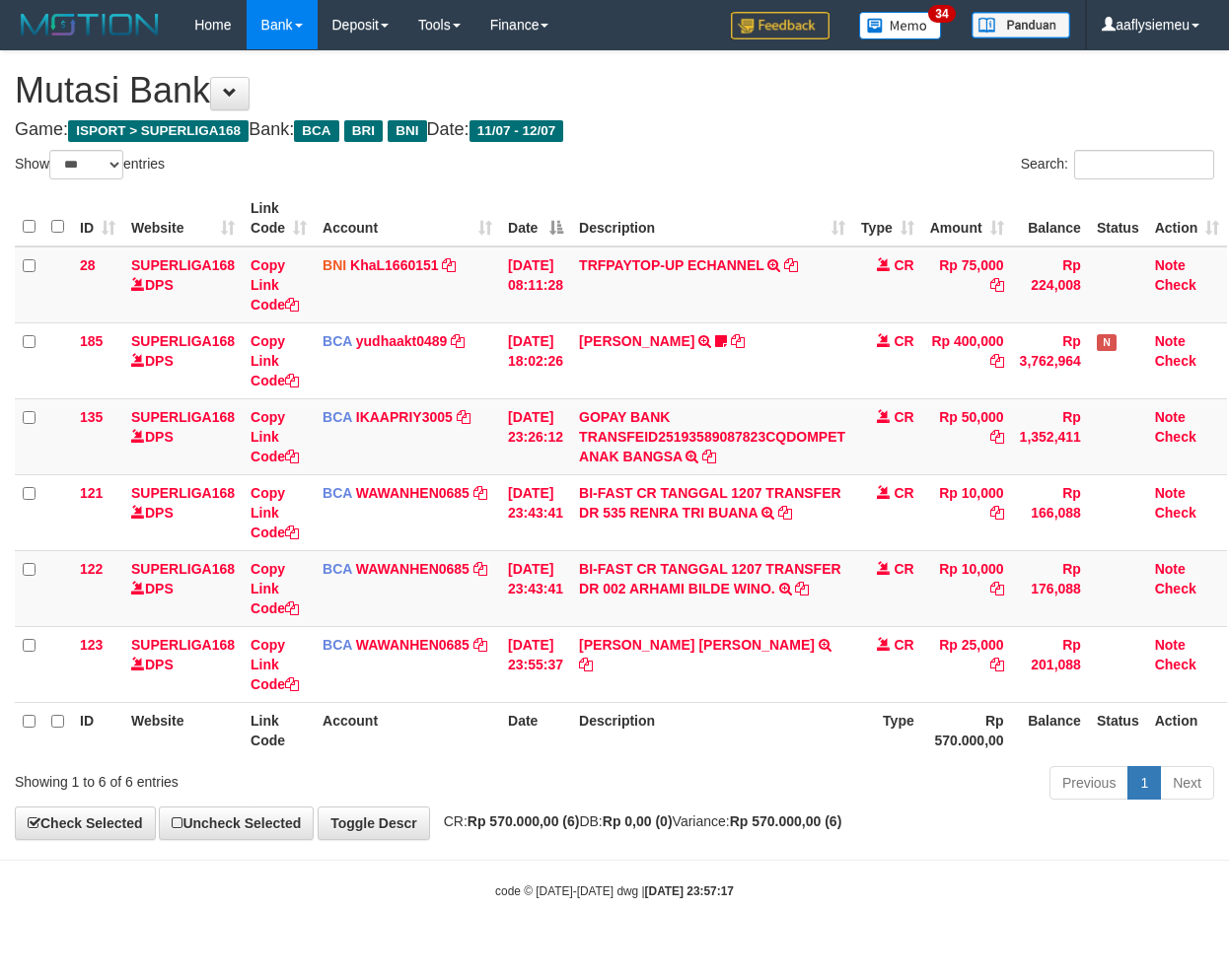 select on "***" 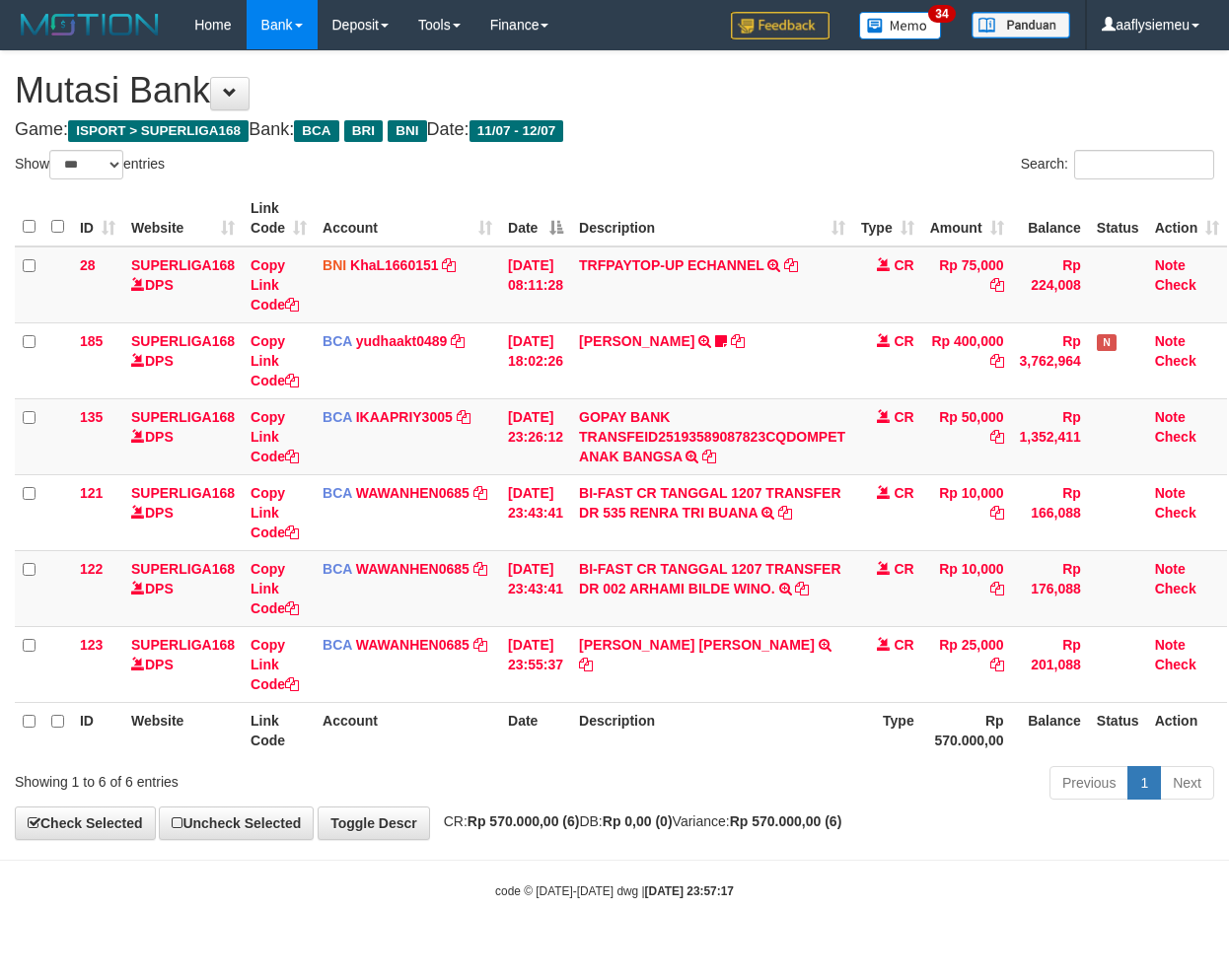 scroll, scrollTop: 0, scrollLeft: 11, axis: horizontal 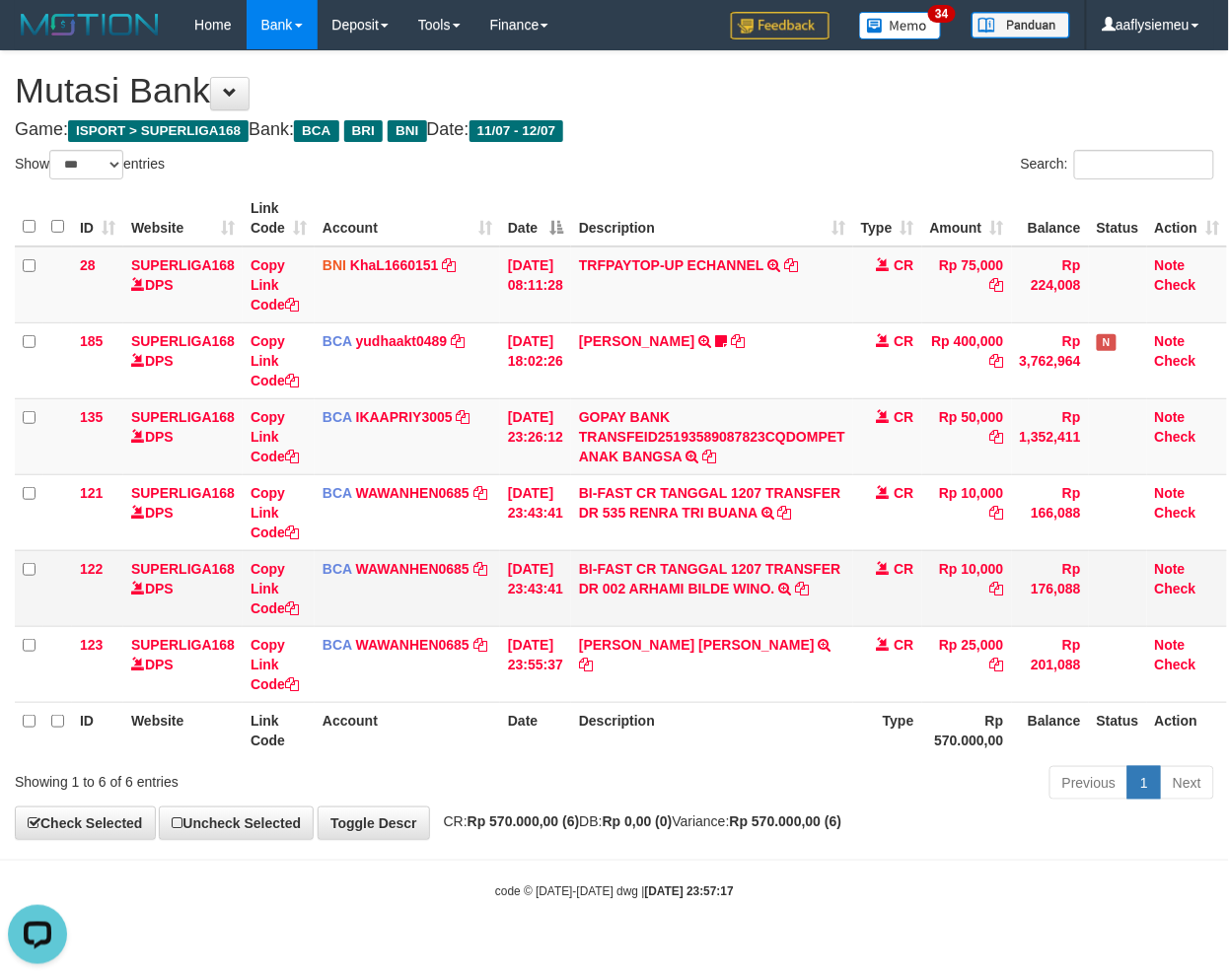 drag, startPoint x: 786, startPoint y: 598, endPoint x: 880, endPoint y: 586, distance: 94.762862 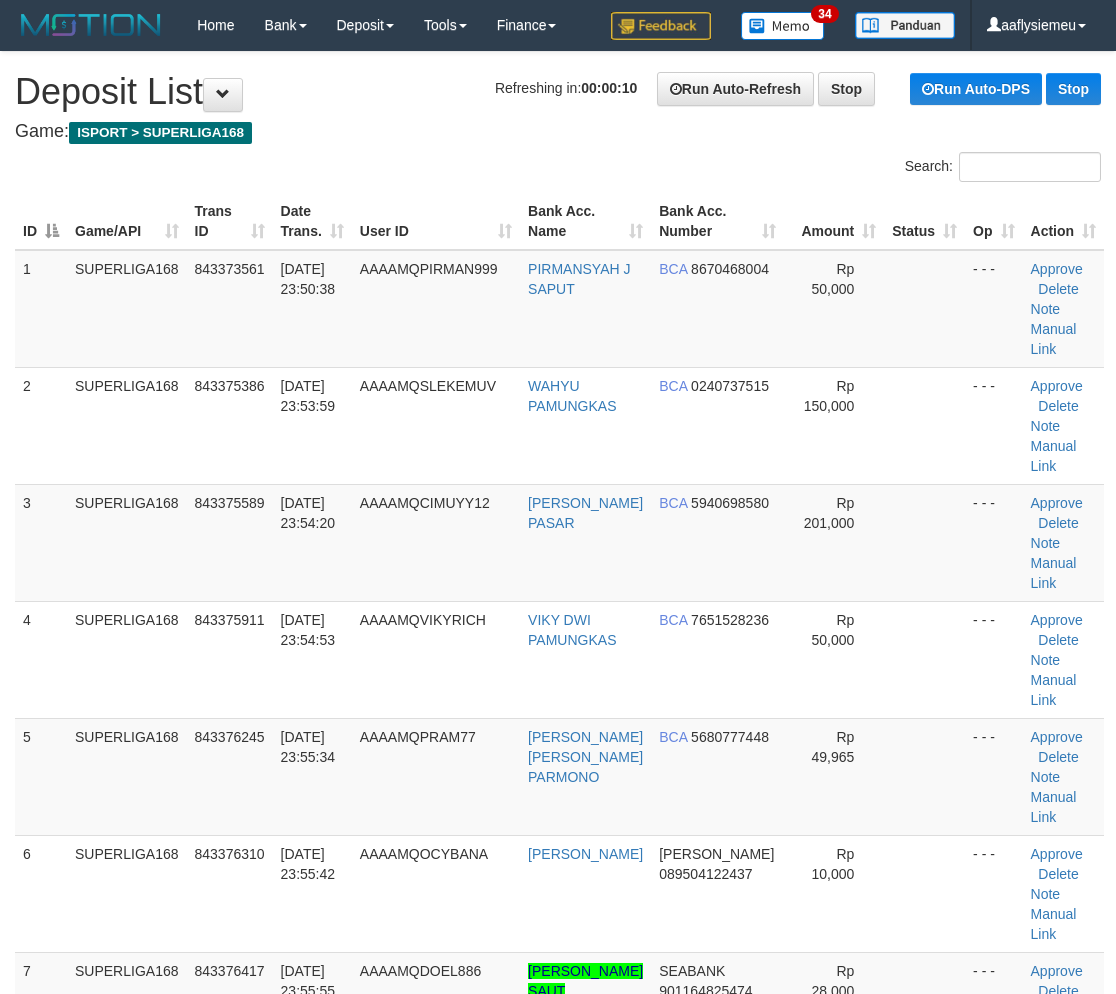 scroll, scrollTop: 0, scrollLeft: 0, axis: both 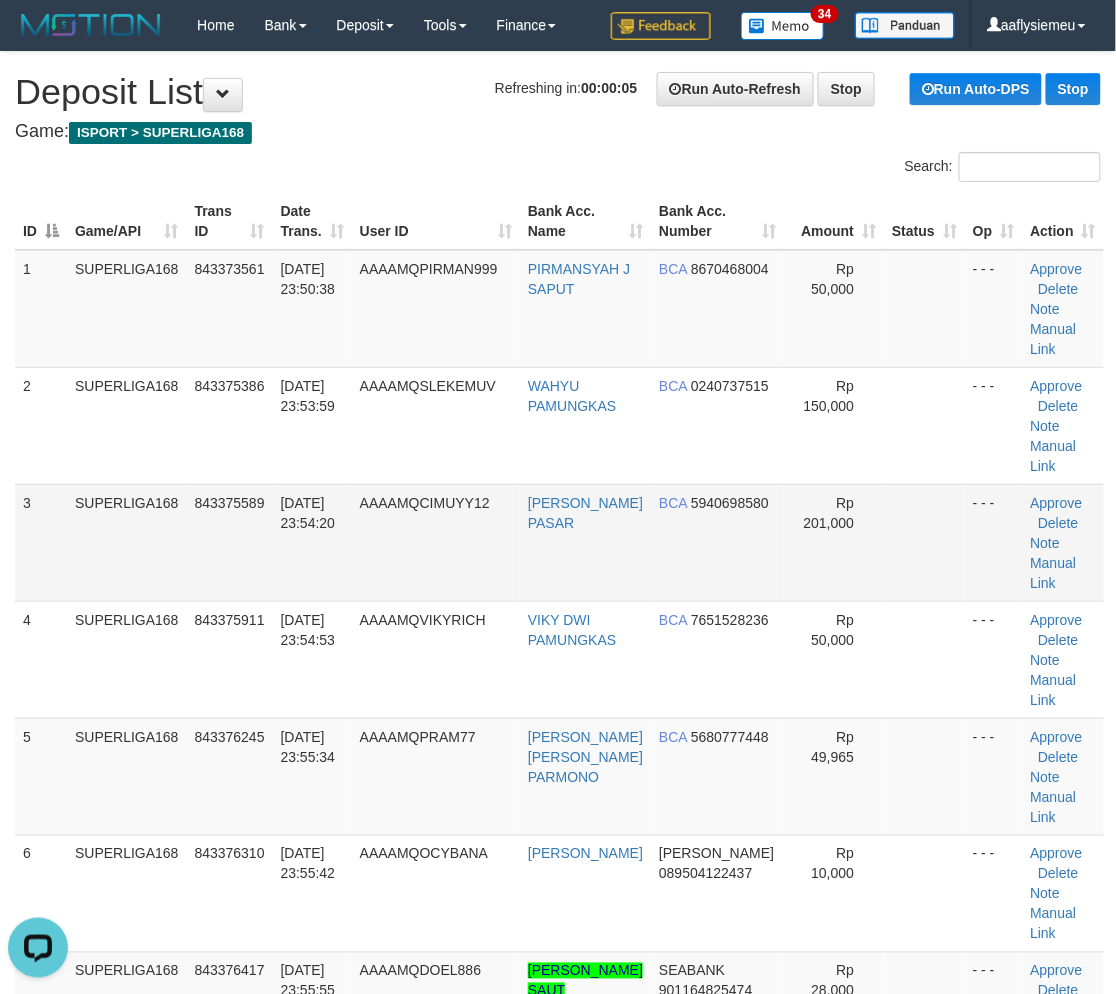 drag, startPoint x: 102, startPoint y: 503, endPoint x: 90, endPoint y: 516, distance: 17.691807 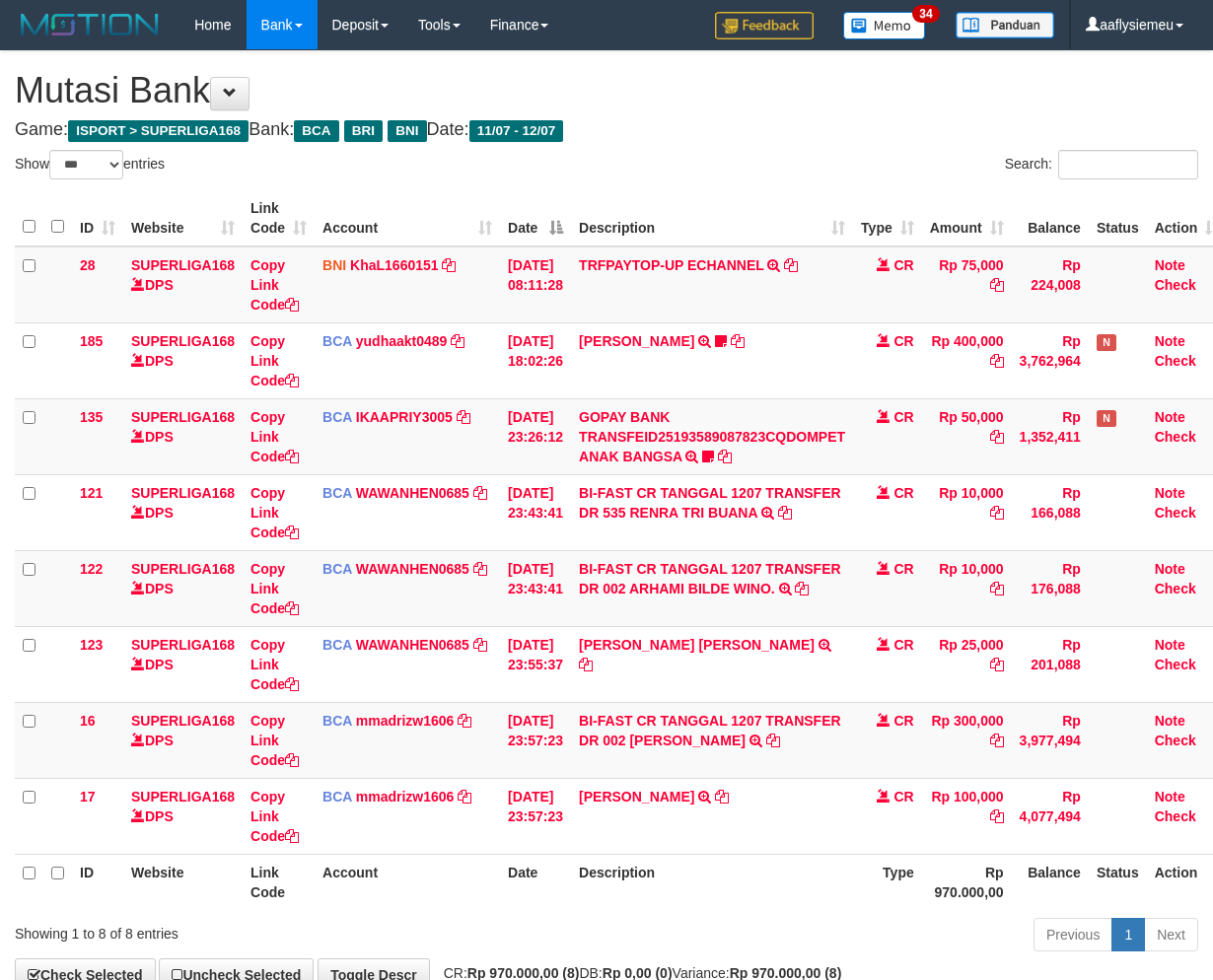 select on "***" 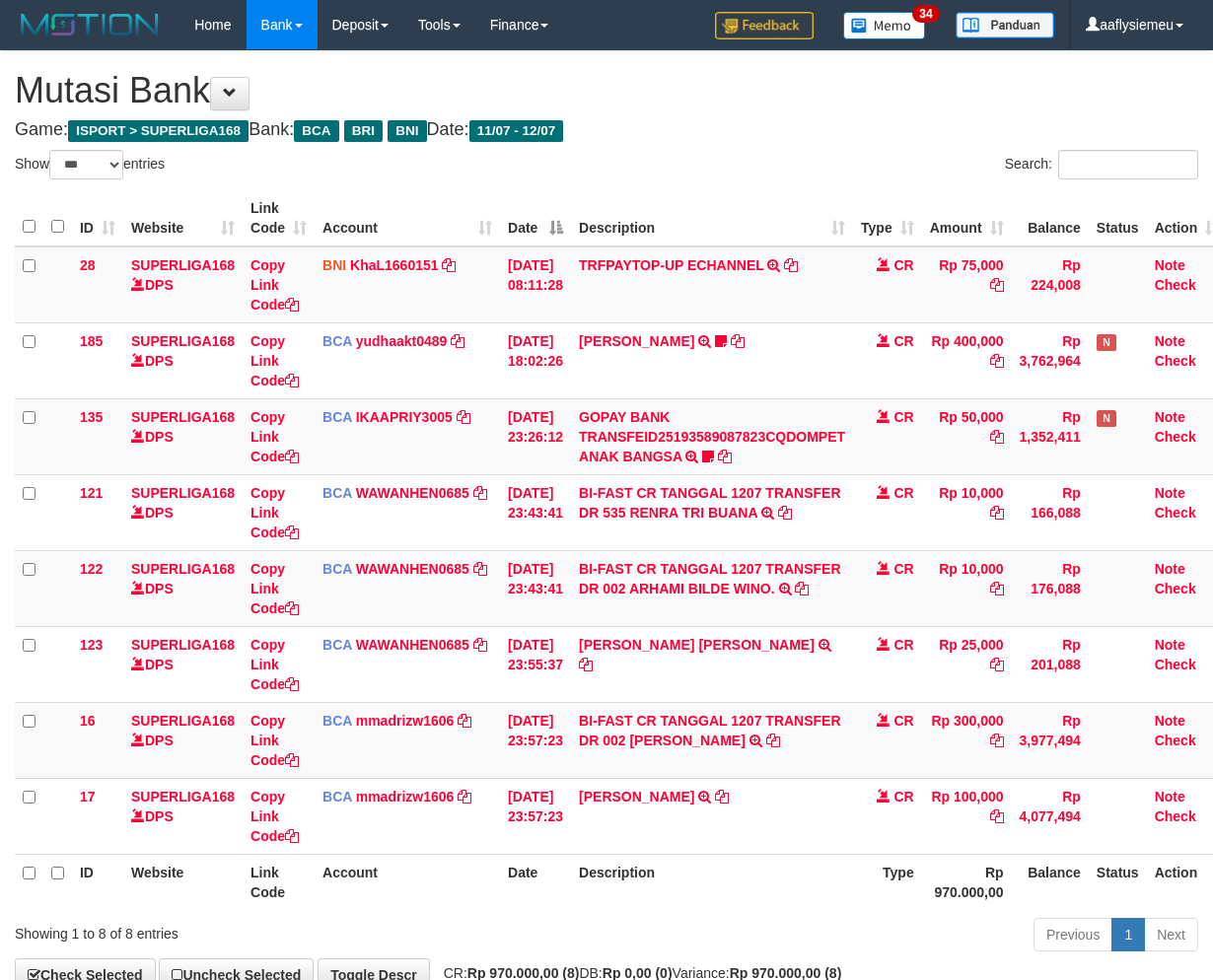 scroll, scrollTop: 0, scrollLeft: 11, axis: horizontal 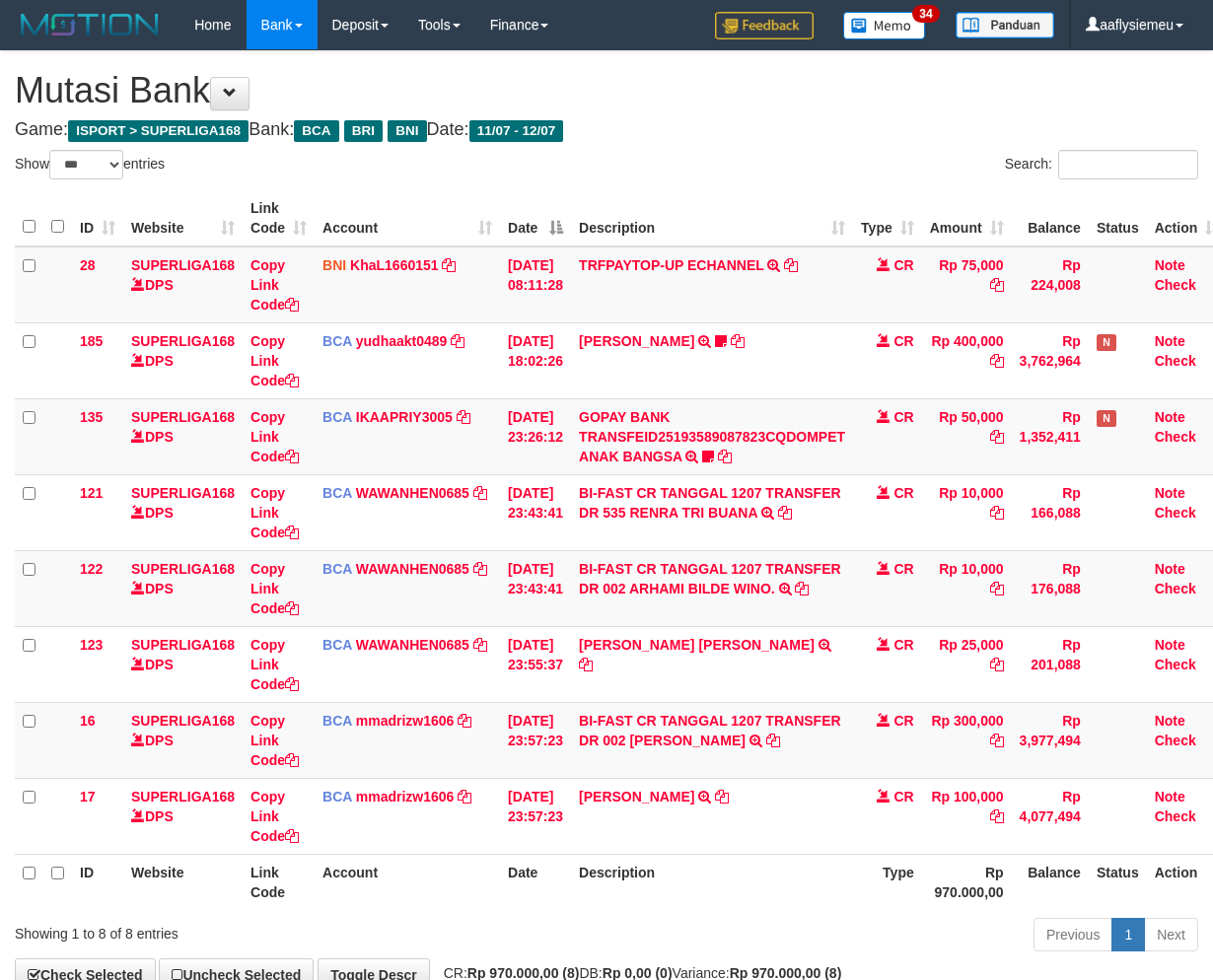 select on "***" 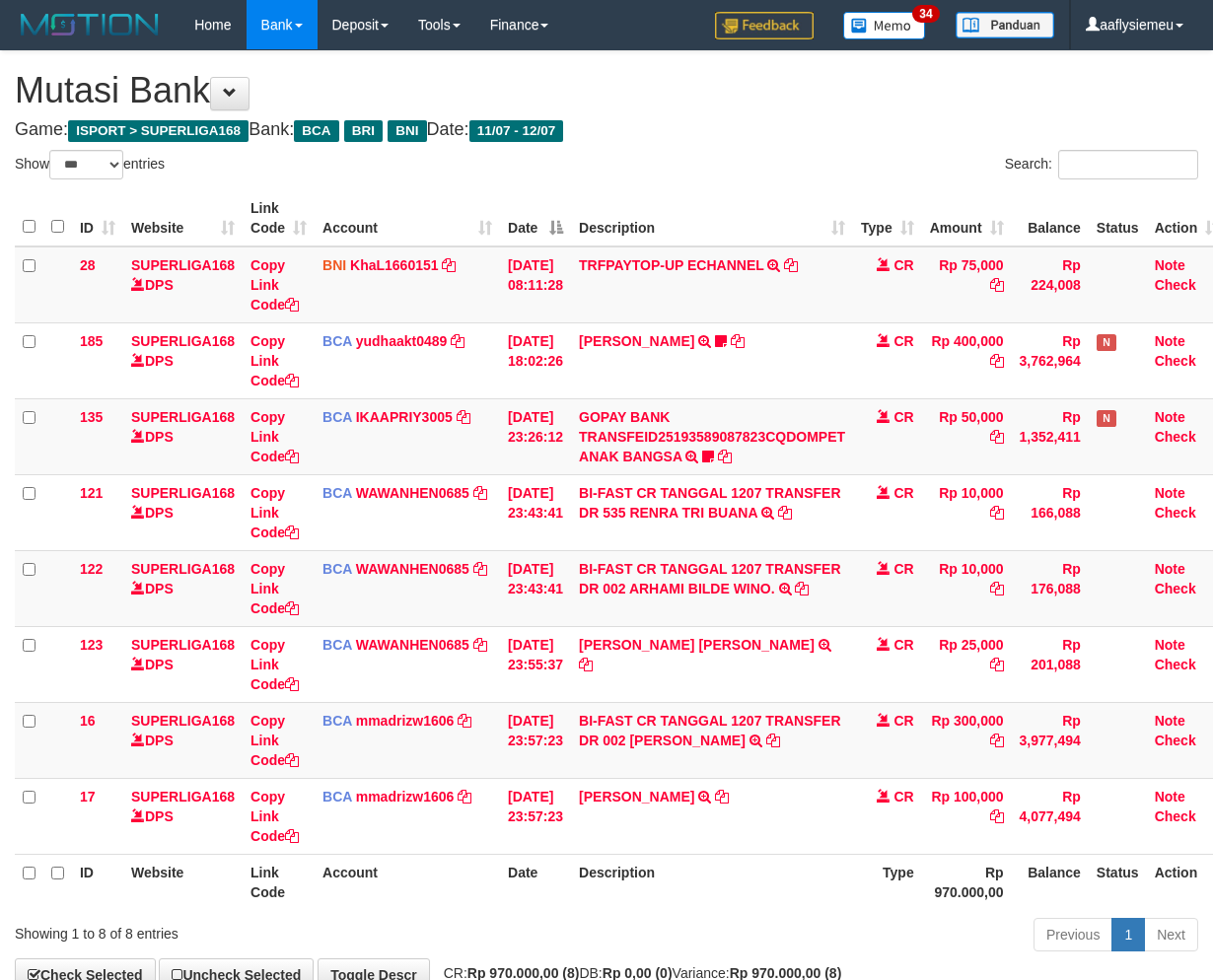 scroll, scrollTop: 0, scrollLeft: 11, axis: horizontal 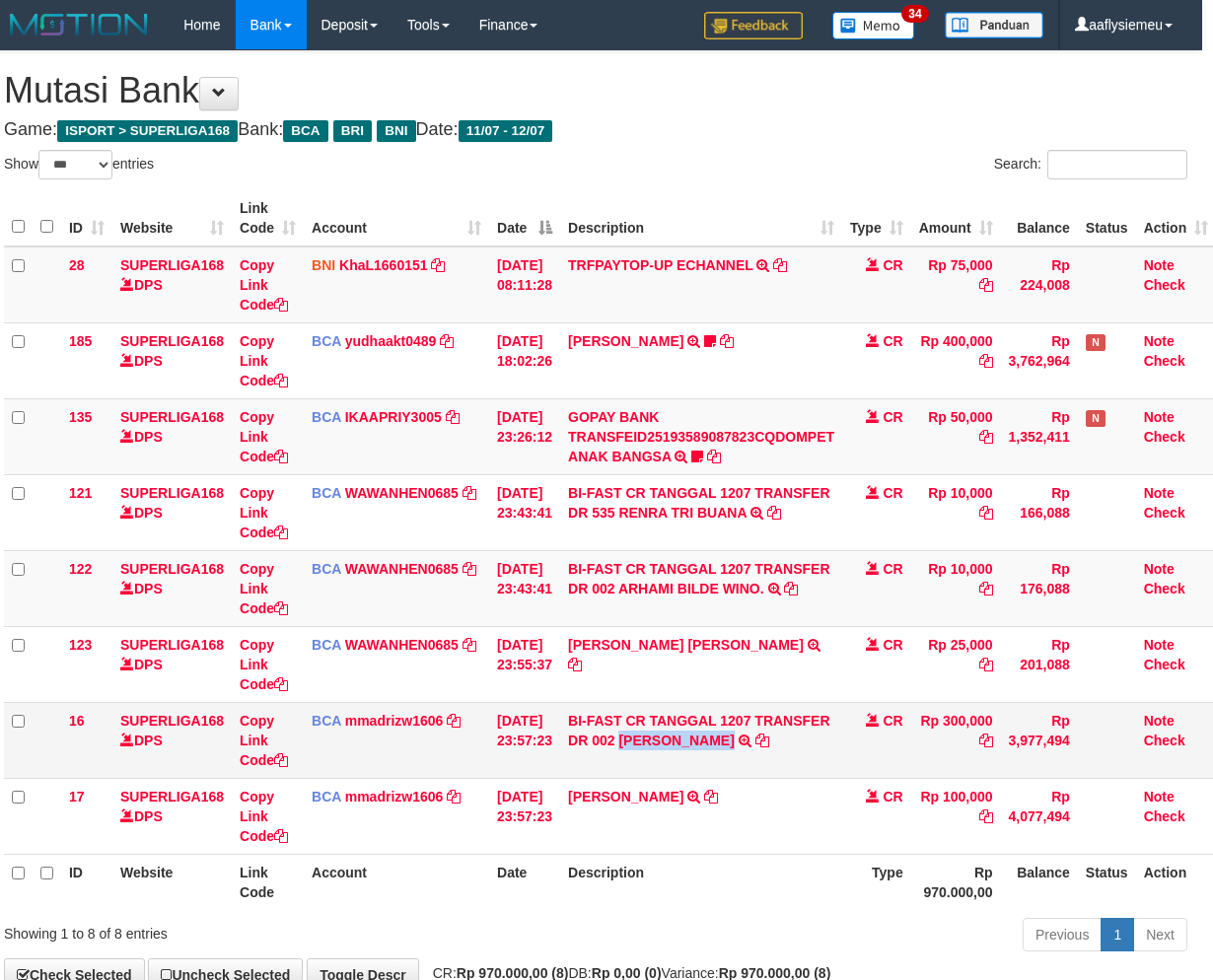 copy on "YOGI SURYO PR" 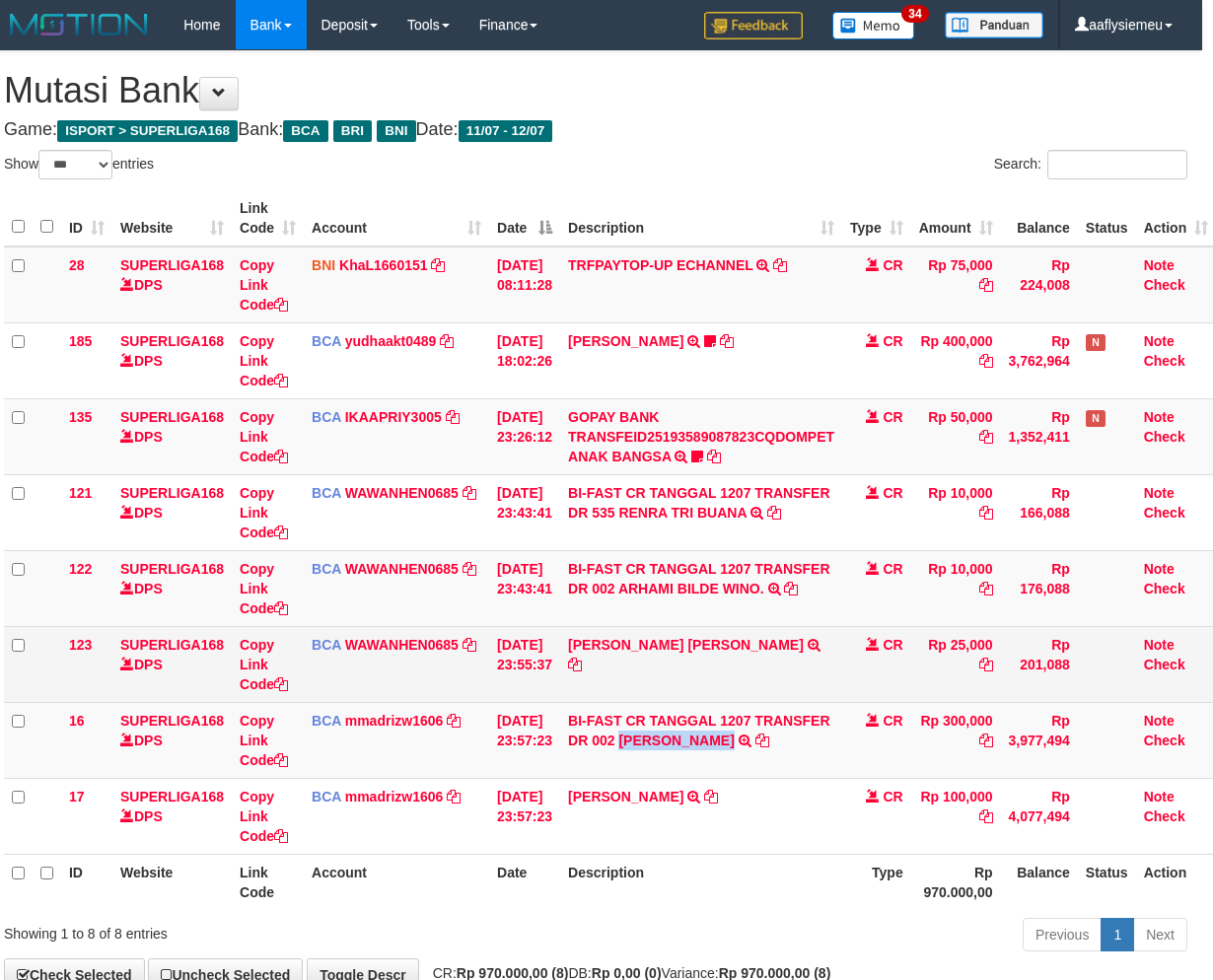 drag, startPoint x: 635, startPoint y: 751, endPoint x: 1085, endPoint y: 672, distance: 456.88182 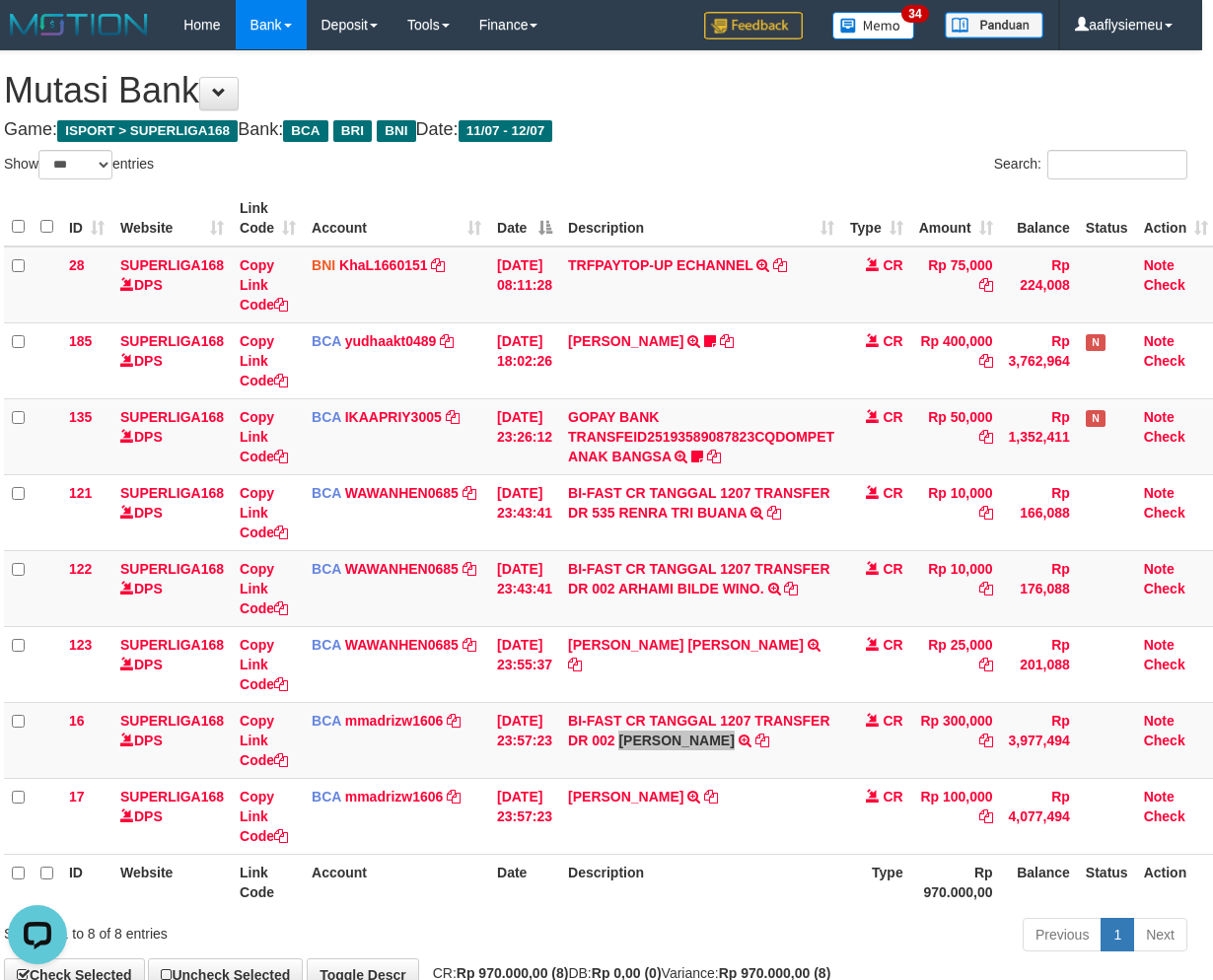 scroll, scrollTop: 0, scrollLeft: 0, axis: both 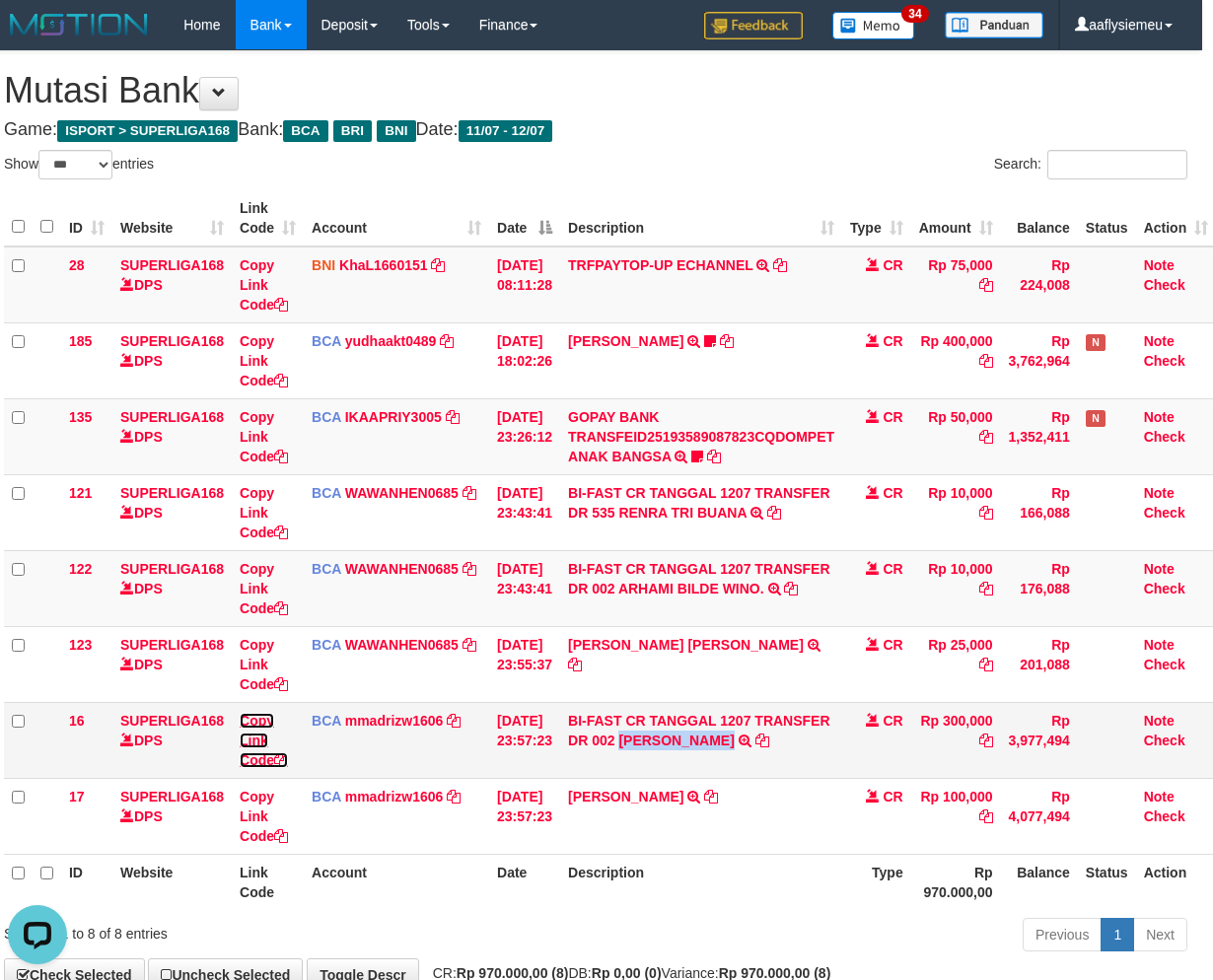 click on "Copy Link Code" at bounding box center [263, 740] 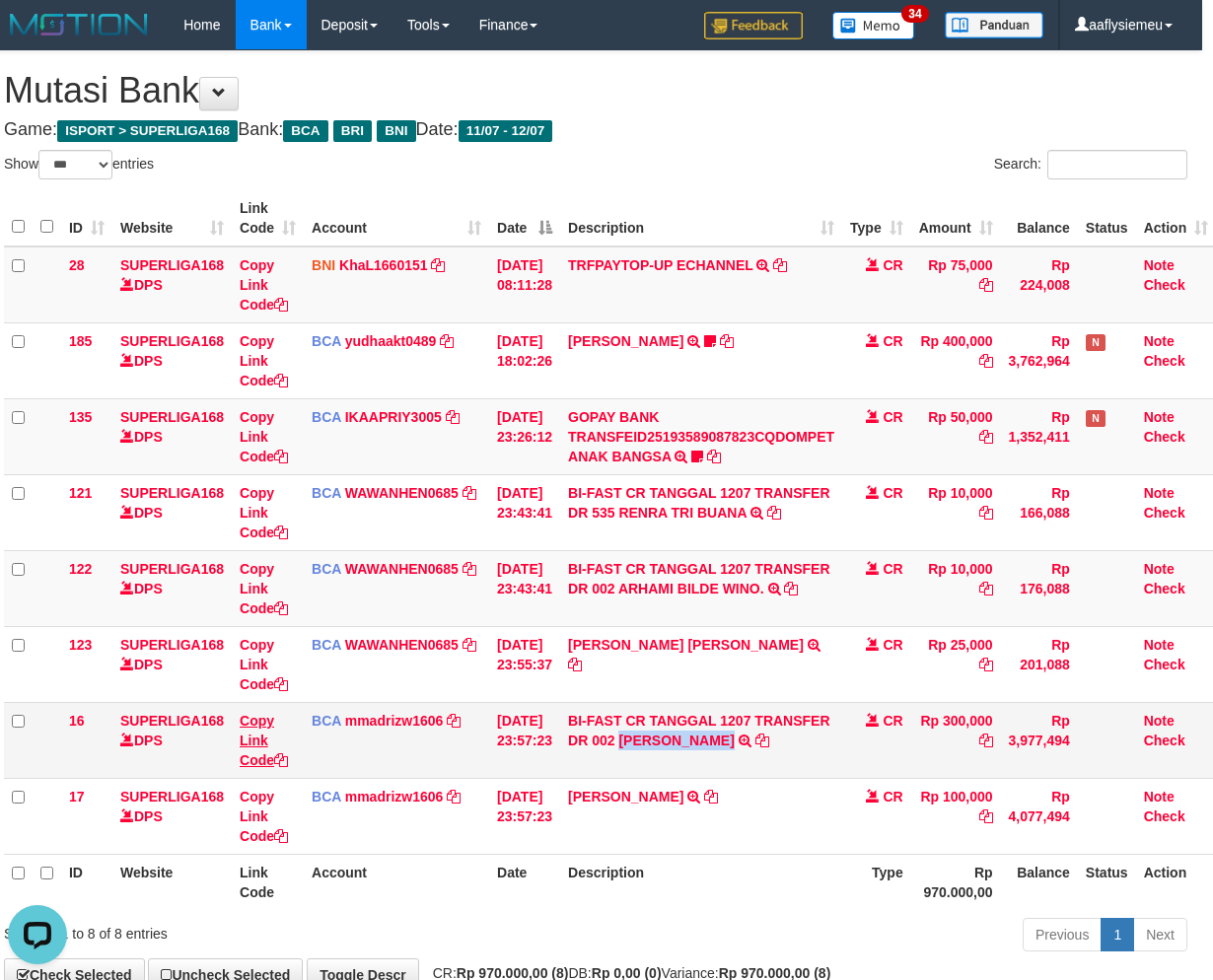 copy on "YOGI SURYO PRAY" 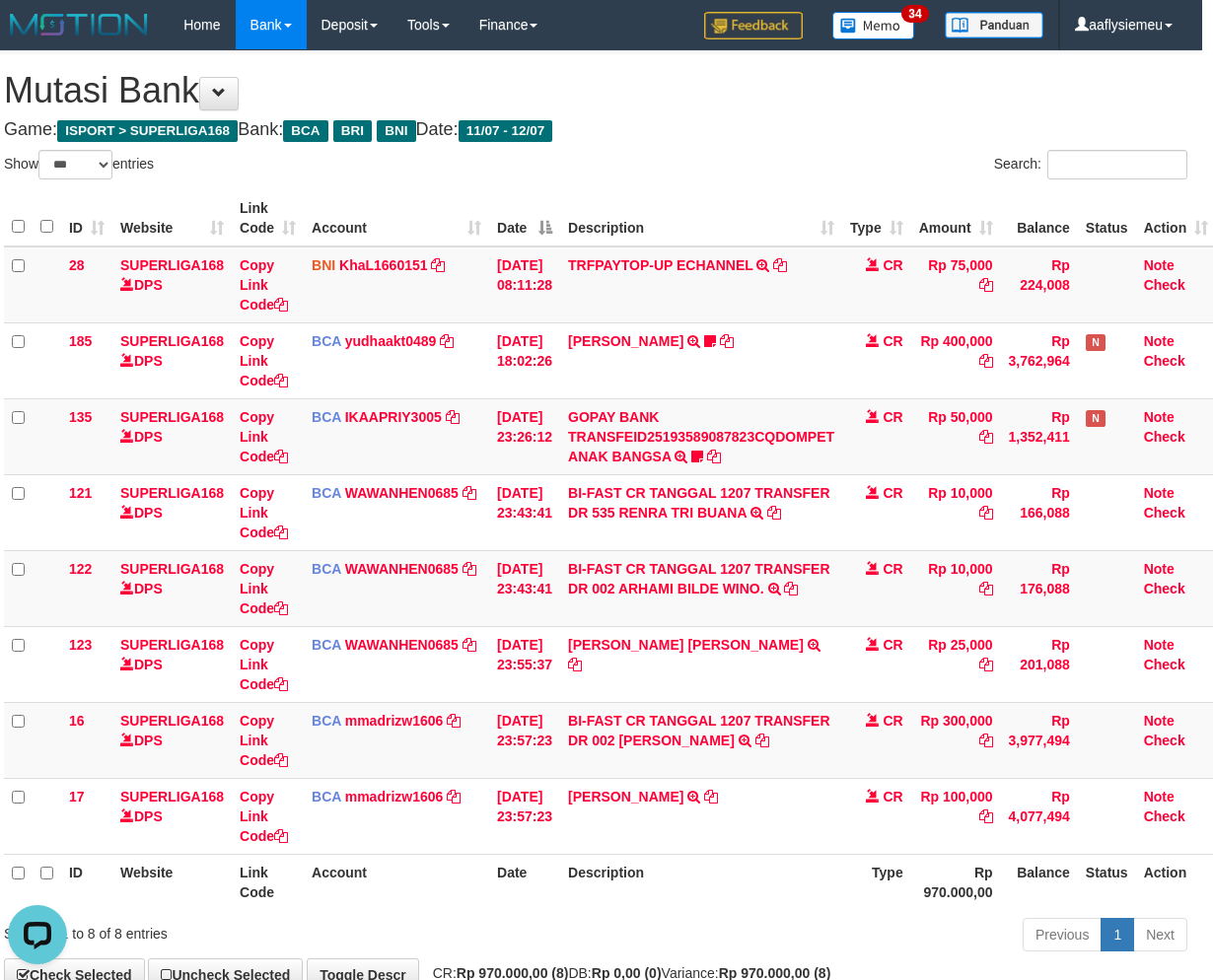 scroll, scrollTop: 270, scrollLeft: 0, axis: vertical 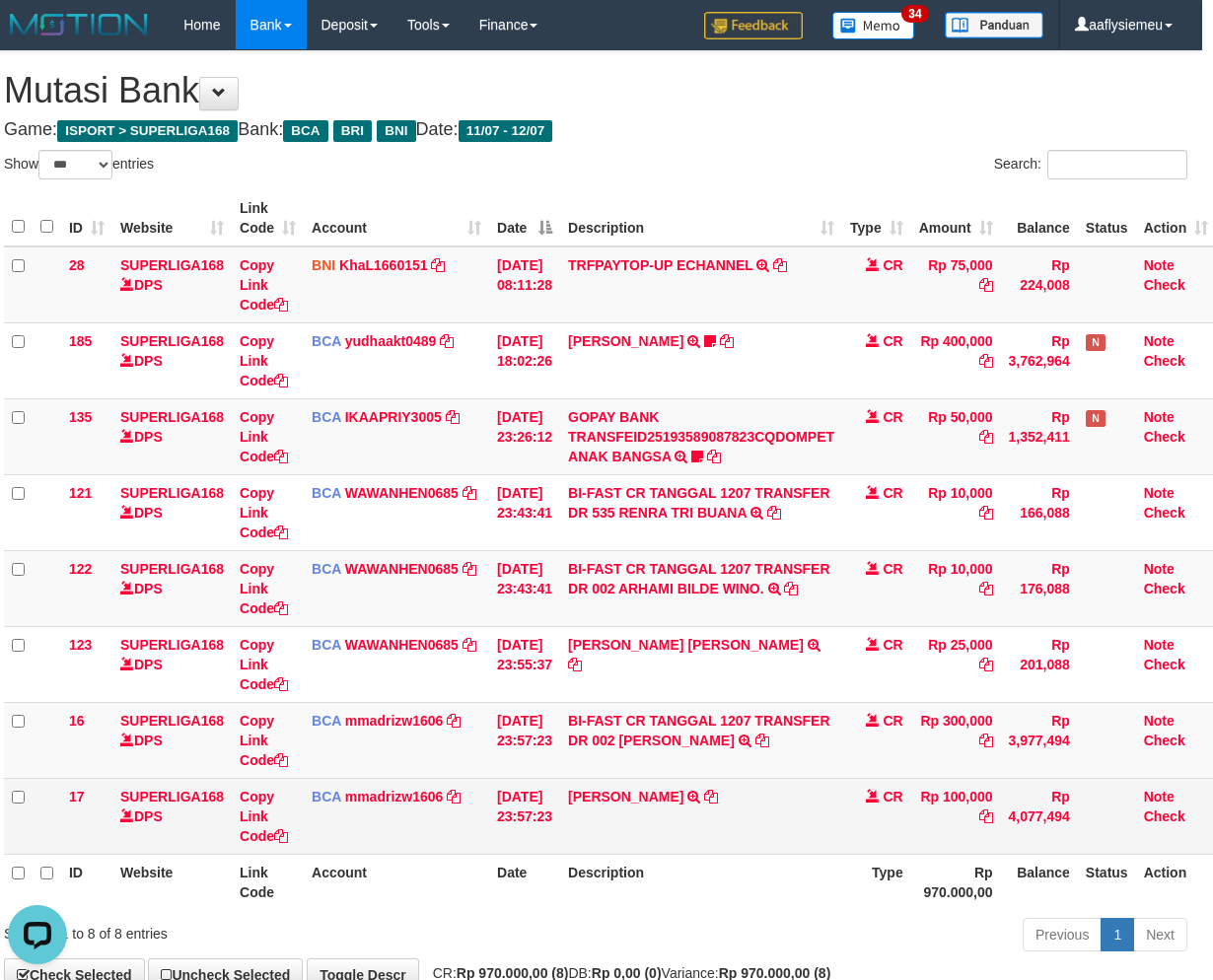 click on "RONI KURNIAWAN         TRSF E-BANKING CR 1207/FTSCY/WS95031
100000.00RONI KURNIAWAN" at bounding box center [701, 815] 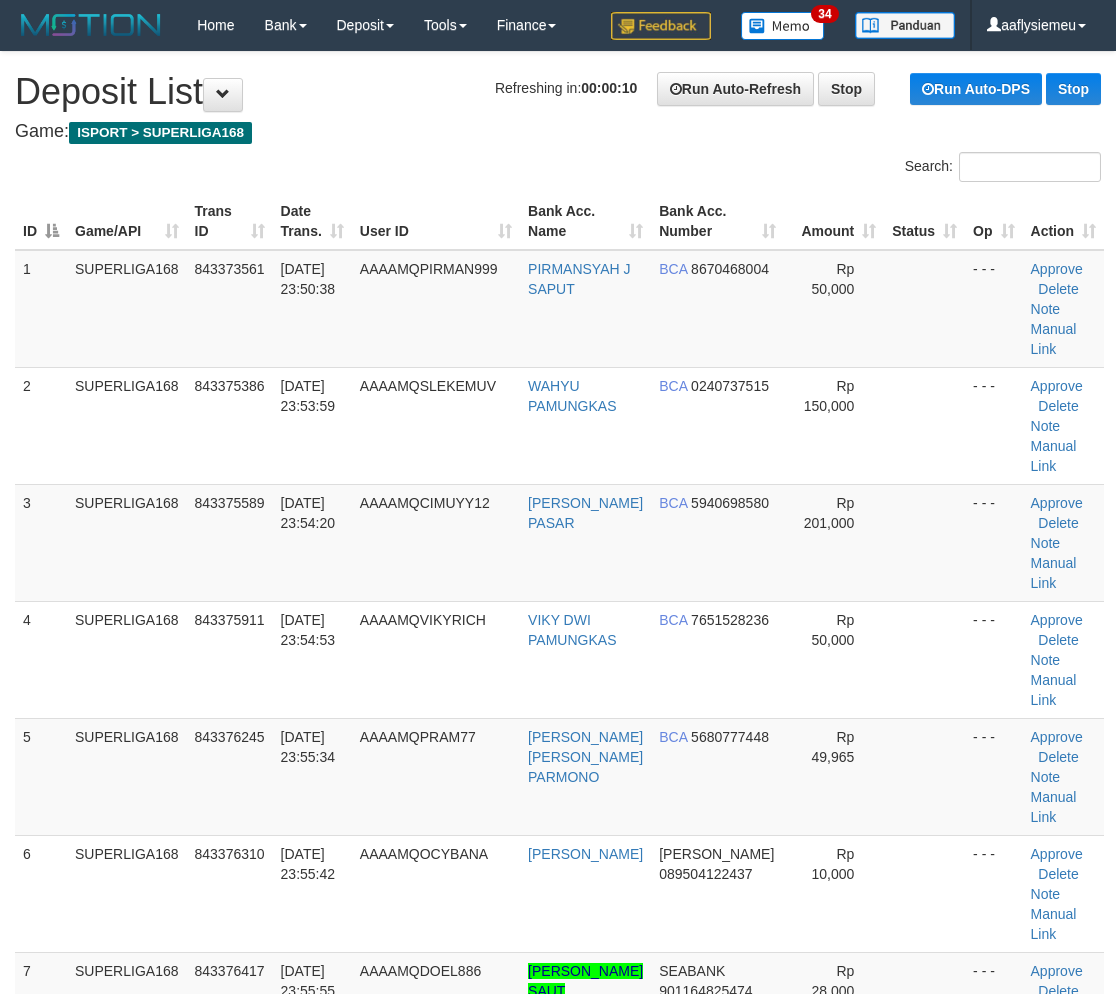 scroll, scrollTop: 0, scrollLeft: 0, axis: both 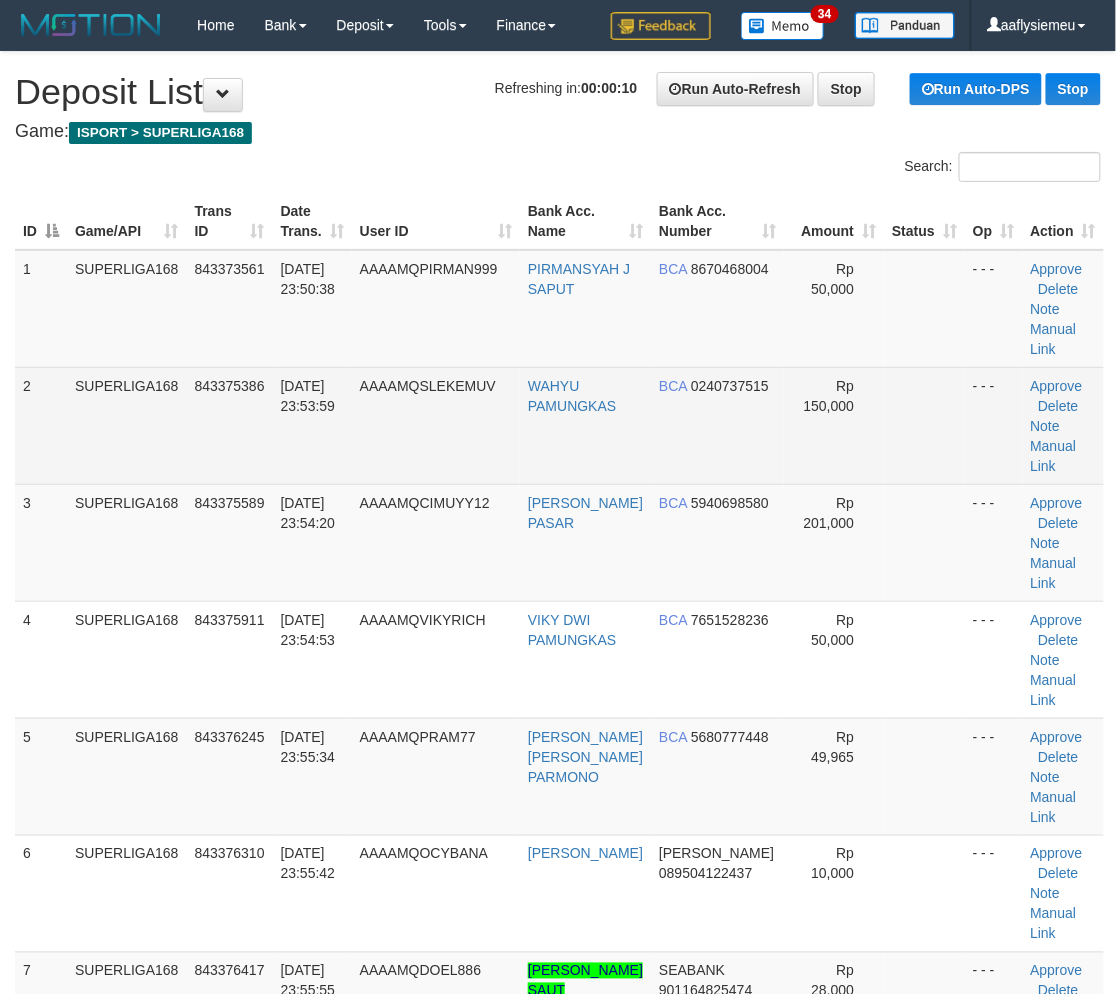 drag, startPoint x: 221, startPoint y: 440, endPoint x: 256, endPoint y: 454, distance: 37.696156 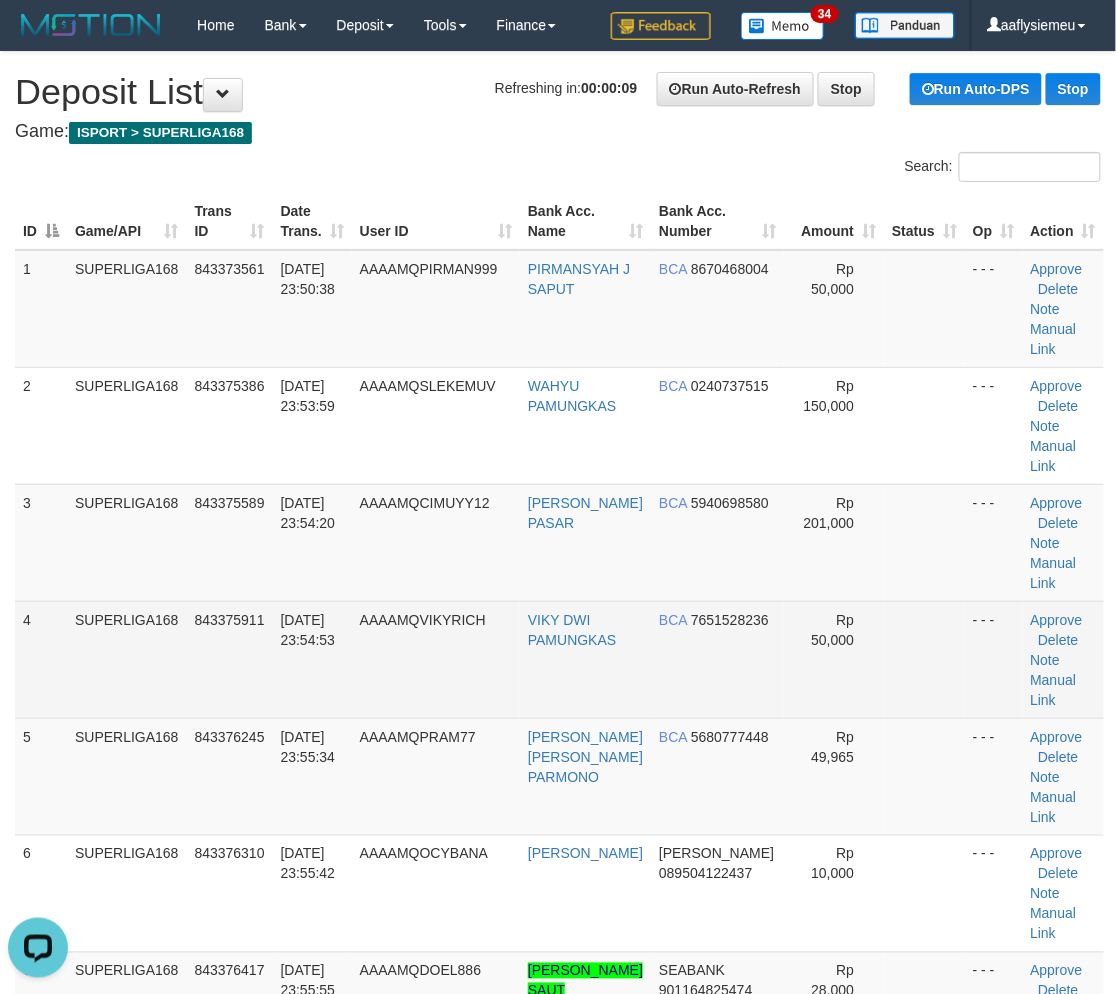 scroll, scrollTop: 0, scrollLeft: 0, axis: both 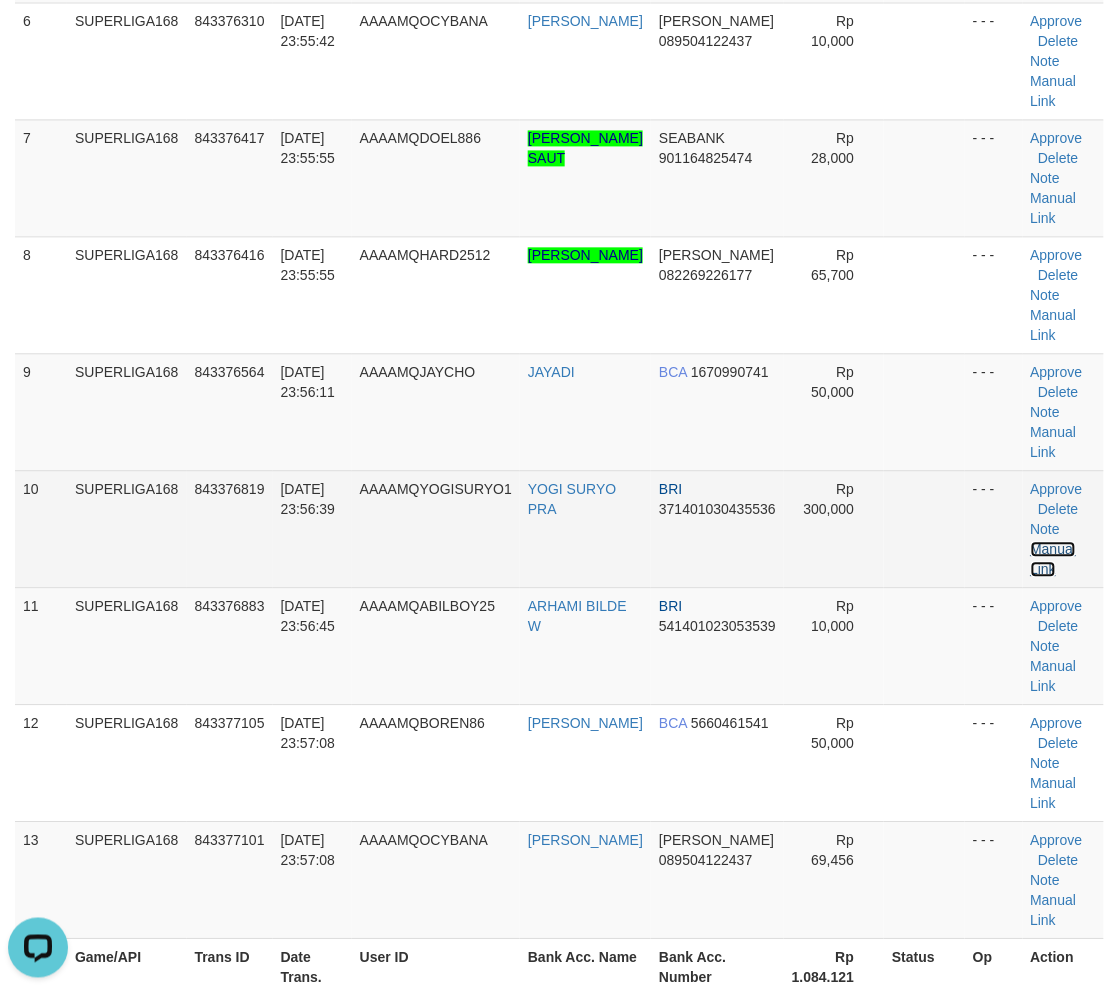 click on "Manual Link" at bounding box center (1054, 560) 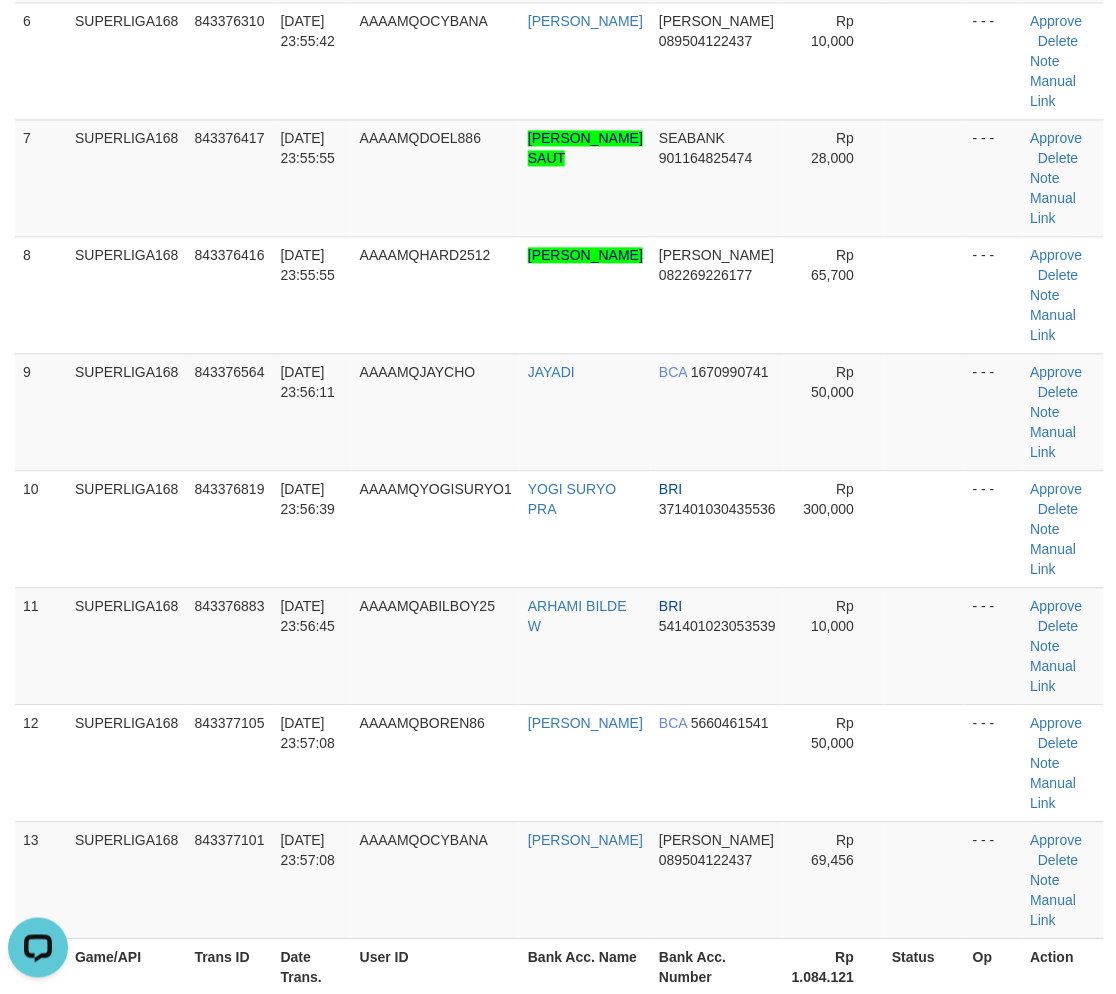 drag, startPoint x: 264, startPoint y: 798, endPoint x: 8, endPoint y: 800, distance: 256.0078 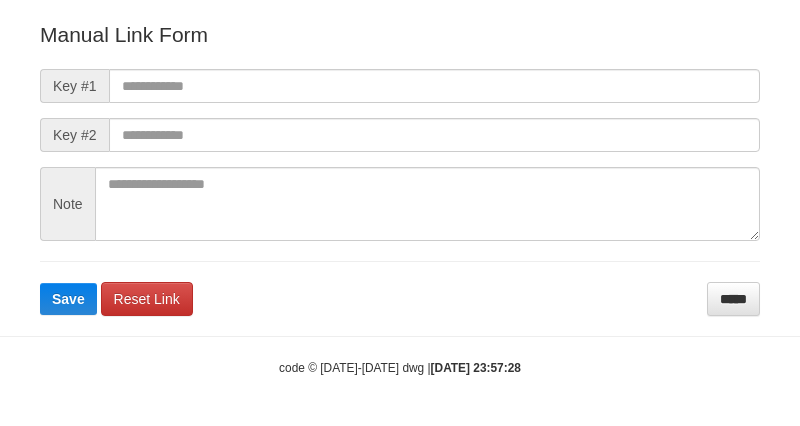 scroll, scrollTop: 262, scrollLeft: 0, axis: vertical 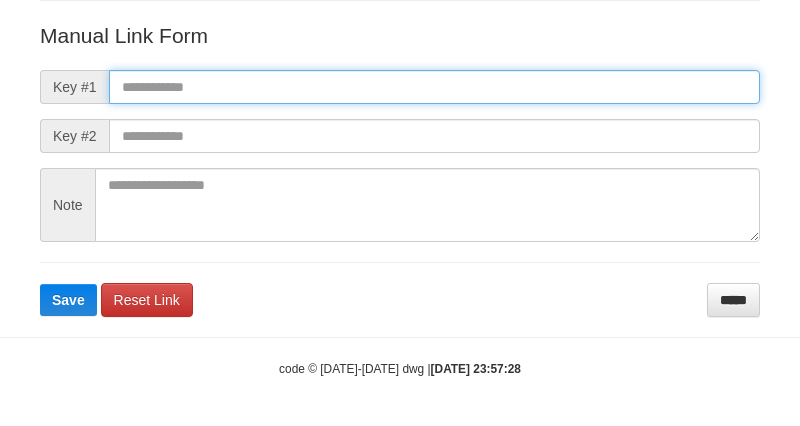drag, startPoint x: 301, startPoint y: 85, endPoint x: 117, endPoint y: 273, distance: 263.05893 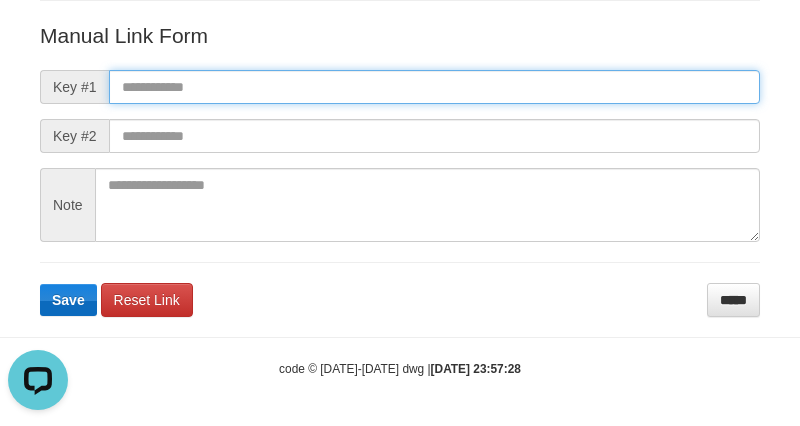 paste on "**********" 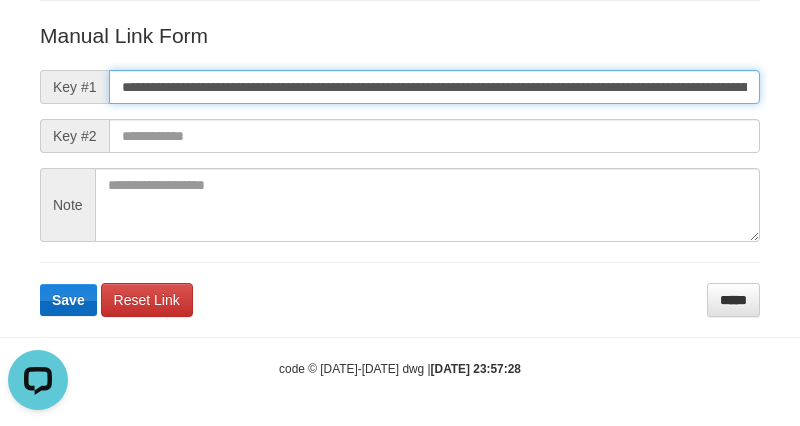 scroll, scrollTop: 0, scrollLeft: 0, axis: both 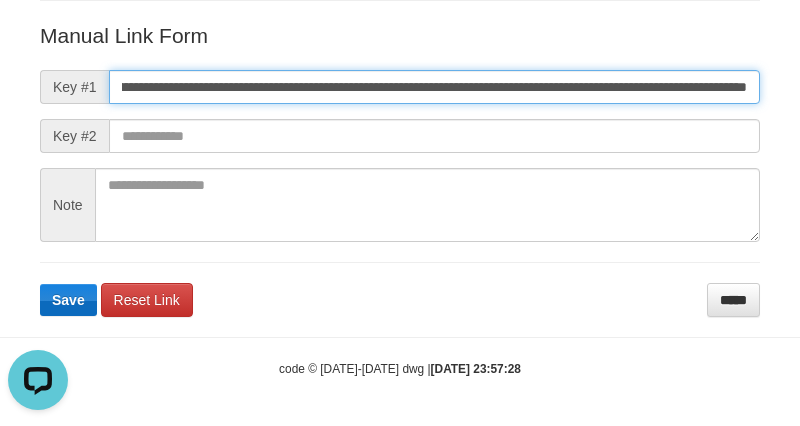 type on "**********" 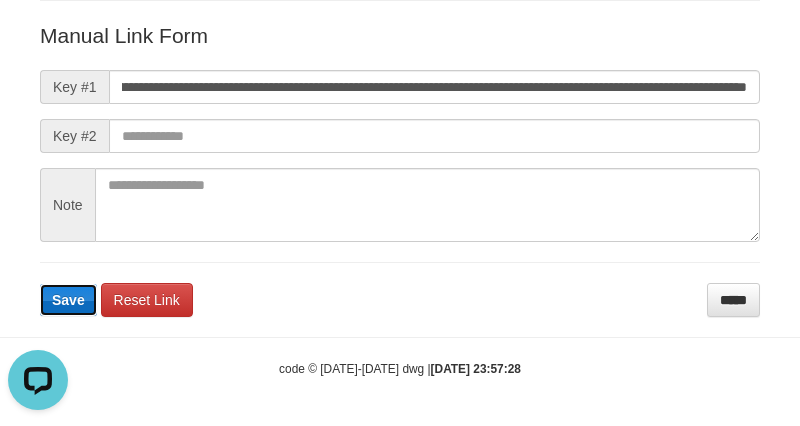 click on "Save" at bounding box center (68, 300) 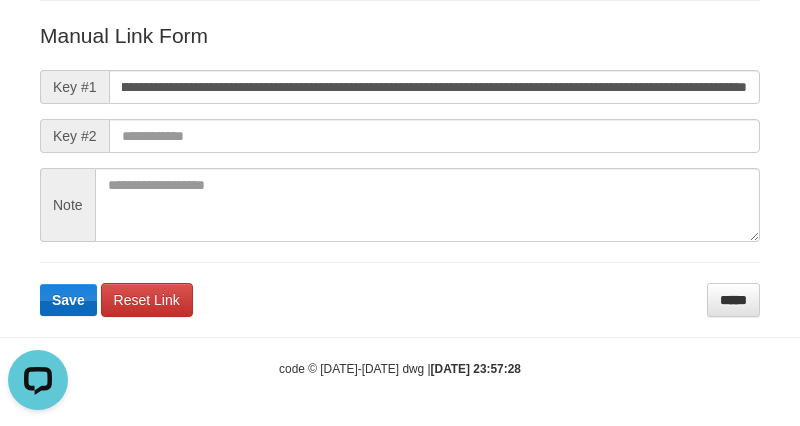 scroll, scrollTop: 0, scrollLeft: 0, axis: both 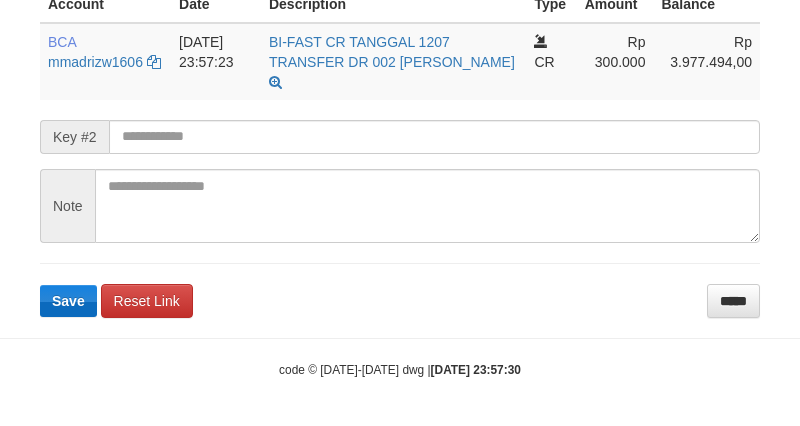 type 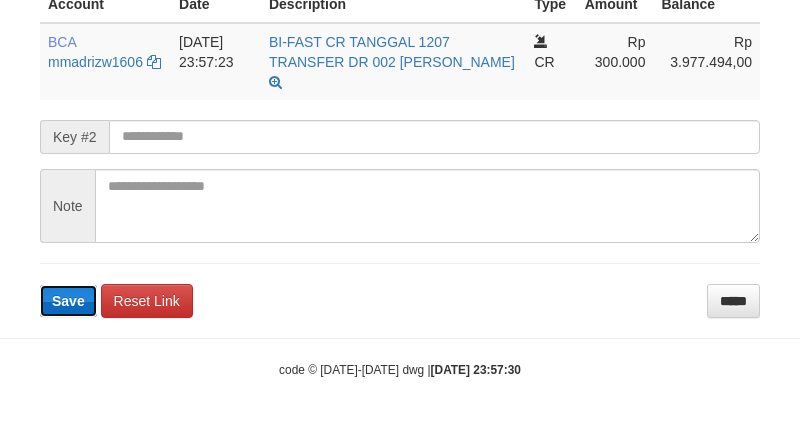 click on "Save" at bounding box center [68, 301] 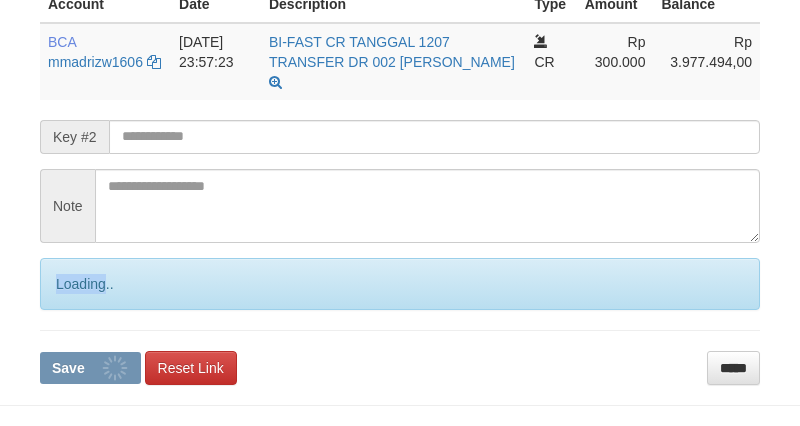 click on "Loading.." at bounding box center (400, 284) 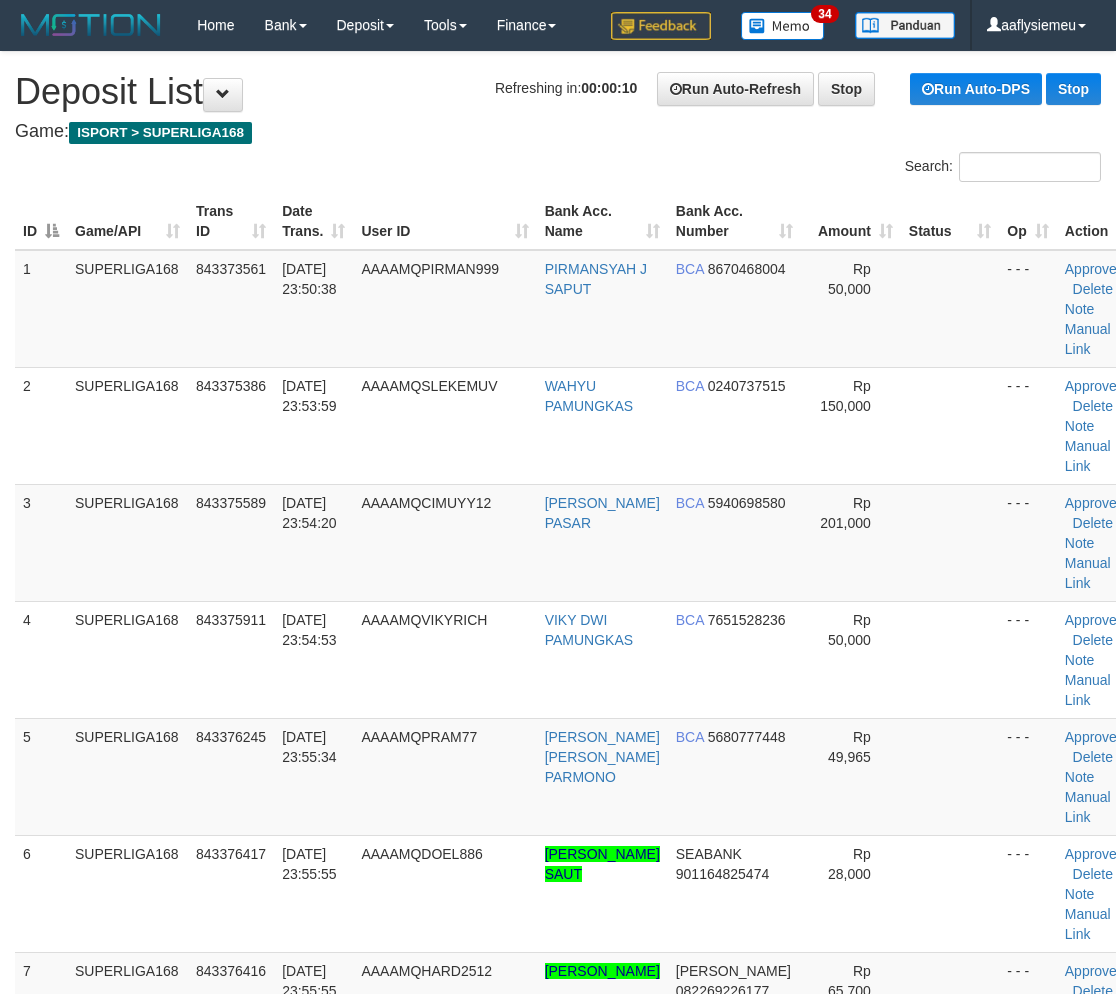 scroll, scrollTop: 906, scrollLeft: 0, axis: vertical 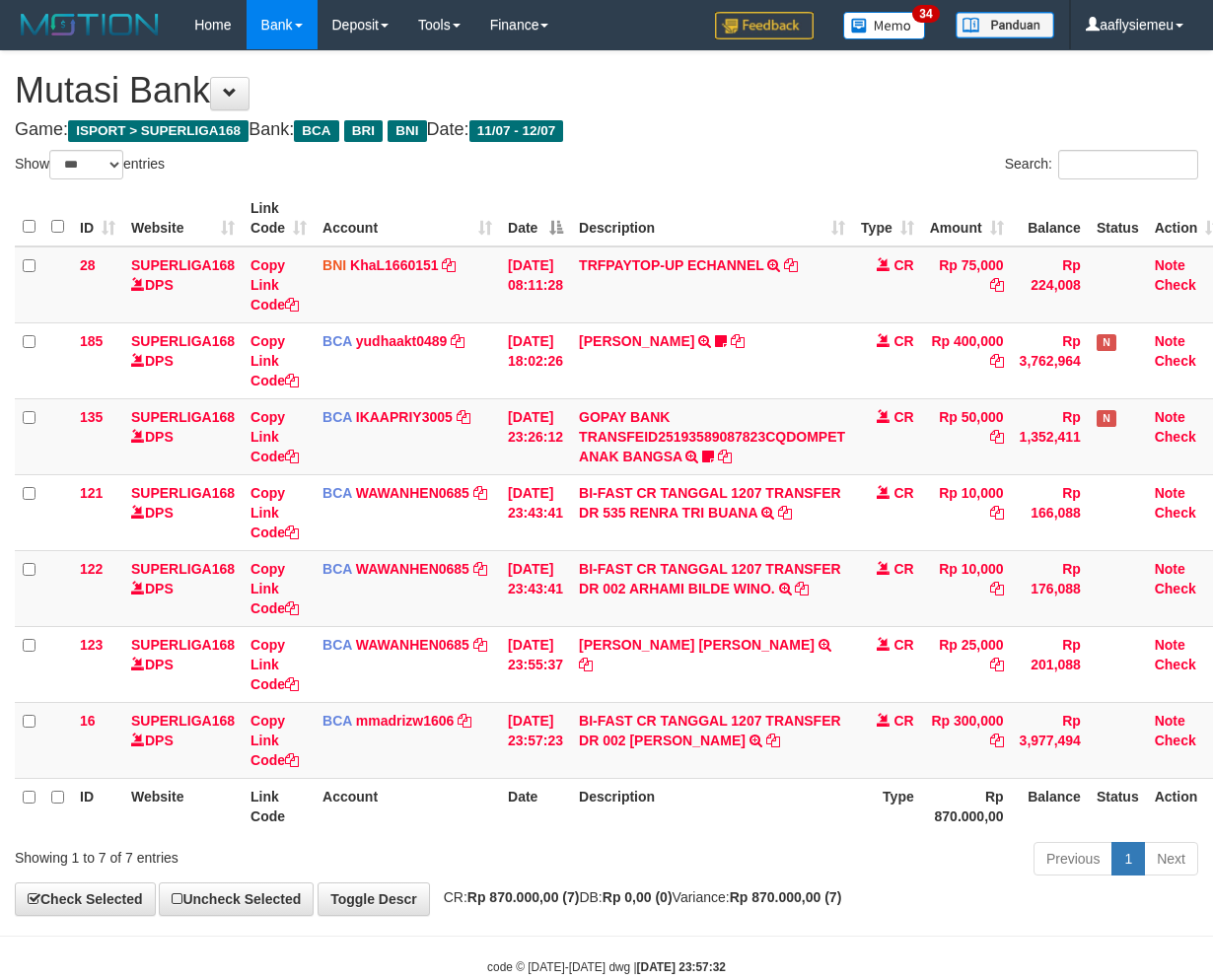 select on "***" 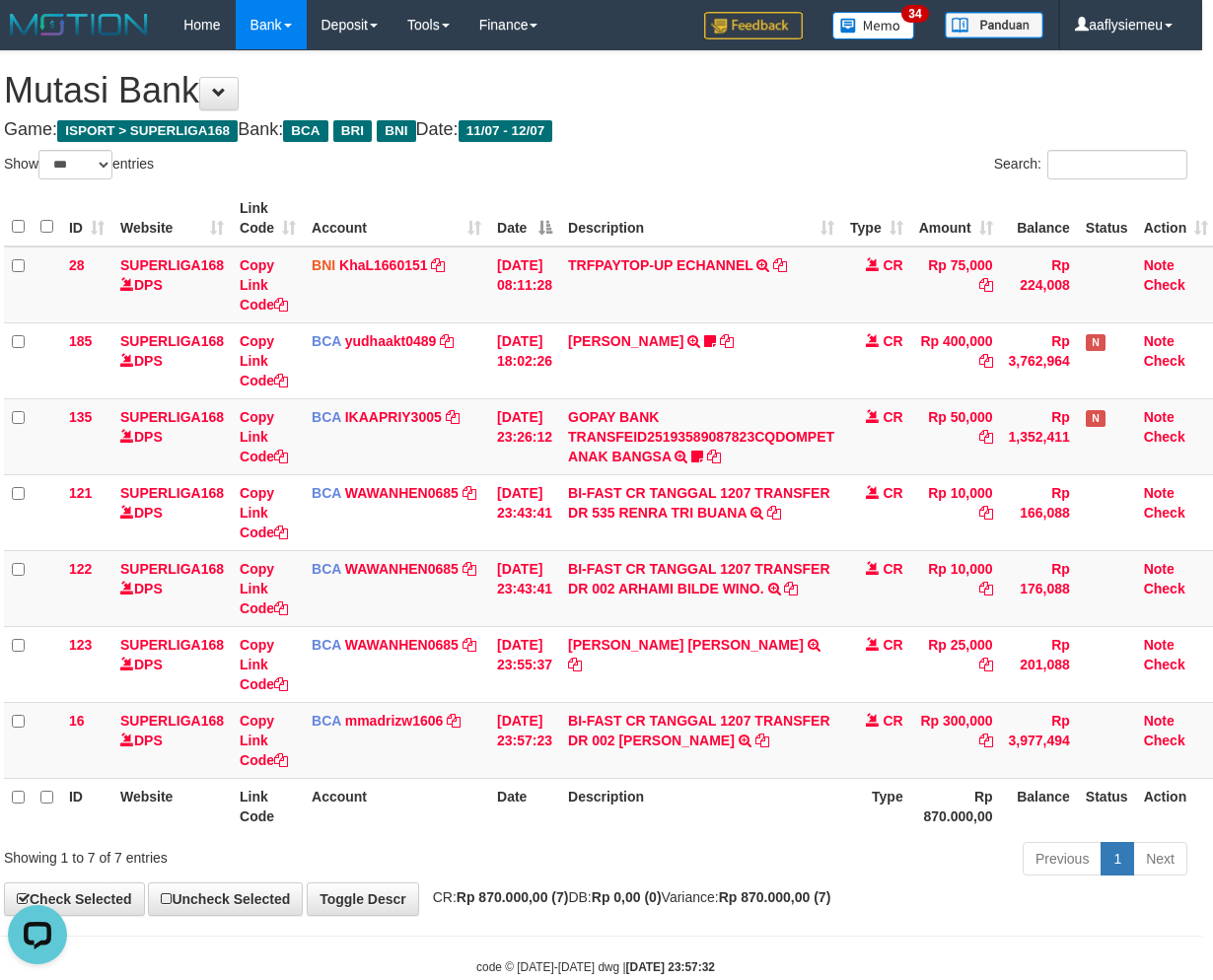 scroll, scrollTop: 0, scrollLeft: 0, axis: both 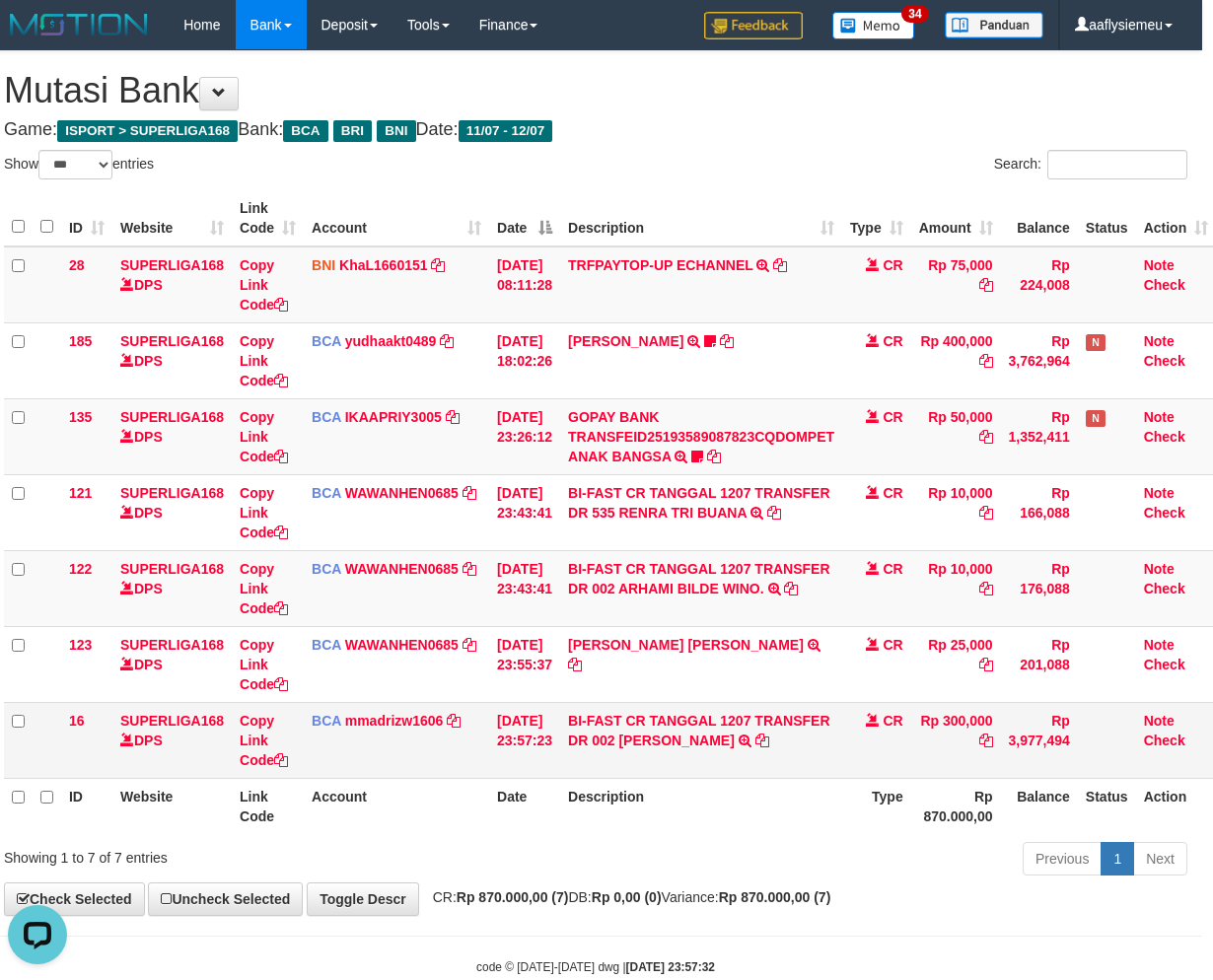 click on "Rp 3,977,494" at bounding box center (1039, 739) 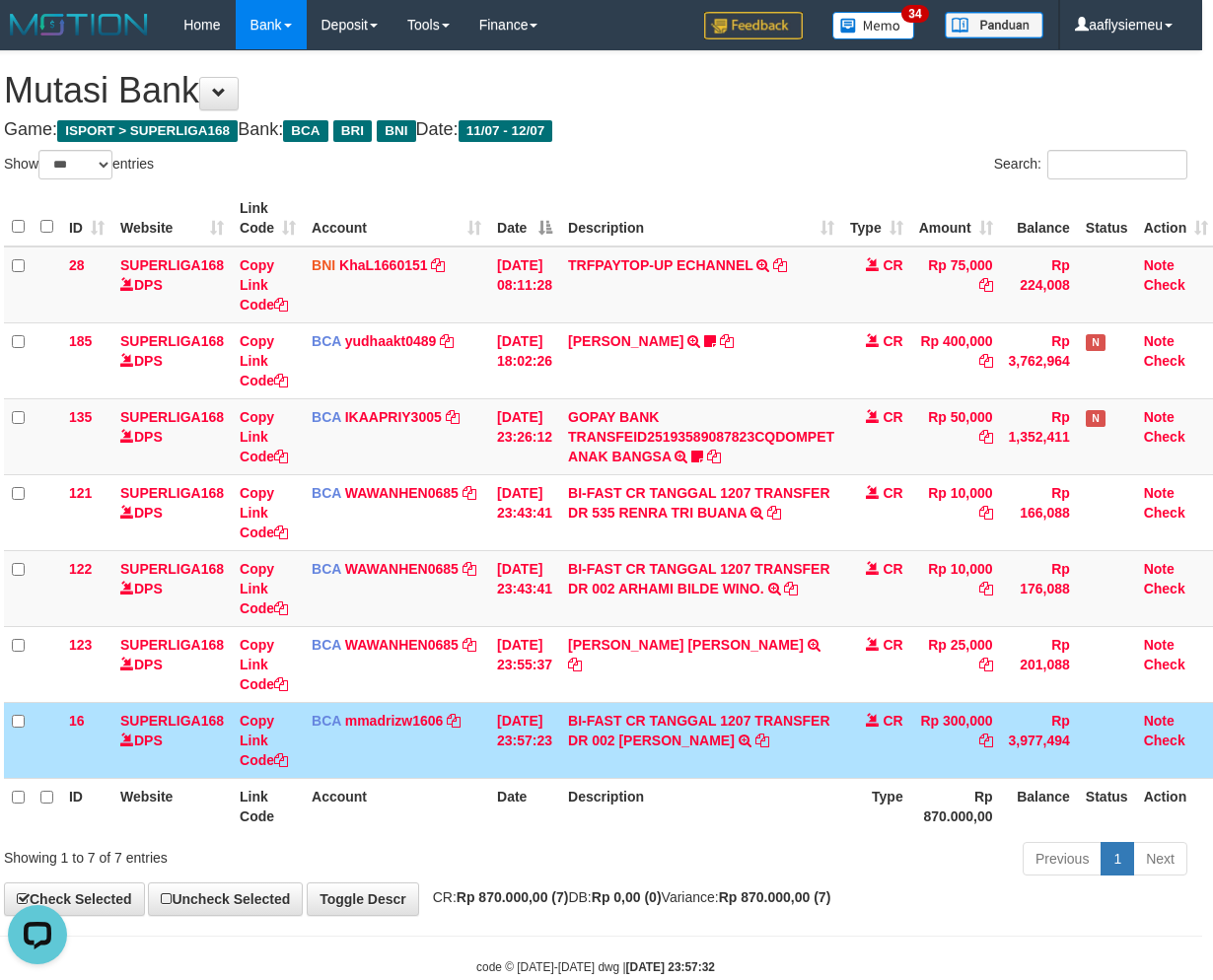click on "Previous 1 Next" at bounding box center (849, 861) 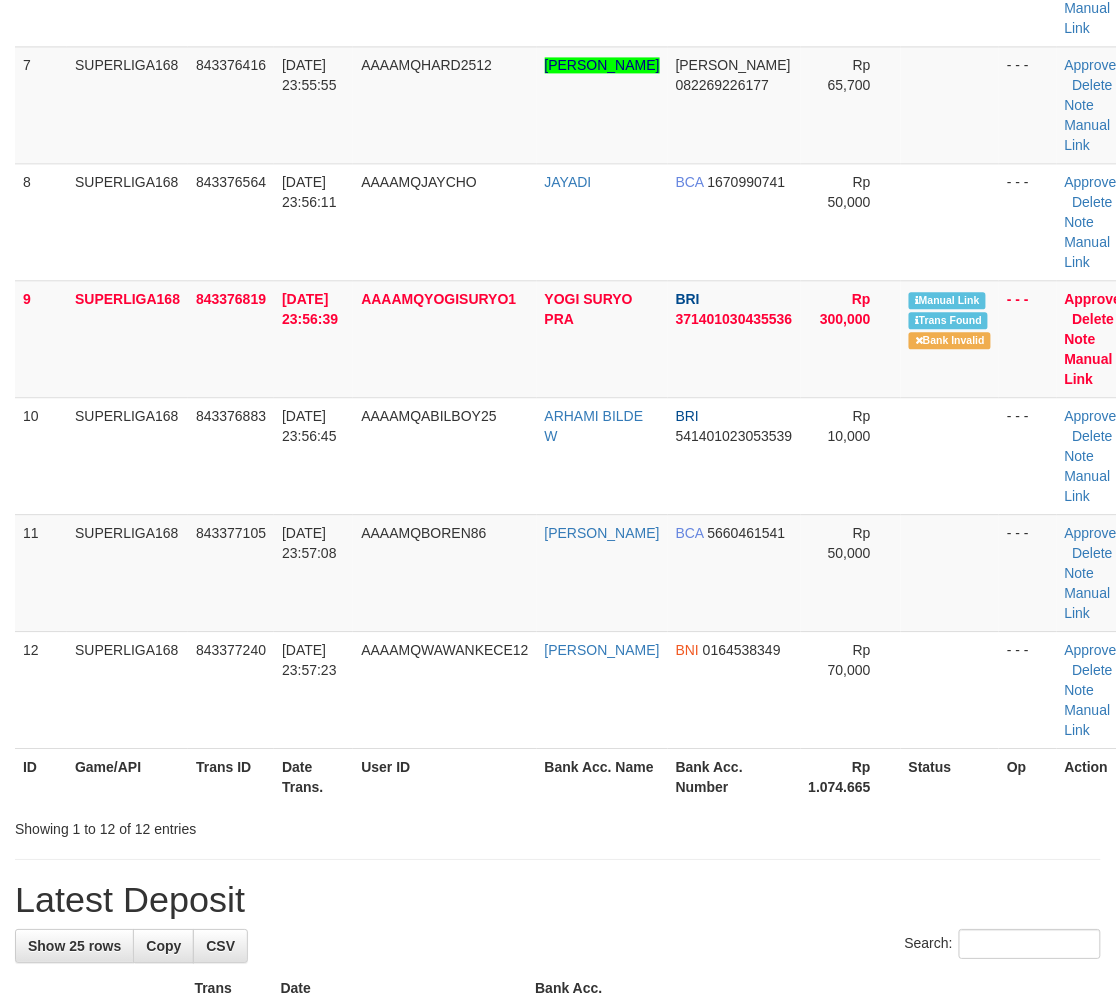 scroll, scrollTop: 832, scrollLeft: 0, axis: vertical 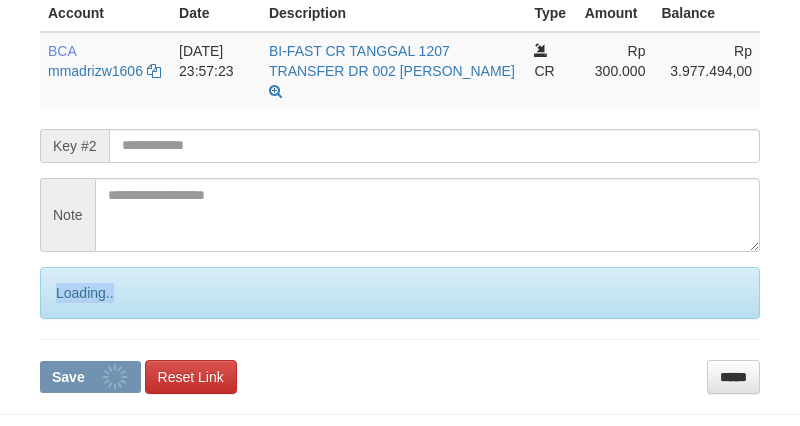 click on "Loading.." at bounding box center [400, 293] 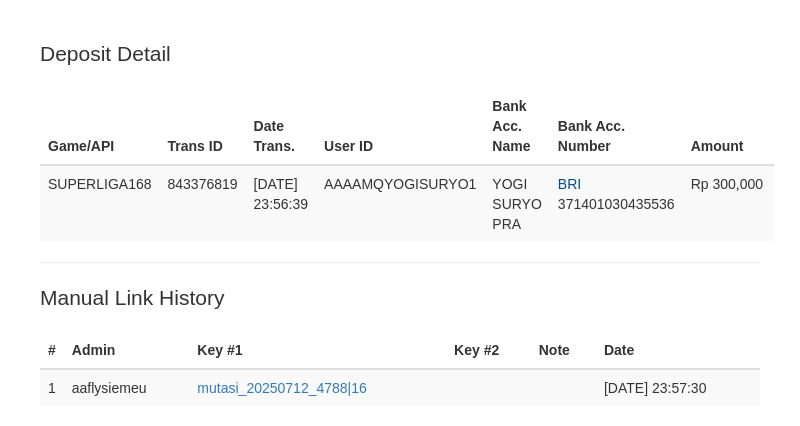 scroll, scrollTop: 551, scrollLeft: 0, axis: vertical 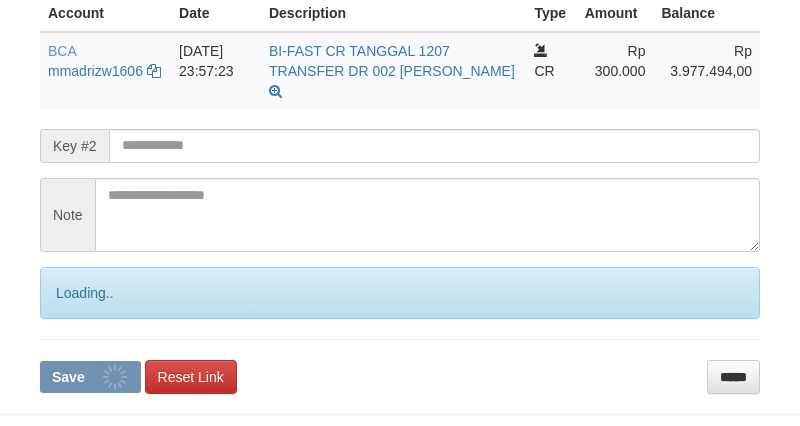click on "Loading.." at bounding box center (400, 293) 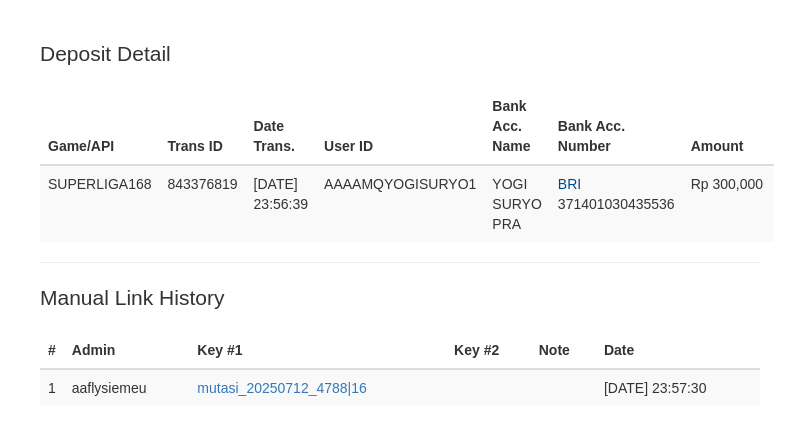 click on "Loading.." at bounding box center [400, 844] 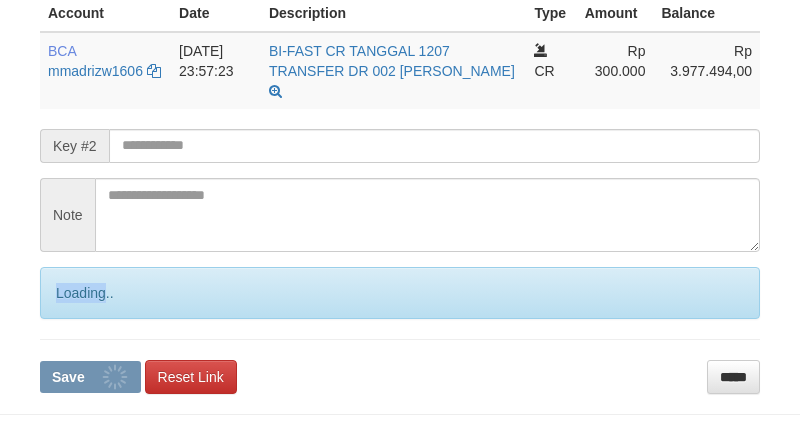 click on "Loading.." at bounding box center (400, 293) 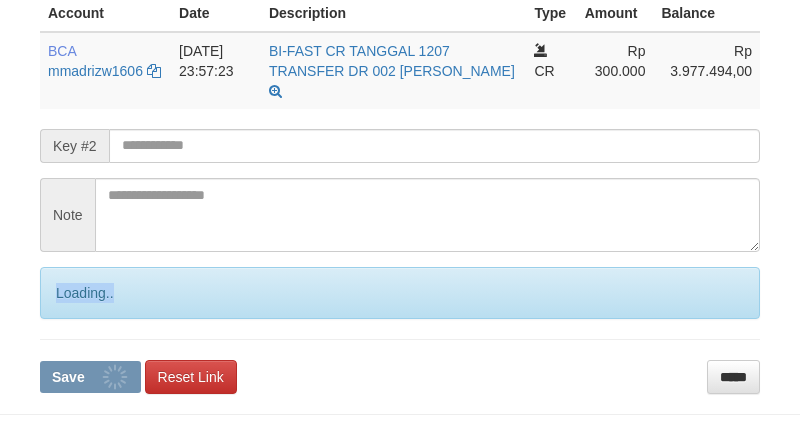 click on "**********" at bounding box center (400, 144) 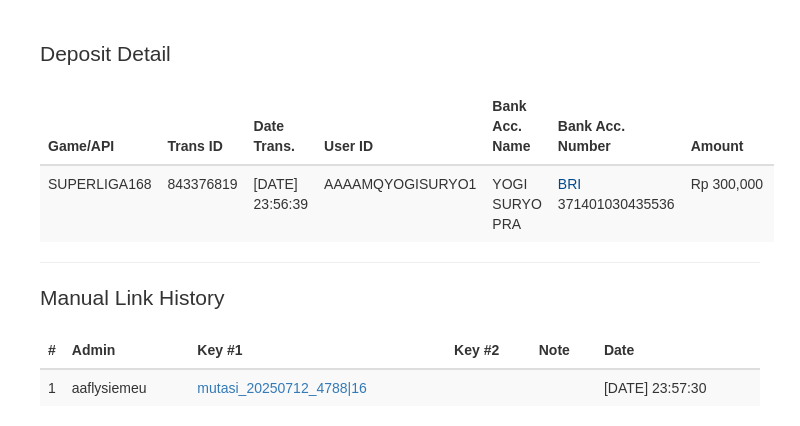 scroll, scrollTop: 551, scrollLeft: 0, axis: vertical 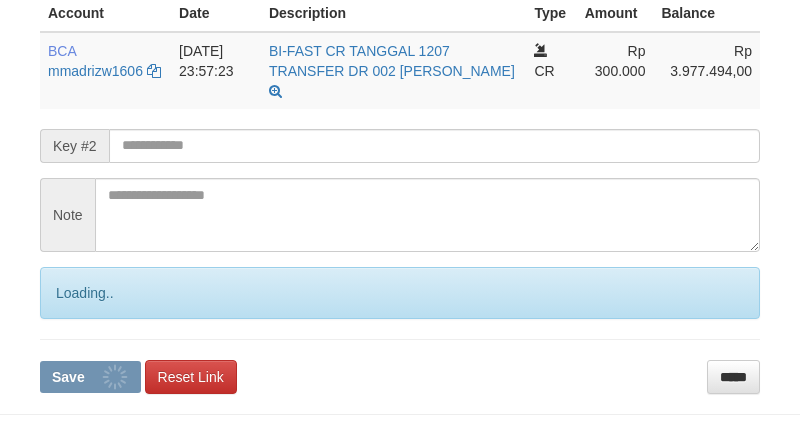 click on "Loading.." at bounding box center (400, 293) 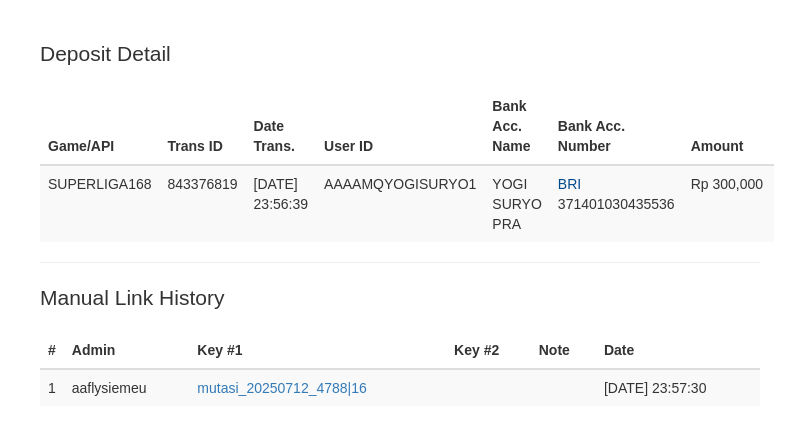 click on "Save" at bounding box center [68, 861] 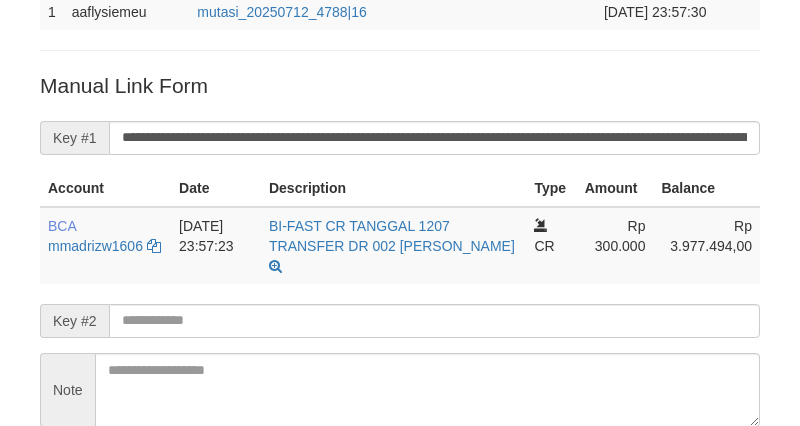 scroll, scrollTop: 217, scrollLeft: 0, axis: vertical 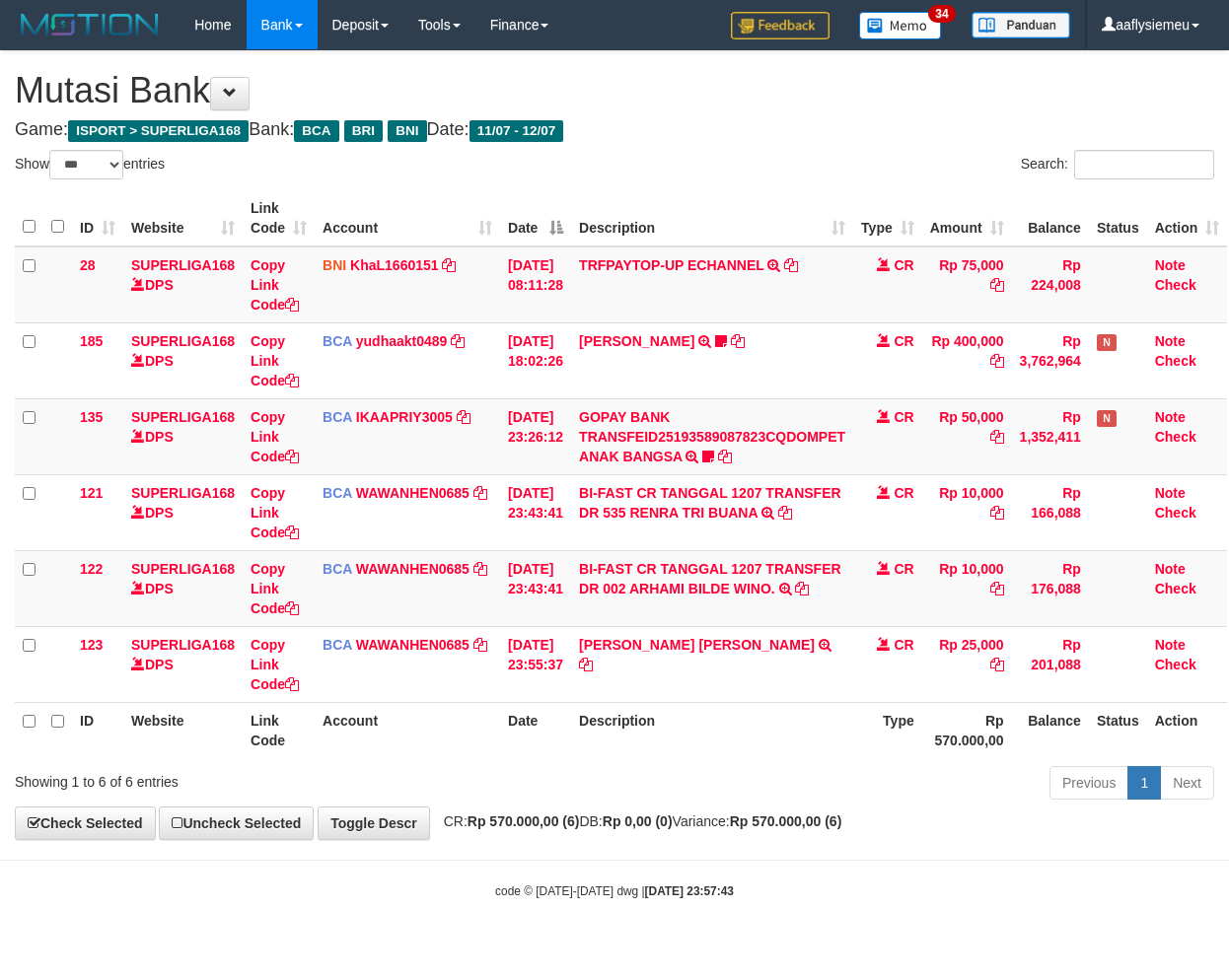 select on "***" 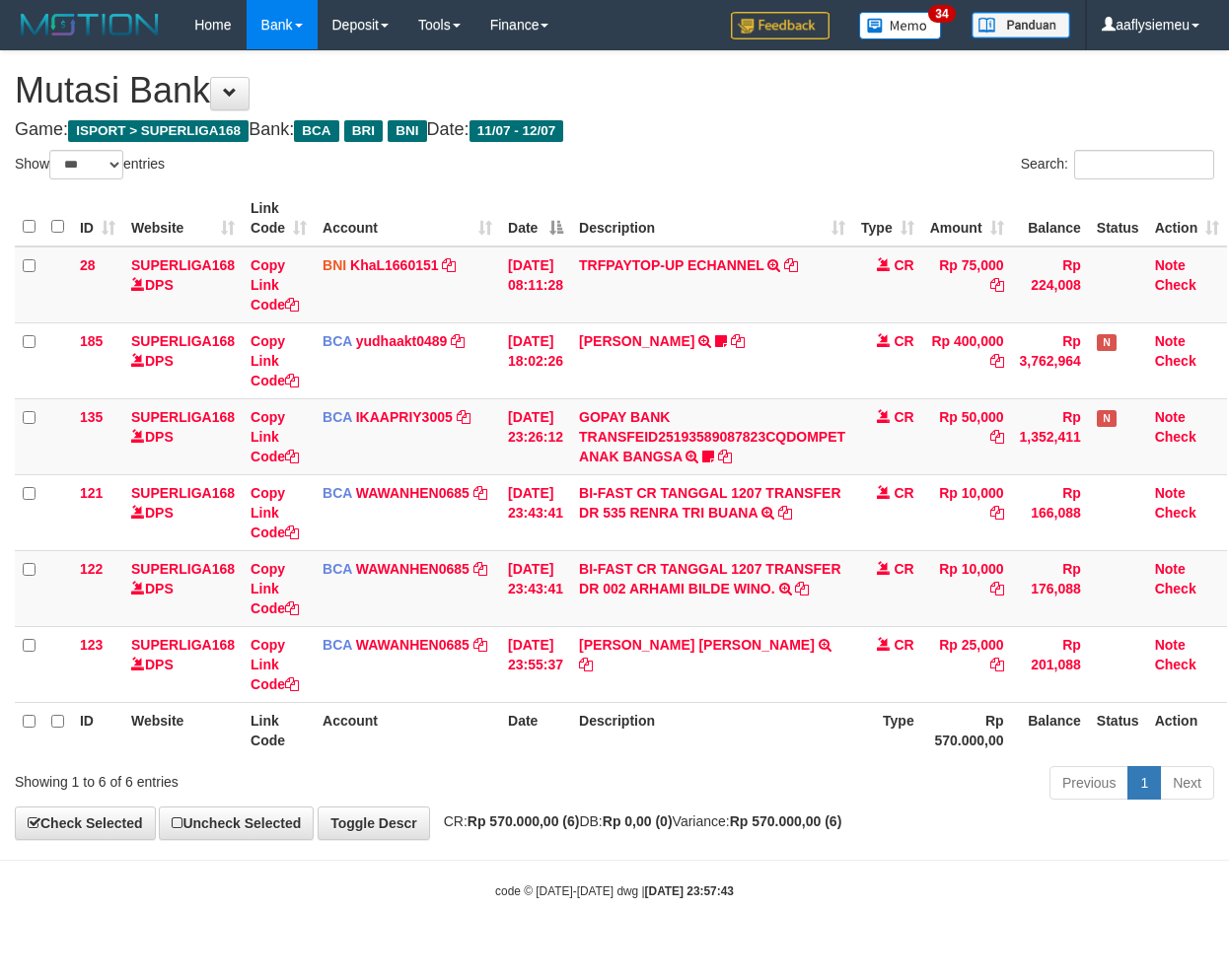 scroll, scrollTop: 0, scrollLeft: 11, axis: horizontal 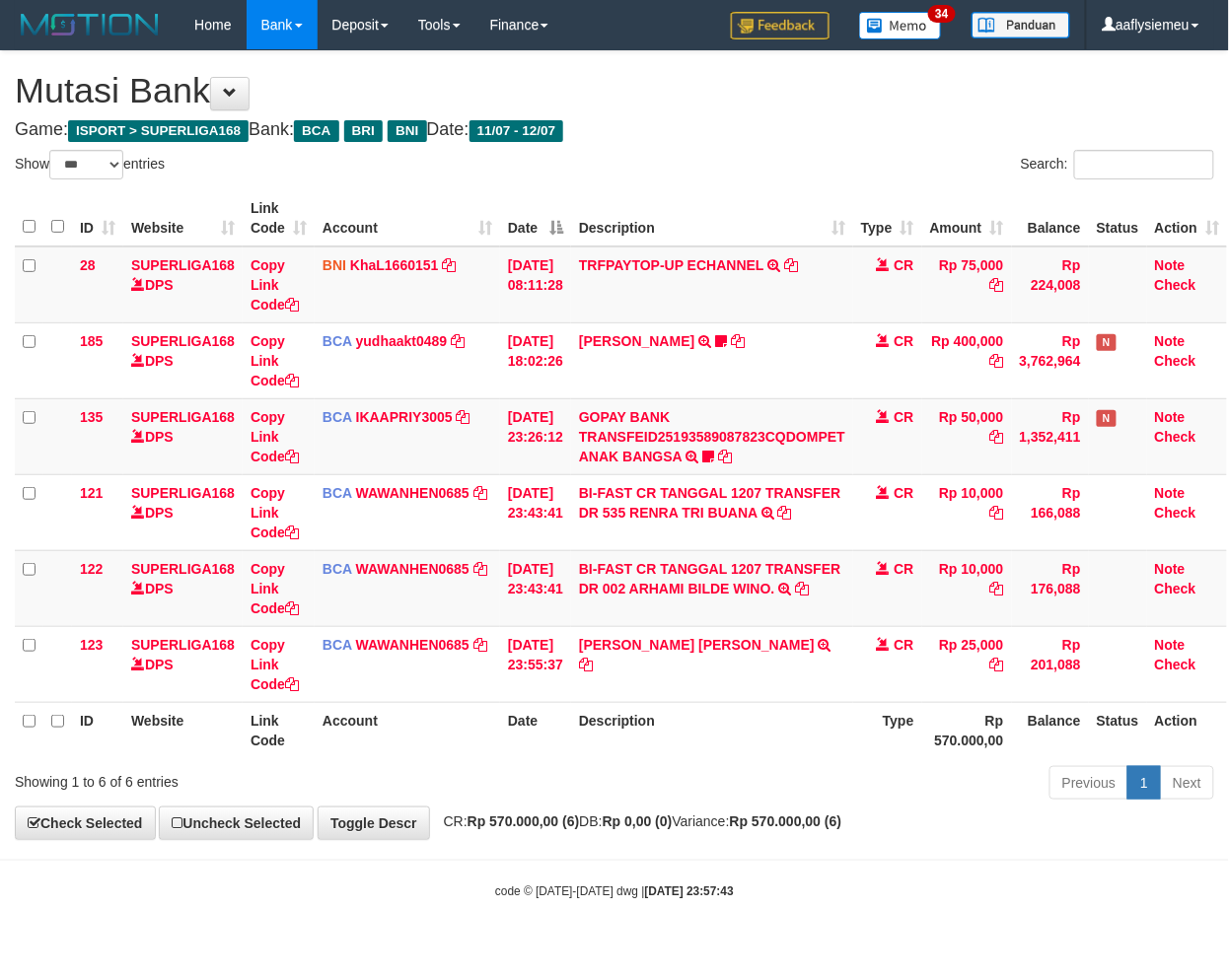 click on "**********" at bounding box center [614, 445] 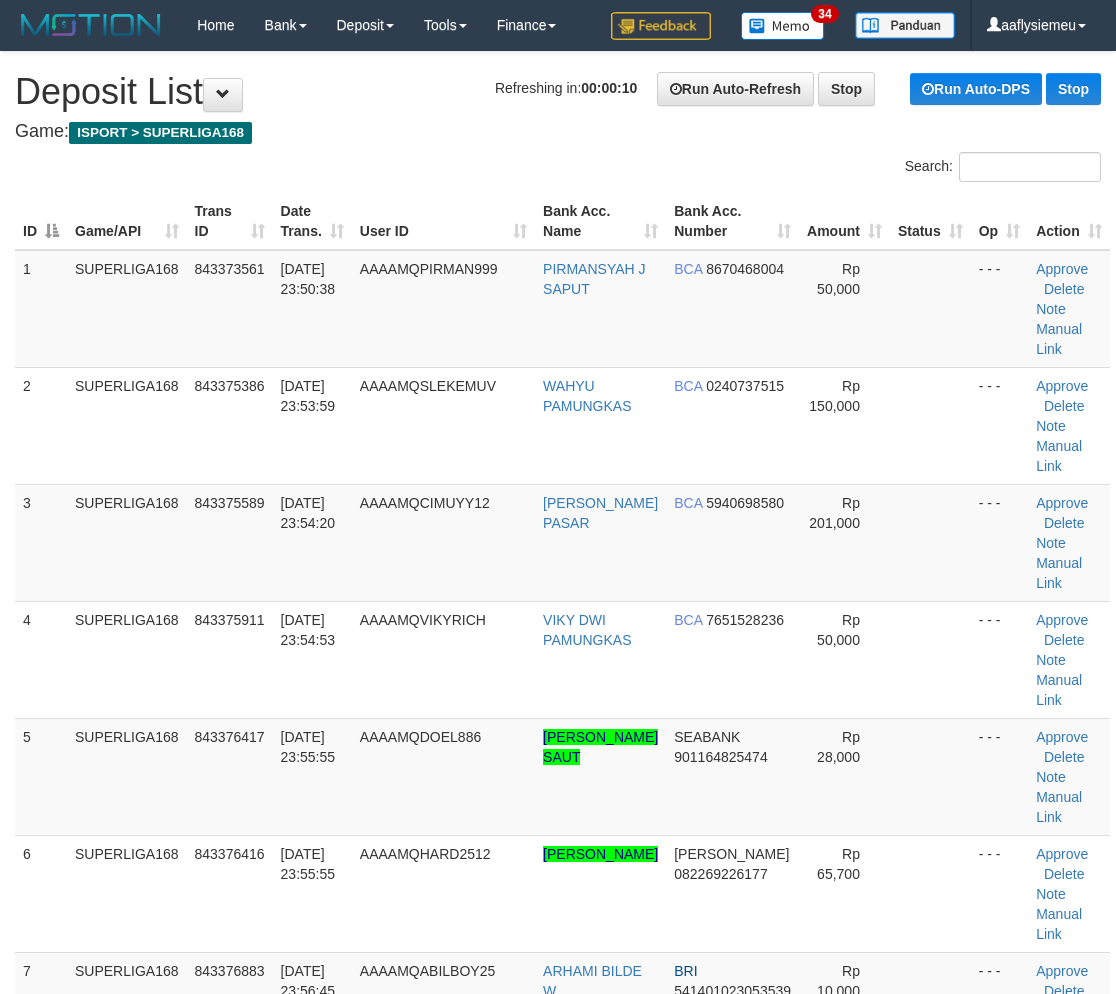 scroll, scrollTop: 0, scrollLeft: 0, axis: both 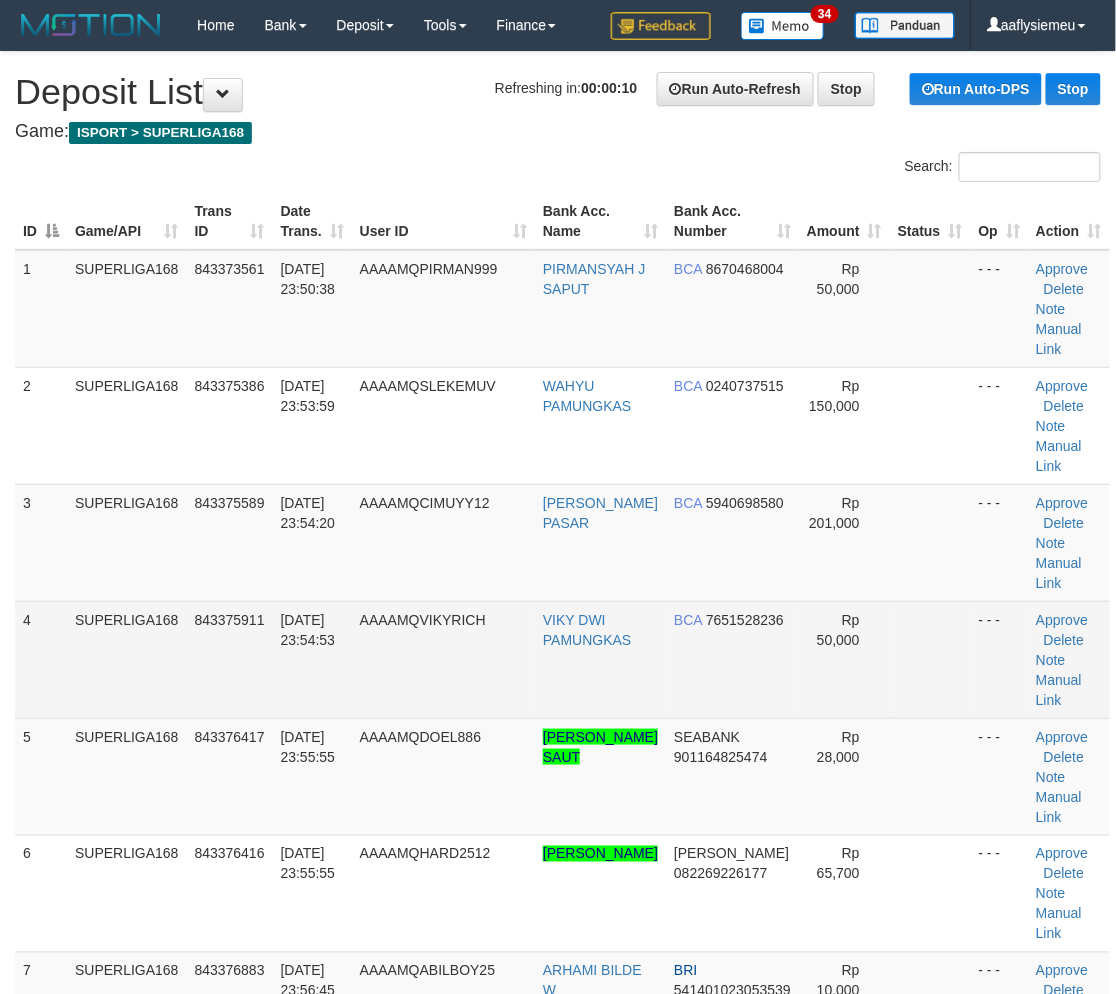 drag, startPoint x: 353, startPoint y: 590, endPoint x: 327, endPoint y: 616, distance: 36.769554 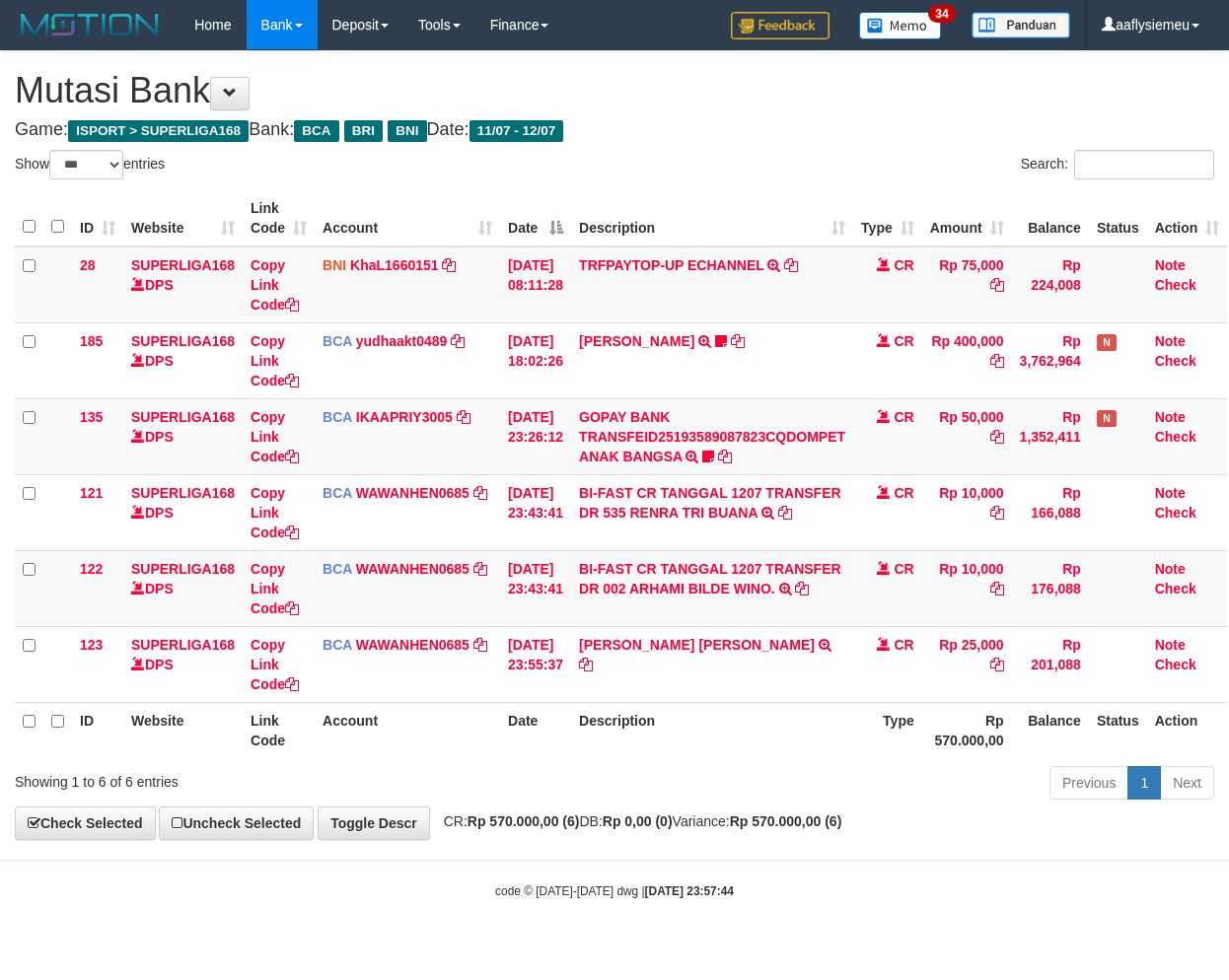 select on "***" 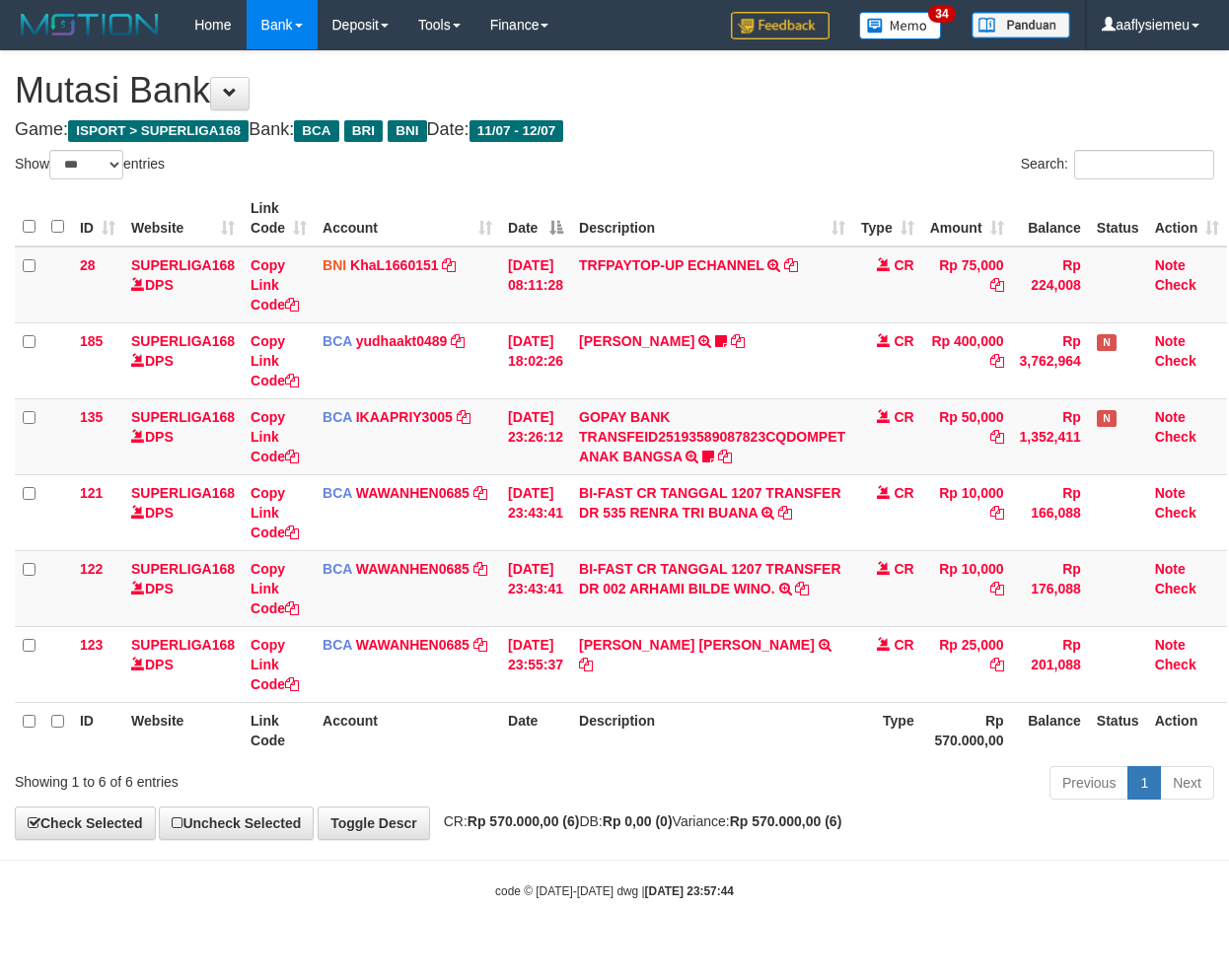 scroll, scrollTop: 0, scrollLeft: 11, axis: horizontal 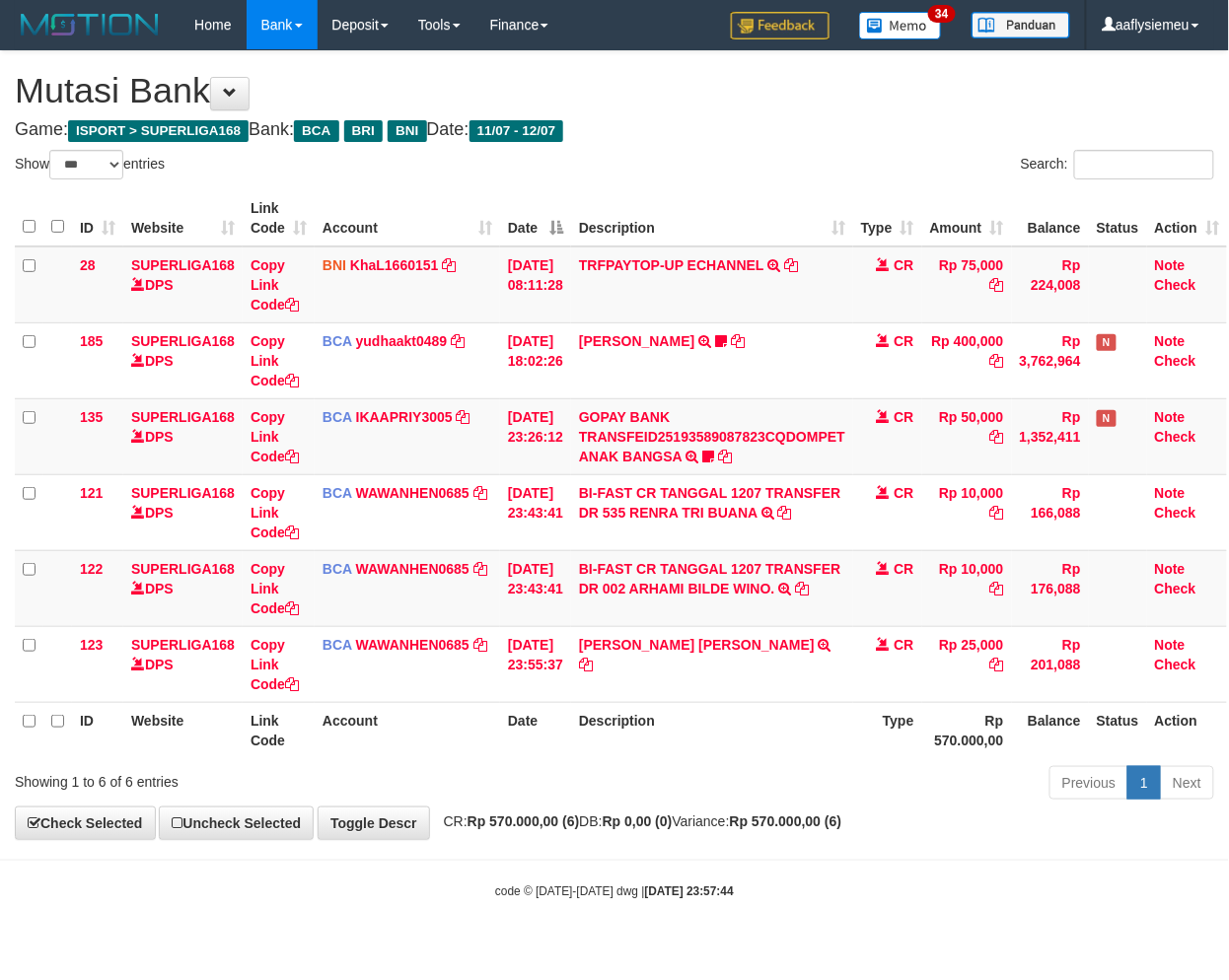 drag, startPoint x: 787, startPoint y: 783, endPoint x: 912, endPoint y: 760, distance: 127.09839 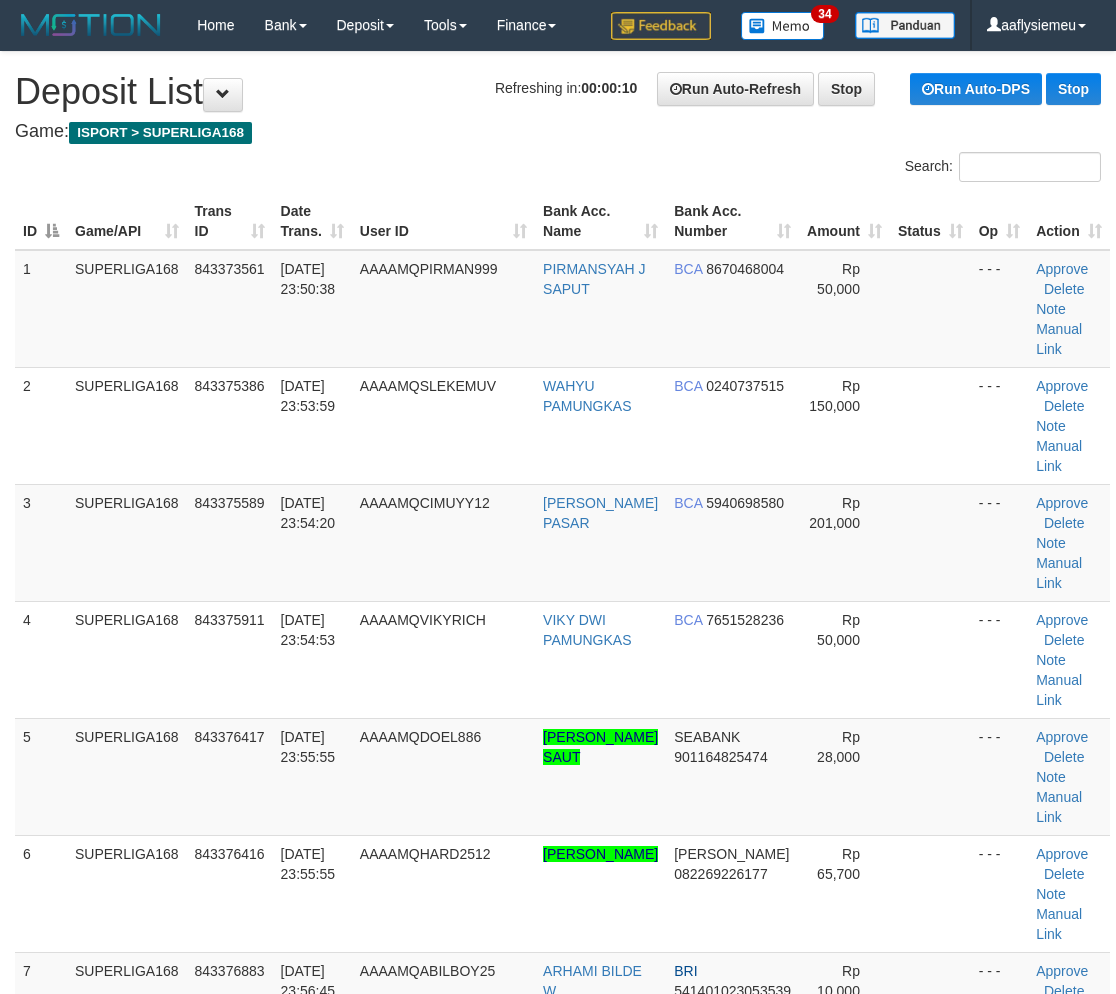 scroll, scrollTop: 0, scrollLeft: 0, axis: both 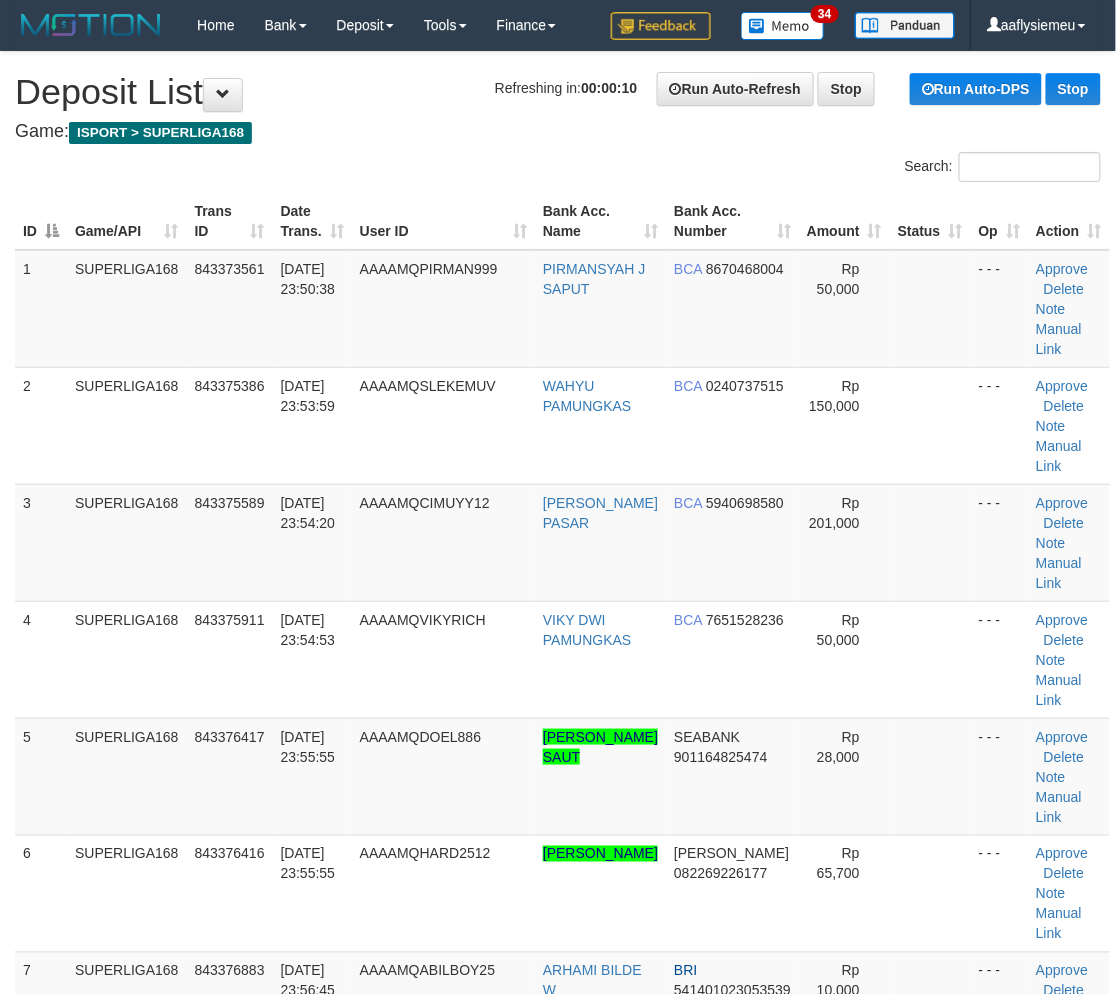 drag, startPoint x: 72, startPoint y: 602, endPoint x: 4, endPoint y: 628, distance: 72.8011 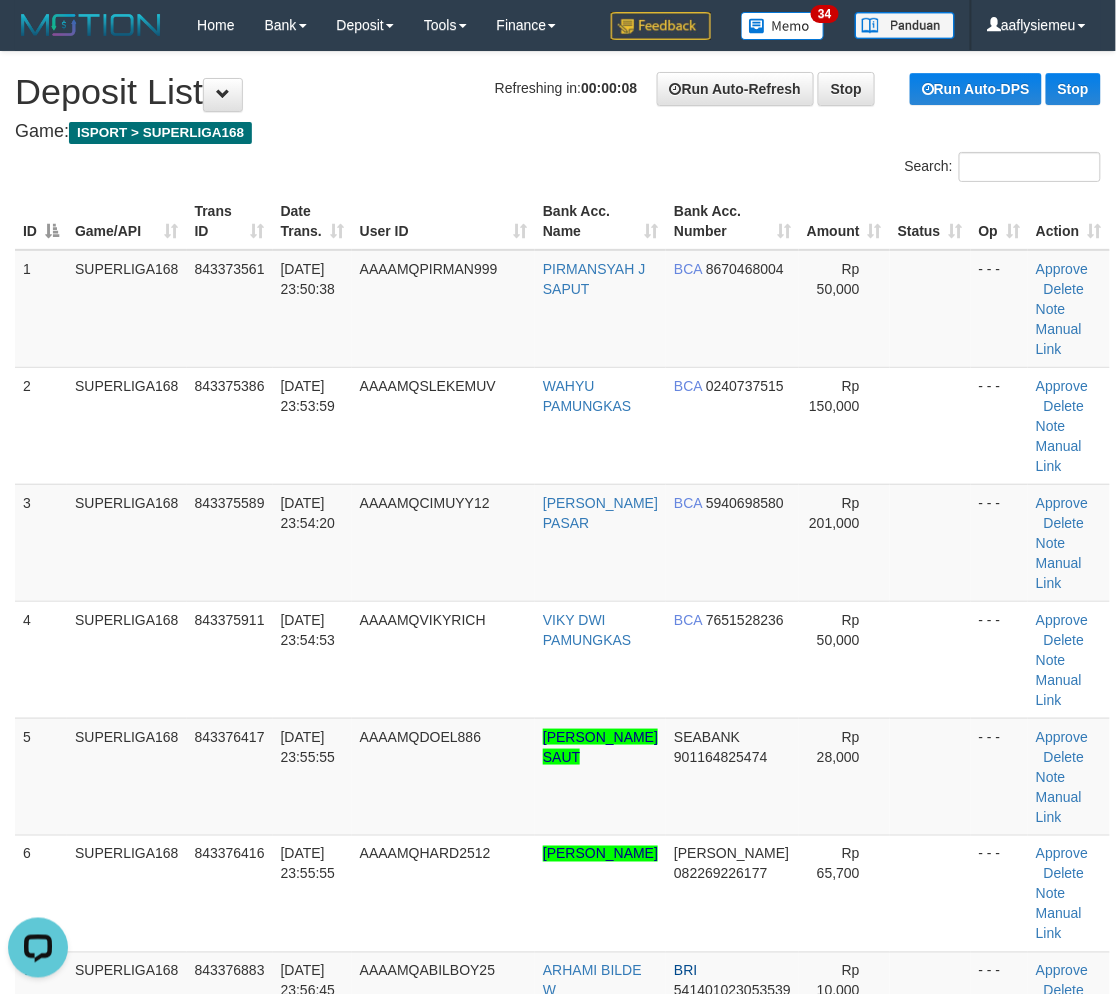 scroll, scrollTop: 0, scrollLeft: 0, axis: both 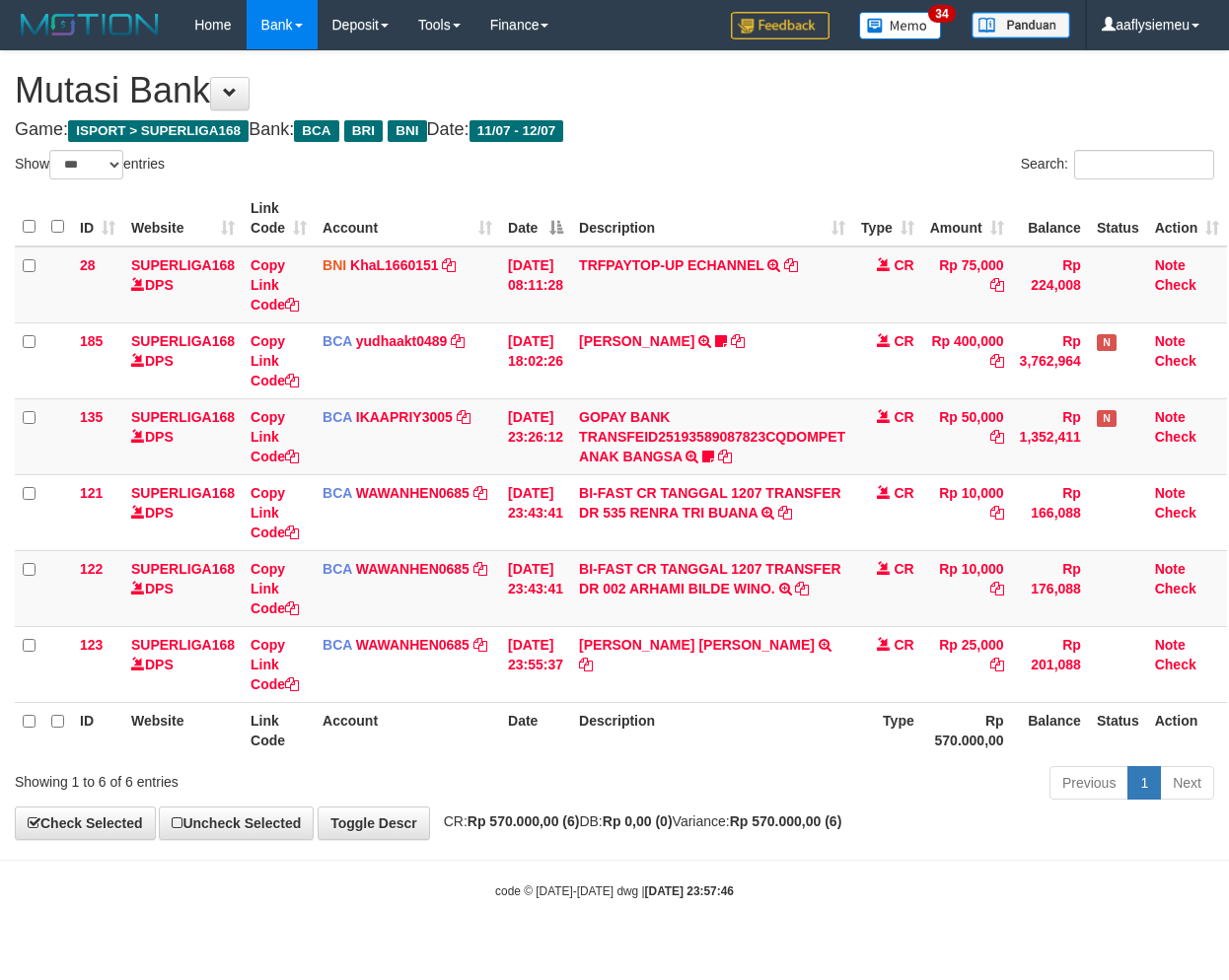 select on "***" 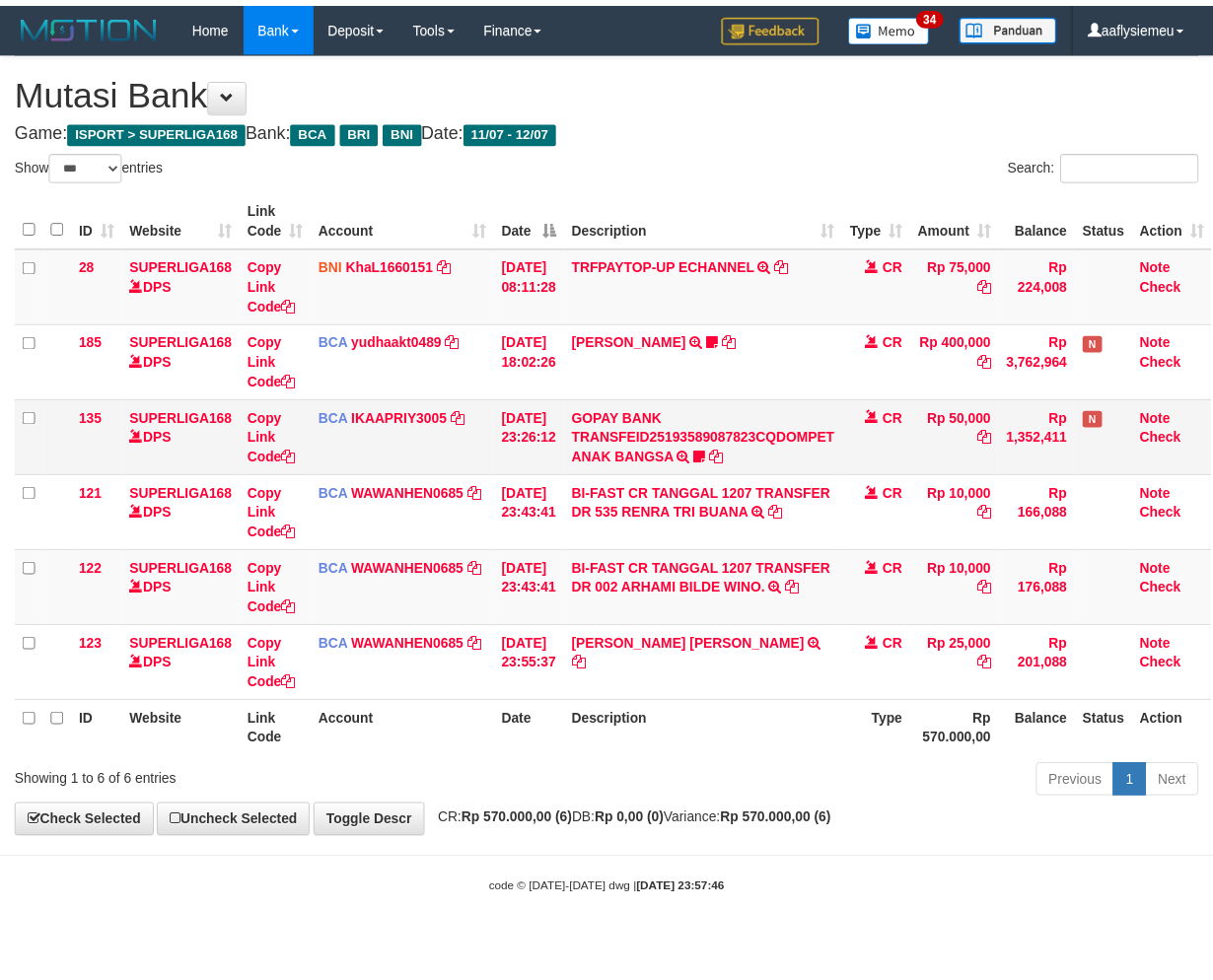 scroll, scrollTop: 0, scrollLeft: 11, axis: horizontal 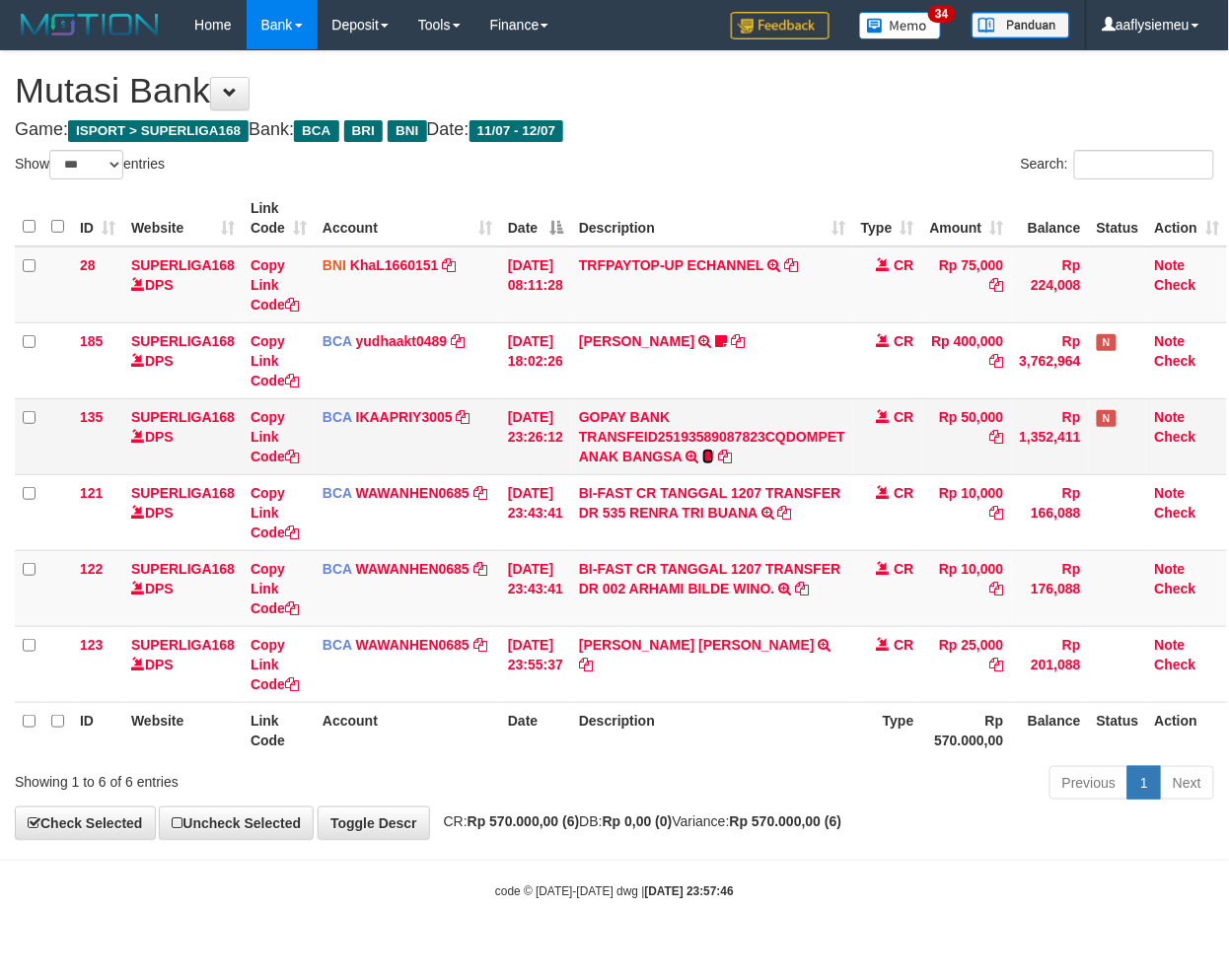 click at bounding box center (708, 456) 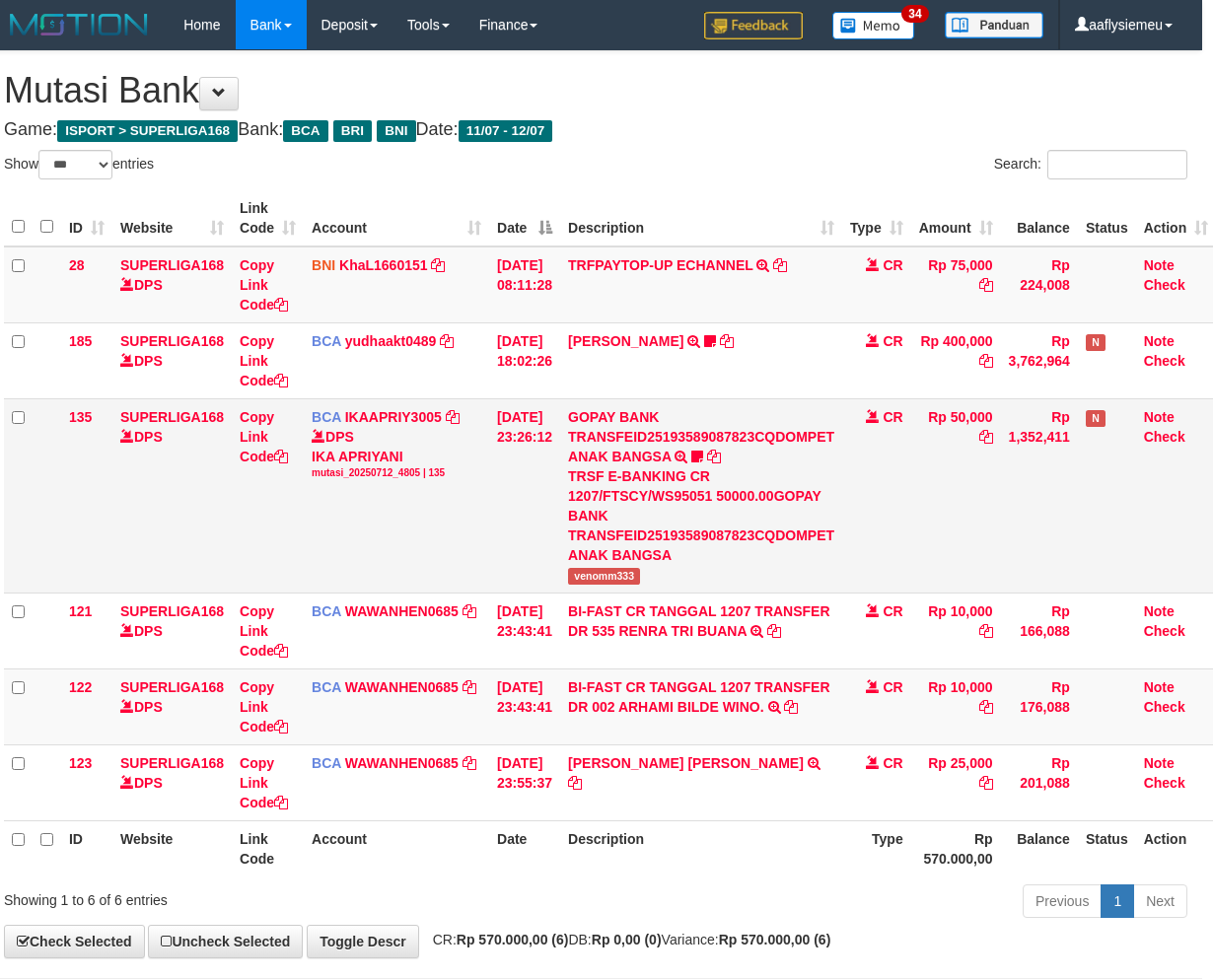 click on "venomm333" at bounding box center [604, 576] 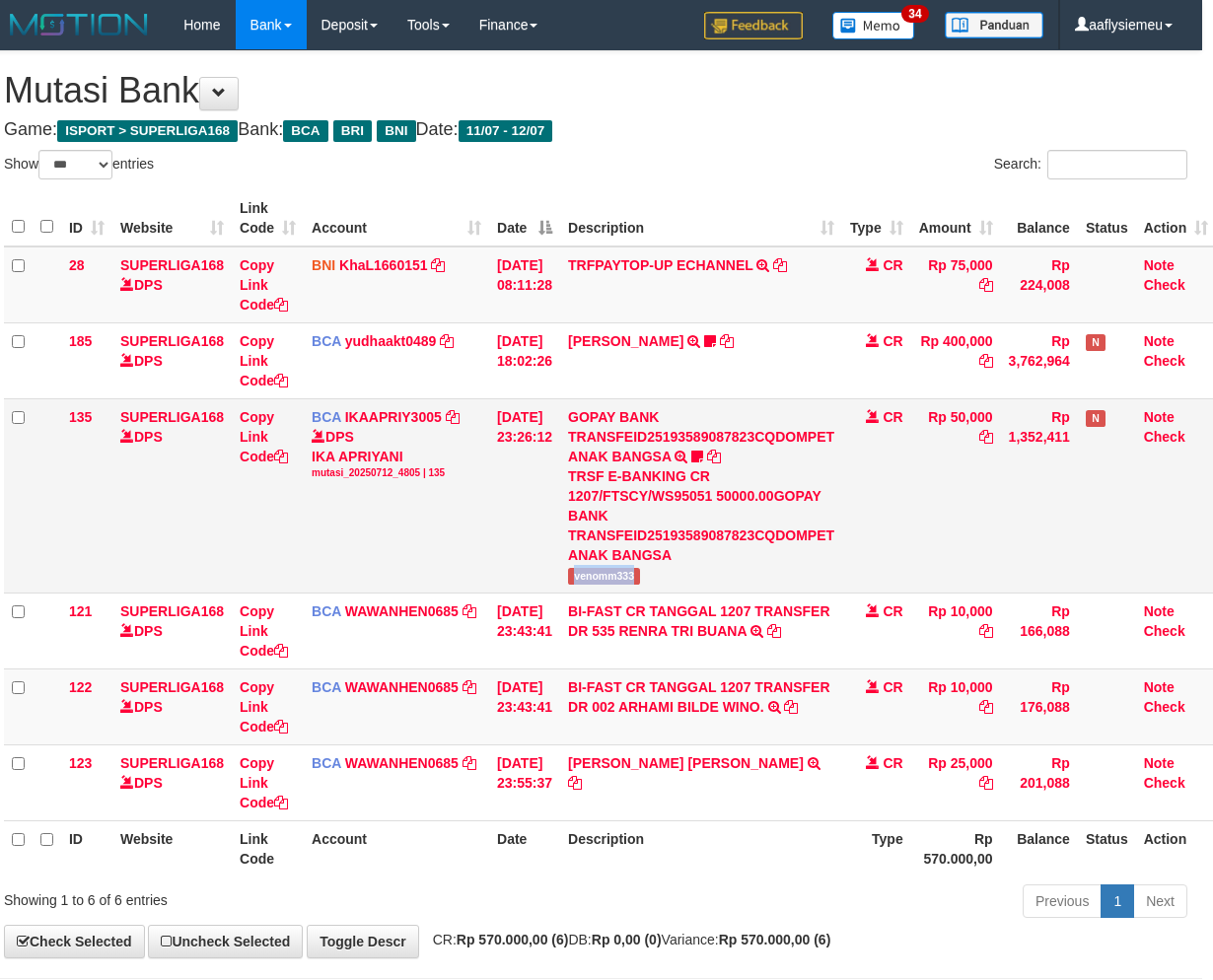copy on "venomm333" 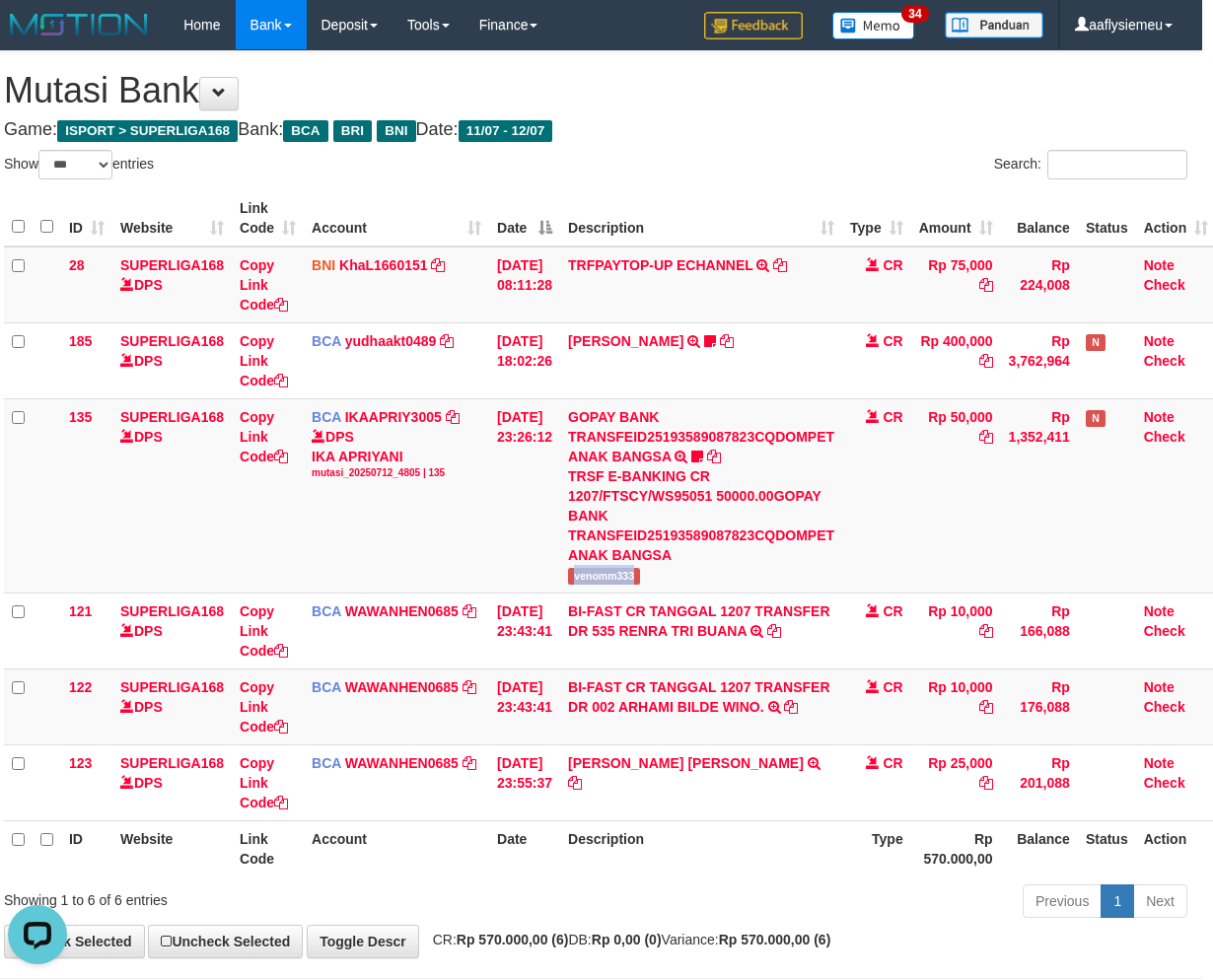 scroll, scrollTop: 0, scrollLeft: 0, axis: both 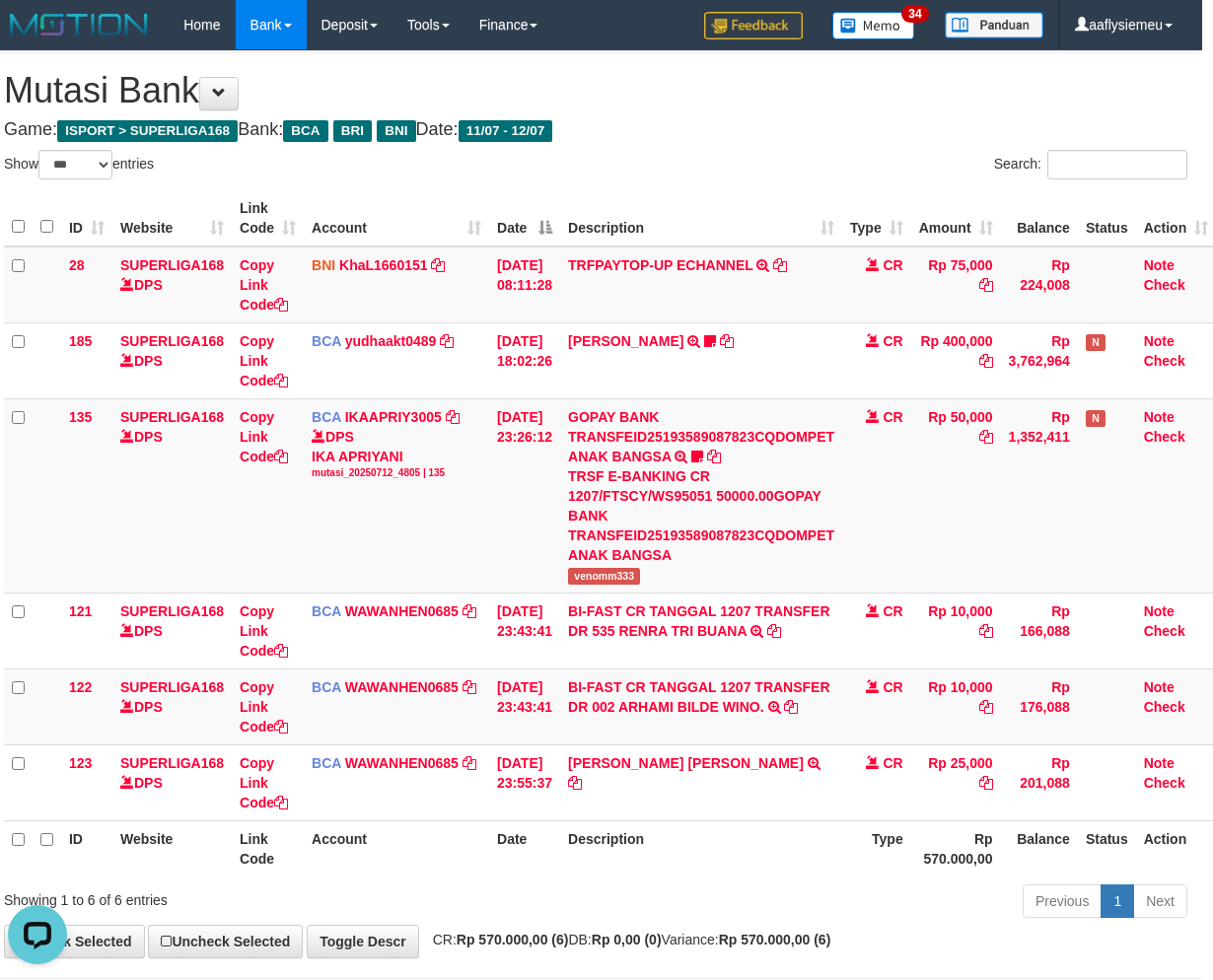 drag, startPoint x: 940, startPoint y: 792, endPoint x: 1227, endPoint y: 740, distance: 291.67276 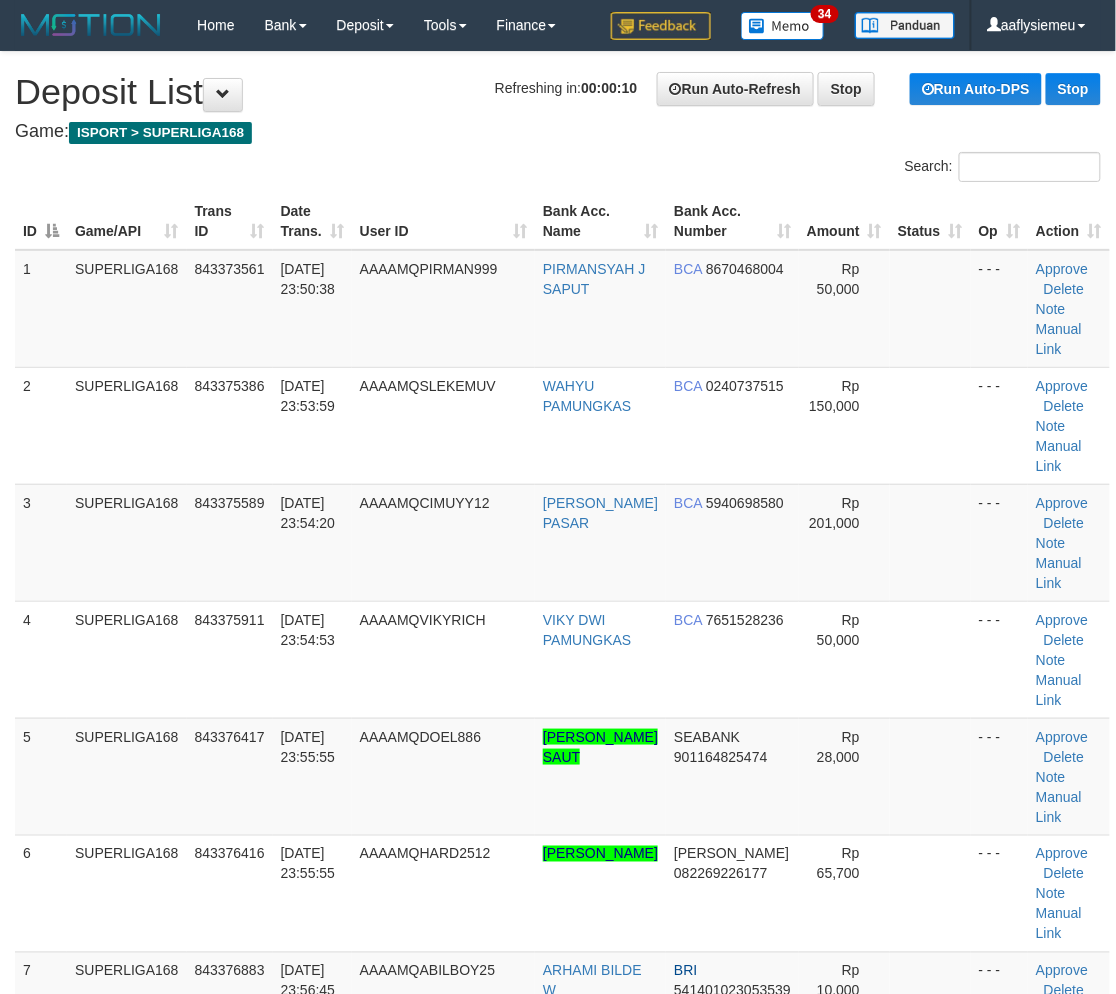 scroll, scrollTop: 1056, scrollLeft: 0, axis: vertical 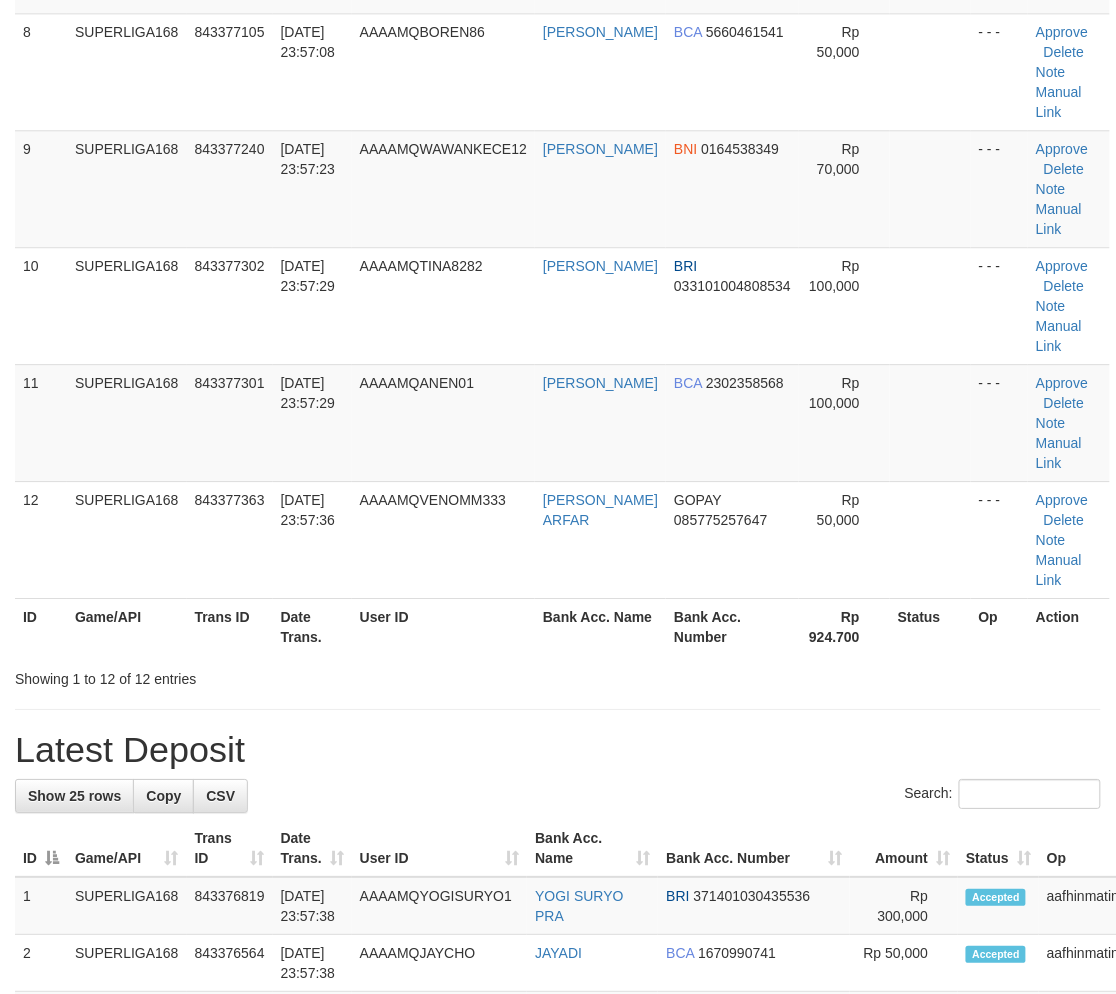 drag, startPoint x: 117, startPoint y: 611, endPoint x: 67, endPoint y: 633, distance: 54.626 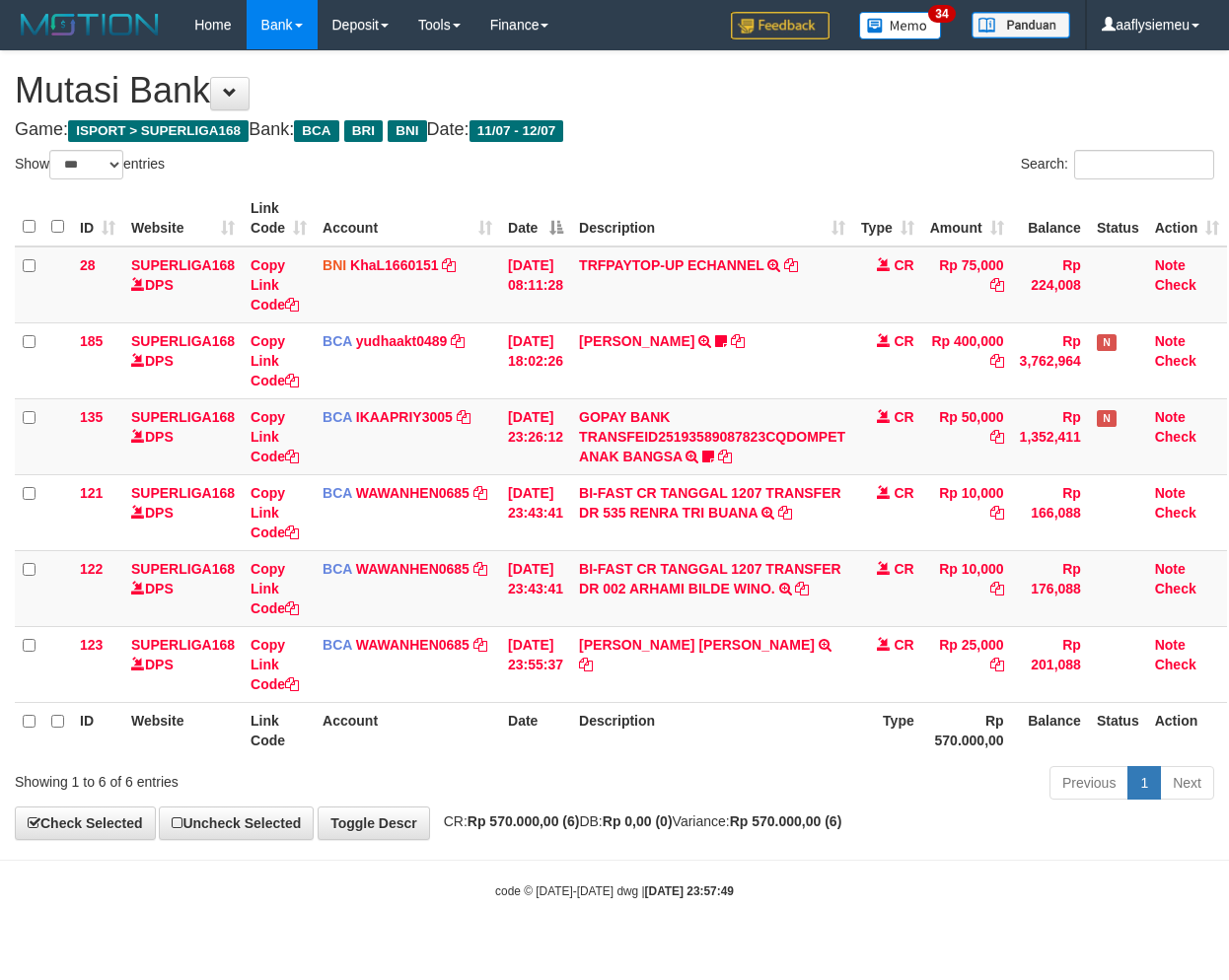 select on "***" 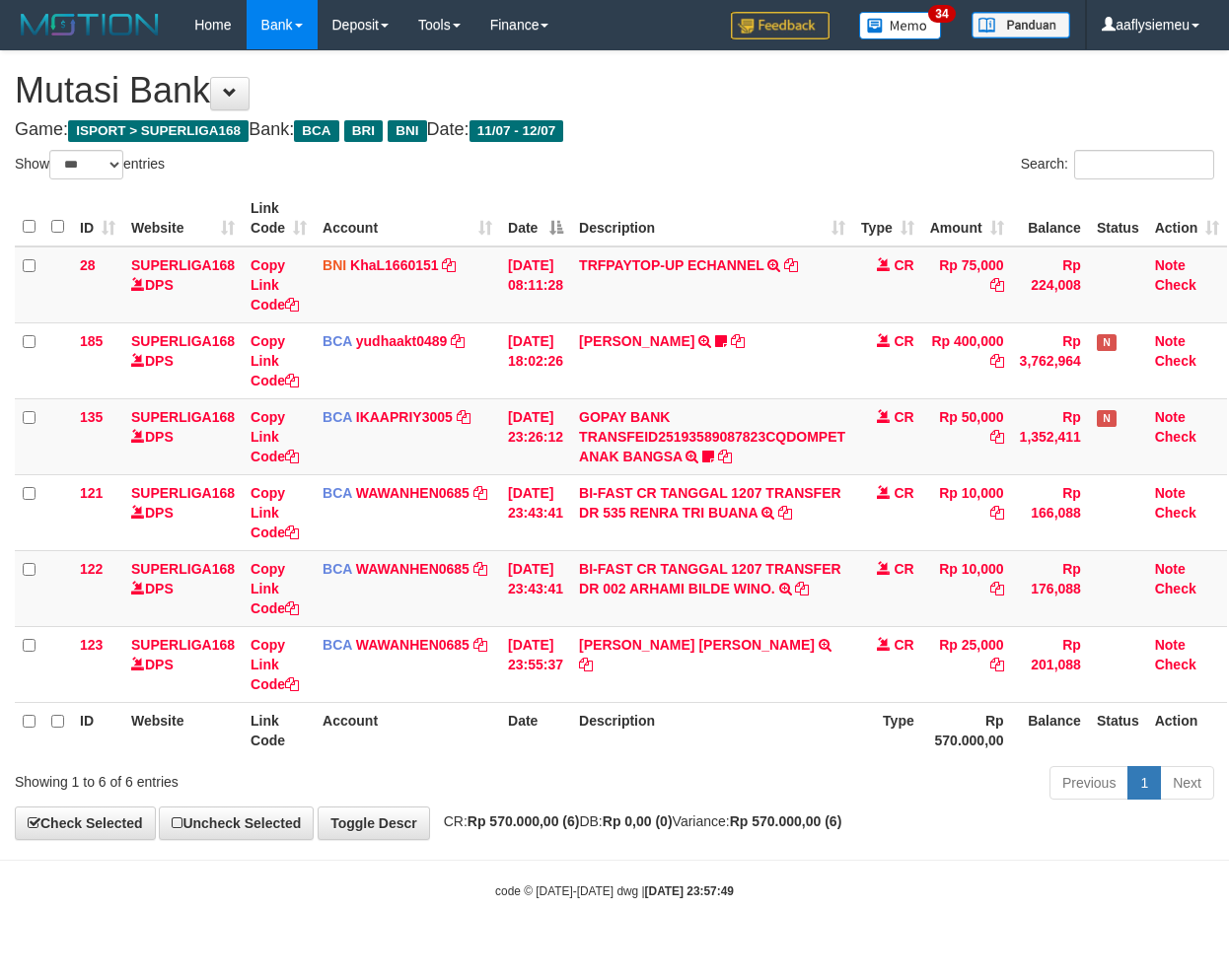 scroll, scrollTop: 0, scrollLeft: 11, axis: horizontal 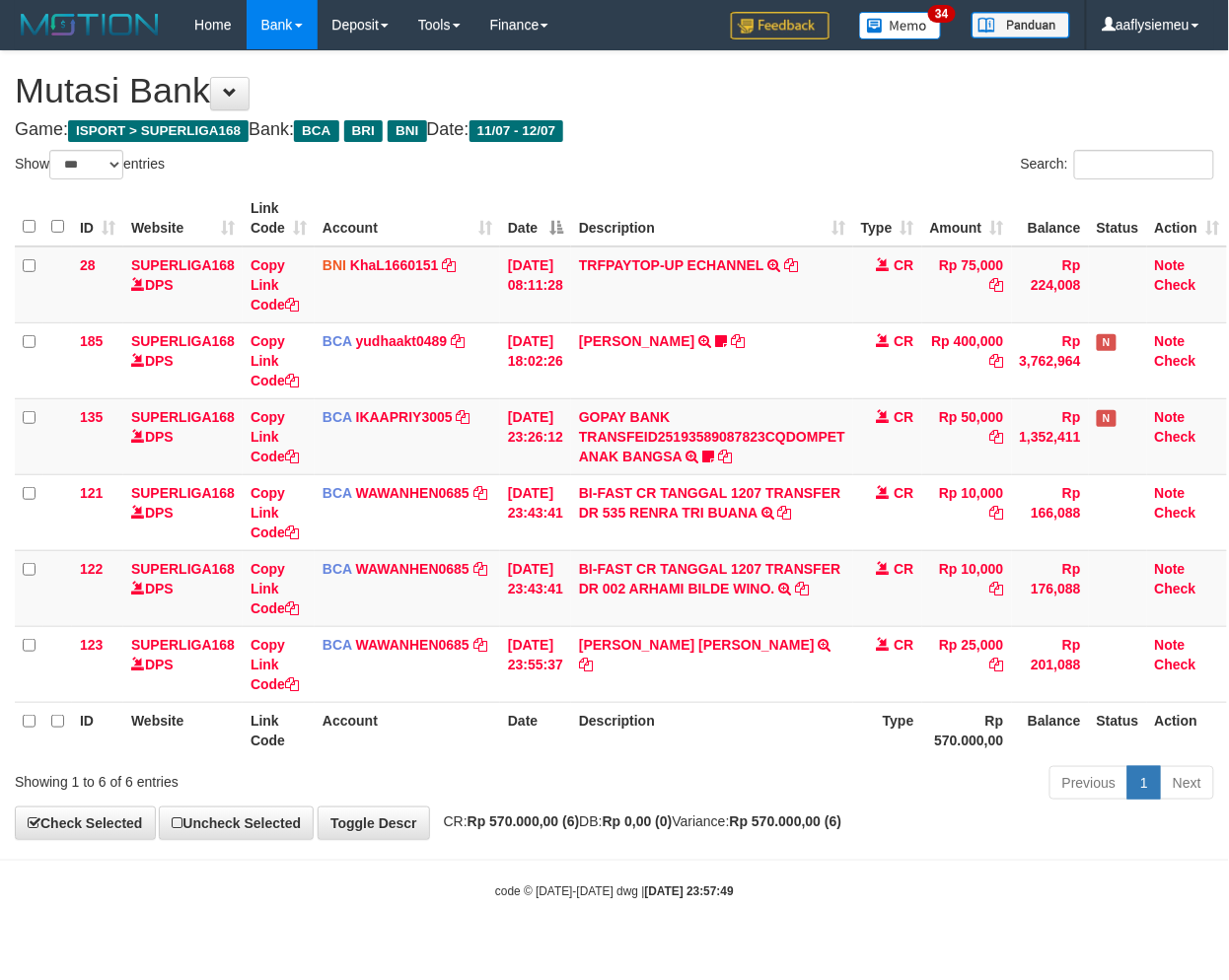 click on "Previous 1 Next" at bounding box center [870, 785] 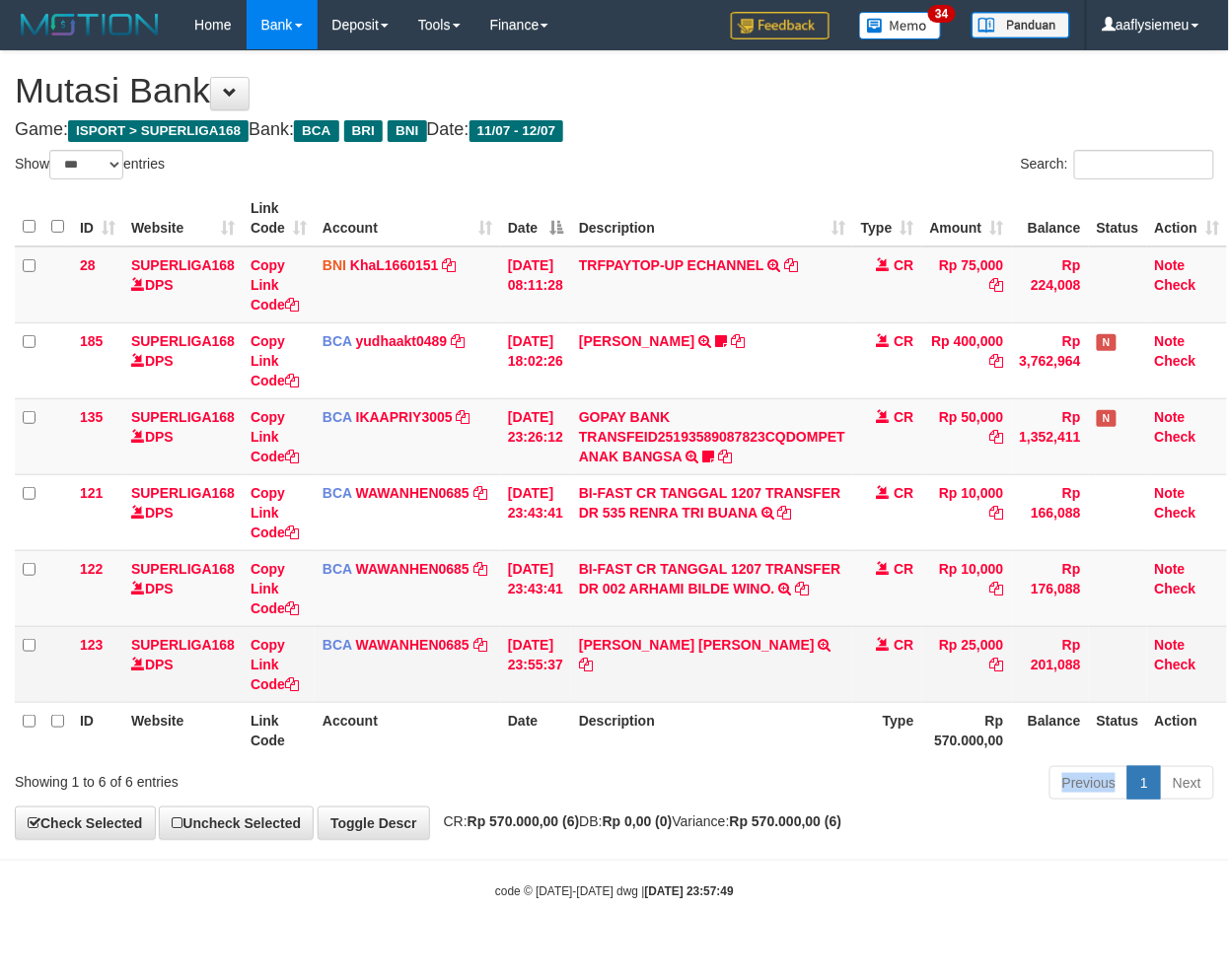 drag, startPoint x: 830, startPoint y: 792, endPoint x: 1225, endPoint y: 648, distance: 420.42954 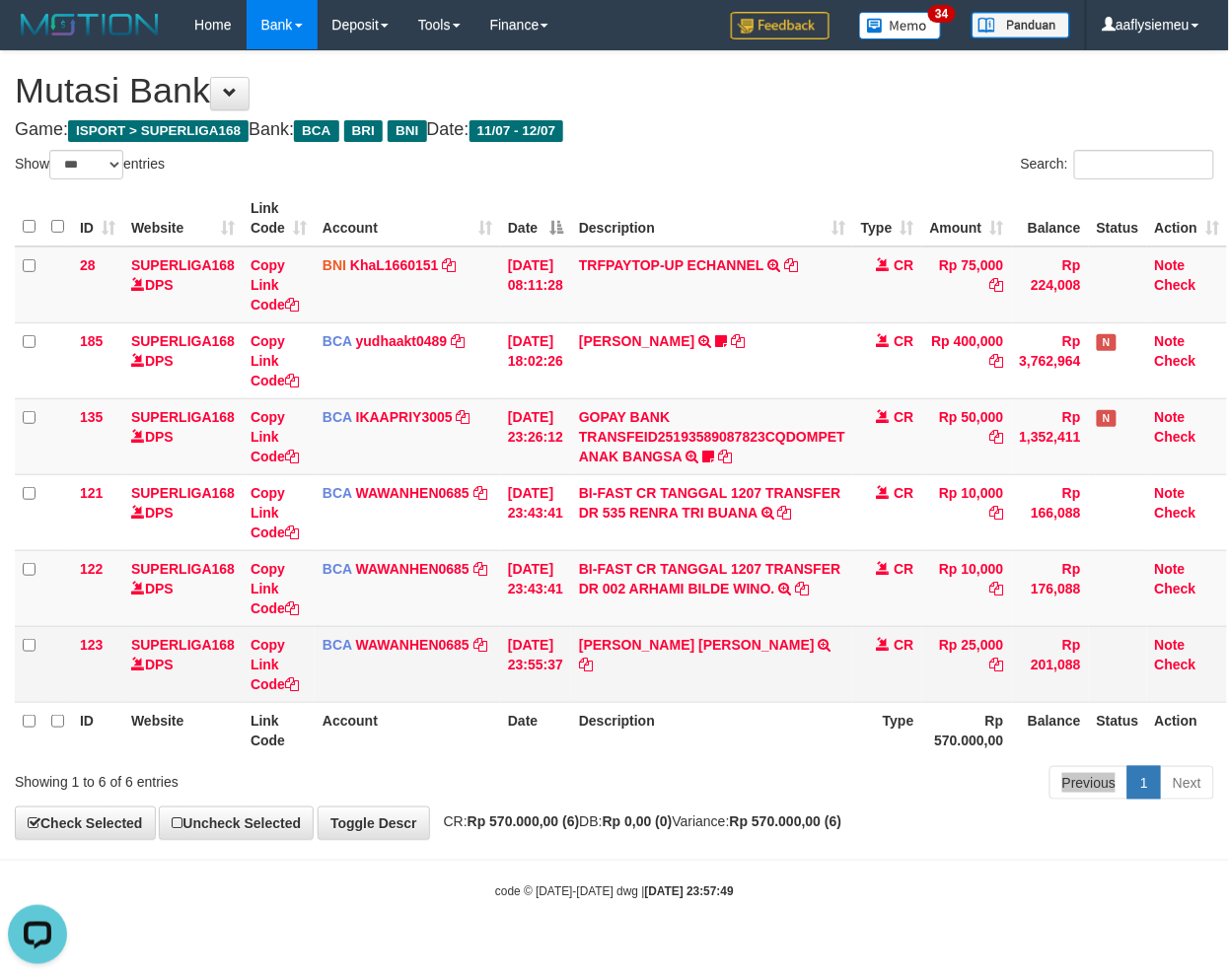 scroll, scrollTop: 0, scrollLeft: 0, axis: both 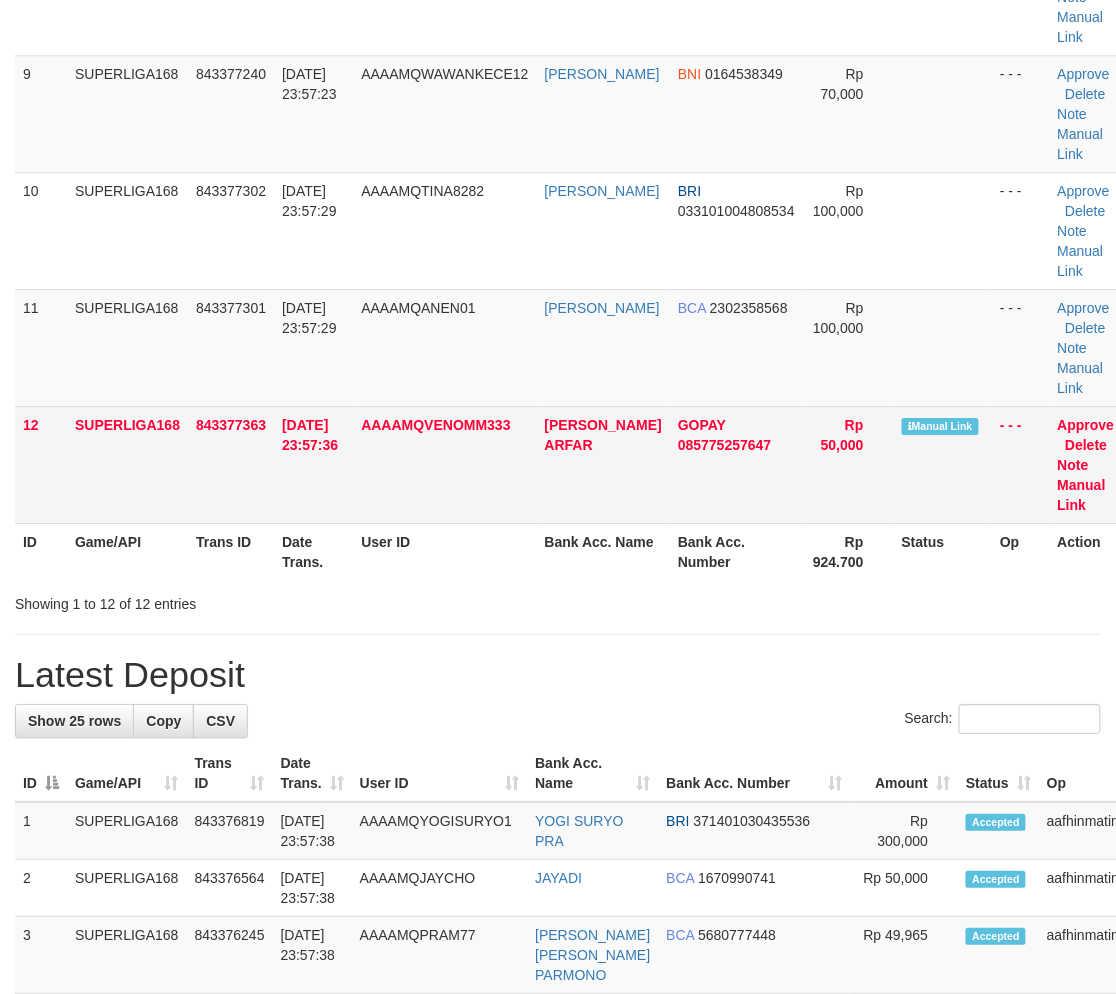 drag, startPoint x: 348, startPoint y: 507, endPoint x: 227, endPoint y: 550, distance: 128.41339 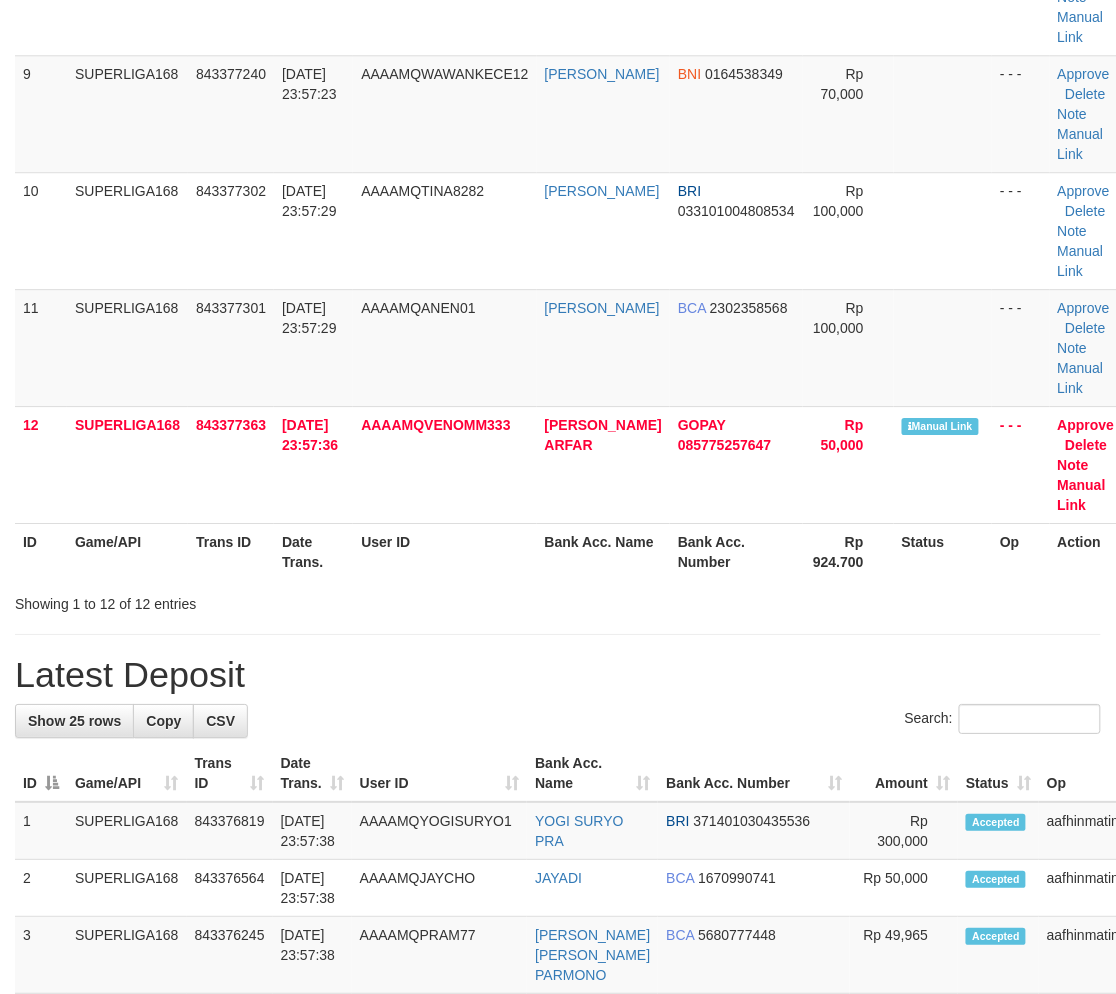 scroll, scrollTop: 1056, scrollLeft: 0, axis: vertical 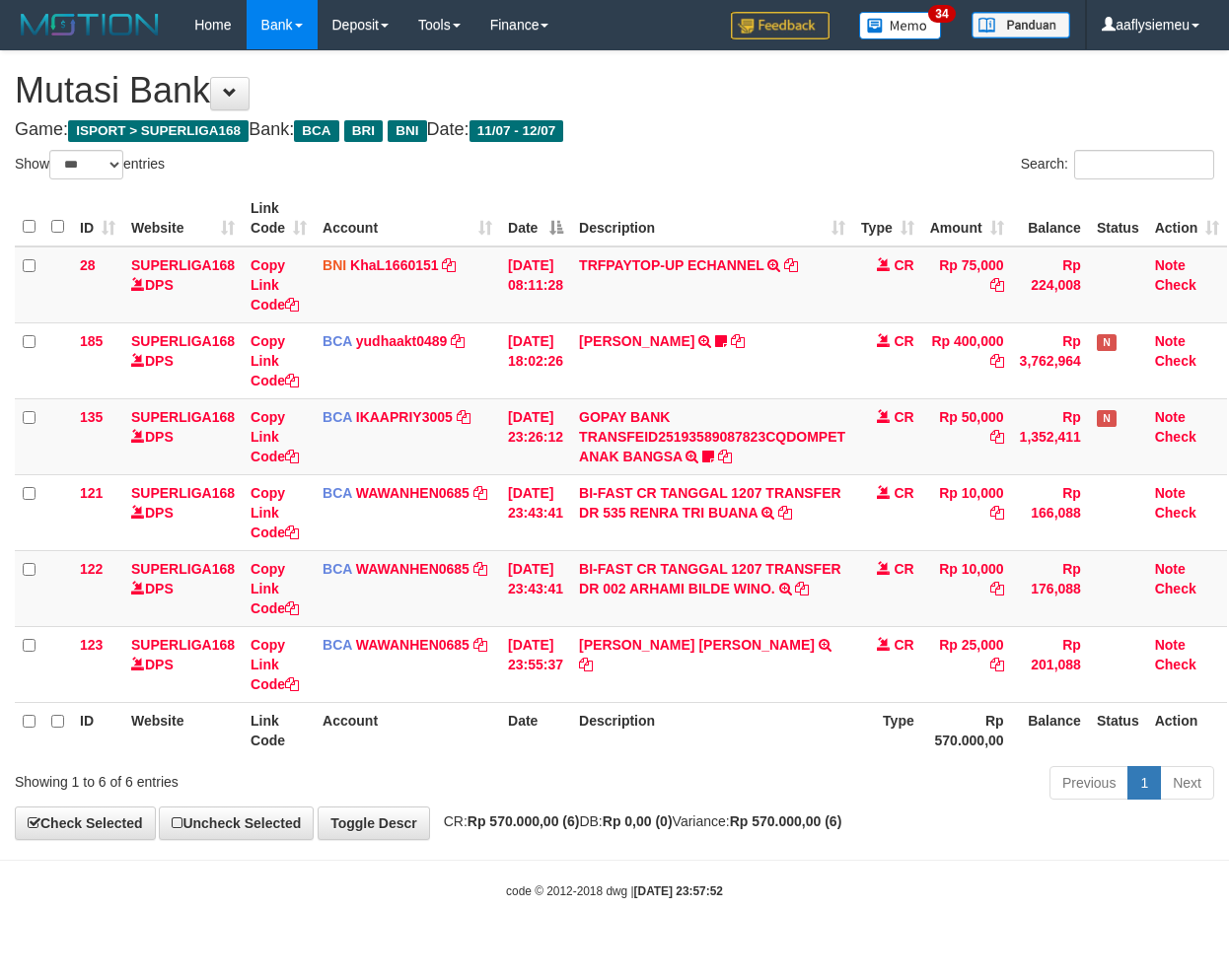 select on "***" 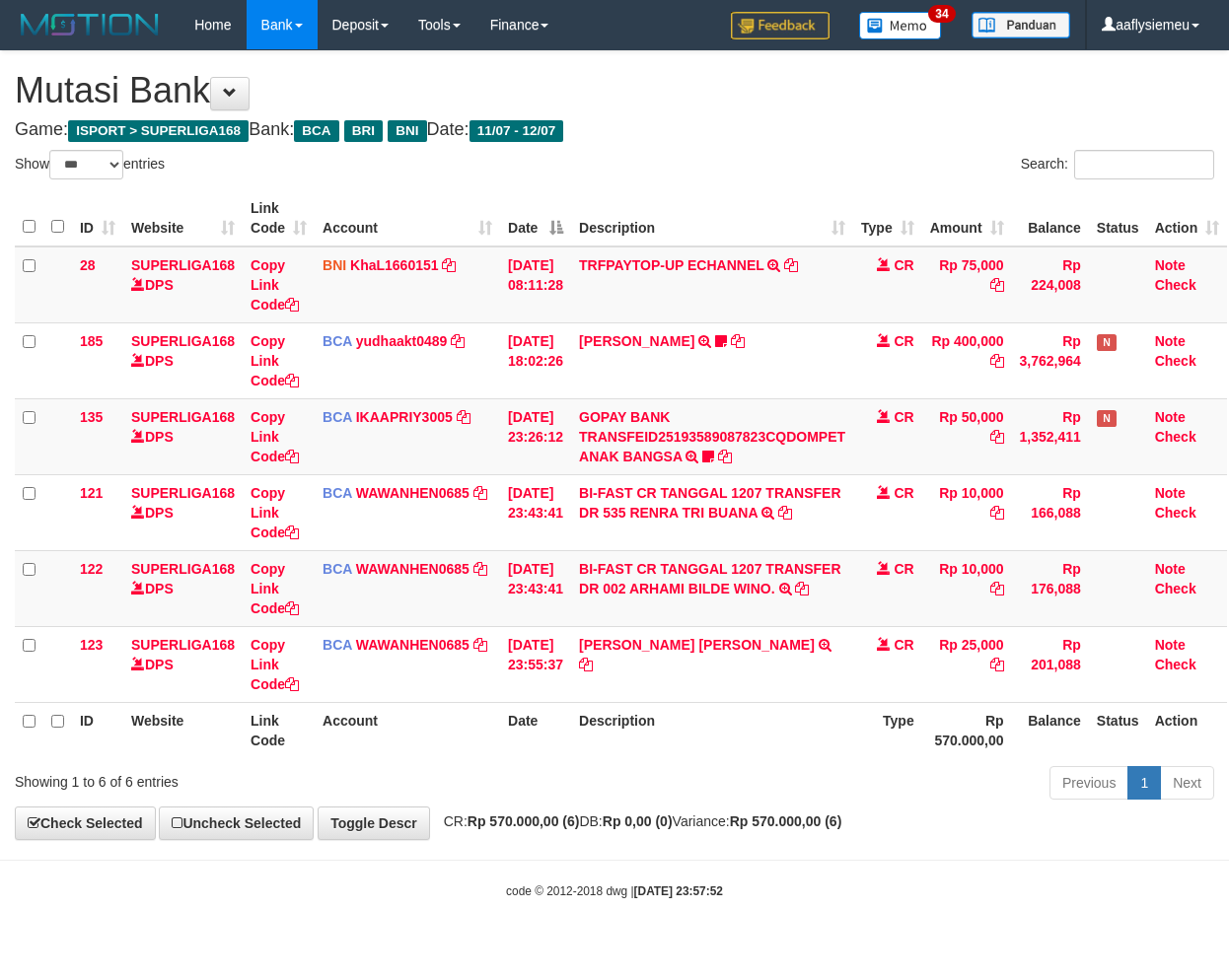 scroll, scrollTop: 0, scrollLeft: 11, axis: horizontal 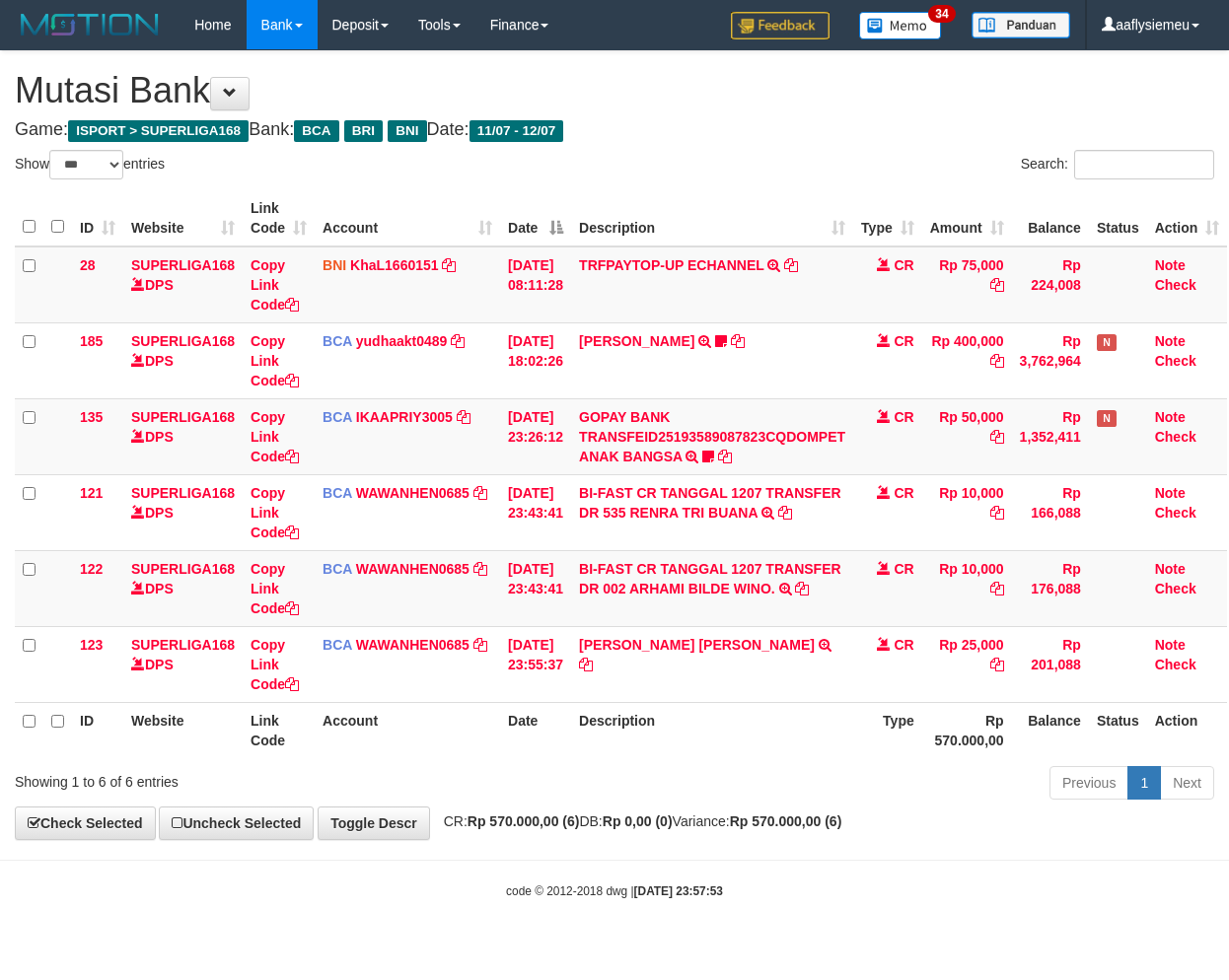 select on "***" 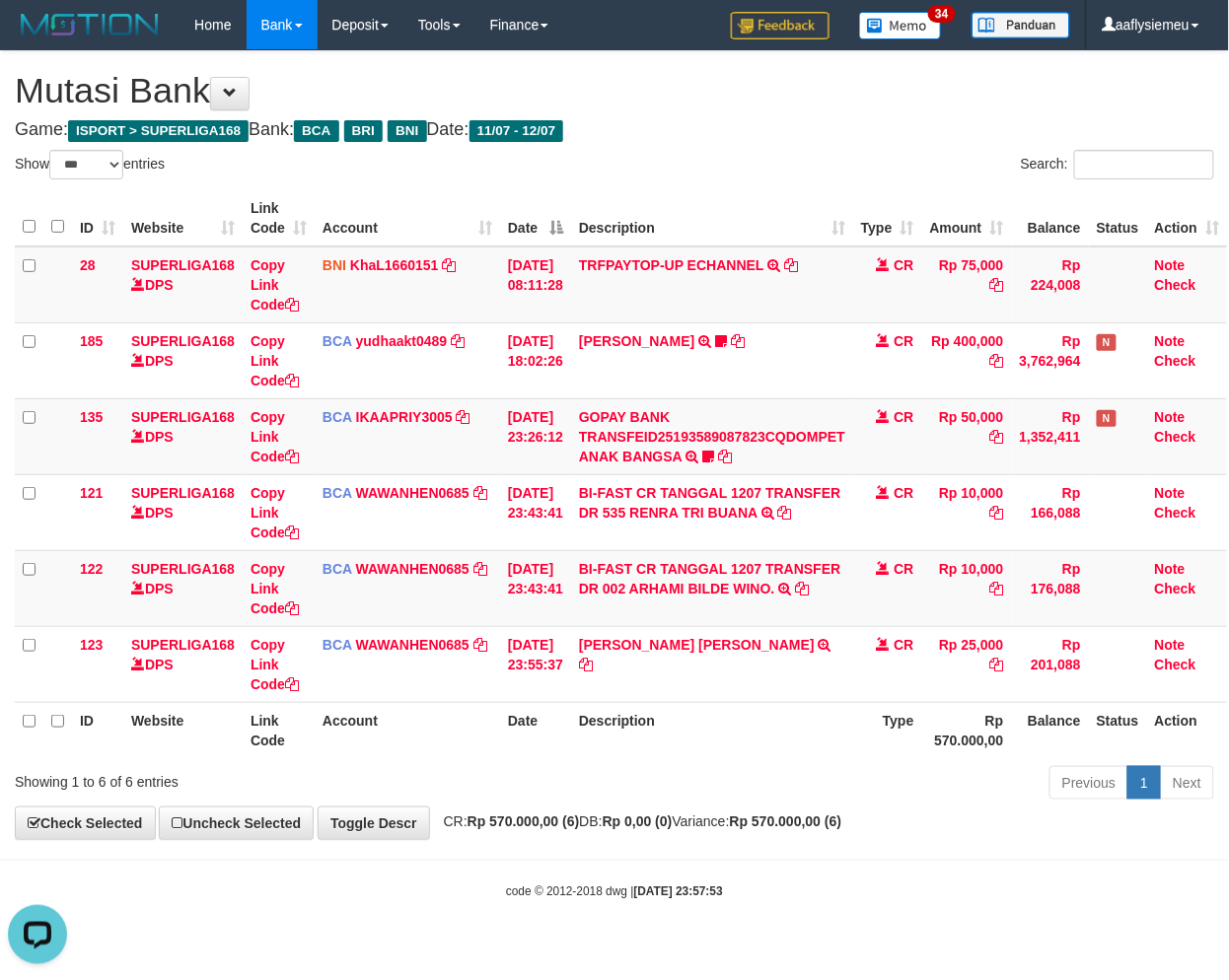 scroll, scrollTop: 0, scrollLeft: 0, axis: both 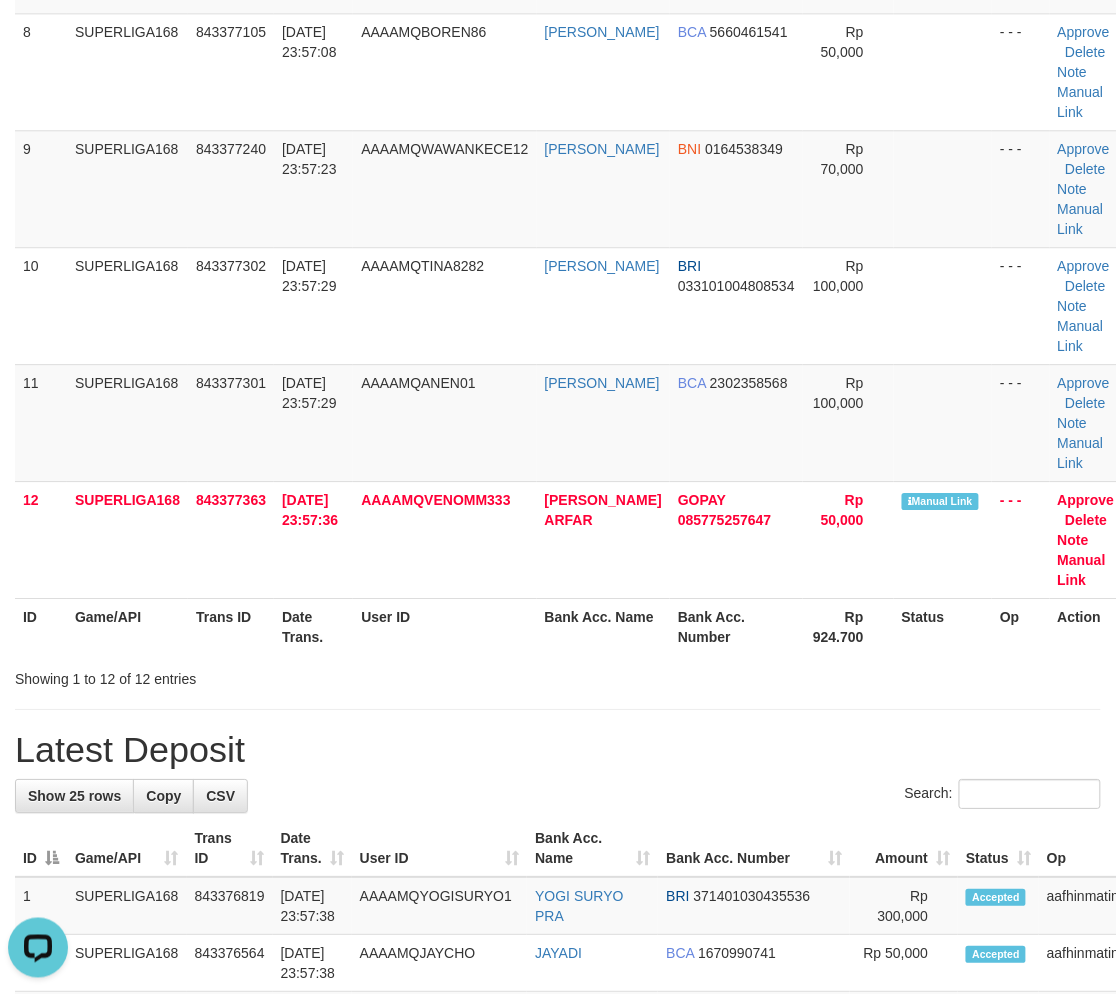 drag, startPoint x: 474, startPoint y: 532, endPoint x: 10, endPoint y: 658, distance: 480.8035 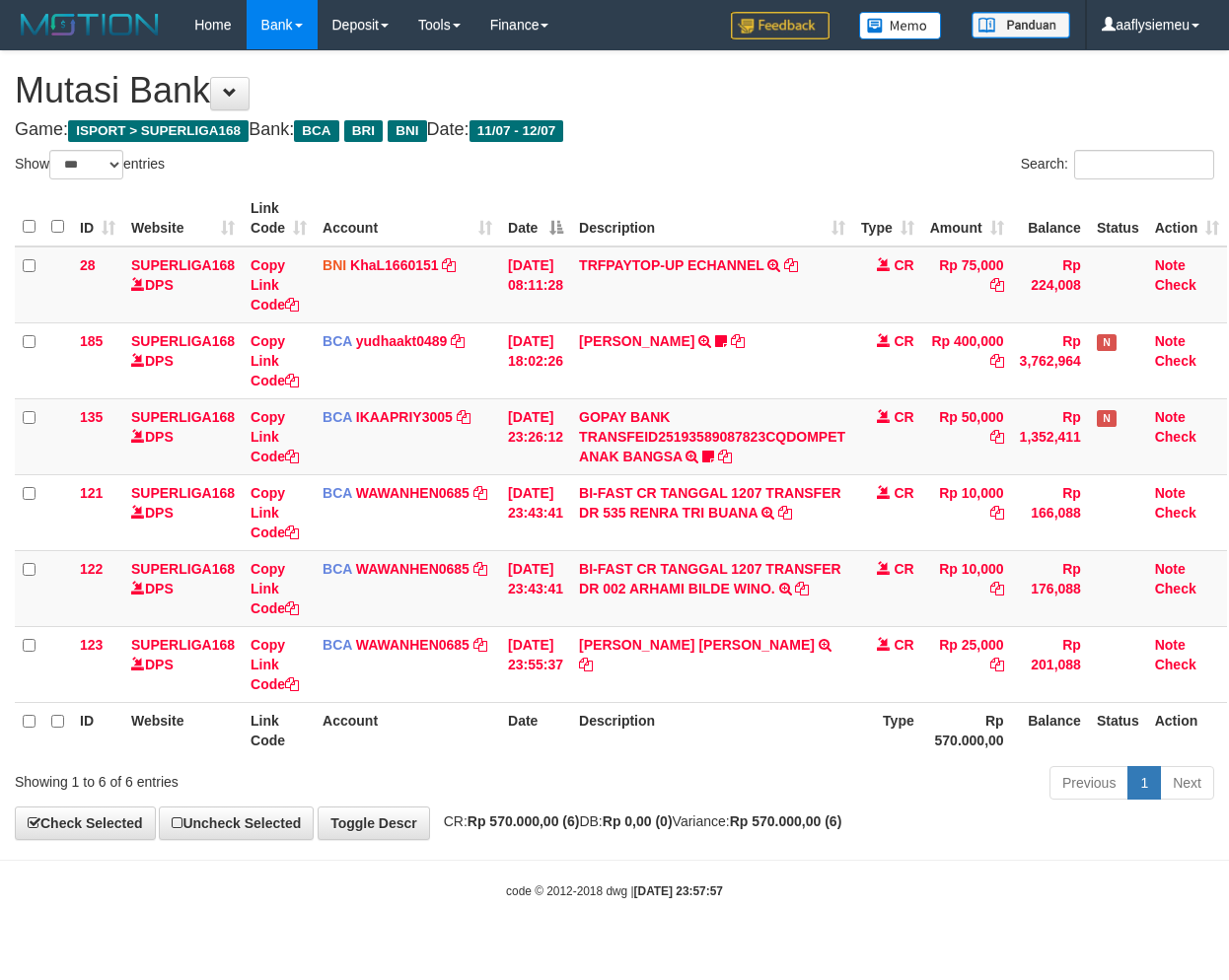 select on "***" 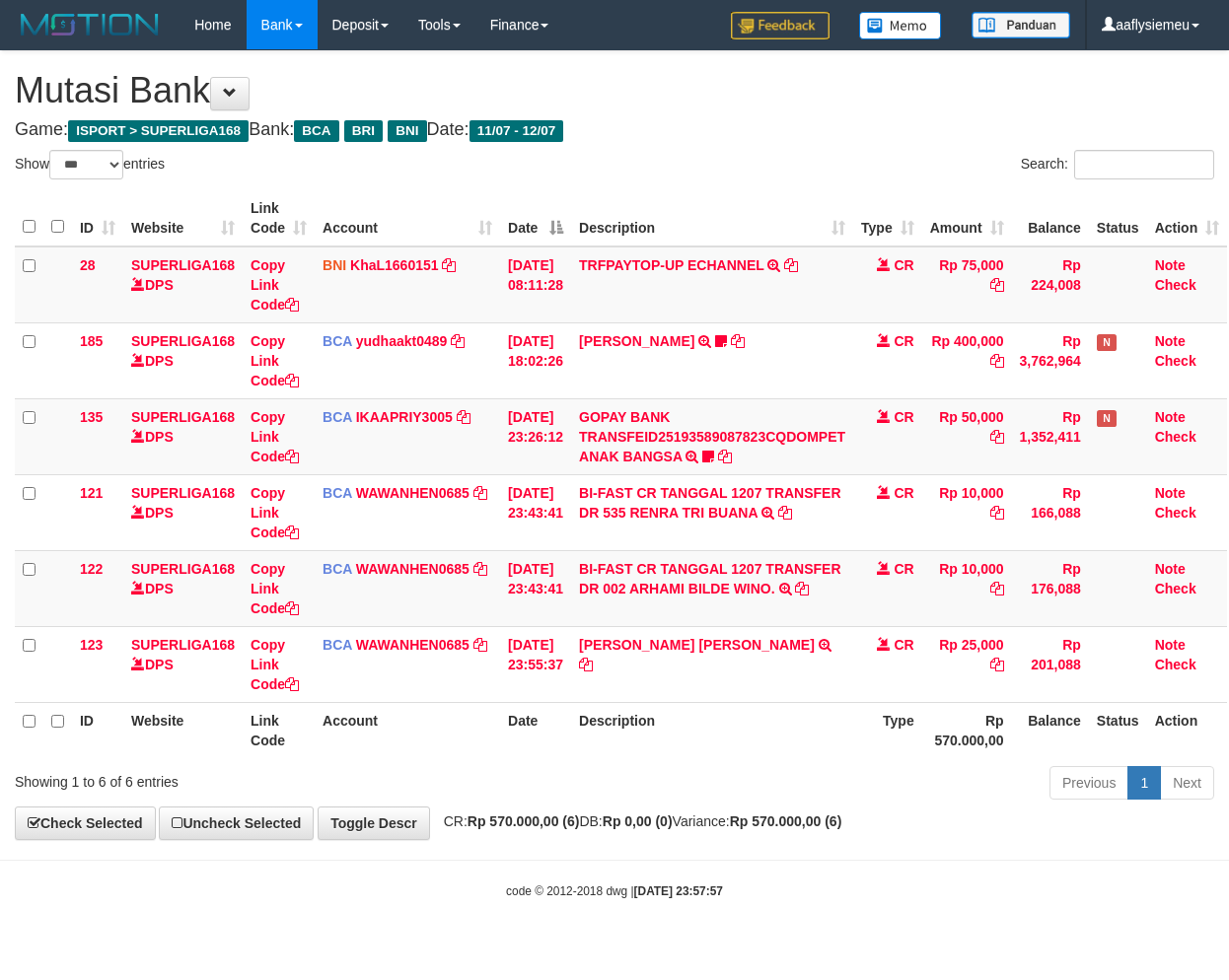scroll, scrollTop: 0, scrollLeft: 11, axis: horizontal 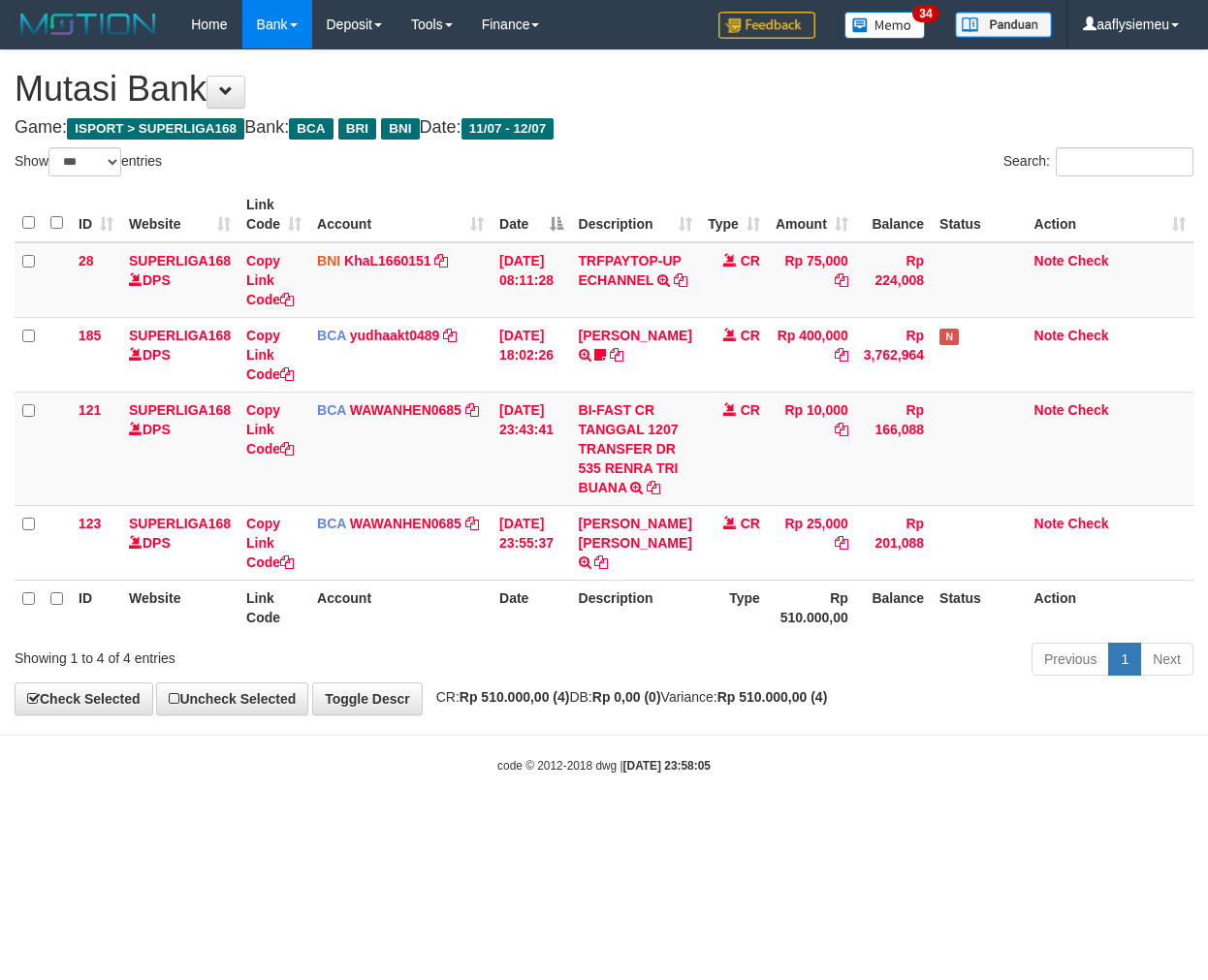 select on "***" 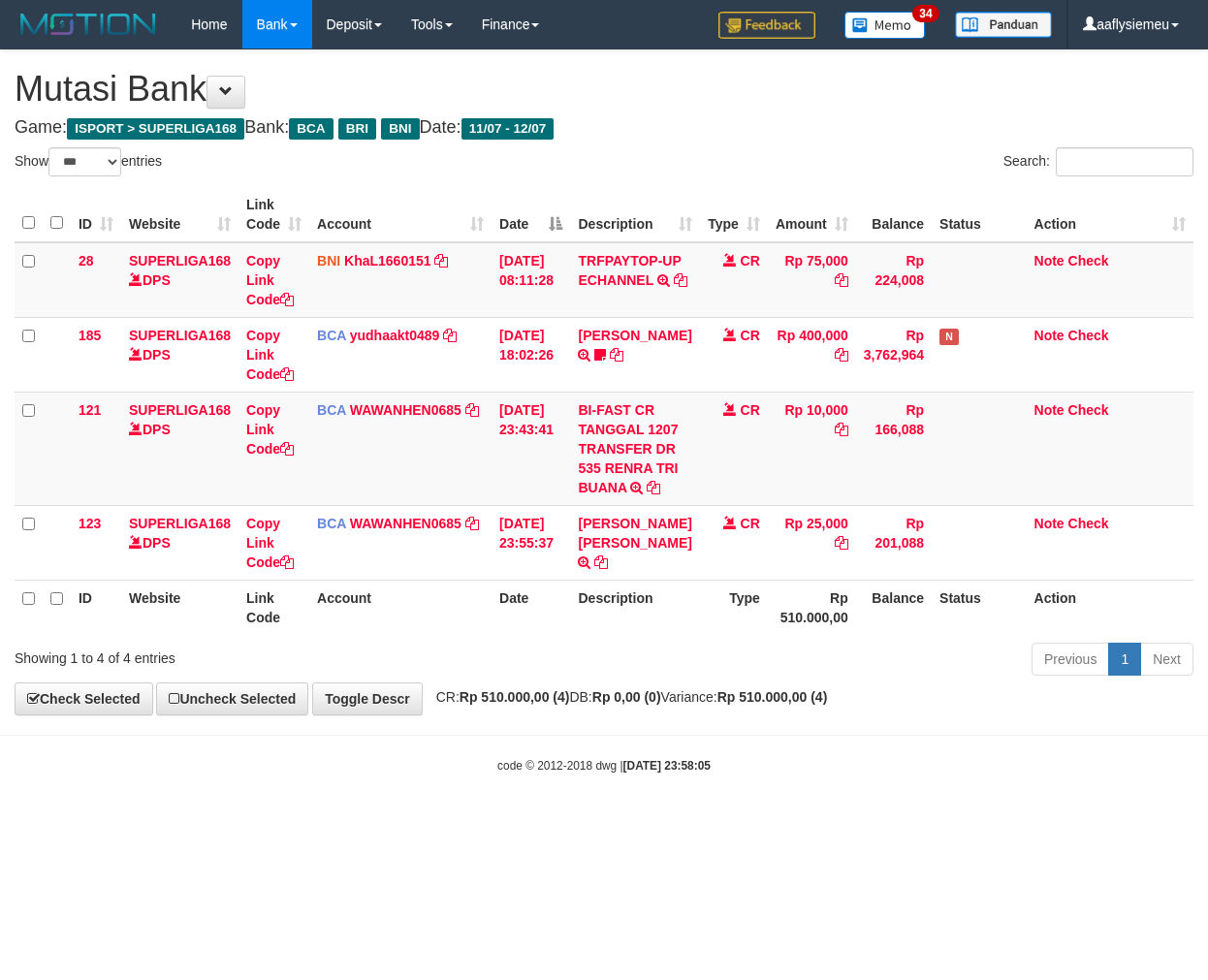 scroll, scrollTop: 0, scrollLeft: 0, axis: both 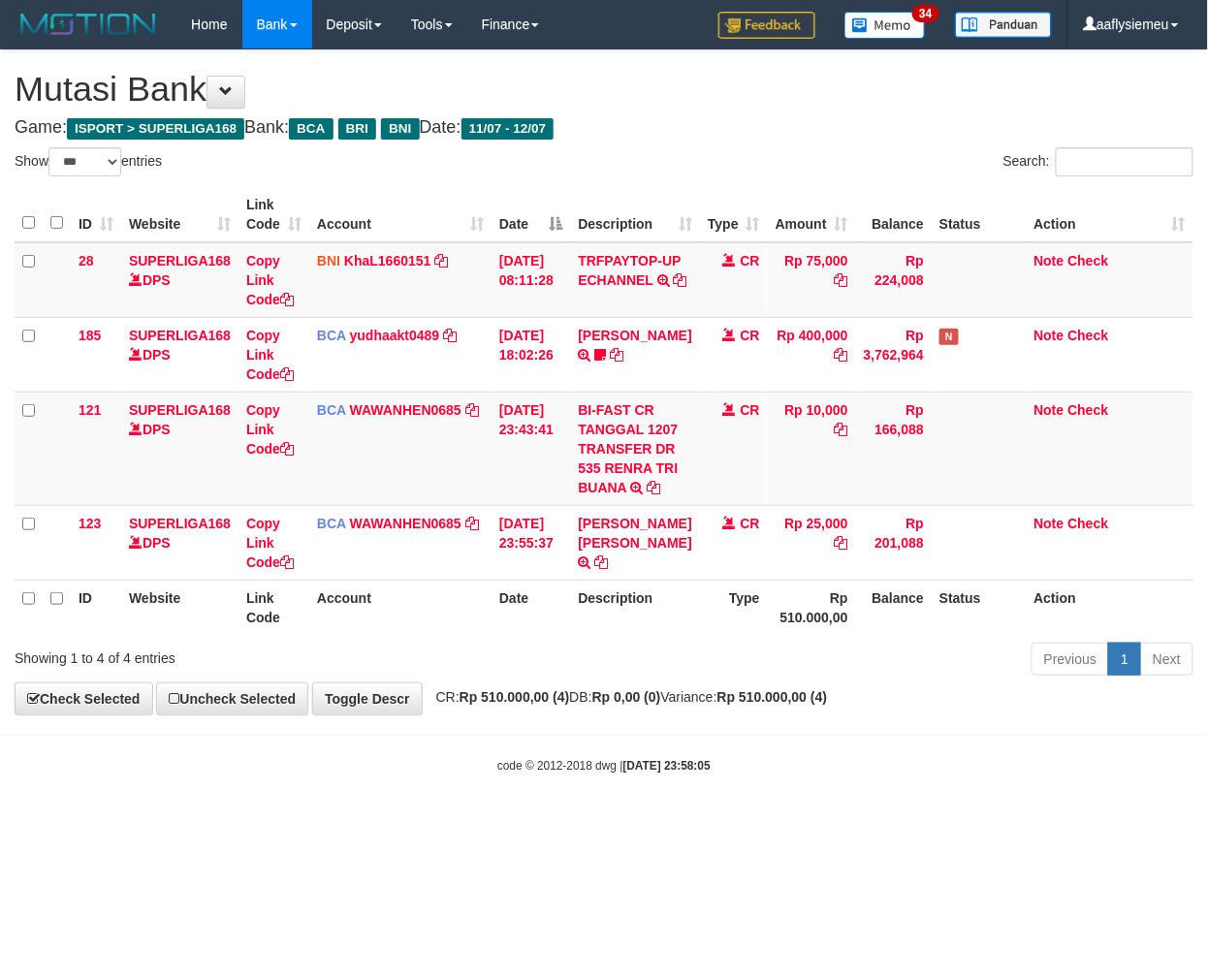 click on "code © 2012-2018 dwg |  2025/07/12 23:58:05" at bounding box center (604, 765) 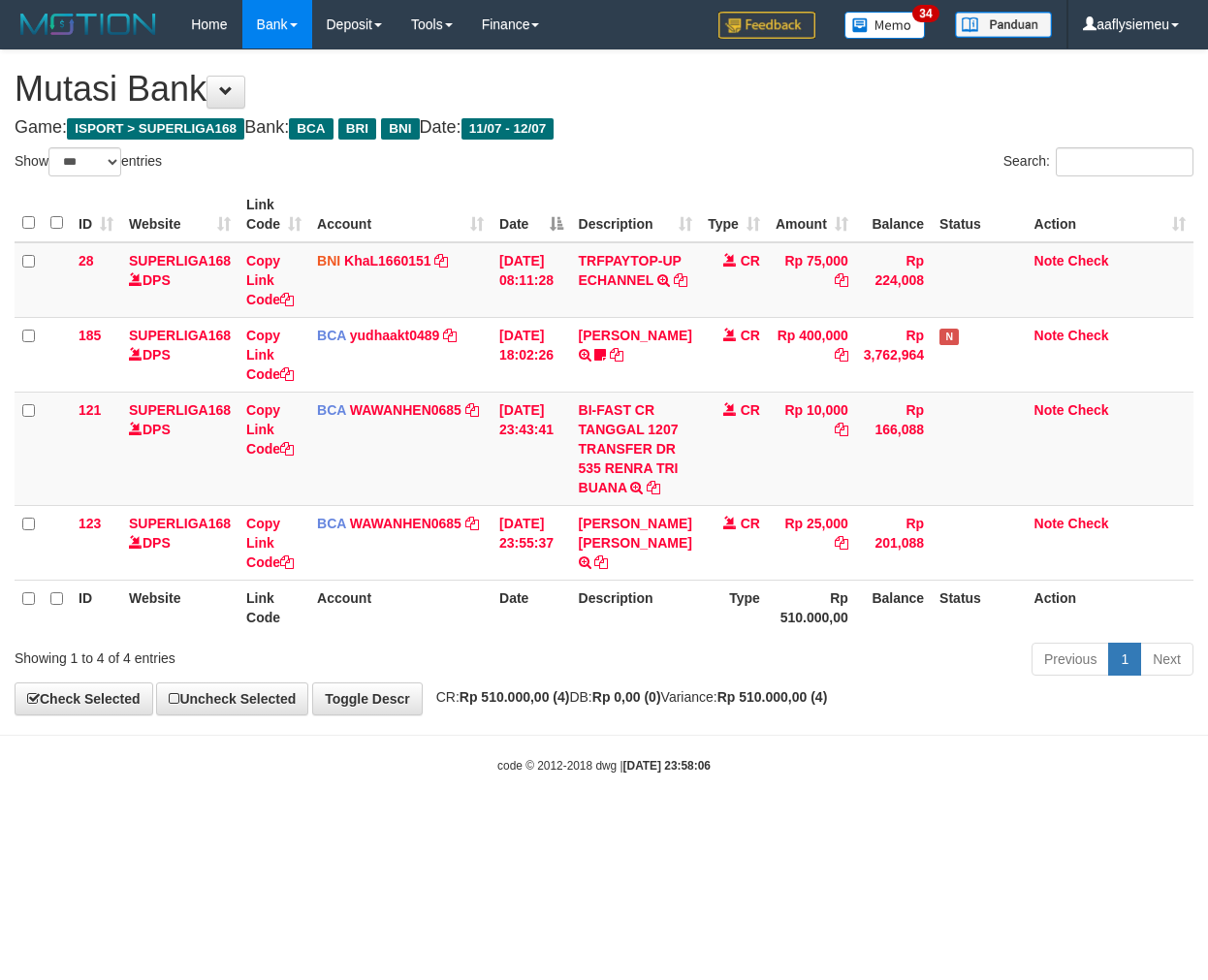 select on "***" 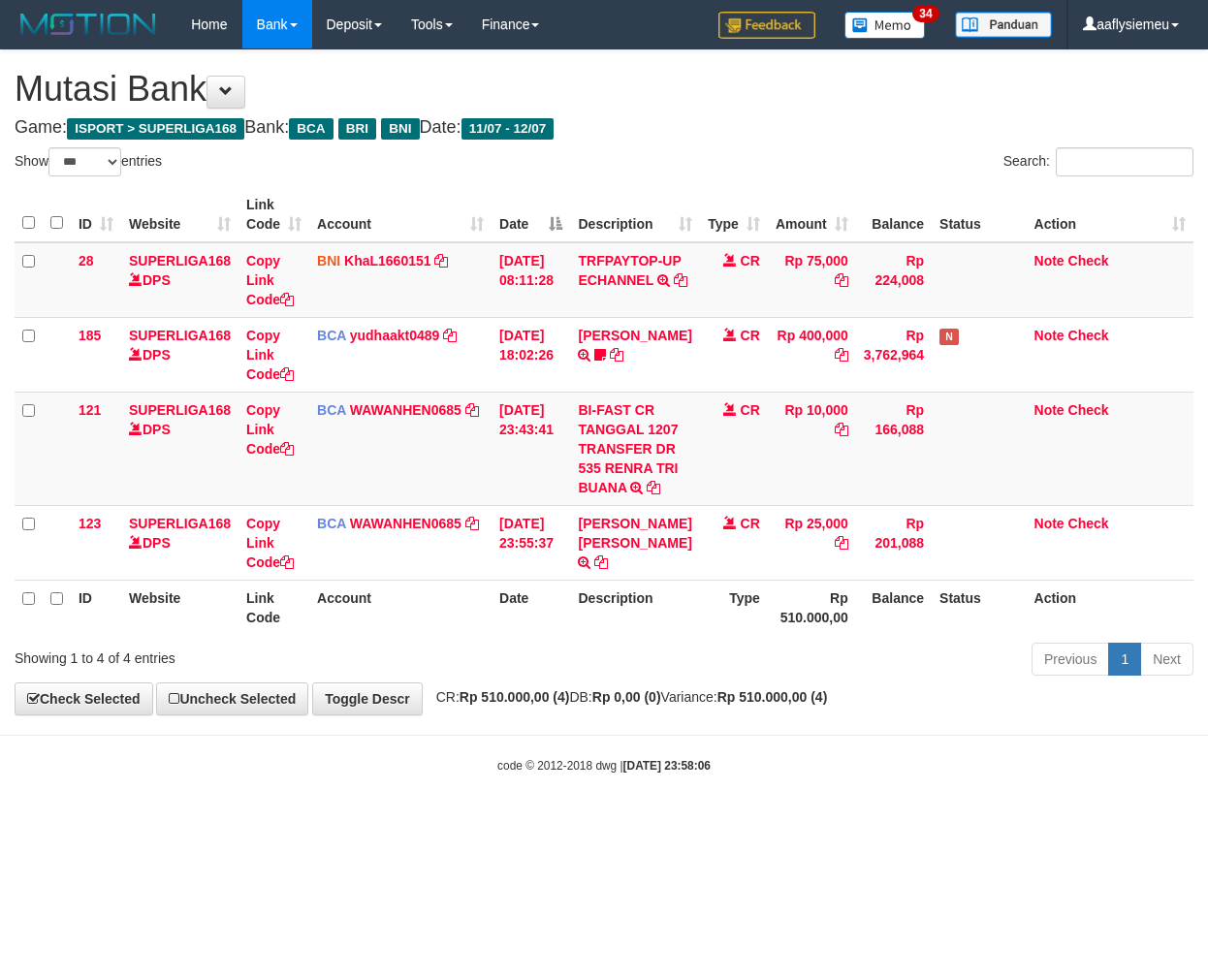 scroll, scrollTop: 0, scrollLeft: 0, axis: both 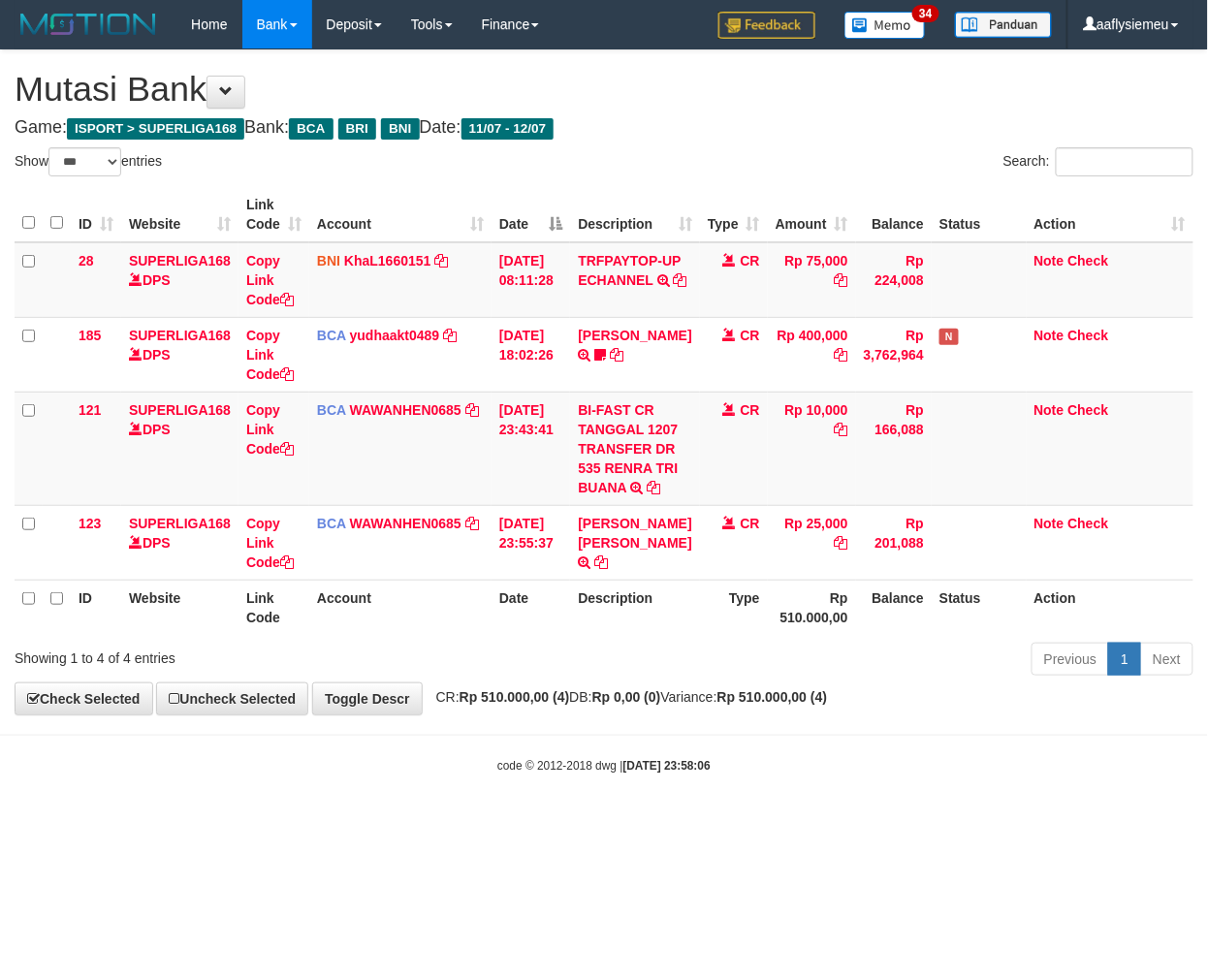 click on "**********" at bounding box center [604, 382] 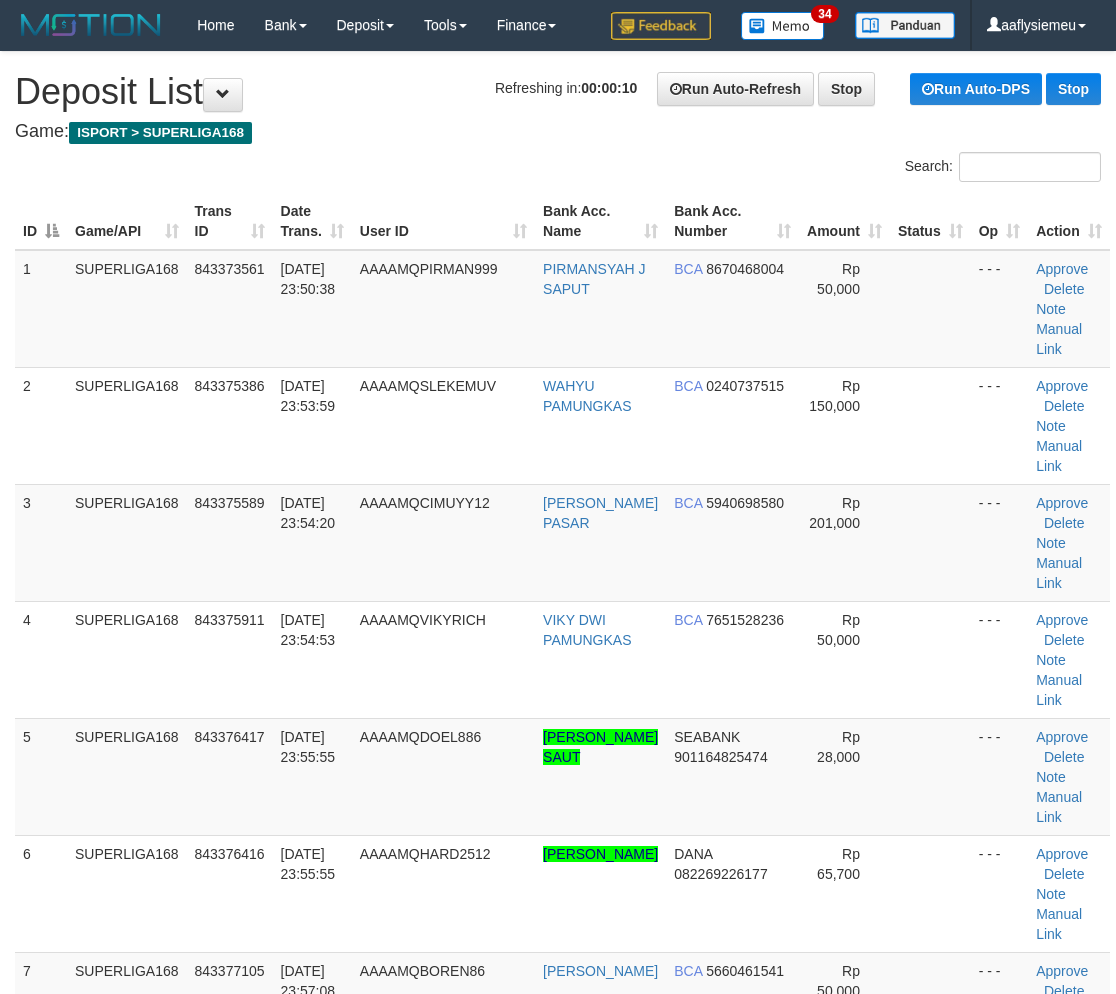 scroll, scrollTop: 0, scrollLeft: 0, axis: both 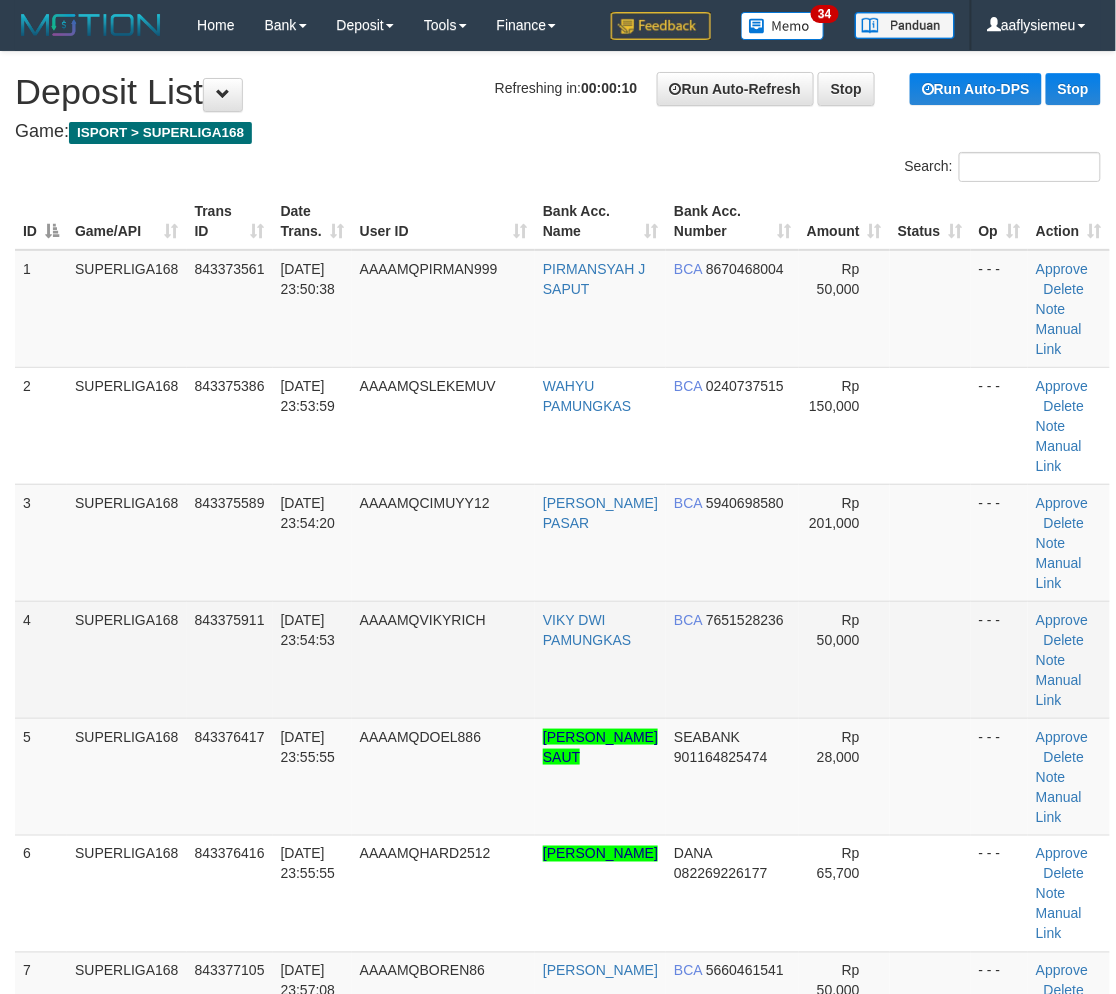 drag, startPoint x: 255, startPoint y: 627, endPoint x: 223, endPoint y: 640, distance: 34.539833 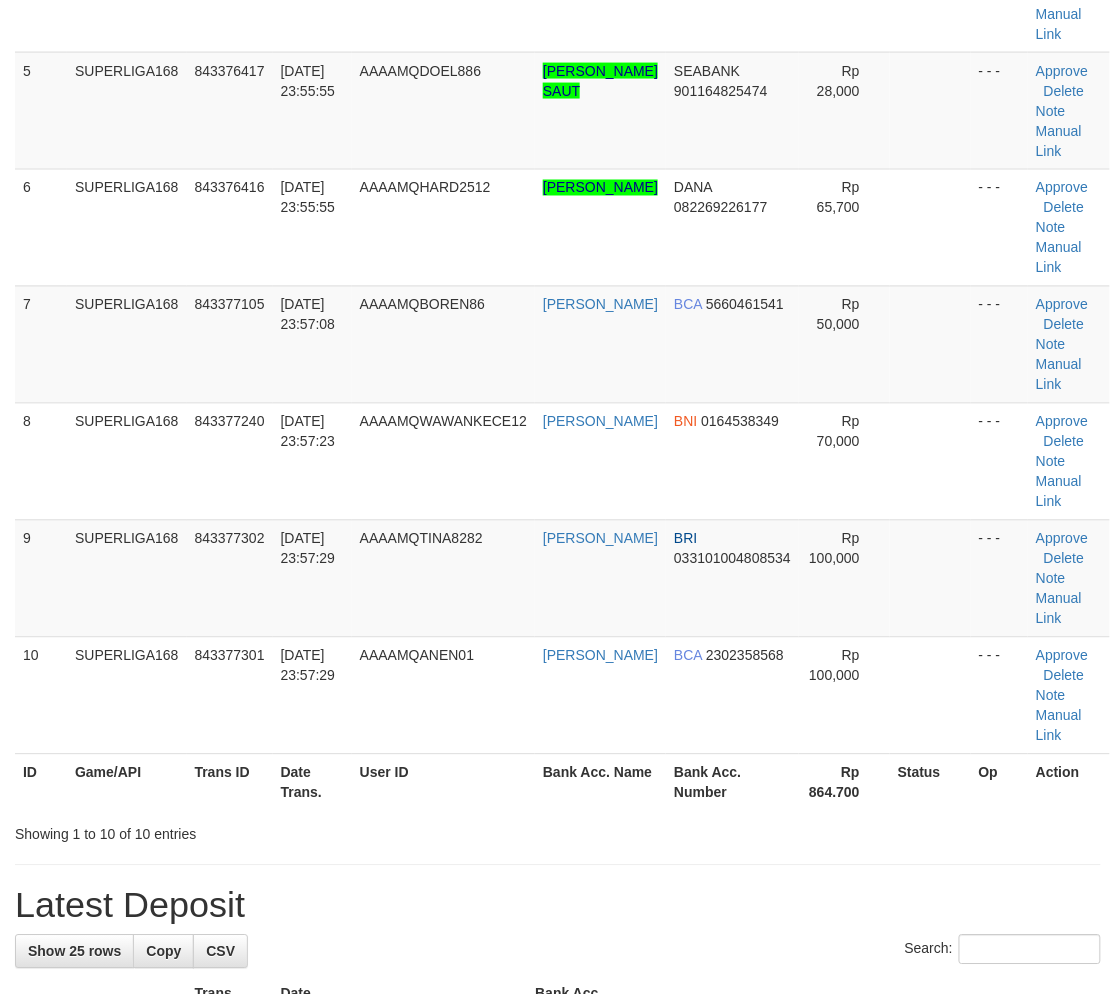 scroll, scrollTop: 842, scrollLeft: 0, axis: vertical 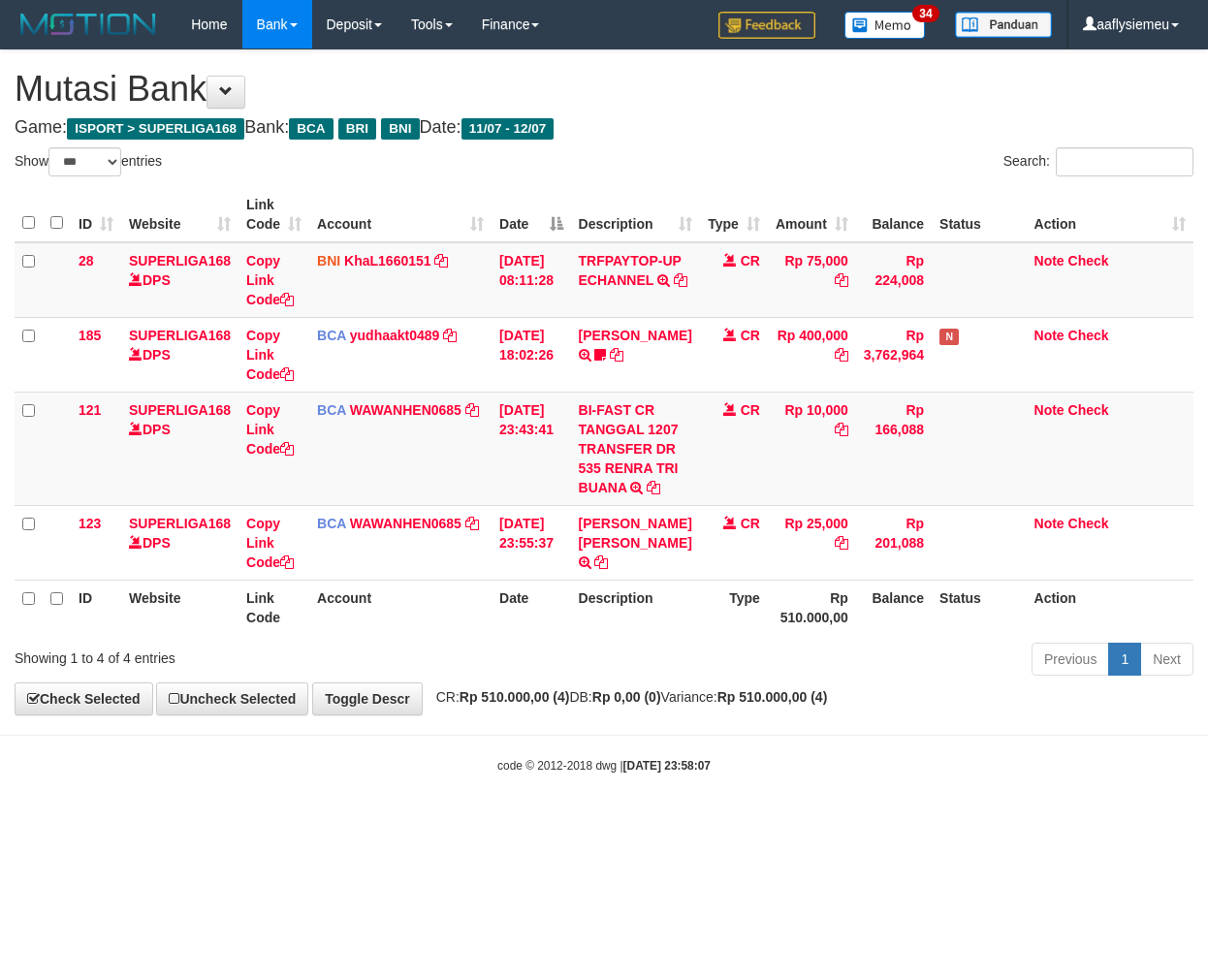 select on "***" 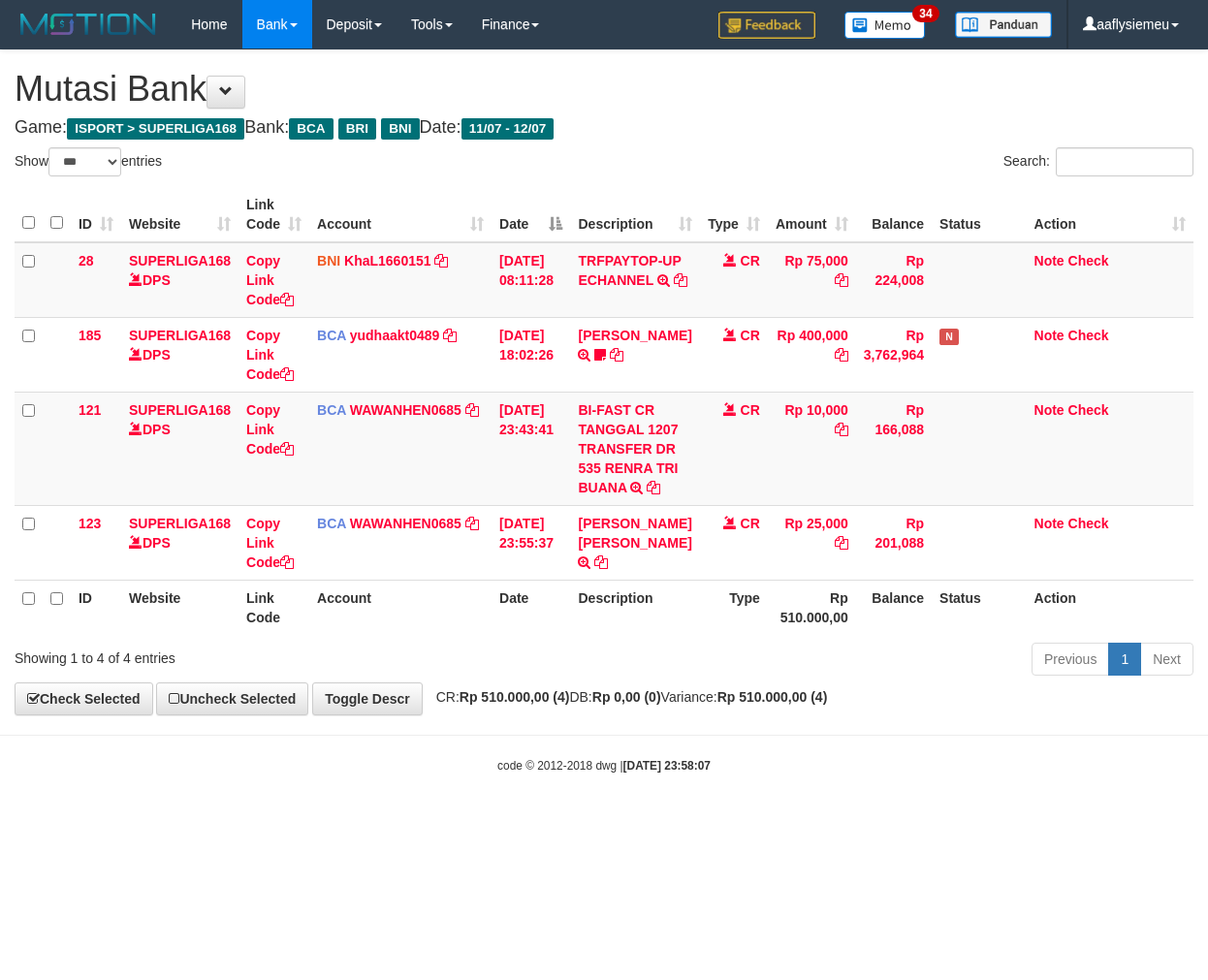 scroll, scrollTop: 0, scrollLeft: 0, axis: both 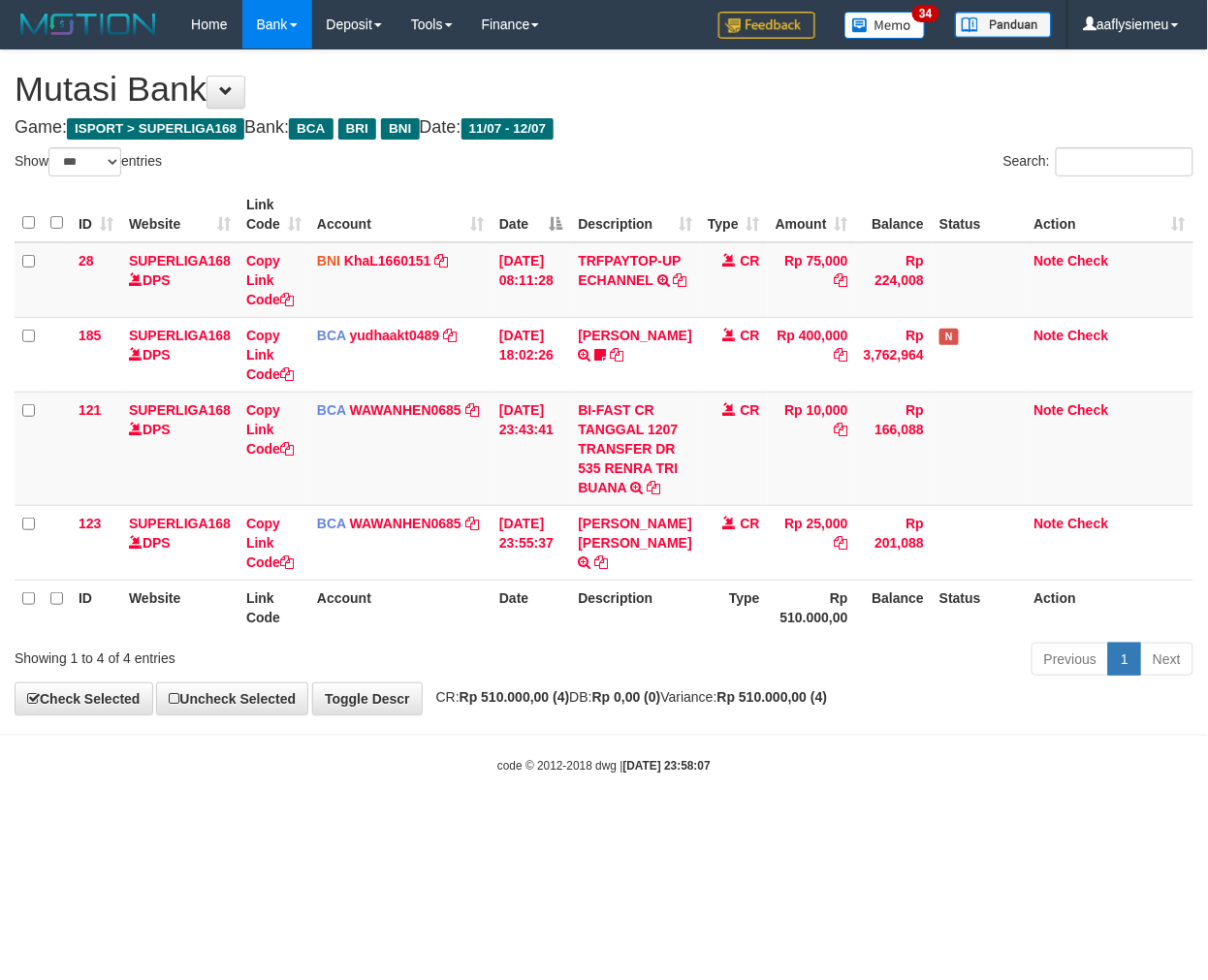 click on "code © 2012-2018 dwg |  2025/07/12 23:58:07" at bounding box center (604, 765) 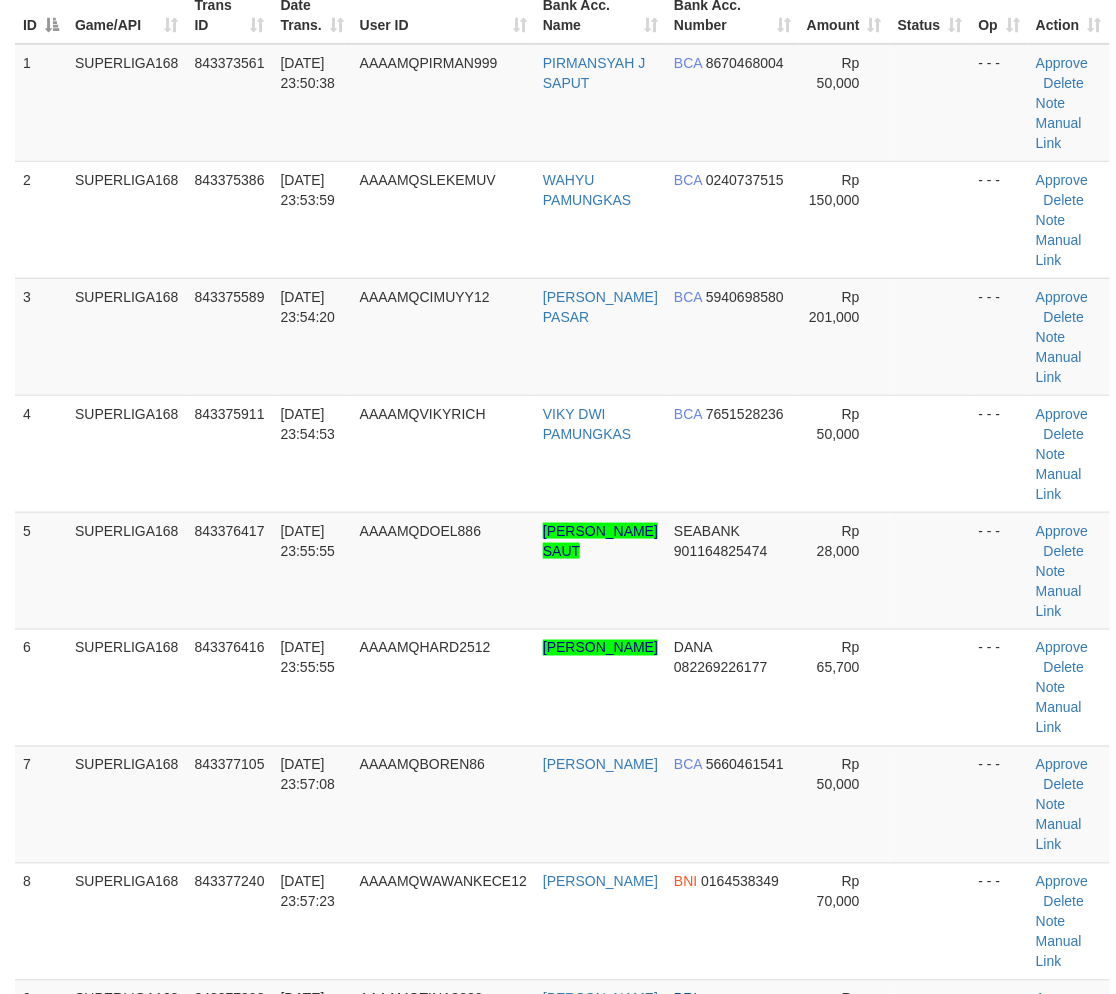 scroll, scrollTop: 61, scrollLeft: 0, axis: vertical 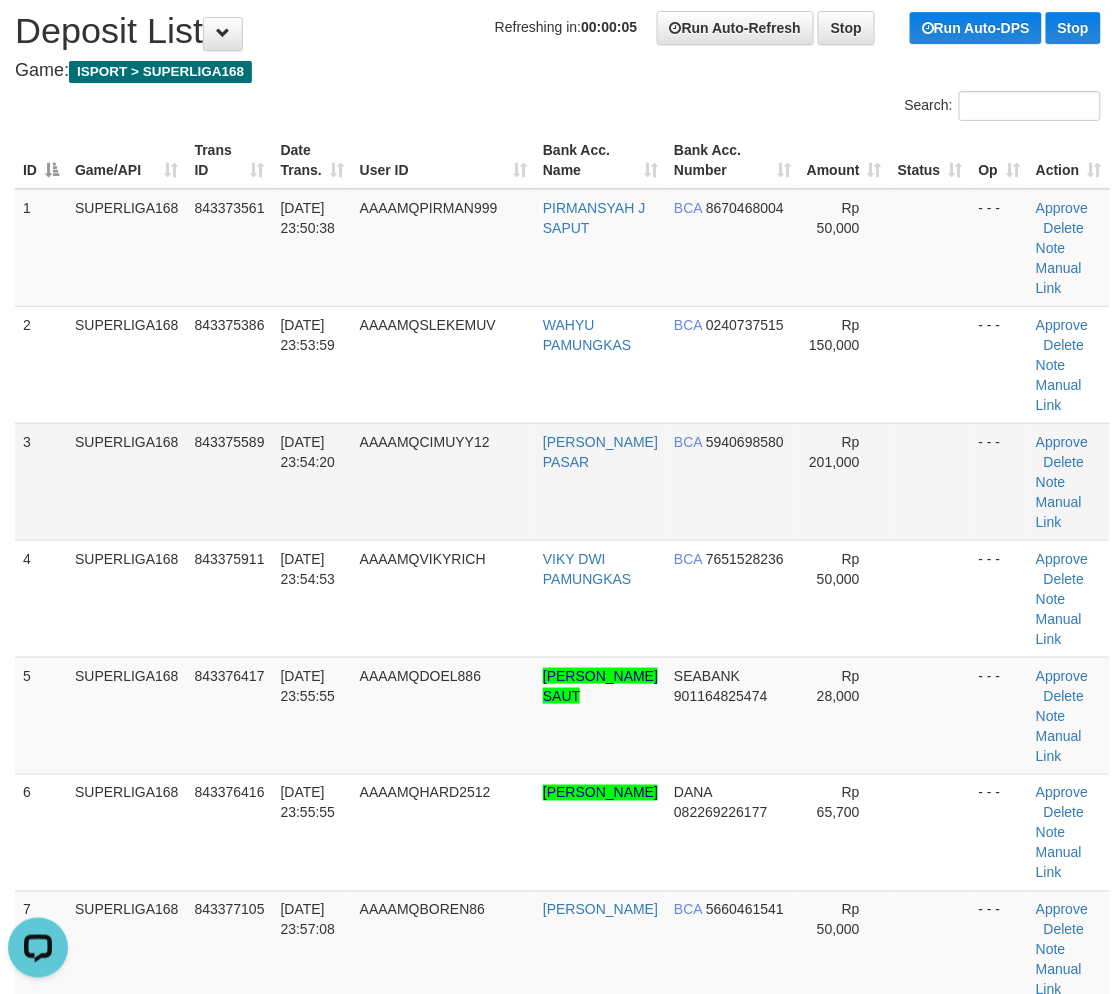 drag, startPoint x: 233, startPoint y: 517, endPoint x: 353, endPoint y: 606, distance: 149.40215 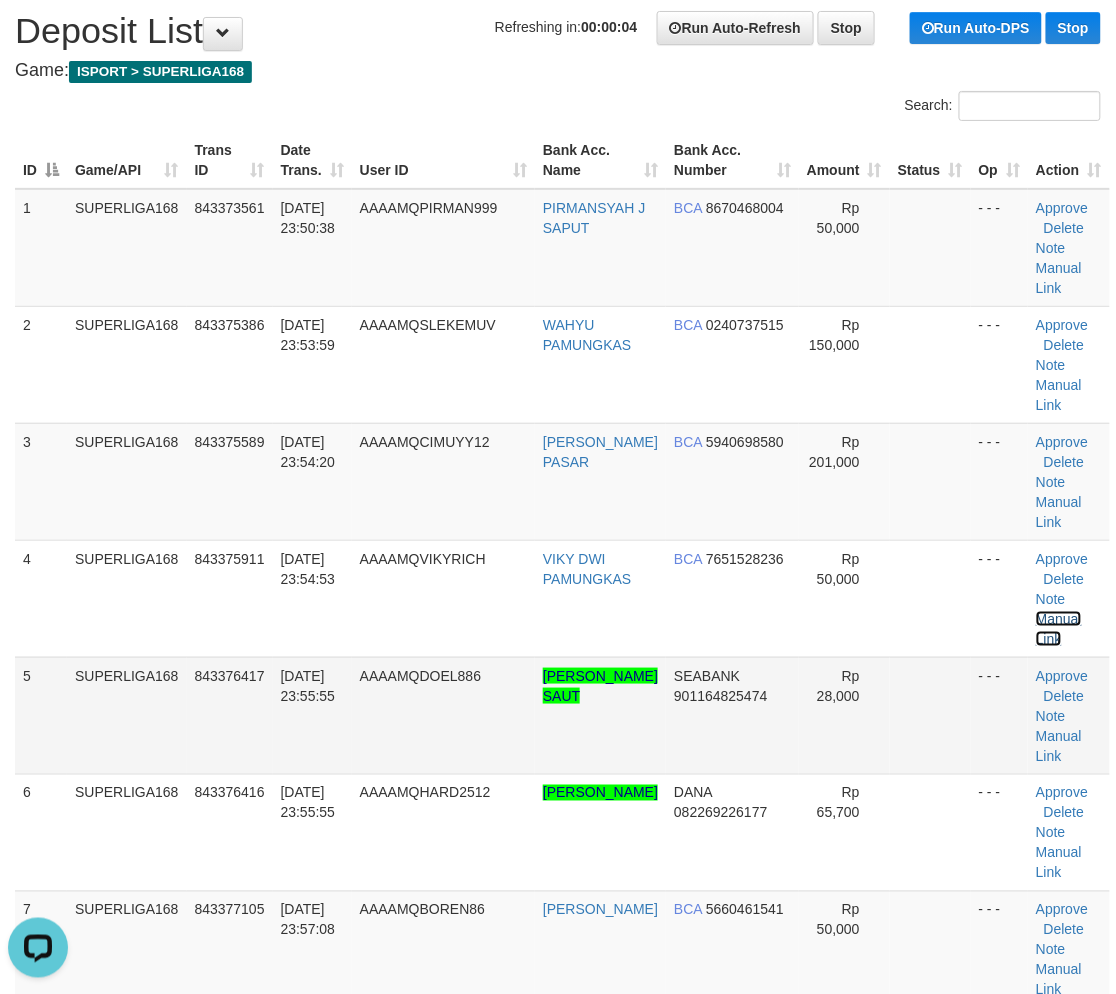 drag, startPoint x: 1065, startPoint y: 615, endPoint x: 65, endPoint y: 760, distance: 1010.4578 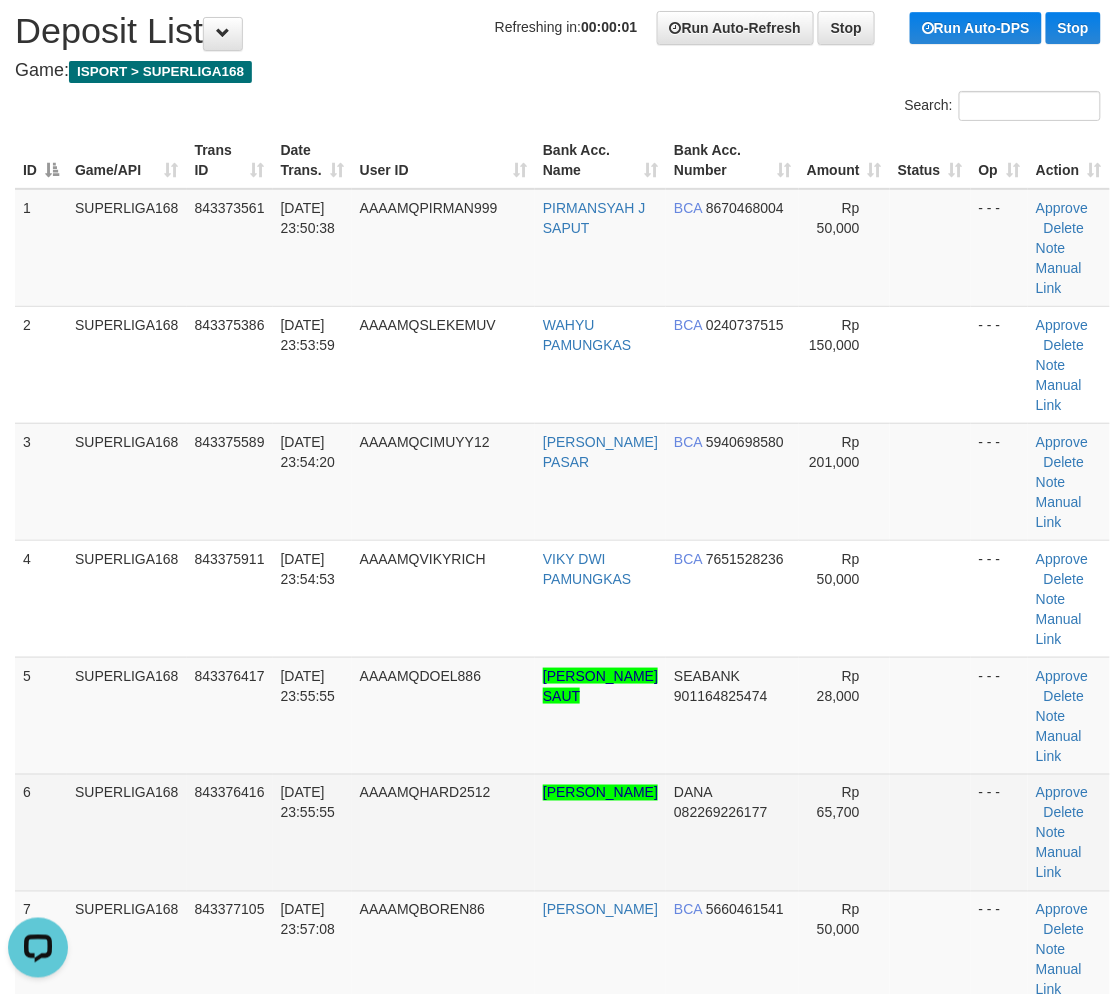 drag, startPoint x: 250, startPoint y: 856, endPoint x: 248, endPoint y: 846, distance: 10.198039 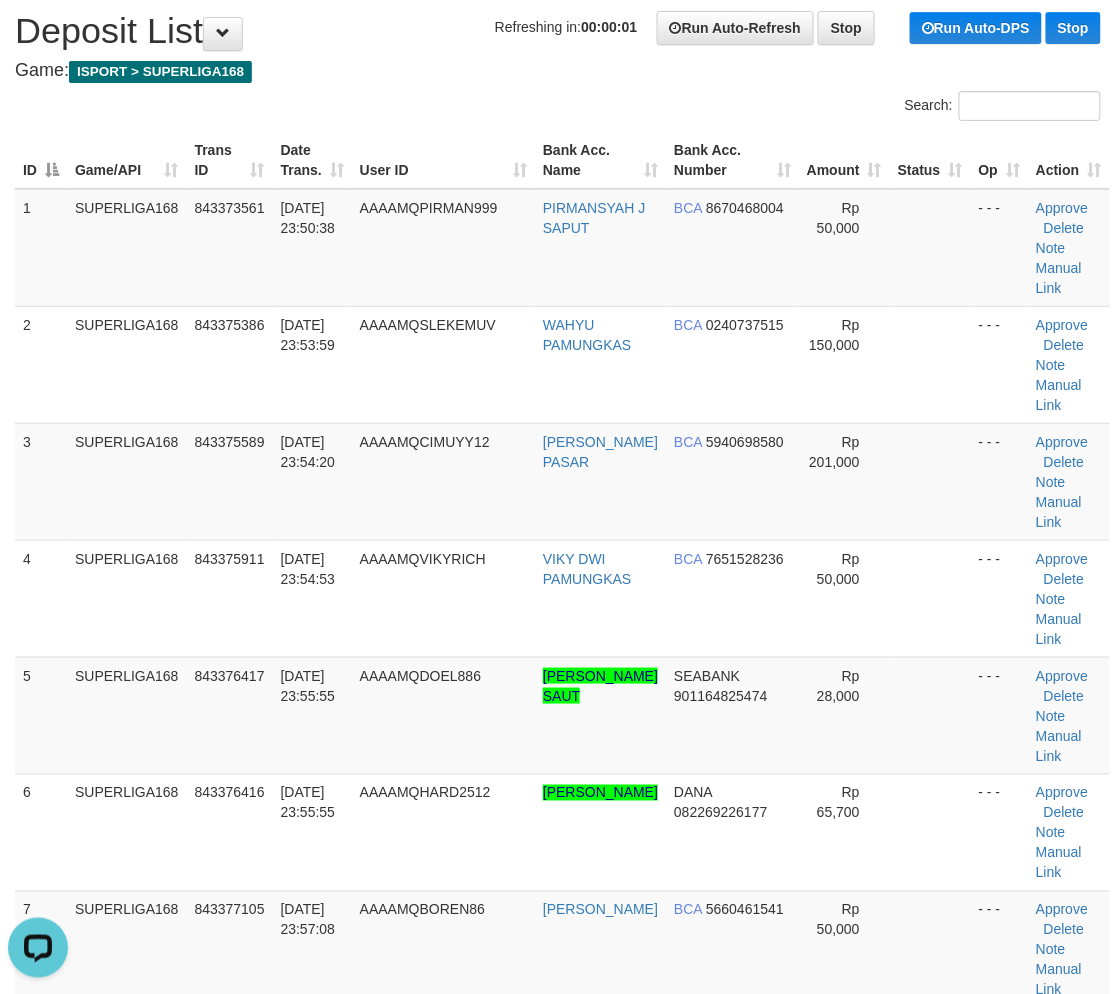 drag, startPoint x: 248, startPoint y: 846, endPoint x: 8, endPoint y: 688, distance: 287.3395 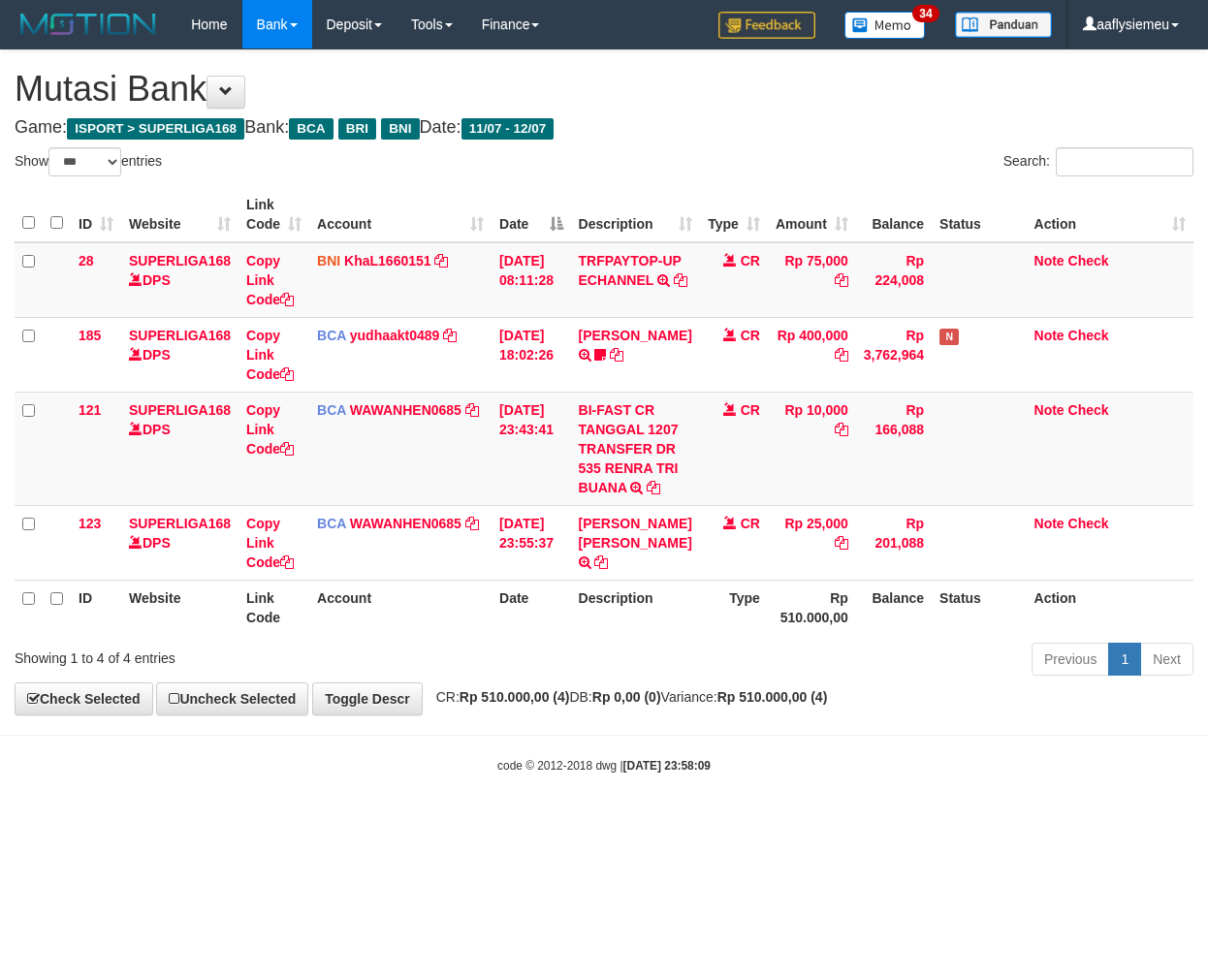 select on "***" 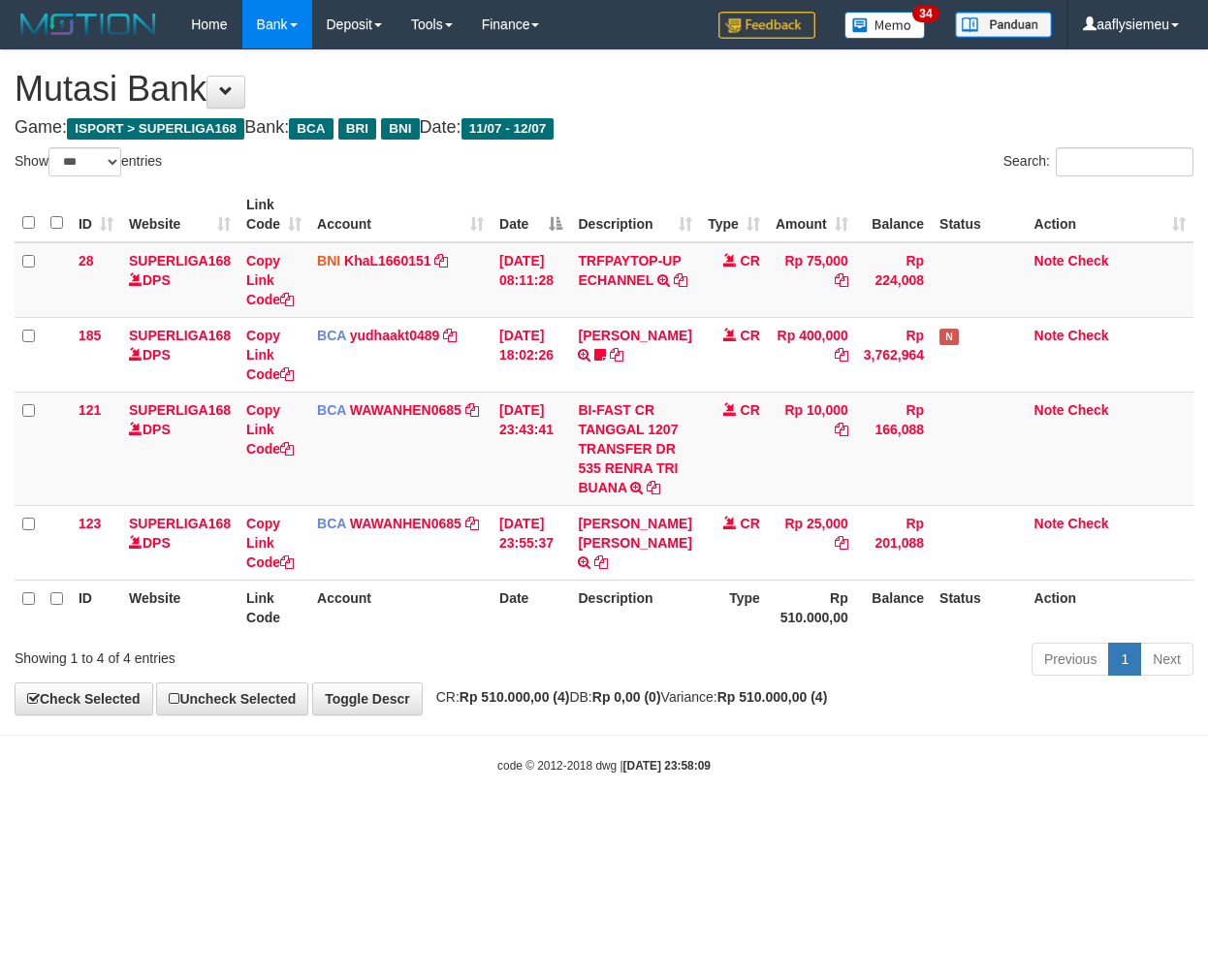 scroll, scrollTop: 0, scrollLeft: 0, axis: both 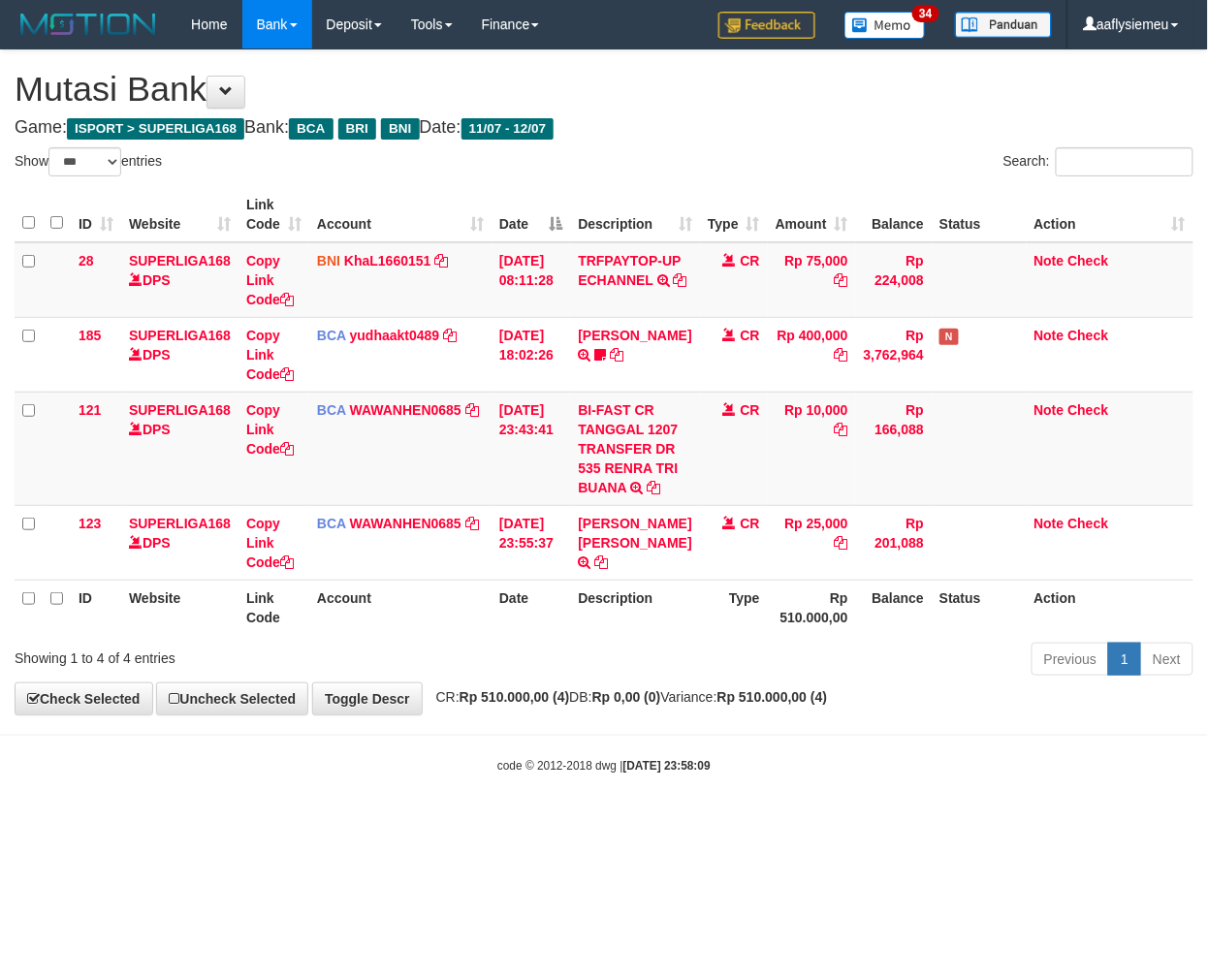click on "Toggle navigation
Home
Bank
Account List
Load
By Website
Group
[ISPORT]													SUPERLIGA168
By Load Group (DPS)
34" at bounding box center [604, 411] 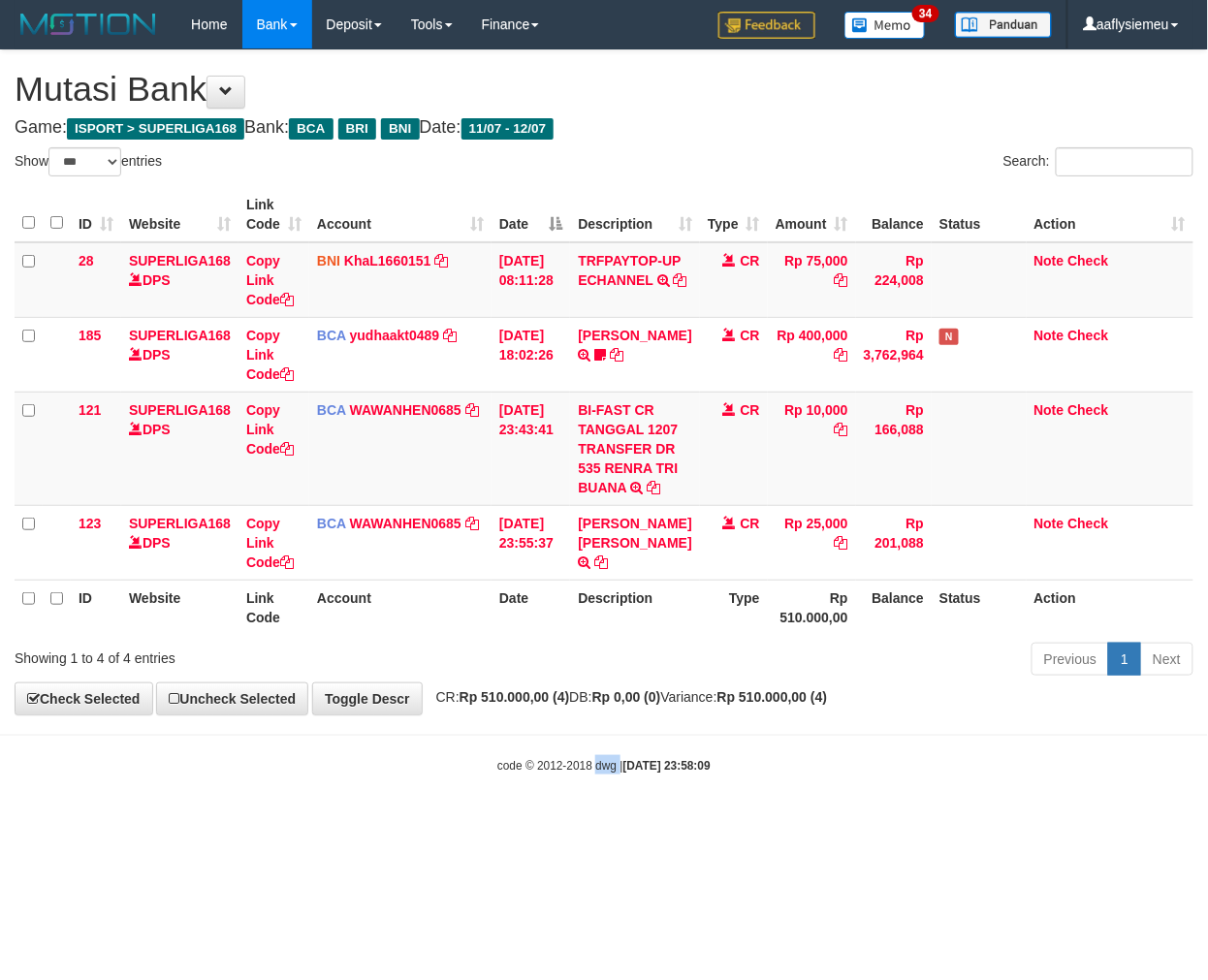click on "Toggle navigation
Home
Bank
Account List
Load
By Website
Group
[ISPORT]													SUPERLIGA168
By Load Group (DPS)" at bounding box center [604, 411] 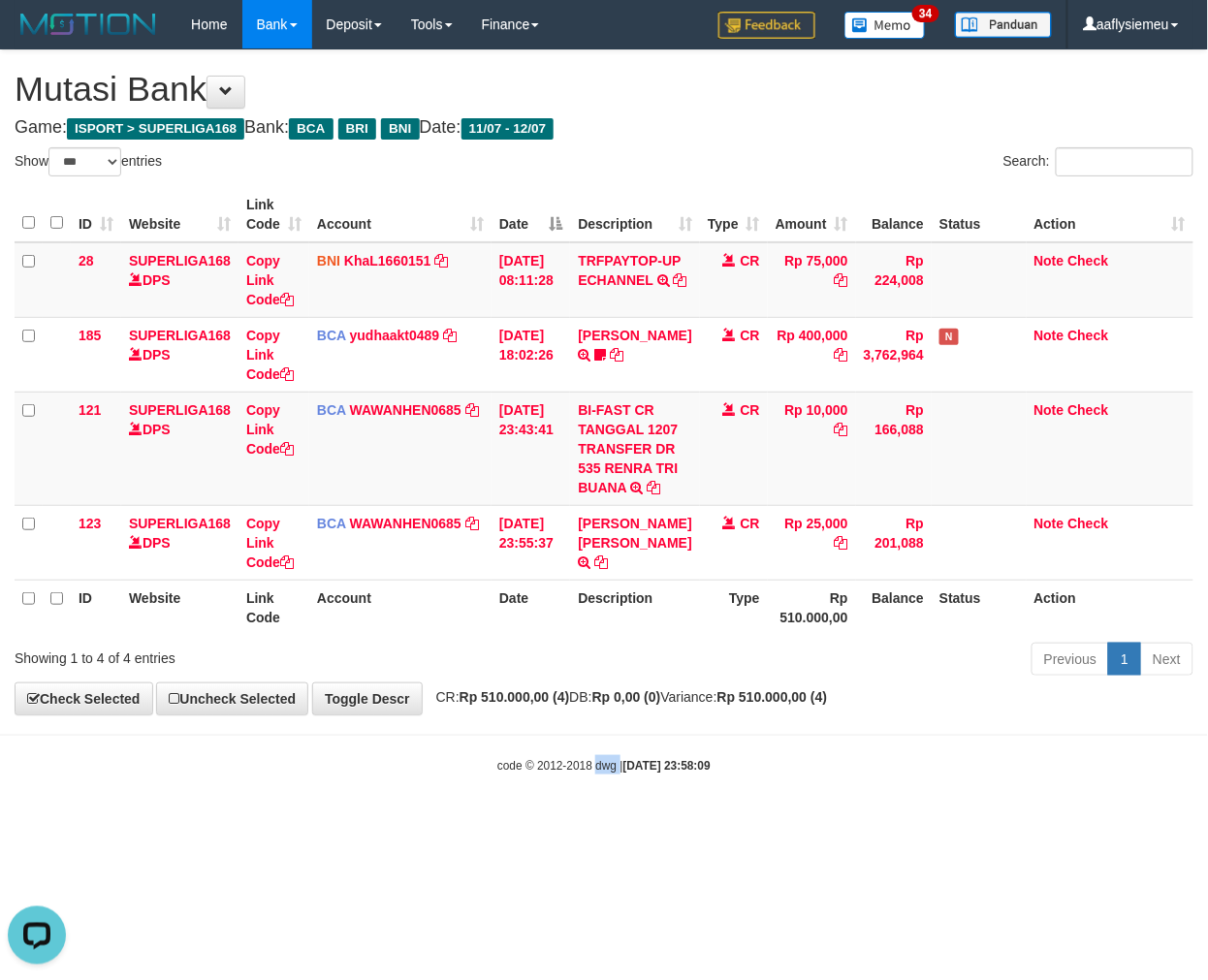 scroll, scrollTop: 0, scrollLeft: 0, axis: both 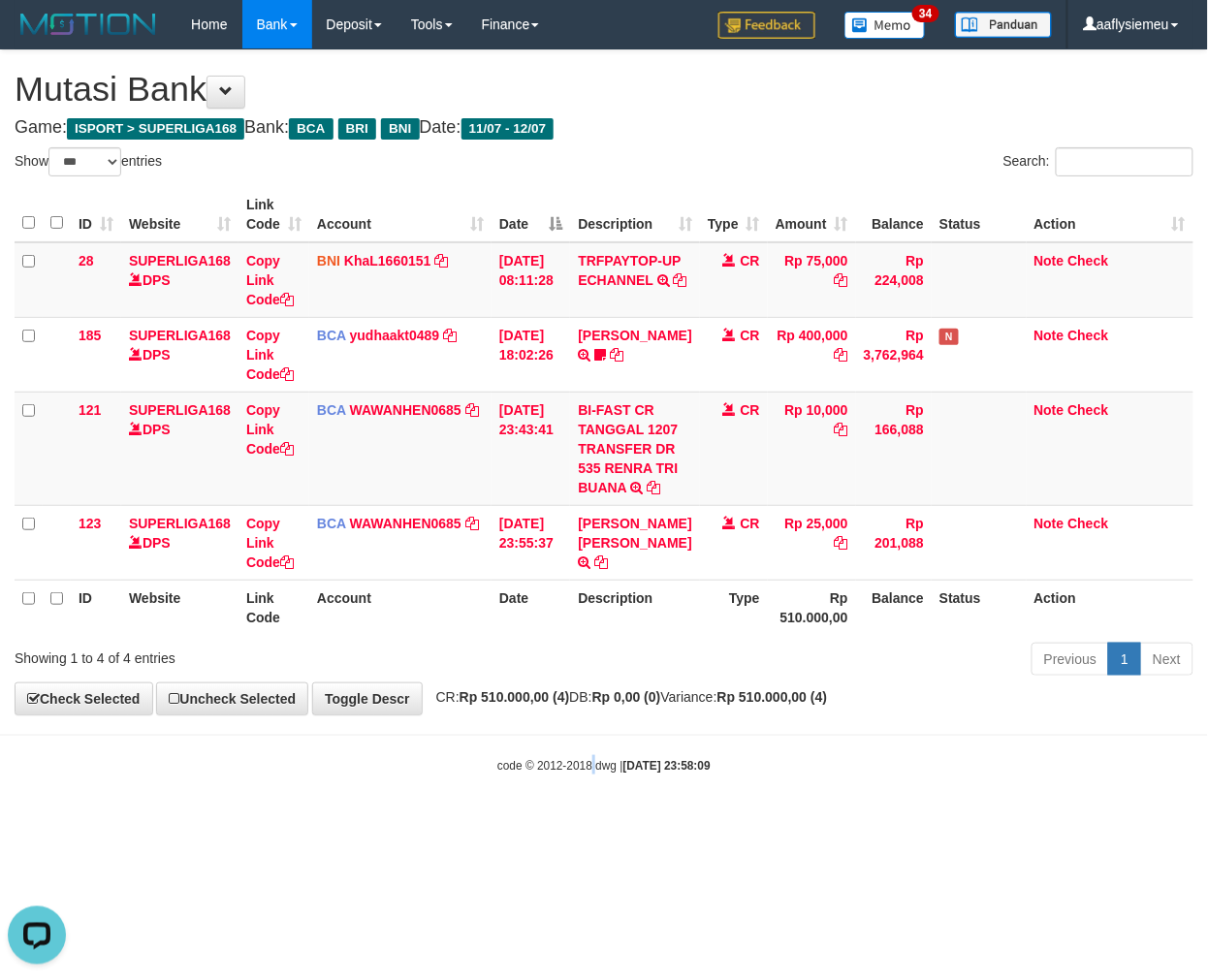click on "Toggle navigation
Home
Bank
Account List
Load
By Website
Group
[ISPORT]													SUPERLIGA168
By Load Group (DPS)
34" at bounding box center [604, 411] 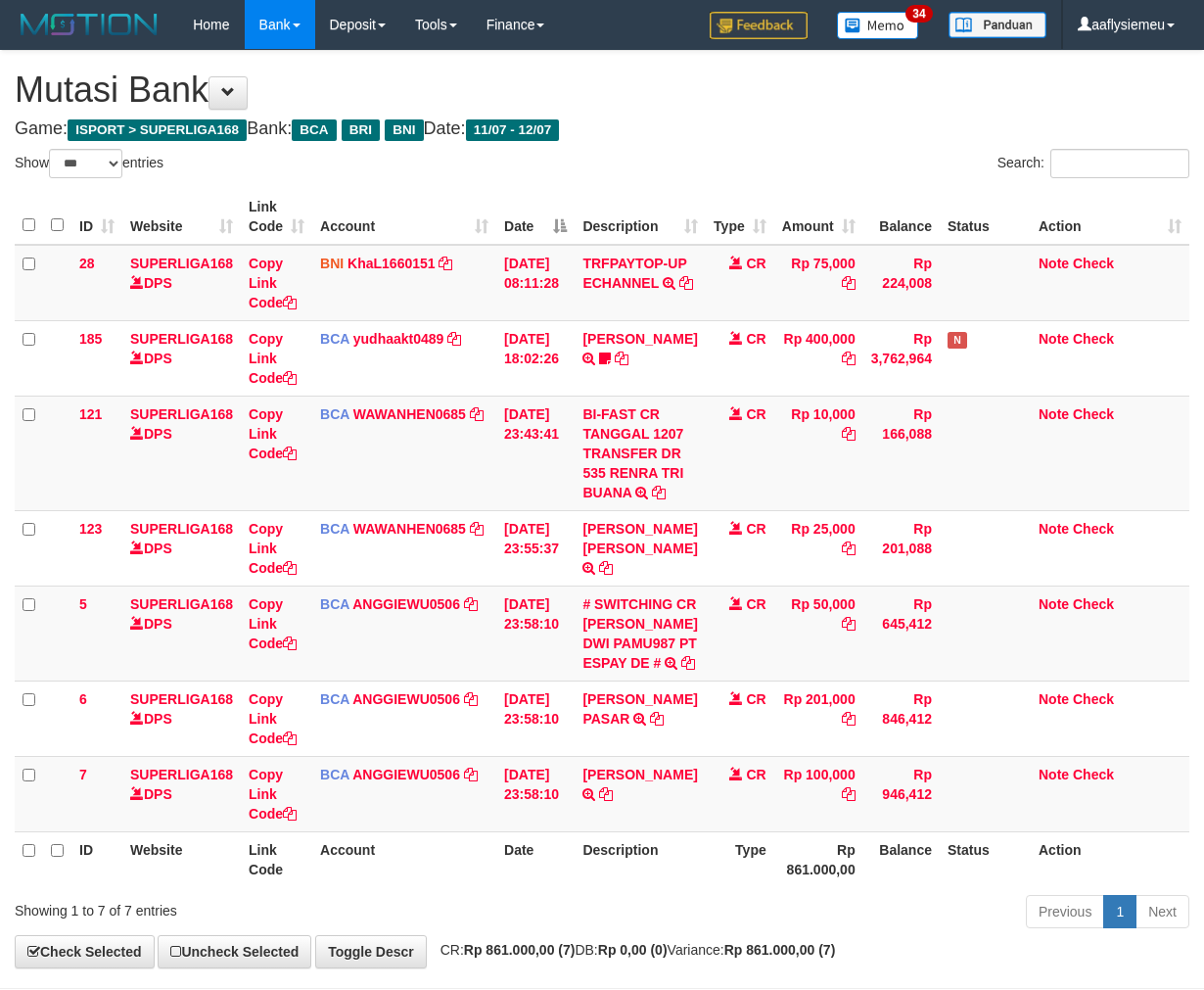 select on "***" 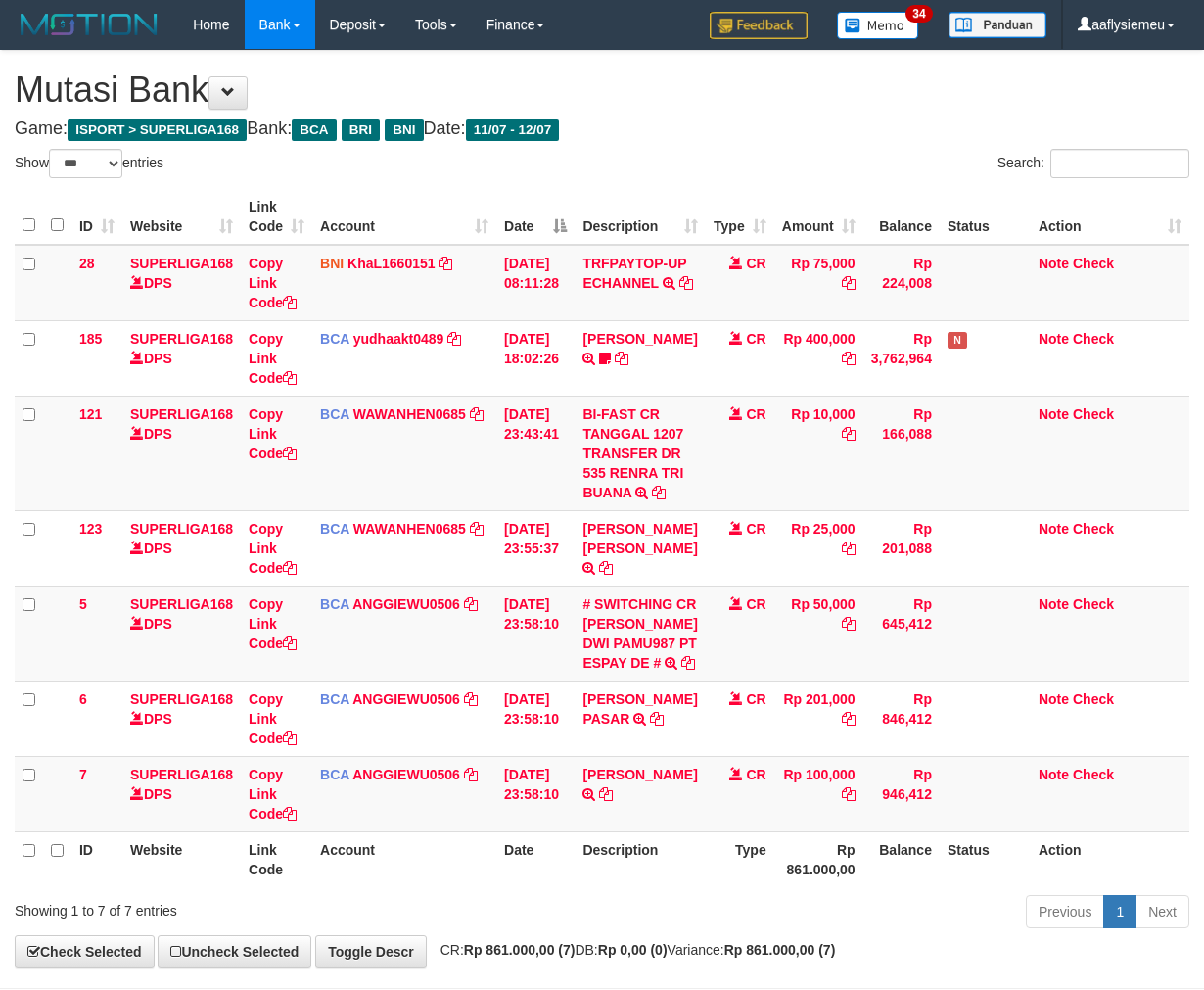 scroll, scrollTop: 0, scrollLeft: 0, axis: both 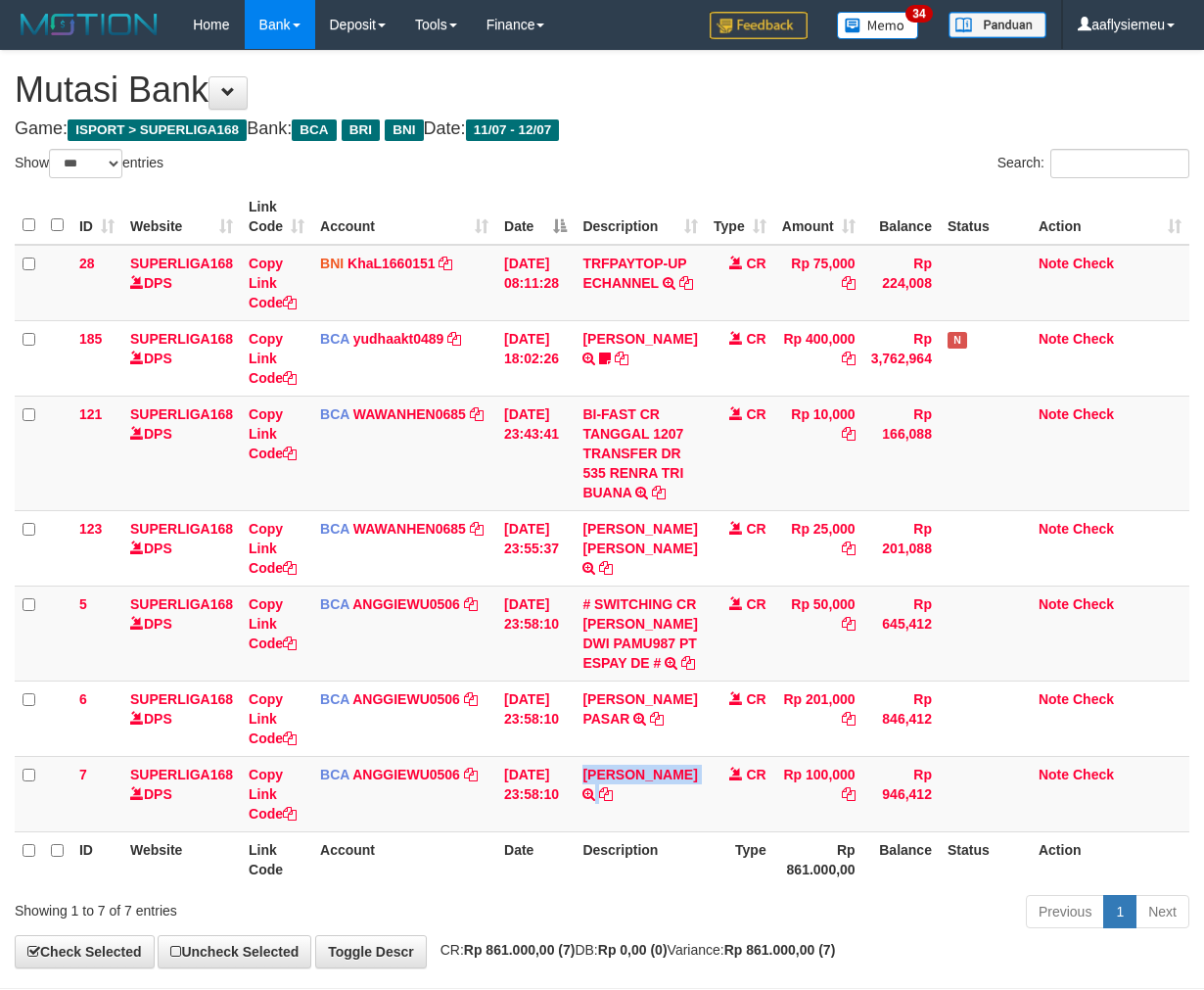 click on "[PERSON_NAME] PRASET         TRSF E-BANKING CR 1207/FTSCY/WS95031
100000.00[PERSON_NAME]" at bounding box center (639, 793) 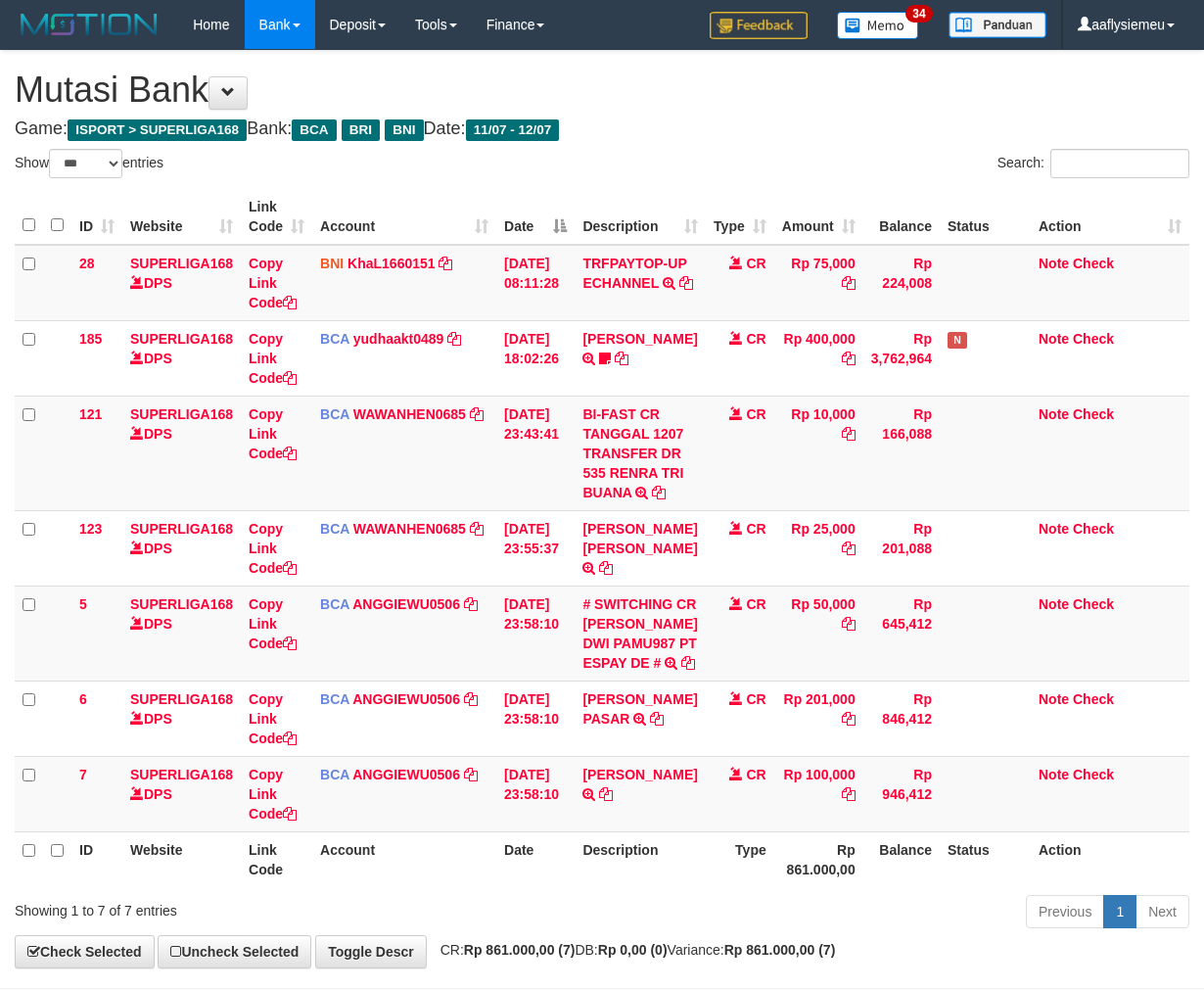 select on "***" 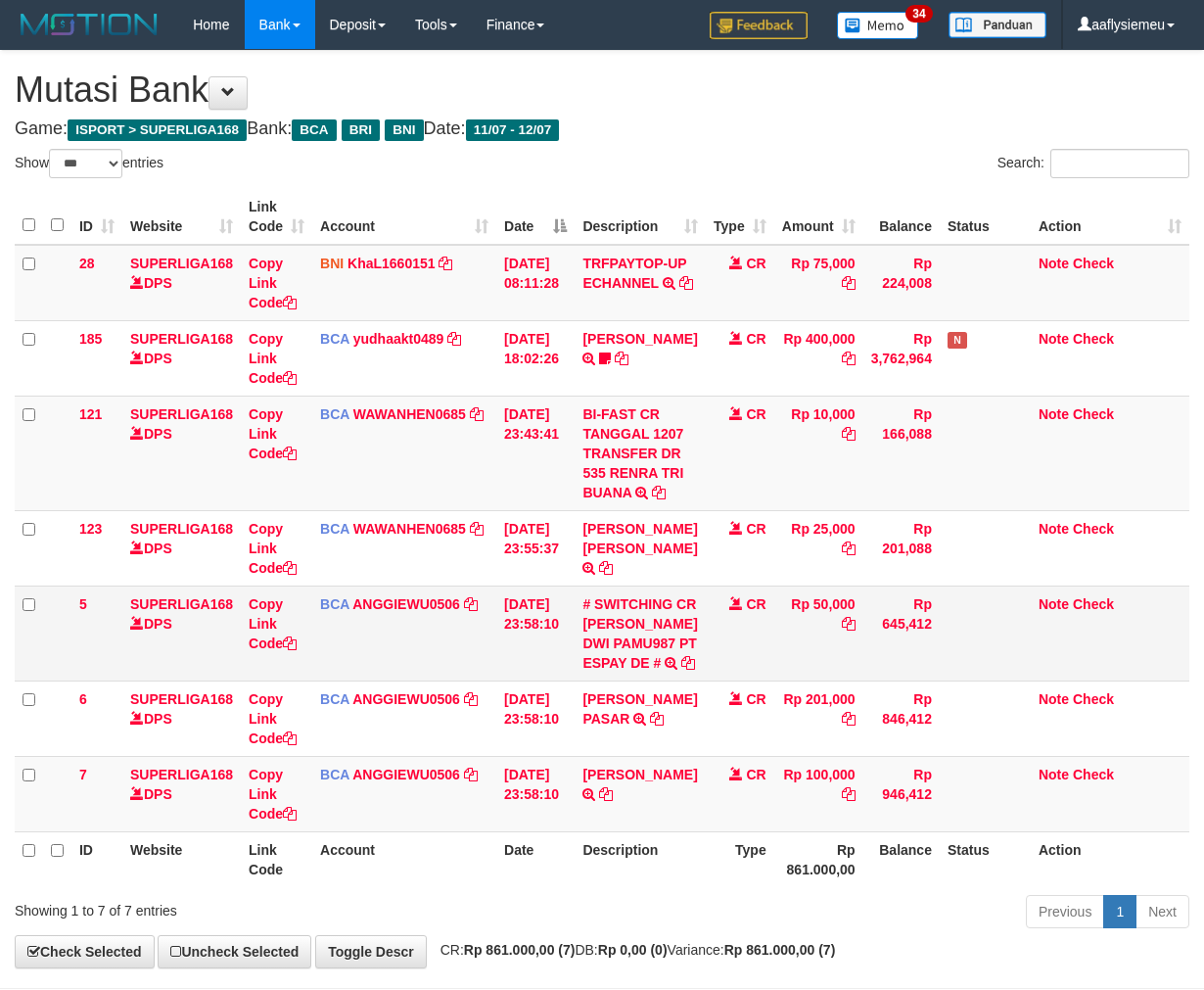 scroll, scrollTop: 0, scrollLeft: 0, axis: both 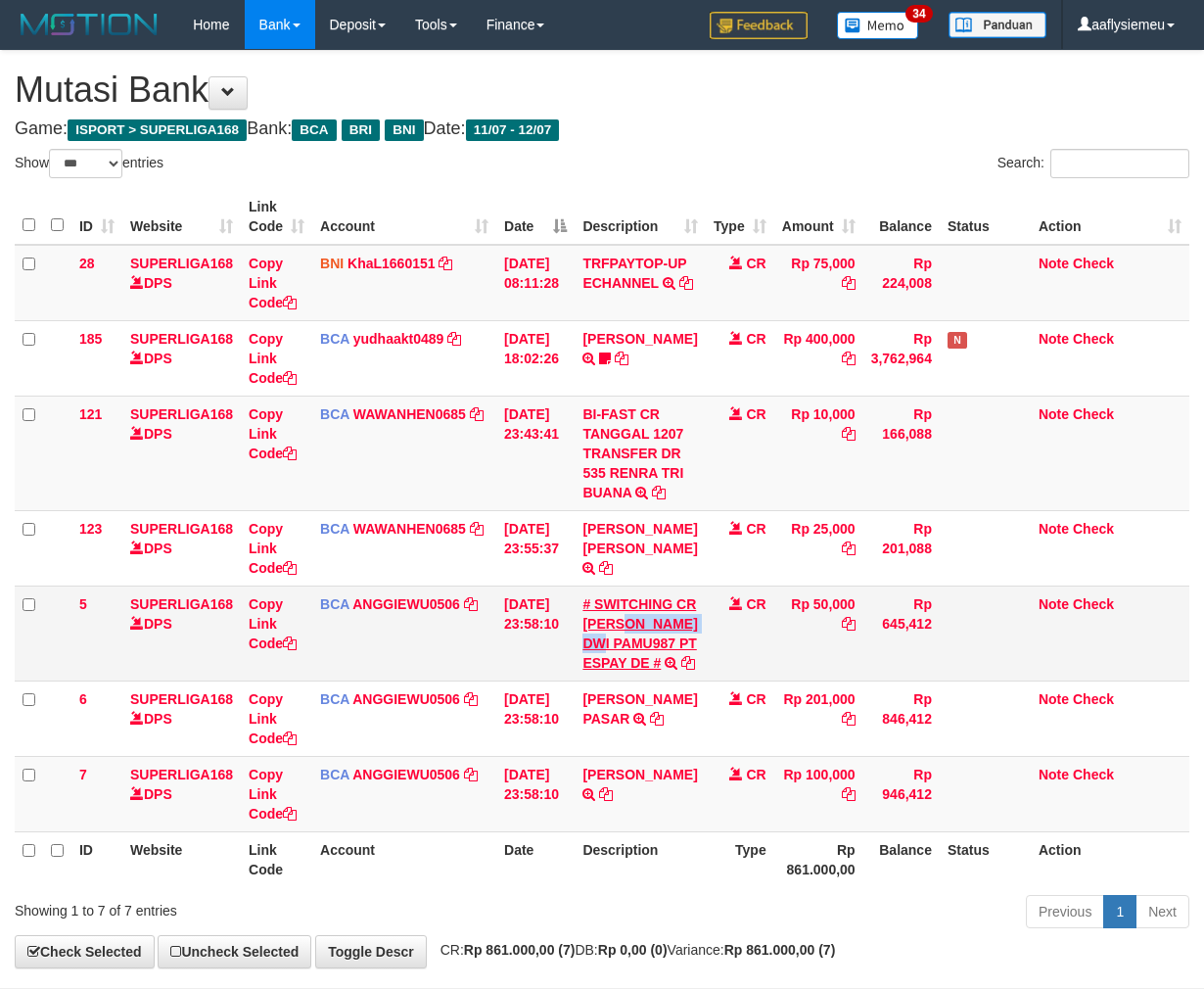 copy on "VIKY DWI PA" 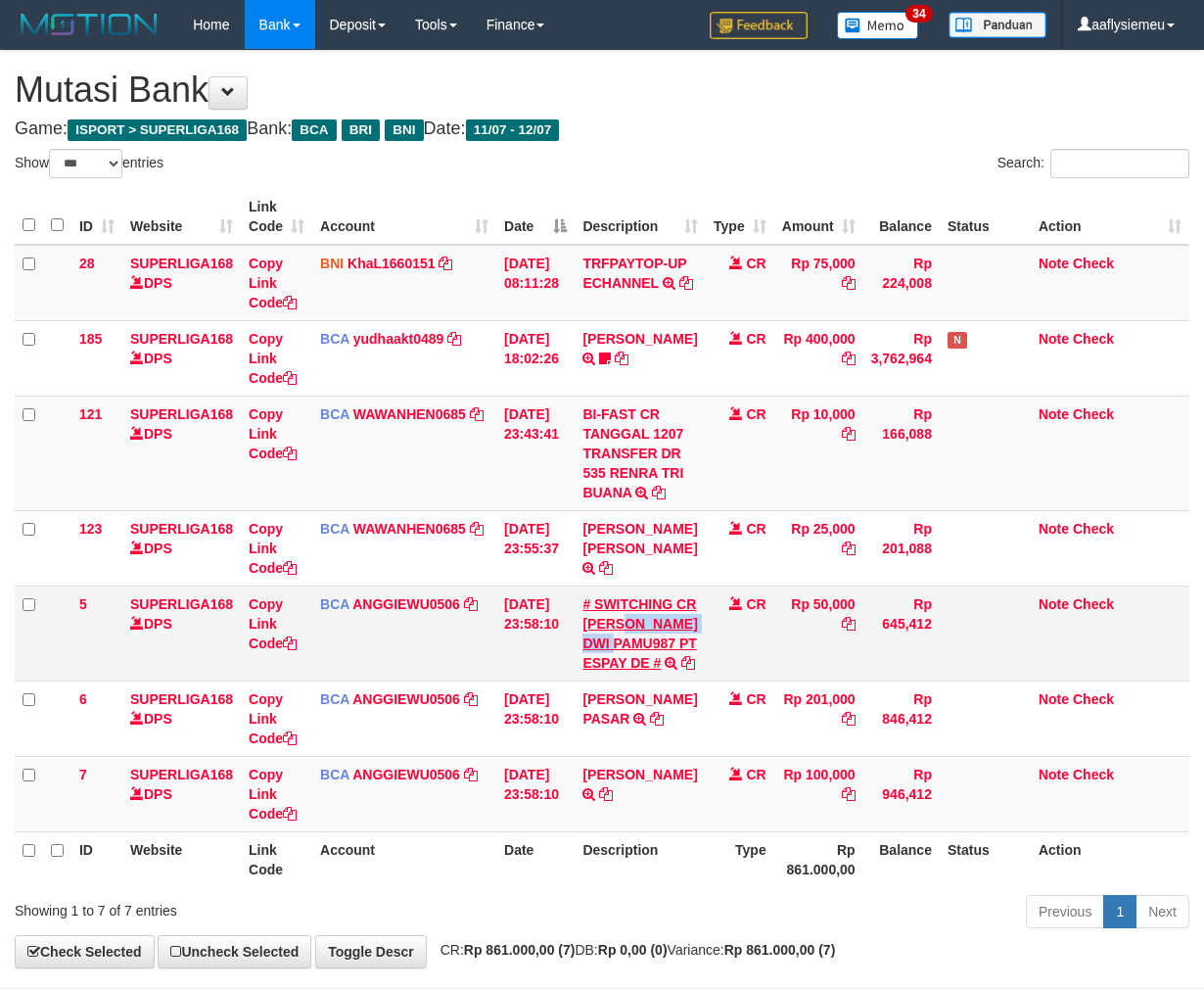 copy on "VIKY DWI PAMU" 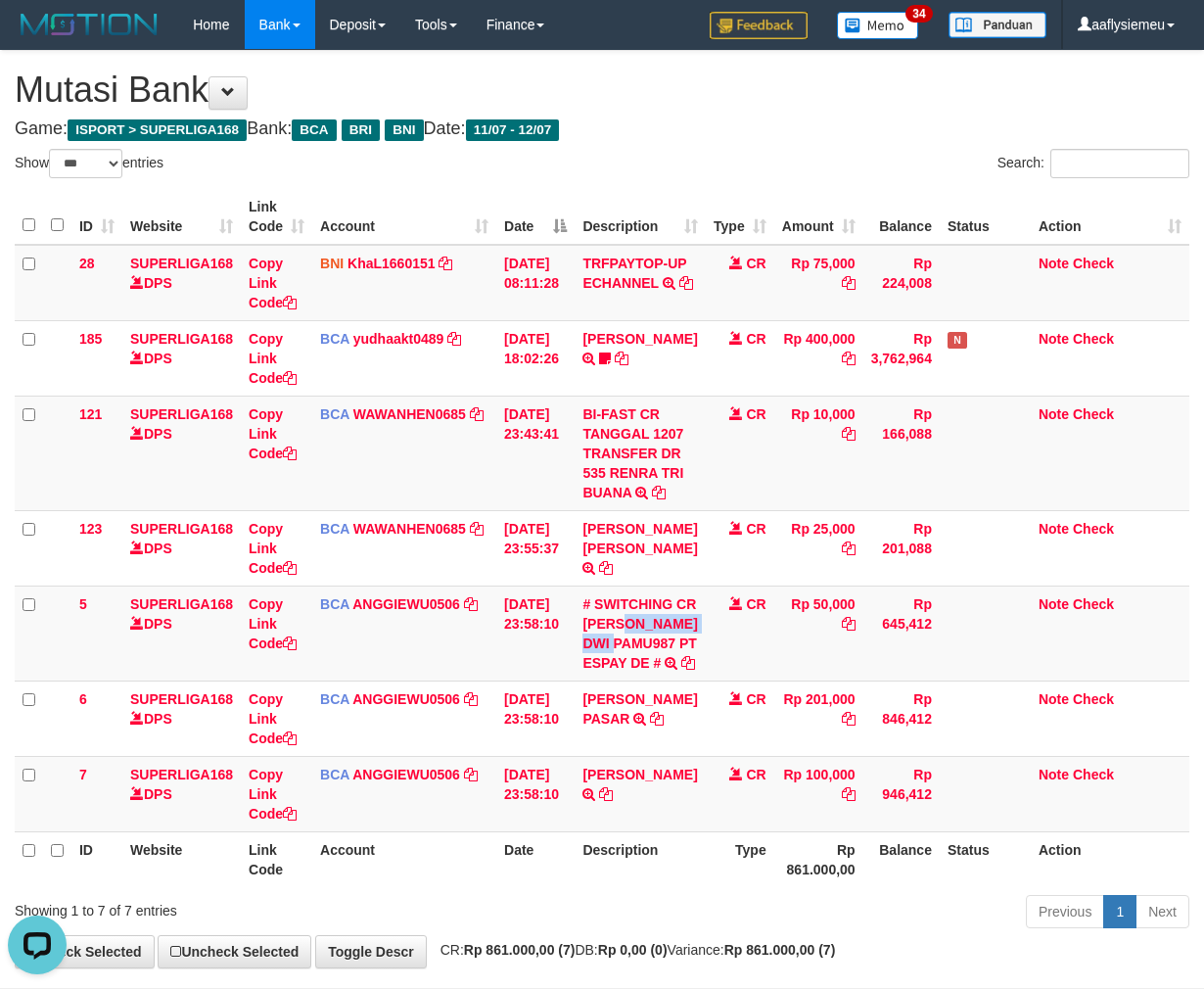 scroll, scrollTop: 0, scrollLeft: 0, axis: both 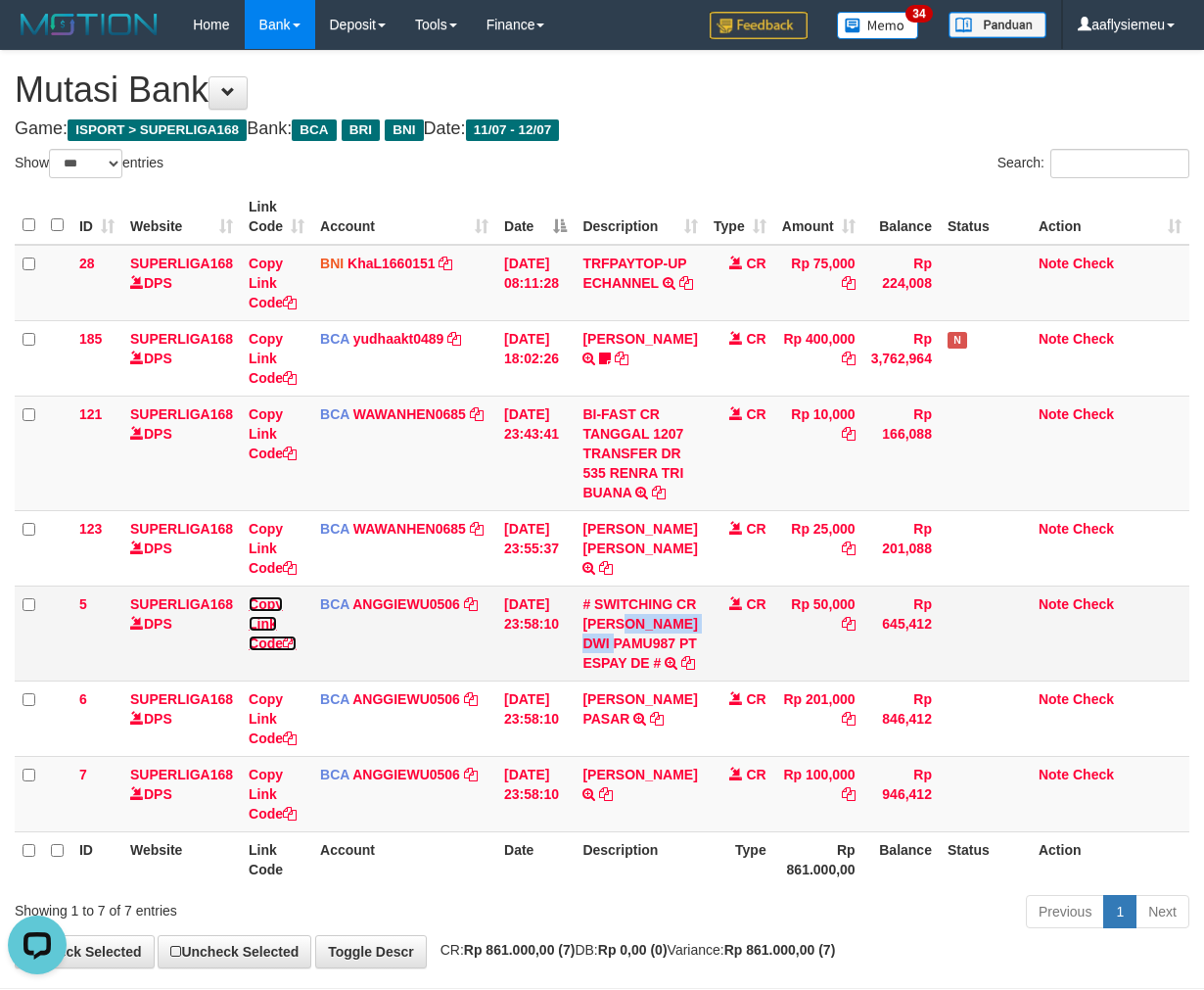 click on "Copy Link Code" at bounding box center (272, 624) 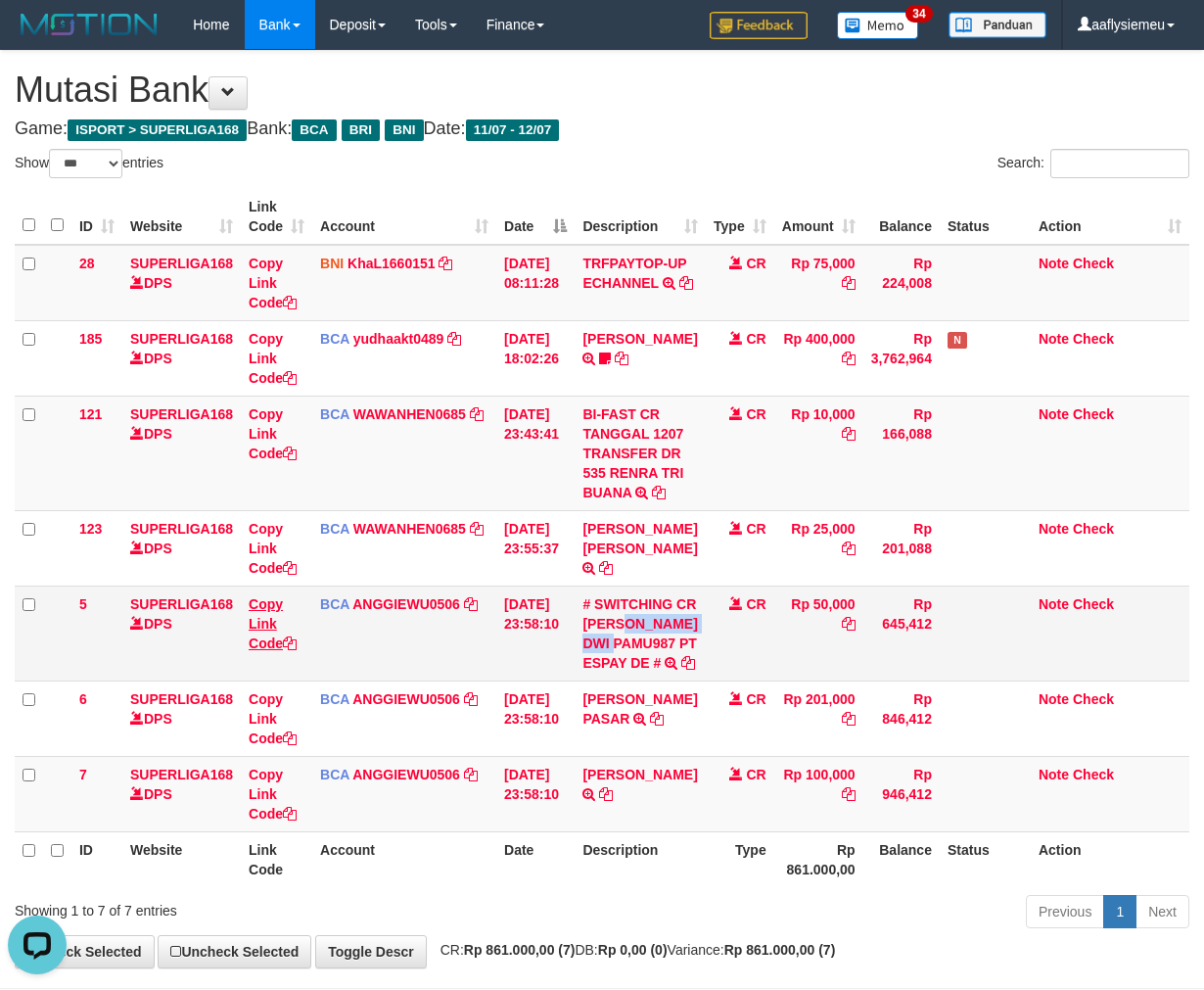 copy on "VIKY DWI PAMU" 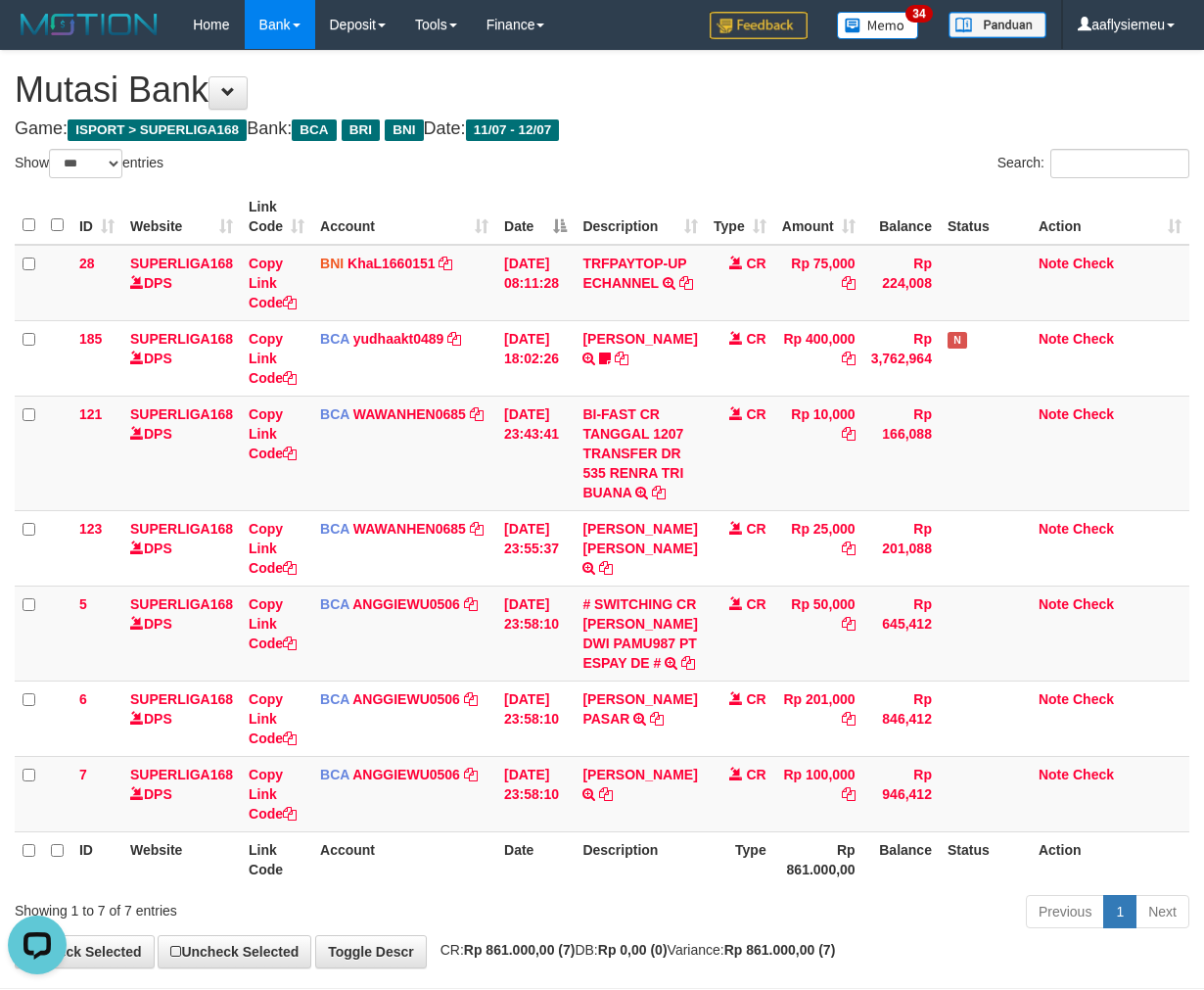 scroll, scrollTop: 268, scrollLeft: 0, axis: vertical 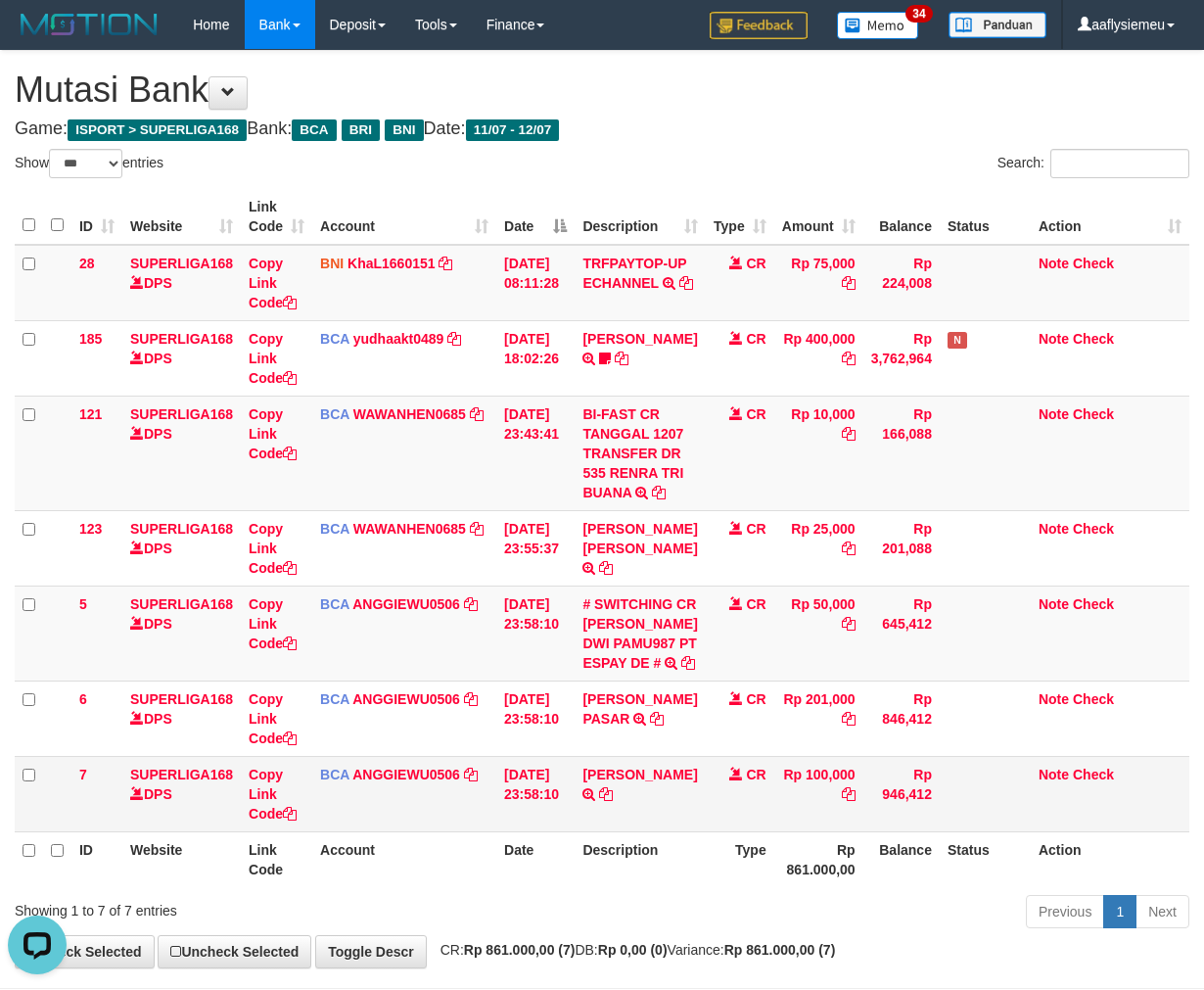 click on "Rp 100,000" at bounding box center [818, 793] 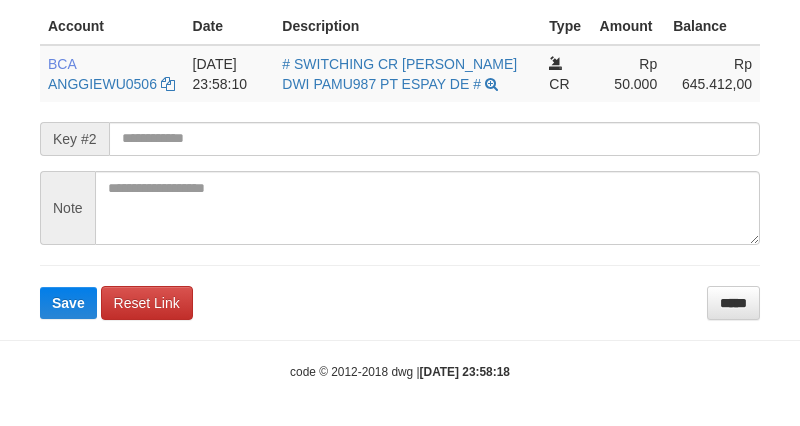 scroll, scrollTop: 500, scrollLeft: 0, axis: vertical 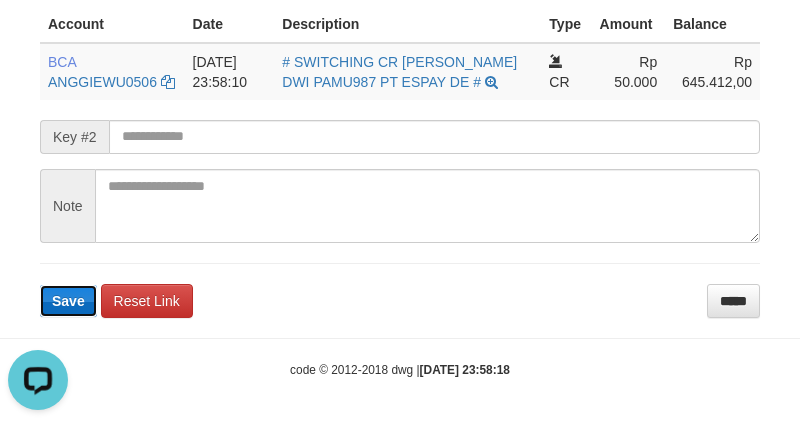 click on "Save" at bounding box center [68, 301] 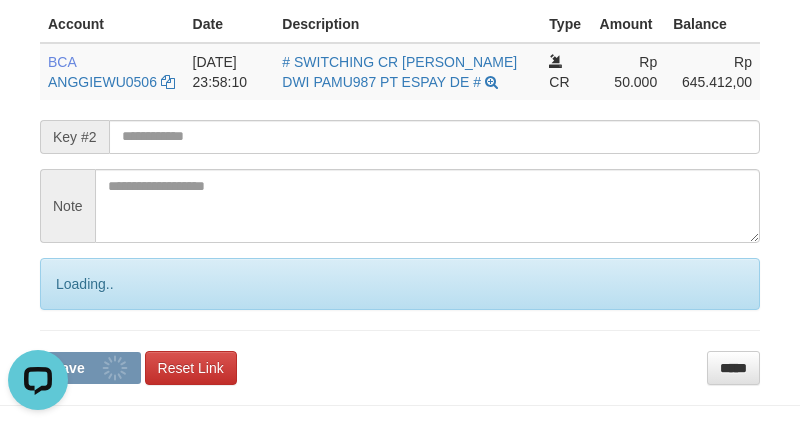 click on "**********" at bounding box center [400, 145] 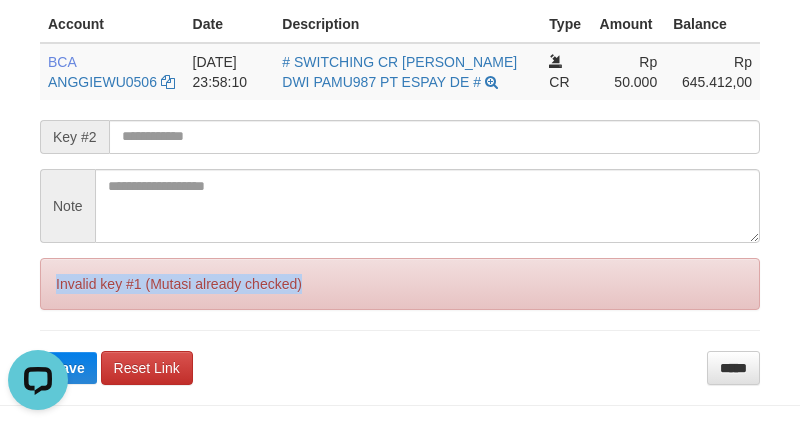 drag, startPoint x: 62, startPoint y: 311, endPoint x: 191, endPoint y: 425, distance: 172.154 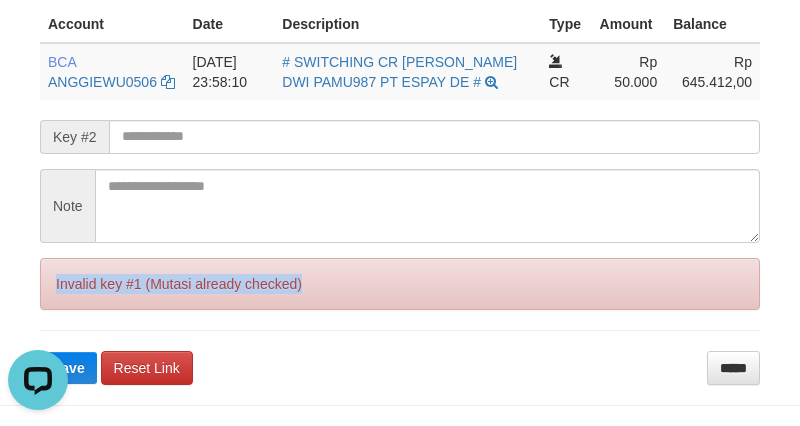 click on "**********" at bounding box center [400, 145] 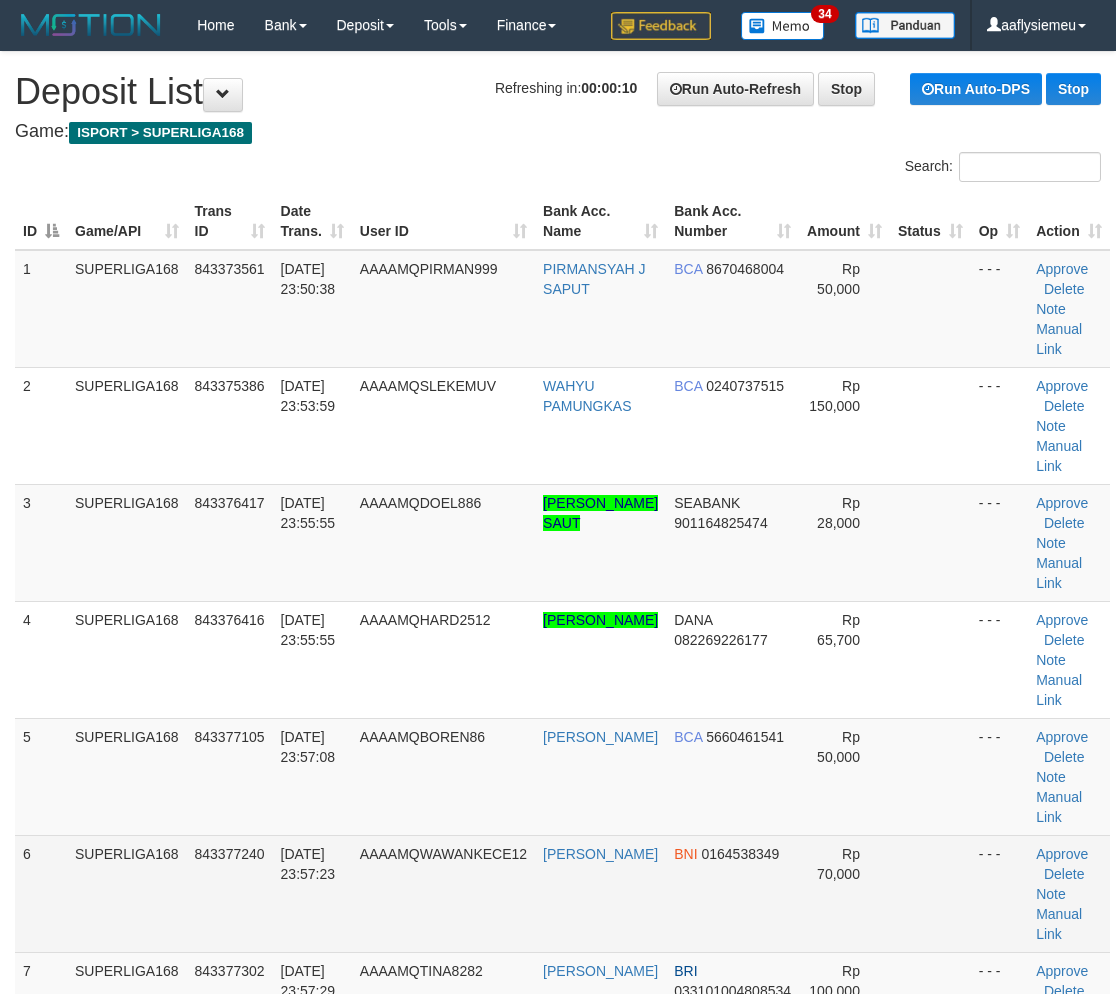 scroll, scrollTop: 61, scrollLeft: 0, axis: vertical 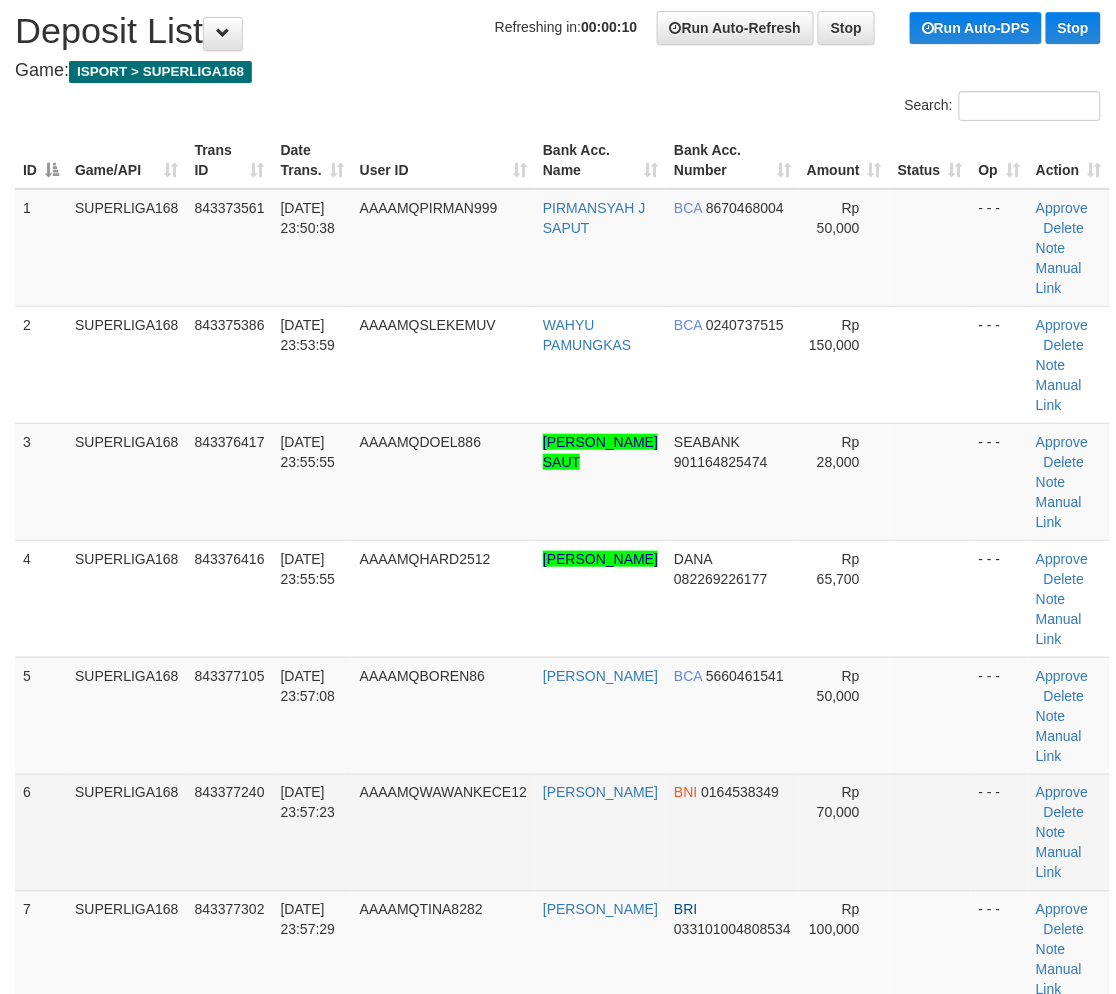 click on "[DATE] 23:57:23" at bounding box center [312, 832] 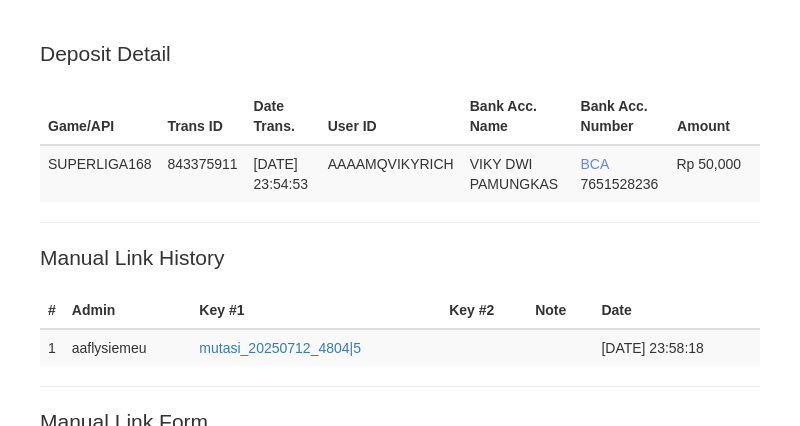 scroll, scrollTop: 500, scrollLeft: 0, axis: vertical 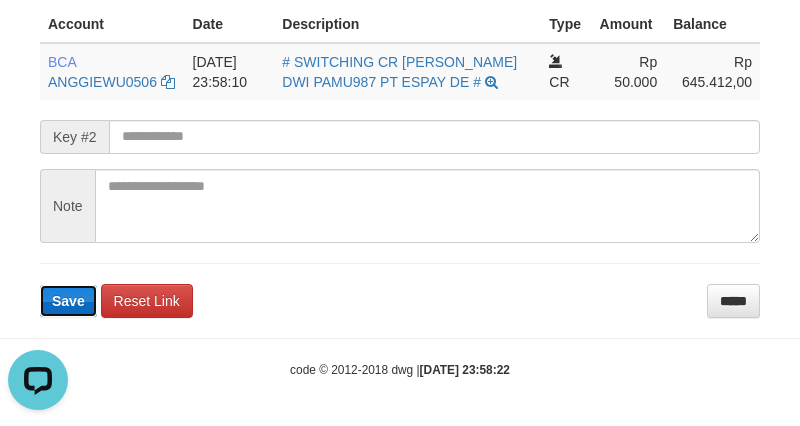 click on "Save" at bounding box center (68, 301) 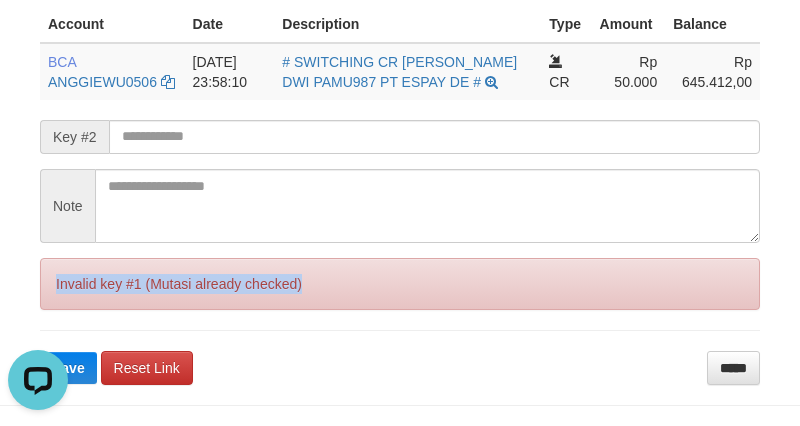 drag, startPoint x: 71, startPoint y: 287, endPoint x: 78, endPoint y: 300, distance: 14.764823 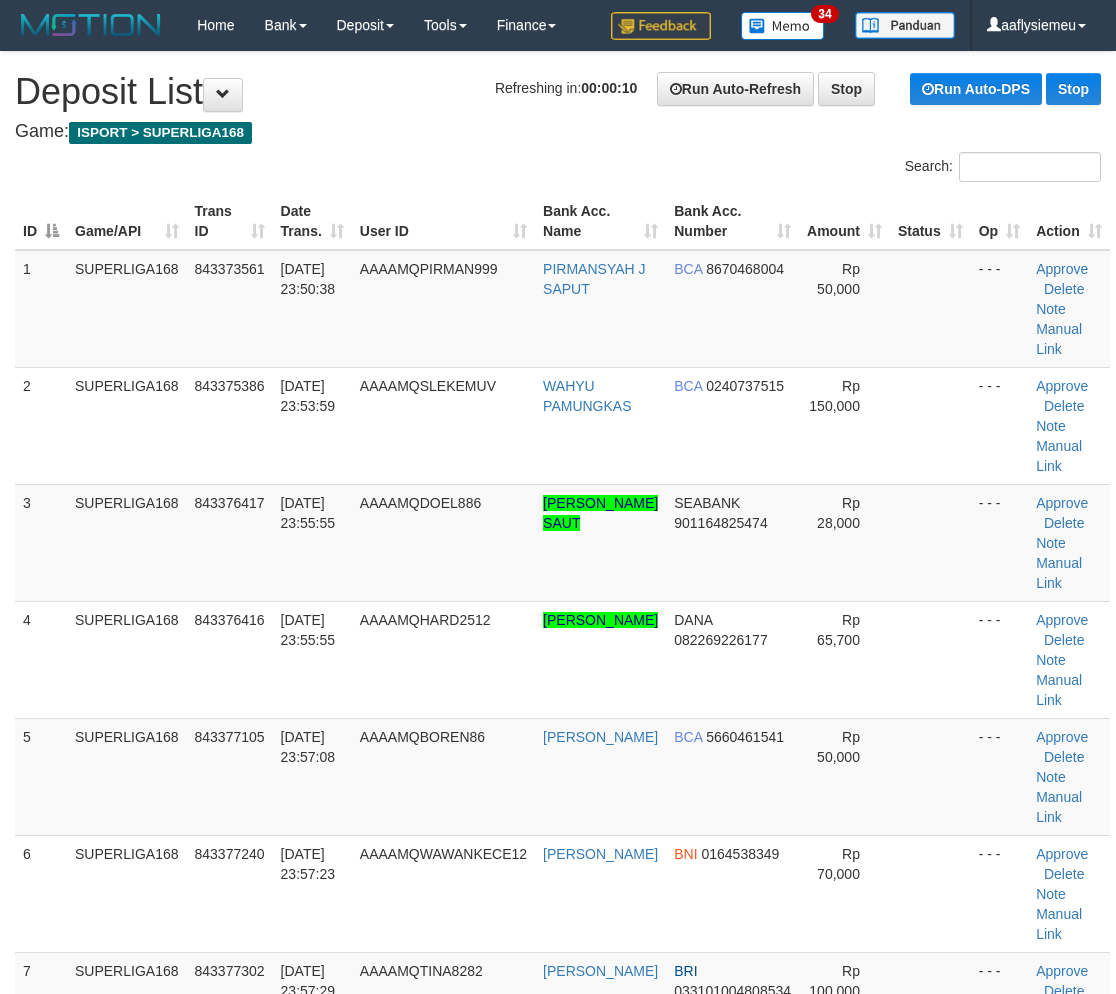 scroll, scrollTop: 61, scrollLeft: 0, axis: vertical 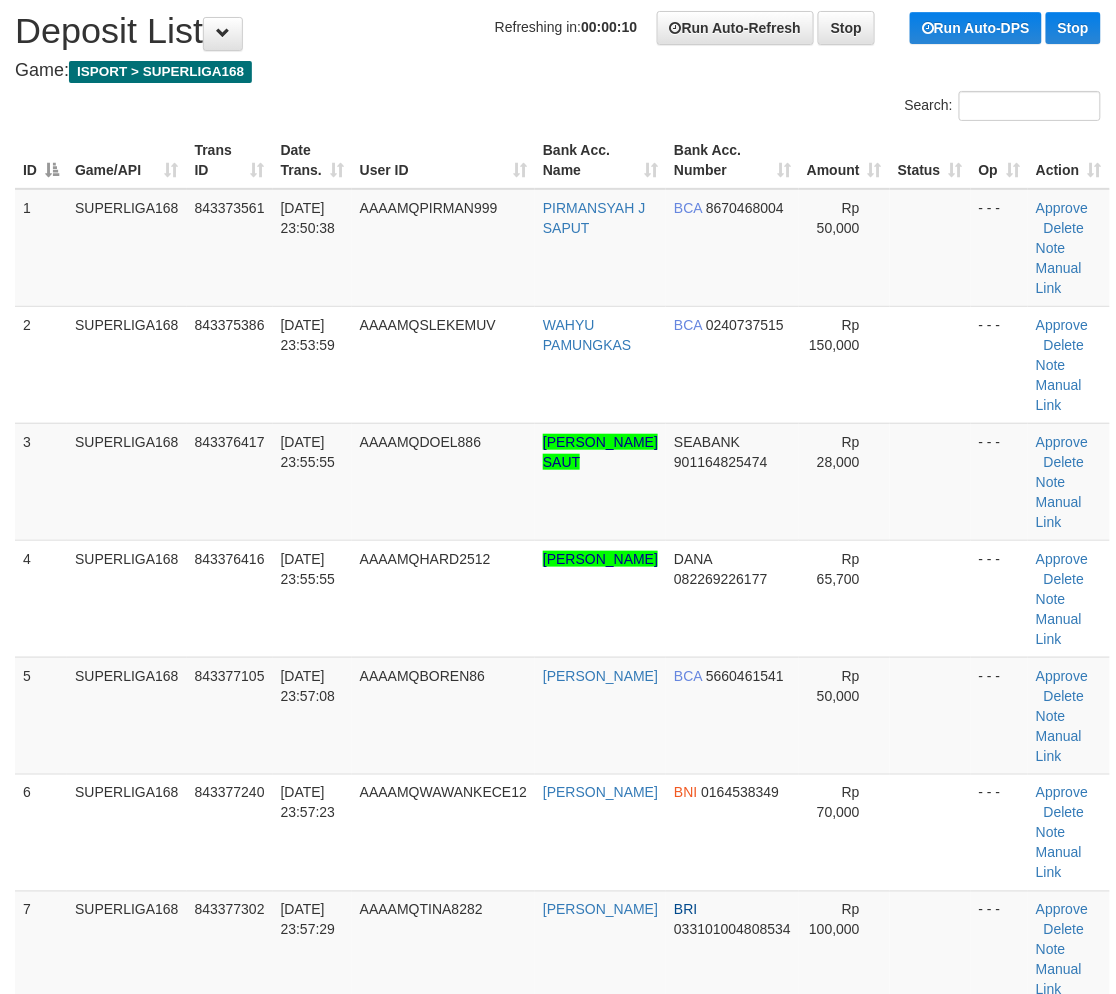 drag, startPoint x: 137, startPoint y: 784, endPoint x: 3, endPoint y: 817, distance: 138.00362 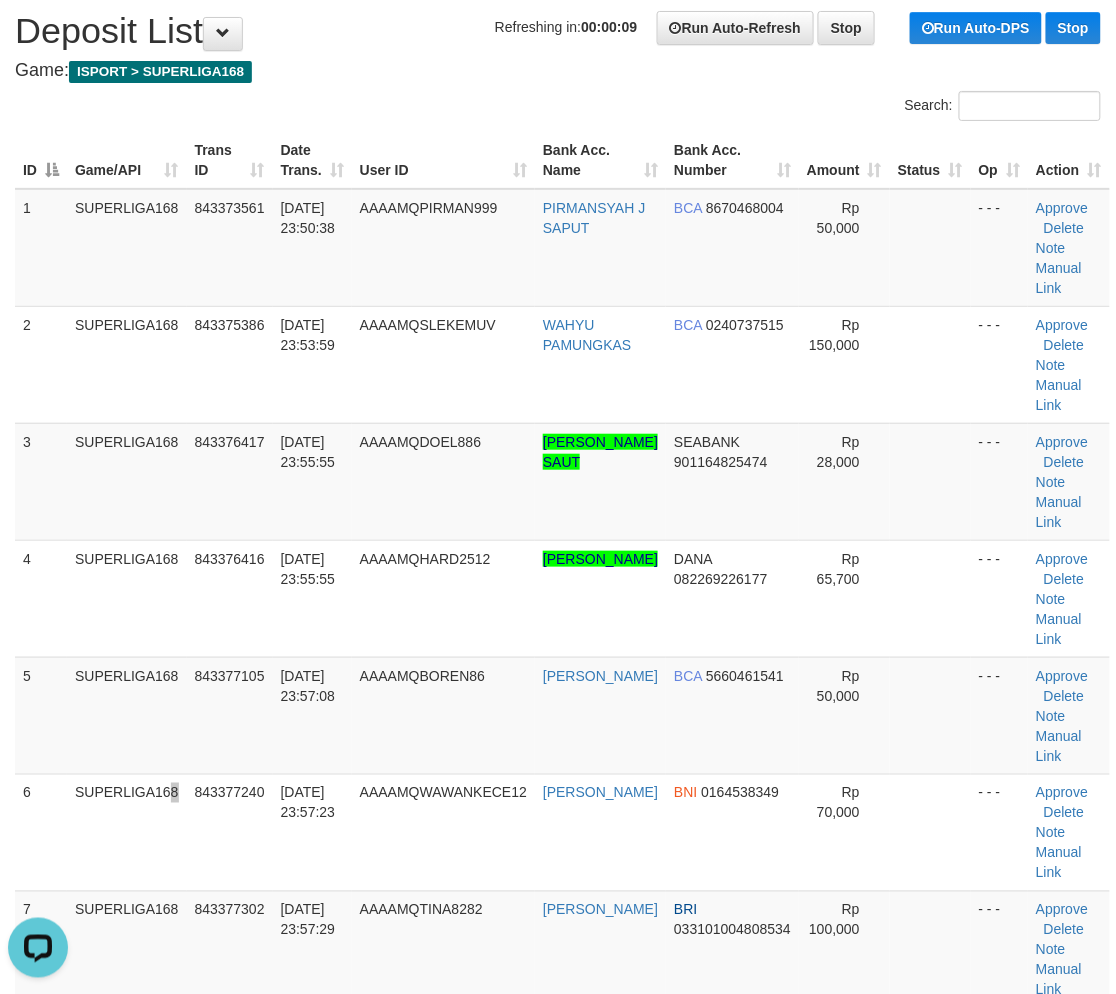scroll, scrollTop: 0, scrollLeft: 0, axis: both 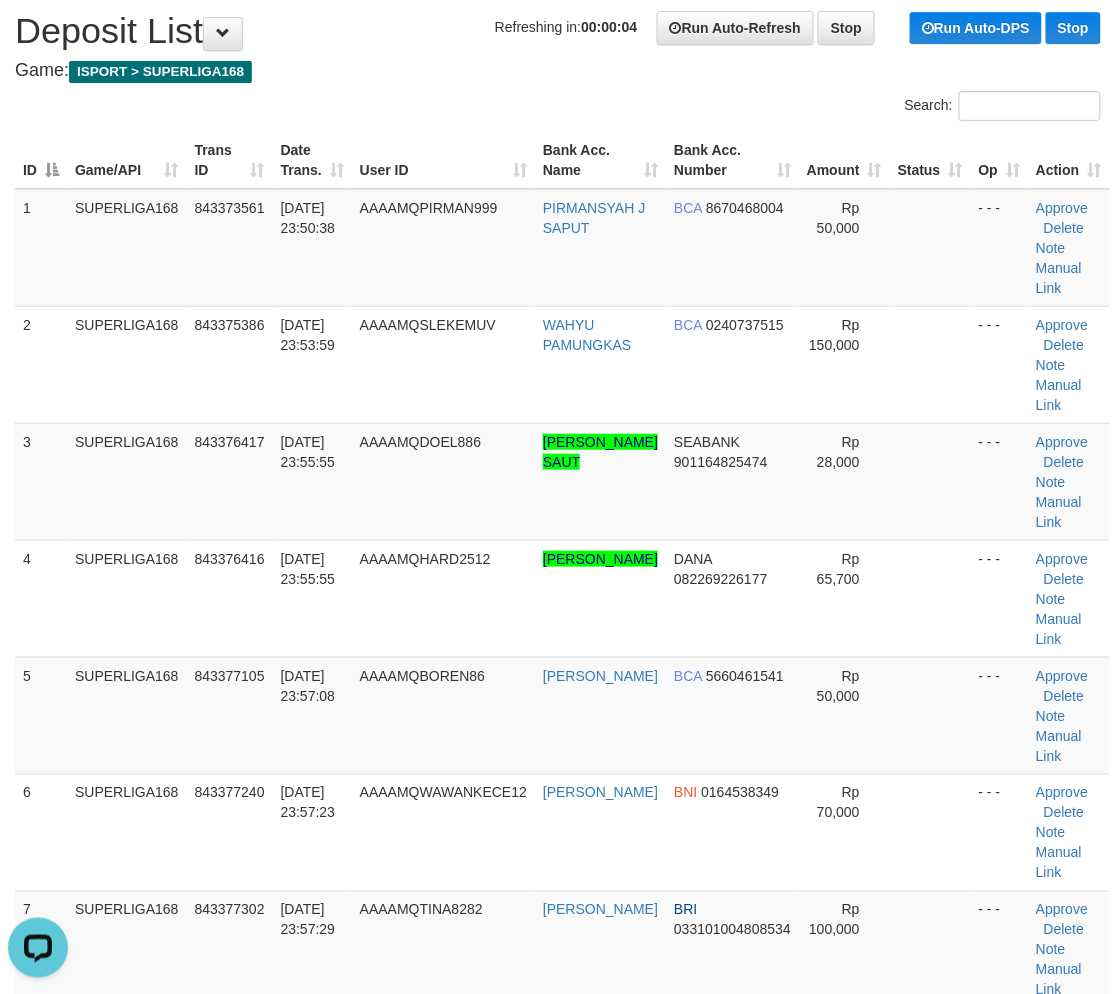drag, startPoint x: 76, startPoint y: 707, endPoint x: -9, endPoint y: 741, distance: 91.5478 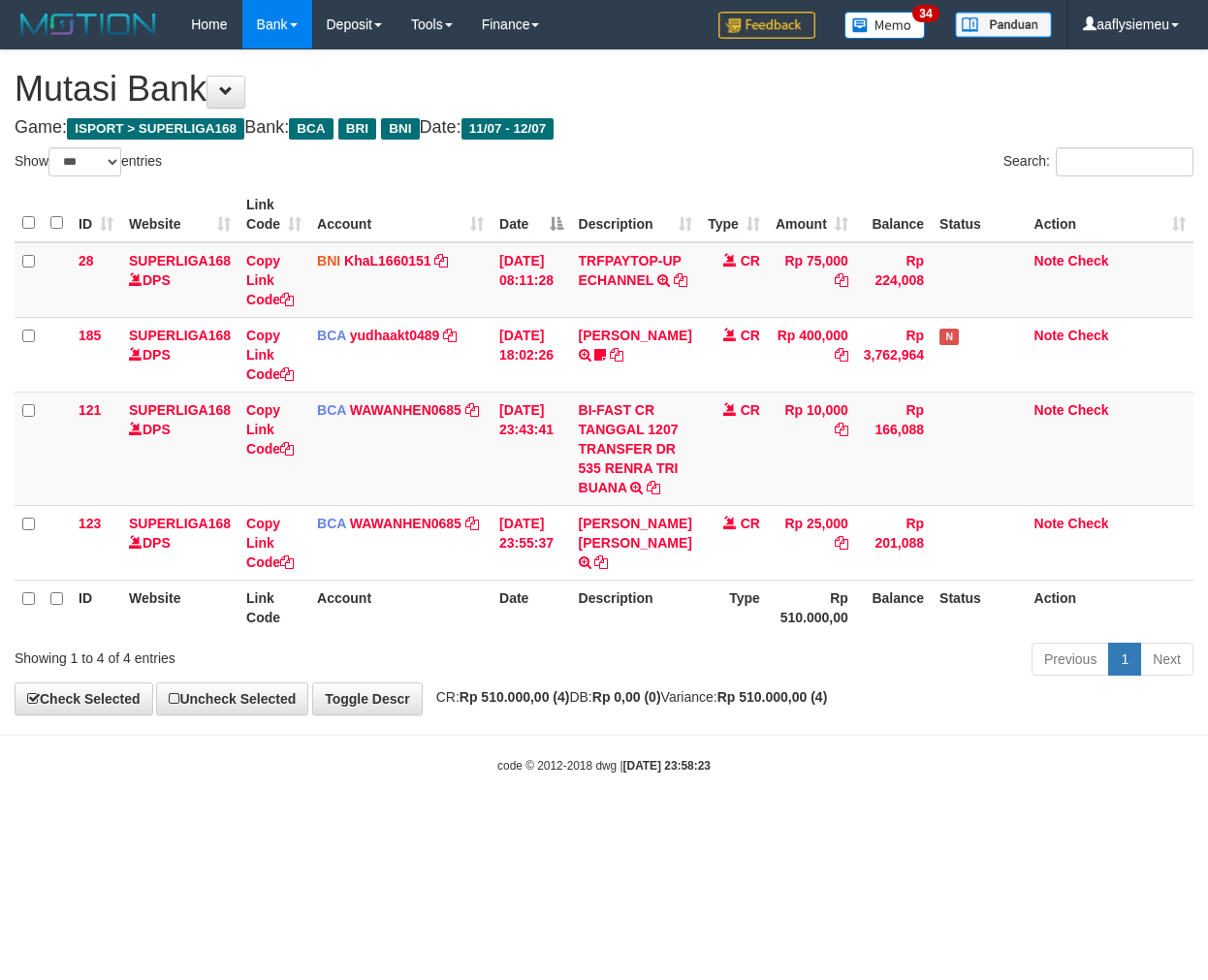 select on "***" 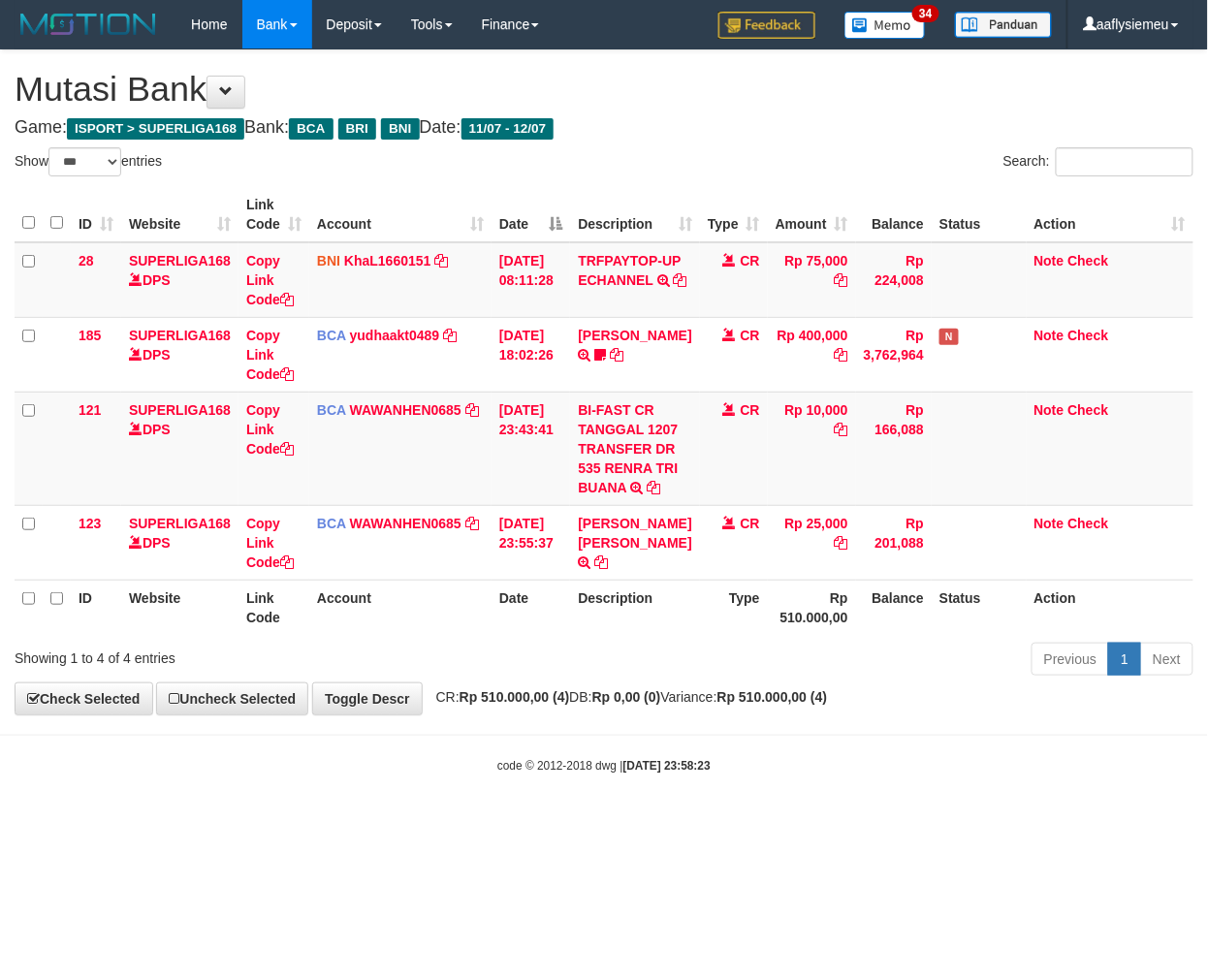 click on "Toggle navigation
Home
Bank
Account List
Load
By Website
Group
[ISPORT]													SUPERLIGA168
By Load Group (DPS)" at bounding box center [604, 411] 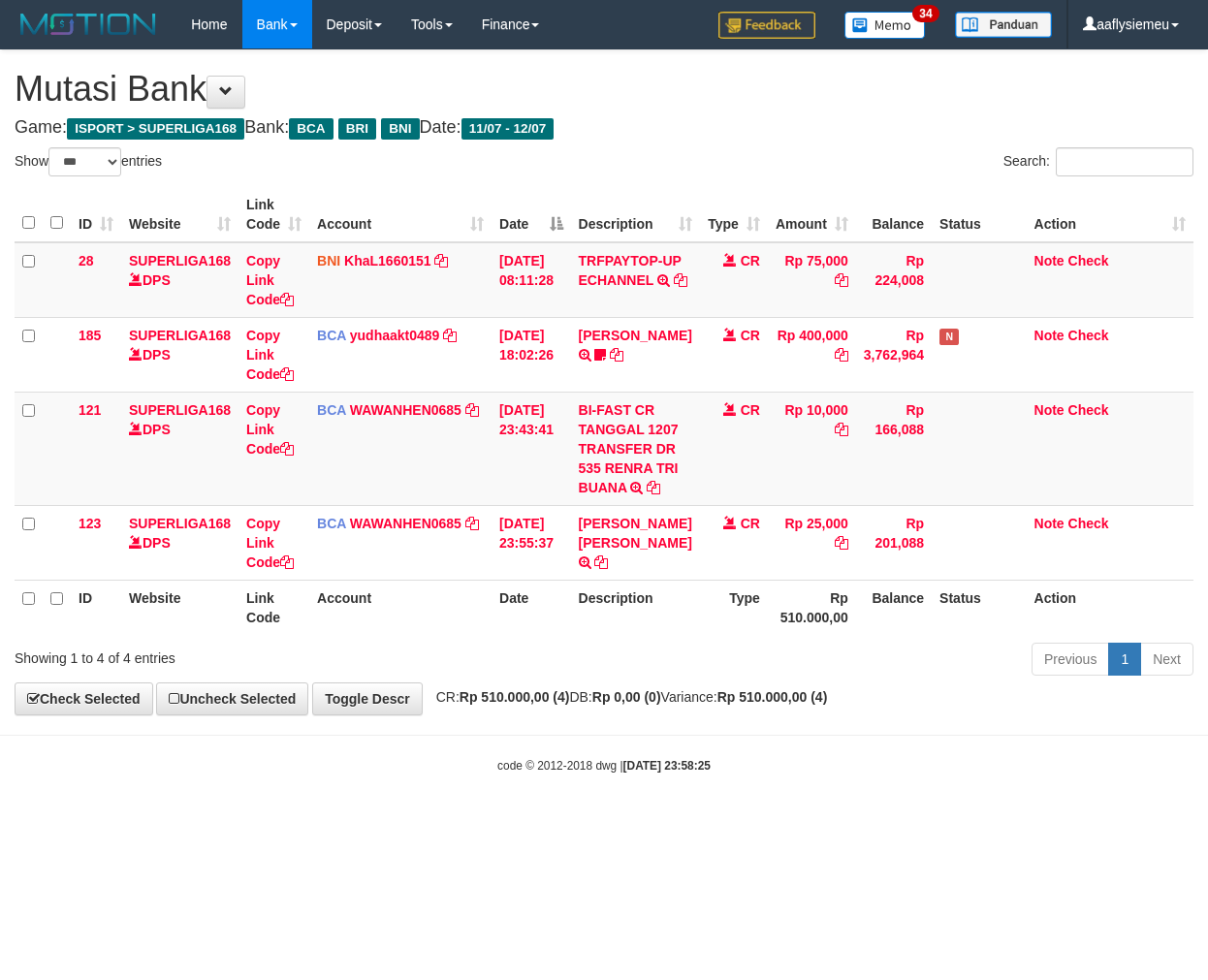 select on "***" 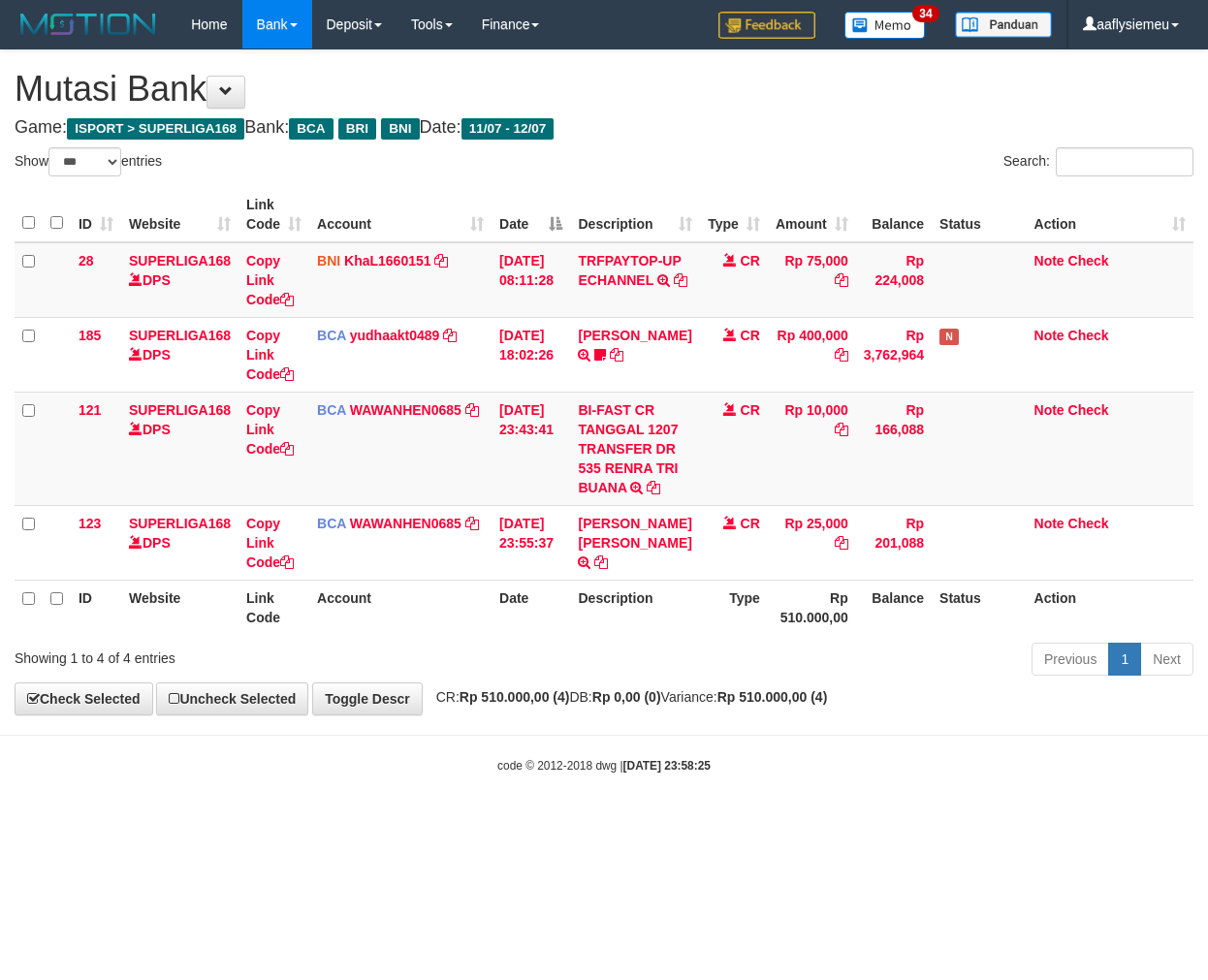 scroll, scrollTop: 0, scrollLeft: 0, axis: both 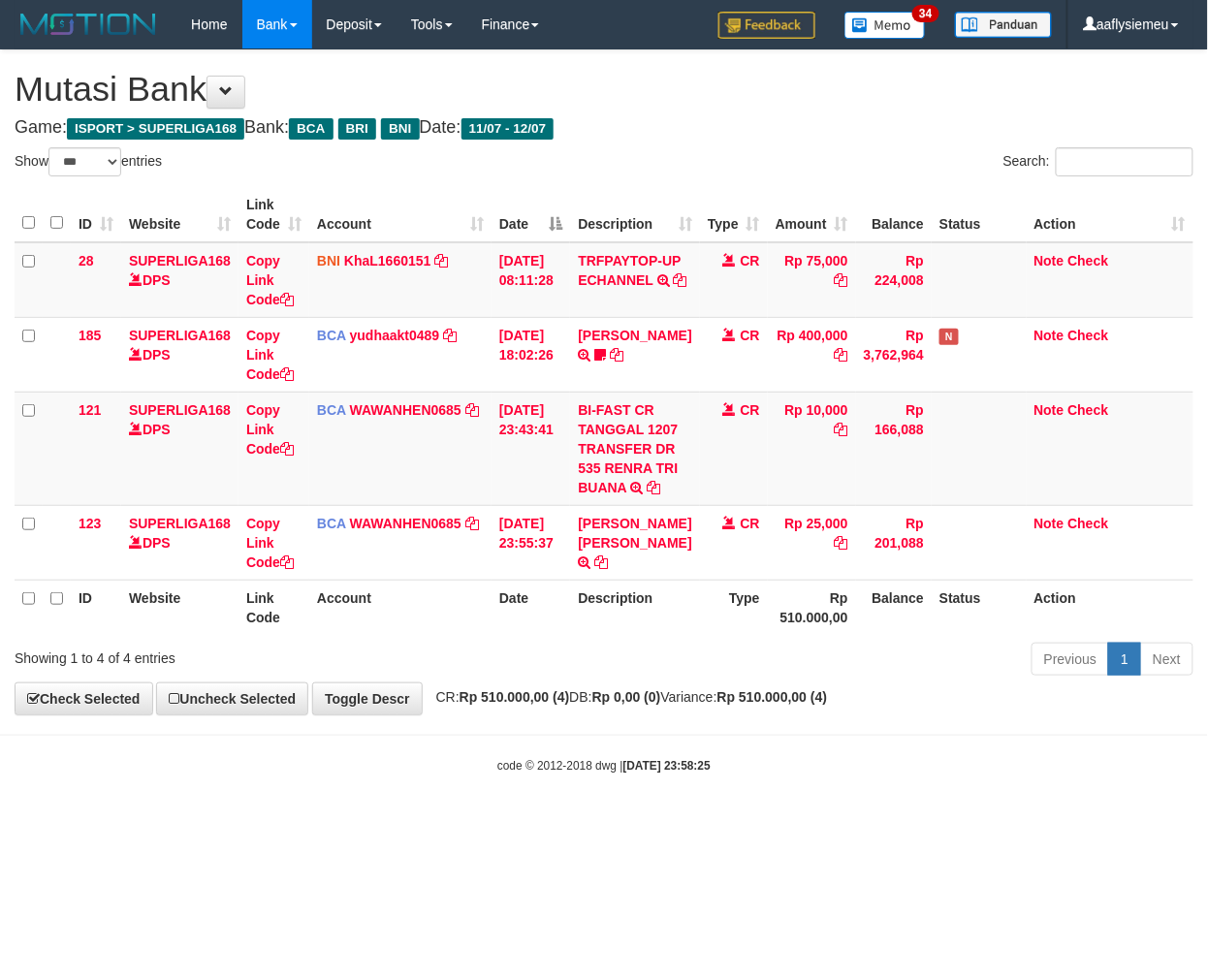 drag, startPoint x: 715, startPoint y: 779, endPoint x: 724, endPoint y: 778, distance: 9.055385 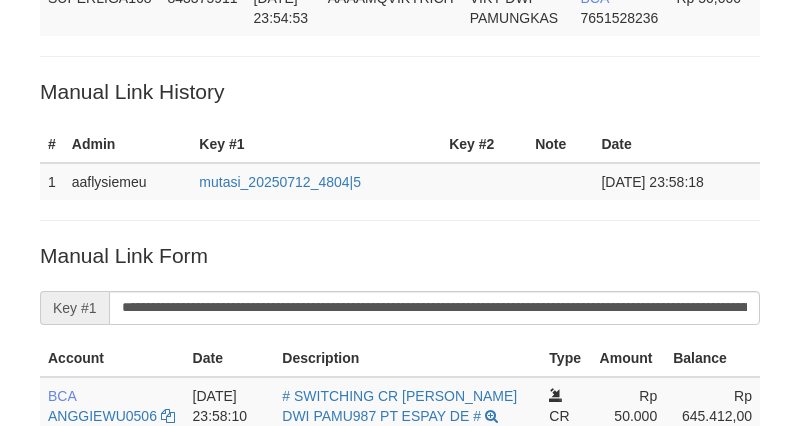 scroll, scrollTop: 0, scrollLeft: 0, axis: both 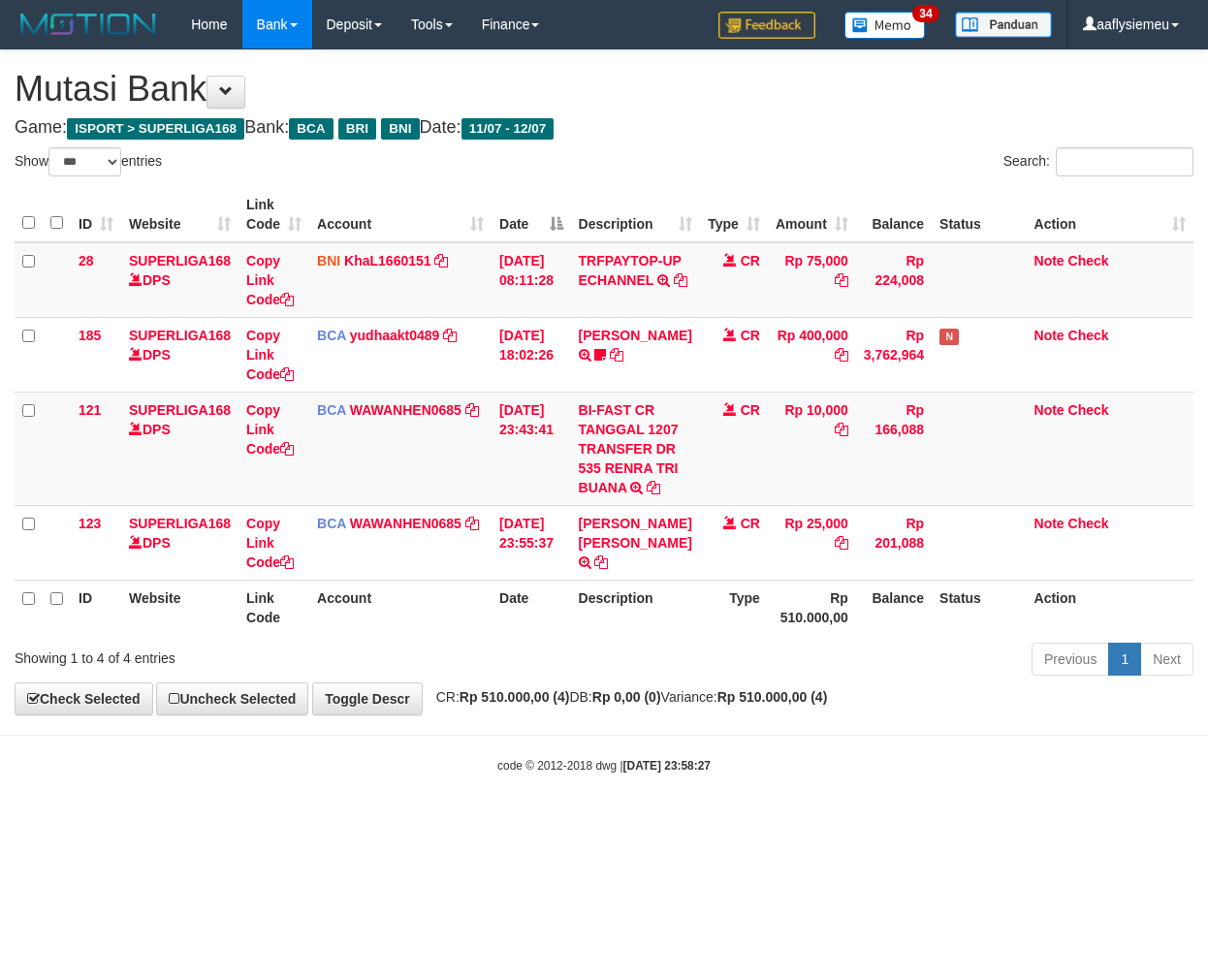 select on "***" 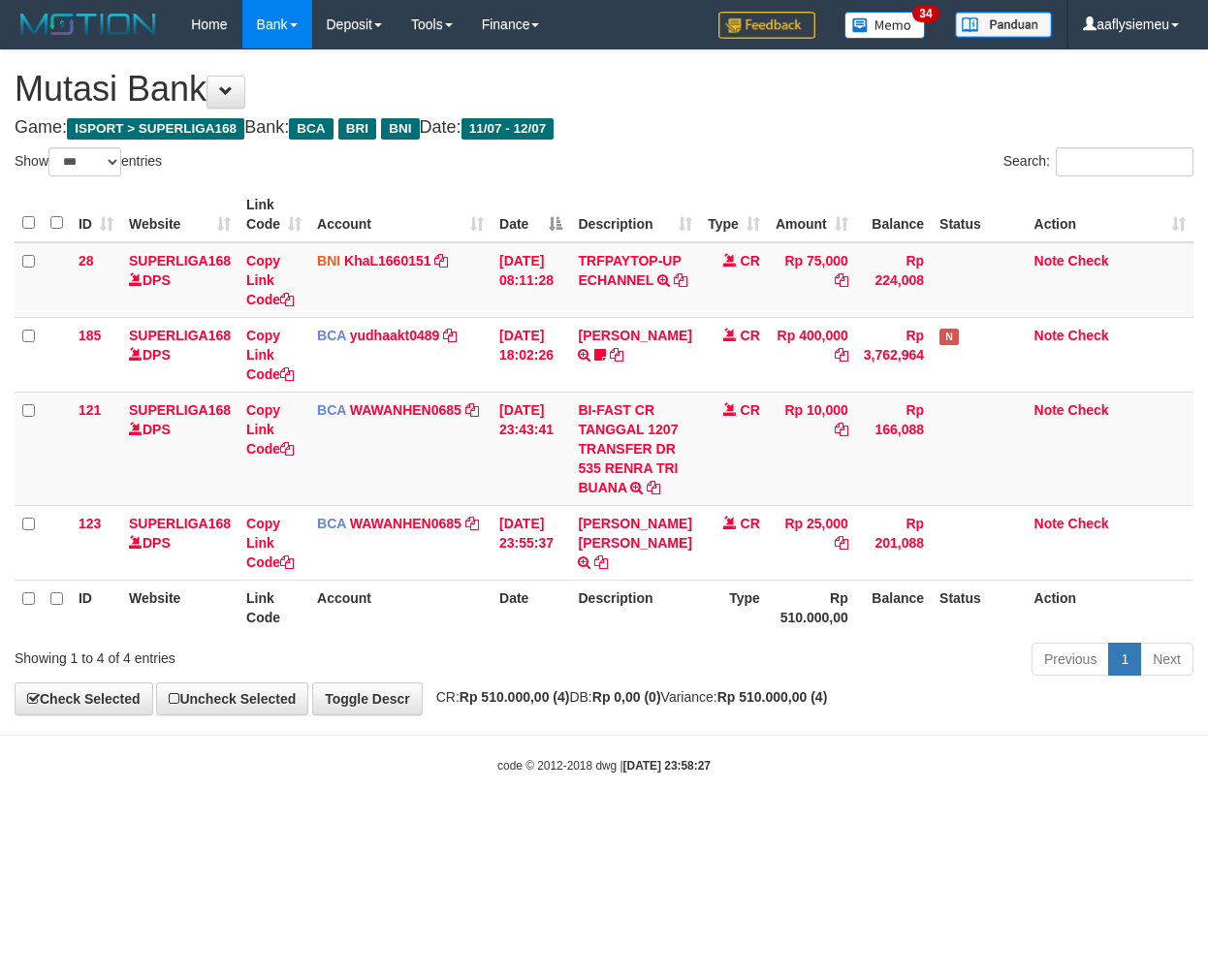scroll, scrollTop: 0, scrollLeft: 0, axis: both 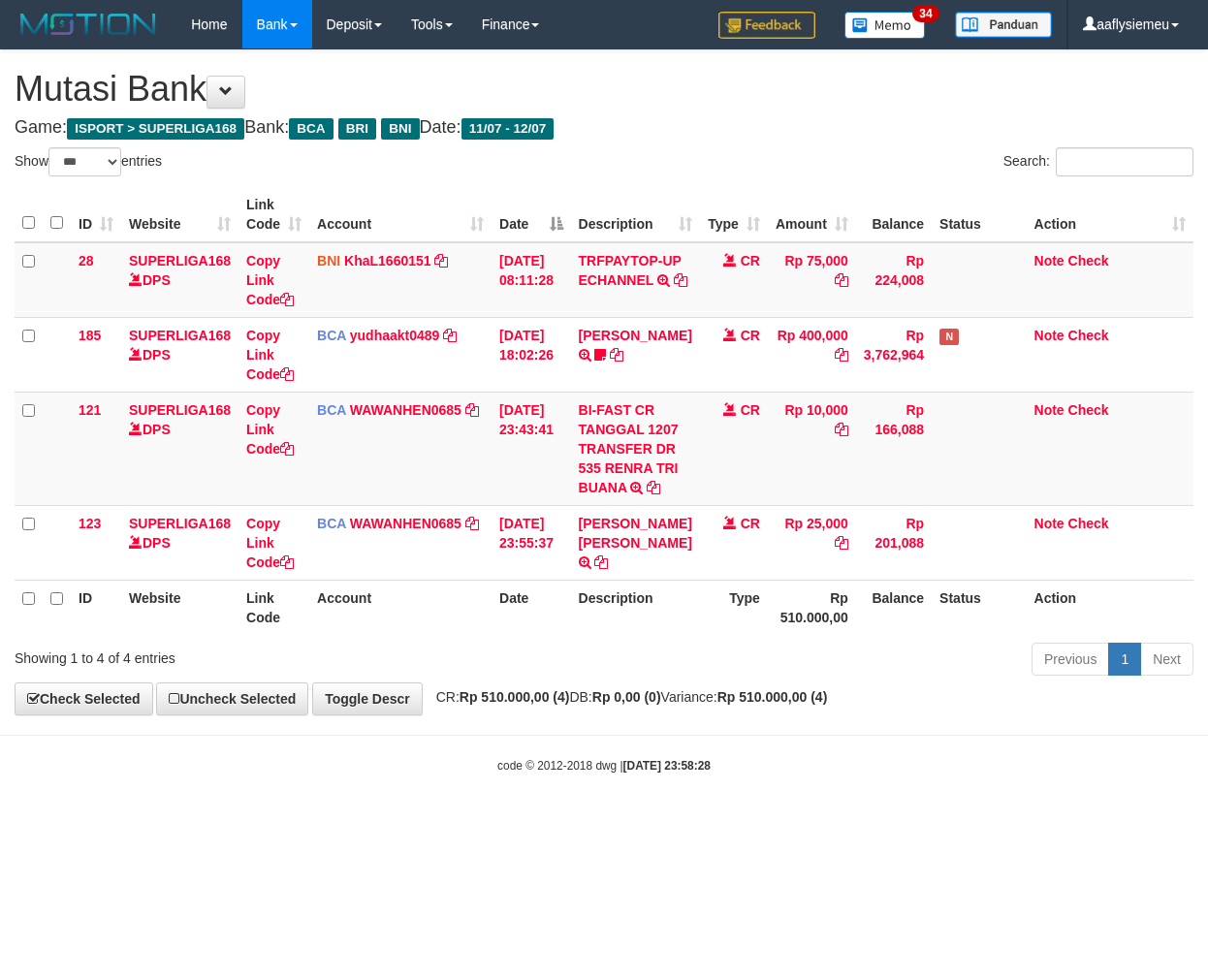 select on "***" 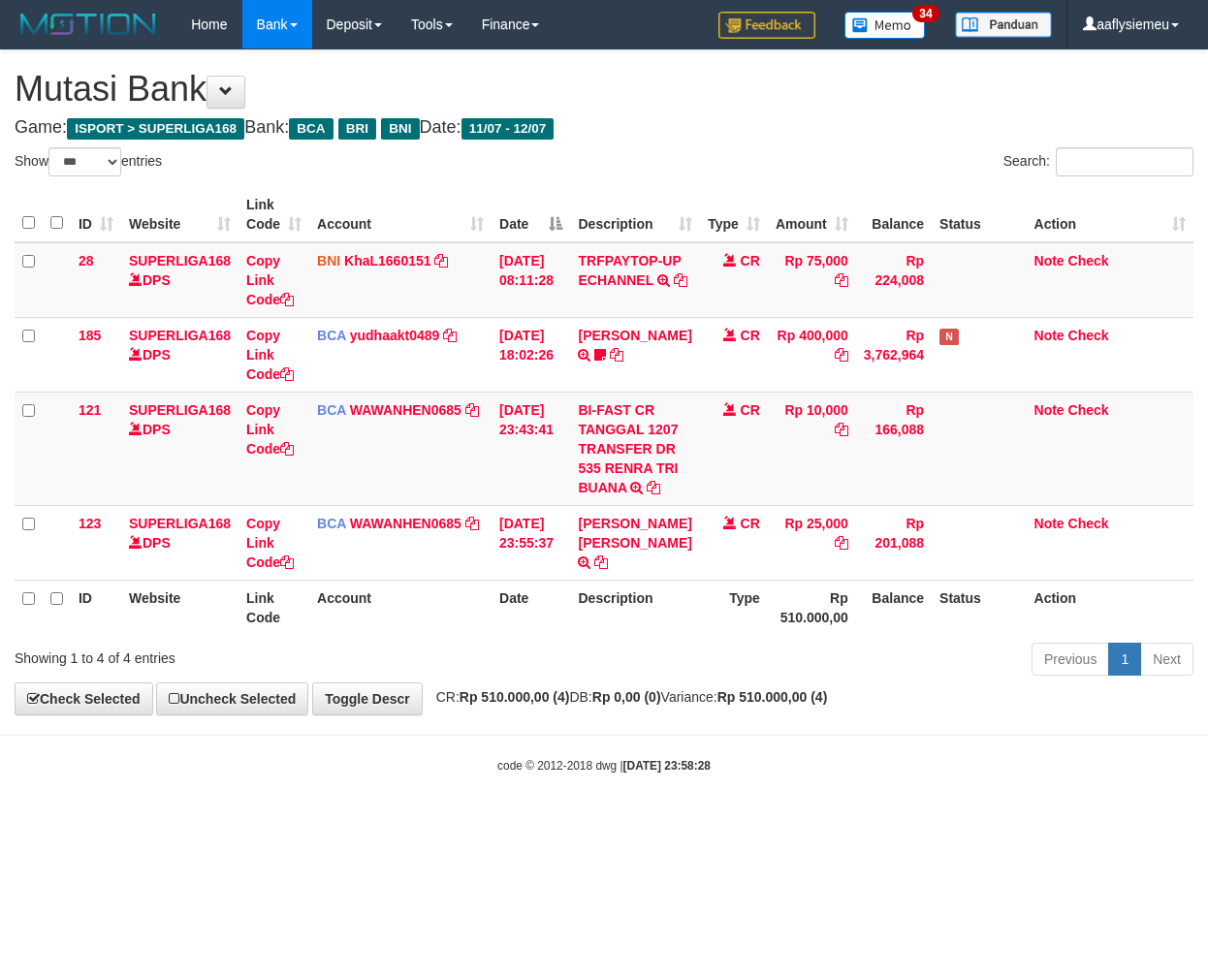 scroll, scrollTop: 0, scrollLeft: 0, axis: both 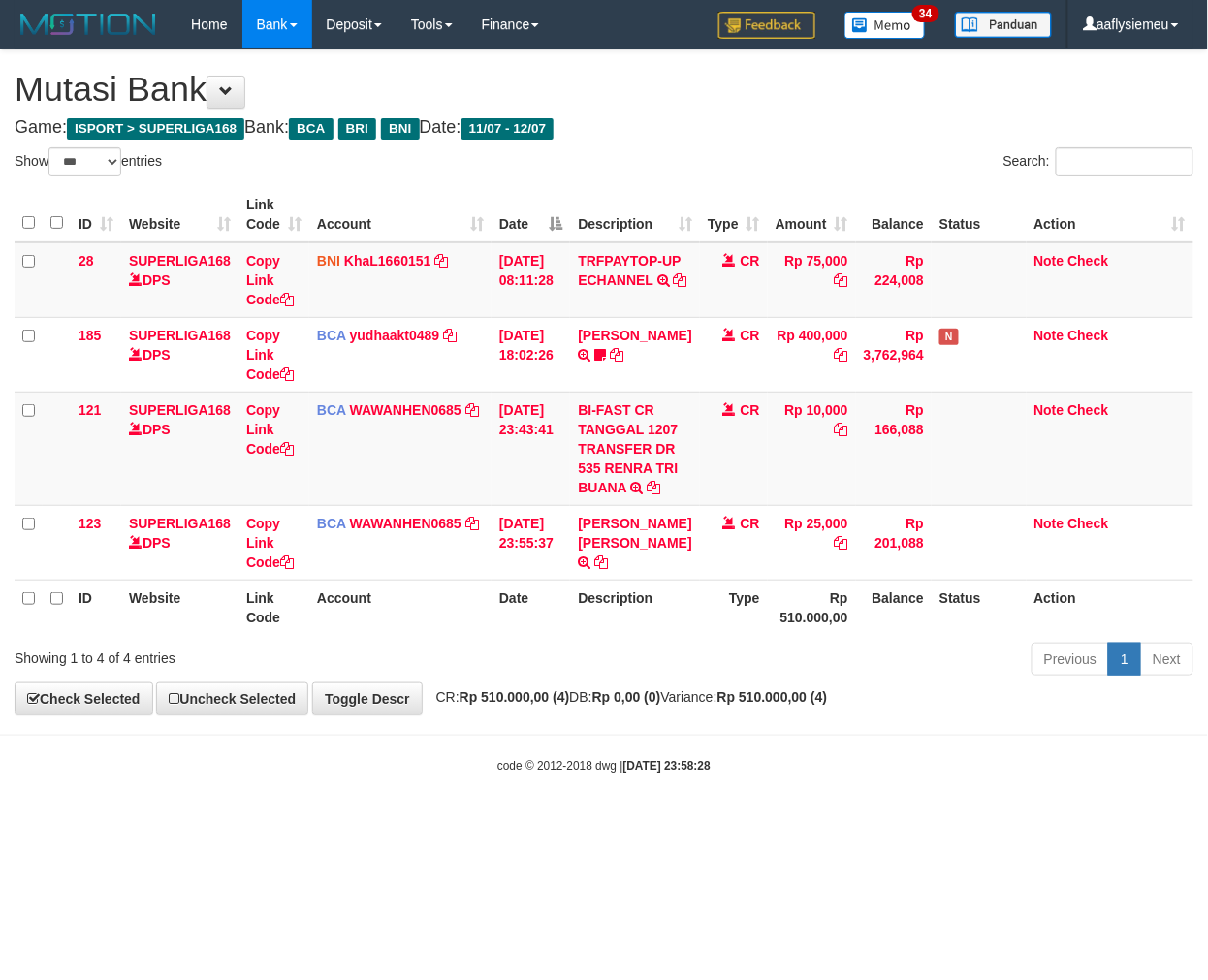 click on "Toggle navigation
Home
Bank
Account List
Load
By Website
Group
[ISPORT]													SUPERLIGA168
By Load Group (DPS)
34" at bounding box center [604, 411] 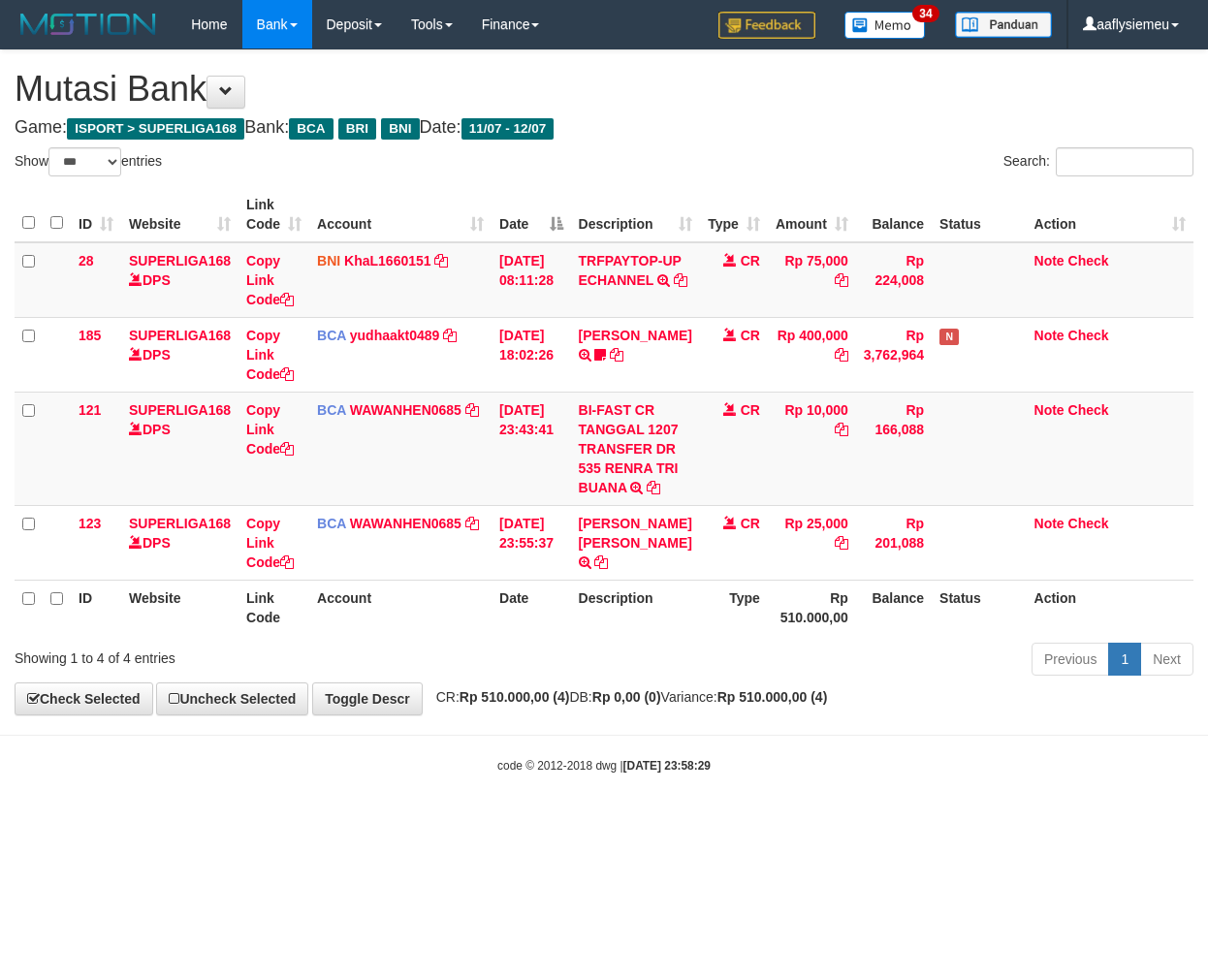 select on "***" 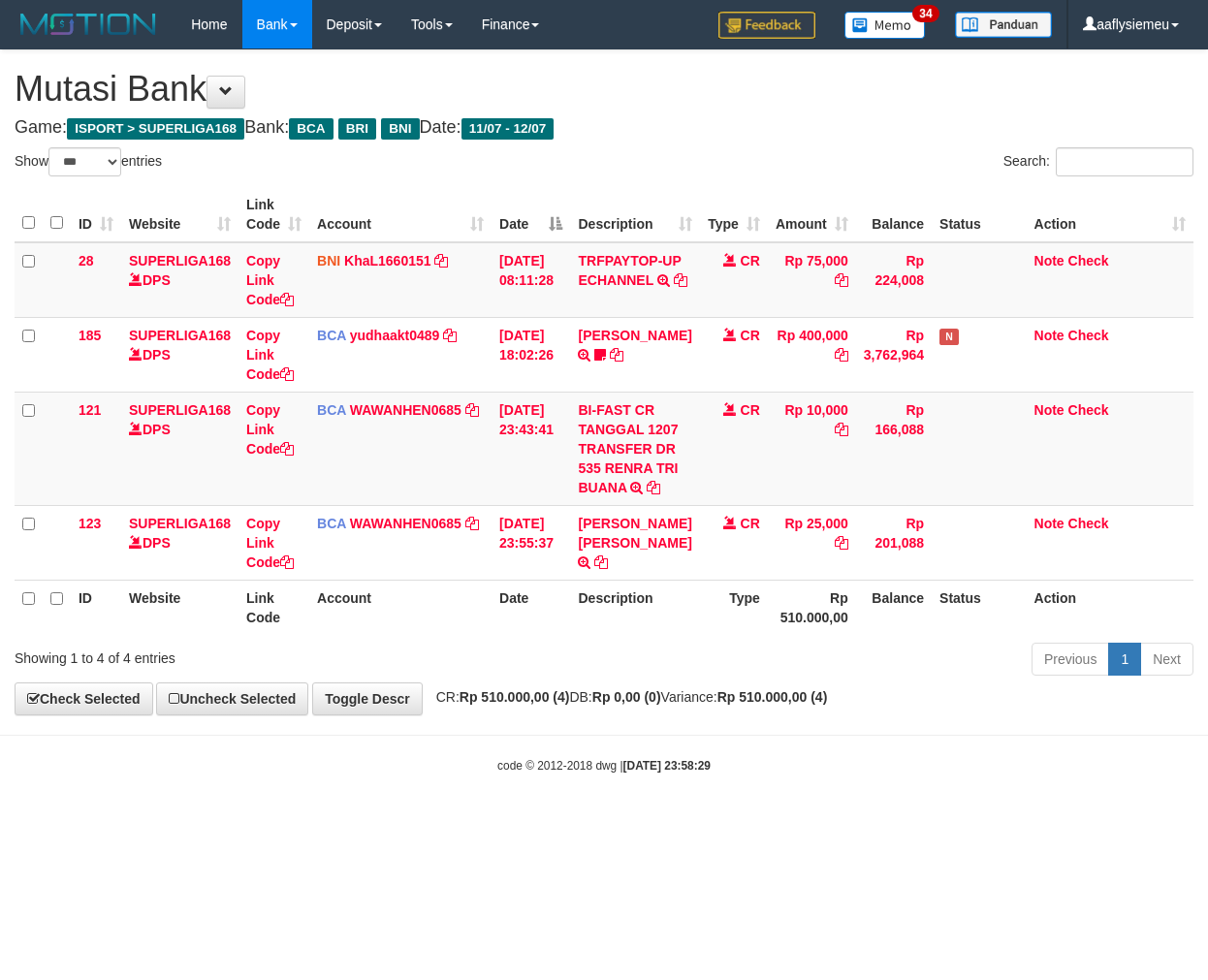 scroll, scrollTop: 0, scrollLeft: 0, axis: both 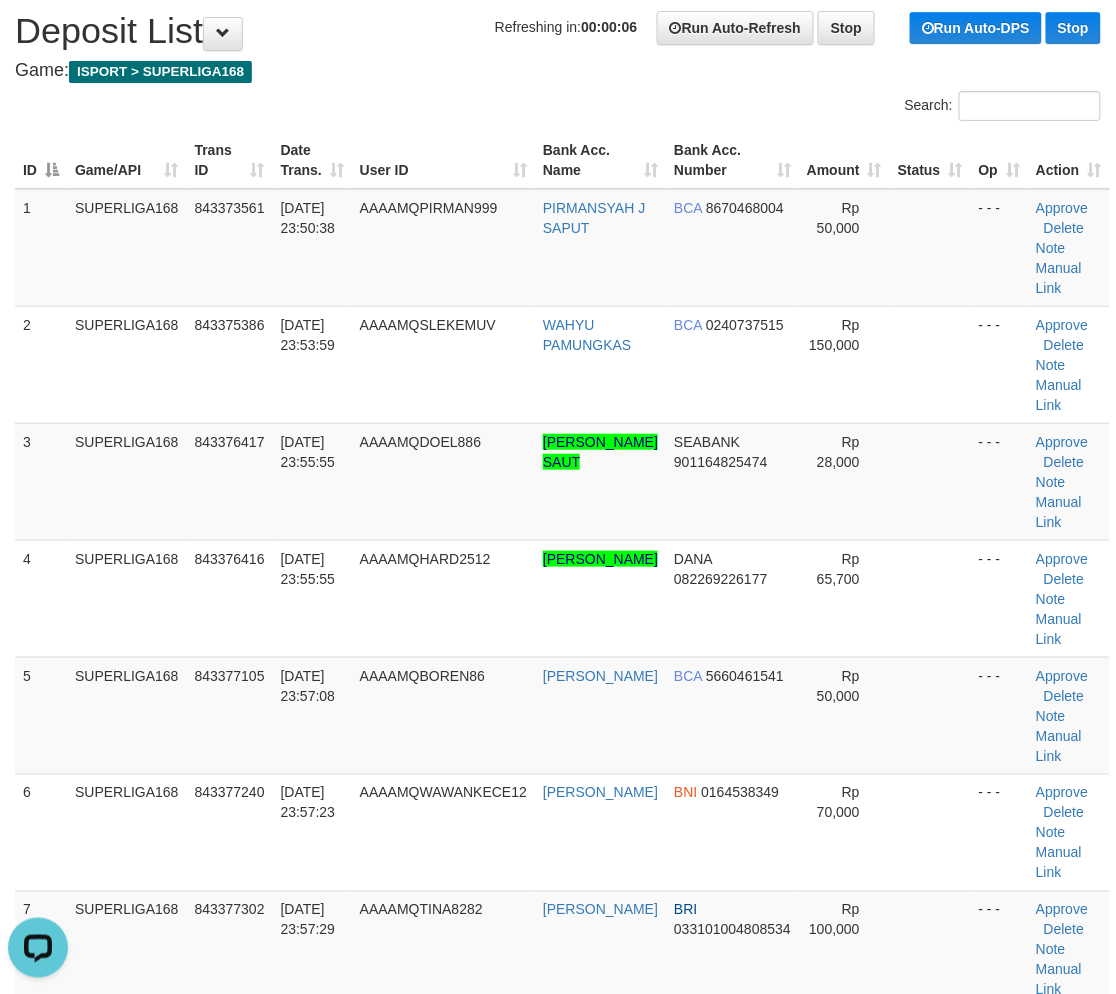 click on "3" at bounding box center [41, 481] 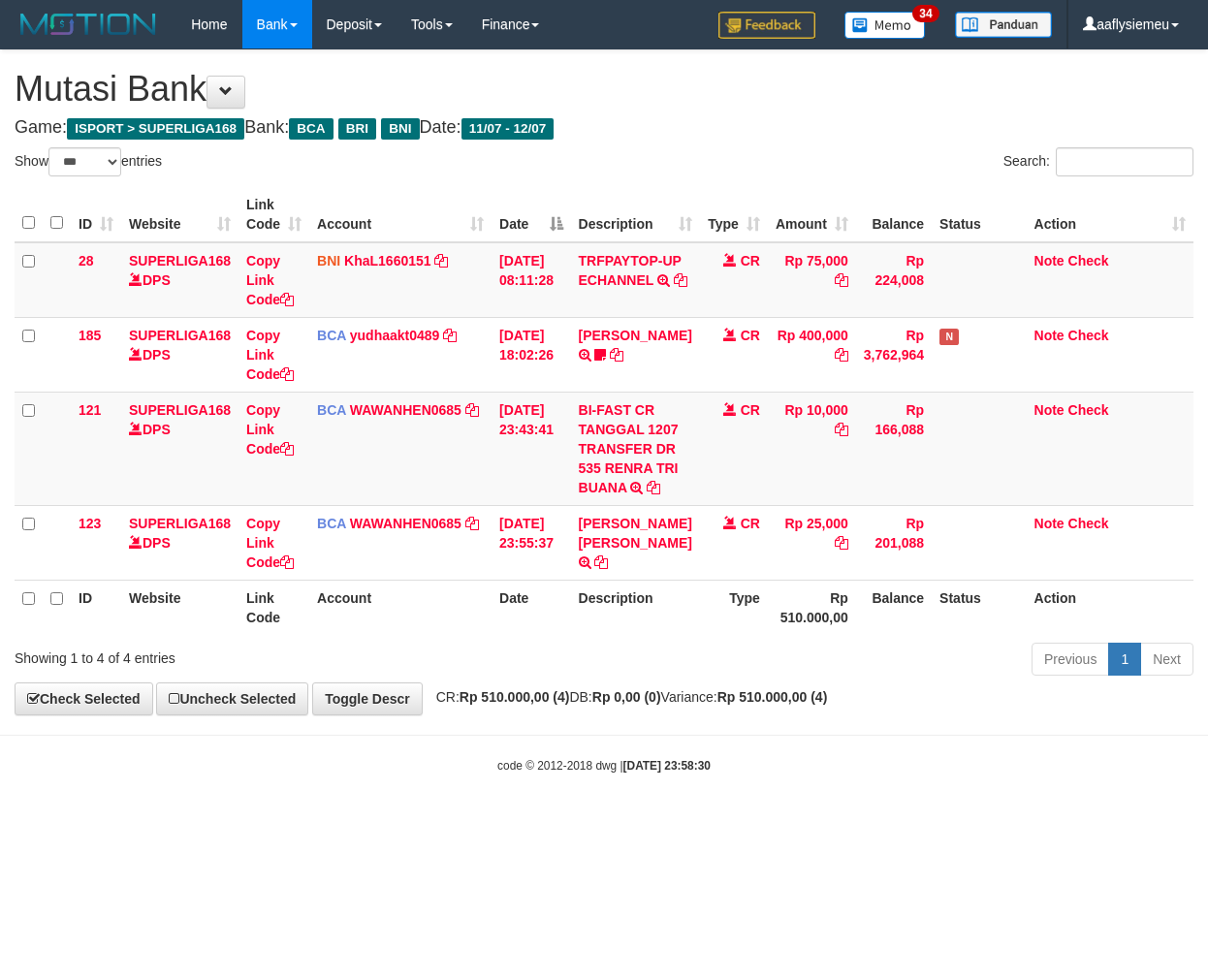 select on "***" 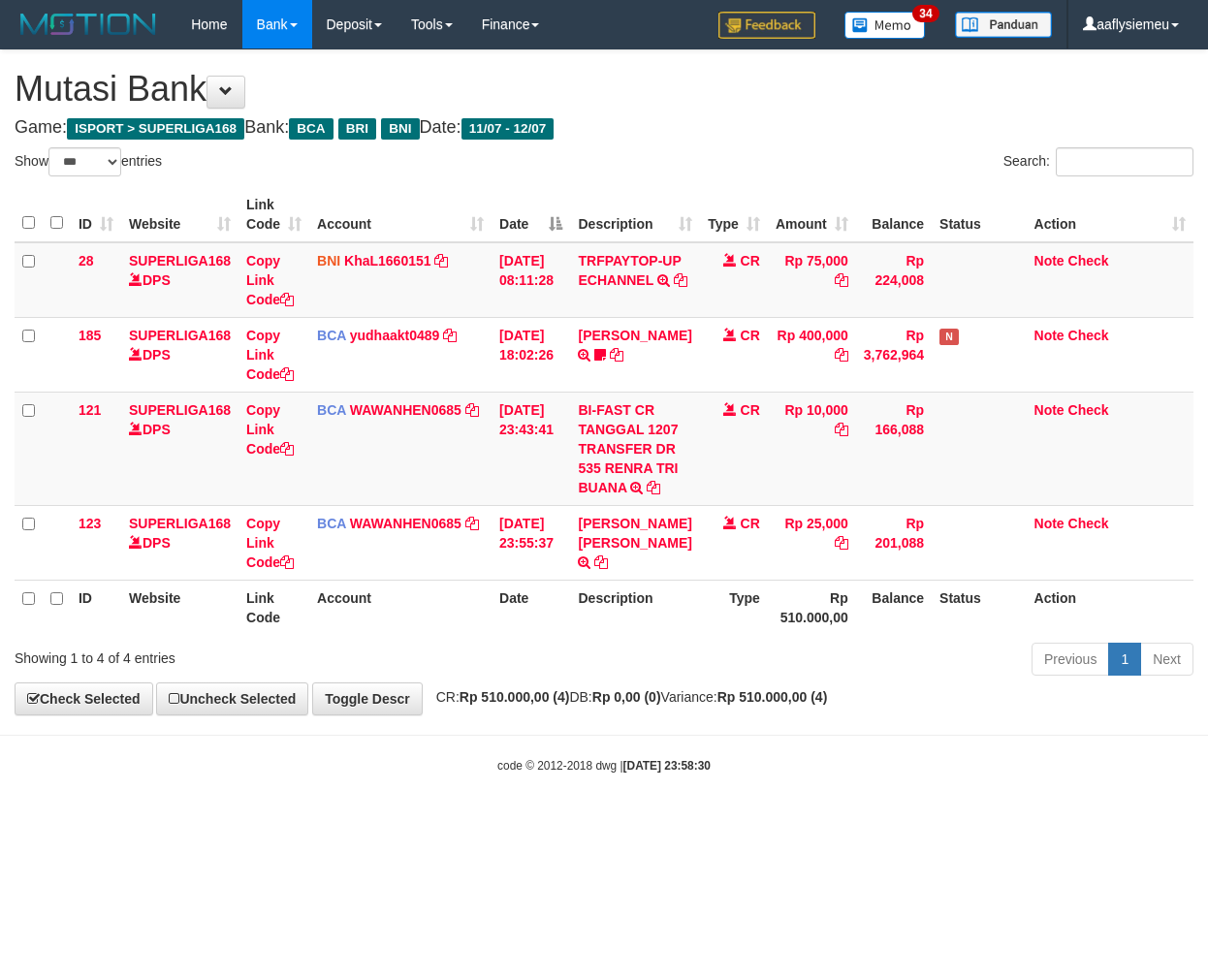 scroll, scrollTop: 0, scrollLeft: 0, axis: both 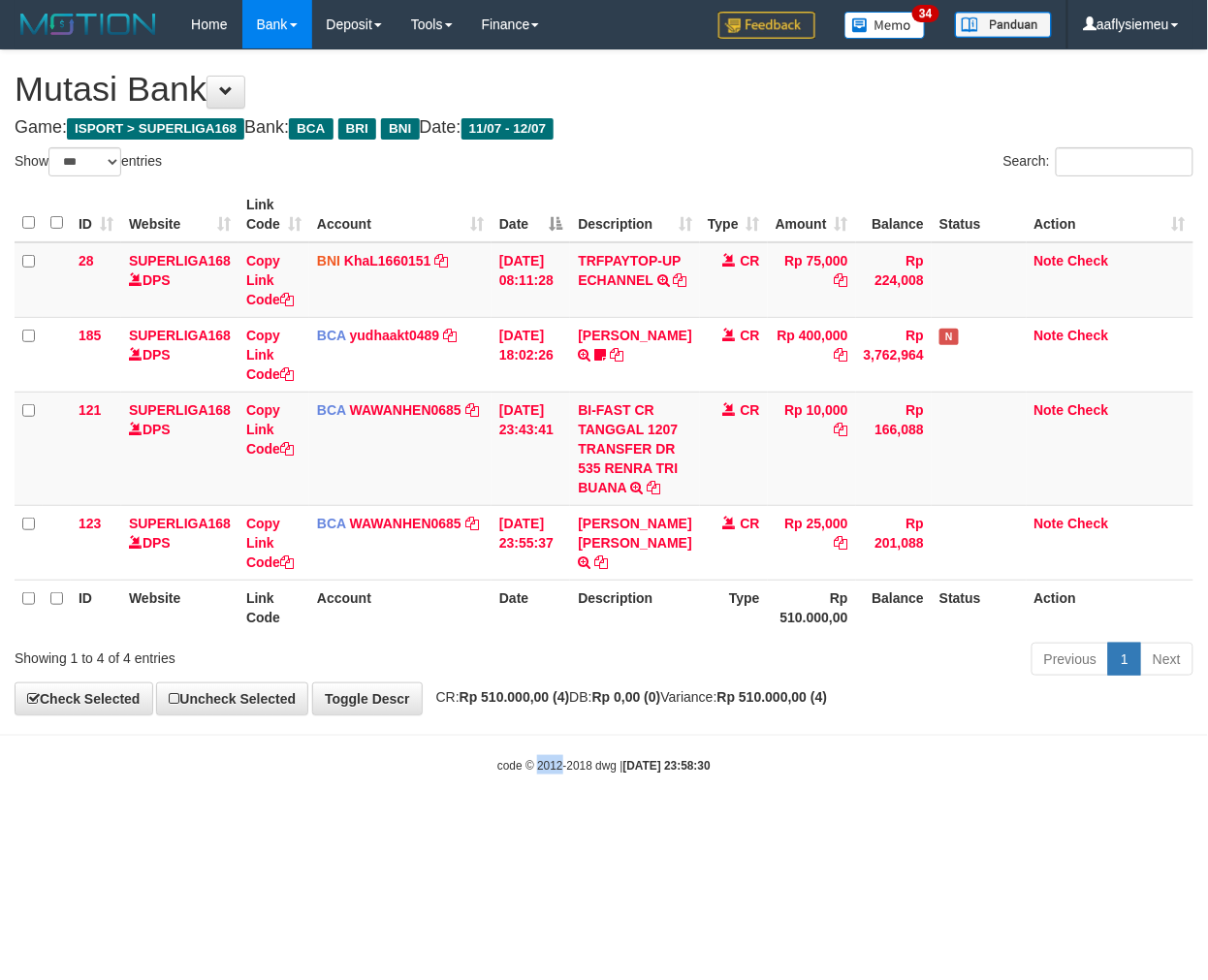 click on "Toggle navigation
Home
Bank
Account List
Load
By Website
Group
[ISPORT]													SUPERLIGA168
By Load Group (DPS)
34" at bounding box center (604, 411) 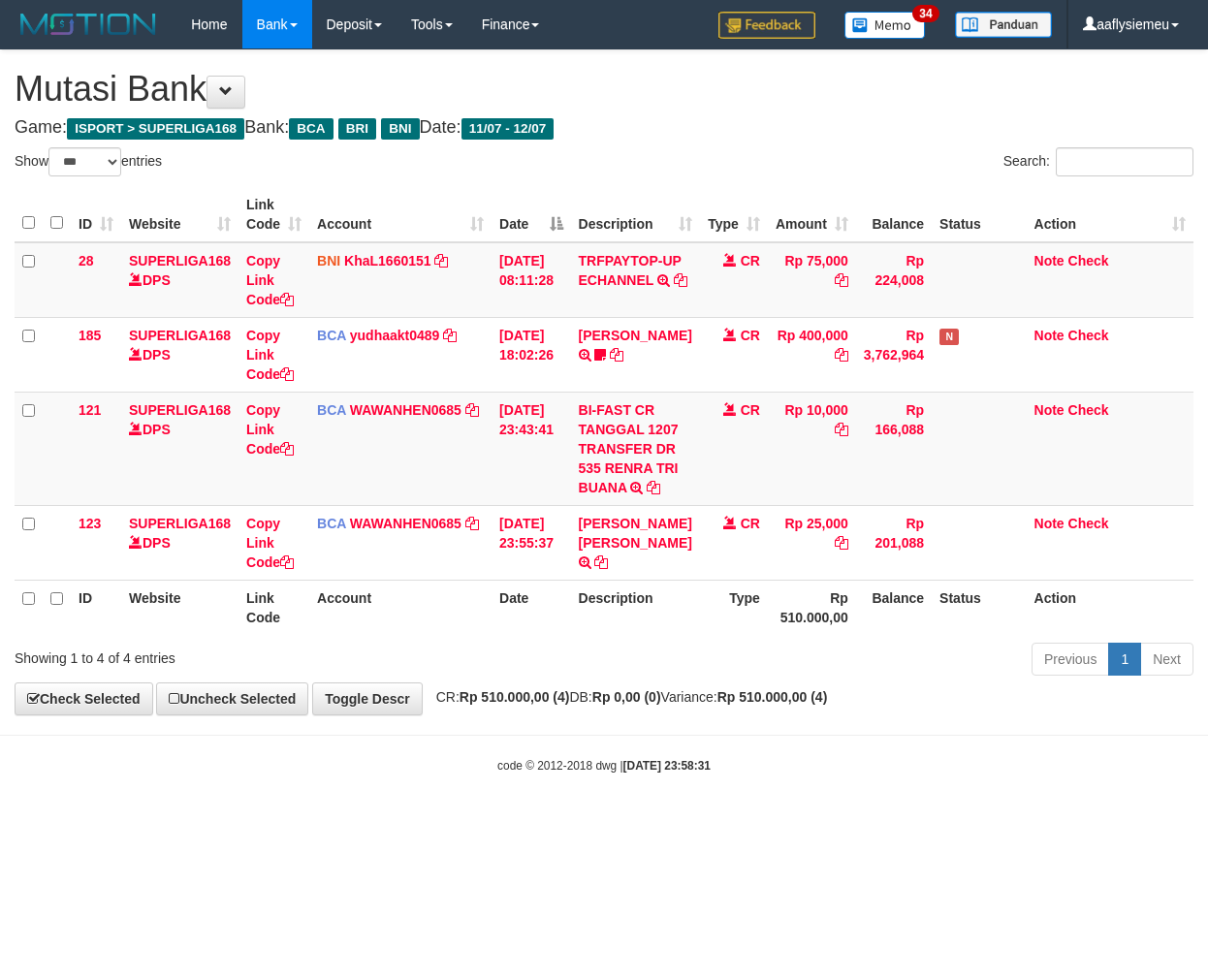 select on "***" 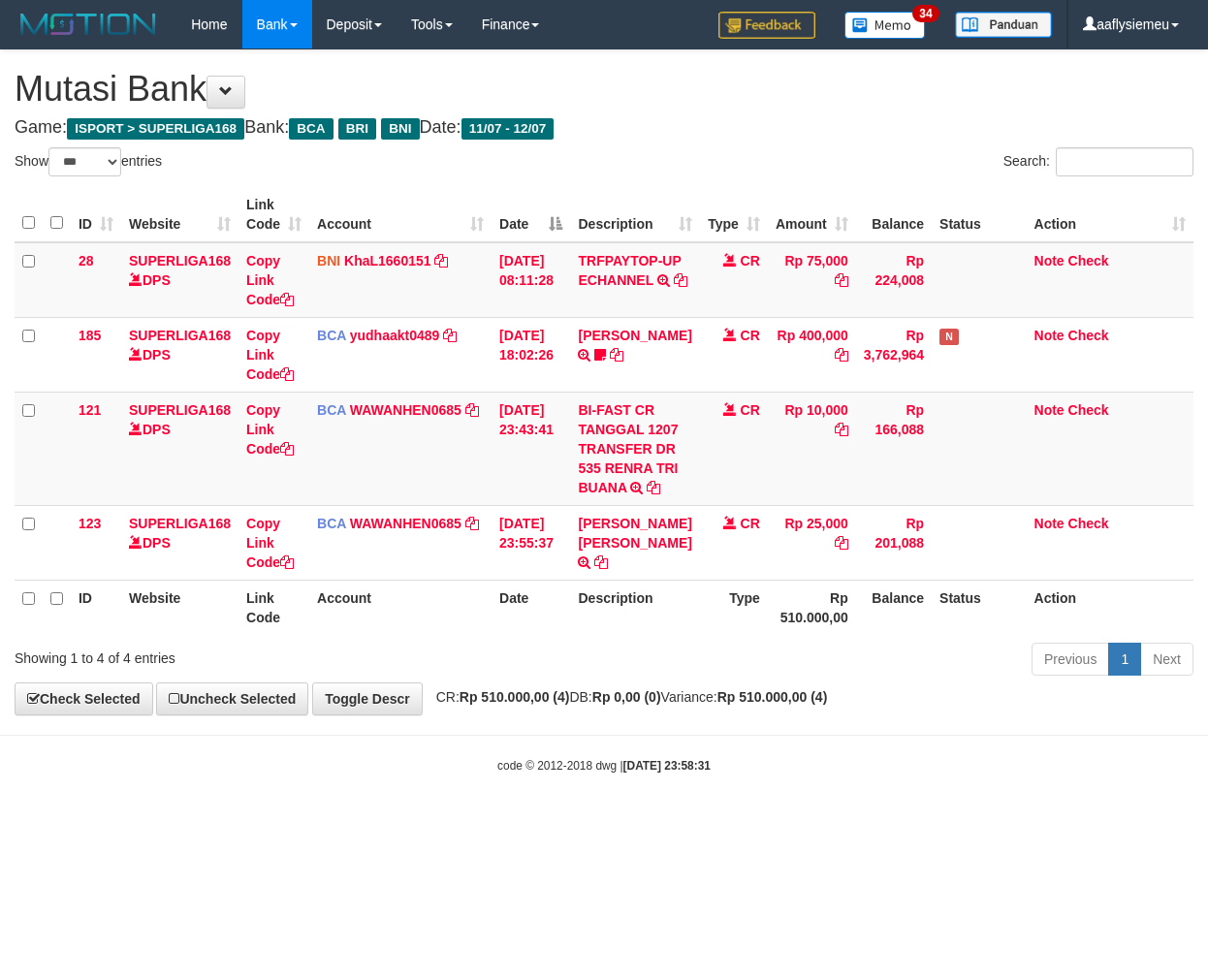 scroll, scrollTop: 0, scrollLeft: 0, axis: both 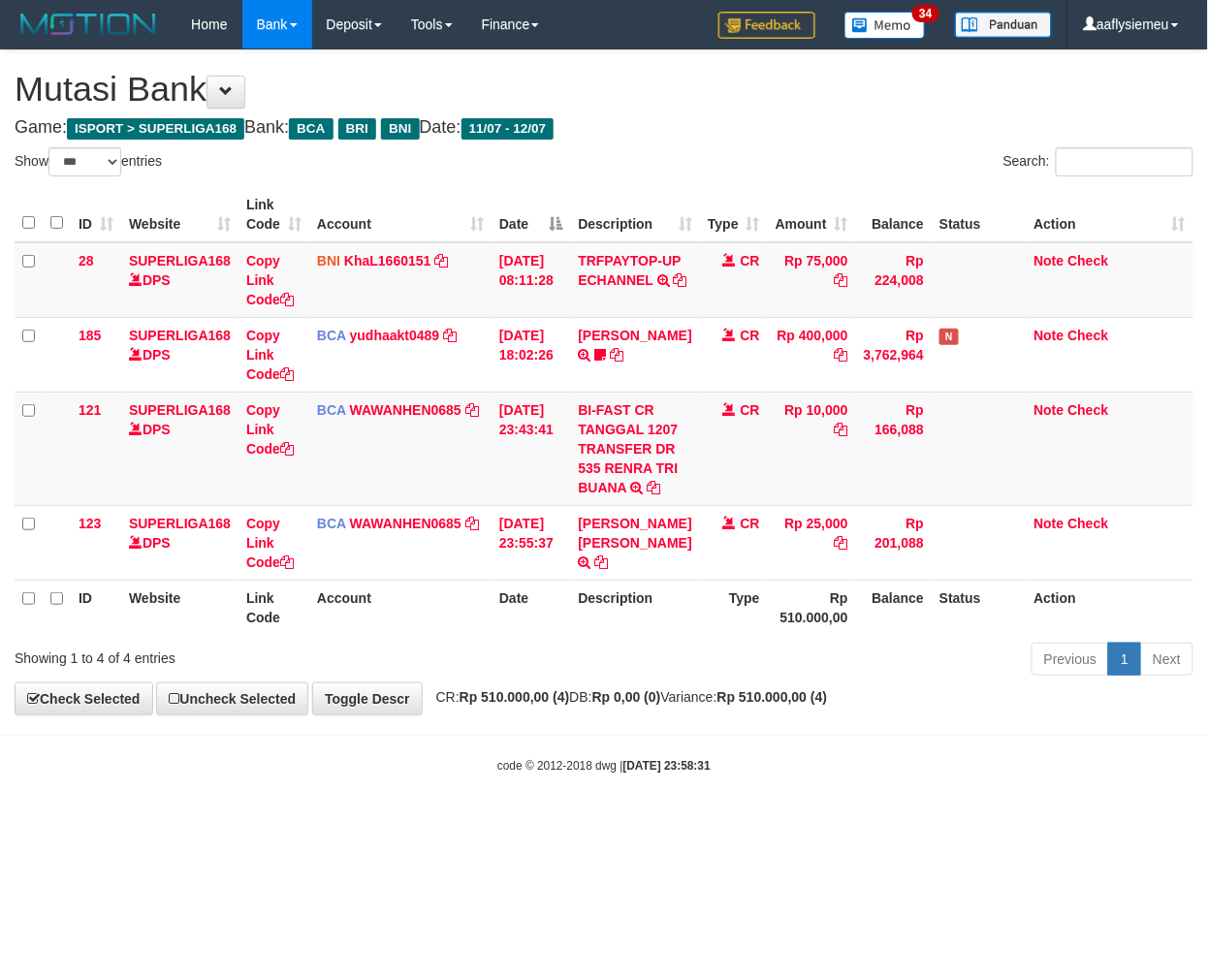 click on "Toggle navigation
Home
Bank
Account List
Load
By Website
Group
[ISPORT]													SUPERLIGA168
By Load Group (DPS)
34" at bounding box center (604, 411) 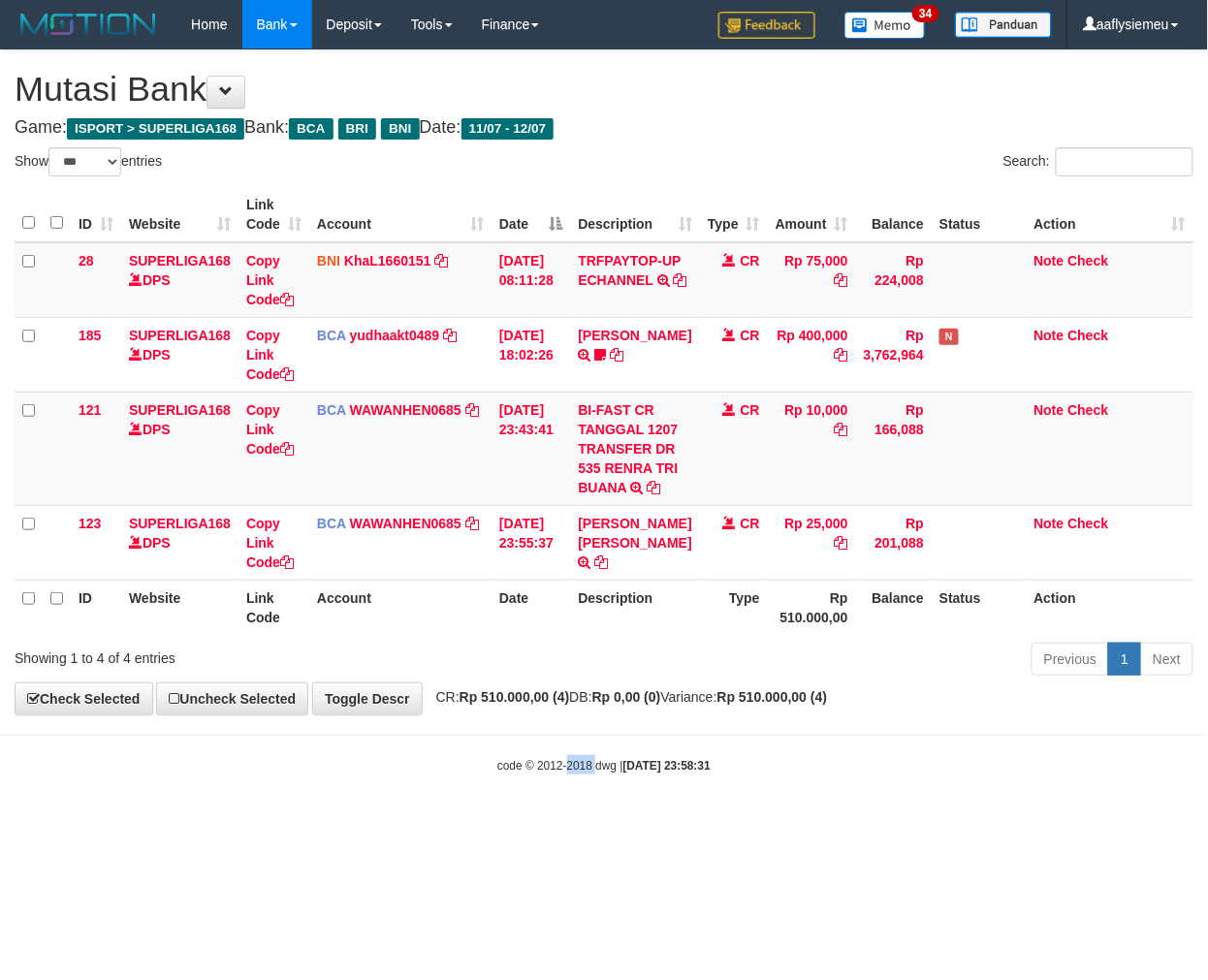 click on "Toggle navigation
Home
Bank
Account List
Load
By Website
Group
[ISPORT]													SUPERLIGA168
By Load Group (DPS)
34" at bounding box center [604, 411] 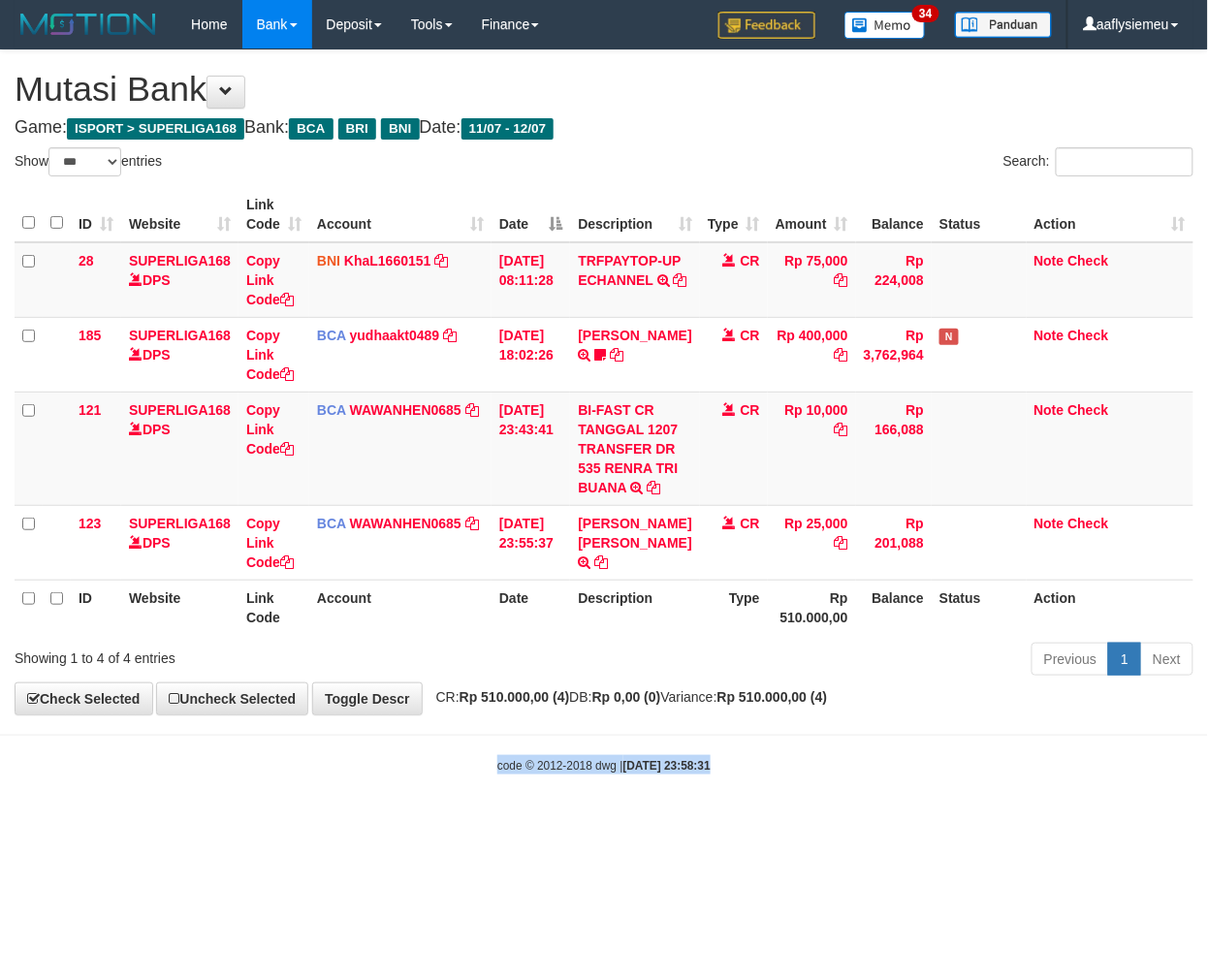 click on "Toggle navigation
Home
Bank
Account List
Load
By Website
Group
[ISPORT]													SUPERLIGA168
By Load Group (DPS)
34" at bounding box center [604, 411] 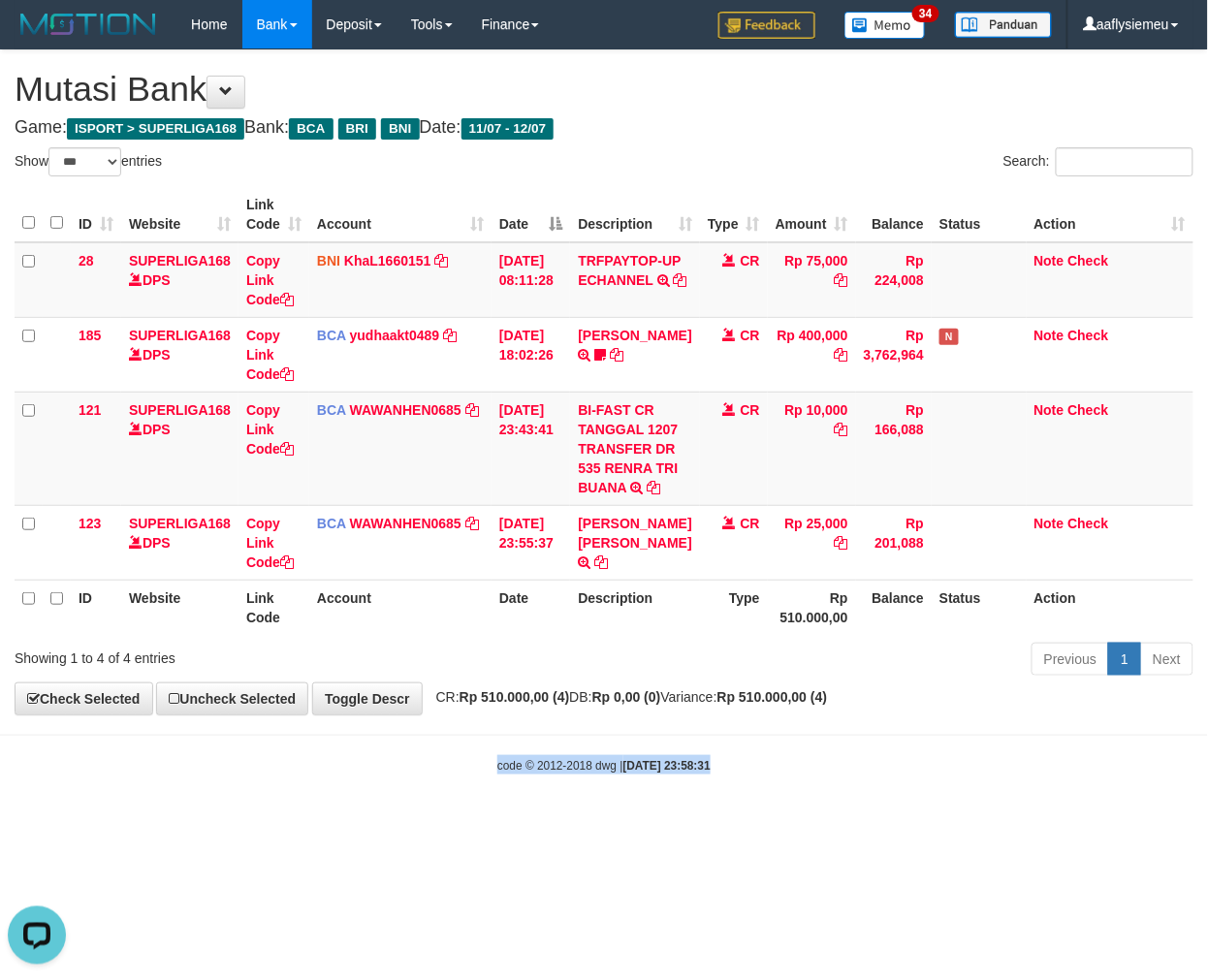 scroll, scrollTop: 0, scrollLeft: 0, axis: both 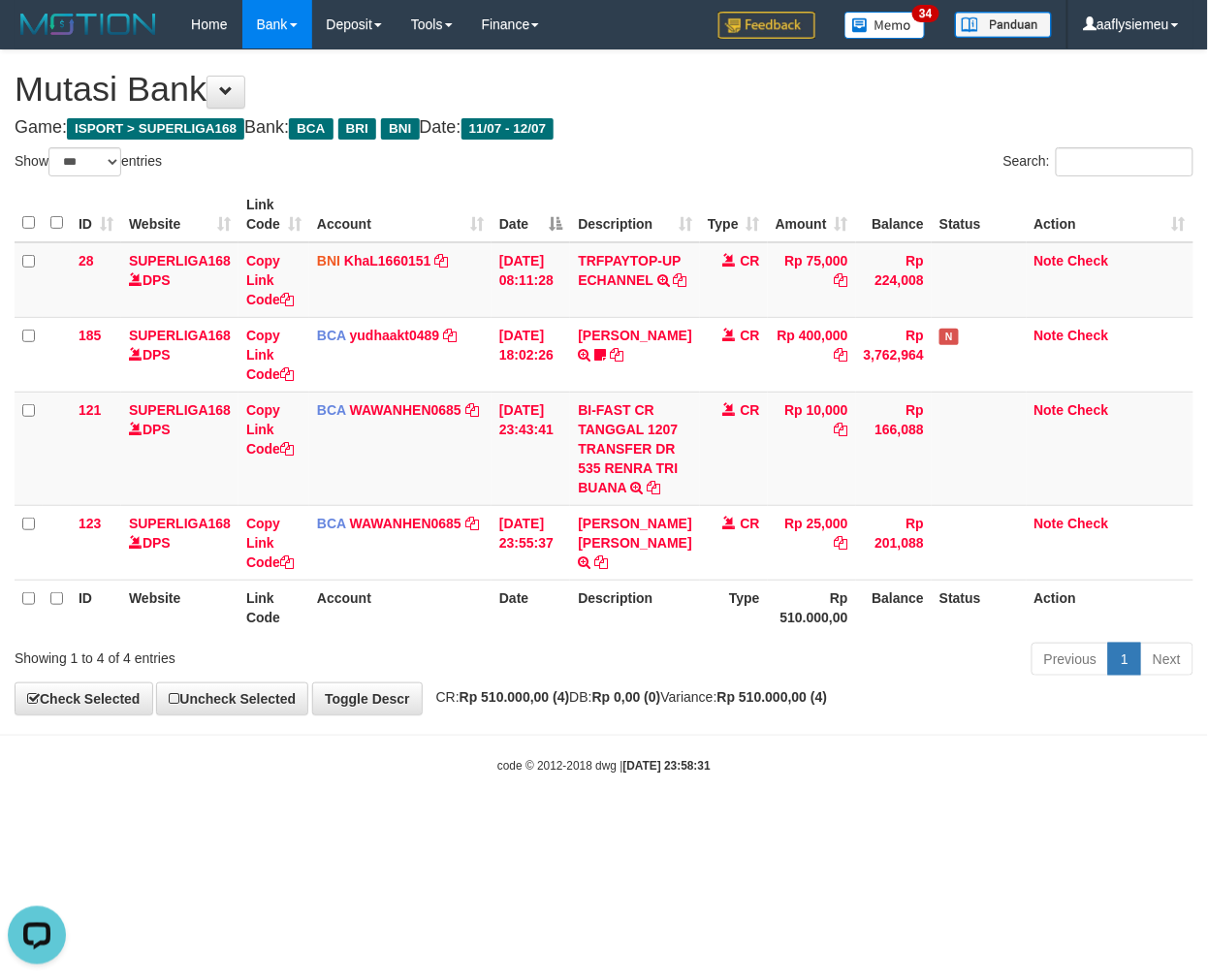 click on "Toggle navigation
Home
Bank
Account List
Load
By Website
Group
[ISPORT]													SUPERLIGA168
By Load Group (DPS)
34" at bounding box center [604, 411] 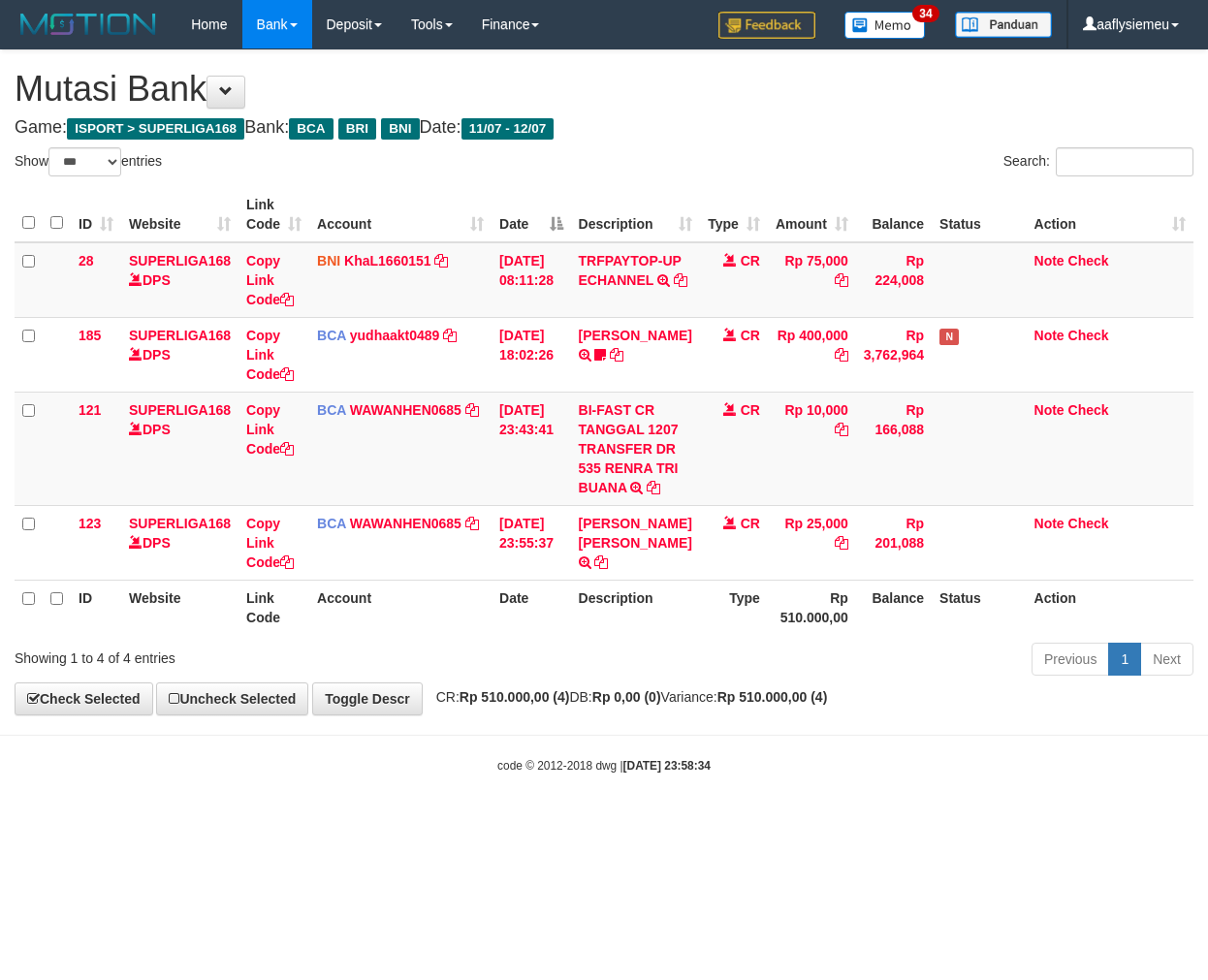 select on "***" 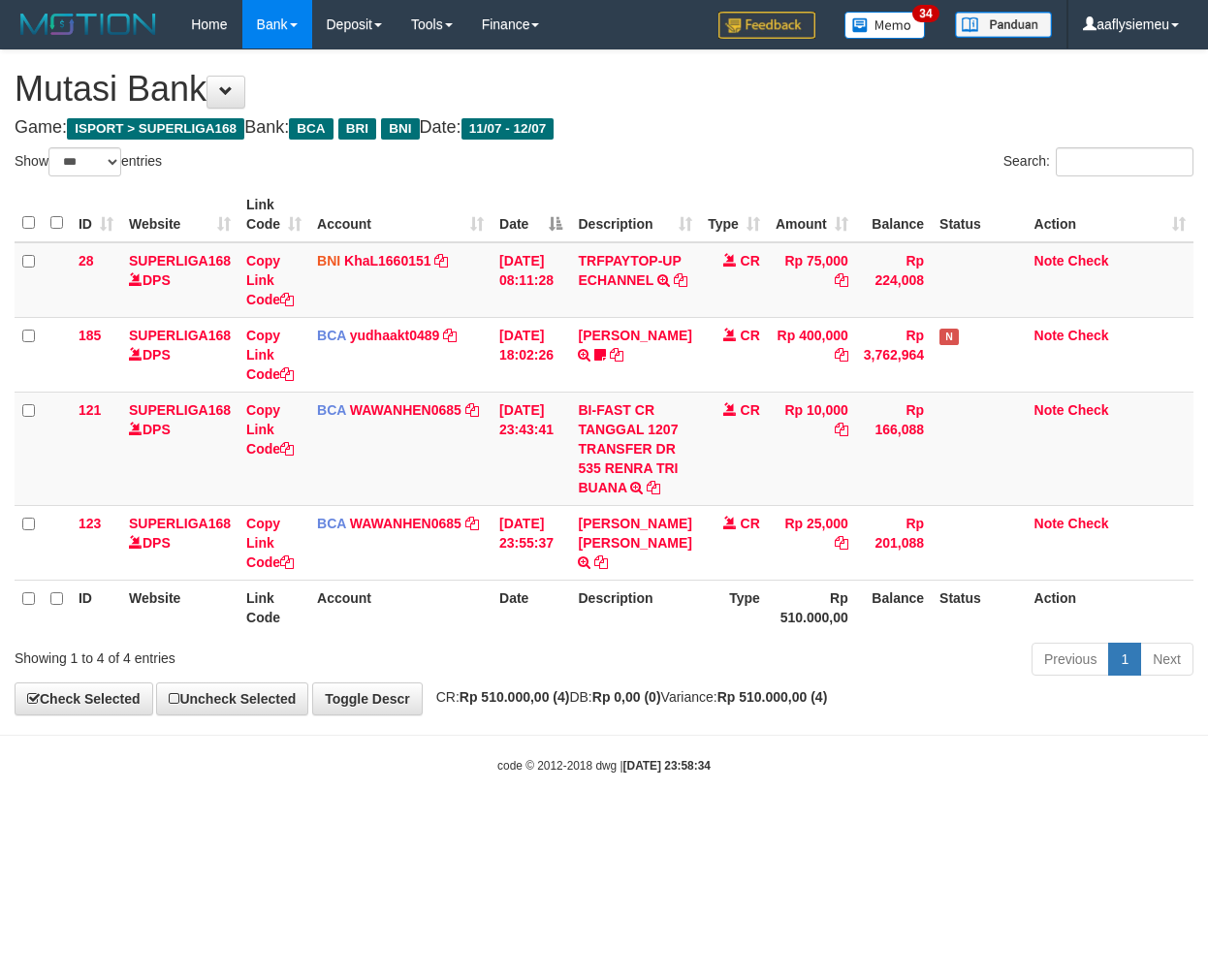 scroll, scrollTop: 0, scrollLeft: 0, axis: both 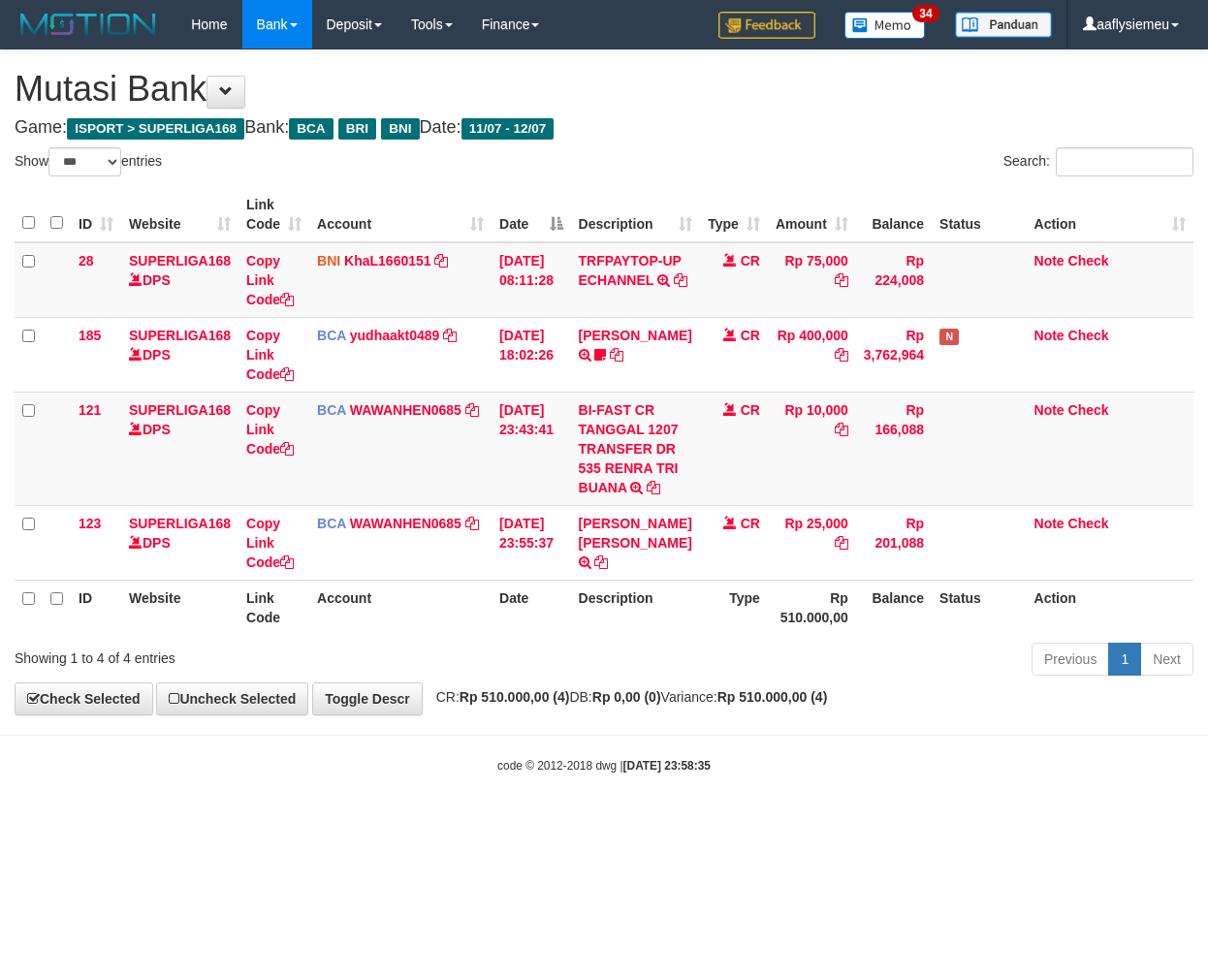 select on "***" 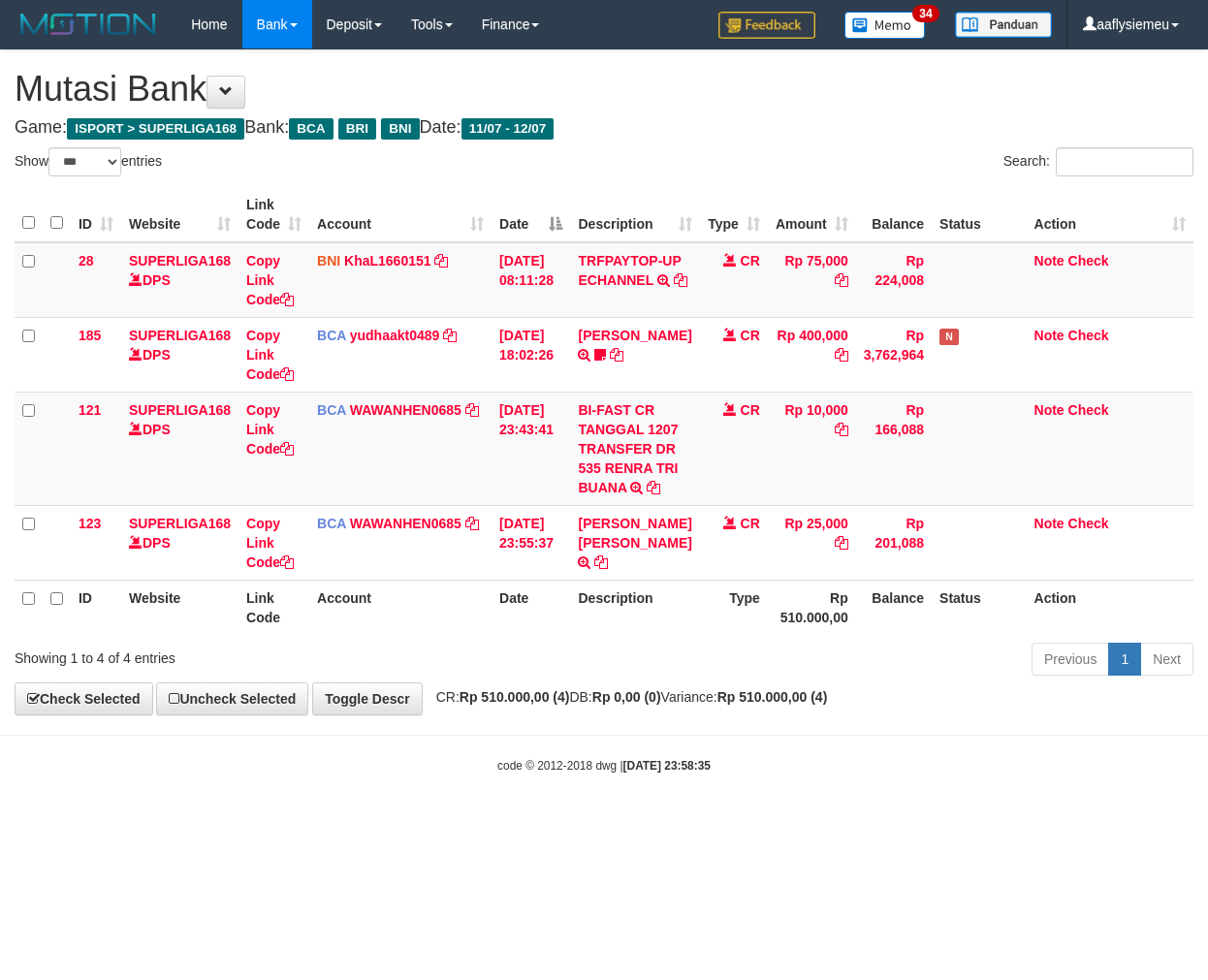 scroll, scrollTop: 0, scrollLeft: 0, axis: both 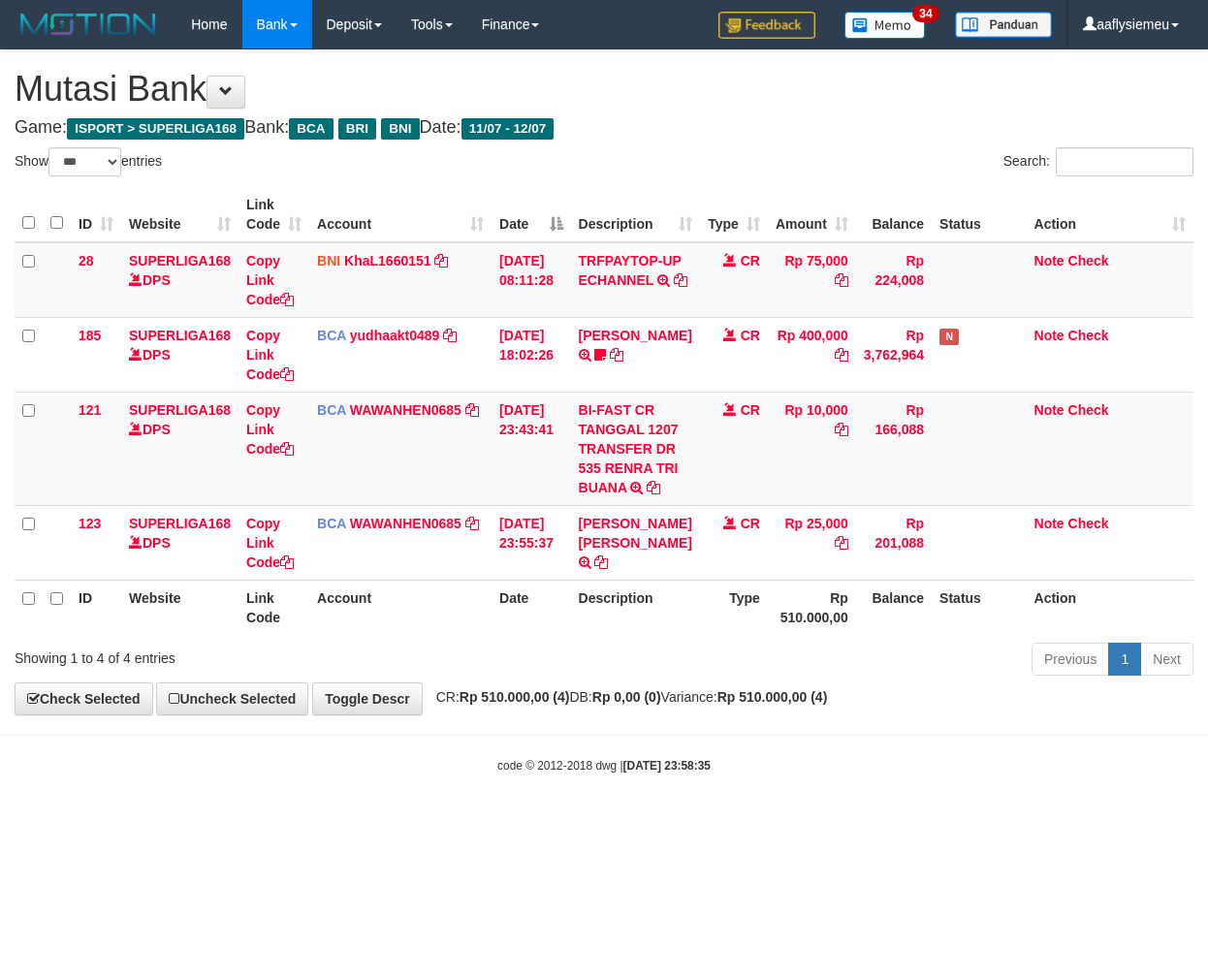 select on "***" 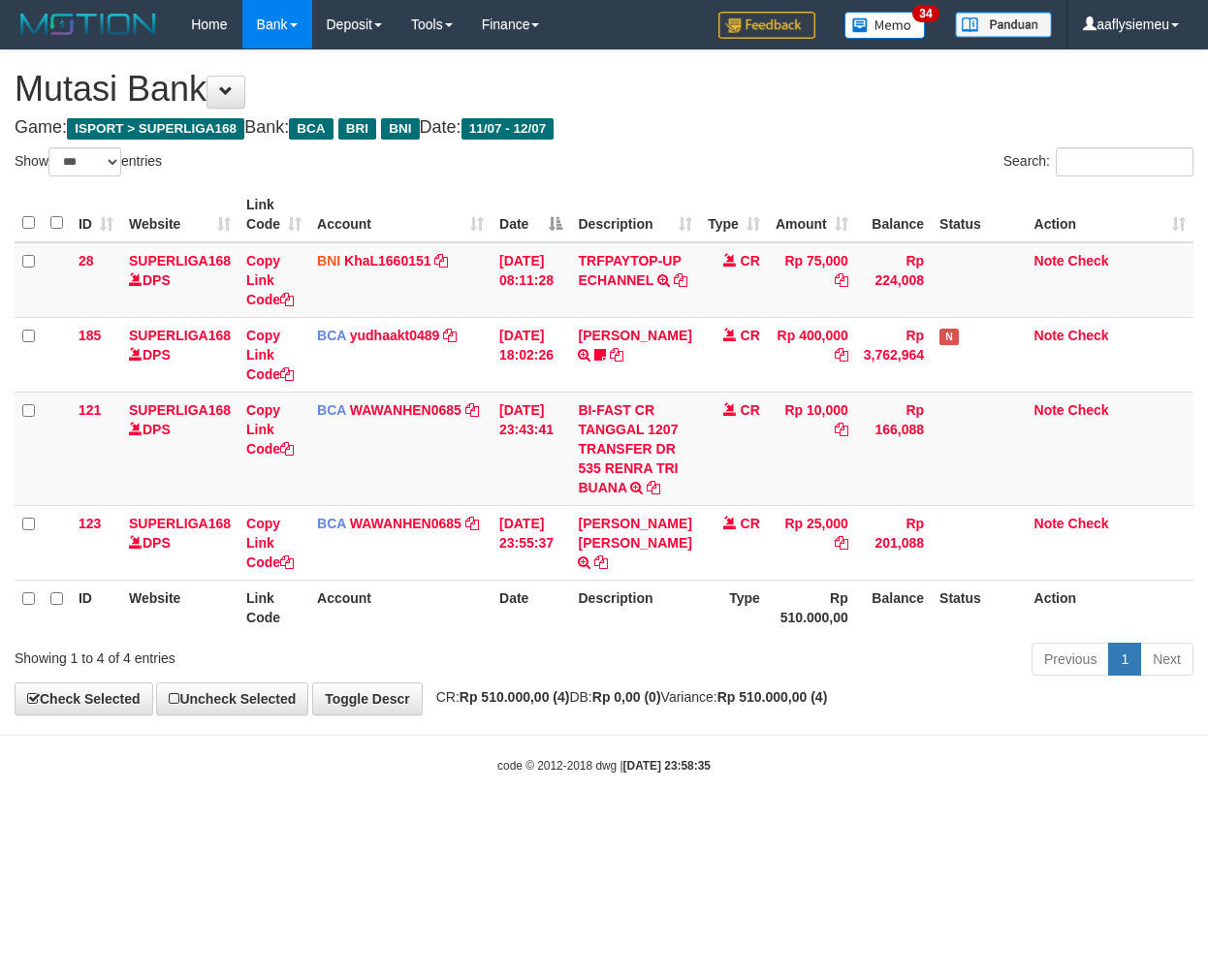 scroll, scrollTop: 0, scrollLeft: 0, axis: both 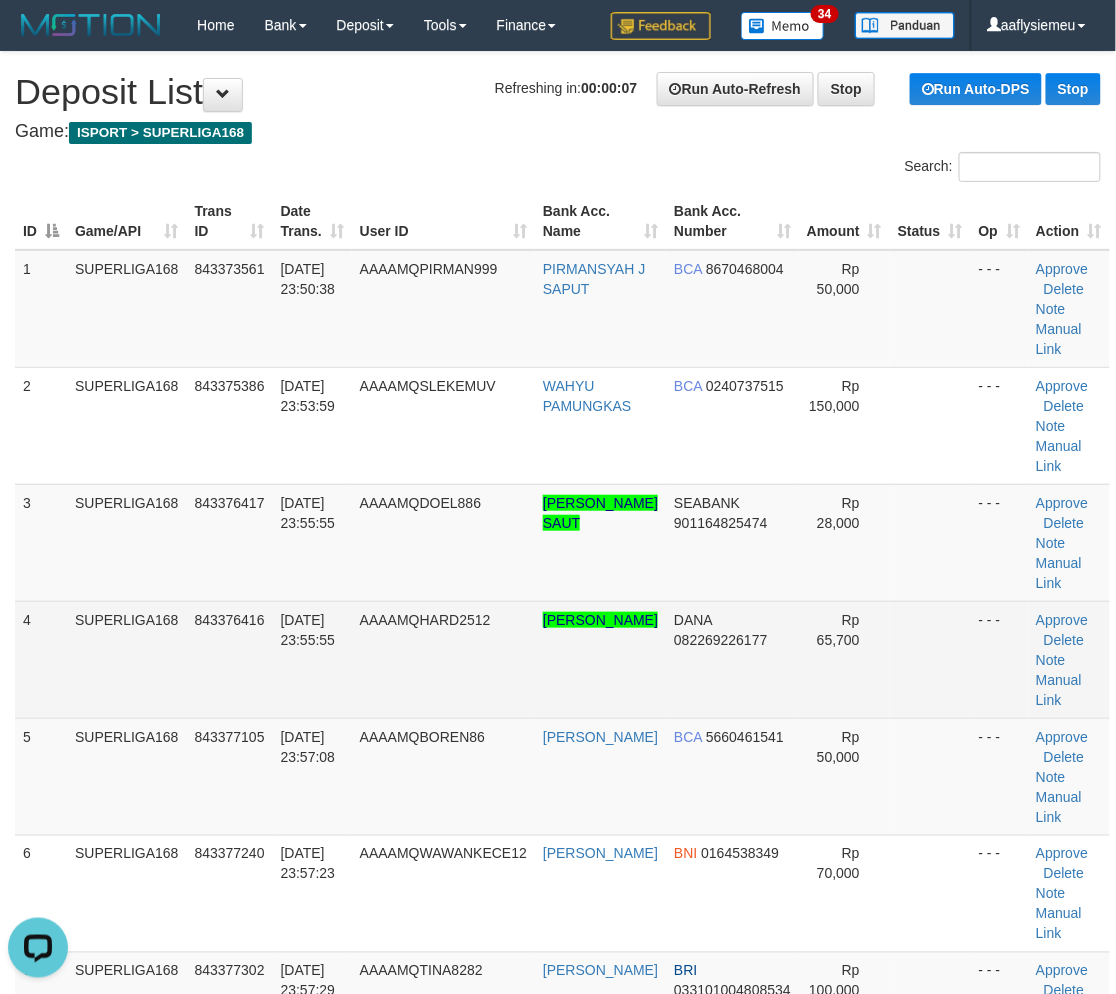 drag, startPoint x: 98, startPoint y: 656, endPoint x: 47, endPoint y: 684, distance: 58.18075 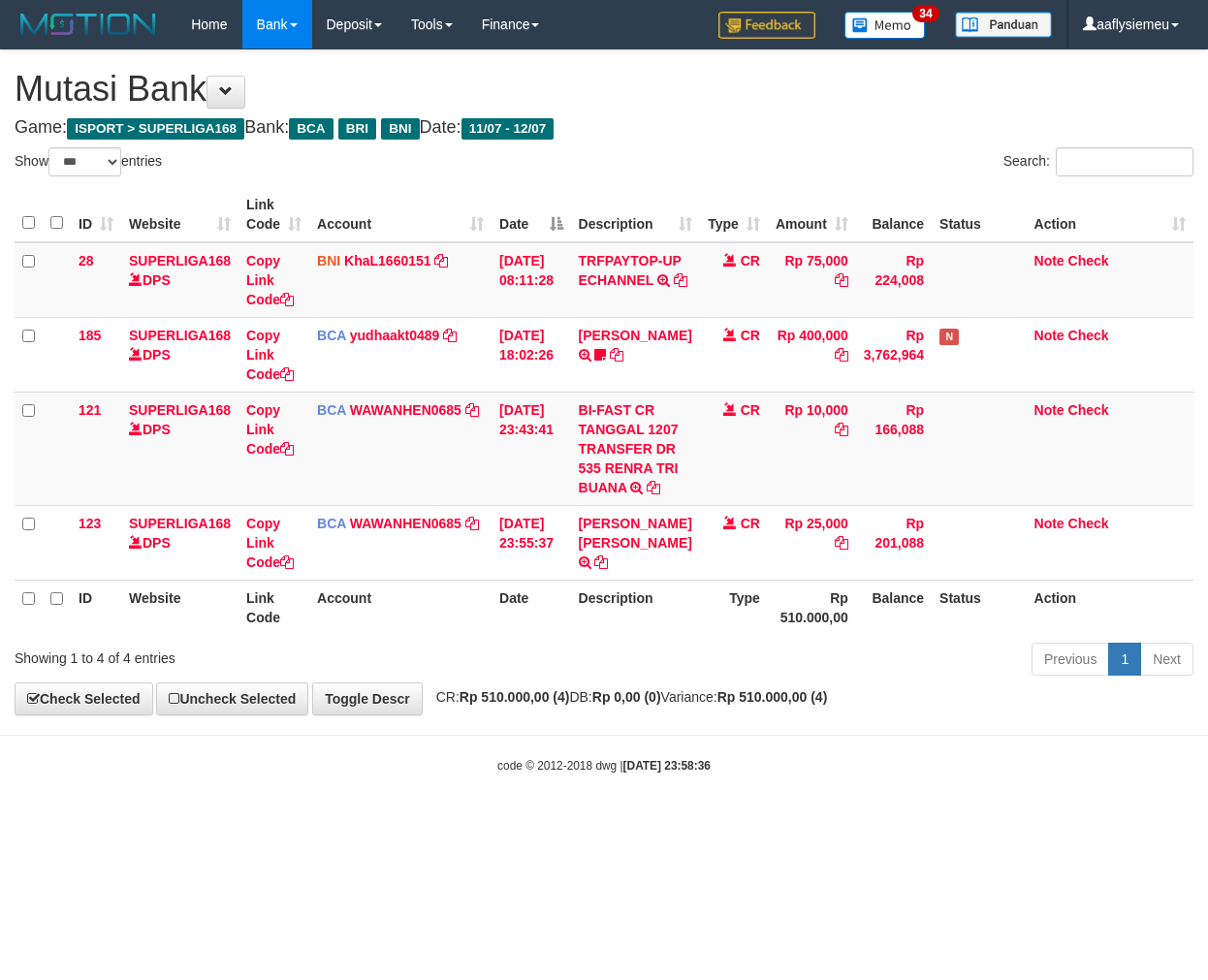 select on "***" 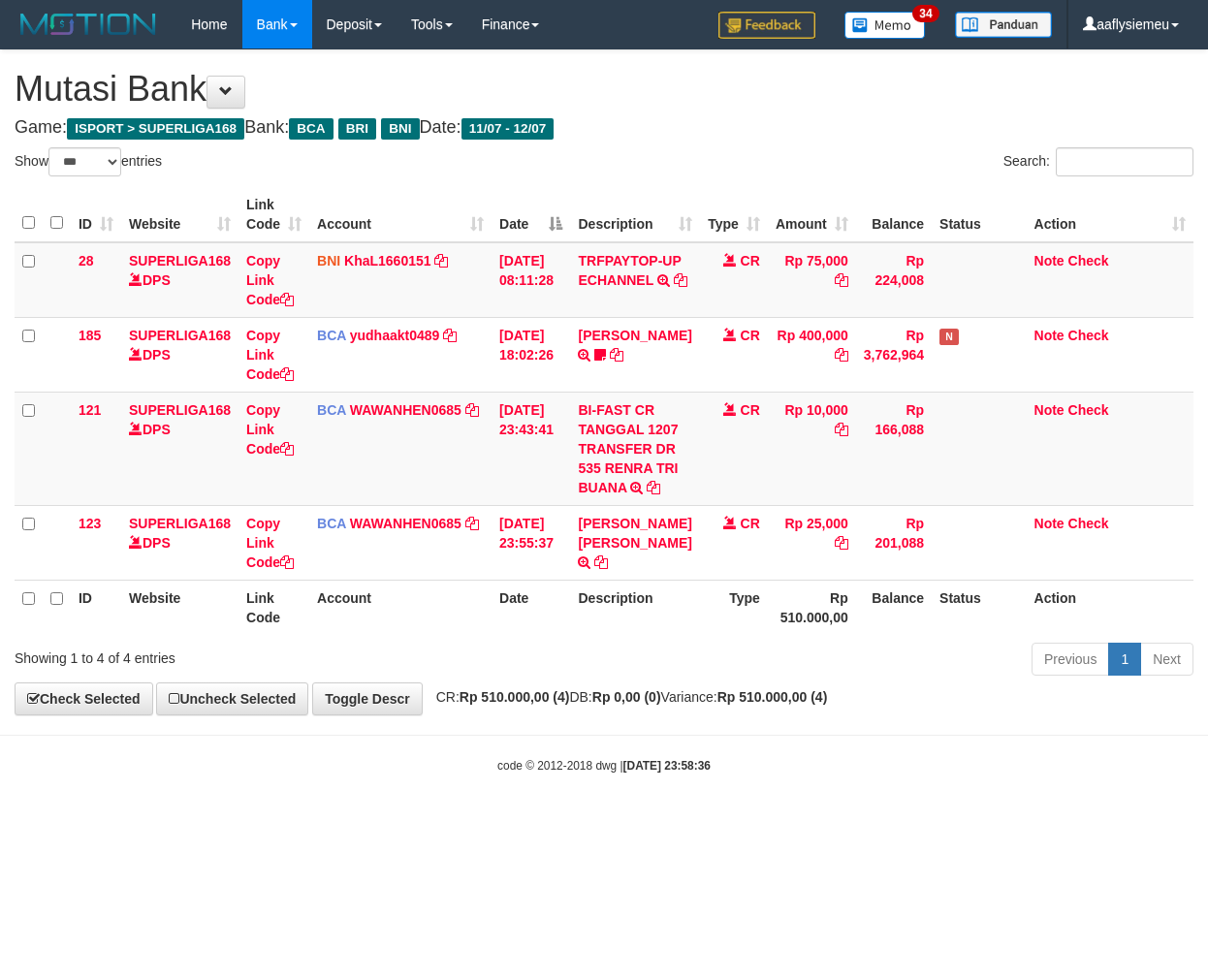 scroll, scrollTop: 0, scrollLeft: 0, axis: both 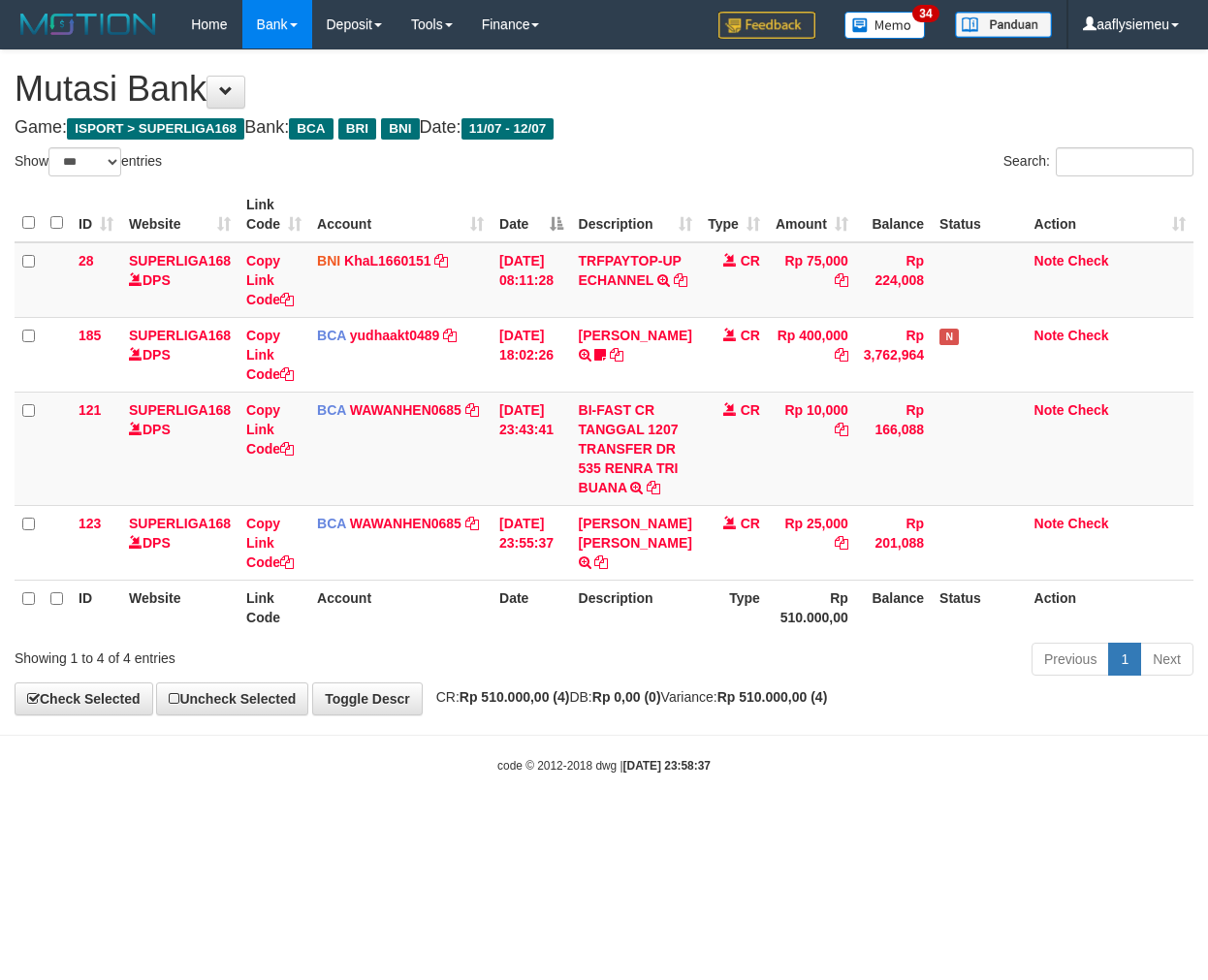 select on "***" 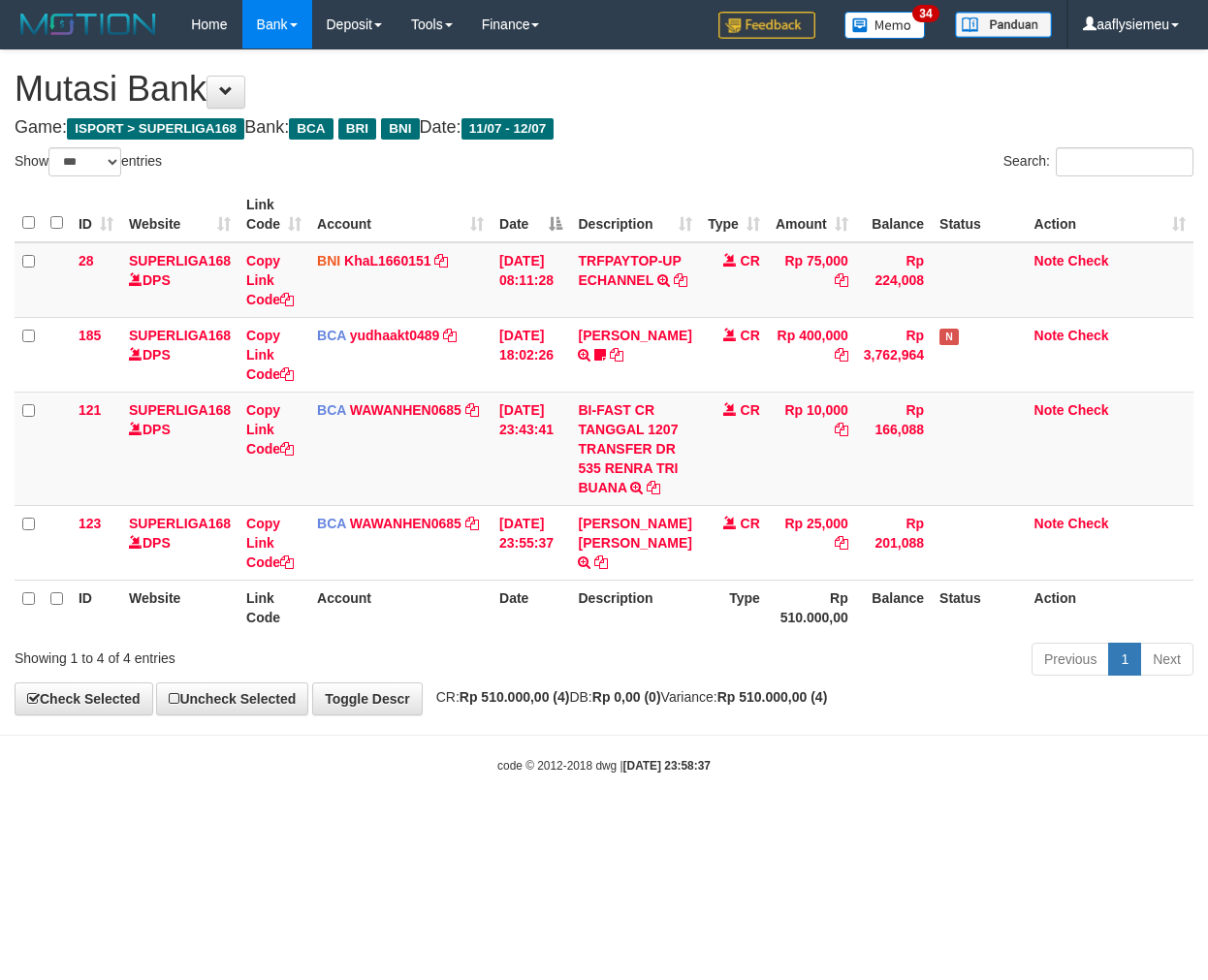 scroll, scrollTop: 0, scrollLeft: 0, axis: both 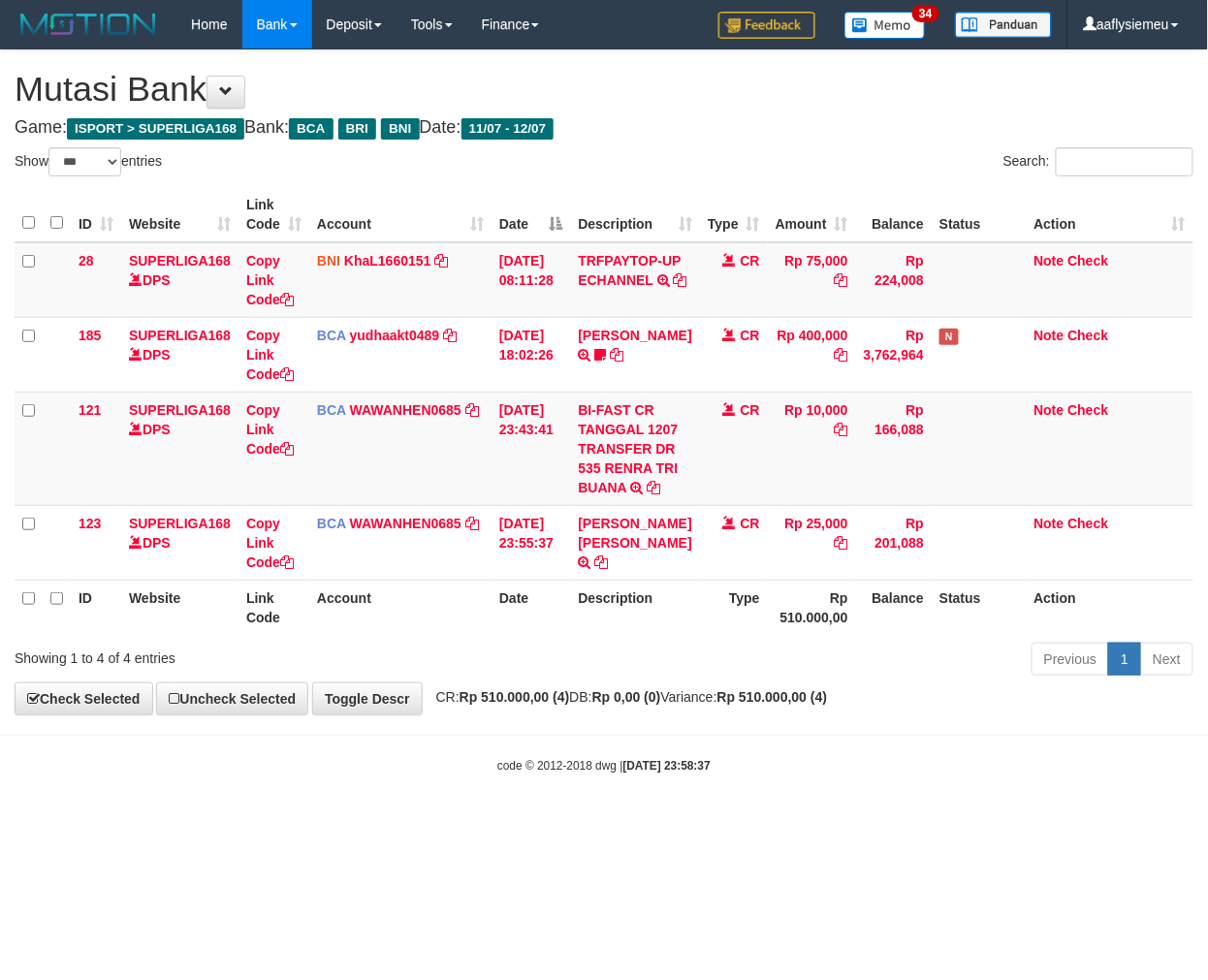 click on "Toggle navigation
Home
Bank
Account List
Load
By Website
Group
[ISPORT]													SUPERLIGA168
By Load Group (DPS)" at bounding box center [604, 411] 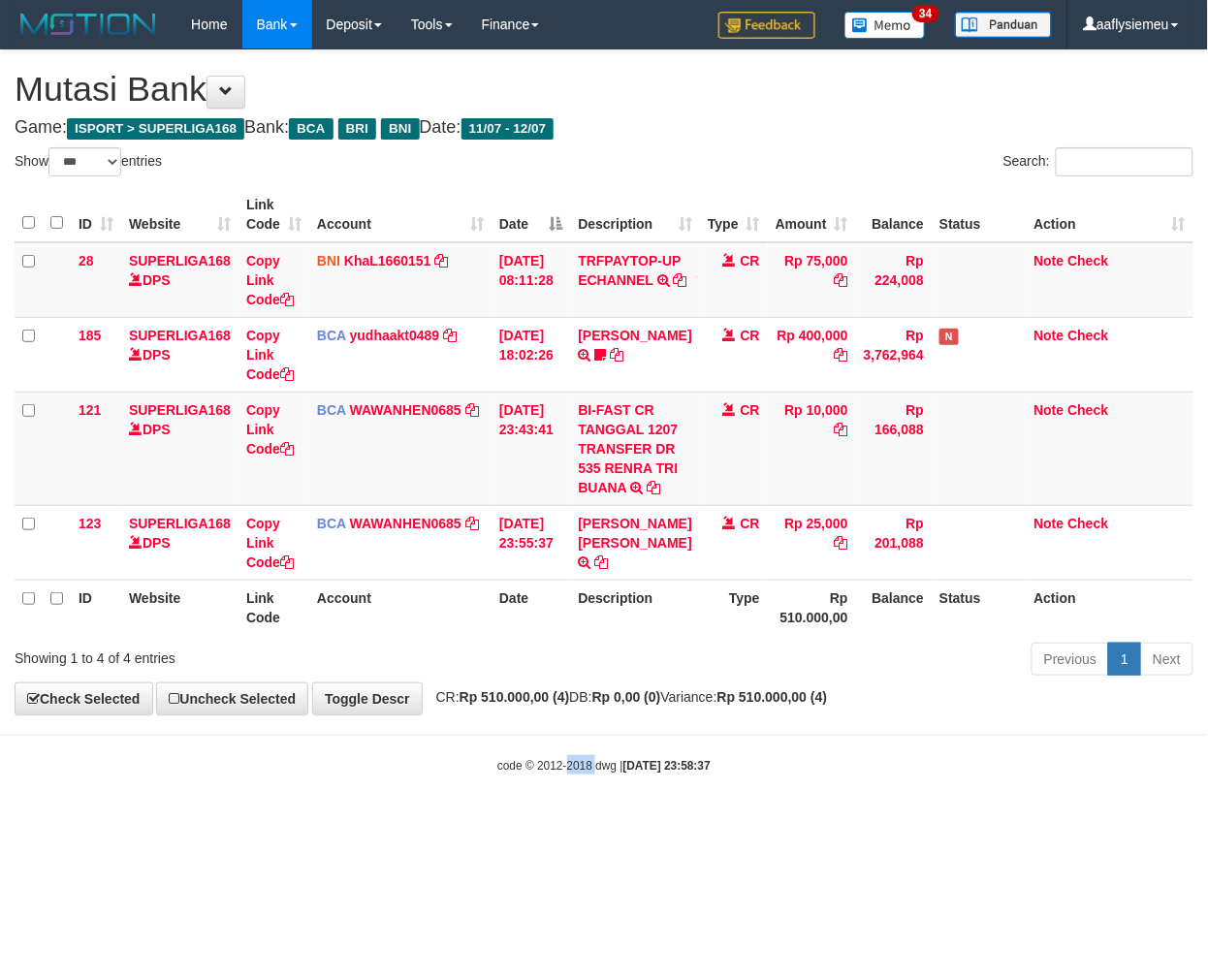 click on "Toggle navigation
Home
Bank
Account List
Load
By Website
Group
[ISPORT]													SUPERLIGA168
By Load Group (DPS)" at bounding box center (604, 411) 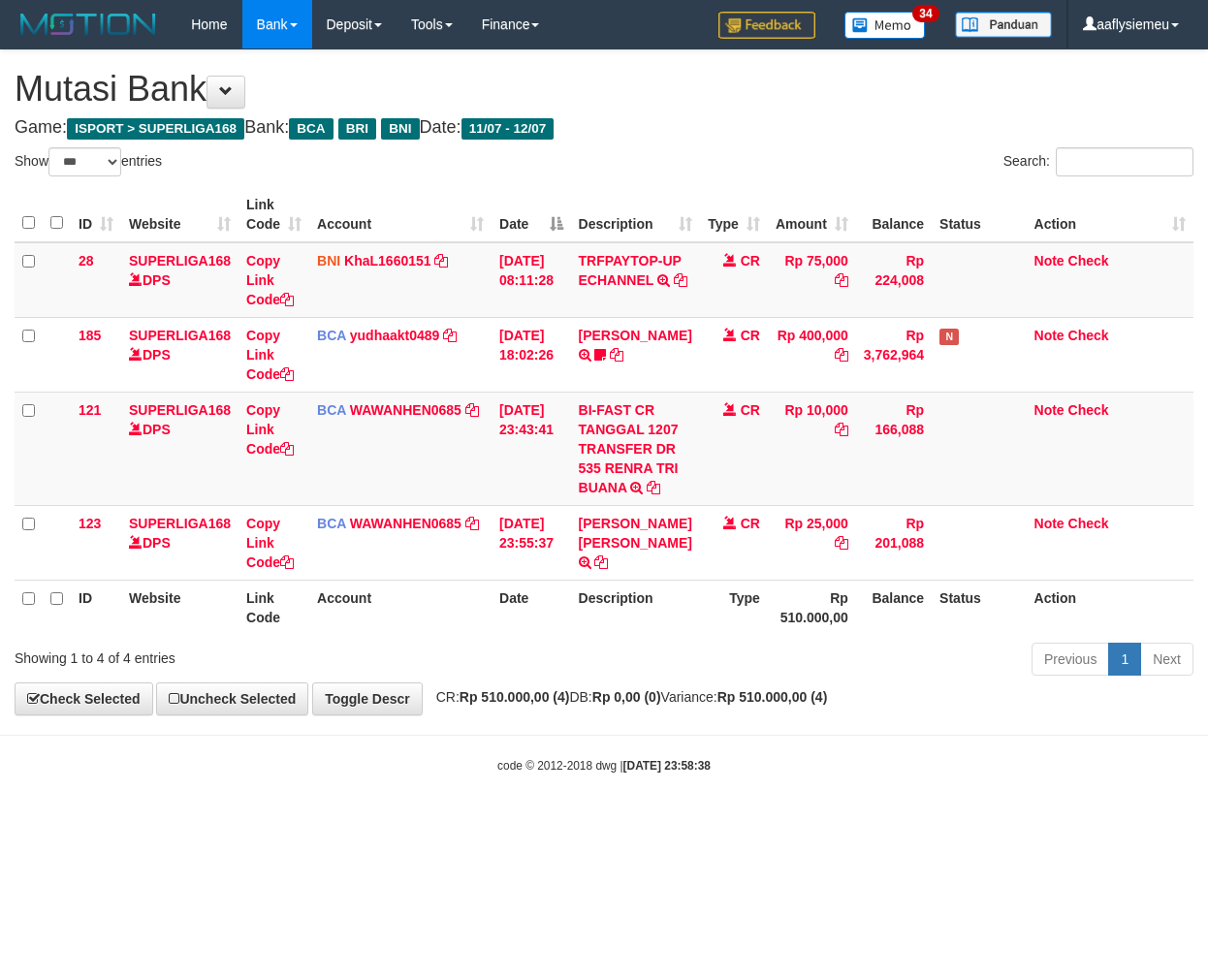 select on "***" 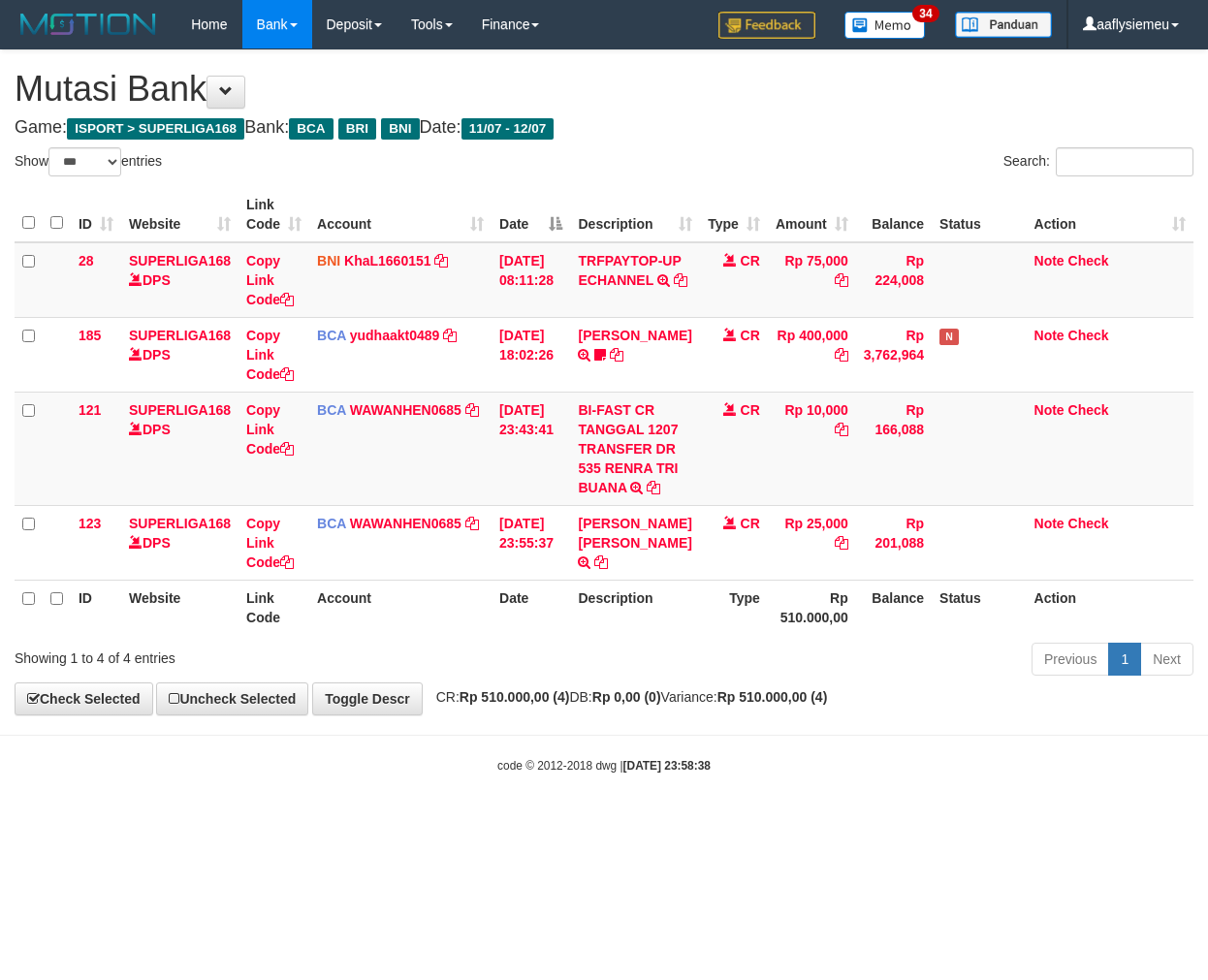 scroll, scrollTop: 0, scrollLeft: 0, axis: both 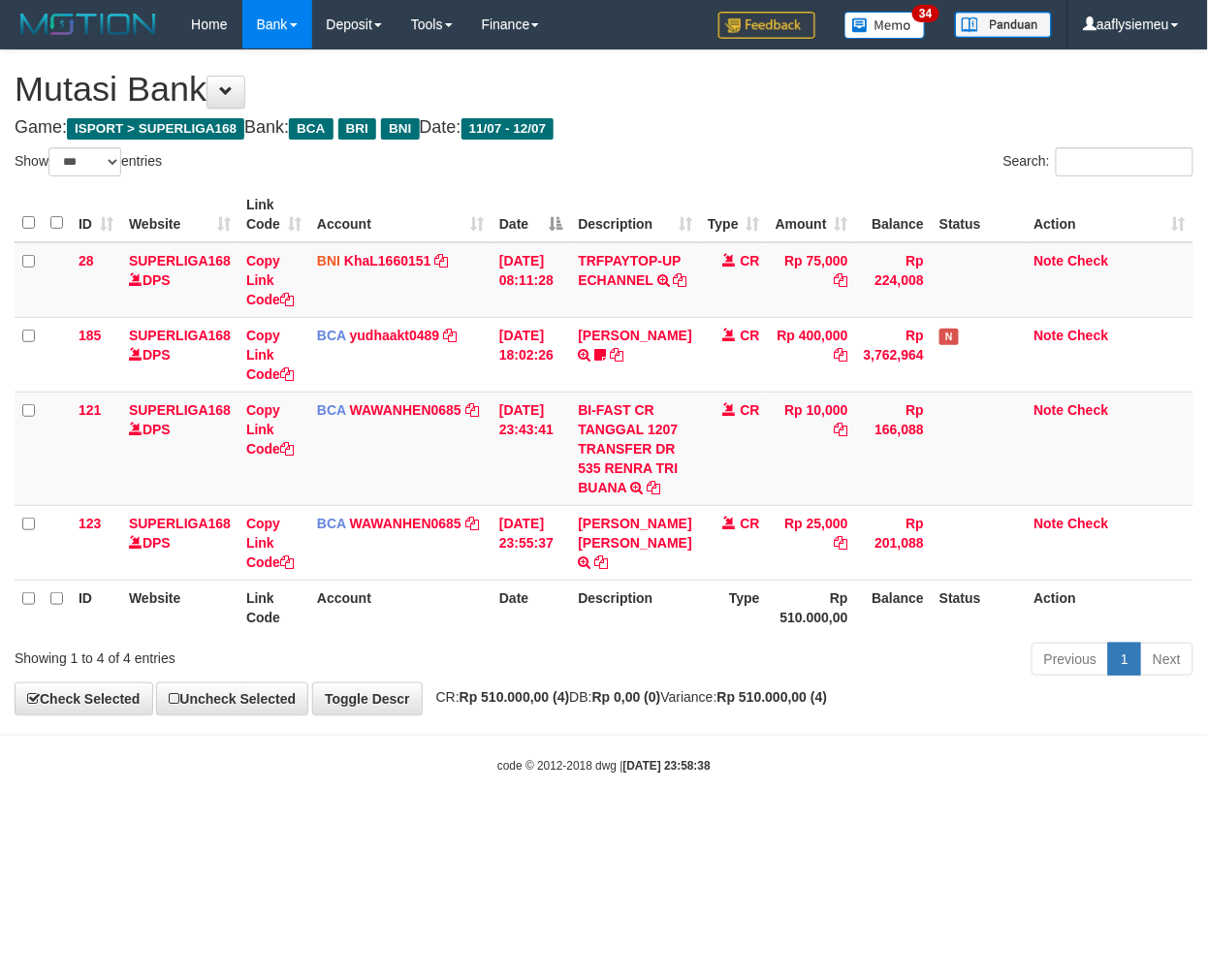 click on "Toggle navigation
Home
Bank
Account List
Load
By Website
Group
[ISPORT]													SUPERLIGA168
By Load Group (DPS)
34" at bounding box center (604, 411) 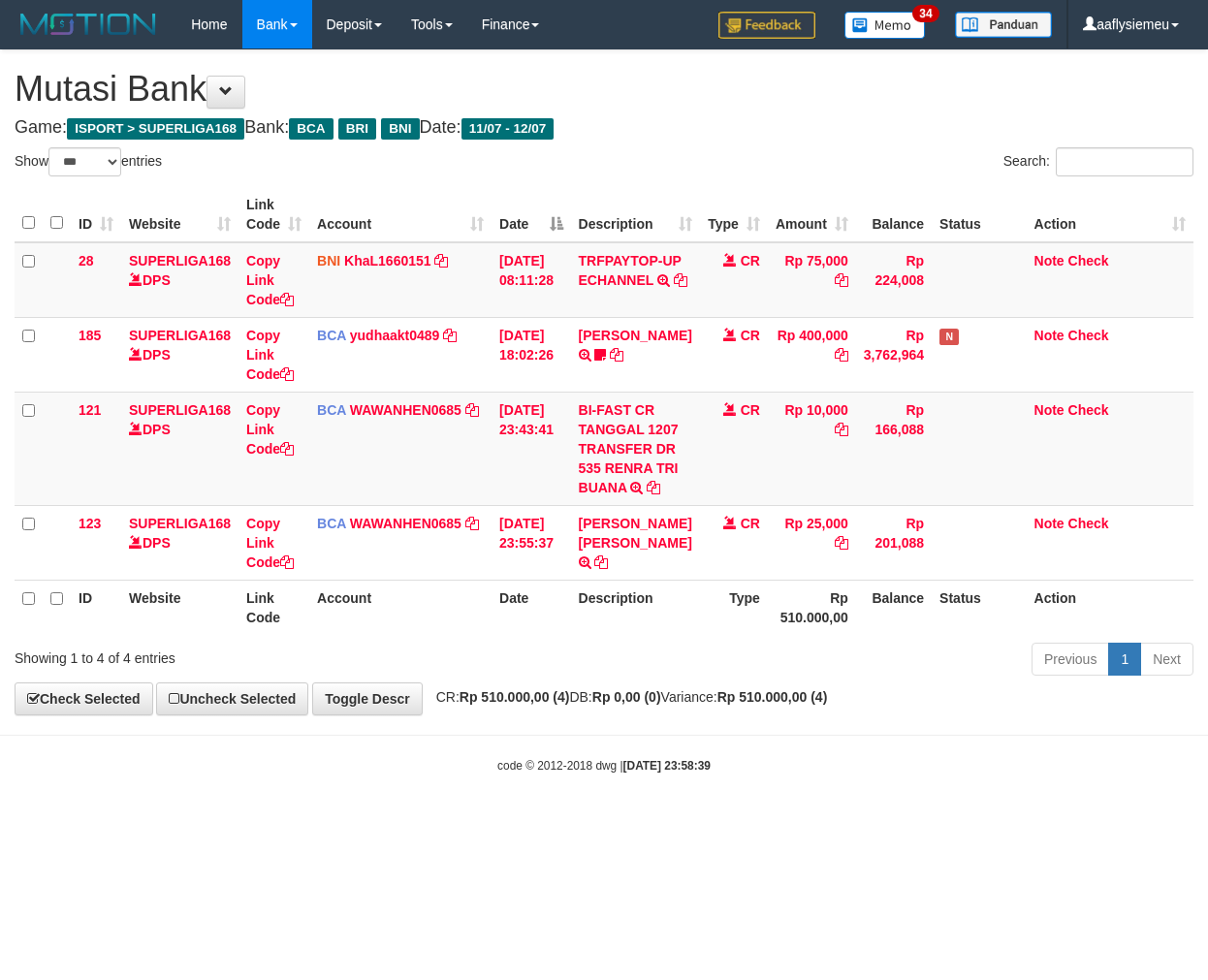 select on "***" 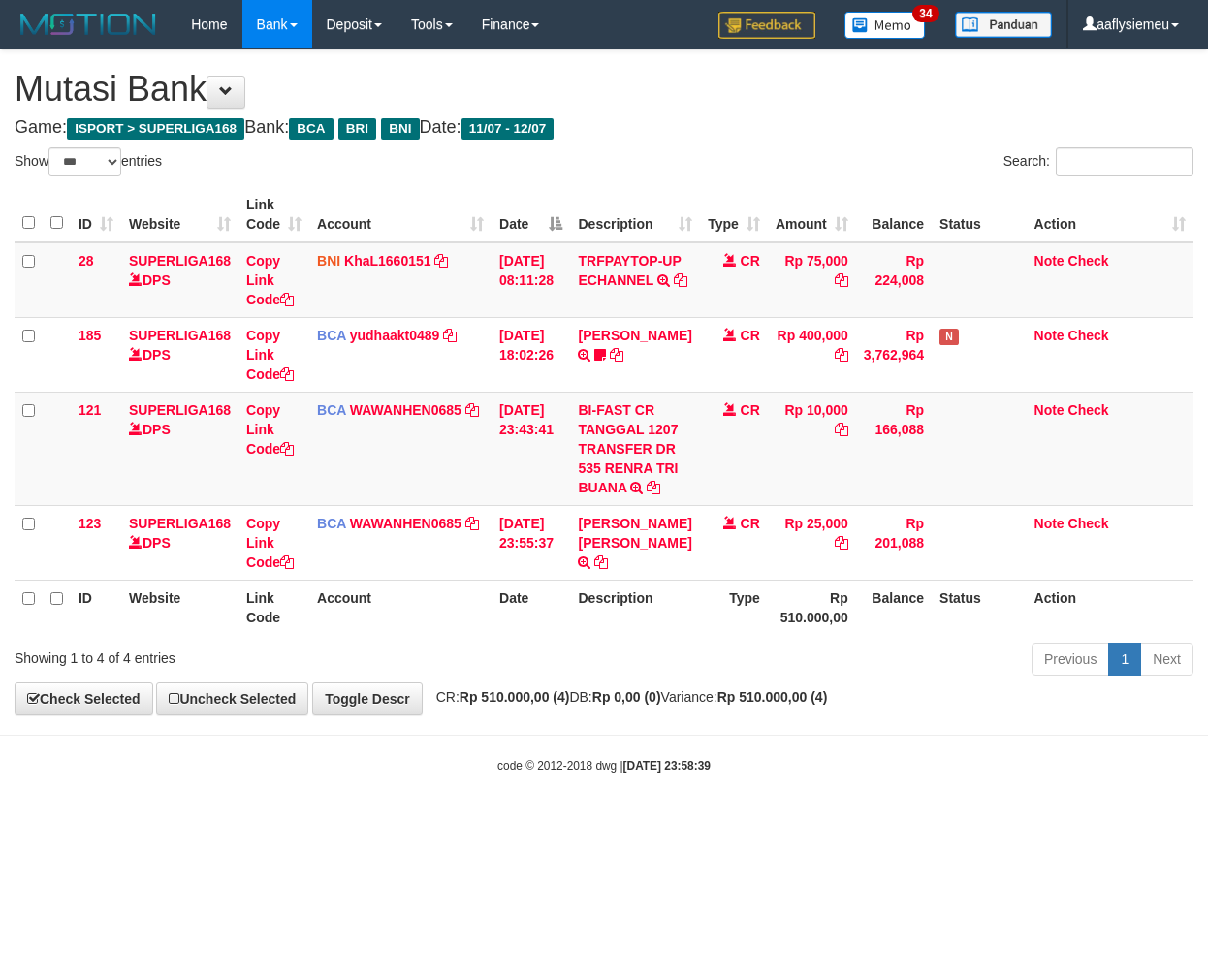 scroll, scrollTop: 0, scrollLeft: 0, axis: both 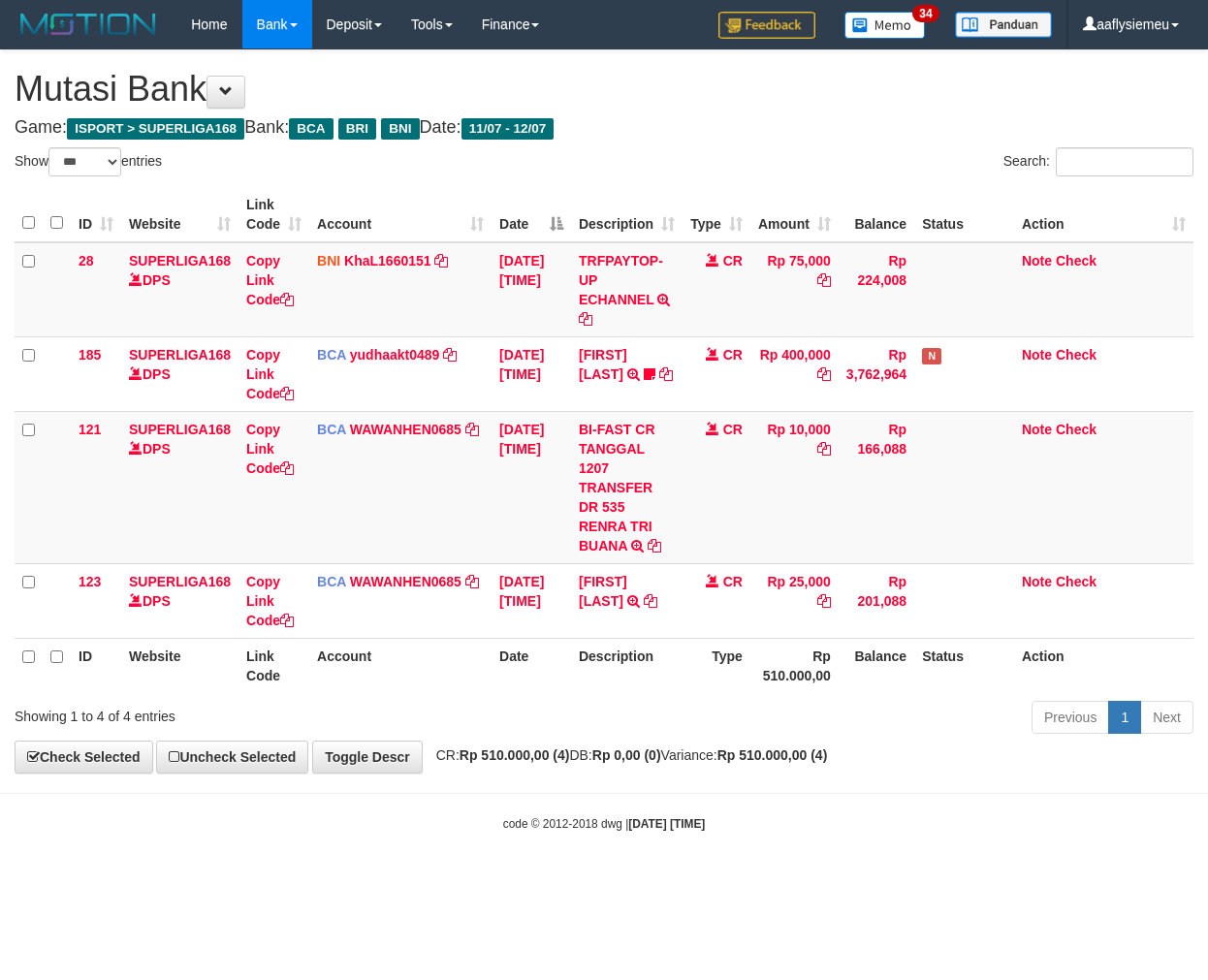 select on "***" 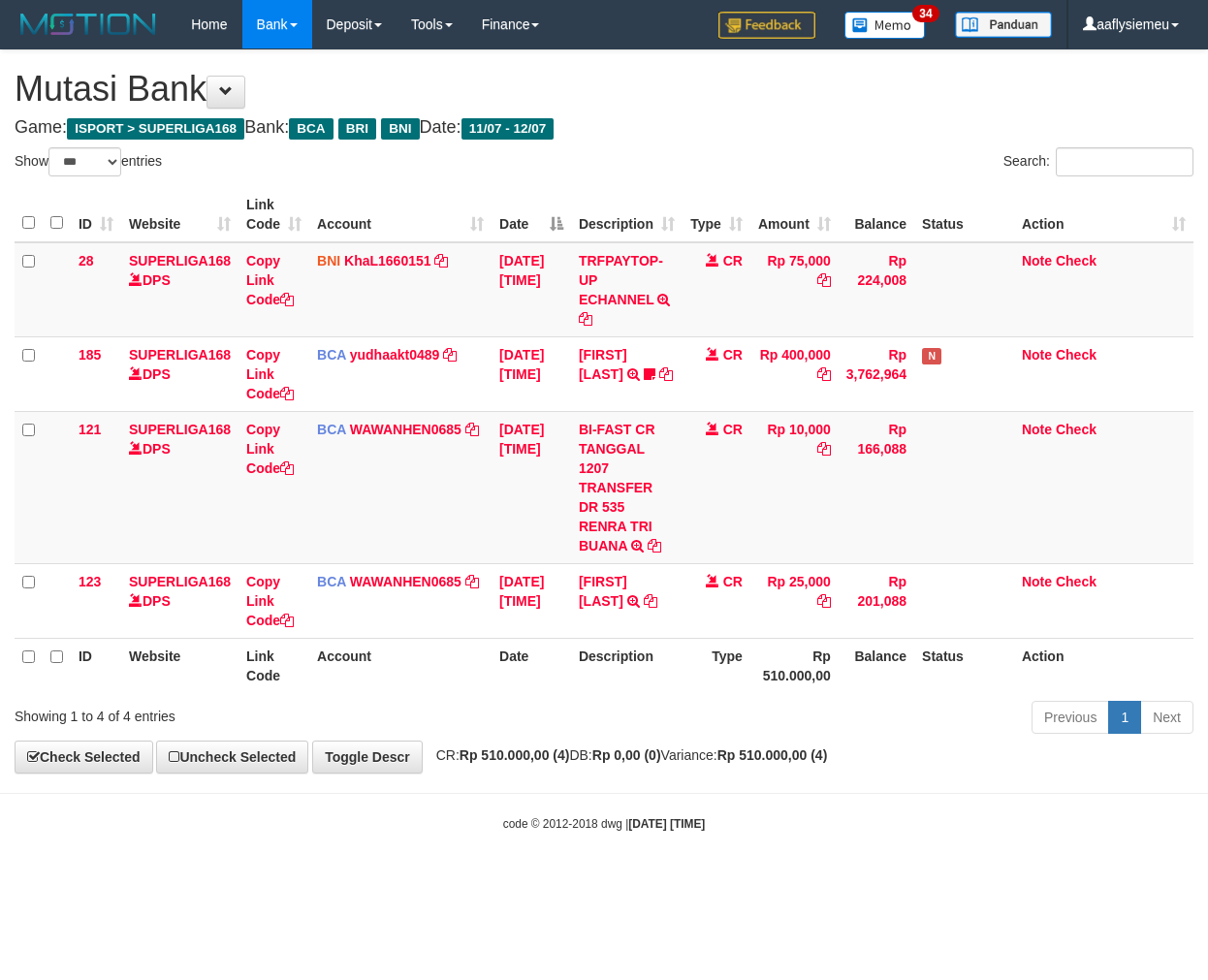 scroll, scrollTop: 0, scrollLeft: 0, axis: both 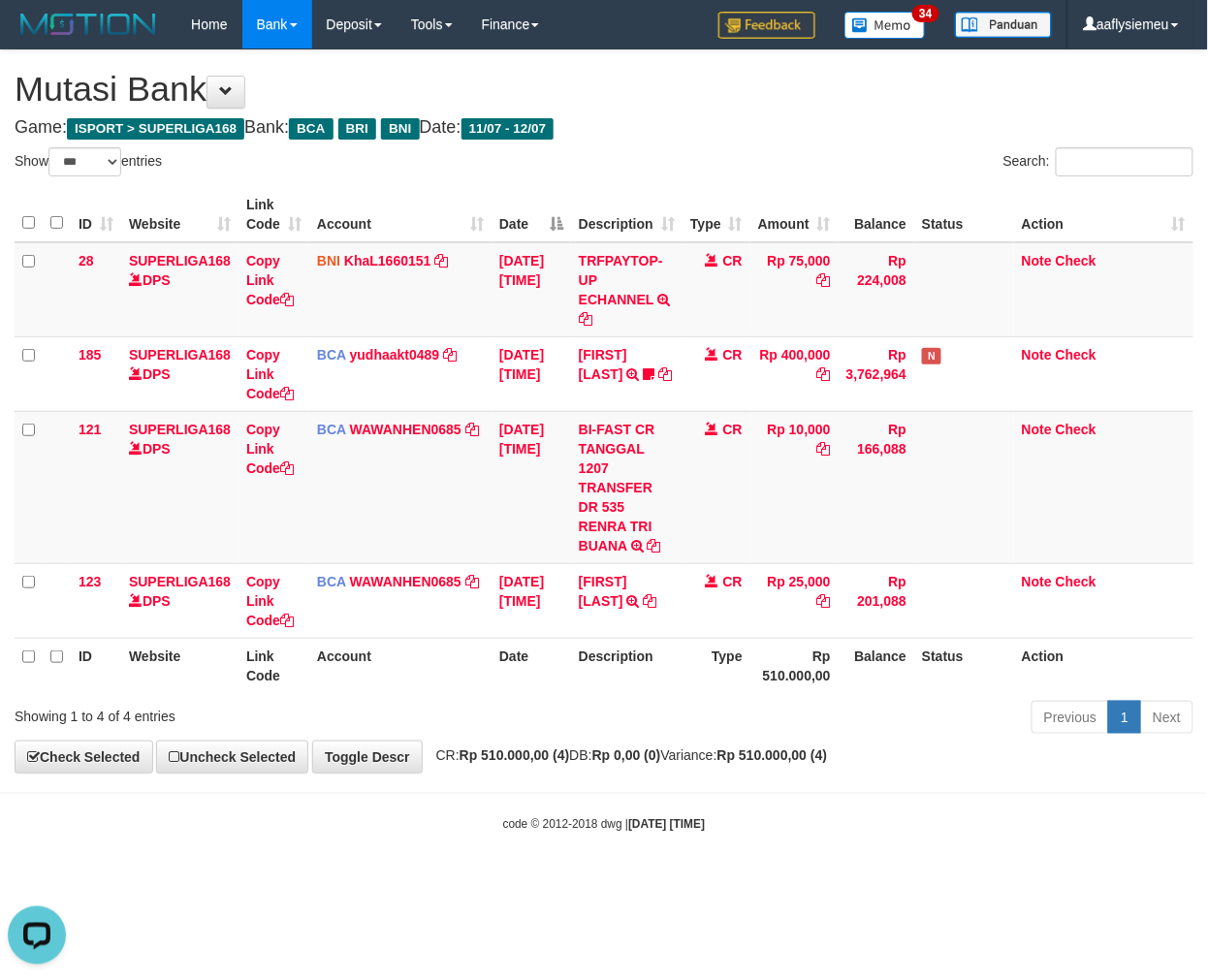 click on "Toggle navigation
Home
Bank
Account List
Load
By Website
Group
[ISPORT]													SUPERLIGA168
By Load Group (DPS)
34" at bounding box center [604, 440] 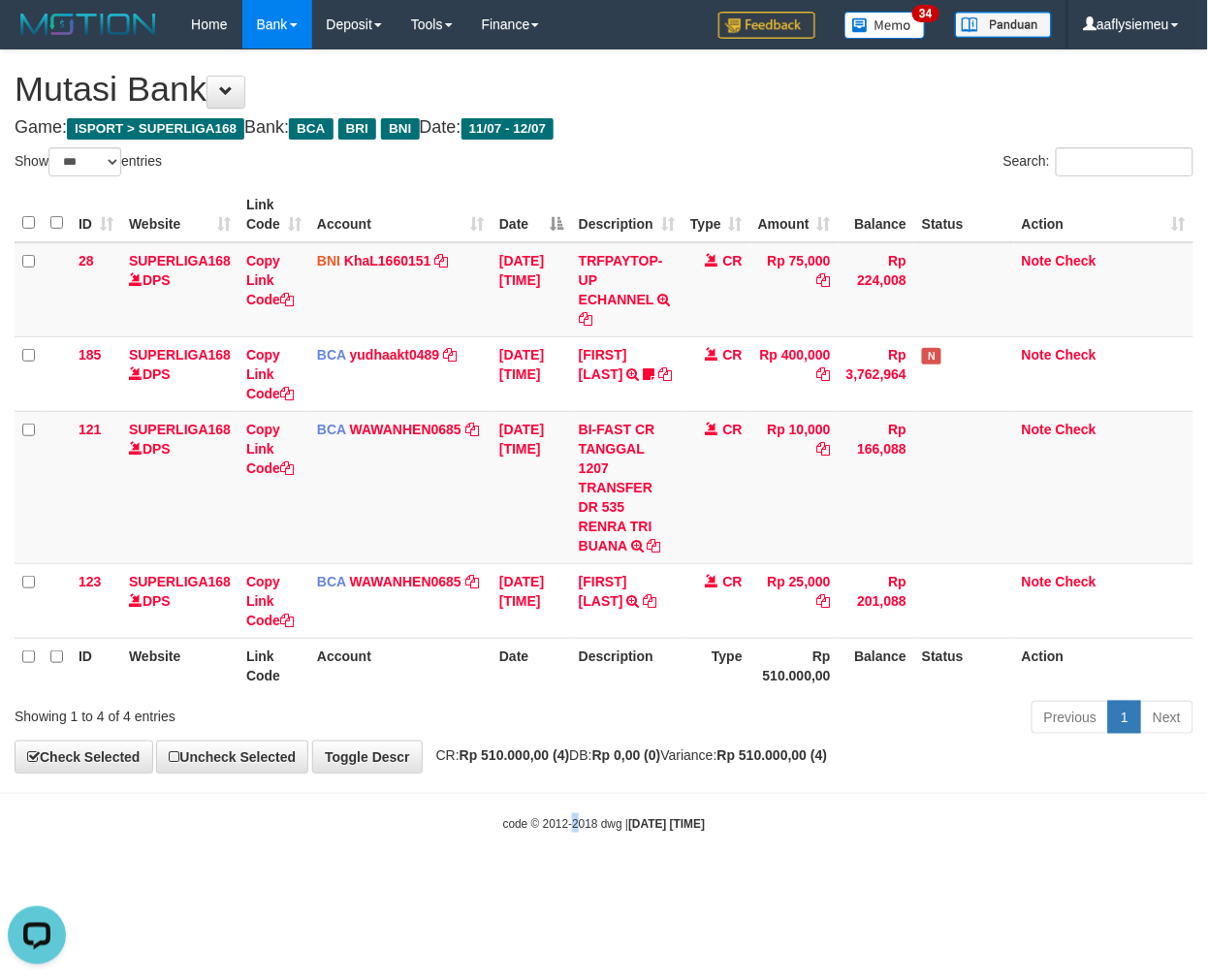 click on "Toggle navigation
Home
Bank
Account List
Load
By Website
Group
[ISPORT]													SUPERLIGA168
By Load Group (DPS)
34" at bounding box center (604, 440) 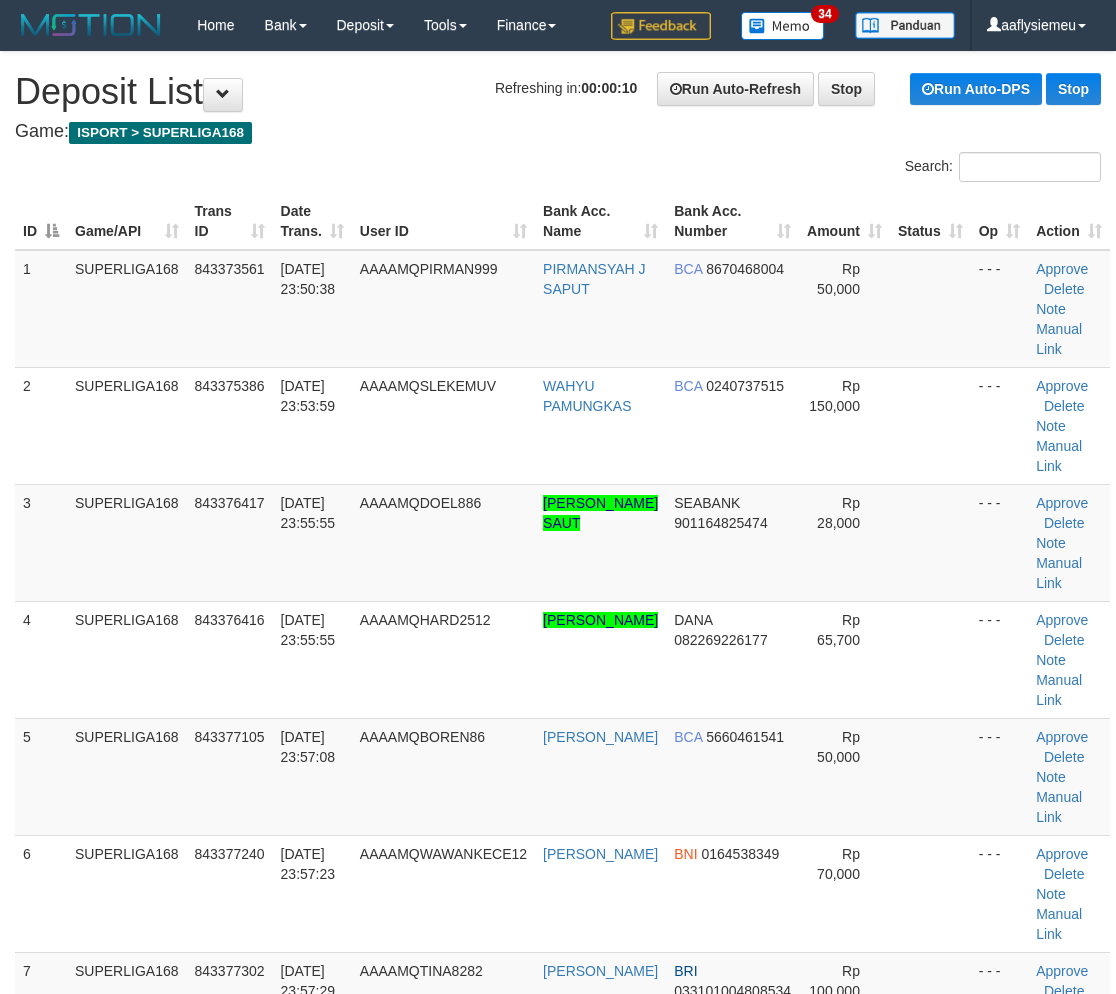 scroll, scrollTop: 0, scrollLeft: 0, axis: both 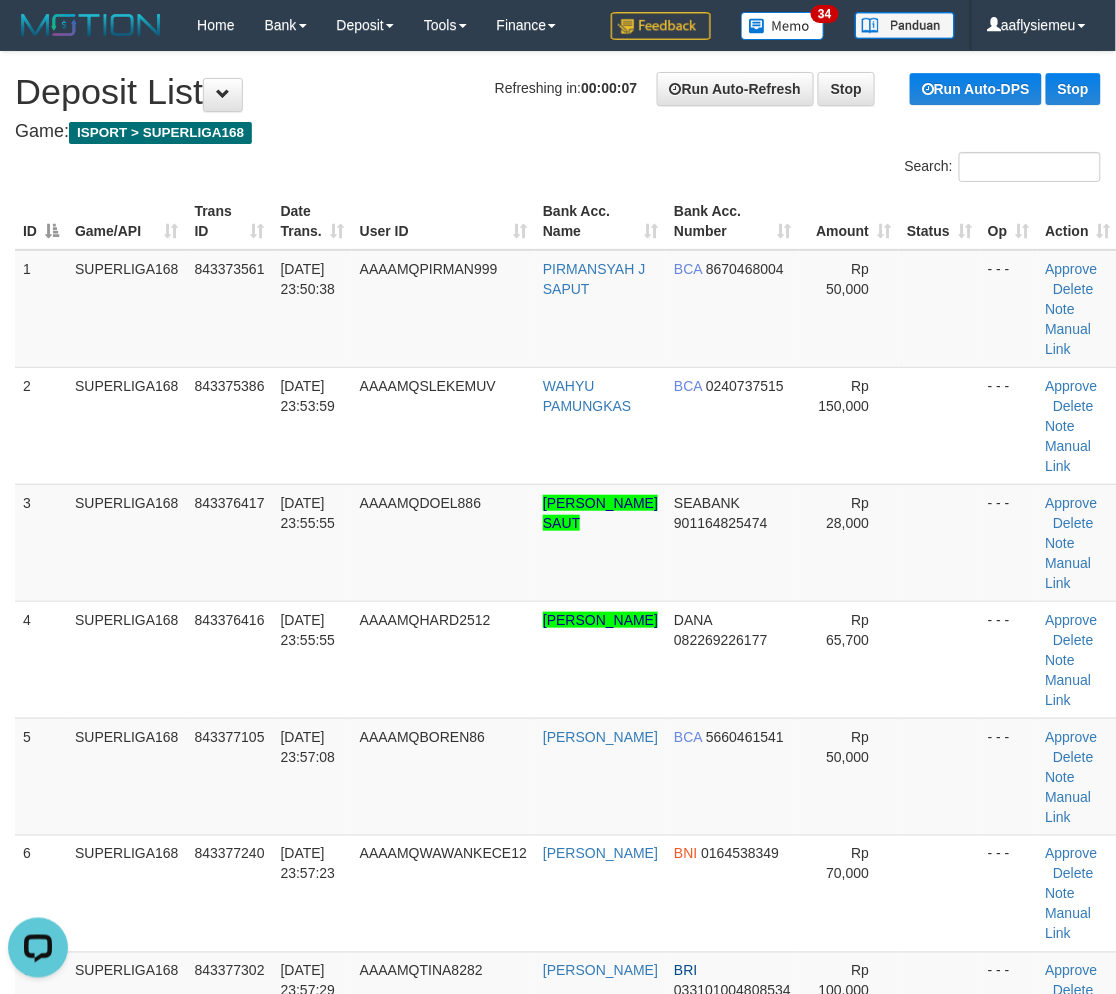 click on "3" at bounding box center (41, 542) 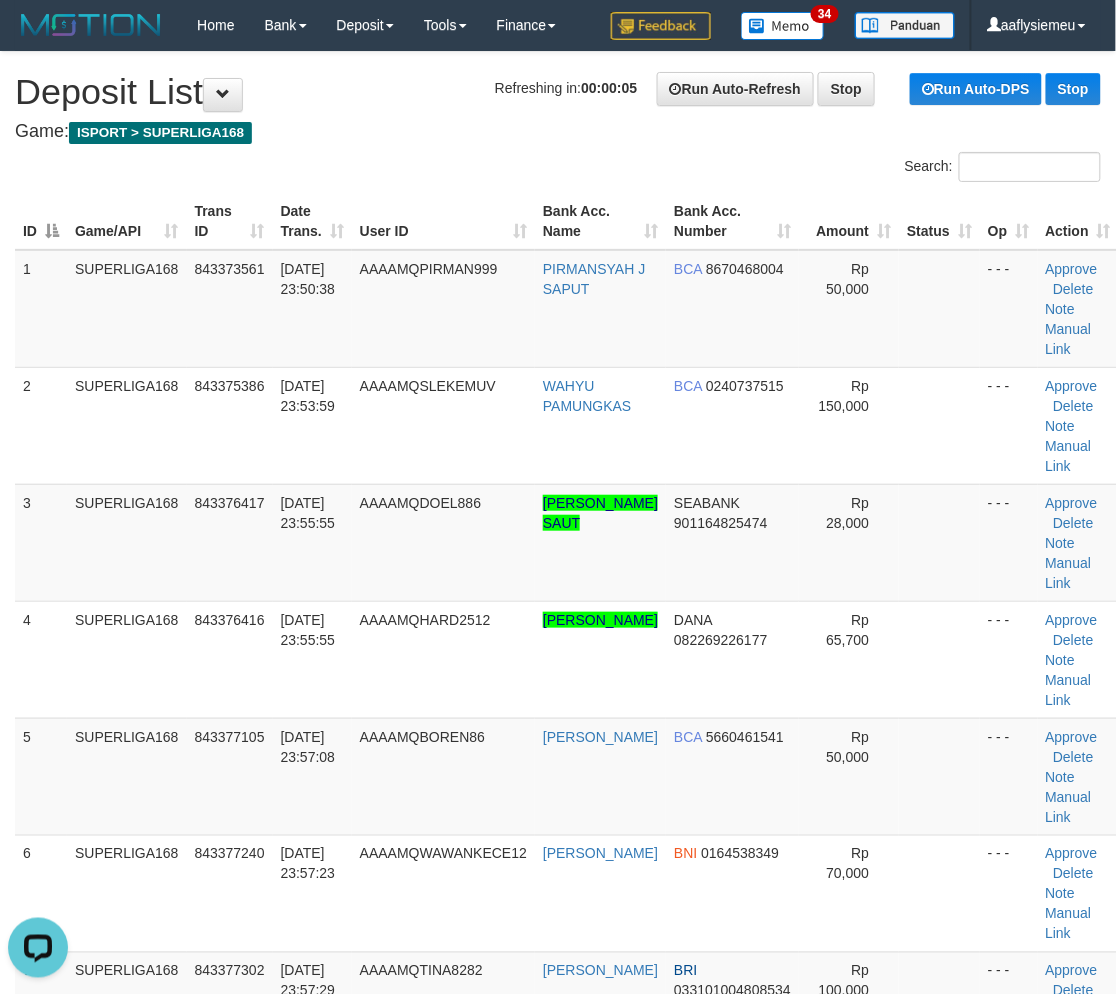 click on "4" at bounding box center [41, 659] 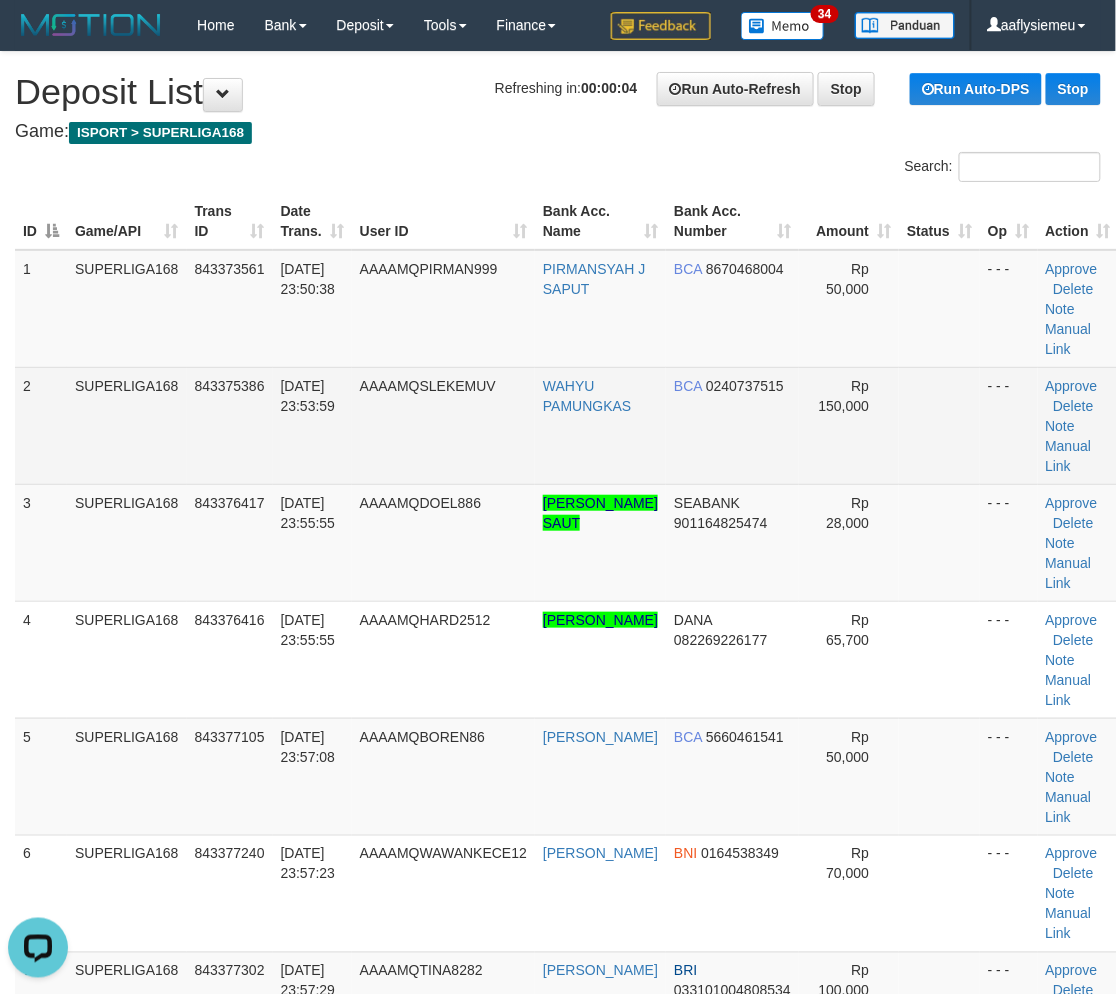 click on "WAHYU PAMUNGKAS" at bounding box center (600, 425) 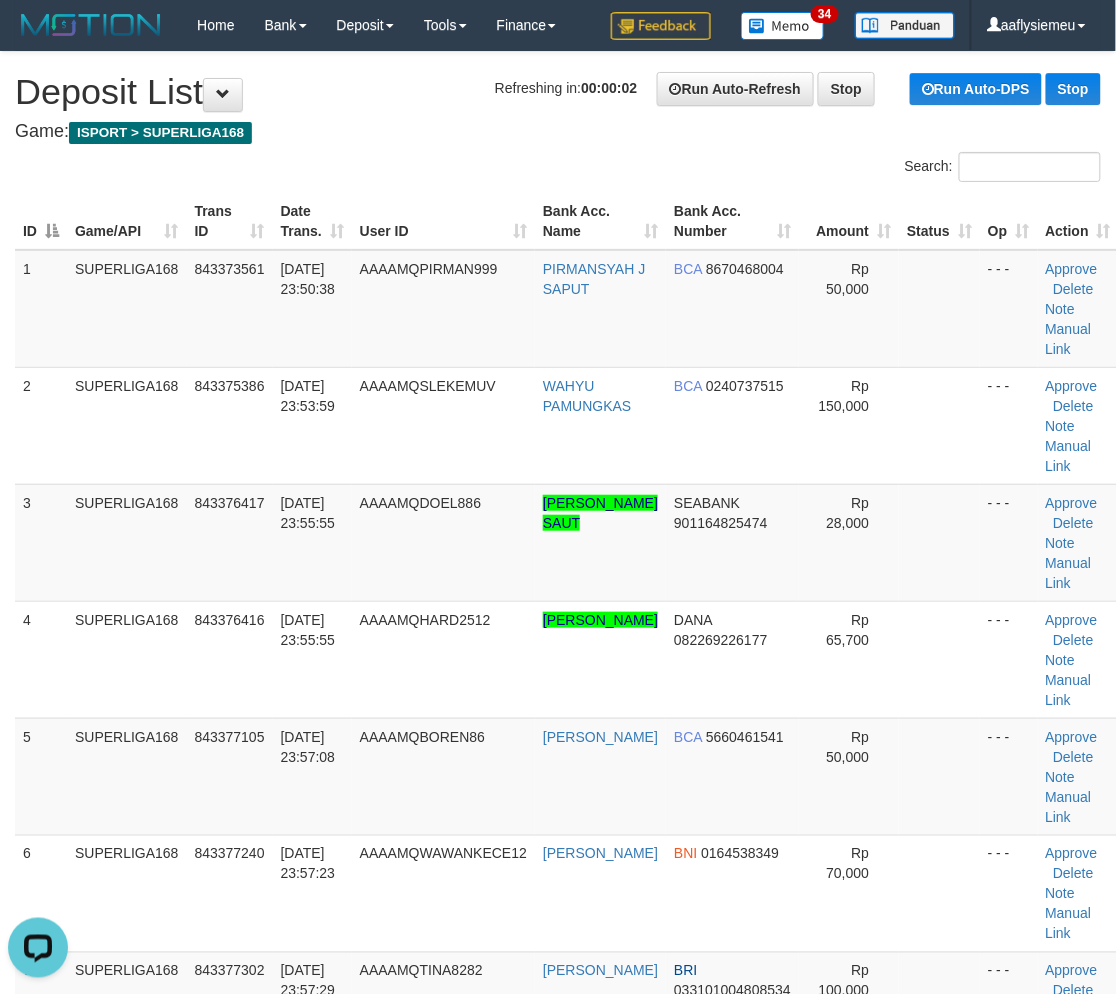 drag, startPoint x: 174, startPoint y: 495, endPoint x: 3, endPoint y: 576, distance: 189.21416 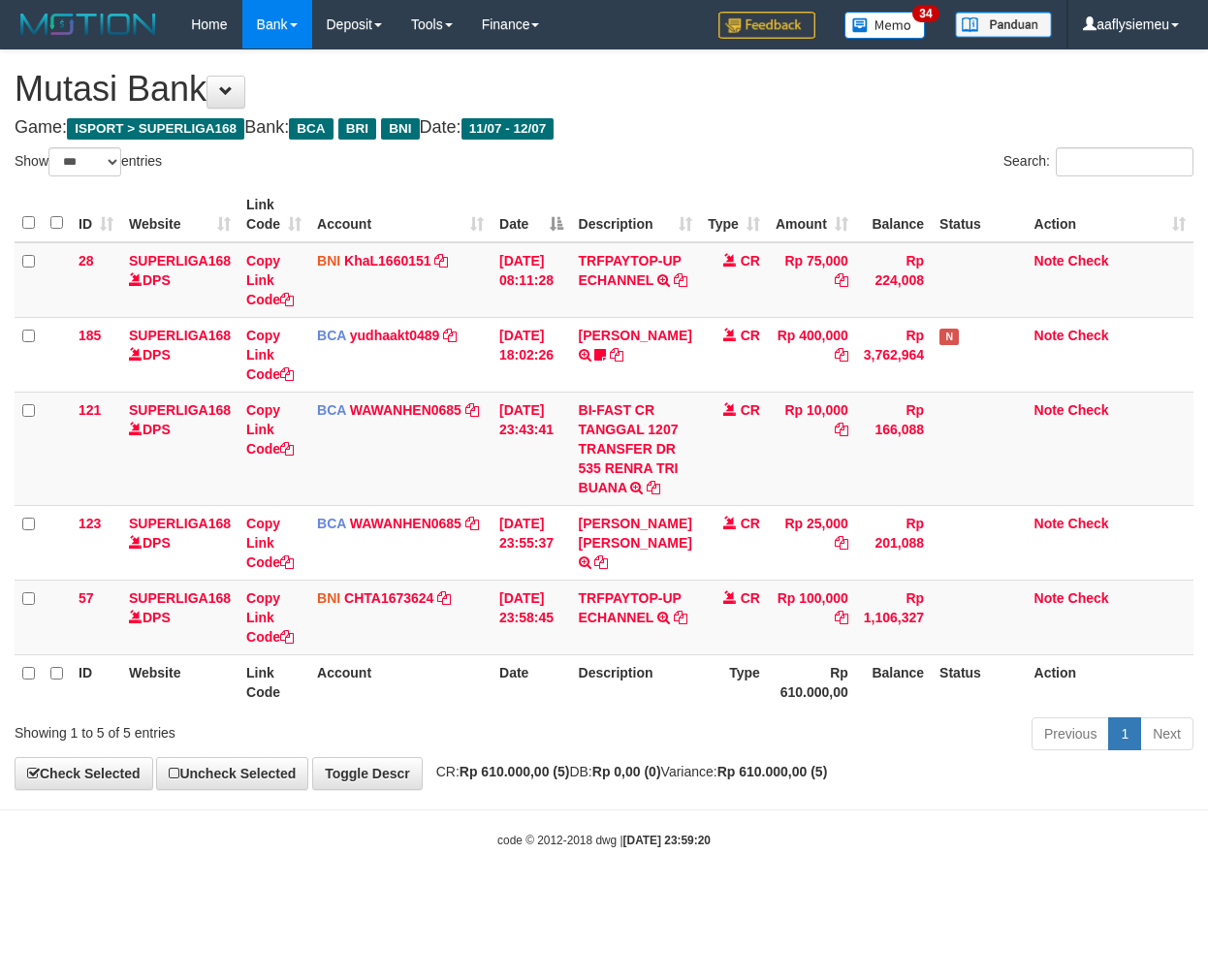 select on "***" 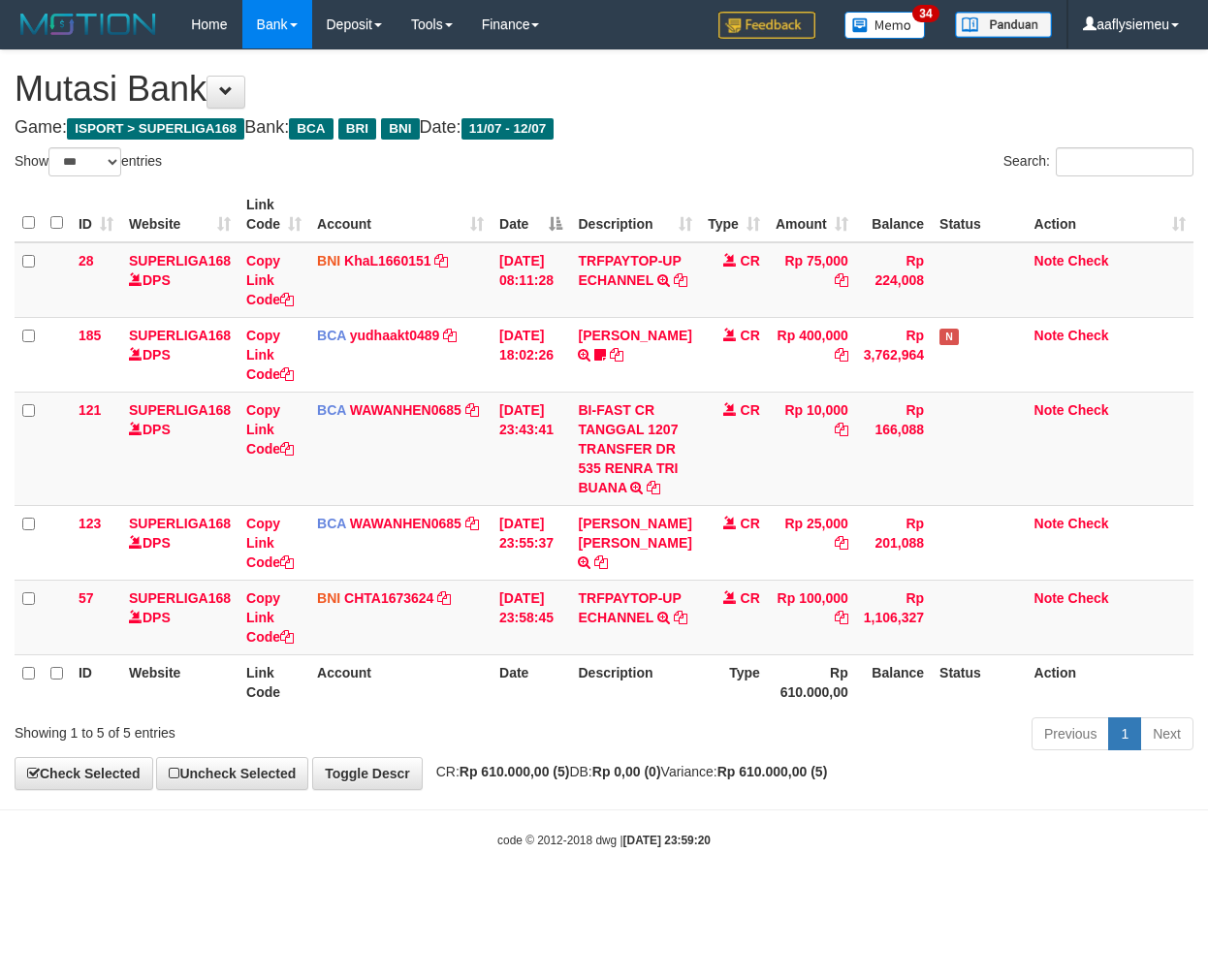 scroll, scrollTop: 0, scrollLeft: 0, axis: both 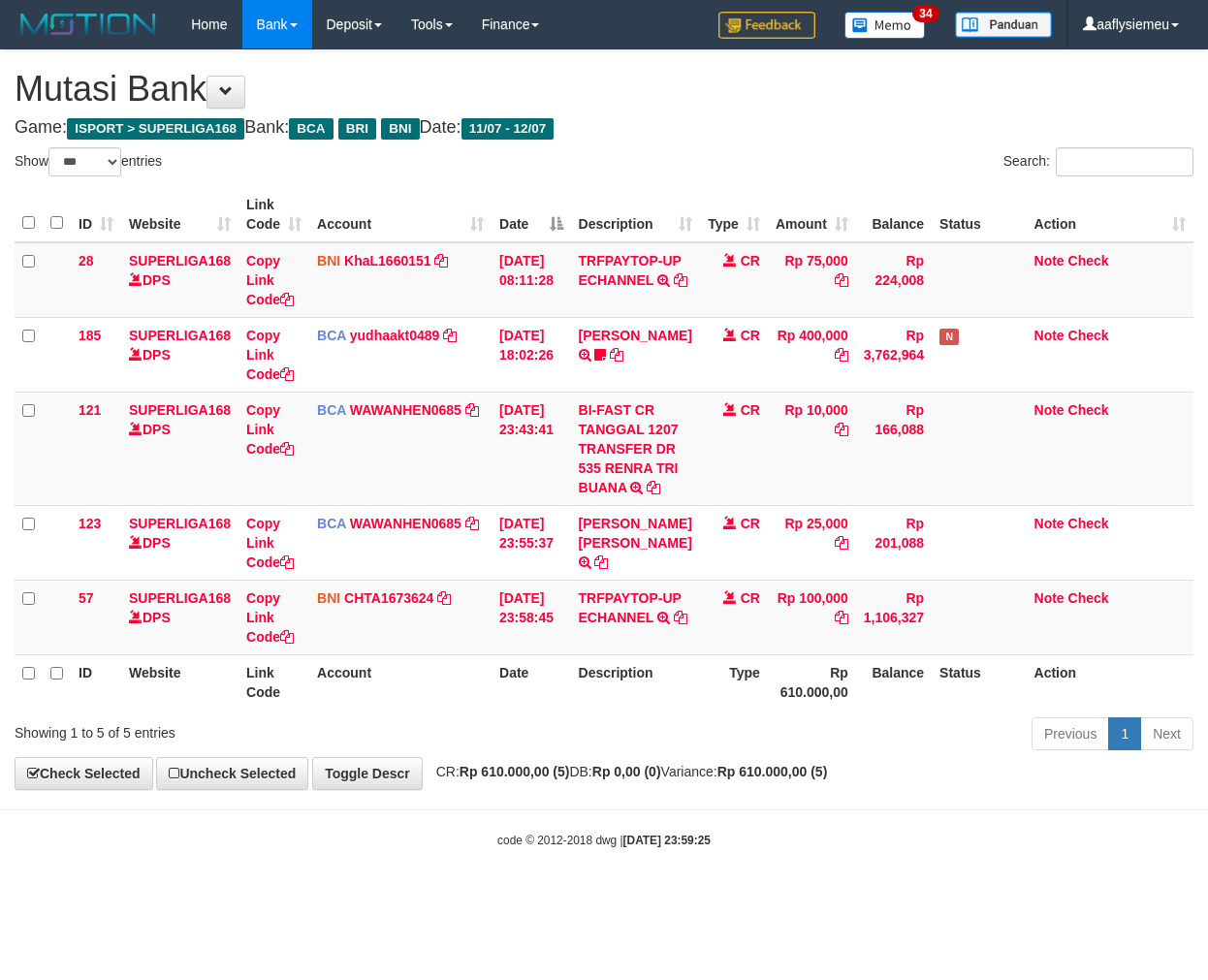 select on "***" 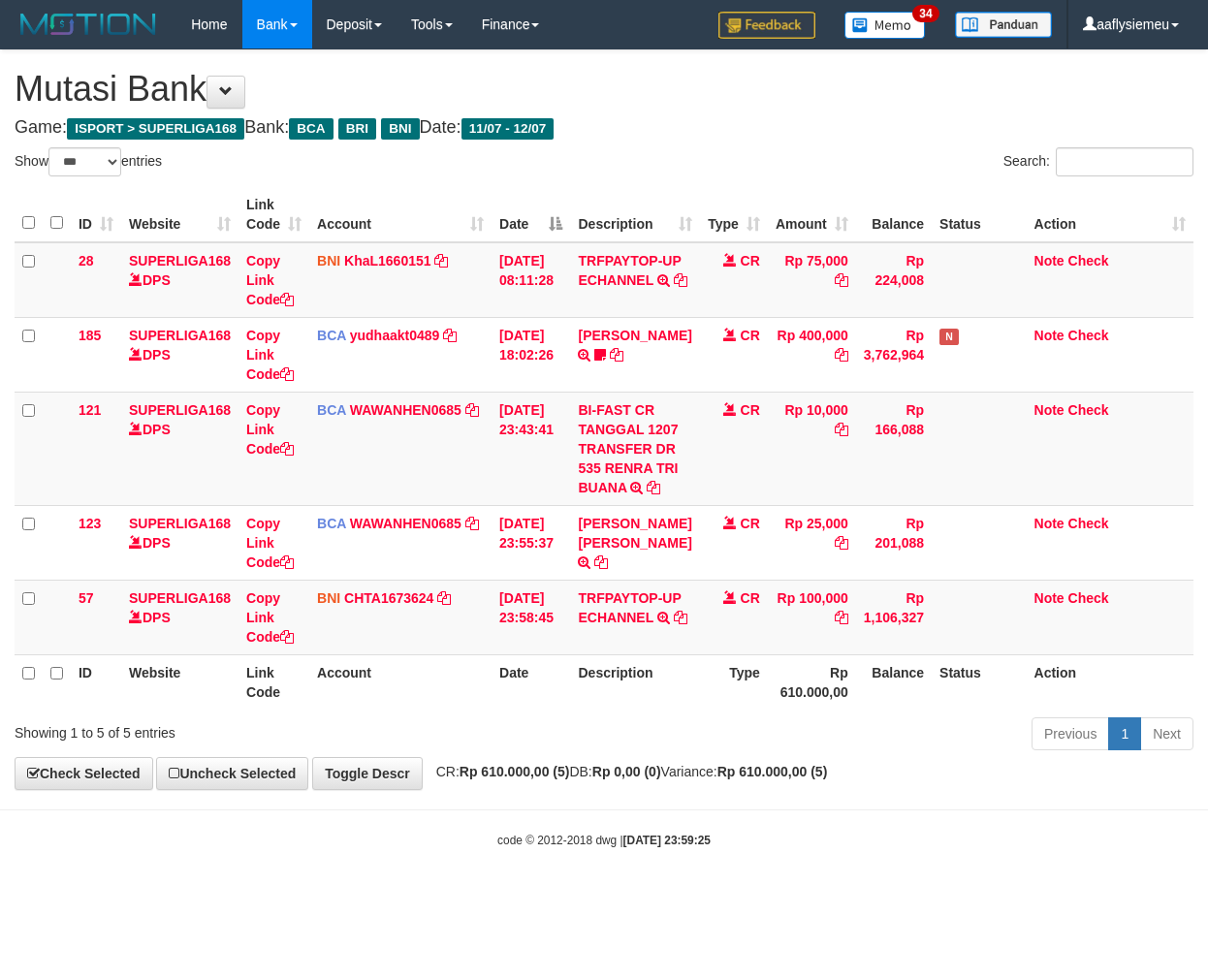 scroll, scrollTop: 0, scrollLeft: 0, axis: both 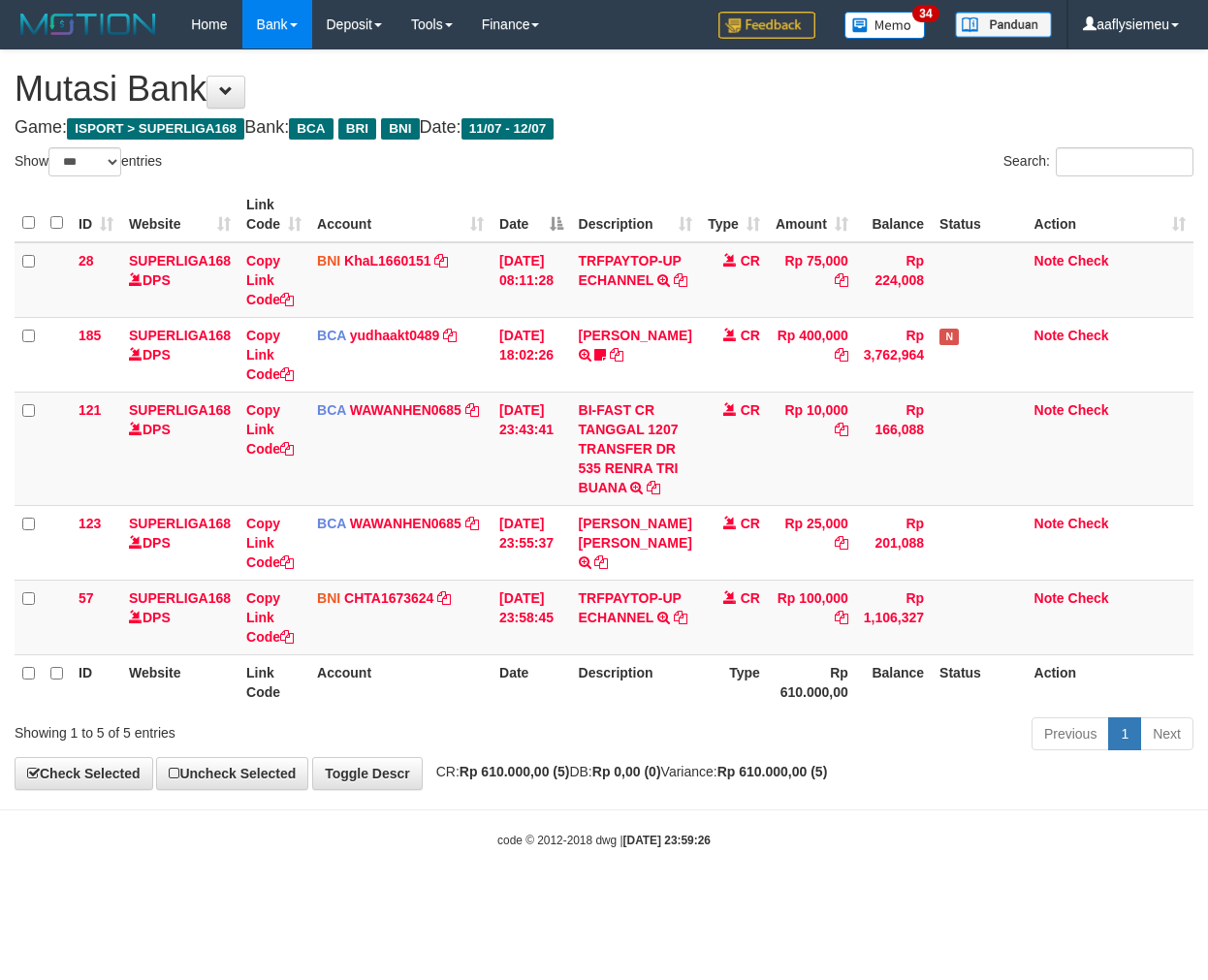 select on "***" 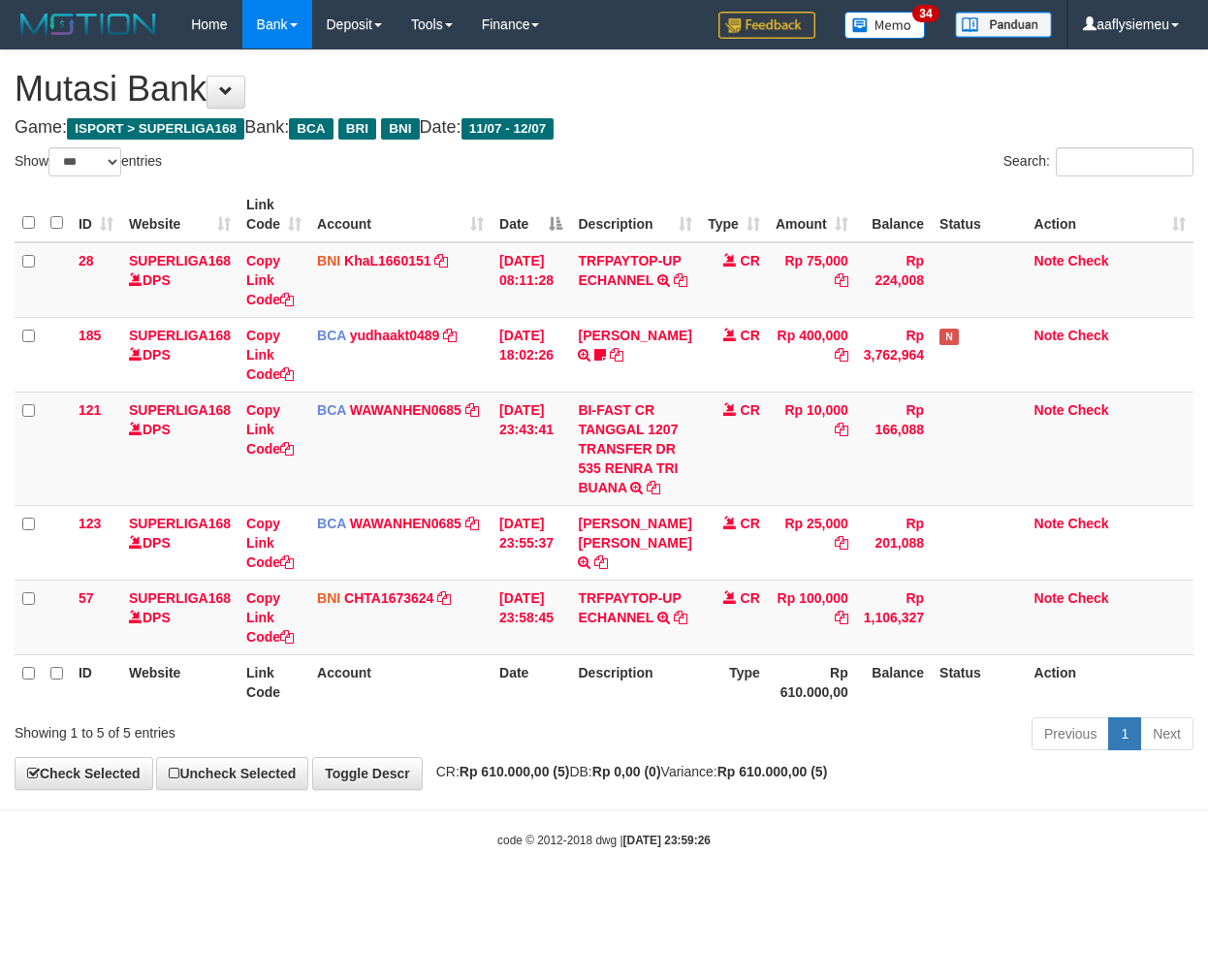 scroll, scrollTop: 0, scrollLeft: 0, axis: both 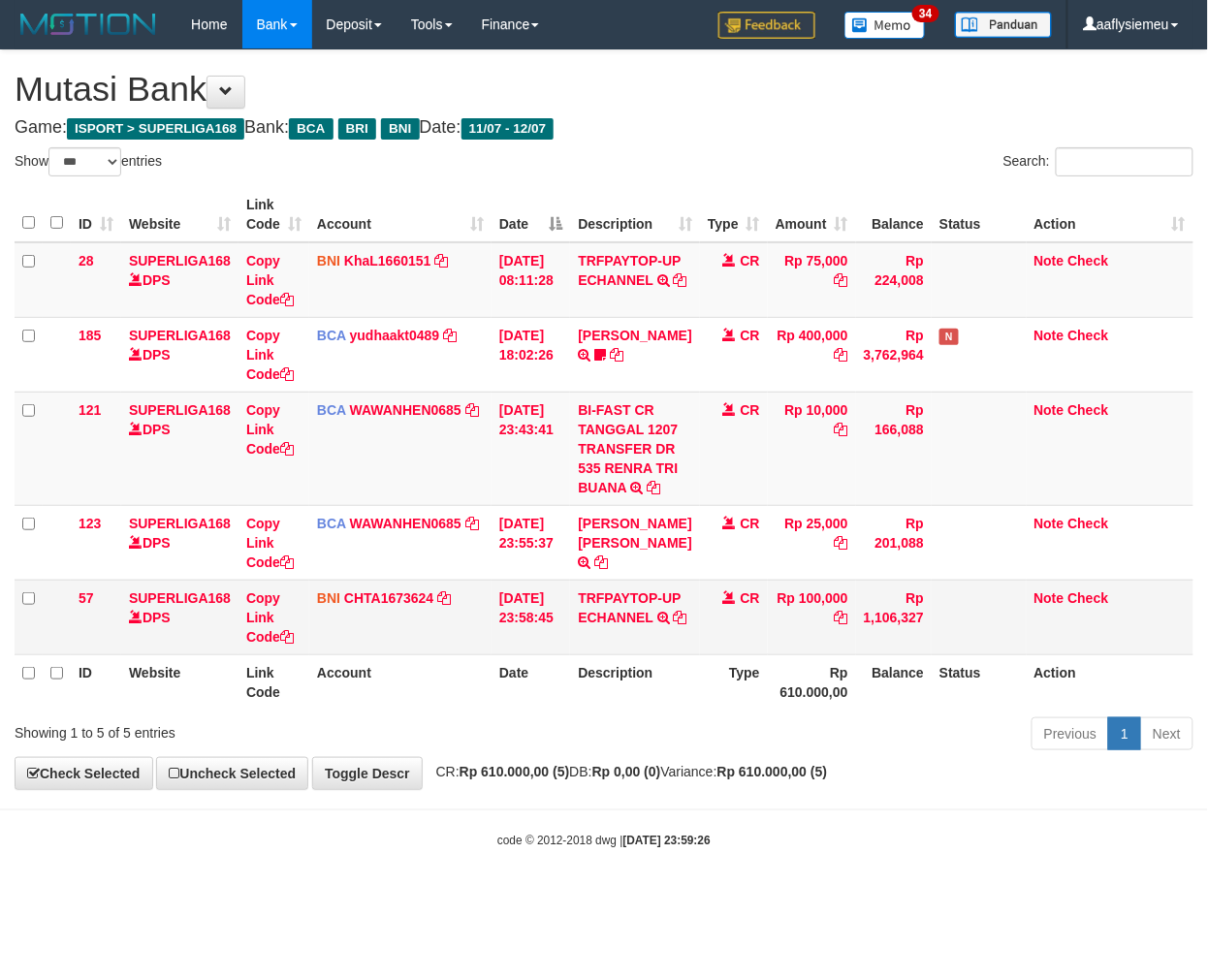 drag, startPoint x: 748, startPoint y: 783, endPoint x: 1190, endPoint y: 706, distance: 448.65688 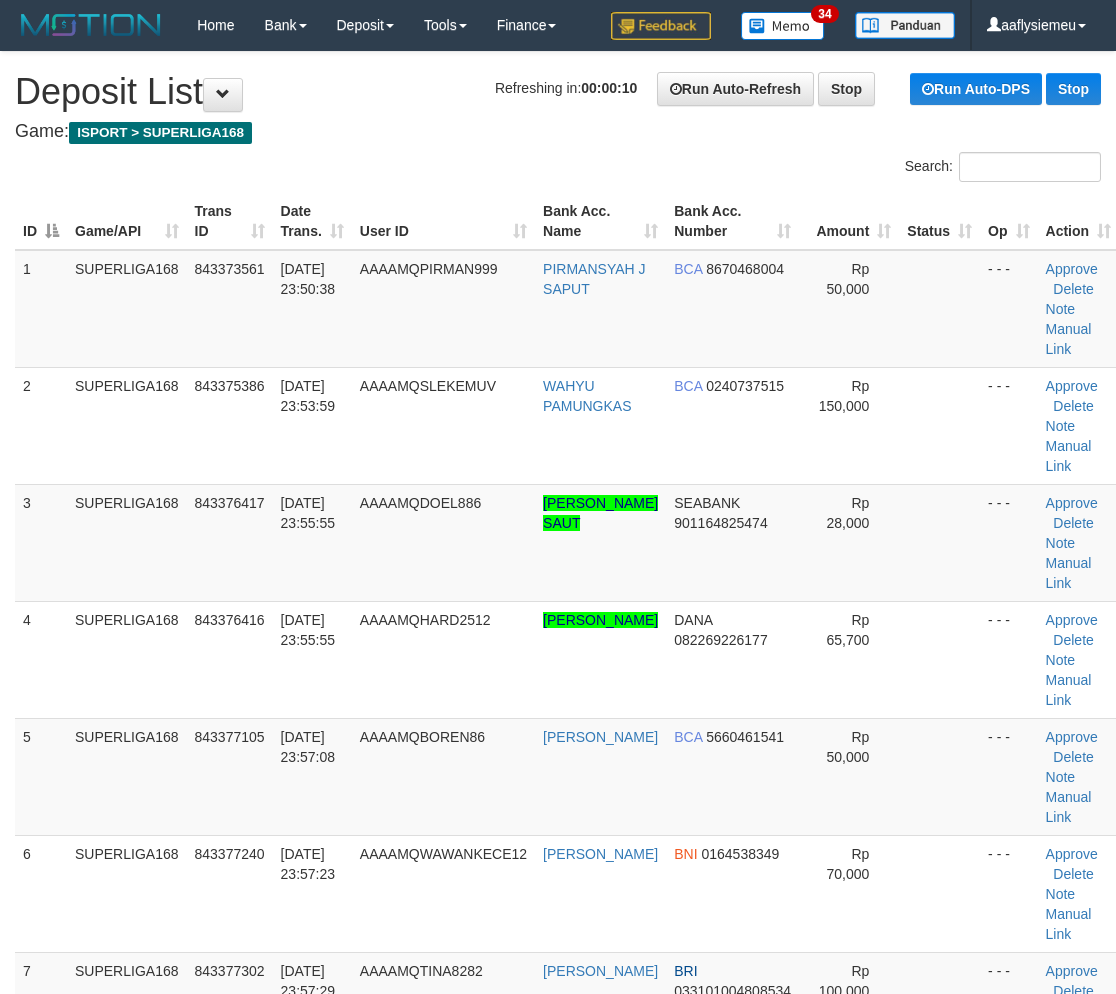 scroll, scrollTop: 0, scrollLeft: 0, axis: both 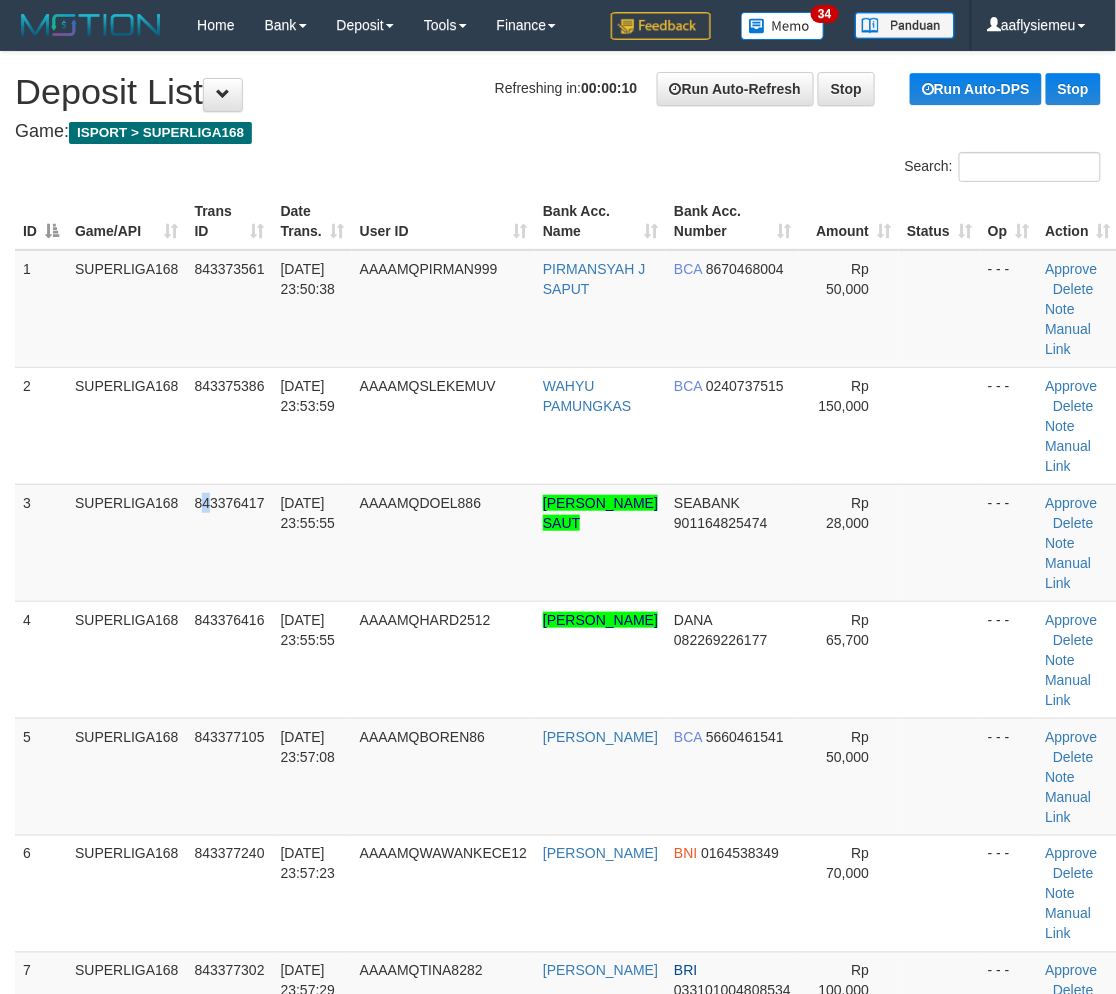 drag, startPoint x: 207, startPoint y: 598, endPoint x: 4, endPoint y: 676, distance: 217.46954 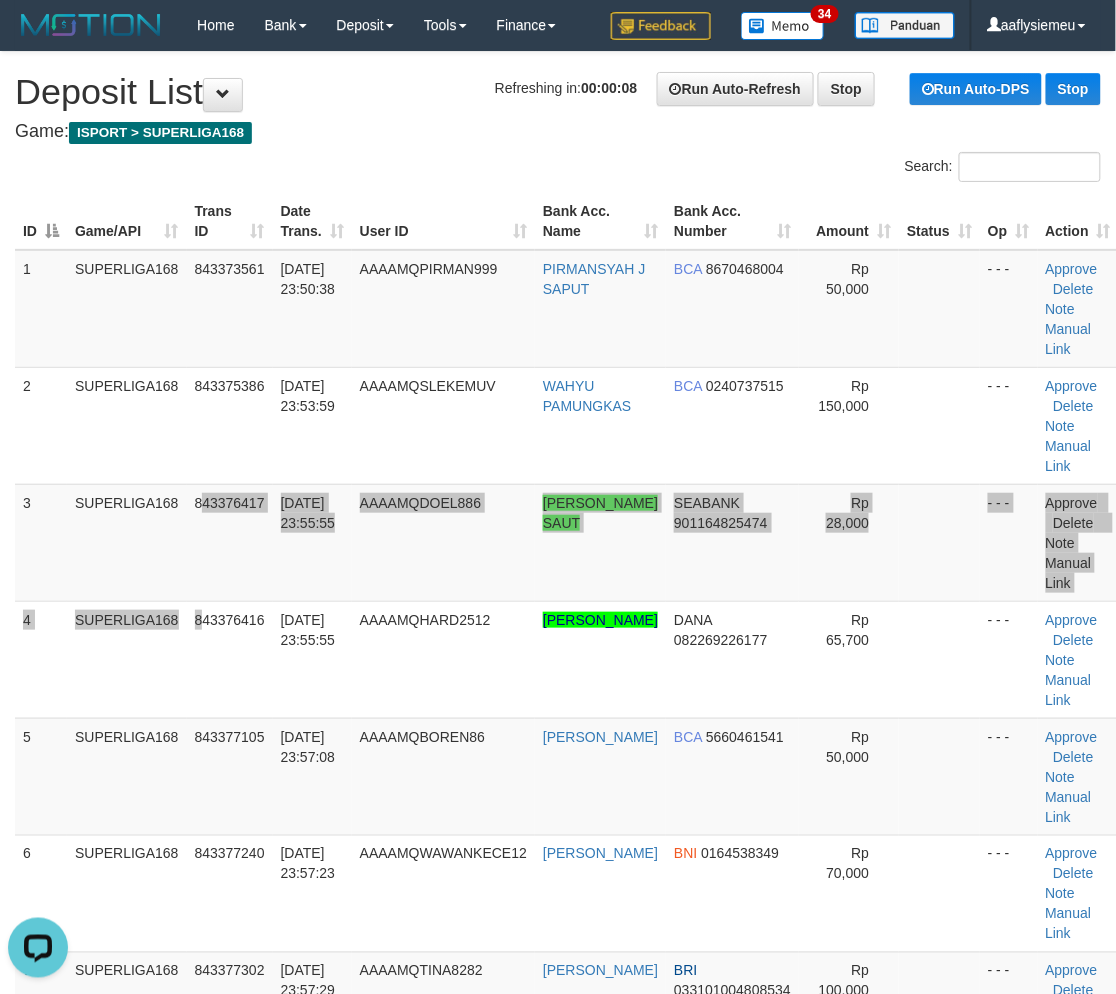 scroll, scrollTop: 0, scrollLeft: 0, axis: both 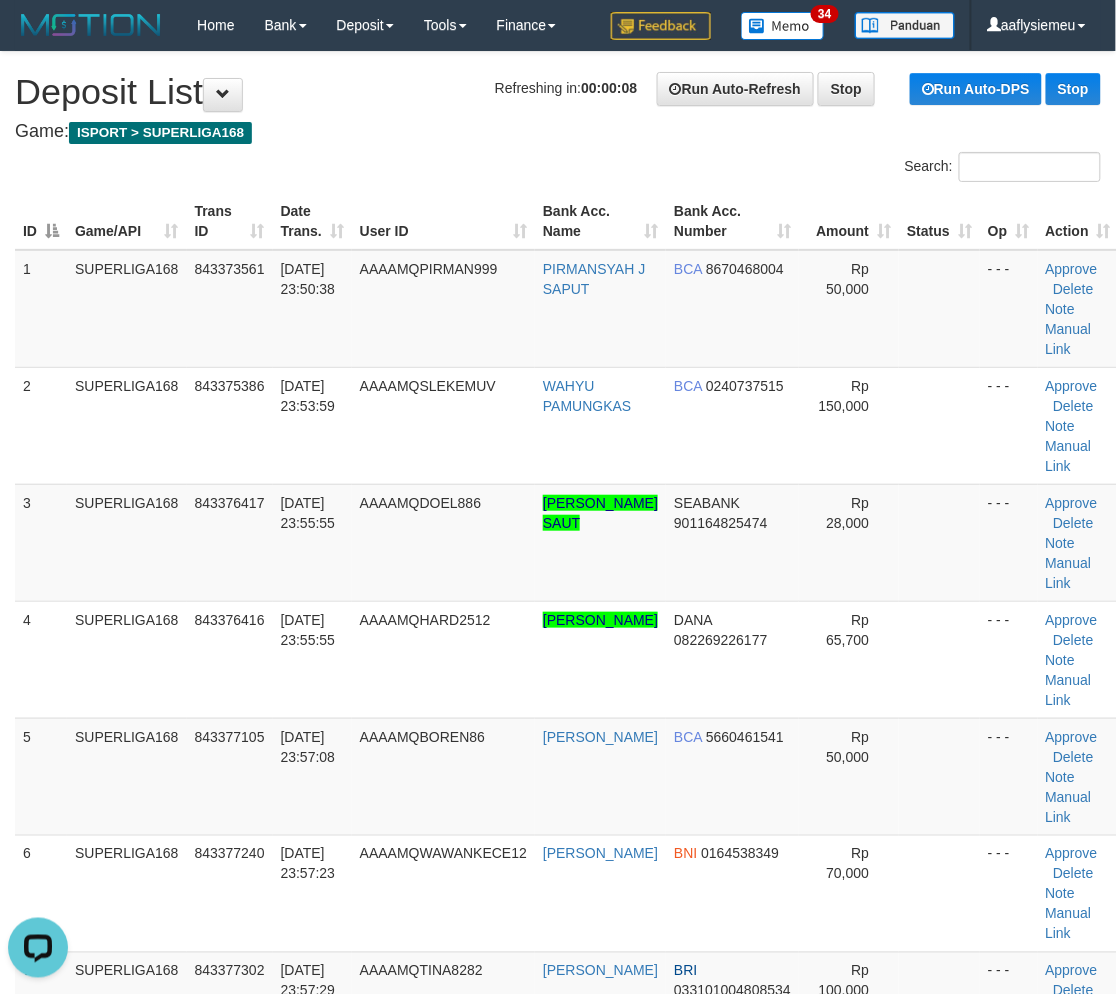 drag, startPoint x: 211, startPoint y: 635, endPoint x: 0, endPoint y: 693, distance: 218.82642 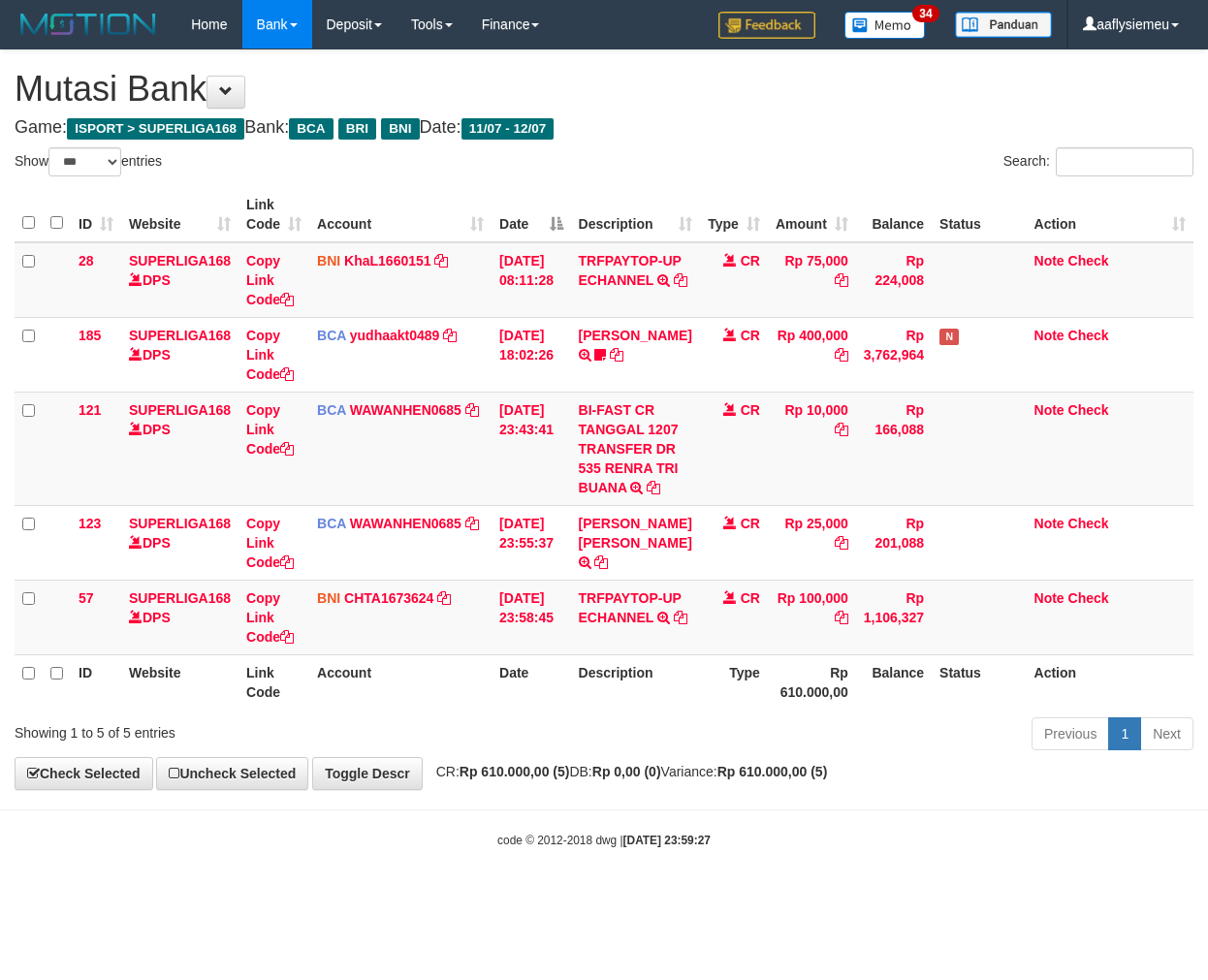 select on "***" 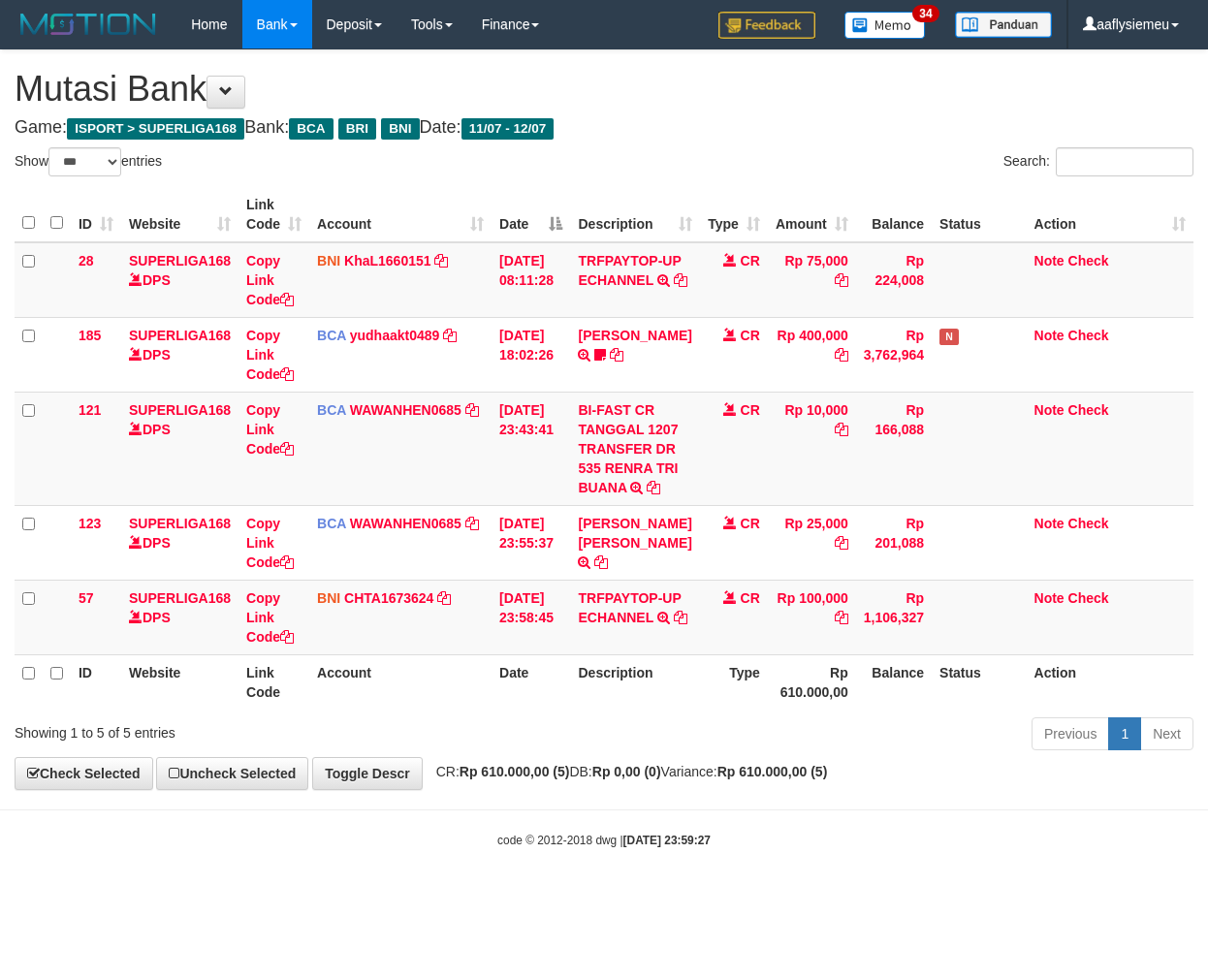 scroll, scrollTop: 0, scrollLeft: 0, axis: both 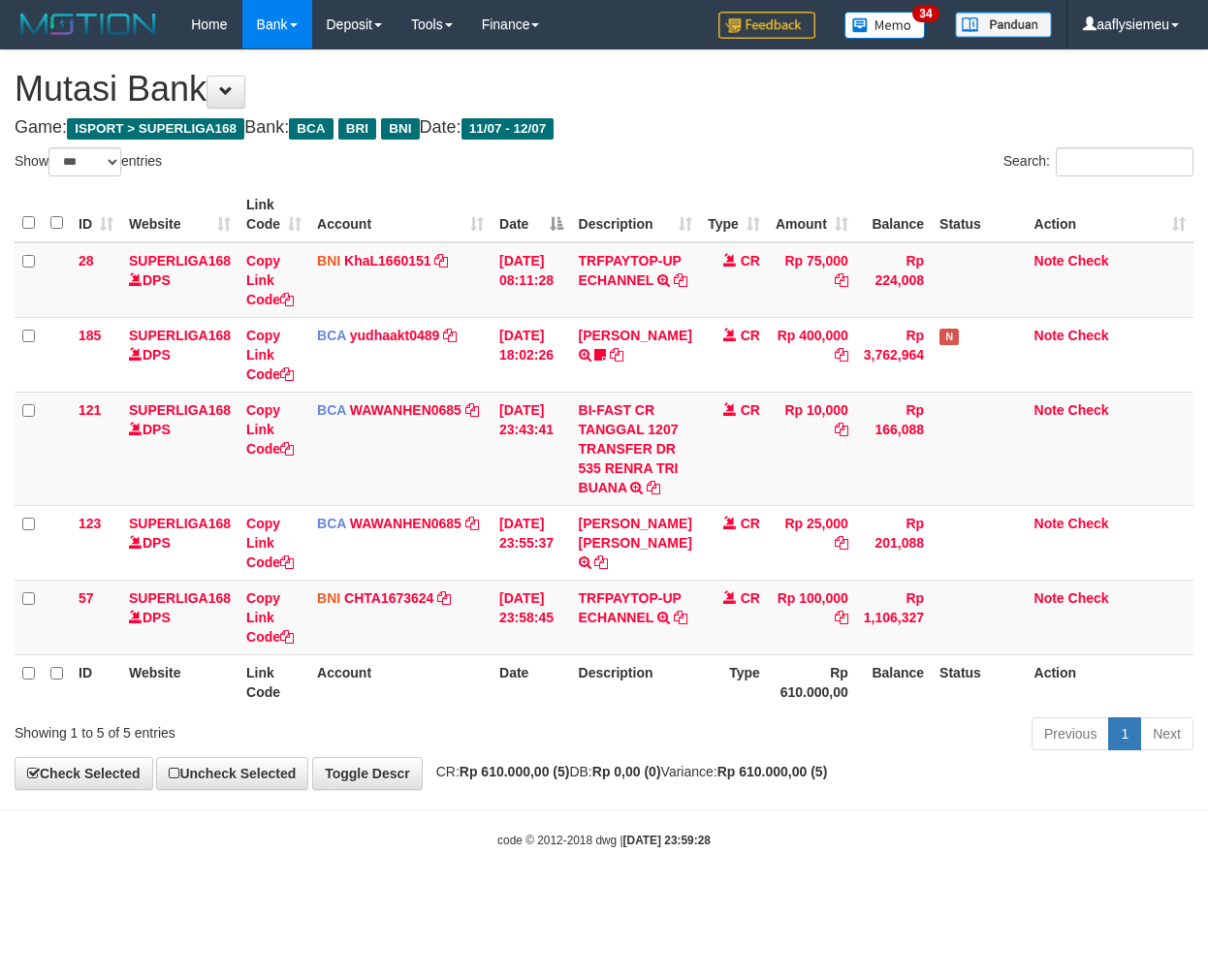 select on "***" 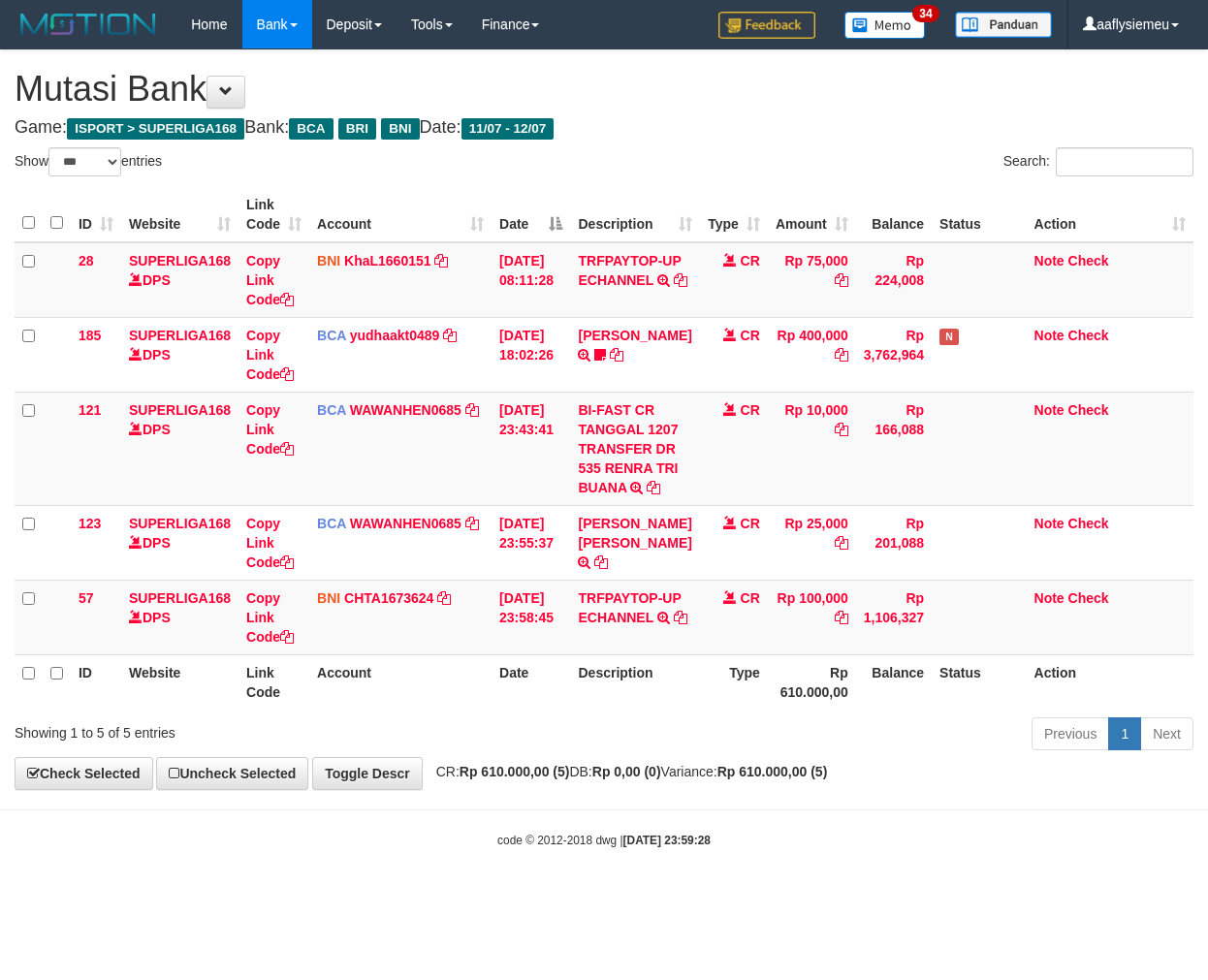 scroll, scrollTop: 0, scrollLeft: 0, axis: both 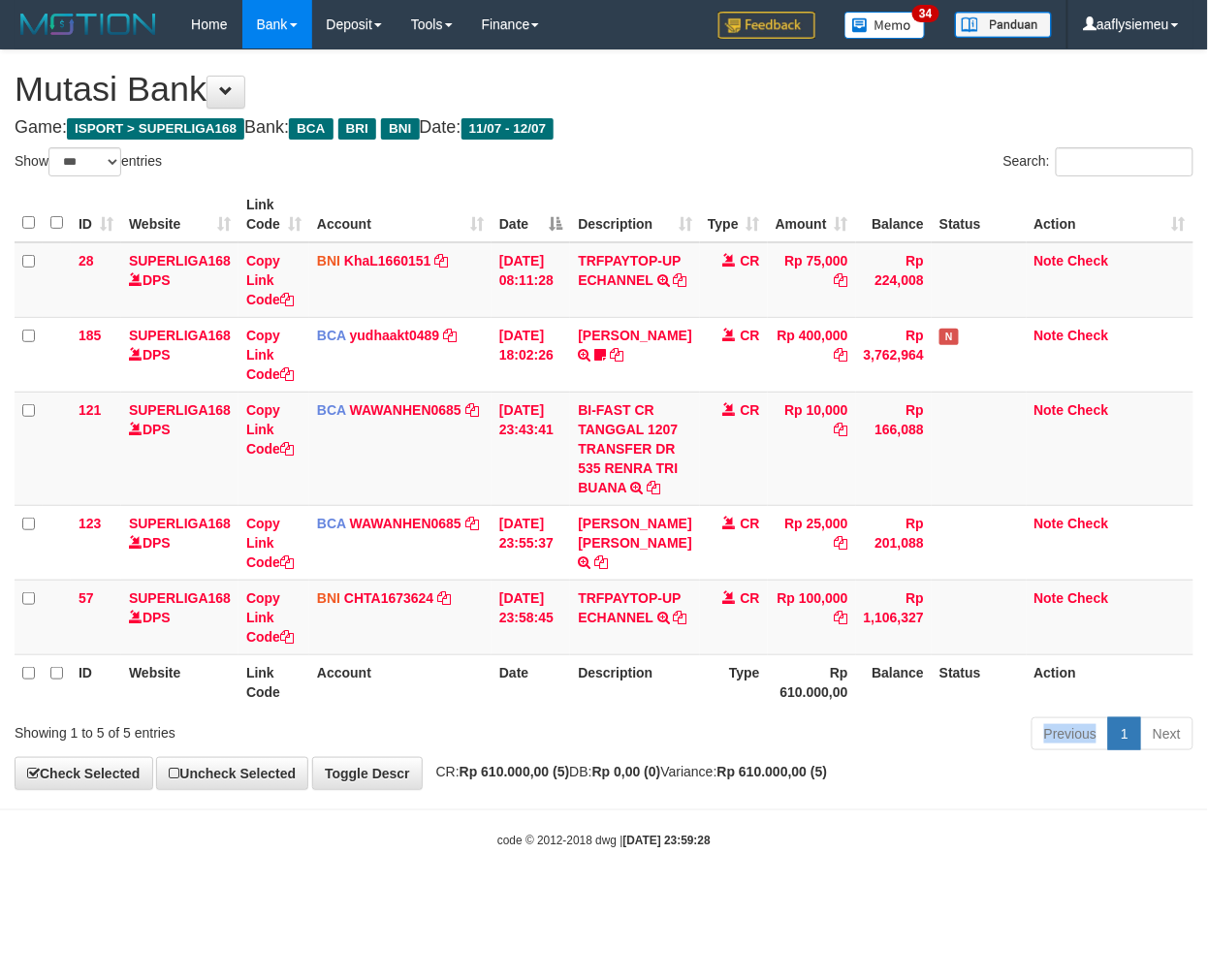 click on "**********" at bounding box center [604, 420] 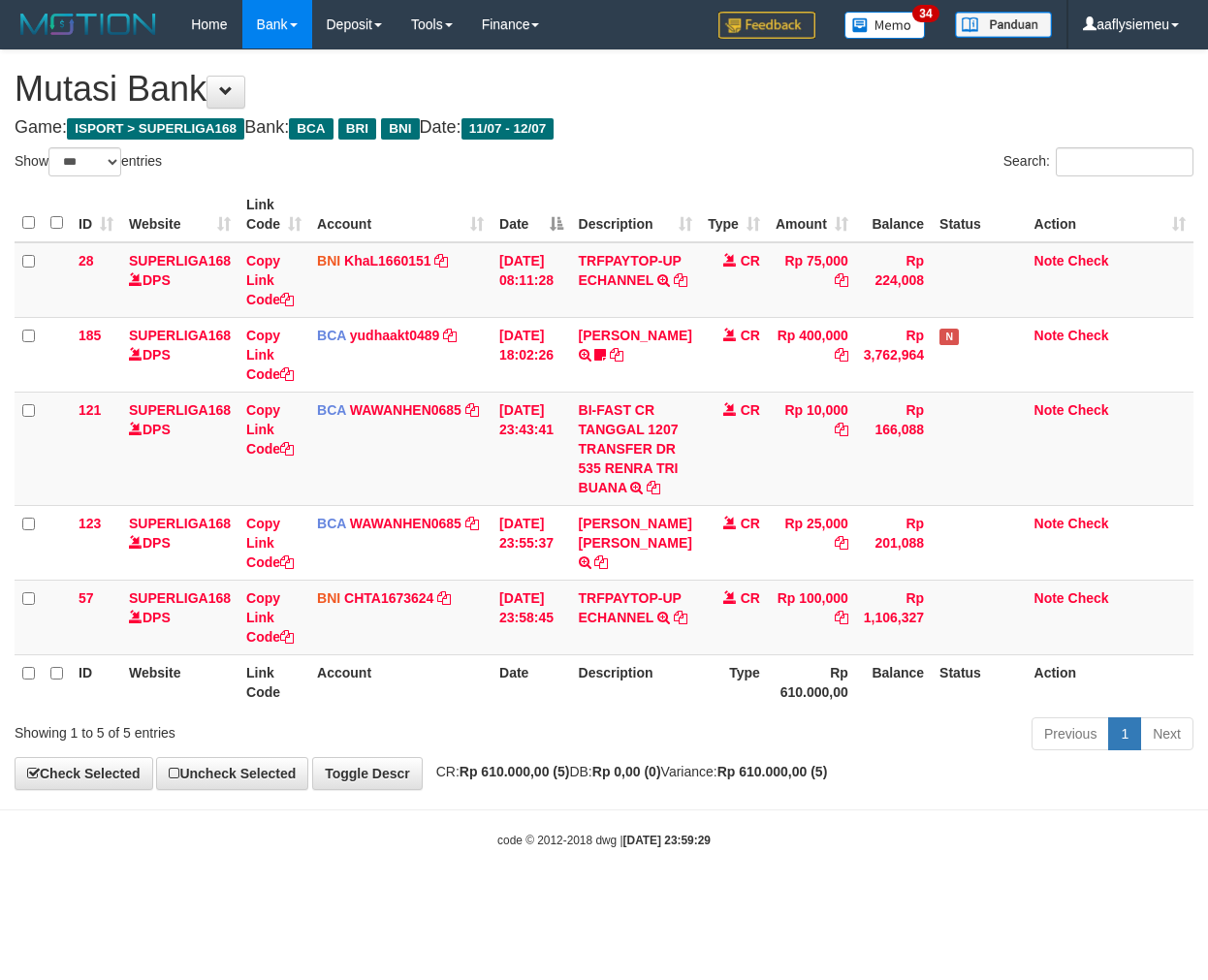 select on "***" 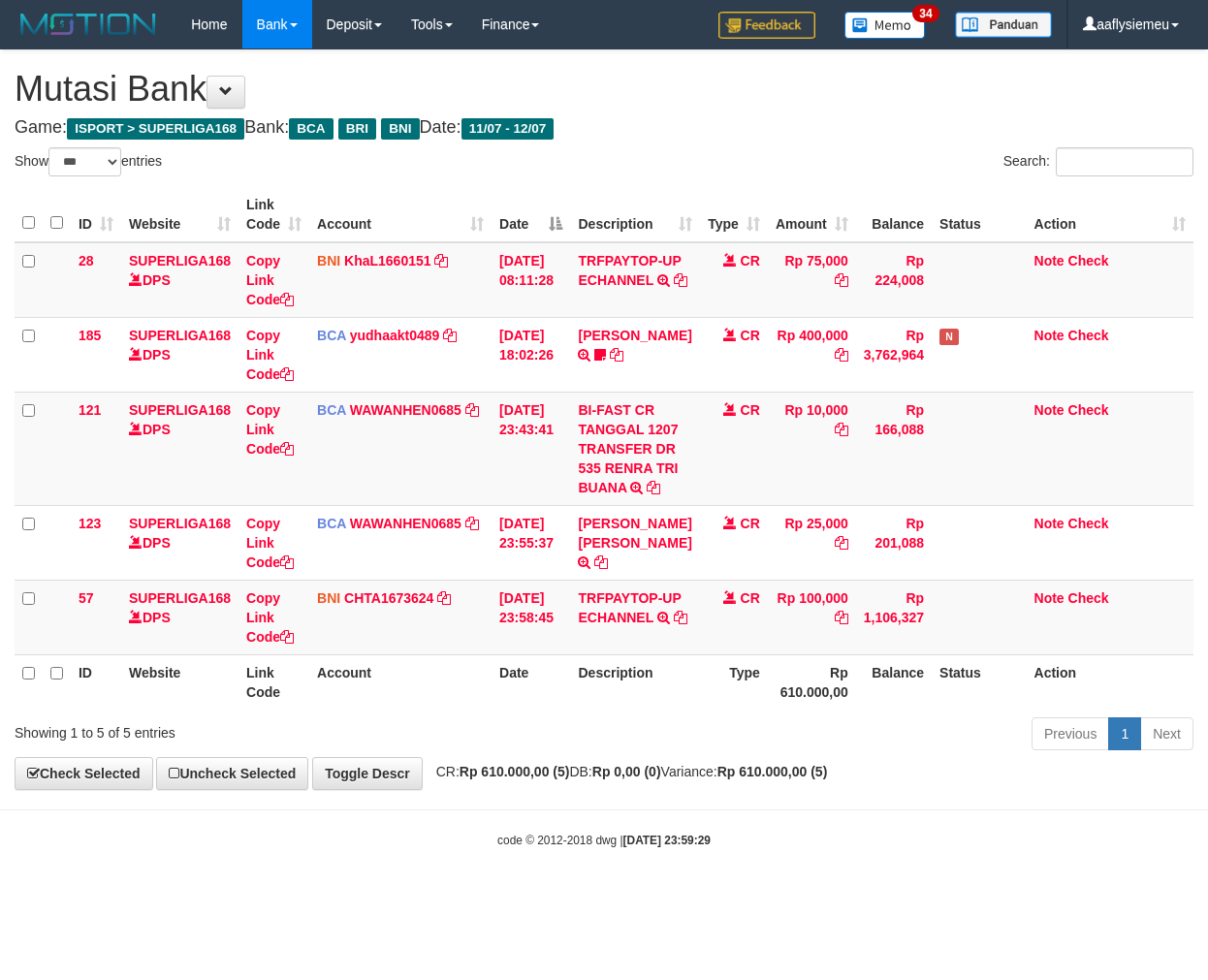 scroll, scrollTop: 0, scrollLeft: 0, axis: both 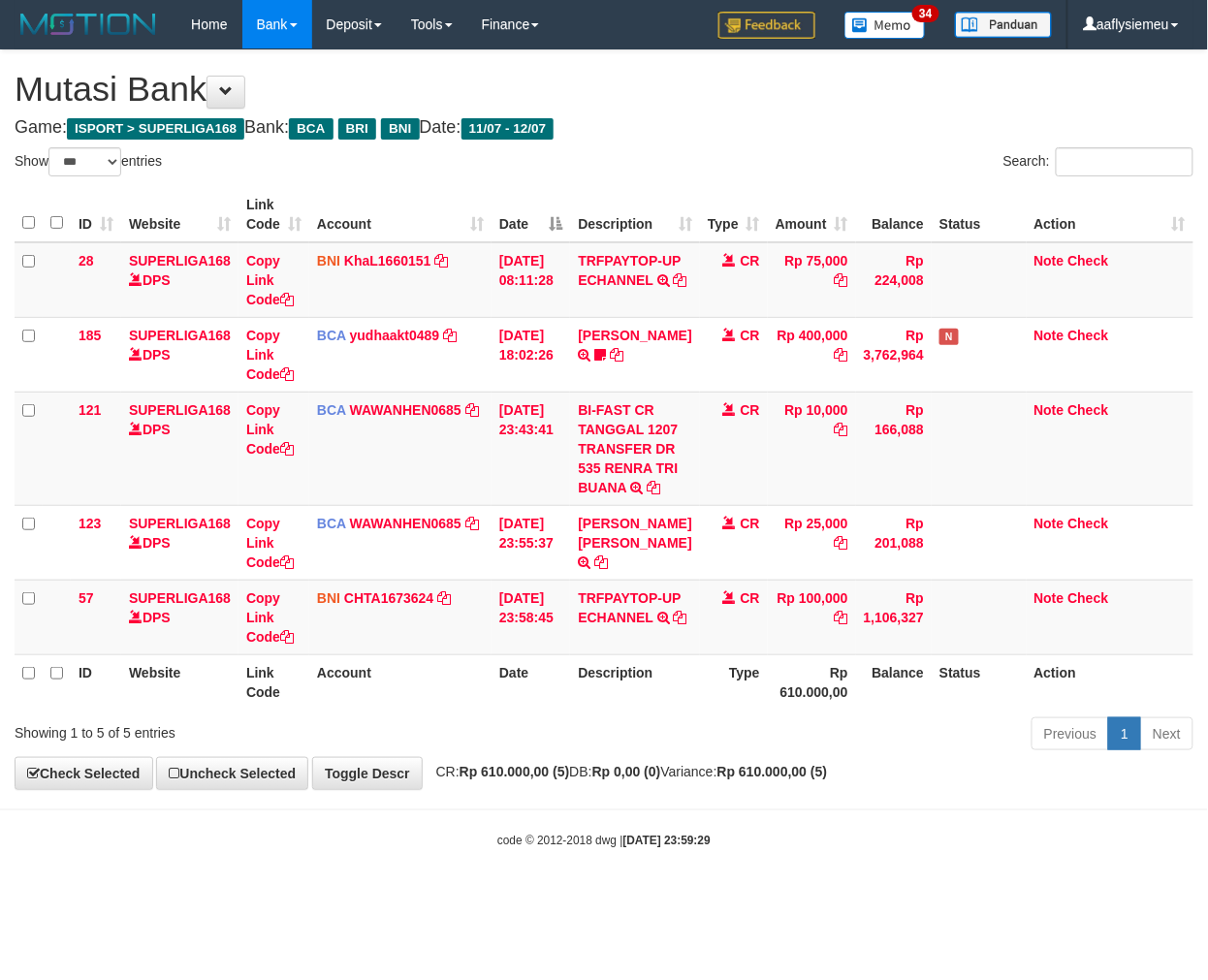 click on "Rp 610.000,00" at bounding box center (811, 681) 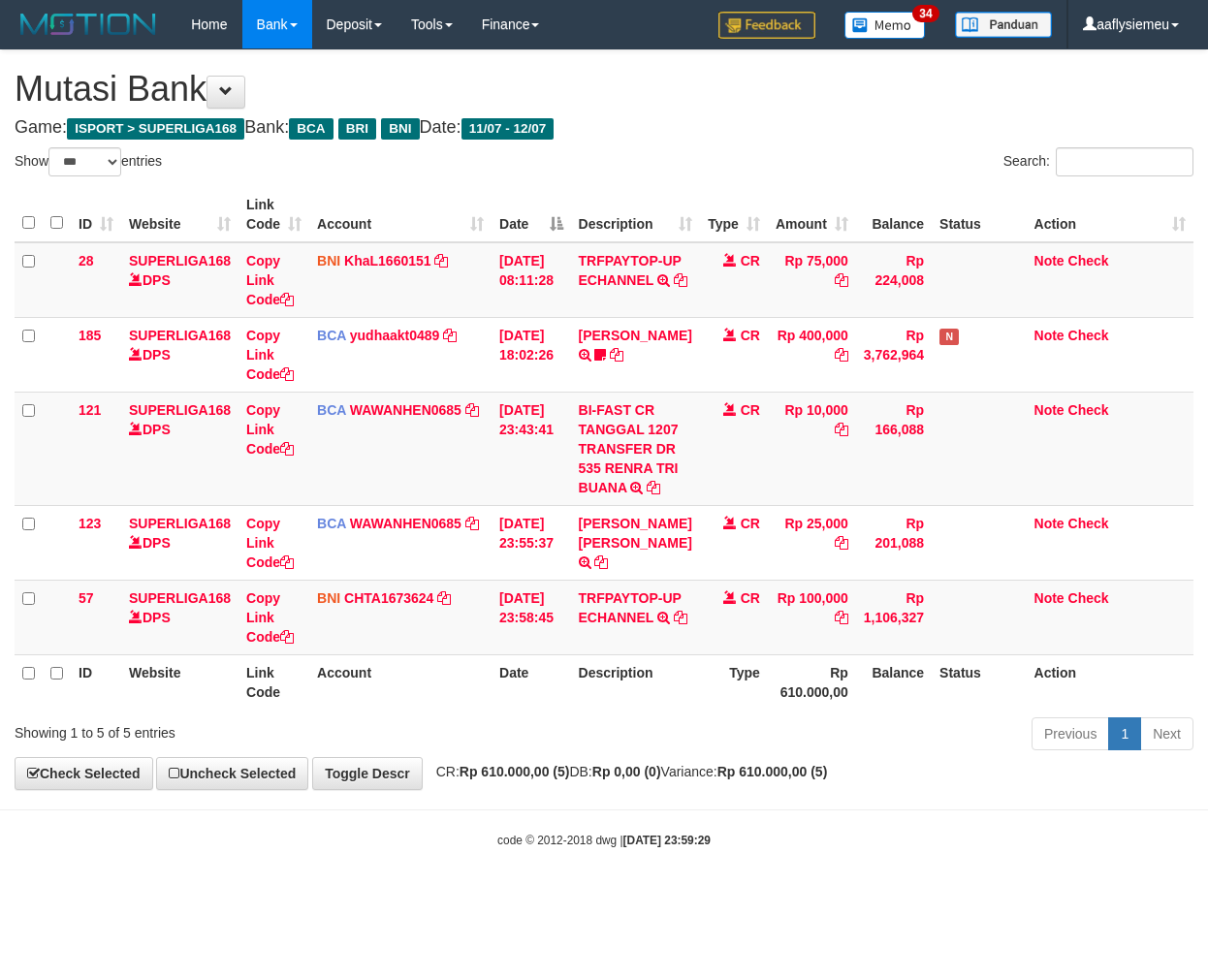 select on "***" 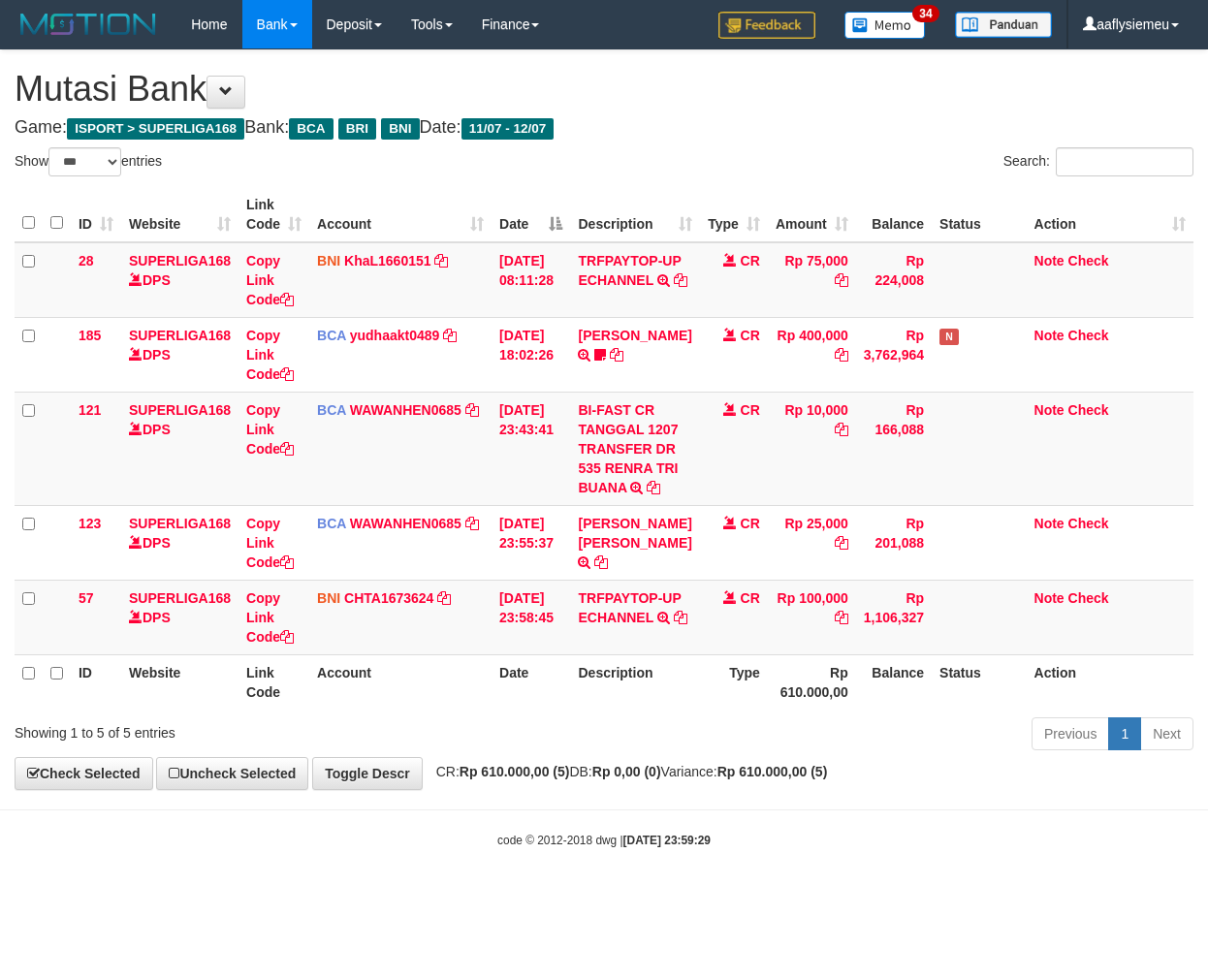 scroll, scrollTop: 0, scrollLeft: 0, axis: both 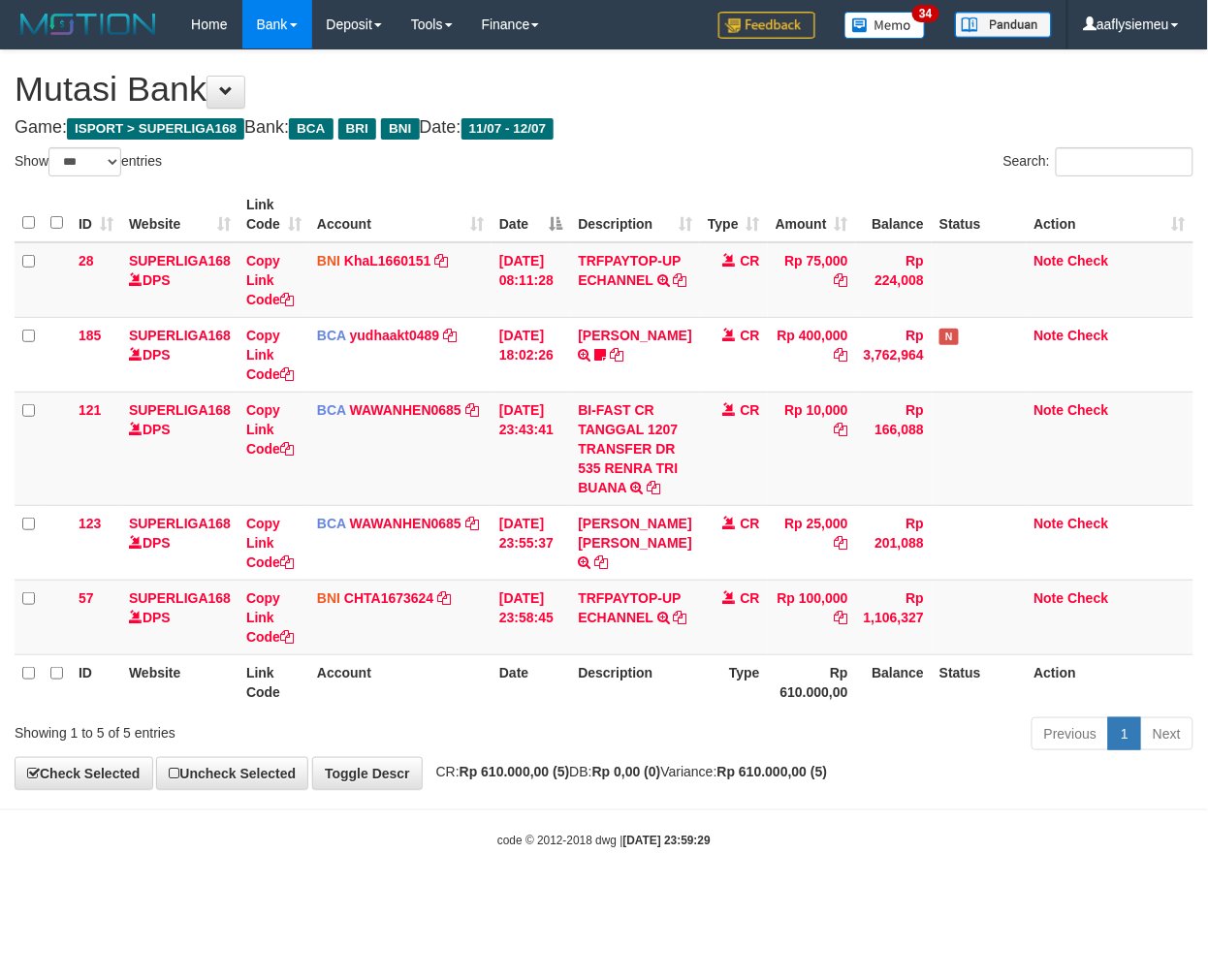 click on "Rp 610.000,00" at bounding box center [811, 681] 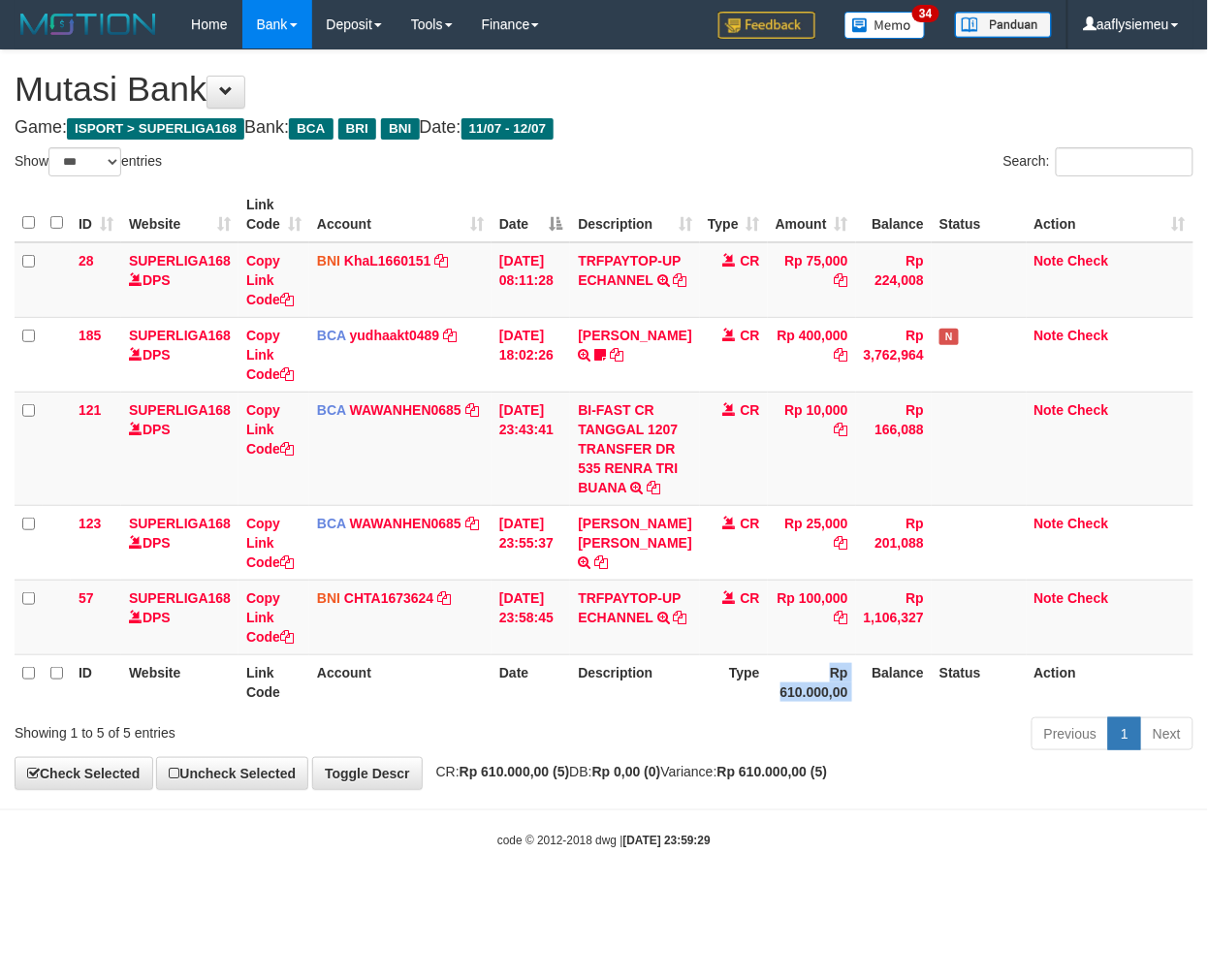 click on "Rp 610.000,00" at bounding box center (811, 681) 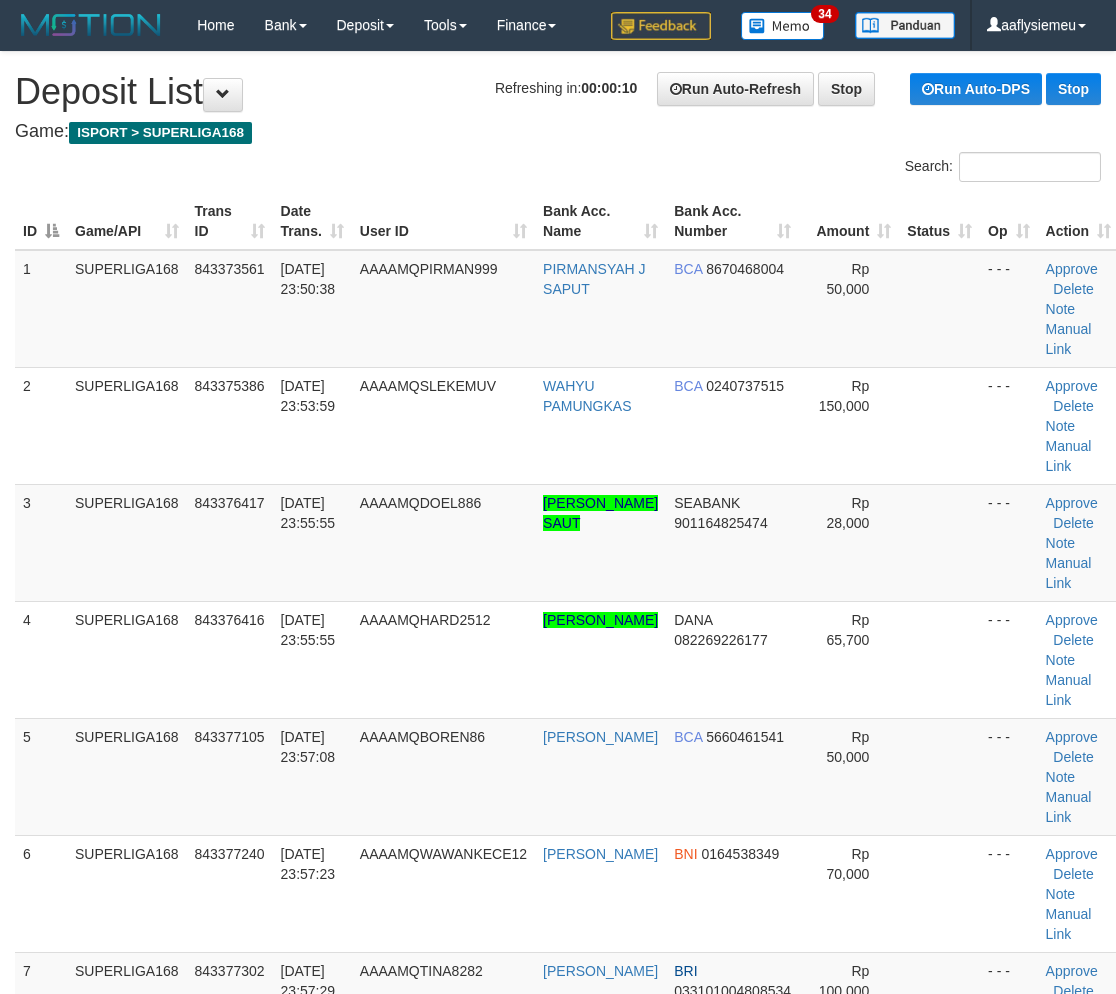 scroll, scrollTop: 0, scrollLeft: 0, axis: both 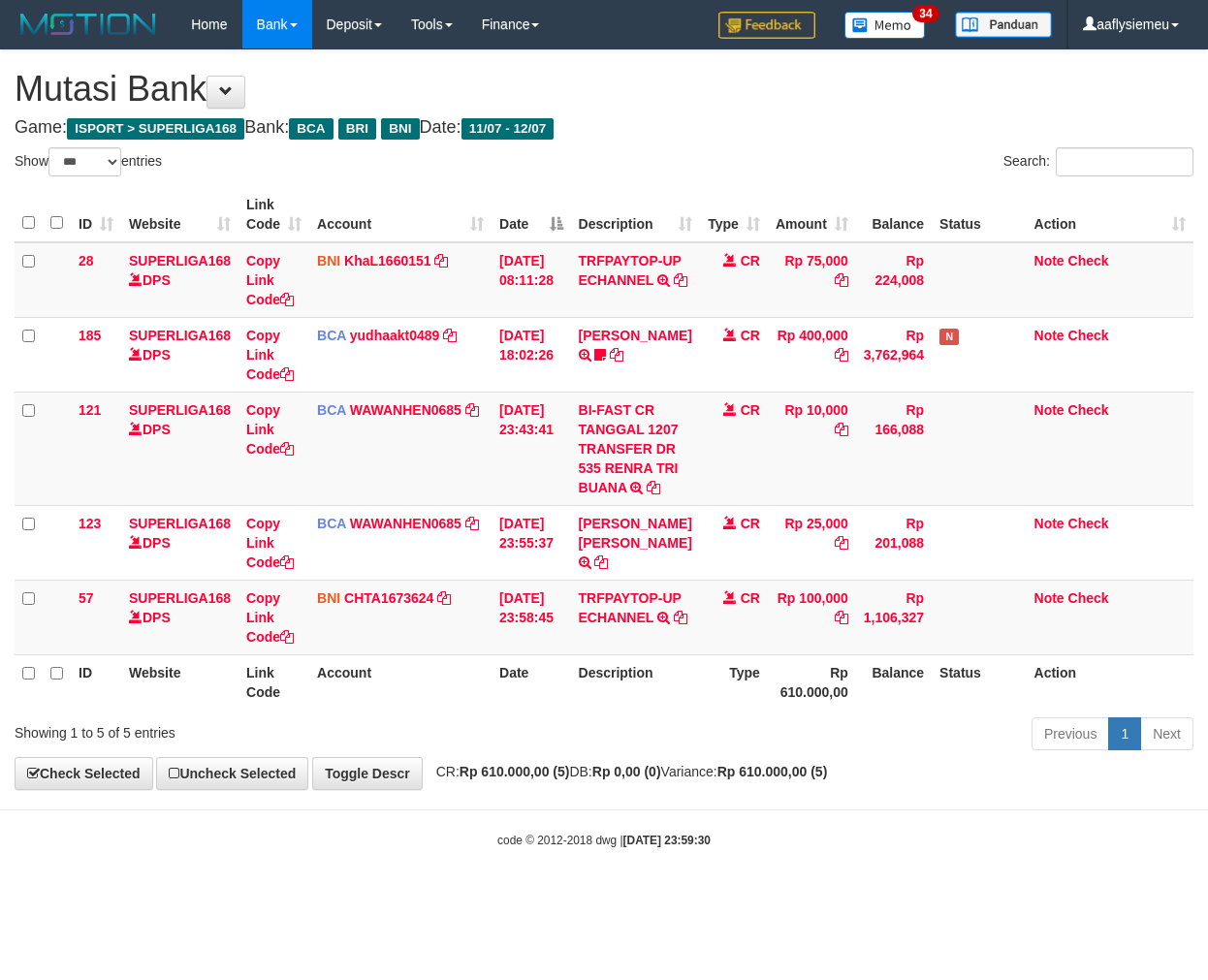 select on "***" 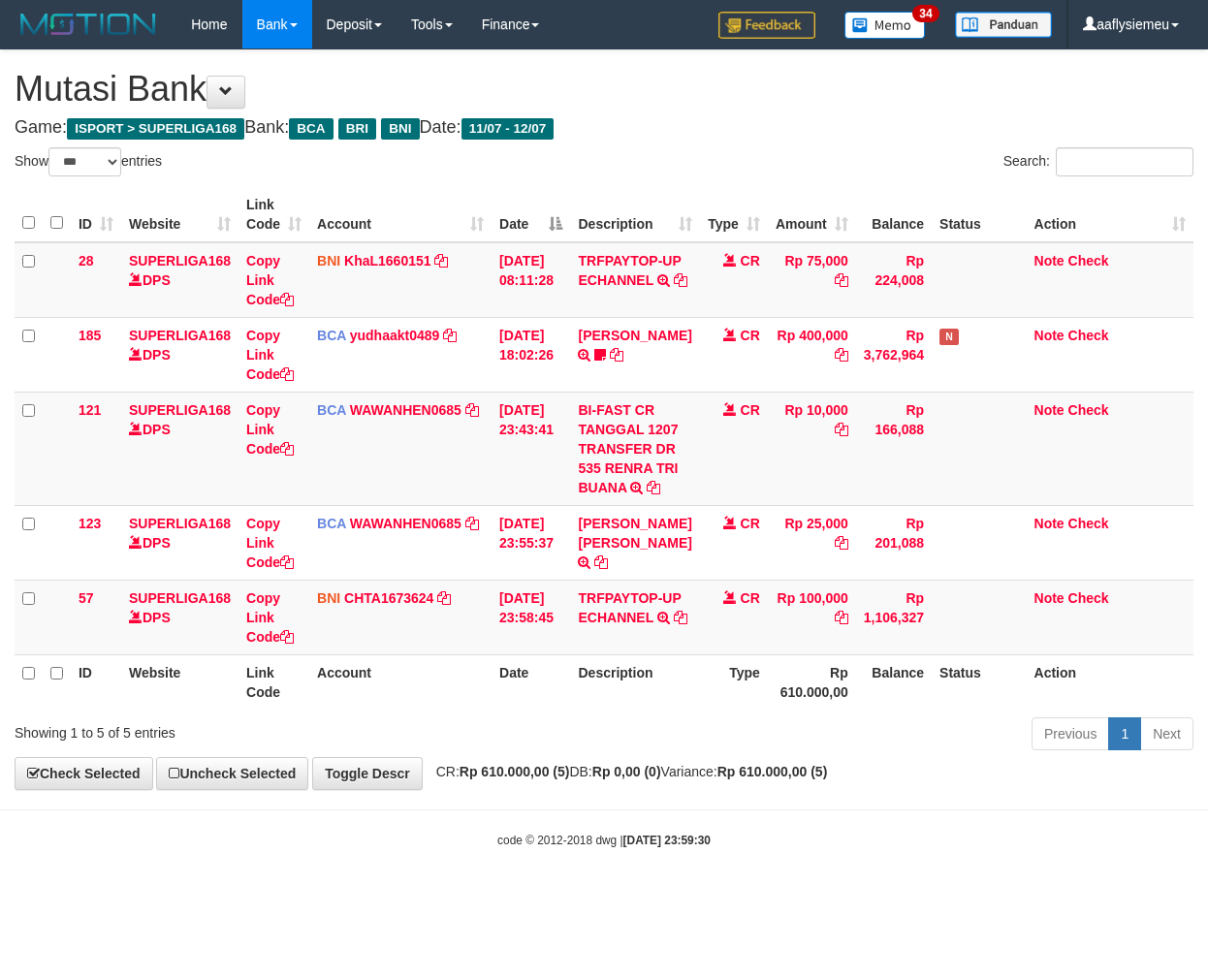 scroll, scrollTop: 0, scrollLeft: 0, axis: both 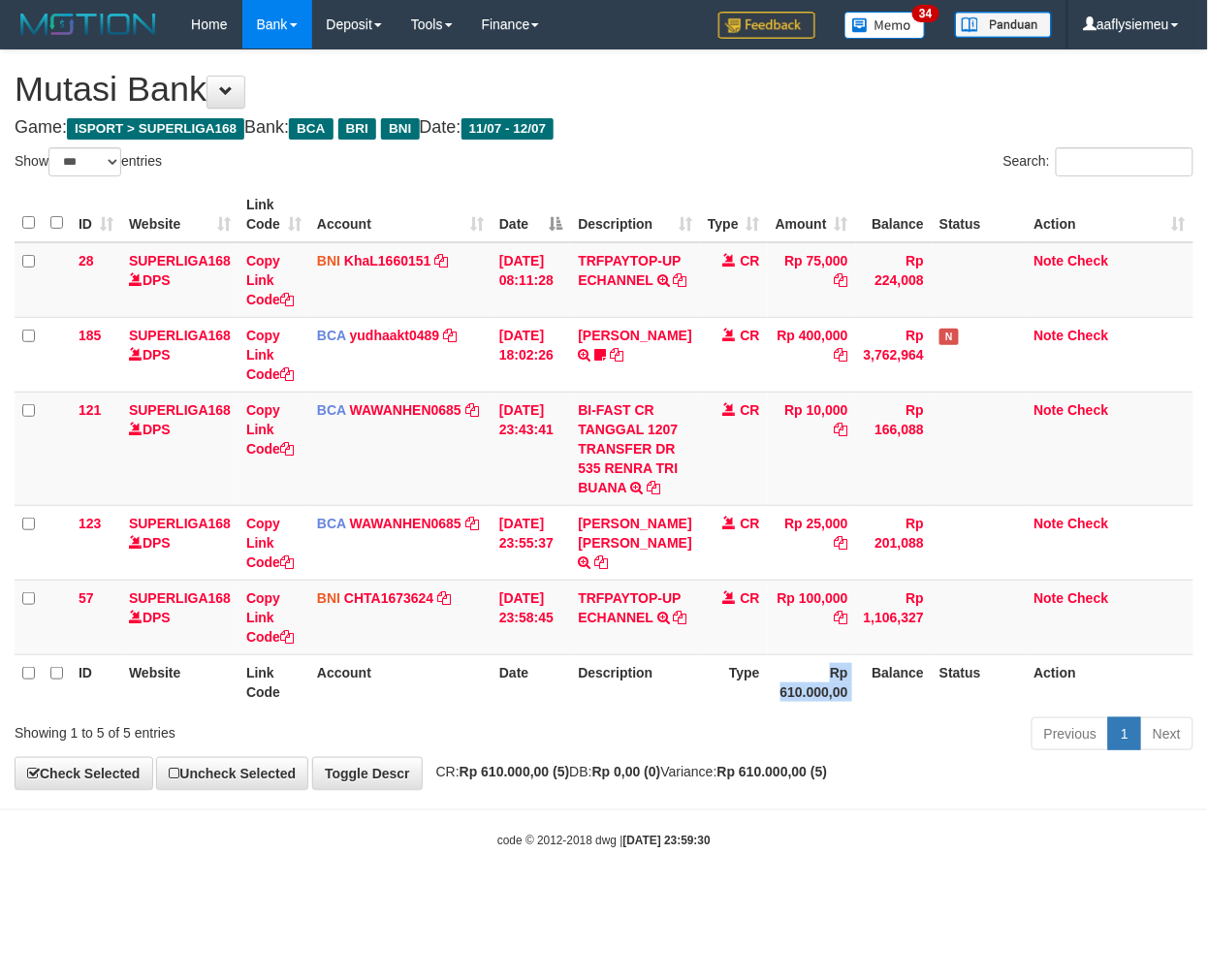 click on "Rp 610.000,00" at bounding box center (811, 681) 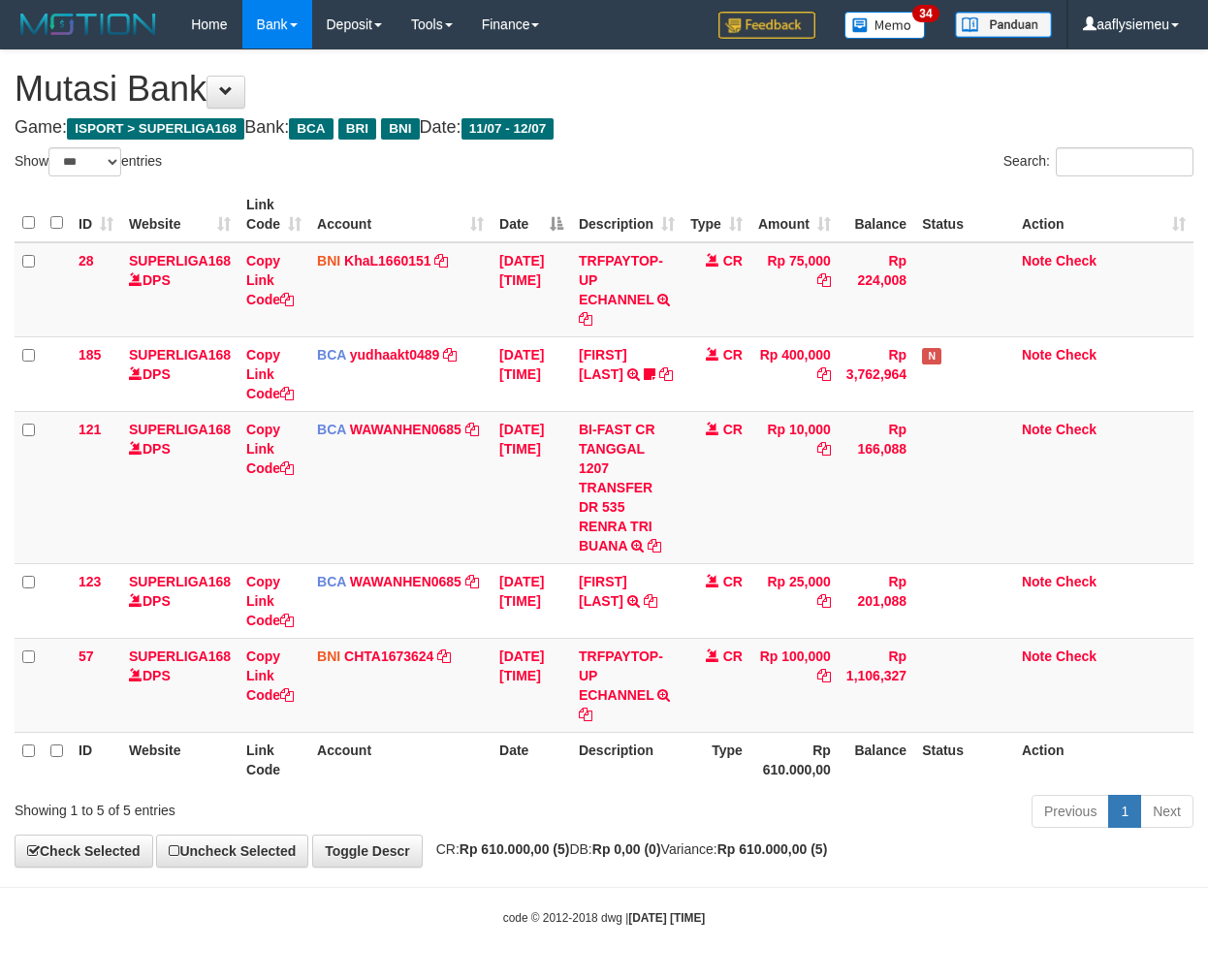 select on "***" 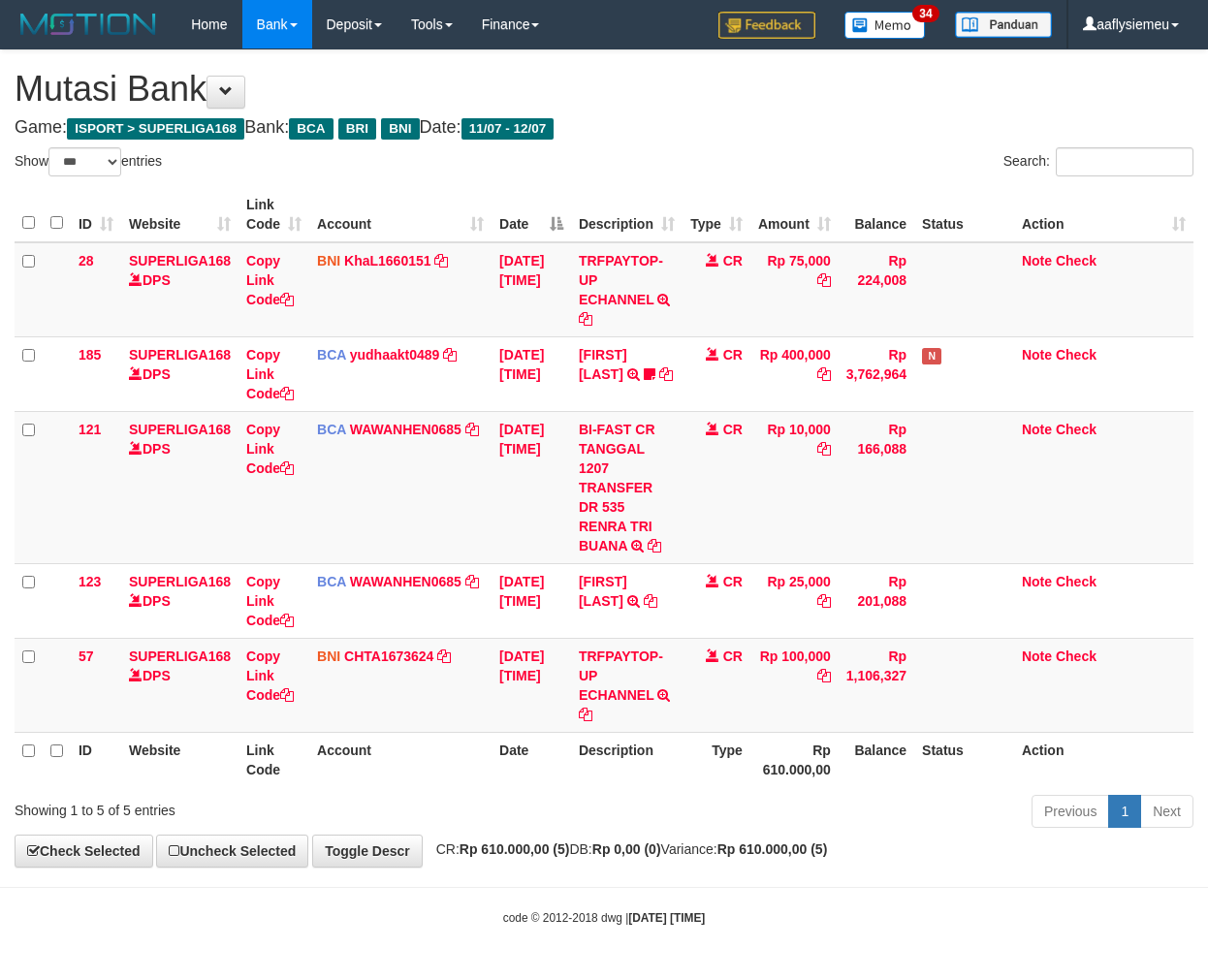scroll, scrollTop: 0, scrollLeft: 0, axis: both 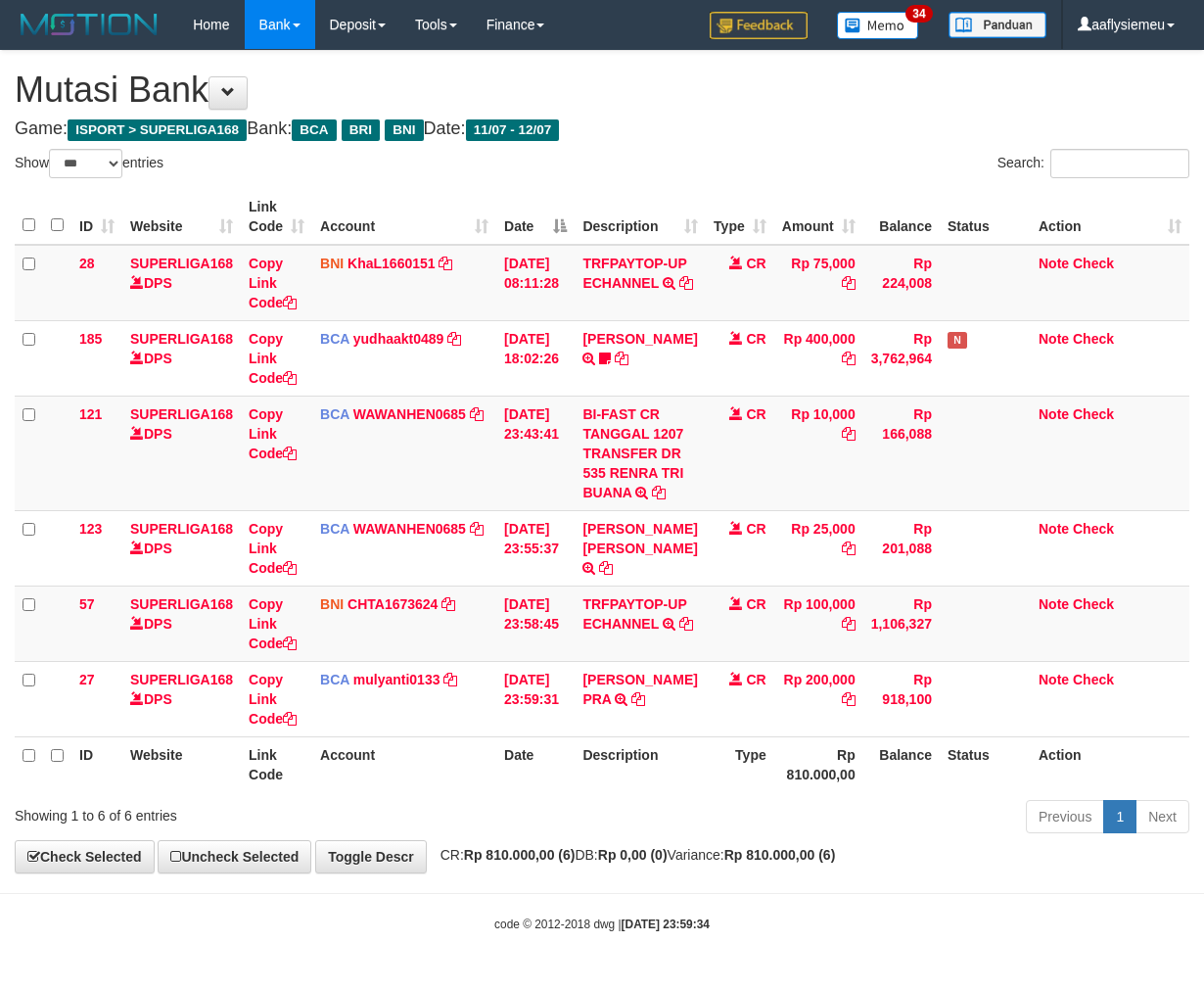 select on "***" 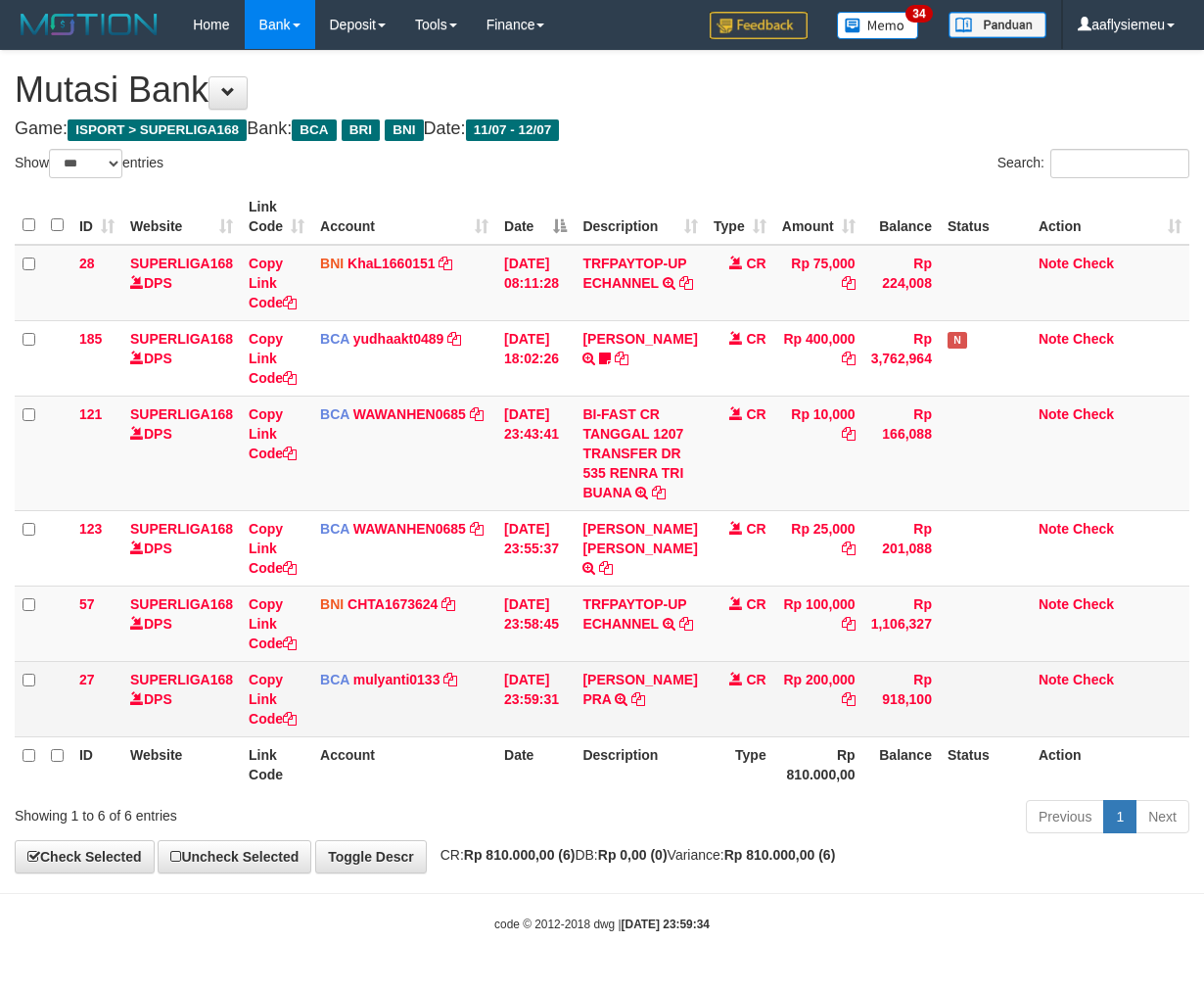 scroll, scrollTop: 0, scrollLeft: 0, axis: both 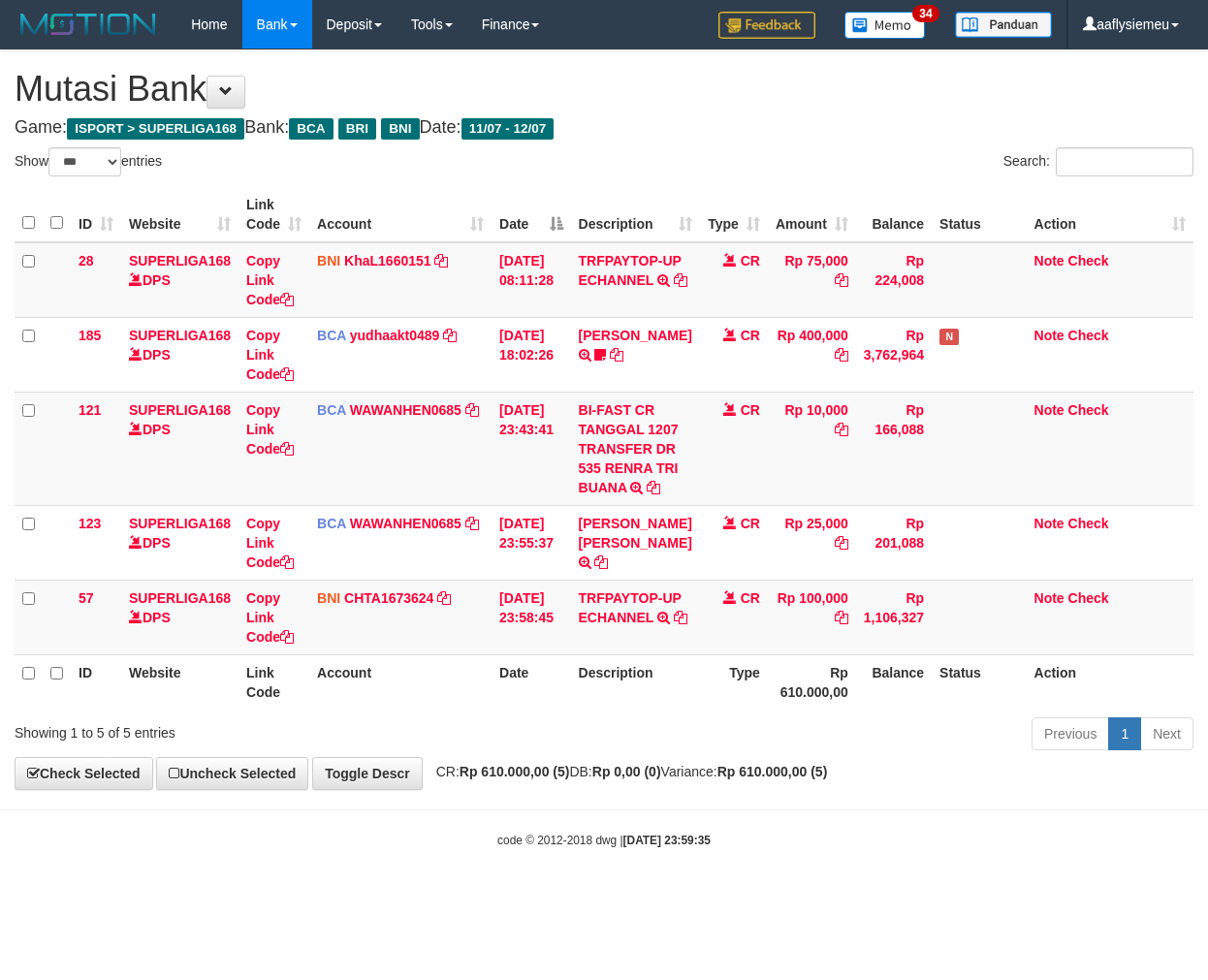 select on "***" 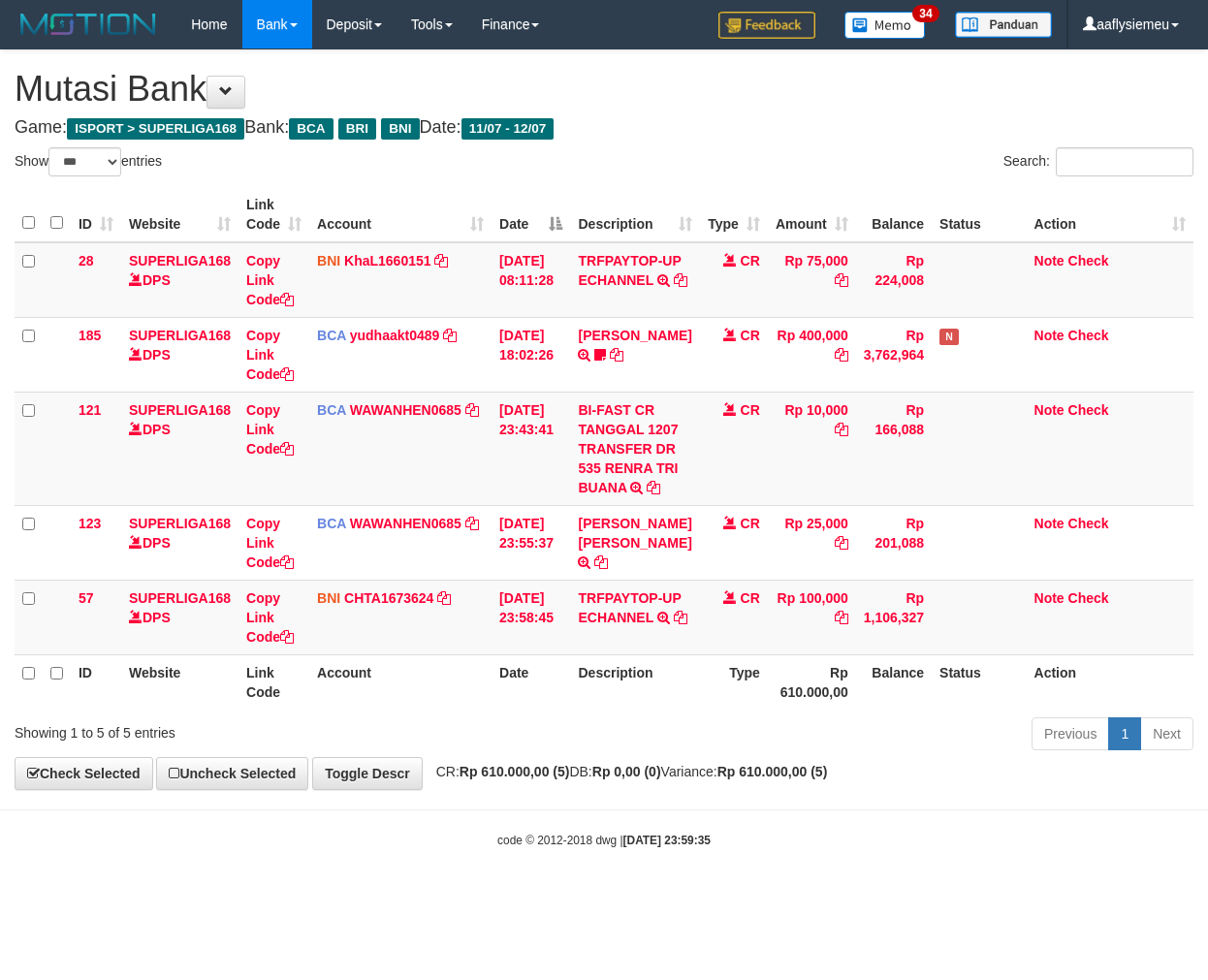 scroll, scrollTop: 0, scrollLeft: 0, axis: both 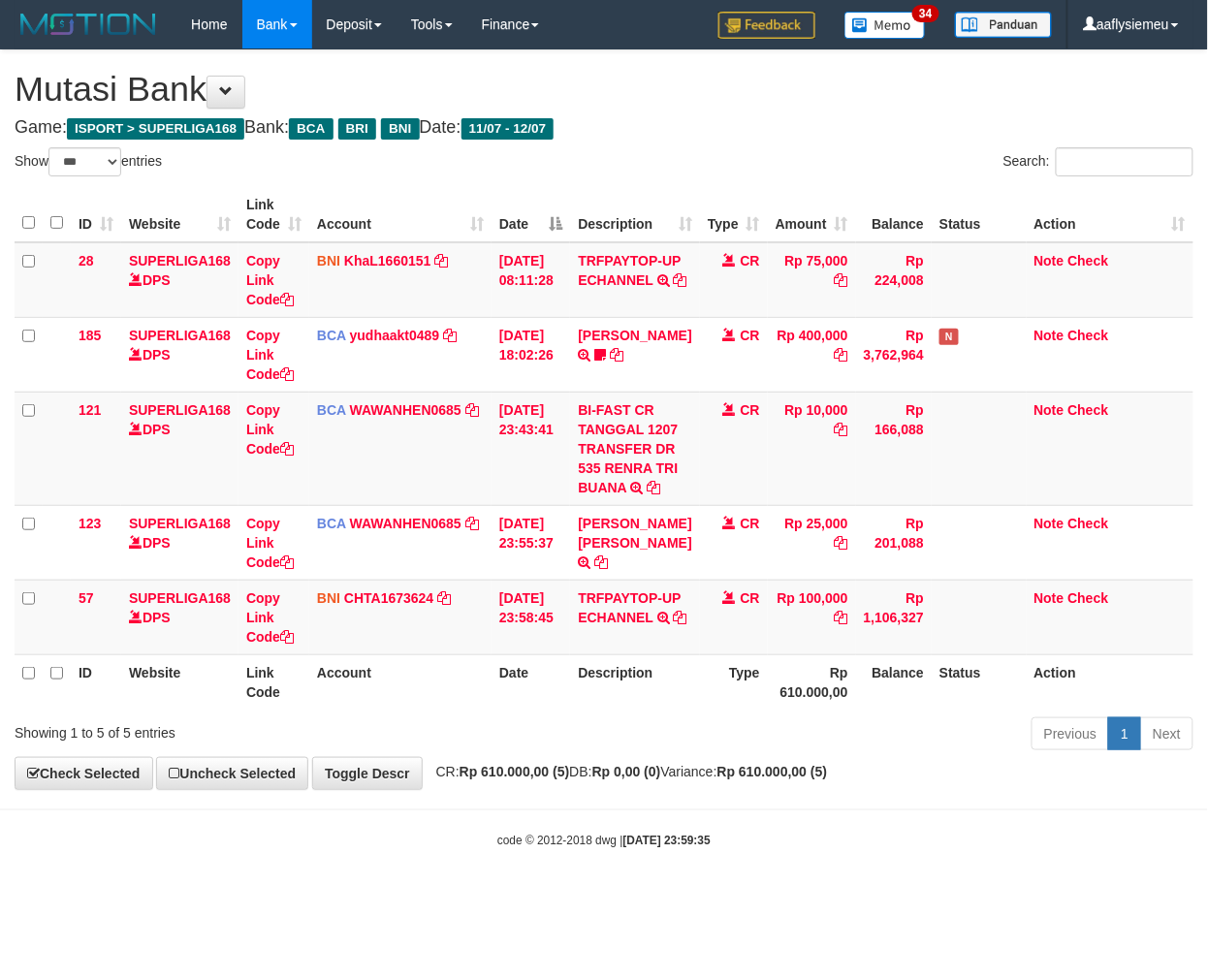 click on "Previous 1 Next" at bounding box center [855, 736] 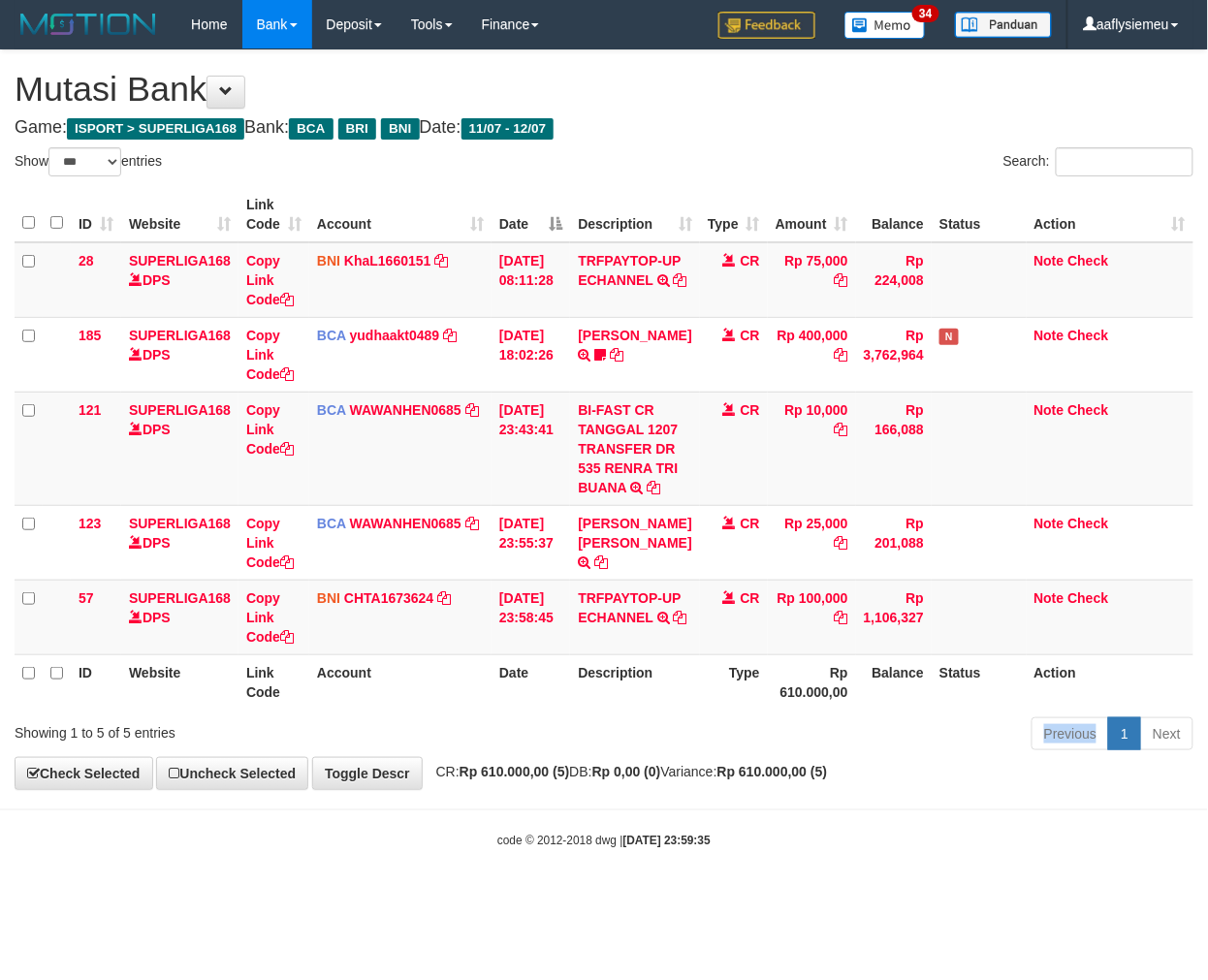 click on "Previous 1 Next" at bounding box center (855, 736) 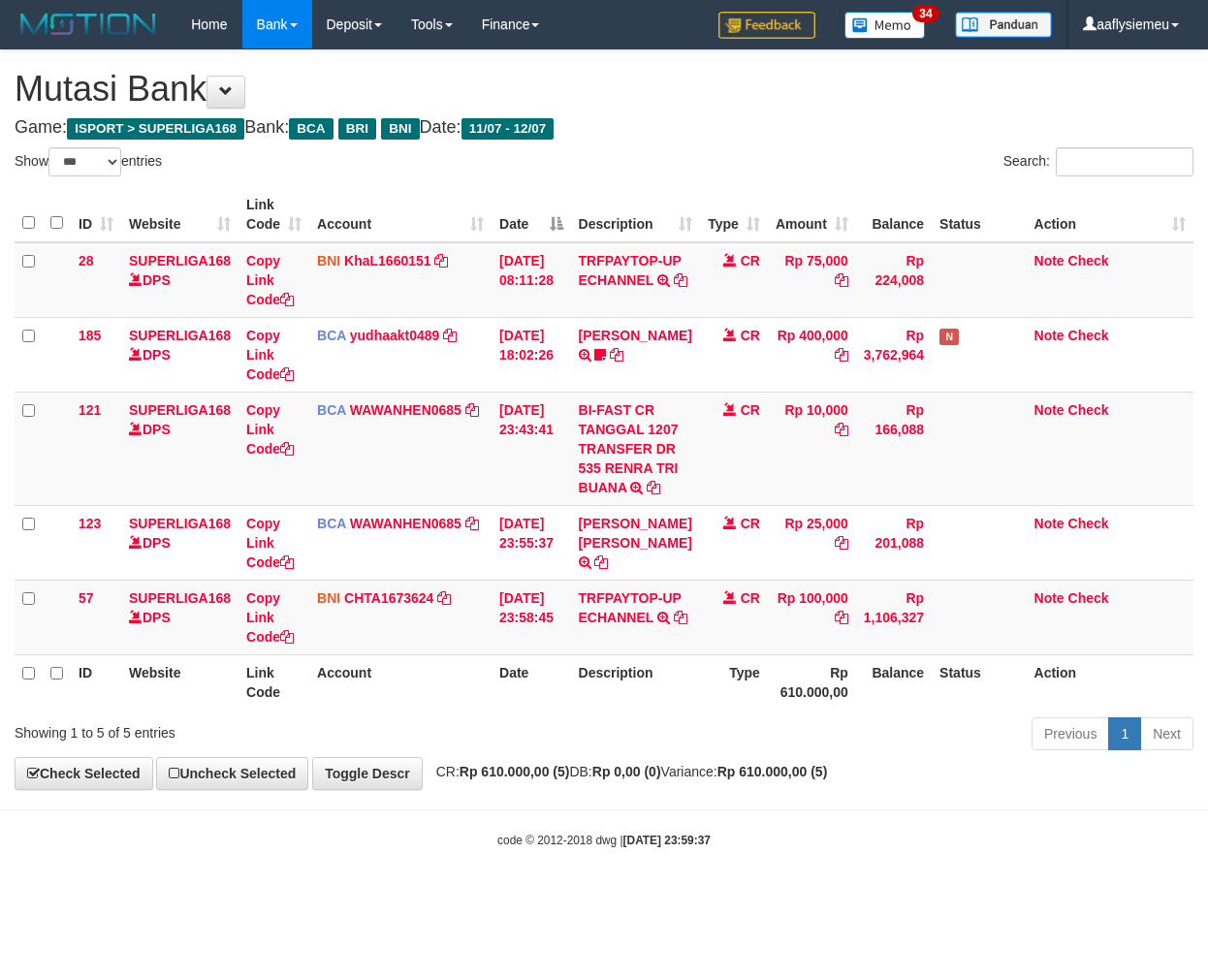 select on "***" 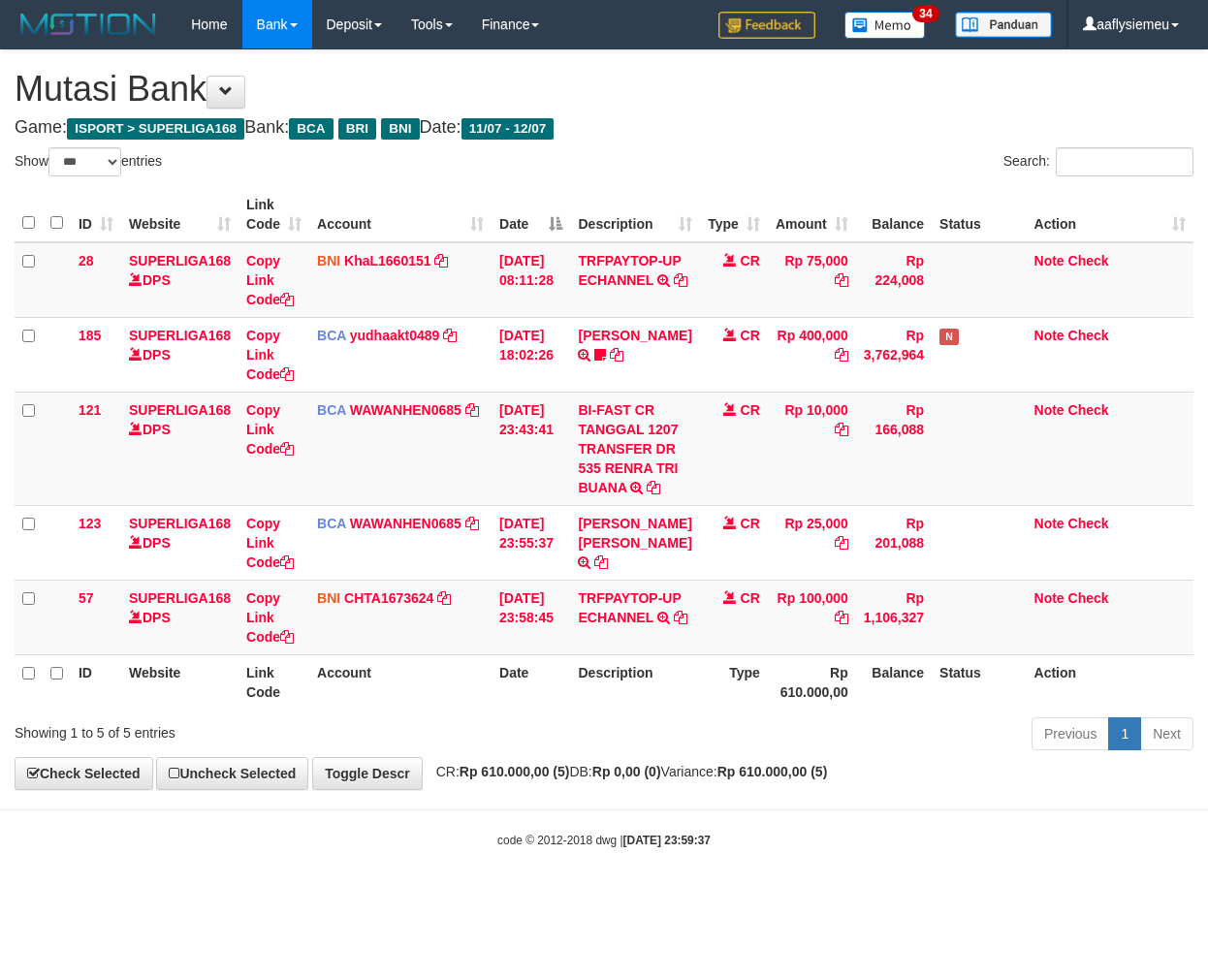 scroll, scrollTop: 0, scrollLeft: 0, axis: both 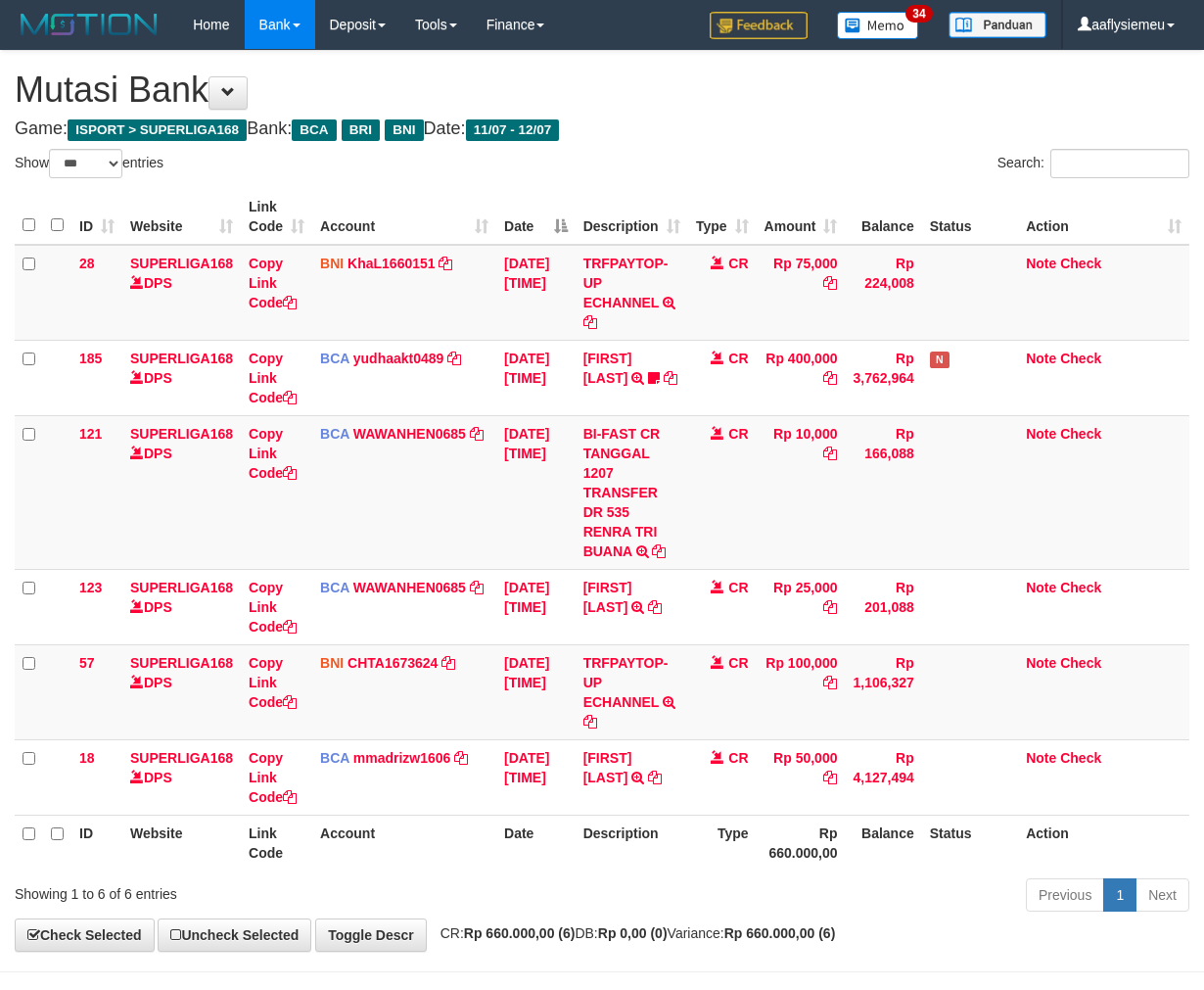 select on "***" 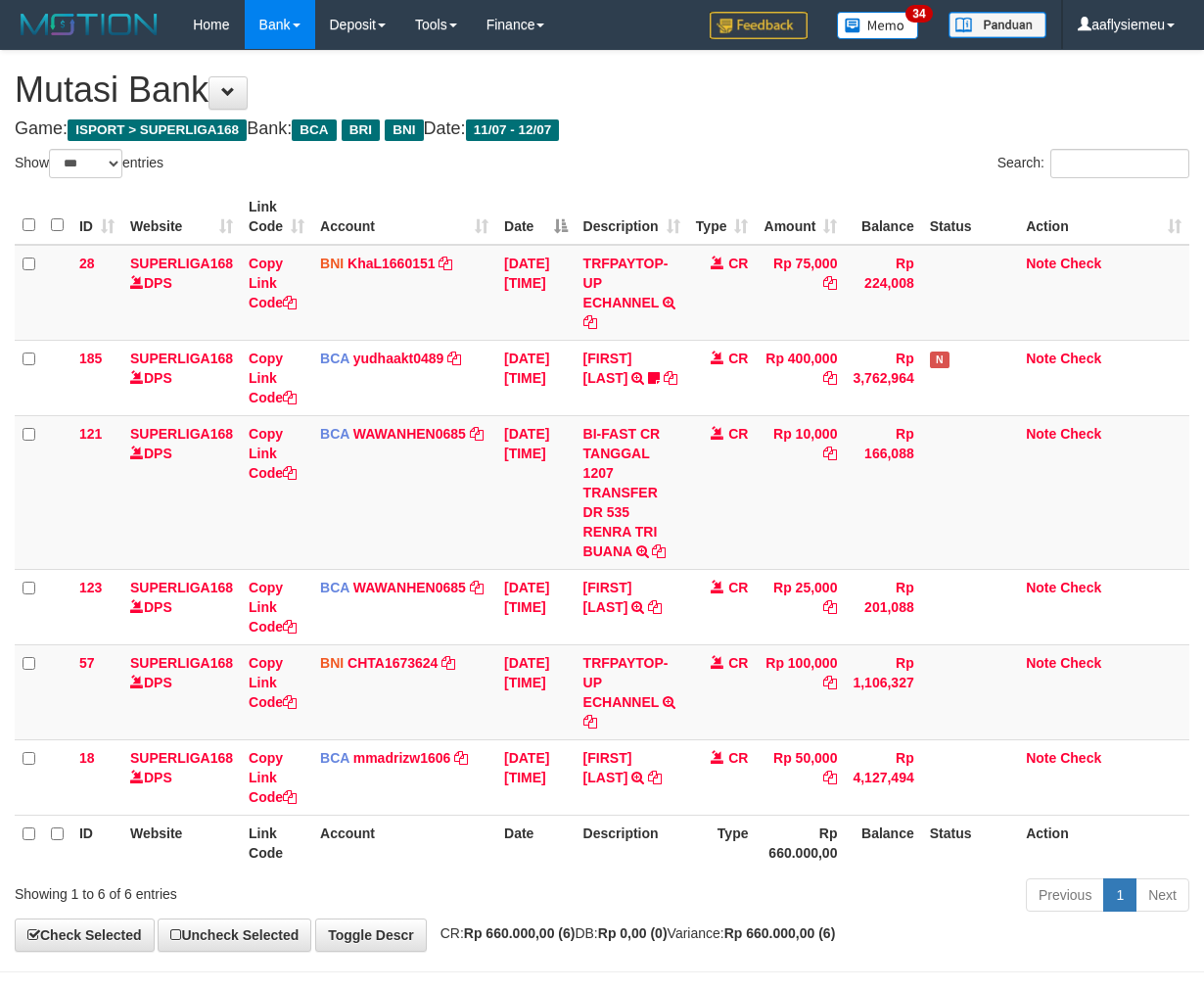 scroll, scrollTop: 0, scrollLeft: 0, axis: both 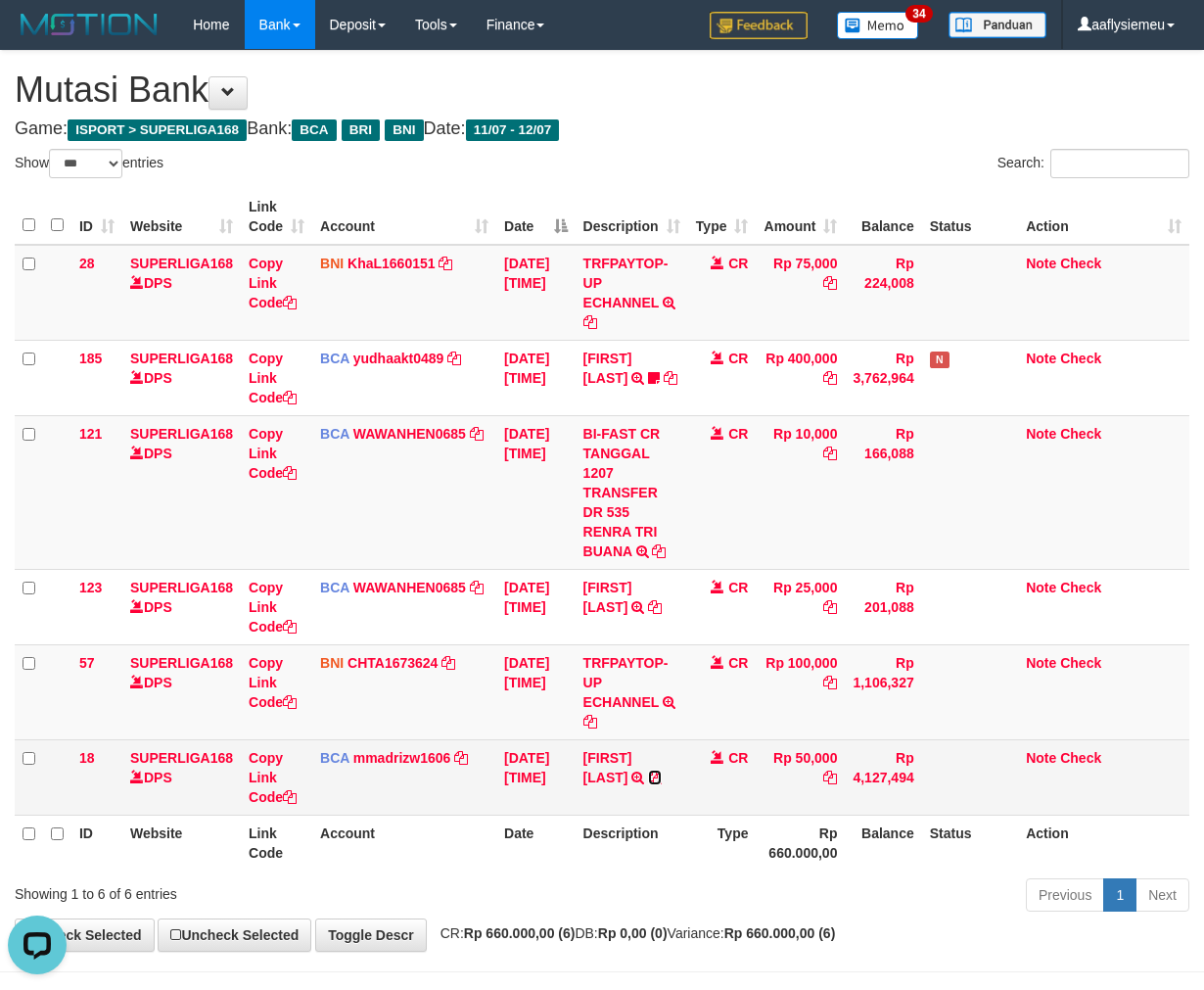 click at bounding box center (655, 778) 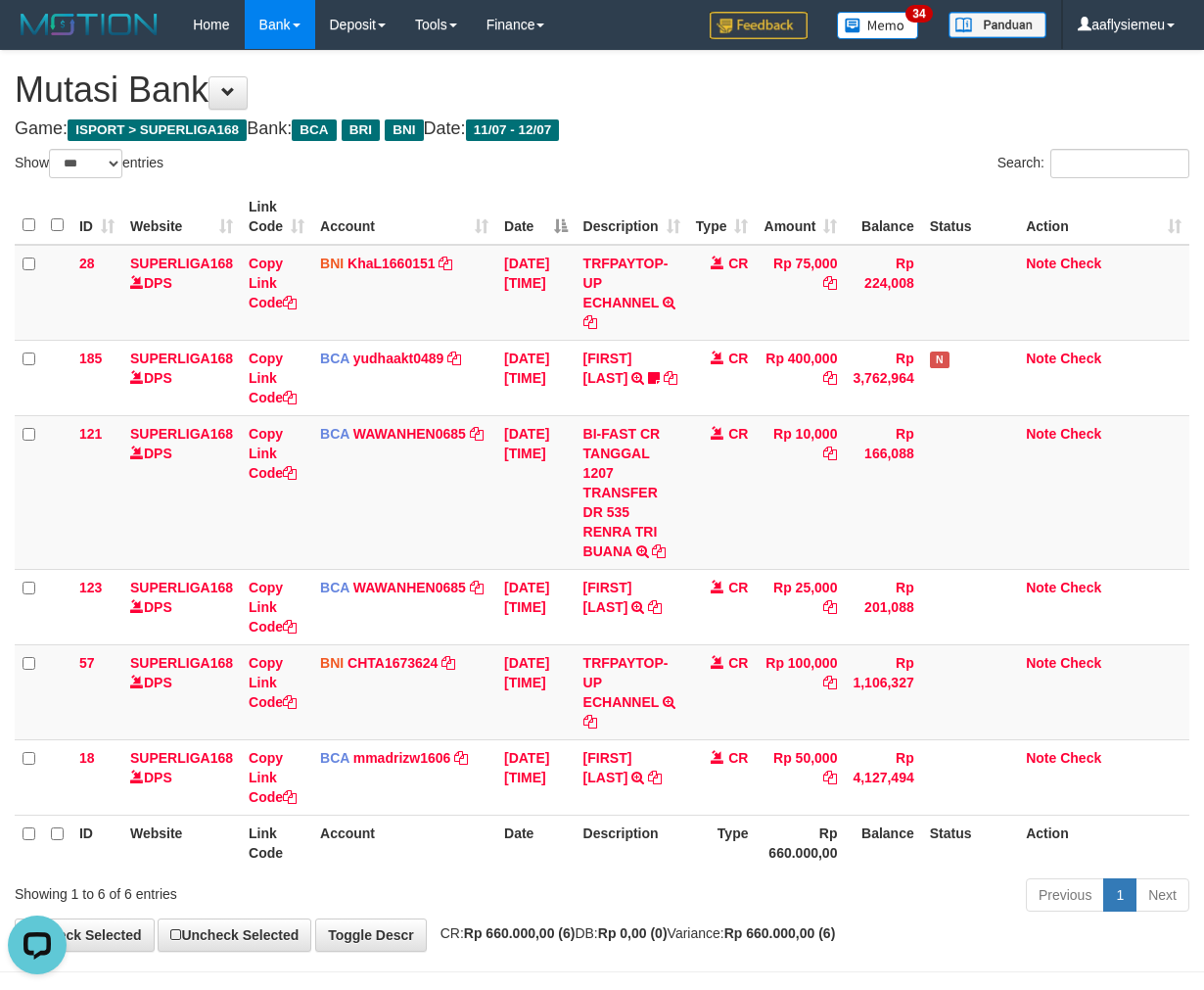 click on "Description" at bounding box center [631, 842] 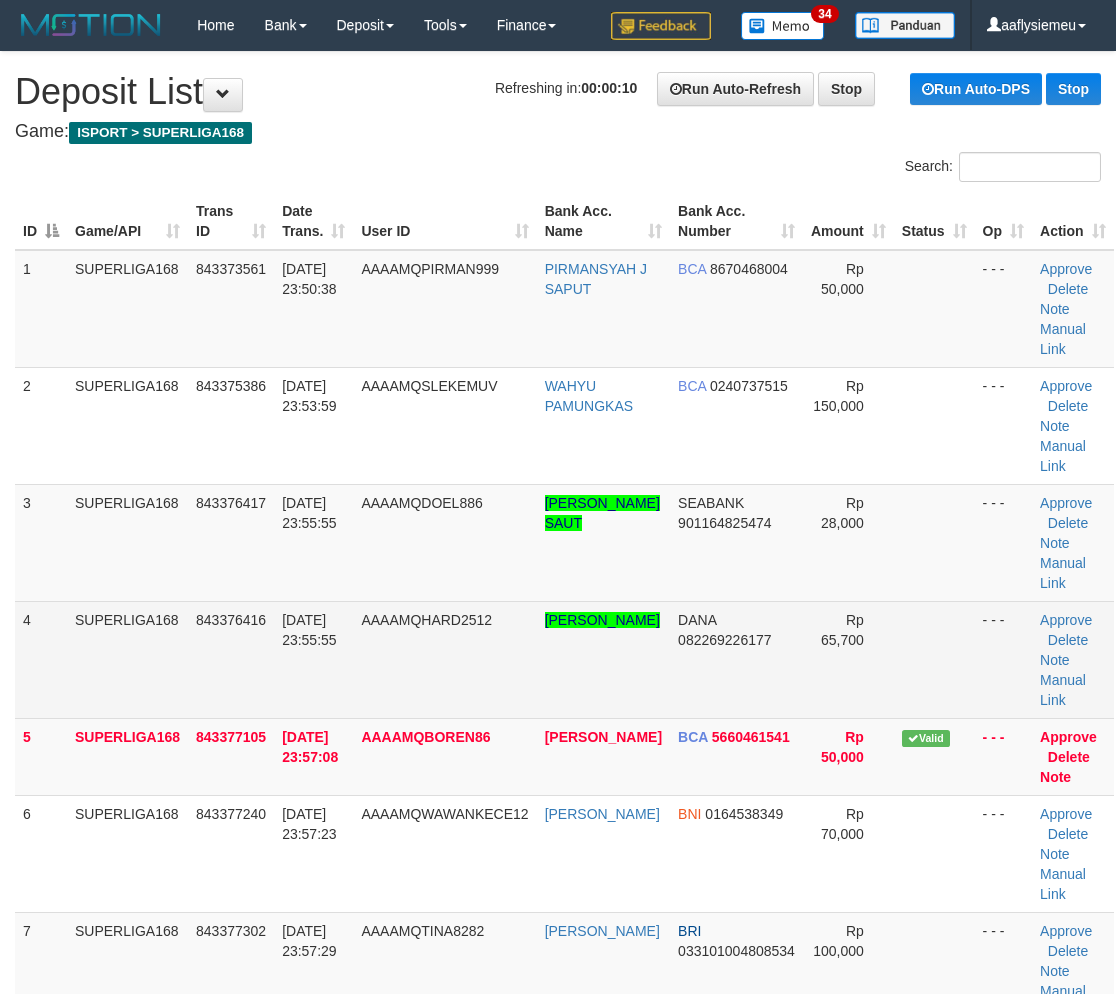 scroll, scrollTop: 0, scrollLeft: 0, axis: both 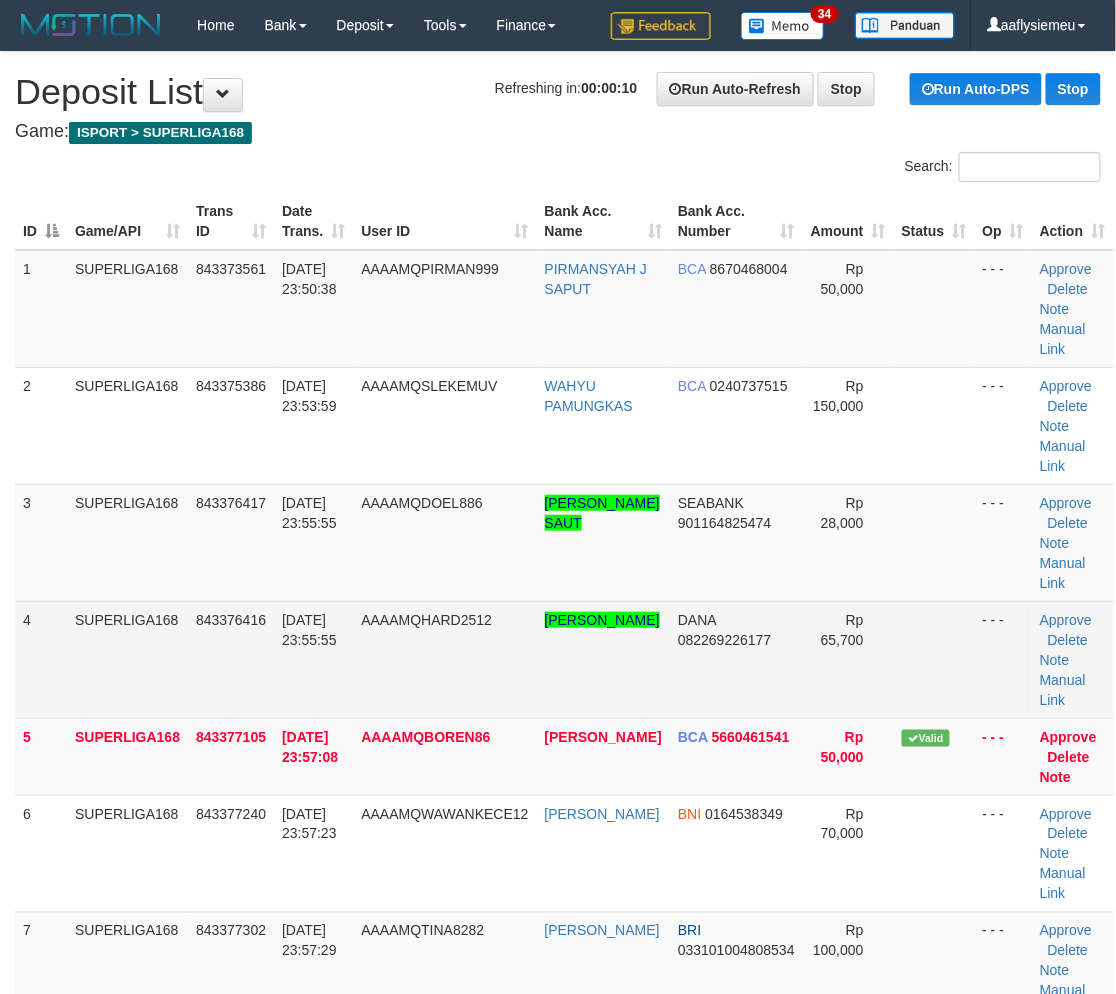 click on "4" at bounding box center (41, 659) 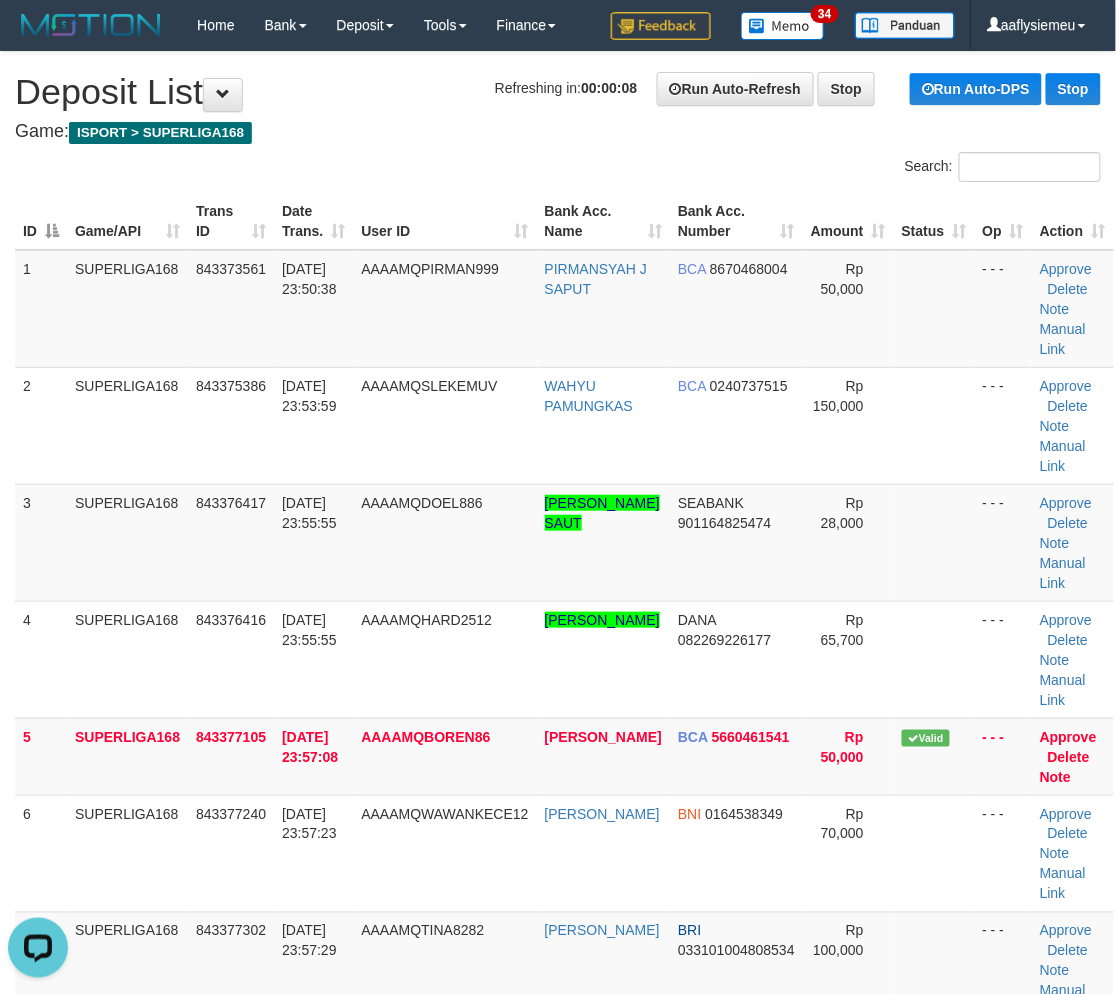 scroll, scrollTop: 0, scrollLeft: 0, axis: both 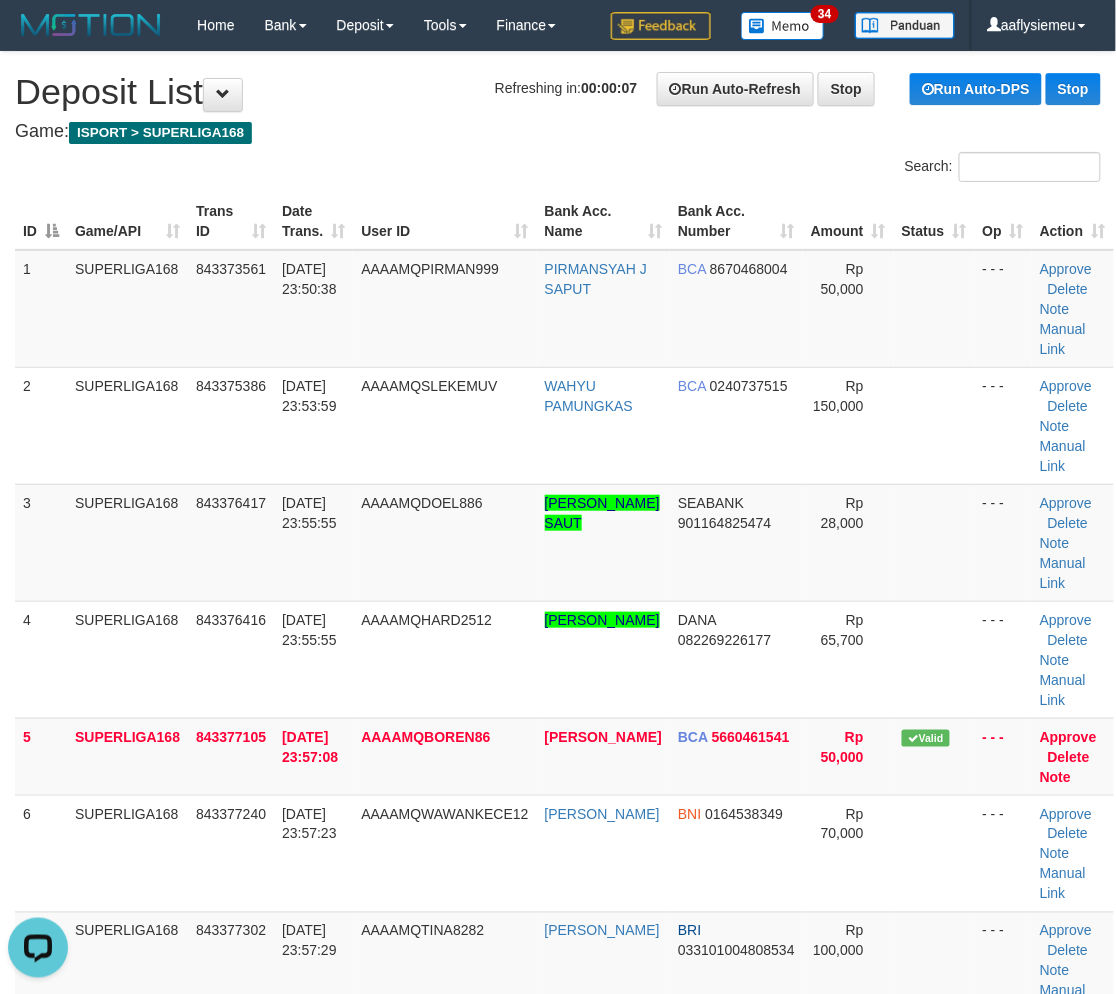 drag, startPoint x: 83, startPoint y: 561, endPoint x: 0, endPoint y: 600, distance: 91.706055 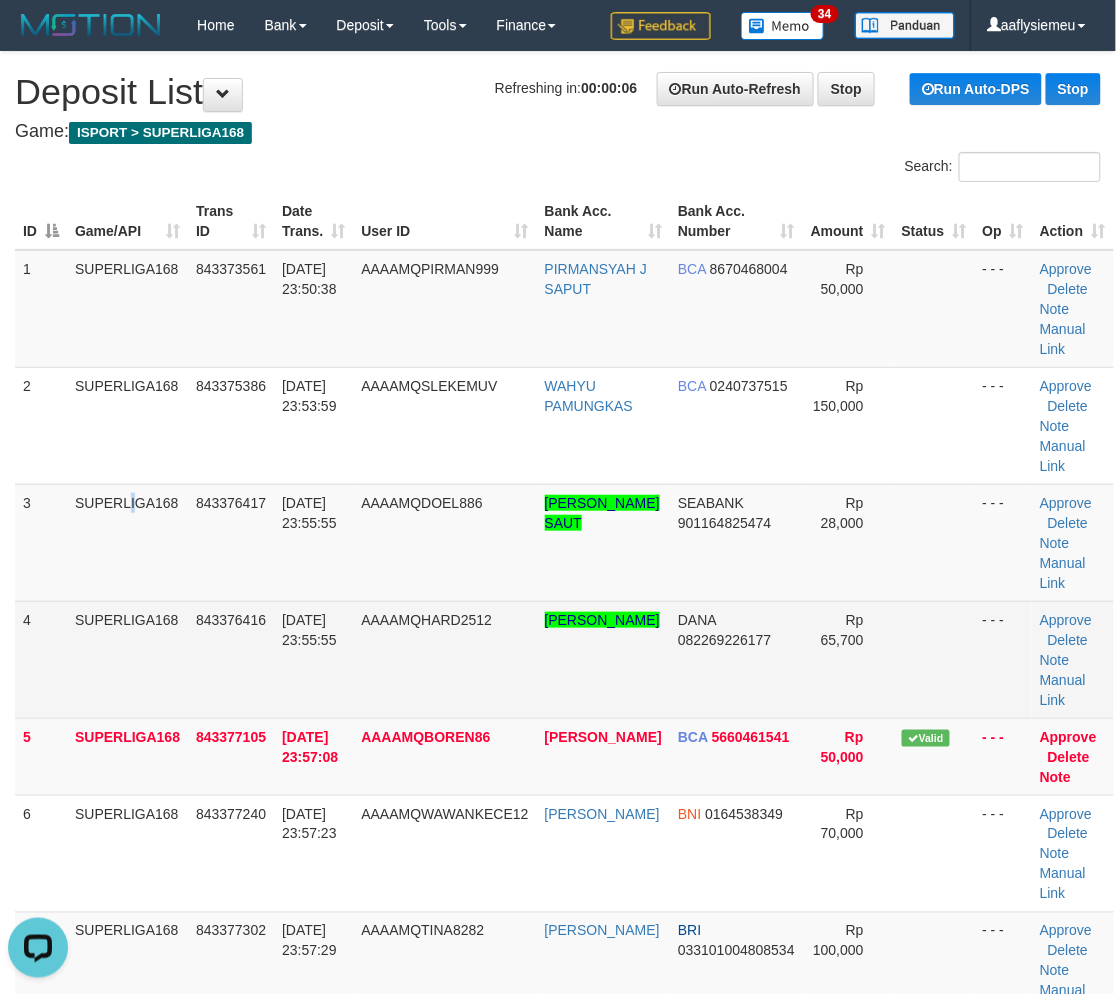 click on "4" at bounding box center (41, 659) 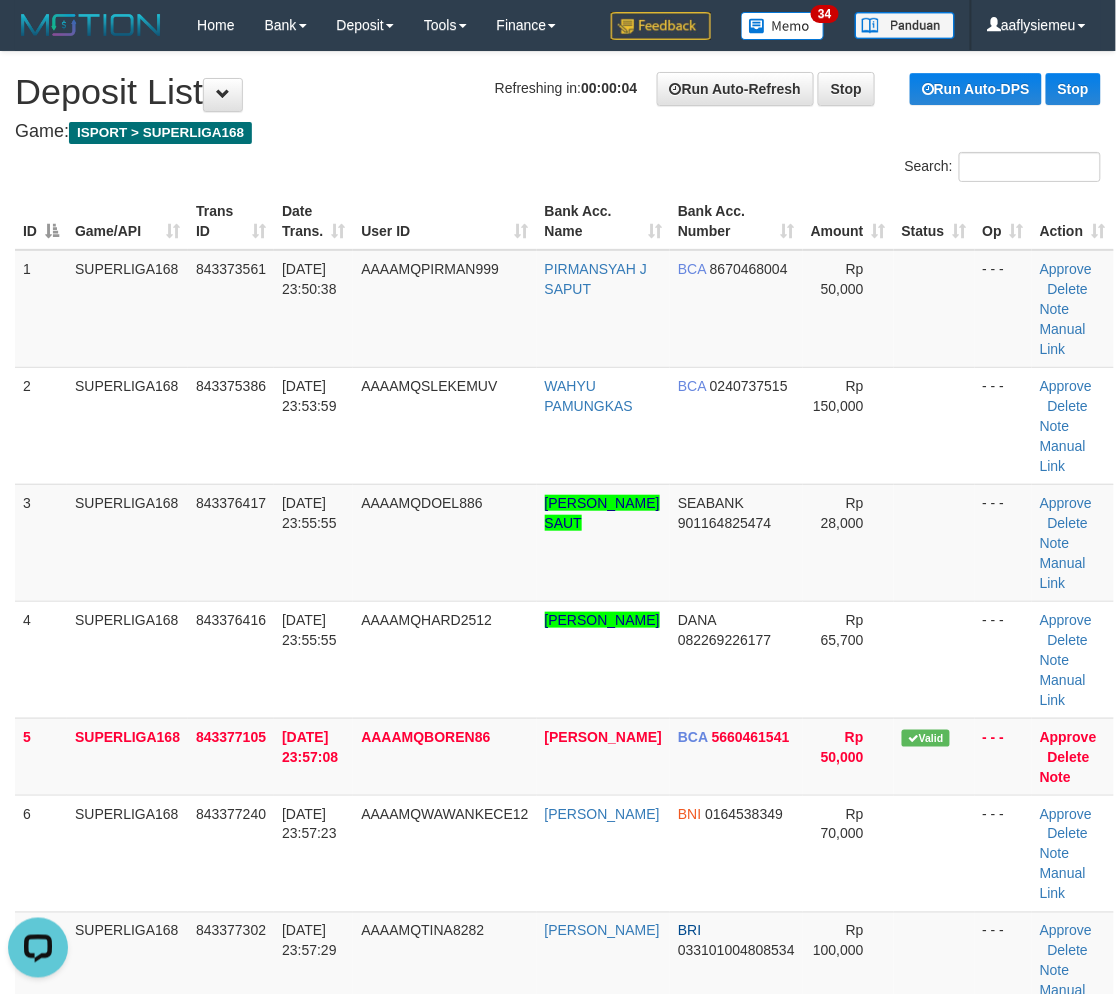 drag, startPoint x: 131, startPoint y: 537, endPoint x: 5, endPoint y: 595, distance: 138.70833 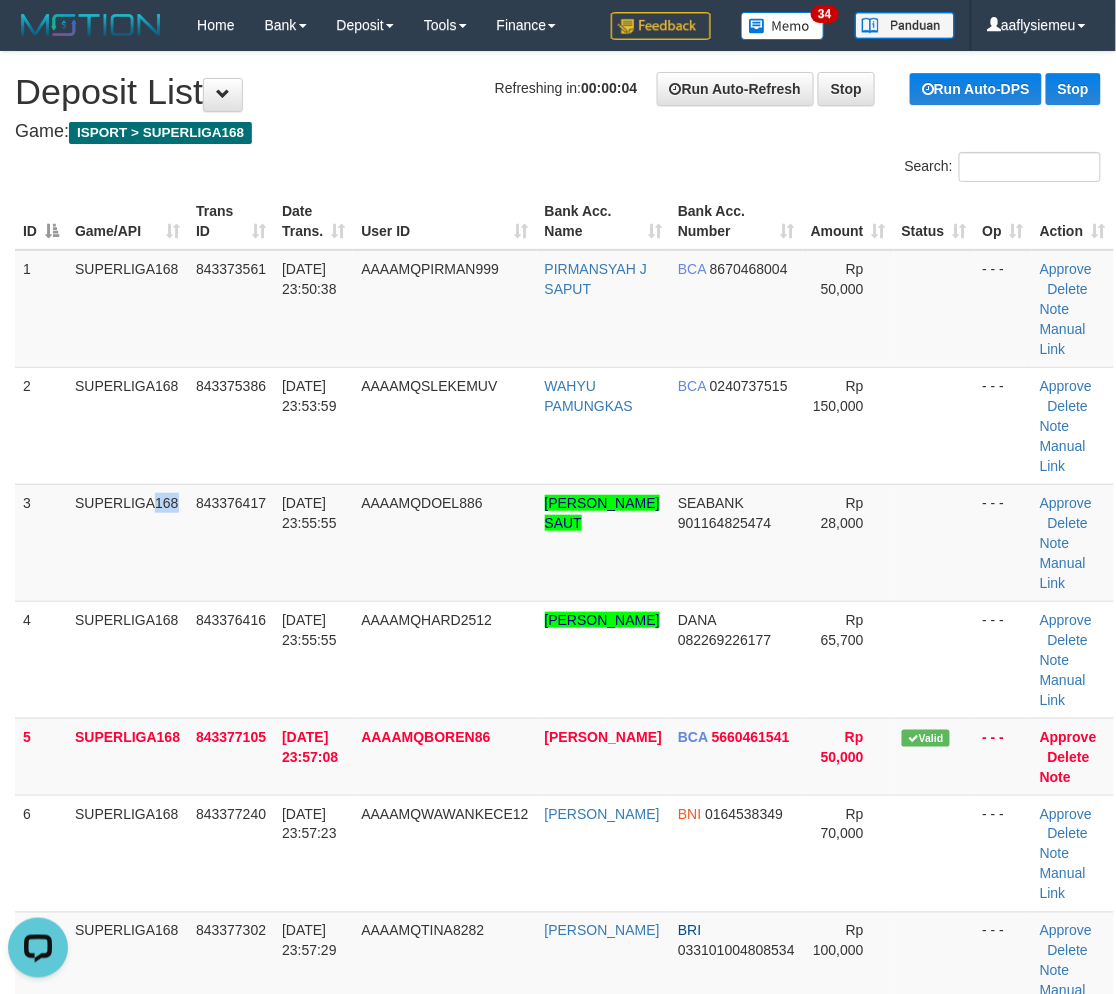 click on "ID Game/API Trans ID Date Trans. User ID Bank Acc. Name Bank Acc. Number Amount Status Op Action
1
SUPERLIGA168
843373561
12/07/2025 23:50:38
AAAAMQPIRMAN999
PIRMANSYAH J SAPUT
BCA
8670468004
Rp 50,000
- - -
Approve
Delete
Note
Manual Link
2
SUPERLIGA168
843375386
12/07/2025 23:53:59
AAAAMQSLEKEMUV
WAHYU PAMUNGKAS
BCA
0240737515 ID" at bounding box center [558, 873] 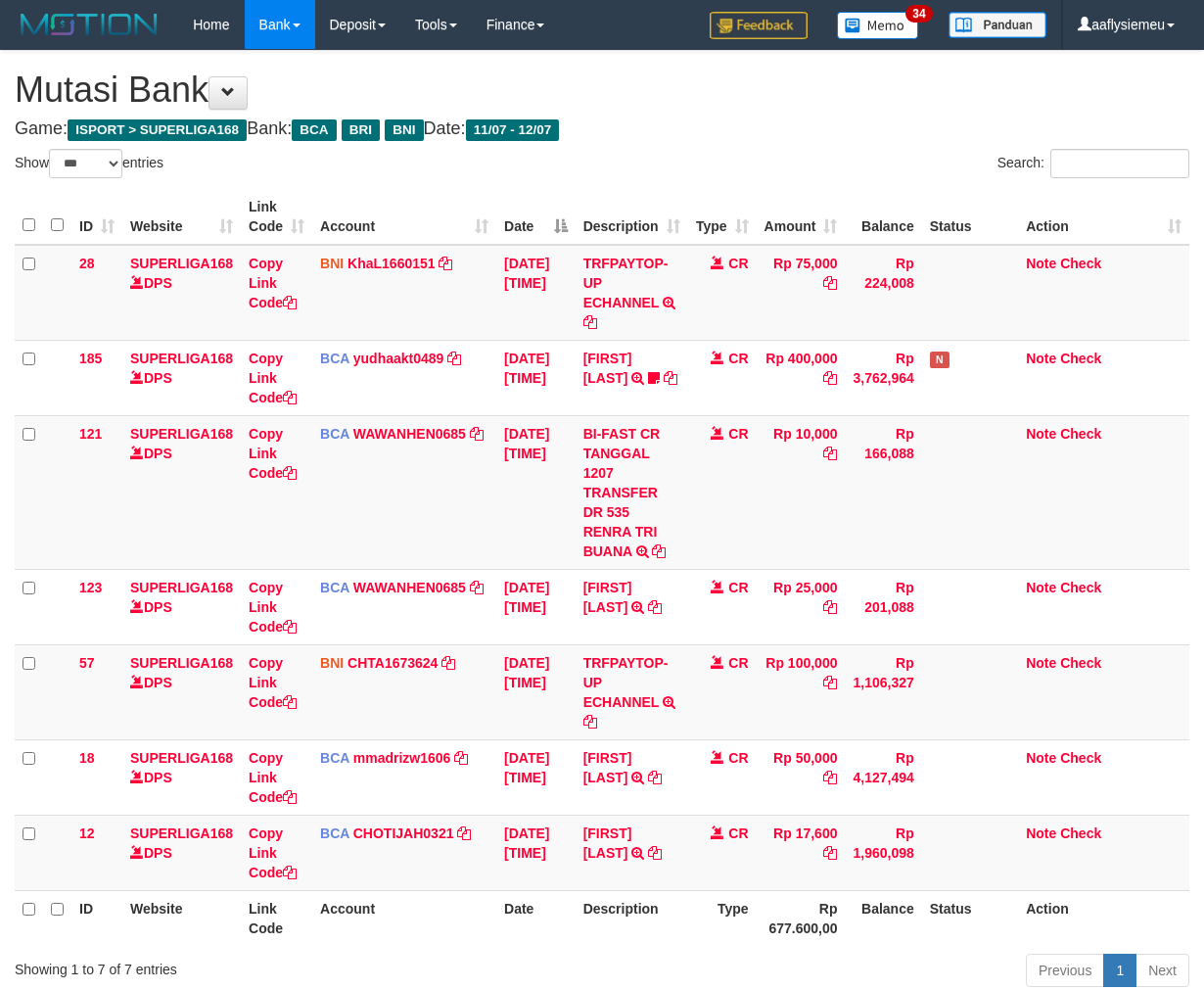select on "***" 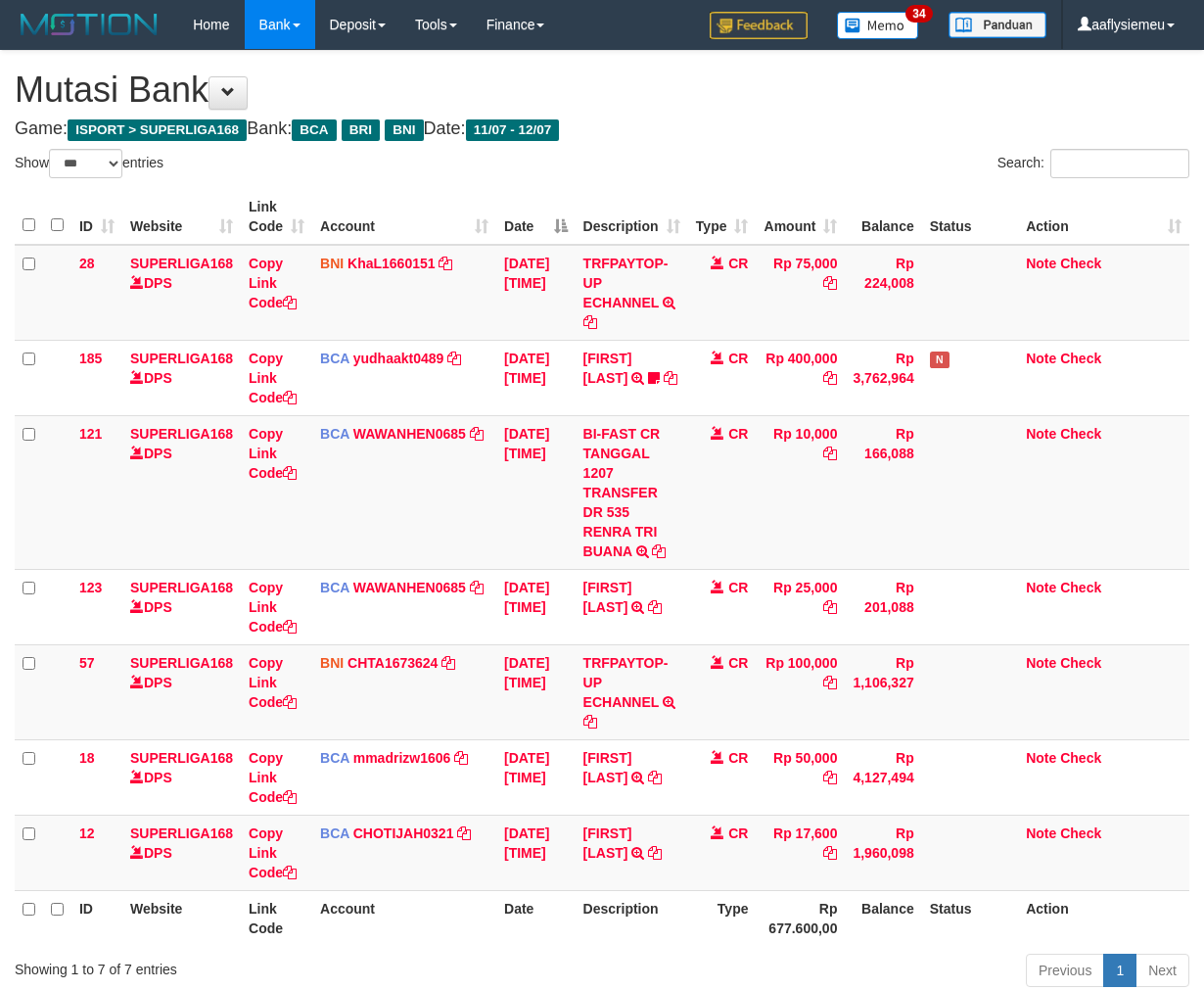 scroll, scrollTop: 0, scrollLeft: 0, axis: both 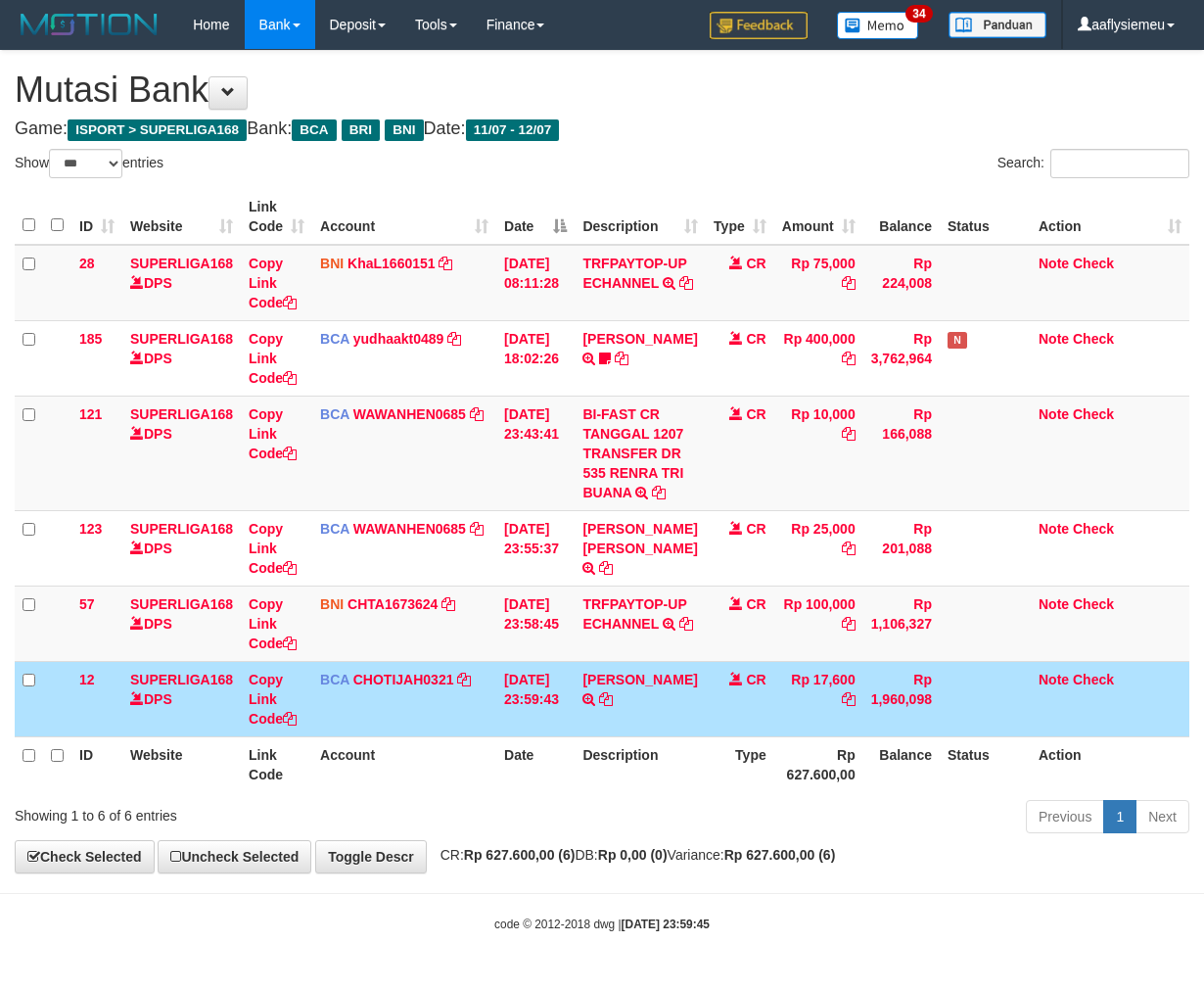 select on "***" 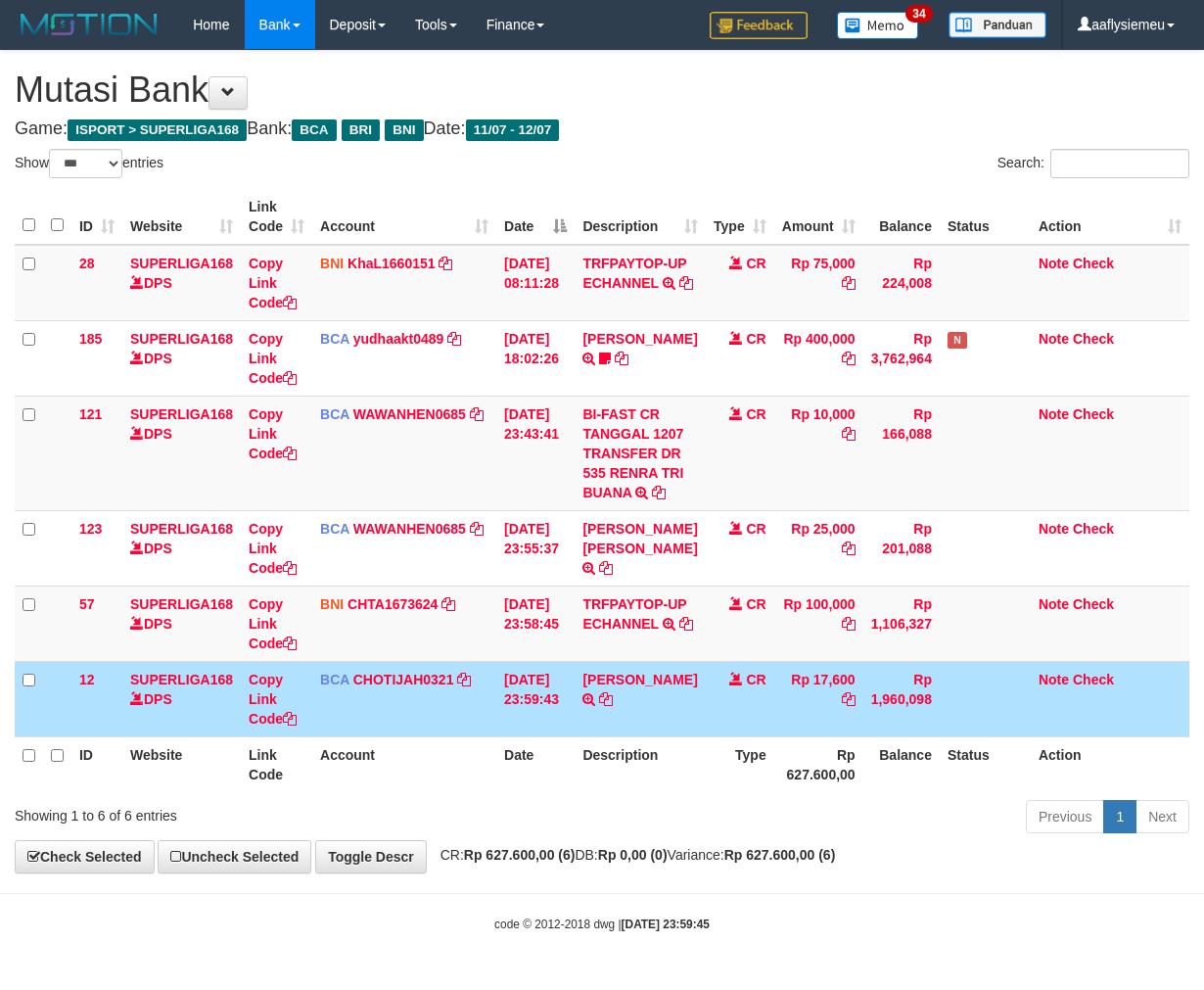 scroll, scrollTop: 0, scrollLeft: 0, axis: both 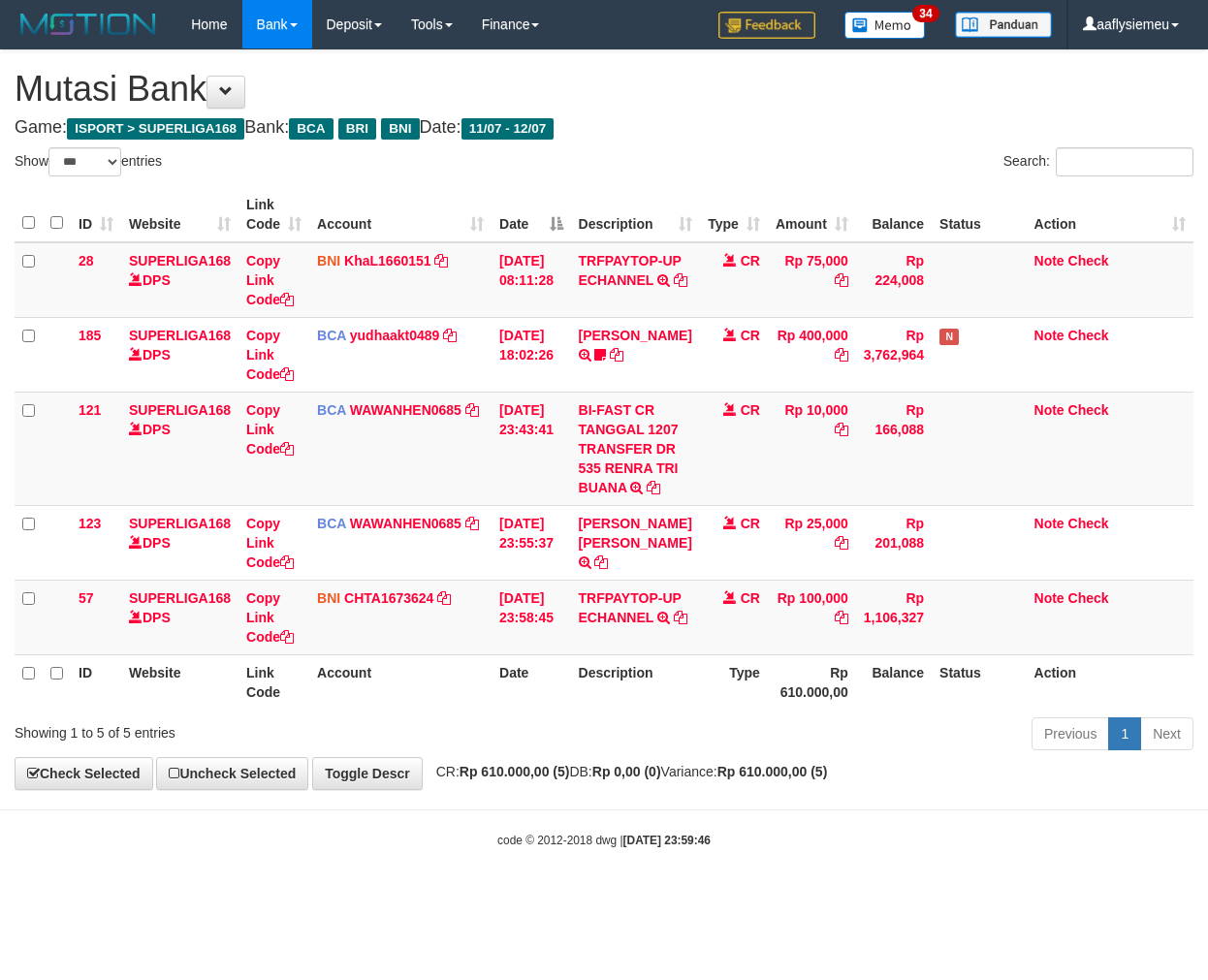 select on "***" 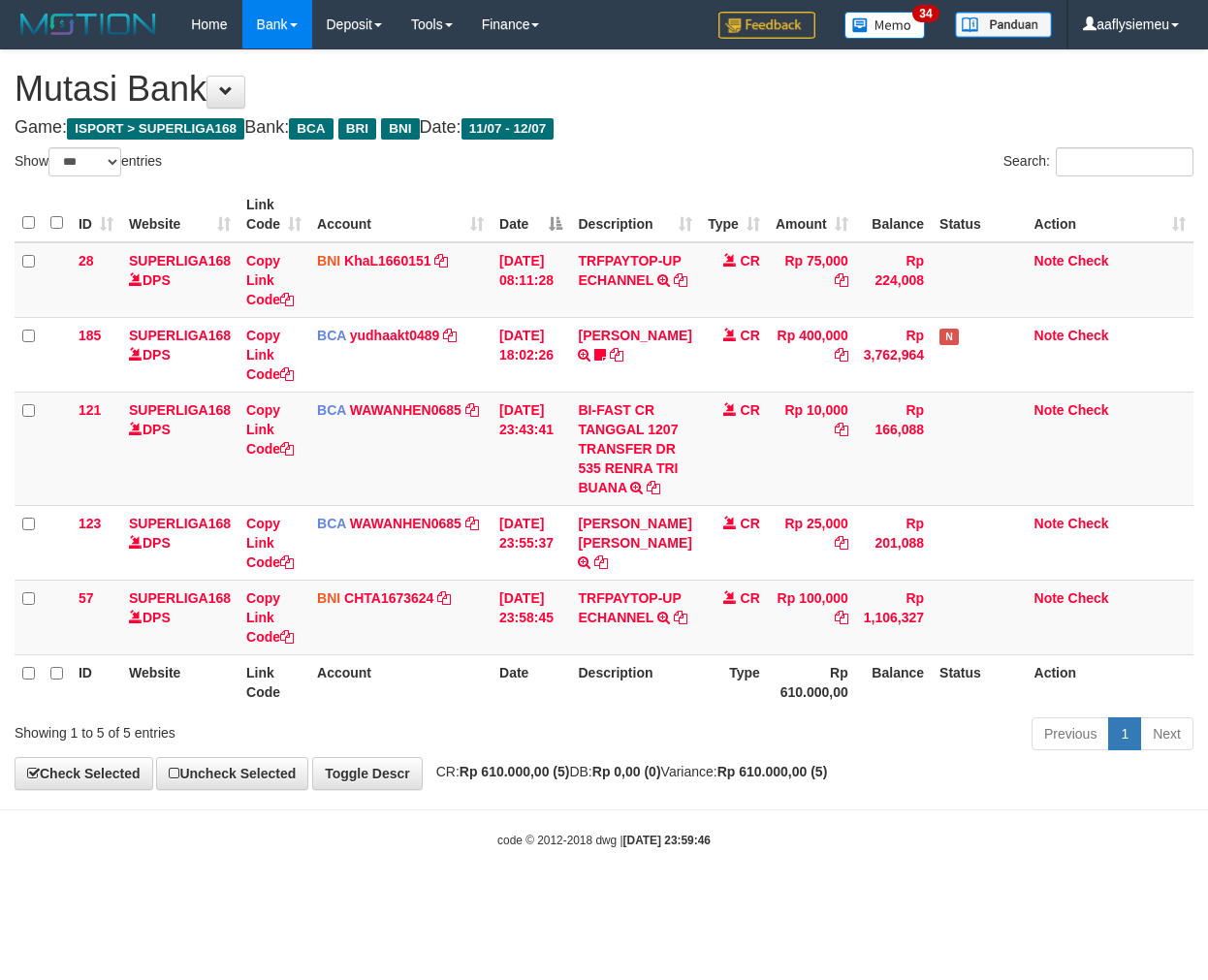 scroll, scrollTop: 0, scrollLeft: 0, axis: both 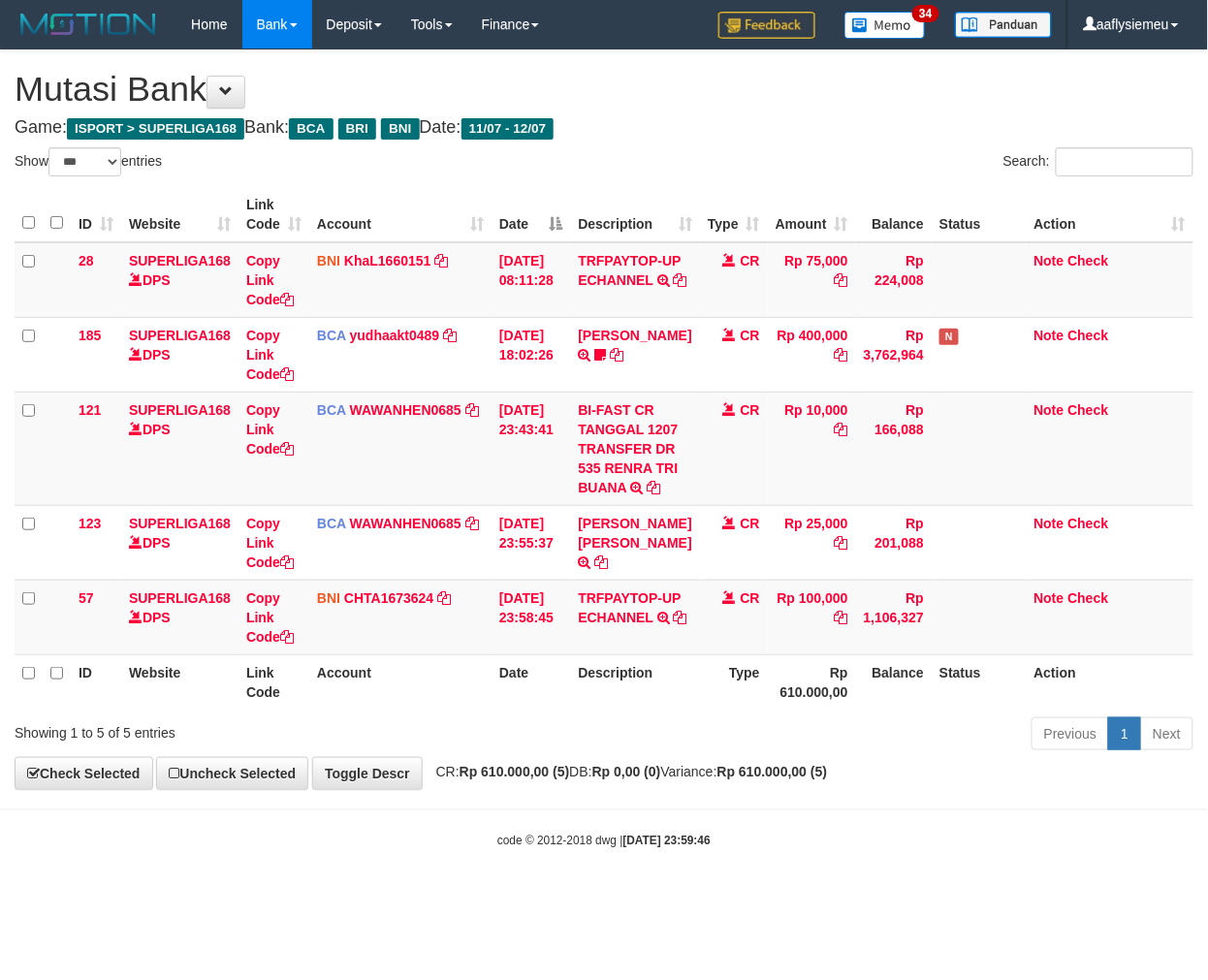 drag, startPoint x: 664, startPoint y: 741, endPoint x: 1196, endPoint y: 632, distance: 543.0516 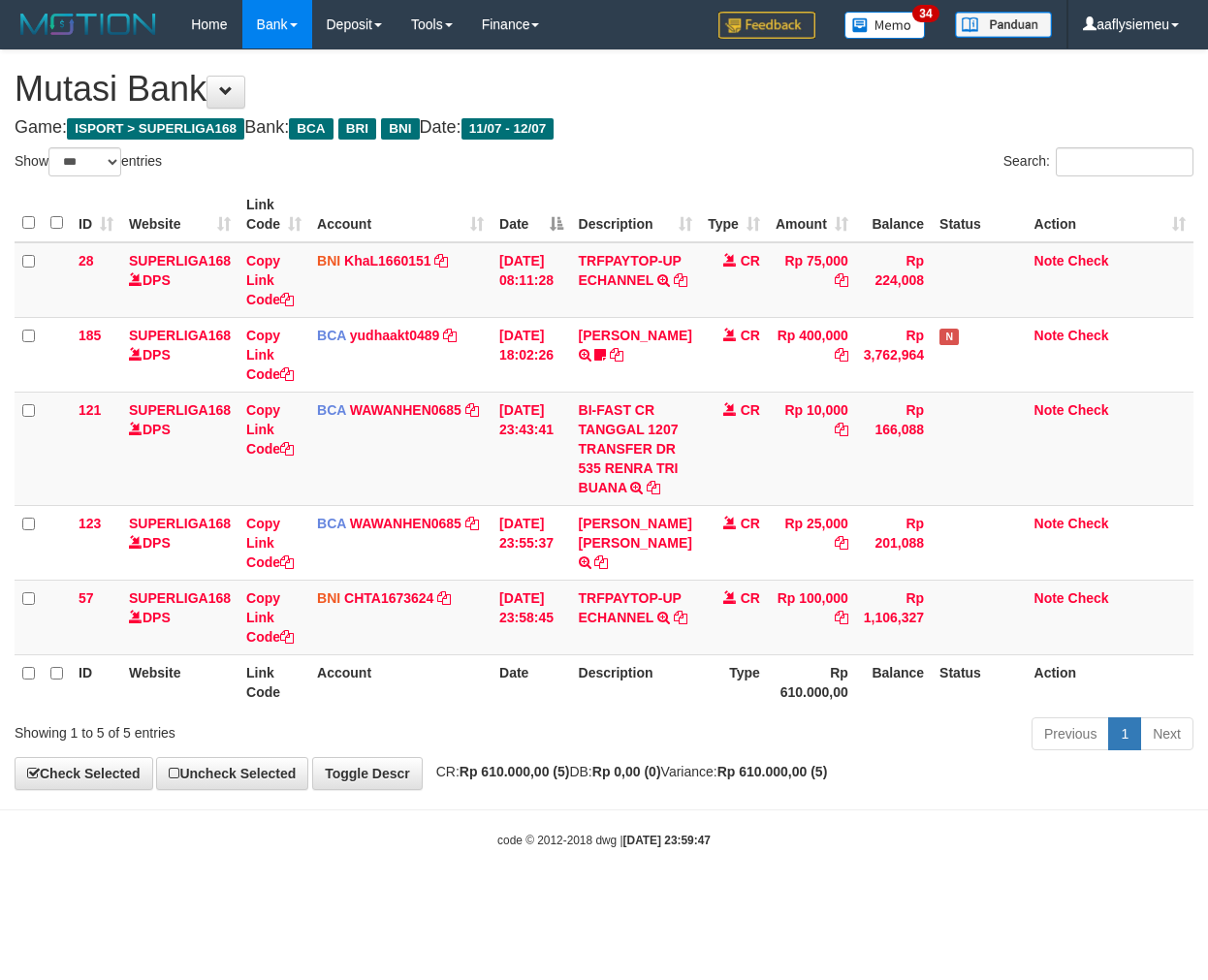 select on "***" 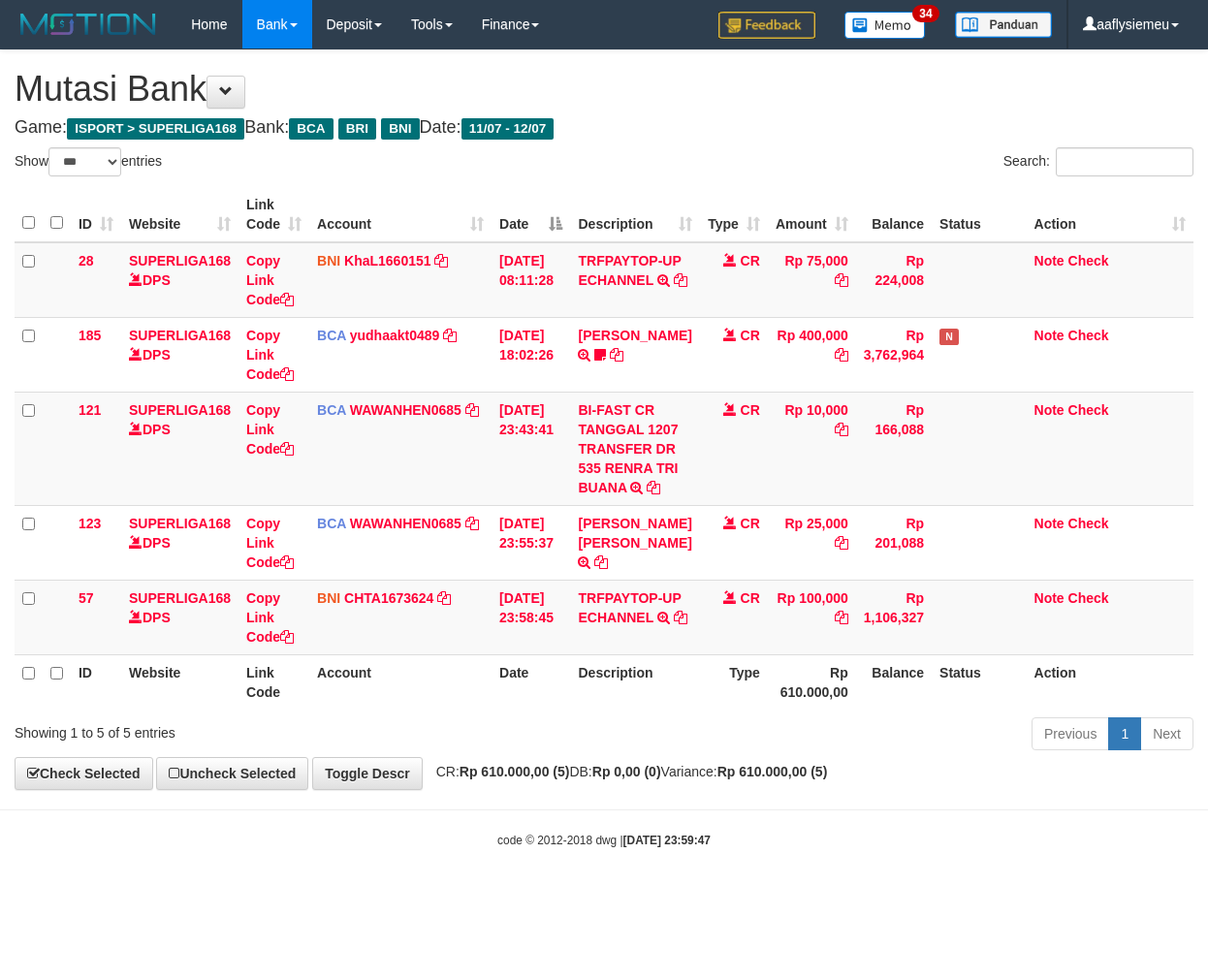 scroll, scrollTop: 0, scrollLeft: 0, axis: both 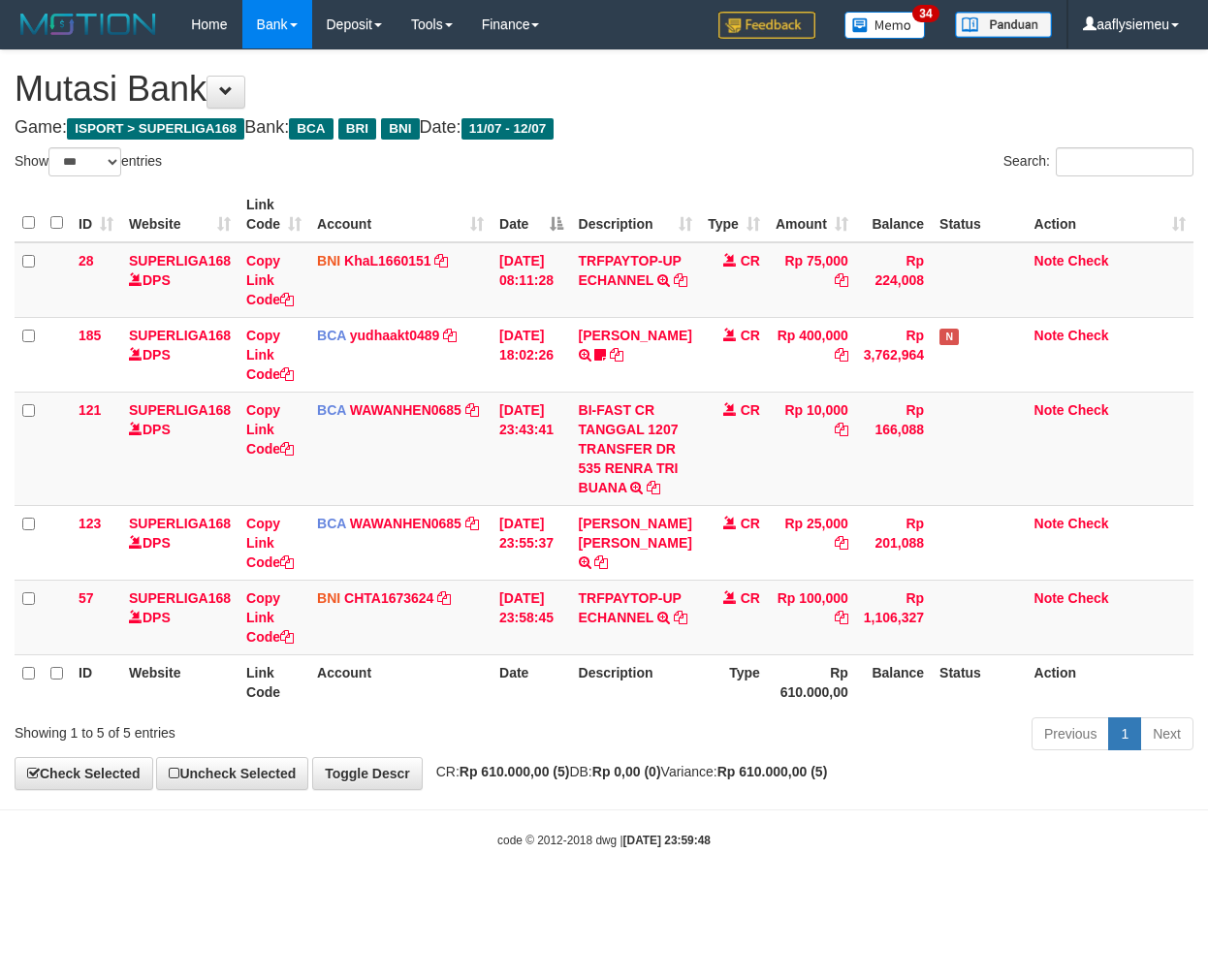 select on "***" 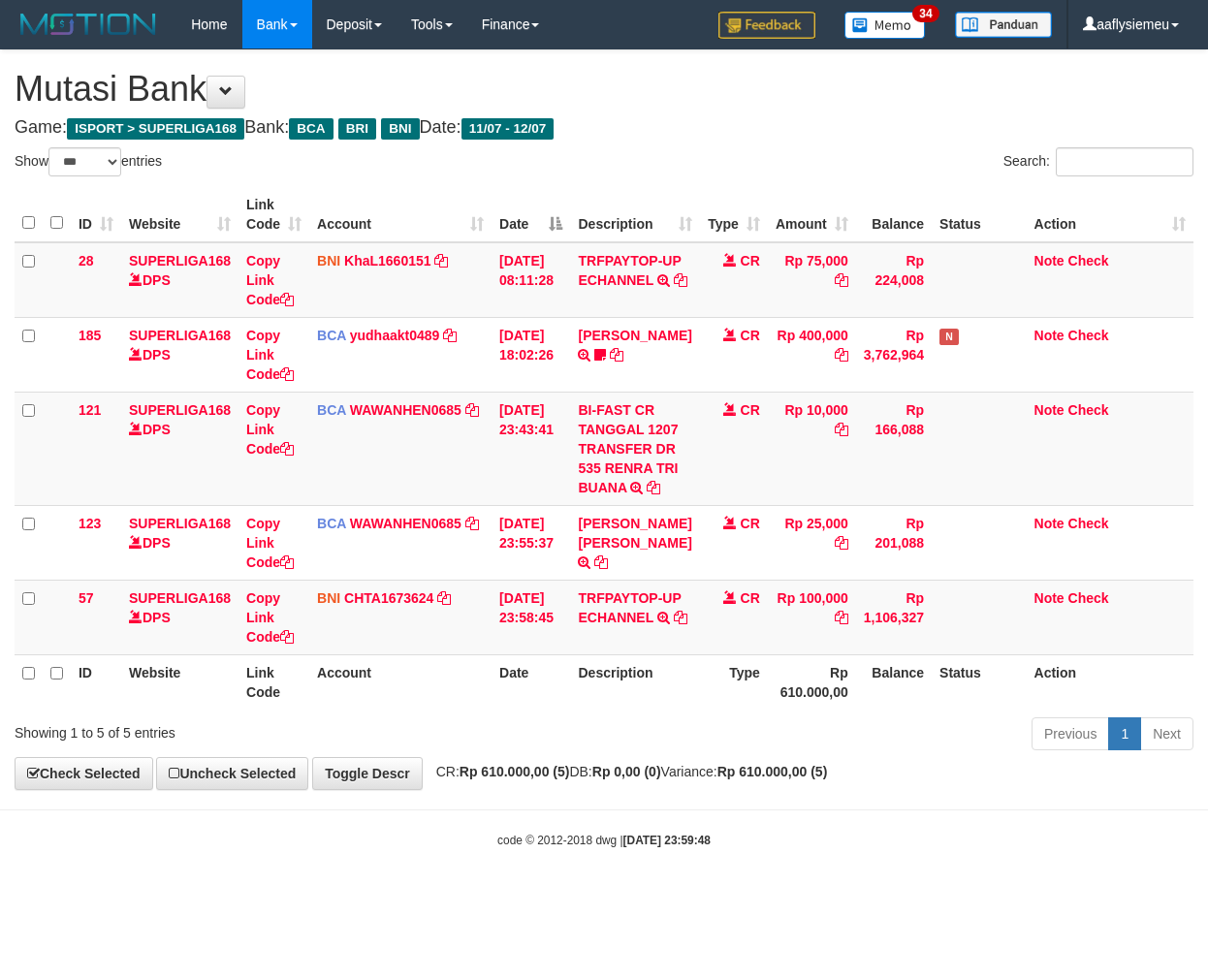 scroll, scrollTop: 0, scrollLeft: 0, axis: both 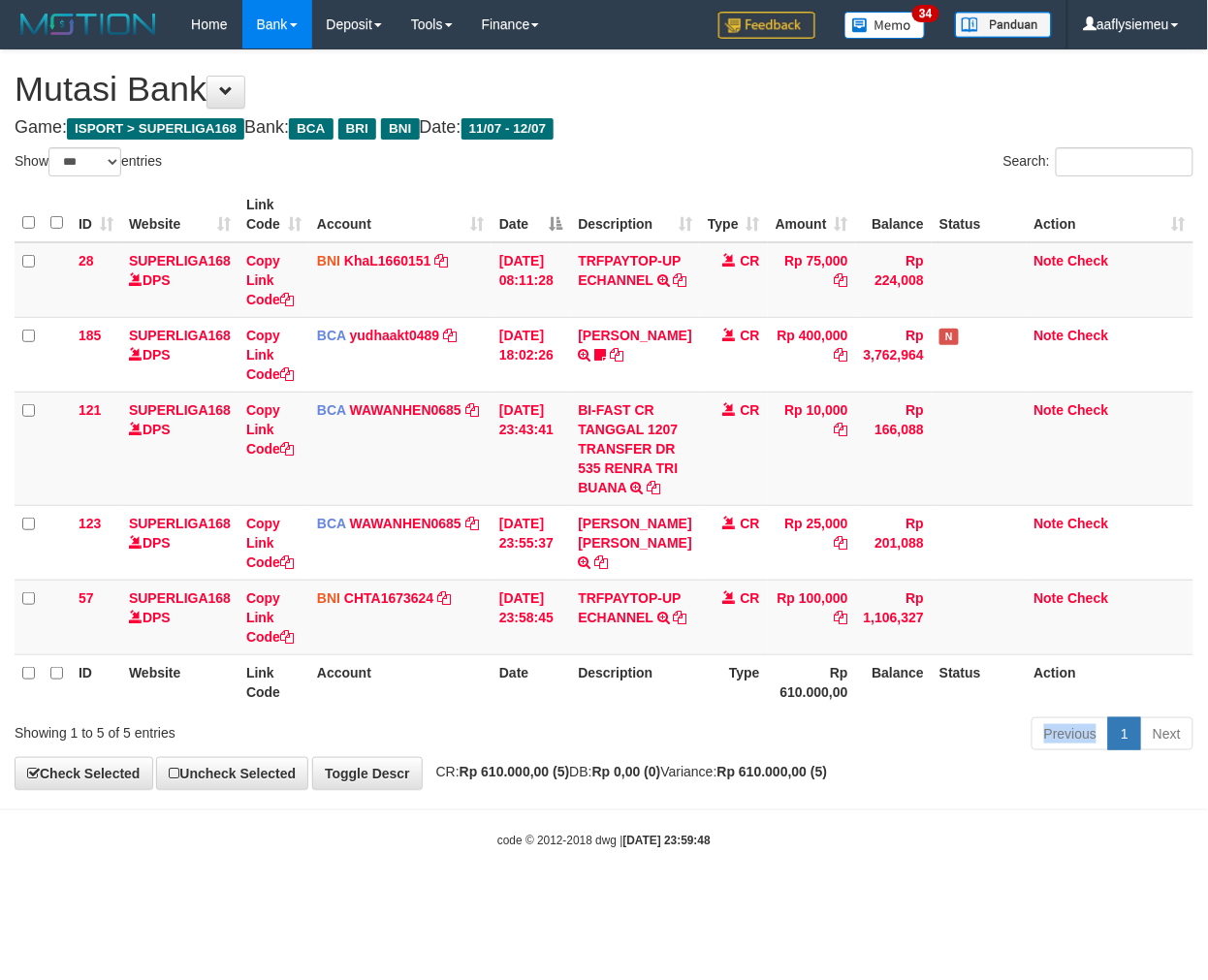 click on "Previous 1 Next" at bounding box center (855, 736) 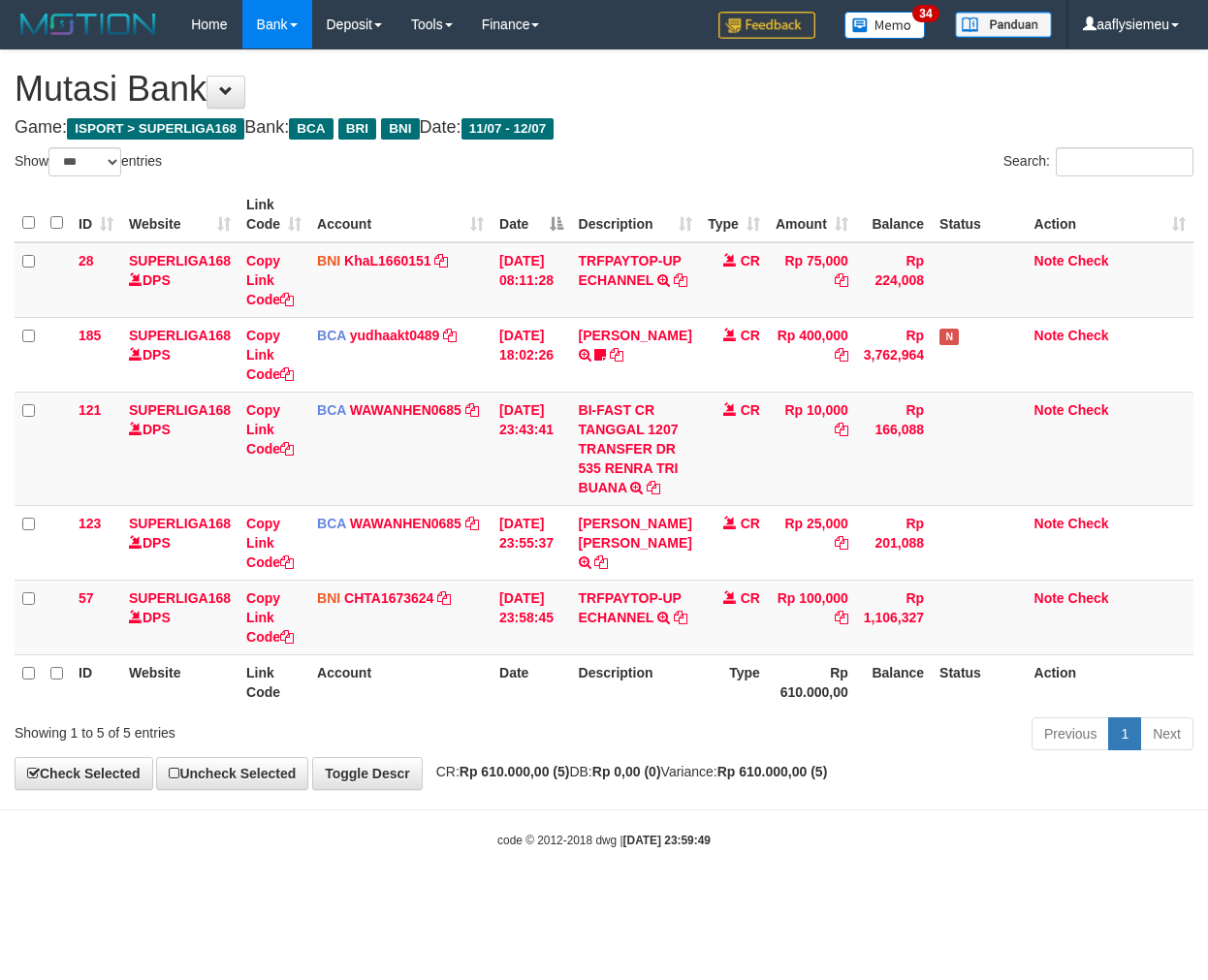 select on "***" 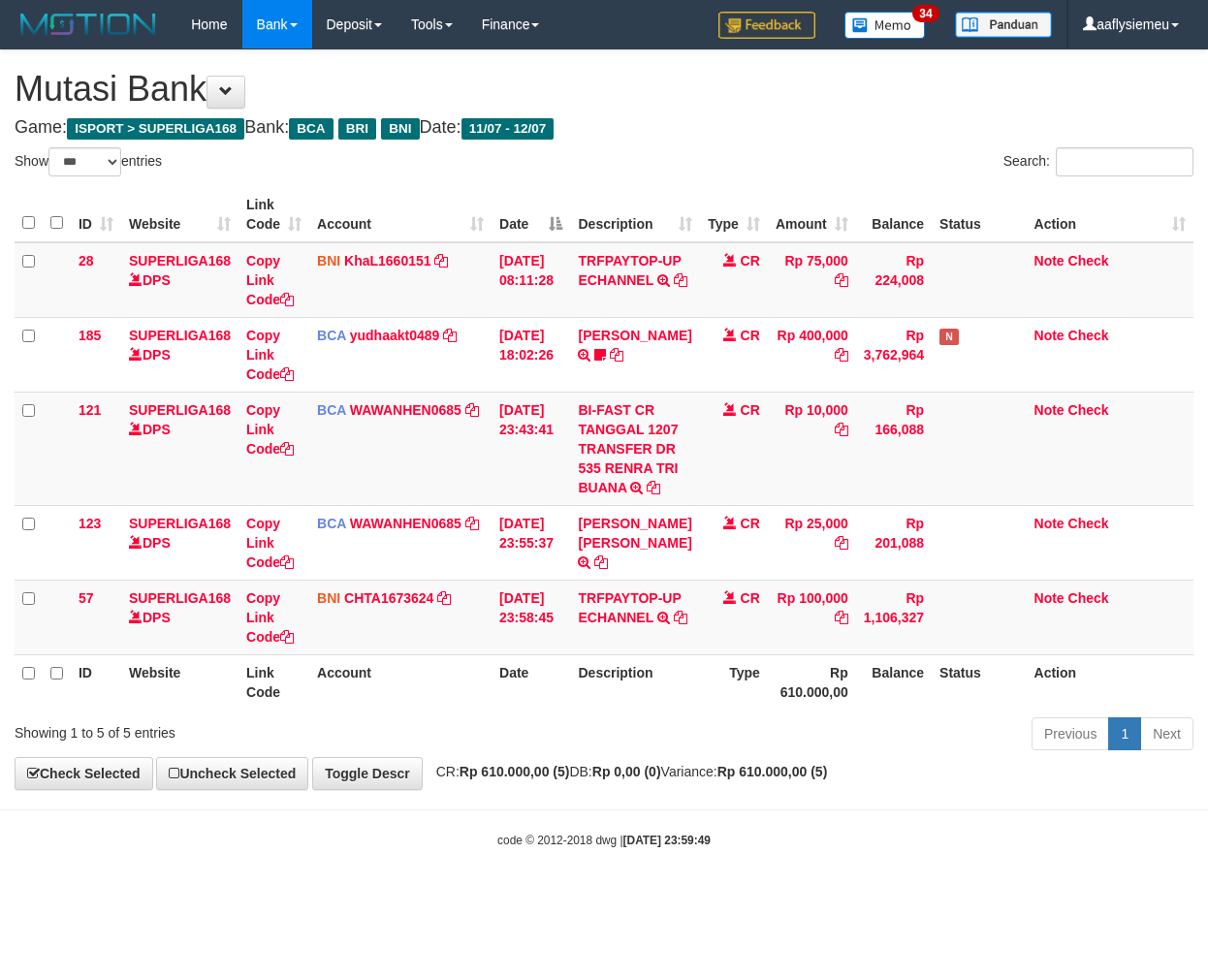 scroll, scrollTop: 0, scrollLeft: 0, axis: both 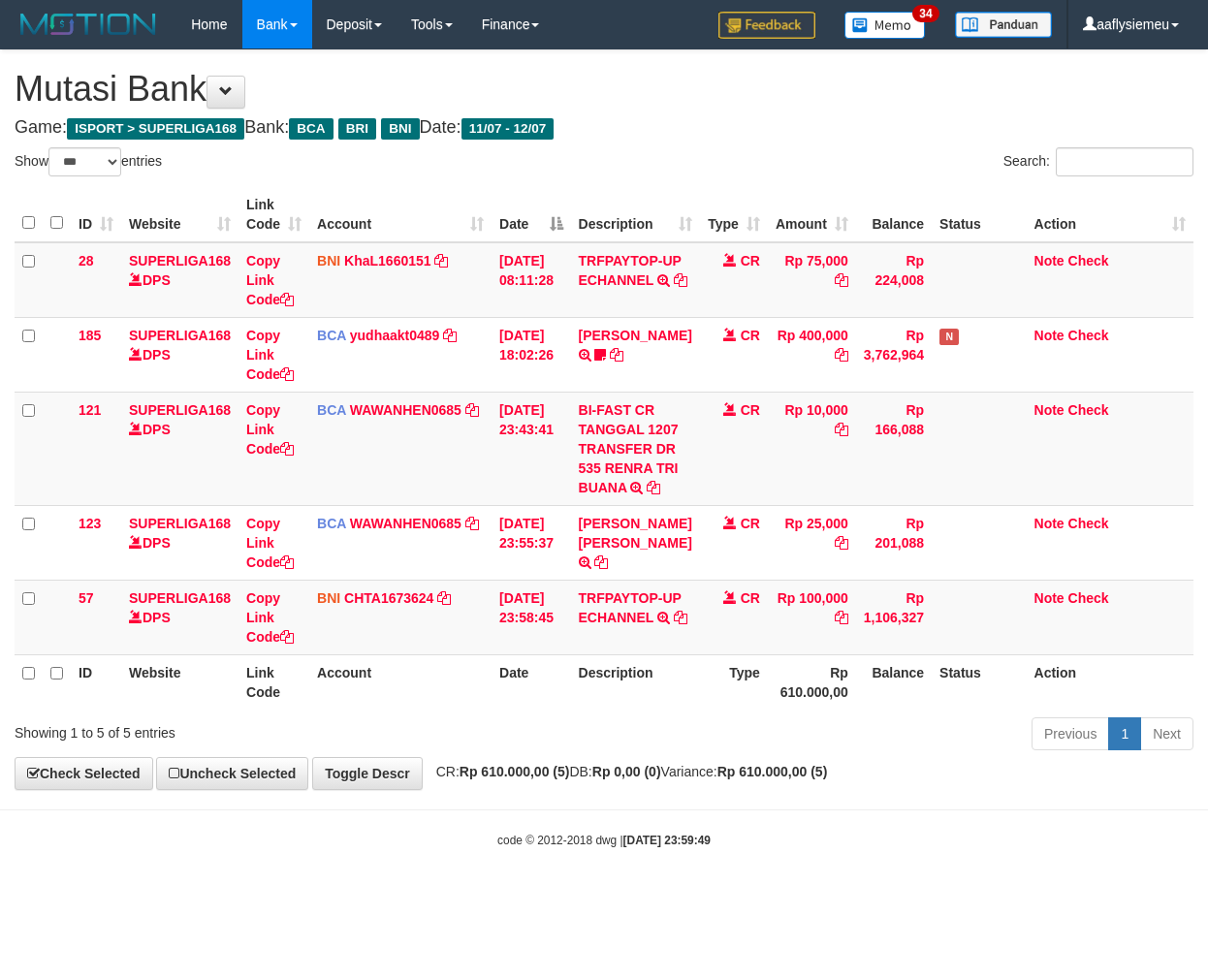 select on "***" 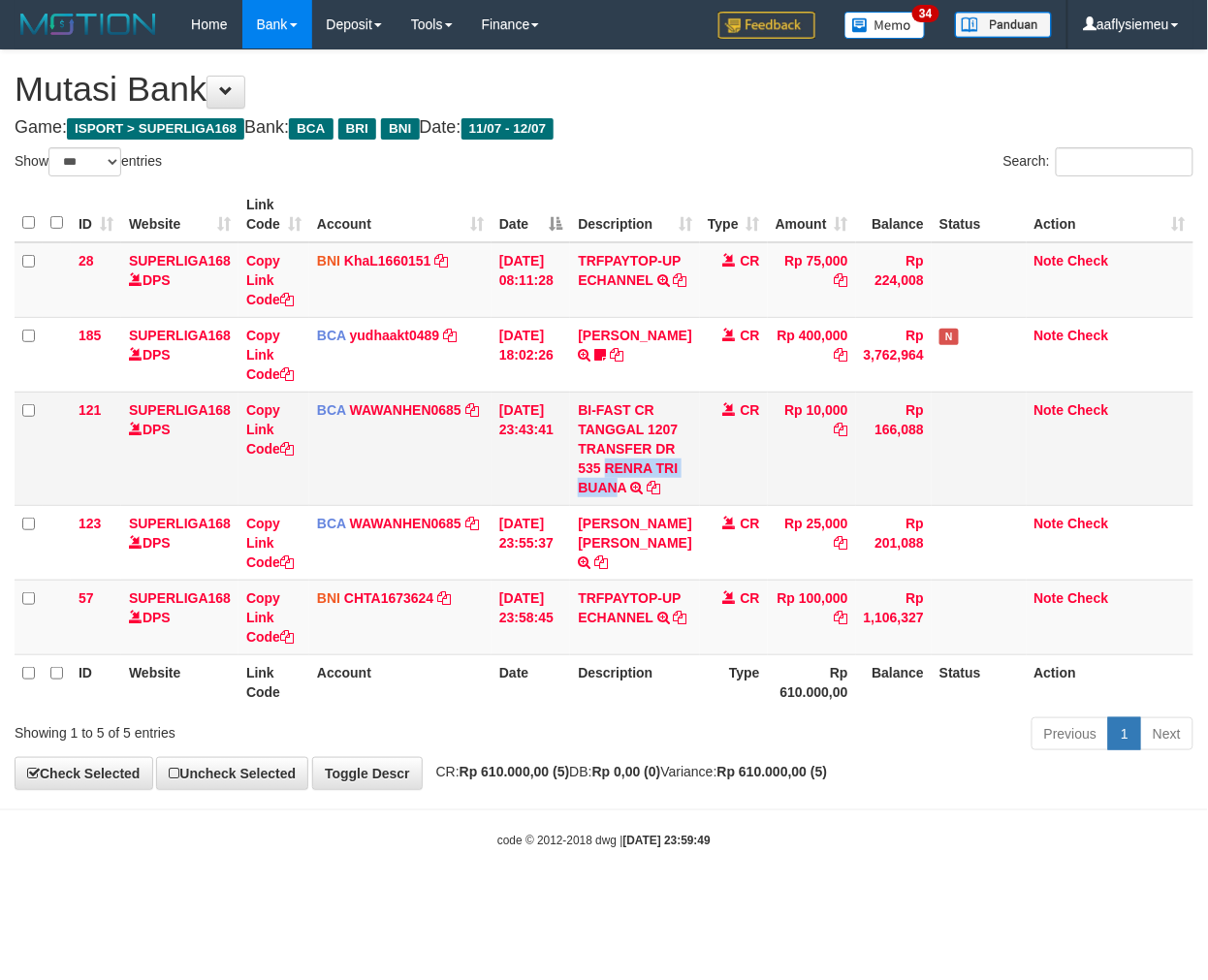 copy on "RENRA TRI [PERSON_NAME]" 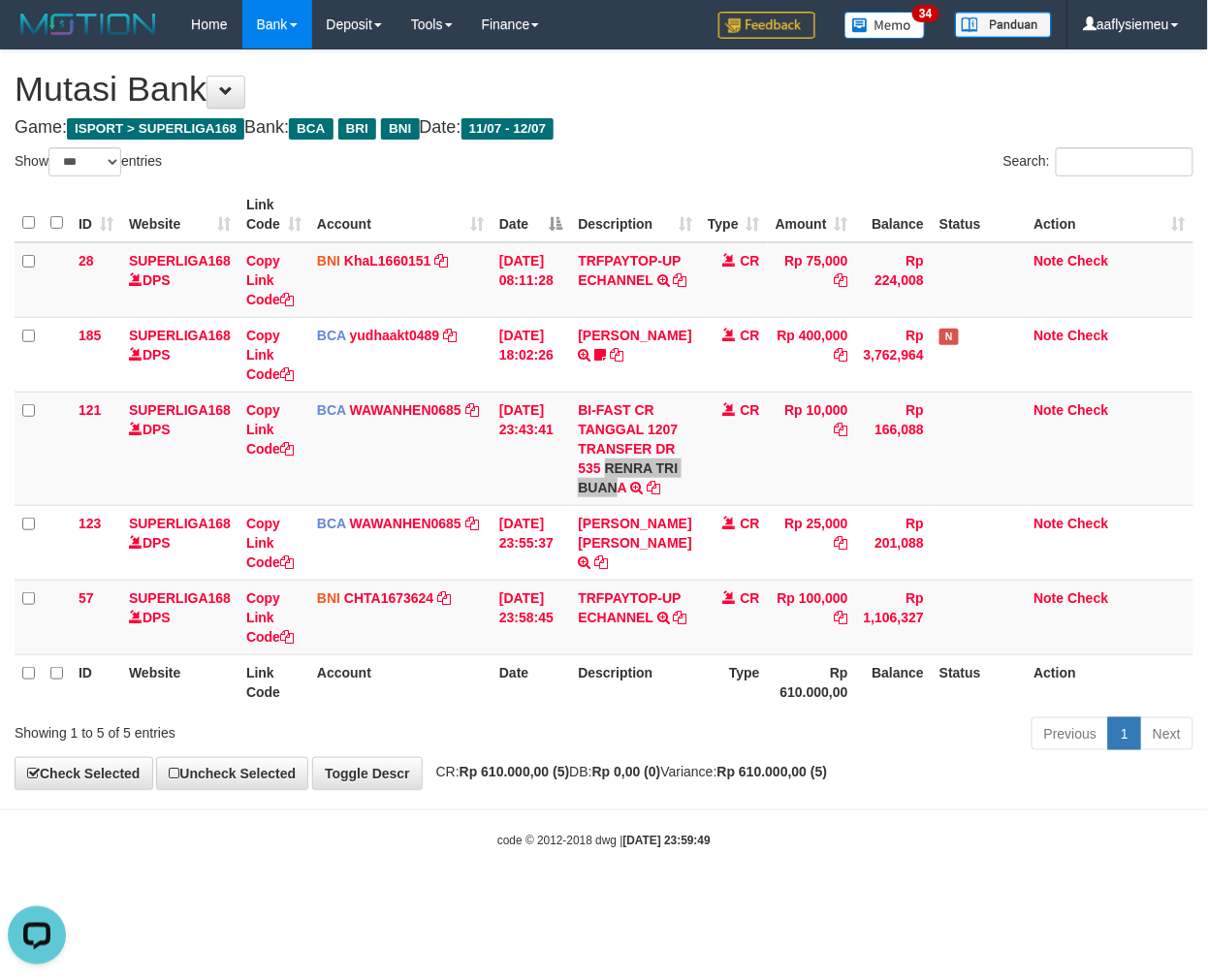 scroll, scrollTop: 0, scrollLeft: 0, axis: both 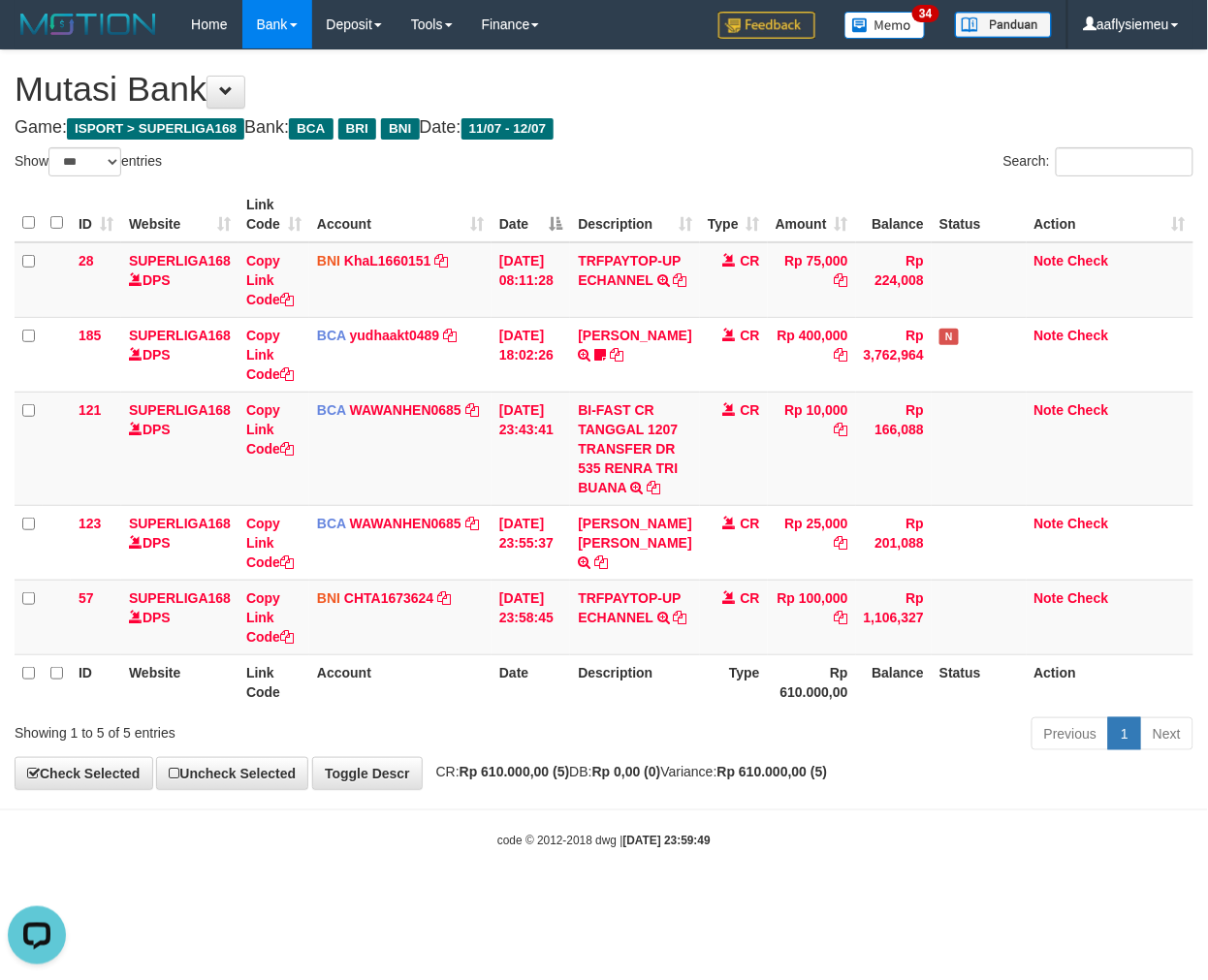 click on "Previous 1 Next" at bounding box center (855, 736) 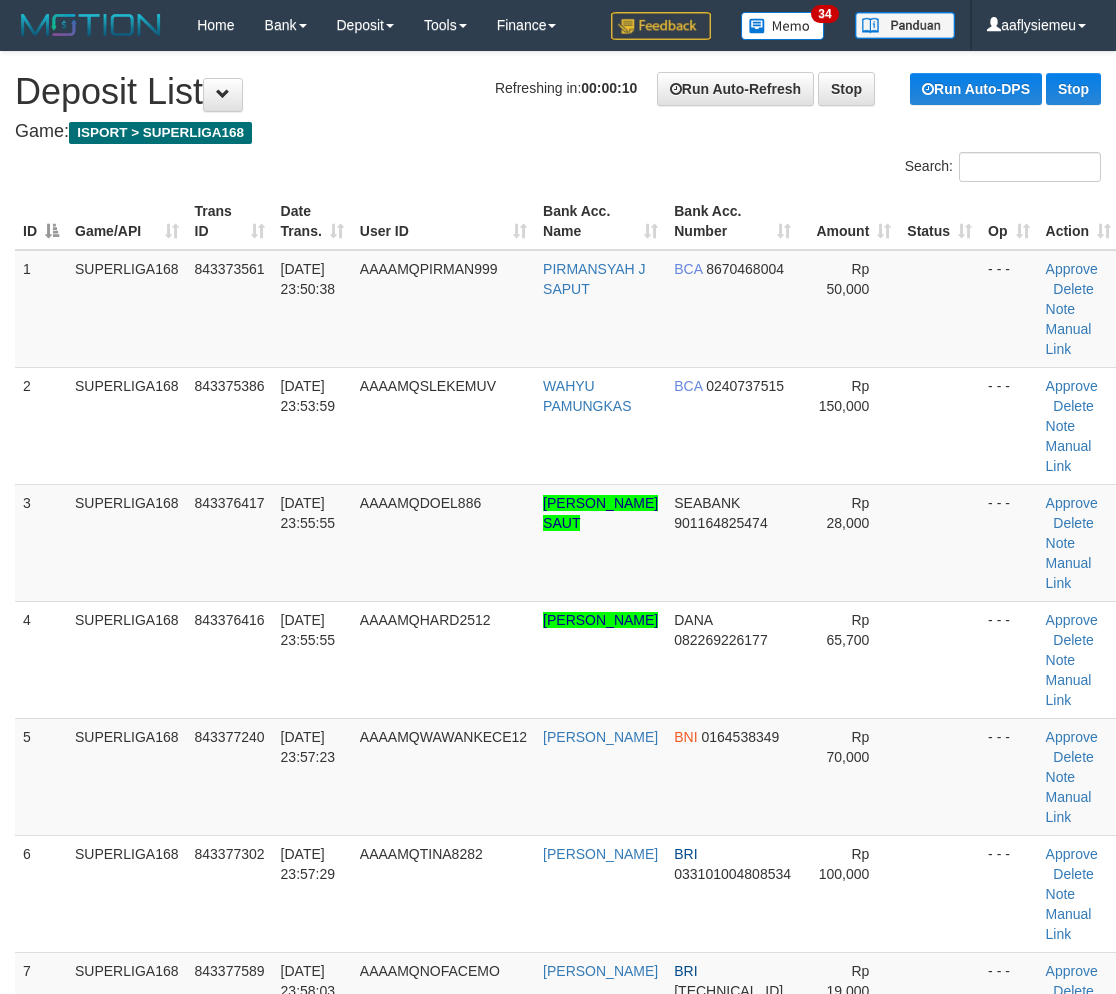 scroll, scrollTop: 0, scrollLeft: 0, axis: both 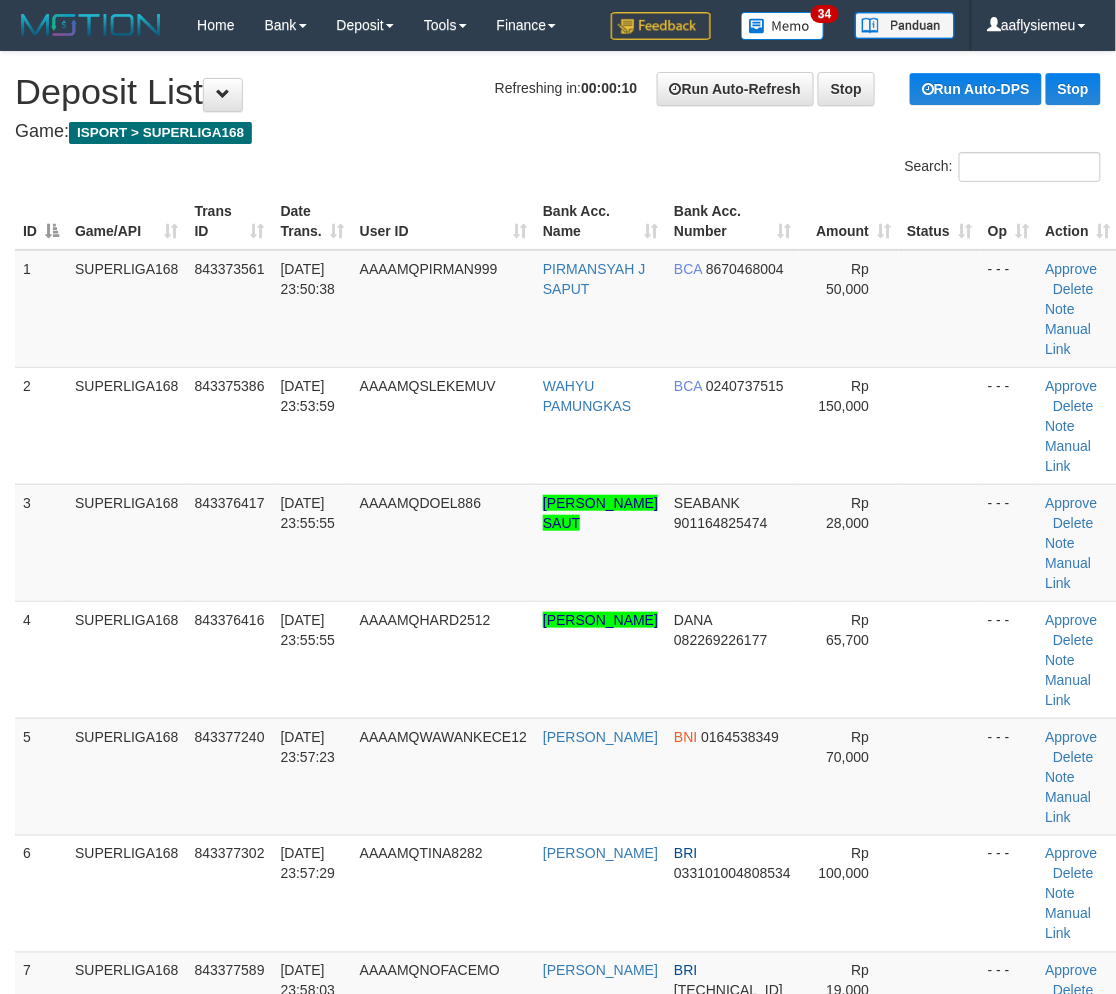 drag, startPoint x: 118, startPoint y: 662, endPoint x: 1, endPoint y: 676, distance: 117.83463 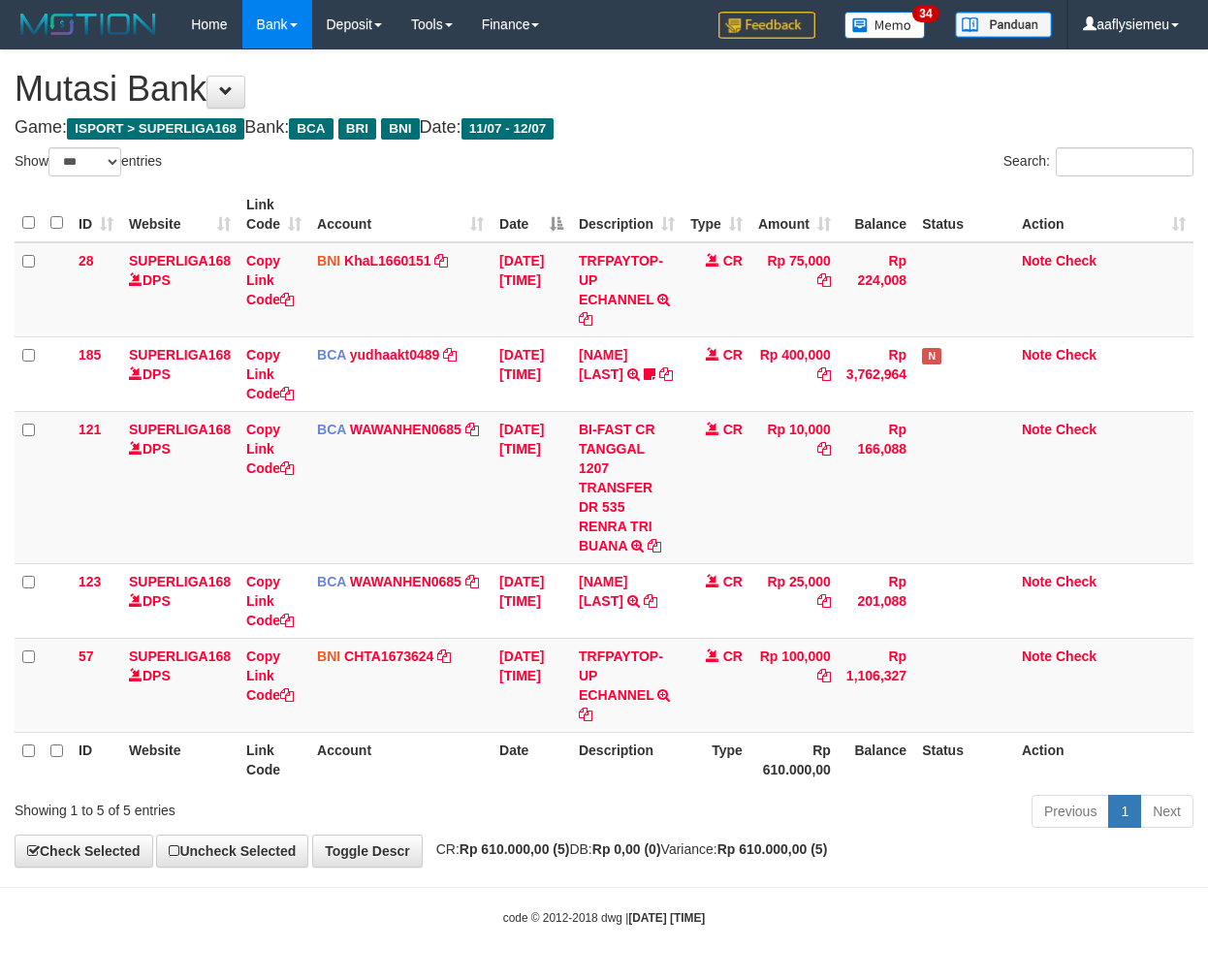 select on "***" 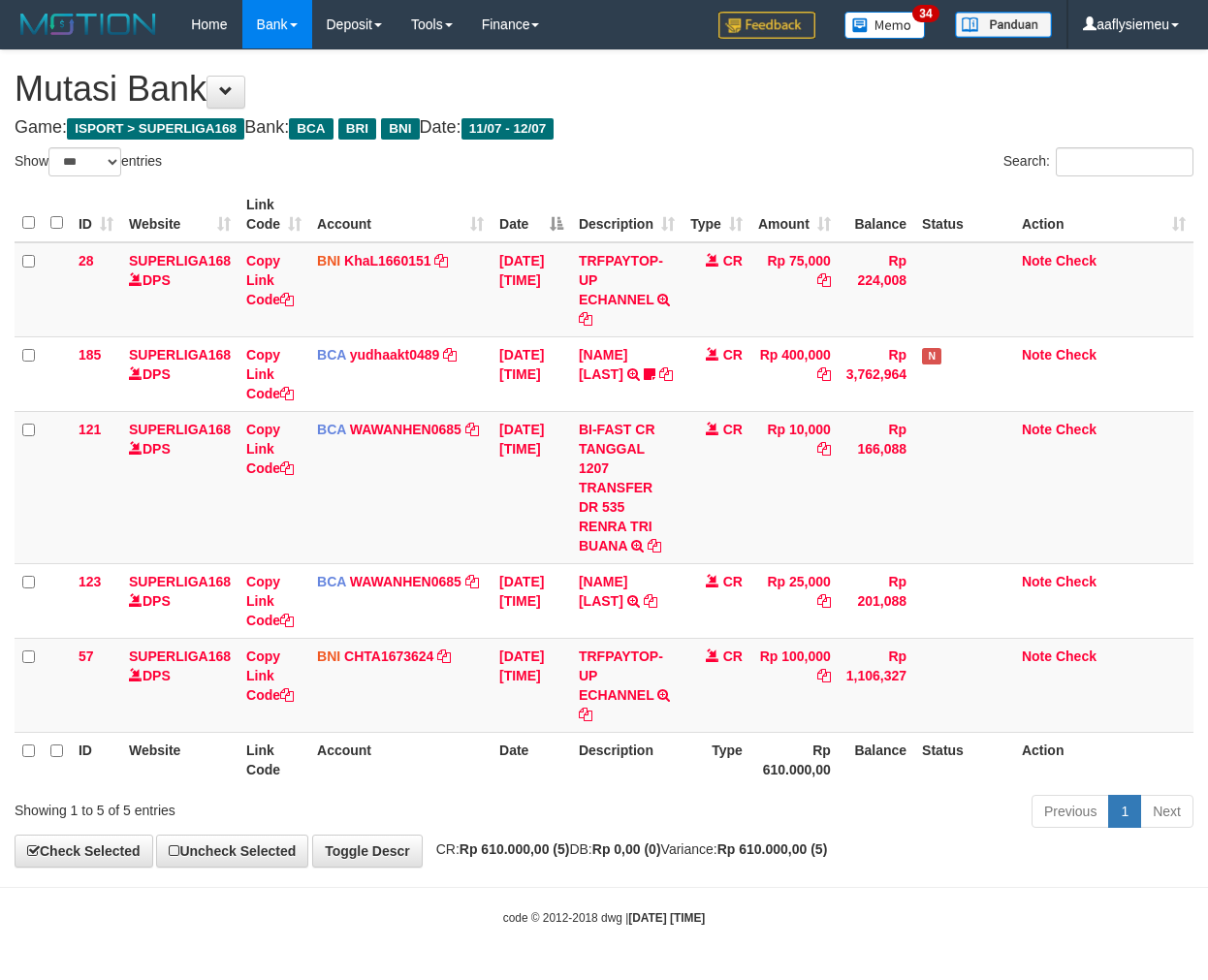 scroll, scrollTop: 0, scrollLeft: 0, axis: both 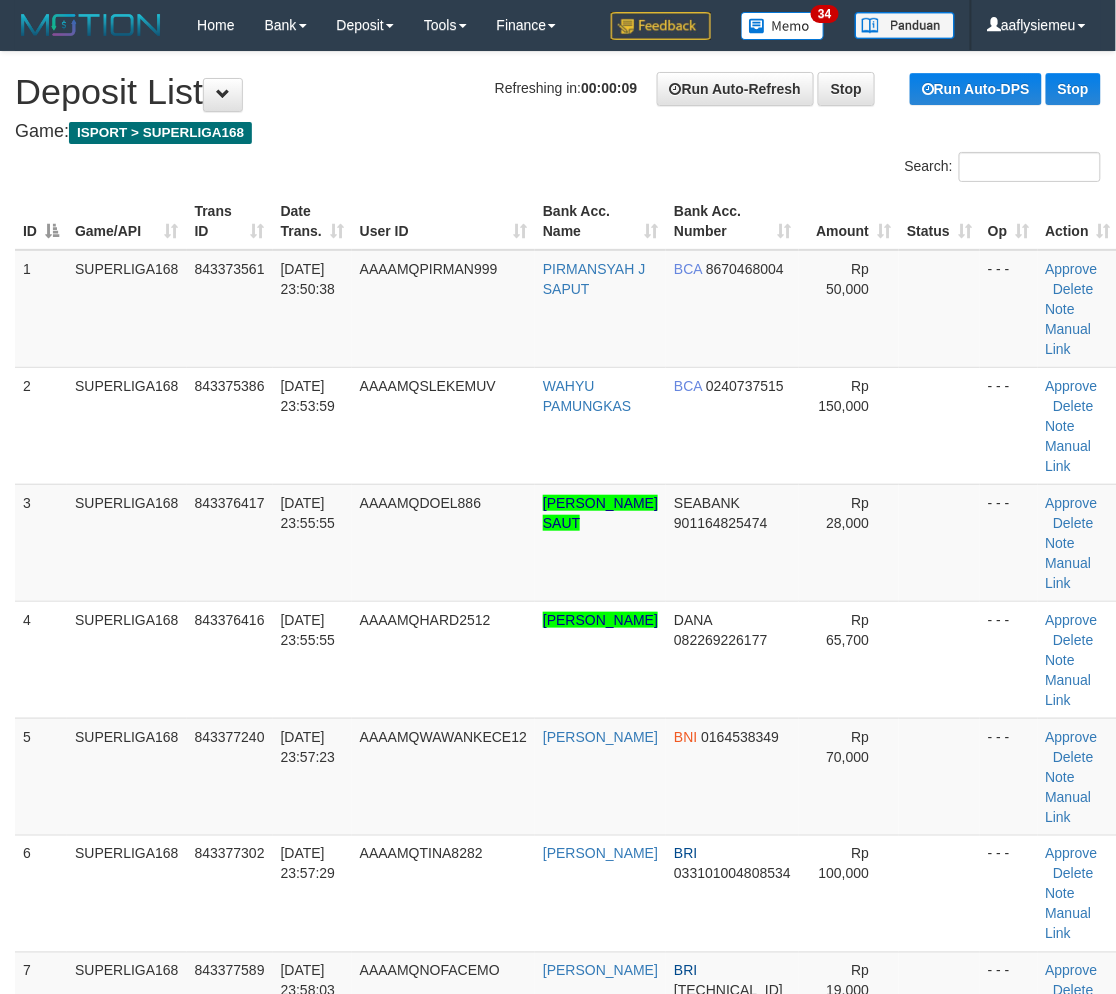 drag, startPoint x: 165, startPoint y: 604, endPoint x: 4, endPoint y: 645, distance: 166.1385 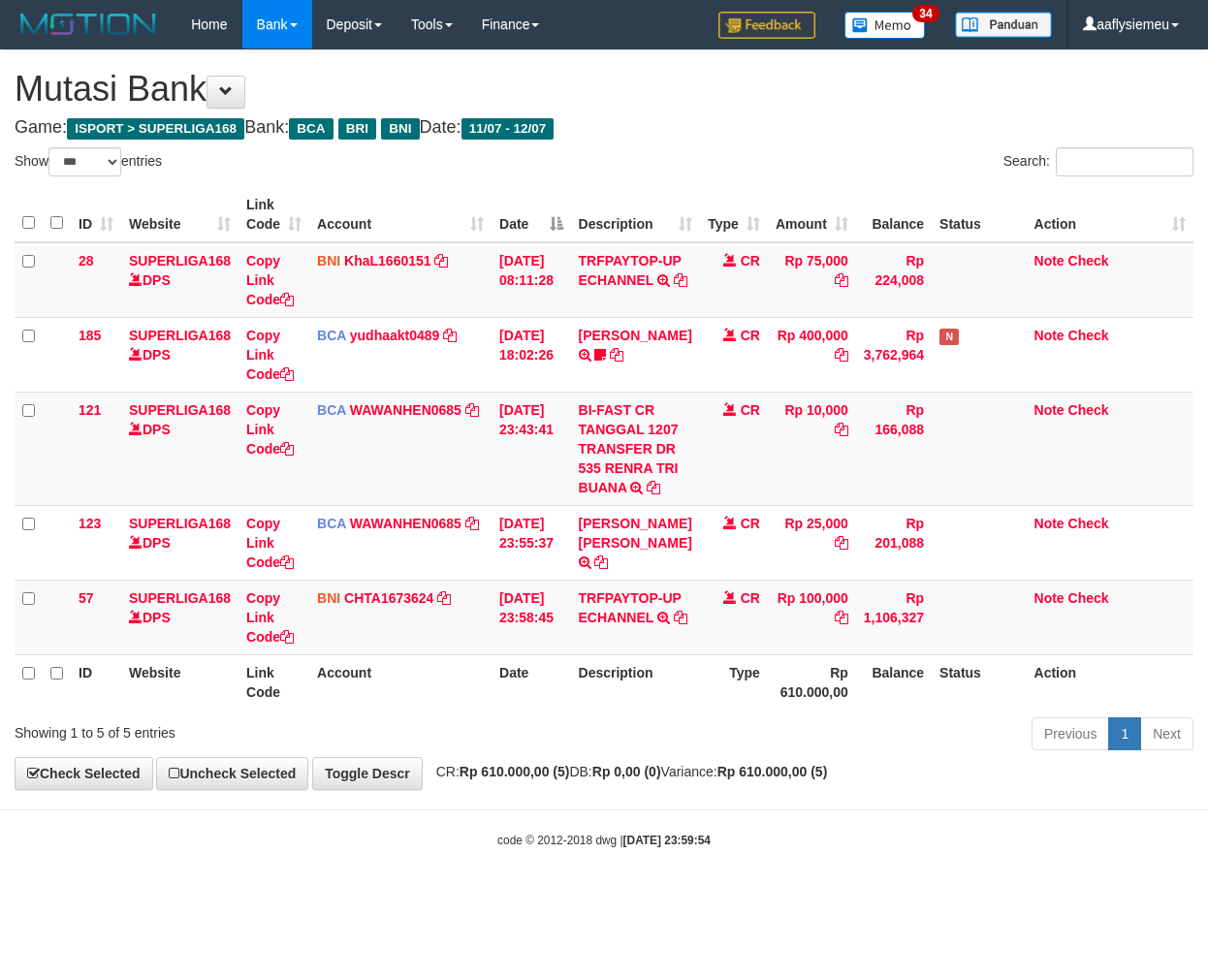 select on "***" 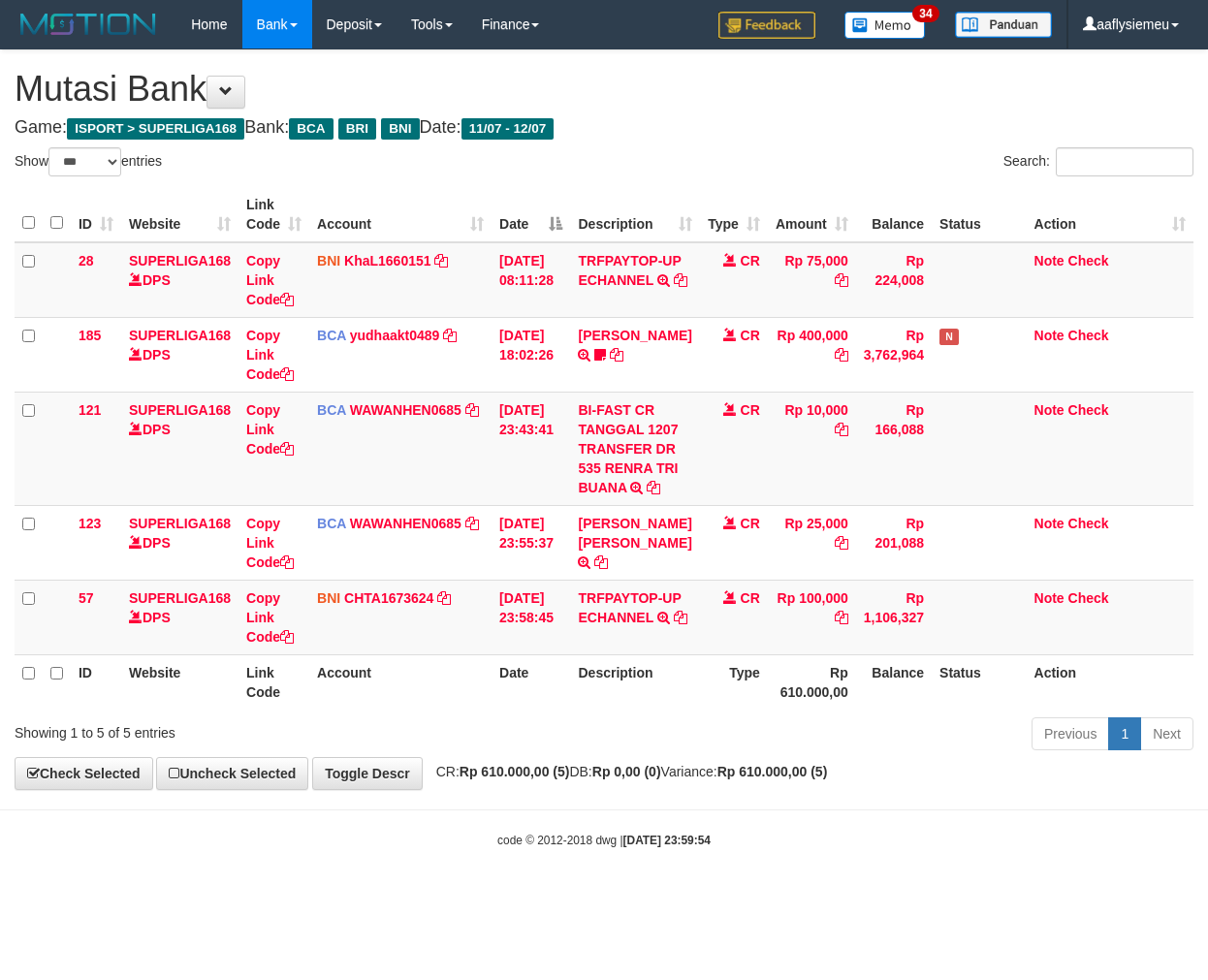 scroll, scrollTop: 0, scrollLeft: 0, axis: both 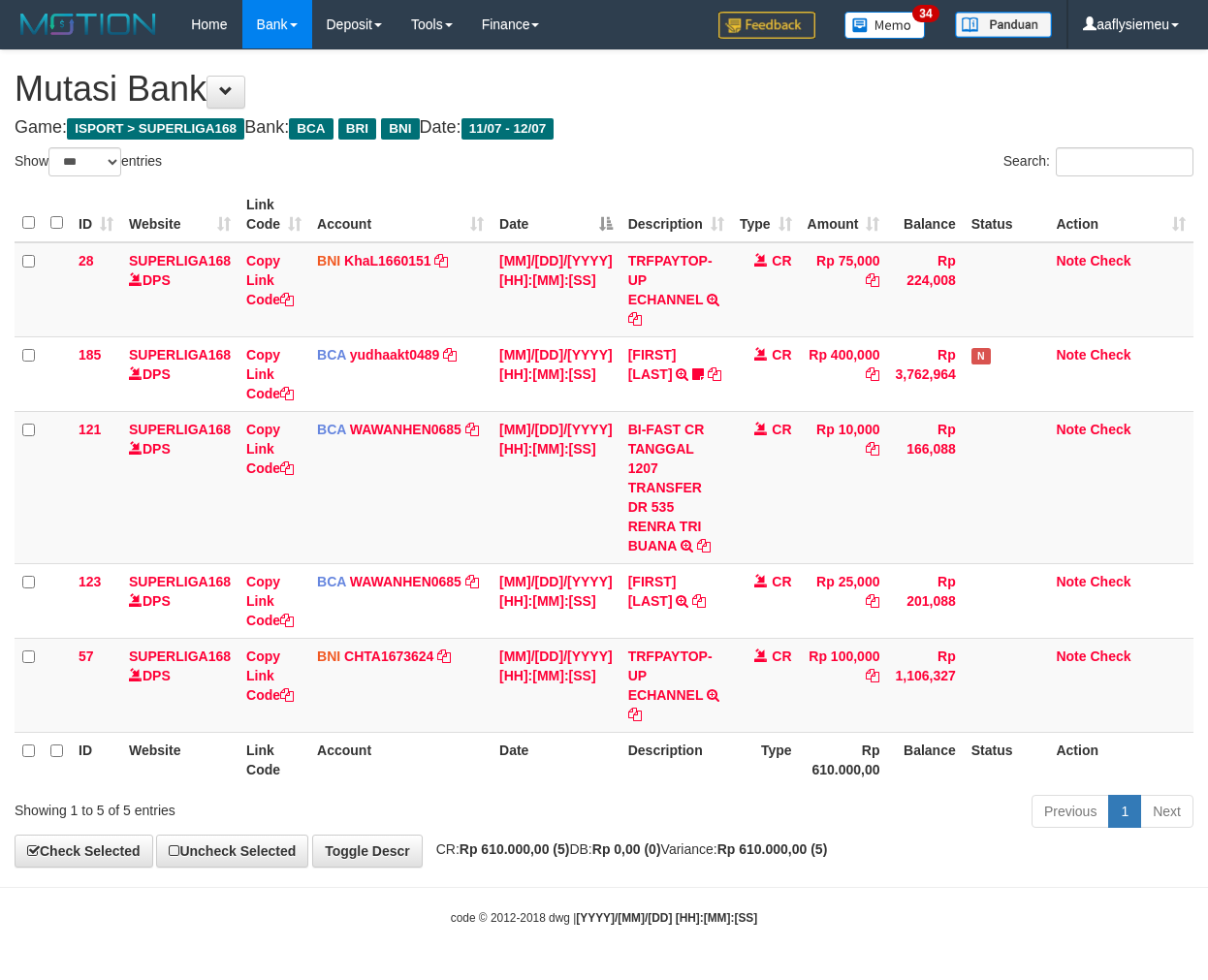 select on "***" 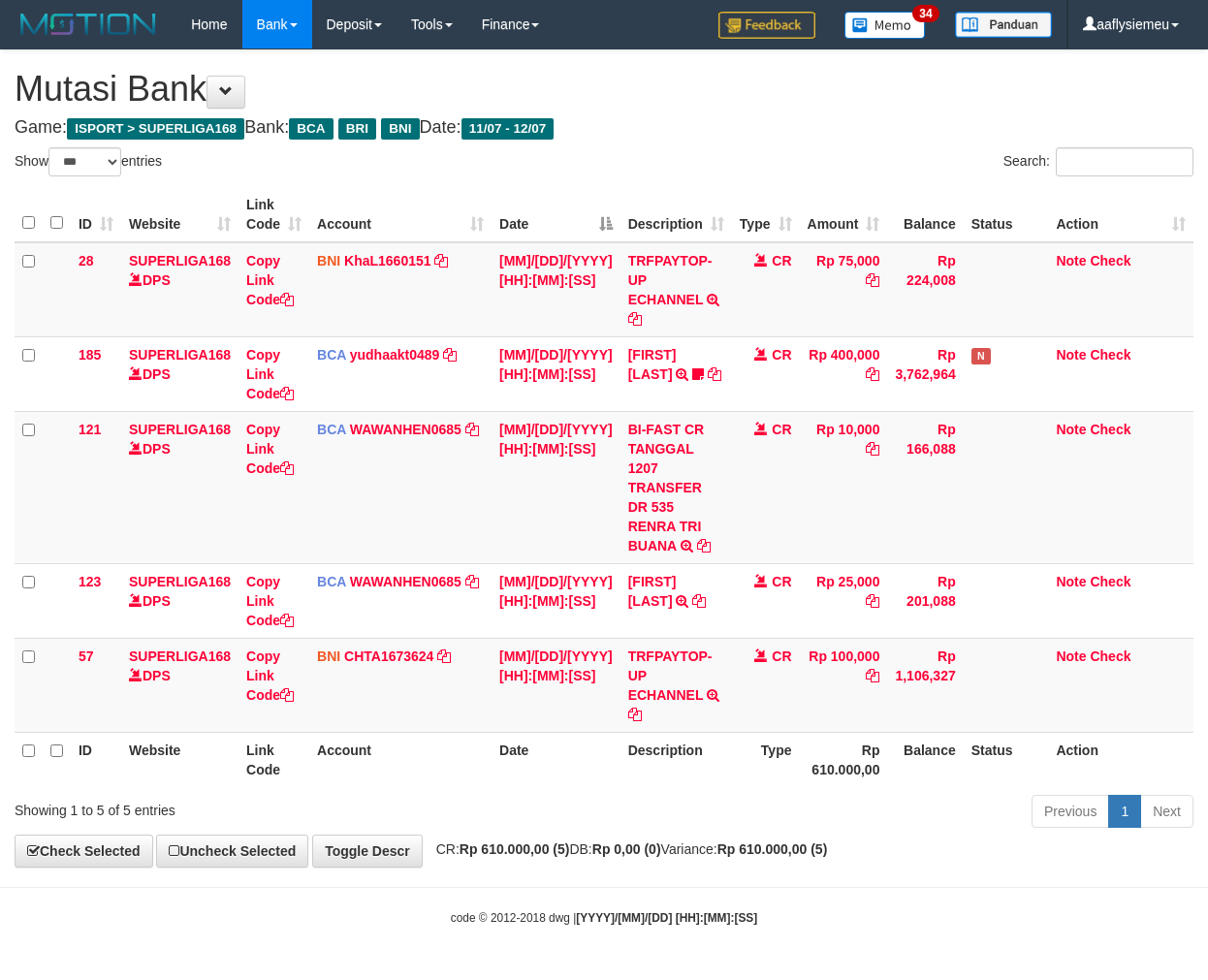 click on "Description" at bounding box center (676, 759) 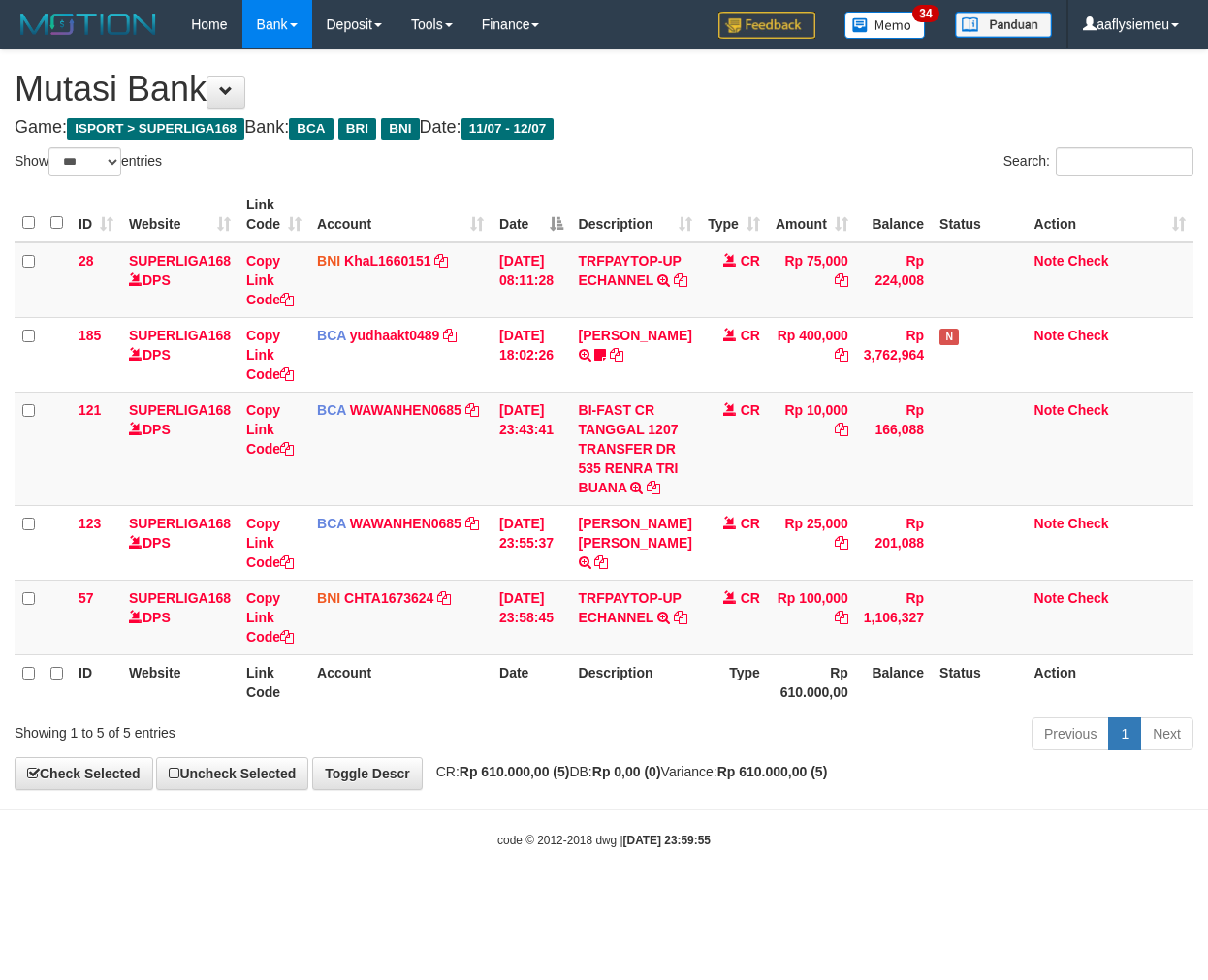 select on "***" 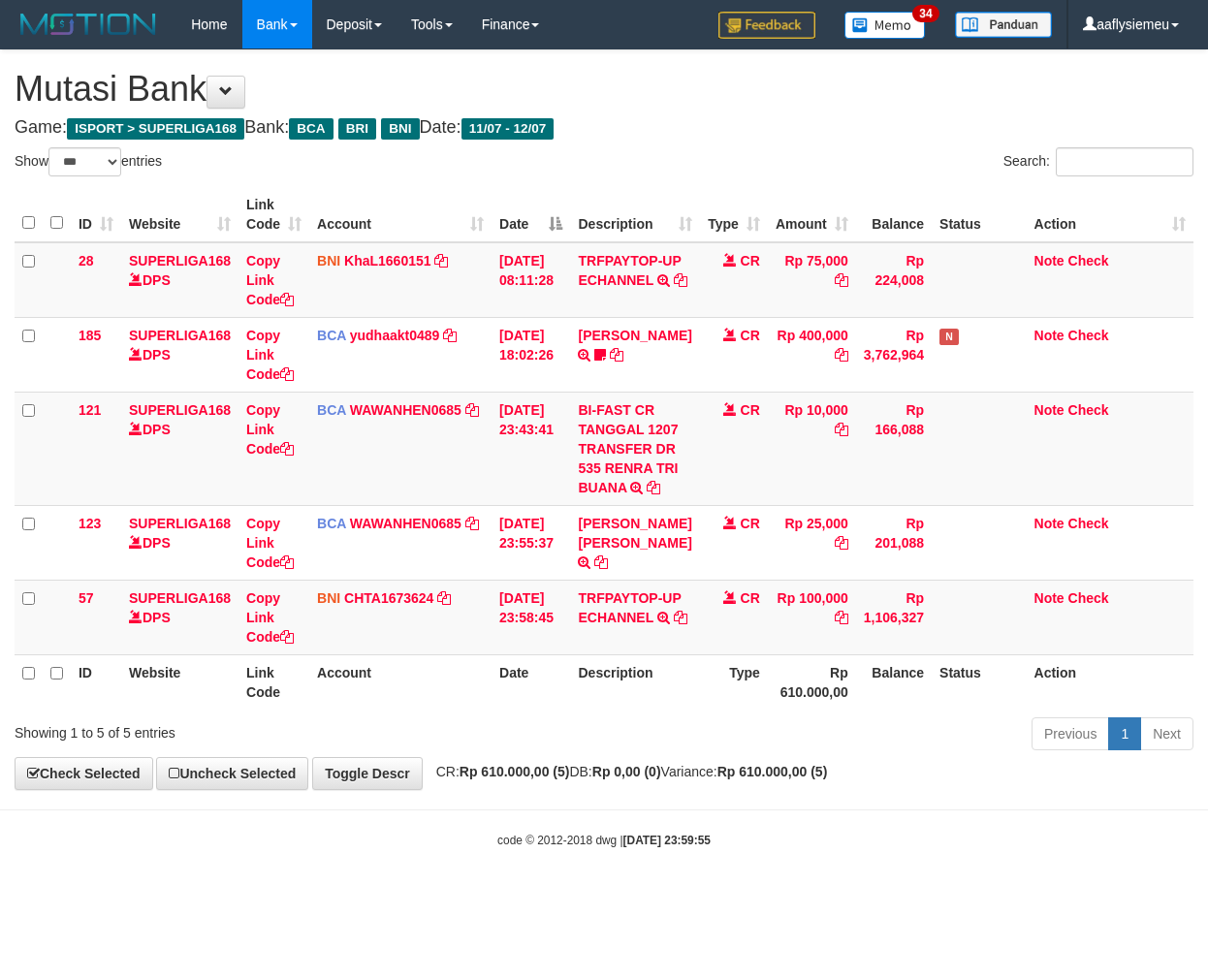 scroll, scrollTop: 0, scrollLeft: 0, axis: both 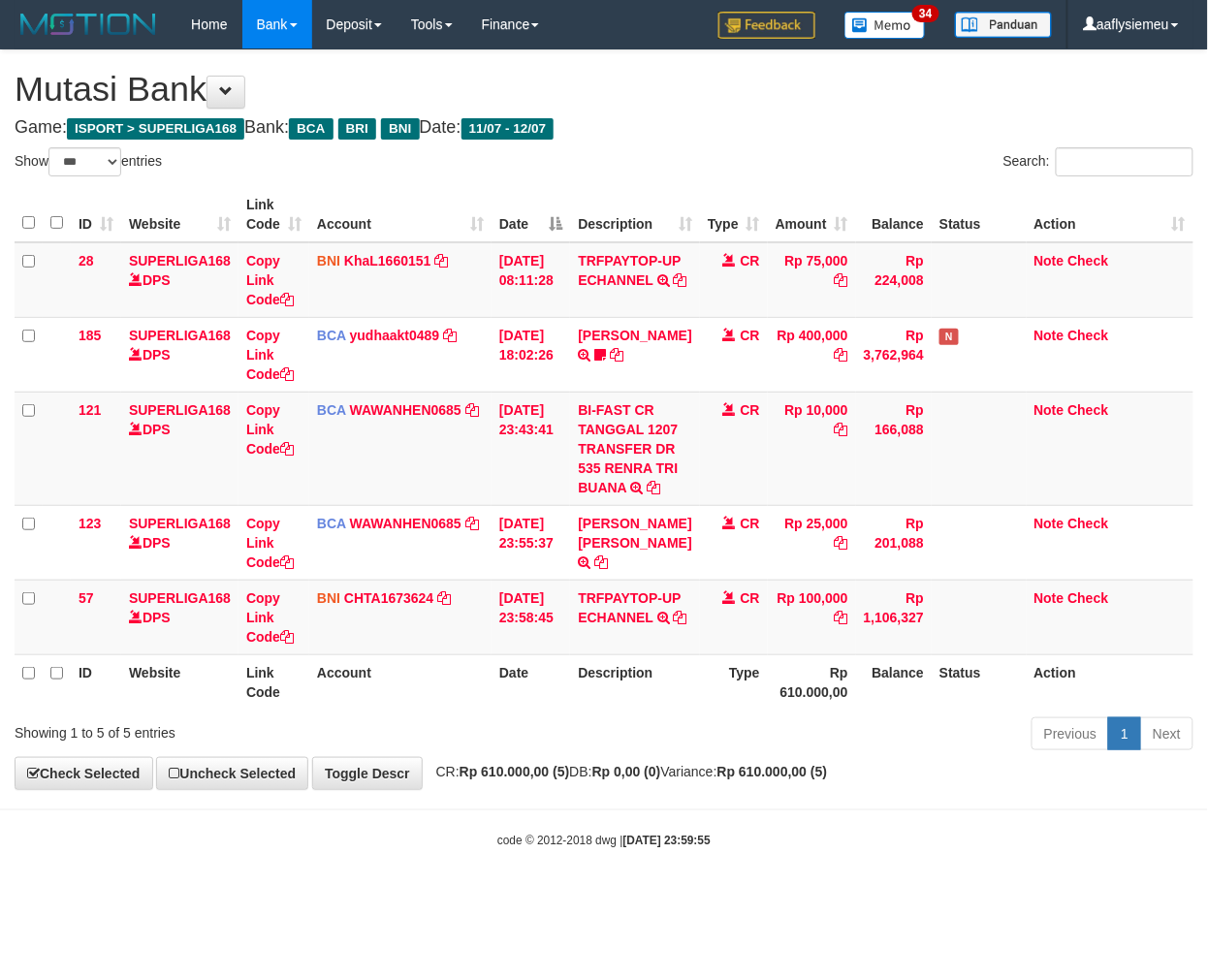 click on "Previous 1 Next" at bounding box center (855, 736) 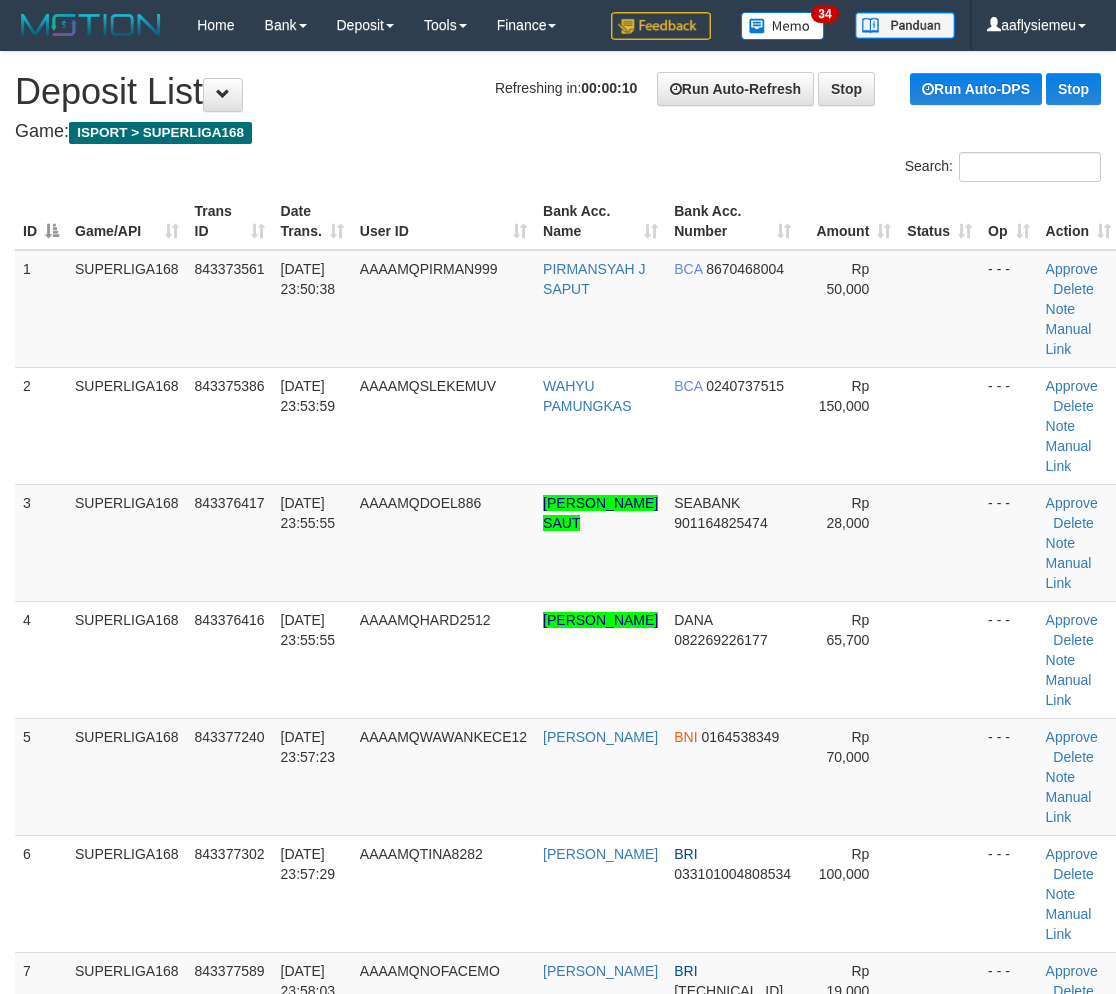 scroll, scrollTop: 0, scrollLeft: 0, axis: both 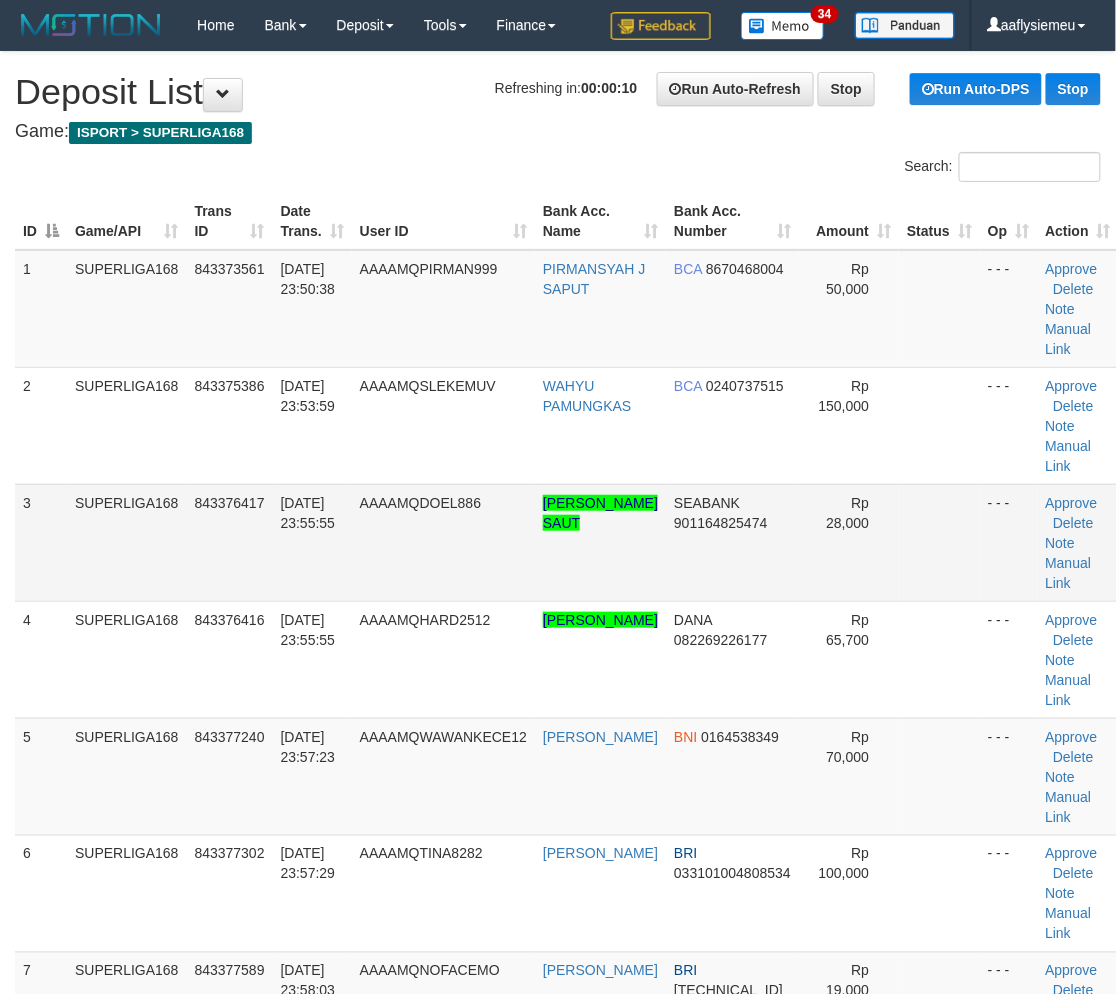click on "SUPERLIGA168" at bounding box center (127, 542) 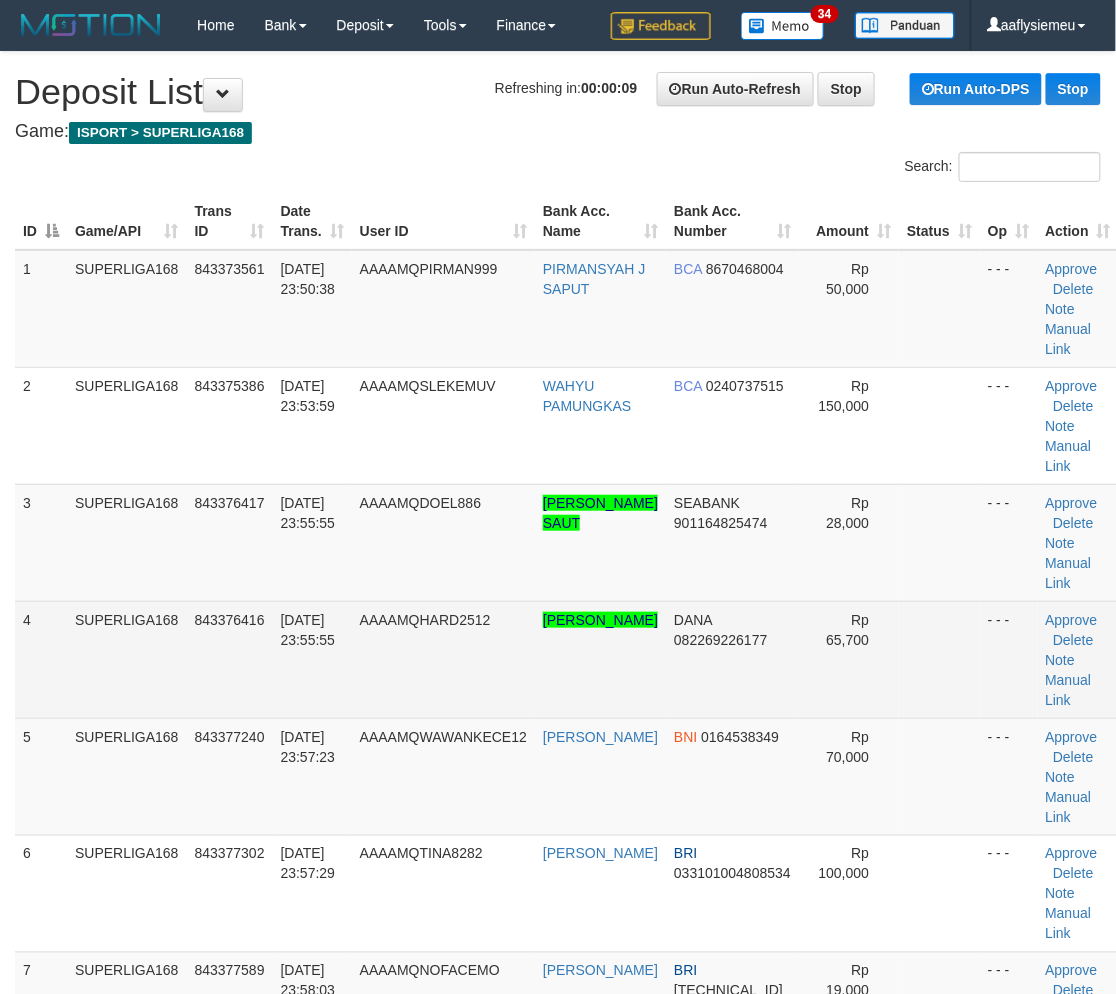 click on "1
SUPERLIGA168
843373561
12/07/2025 23:50:38
AAAAMQPIRMAN999
PIRMANSYAH J SAPUT
BCA
8670468004
Rp 50,000
- - -
Approve
Delete
Note
Manual Link
2
SUPERLIGA168
843375386
12/07/2025 23:53:59
AAAAMQSLEKEMUV
WAHYU PAMUNGKAS
BCA
0240737515
Rp 150,000
- - -
Approve" at bounding box center (567, 1011) 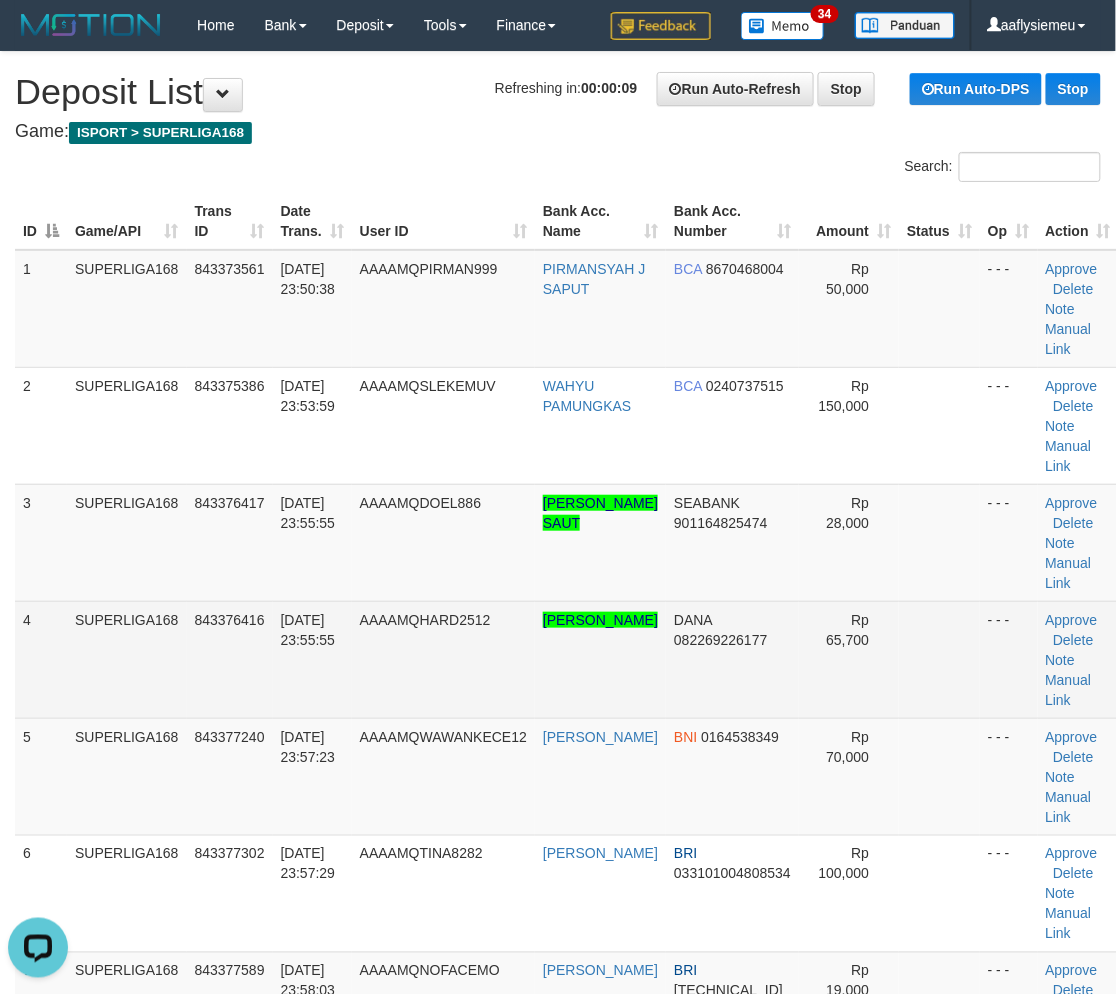 scroll, scrollTop: 0, scrollLeft: 0, axis: both 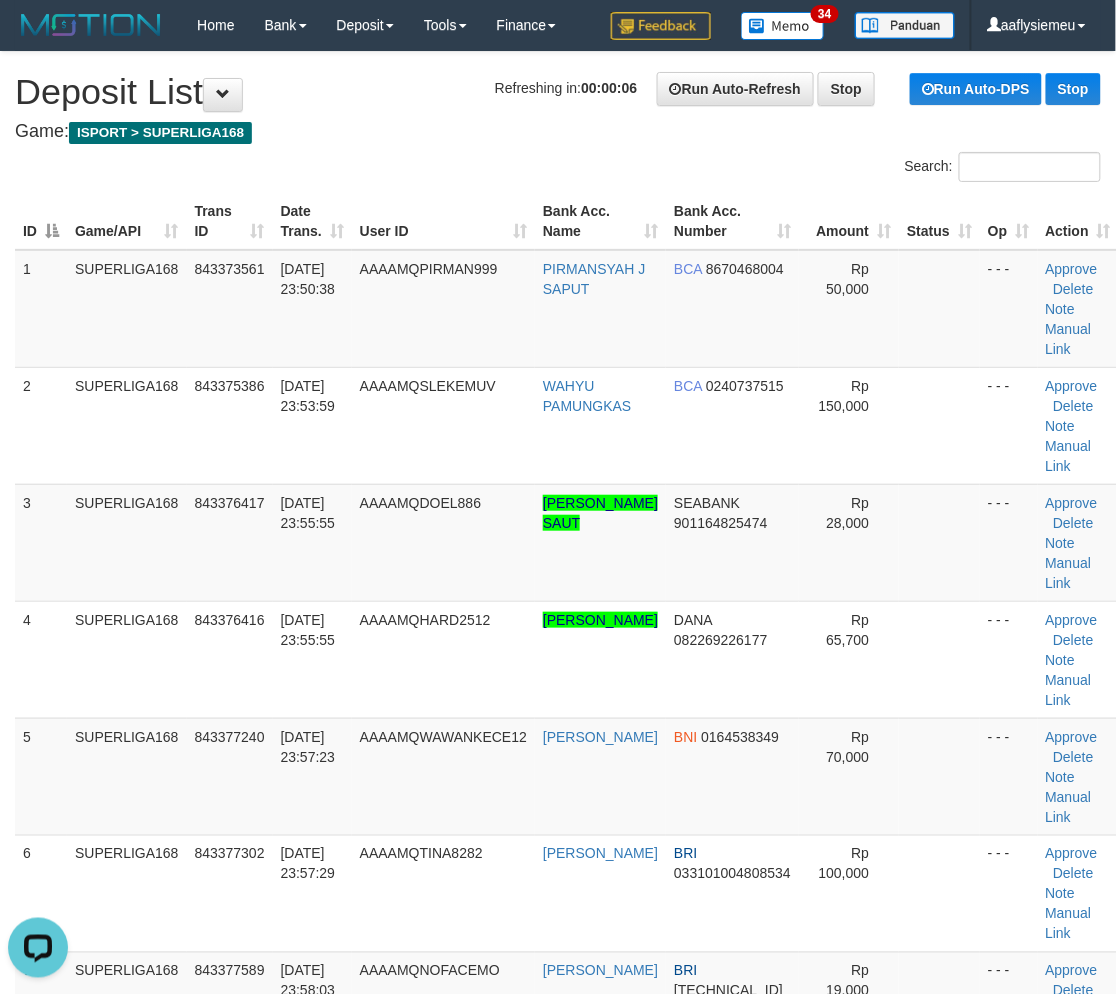 drag, startPoint x: 138, startPoint y: 615, endPoint x: 4, endPoint y: 663, distance: 142.33763 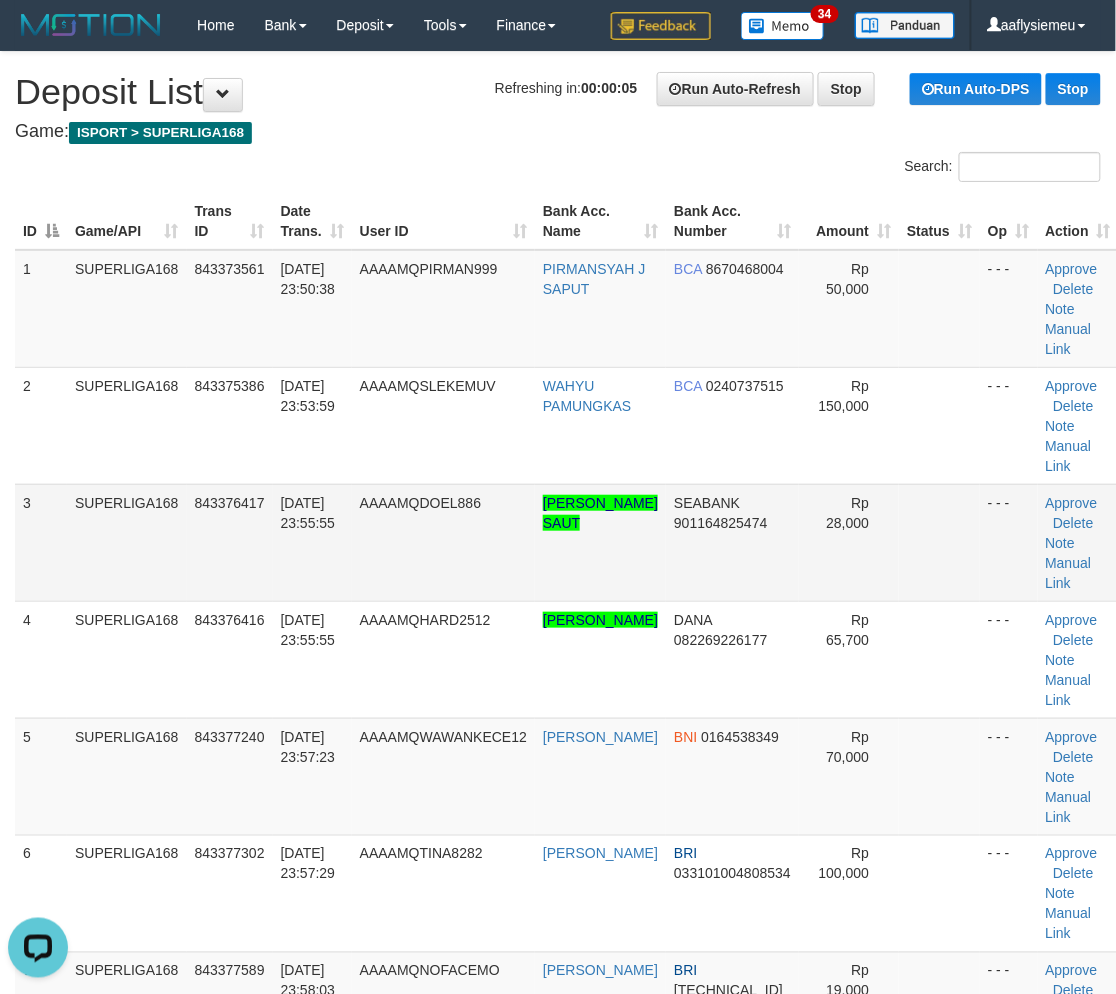 drag, startPoint x: 50, startPoint y: 597, endPoint x: 1, endPoint y: 606, distance: 49.819675 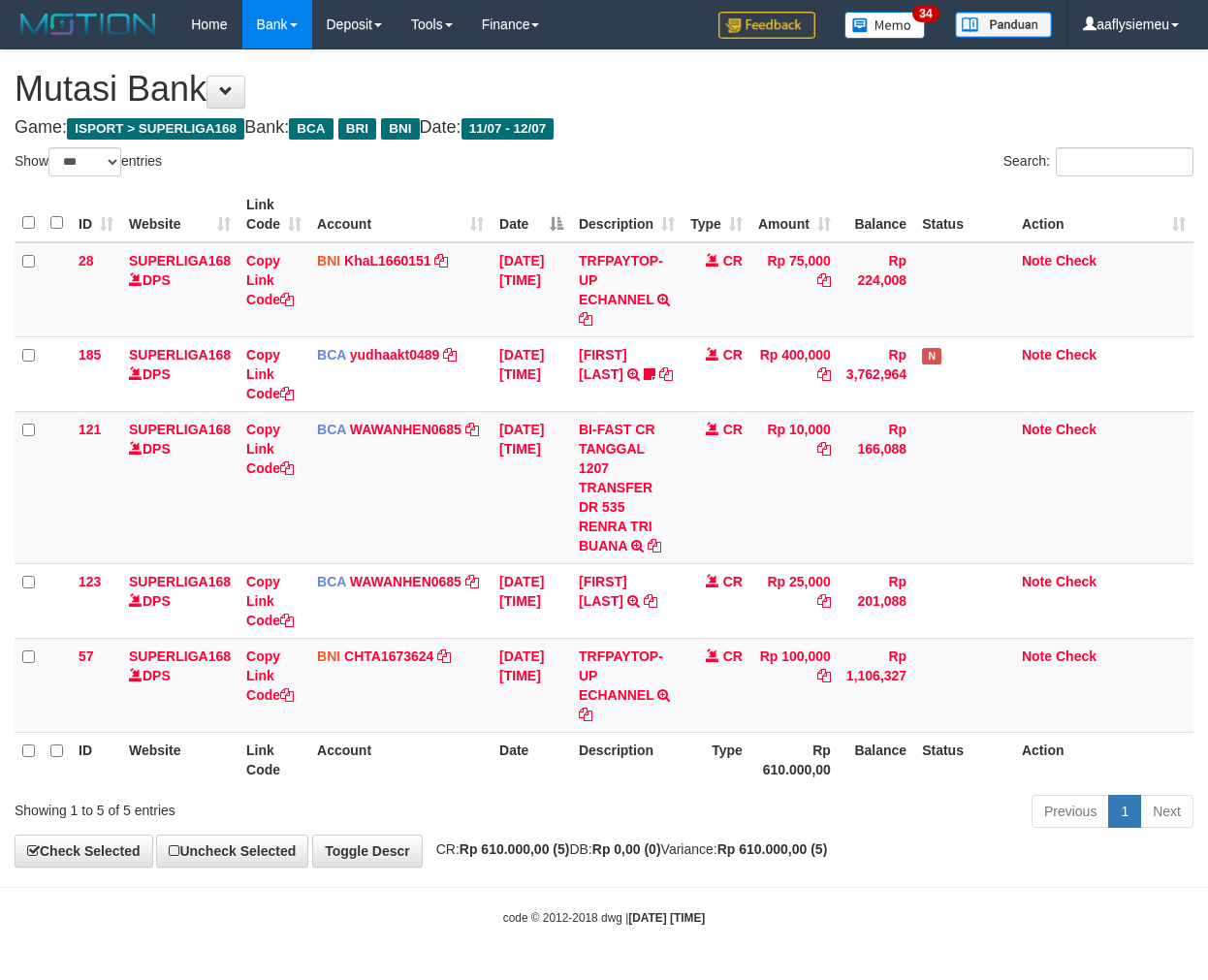 select on "***" 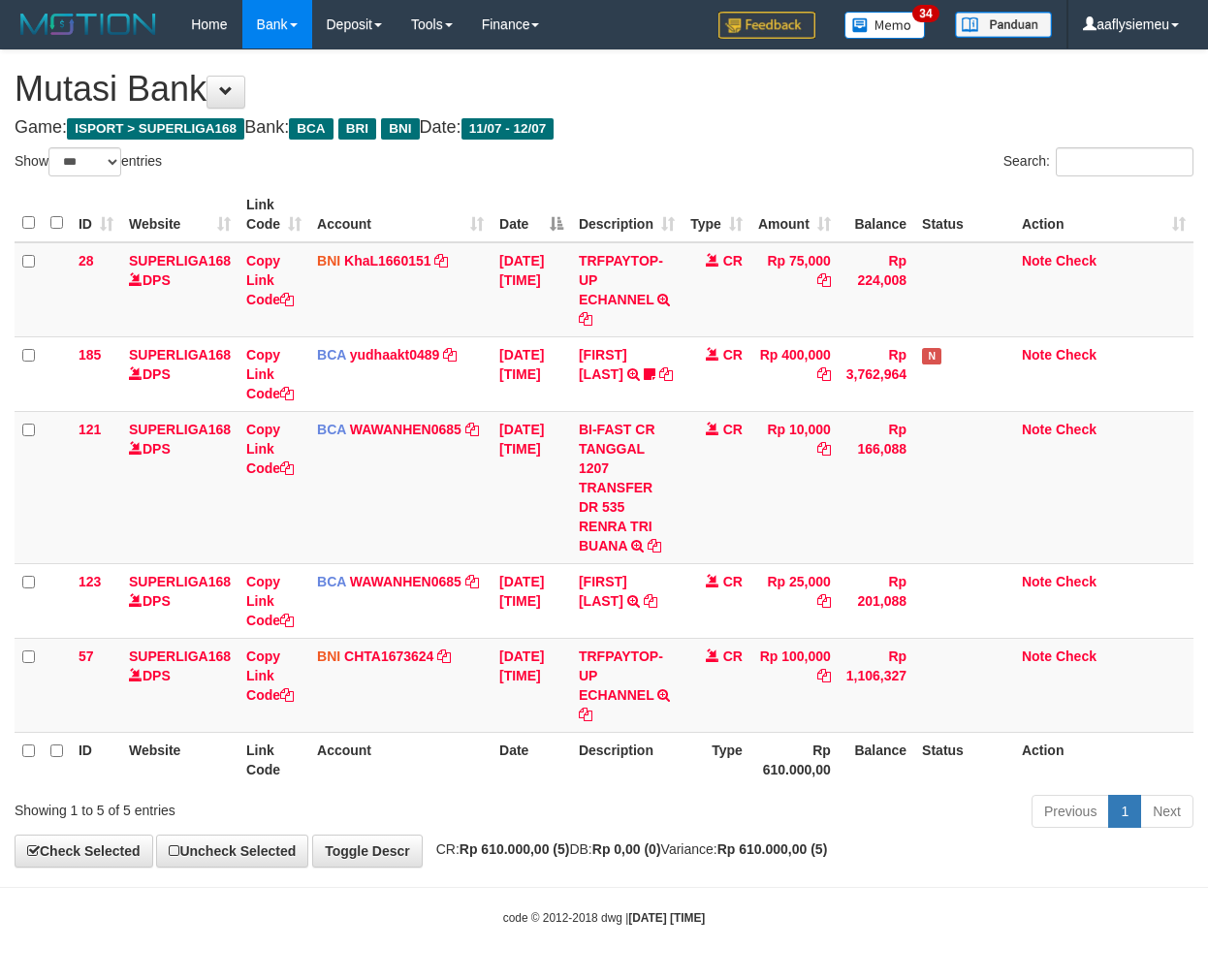 scroll, scrollTop: 0, scrollLeft: 0, axis: both 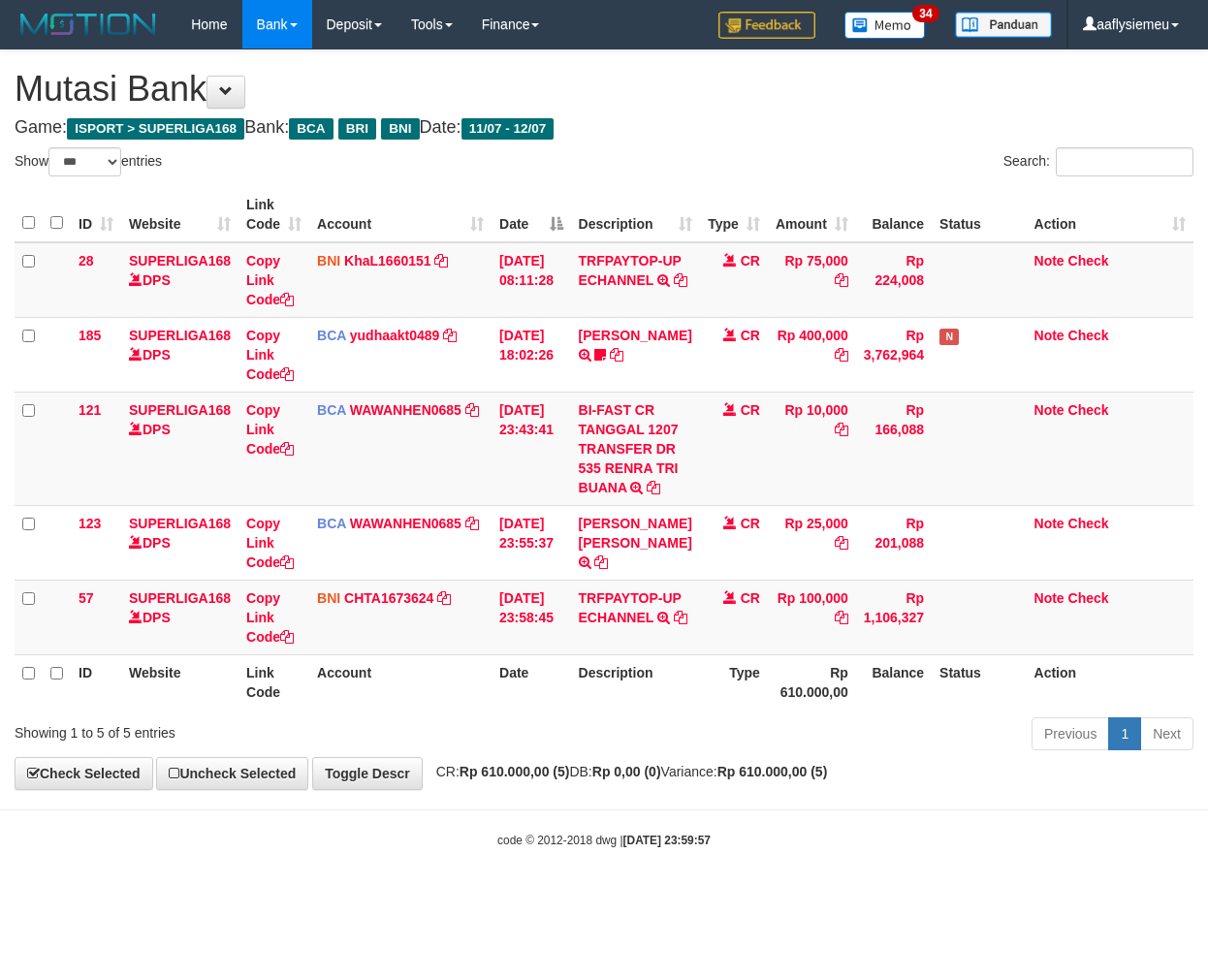 select on "***" 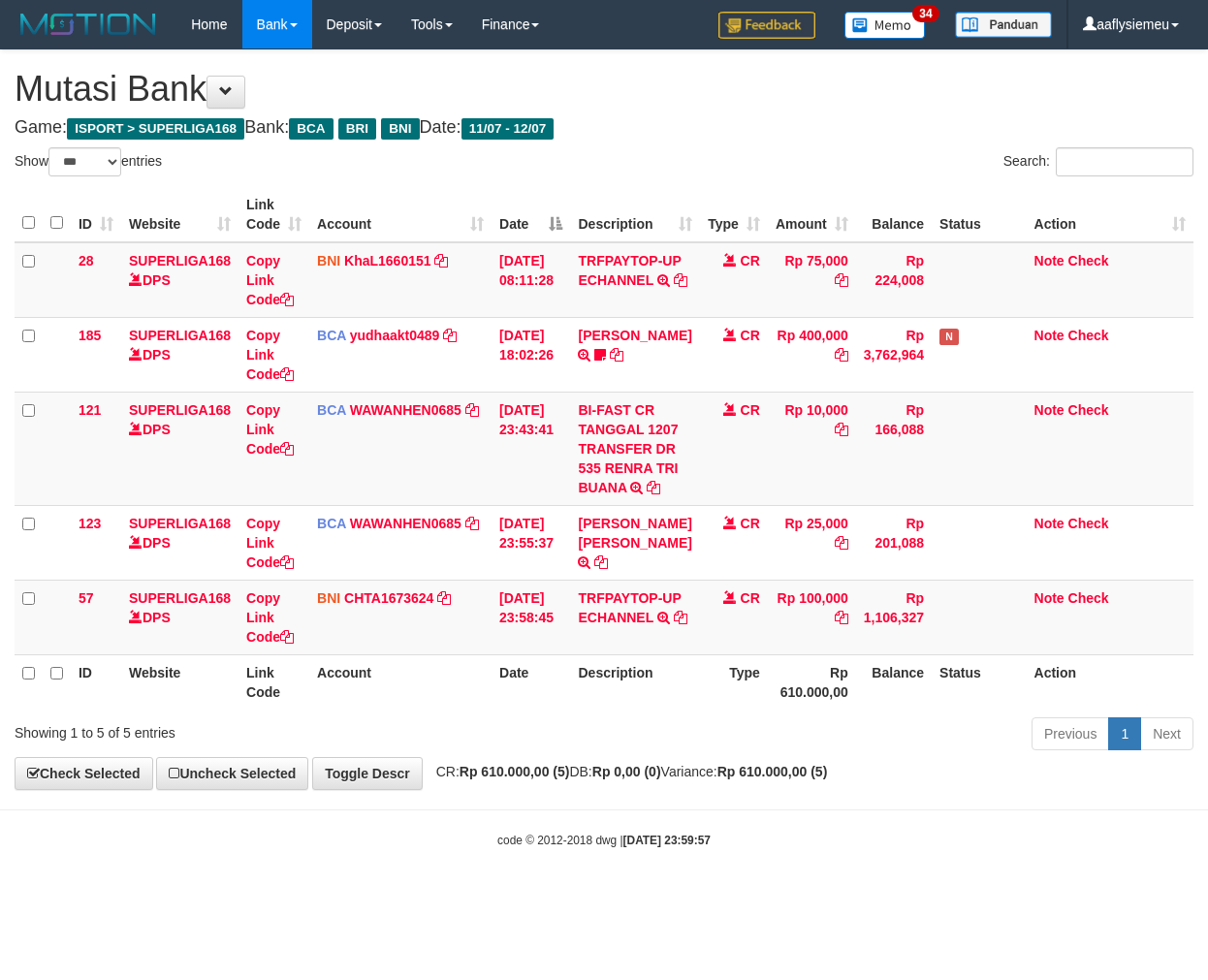 scroll, scrollTop: 0, scrollLeft: 0, axis: both 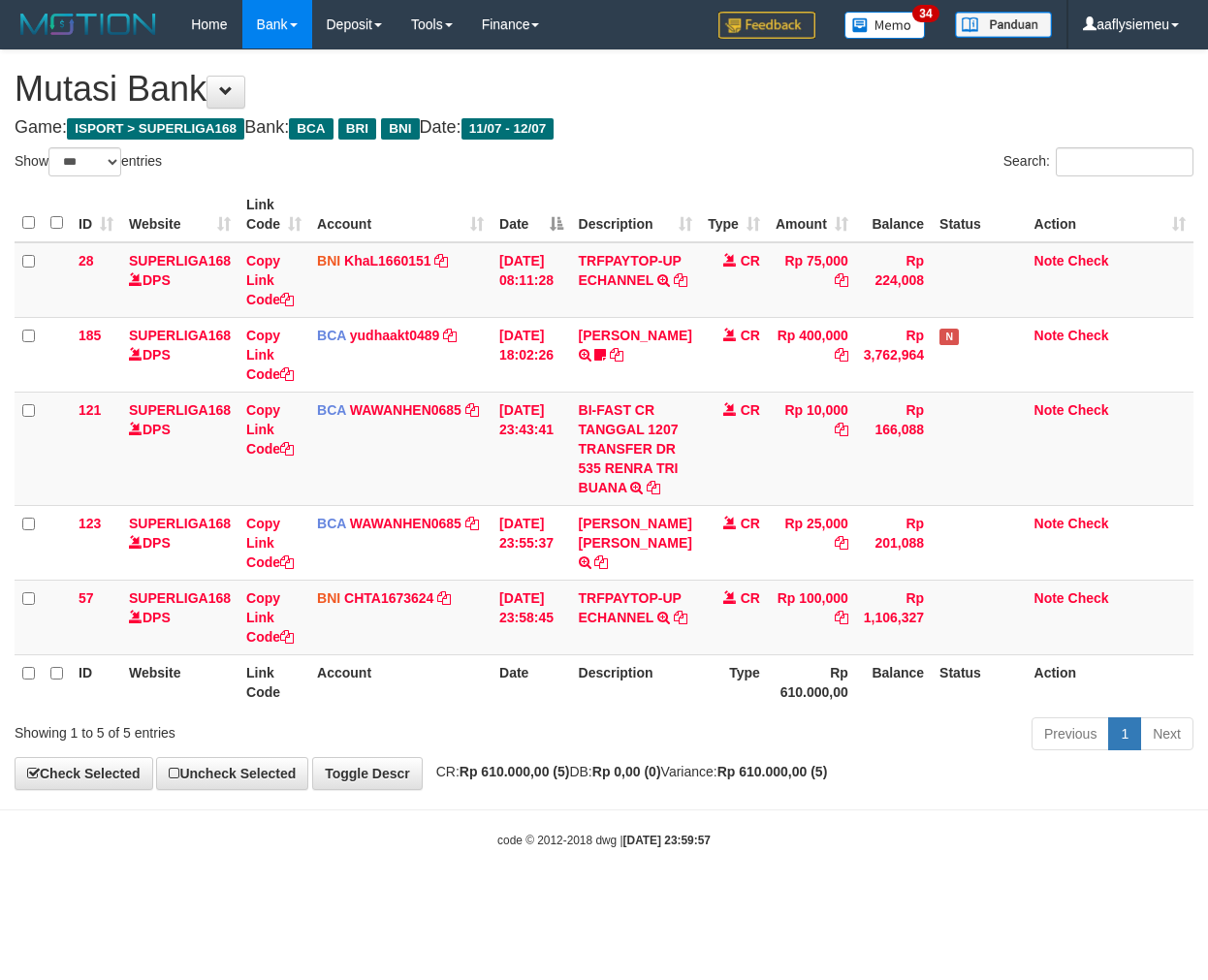 select on "***" 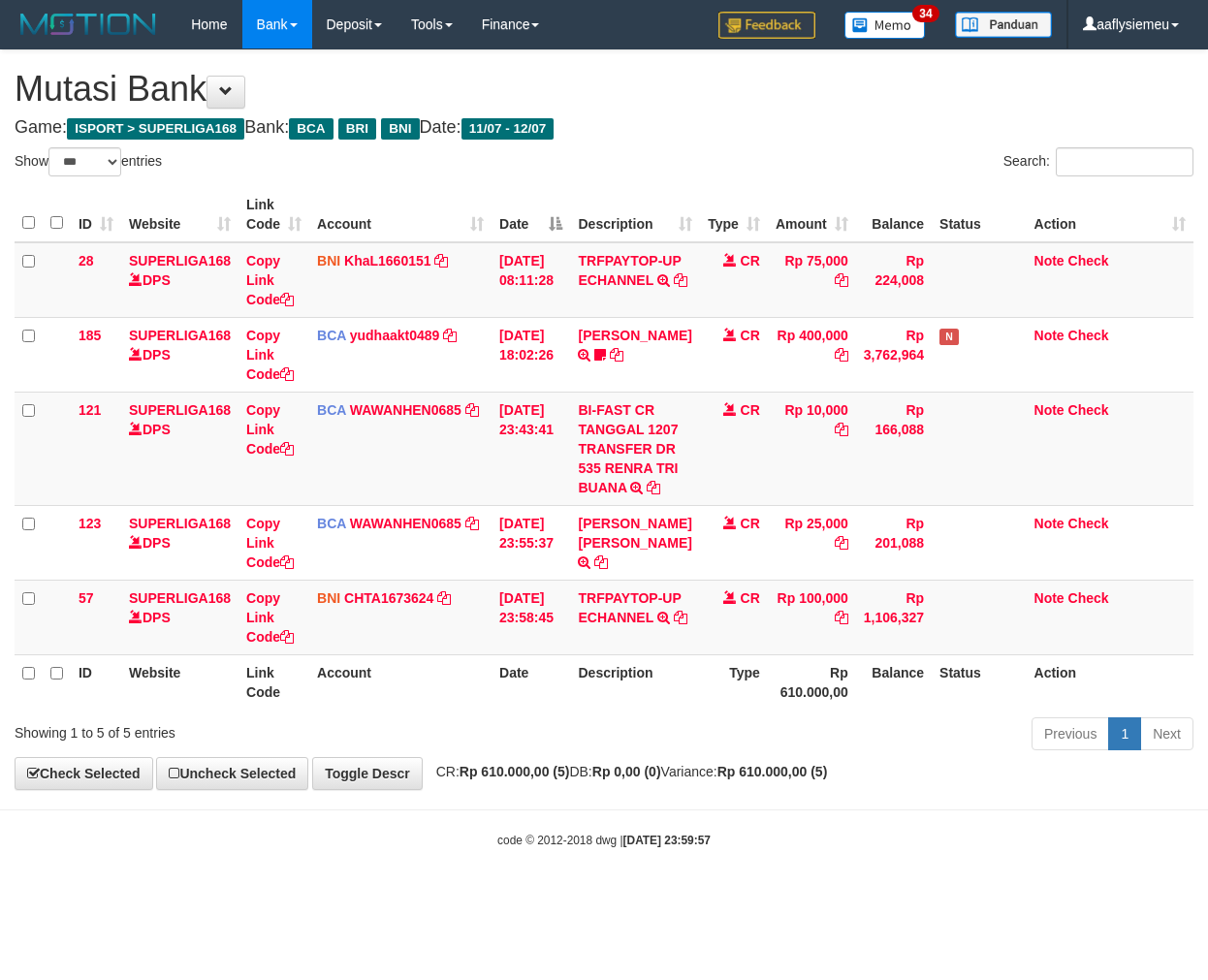 scroll, scrollTop: 0, scrollLeft: 0, axis: both 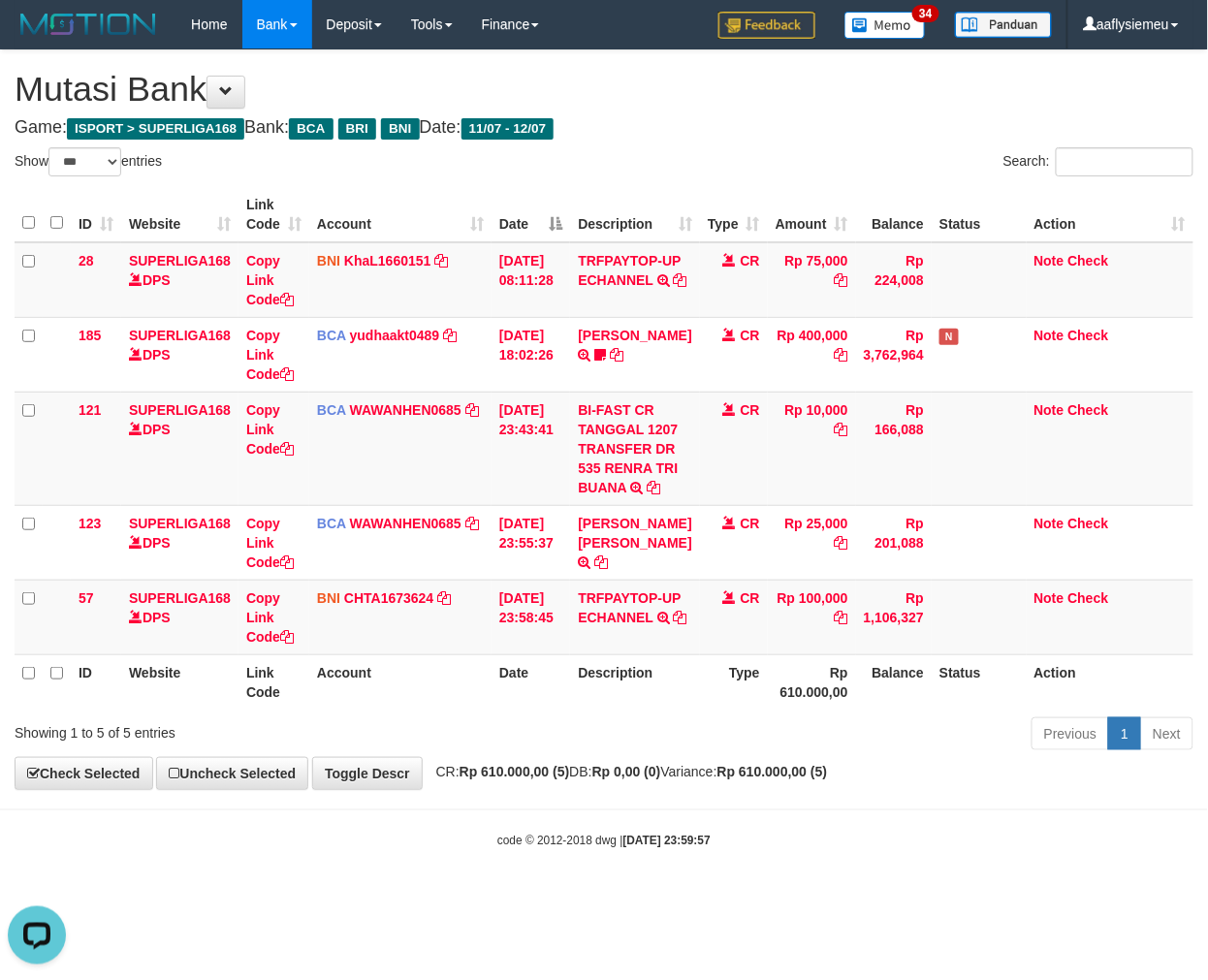 click on "Balance" at bounding box center [894, 681] 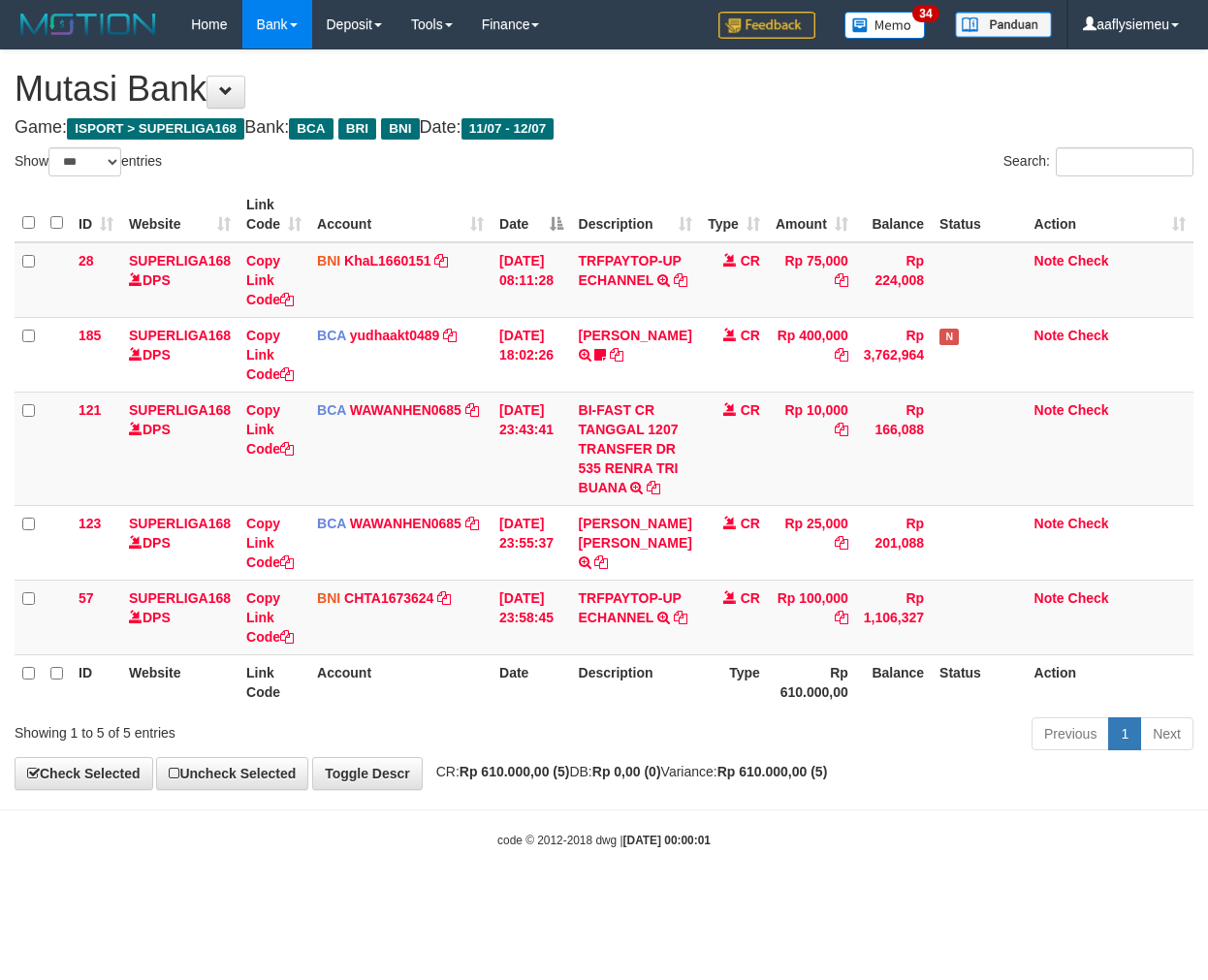 select on "***" 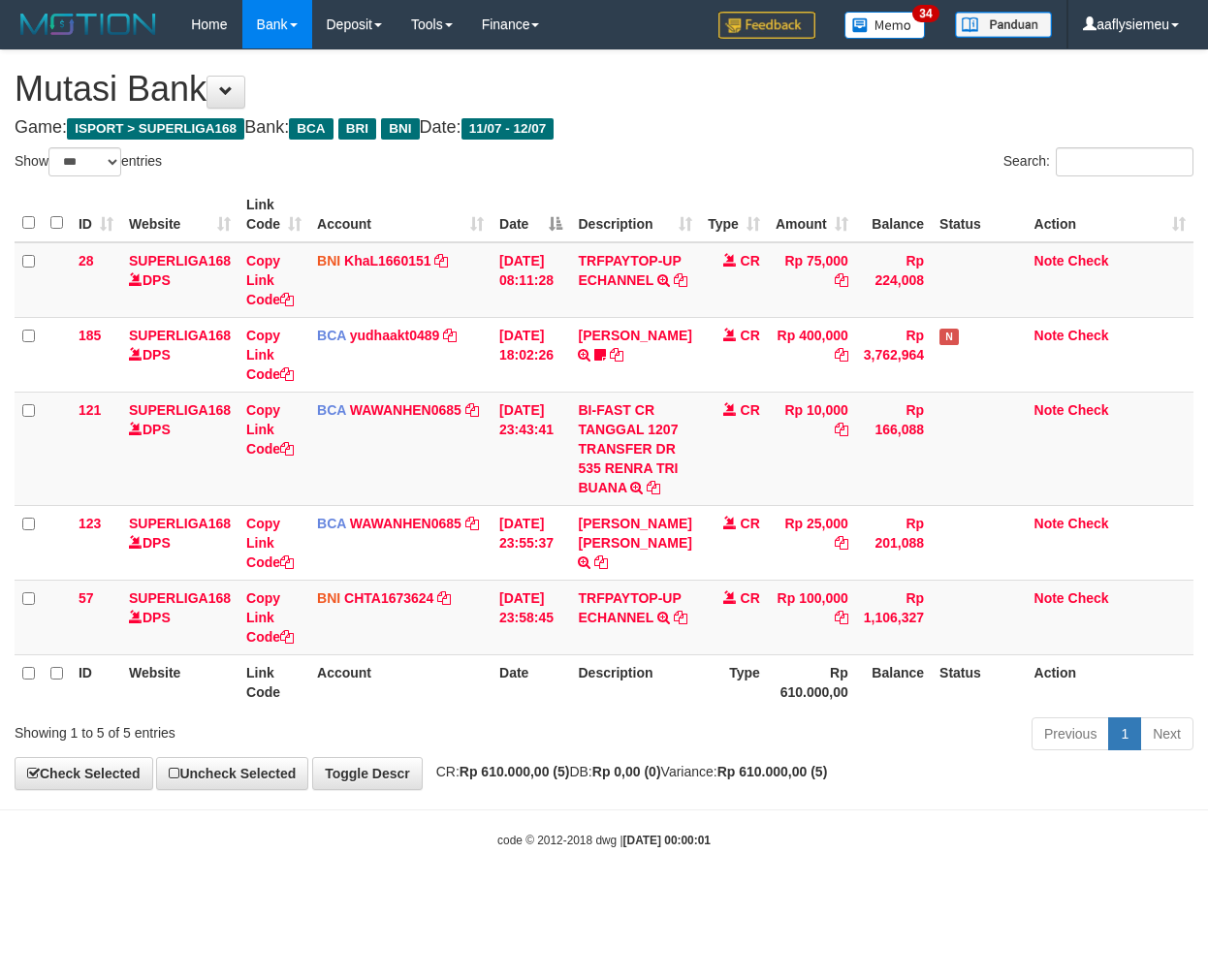 scroll, scrollTop: 0, scrollLeft: 0, axis: both 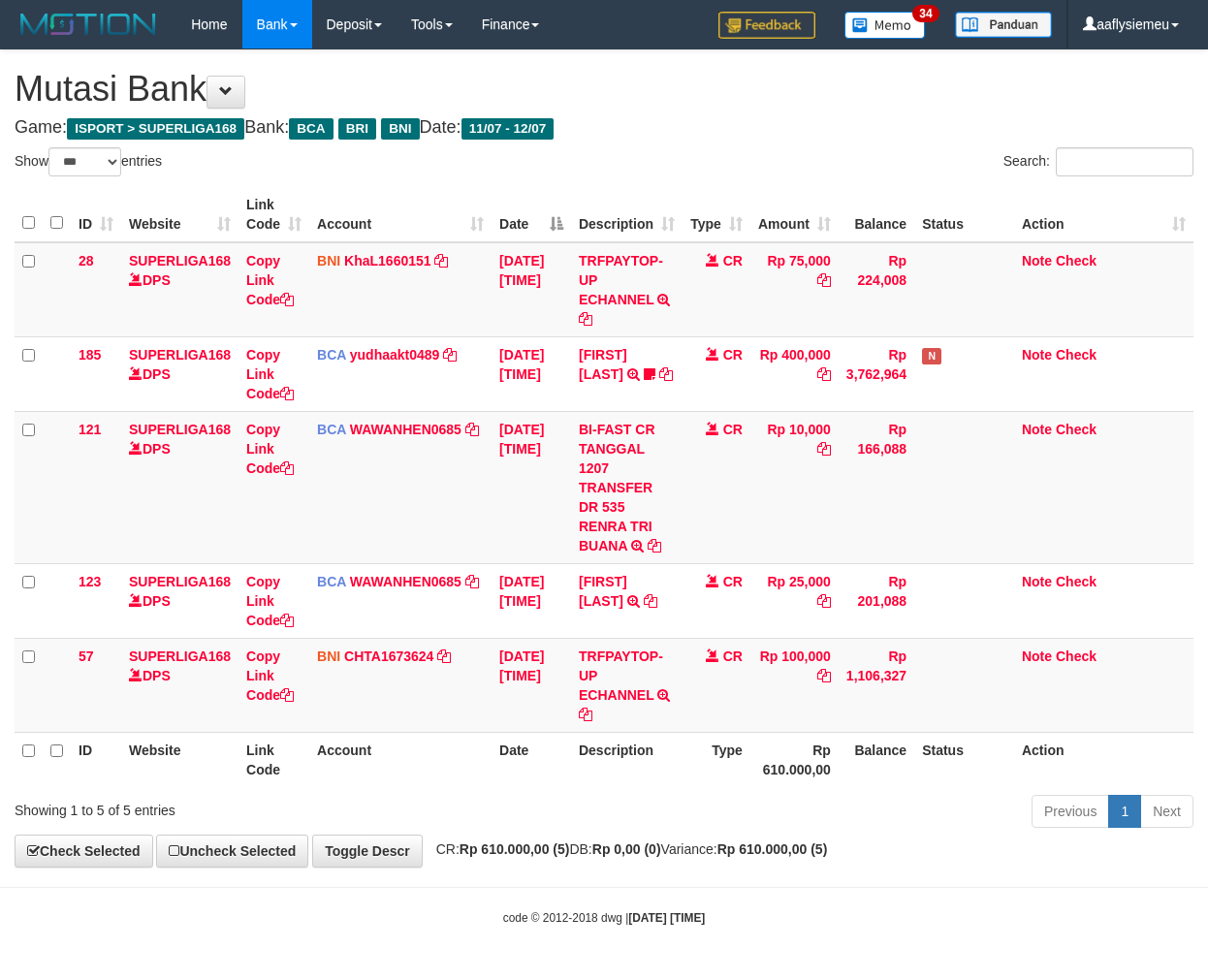 select on "***" 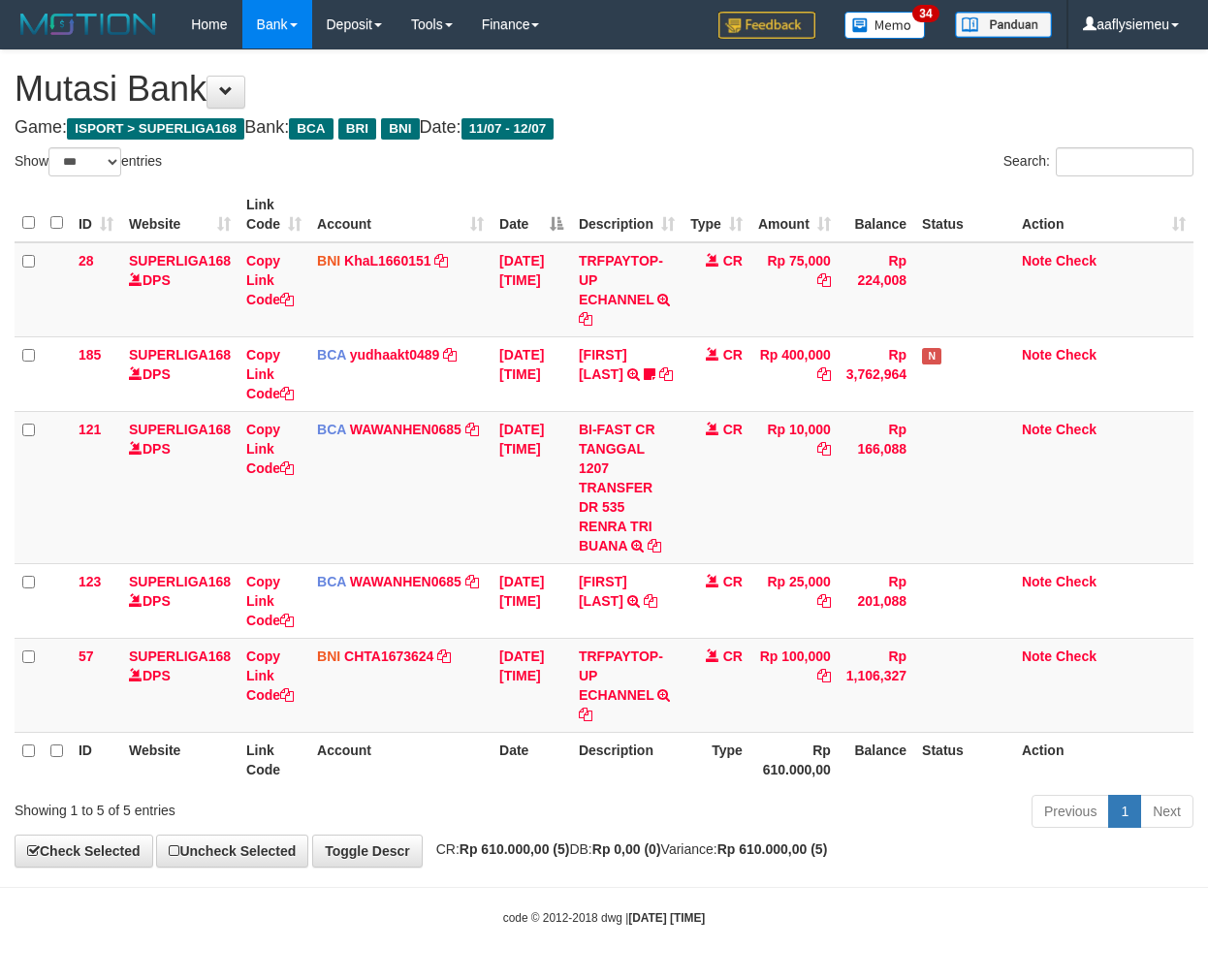 scroll, scrollTop: 0, scrollLeft: 0, axis: both 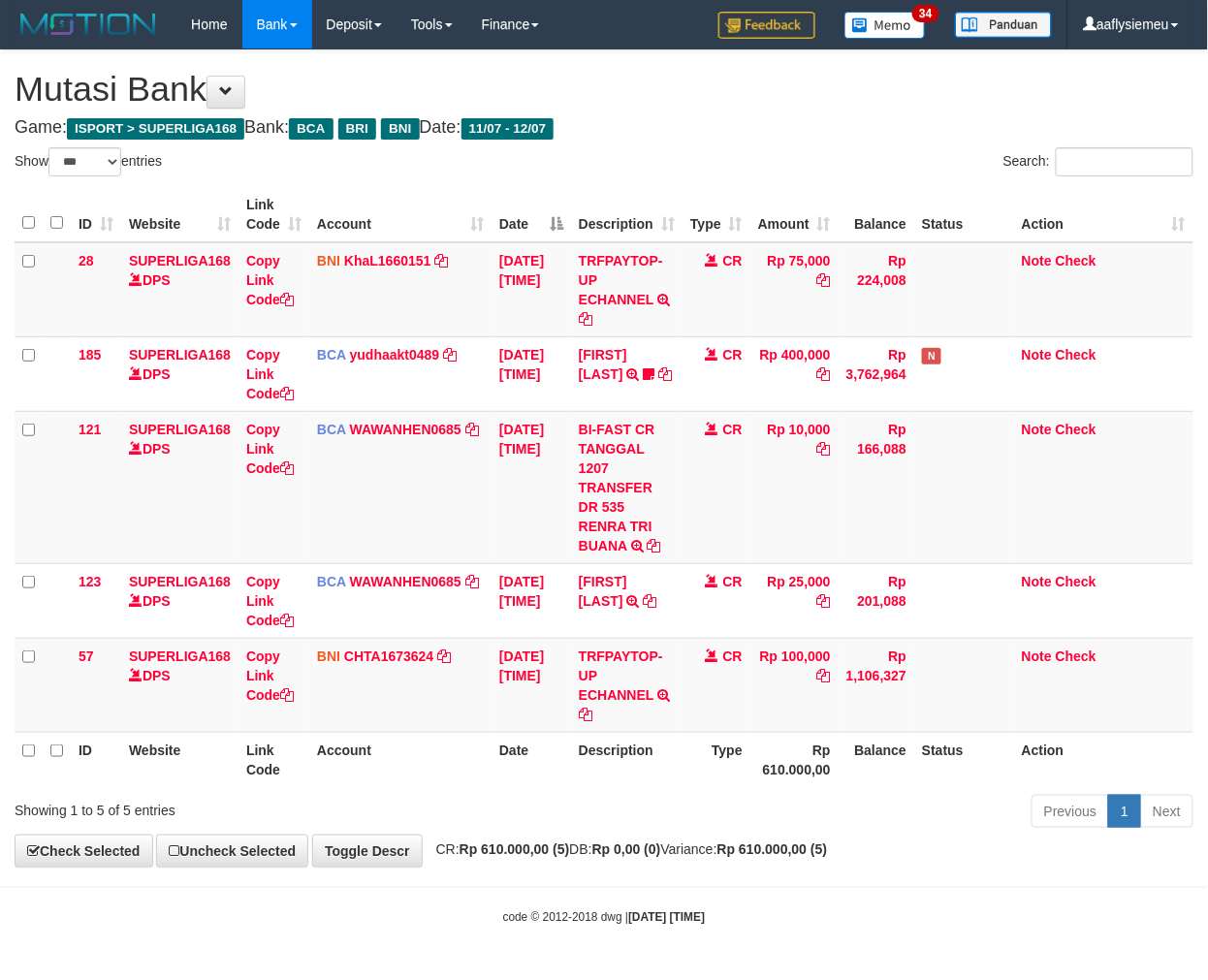 click on "Type" at bounding box center (716, 759) 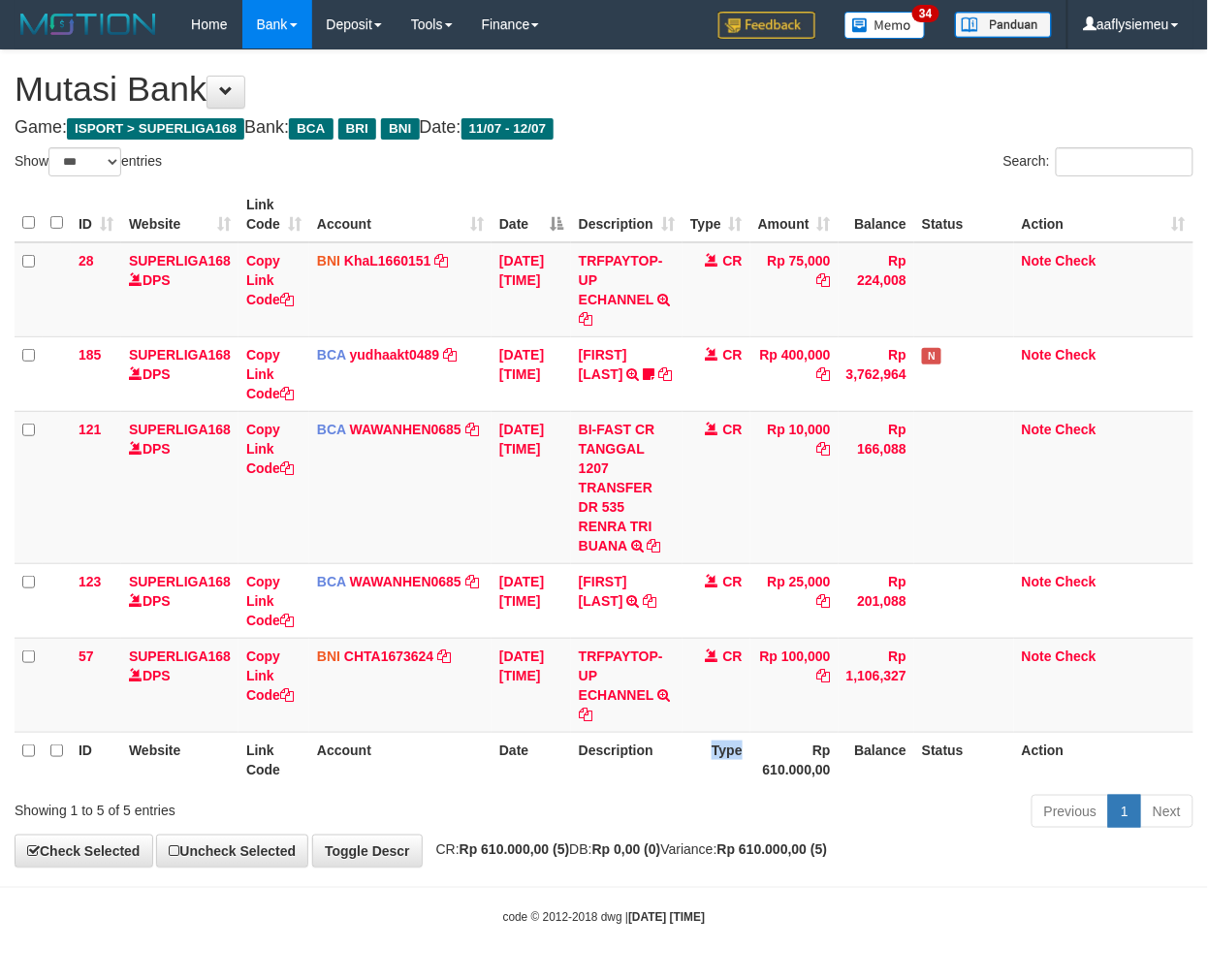 click on "Type" at bounding box center [716, 759] 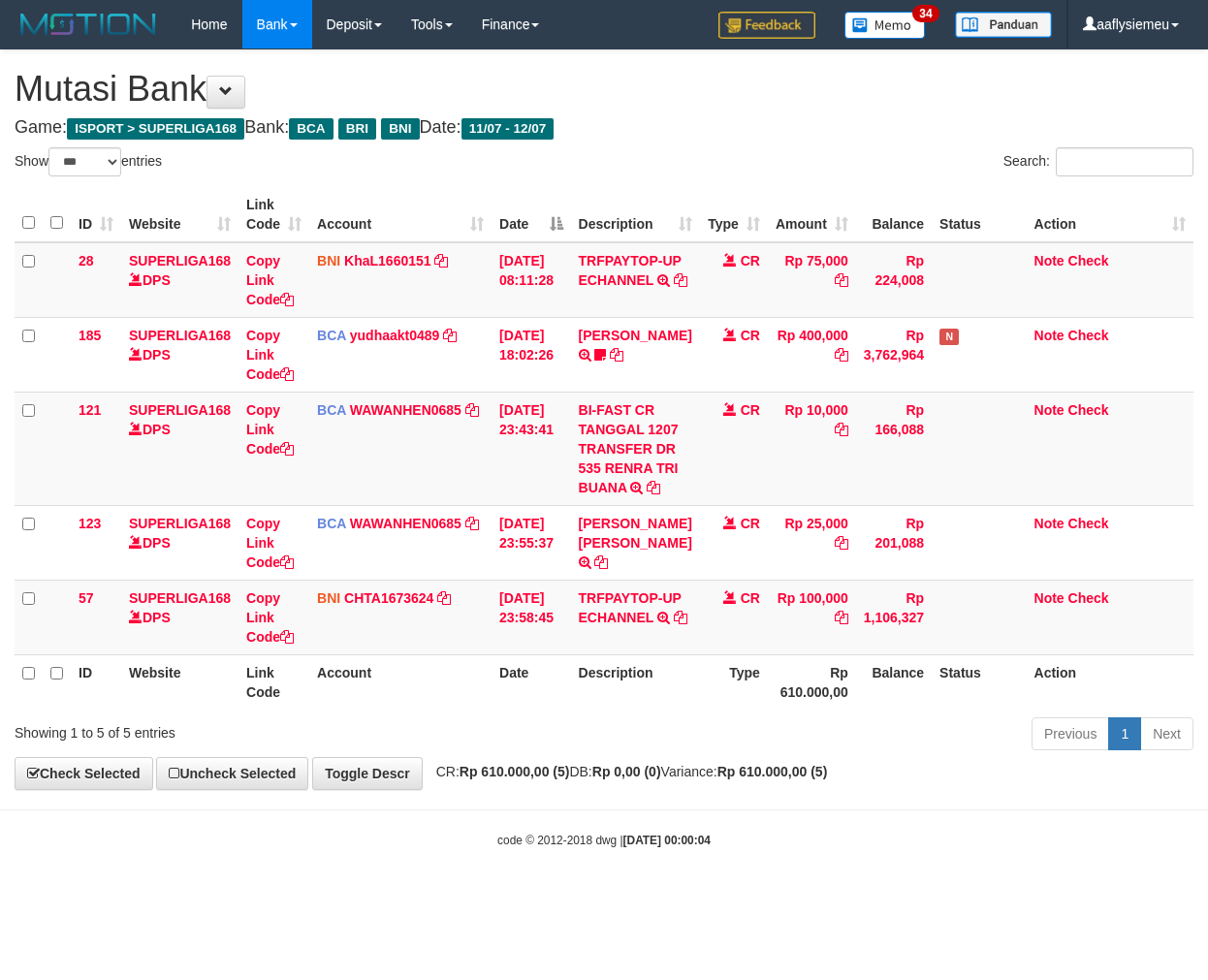 select on "***" 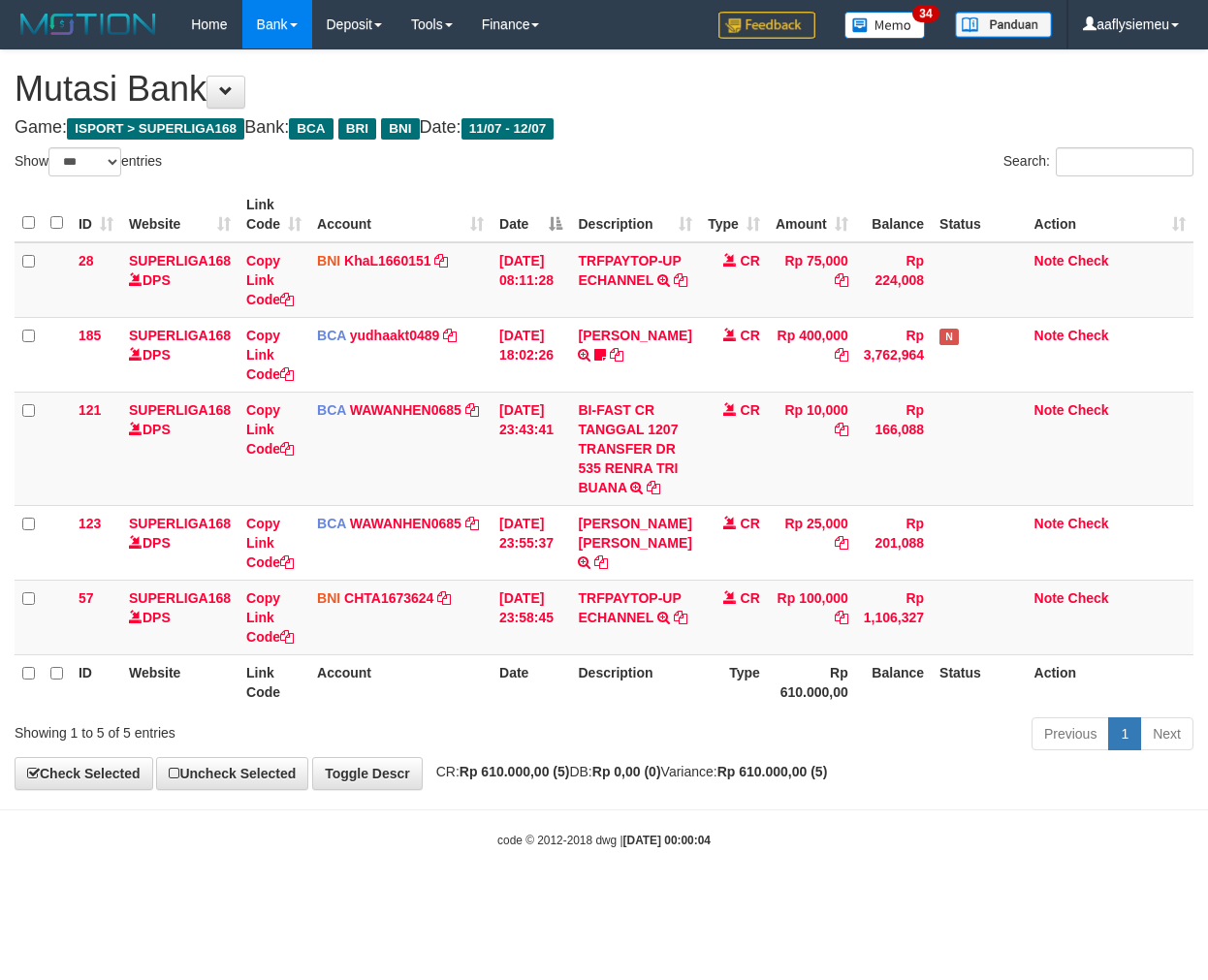 scroll, scrollTop: 0, scrollLeft: 0, axis: both 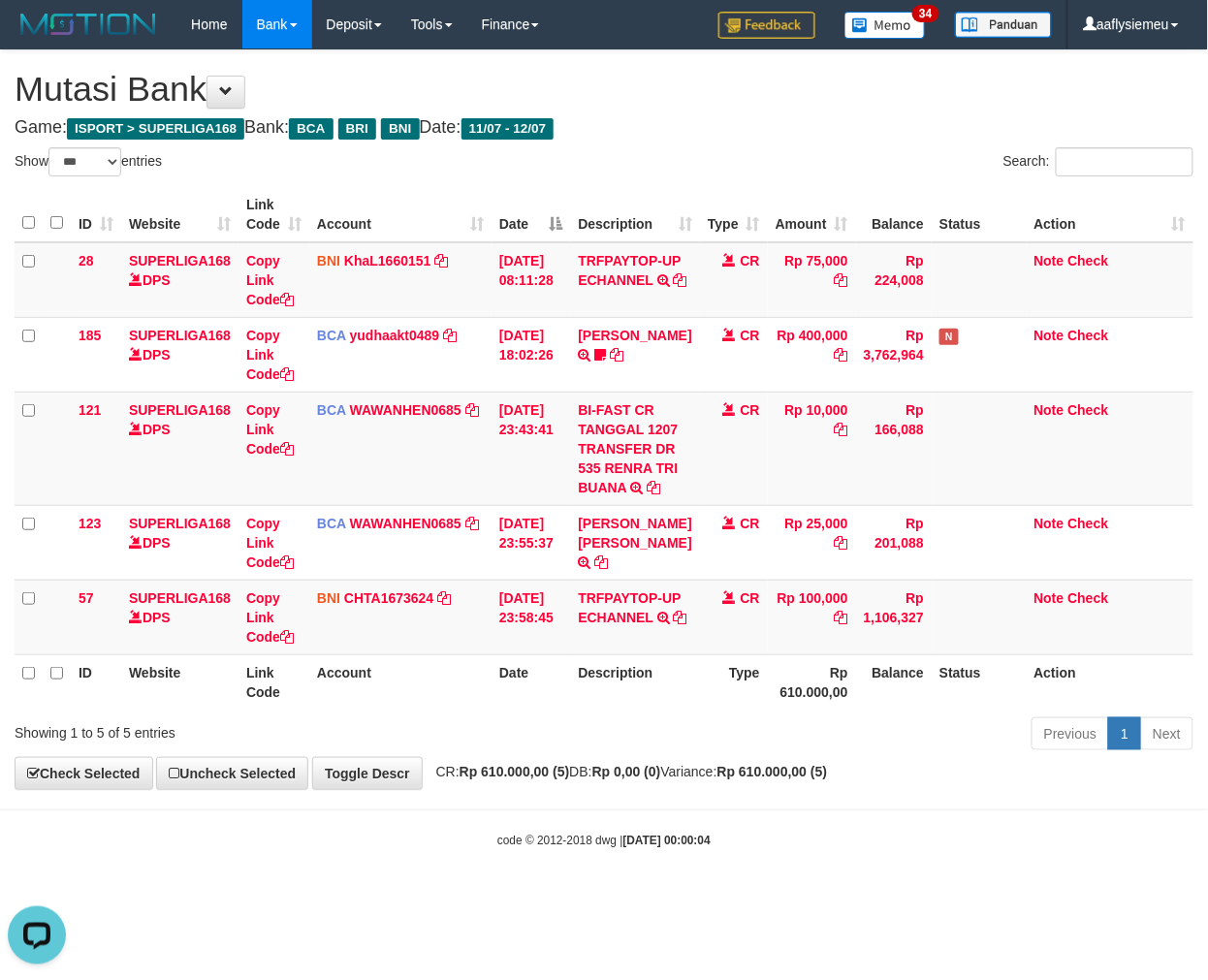 click on "Type" at bounding box center [734, 681] 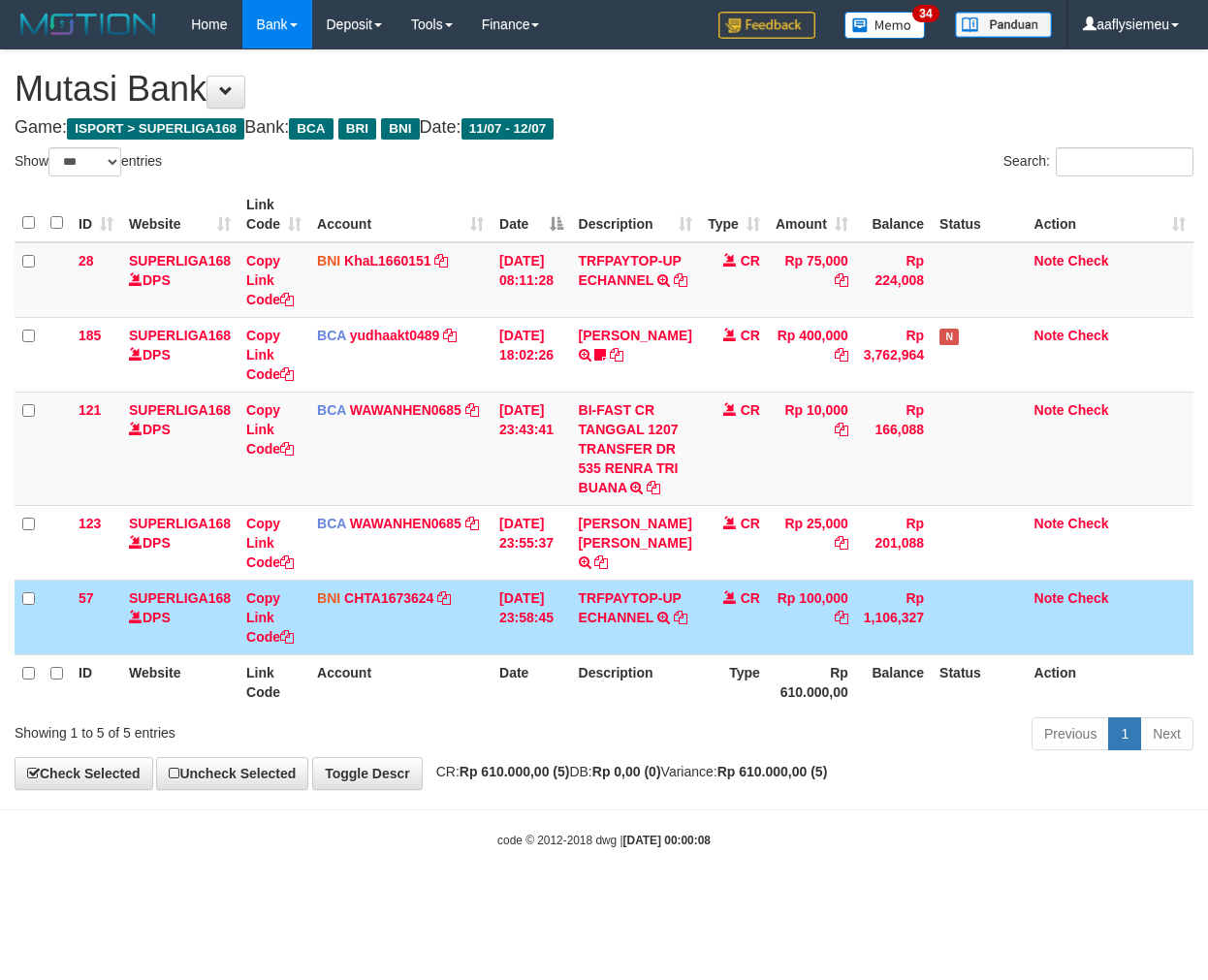 select on "***" 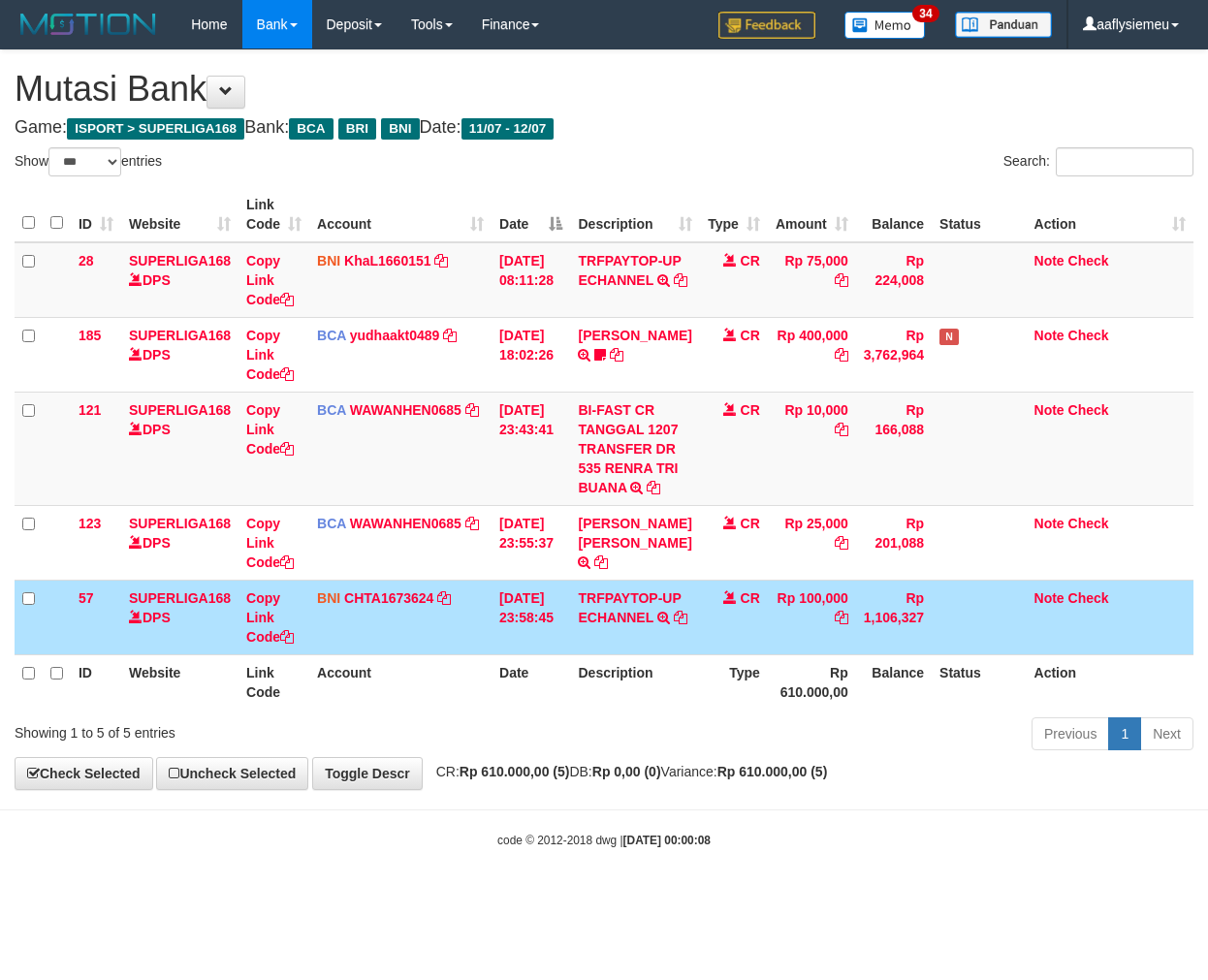 scroll, scrollTop: 0, scrollLeft: 0, axis: both 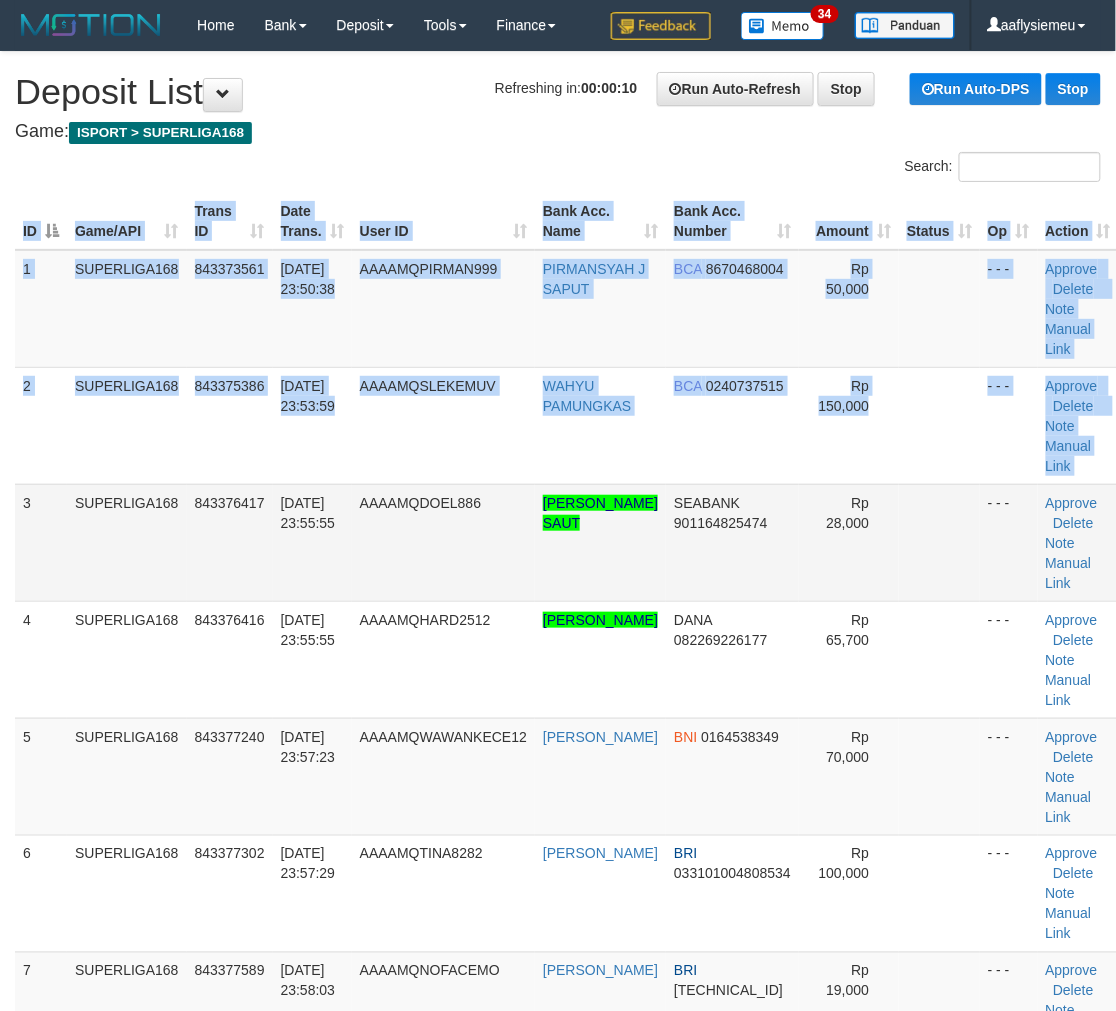 click on "ID Game/API Trans ID Date Trans. User ID Bank Acc. Name Bank Acc. Number Amount Status Op Action
1
SUPERLIGA168
843373561
[DATE] 23:50:38
AAAAMQPIRMAN999
PIRMANSYAH J [PERSON_NAME]
BCA
8670468004
Rp 50,000
- - -
Approve
[GEOGRAPHIC_DATA]
Note
Manual Link
2
SUPERLIGA168
843375386
[DATE] 23:53:59
AAAAMQSLEKEMUV
WAHYU PAMUNGKAS" at bounding box center (558, 1127) 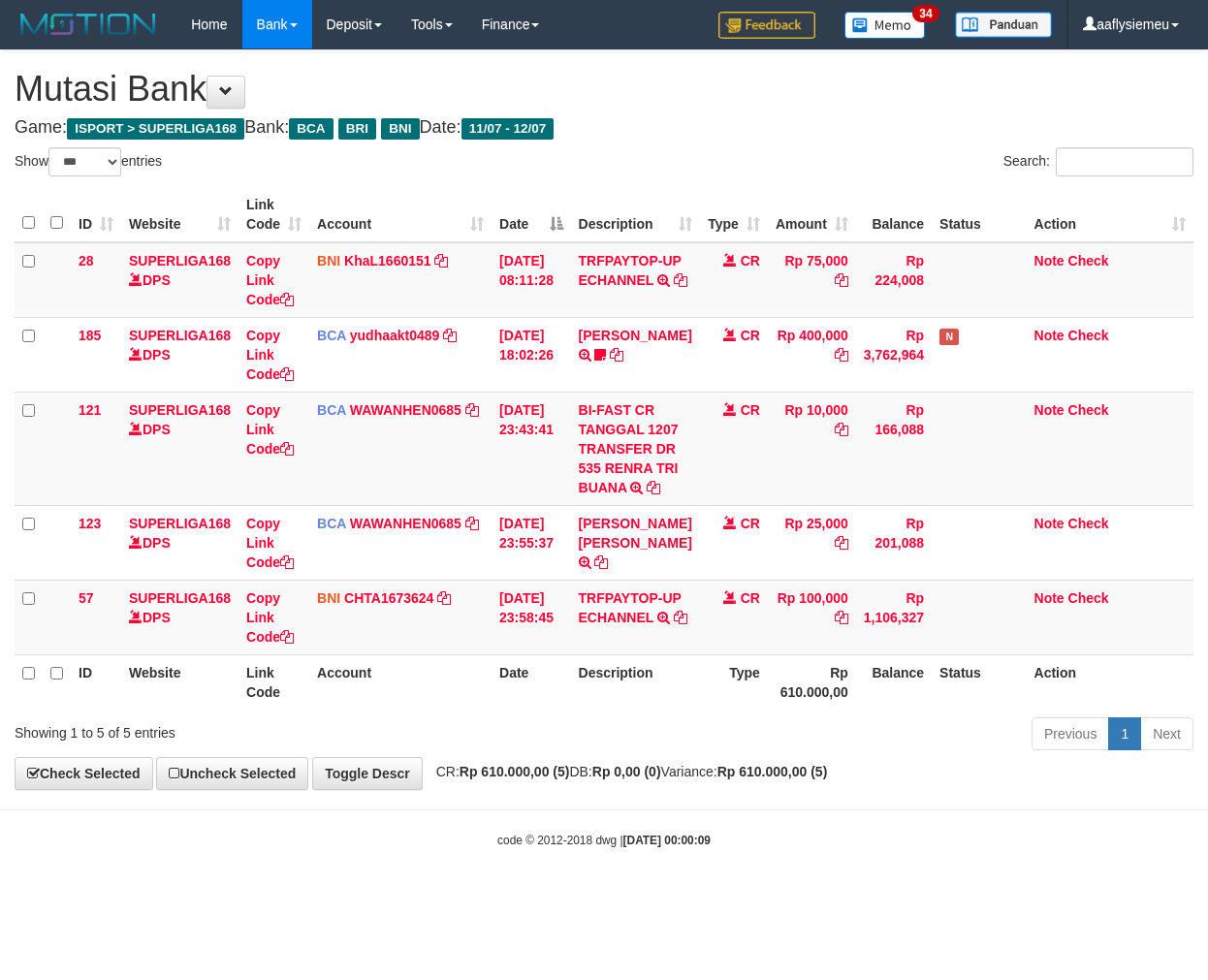 select on "***" 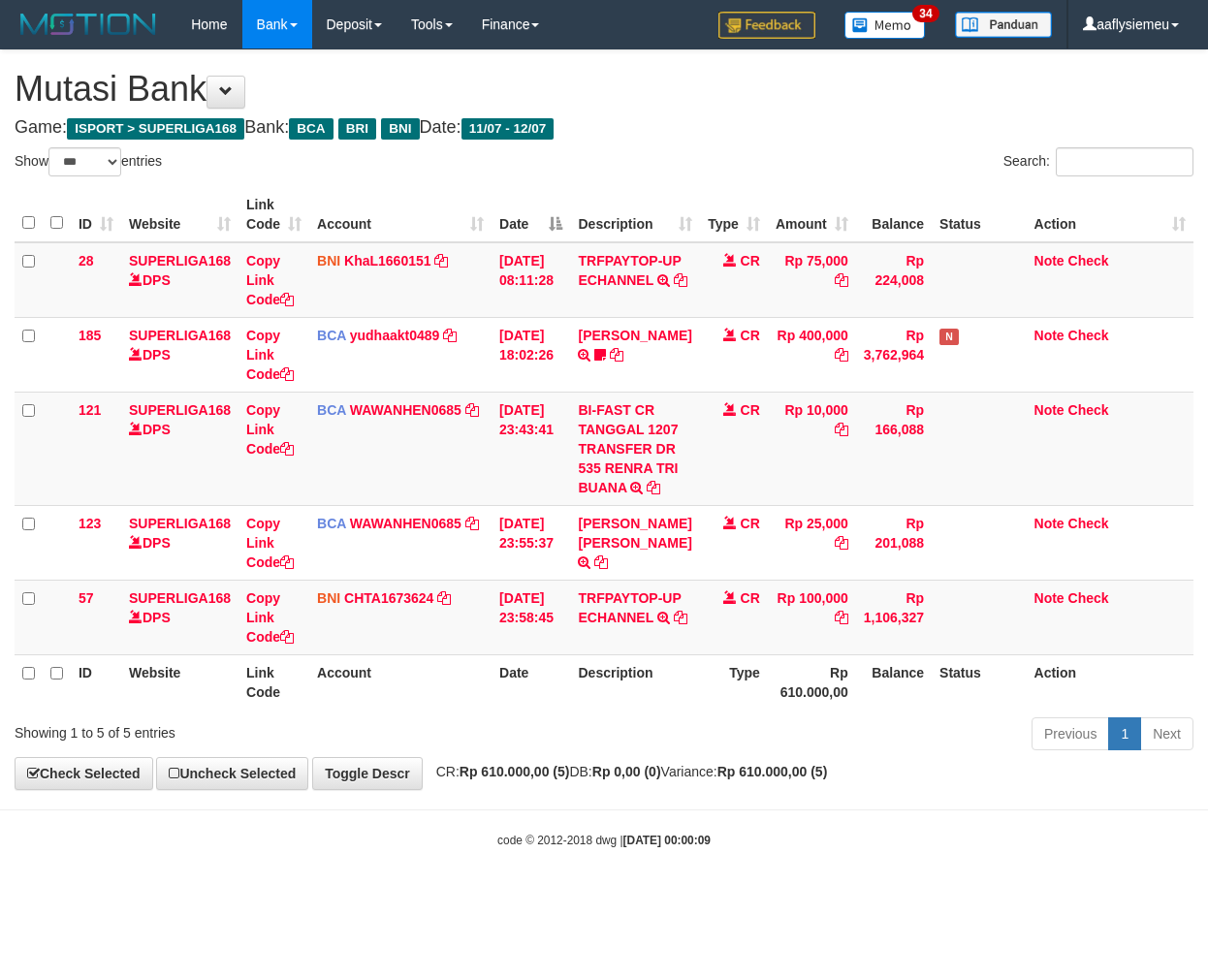 scroll, scrollTop: 0, scrollLeft: 0, axis: both 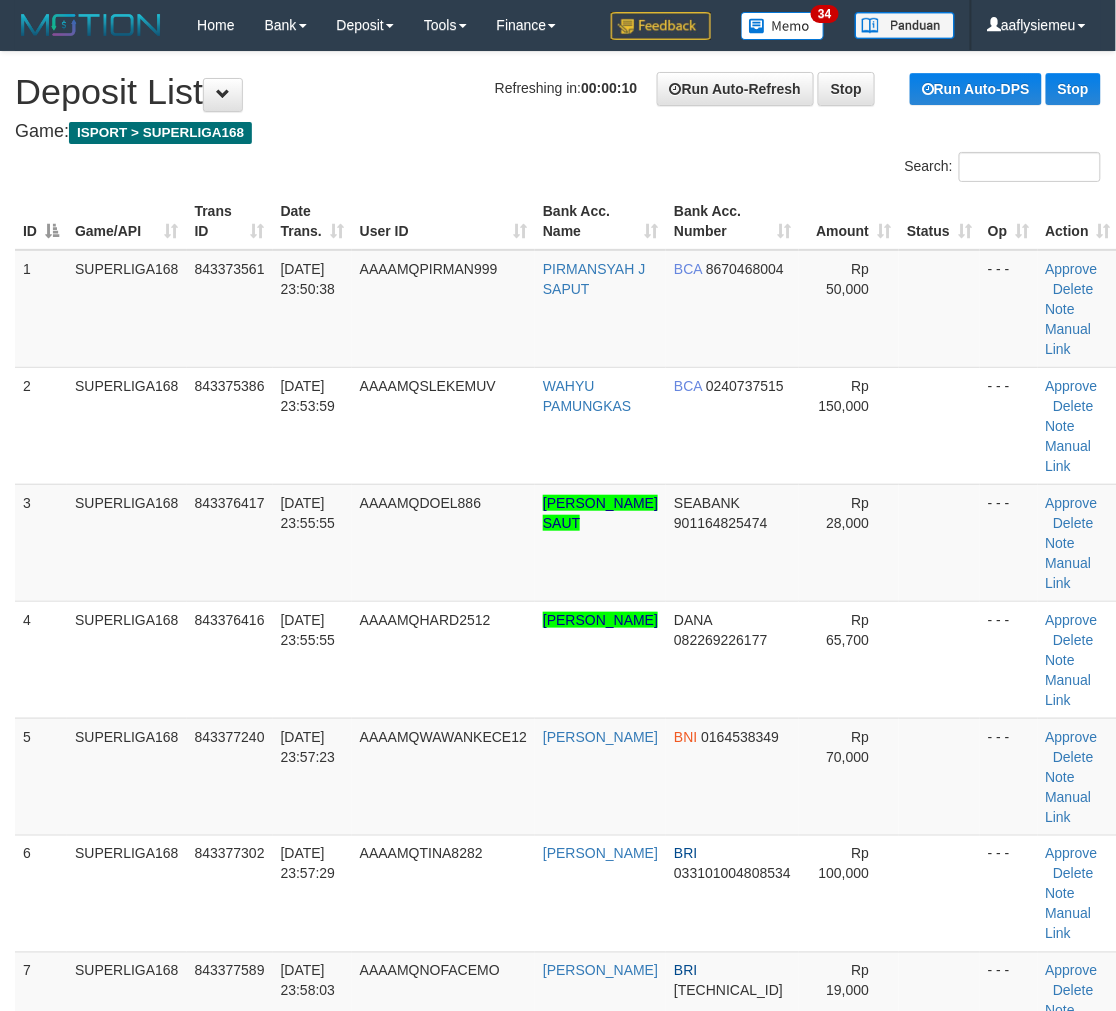 drag, startPoint x: 50, startPoint y: 582, endPoint x: 1, endPoint y: 617, distance: 60.216278 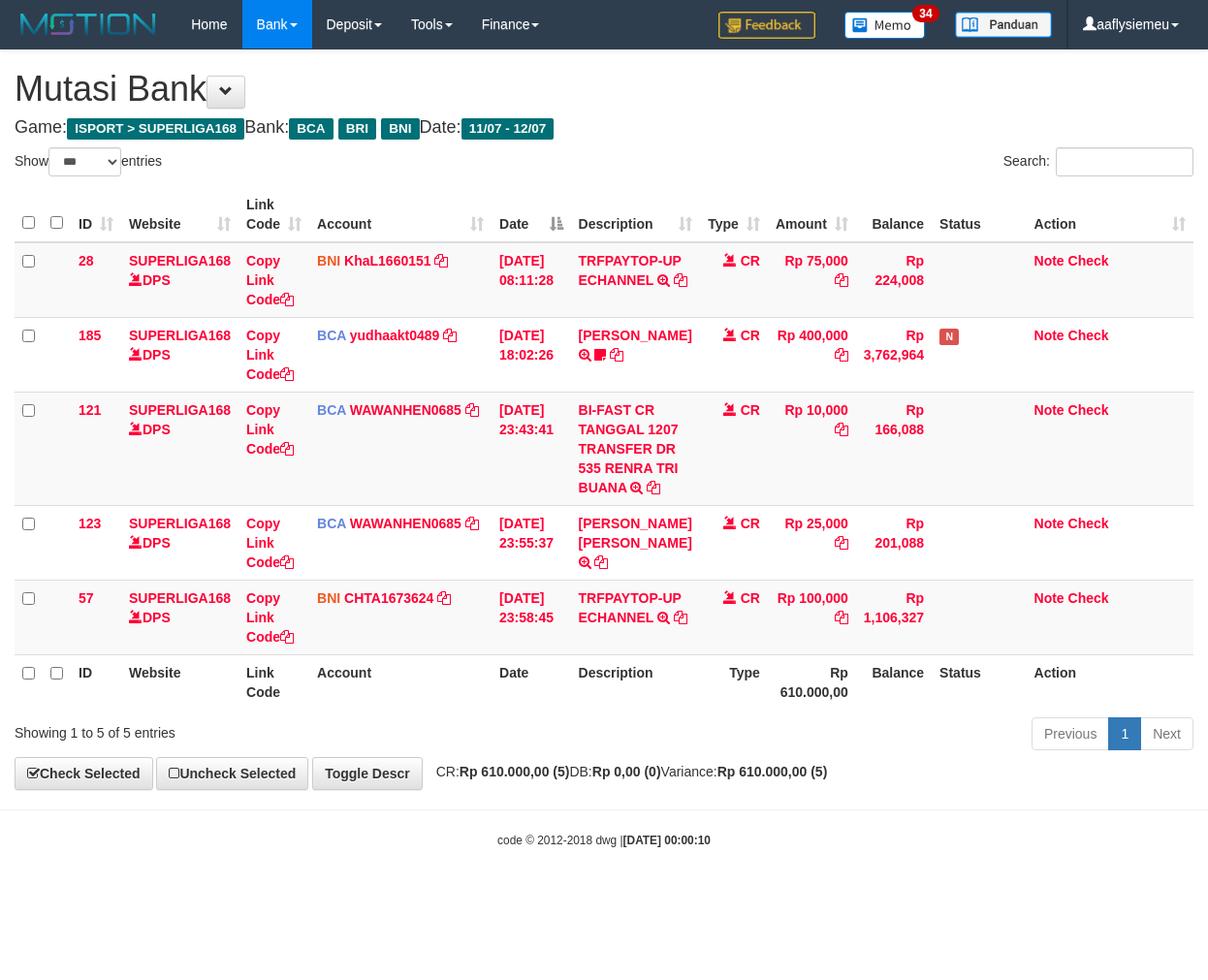 select on "***" 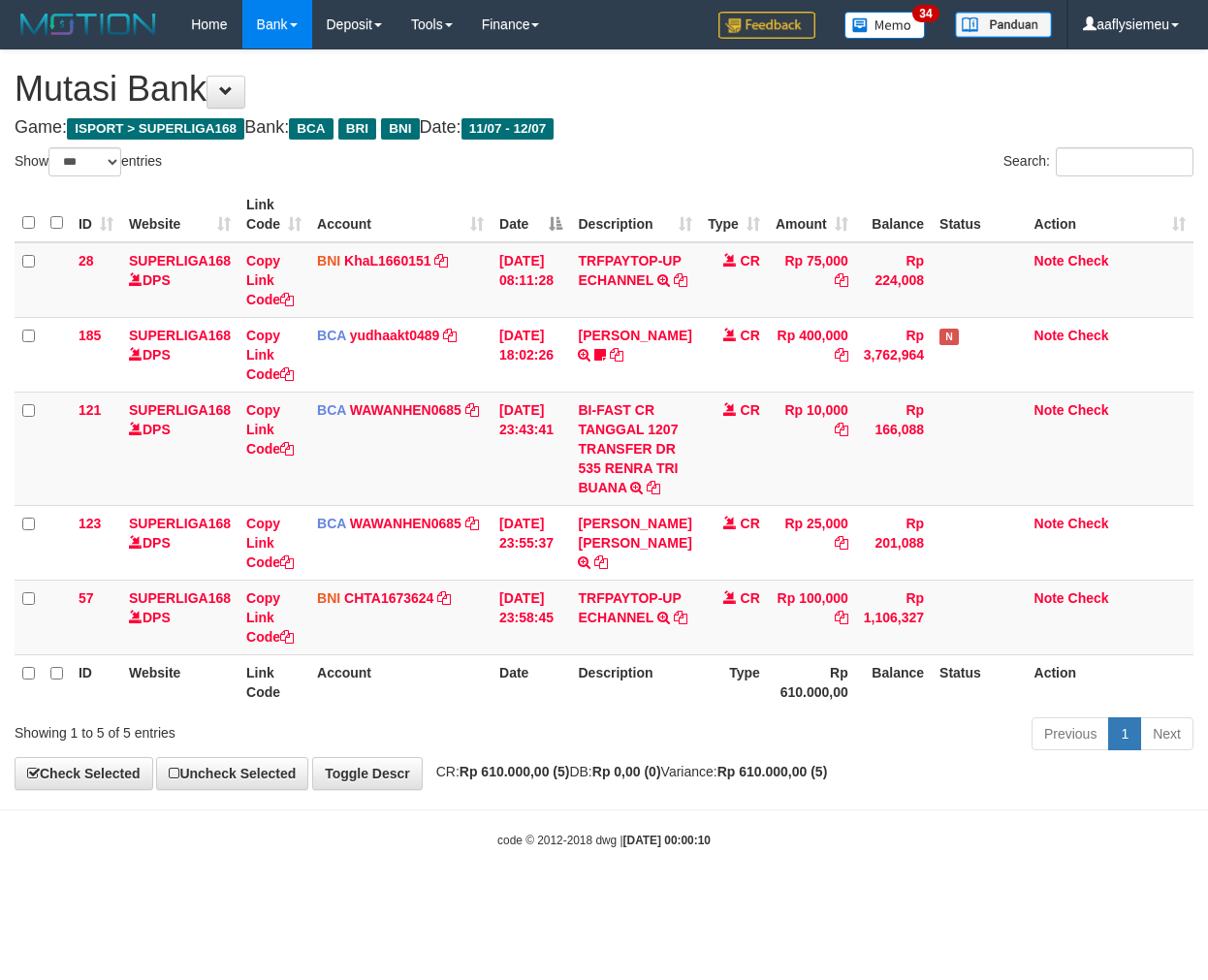scroll, scrollTop: 0, scrollLeft: 0, axis: both 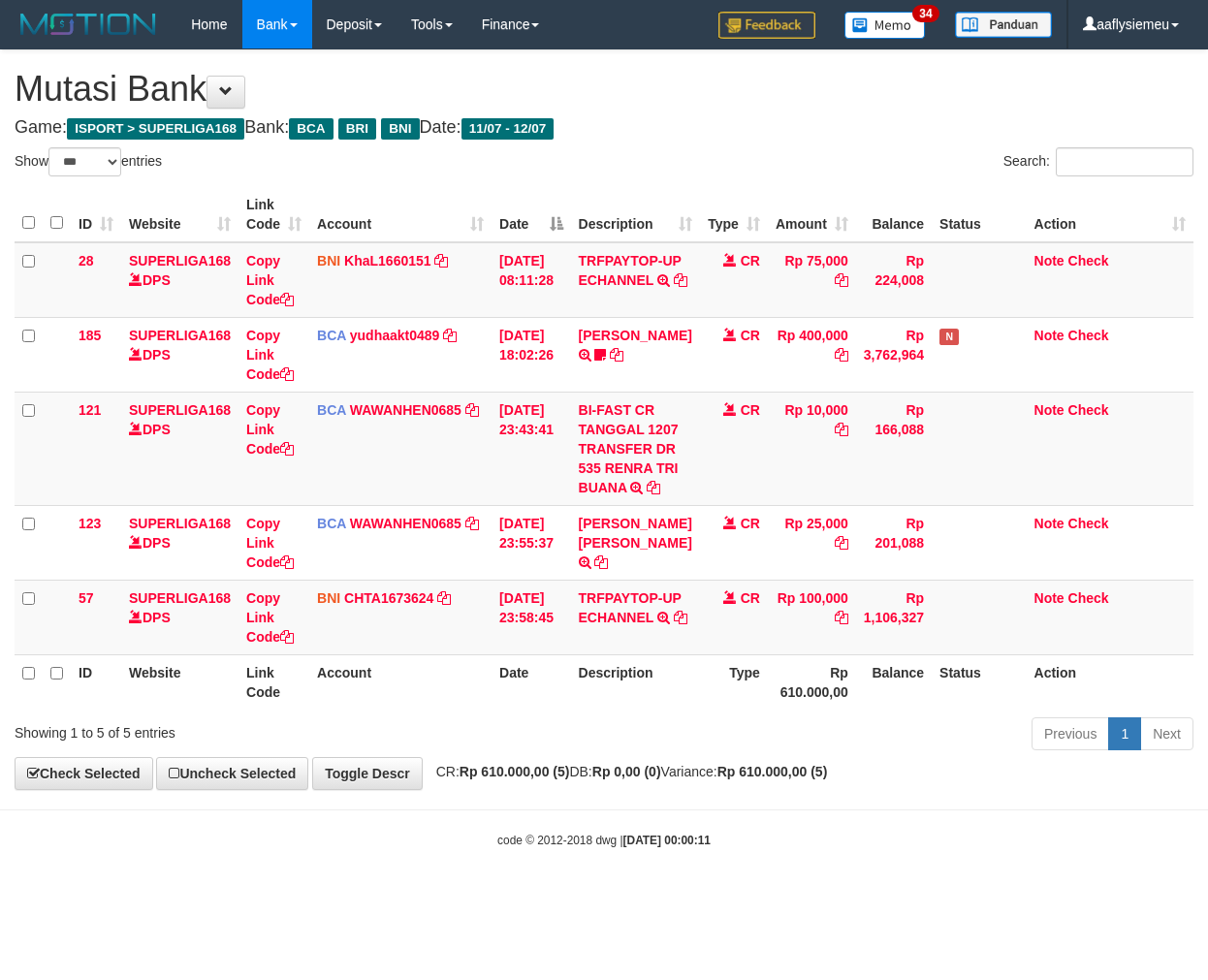 select on "***" 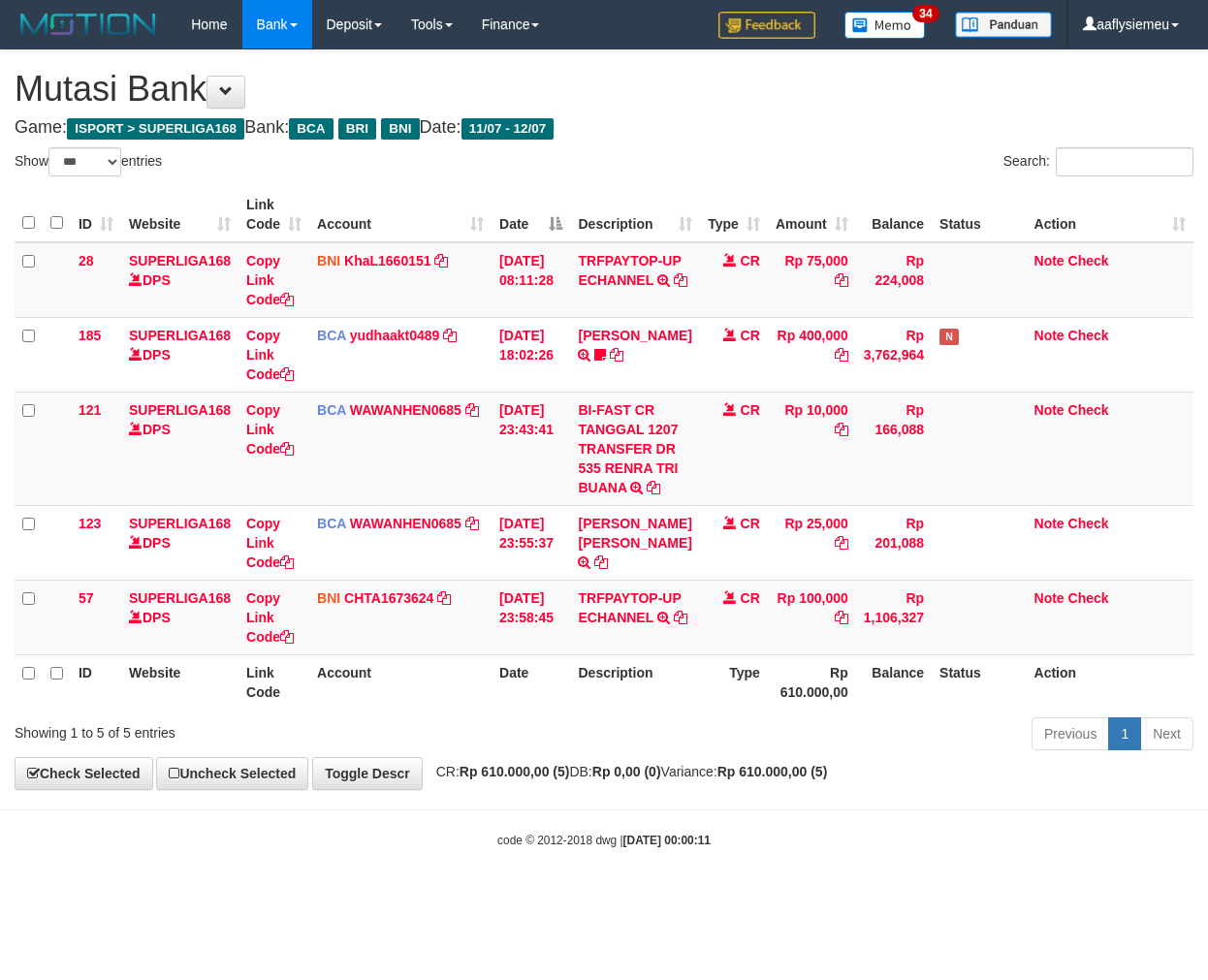 scroll, scrollTop: 0, scrollLeft: 0, axis: both 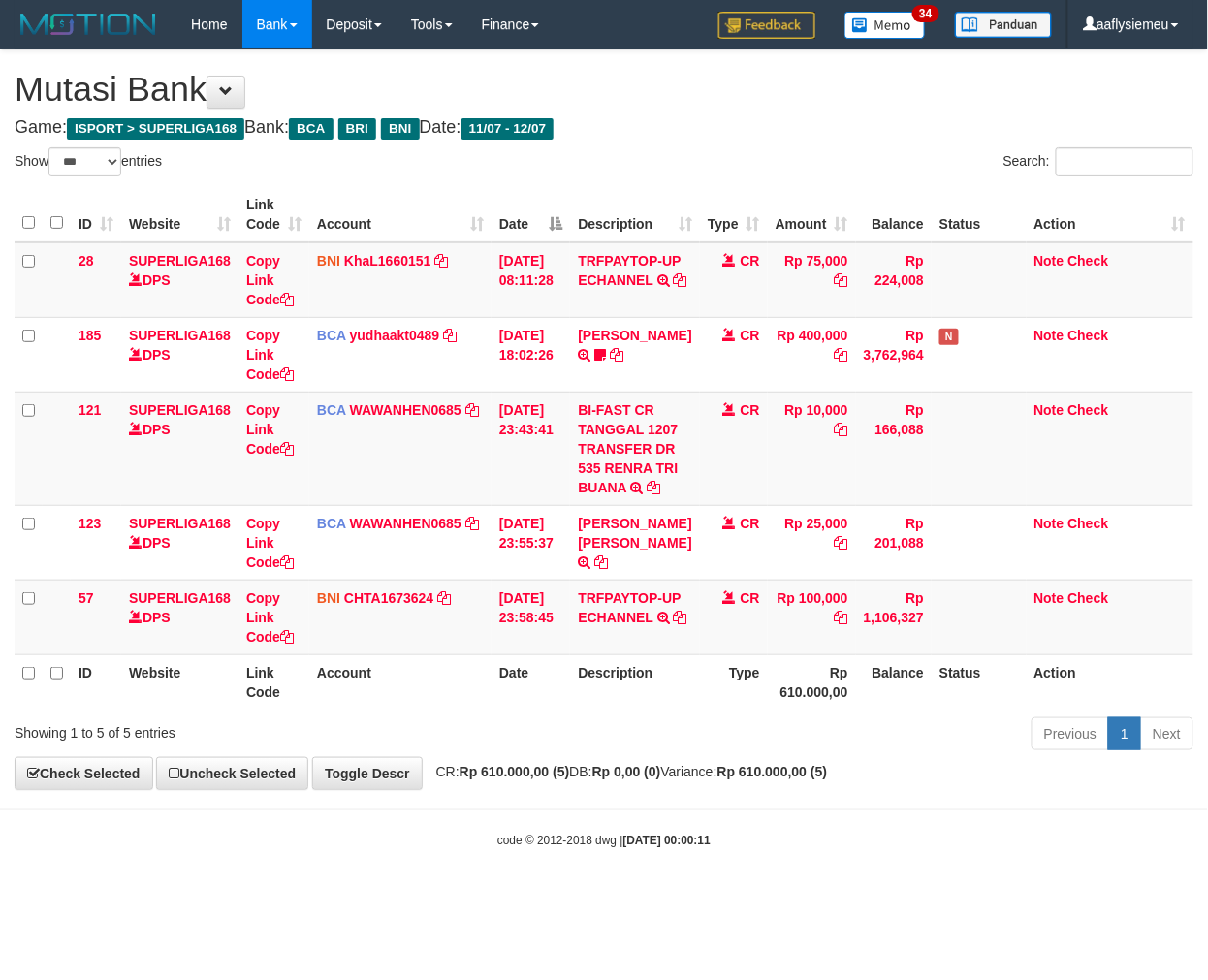 click on "Previous 1 Next" at bounding box center [855, 736] 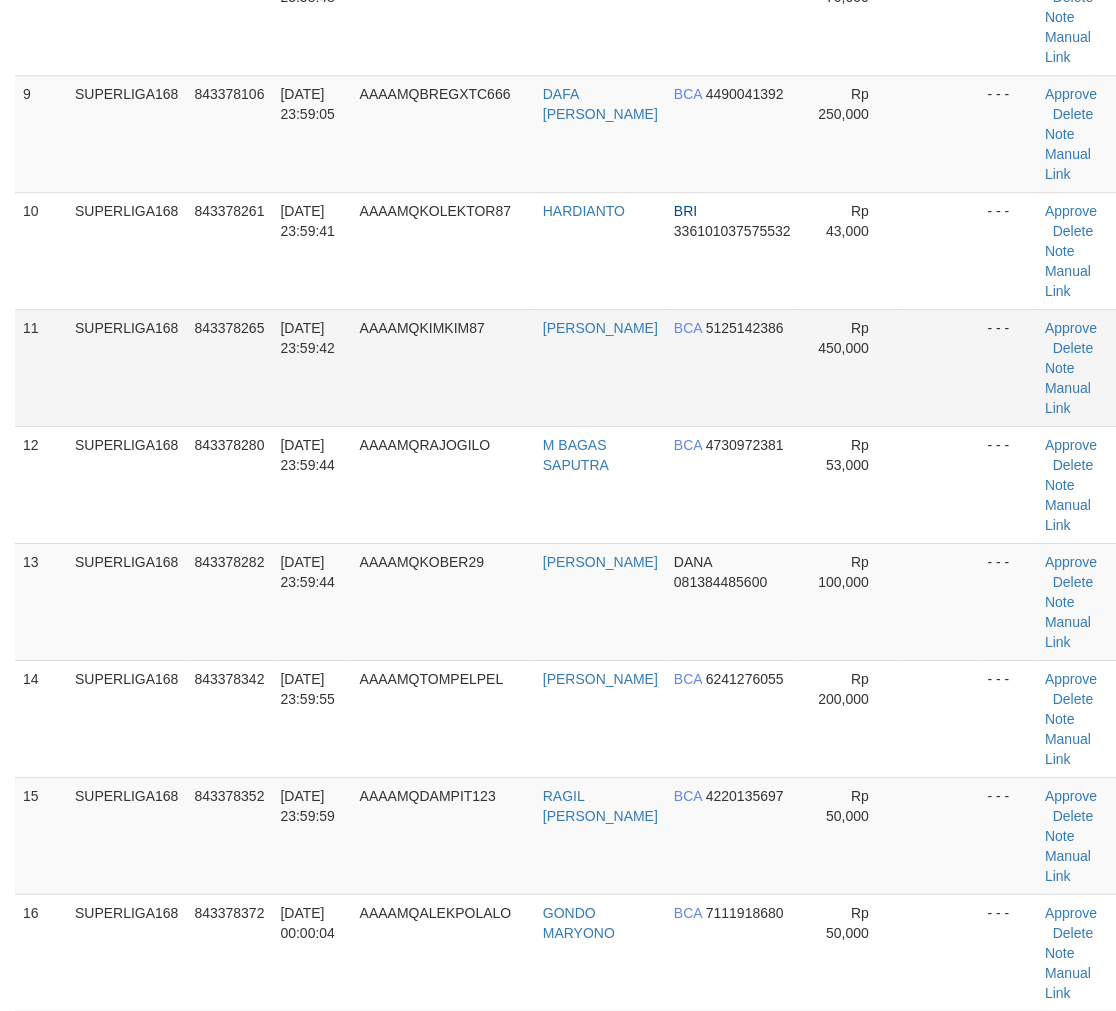 scroll, scrollTop: 963, scrollLeft: 0, axis: vertical 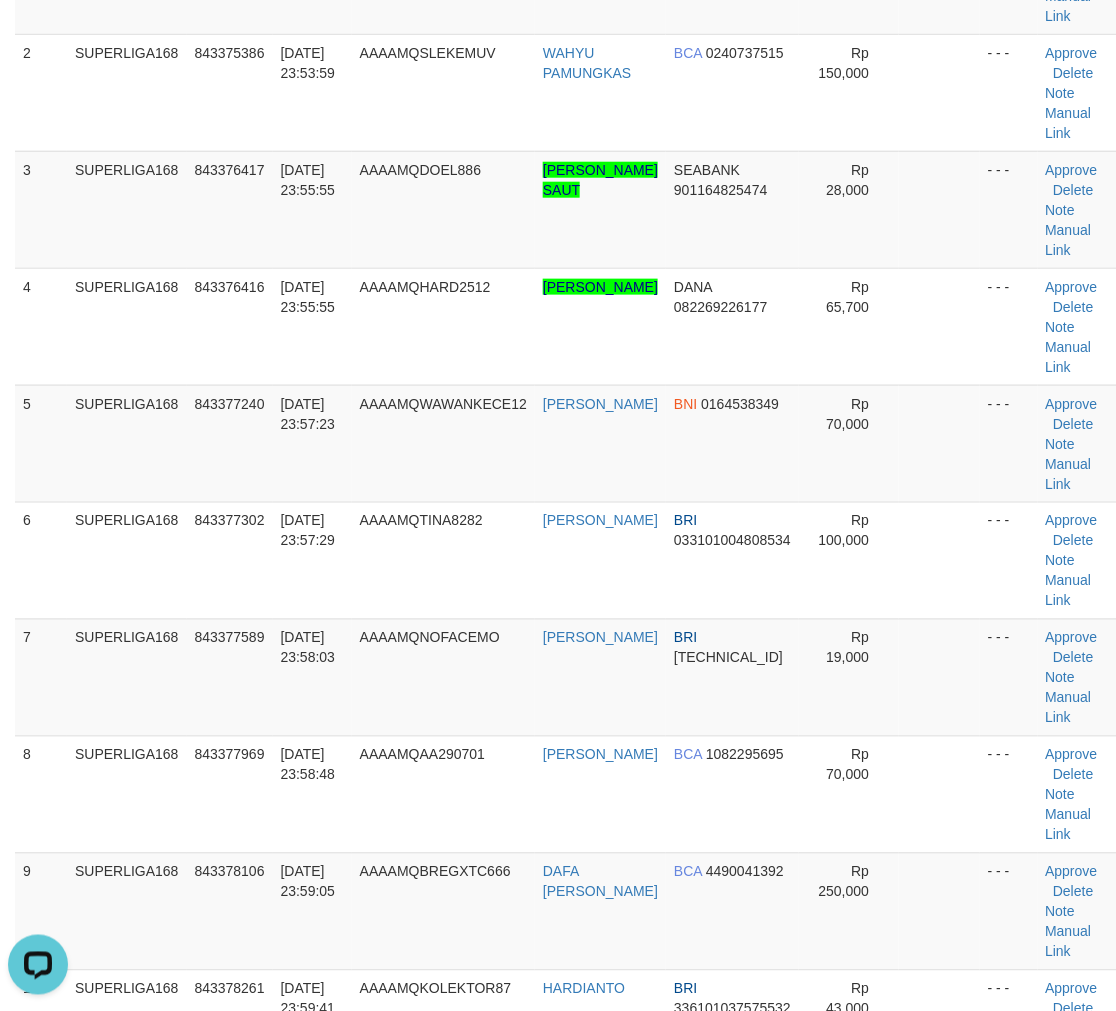 drag, startPoint x: 71, startPoint y: 596, endPoint x: 1, endPoint y: 610, distance: 71.38628 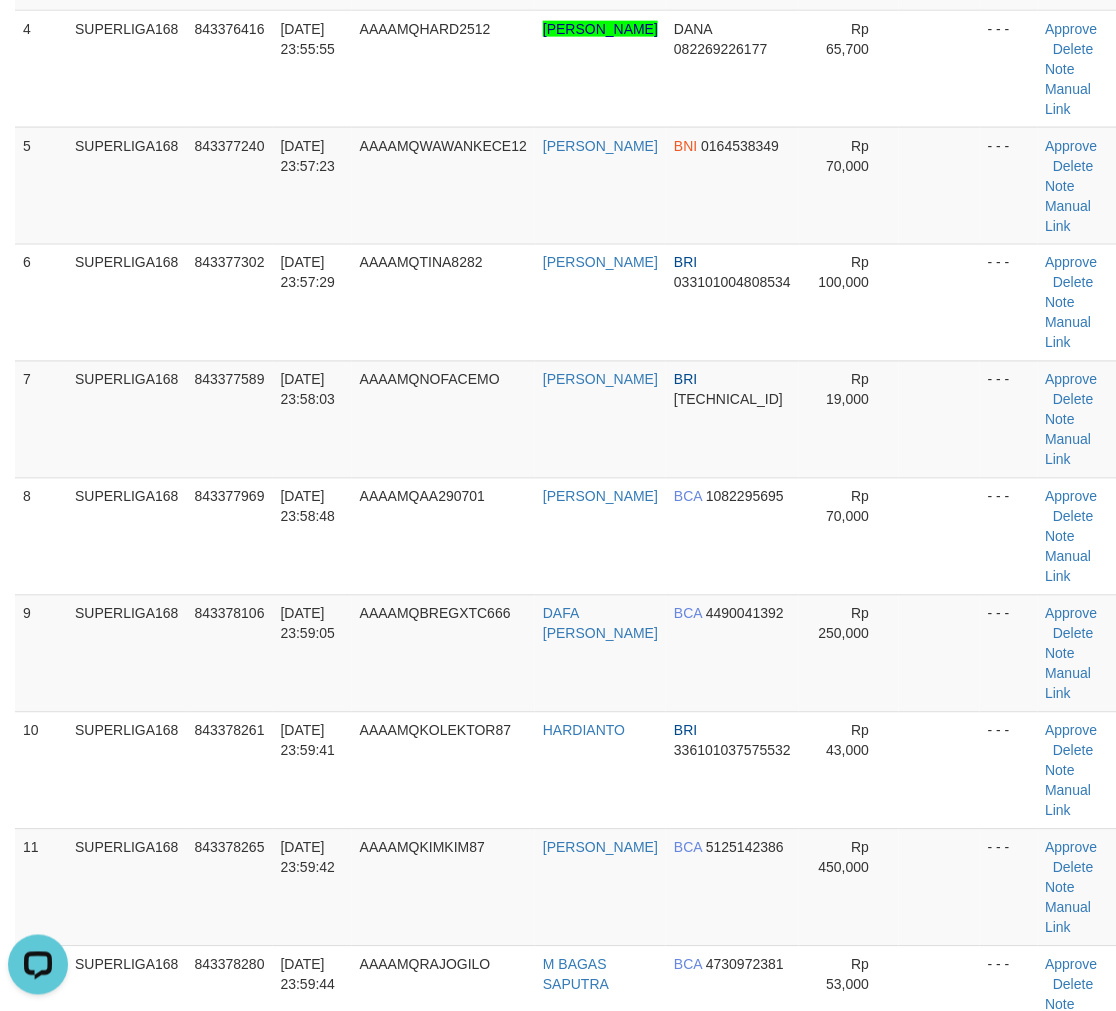 scroll, scrollTop: 888, scrollLeft: 0, axis: vertical 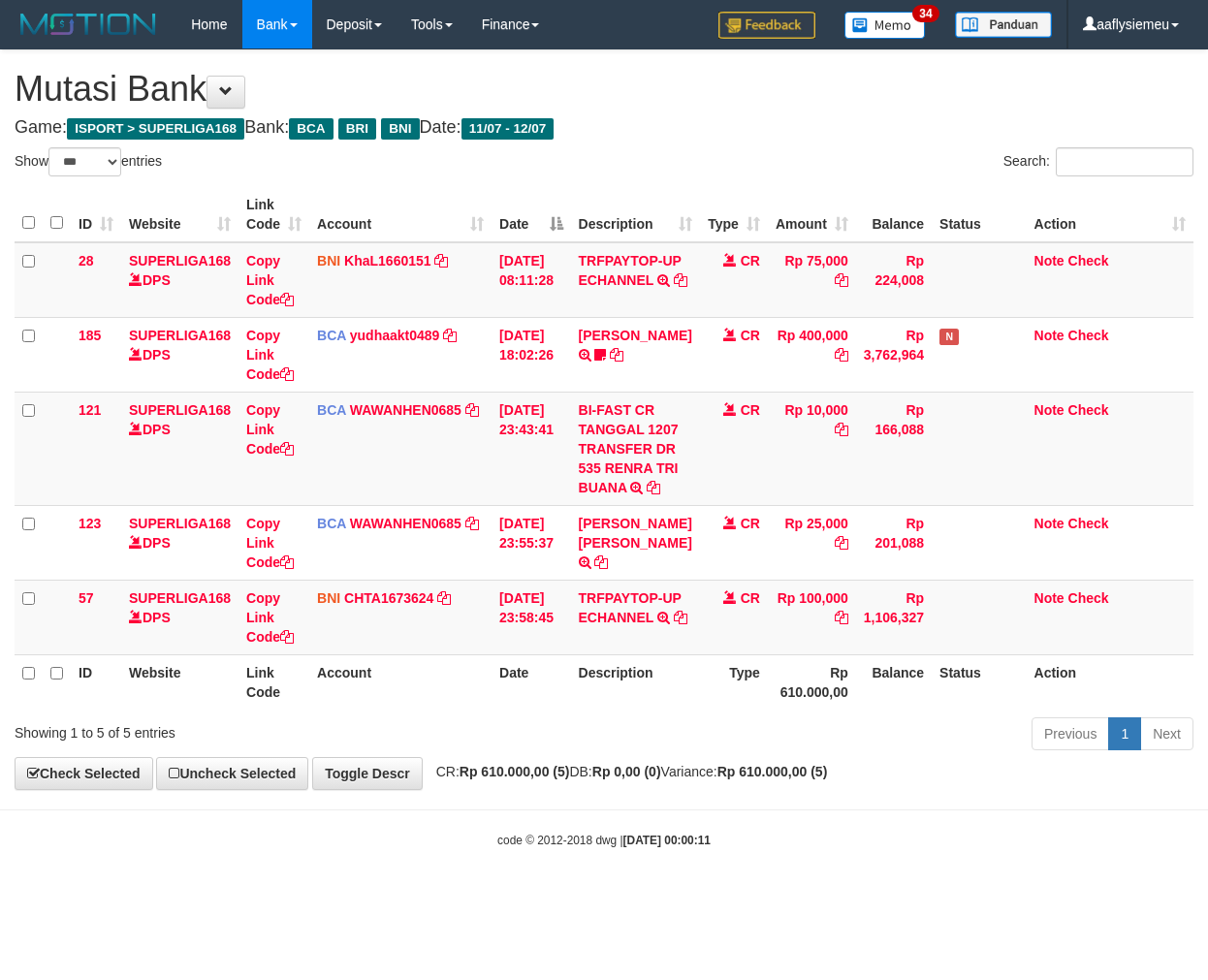 select on "***" 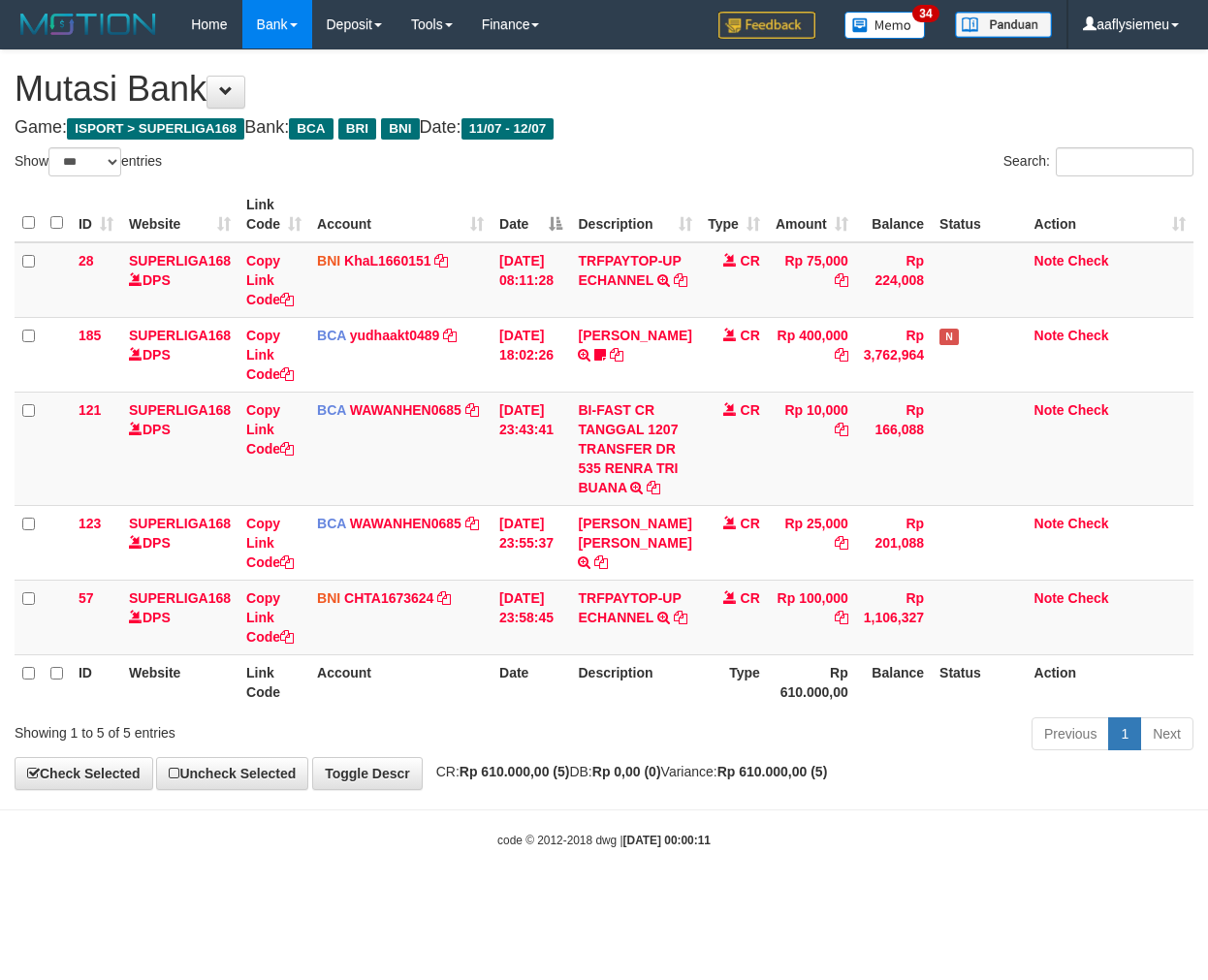 scroll, scrollTop: 0, scrollLeft: 0, axis: both 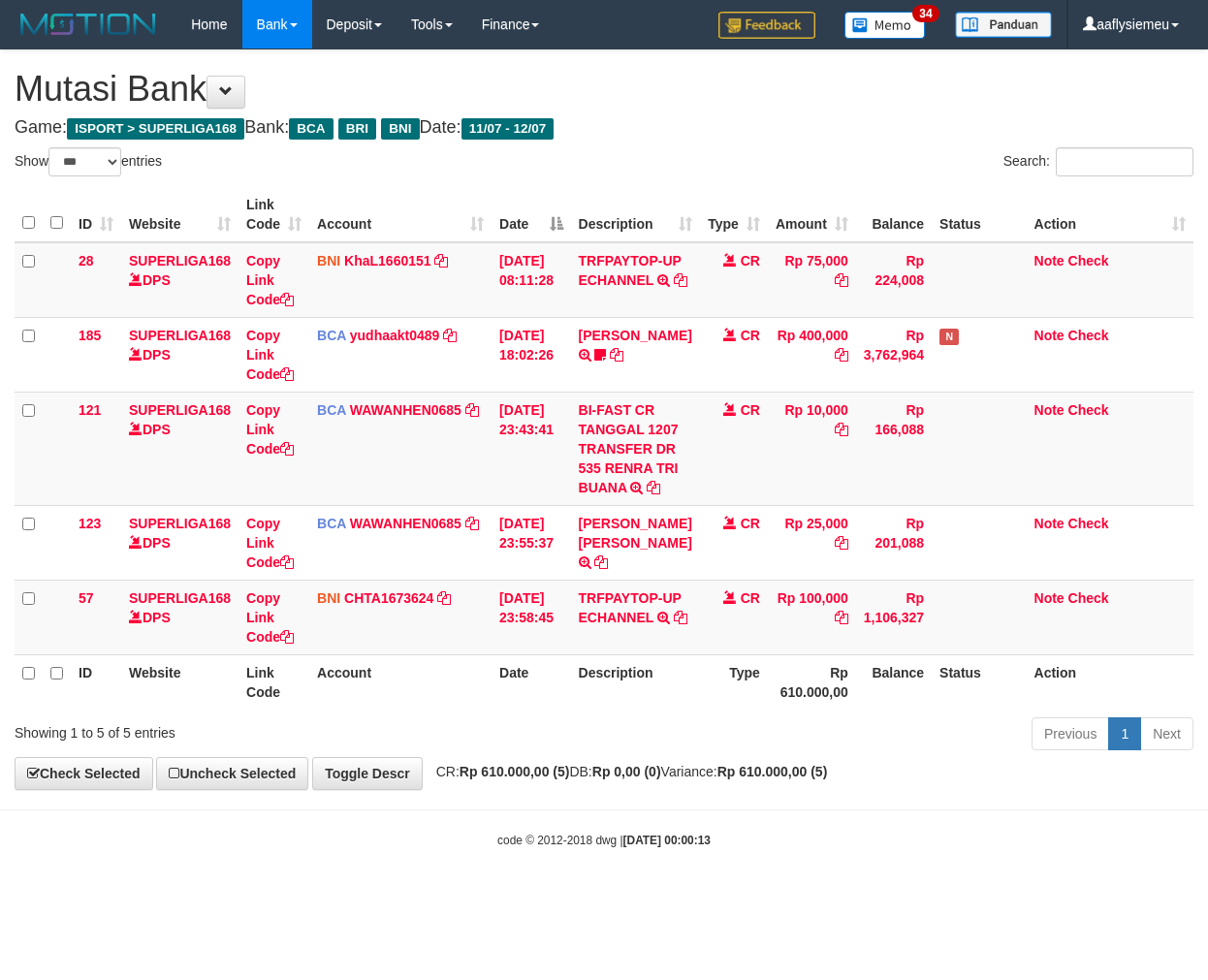 select on "***" 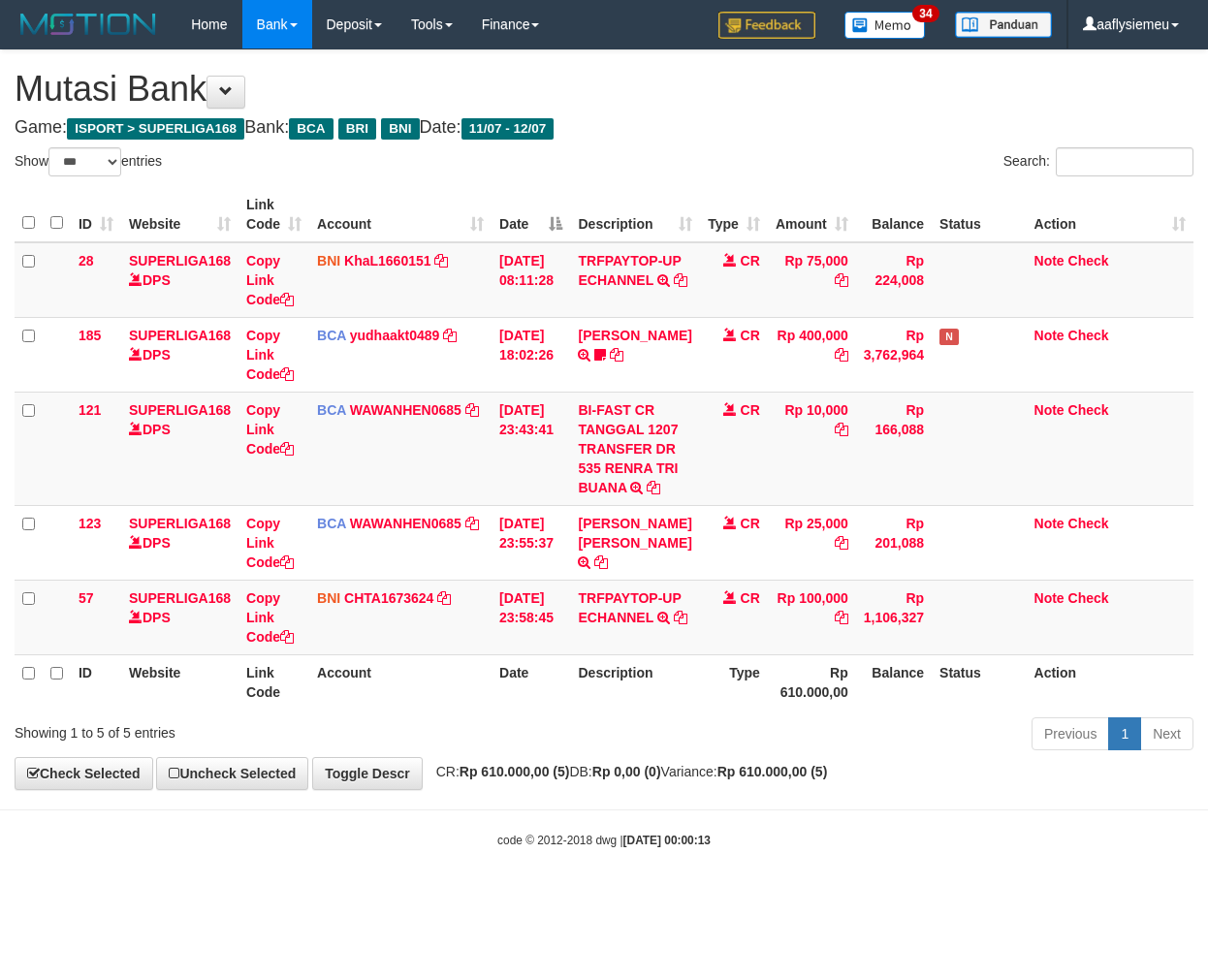 scroll, scrollTop: 0, scrollLeft: 0, axis: both 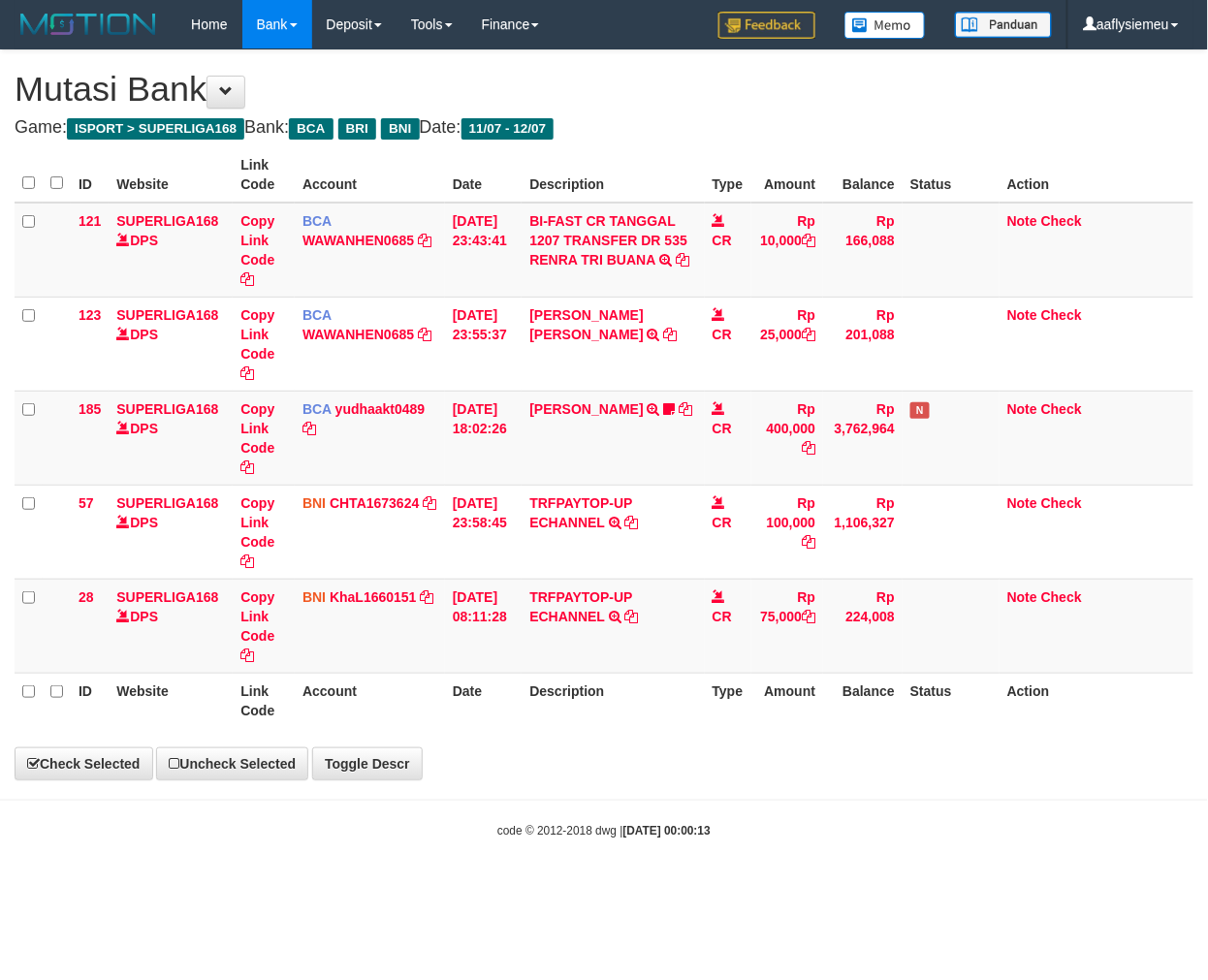 click on "Toggle navigation
Home
Bank
Account List
Load
By Website
Group
[ISPORT]													SUPERLIGA168
By Load Group (DPS)
Group aaf-001
Group aaf-002
Group aaf-003
Group aaf-004
Group aaf-005" at bounding box center [604, 444] 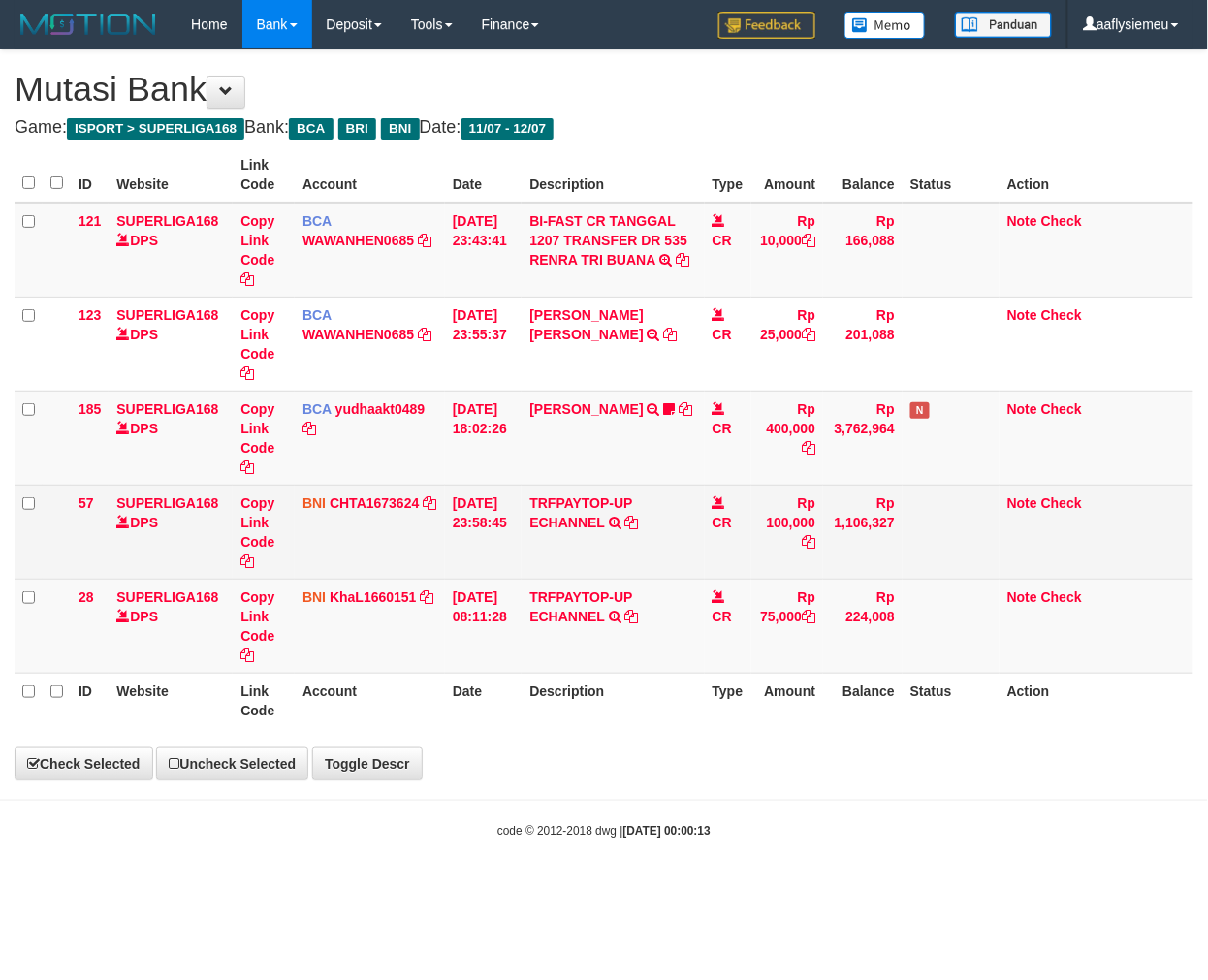 select on "***" 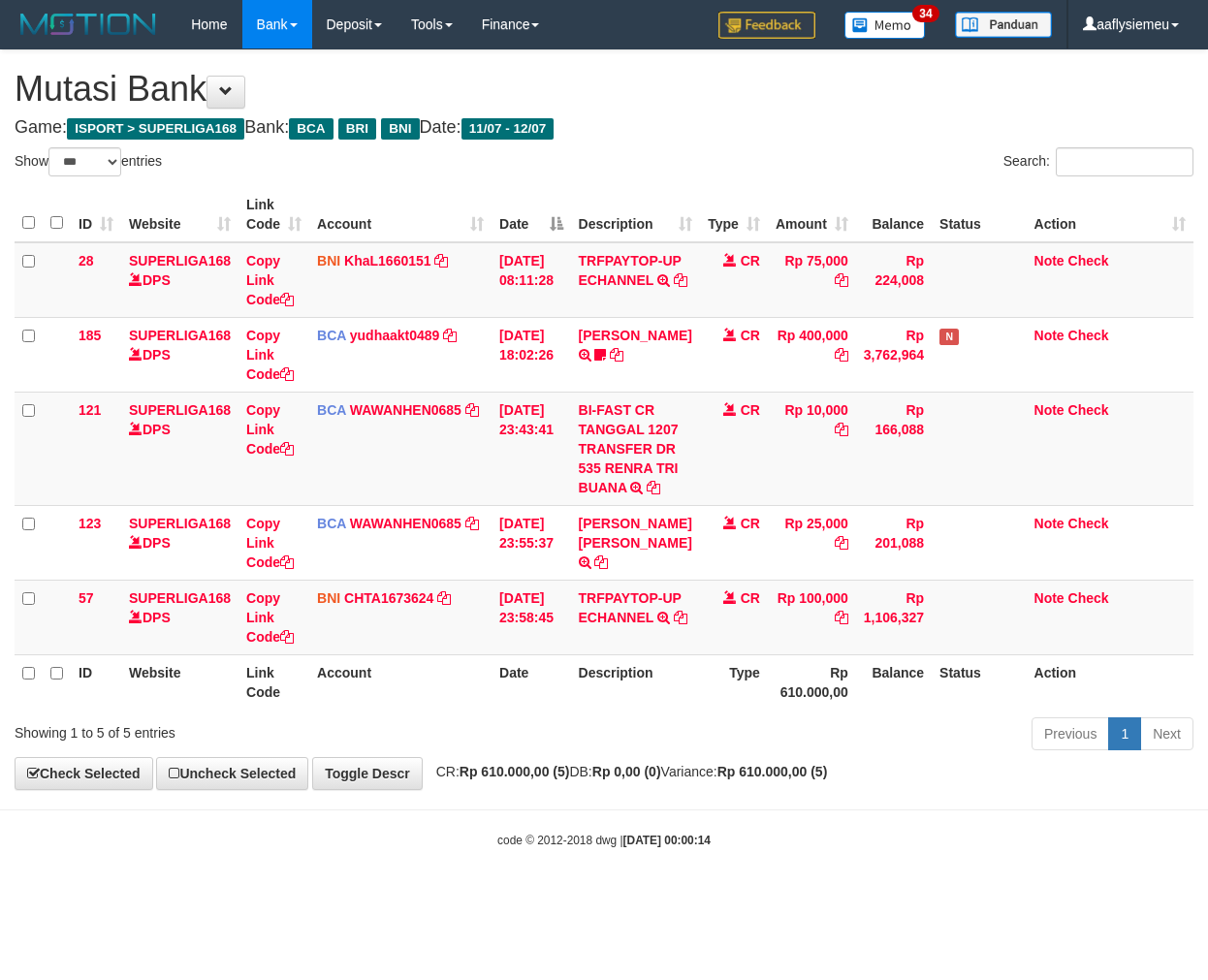 select on "***" 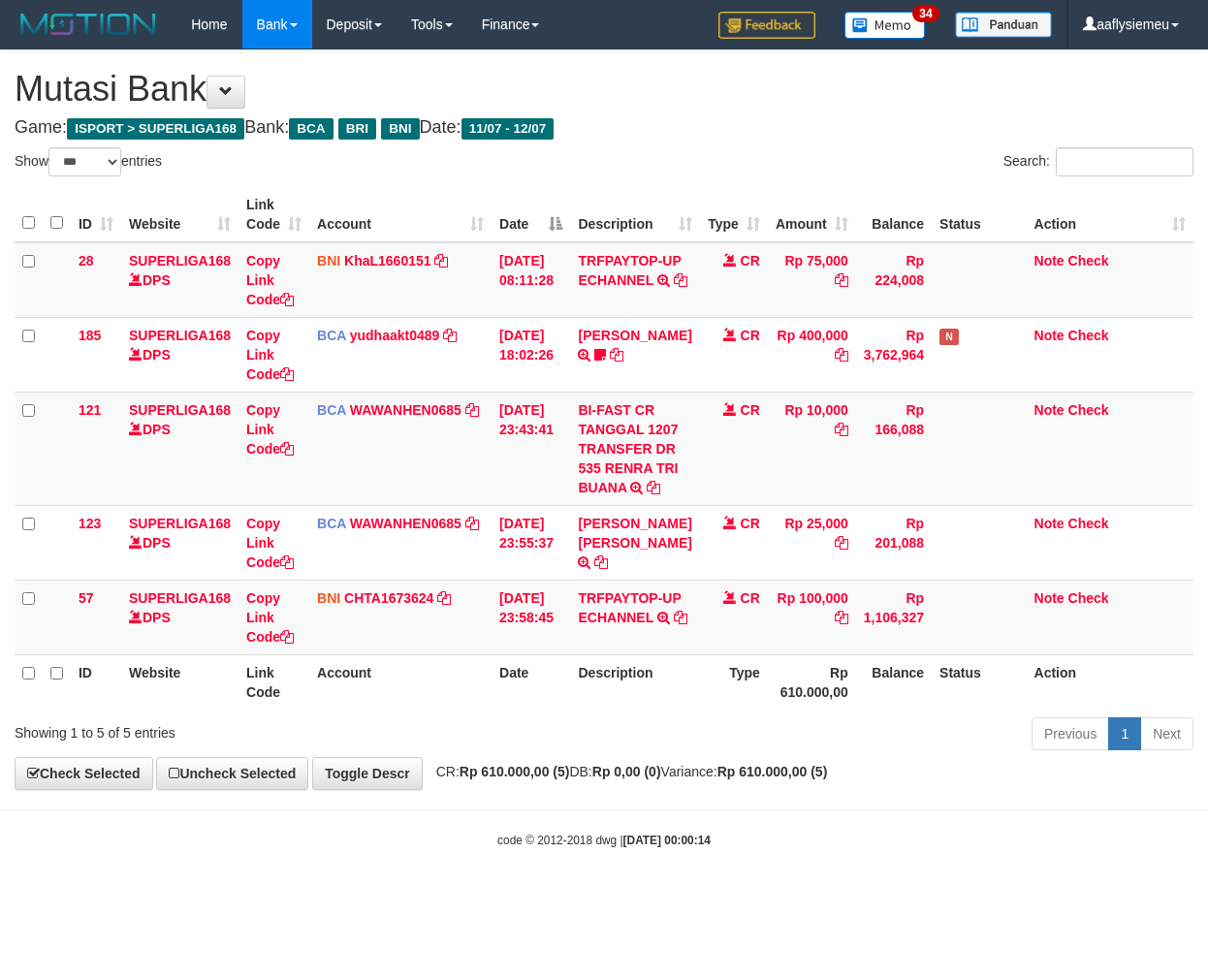 scroll, scrollTop: 0, scrollLeft: 0, axis: both 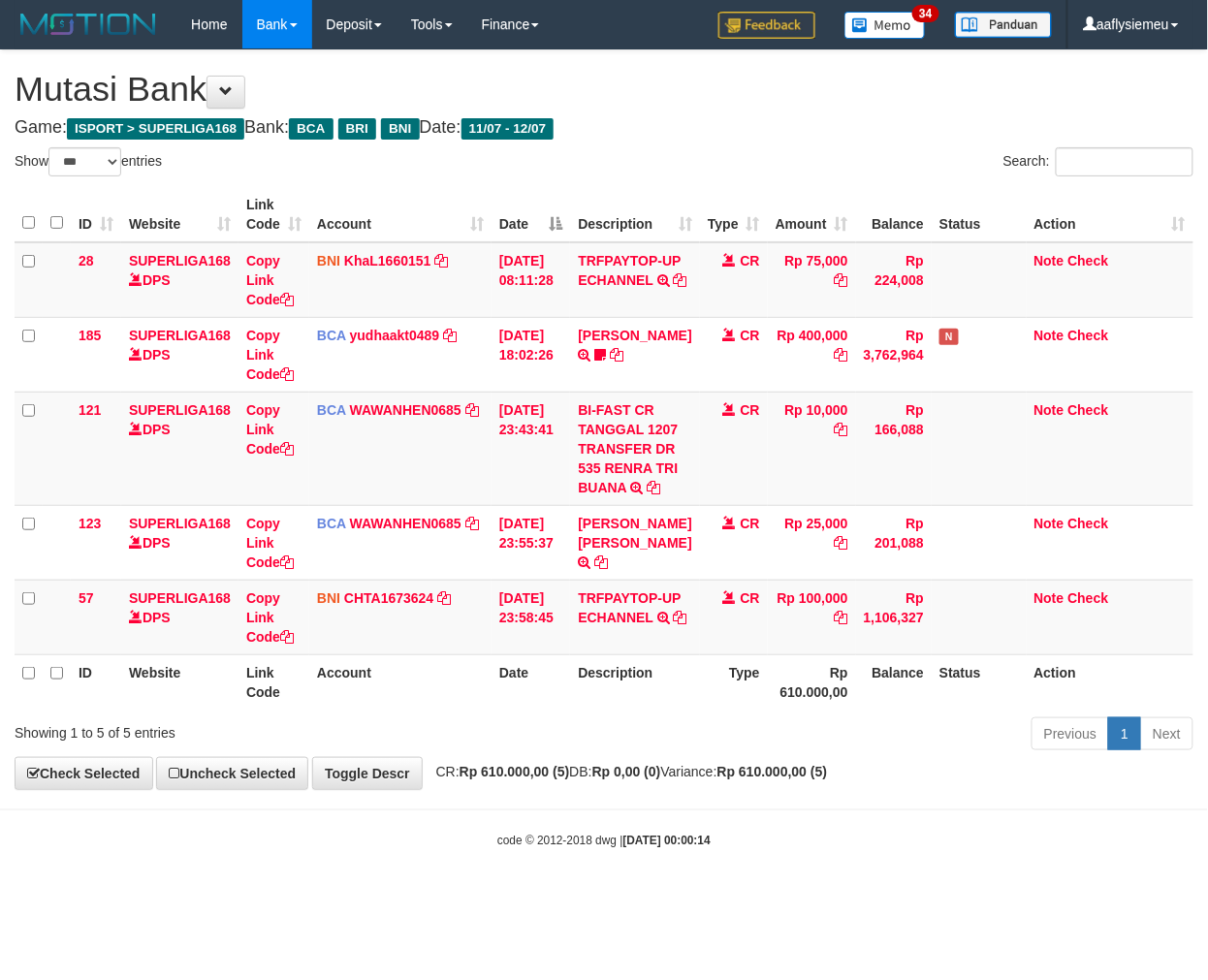 drag, startPoint x: 597, startPoint y: 793, endPoint x: 623, endPoint y: 783, distance: 27.85678 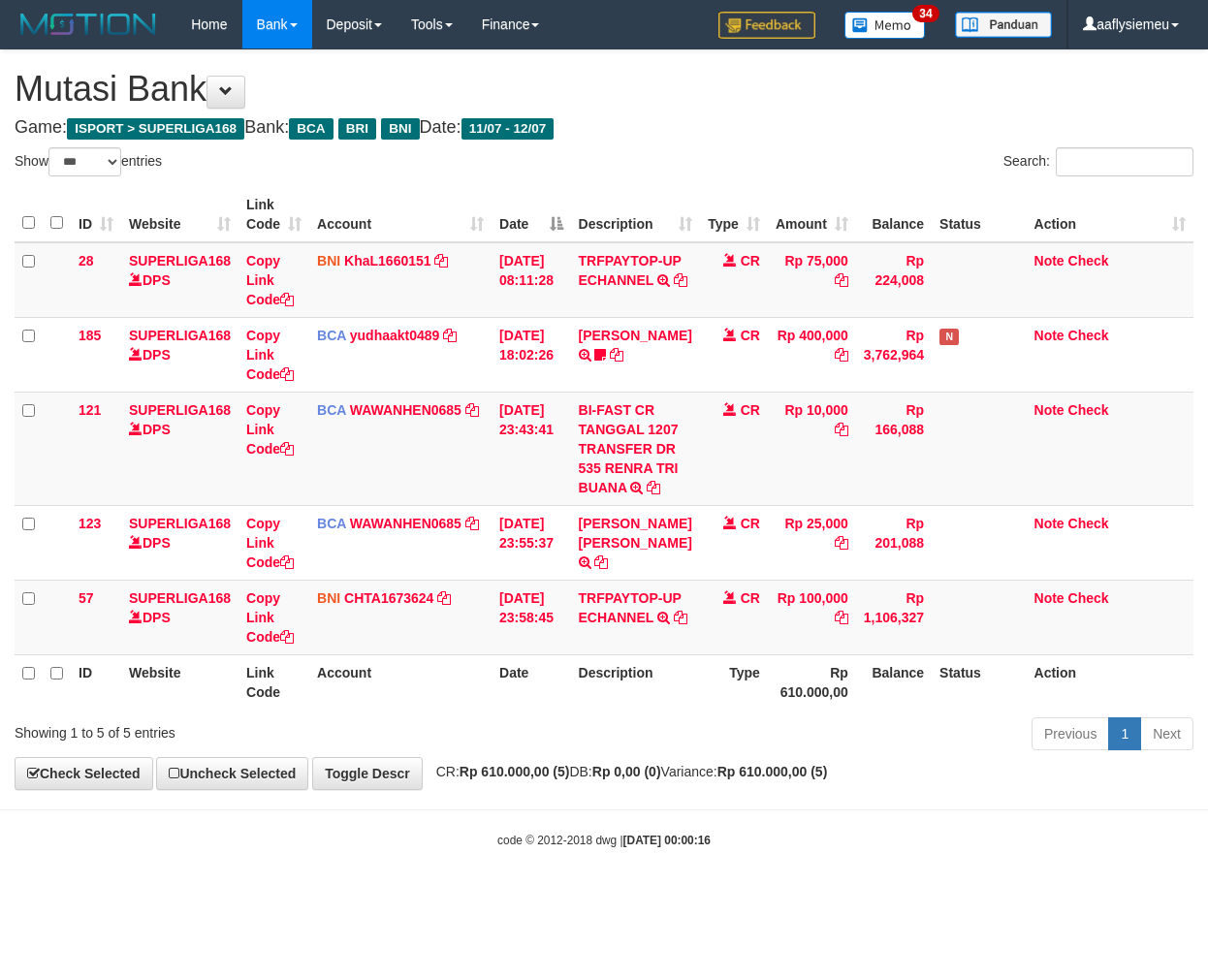 select on "***" 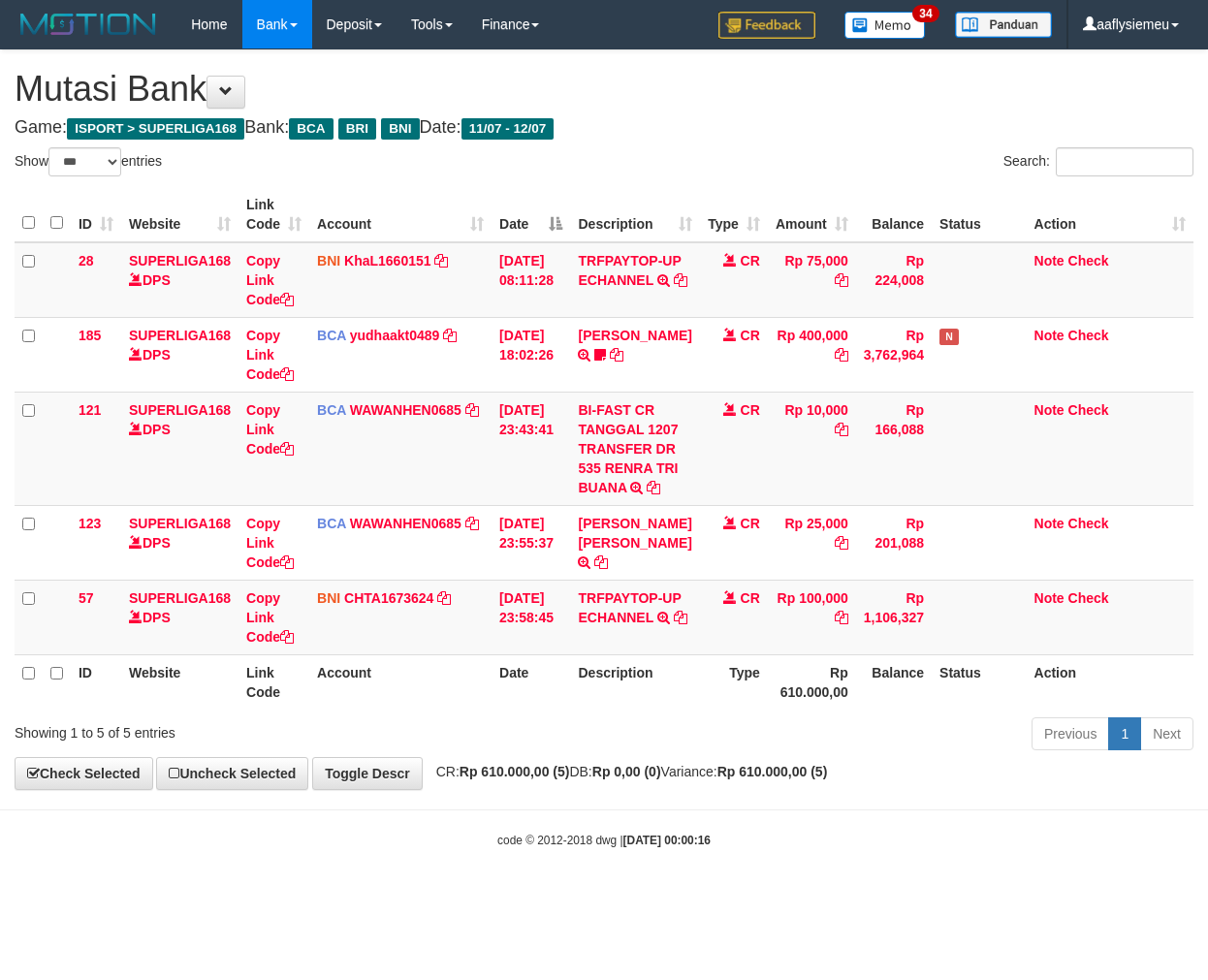 scroll, scrollTop: 0, scrollLeft: 0, axis: both 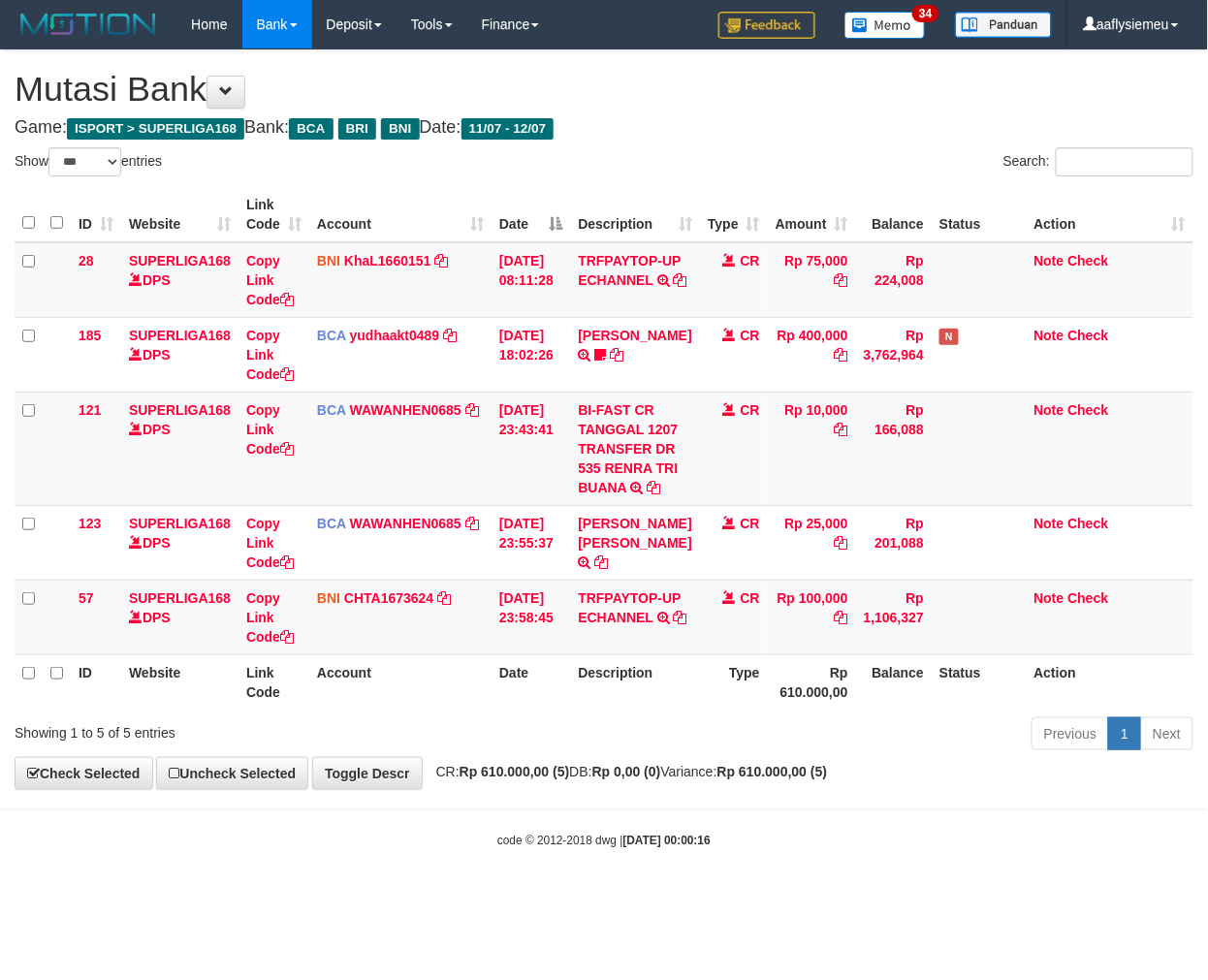drag, startPoint x: 588, startPoint y: 858, endPoint x: 723, endPoint y: 821, distance: 139.9786 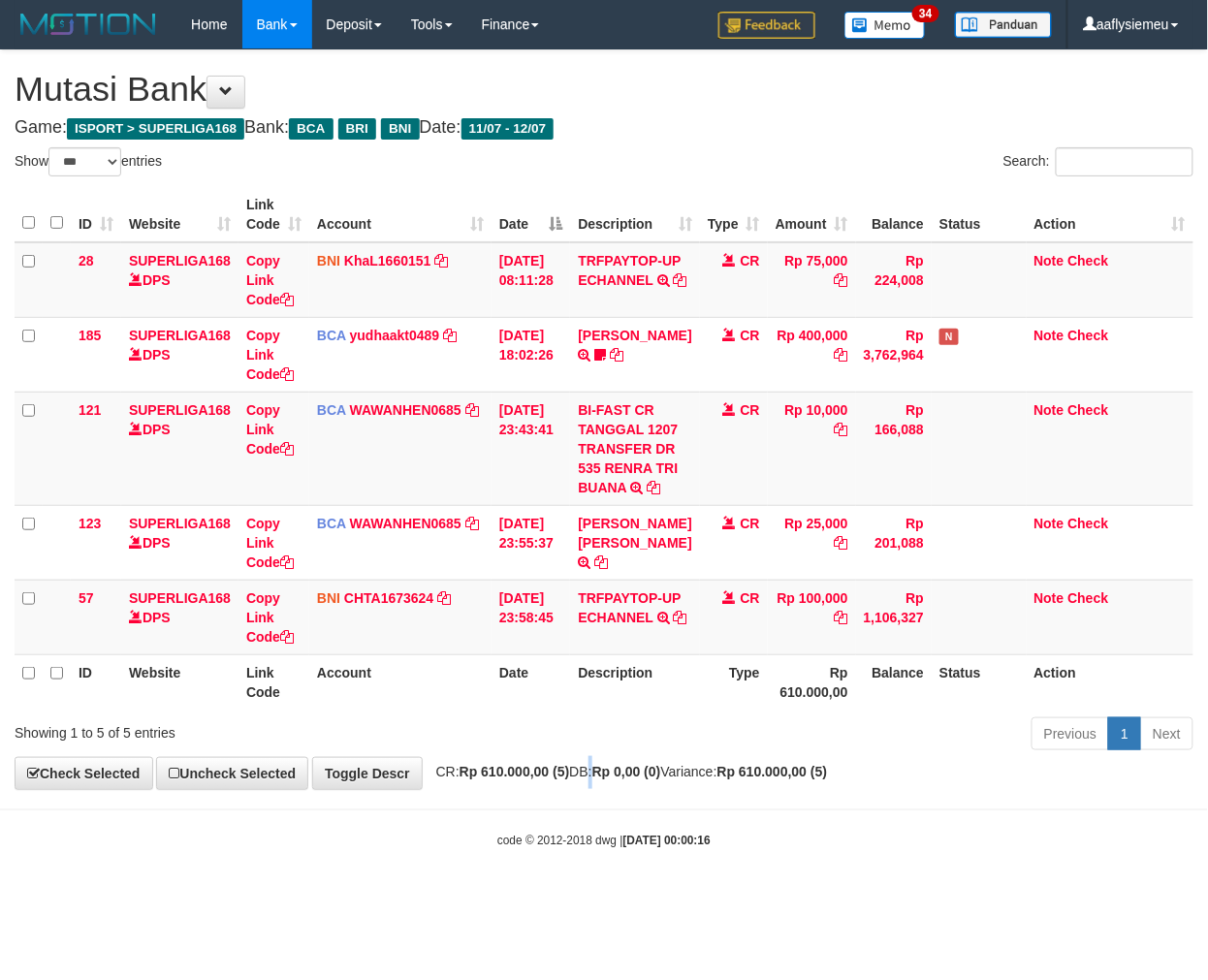 click on "Previous 1 Next" at bounding box center (855, 736) 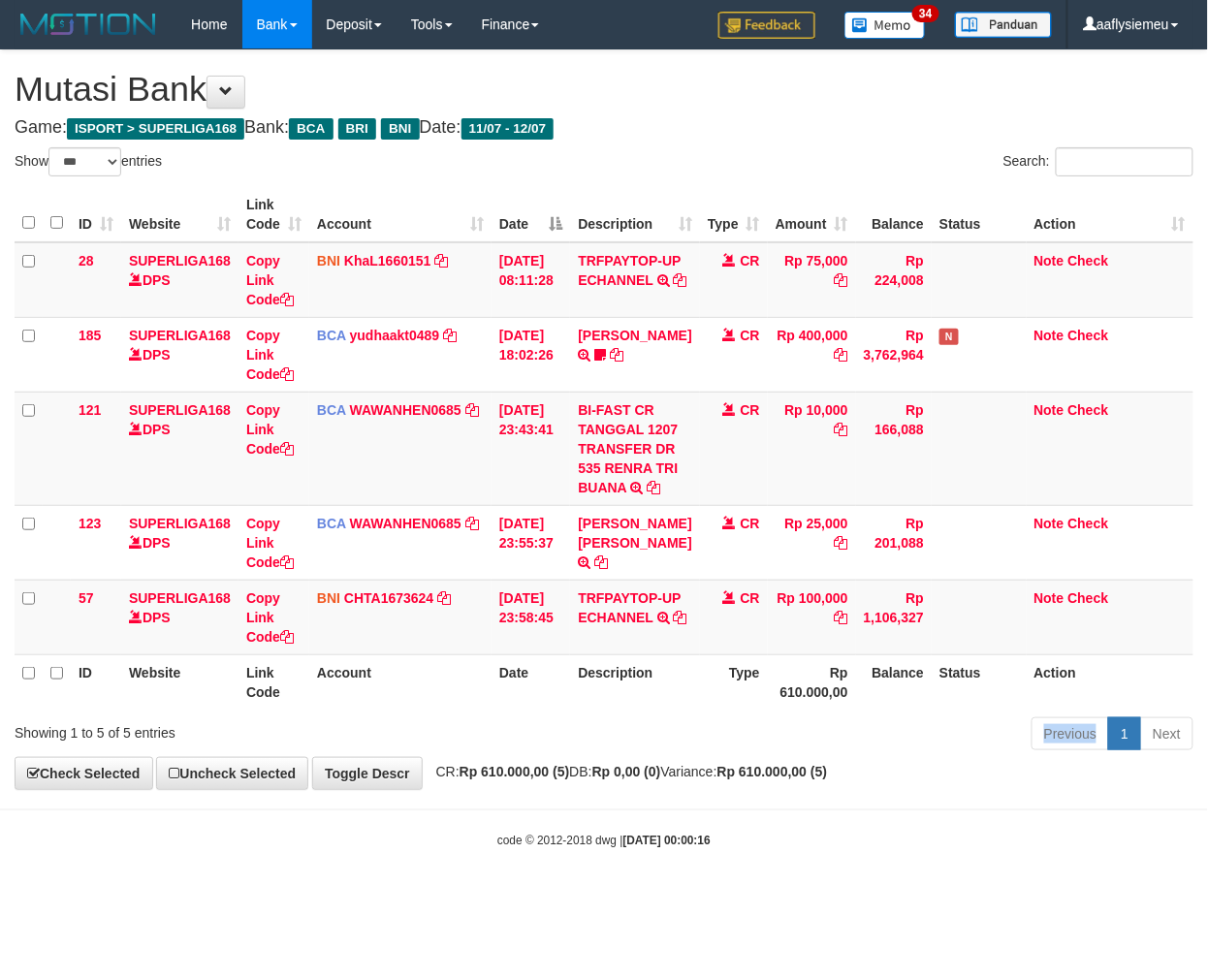 click on "Previous 1 Next" at bounding box center (855, 736) 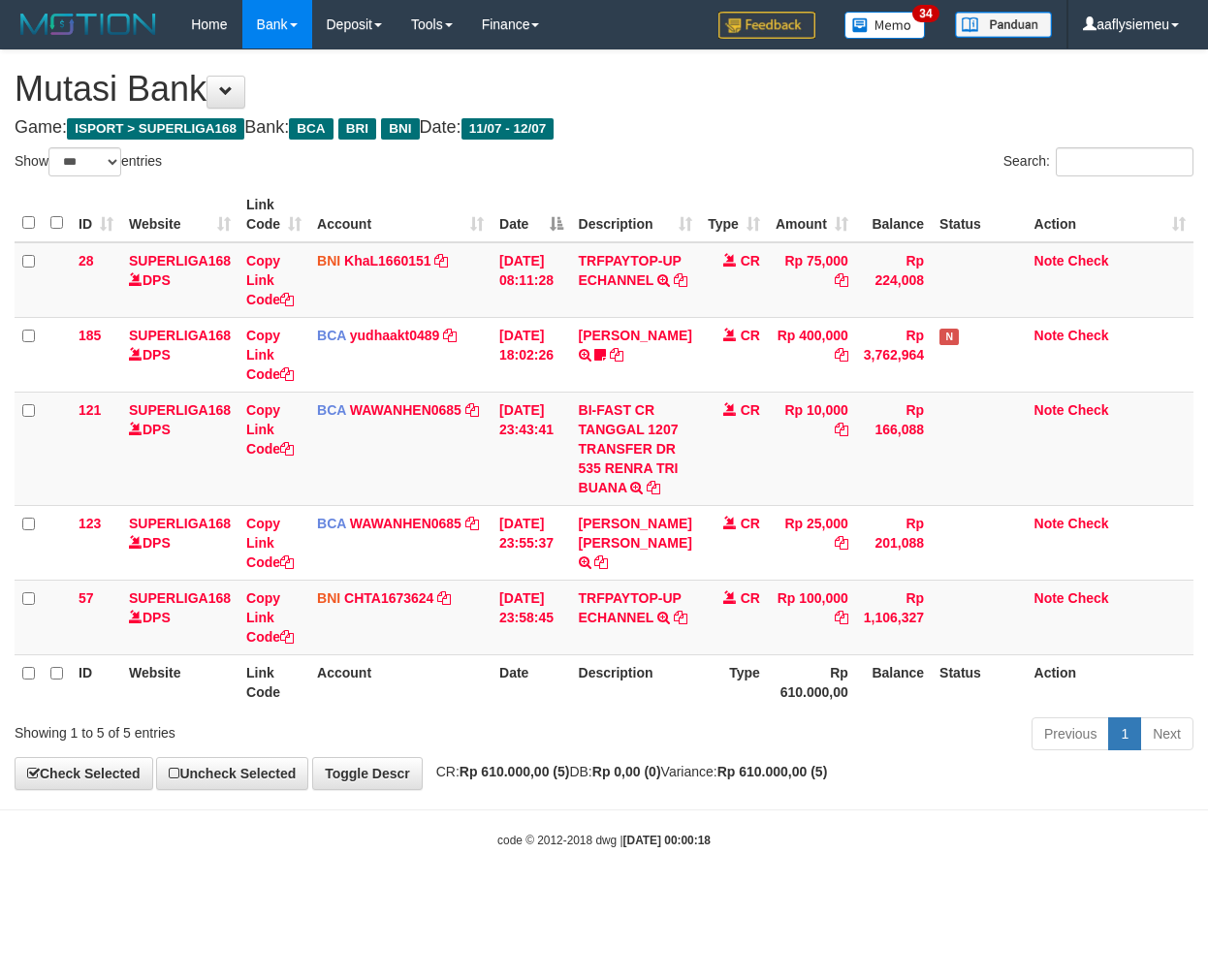 select on "***" 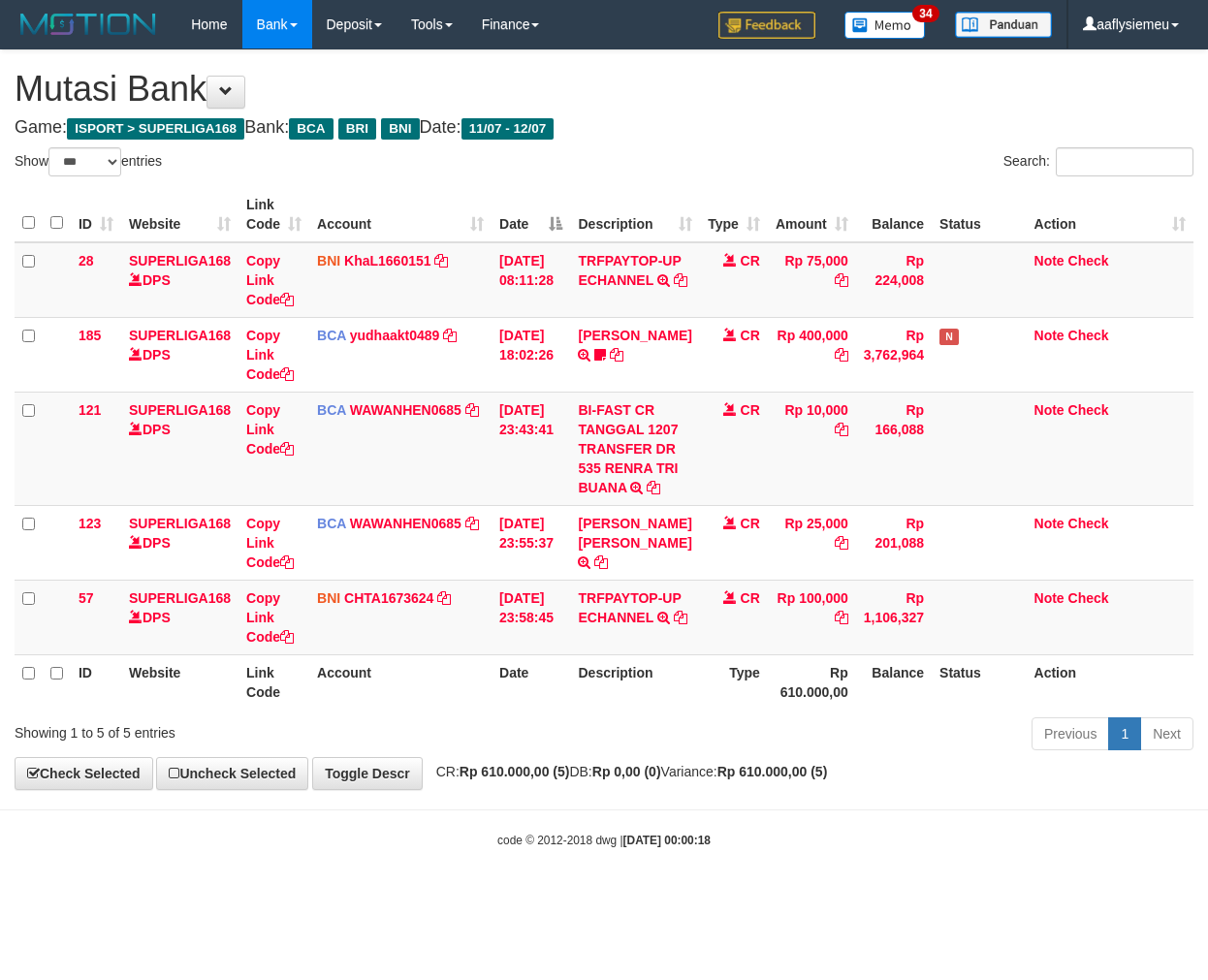 scroll, scrollTop: 0, scrollLeft: 0, axis: both 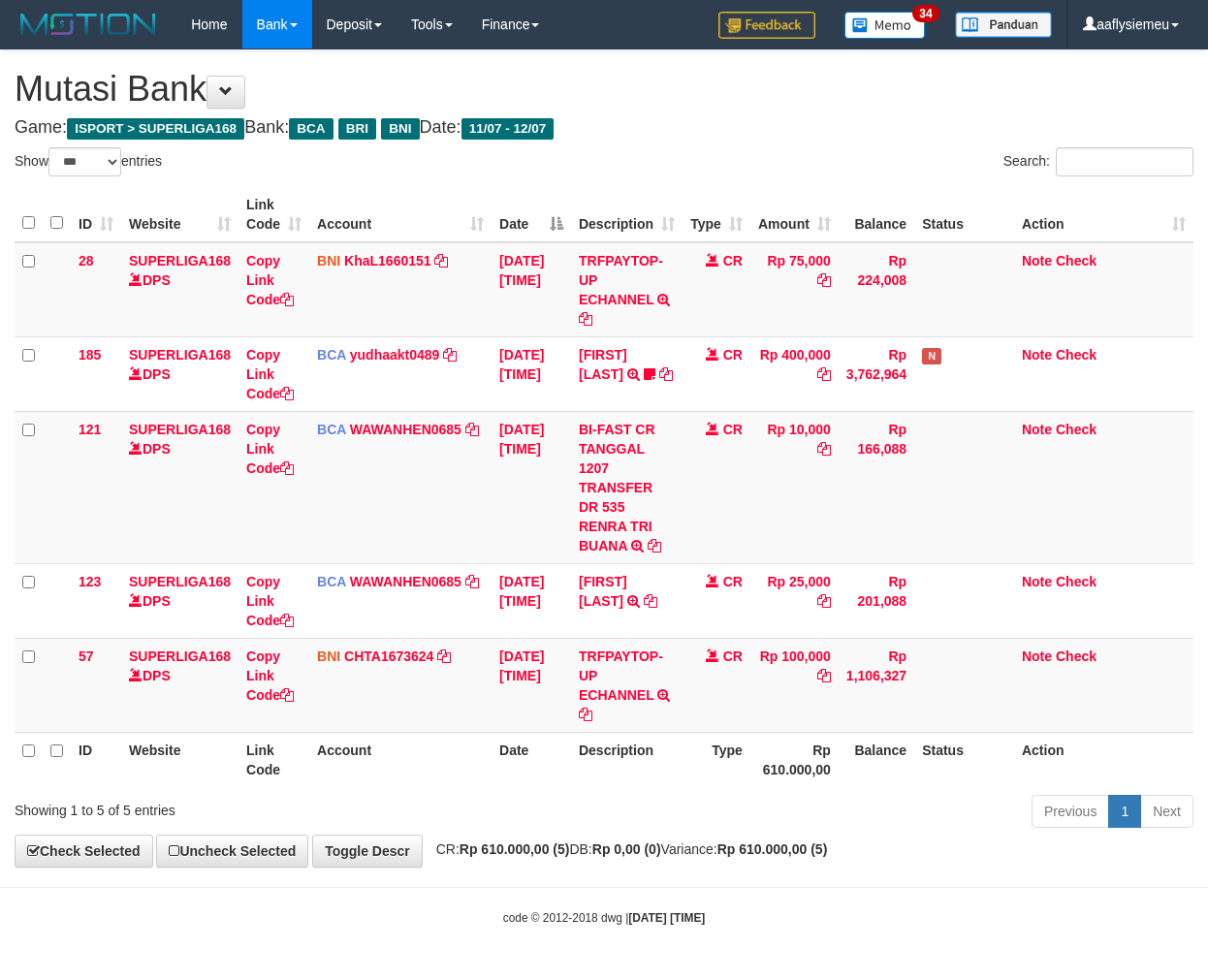 select on "***" 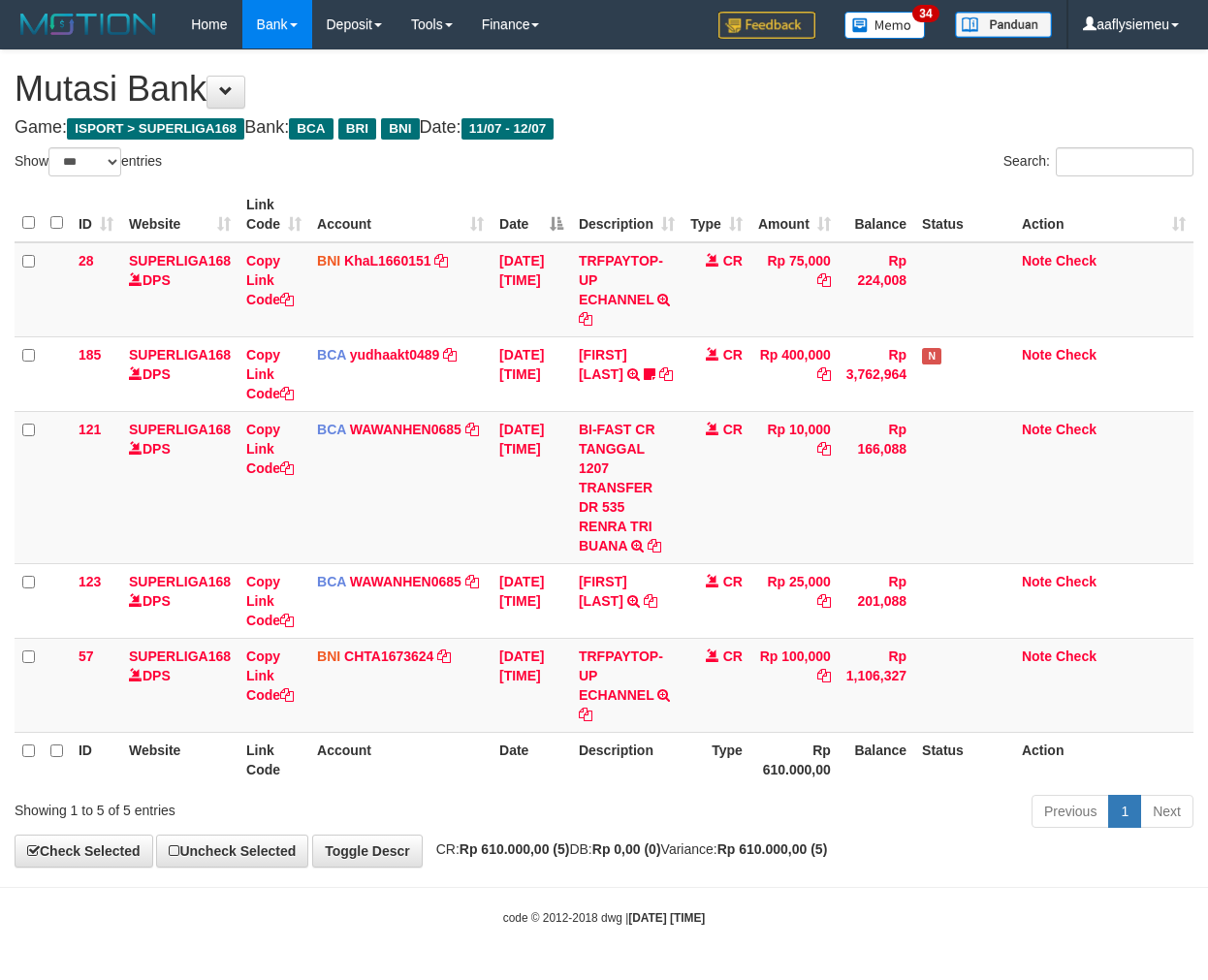 scroll, scrollTop: 0, scrollLeft: 0, axis: both 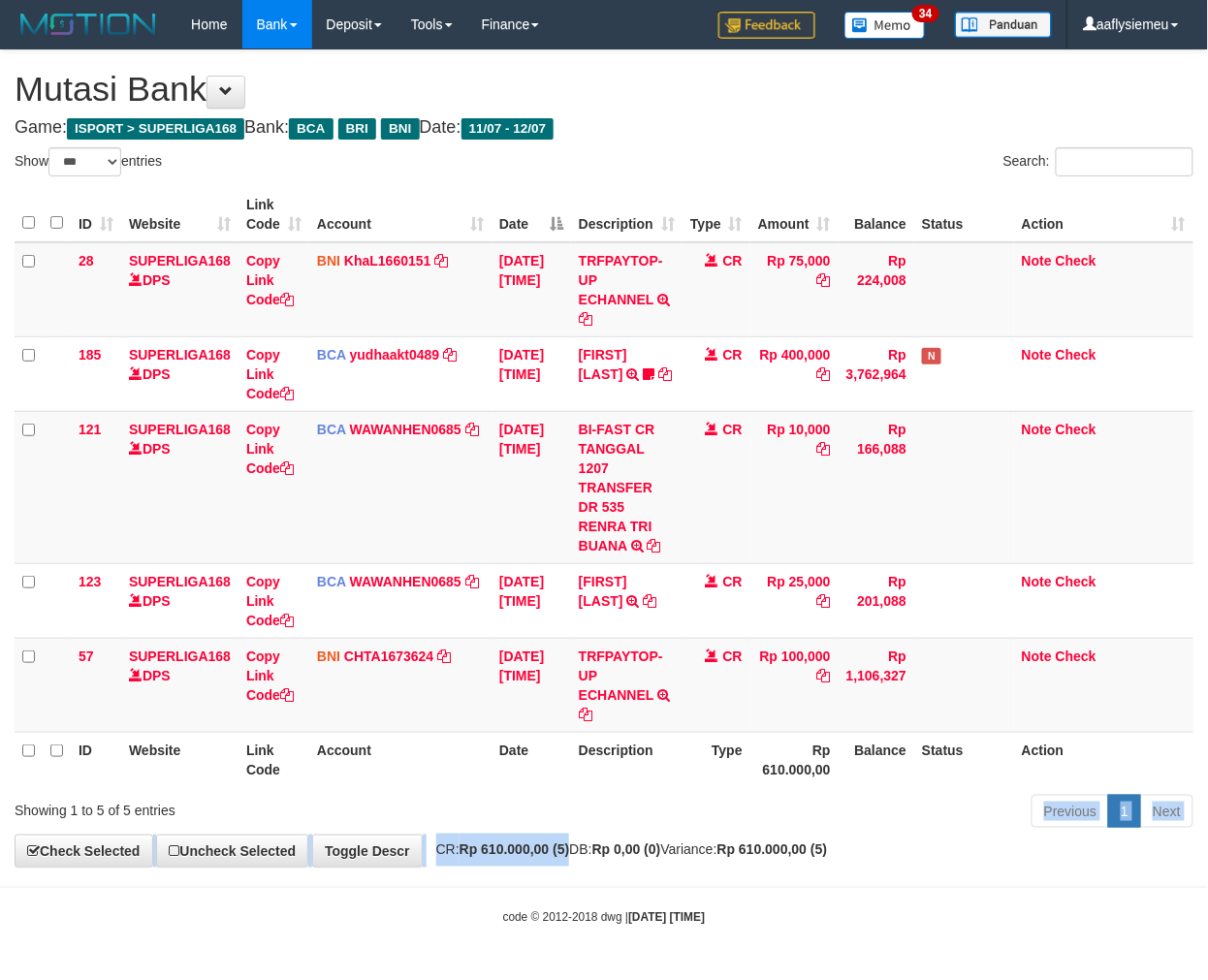 click on "Previous 1 Next" at bounding box center [855, 813] 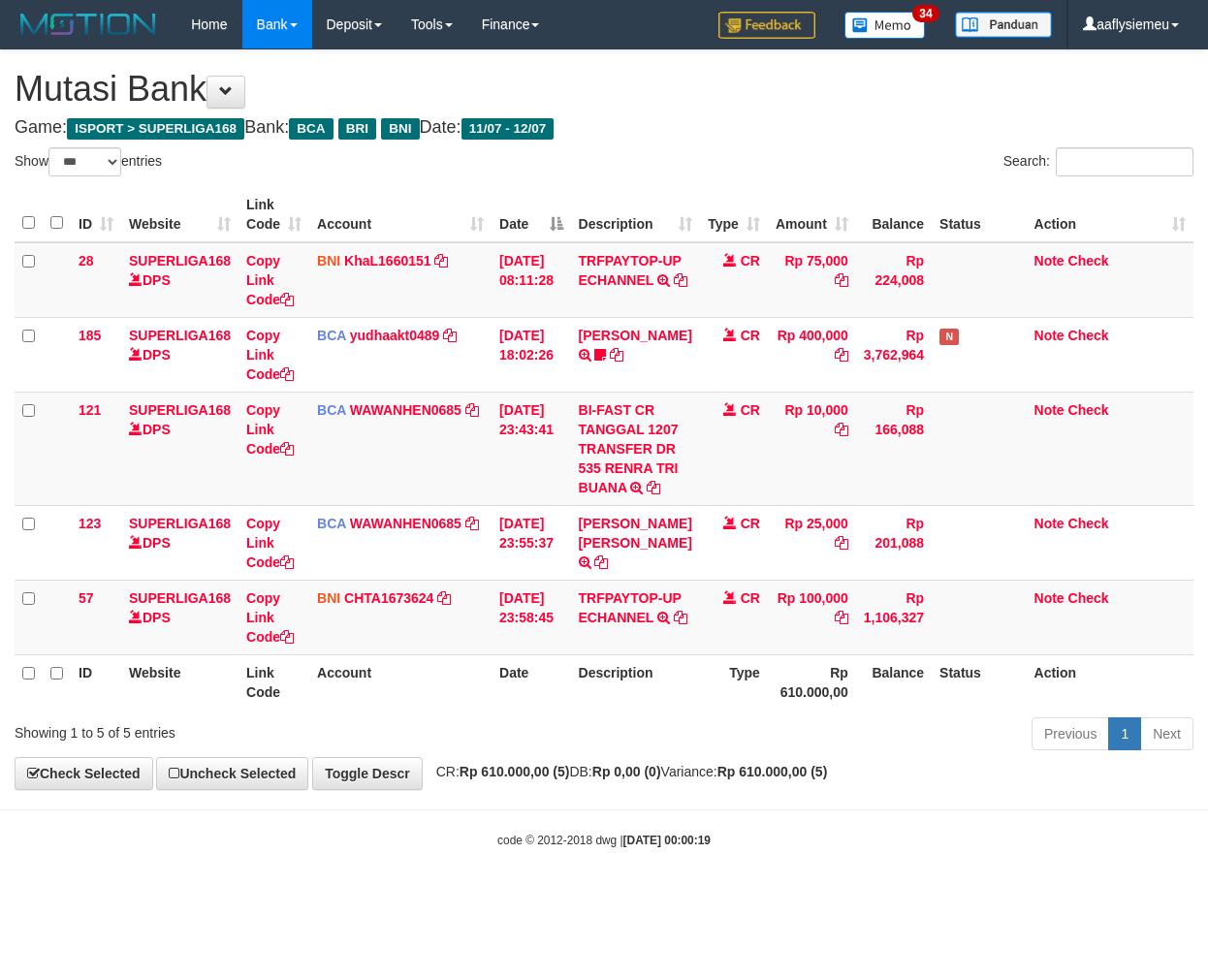 select on "***" 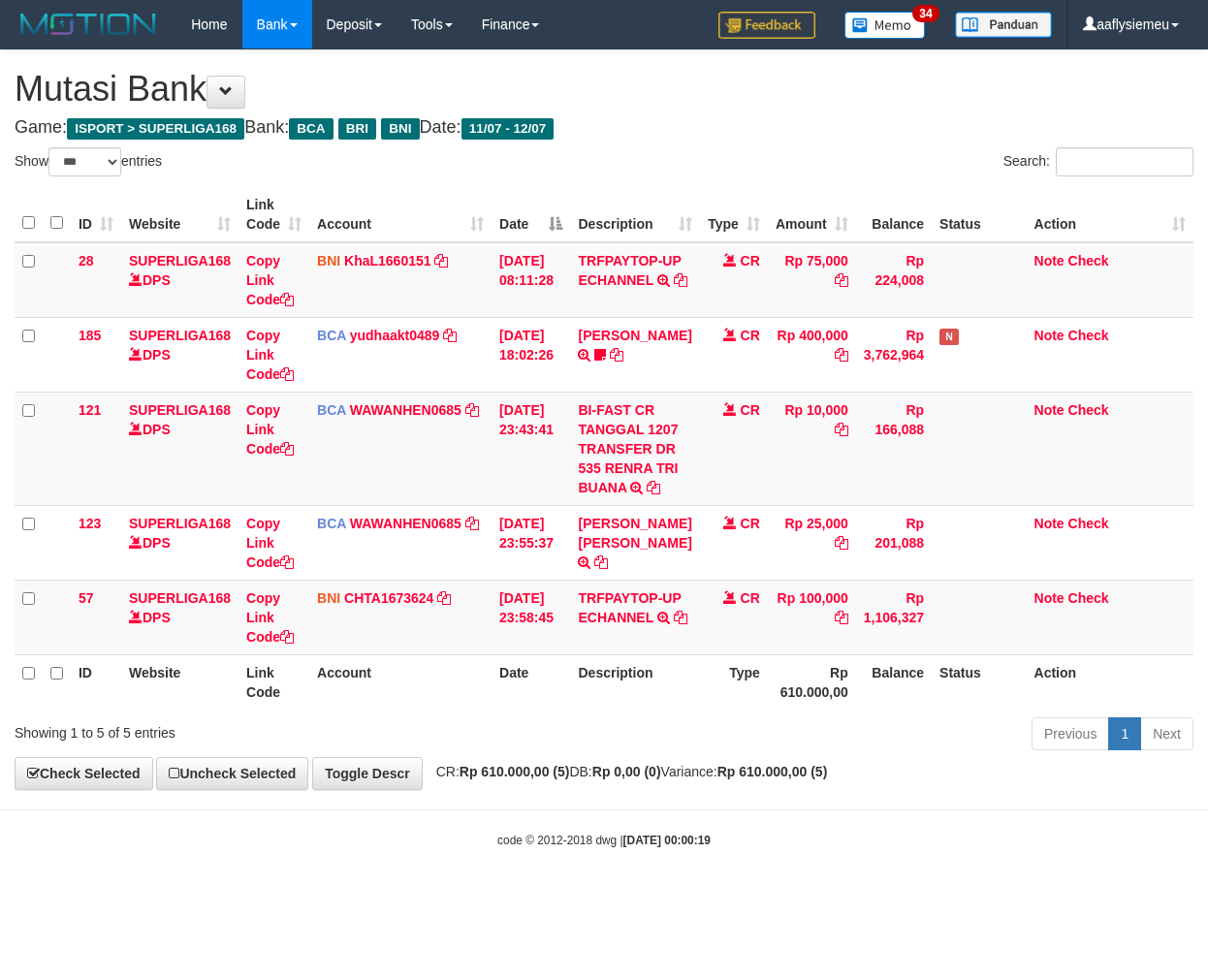 scroll, scrollTop: 0, scrollLeft: 0, axis: both 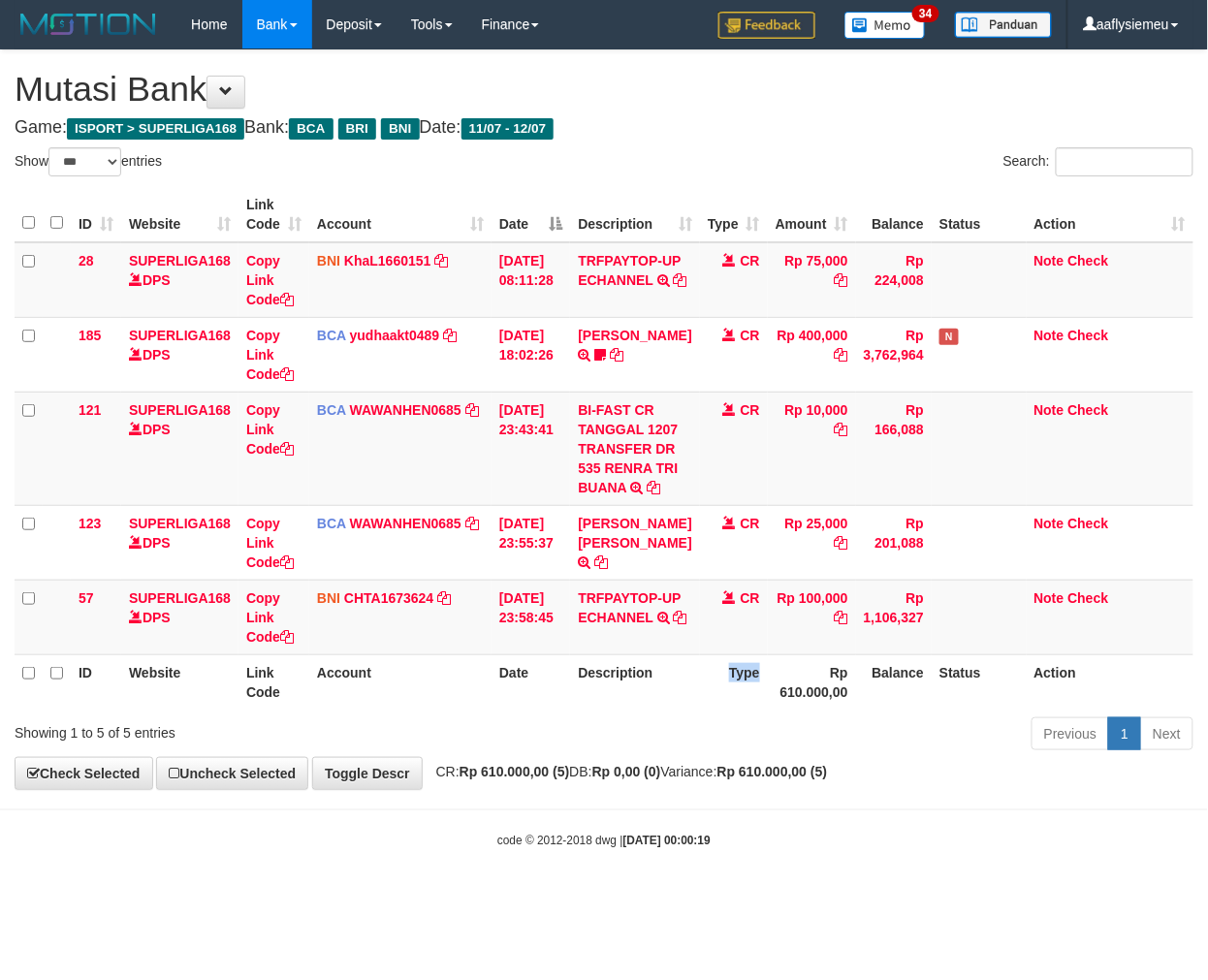 click on "Type" at bounding box center (734, 681) 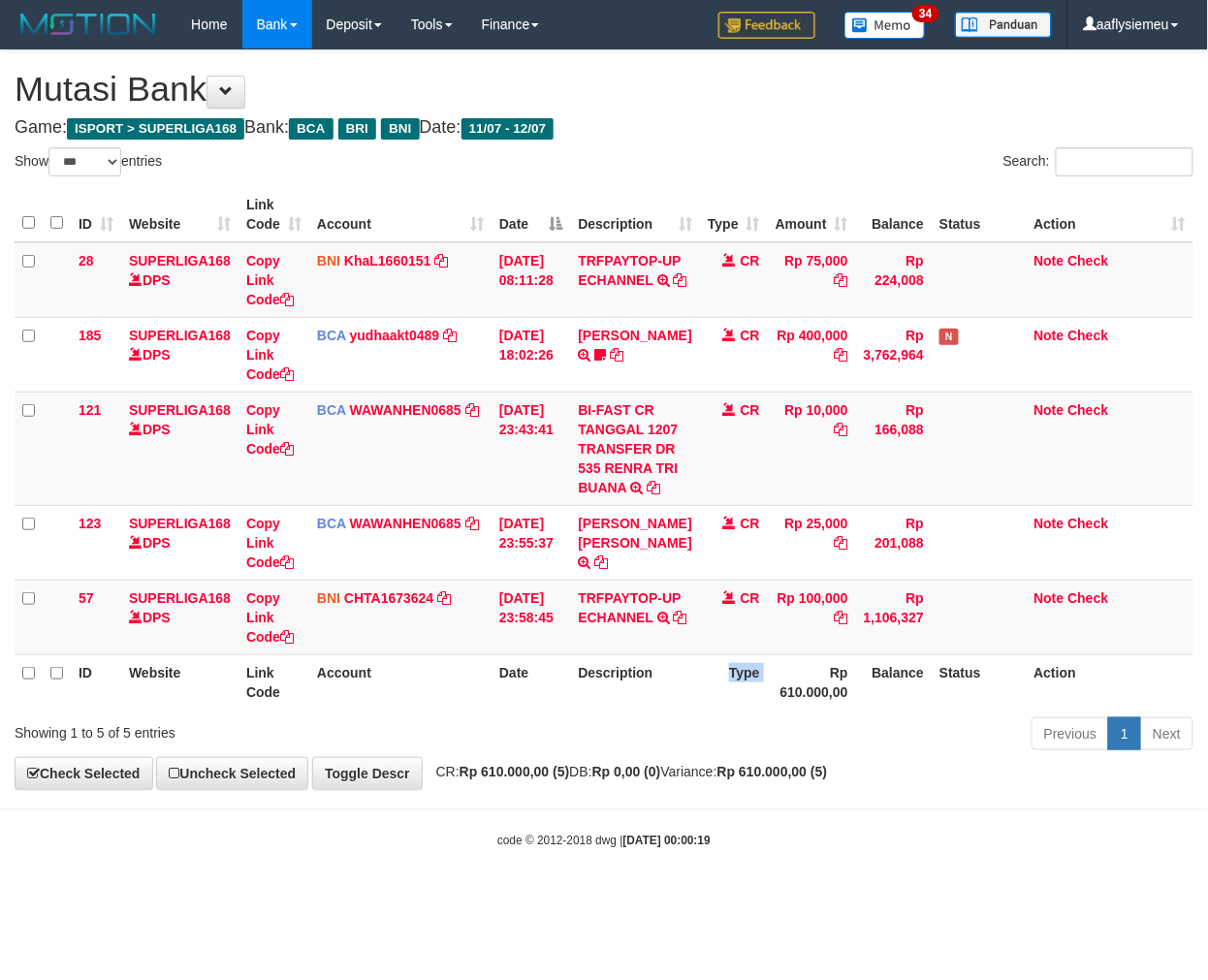 click on "Type" at bounding box center (734, 681) 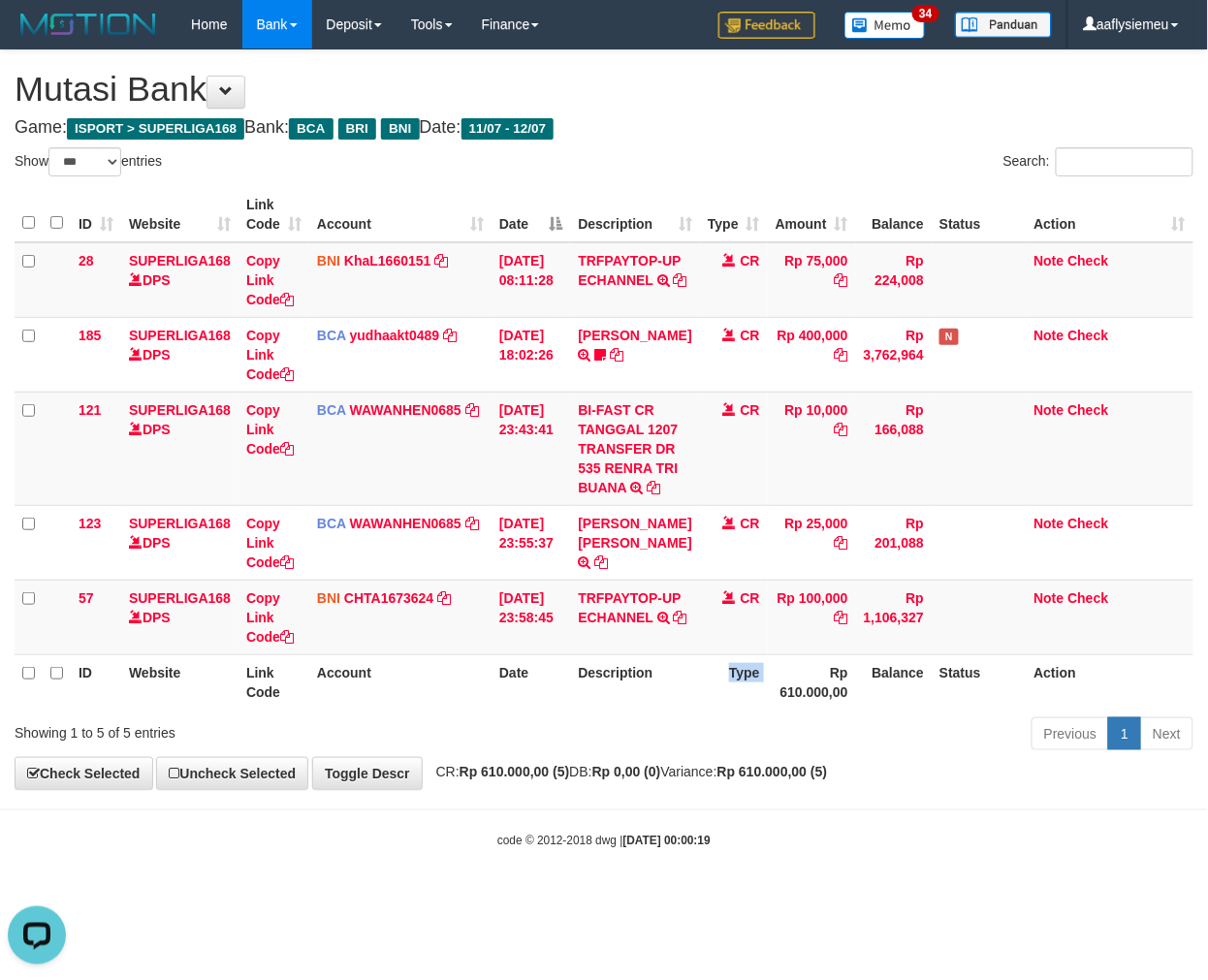 scroll, scrollTop: 0, scrollLeft: 0, axis: both 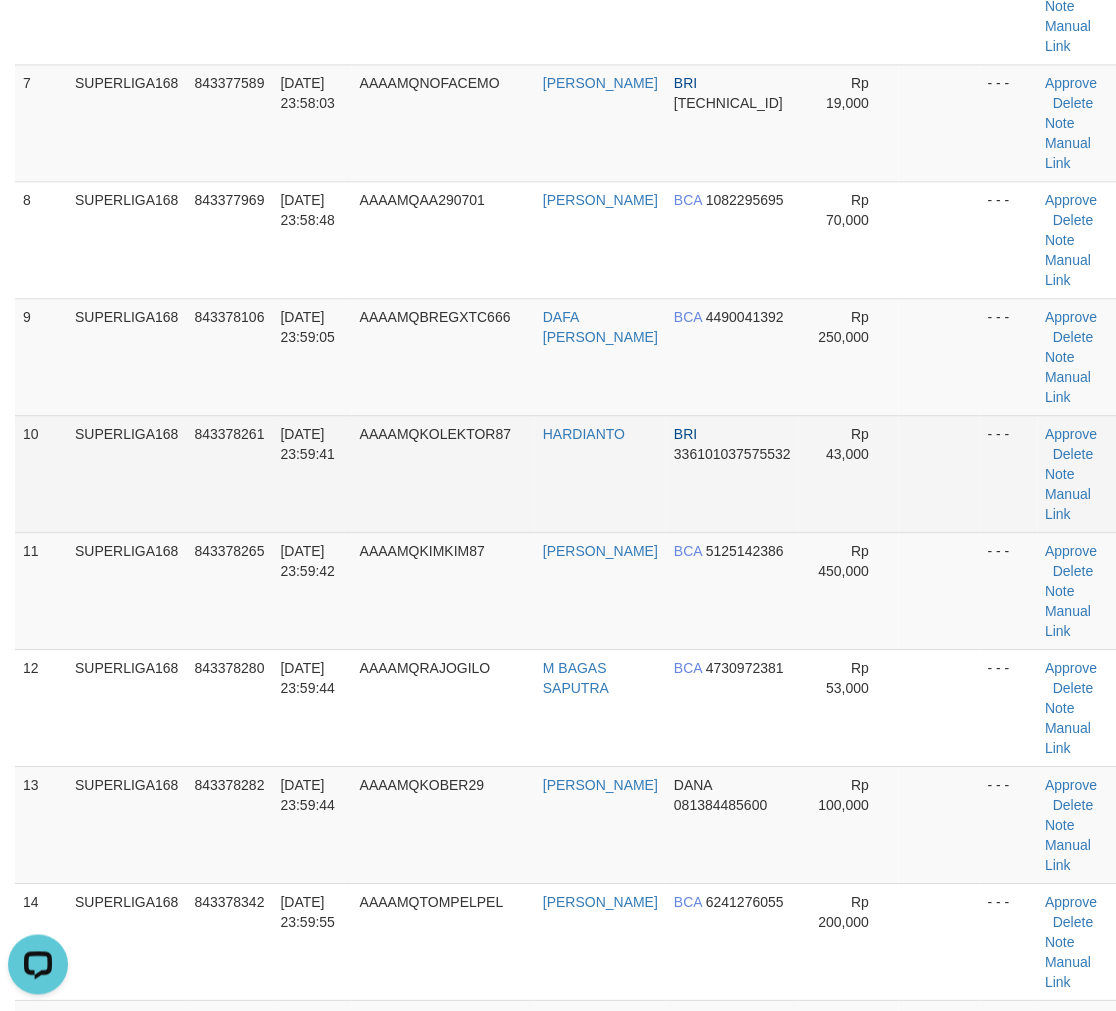 click on "SUPERLIGA168" at bounding box center (127, 473) 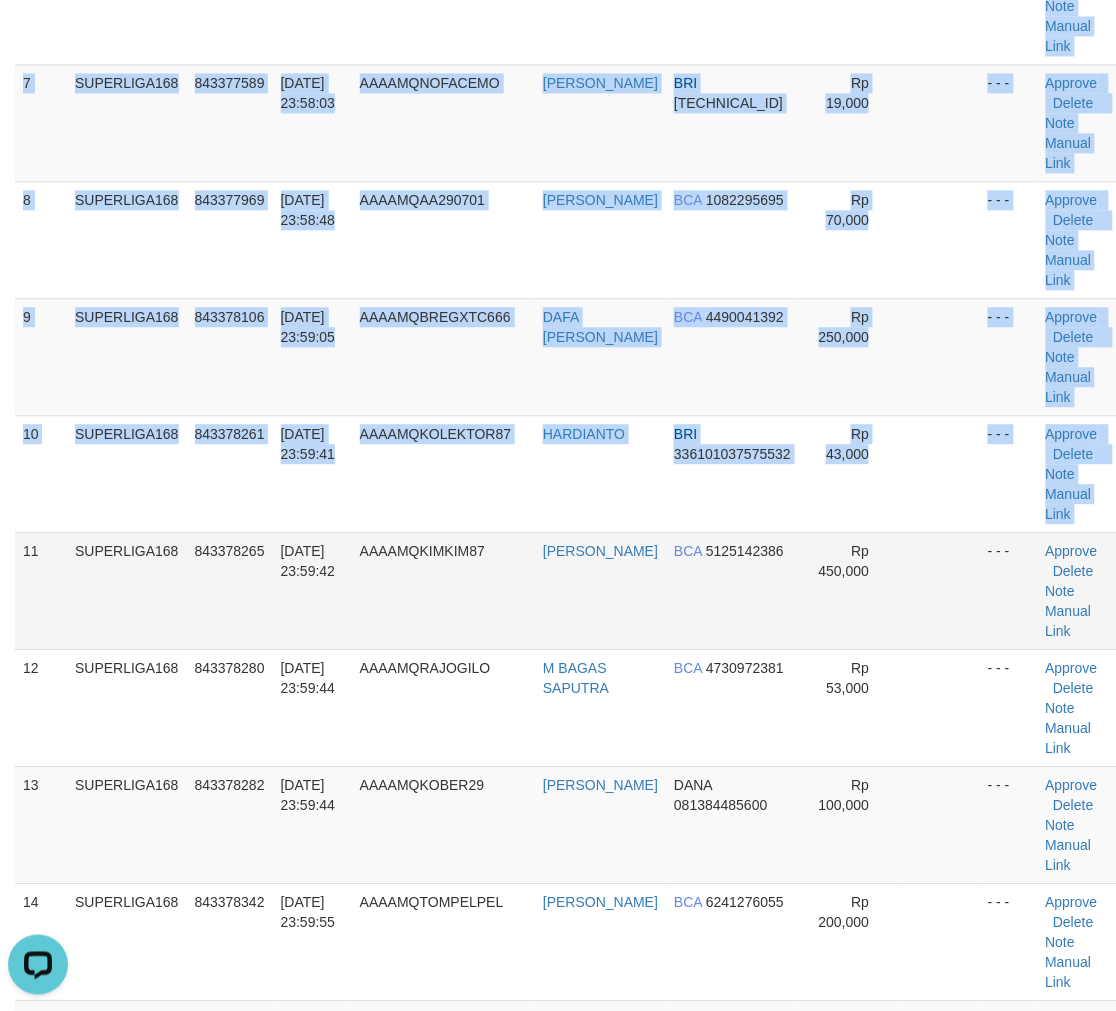 click on "ID Game/API Trans ID Date Trans. User ID Bank Acc. Name Bank Acc. Number Amount Status Op Action
1
SUPERLIGA168
843373561
12/07/2025 23:50:38
AAAAMQPIRMAN999
PIRMANSYAH J SAPUT
BCA
8670468004
Rp 50,000
- - -
Approve
Delete
Note
Manual Link
2
SUPERLIGA168
843375386
12/07/2025 23:53:59
AAAAMQSLEKEMUV" at bounding box center (558, 415) 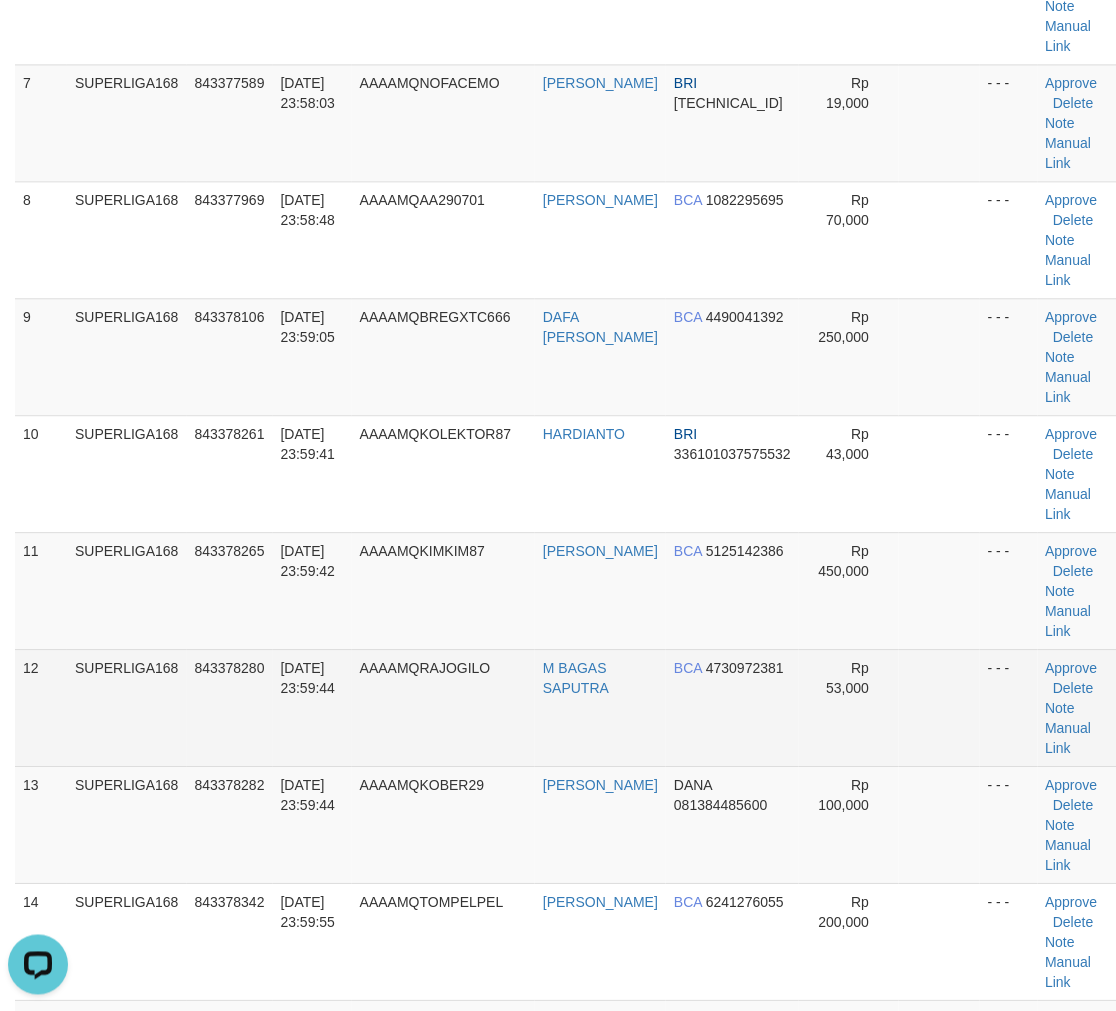 drag, startPoint x: 41, startPoint y: 647, endPoint x: 1, endPoint y: 663, distance: 43.081318 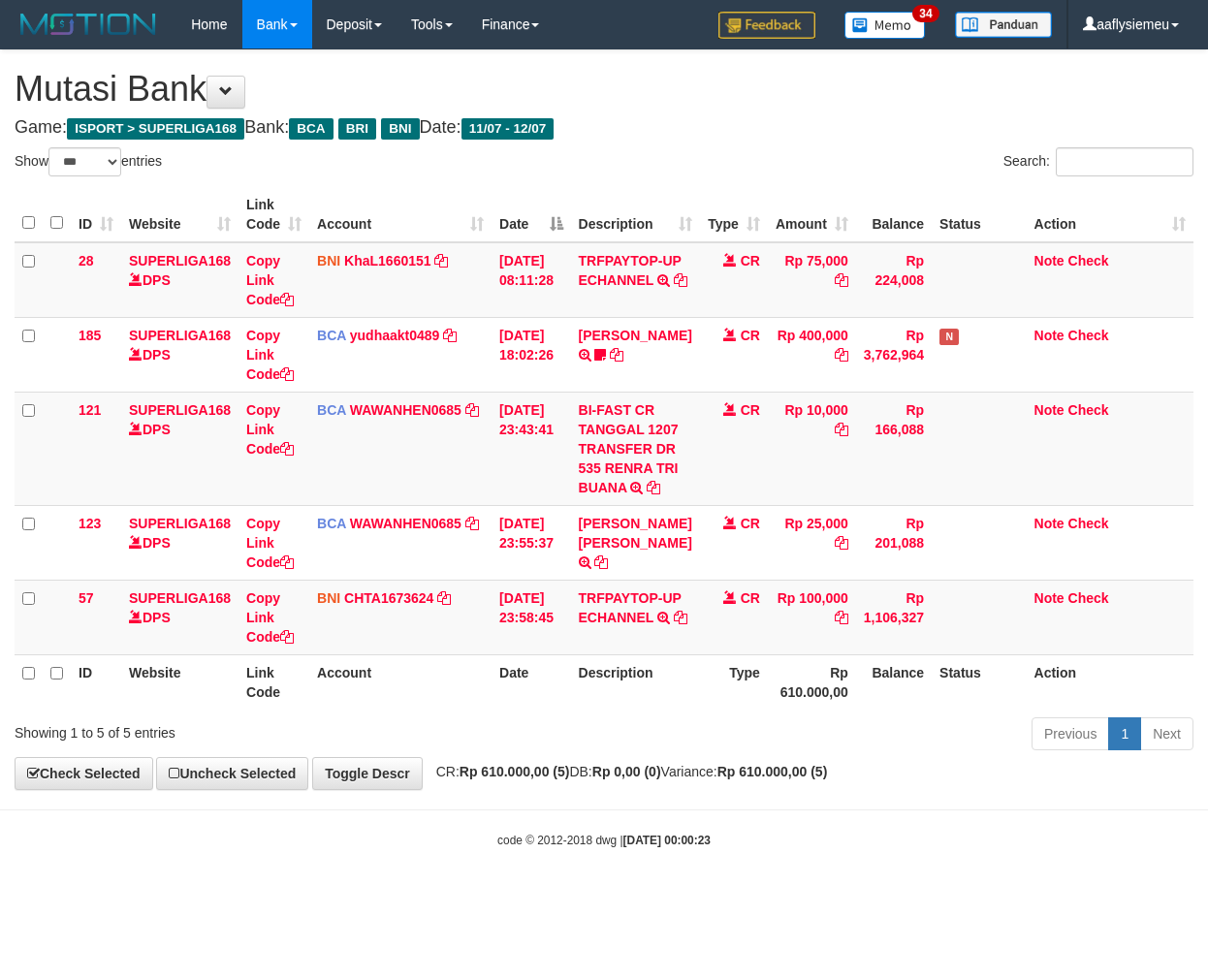 select on "***" 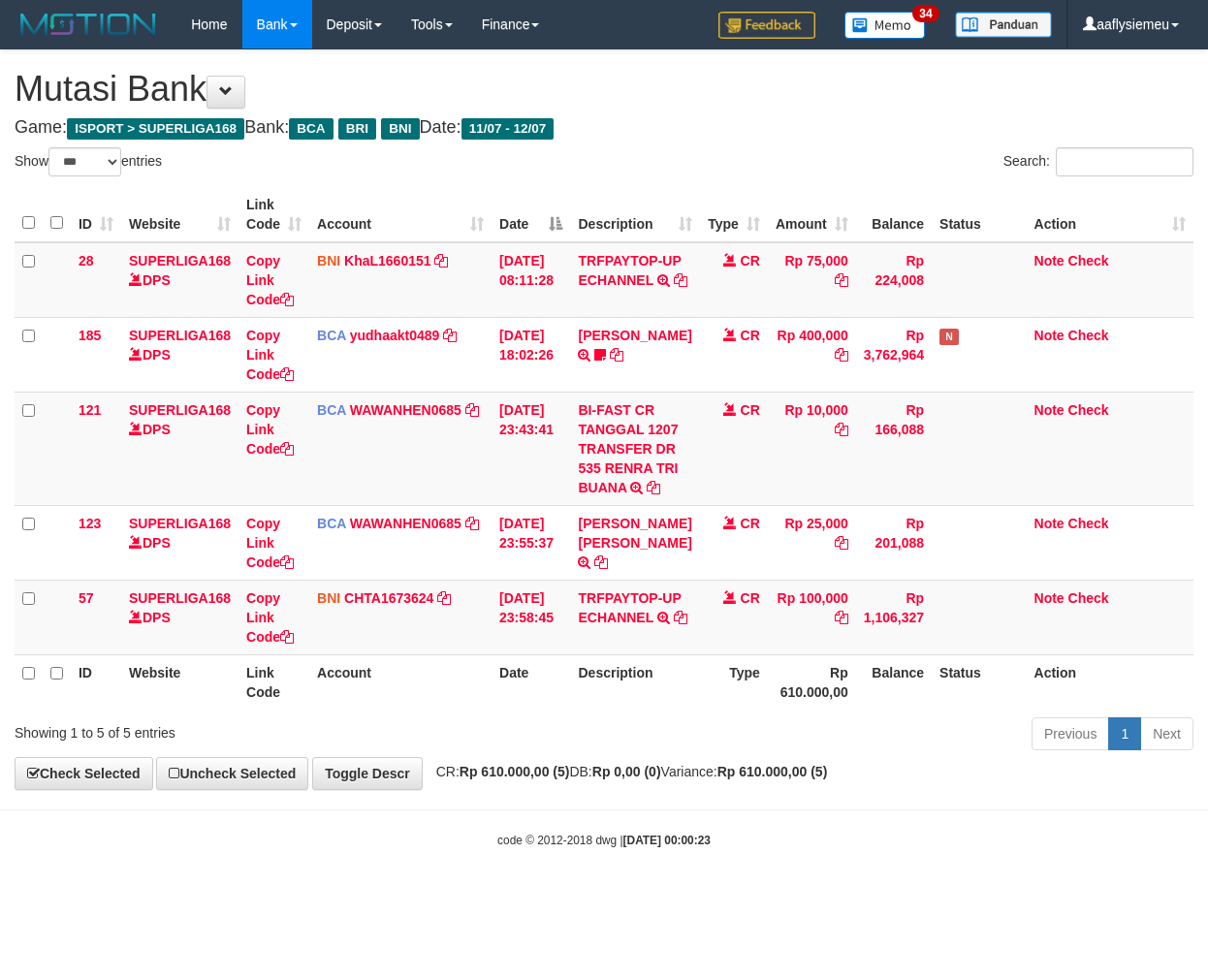 scroll, scrollTop: 0, scrollLeft: 0, axis: both 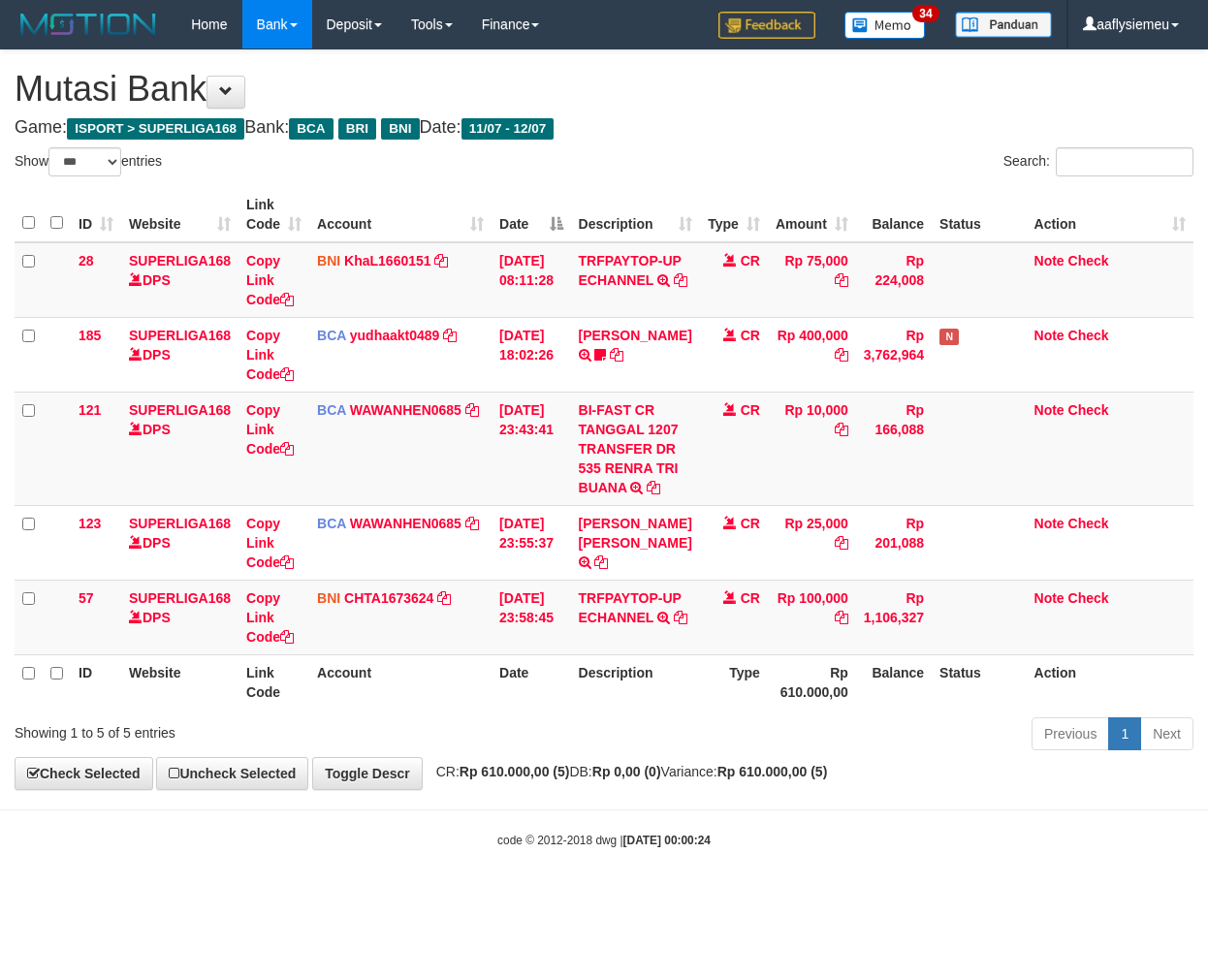 select on "***" 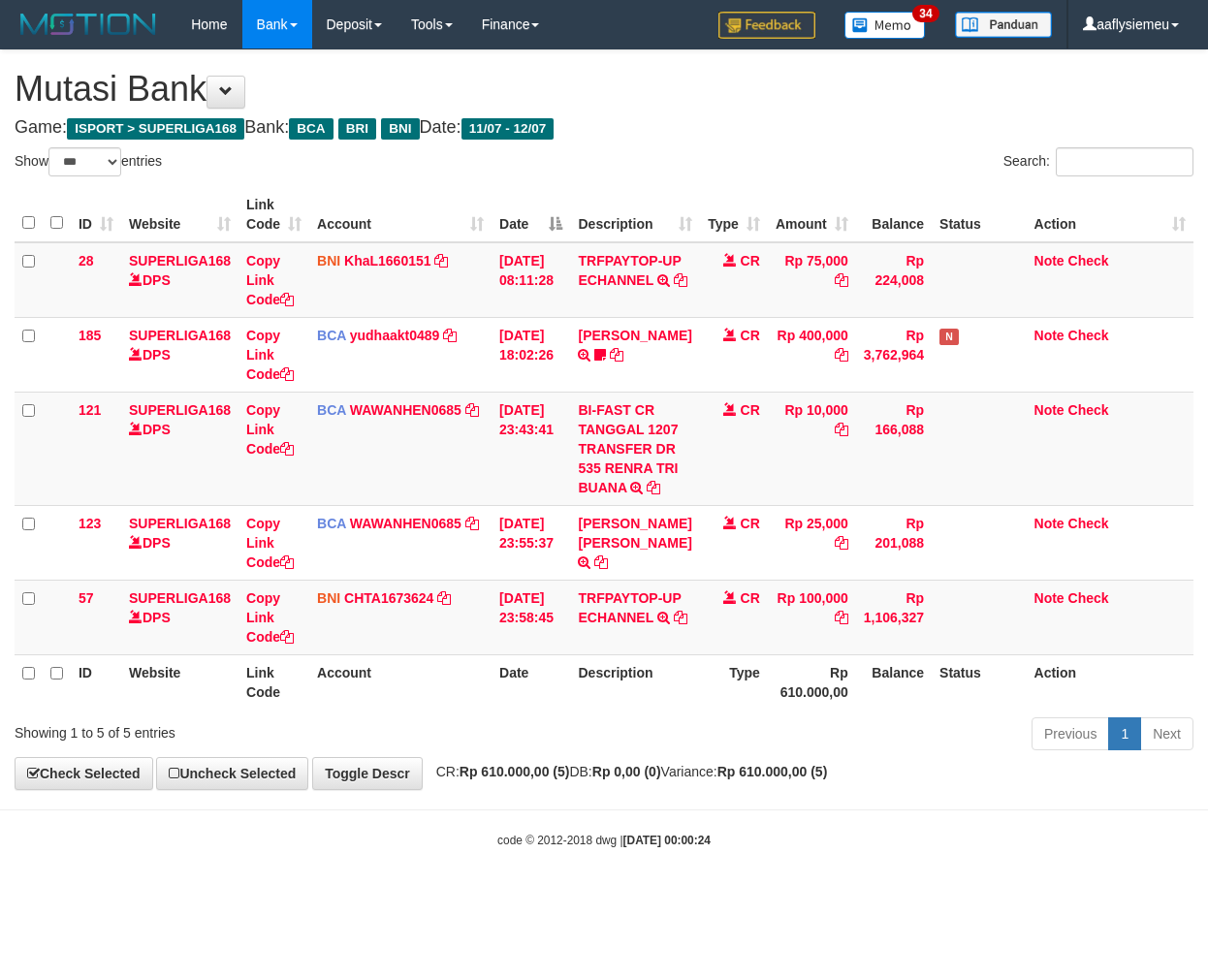 scroll, scrollTop: 0, scrollLeft: 0, axis: both 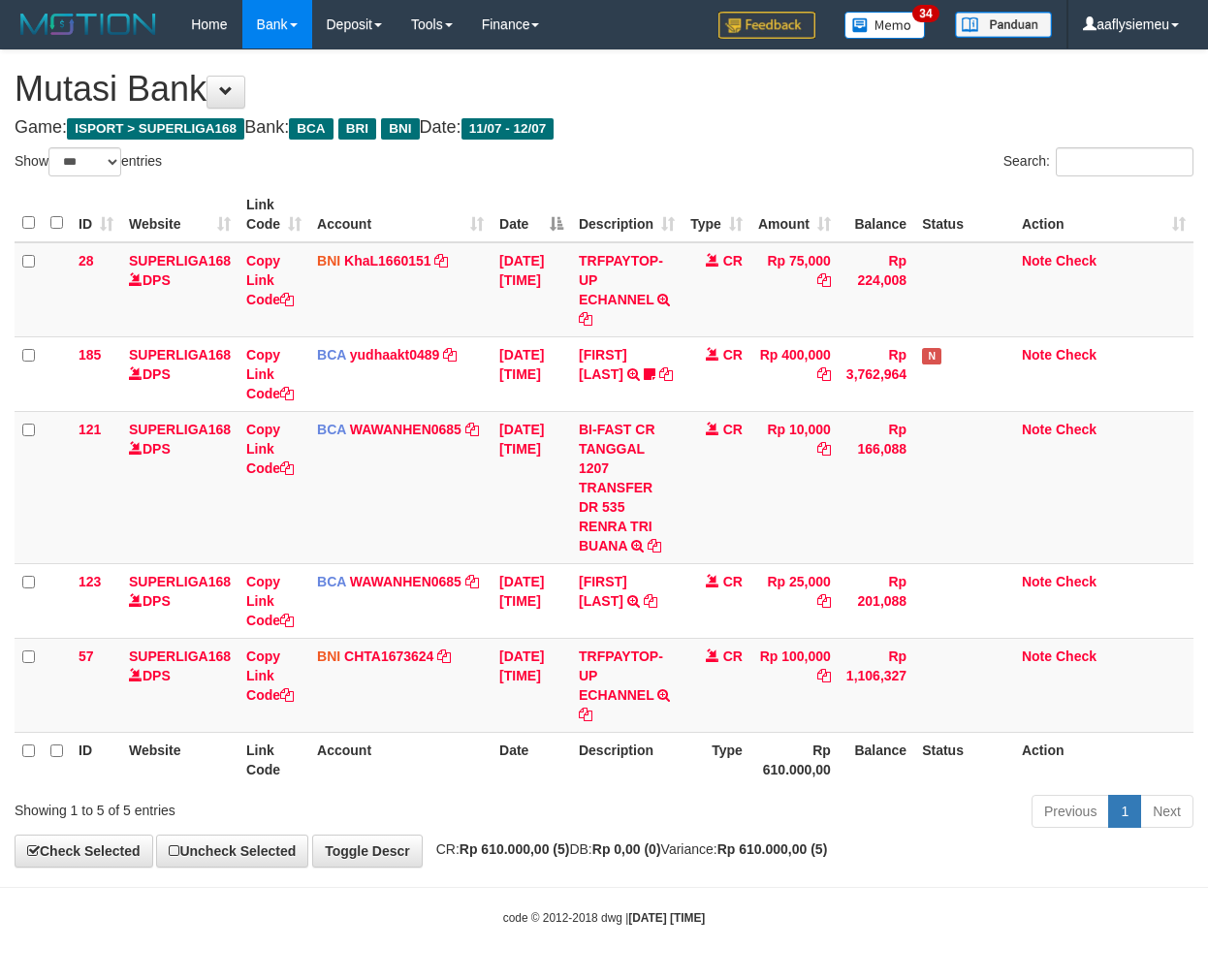 select on "***" 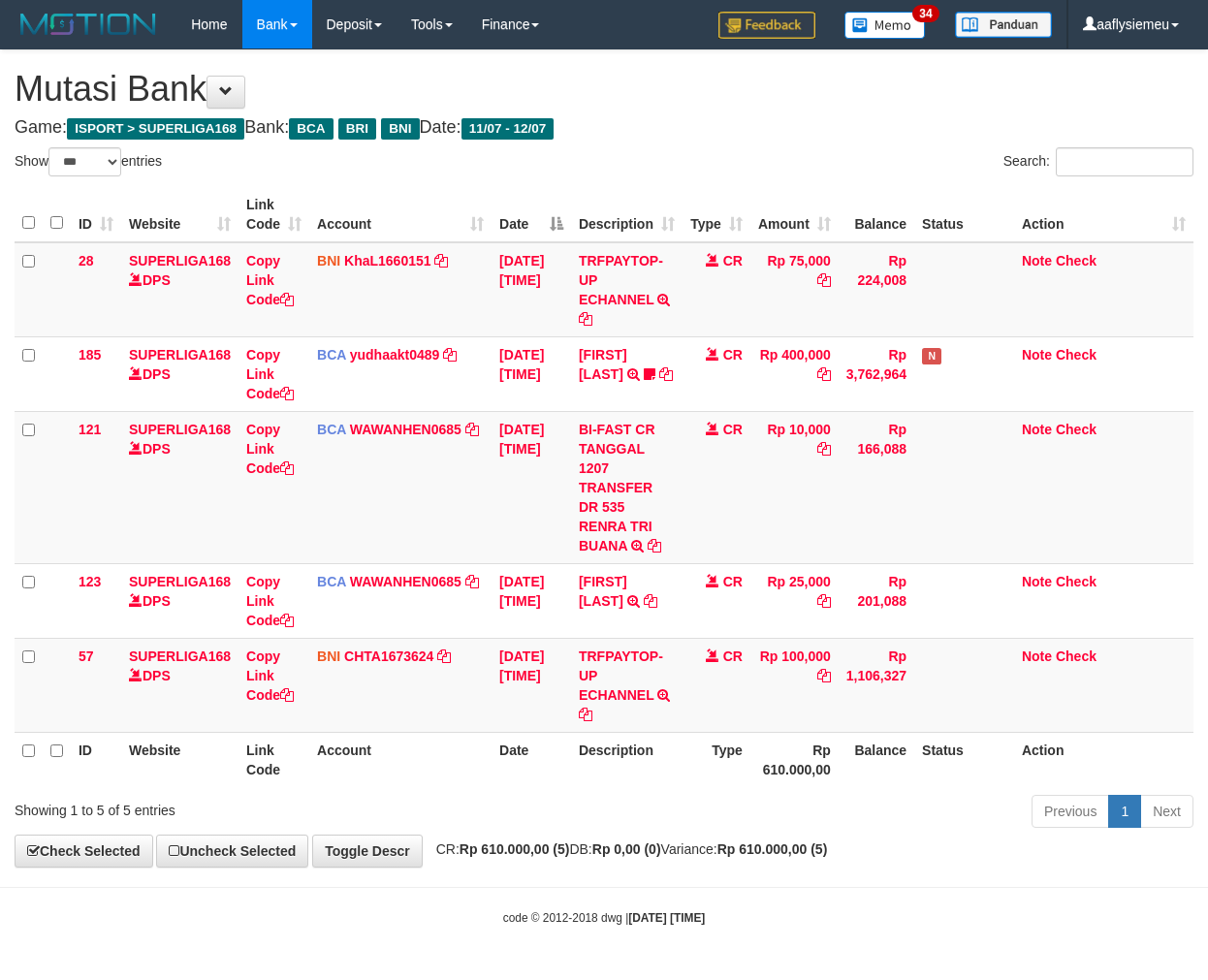 scroll, scrollTop: 0, scrollLeft: 0, axis: both 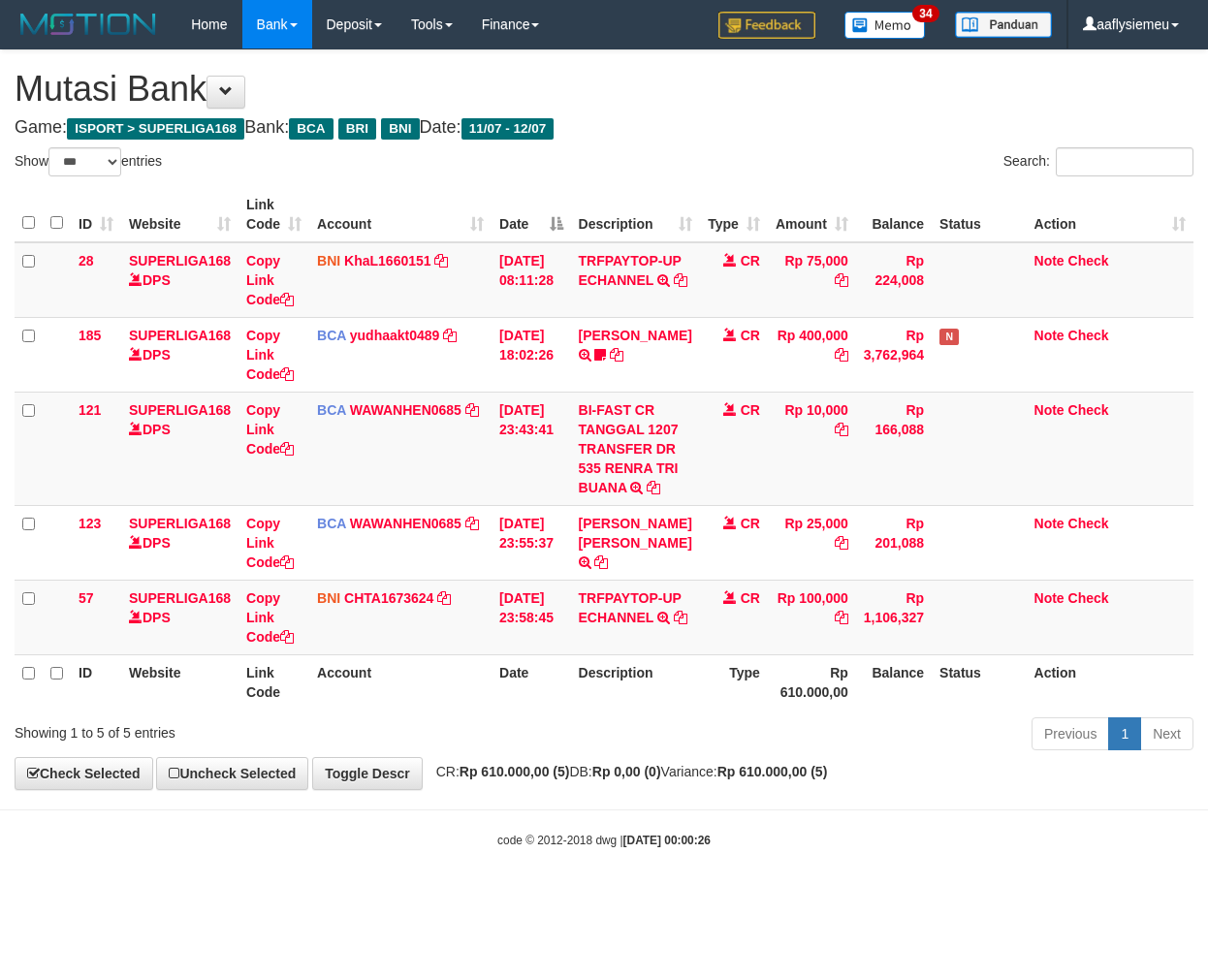 select on "***" 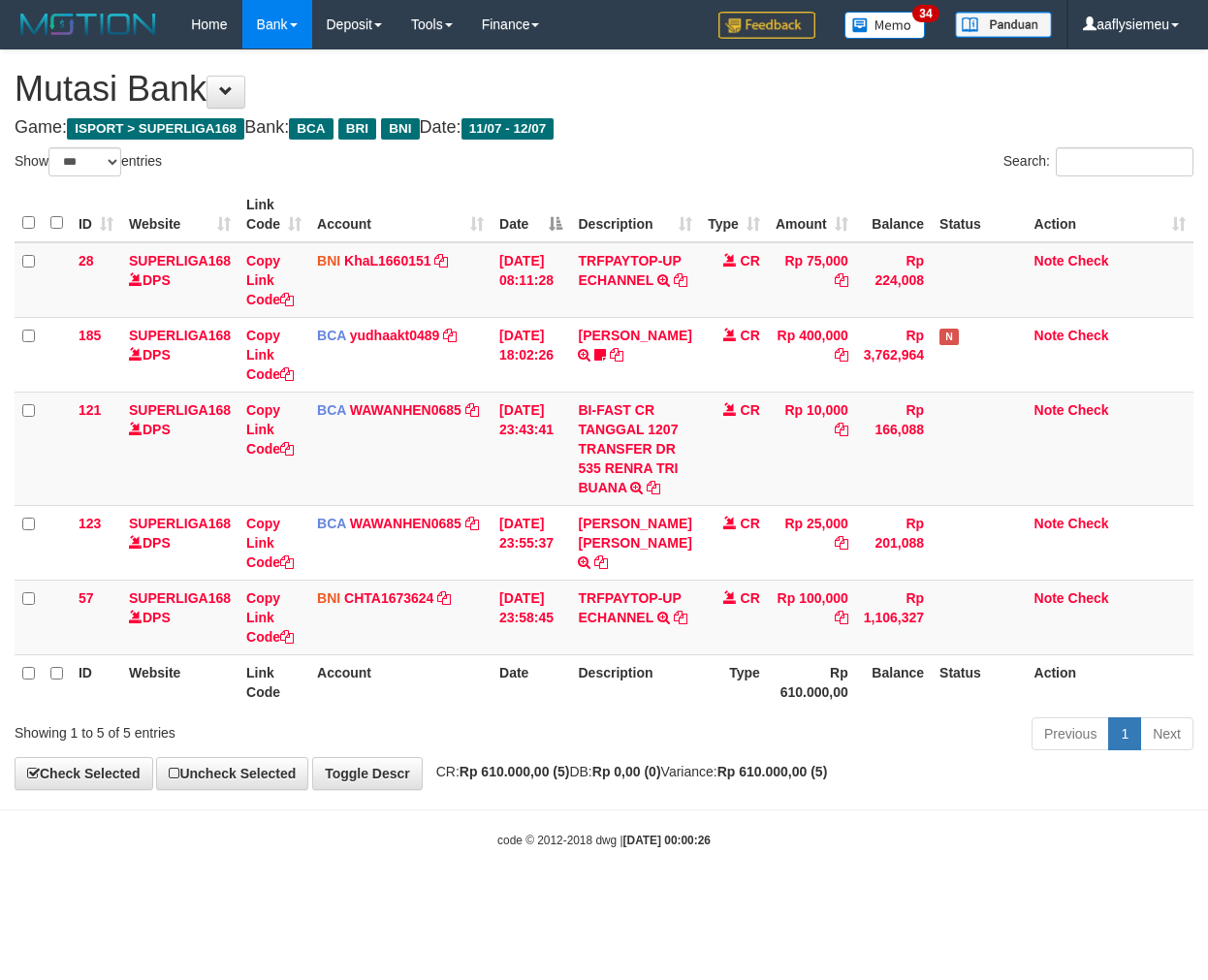 scroll, scrollTop: 0, scrollLeft: 0, axis: both 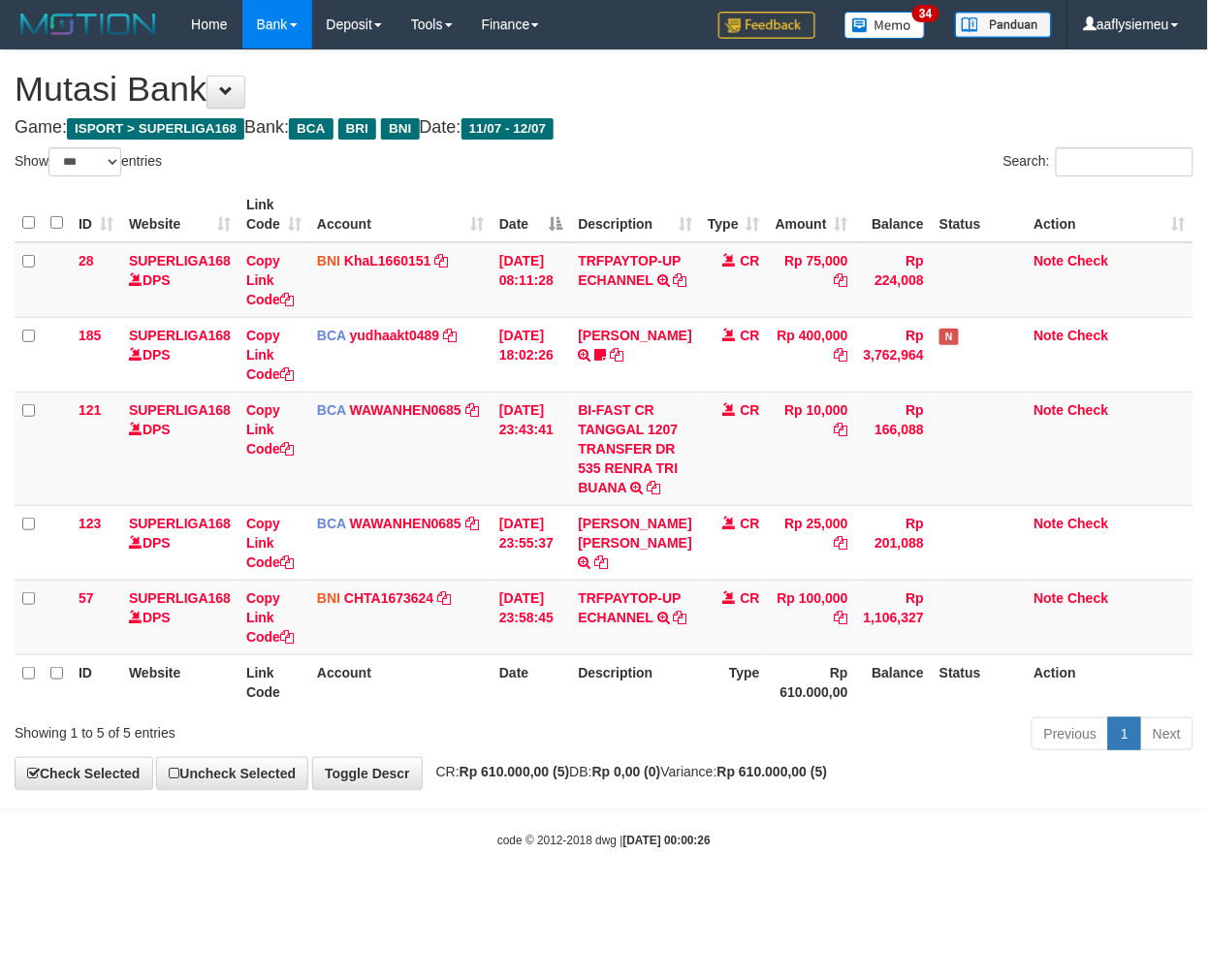 drag, startPoint x: 567, startPoint y: 815, endPoint x: 575, endPoint y: 825, distance: 12.806248 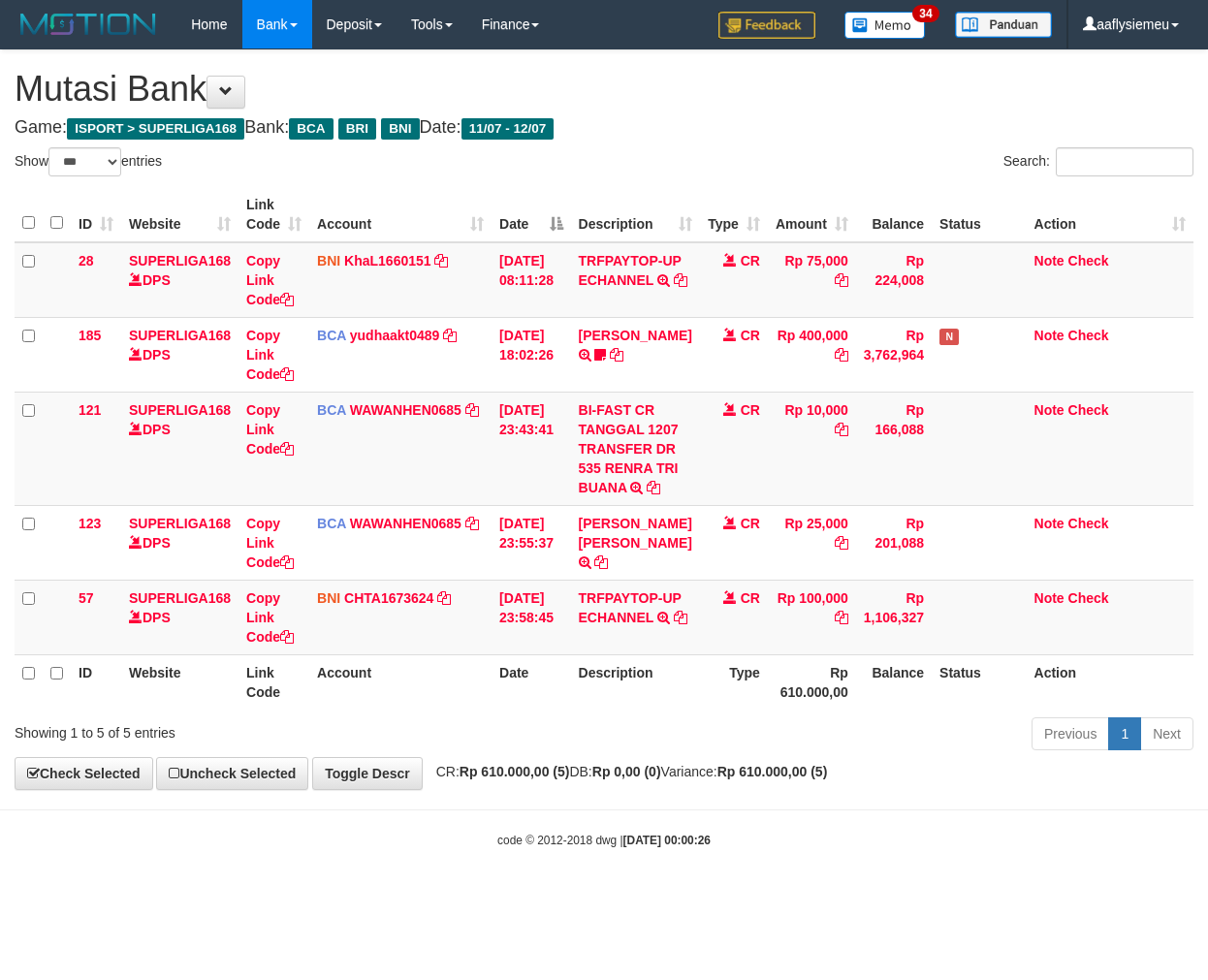 select on "***" 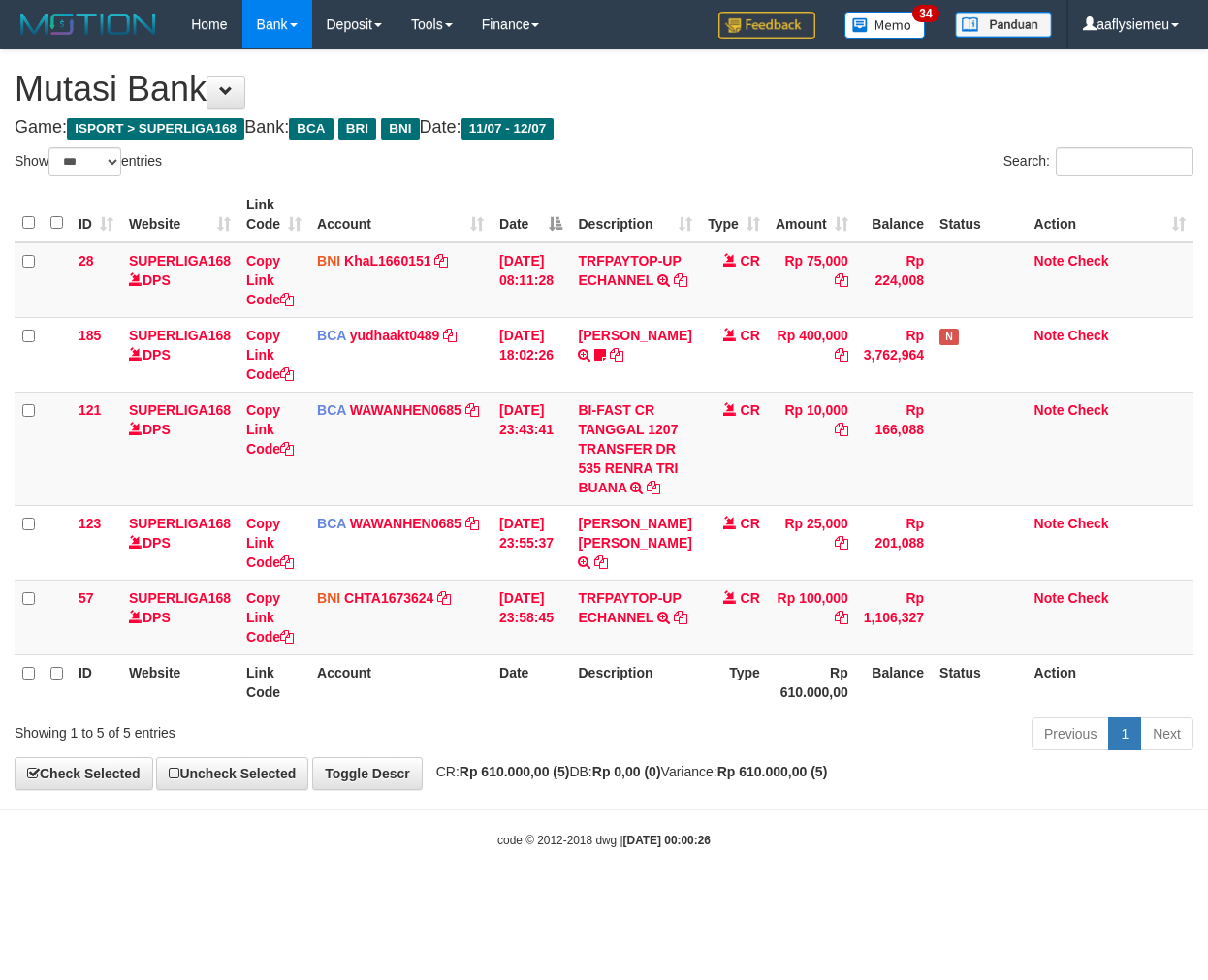 scroll, scrollTop: 0, scrollLeft: 0, axis: both 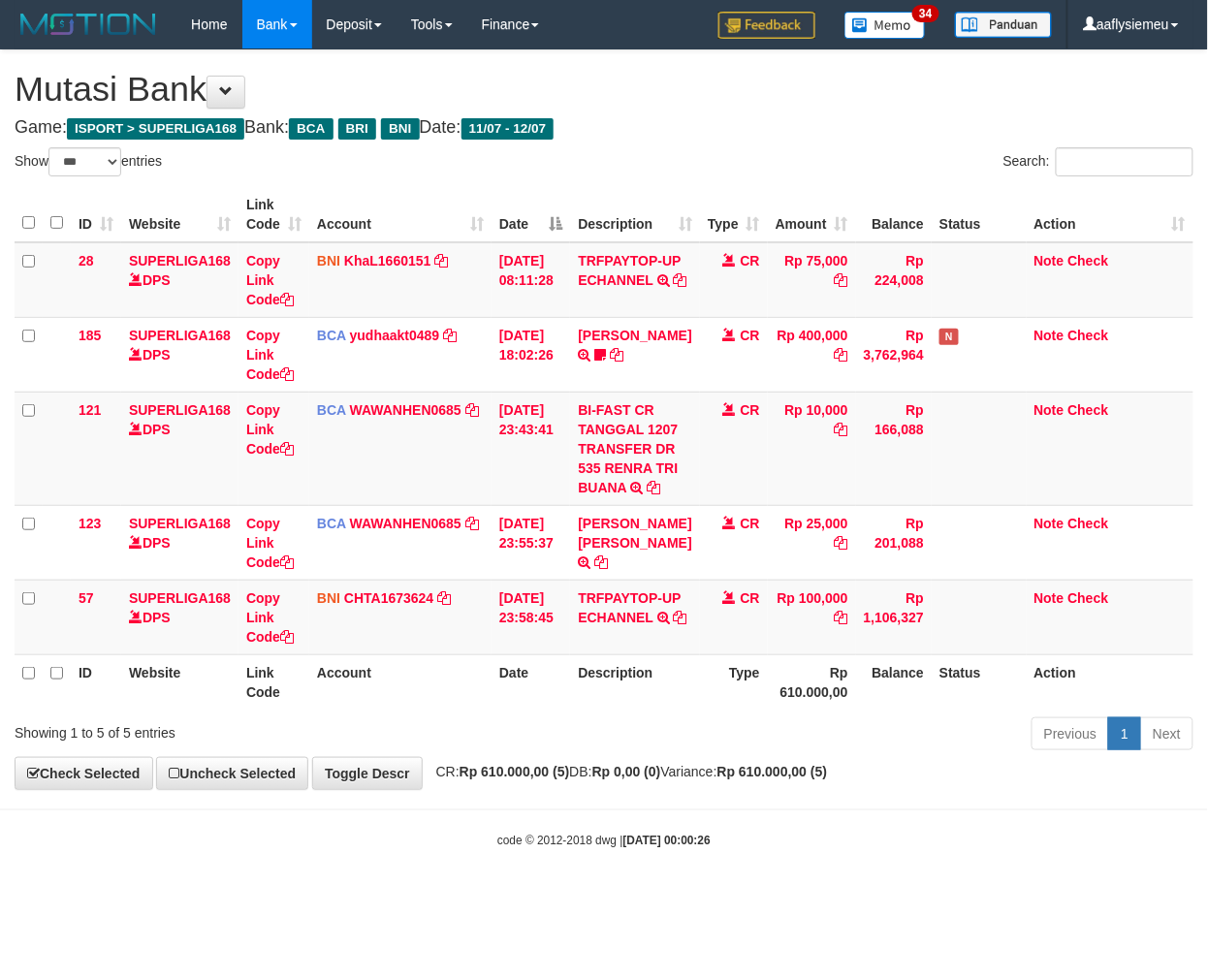 drag, startPoint x: 638, startPoint y: 801, endPoint x: 837, endPoint y: 795, distance: 199.09043 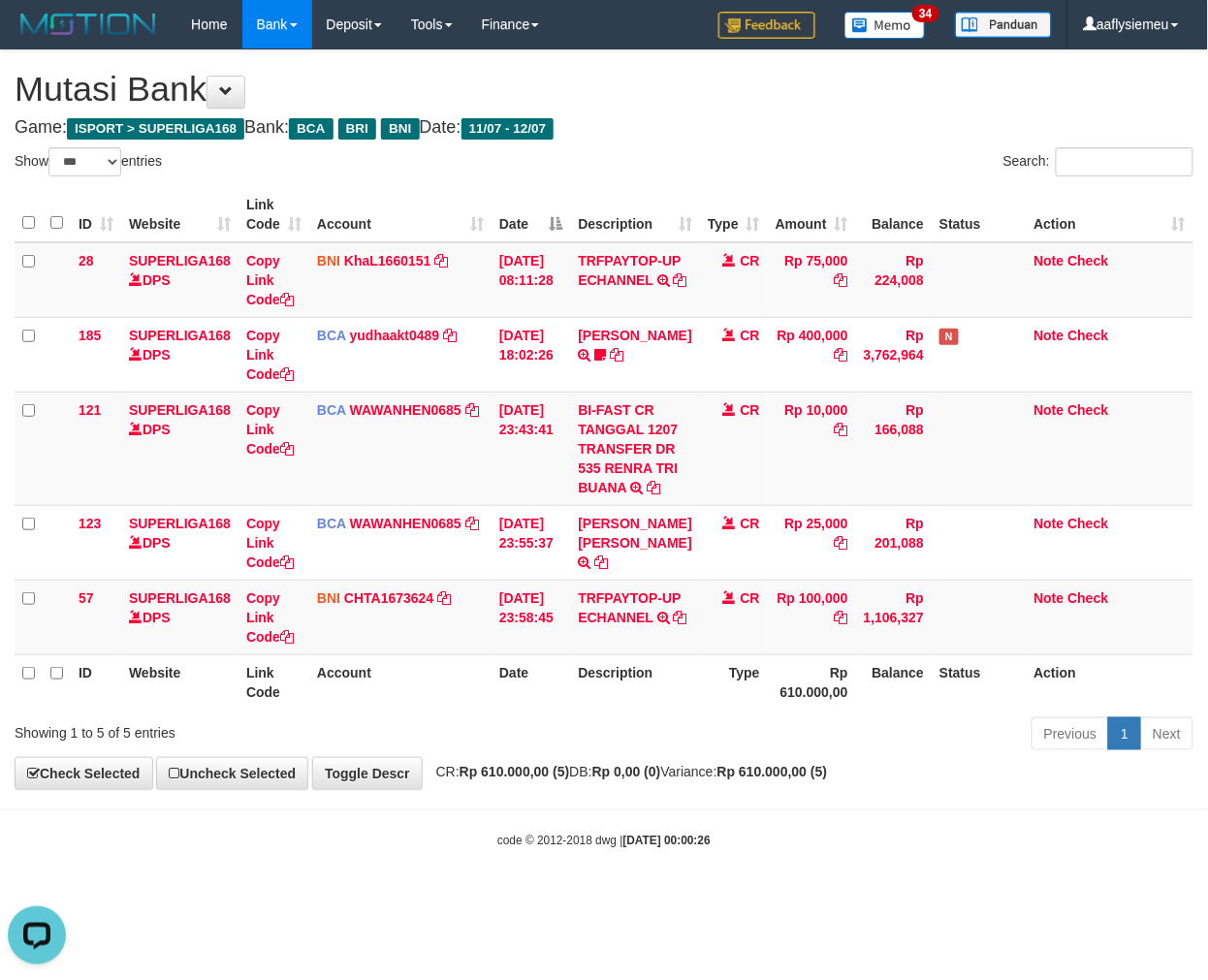 scroll, scrollTop: 0, scrollLeft: 0, axis: both 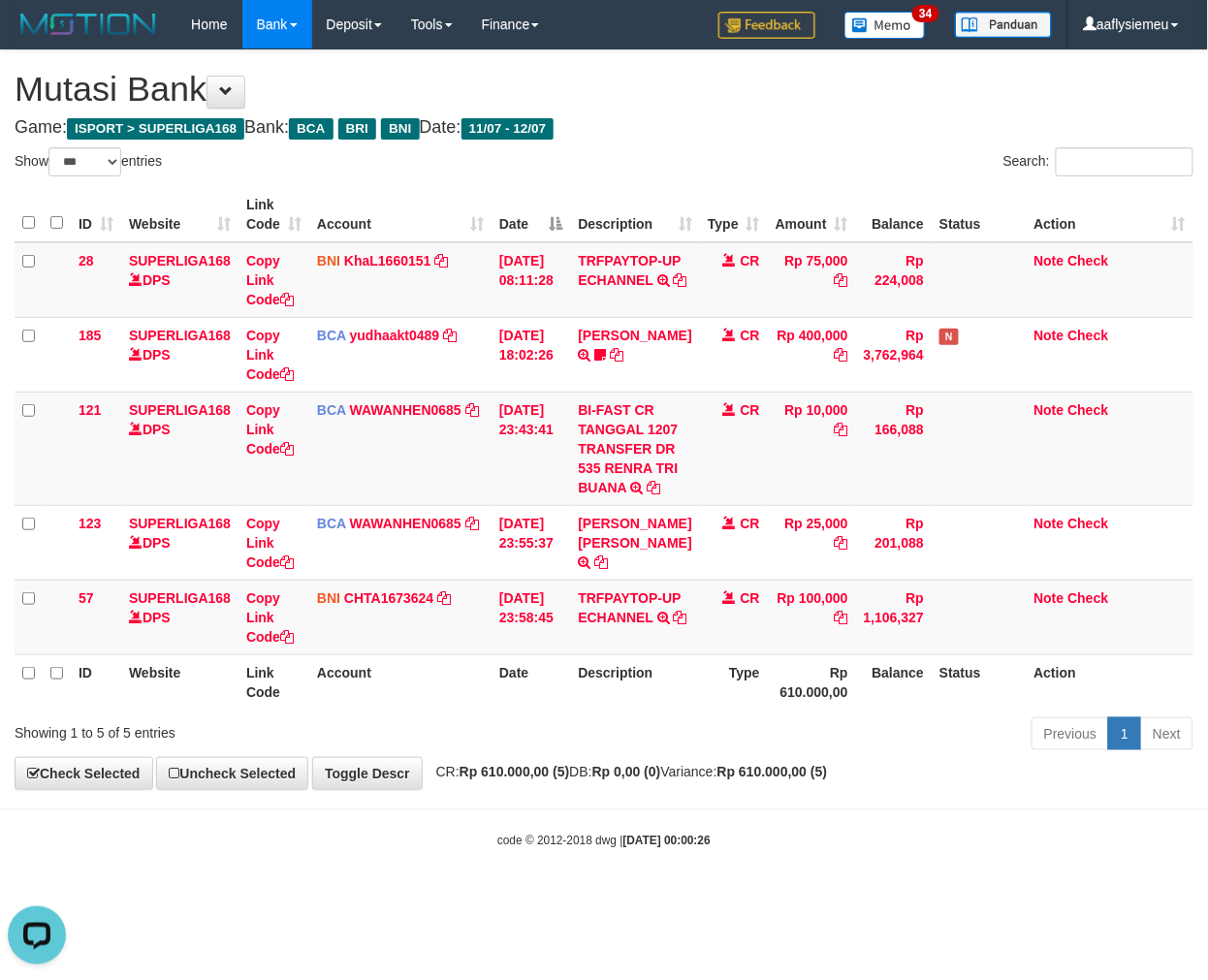click on "Previous 1 Next" at bounding box center (855, 736) 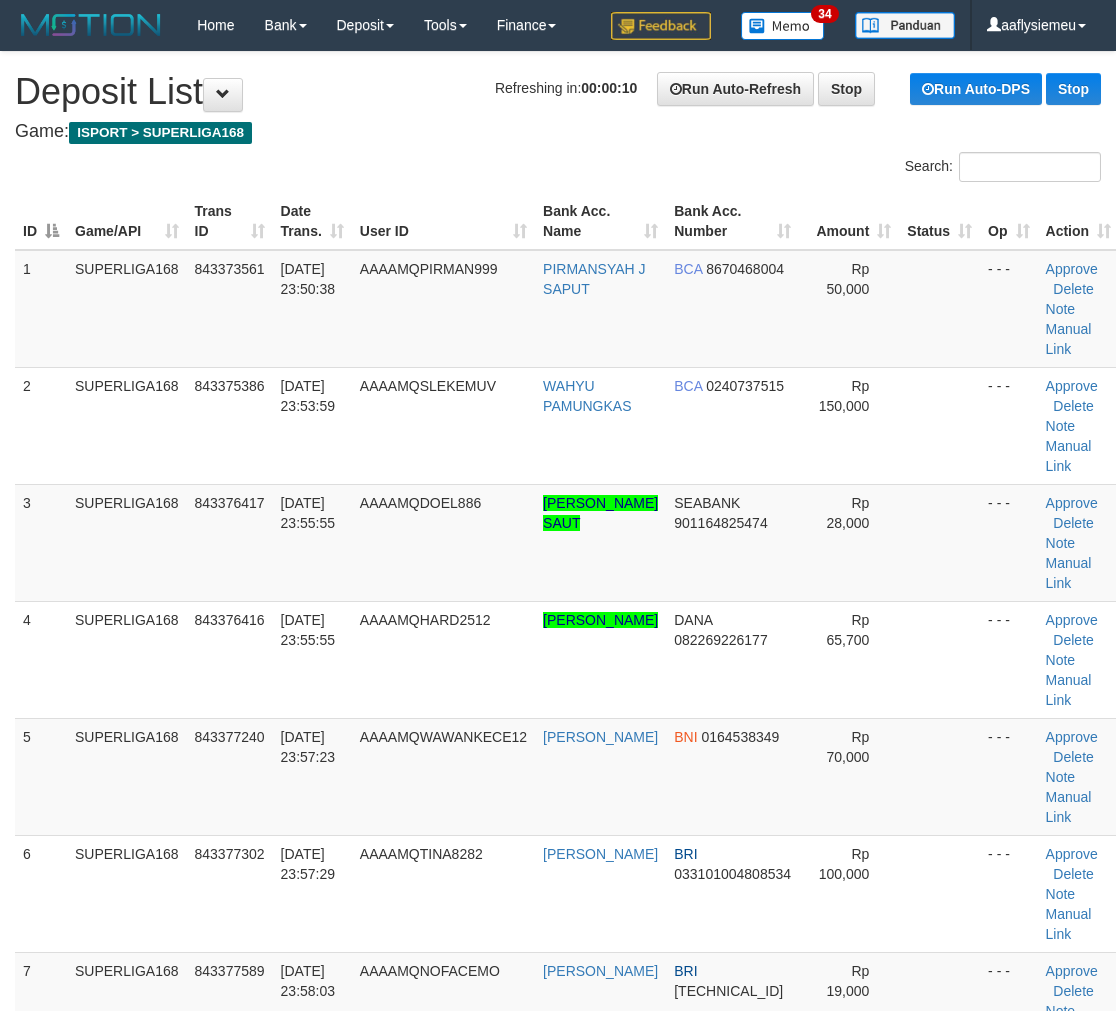 scroll, scrollTop: 888, scrollLeft: 0, axis: vertical 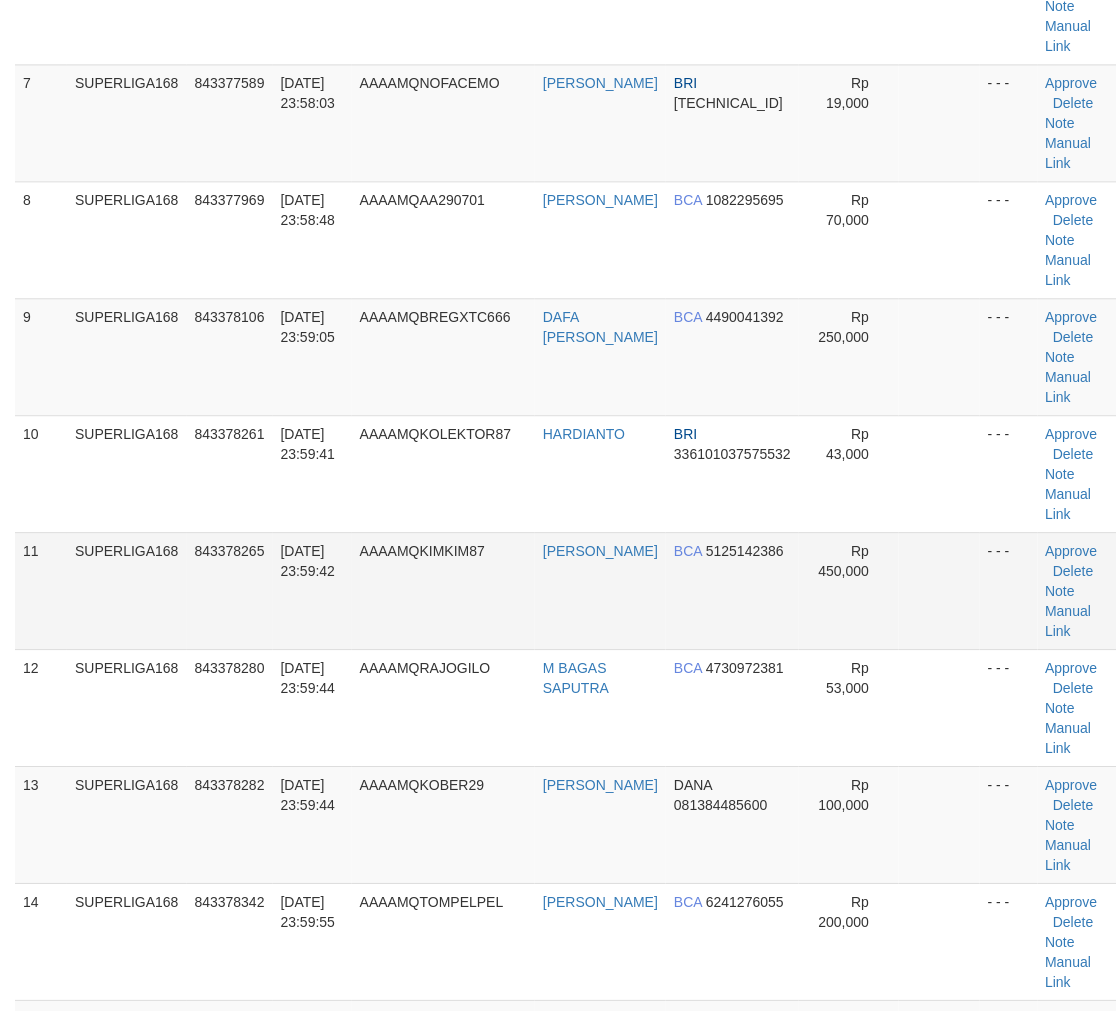 click on "SUPERLIGA168" at bounding box center [127, 590] 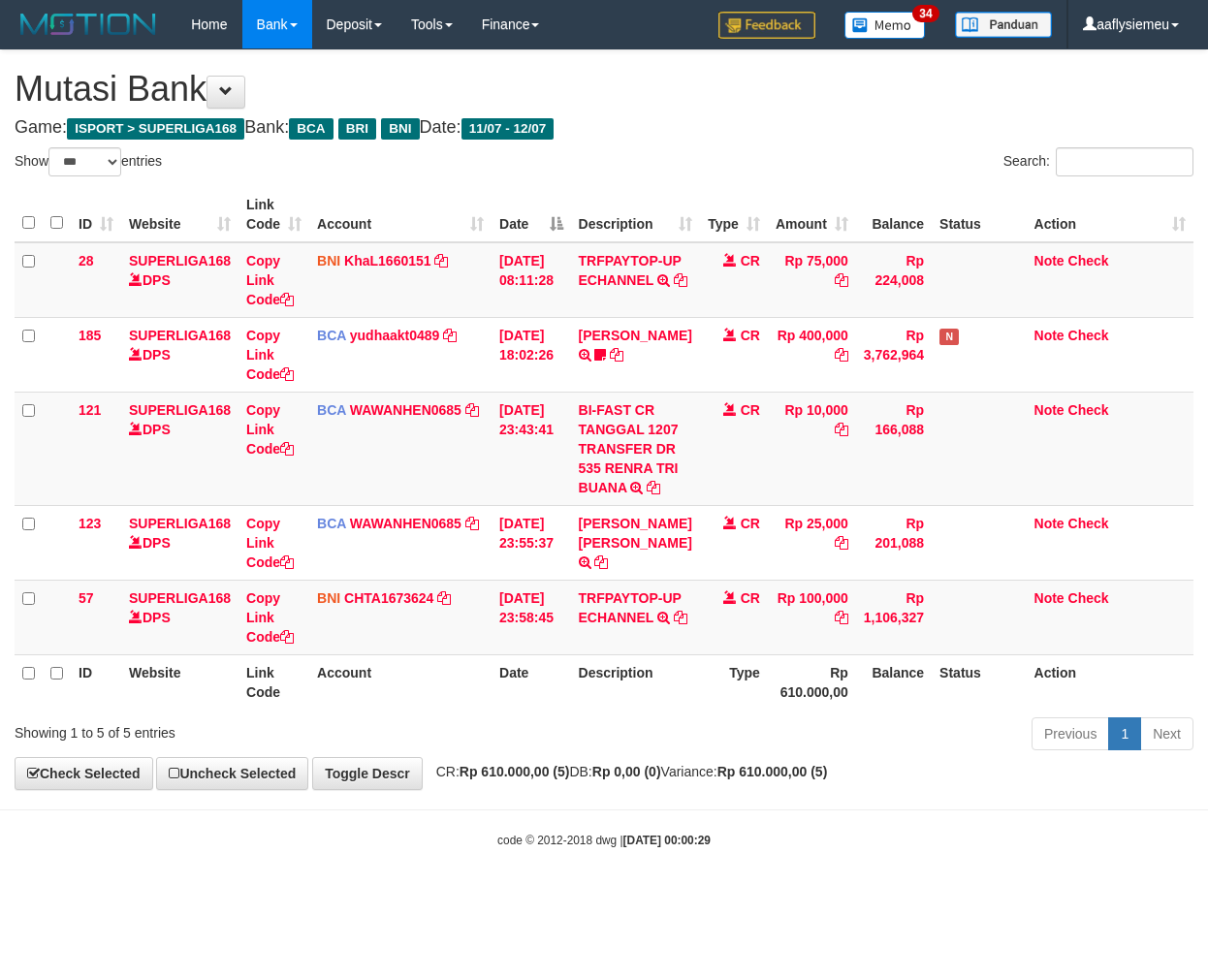 select on "***" 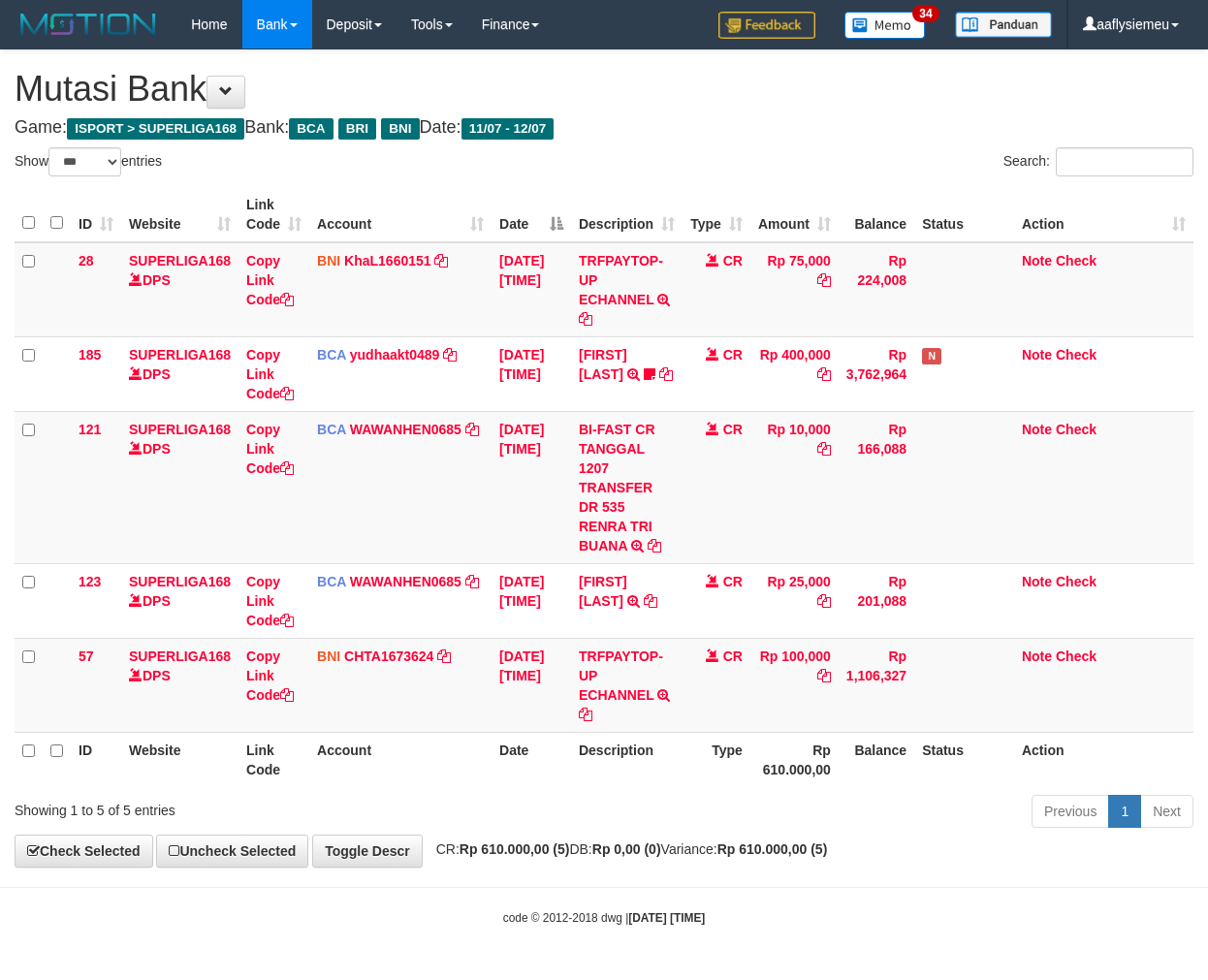 select on "***" 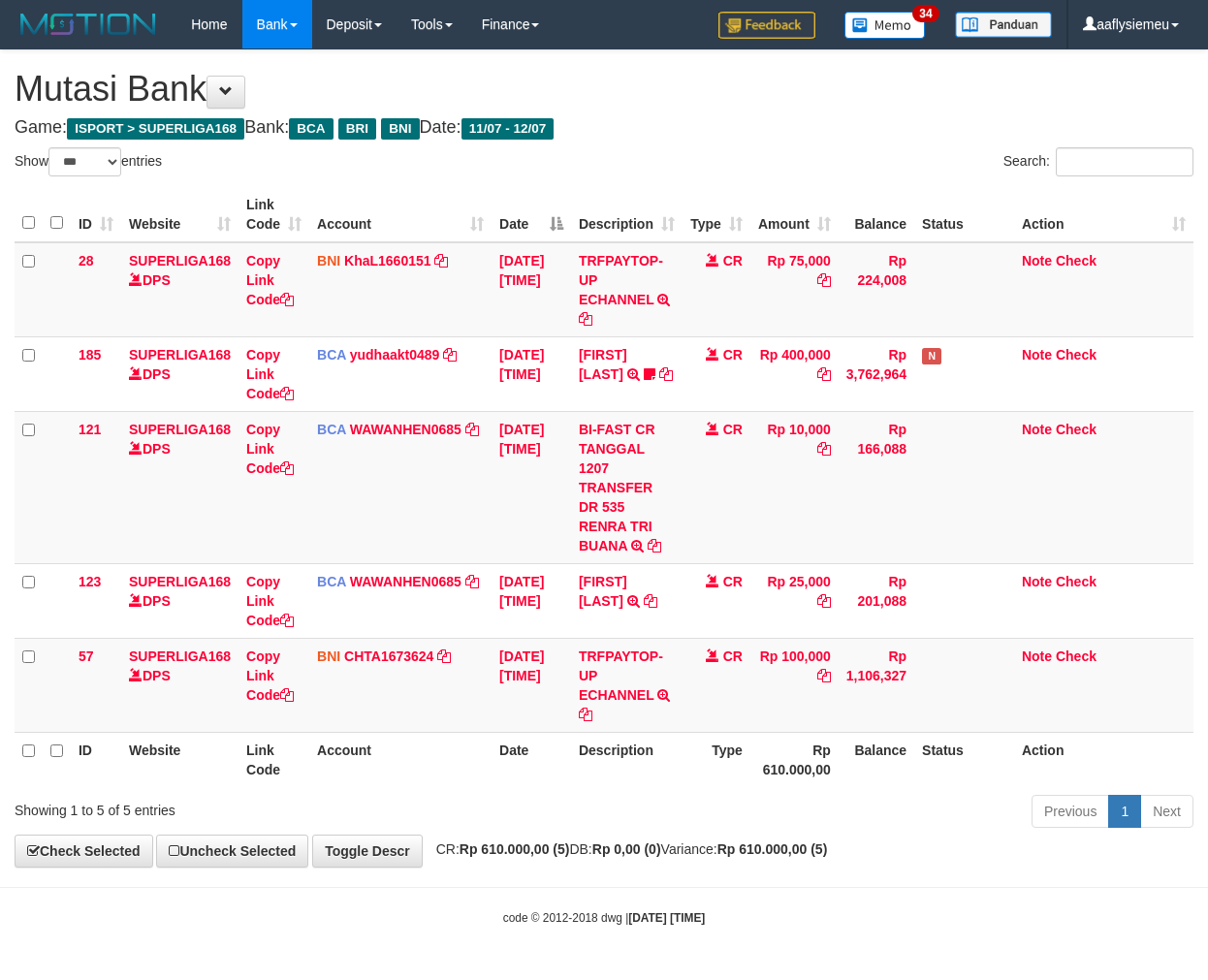scroll, scrollTop: 0, scrollLeft: 0, axis: both 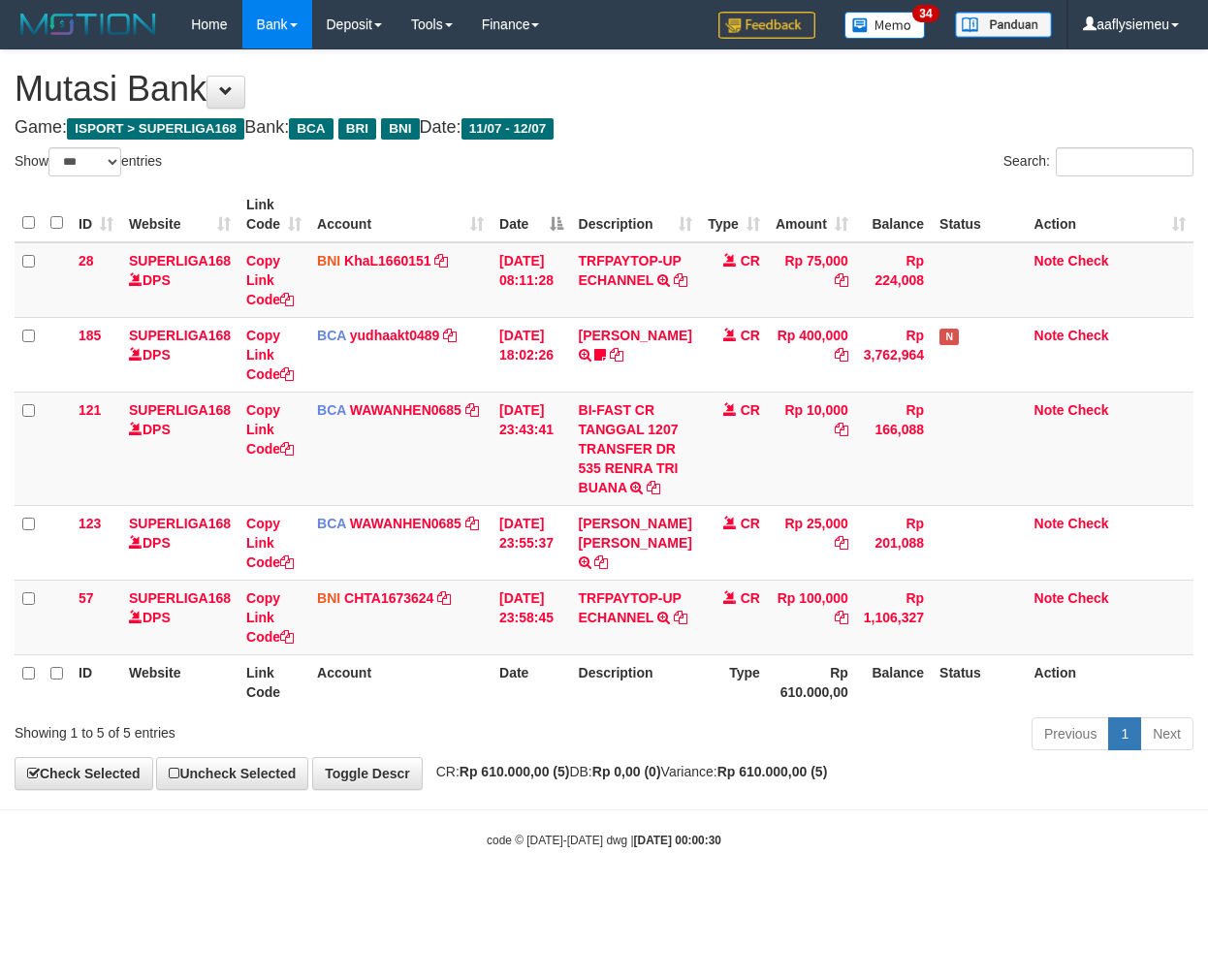 select on "***" 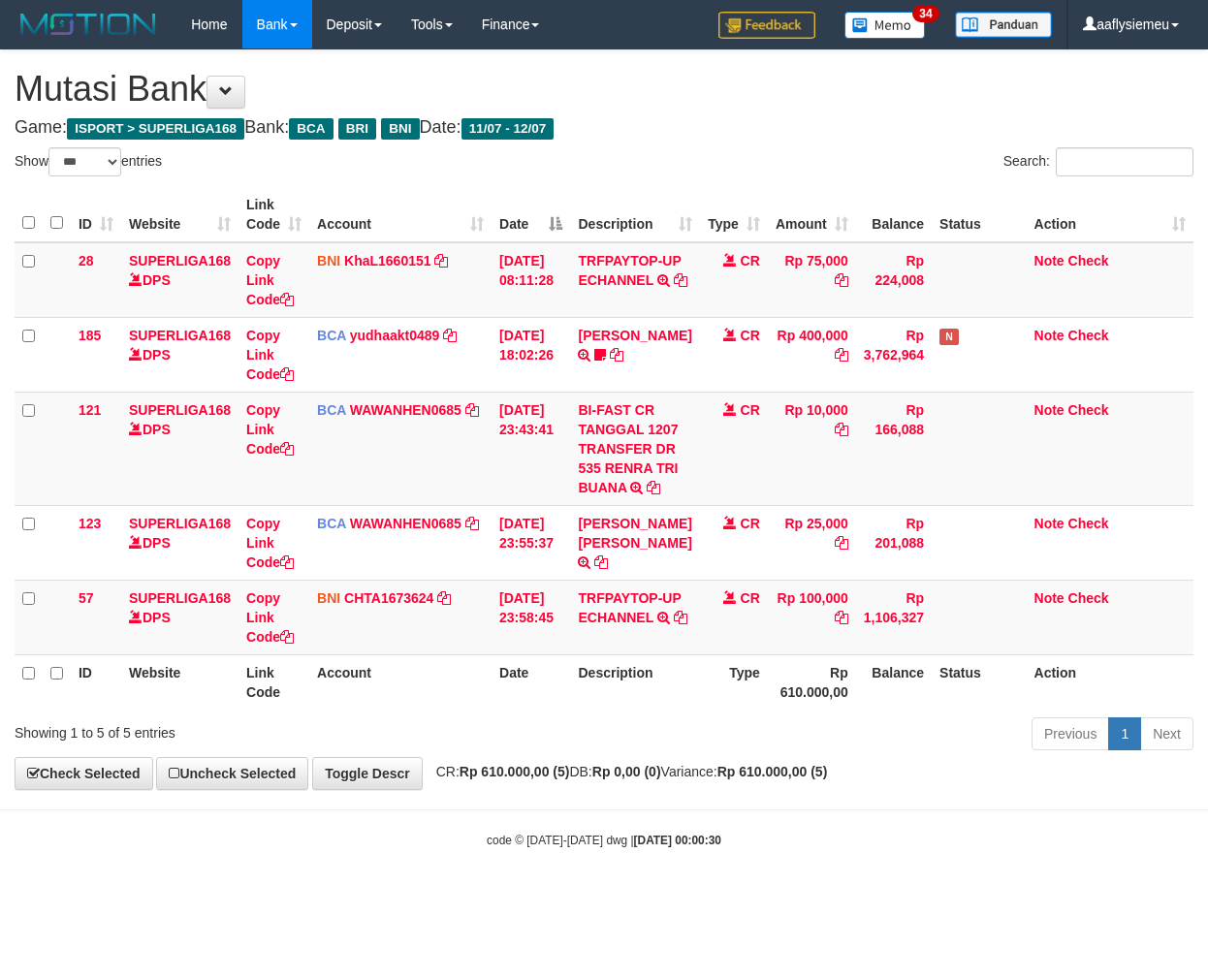 scroll, scrollTop: 0, scrollLeft: 0, axis: both 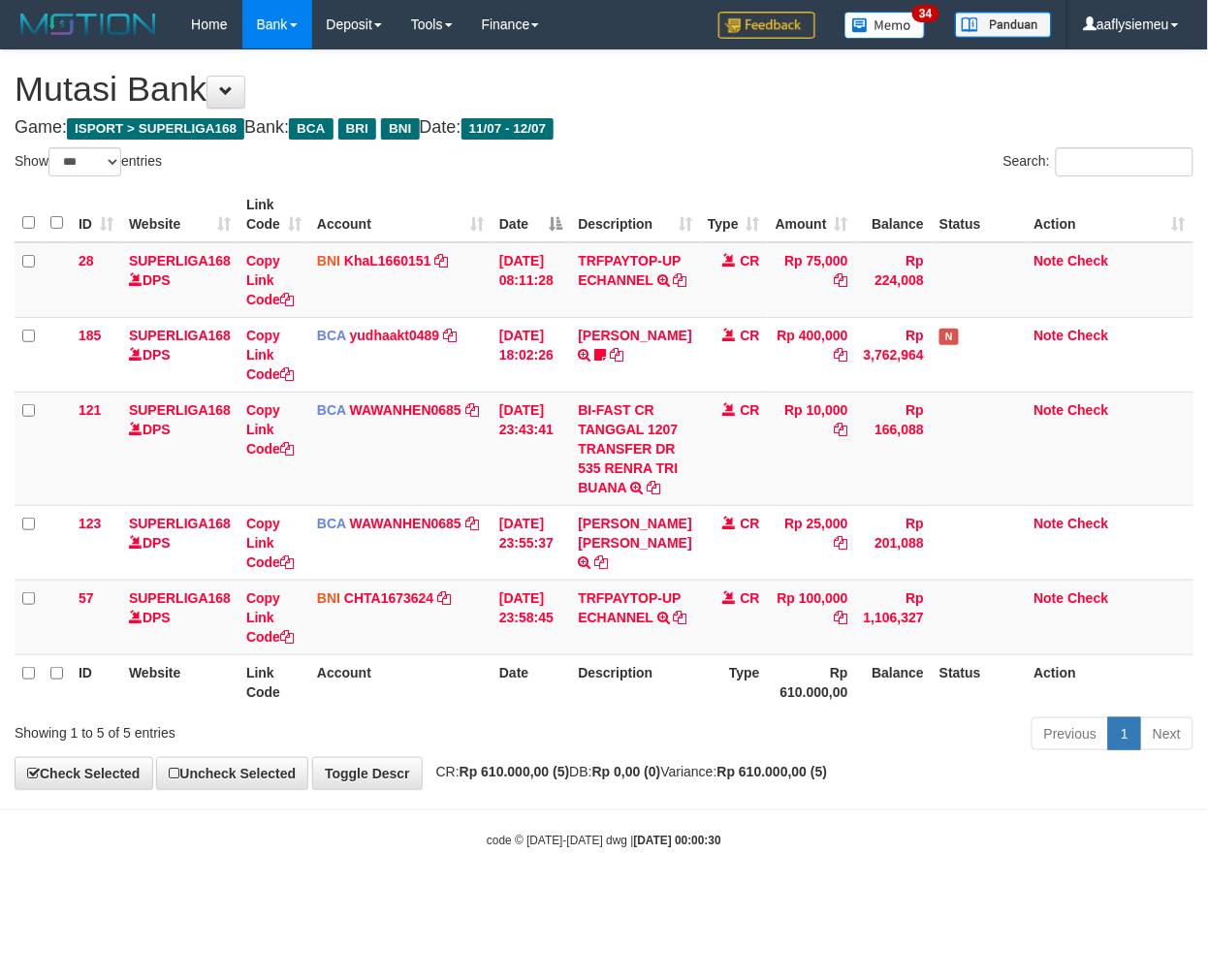 click on "Previous 1 Next" 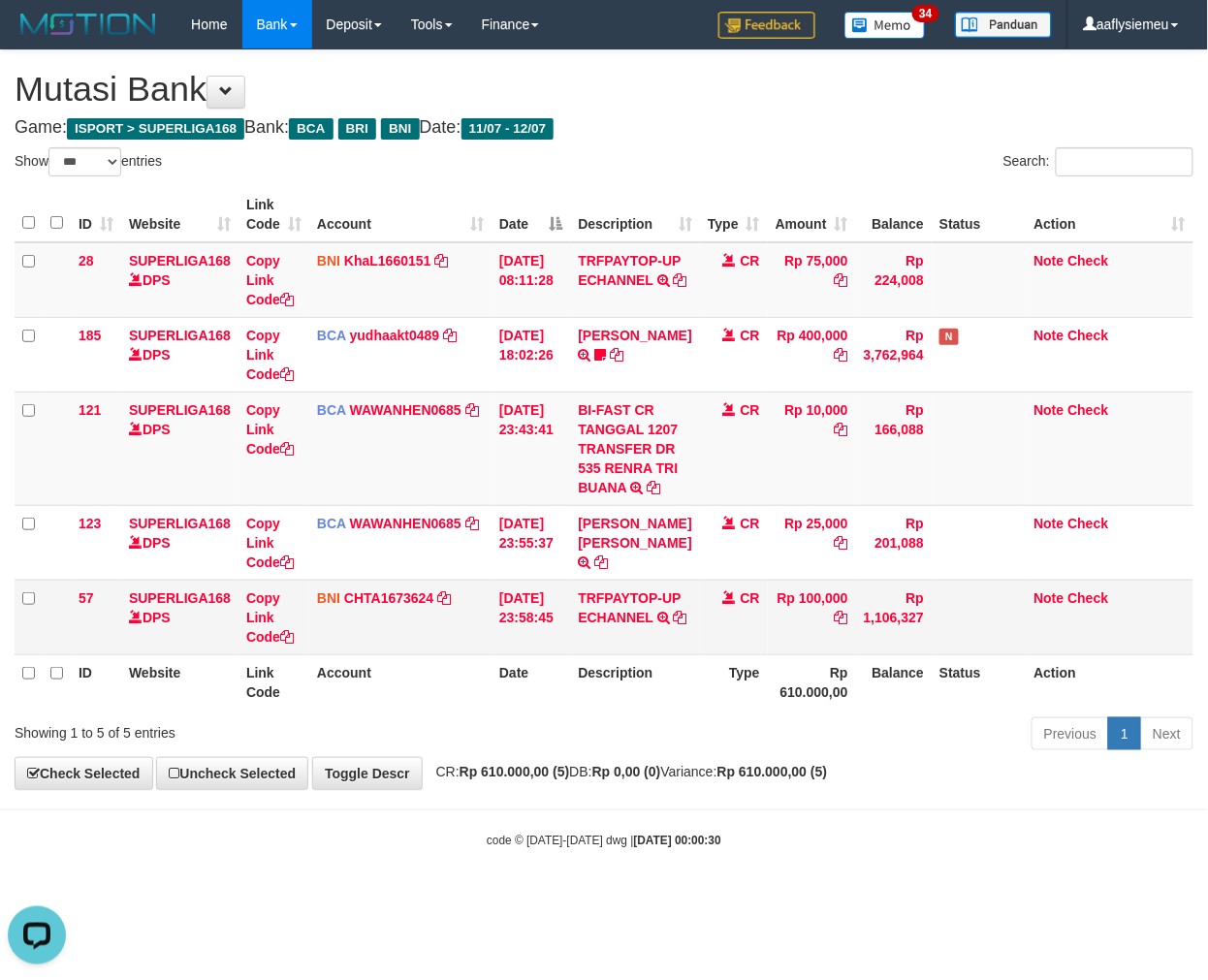 scroll, scrollTop: 0, scrollLeft: 0, axis: both 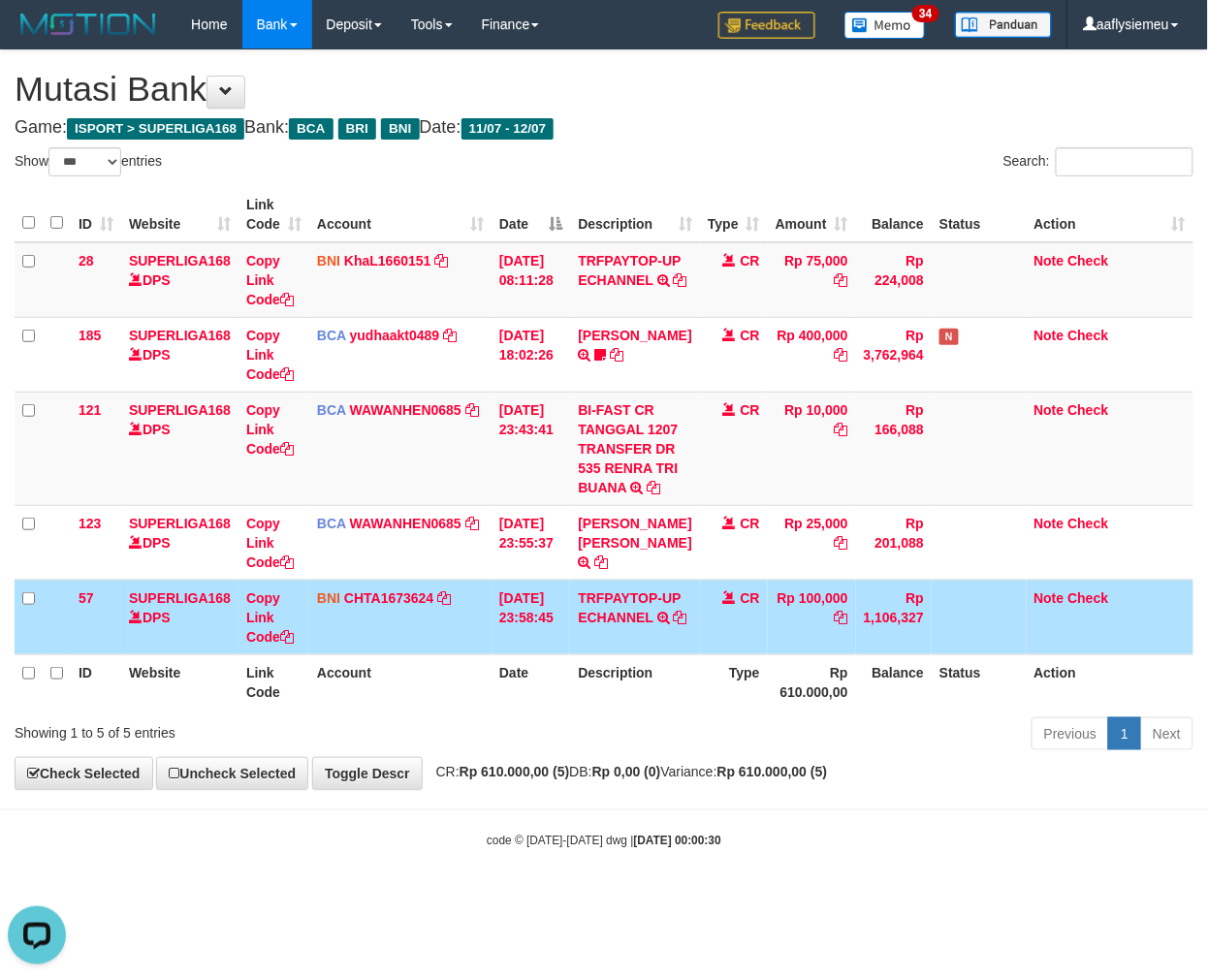 click on "ID Website Link Code Account Date Description Type Amount Balance Status Action
28
SUPERLIGA168    DPS
Copy Link Code
BNI
KhaL1660151
DPS
KHEIR TSAR [PERSON_NAME]
mutasi_20250712_4651 | 28
mutasi_20250712_4651 | 28
[DATE] 08:11:28
TRFPAYTOP-UP ECHANNEL         TRF/PAY/TOP-UP ECHANNEL
CR
Rp 75,000
Rp 224,008
Note
Check
185
SUPERLIGA168    DPS
Copy Link Code
BCA
yudhaakt0489
DPS
YUDHA AKTARIANTO" 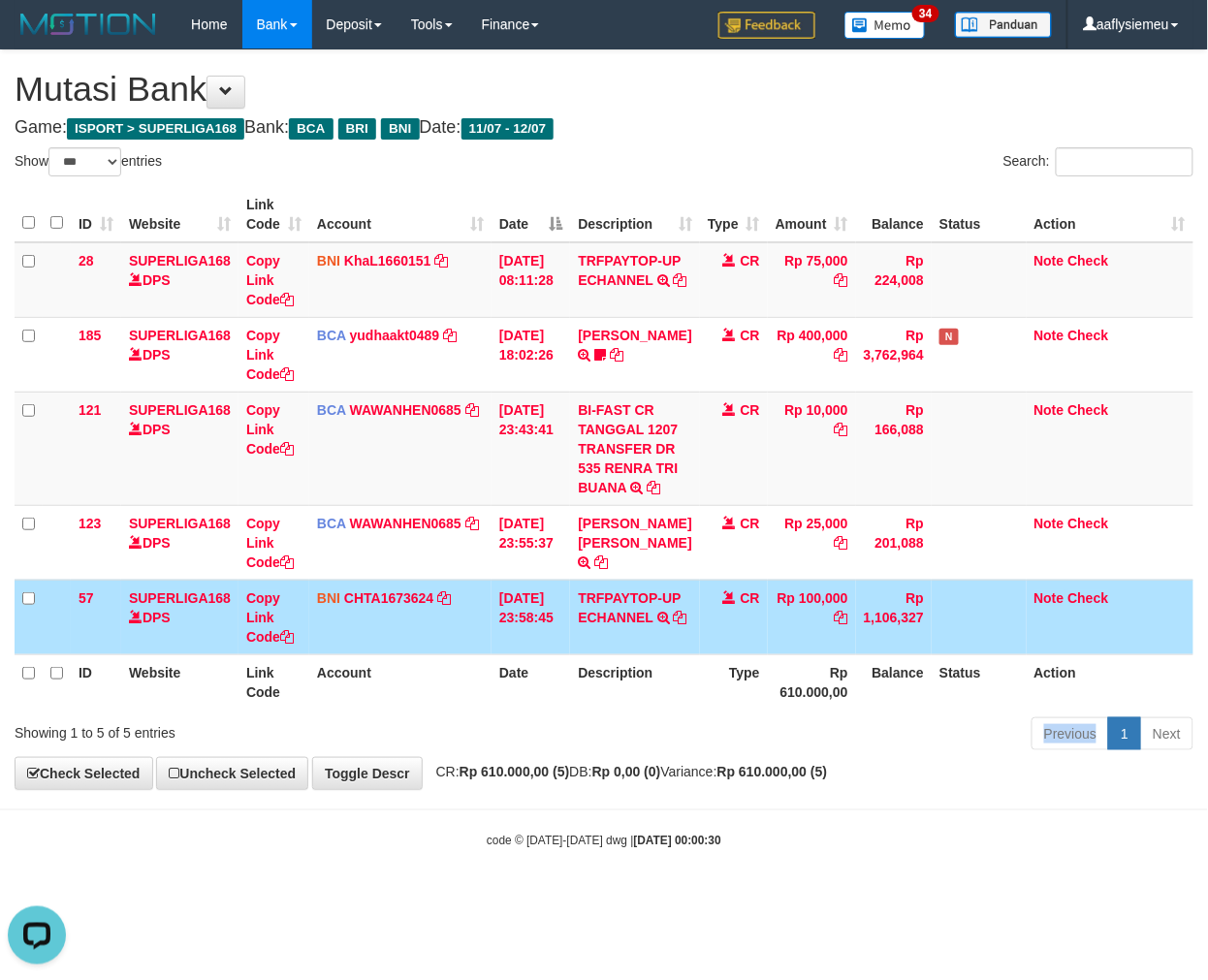 click on "Previous 1 Next" 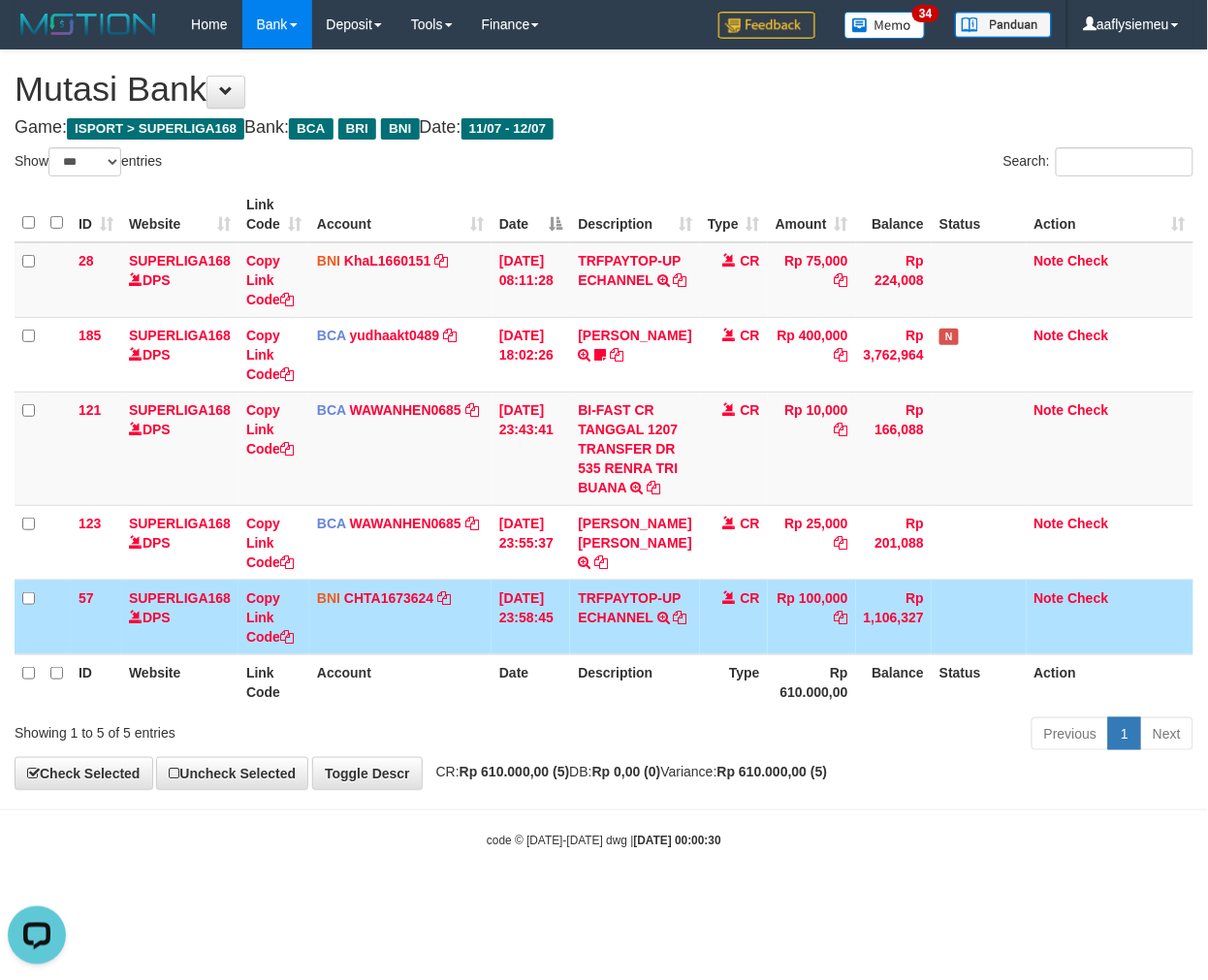 click on "Previous 1 Next" 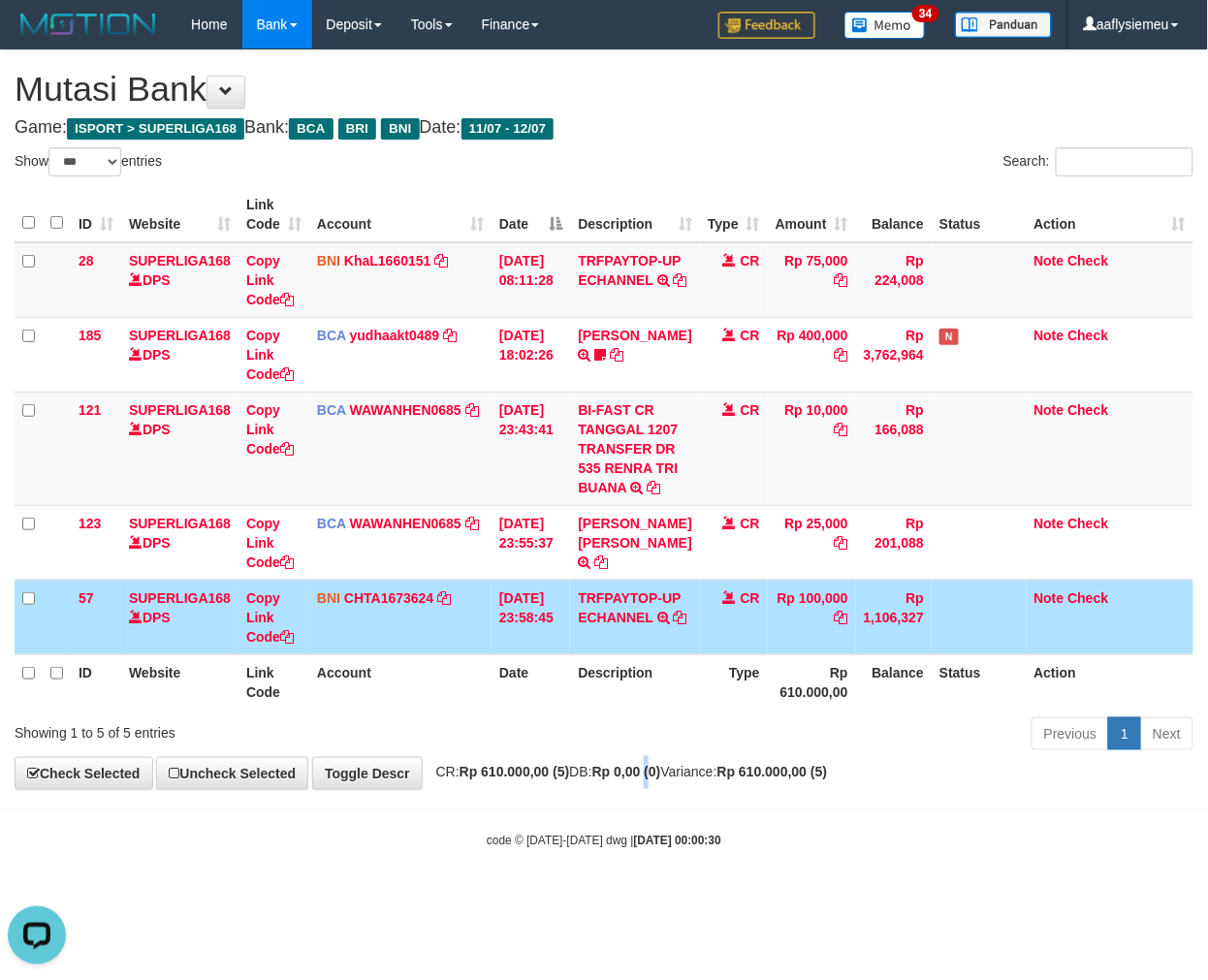 click on "**********" 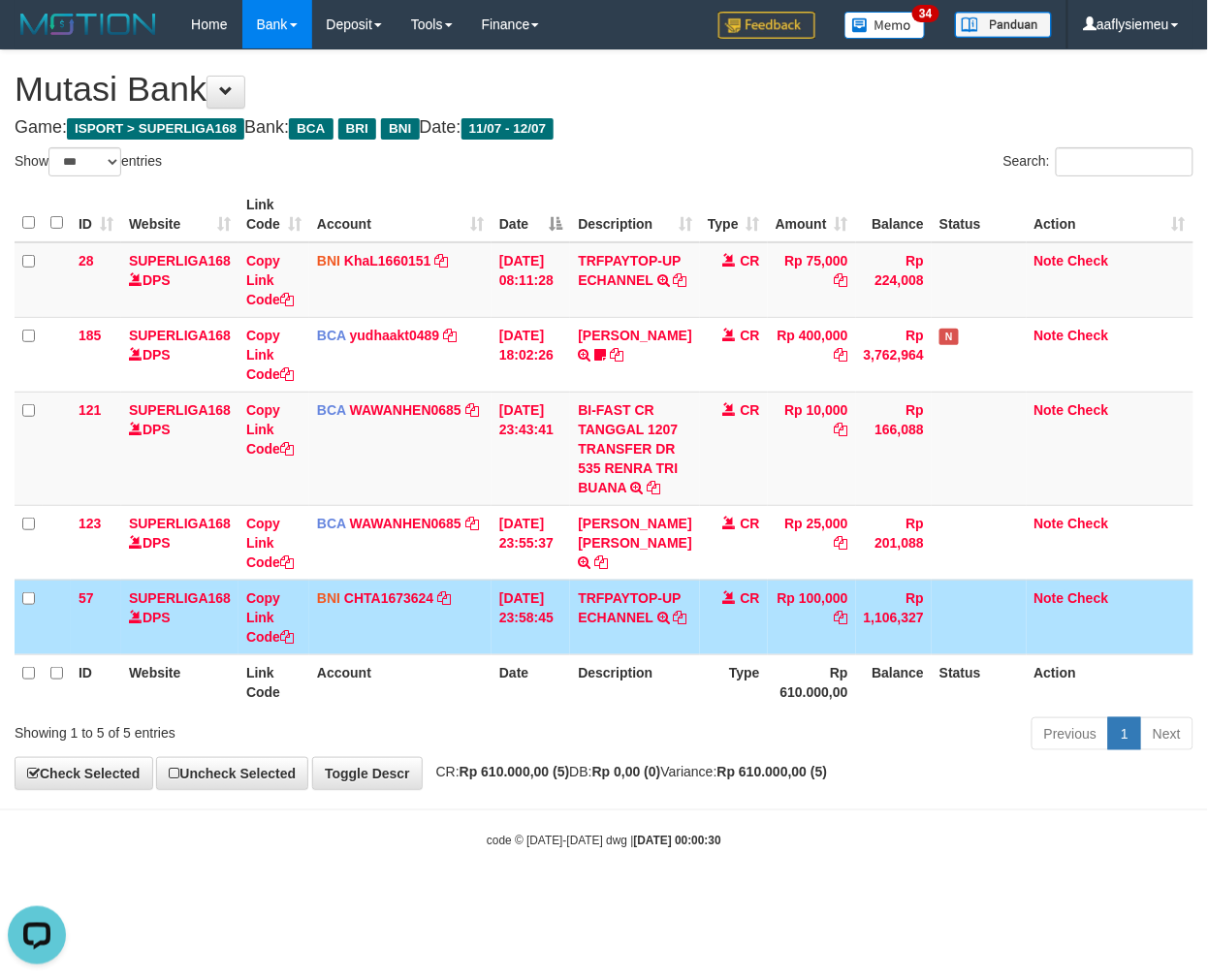 click on "**********" 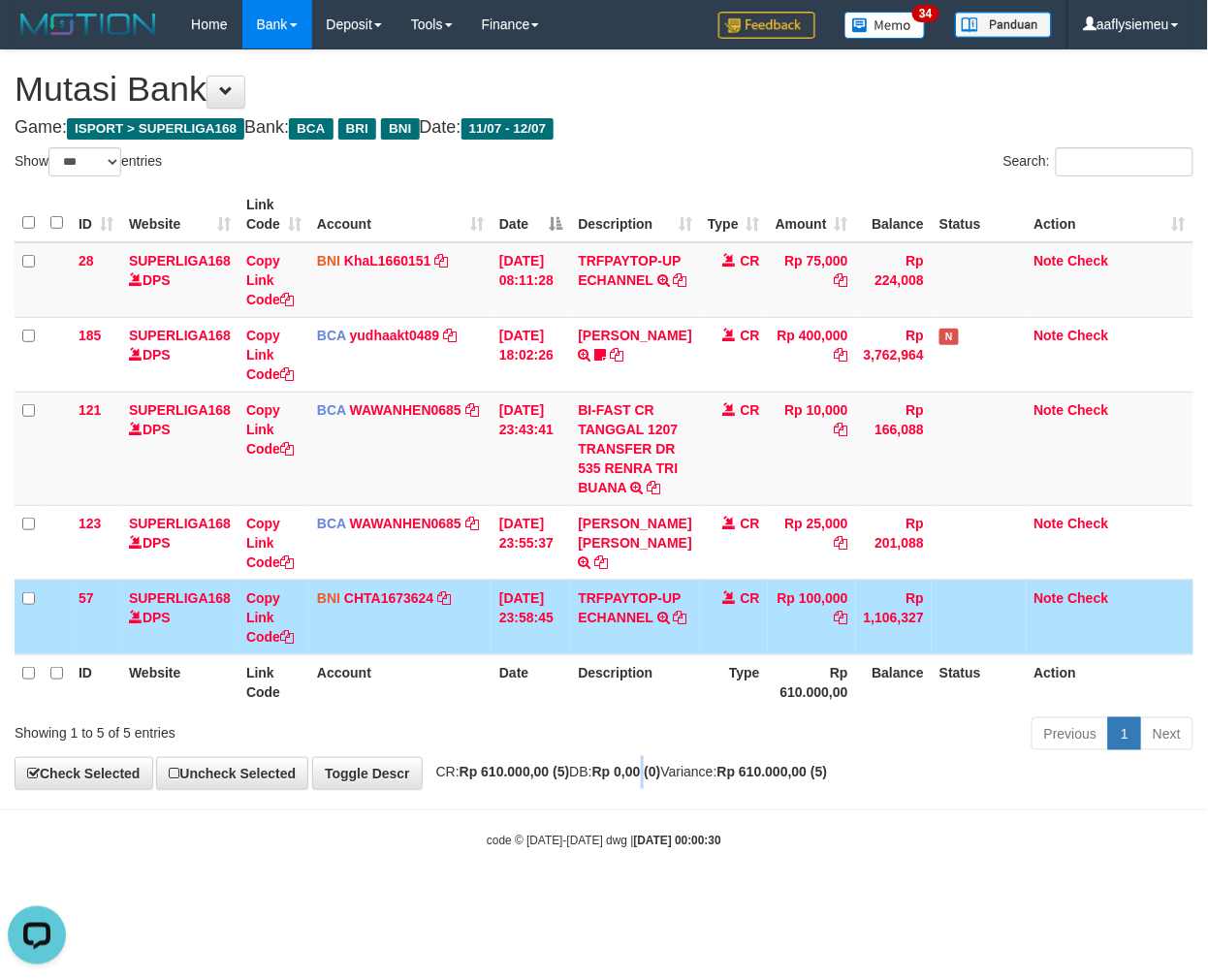 click on "**********" 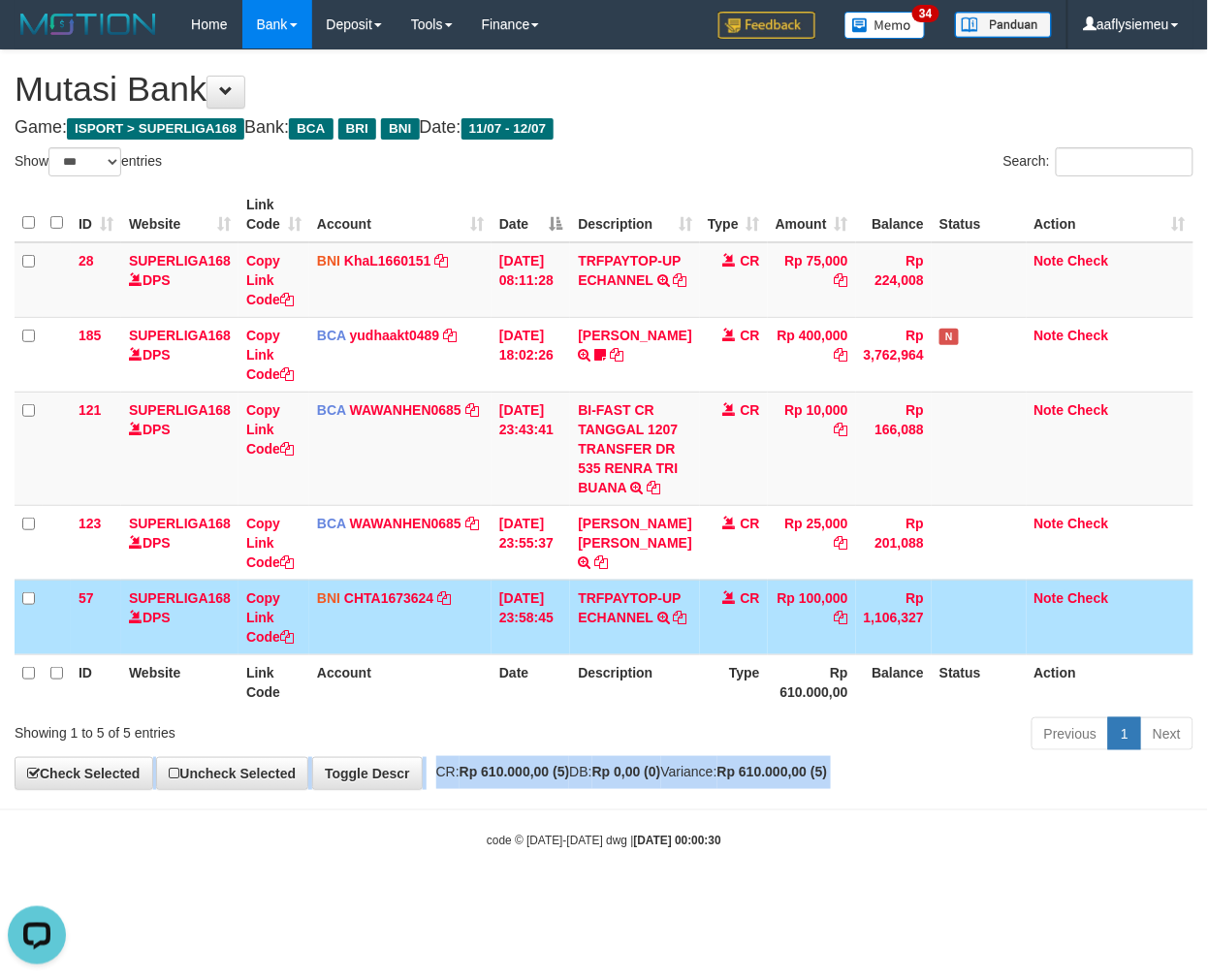 click on "**********" 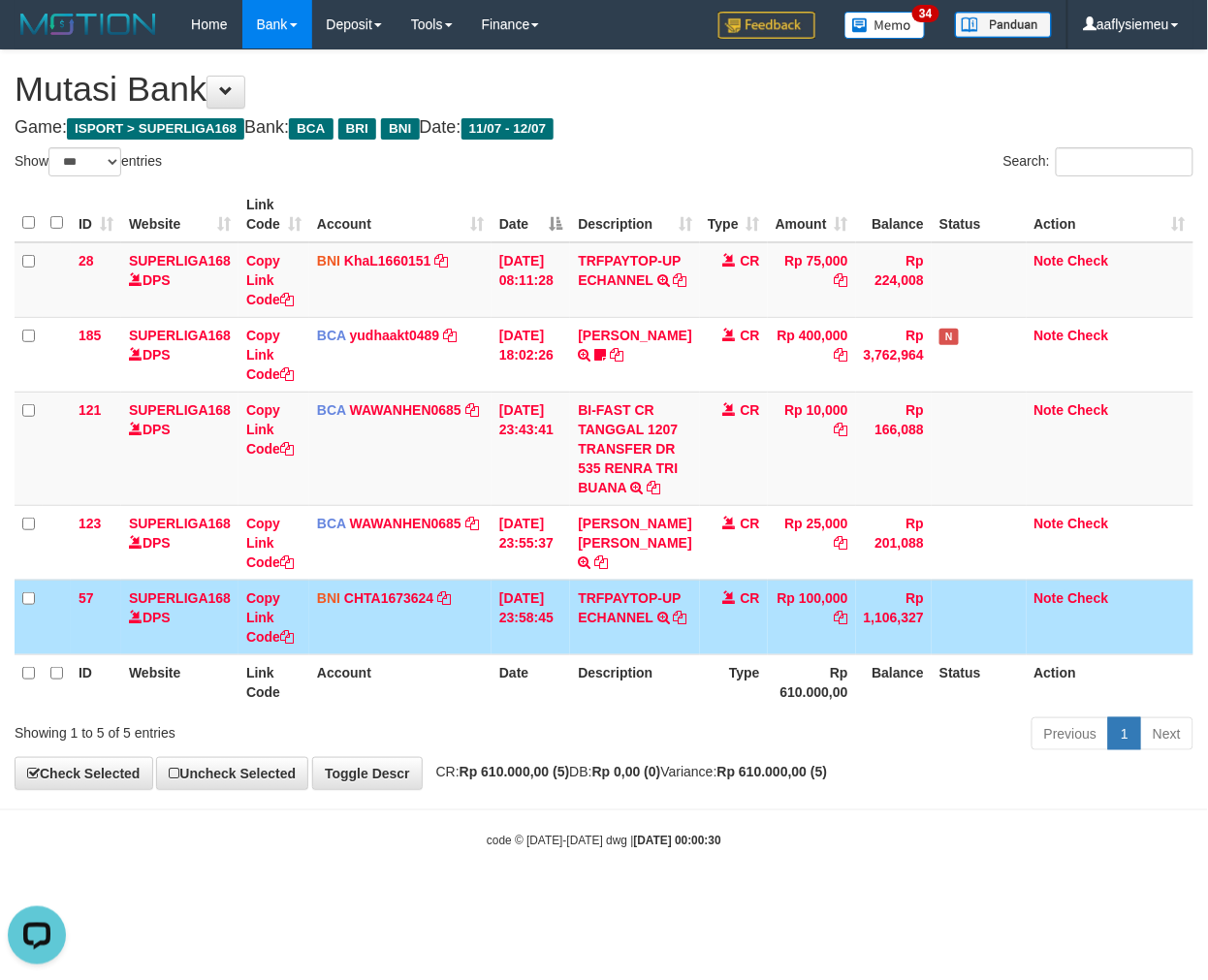 click on "**********" 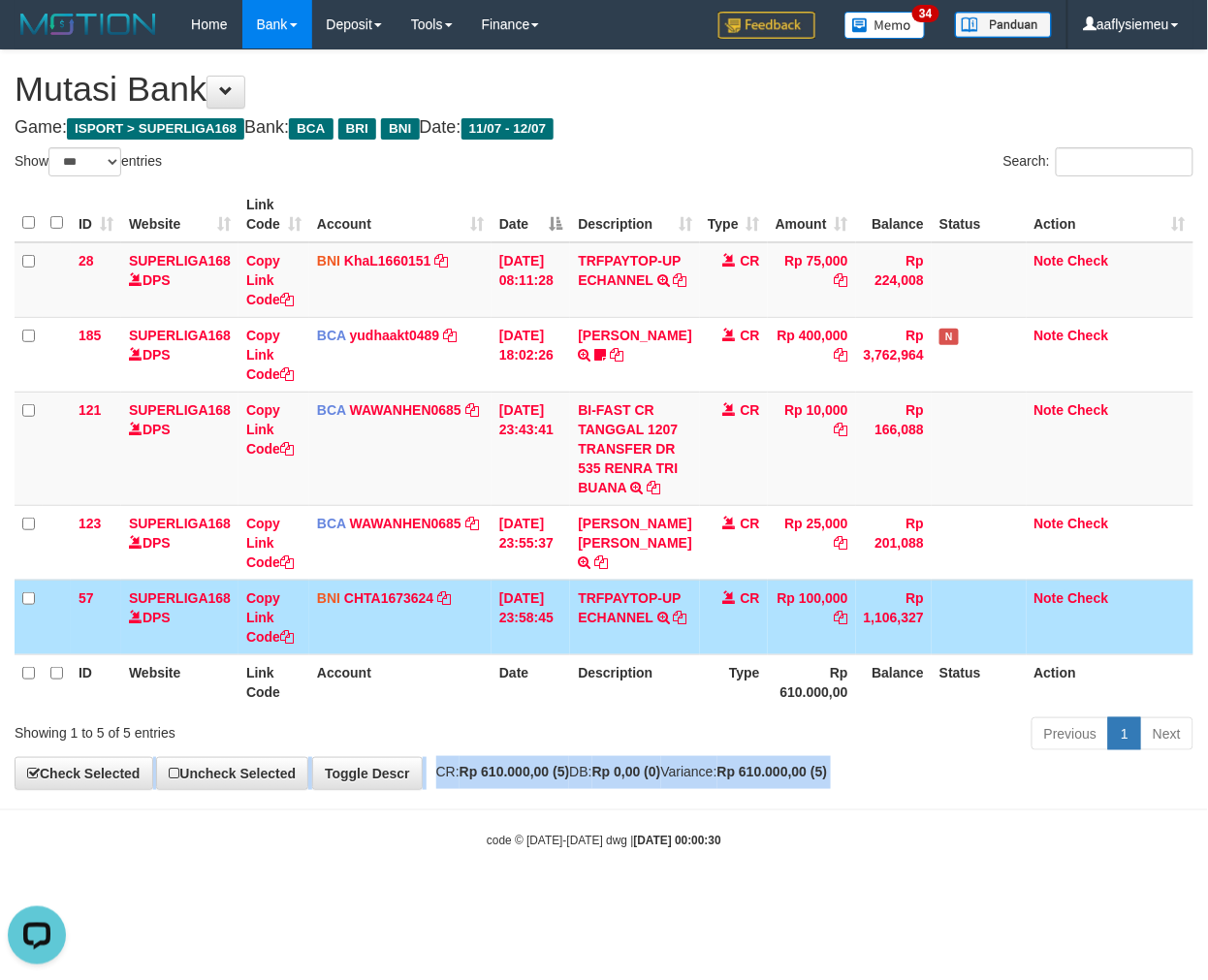 click on "**********" 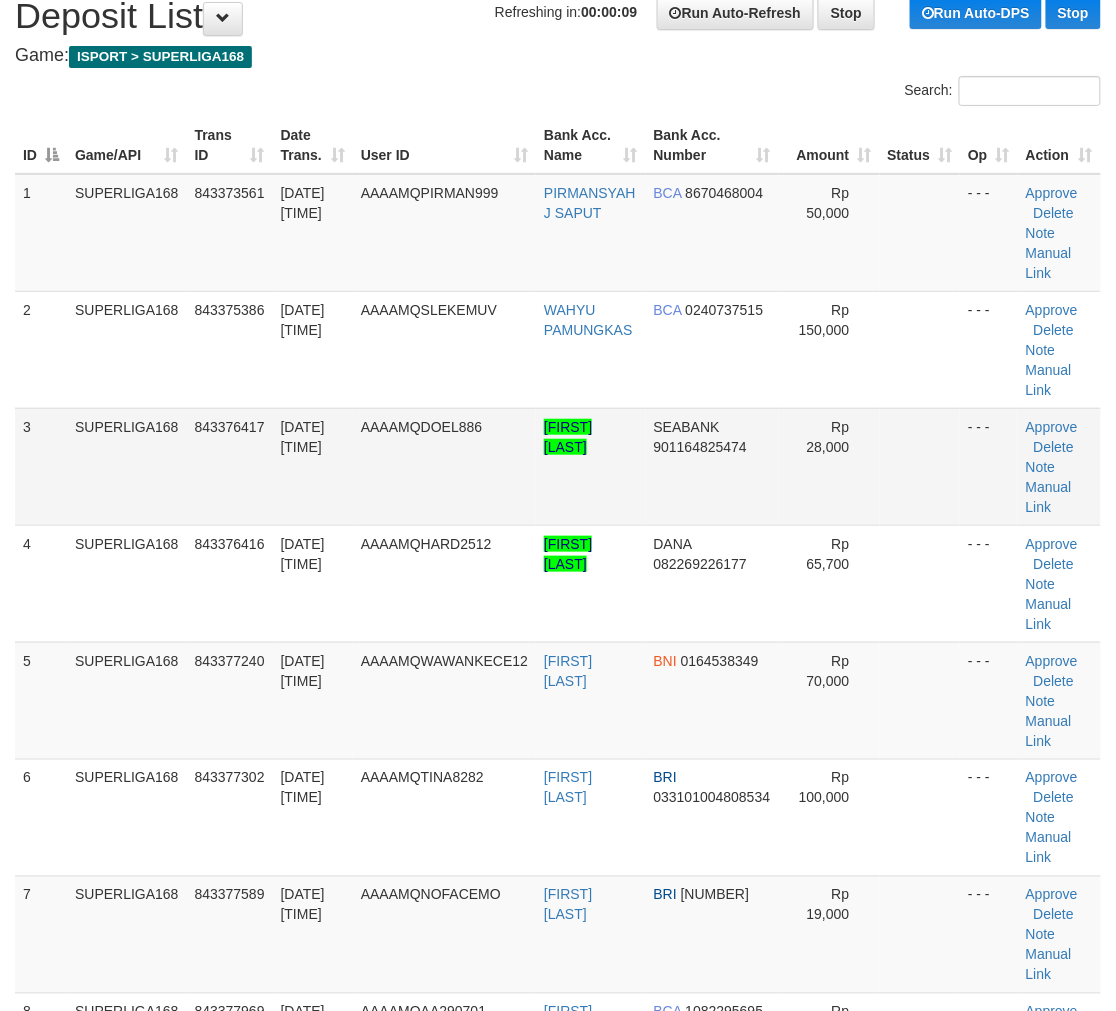 scroll, scrollTop: 0, scrollLeft: 0, axis: both 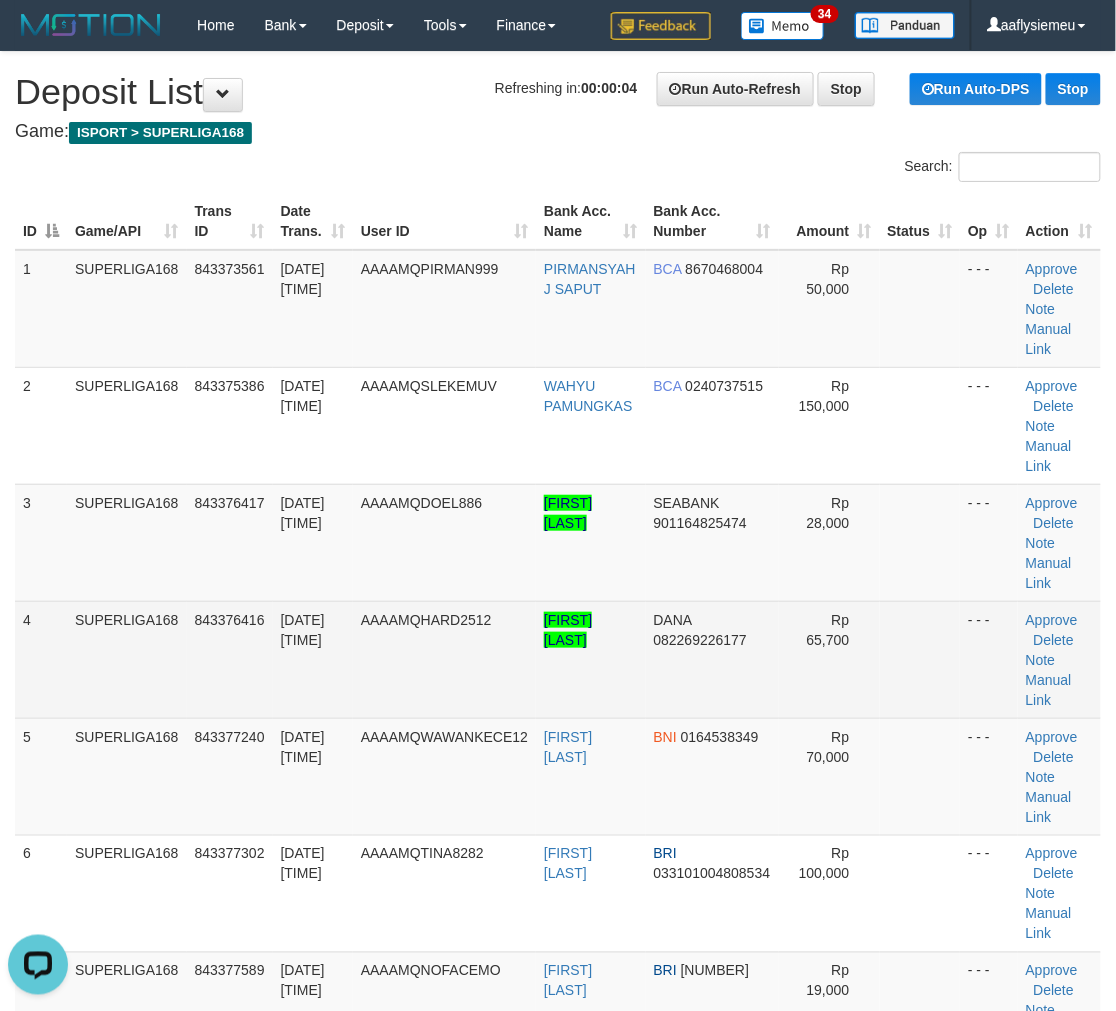 click on "SUPERLIGA168" at bounding box center [127, 659] 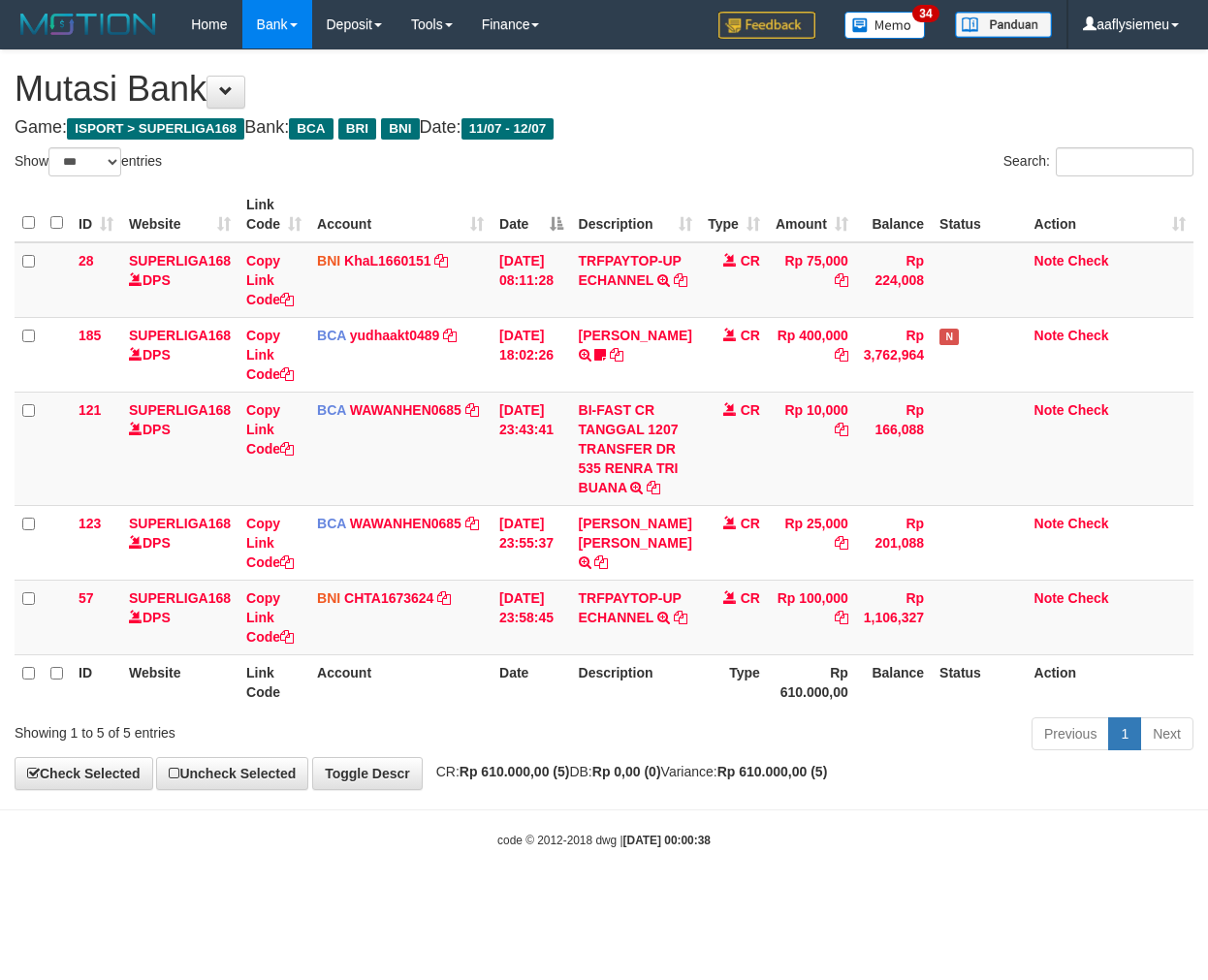 select on "***" 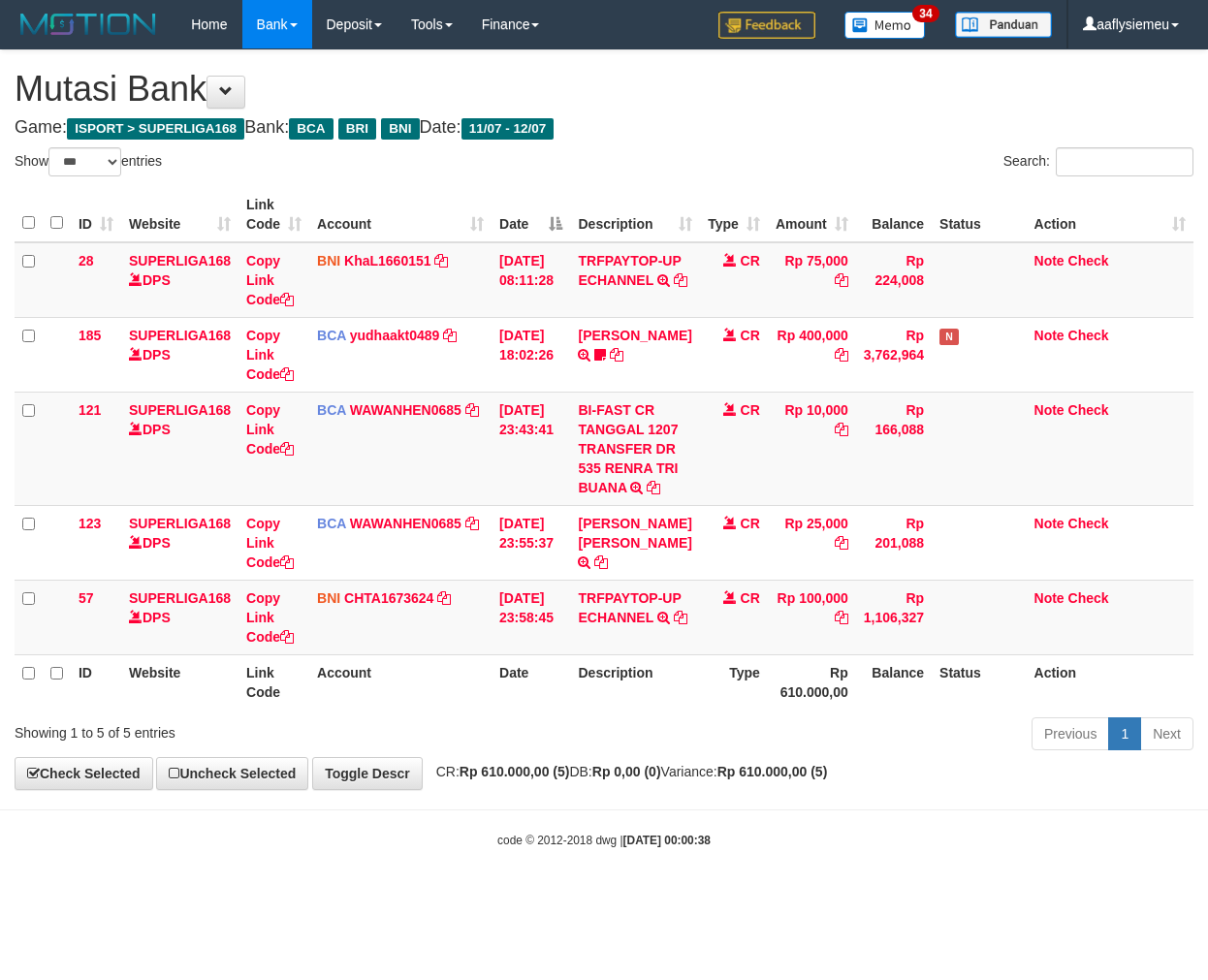 scroll, scrollTop: 0, scrollLeft: 0, axis: both 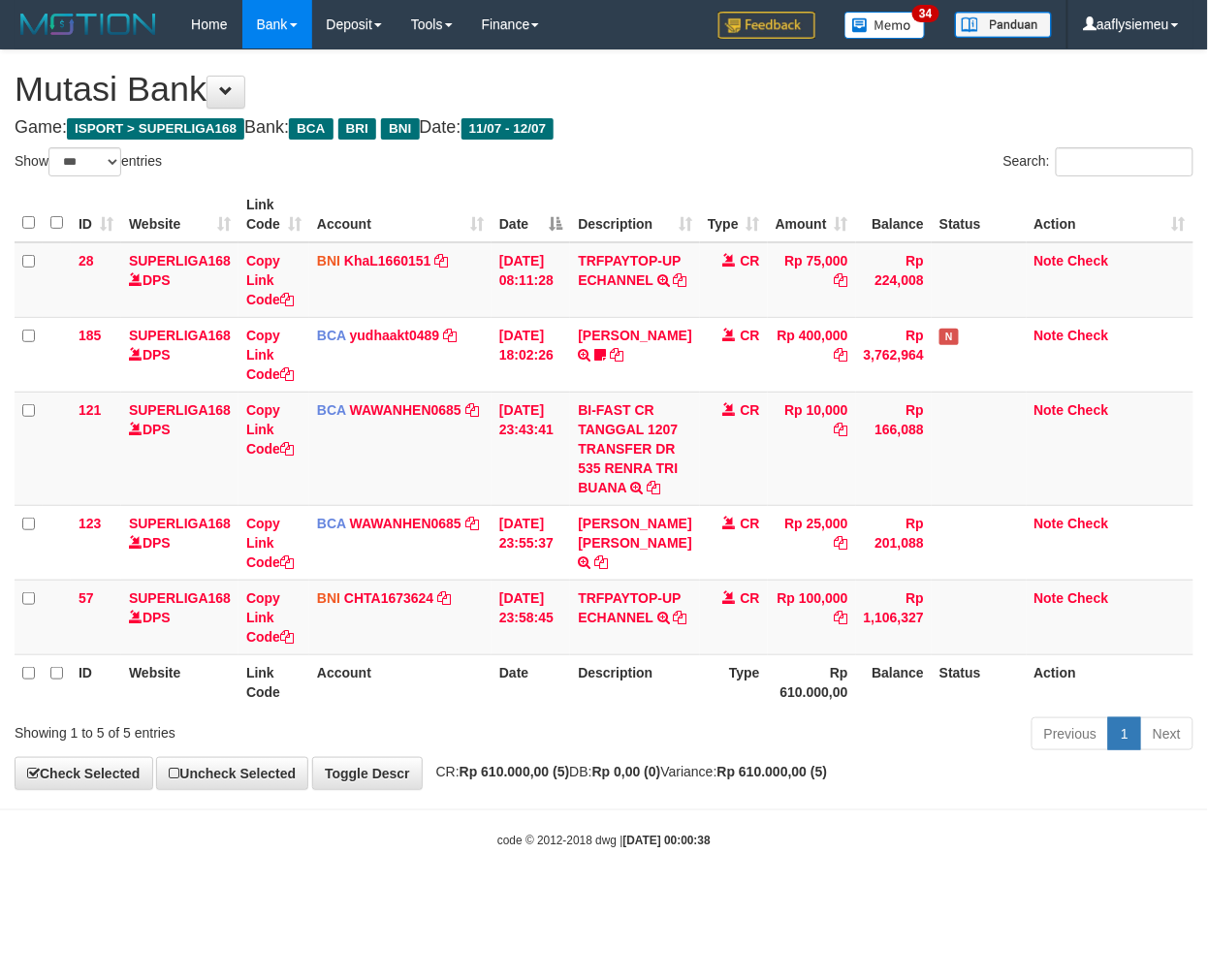 click on "**********" at bounding box center (604, 420) 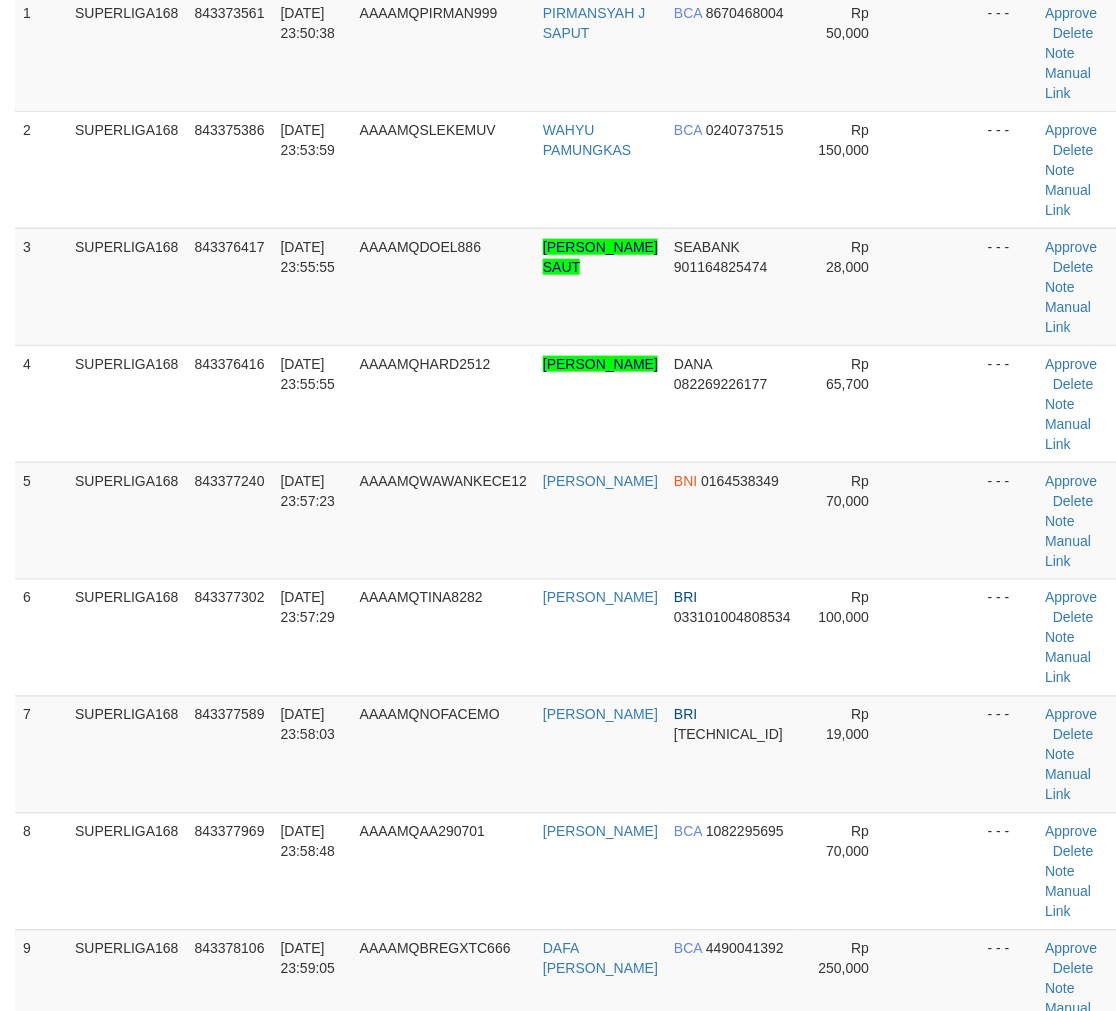scroll, scrollTop: 111, scrollLeft: 0, axis: vertical 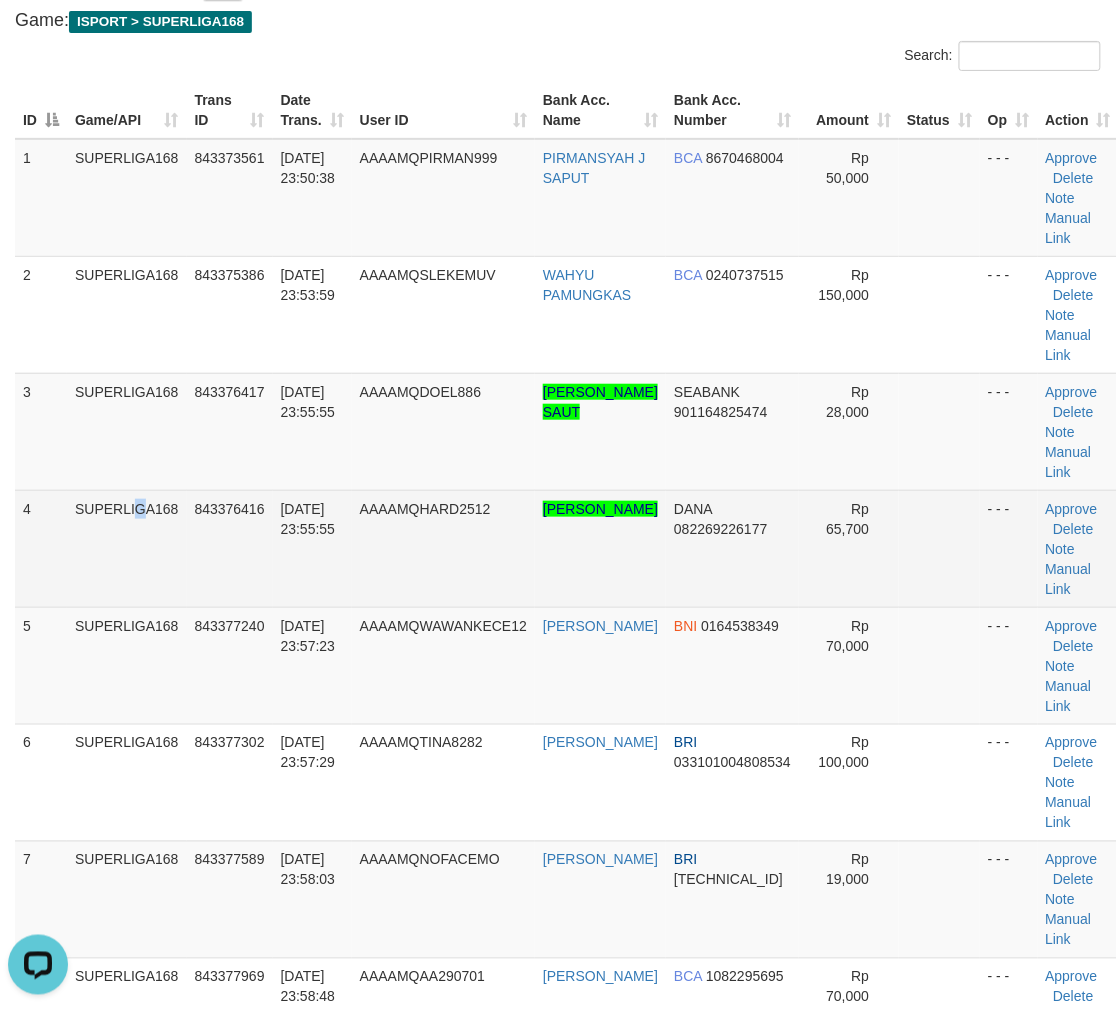 click on "SUPERLIGA168" at bounding box center (127, 548) 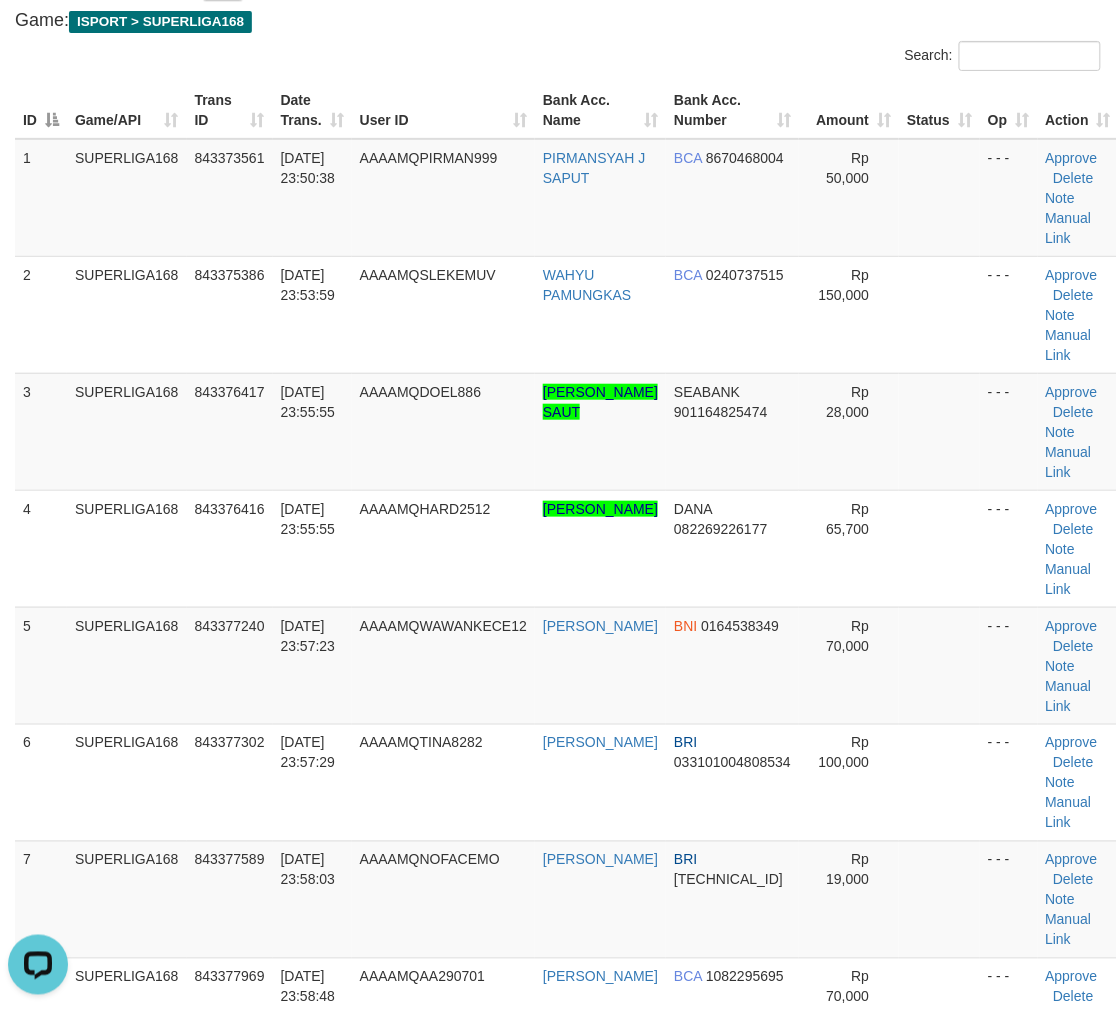 drag, startPoint x: 24, startPoint y: 561, endPoint x: 0, endPoint y: 574, distance: 27.294687 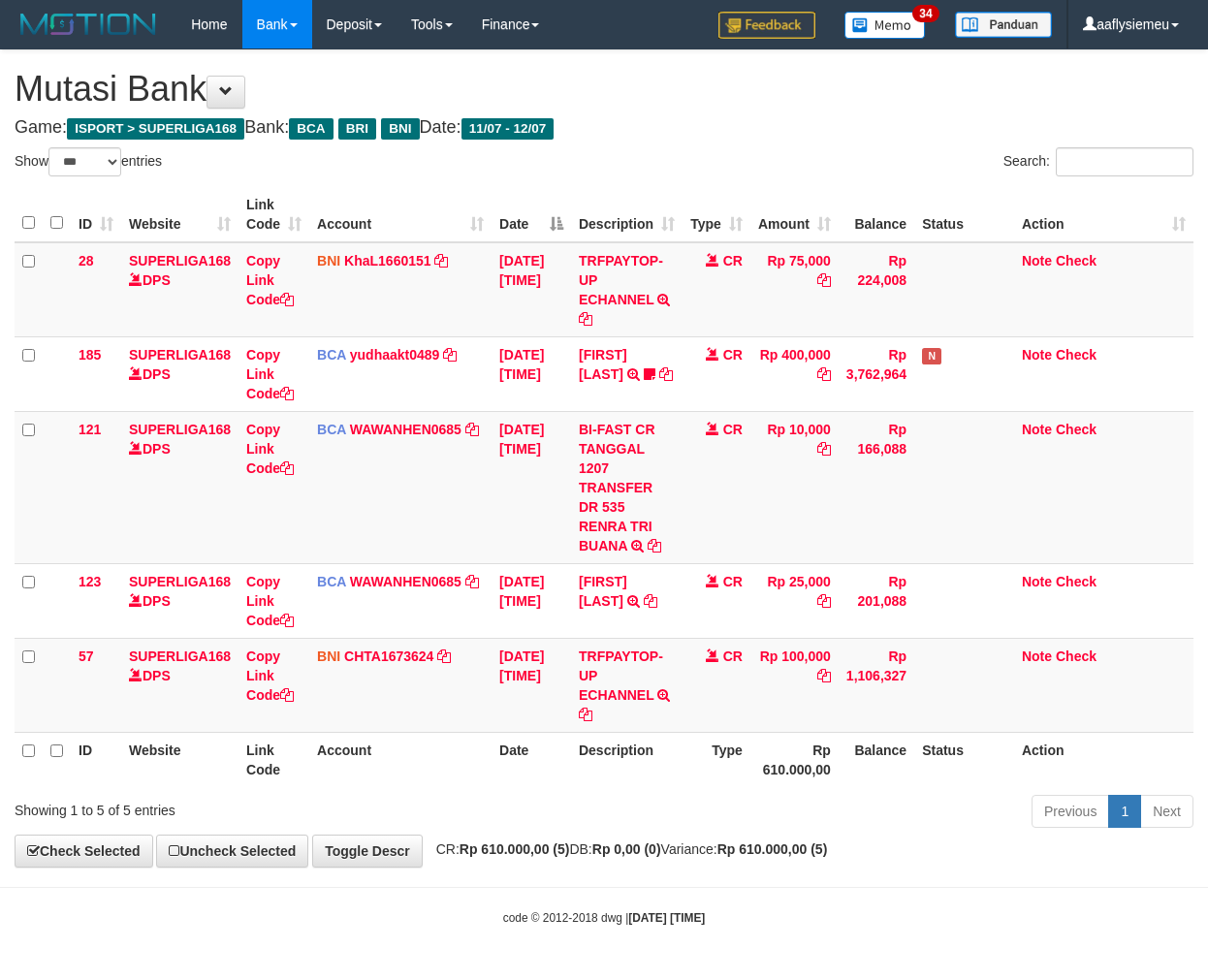 select on "***" 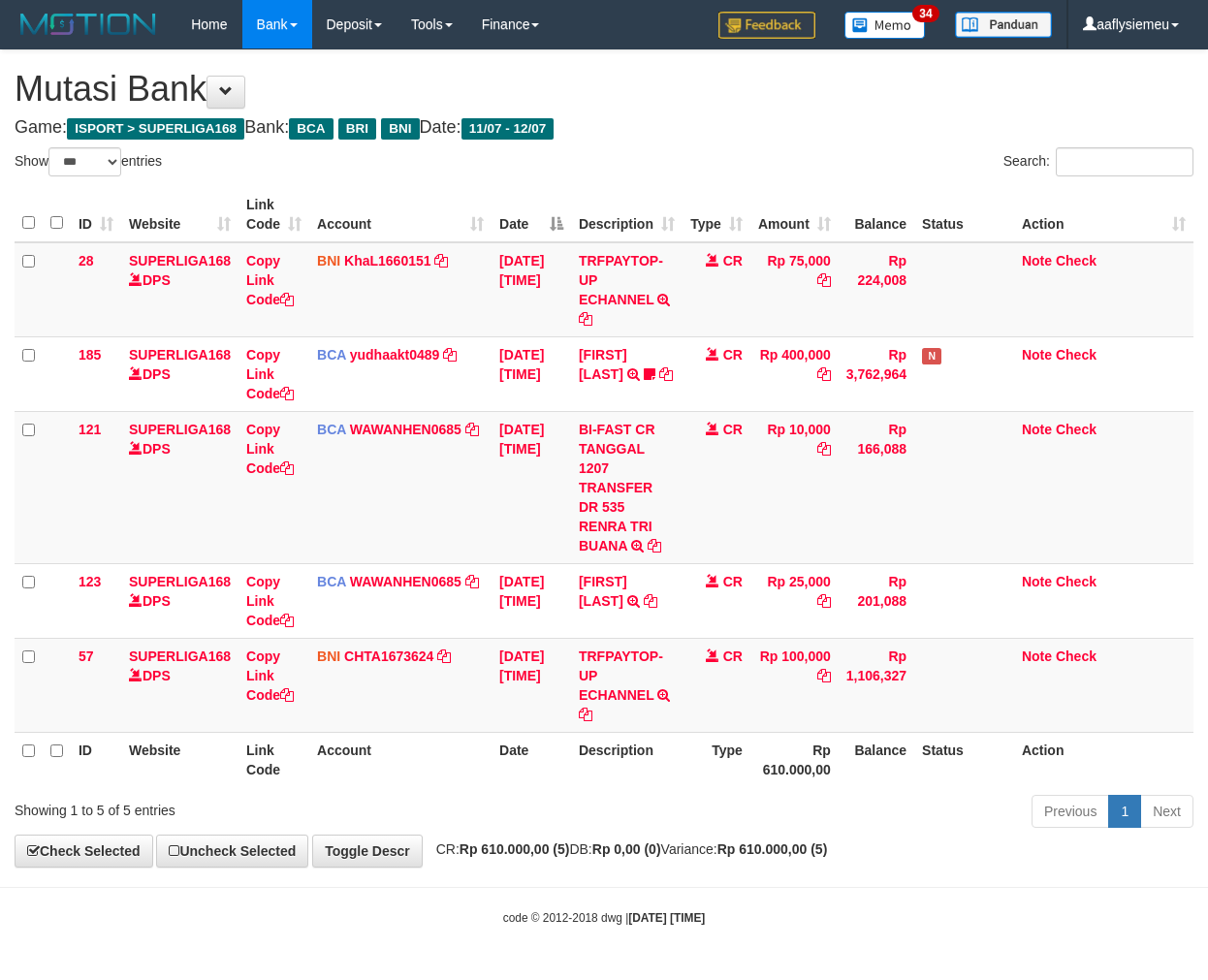 scroll, scrollTop: 0, scrollLeft: 0, axis: both 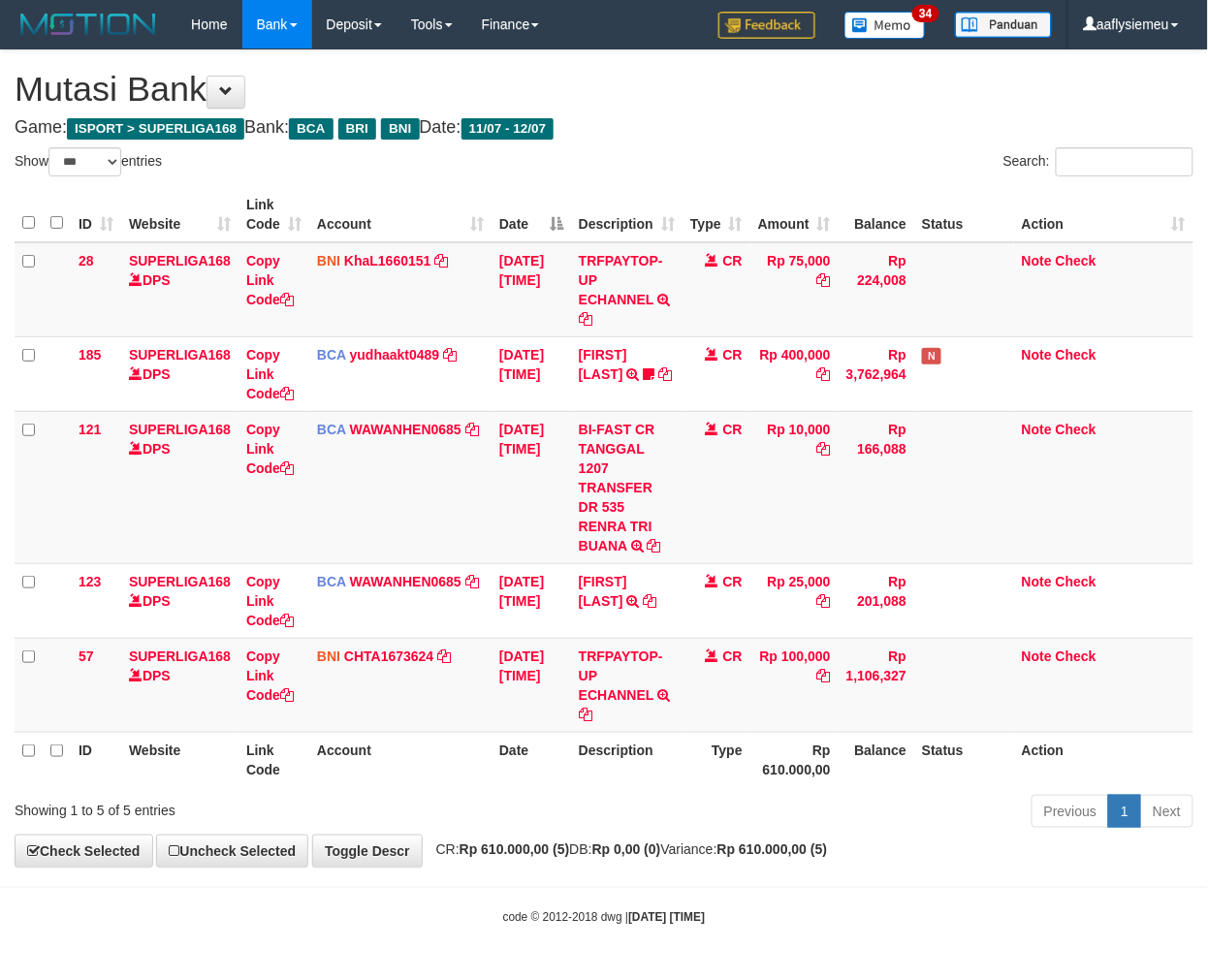 click on "Previous 1 Next" at bounding box center (855, 813) 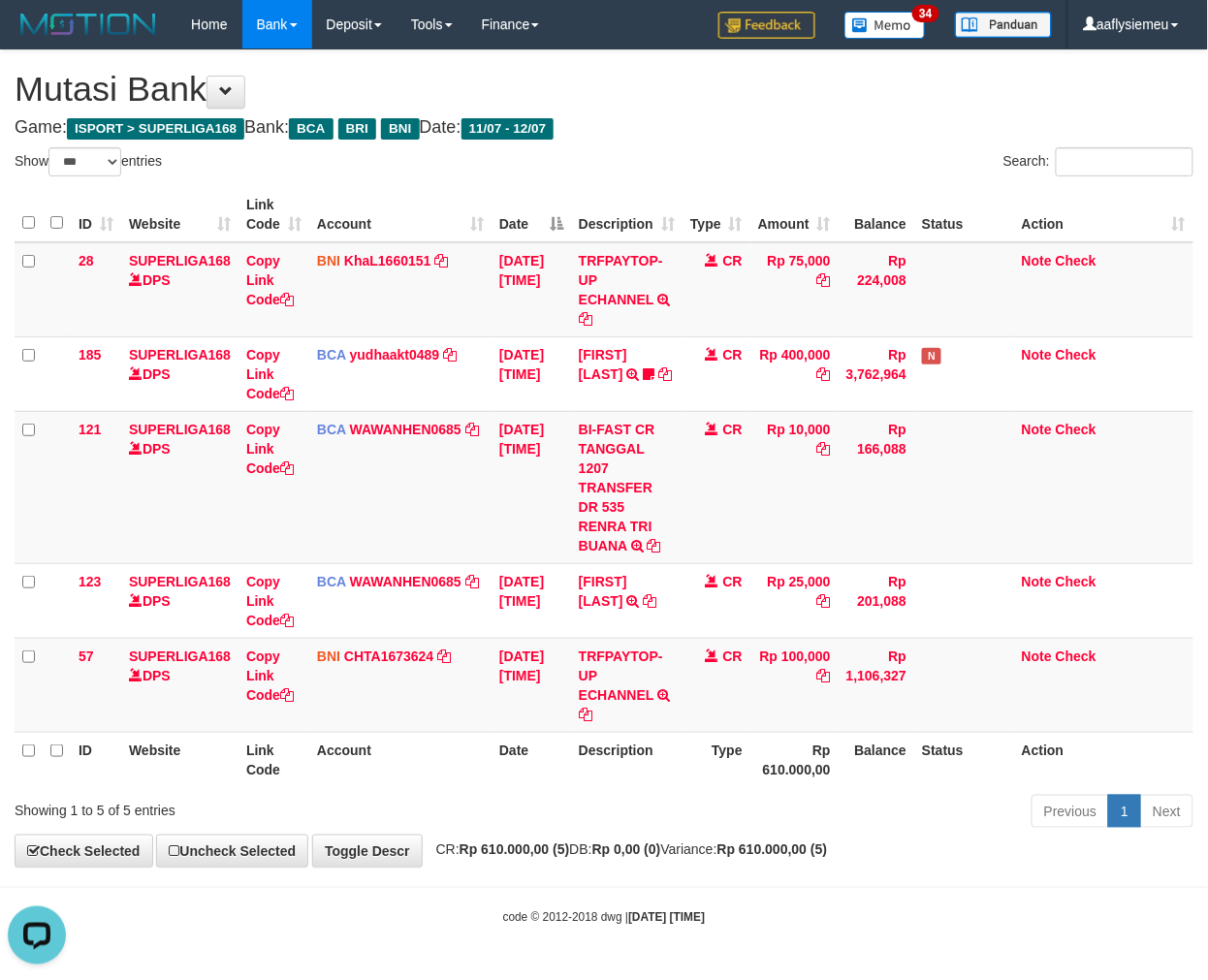 click on "Date" at bounding box center [531, 759] 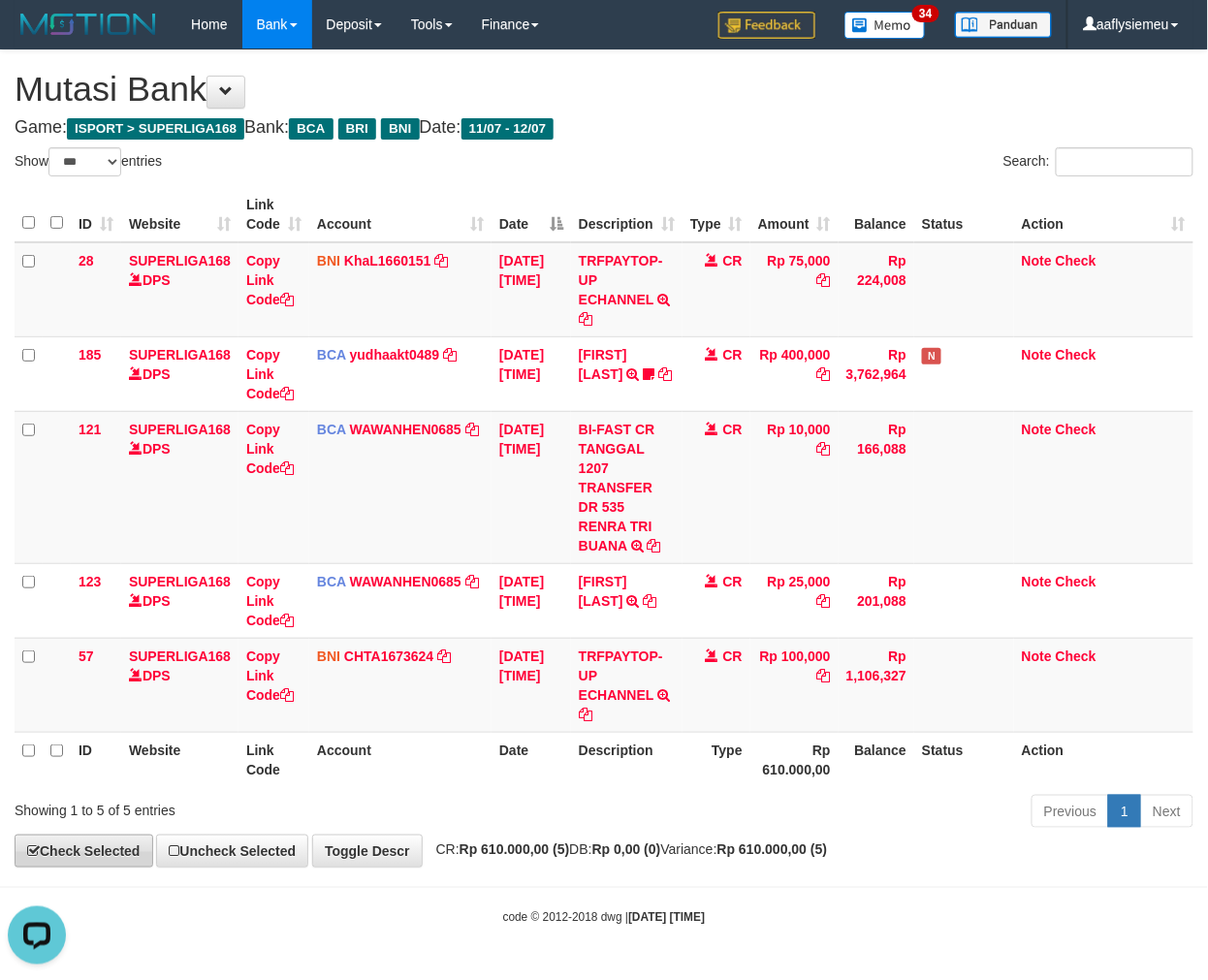 drag, startPoint x: 703, startPoint y: 741, endPoint x: 26, endPoint y: 845, distance: 684.9416 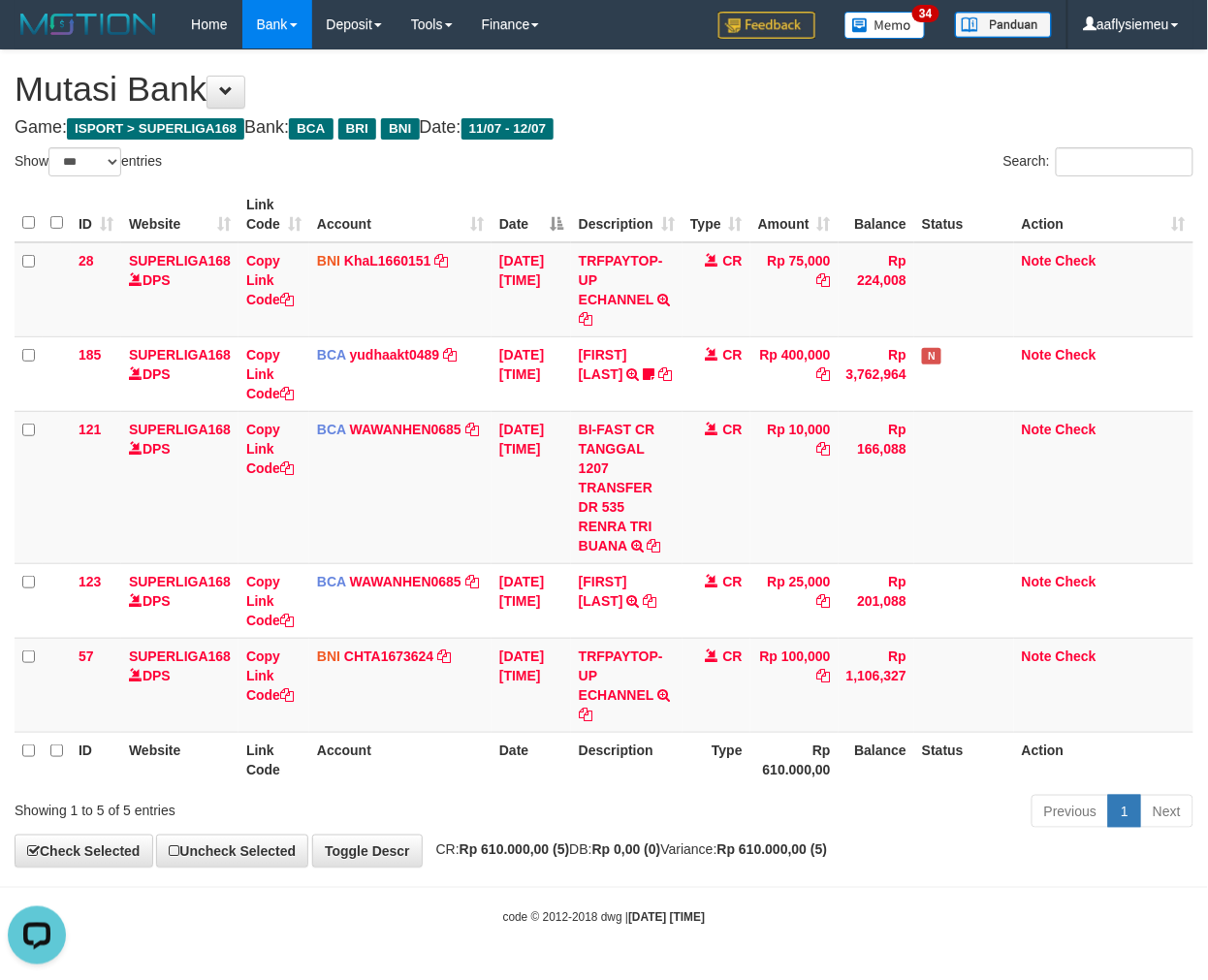 drag, startPoint x: 616, startPoint y: 737, endPoint x: 665, endPoint y: 738, distance: 49.010203 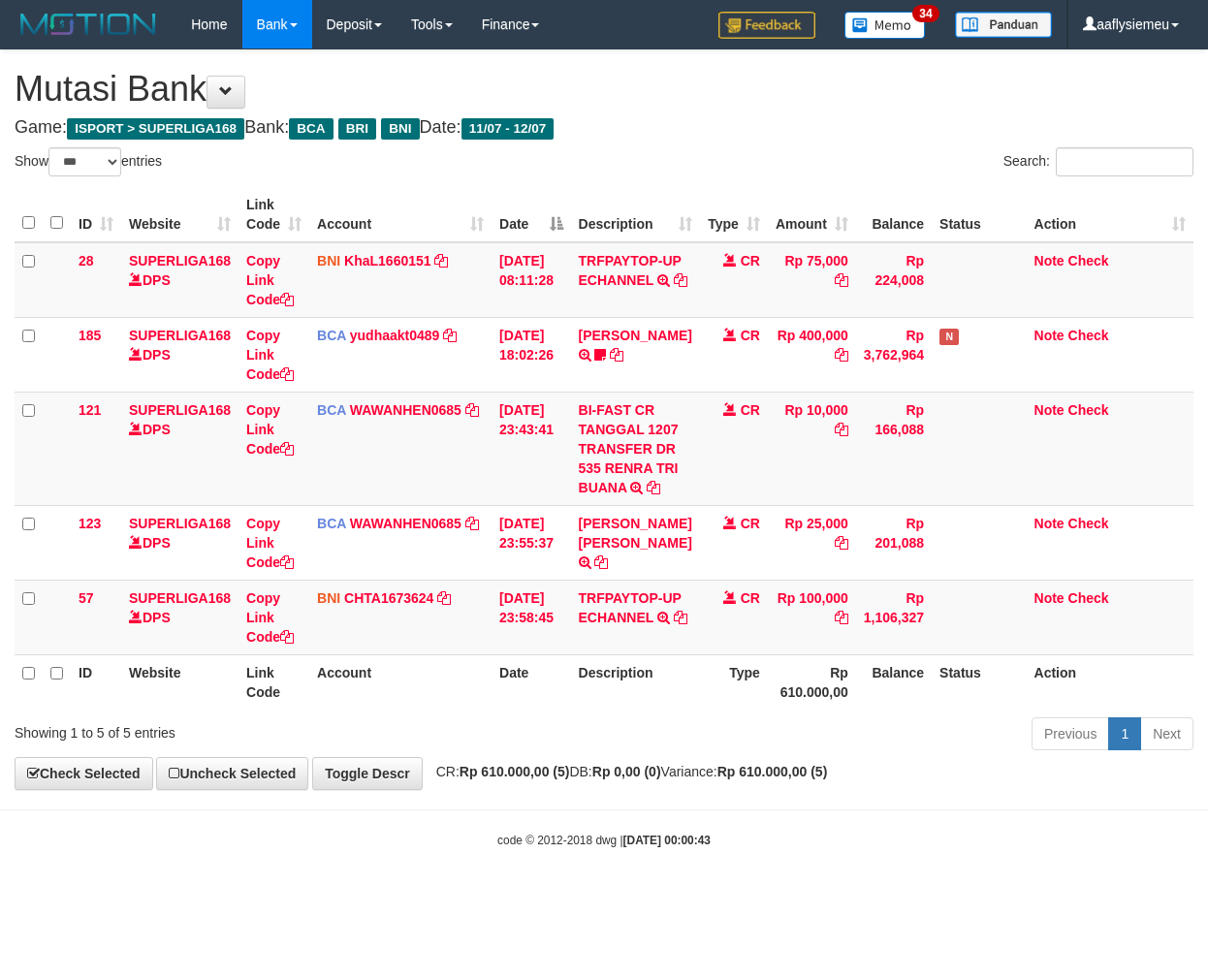 select on "***" 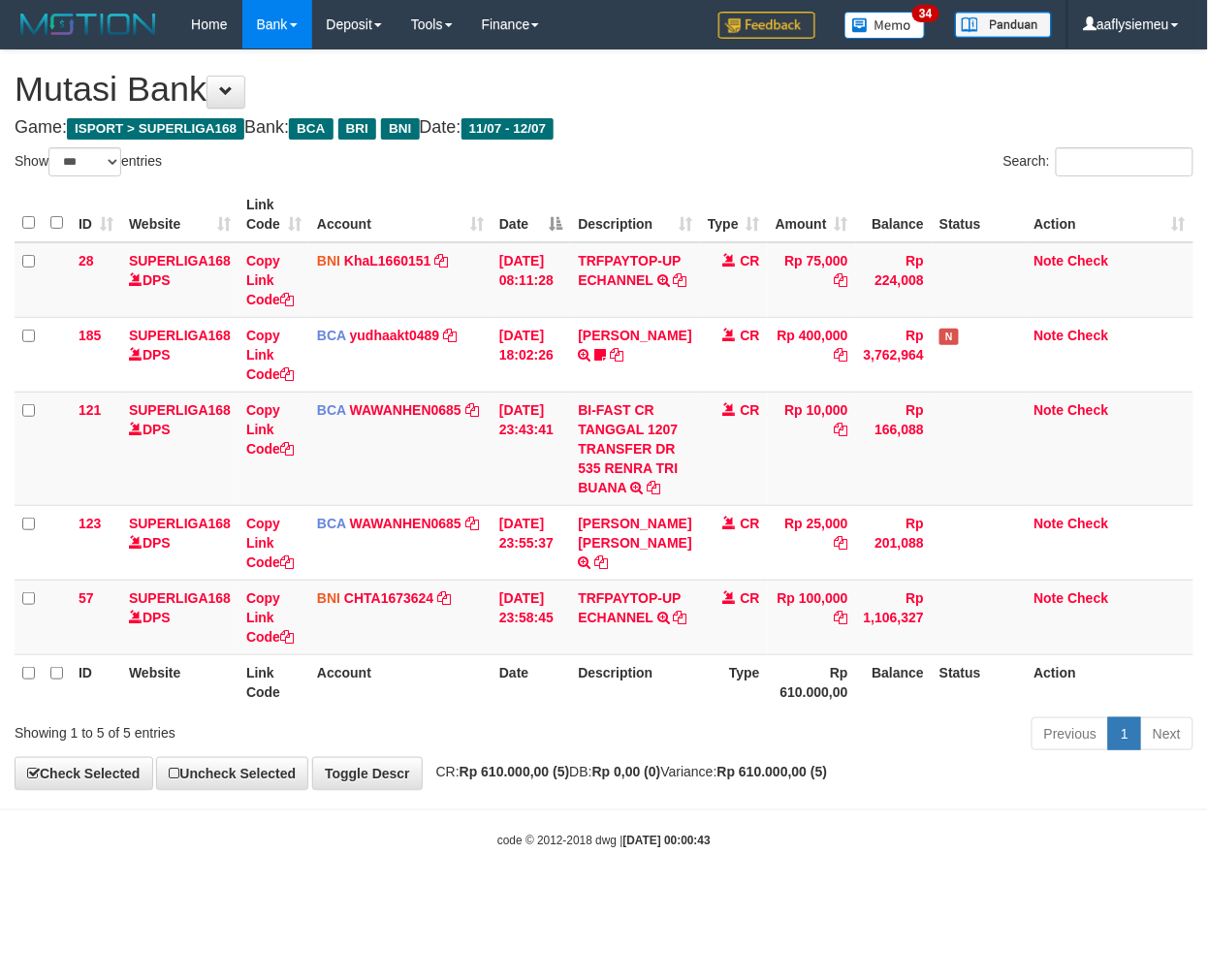 drag, startPoint x: 686, startPoint y: 730, endPoint x: 1198, endPoint y: 630, distance: 521.6742 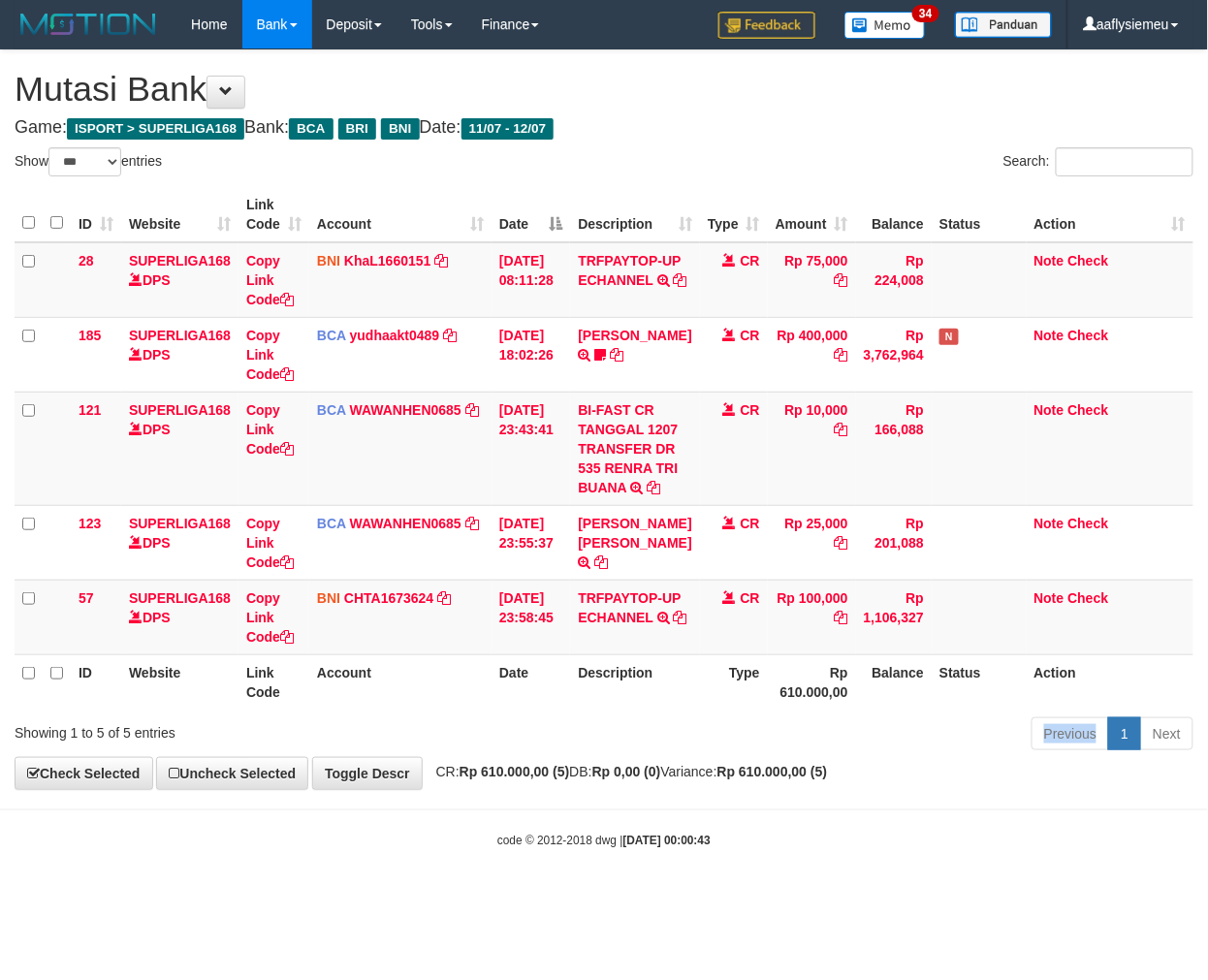 click on "Previous 1 Next" at bounding box center [855, 736] 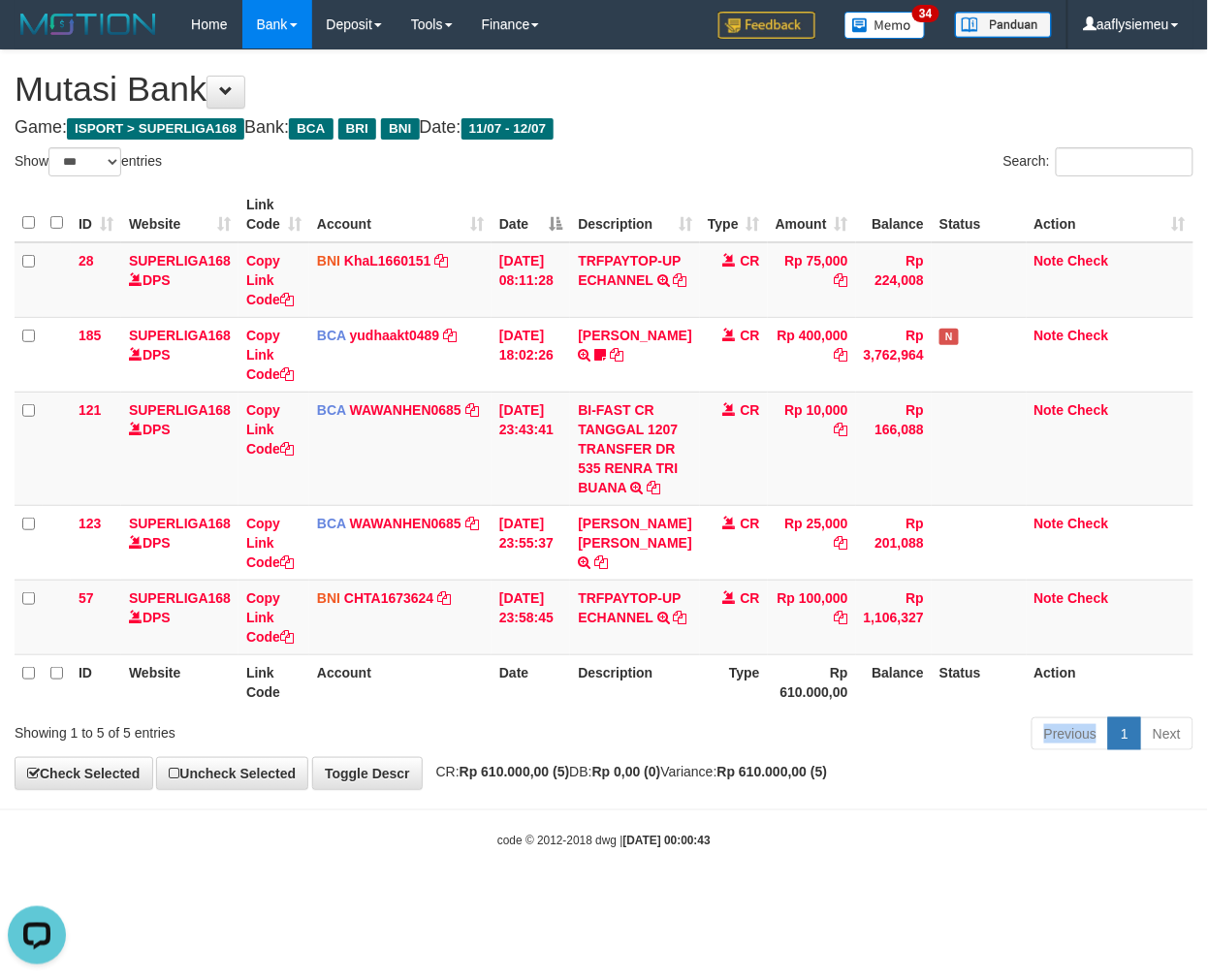 scroll, scrollTop: 0, scrollLeft: 0, axis: both 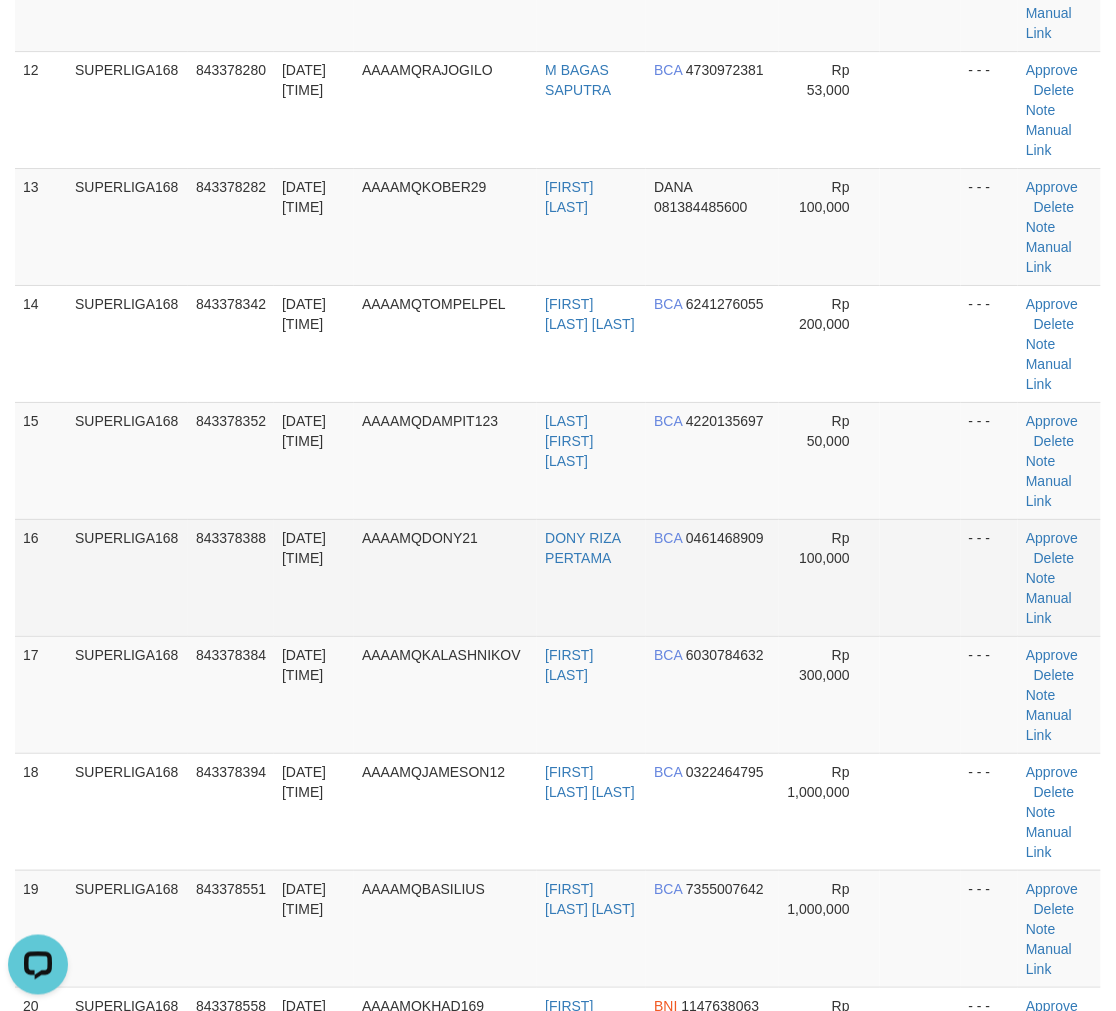 click on "13/07/2025 00:00:06" at bounding box center [304, 548] 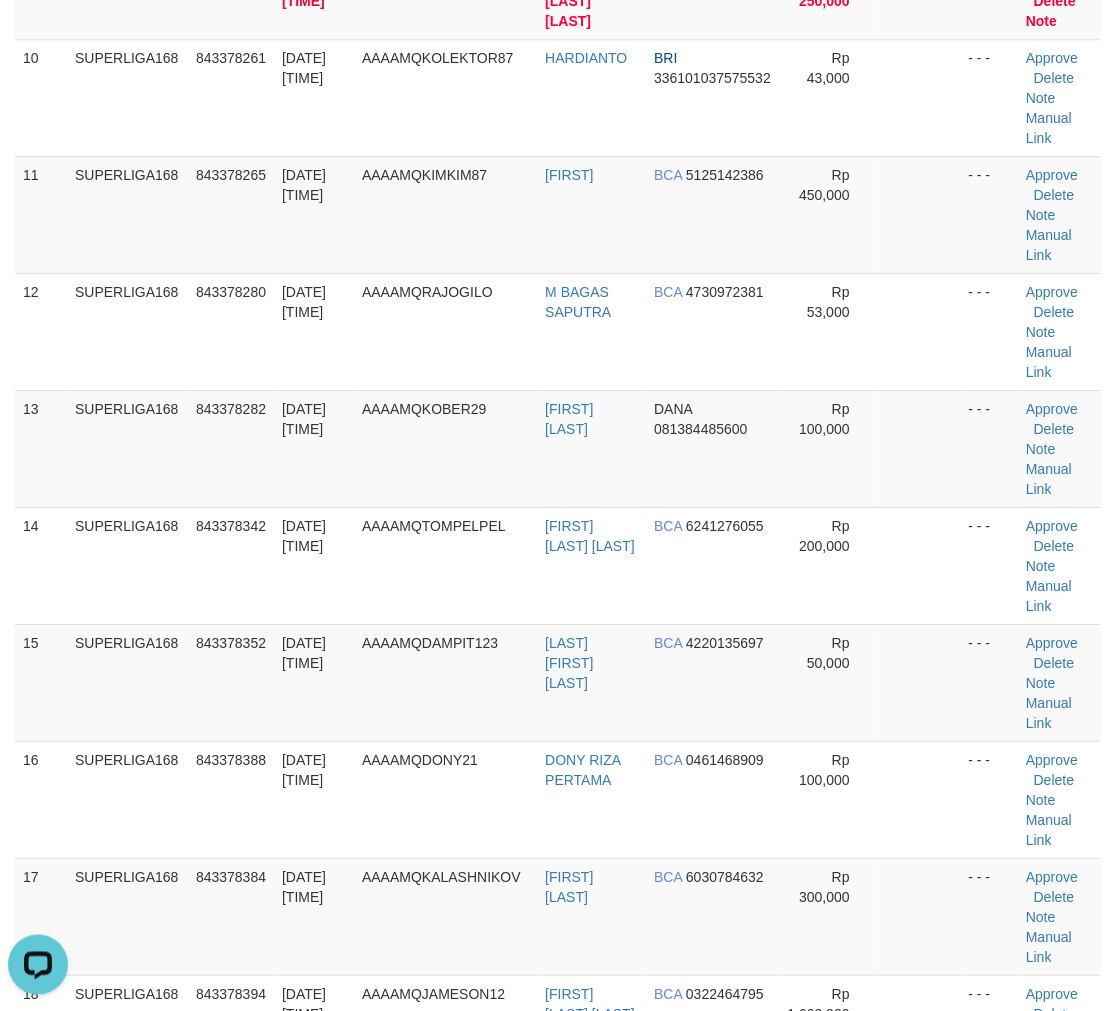 scroll, scrollTop: 1446, scrollLeft: 0, axis: vertical 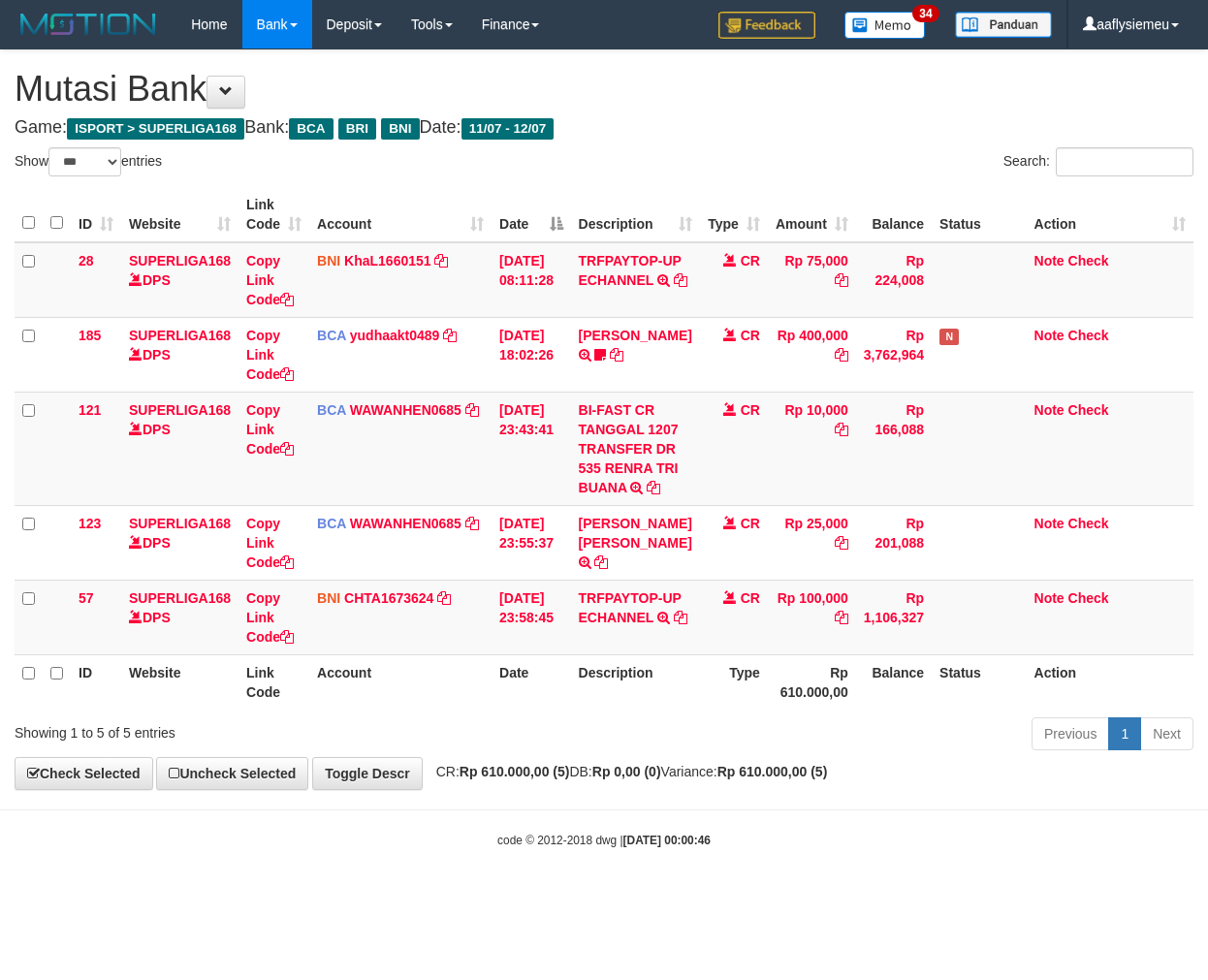 select on "***" 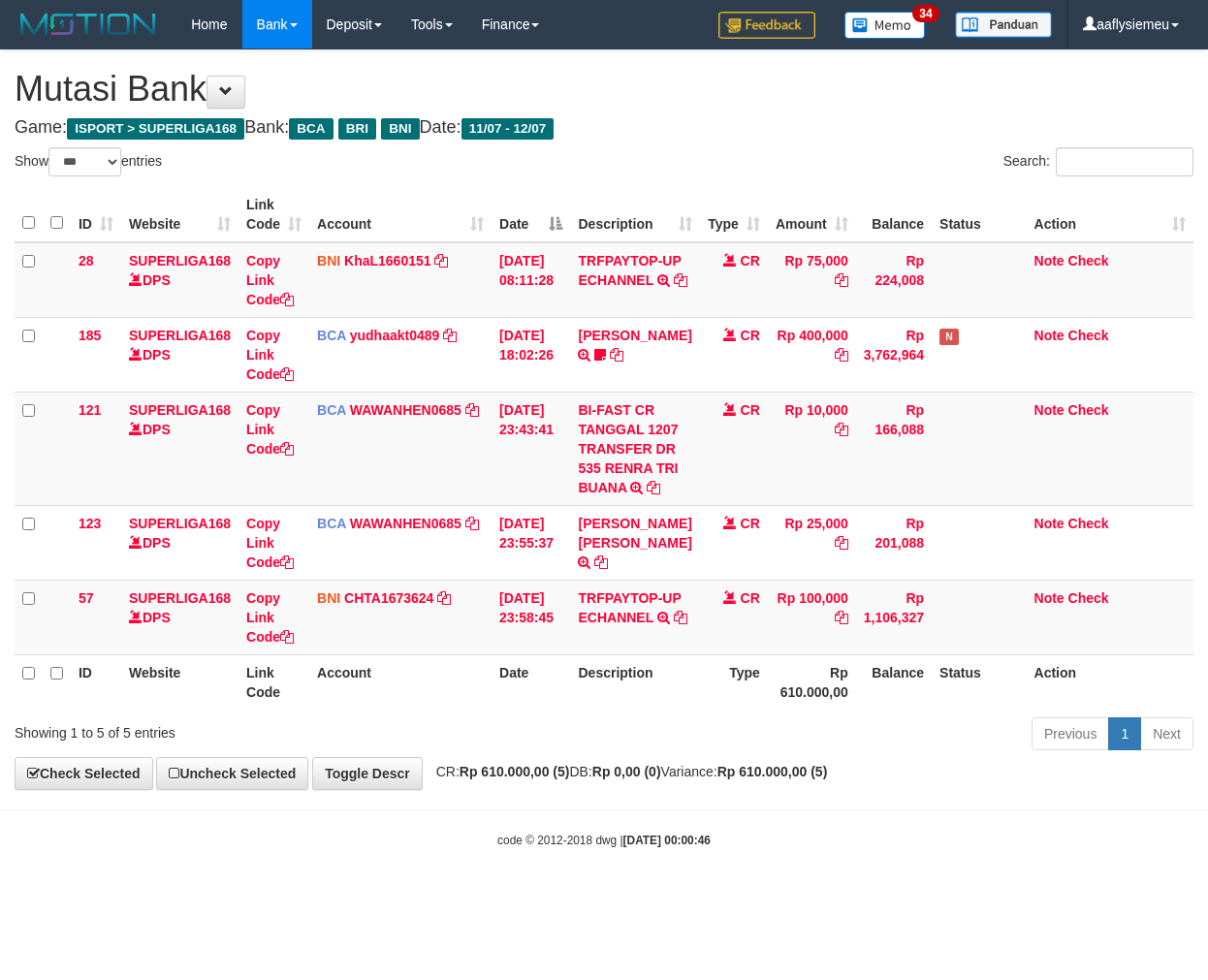 scroll, scrollTop: 0, scrollLeft: 0, axis: both 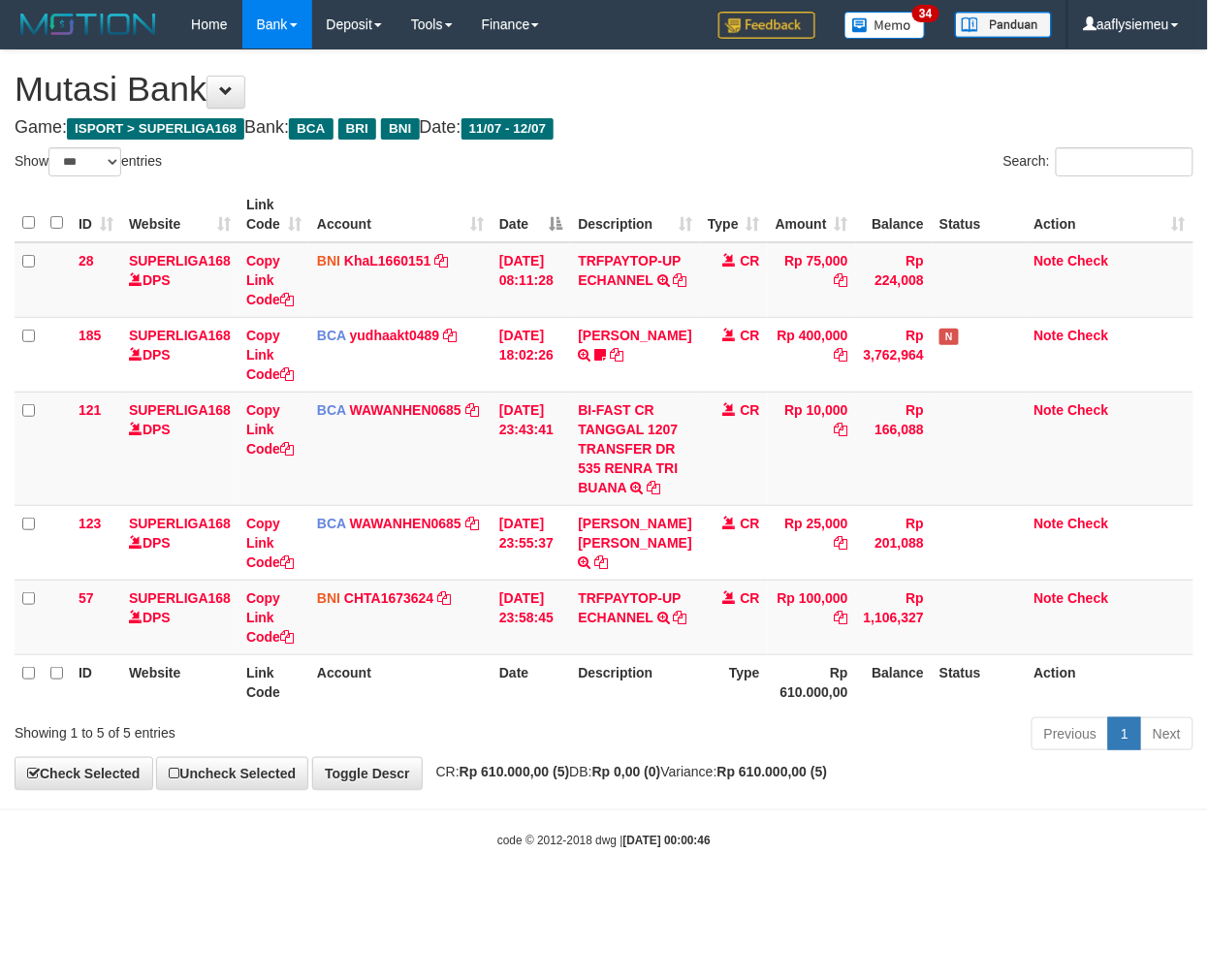 click on "Rp 610.000,00 (5)" at bounding box center (515, 772) 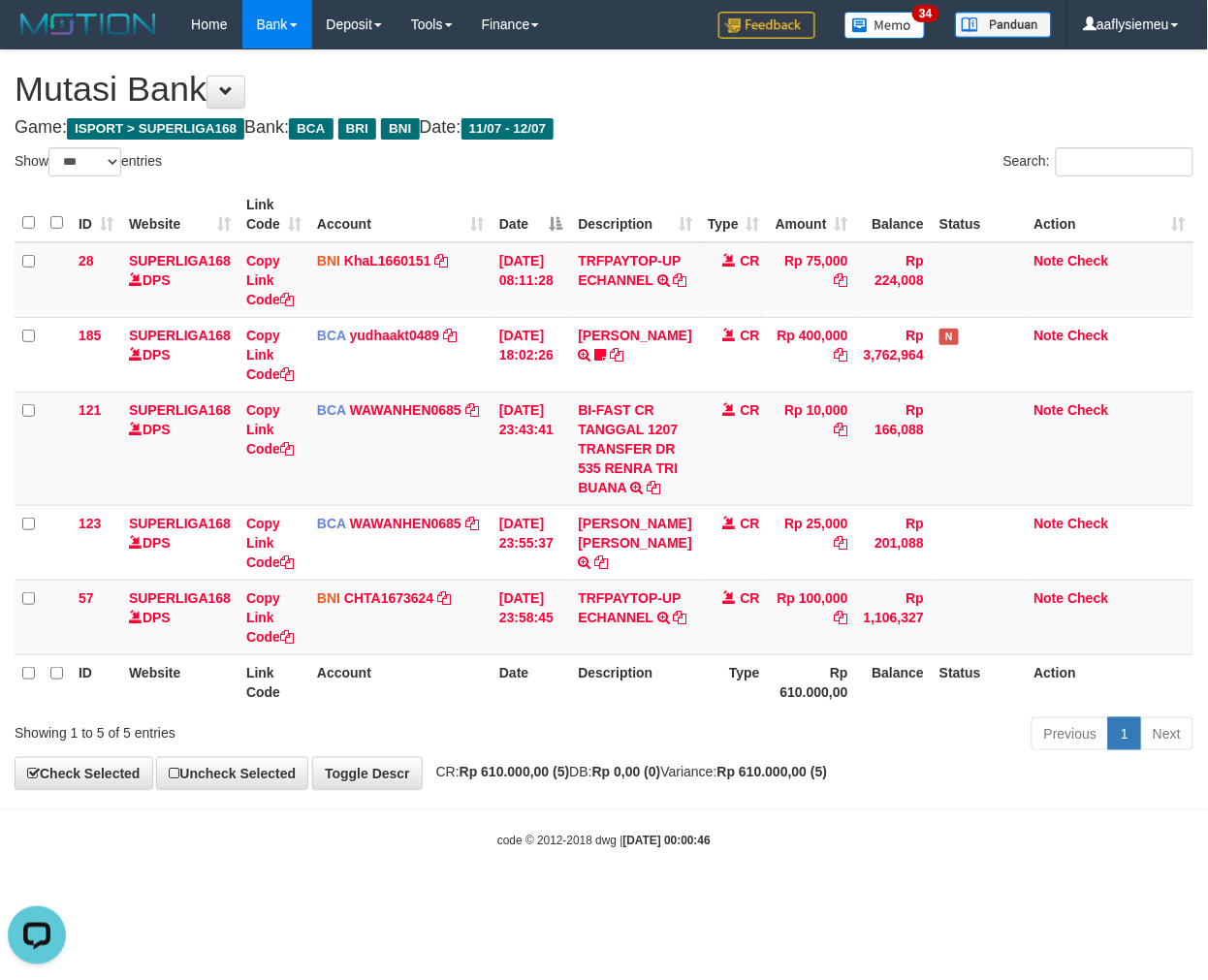 scroll, scrollTop: 0, scrollLeft: 0, axis: both 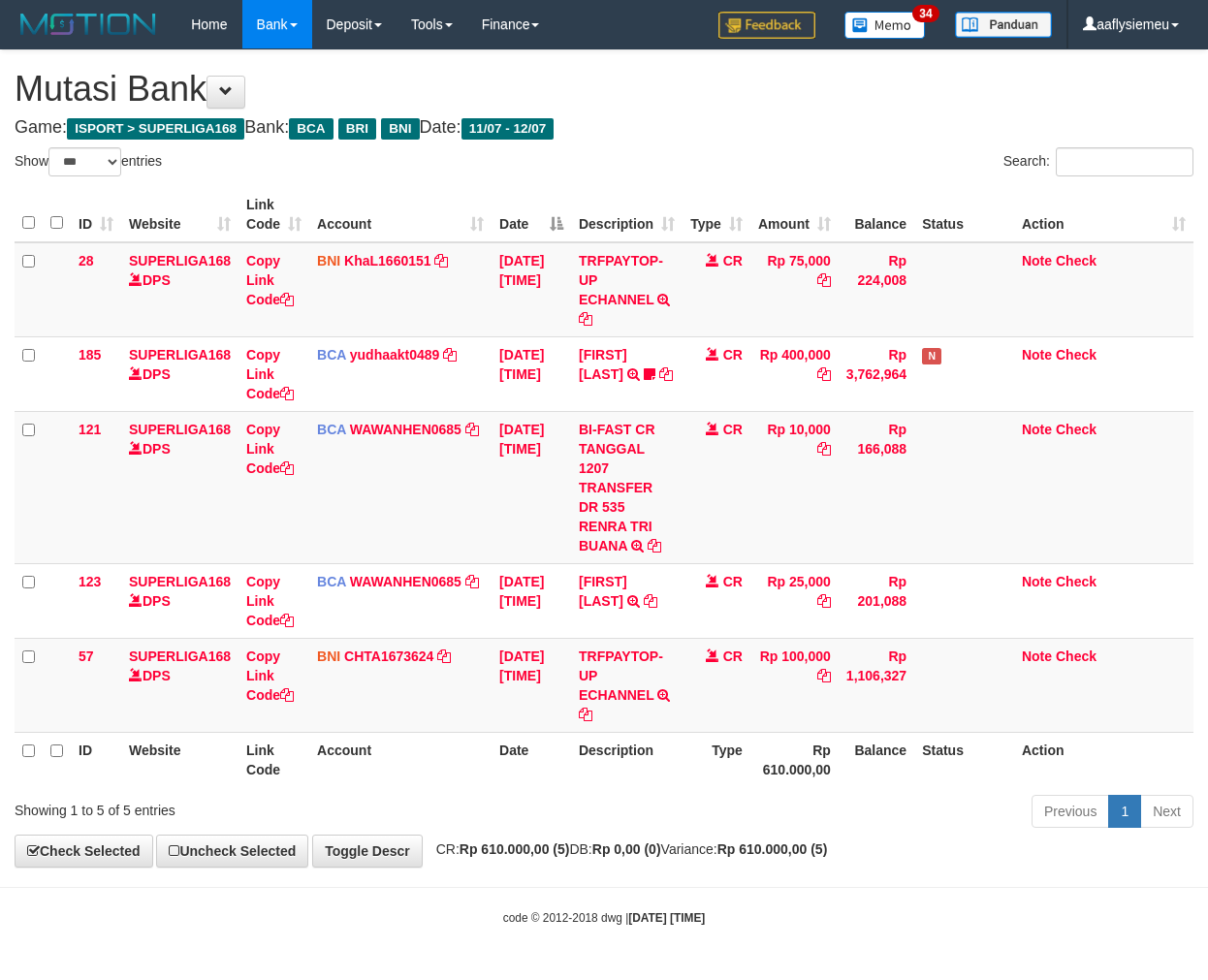 select on "***" 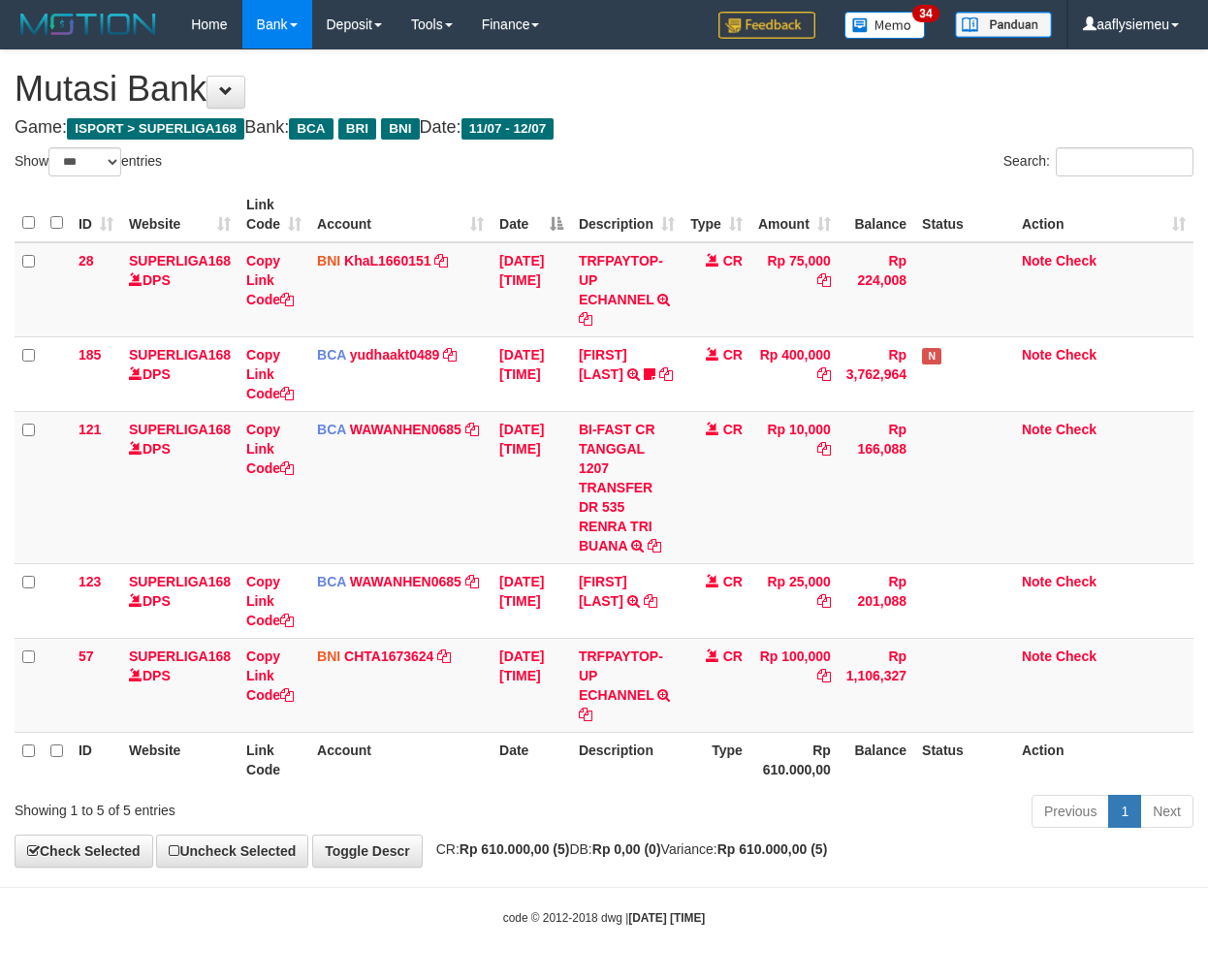 scroll, scrollTop: 0, scrollLeft: 0, axis: both 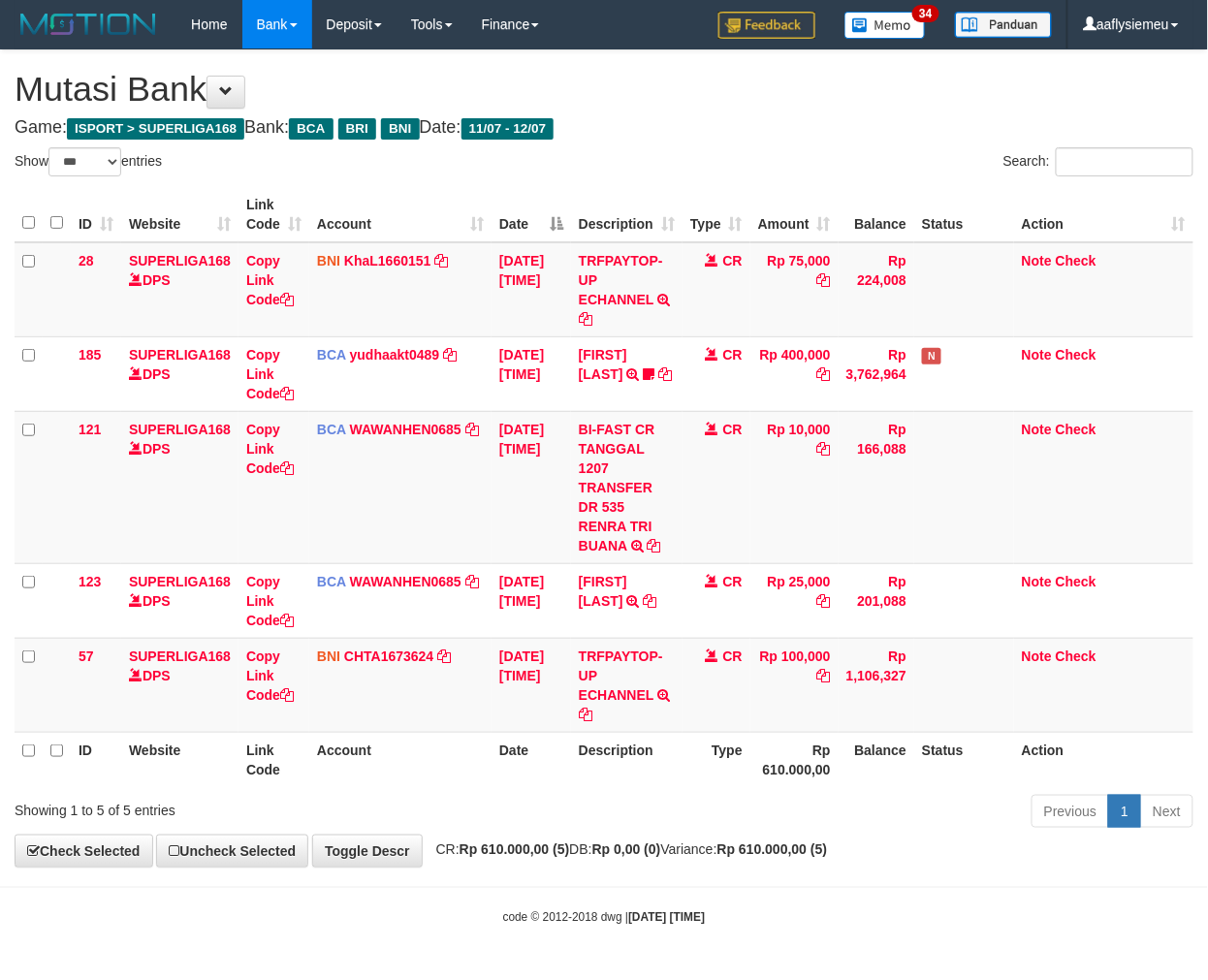click on "Previous 1 Next" at bounding box center (855, 813) 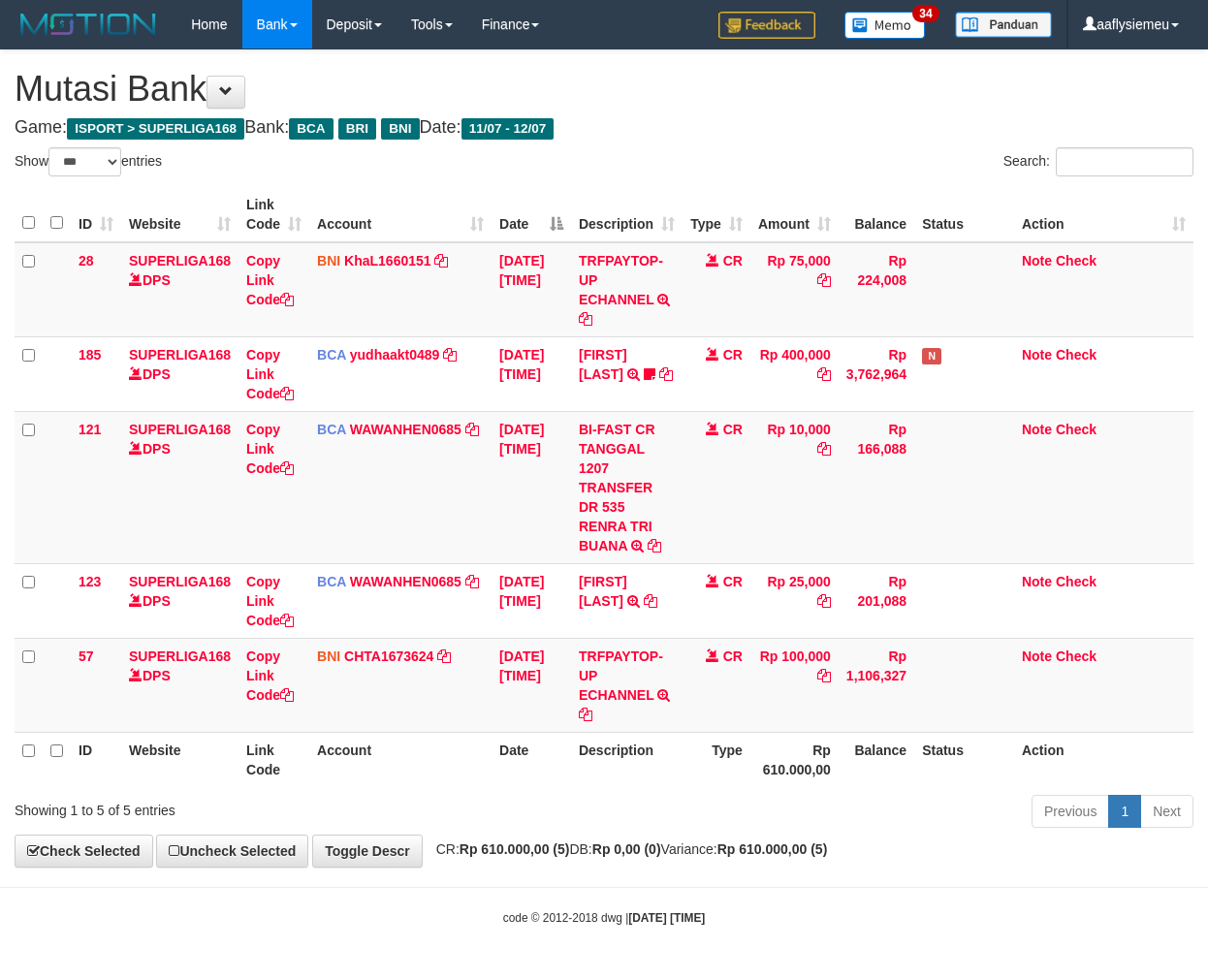 select on "***" 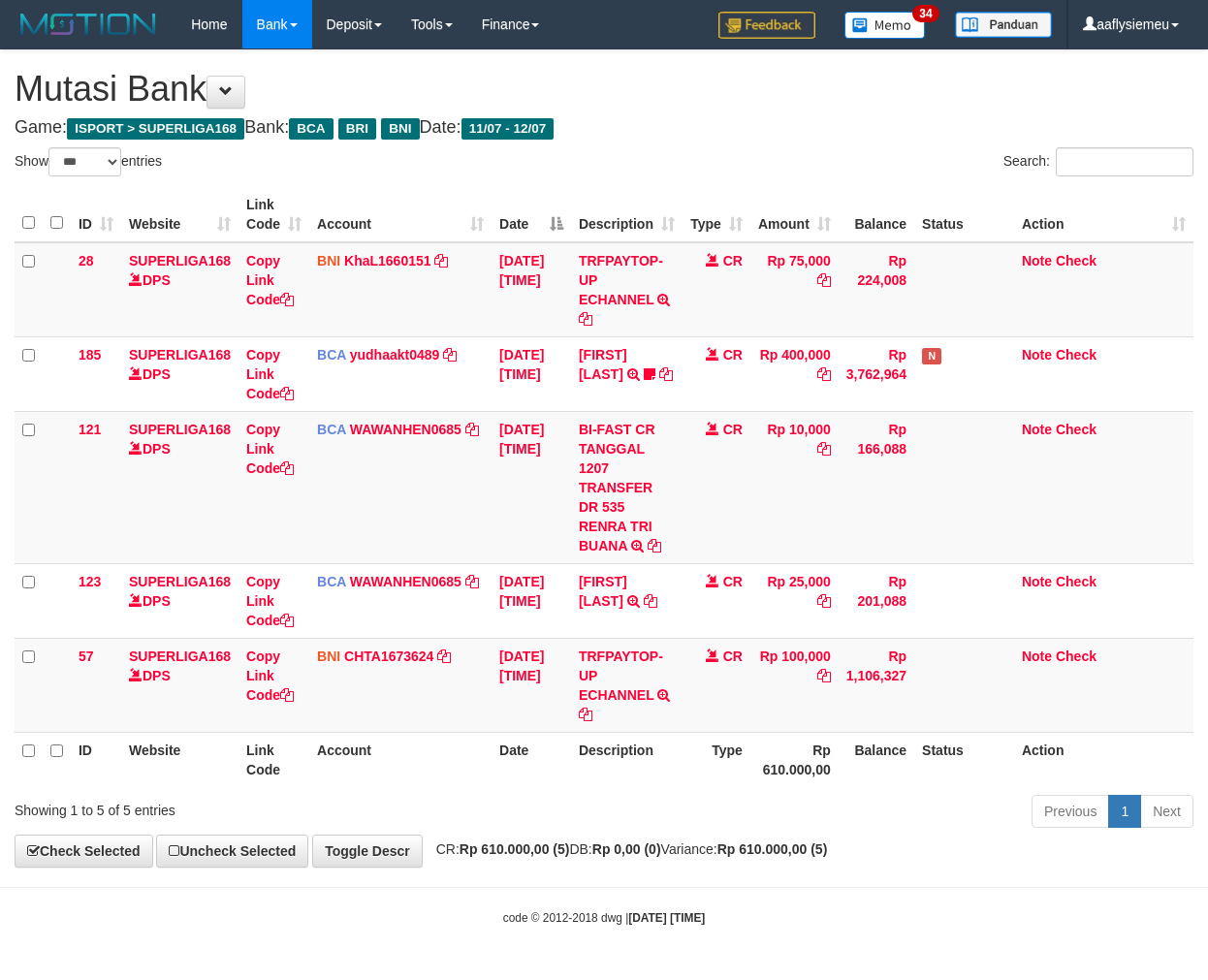 scroll, scrollTop: 0, scrollLeft: 0, axis: both 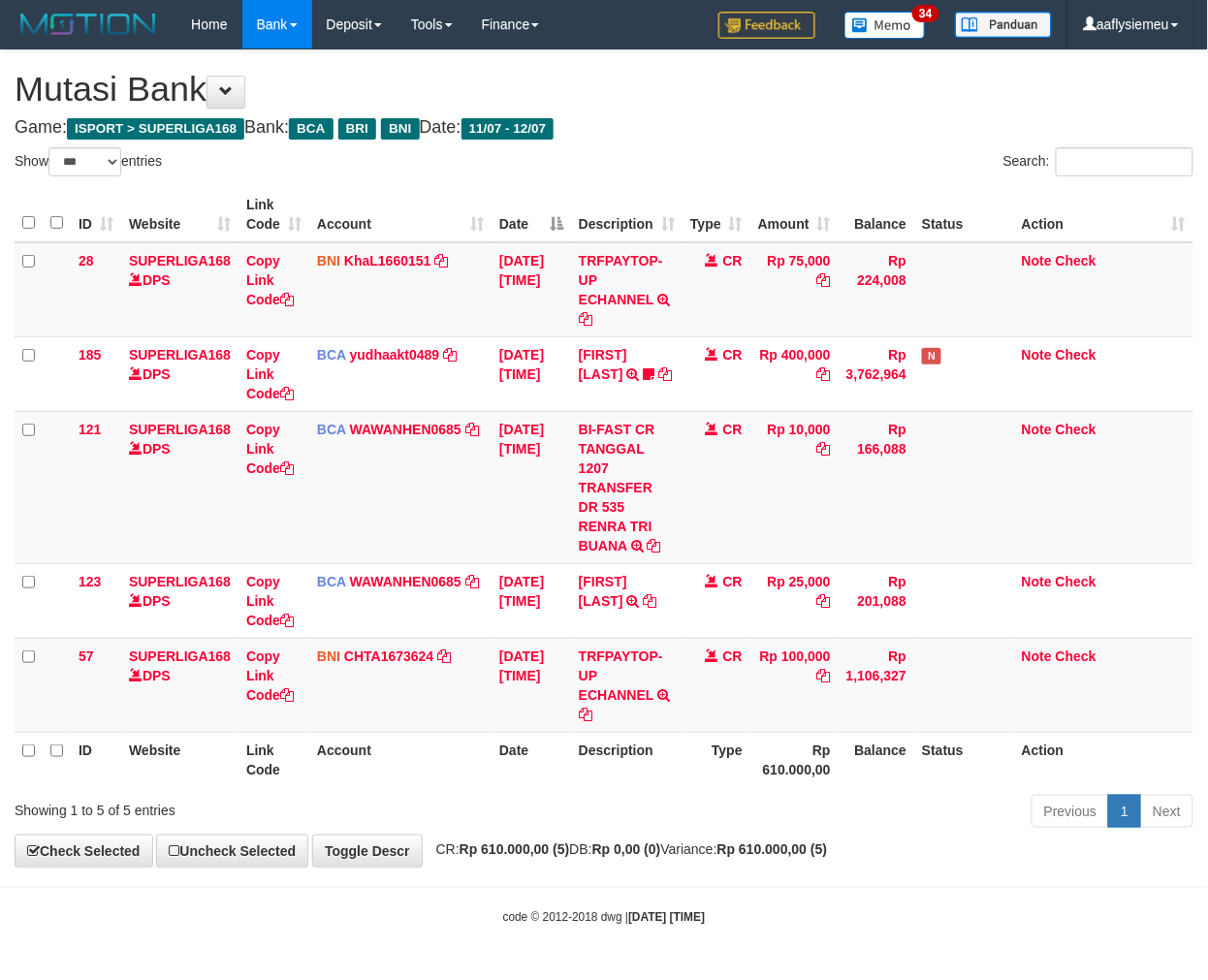 click on "Previous 1 Next" at bounding box center [855, 813] 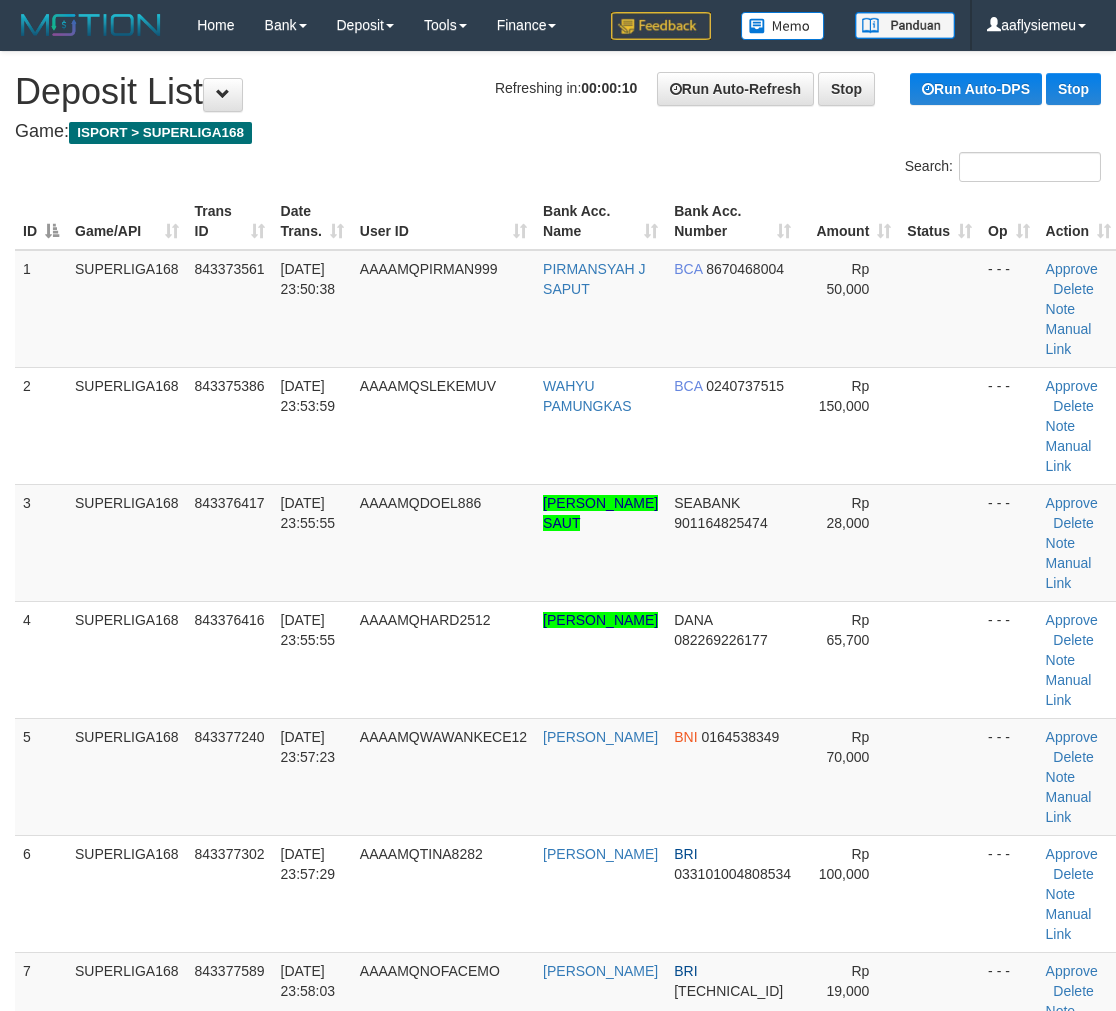 scroll, scrollTop: 2054, scrollLeft: 0, axis: vertical 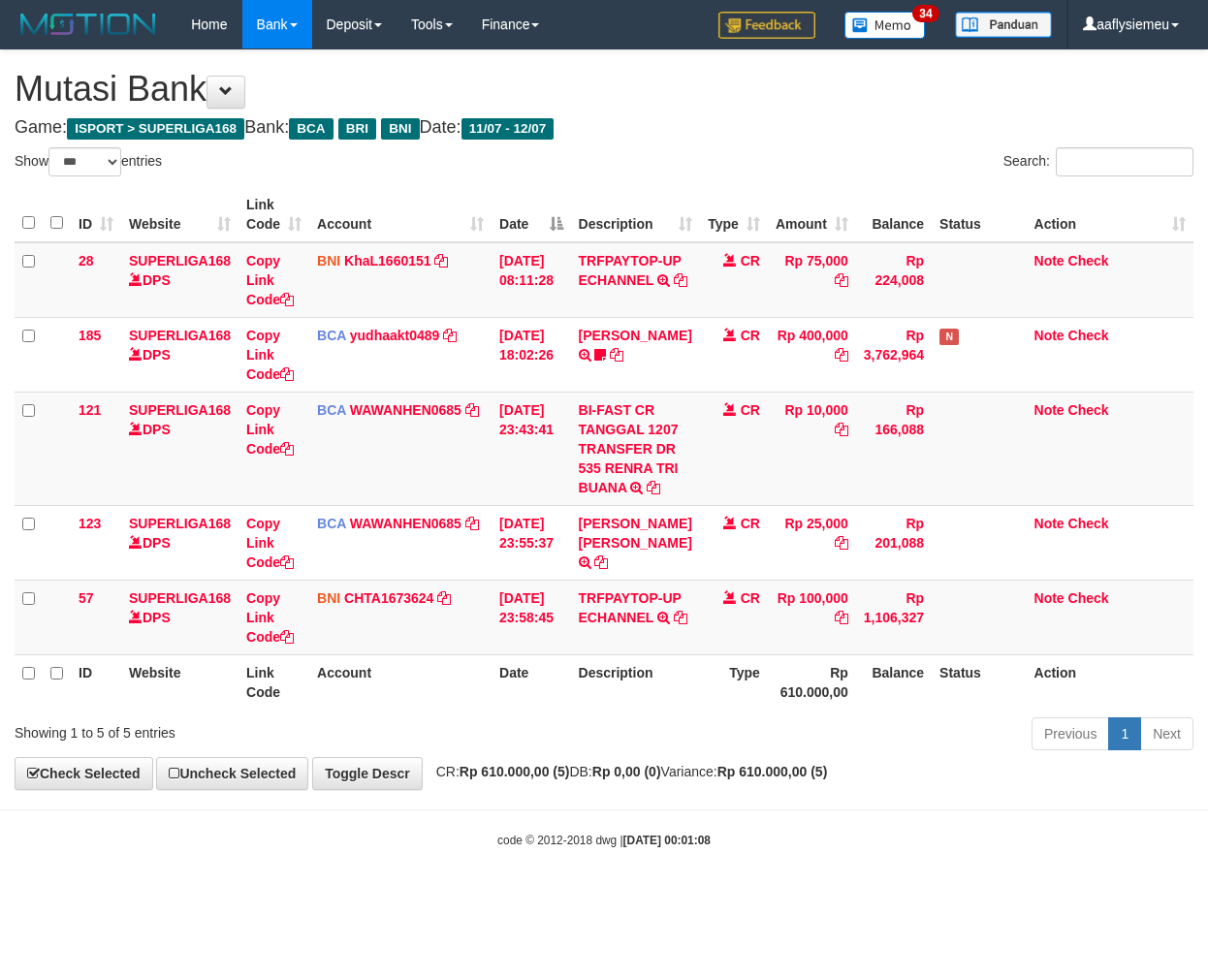 select on "***" 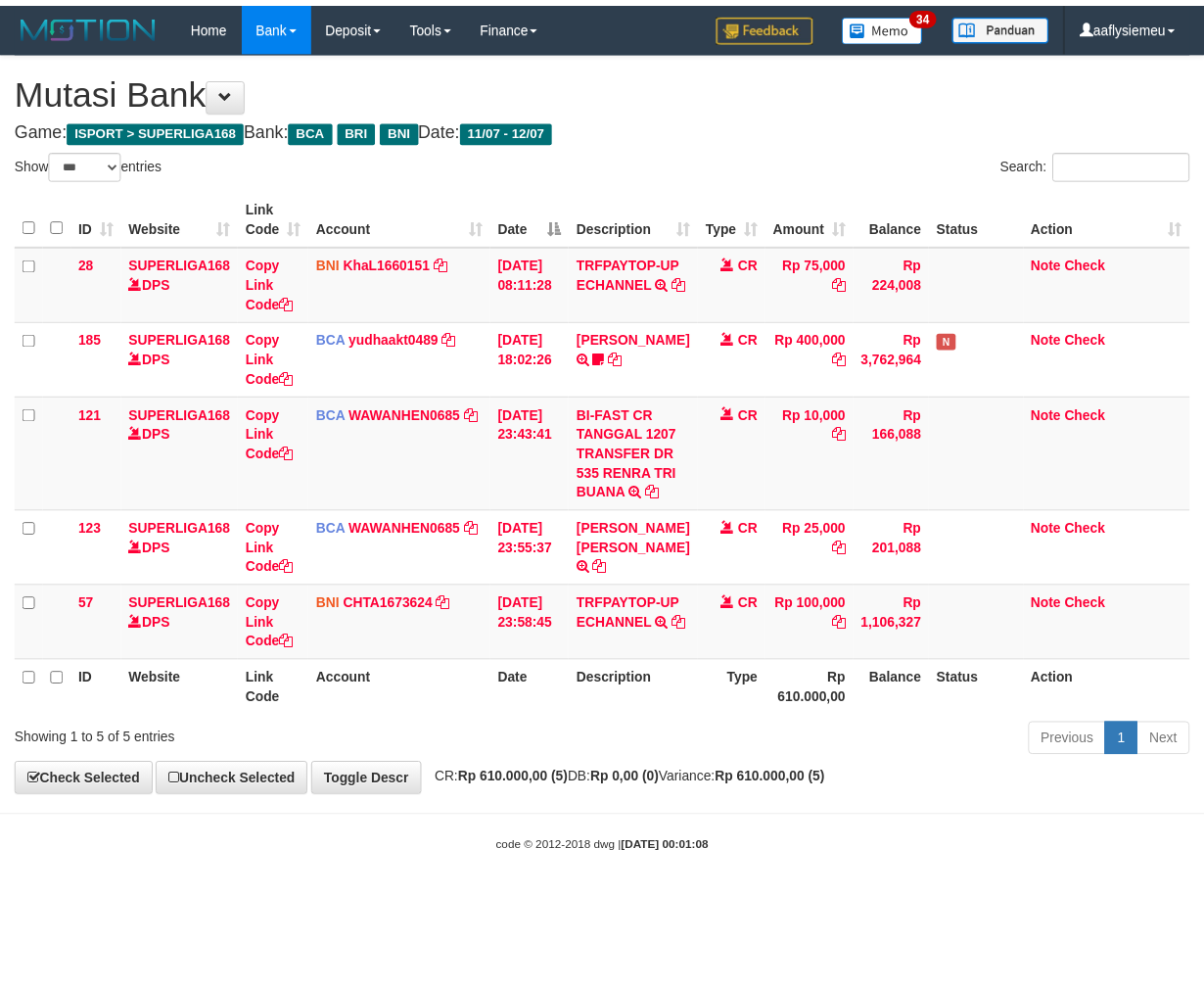 scroll, scrollTop: 0, scrollLeft: 0, axis: both 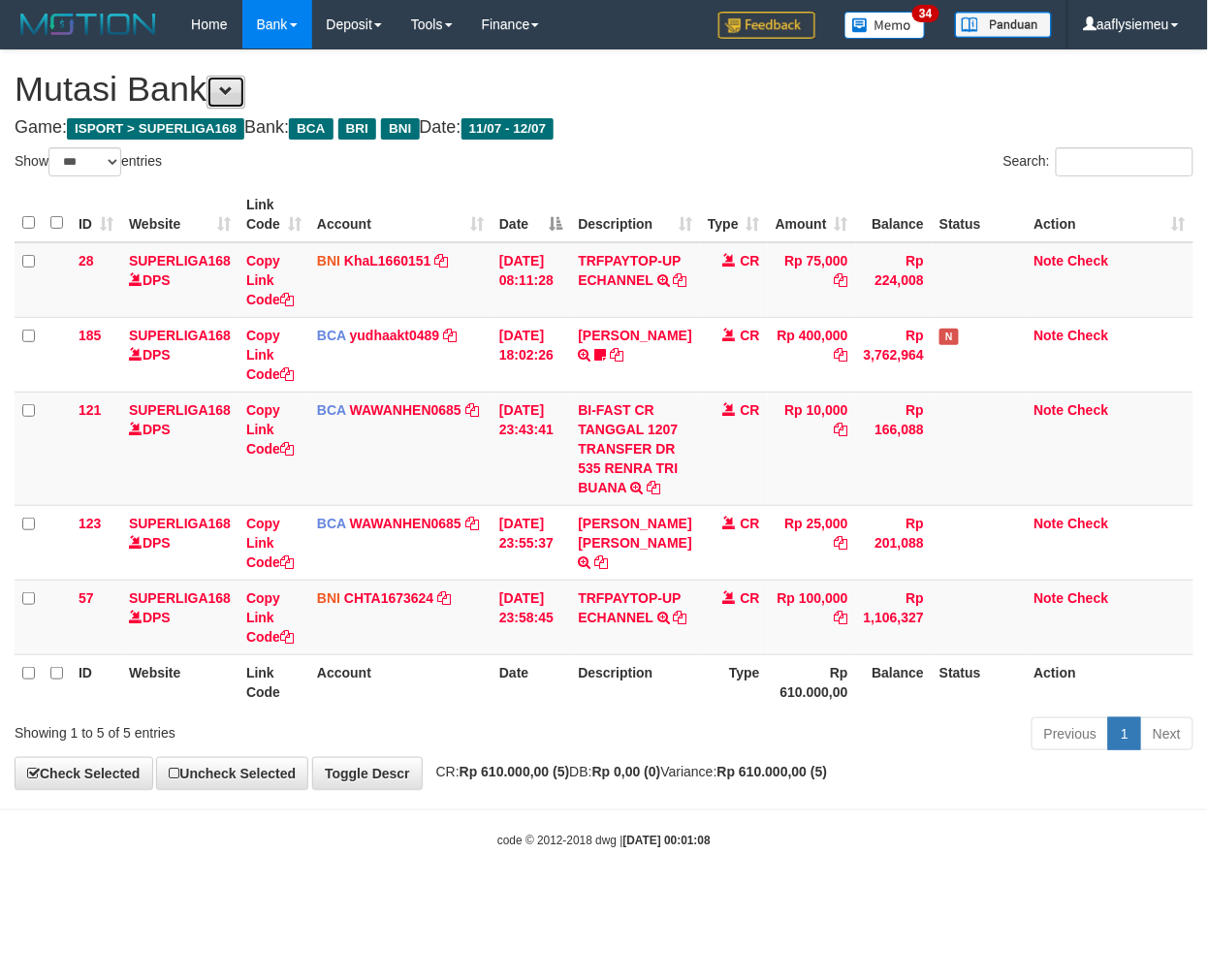 click at bounding box center [226, 91] 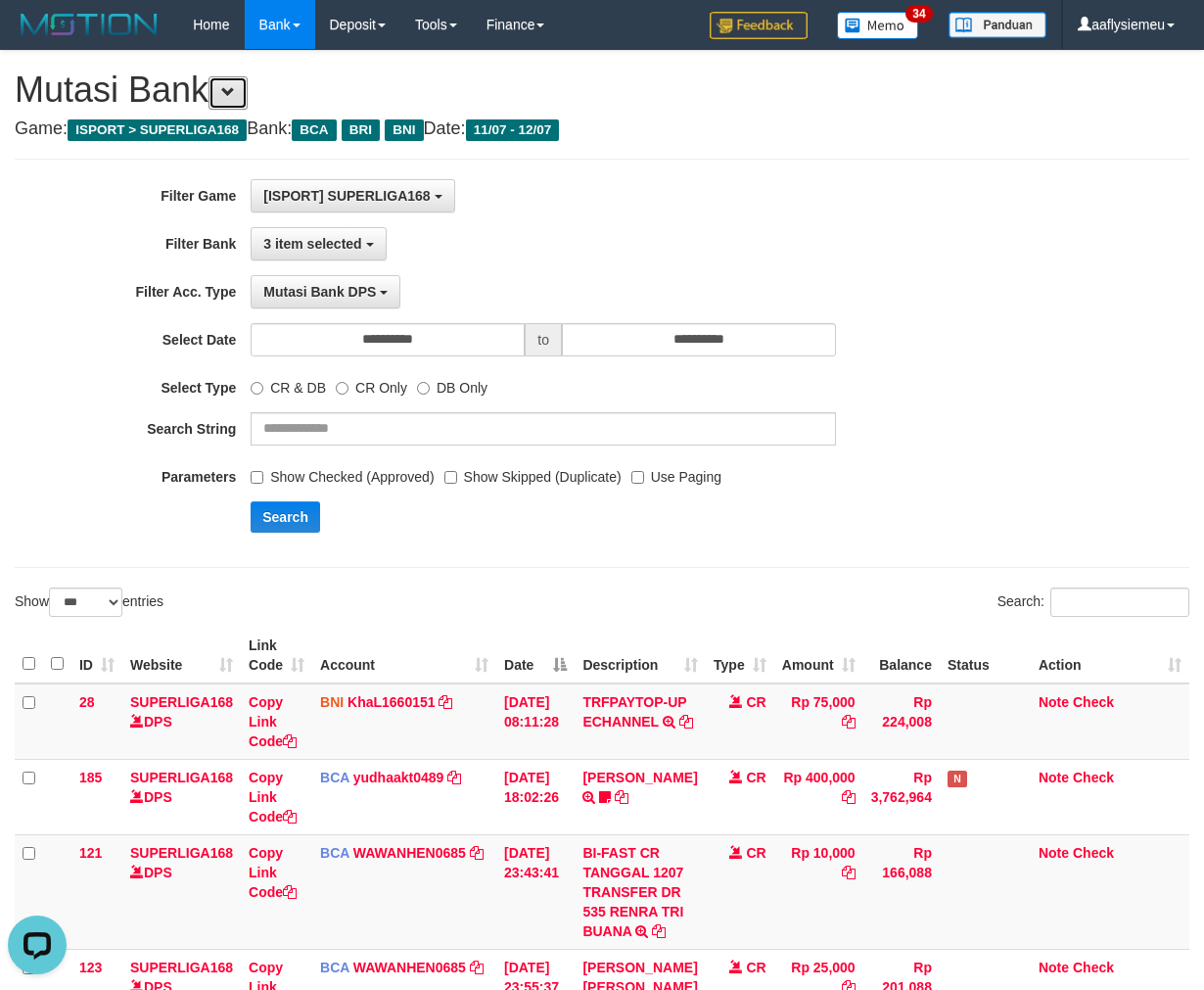 scroll, scrollTop: 0, scrollLeft: 0, axis: both 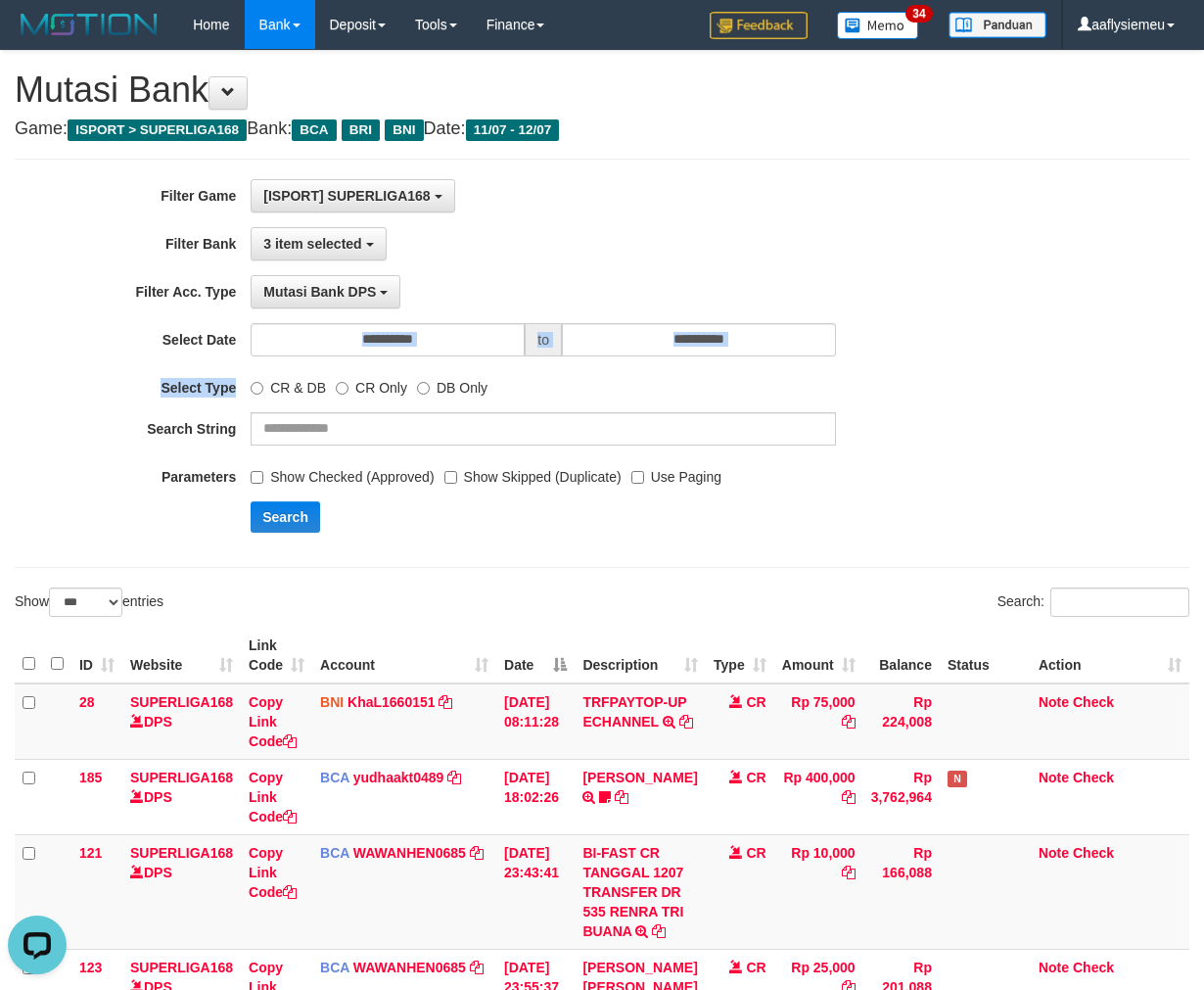 click on "**********" at bounding box center [501, 363] 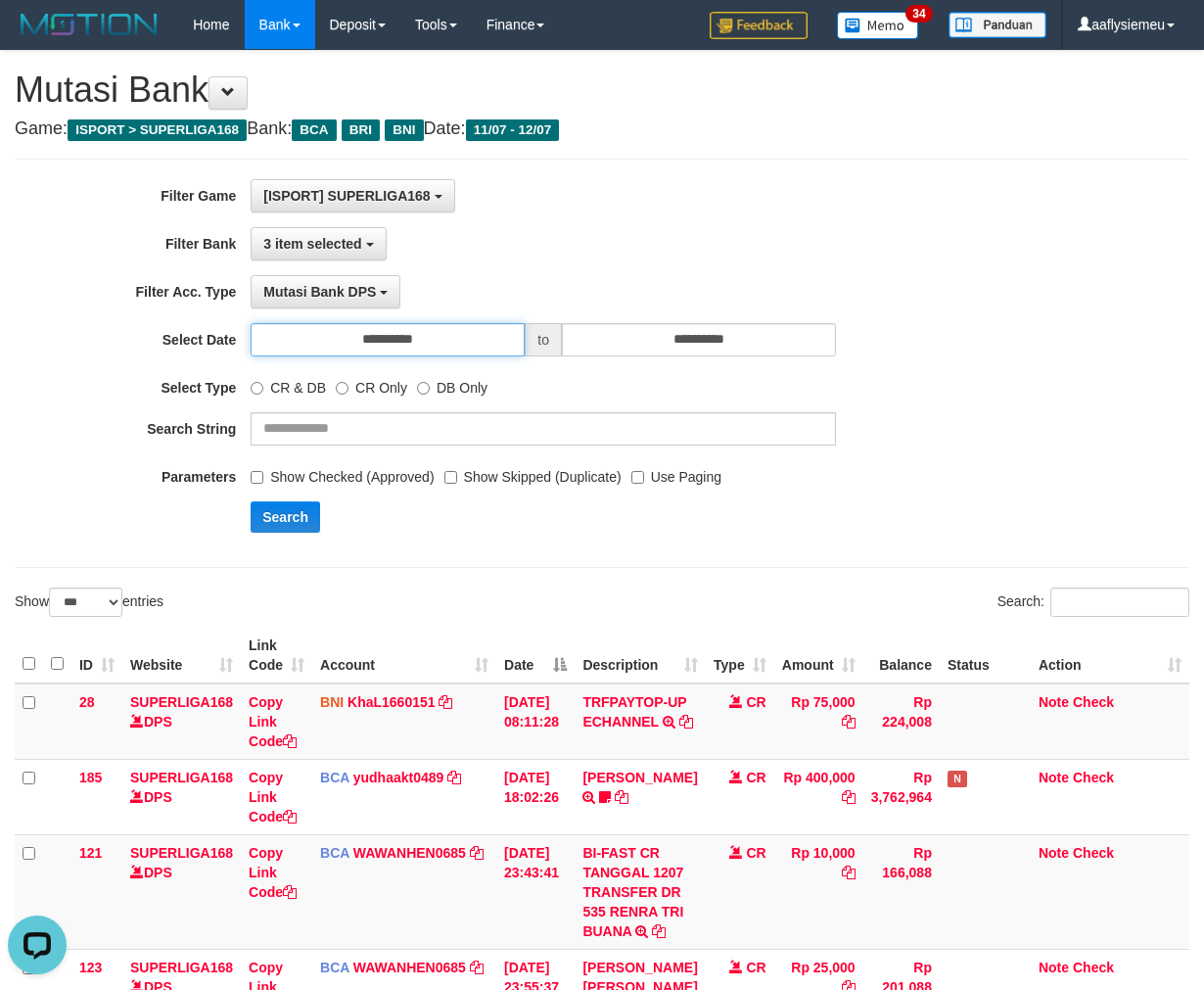 click on "**********" at bounding box center [388, 340] 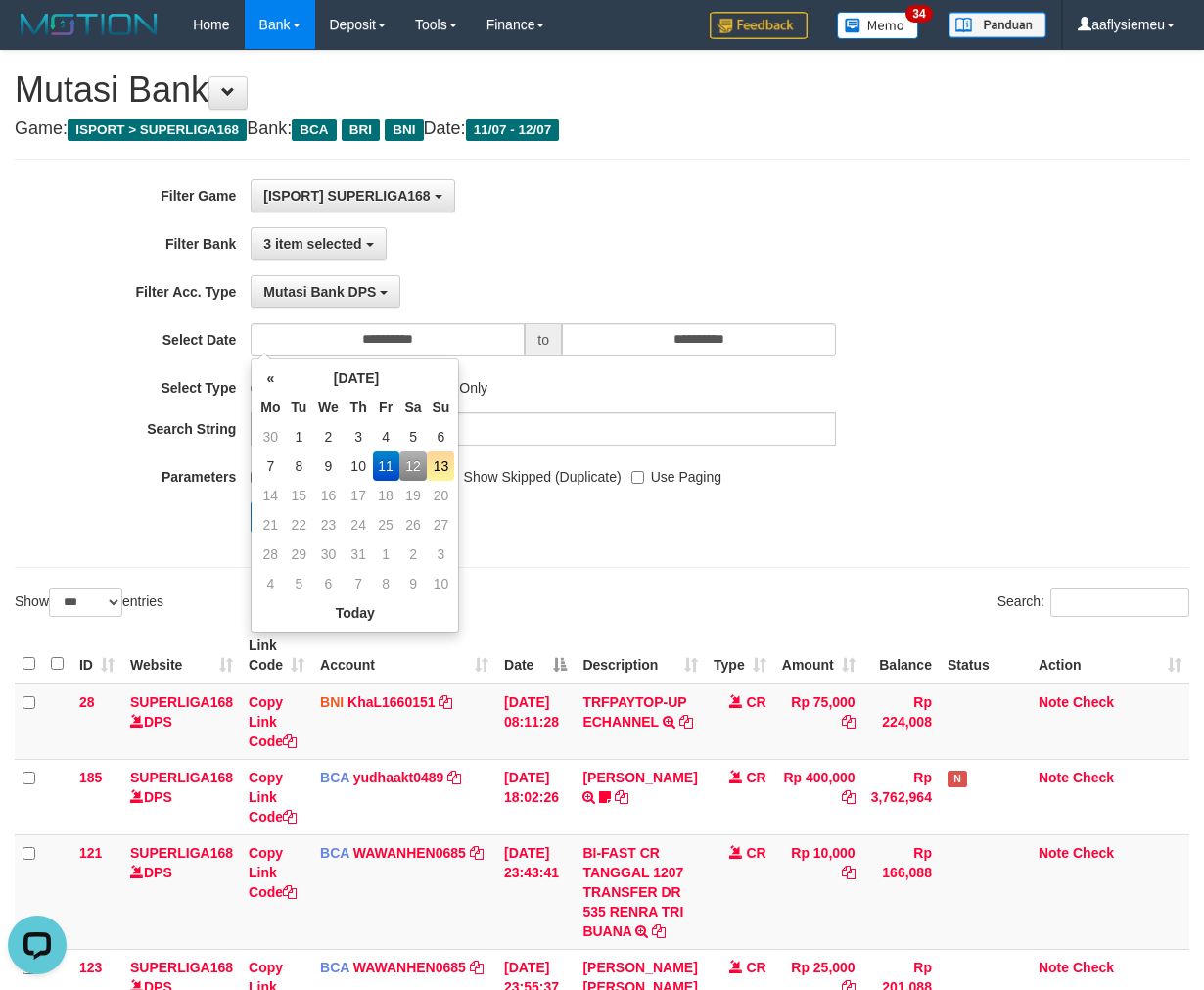 click on "12" at bounding box center [413, 466] 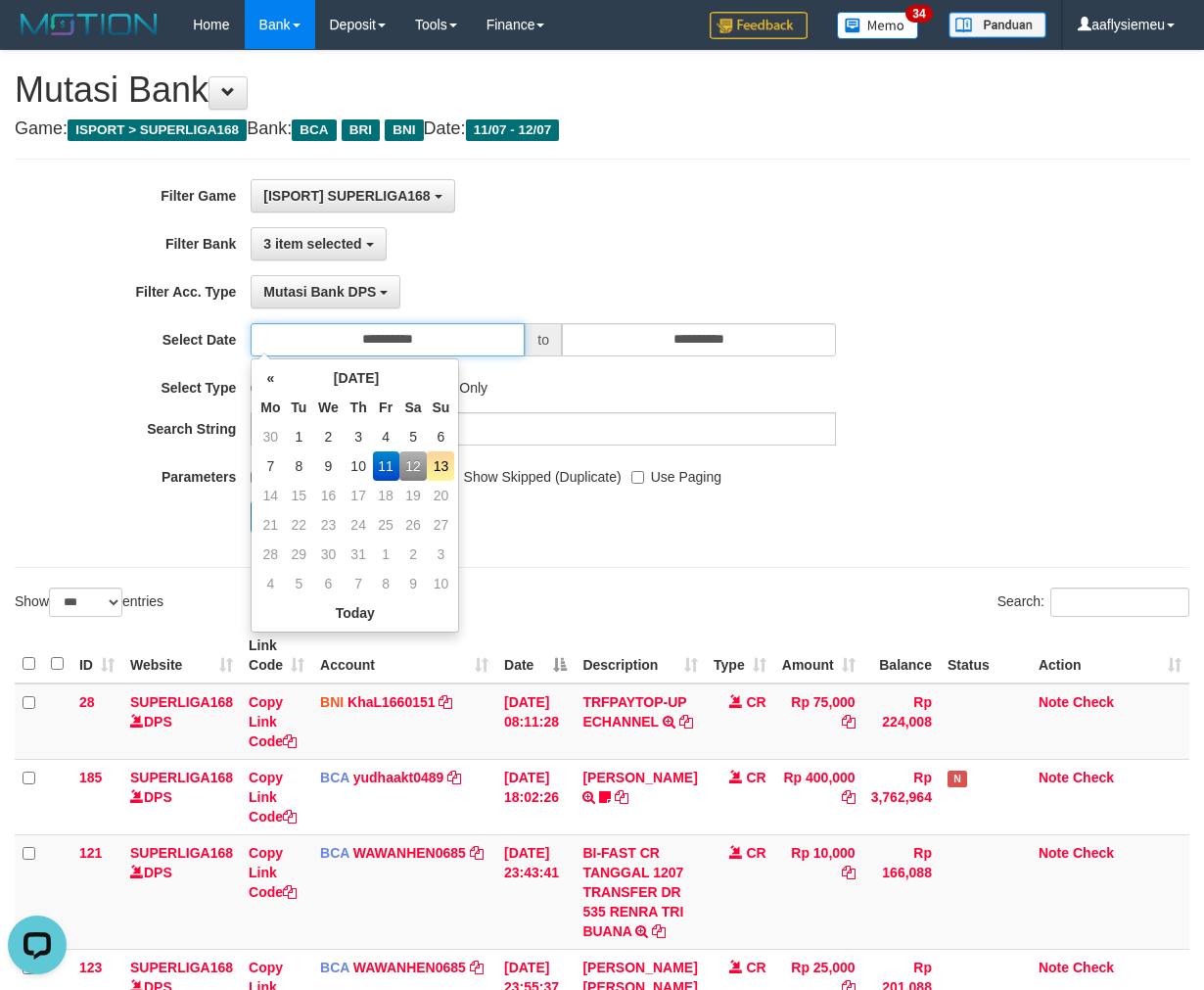 type on "**********" 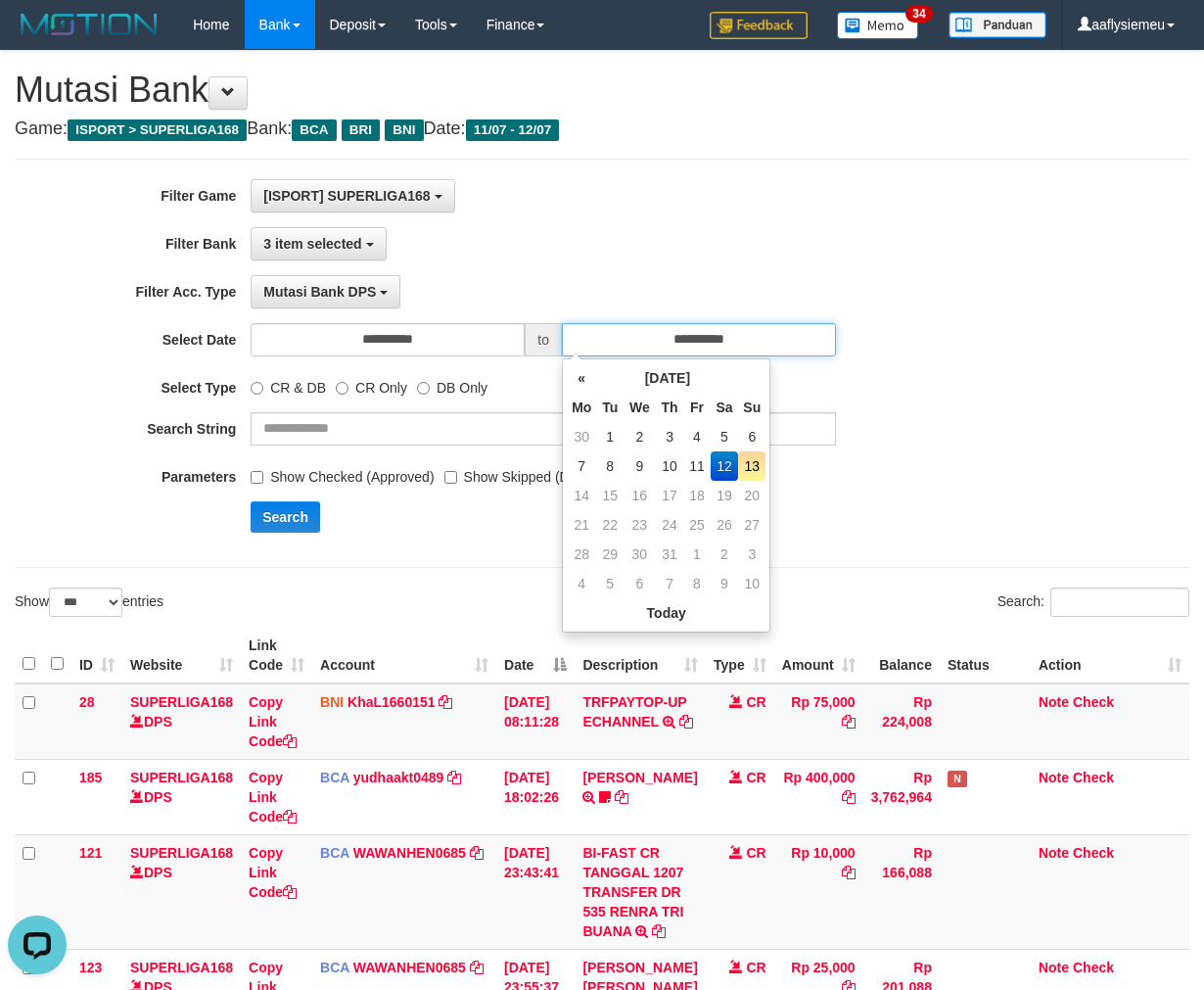 click on "**********" at bounding box center (699, 340) 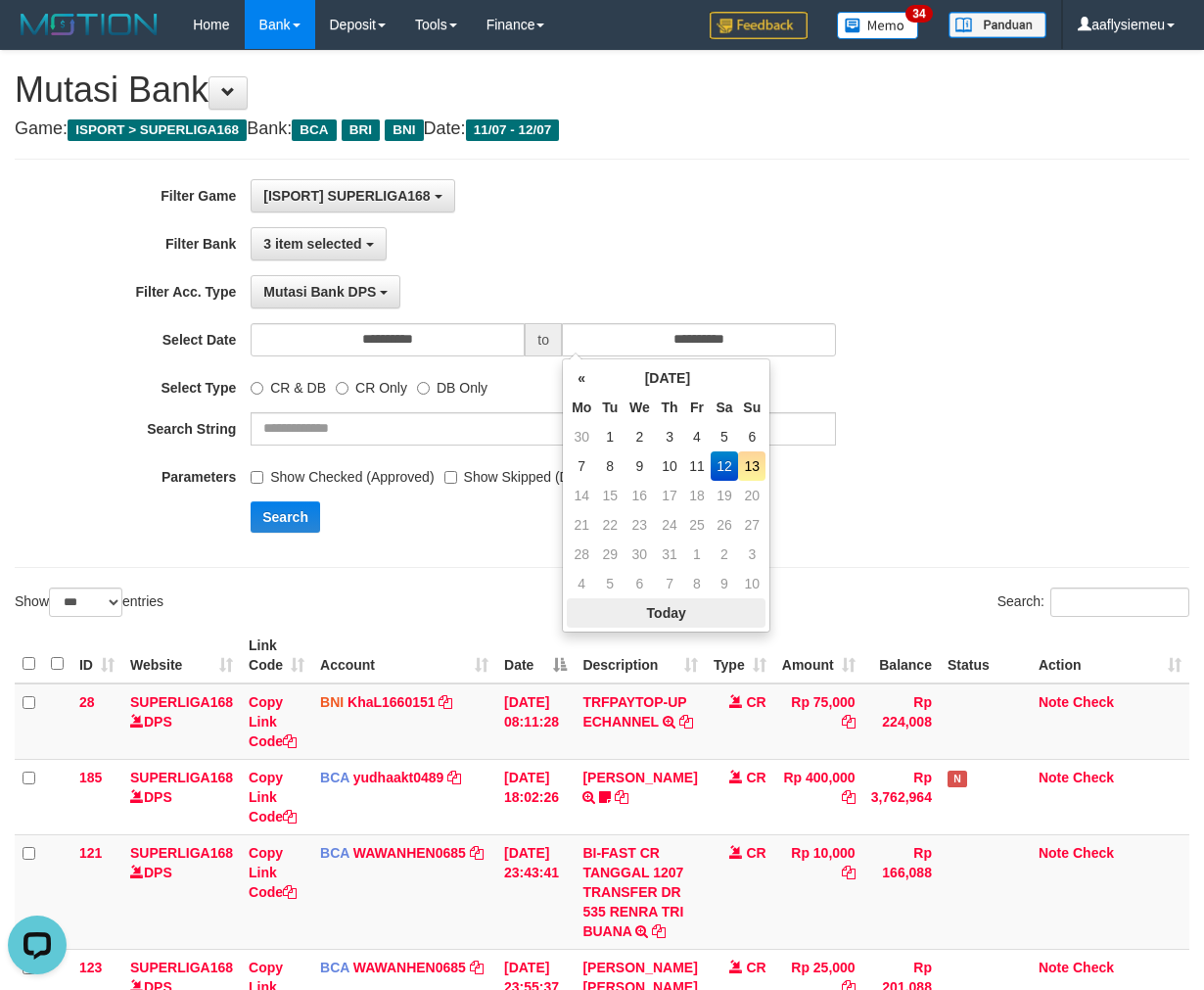 click on "Today" at bounding box center (666, 613) 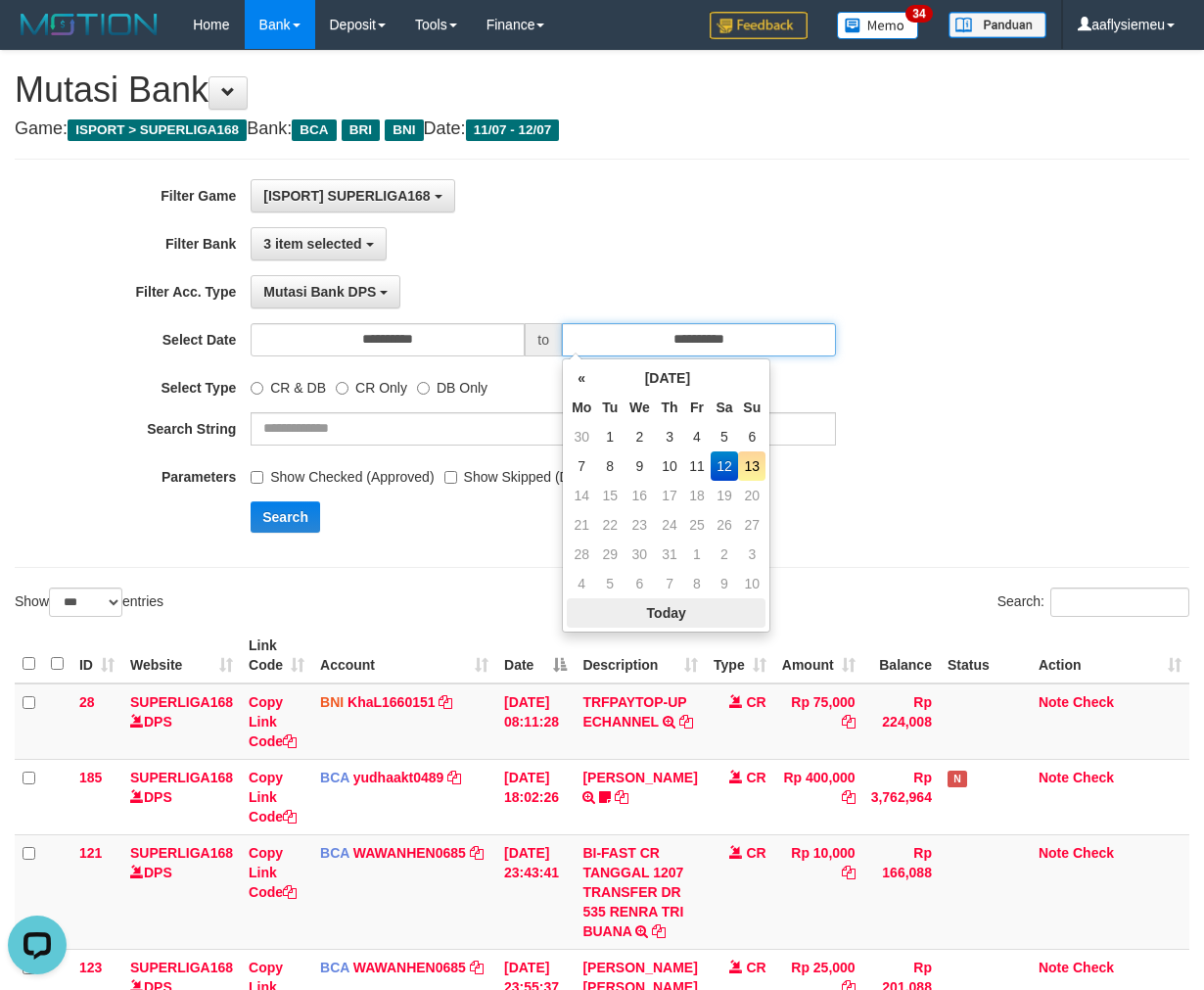 type on "**********" 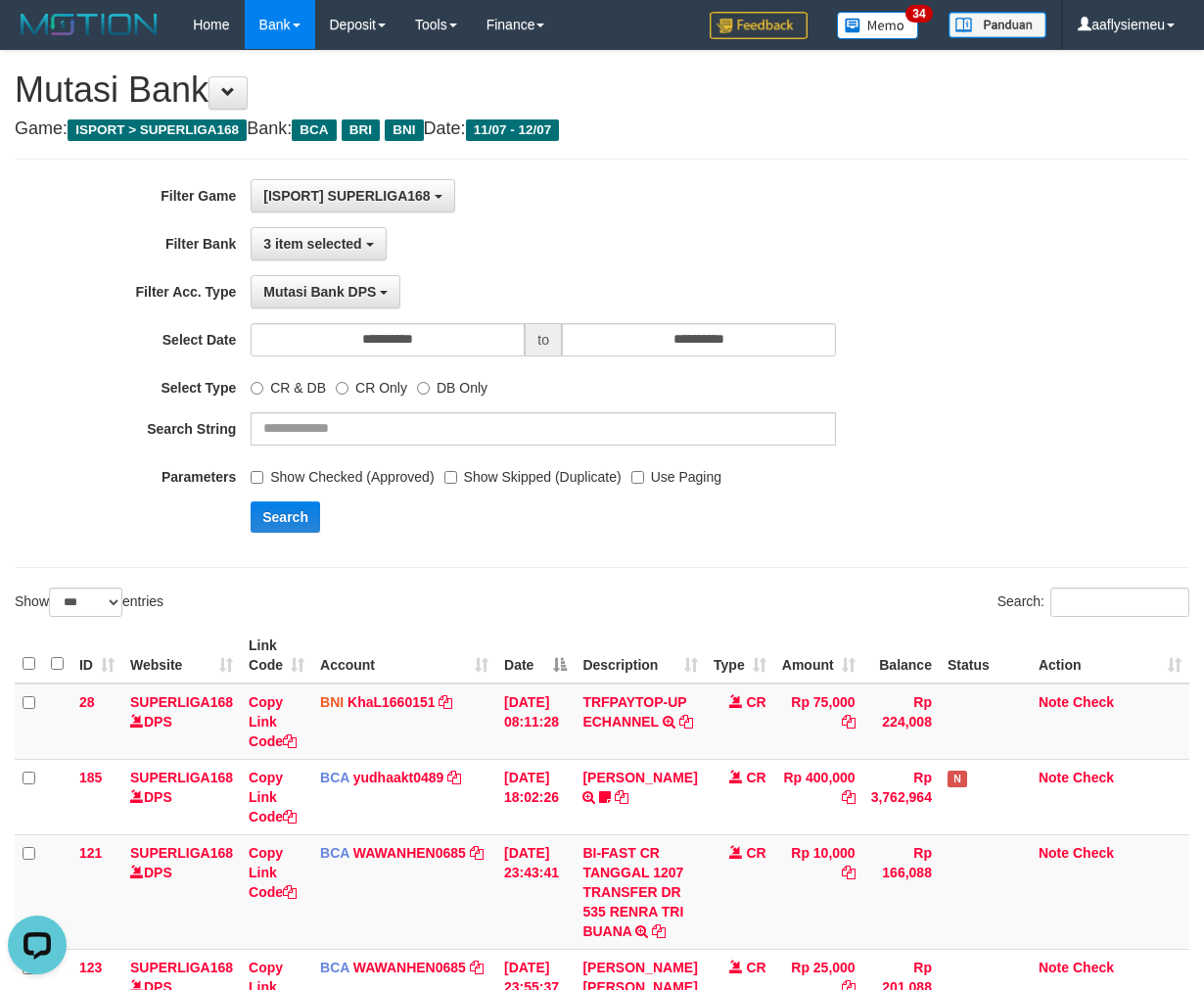 click on "Show  ** ** ** ***  entries" at bounding box center (301, 604) 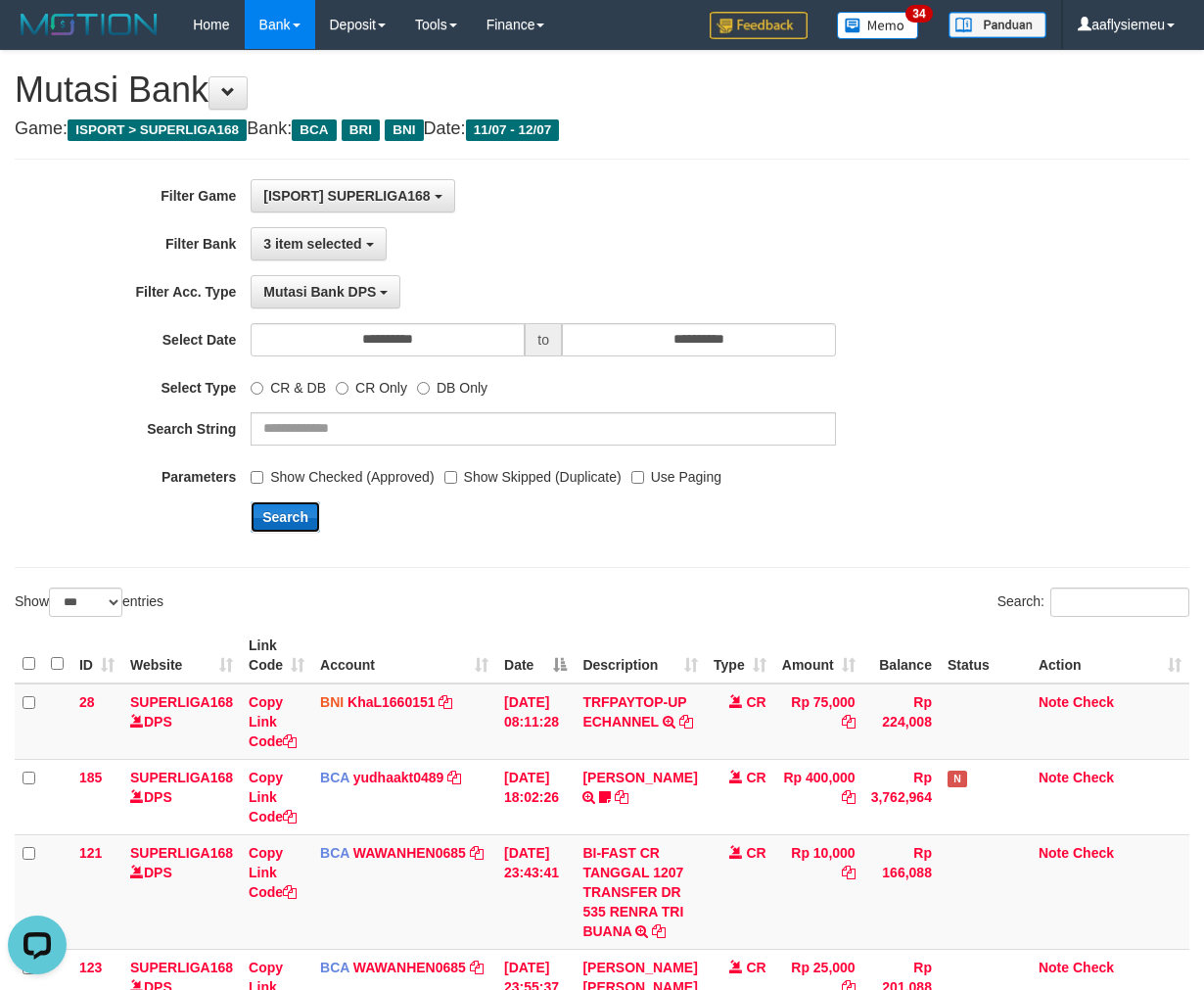 click on "Search" at bounding box center [285, 517] 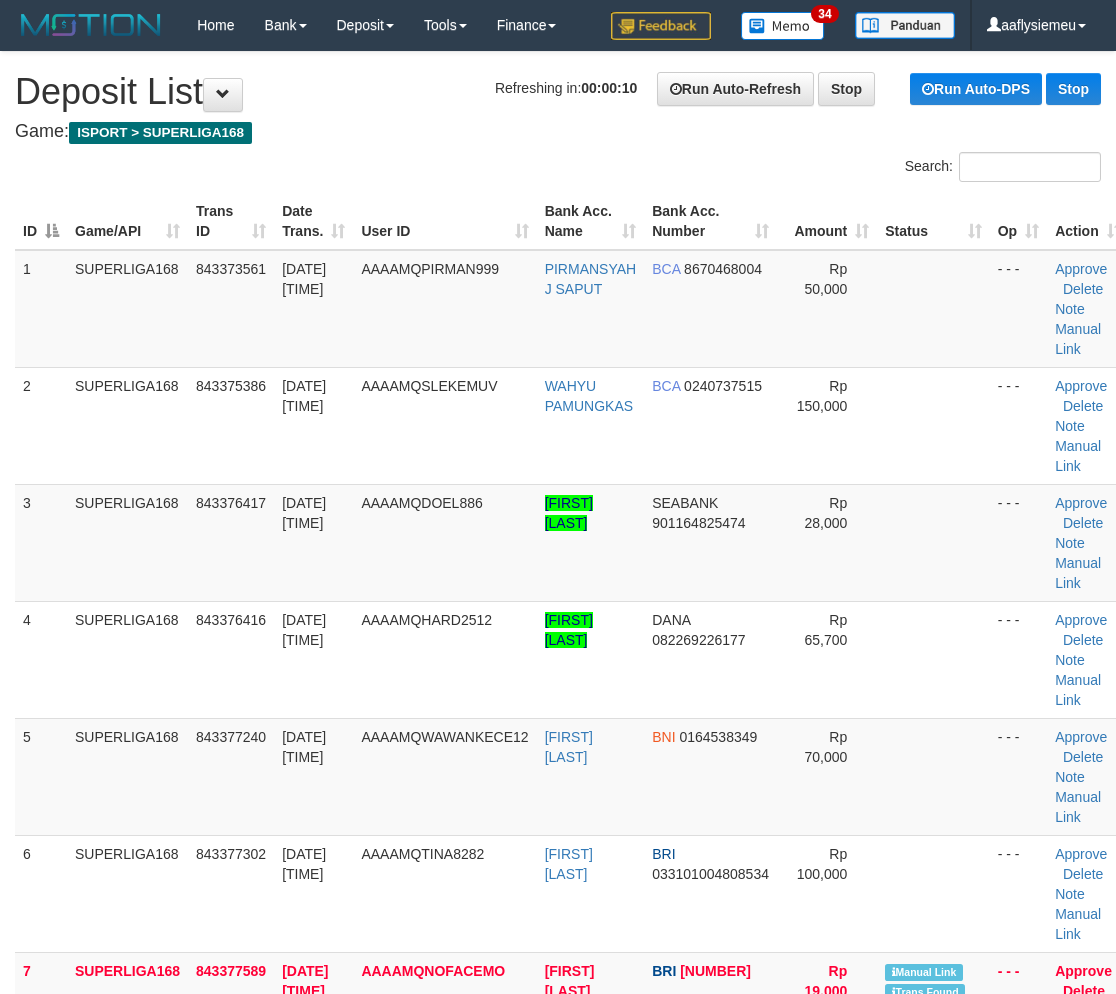 scroll, scrollTop: 0, scrollLeft: 0, axis: both 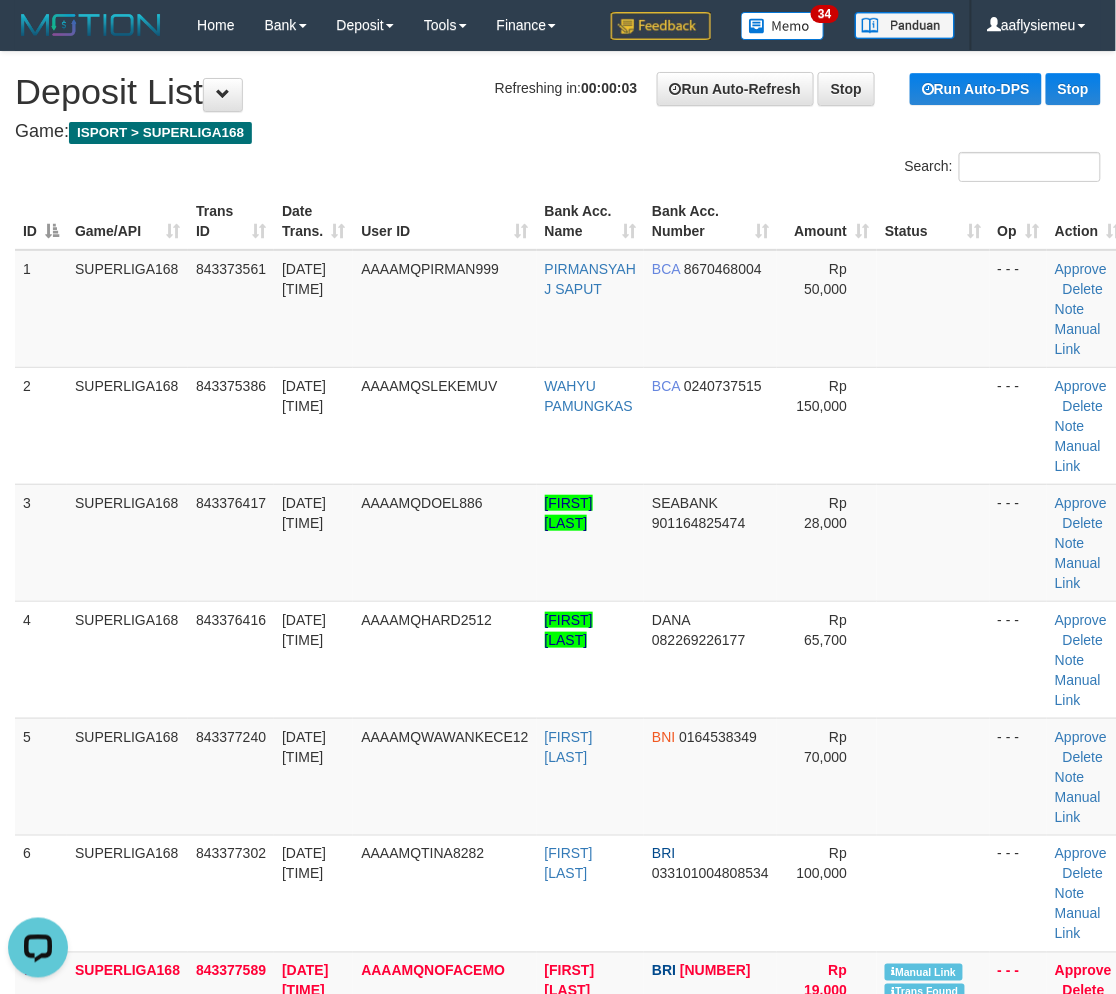 drag, startPoint x: 204, startPoint y: 502, endPoint x: 5, endPoint y: 613, distance: 227.864 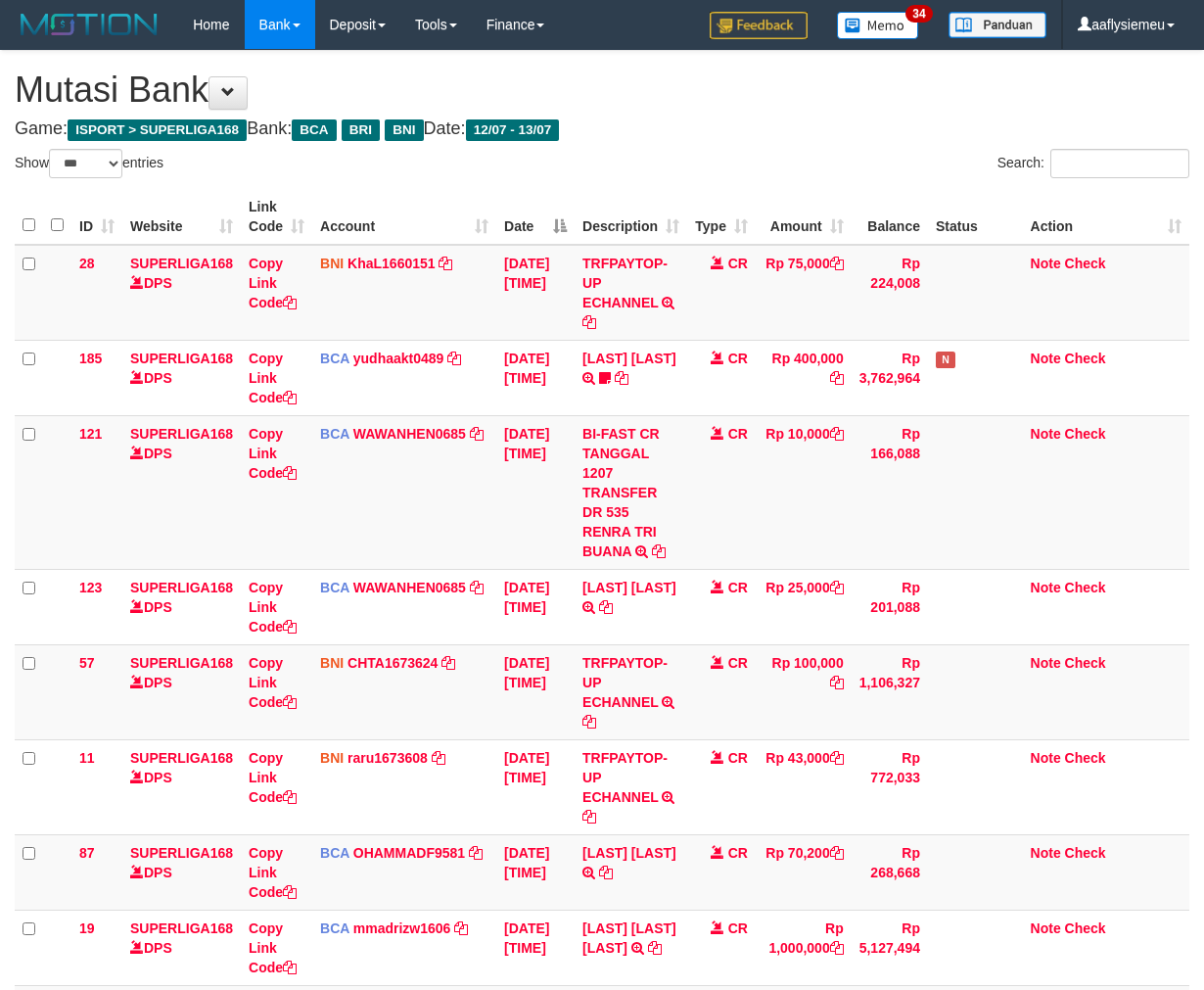 select on "***" 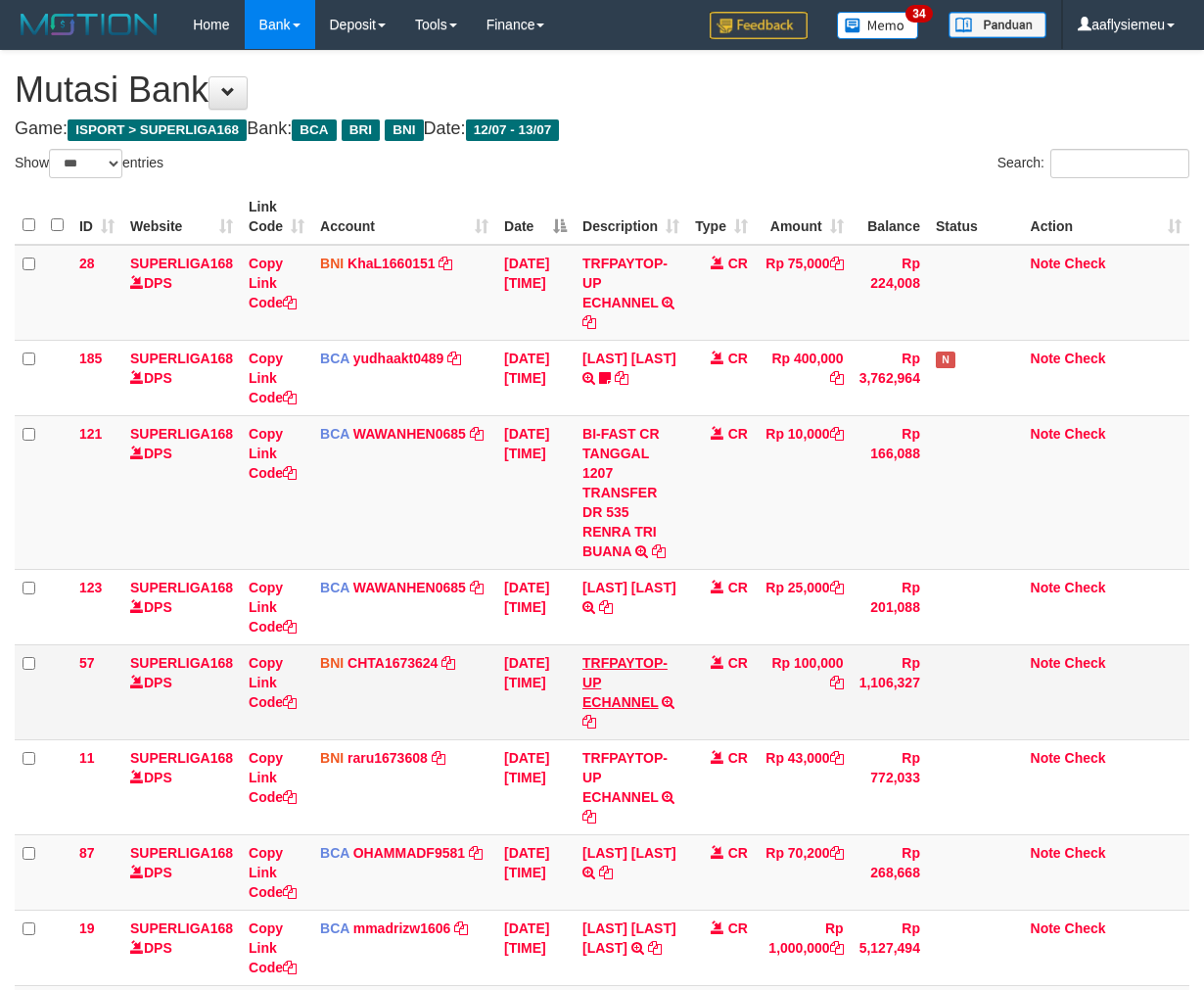 scroll, scrollTop: 0, scrollLeft: 0, axis: both 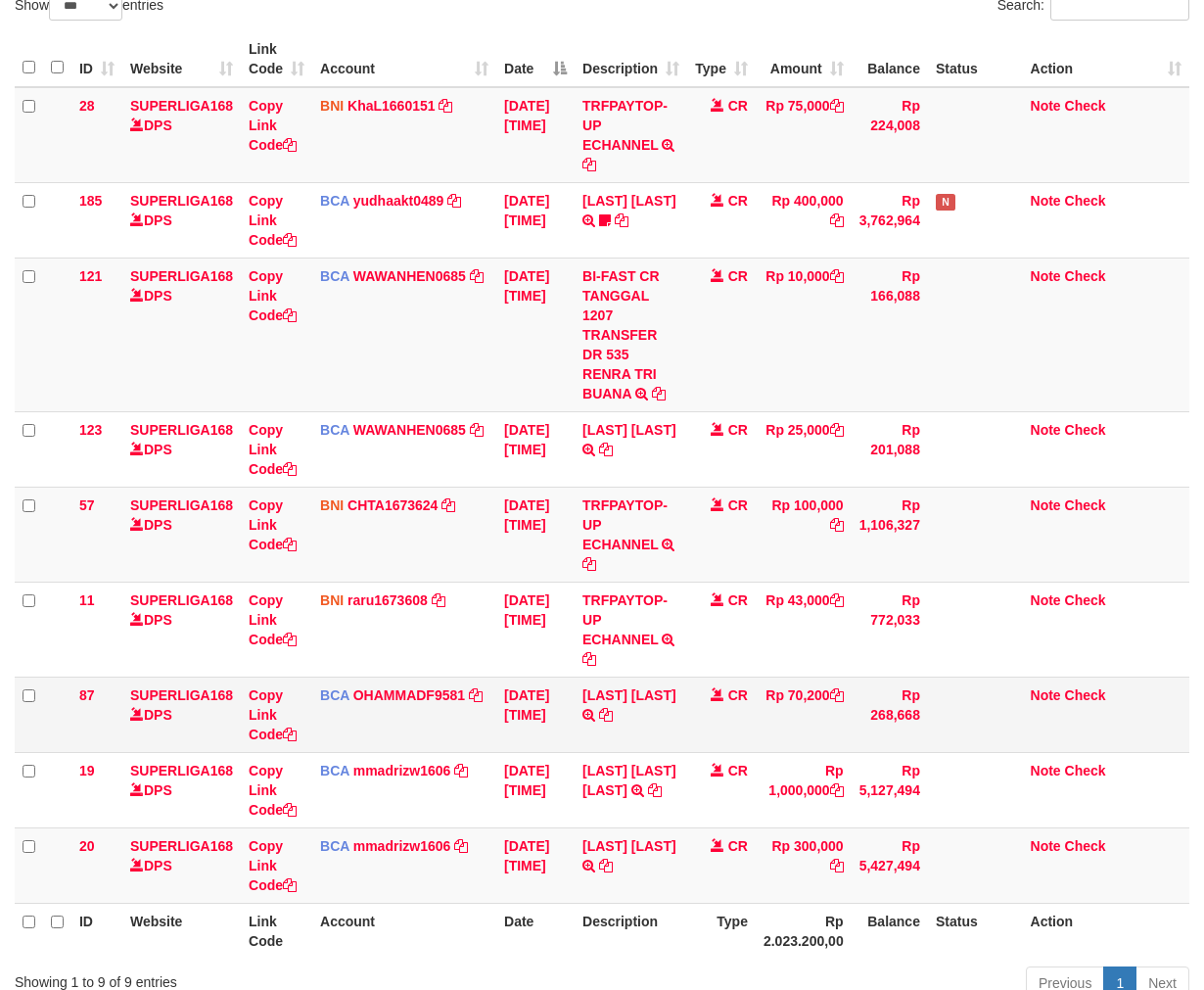 click on "[DATE] [TIME]" at bounding box center (535, 714) 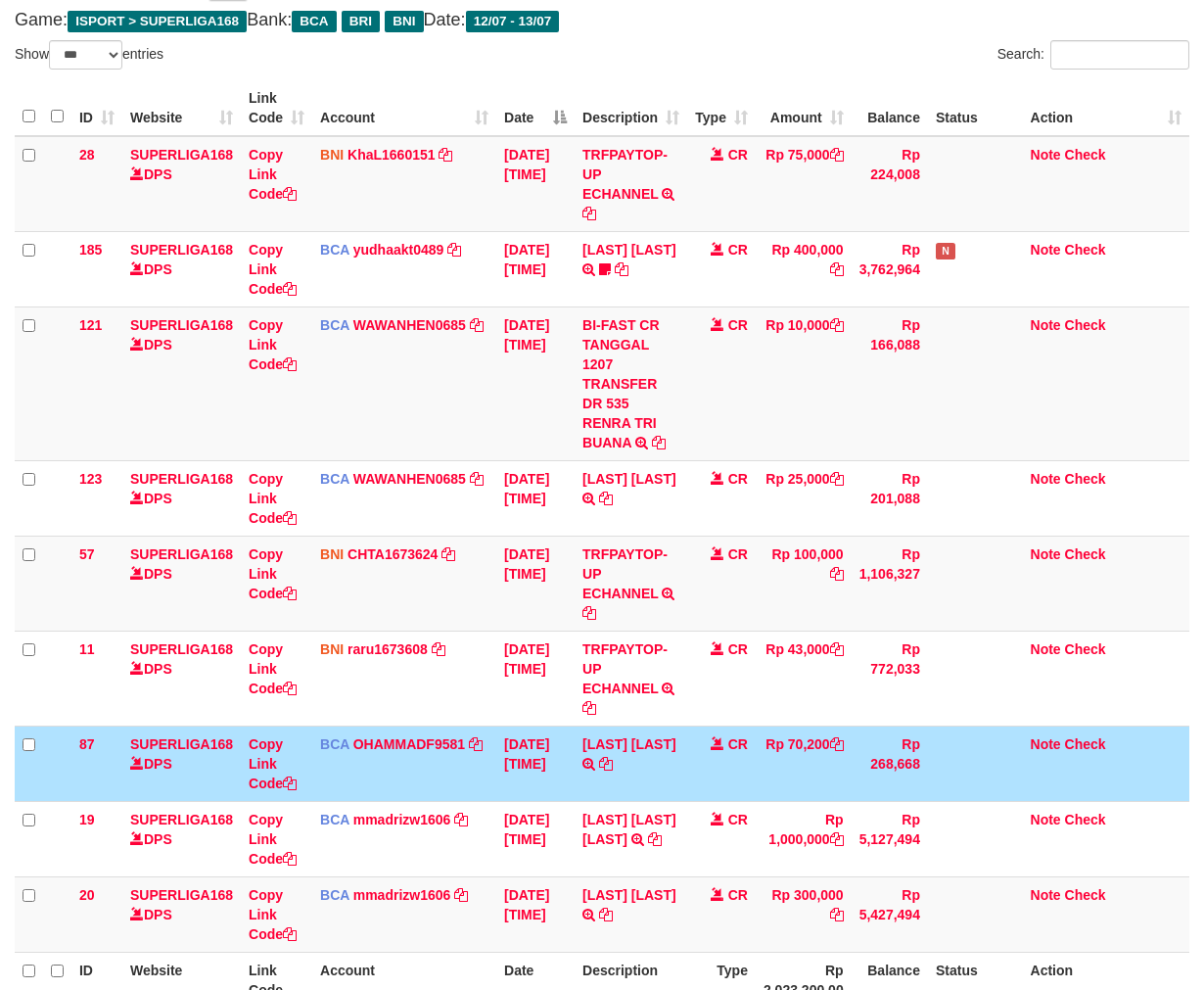click on "[DATE] [TIME]" at bounding box center [535, 763] 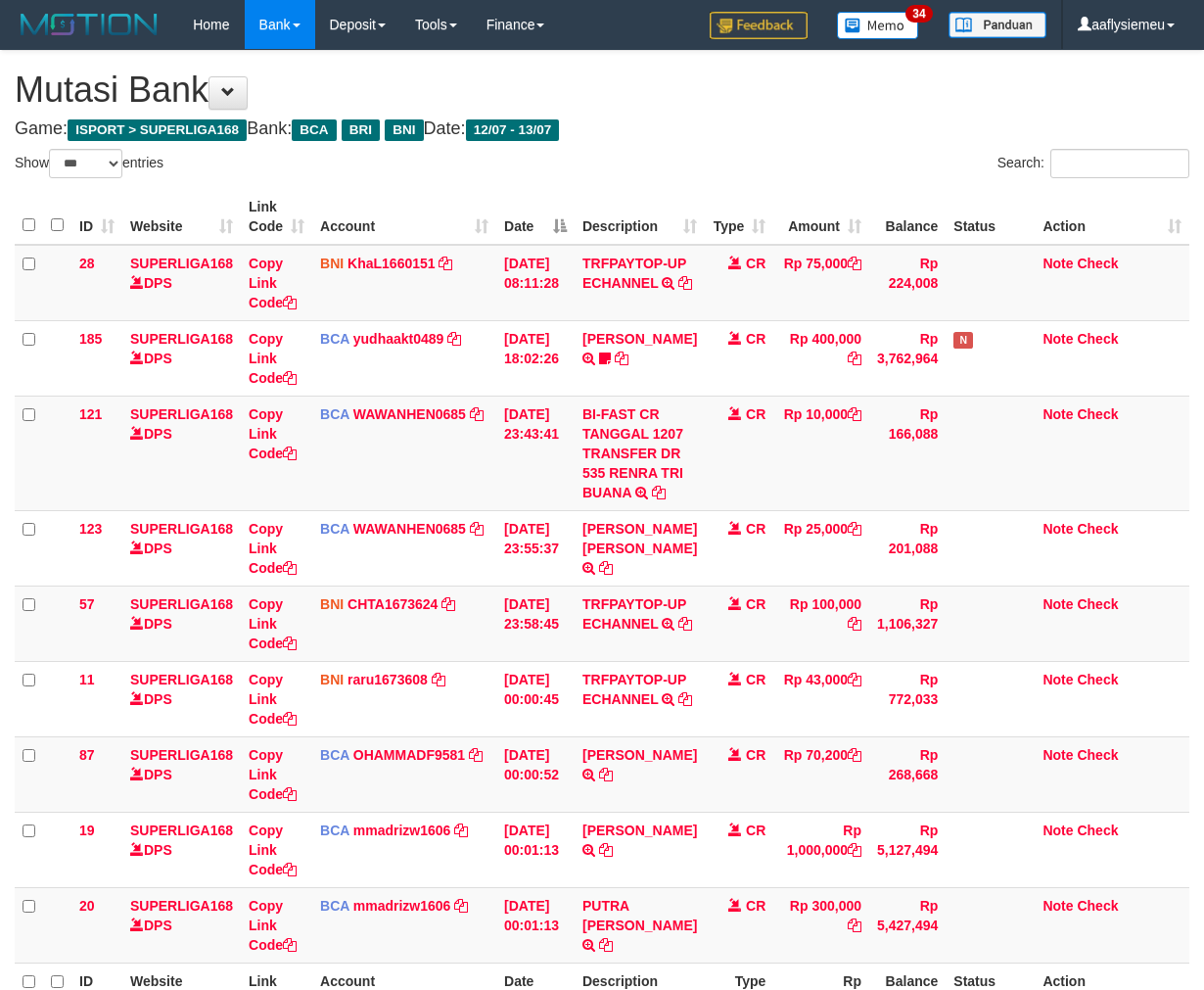 select on "***" 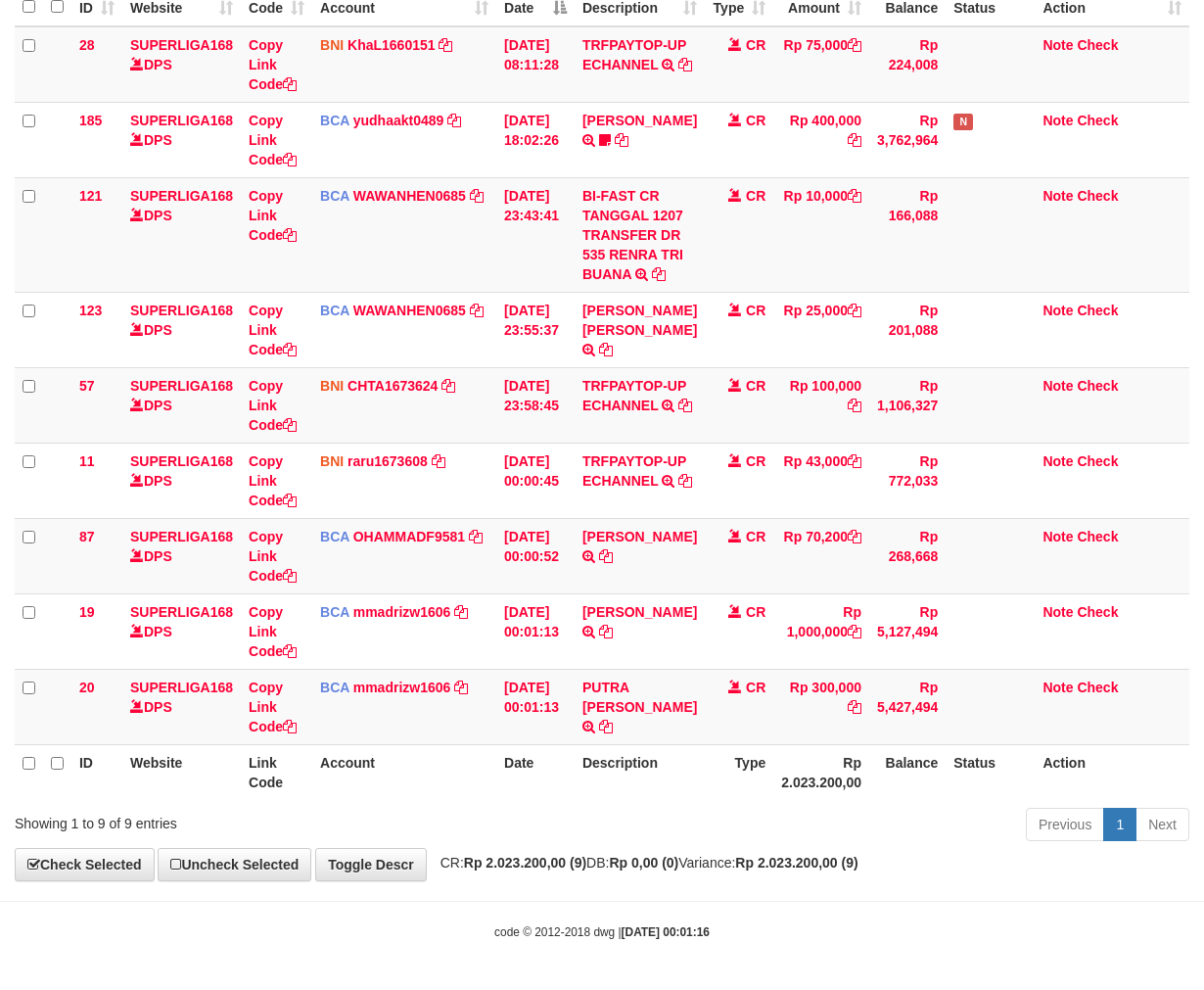 scroll, scrollTop: 317, scrollLeft: 0, axis: vertical 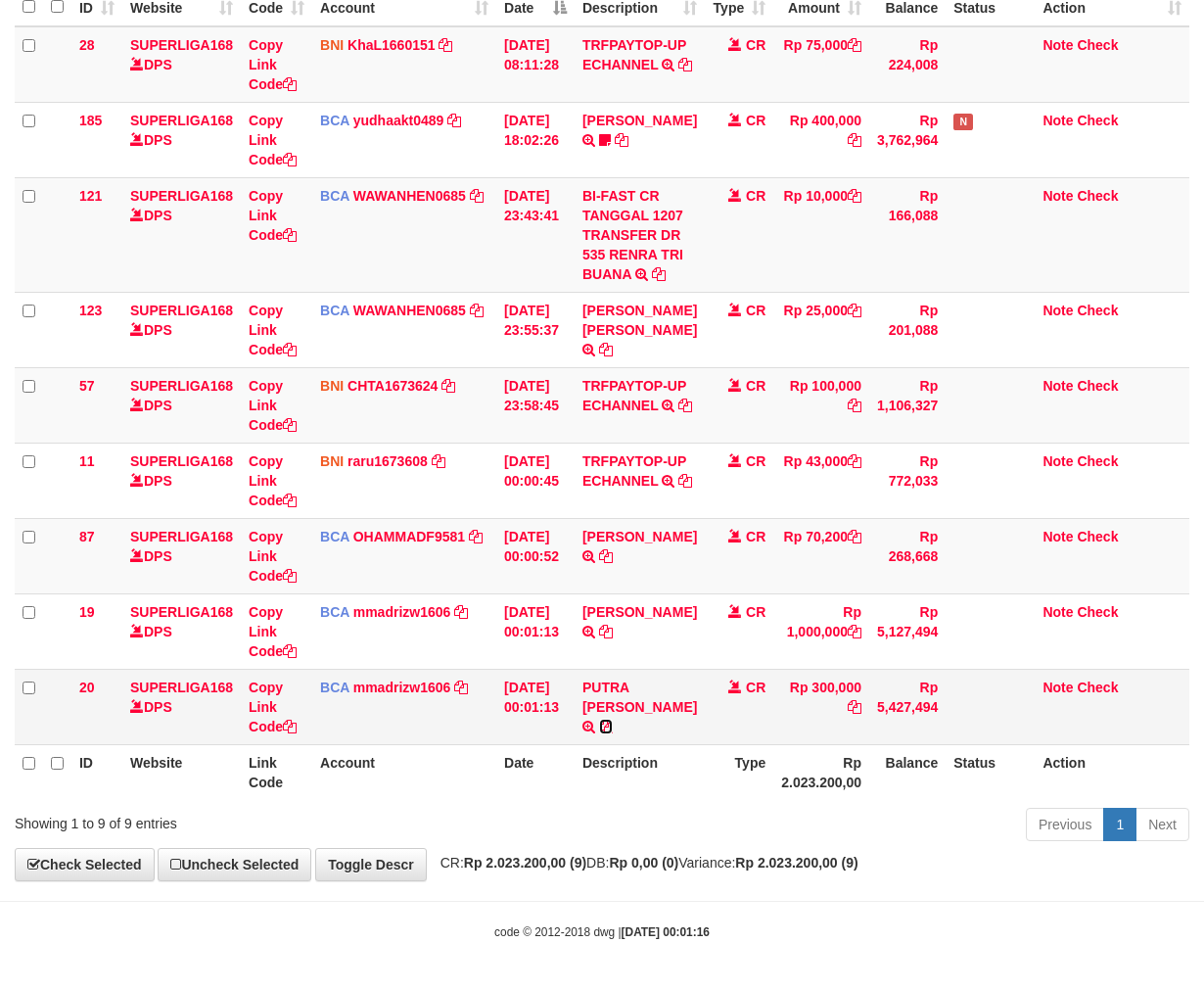 click at bounding box center [606, 727] 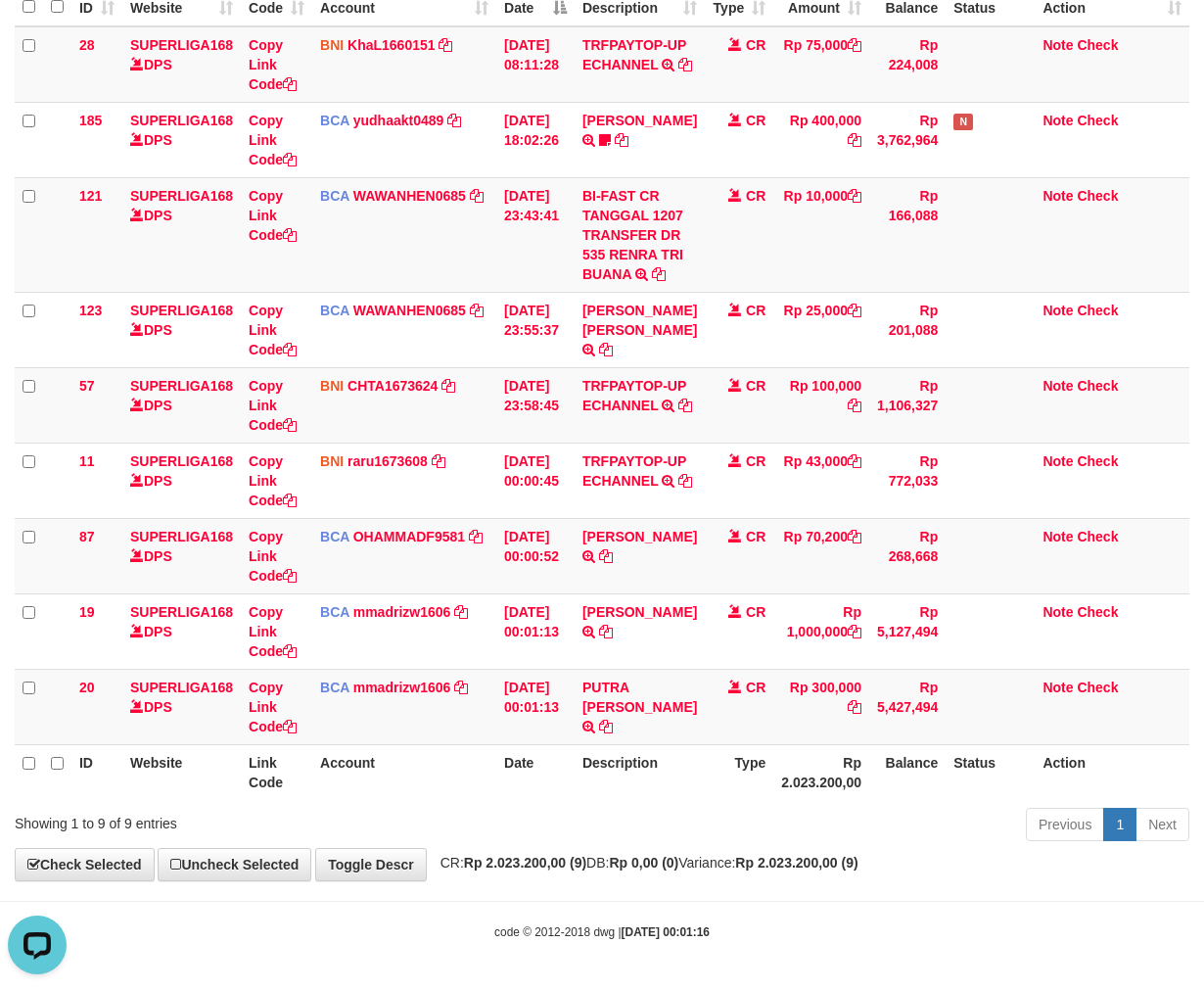 scroll, scrollTop: 0, scrollLeft: 0, axis: both 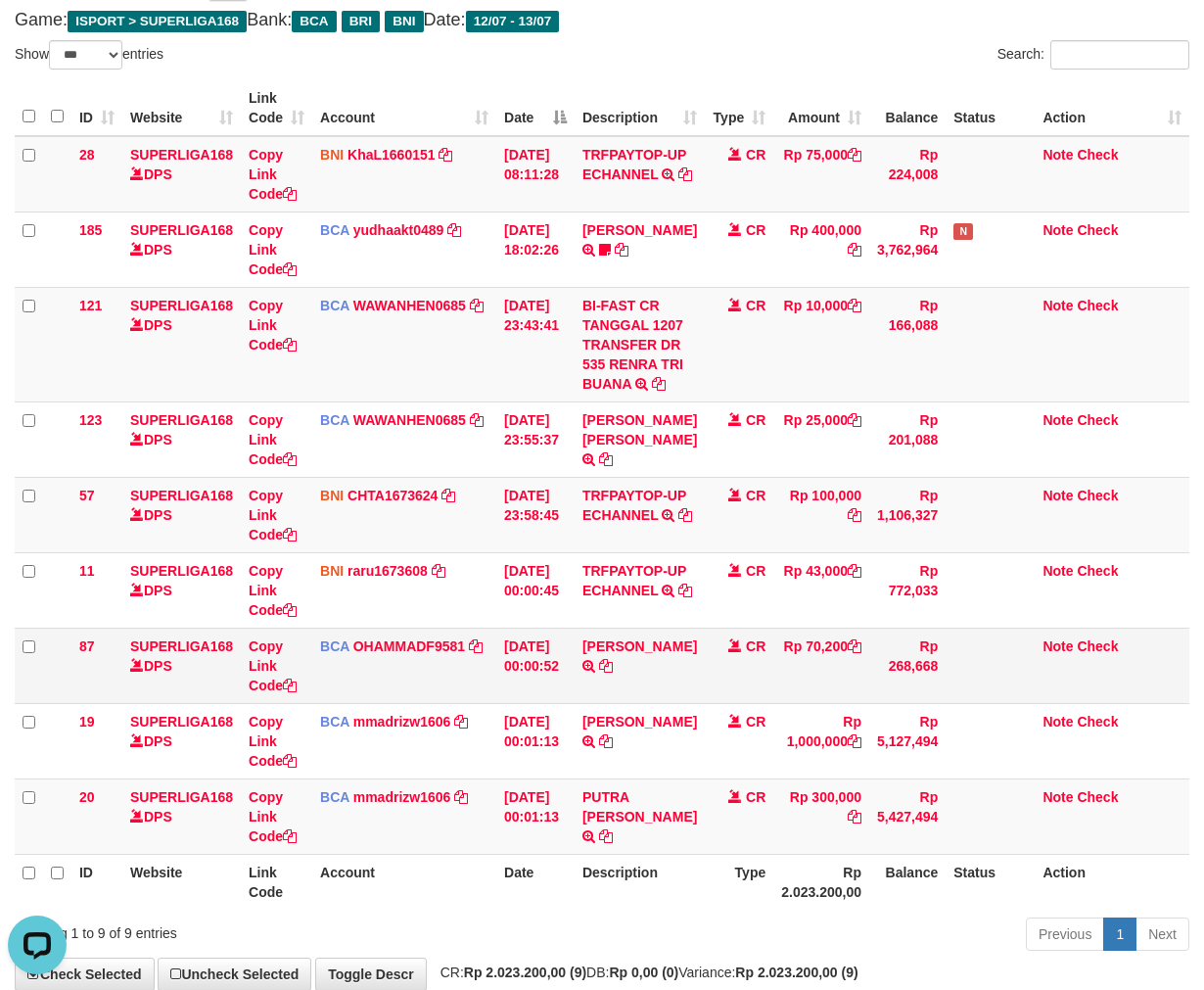 click on "CR" at bounding box center (739, 665) 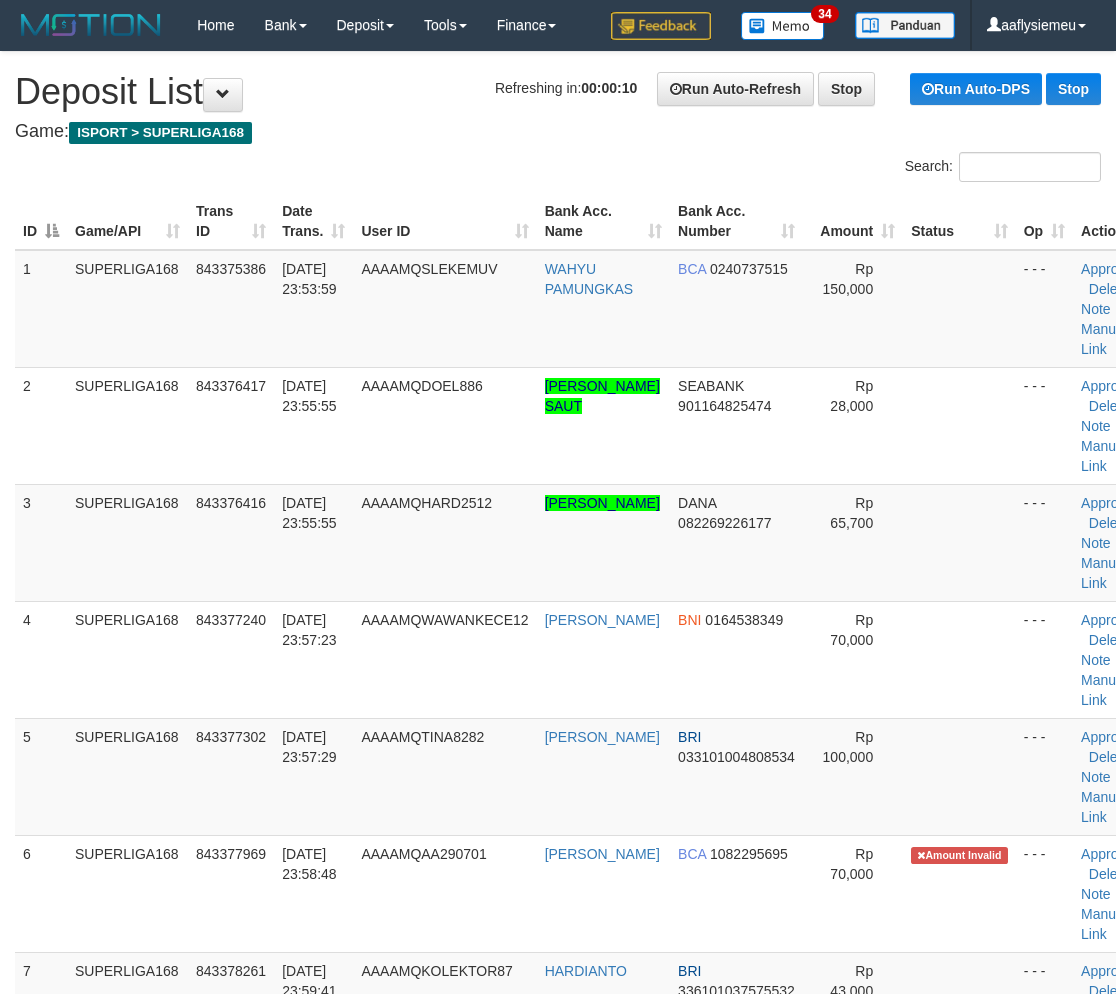 scroll, scrollTop: 1203, scrollLeft: 0, axis: vertical 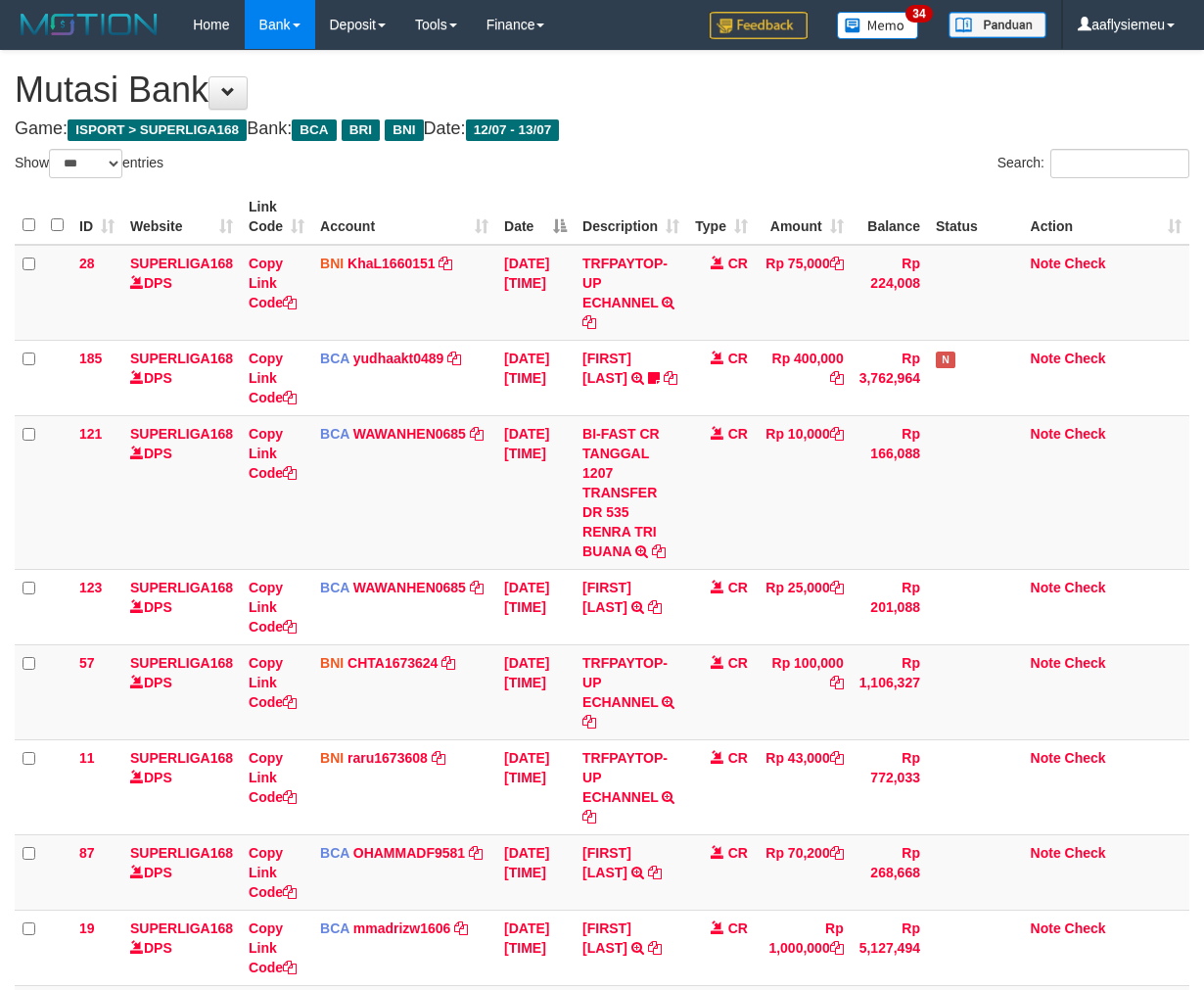 select on "***" 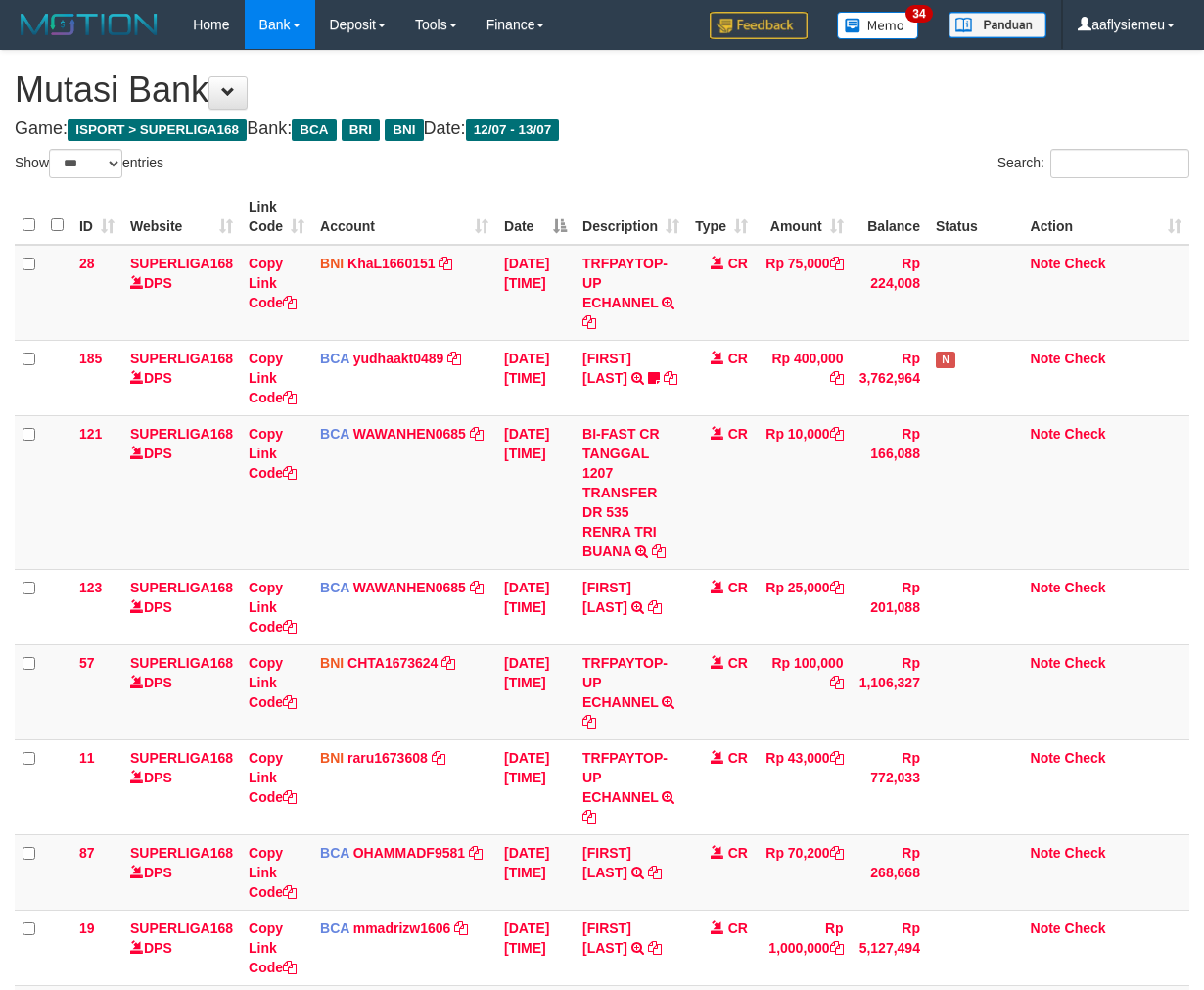 scroll, scrollTop: 317, scrollLeft: 0, axis: vertical 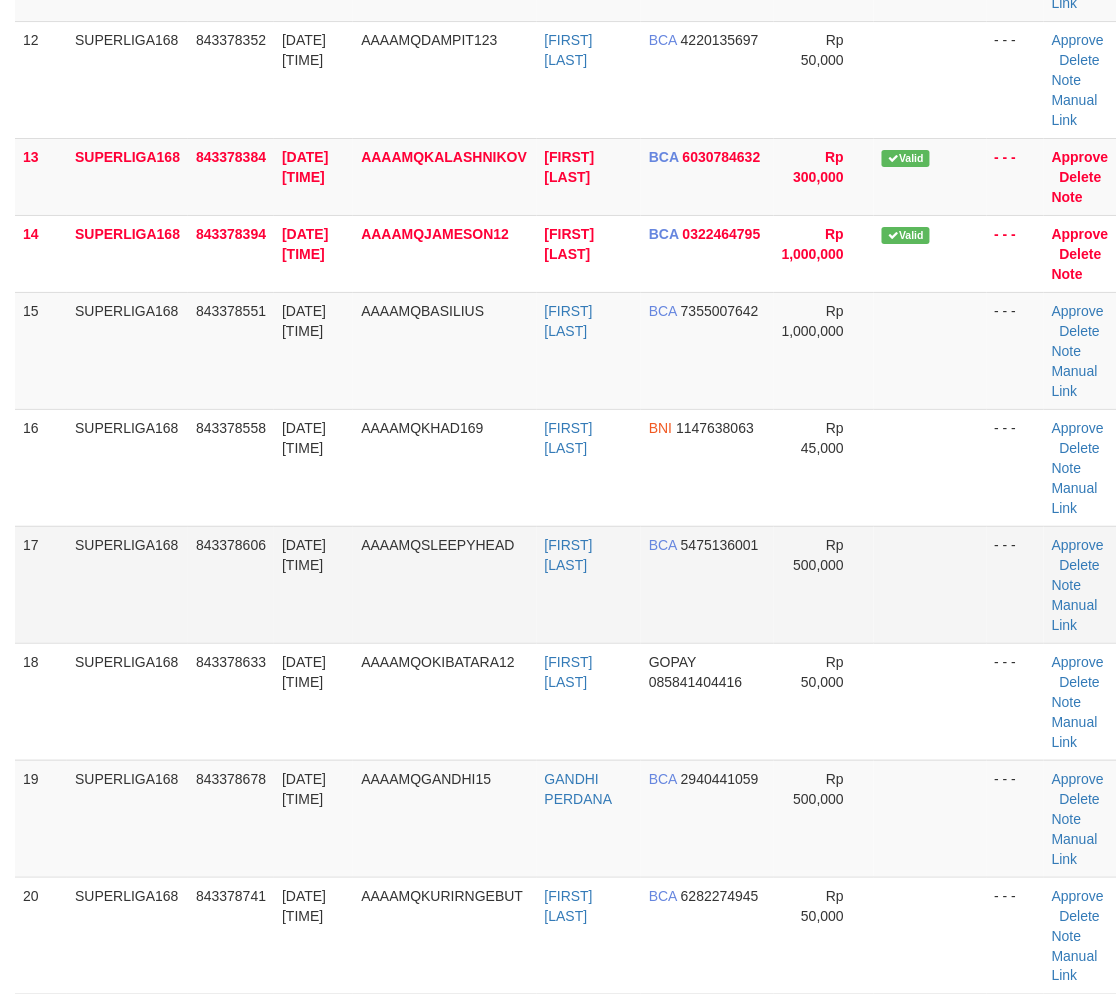 click on "13/07/2025 00:00:50" at bounding box center (313, 584) 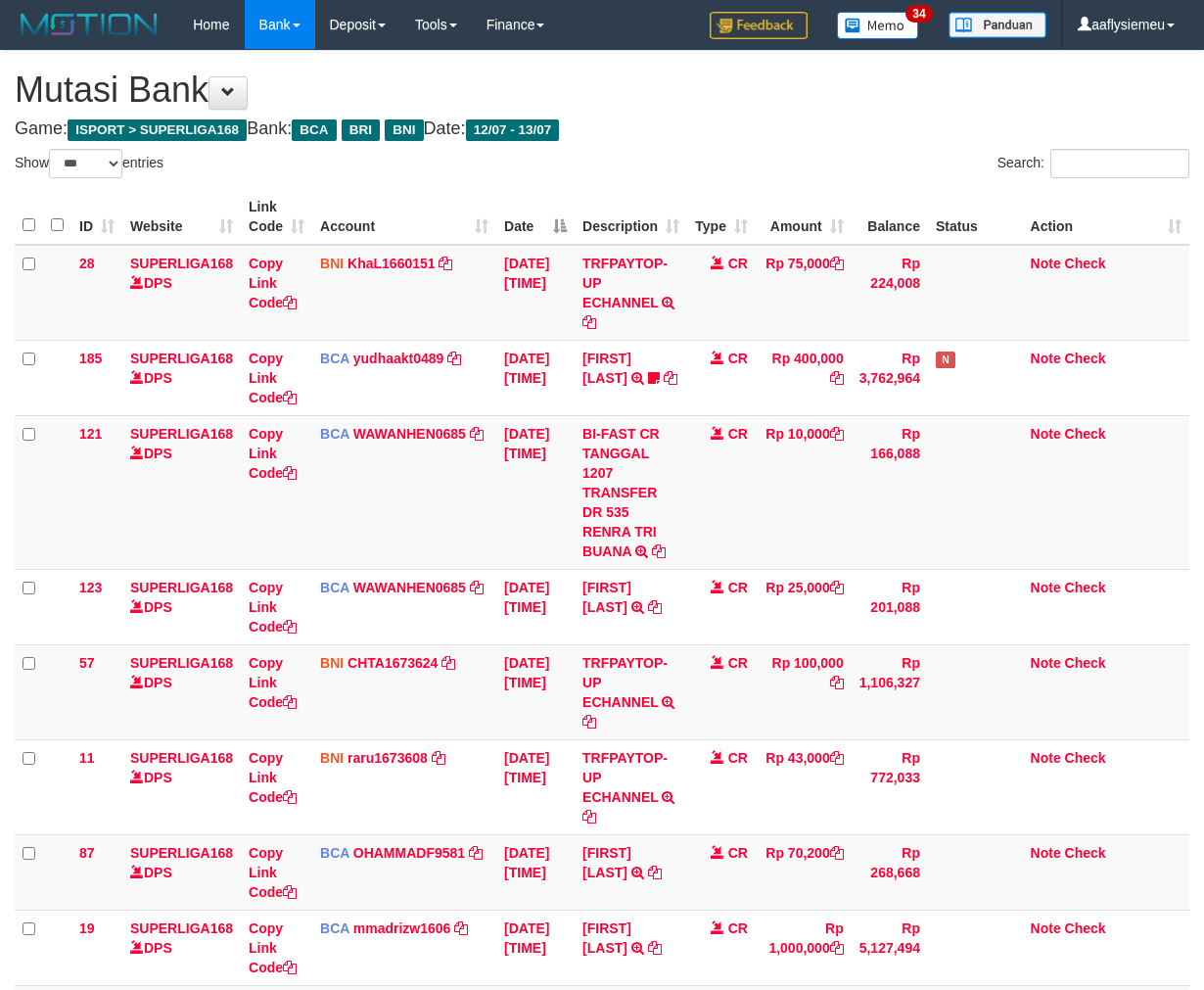 select on "***" 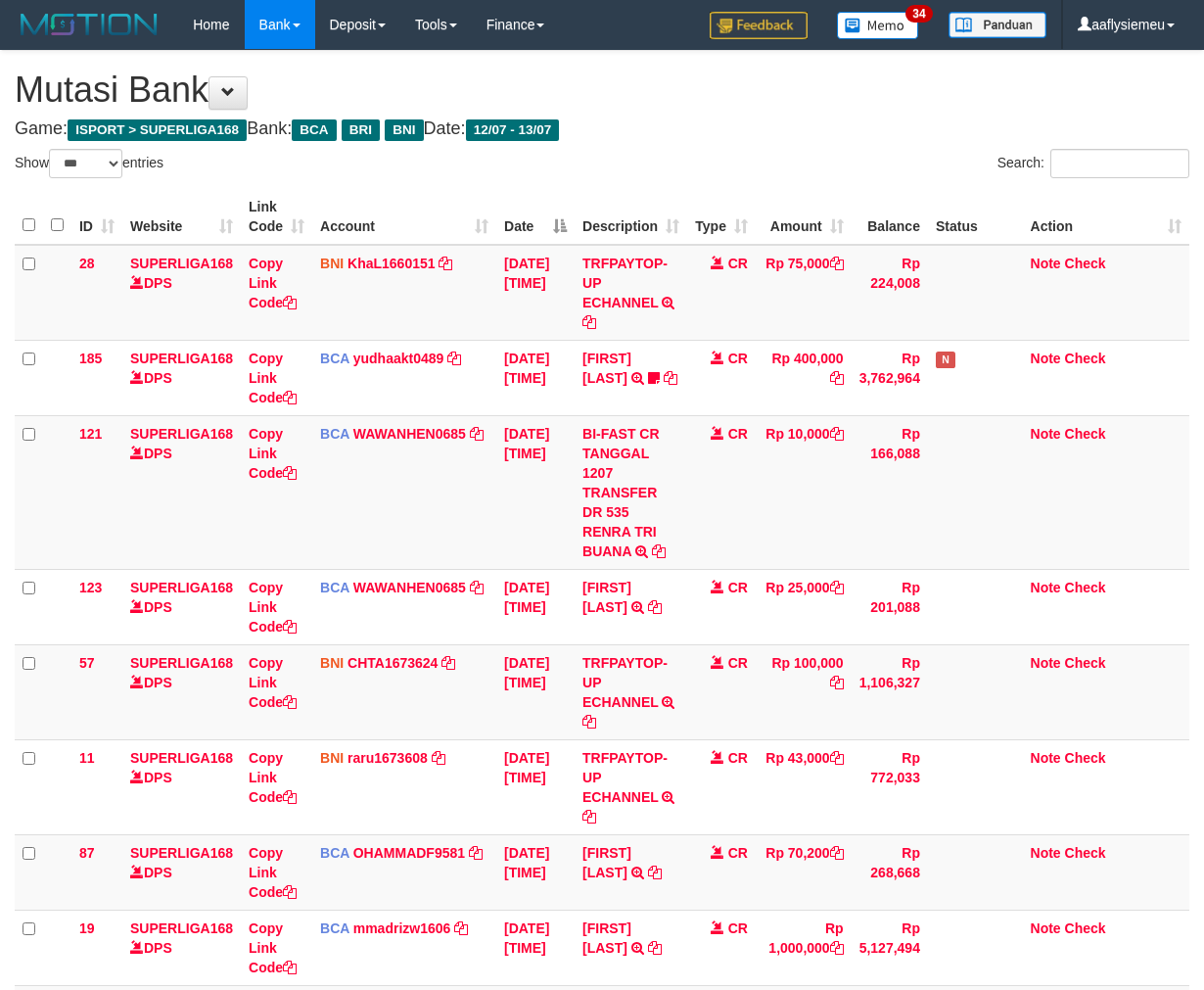 scroll, scrollTop: 317, scrollLeft: 0, axis: vertical 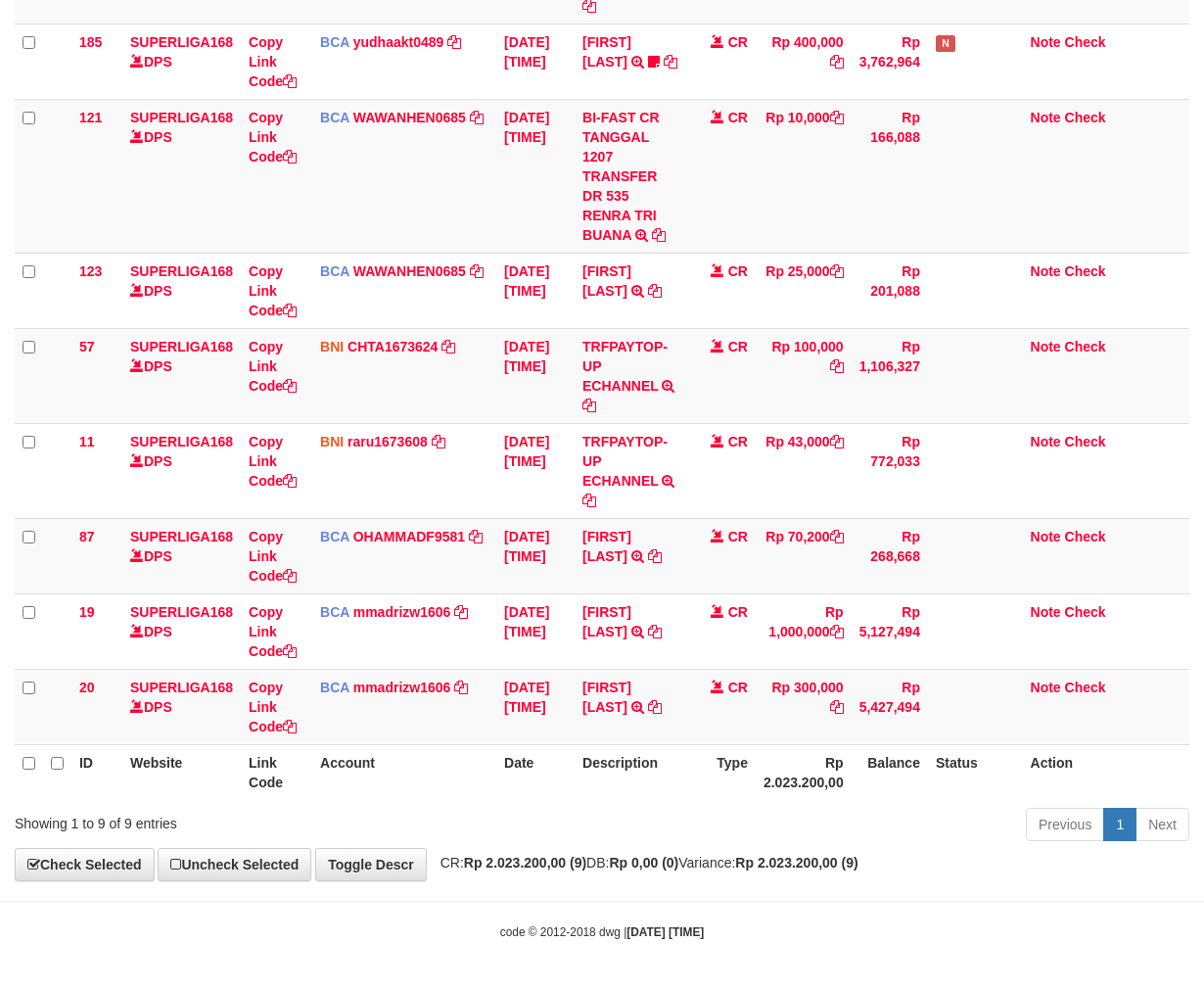 click on "Rp 2.023.200,00 (9)" at bounding box center [525, 863] 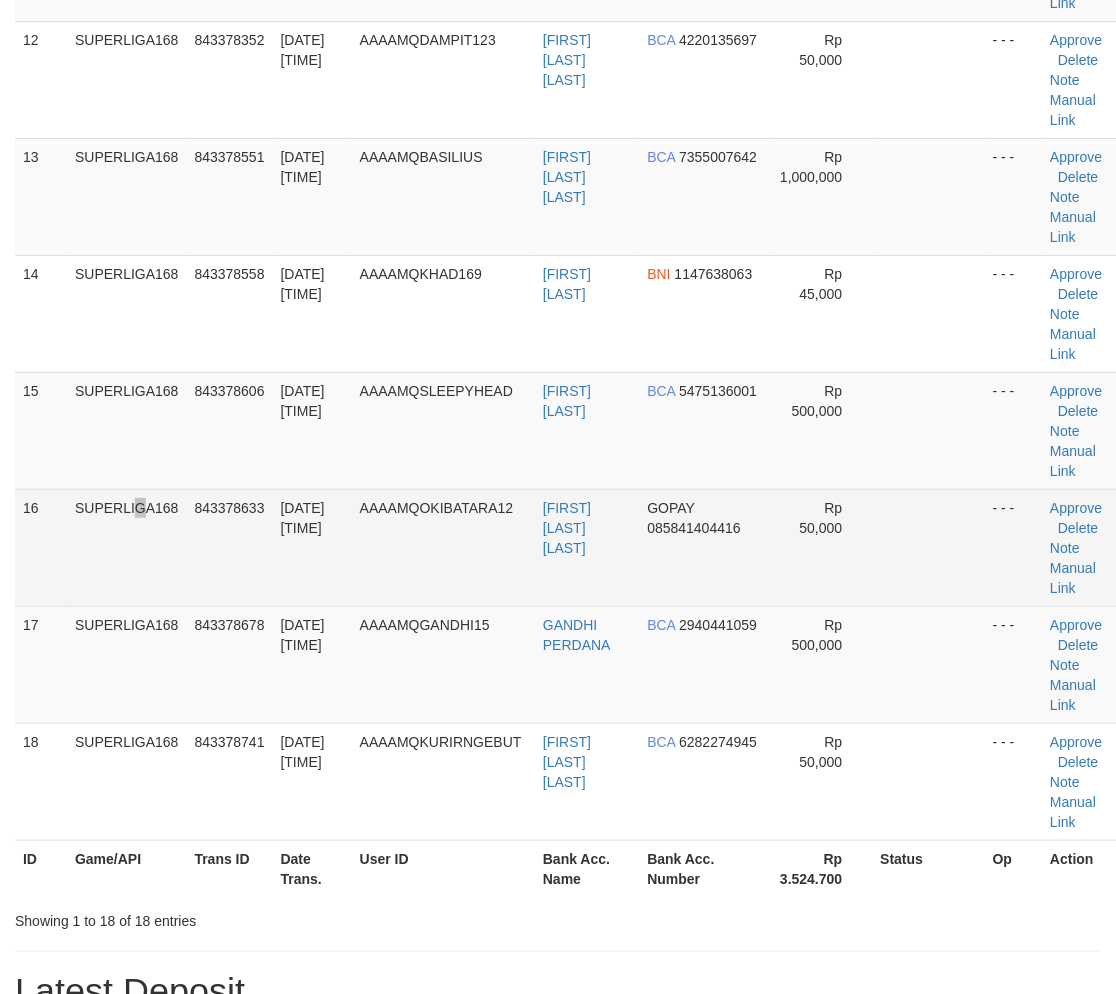 click on "SUPERLIGA168" at bounding box center [127, 547] 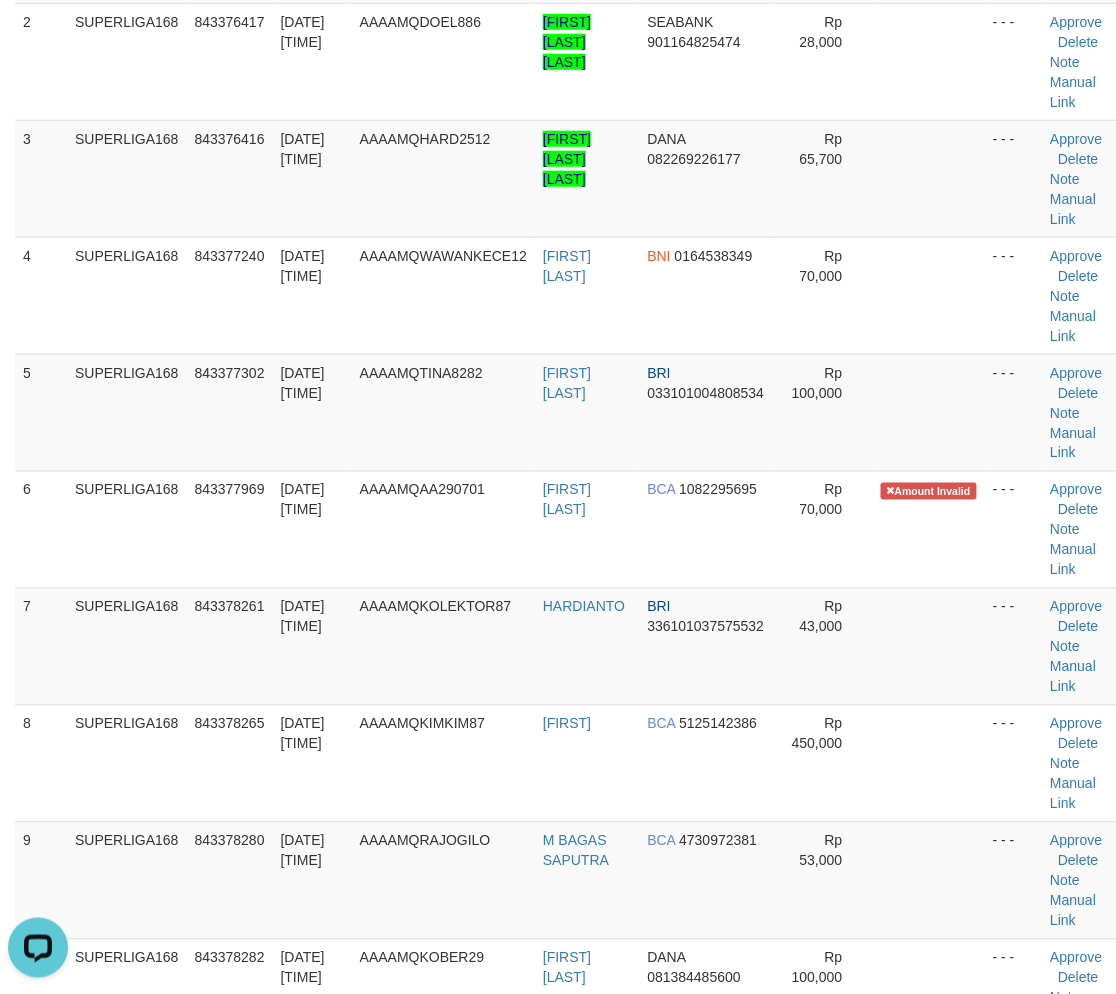 scroll, scrollTop: 0, scrollLeft: 0, axis: both 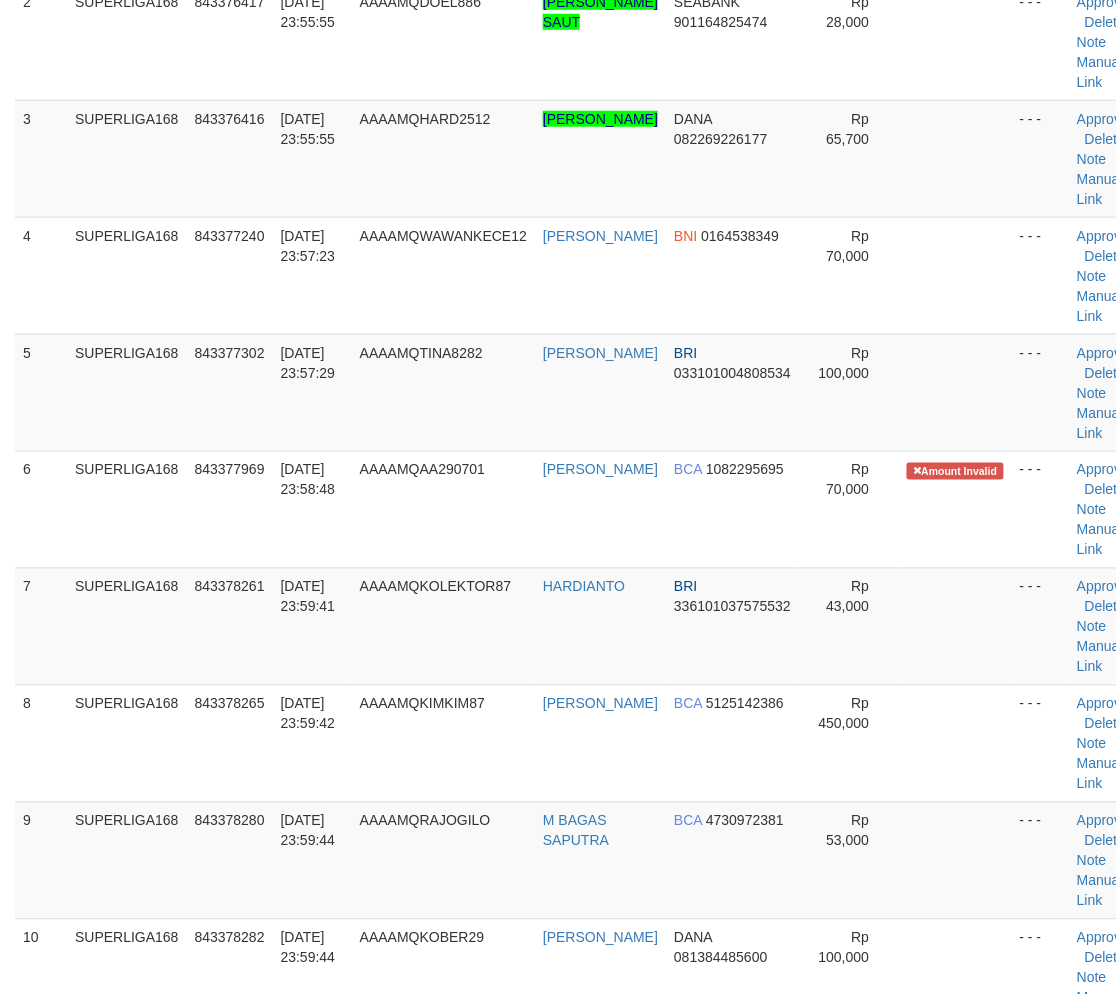 drag, startPoint x: 41, startPoint y: 535, endPoint x: 3, endPoint y: 560, distance: 45.486263 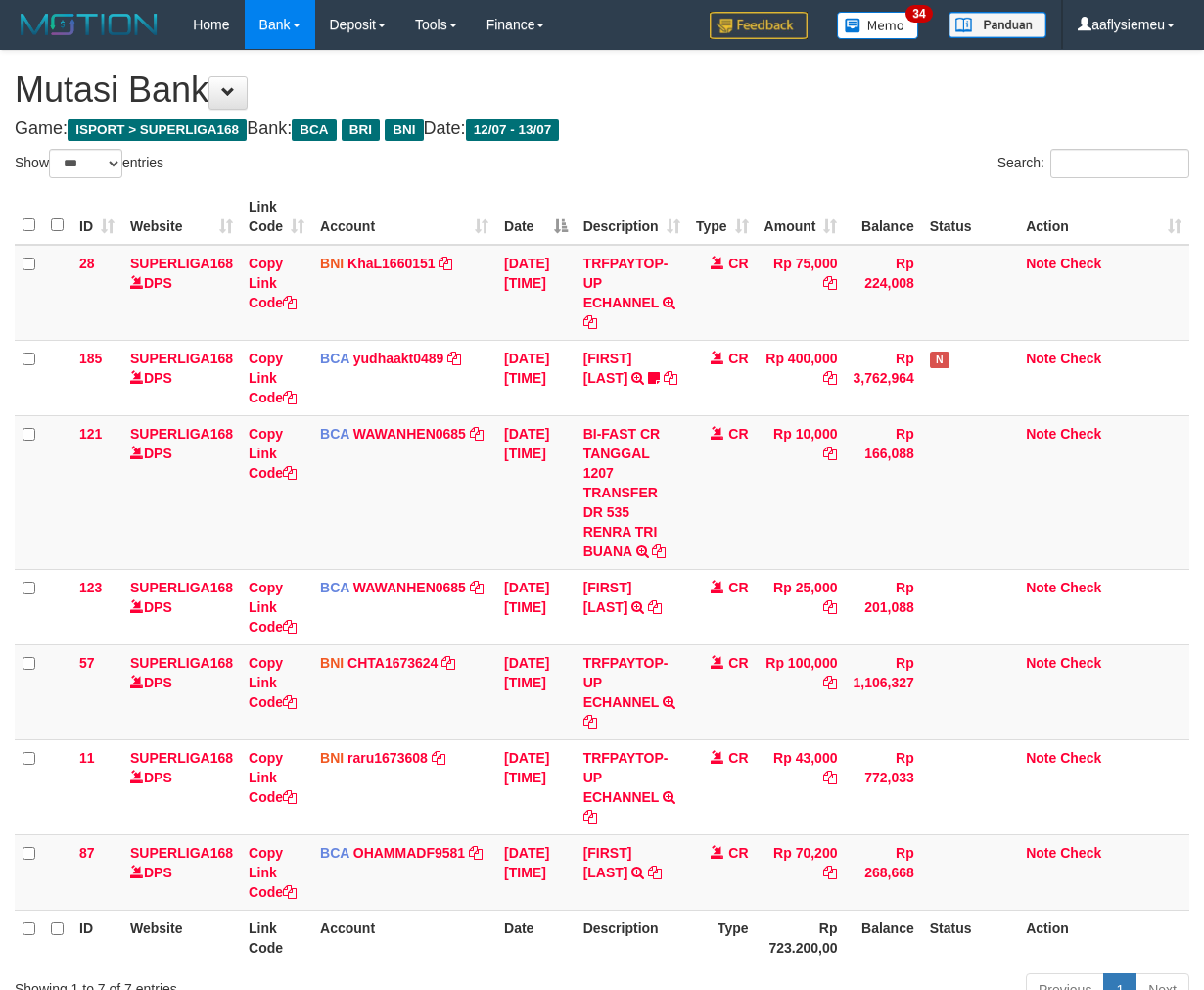 select on "***" 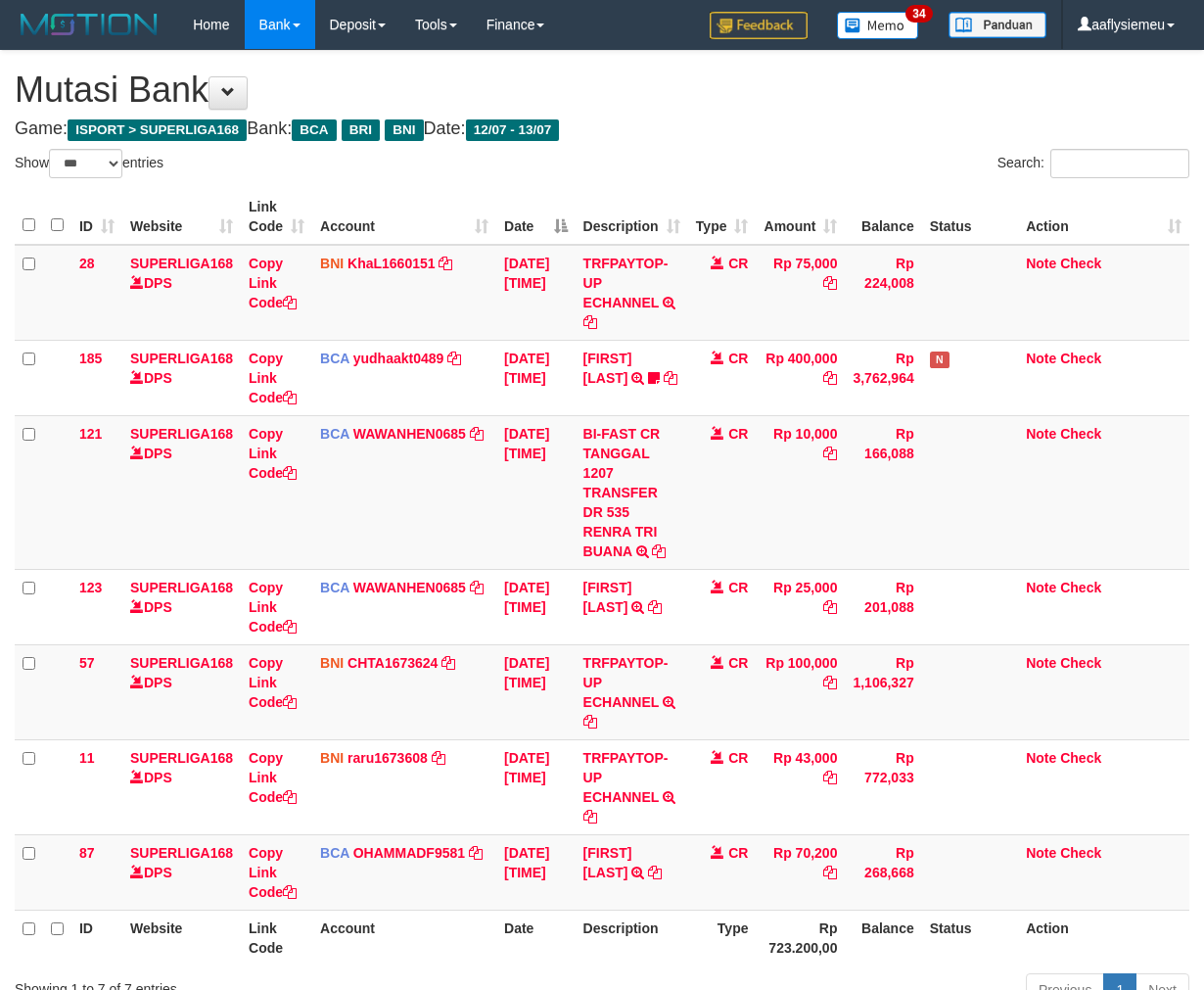 scroll, scrollTop: 161, scrollLeft: 0, axis: vertical 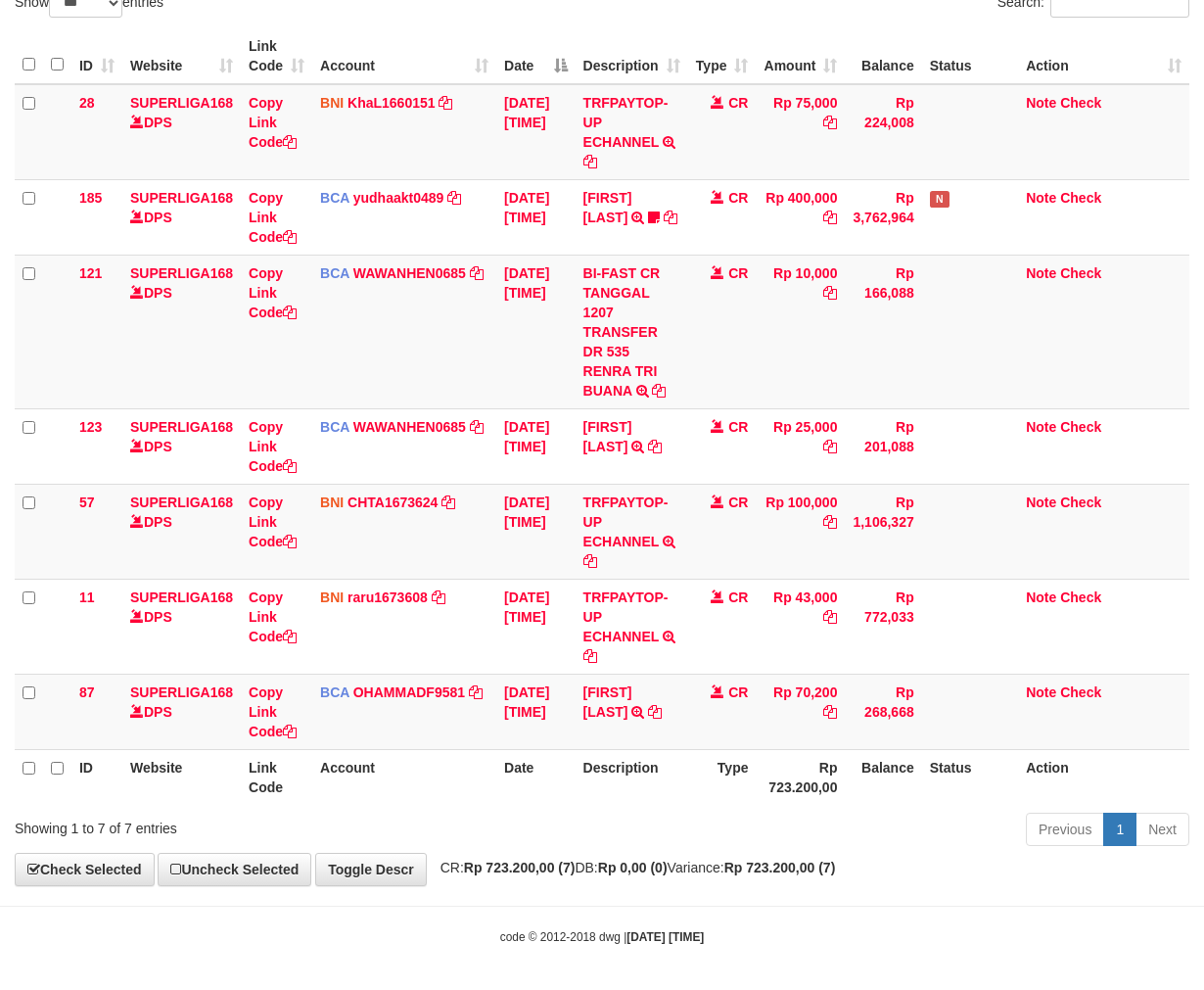 click on "Description" at bounding box center [631, 777] 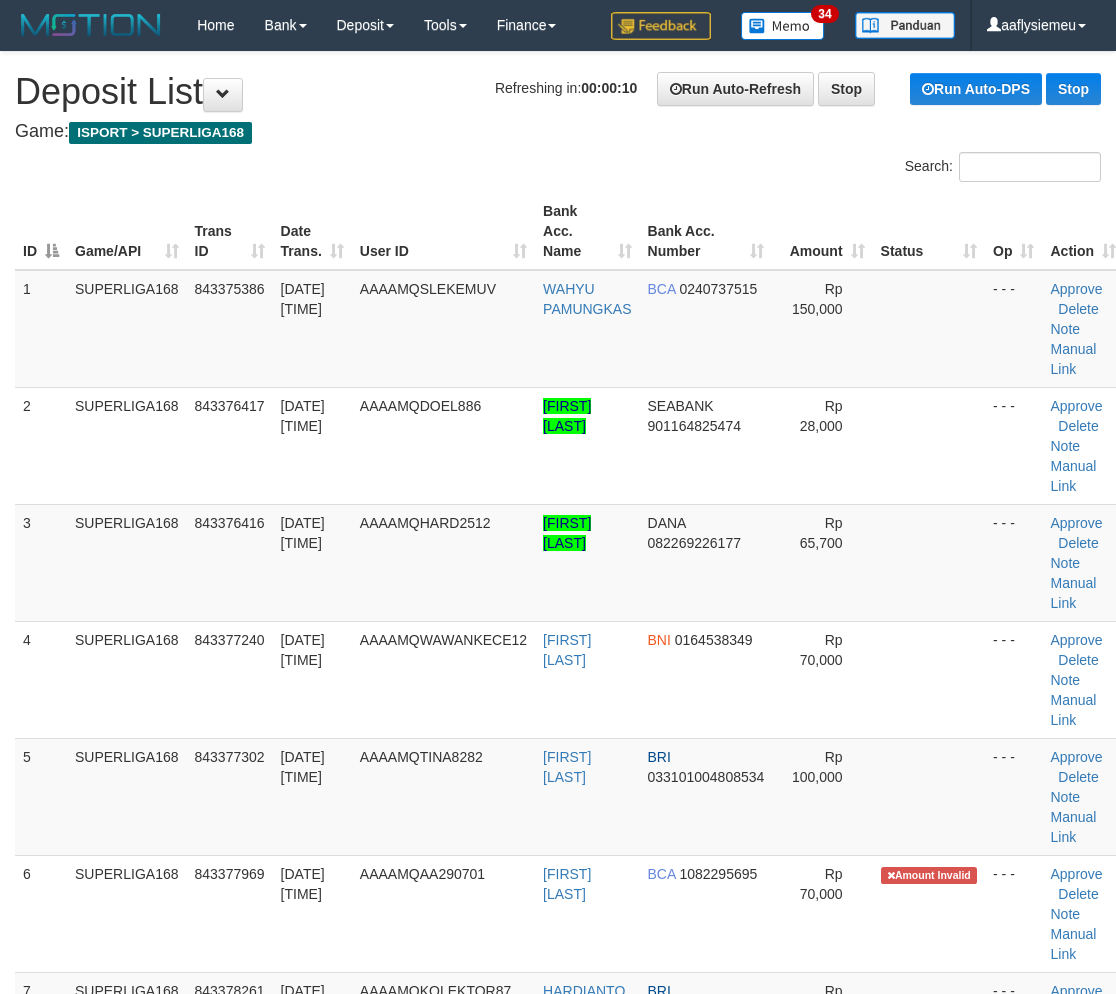 scroll, scrollTop: 384, scrollLeft: 0, axis: vertical 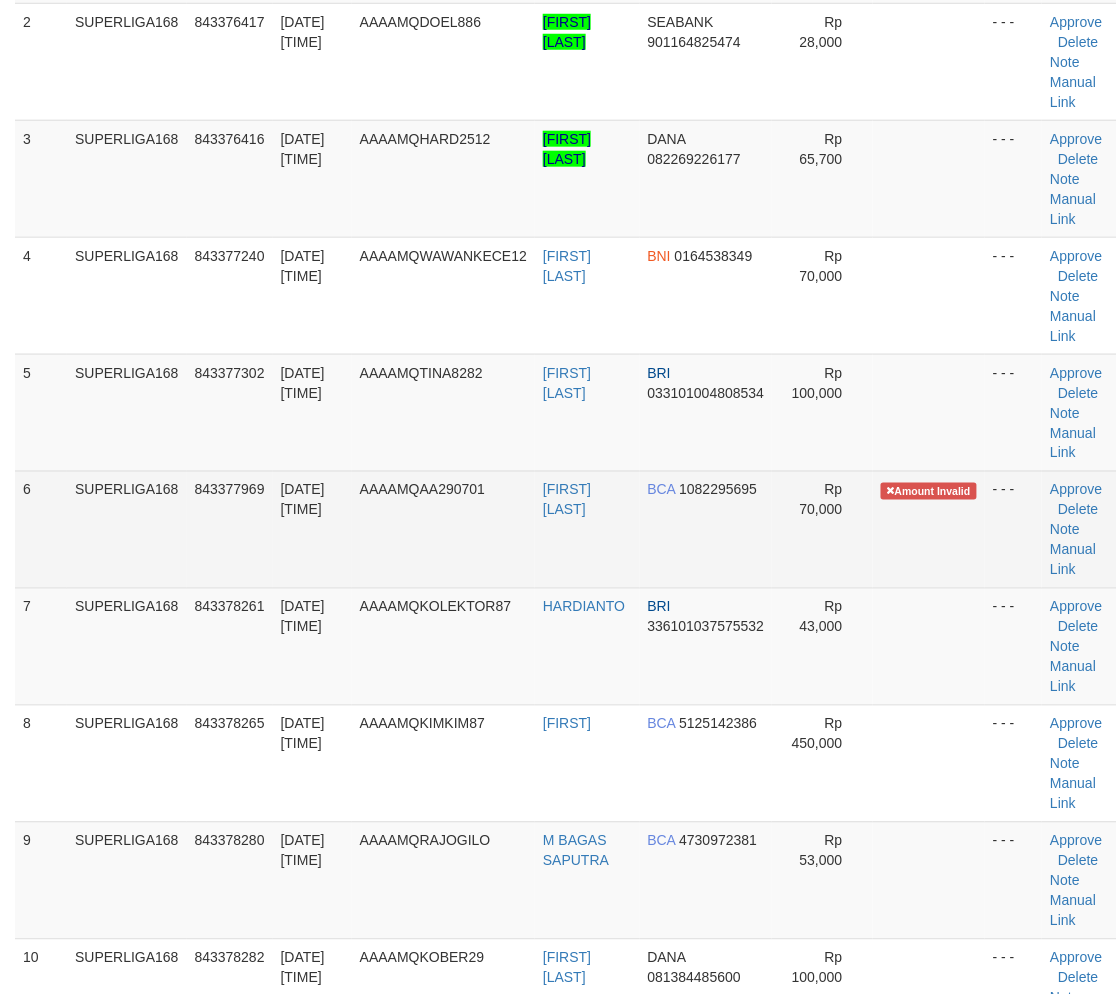 click on "SUPERLIGA168" at bounding box center [127, 529] 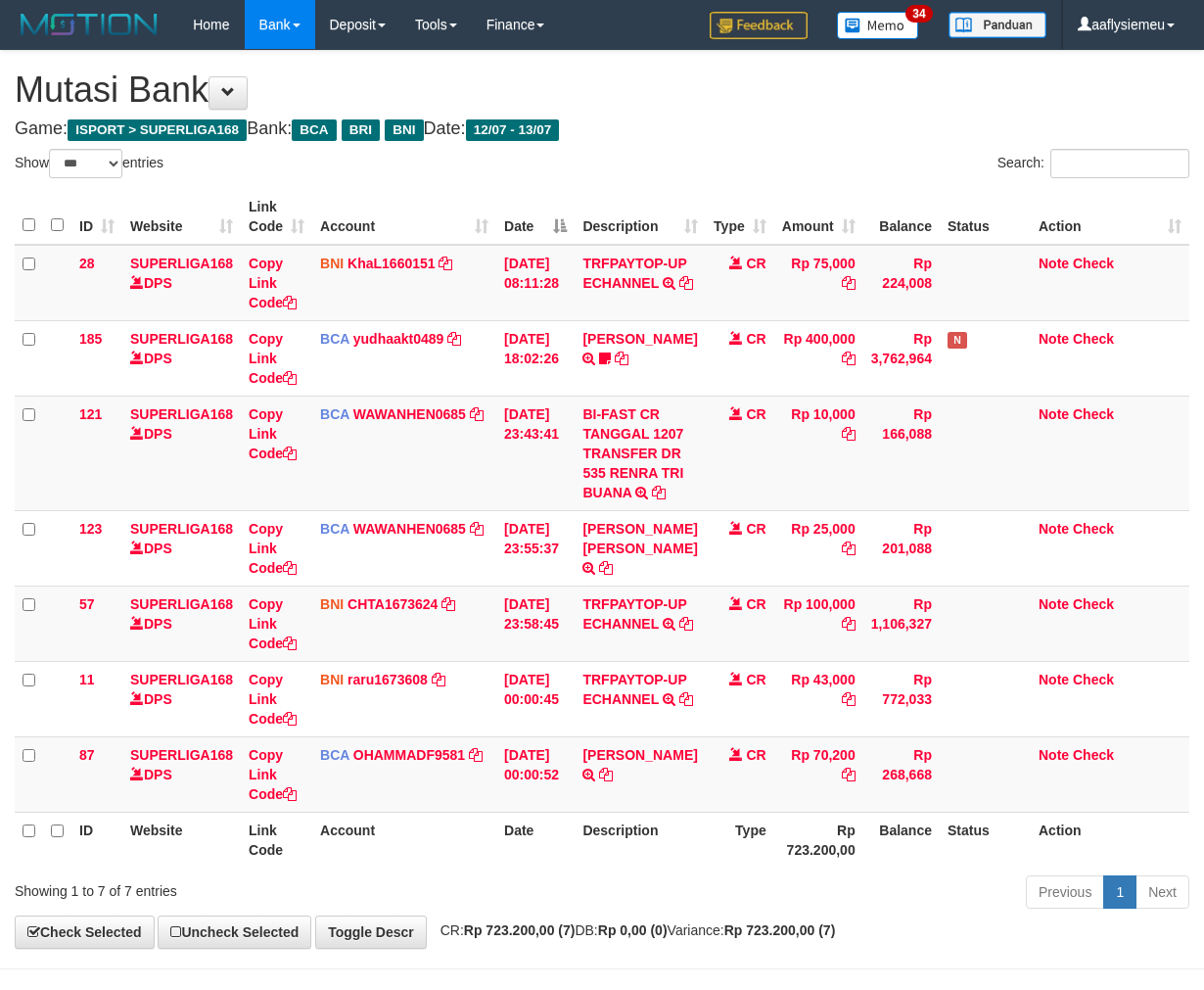 select on "***" 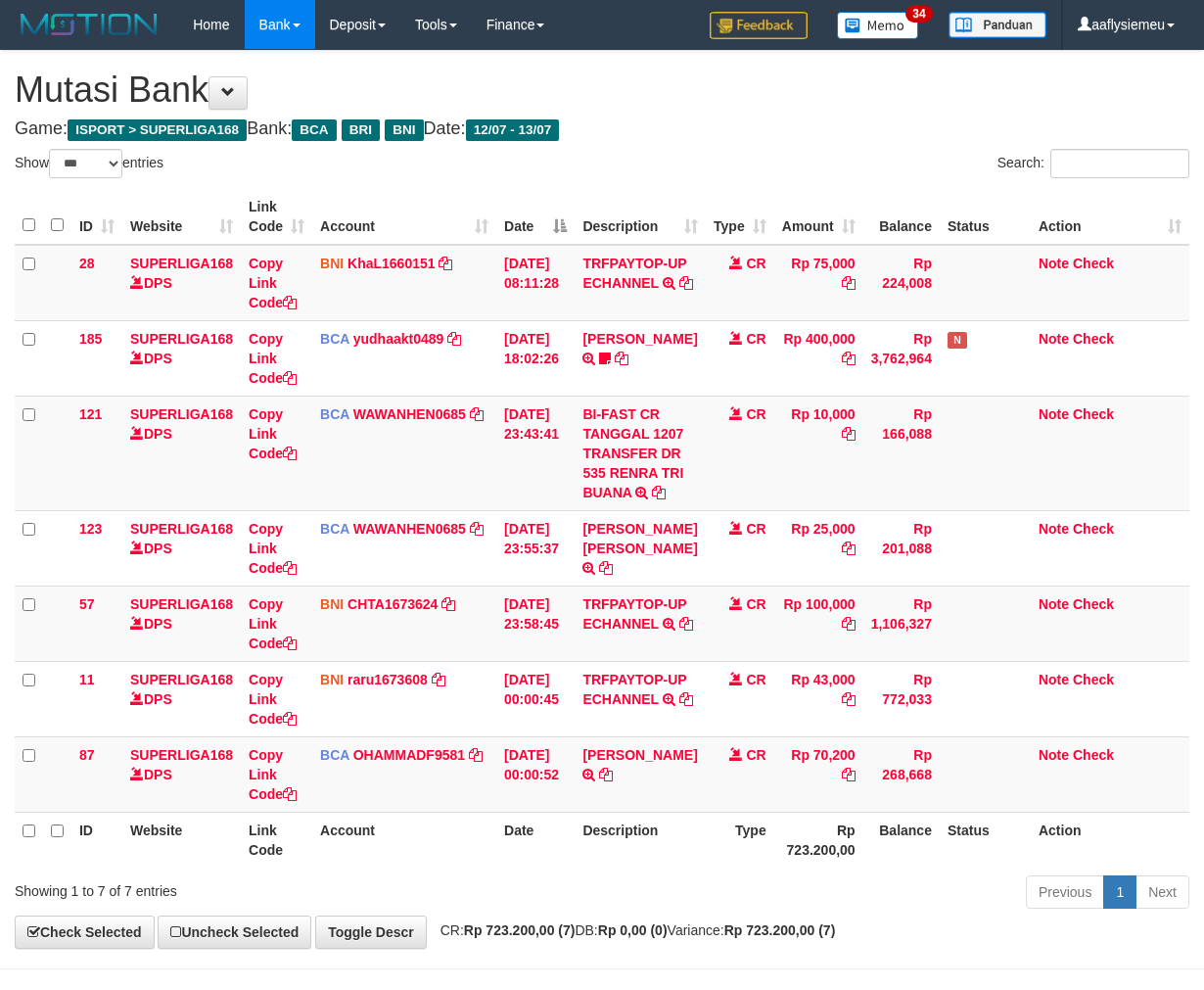 scroll, scrollTop: 155, scrollLeft: 0, axis: vertical 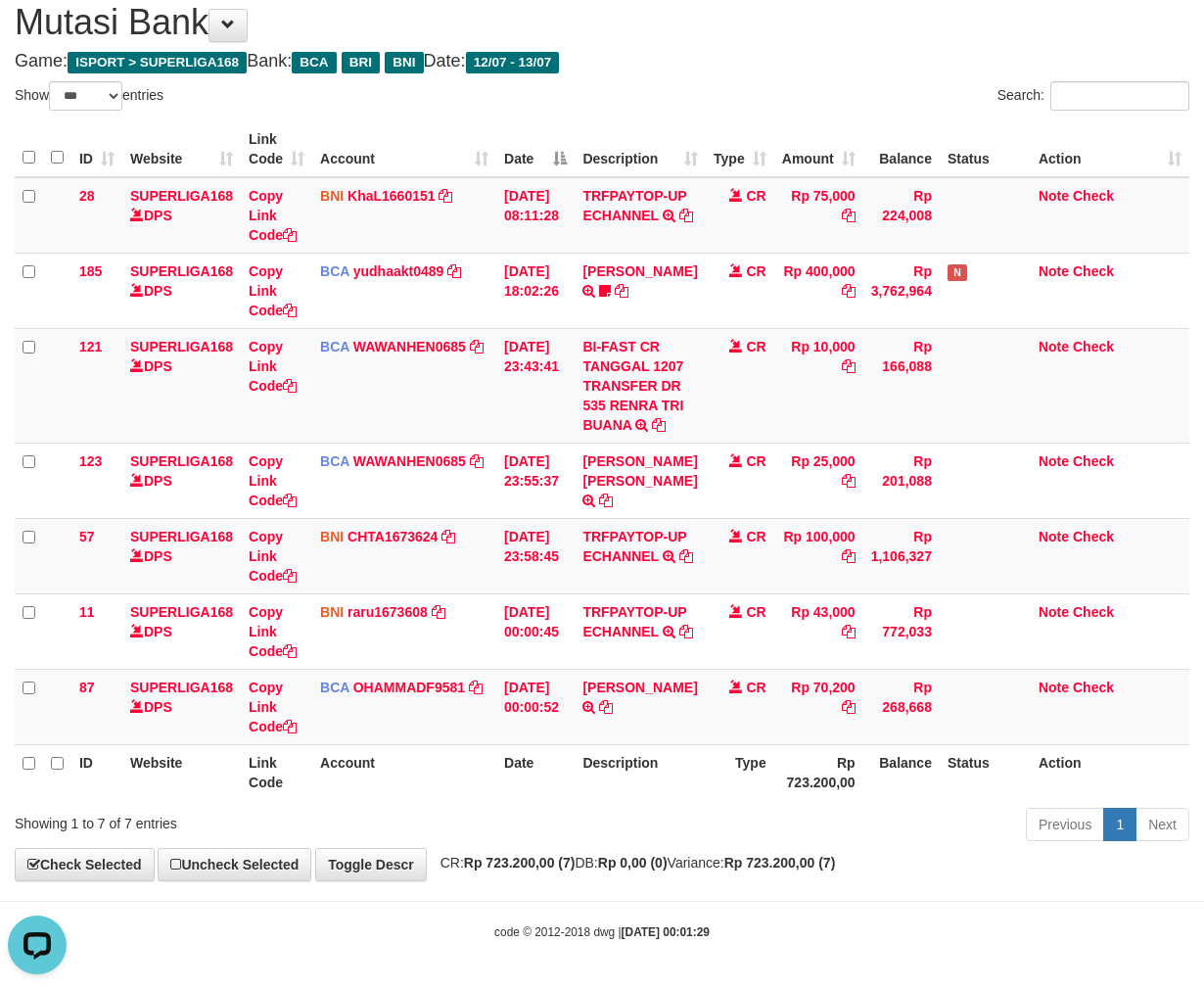 drag, startPoint x: 608, startPoint y: 785, endPoint x: 627, endPoint y: 783, distance: 19.10497 